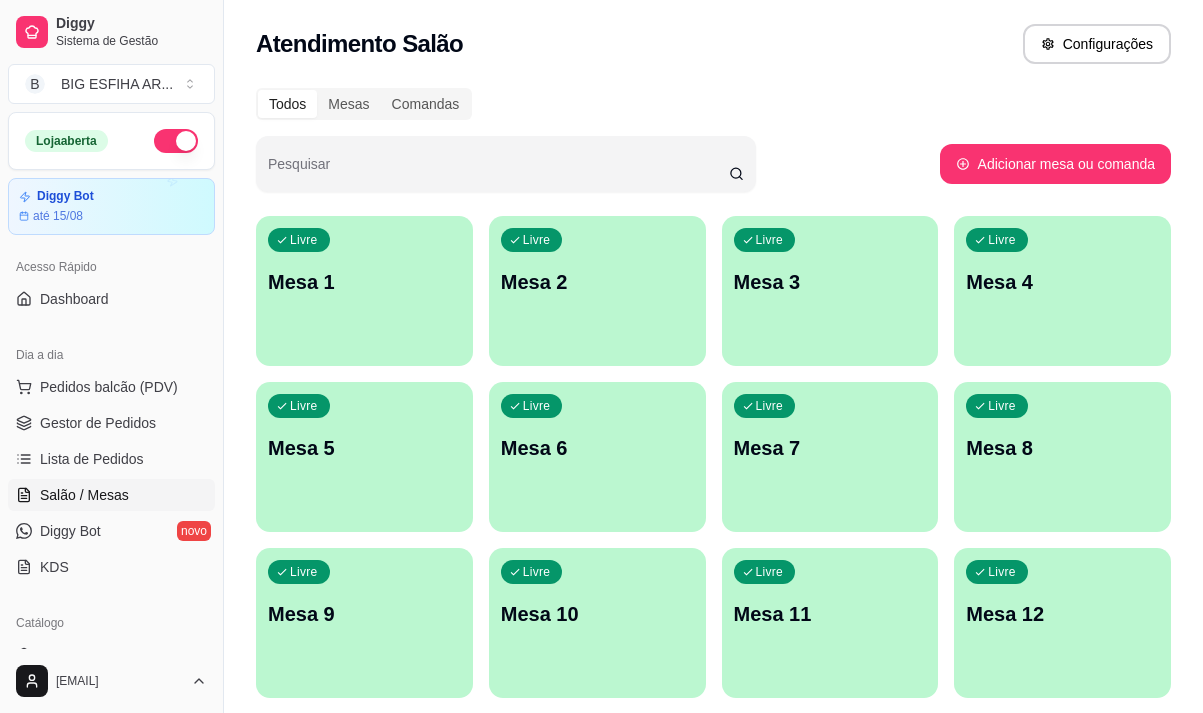 scroll, scrollTop: 0, scrollLeft: 0, axis: both 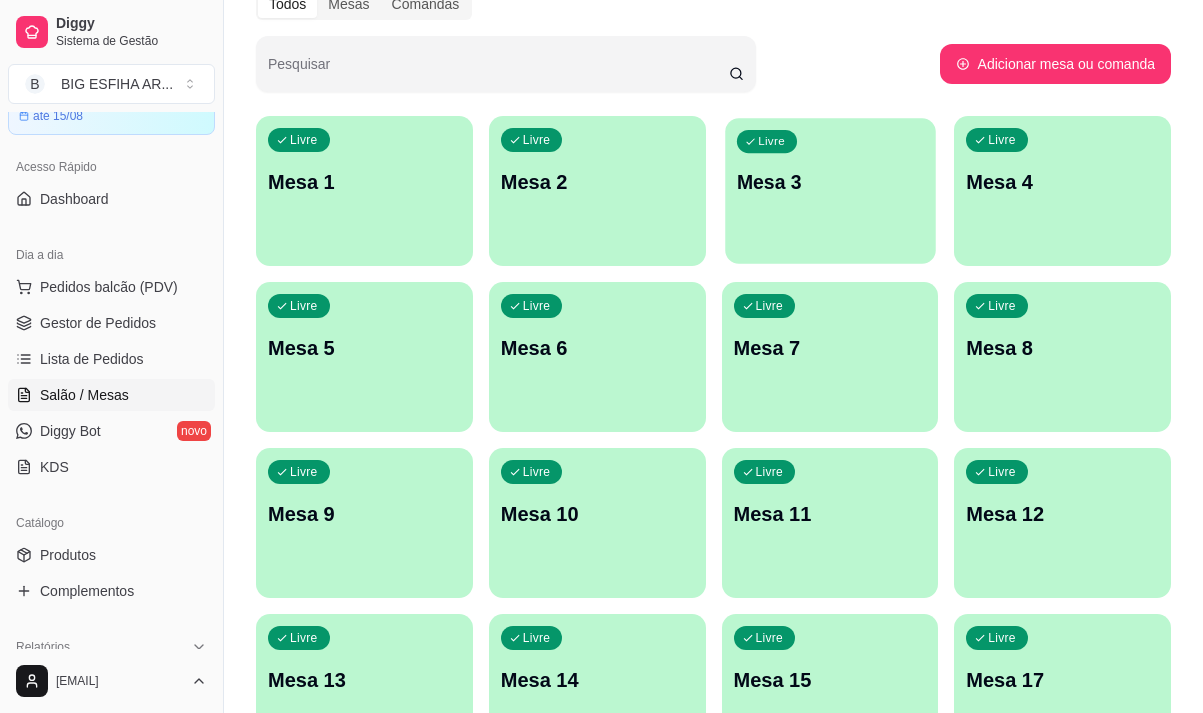click on "Livre Mesa 3" at bounding box center (830, 179) 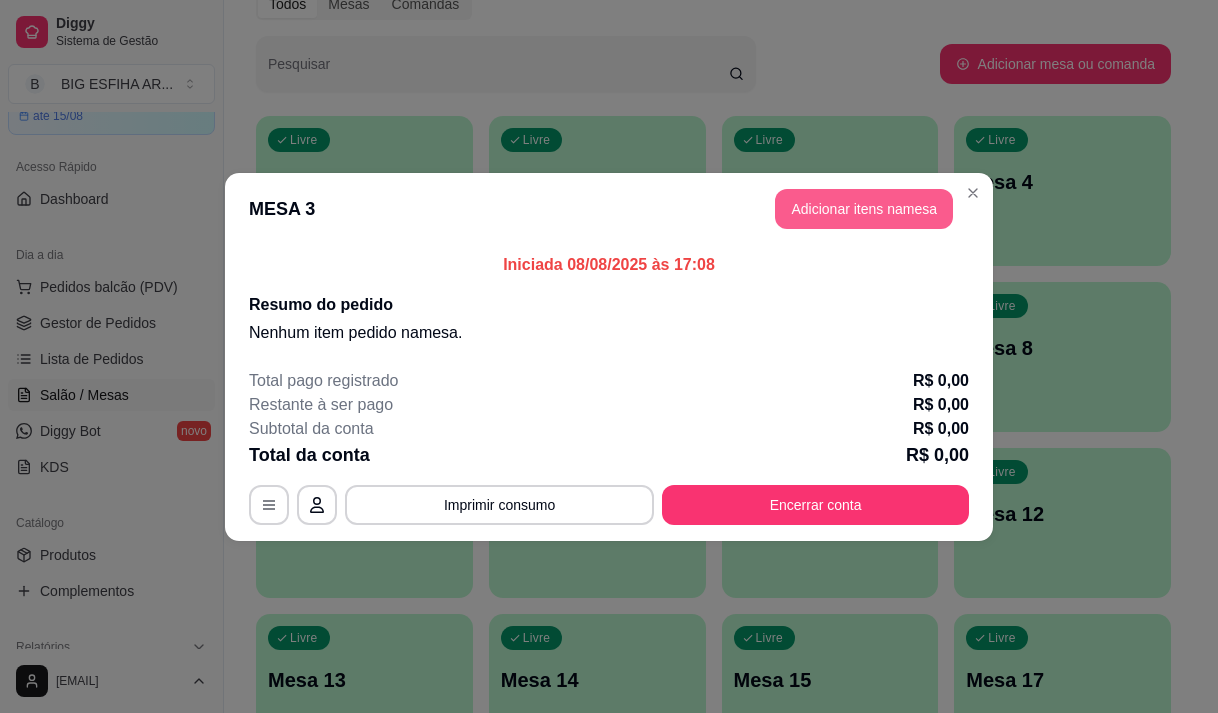 click on "Adicionar itens na  mesa" at bounding box center [864, 209] 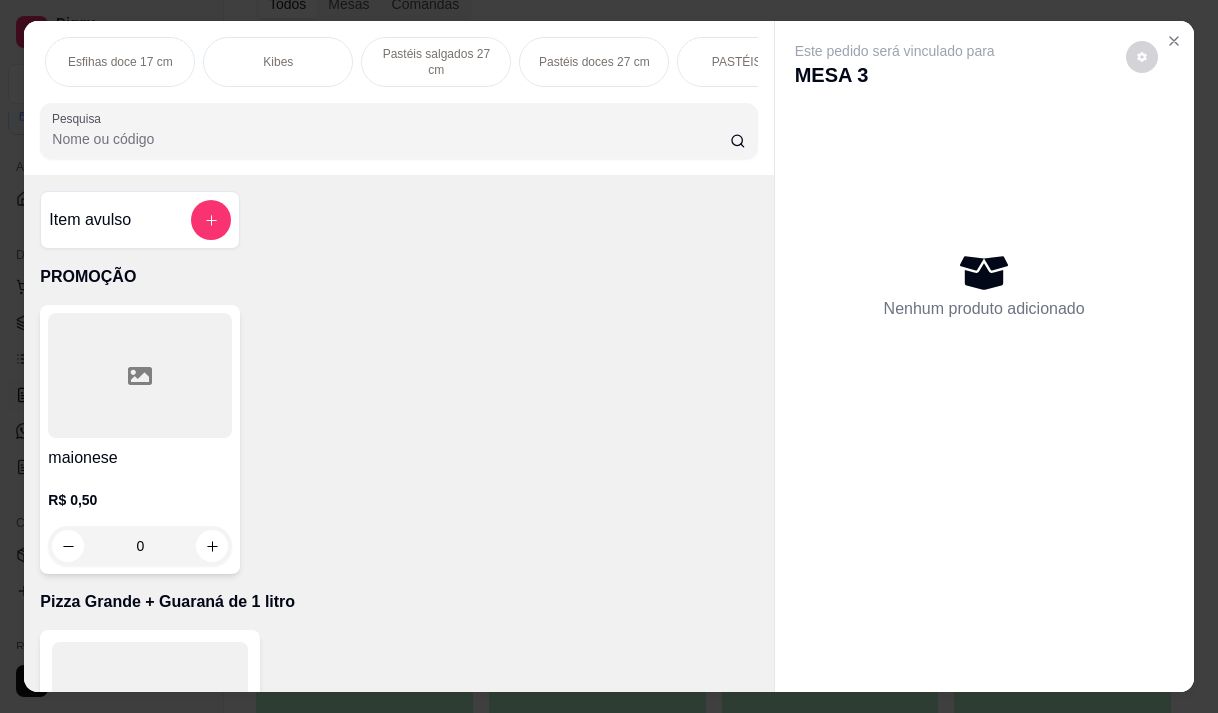 scroll, scrollTop: 0, scrollLeft: 1255, axis: horizontal 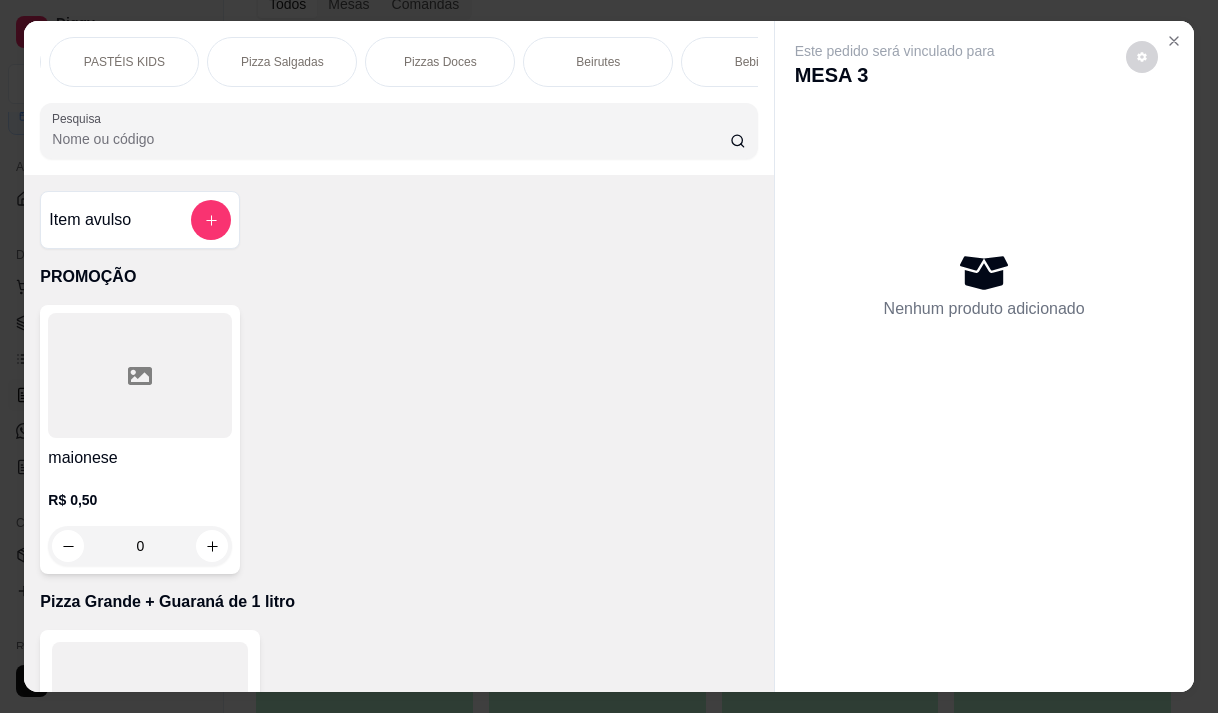 click on "Beirutes" at bounding box center [598, 62] 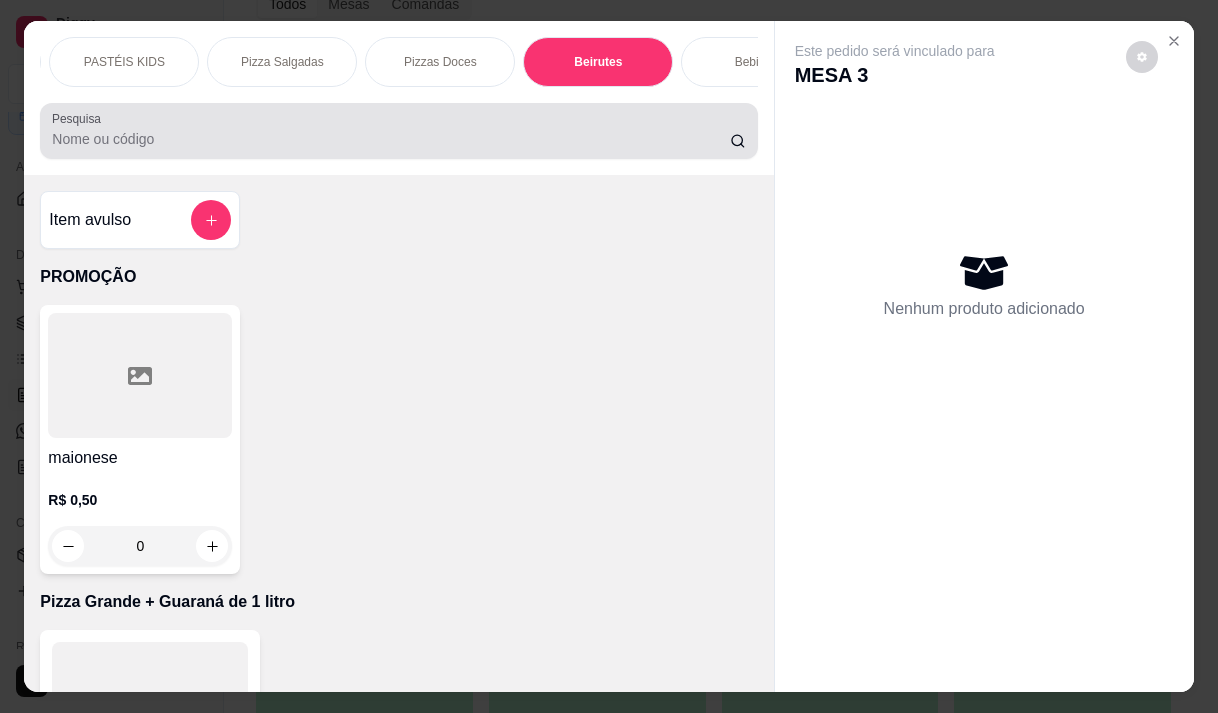 scroll, scrollTop: 15191, scrollLeft: 0, axis: vertical 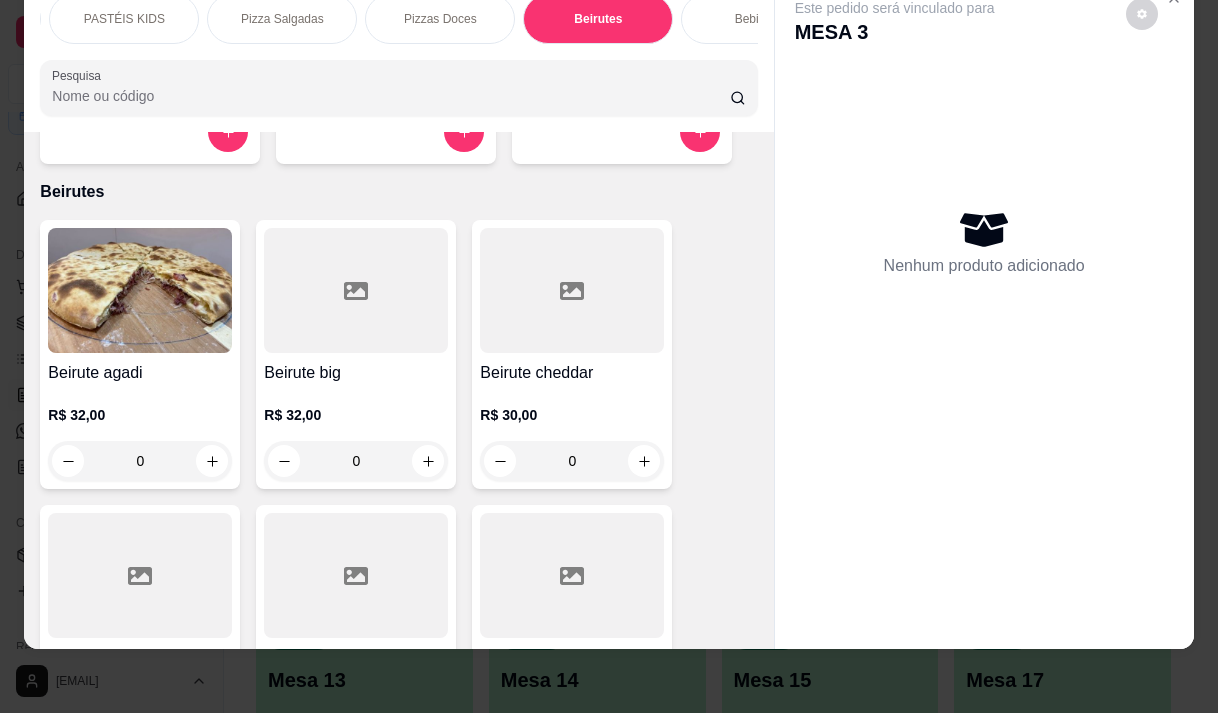 click on "Beirute big" at bounding box center [356, 373] 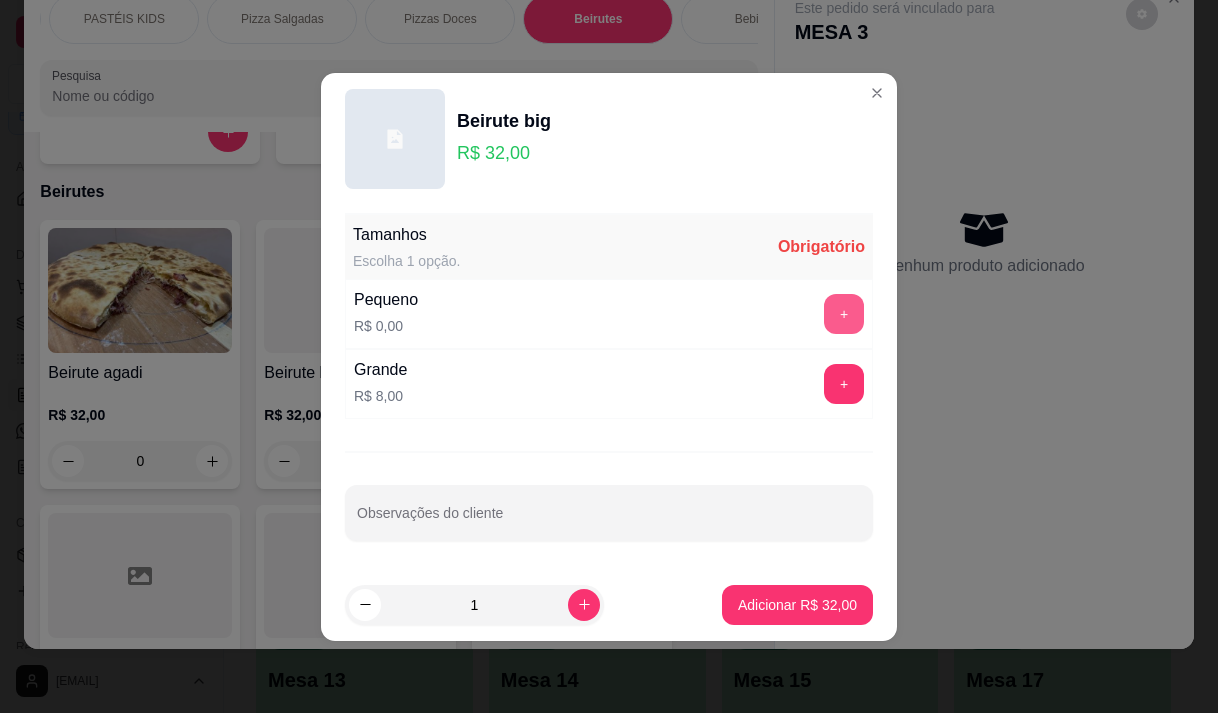 click on "+" at bounding box center [844, 314] 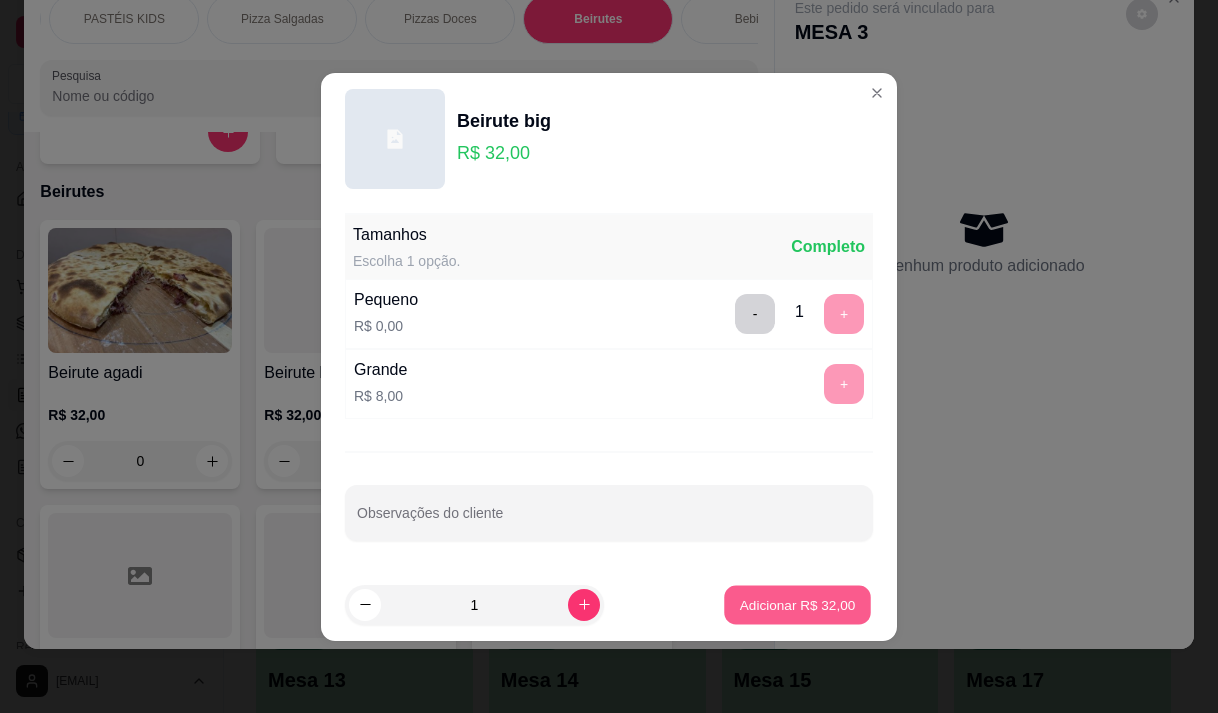 click on "Adicionar   R$ 32,00" at bounding box center (797, 604) 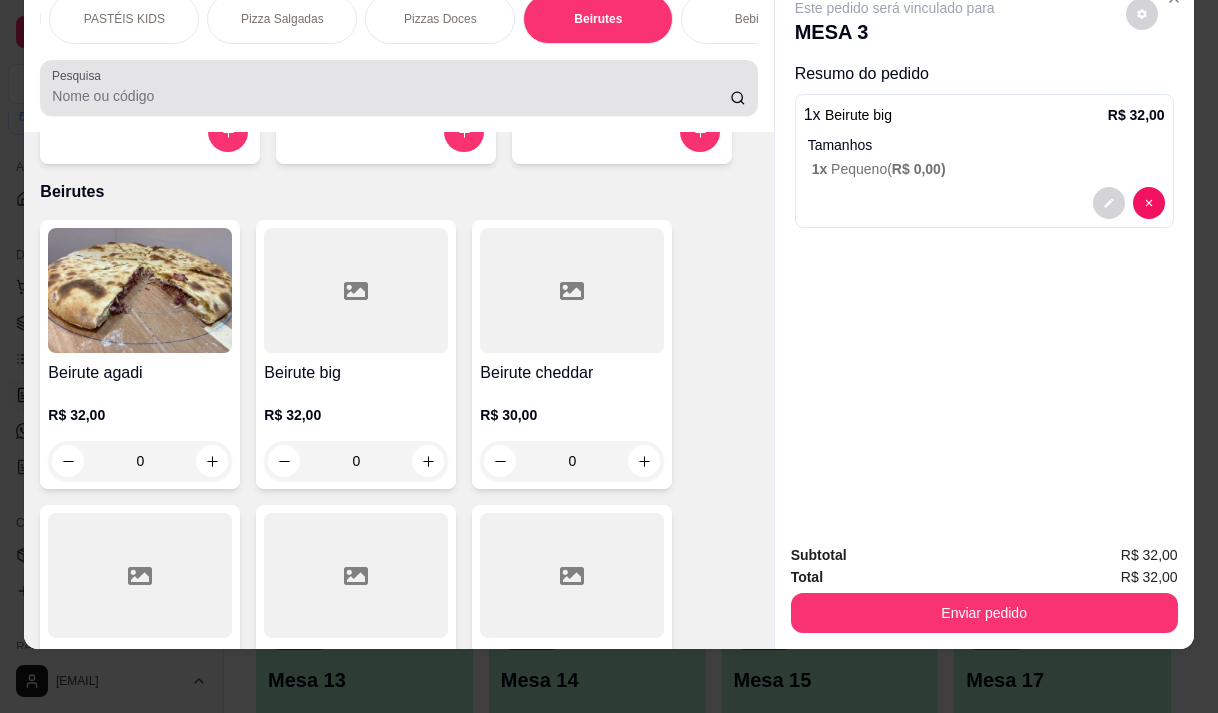 click on "Pesquisa" at bounding box center [391, 96] 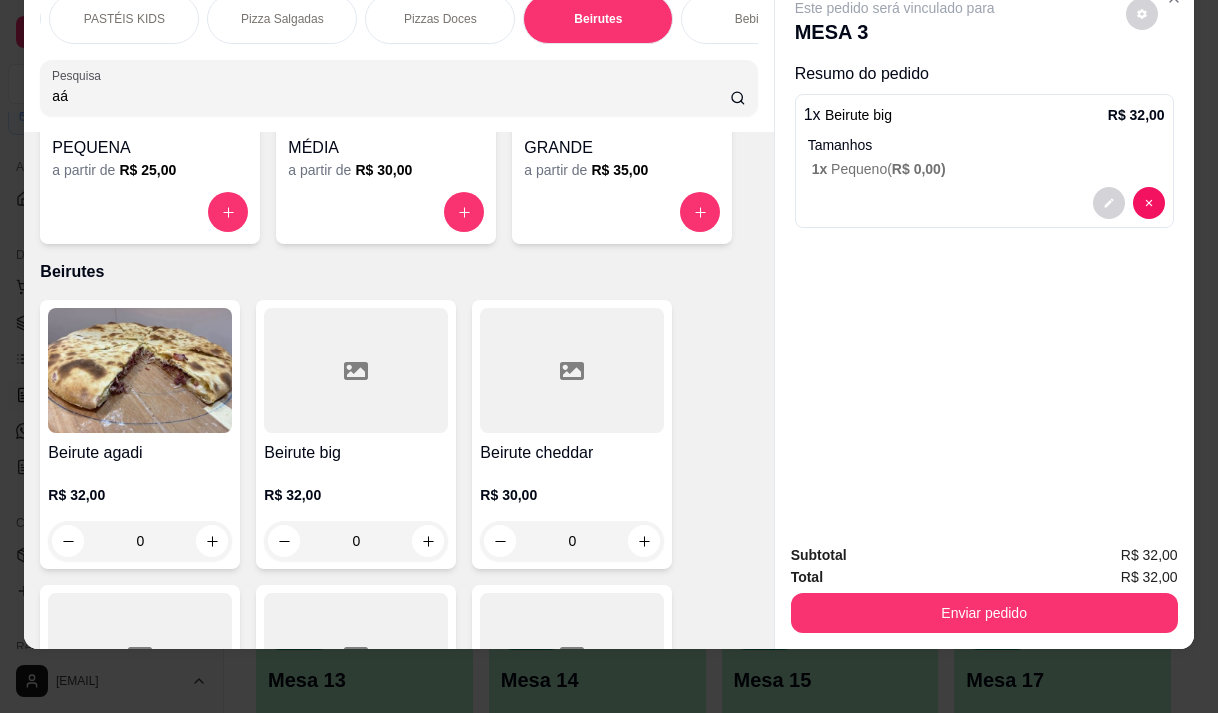 scroll, scrollTop: 15271, scrollLeft: 0, axis: vertical 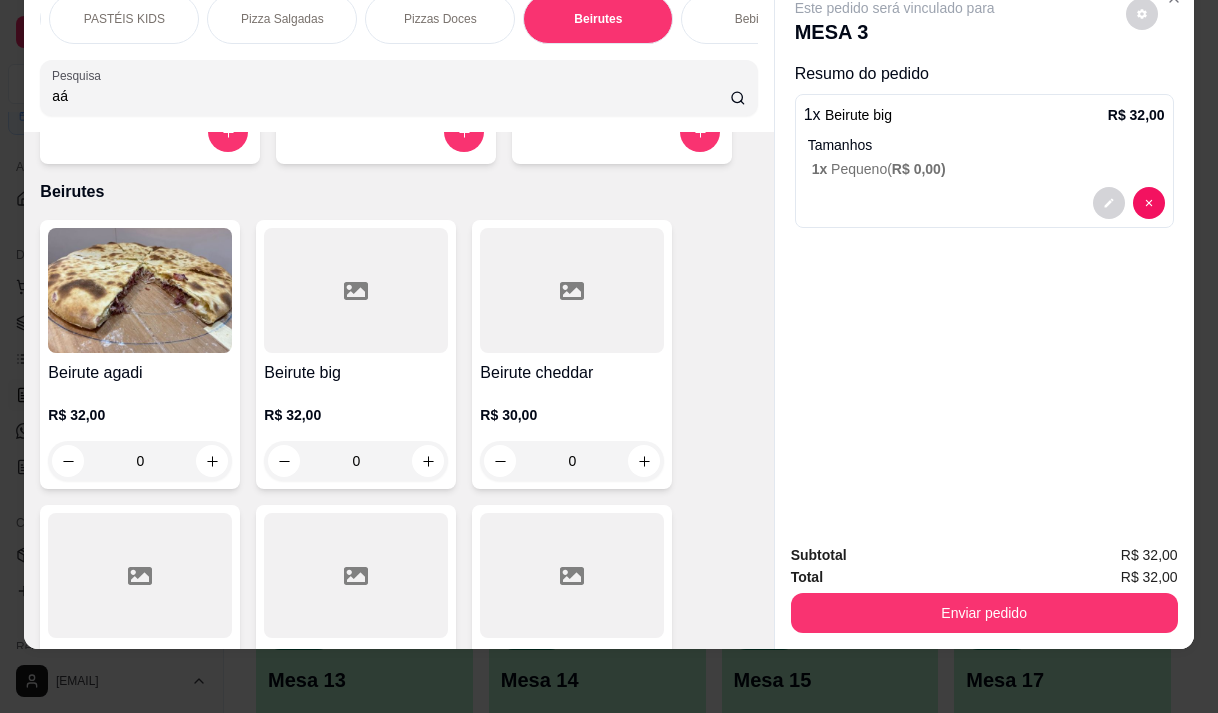 click on "aá" at bounding box center [391, 96] 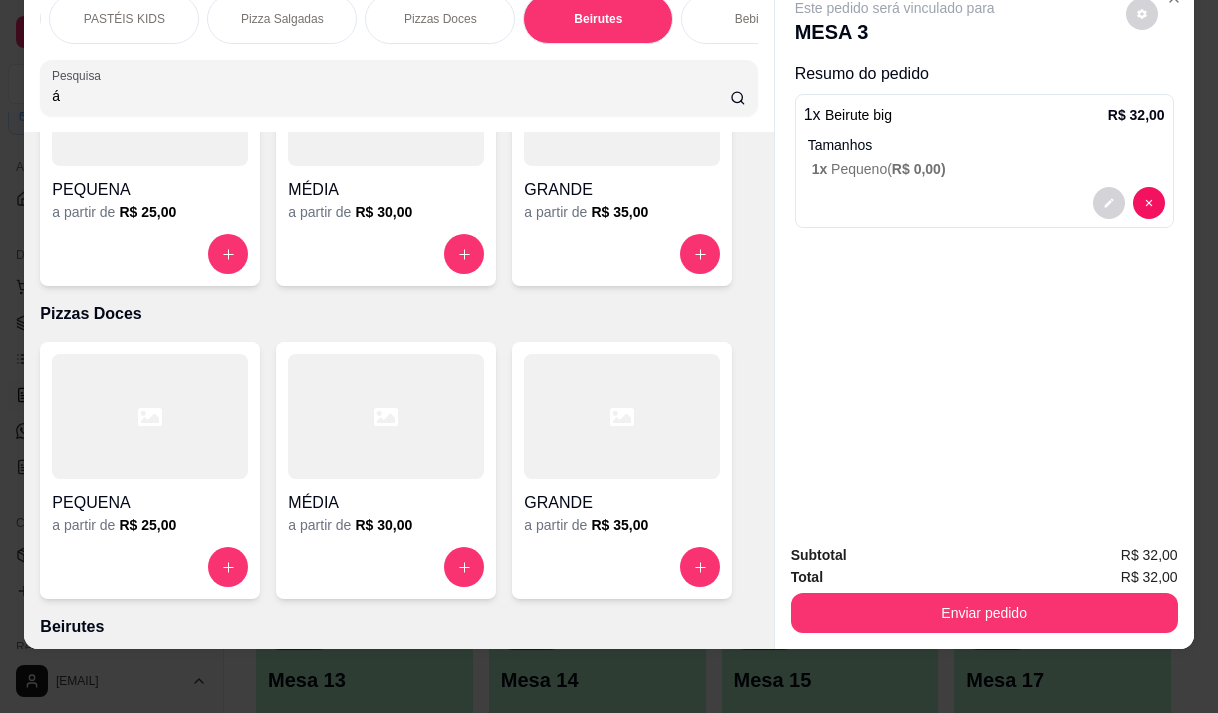 scroll, scrollTop: 15301, scrollLeft: 0, axis: vertical 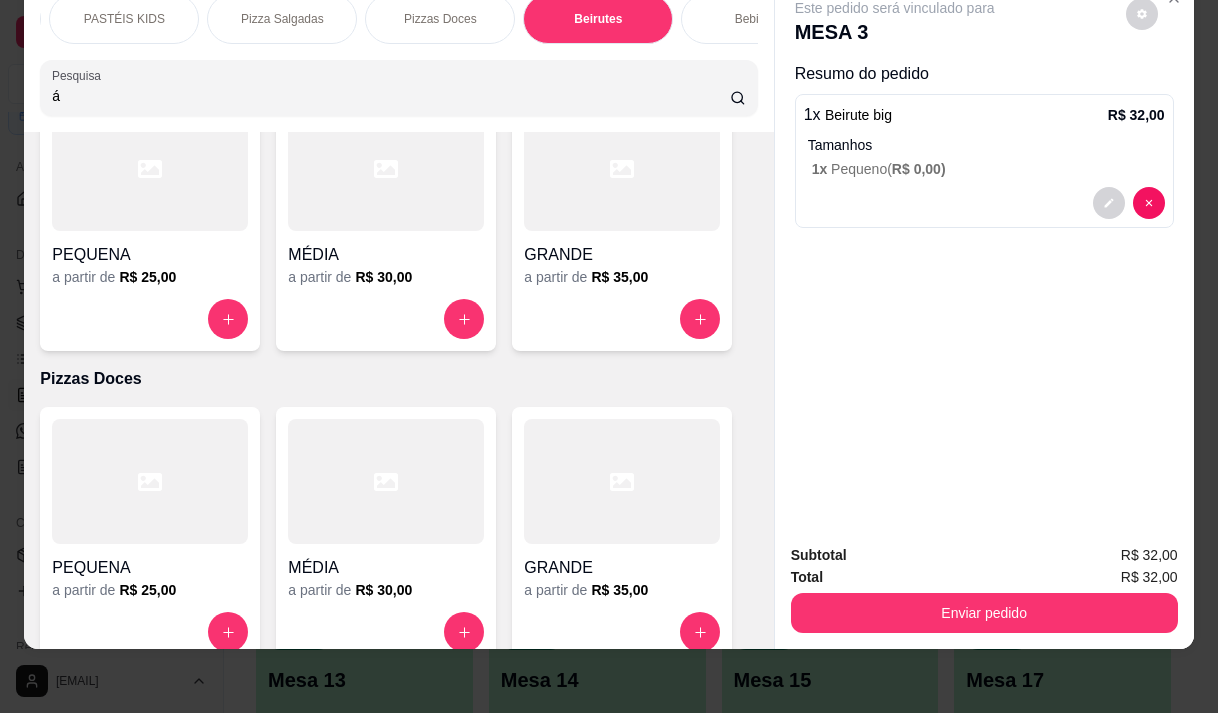 type on "á" 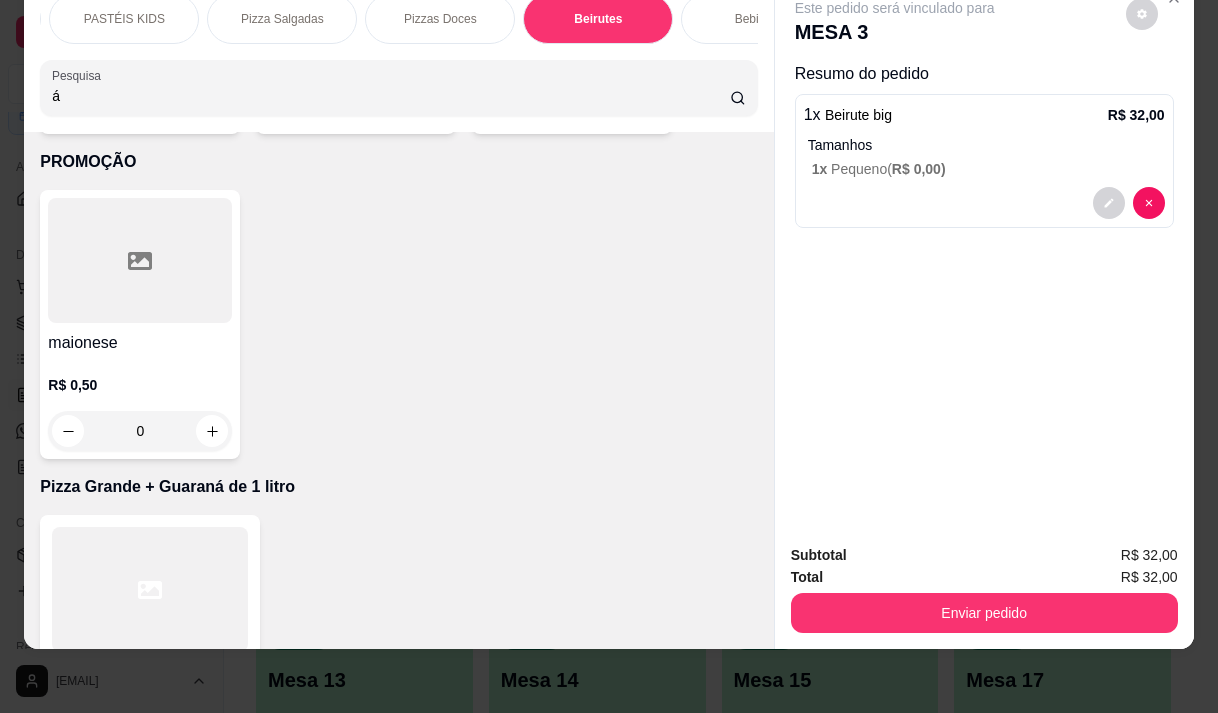 scroll, scrollTop: 0, scrollLeft: 0, axis: both 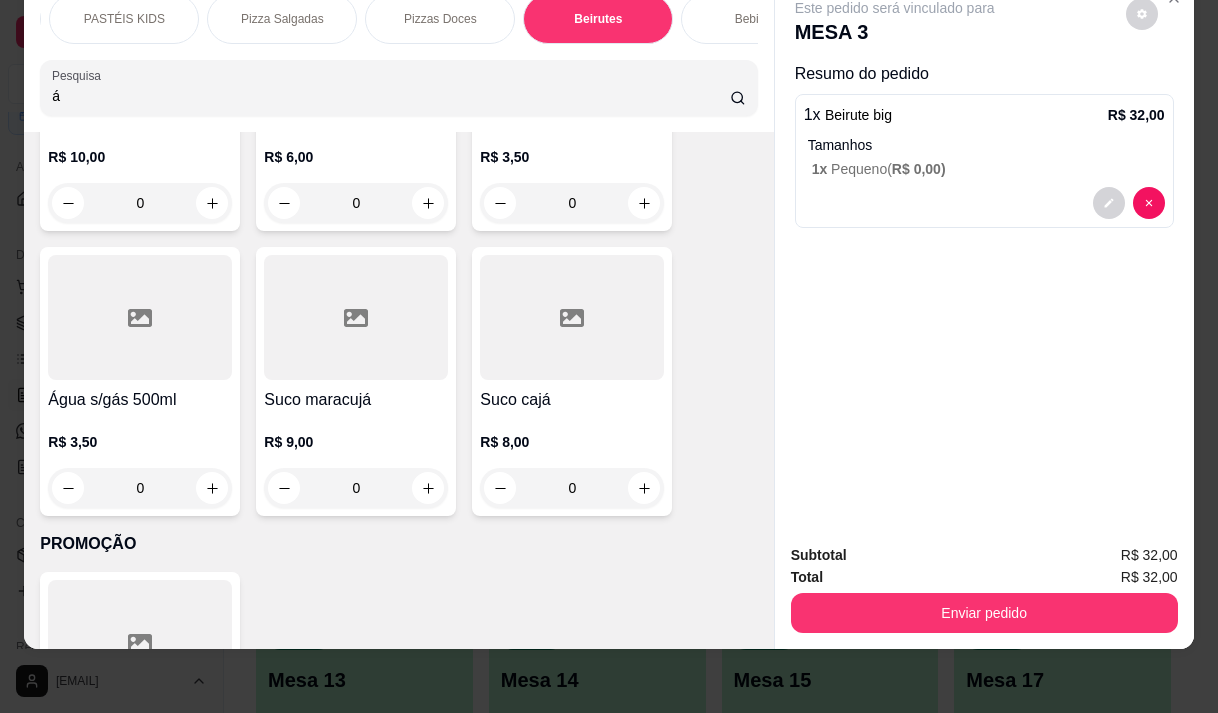 click on "Água s/gás 500ml" at bounding box center [140, 400] 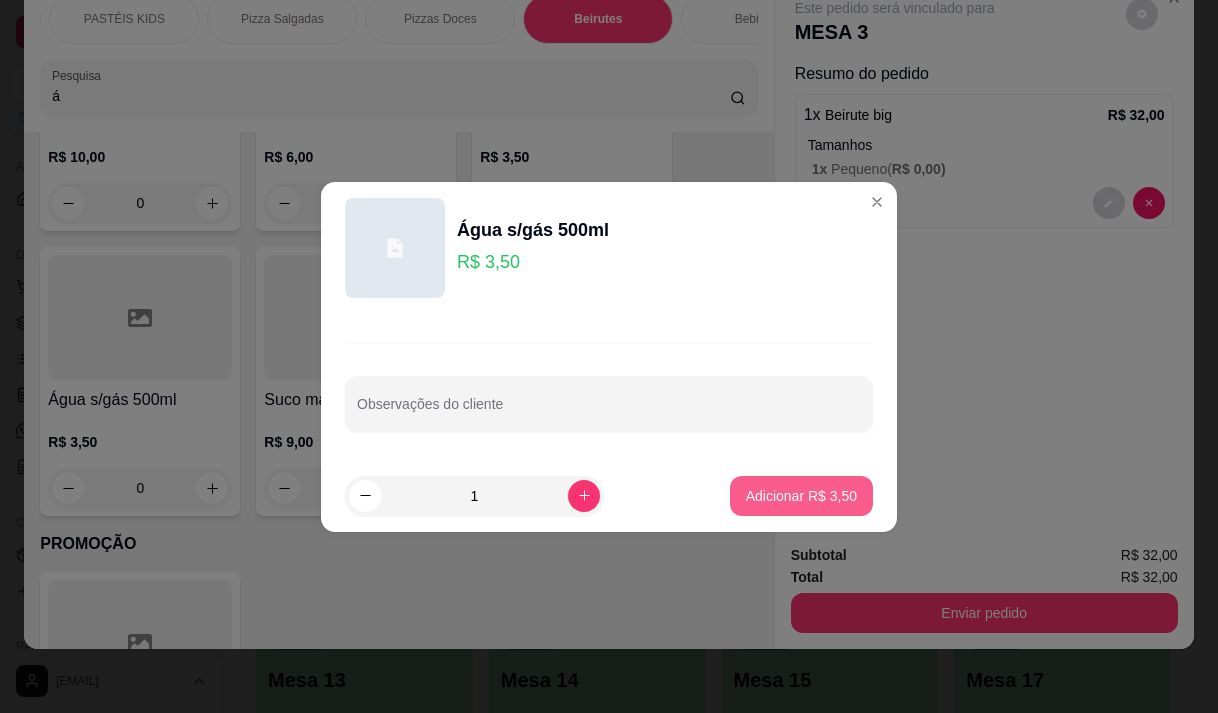 click on "Adicionar   R$ 3,50" at bounding box center [801, 496] 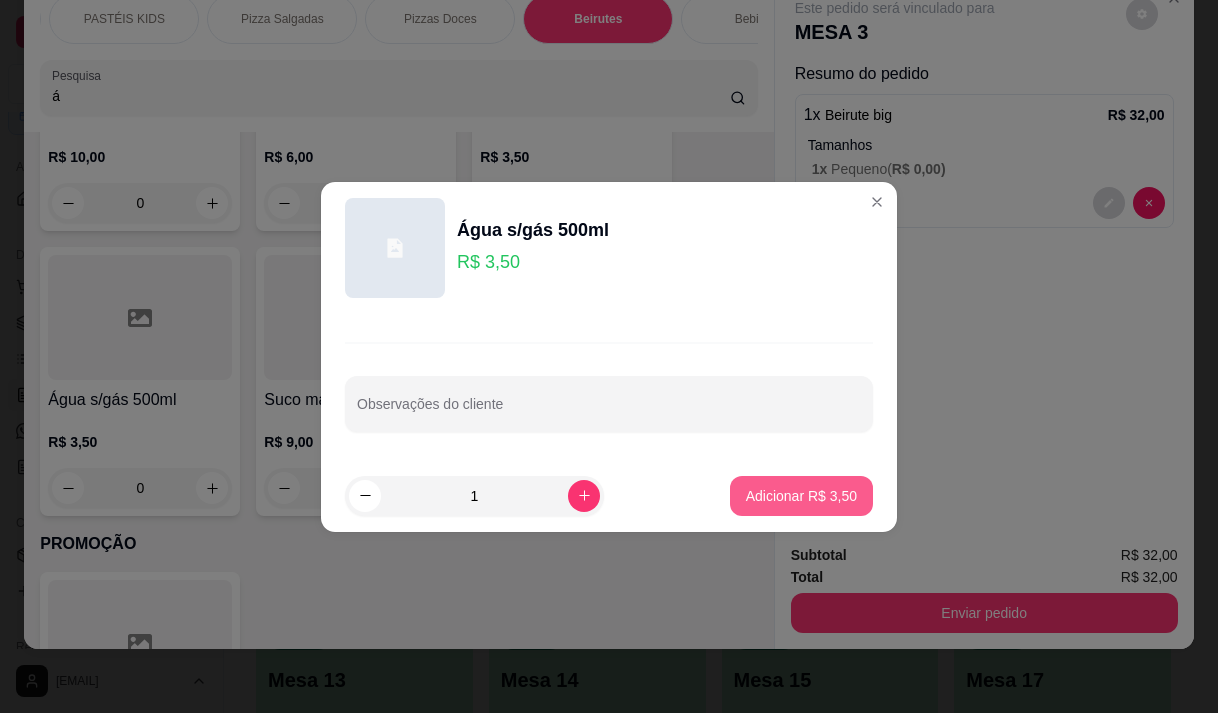 type on "1" 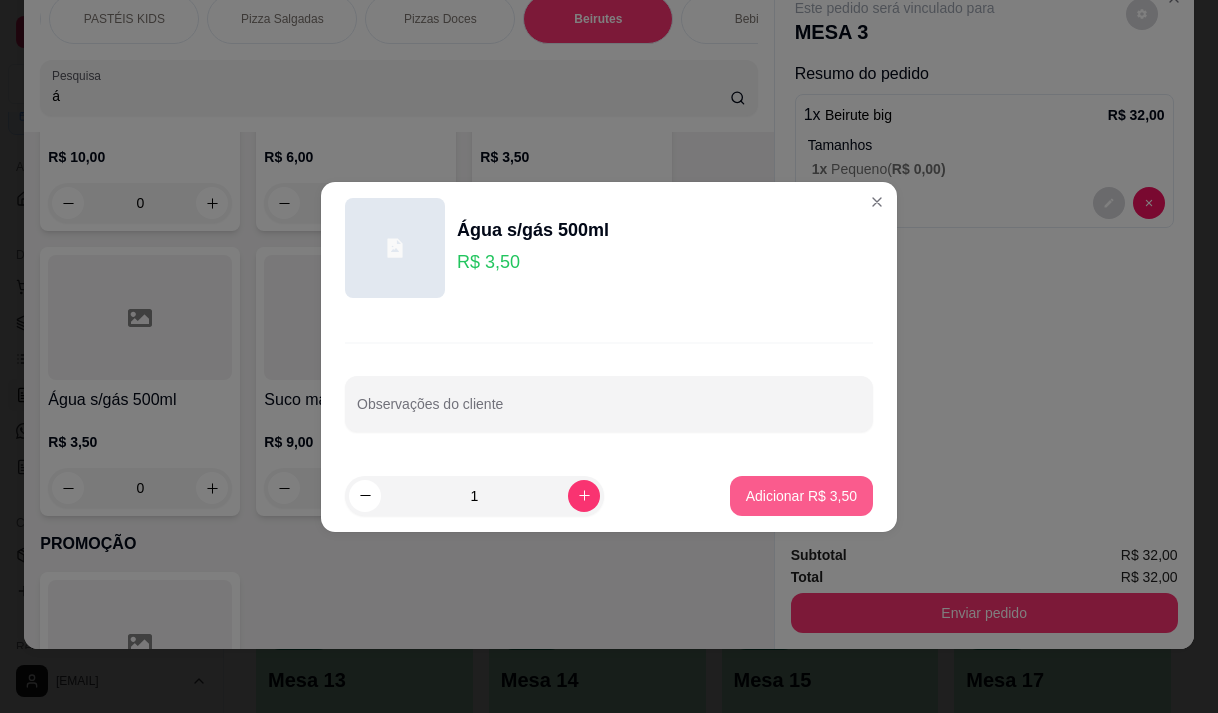 type on "1" 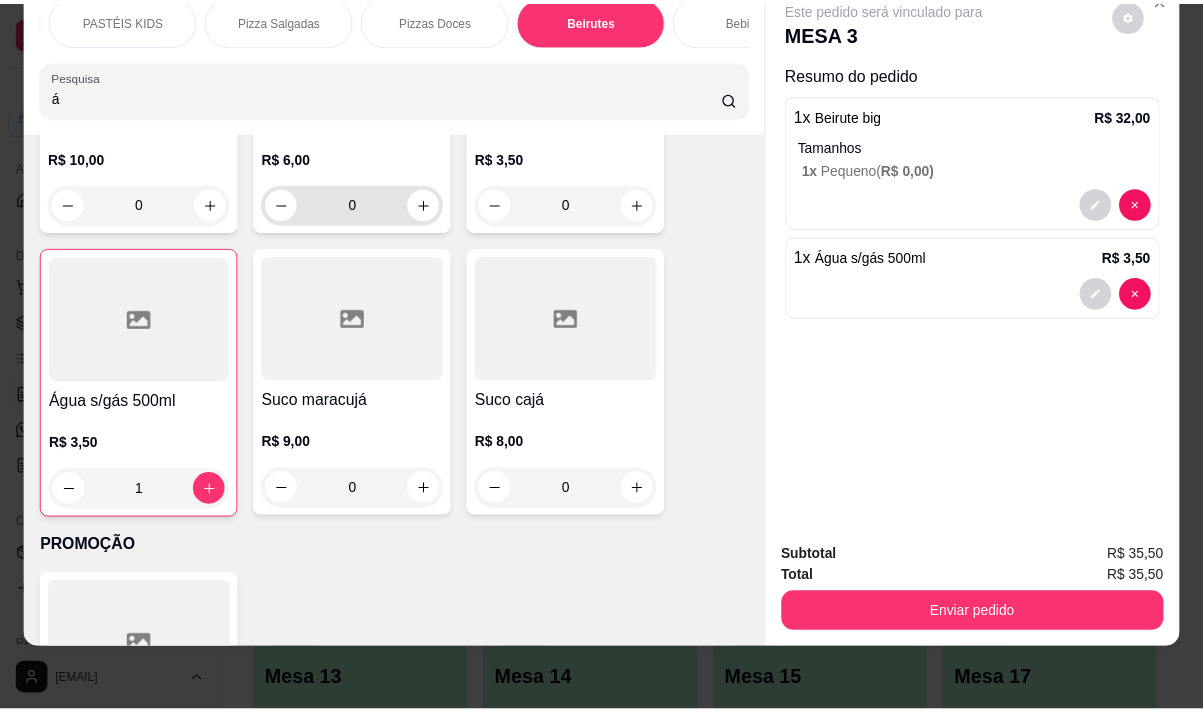 scroll, scrollTop: 0, scrollLeft: 0, axis: both 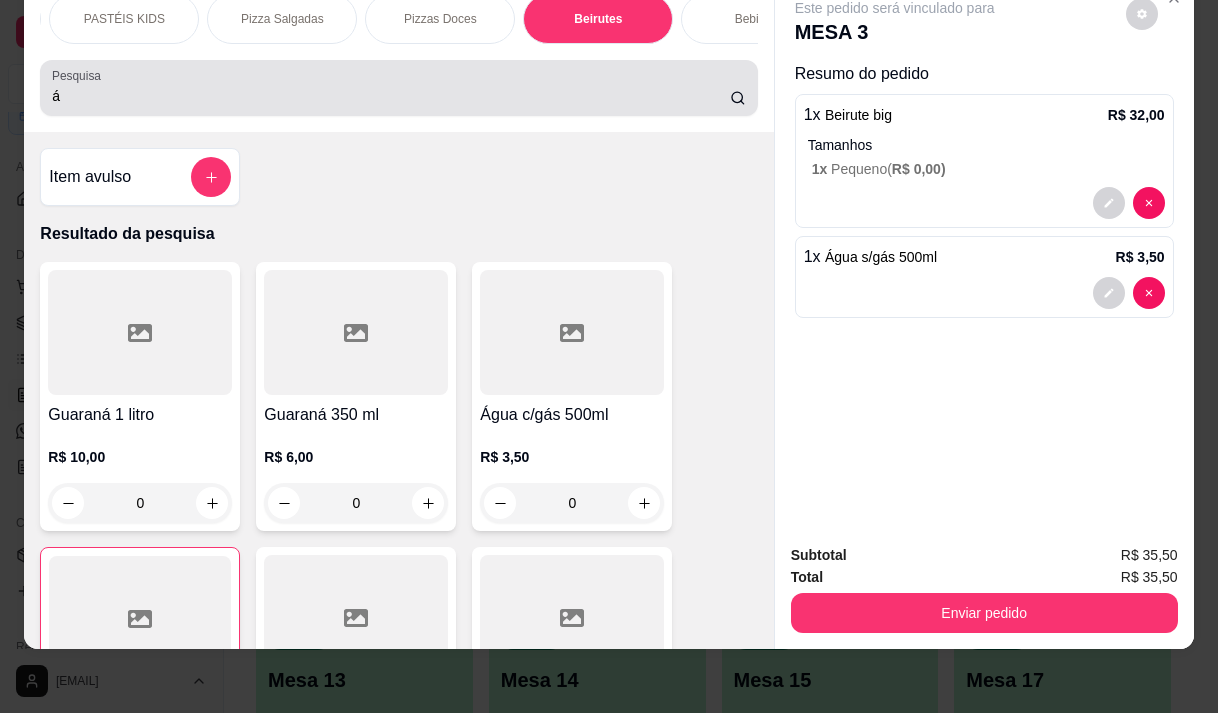 click on "á" at bounding box center (391, 96) 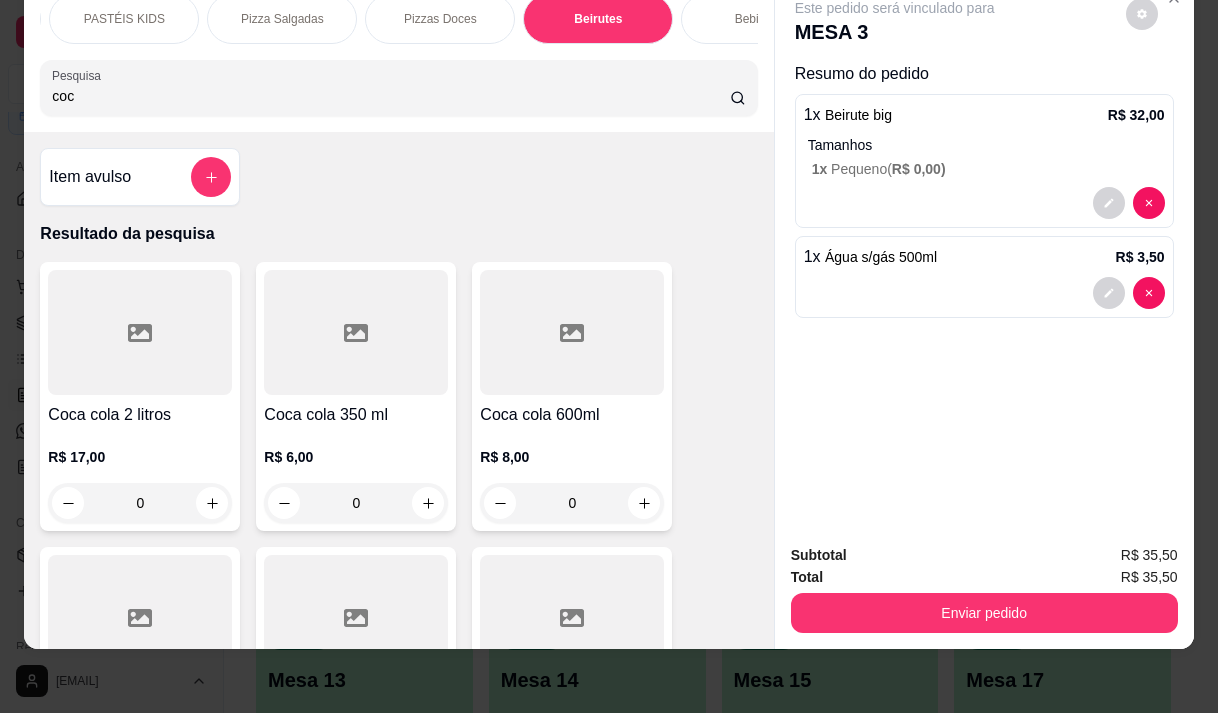 type on "coc" 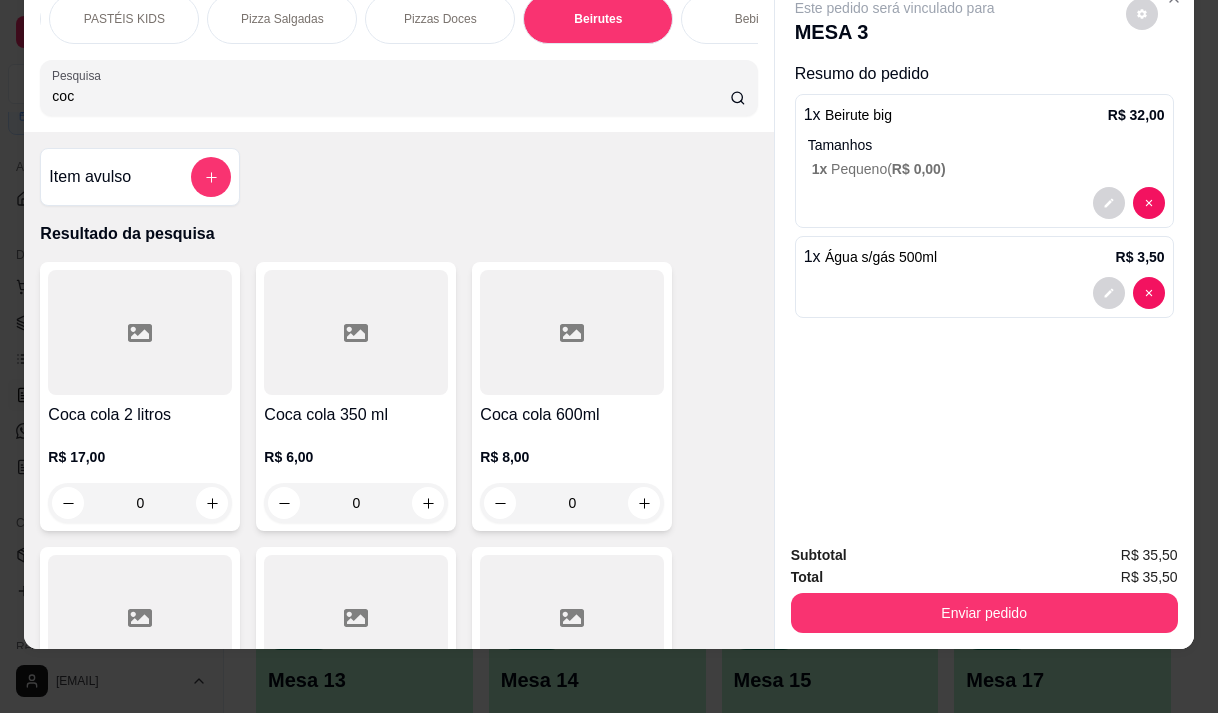 click at bounding box center (356, 332) 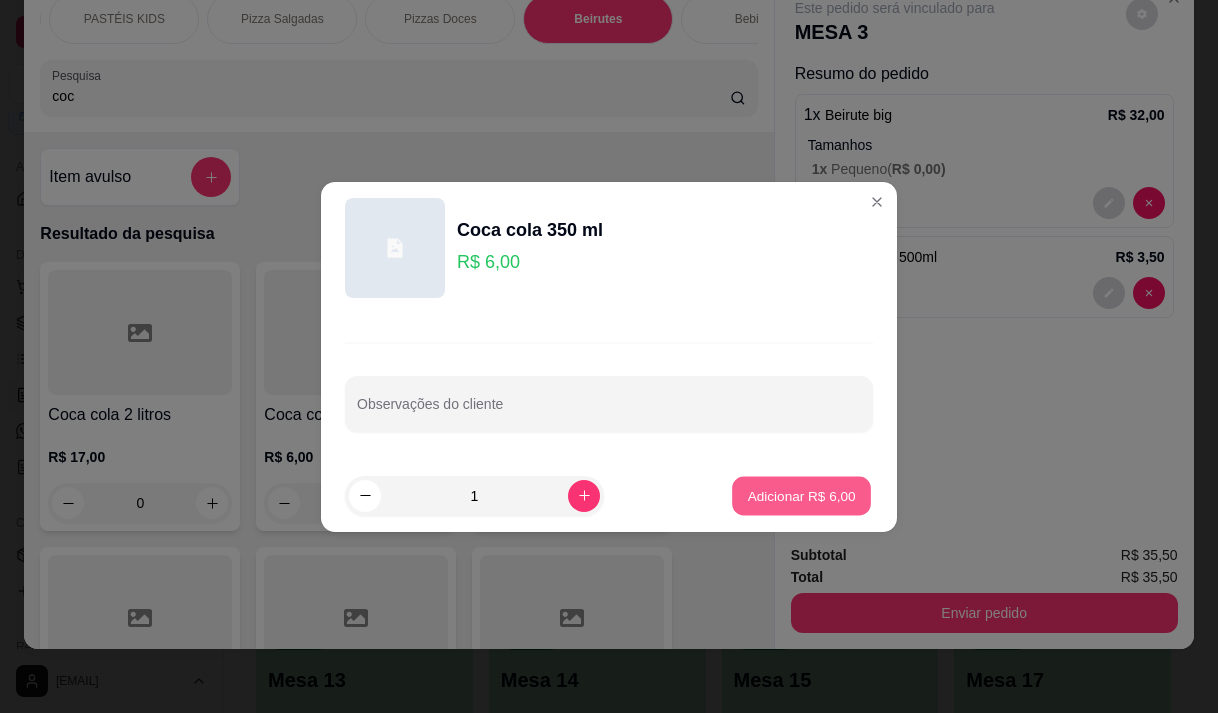 click on "Adicionar   R$ 6,00" at bounding box center (801, 495) 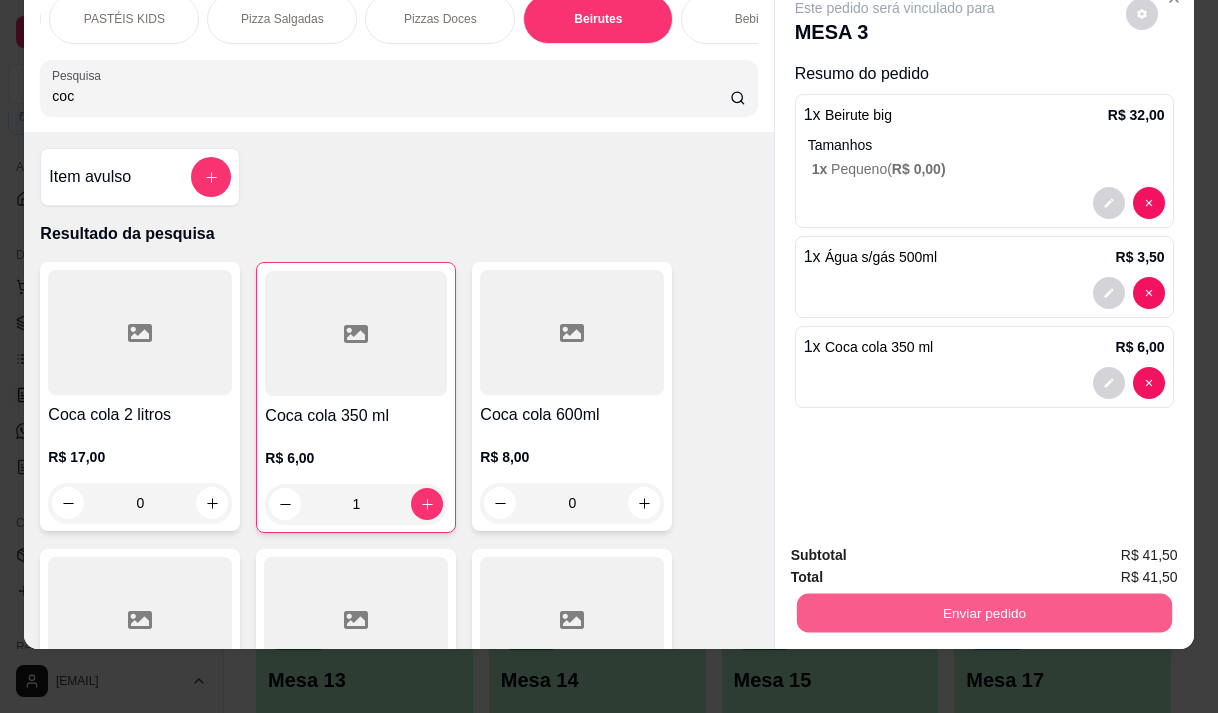 click on "Enviar pedido" at bounding box center (983, 612) 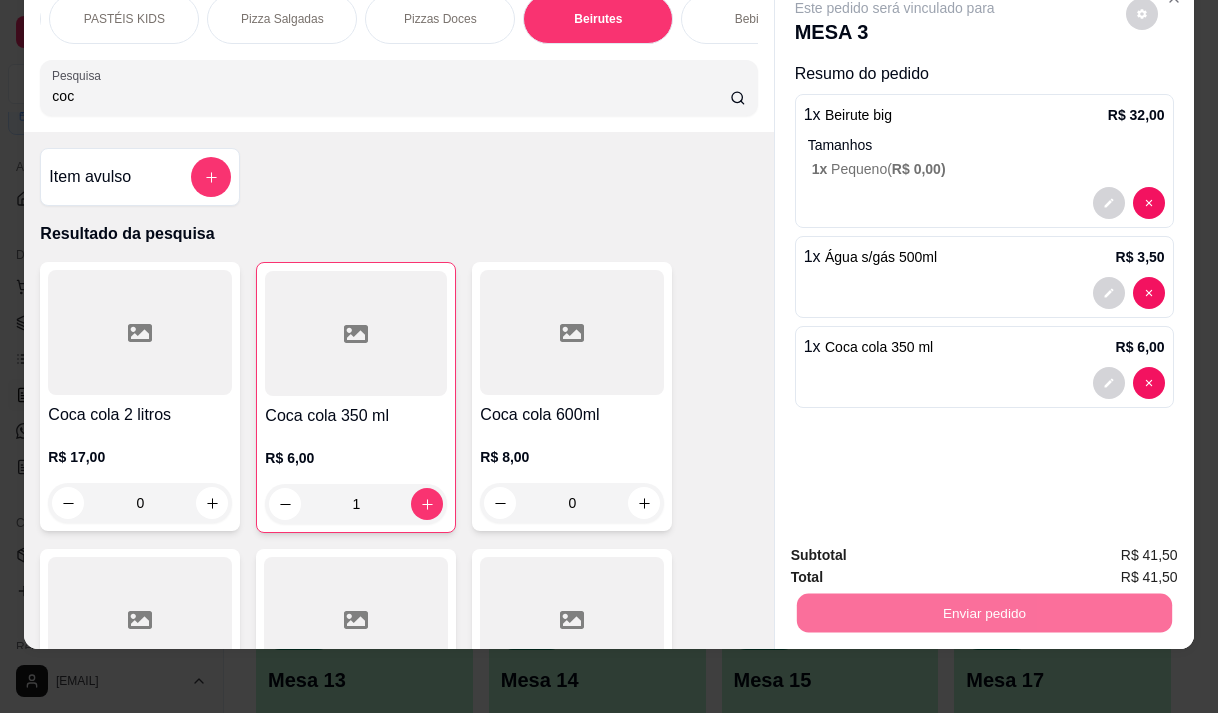 click on "Não registrar e enviar pedido" at bounding box center (918, 549) 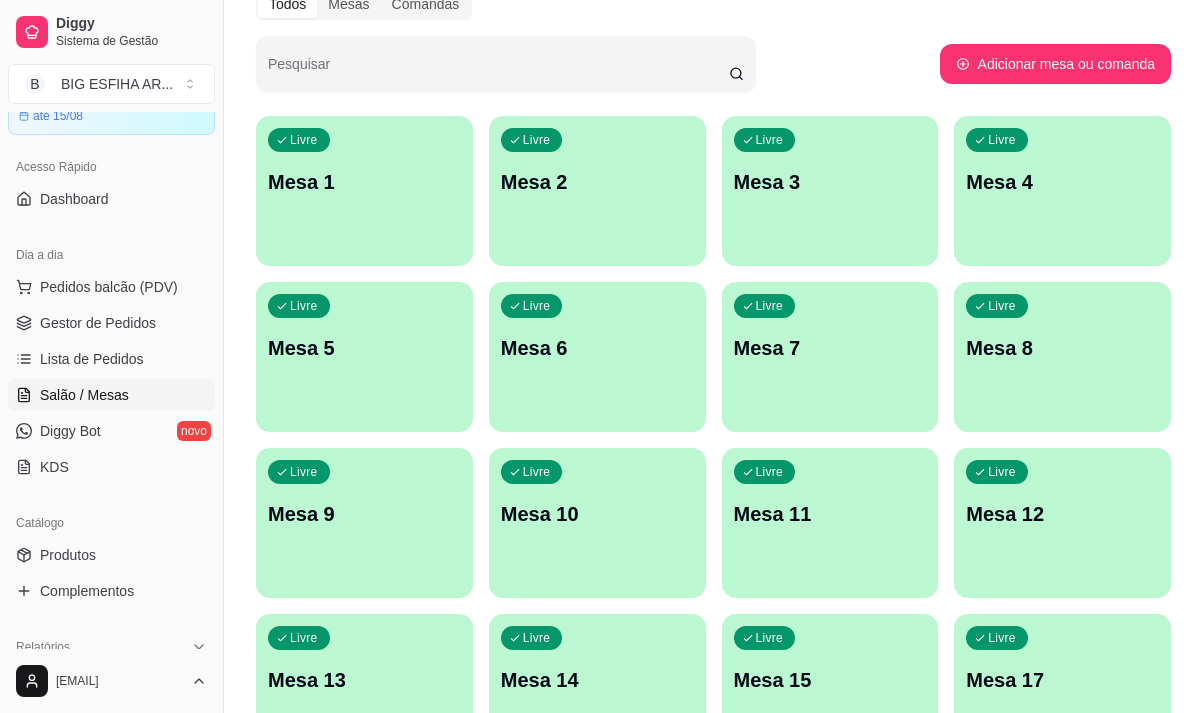 click on "Dia a dia Pedidos balcão (PDV) Gestor de Pedidos Lista de Pedidos Salão / Mesas Diggy Bot novo KDS" at bounding box center (111, 361) 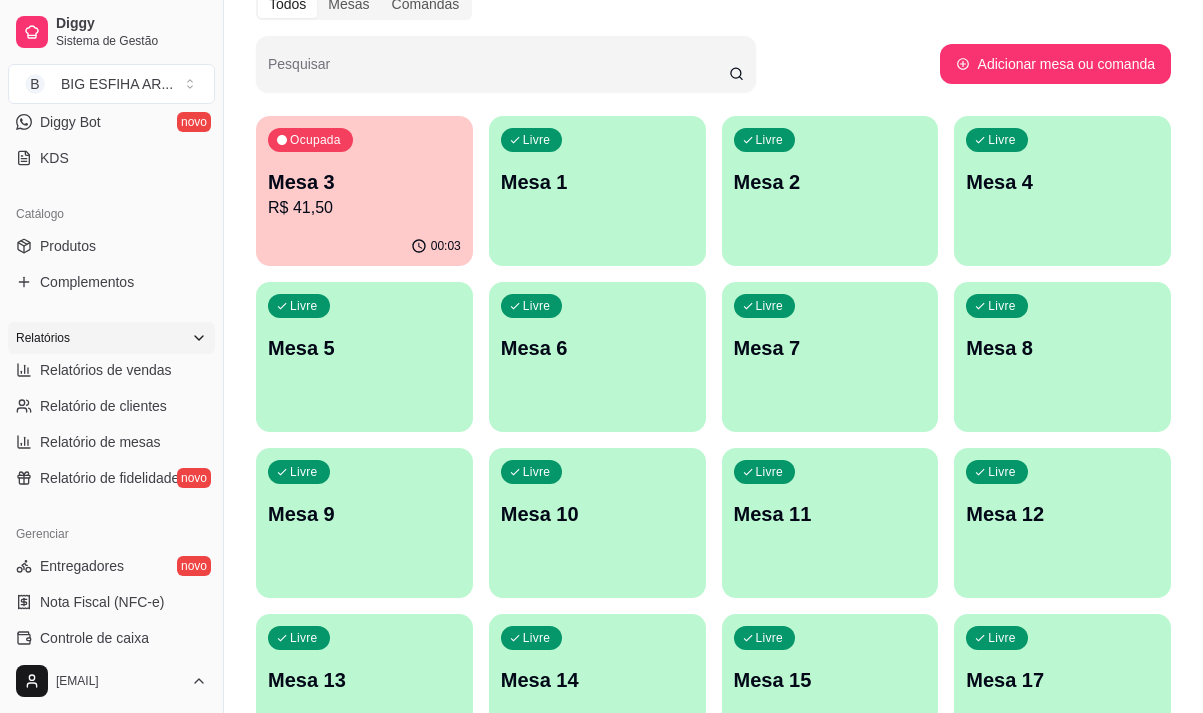 scroll, scrollTop: 400, scrollLeft: 0, axis: vertical 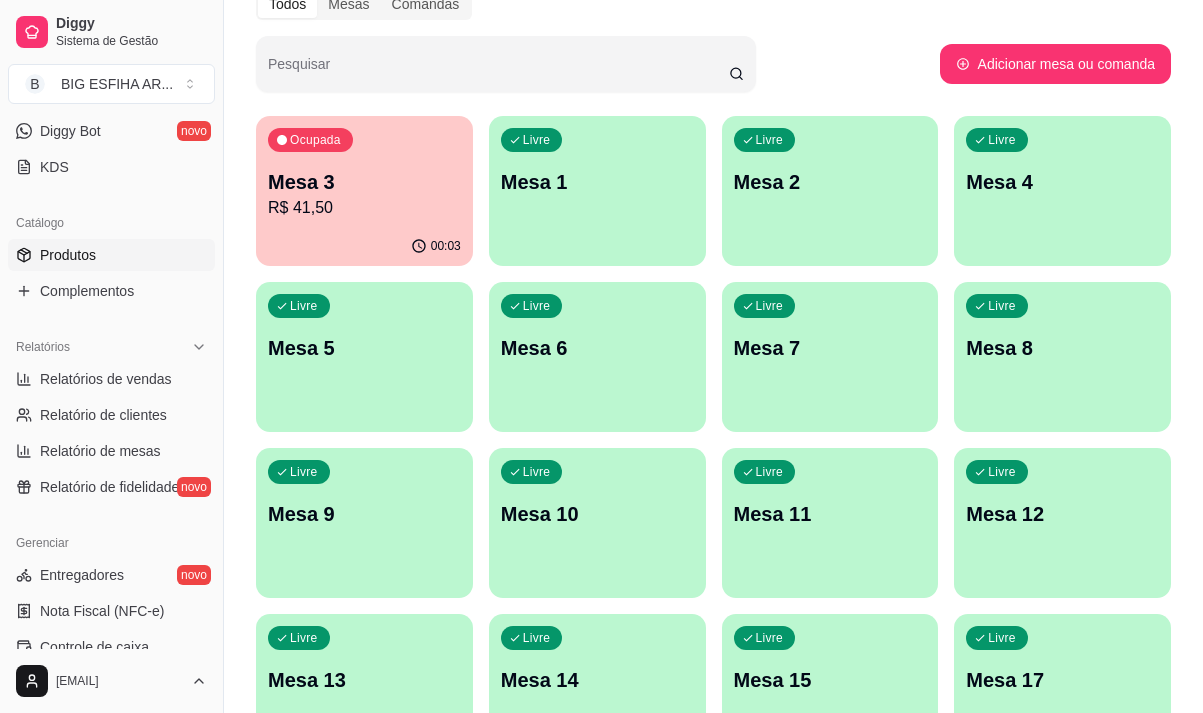 click on "Produtos" at bounding box center (111, 255) 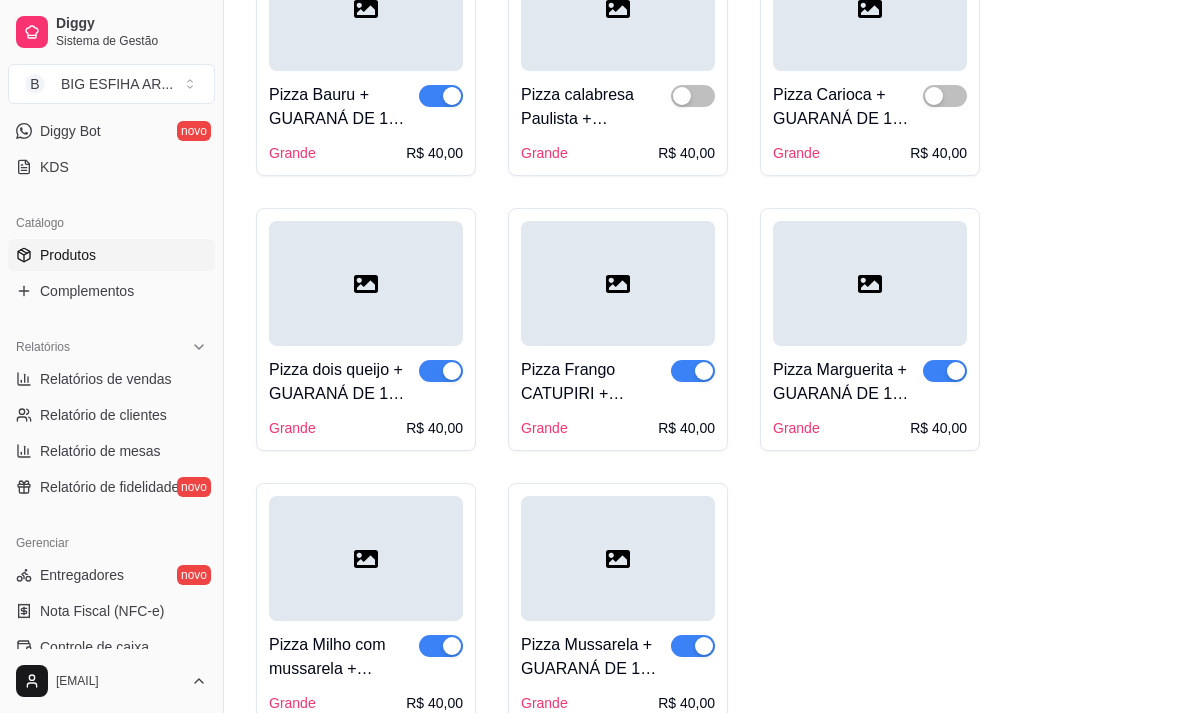 scroll, scrollTop: 600, scrollLeft: 0, axis: vertical 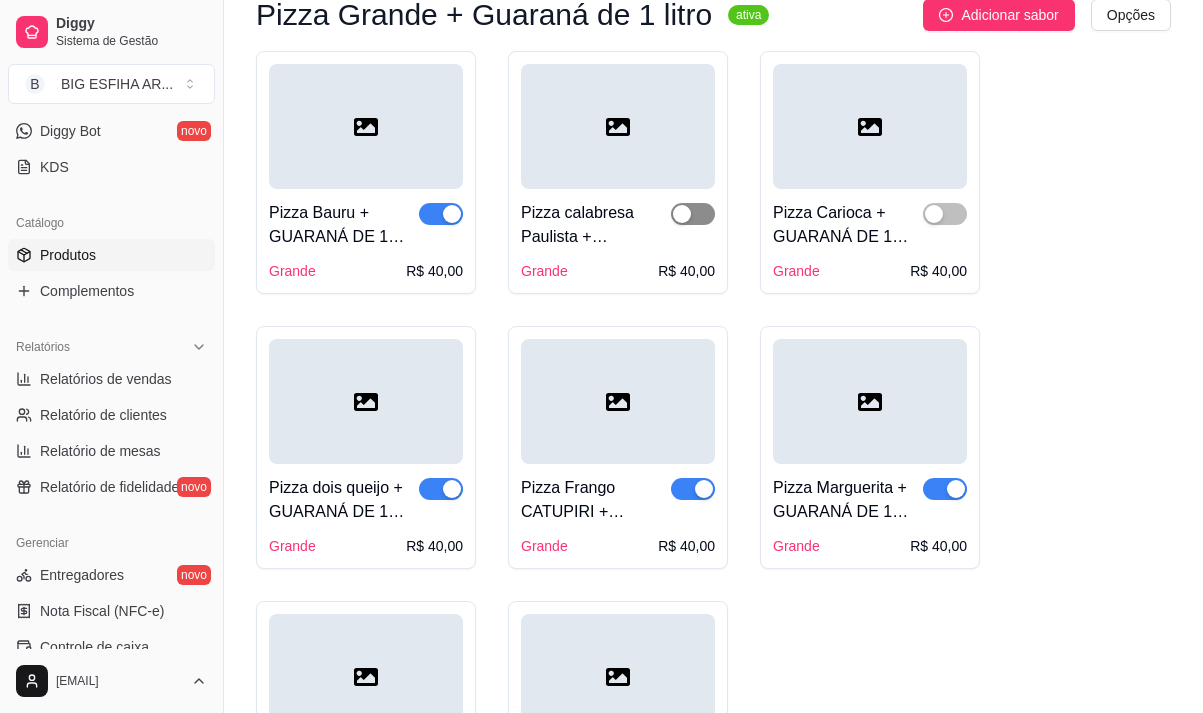 click at bounding box center [693, 214] 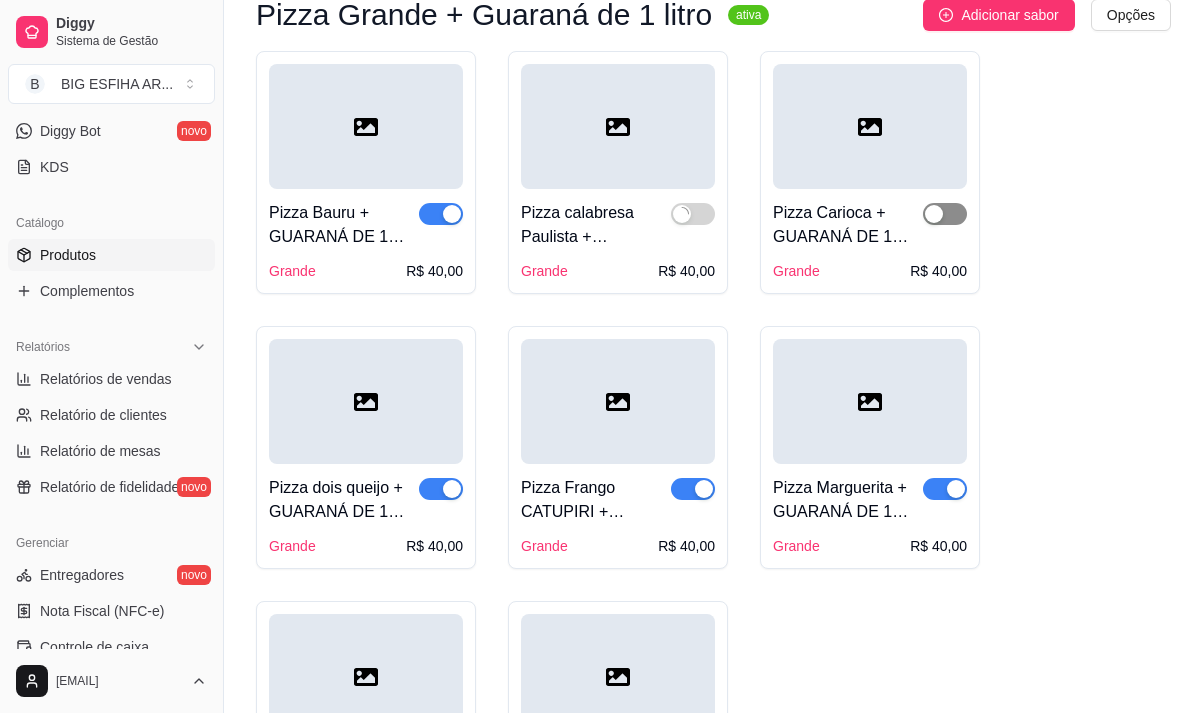 click at bounding box center (945, 214) 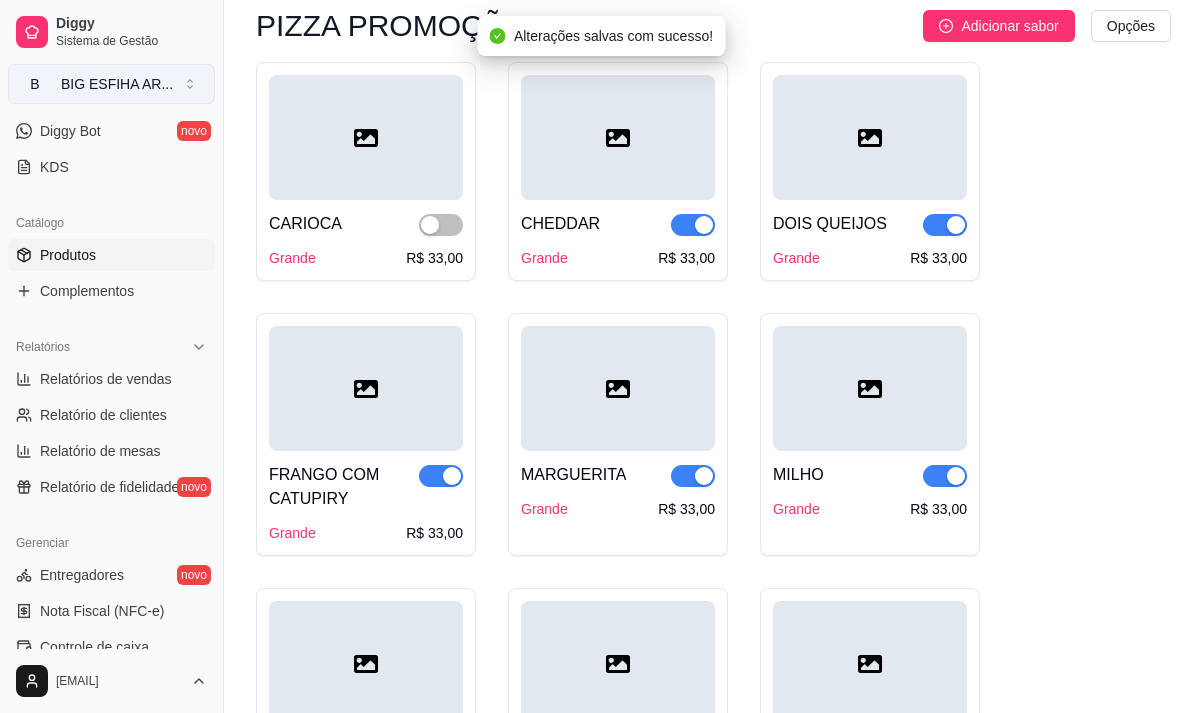 scroll, scrollTop: 1500, scrollLeft: 0, axis: vertical 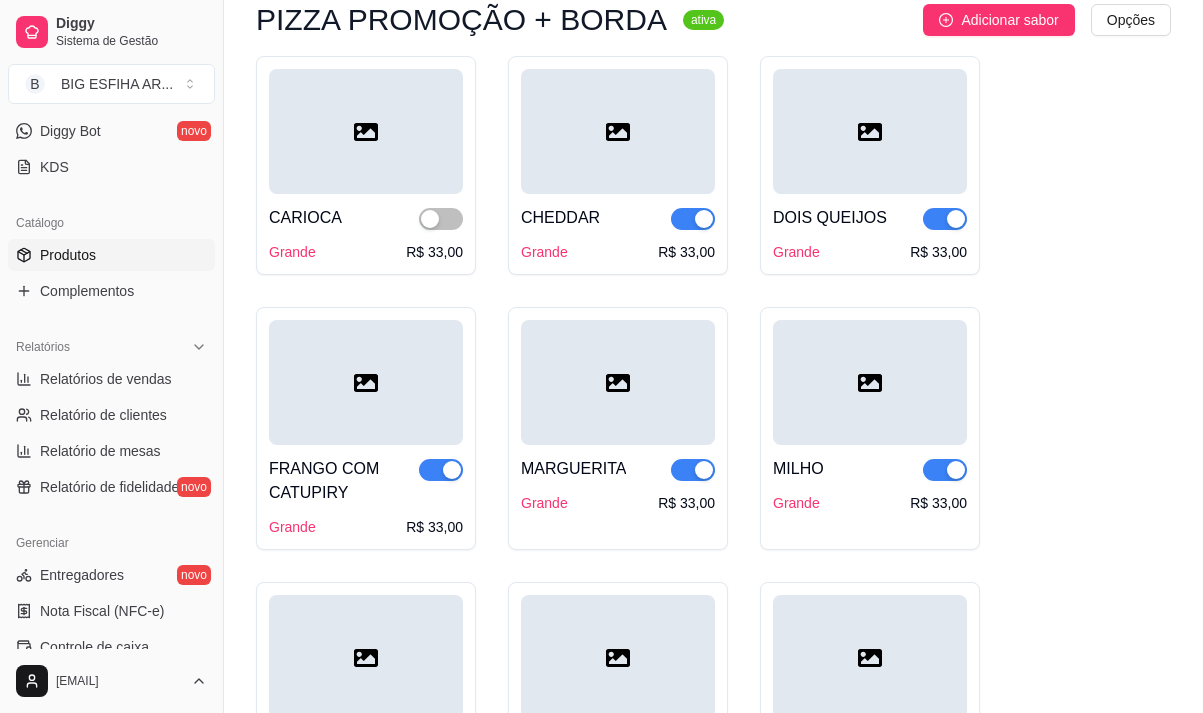 click at bounding box center (441, 218) 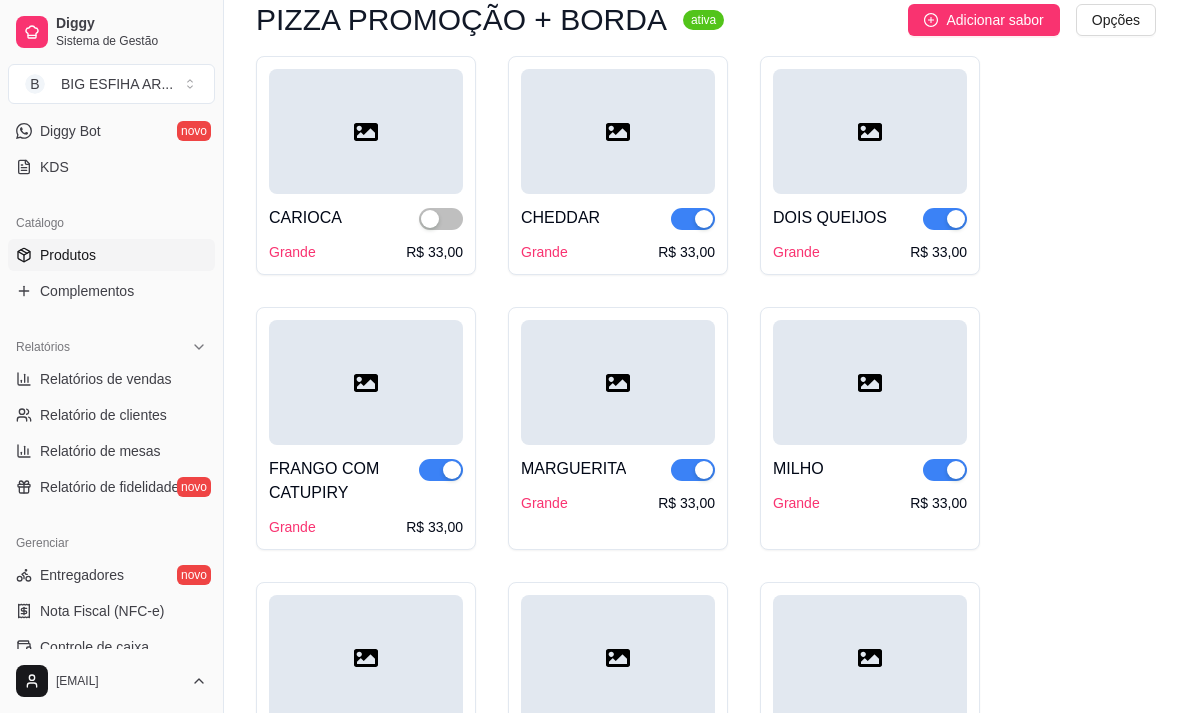 type 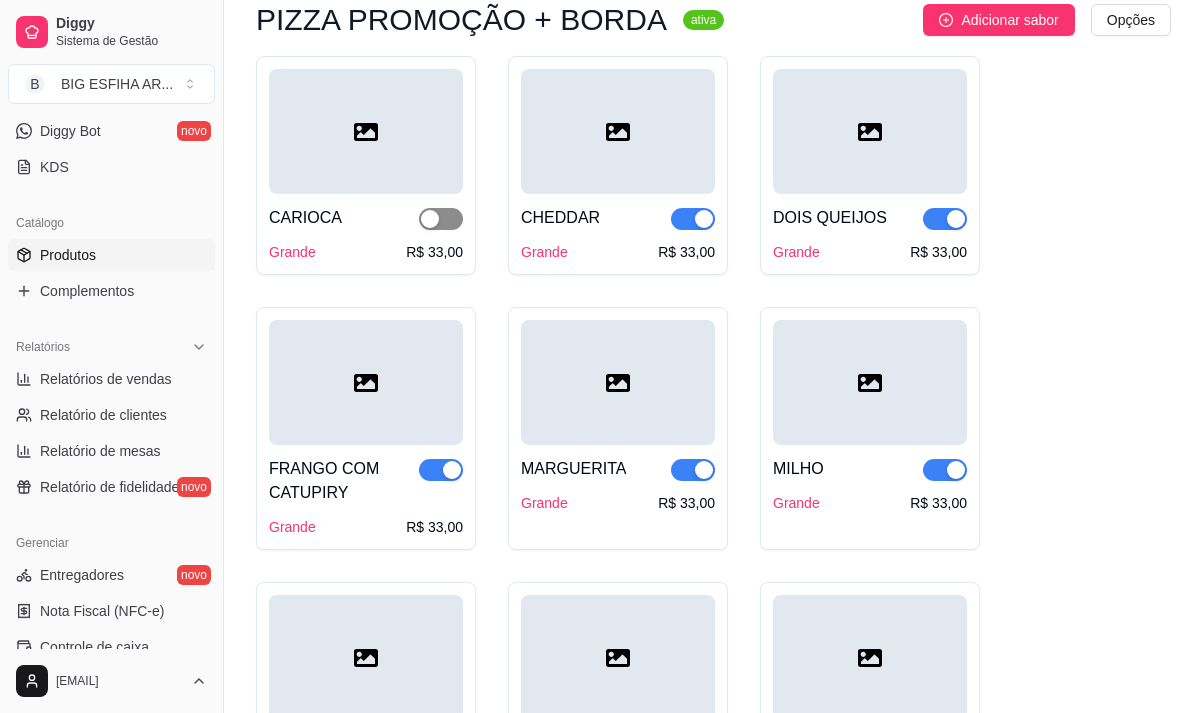 click at bounding box center [441, 219] 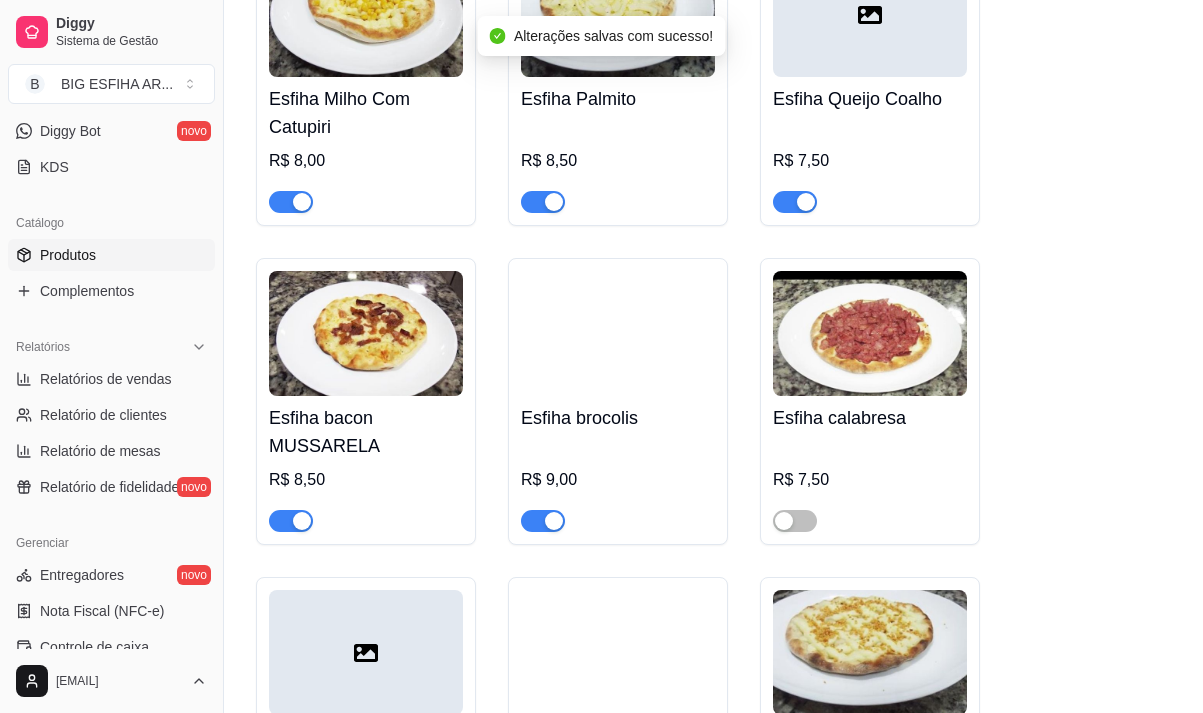 scroll, scrollTop: 2800, scrollLeft: 0, axis: vertical 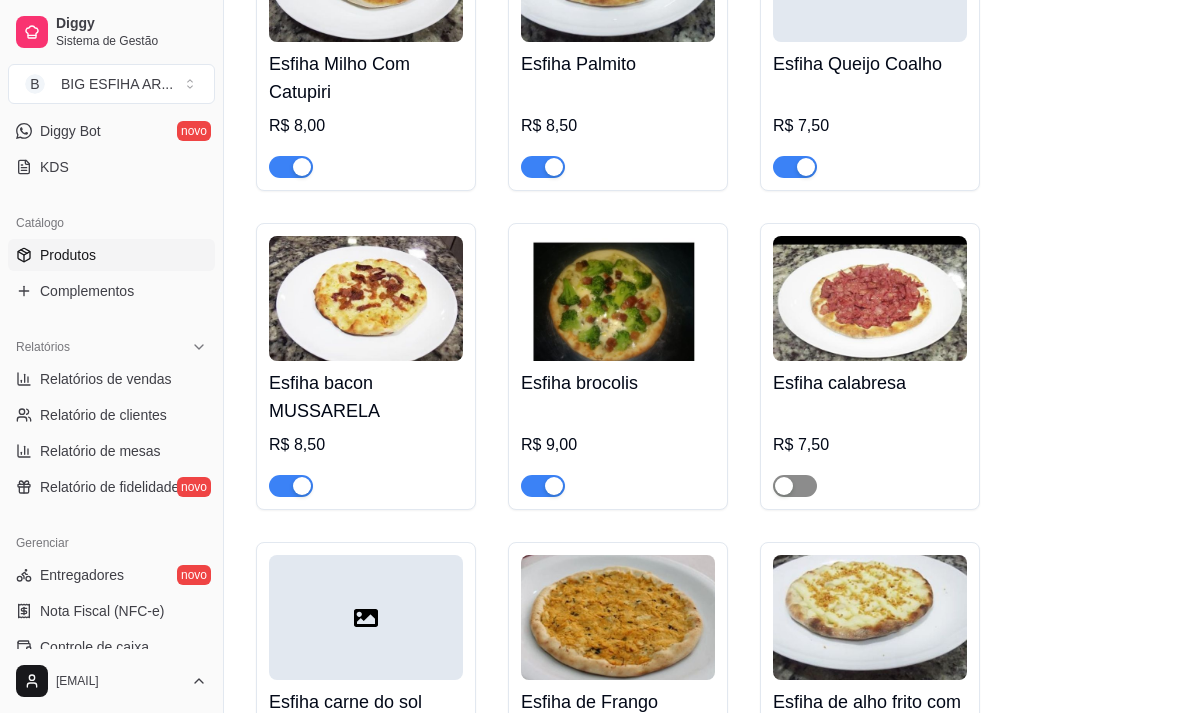 click at bounding box center (795, 486) 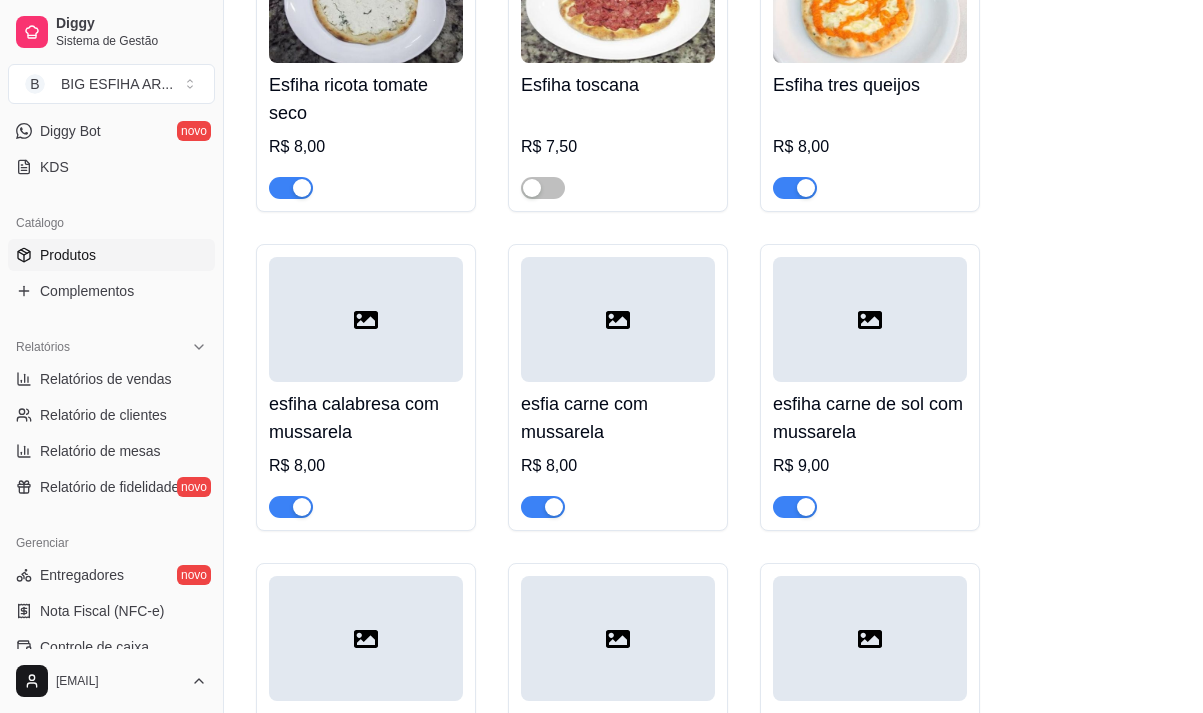 scroll, scrollTop: 5100, scrollLeft: 0, axis: vertical 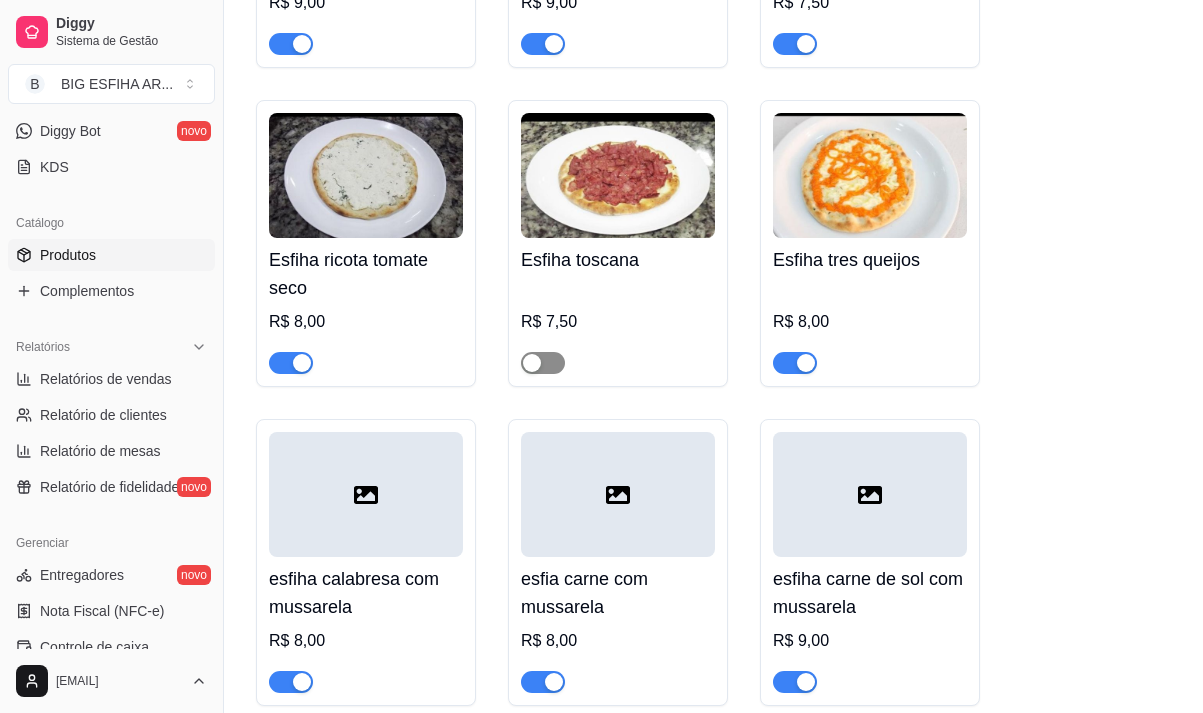 click at bounding box center (543, 363) 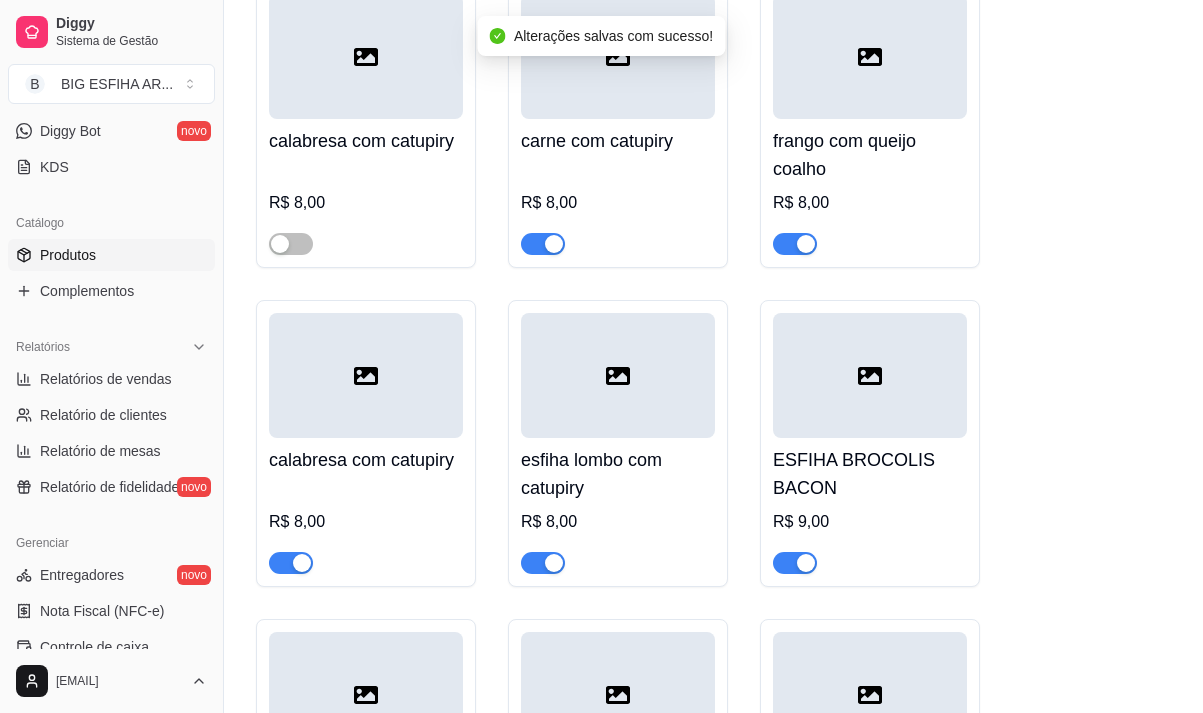 scroll, scrollTop: 6500, scrollLeft: 0, axis: vertical 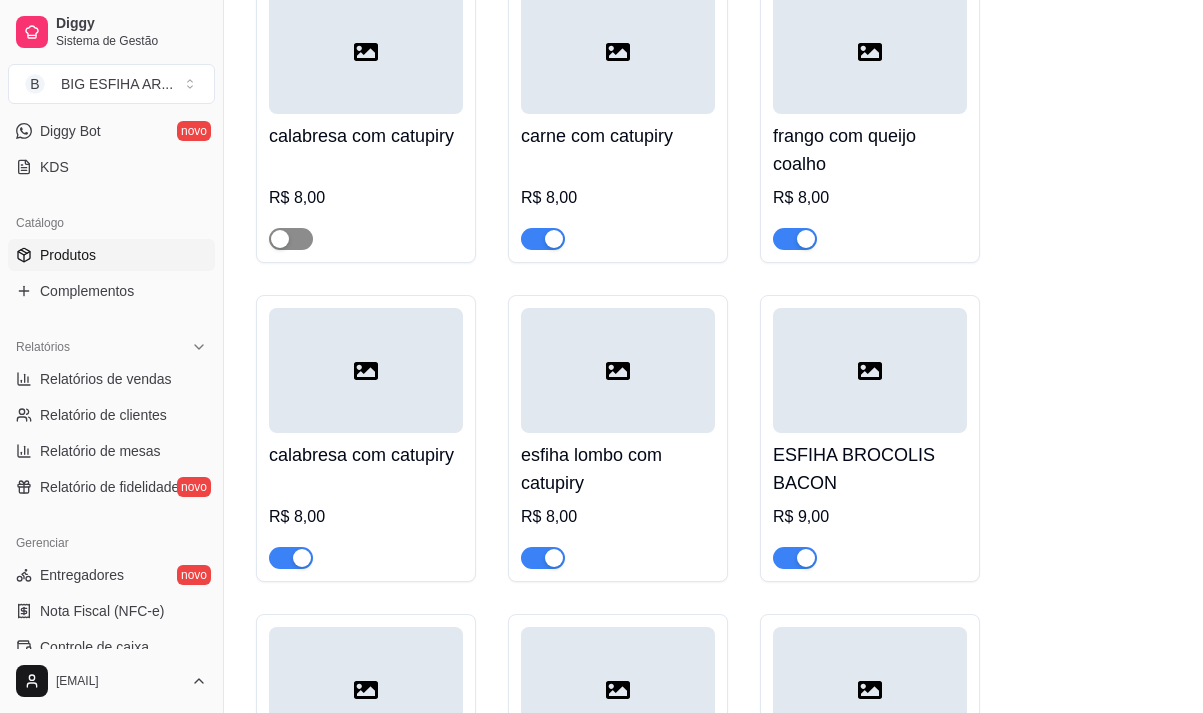 click at bounding box center (291, 239) 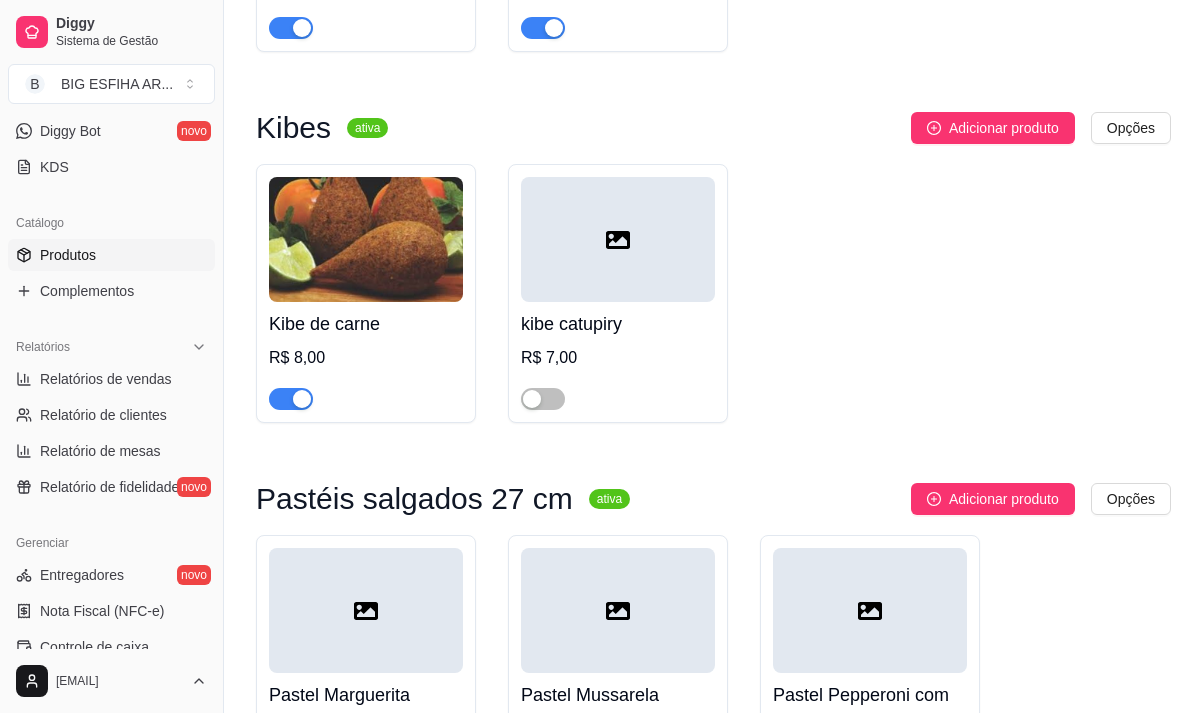 scroll, scrollTop: 9000, scrollLeft: 0, axis: vertical 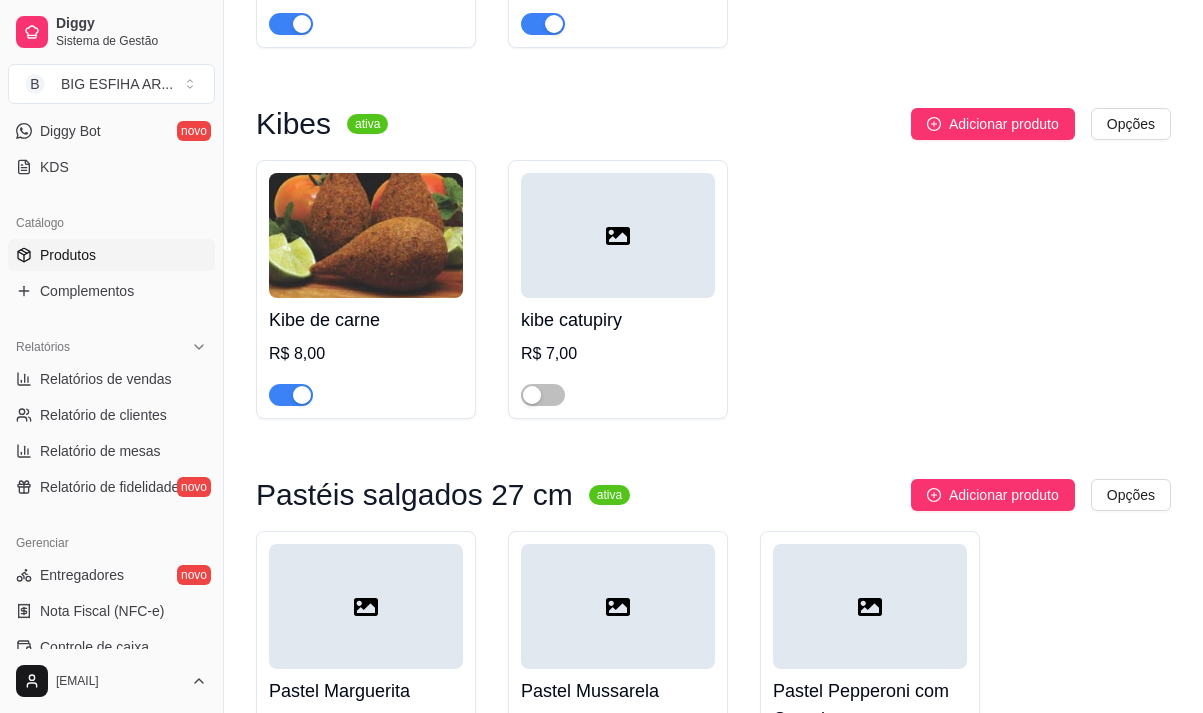 click at bounding box center [291, 395] 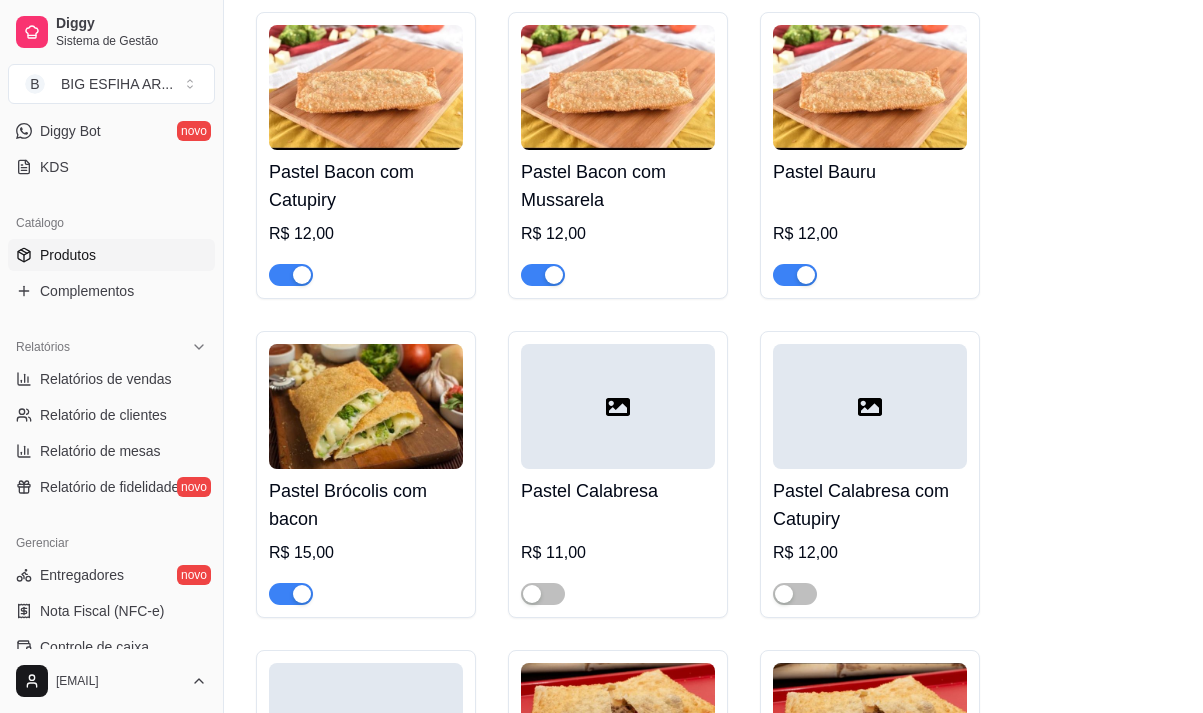 scroll, scrollTop: 10700, scrollLeft: 0, axis: vertical 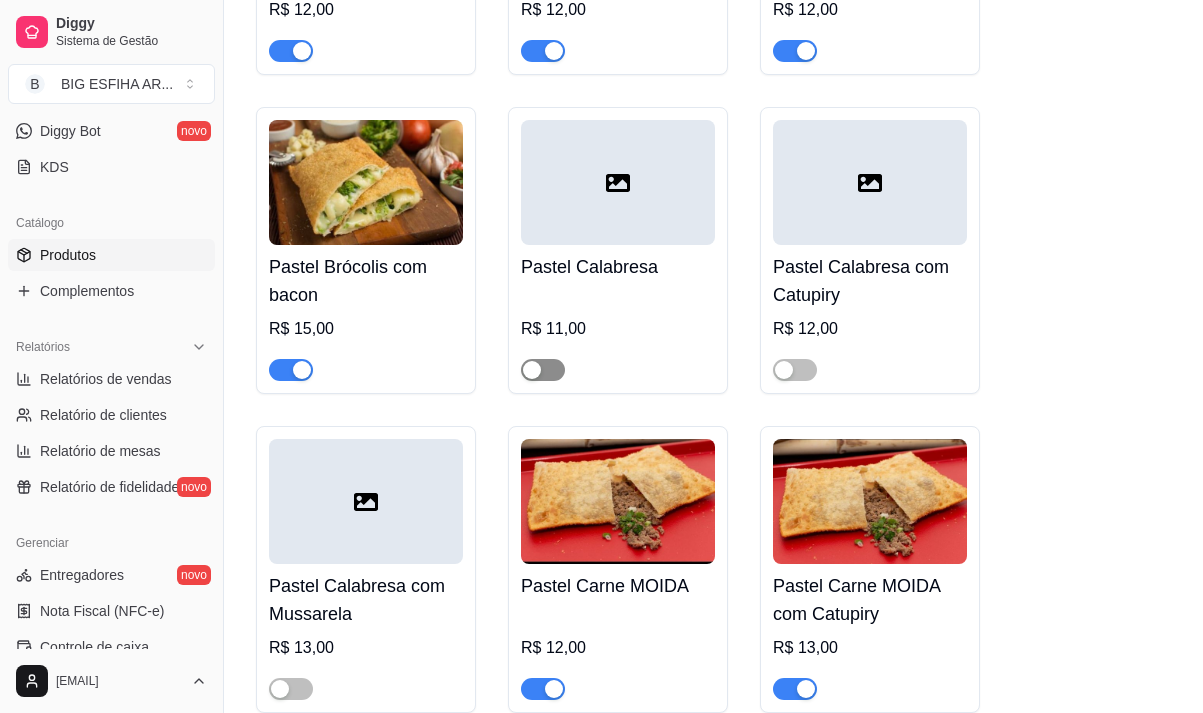 click at bounding box center [543, 370] 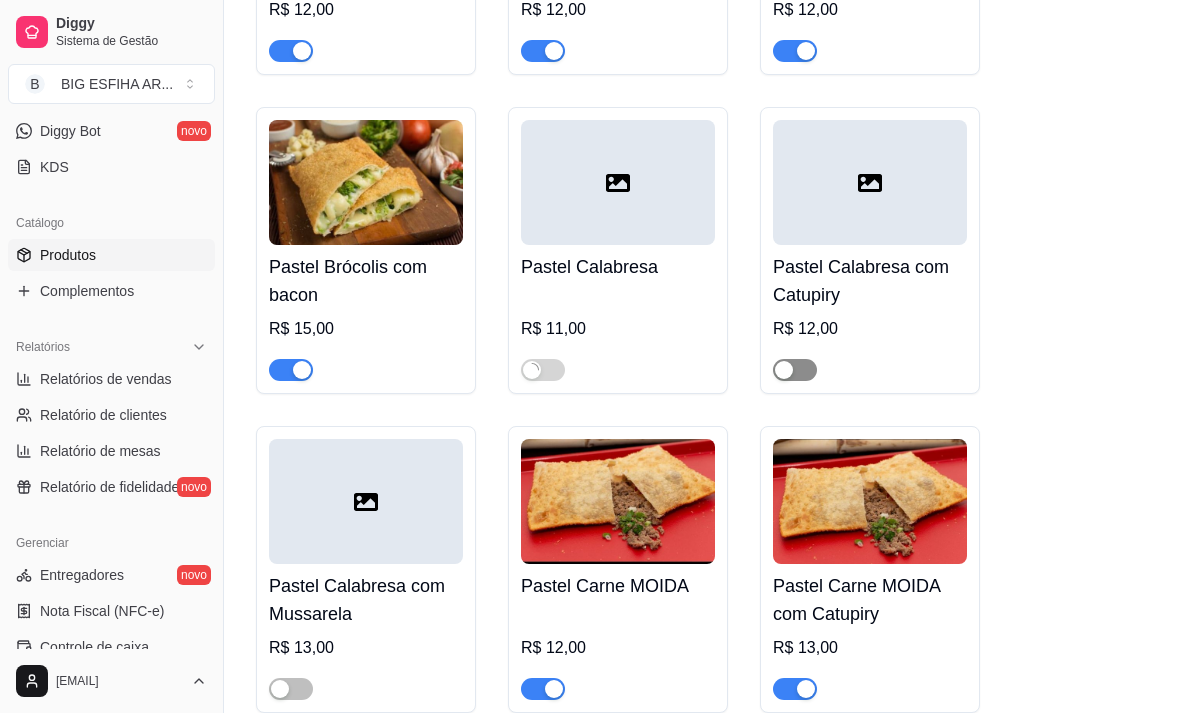 click at bounding box center (795, 370) 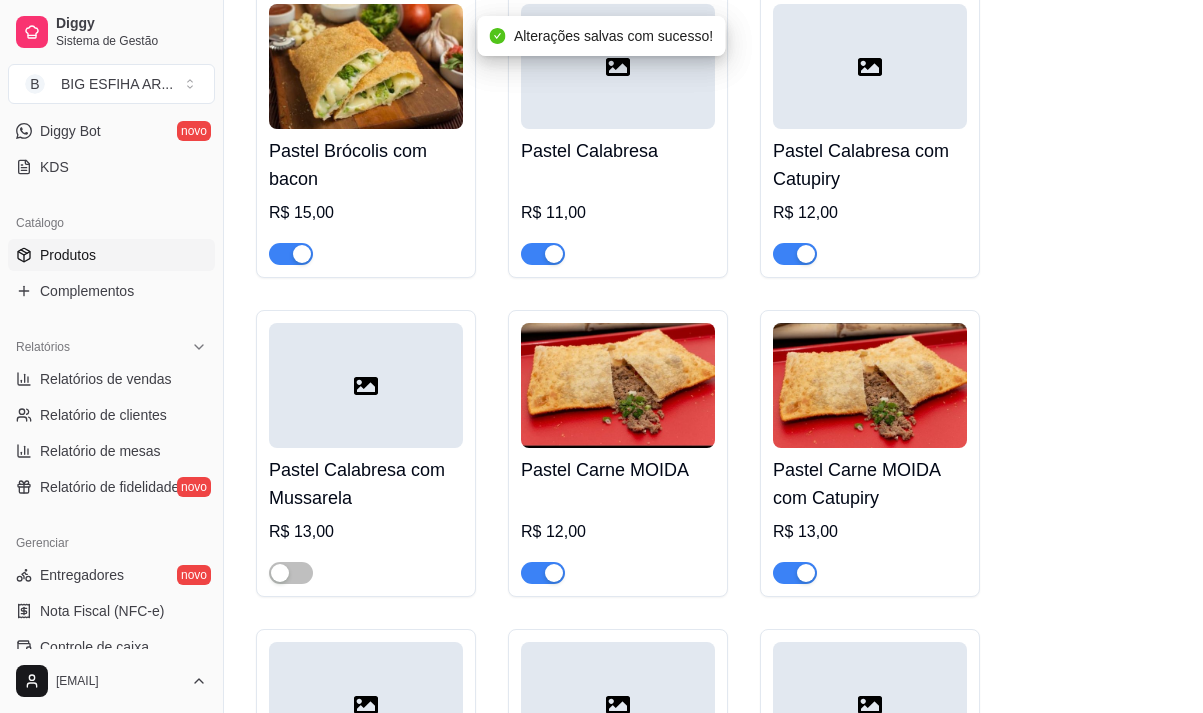 scroll, scrollTop: 11100, scrollLeft: 0, axis: vertical 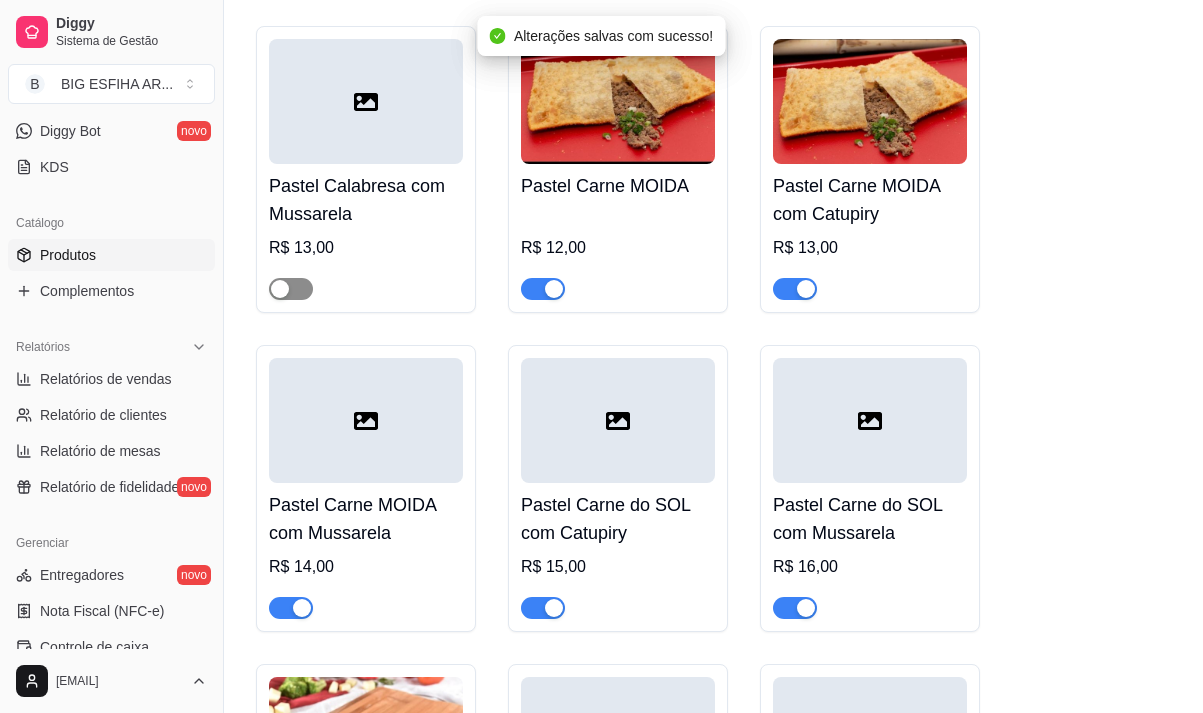 click at bounding box center (291, 289) 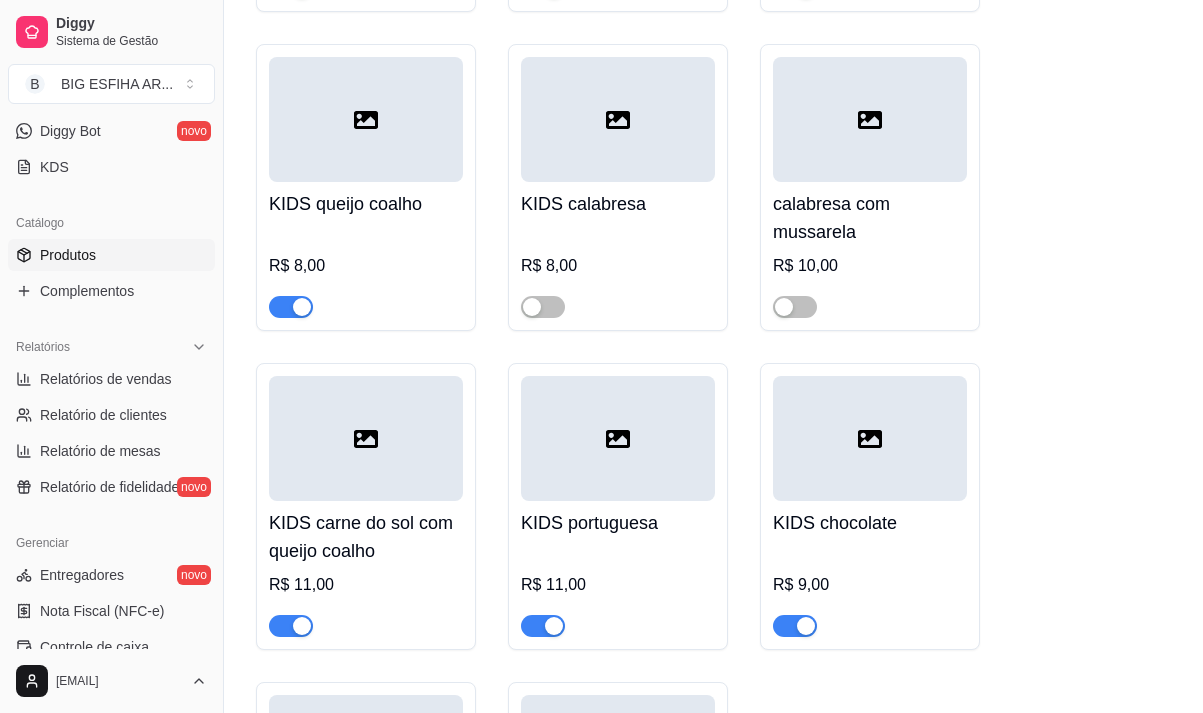scroll, scrollTop: 17400, scrollLeft: 0, axis: vertical 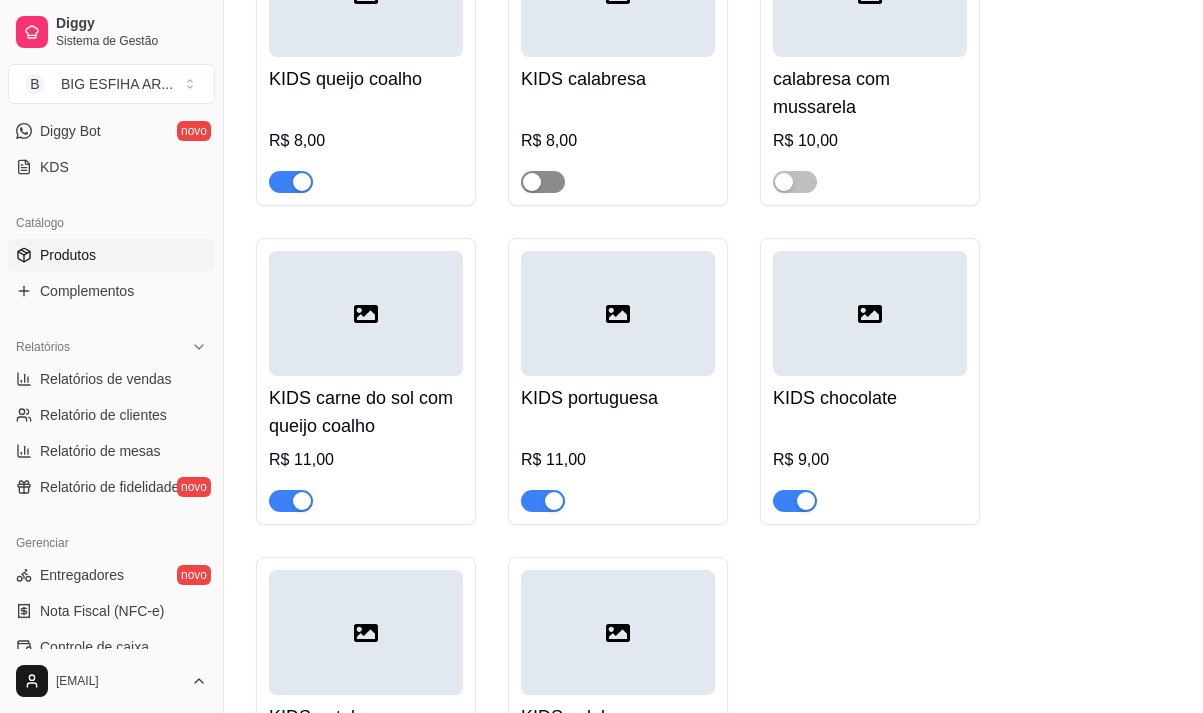 click at bounding box center (543, 182) 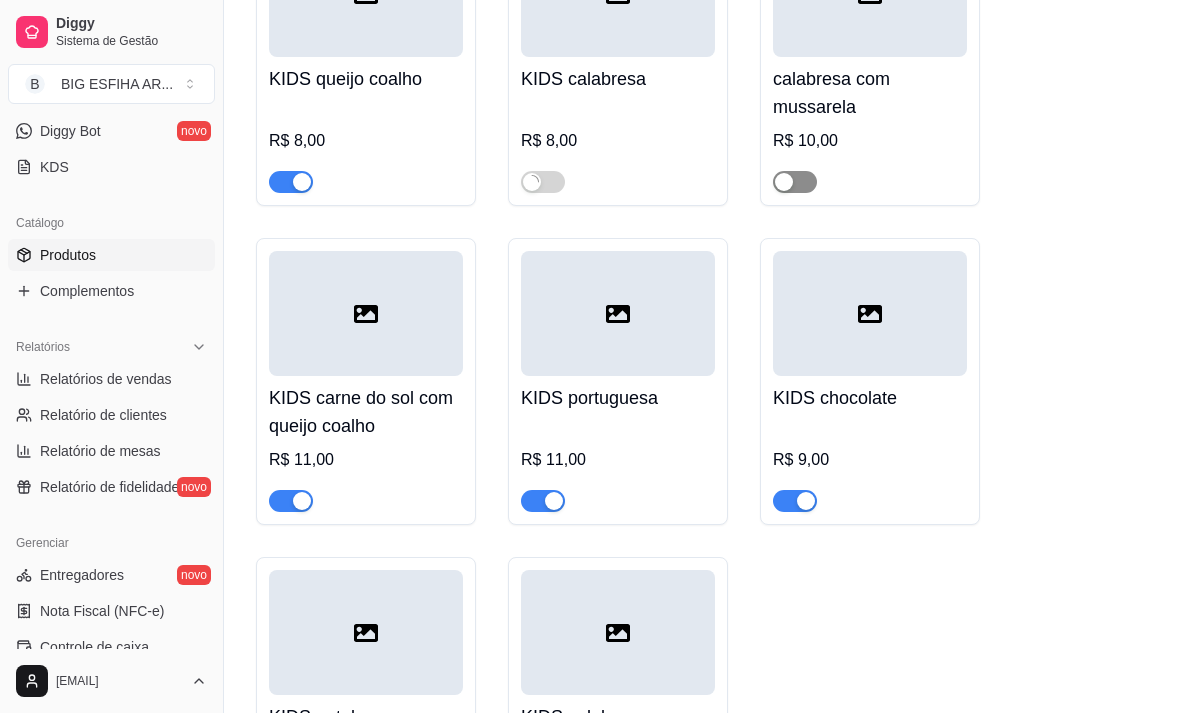 click at bounding box center [795, 182] 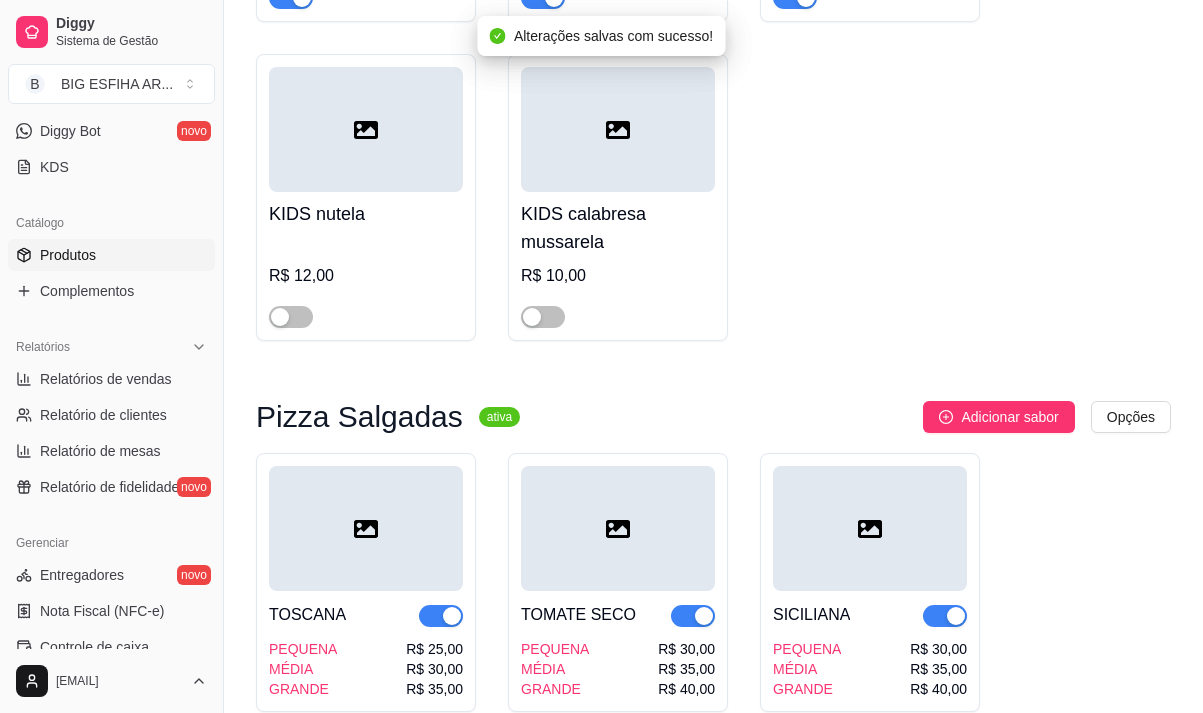 scroll, scrollTop: 18000, scrollLeft: 0, axis: vertical 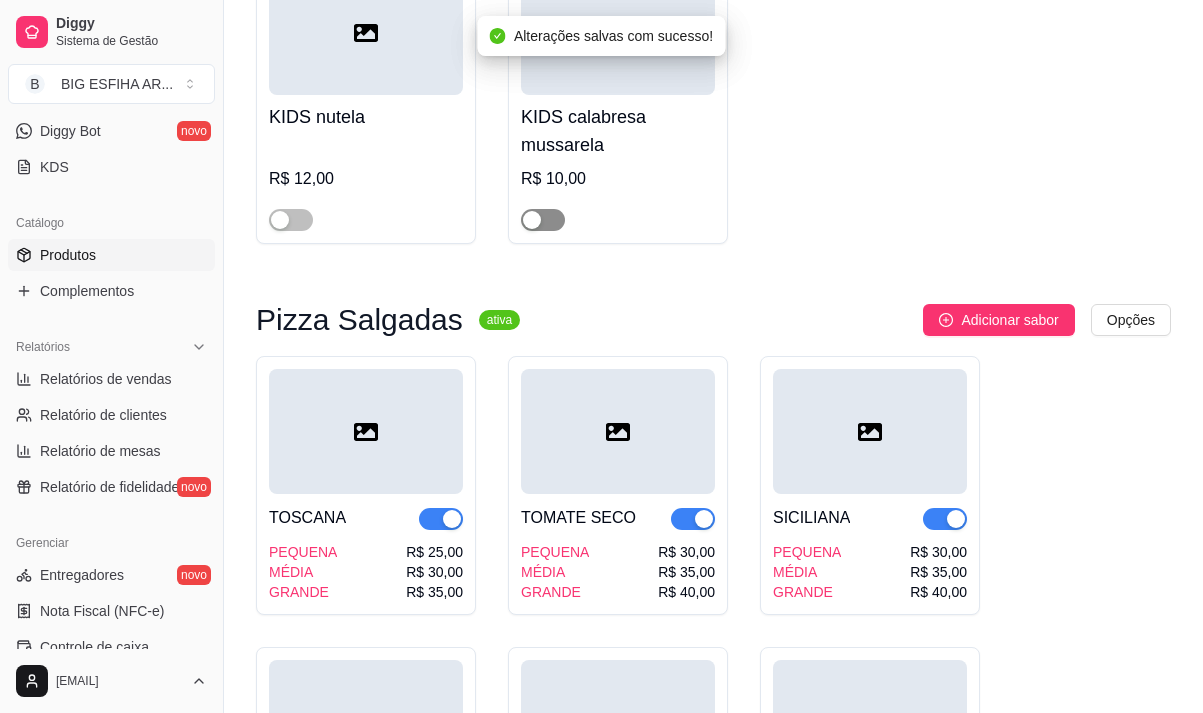 click at bounding box center (543, 220) 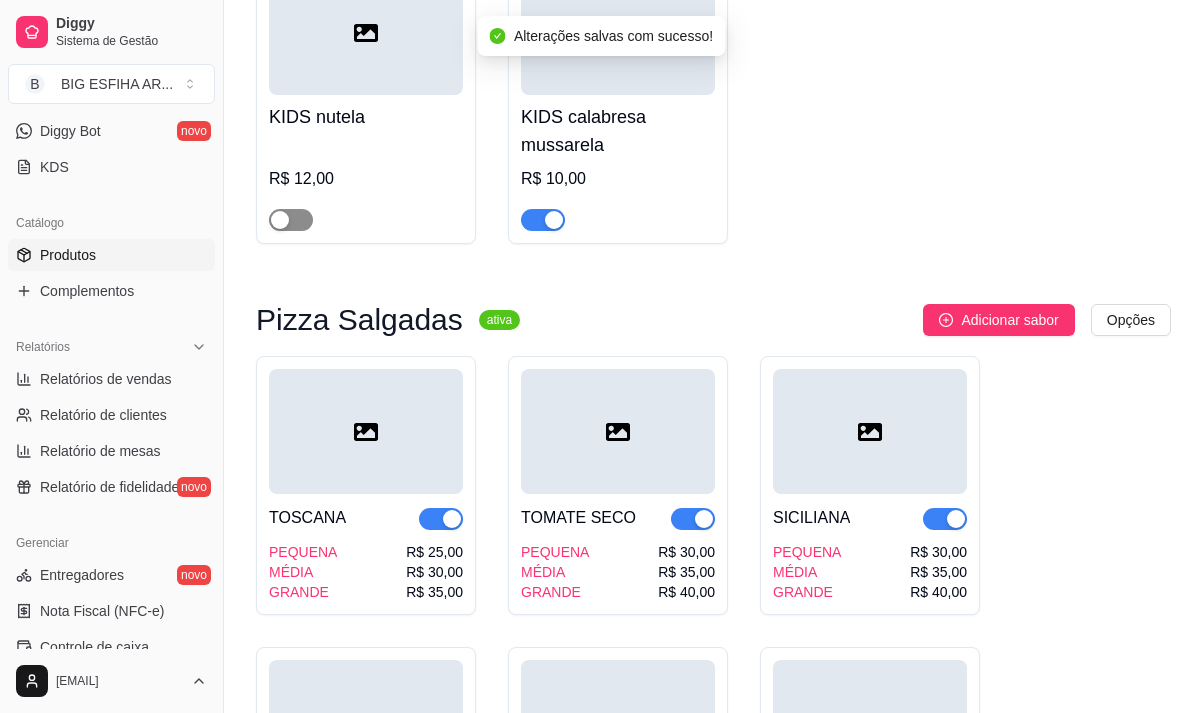 click at bounding box center (291, 220) 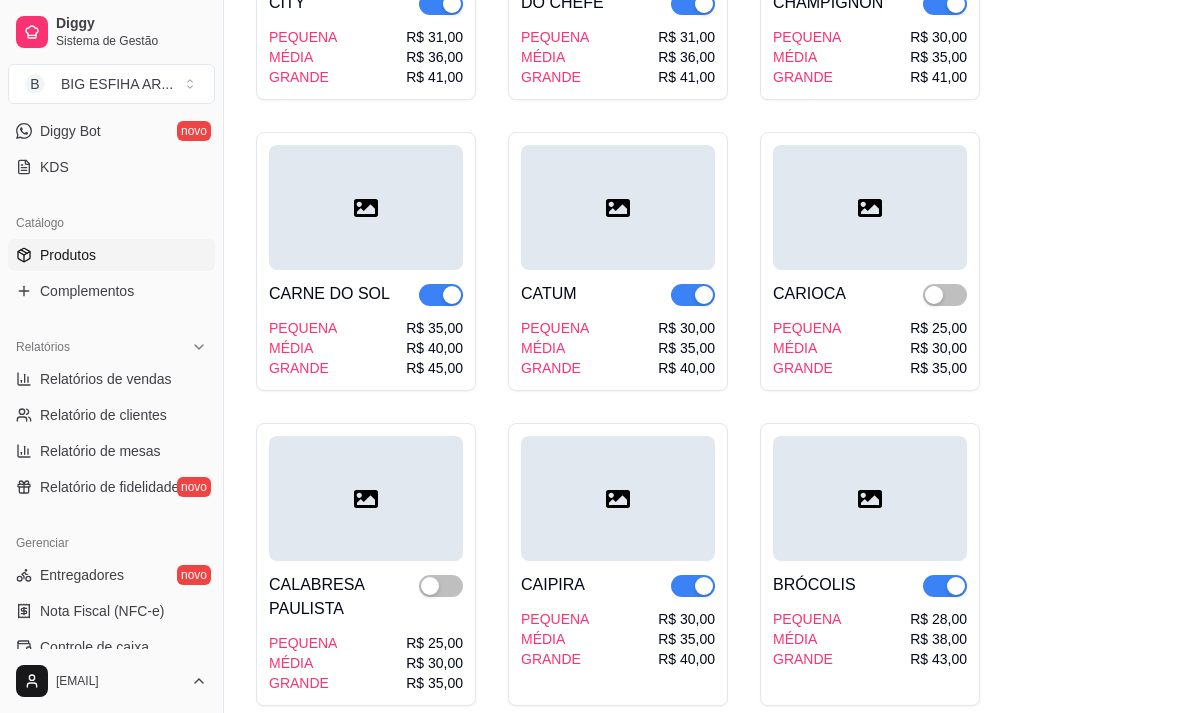 scroll, scrollTop: 19800, scrollLeft: 0, axis: vertical 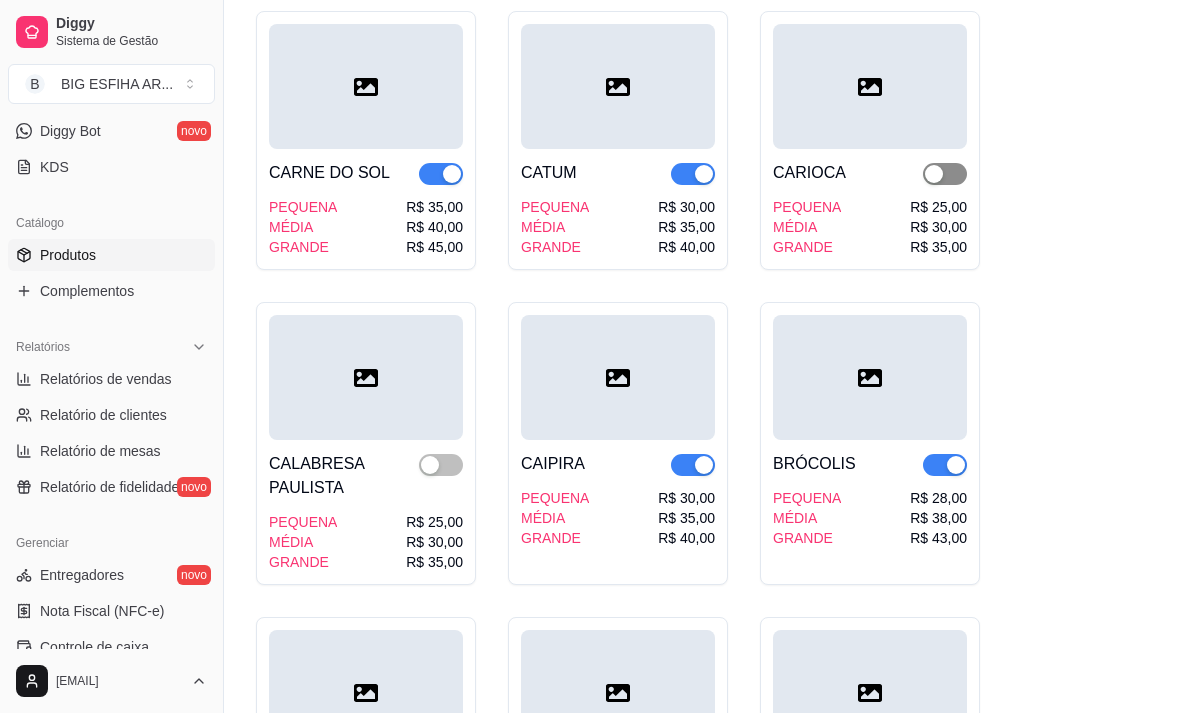 click at bounding box center [945, 174] 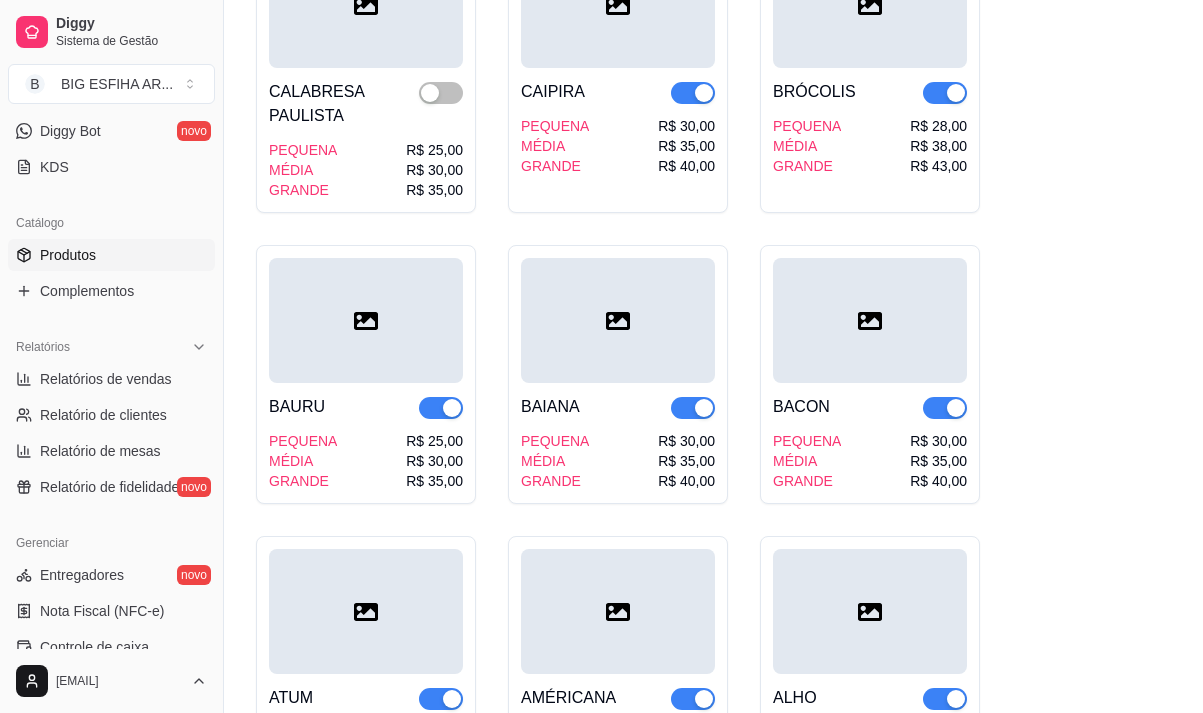 scroll, scrollTop: 20200, scrollLeft: 0, axis: vertical 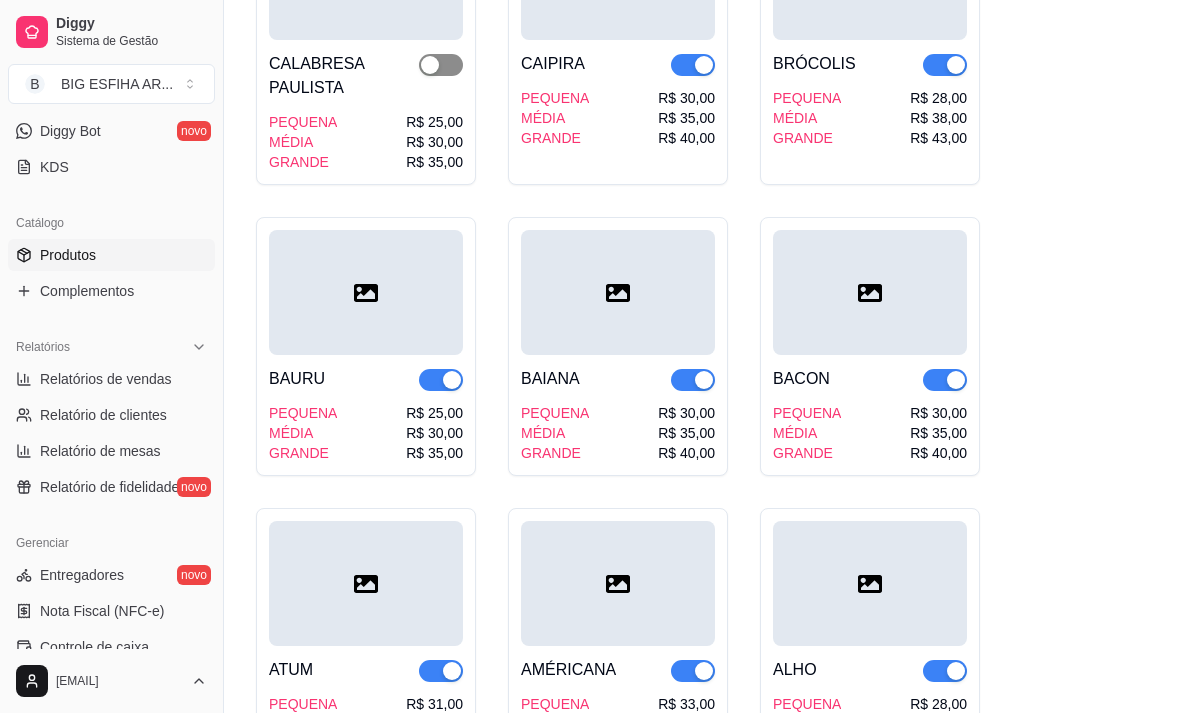 click at bounding box center [441, 65] 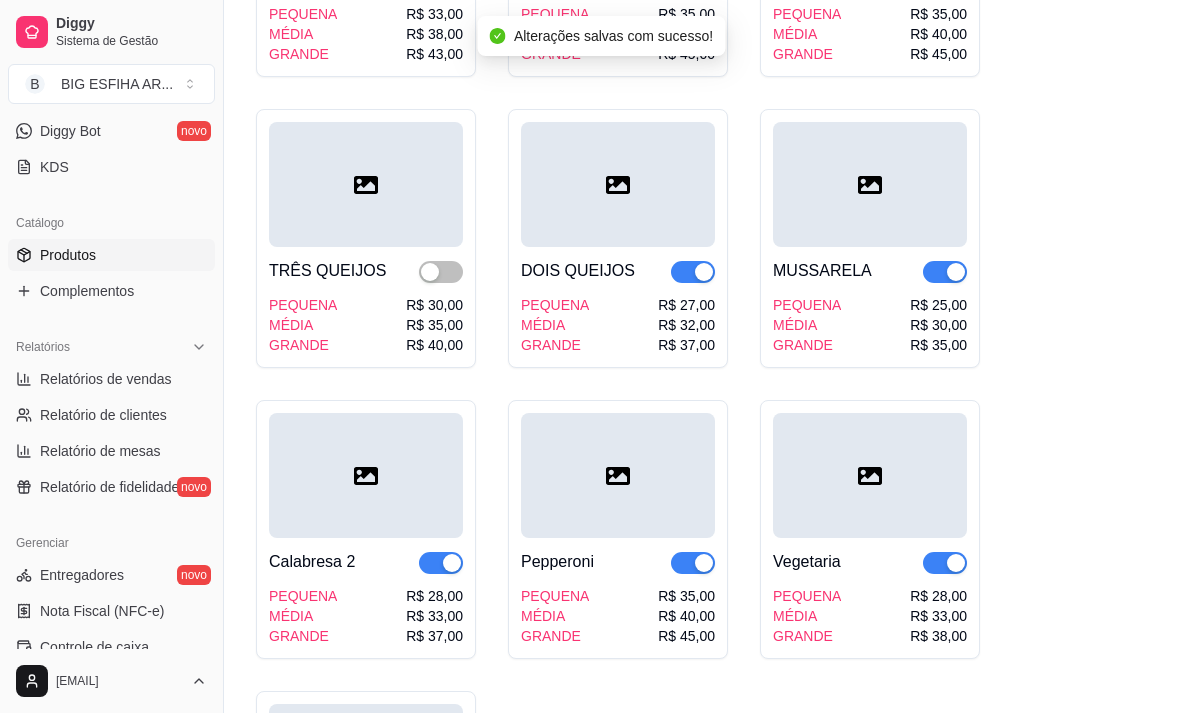 scroll, scrollTop: 21400, scrollLeft: 0, axis: vertical 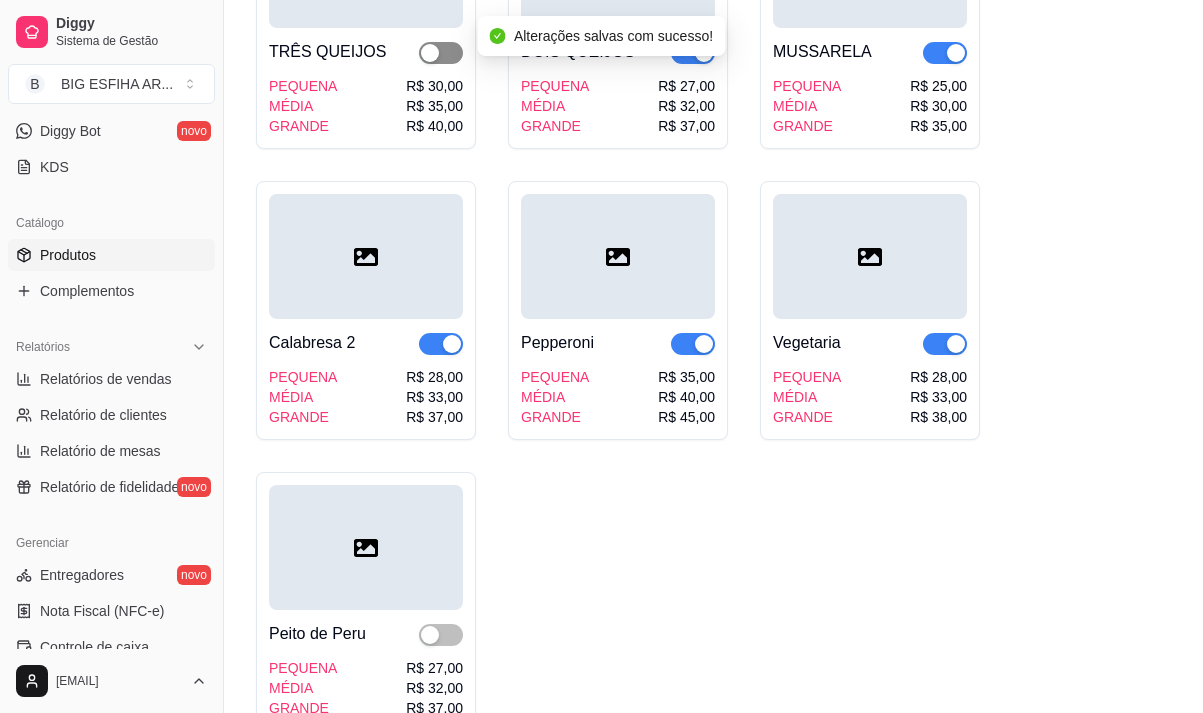 click at bounding box center [441, 53] 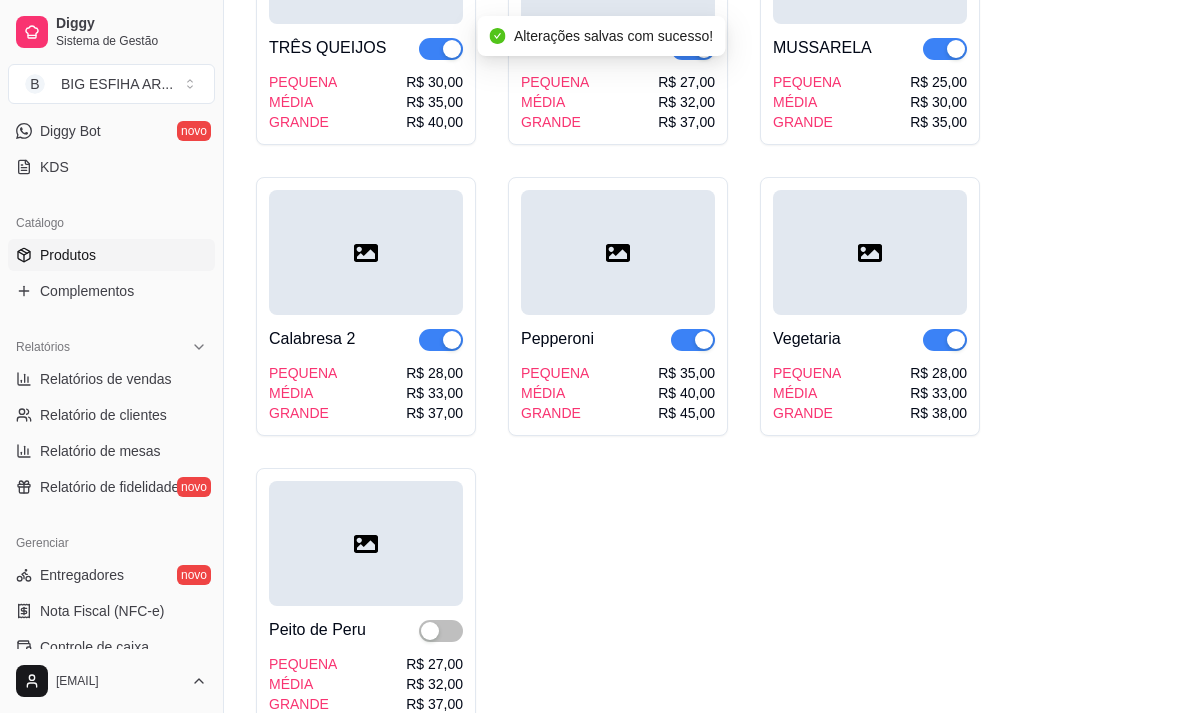 scroll, scrollTop: 21400, scrollLeft: 0, axis: vertical 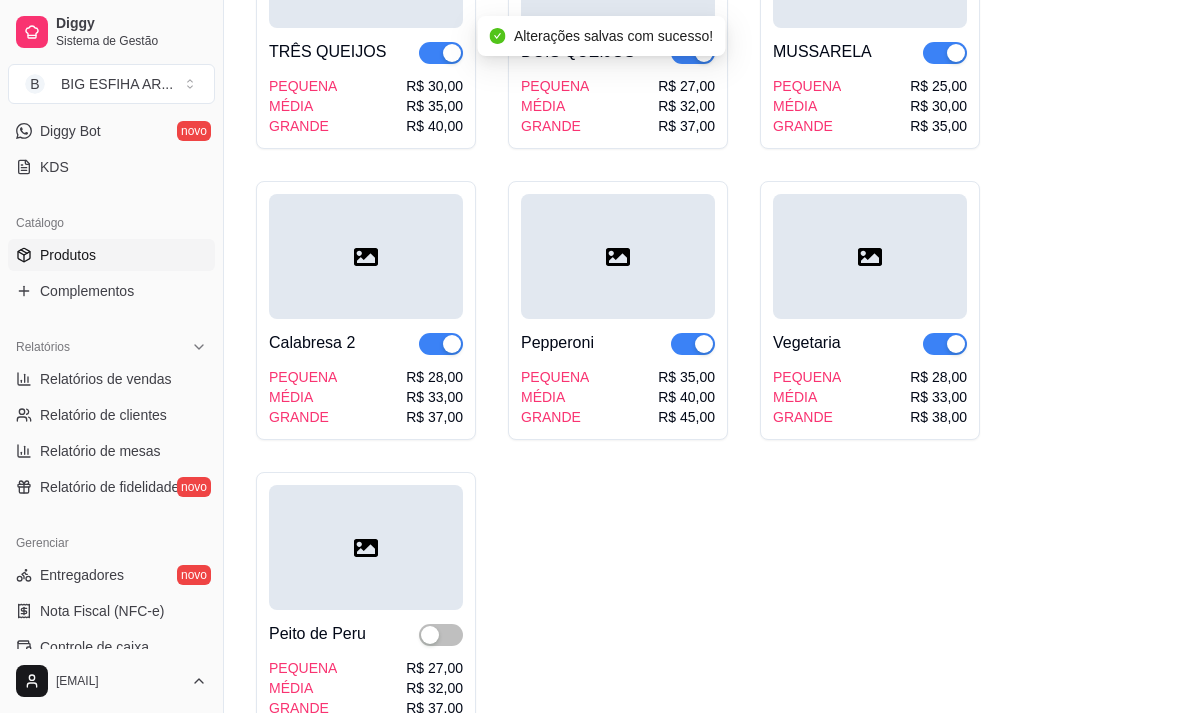 click at bounding box center (441, 53) 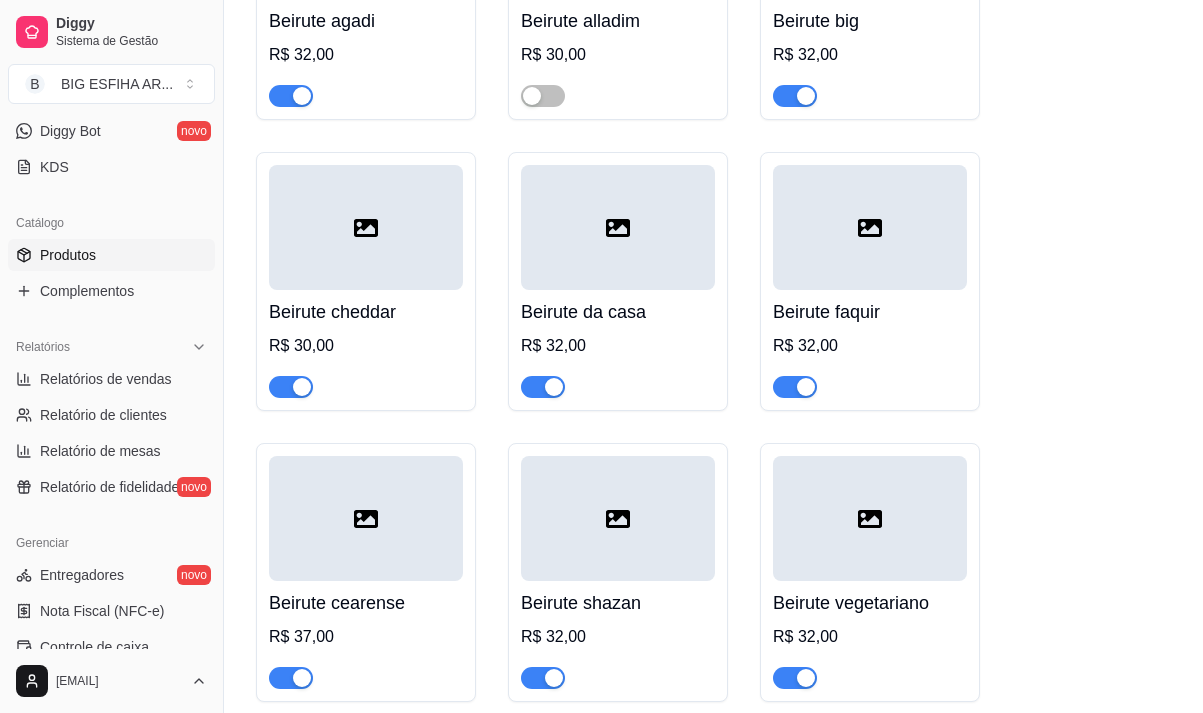 scroll, scrollTop: 22900, scrollLeft: 0, axis: vertical 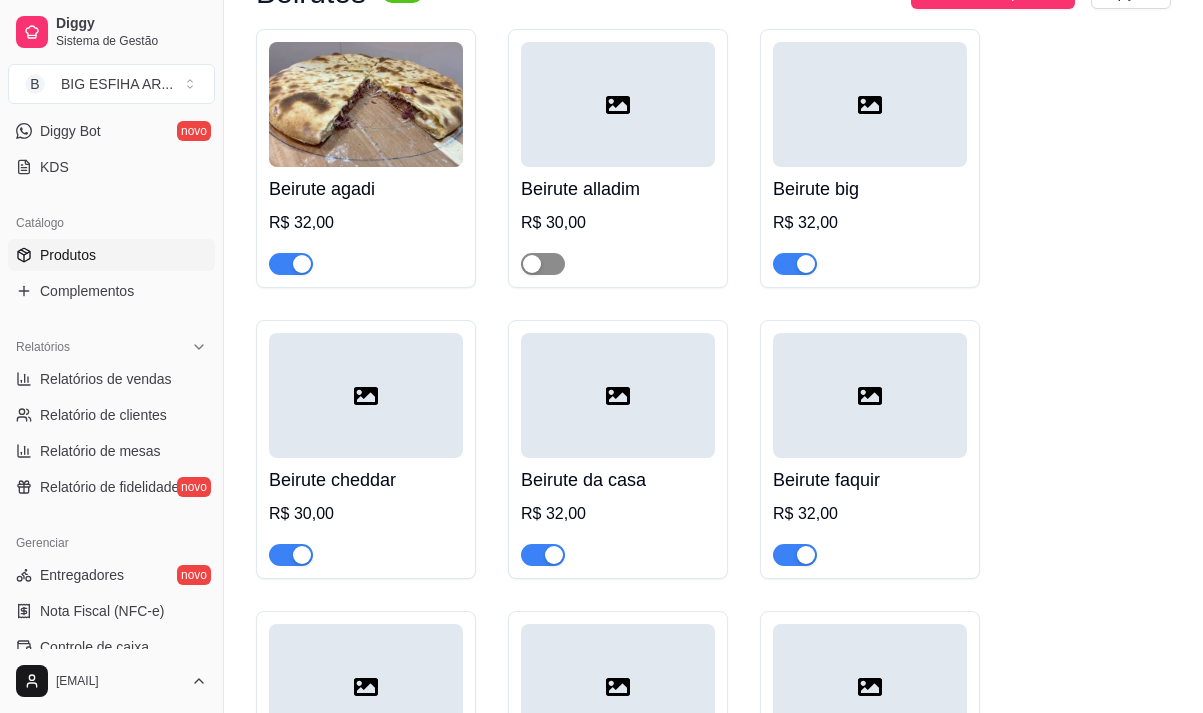 click at bounding box center [543, 264] 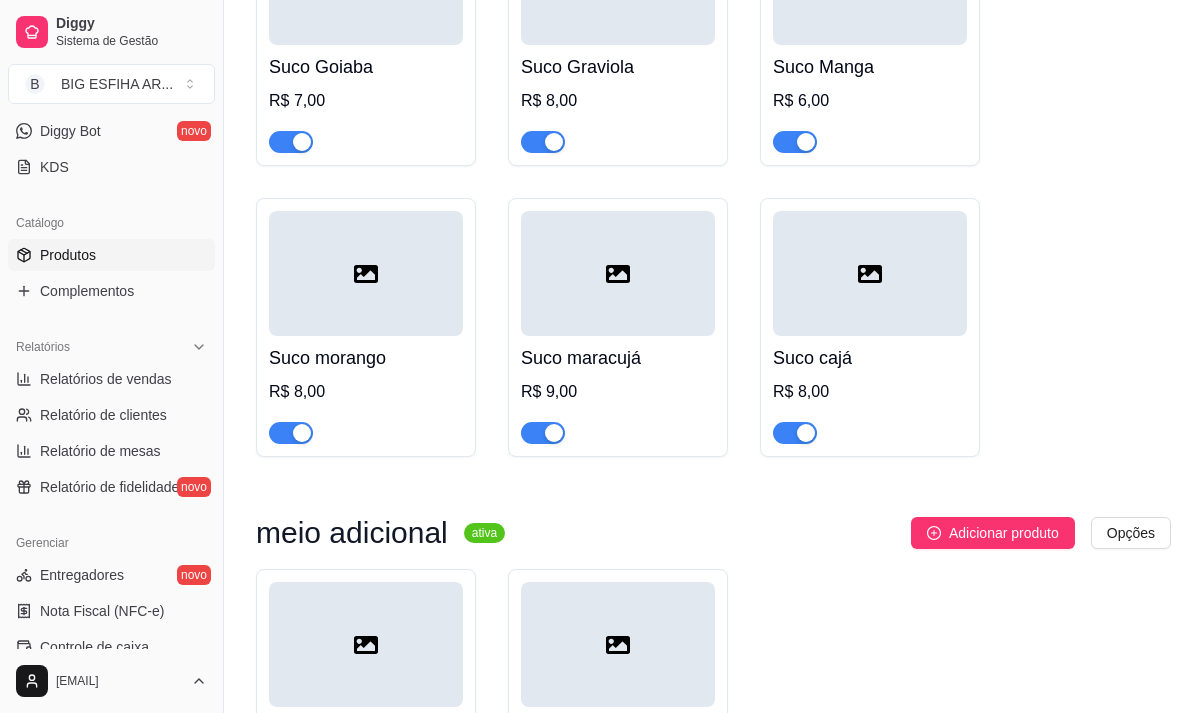 scroll, scrollTop: 26986, scrollLeft: 0, axis: vertical 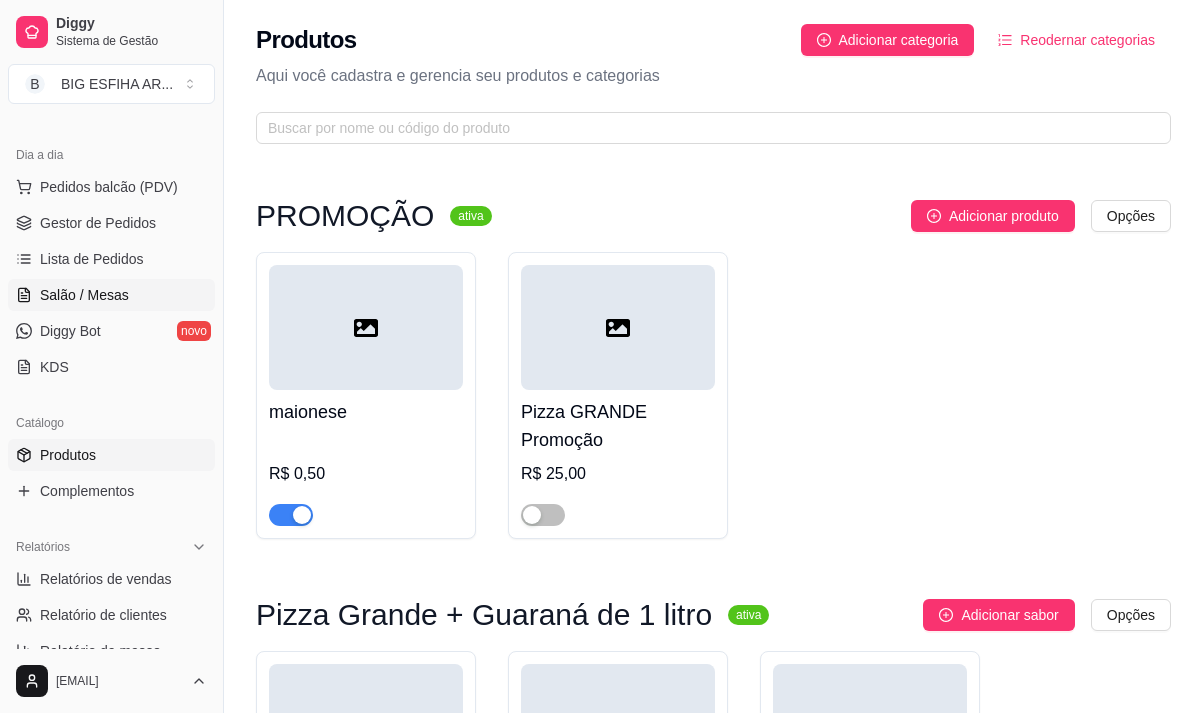 click on "Salão / Mesas" at bounding box center (84, 295) 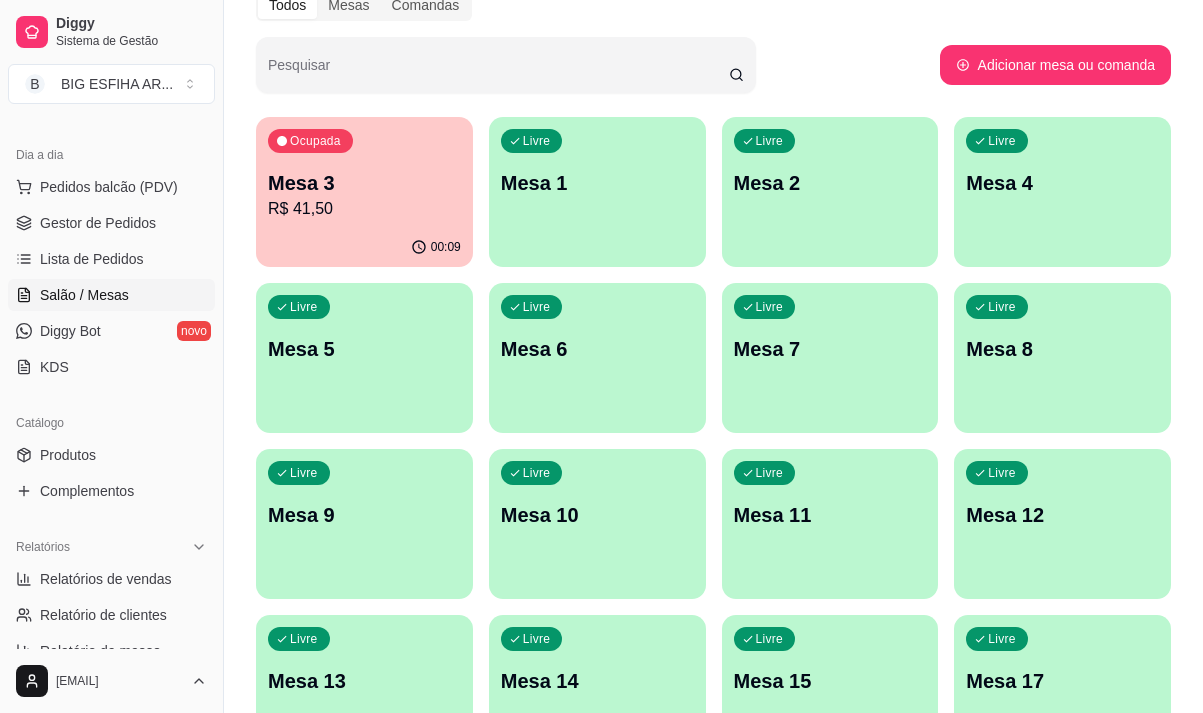 scroll, scrollTop: 100, scrollLeft: 0, axis: vertical 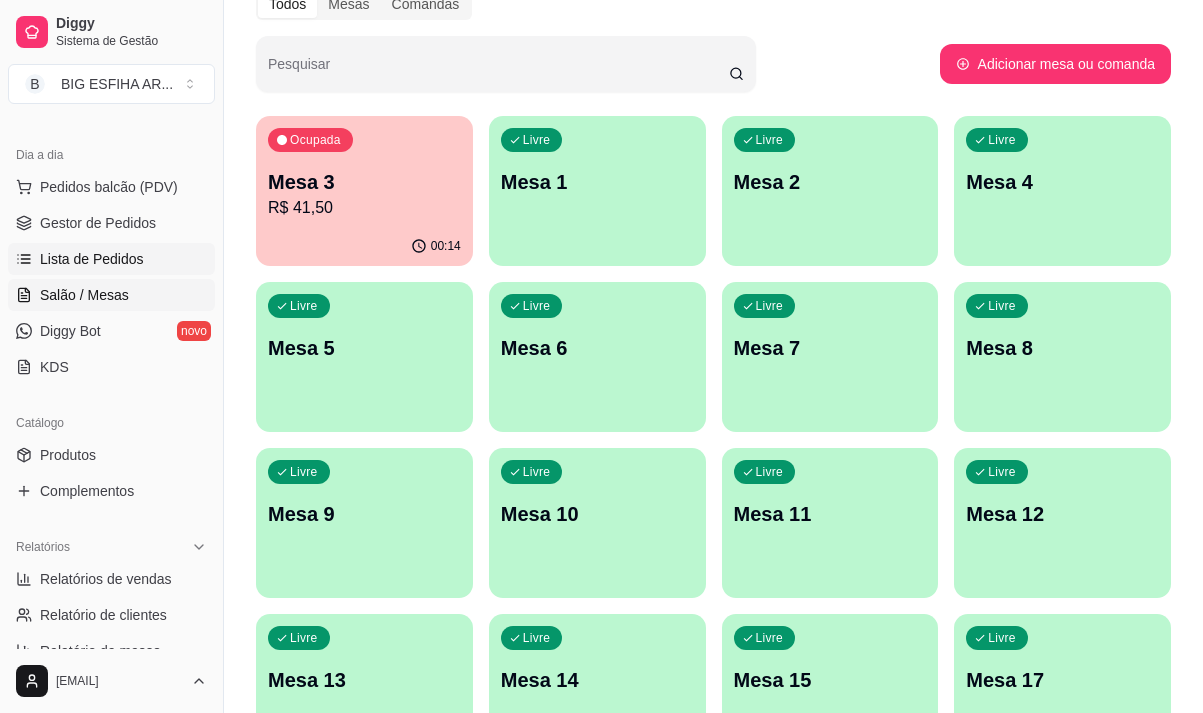 click on "Lista de Pedidos" at bounding box center (92, 259) 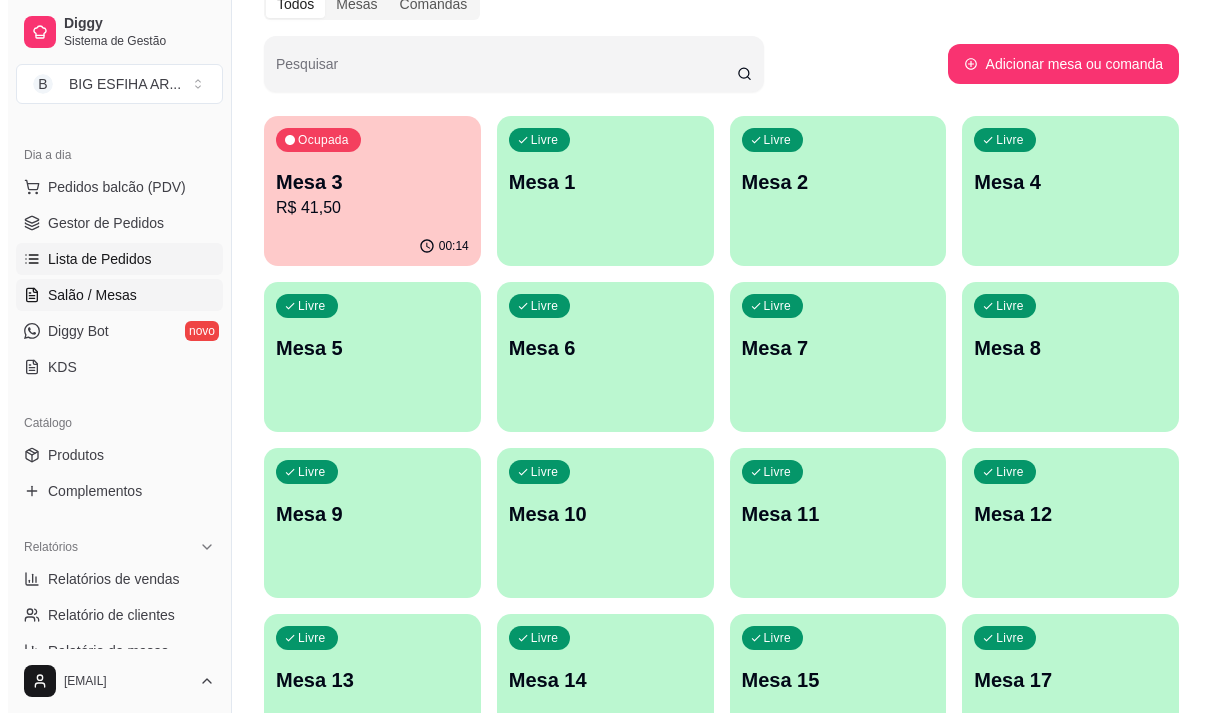 scroll, scrollTop: 0, scrollLeft: 0, axis: both 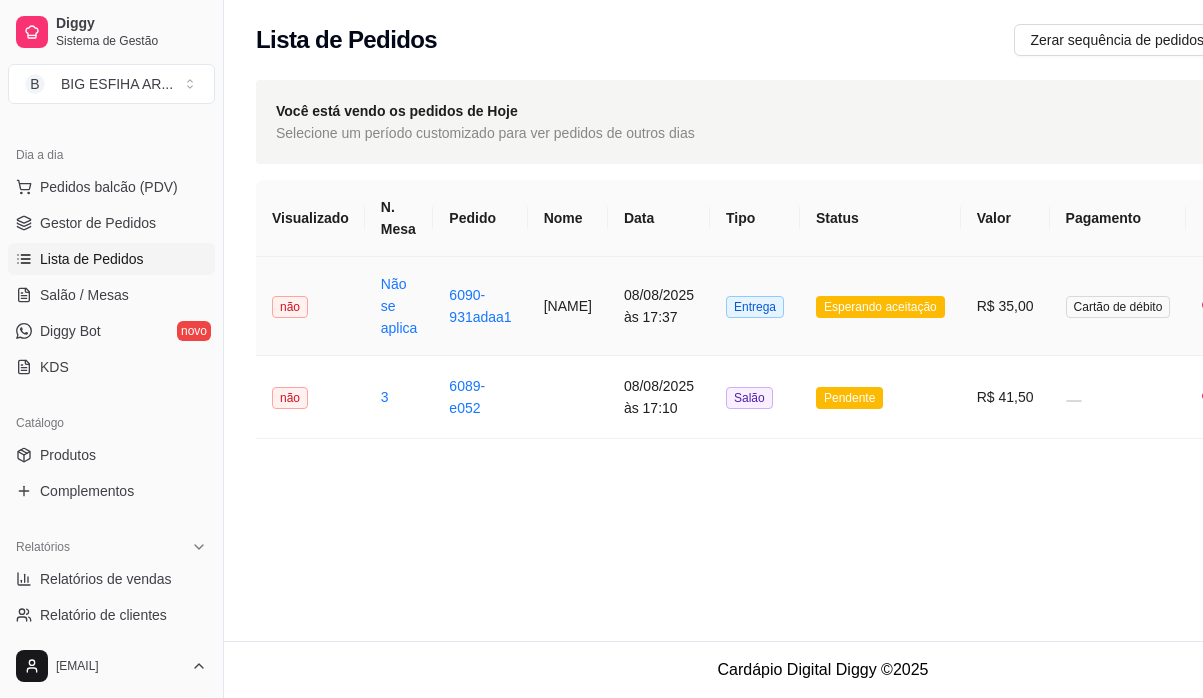 click on "08/08/2025 às 17:37" at bounding box center [659, 306] 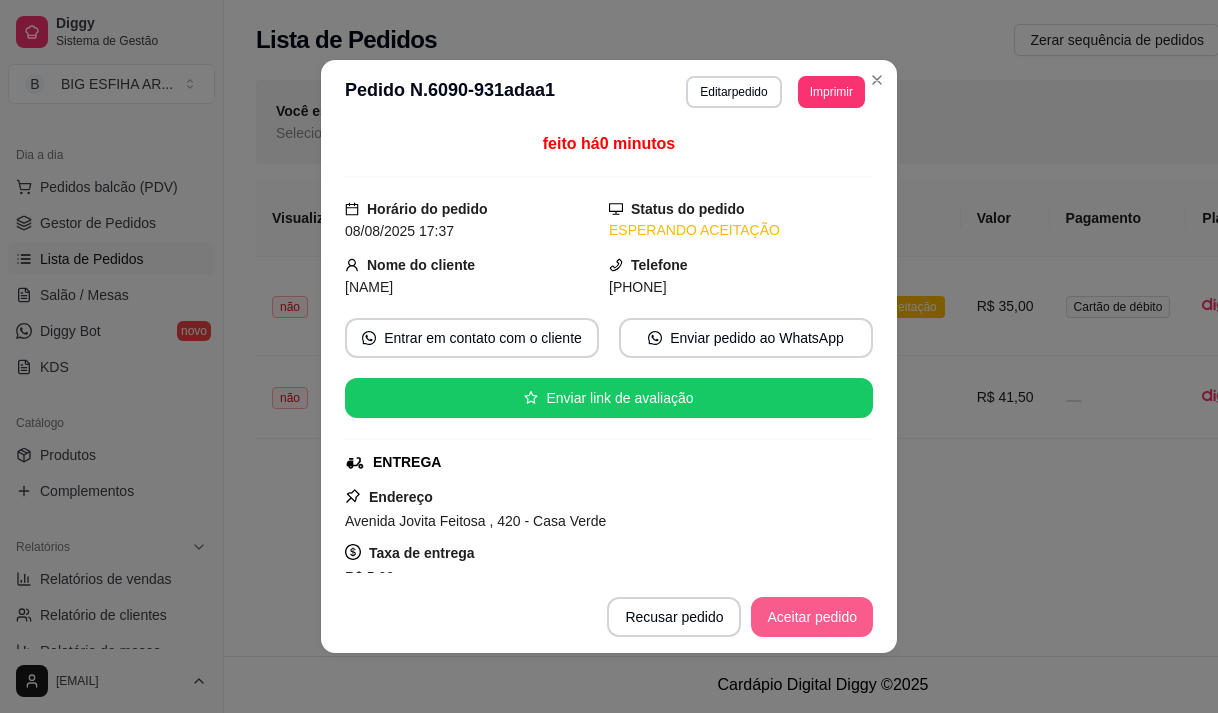 click on "Aceitar pedido" at bounding box center [812, 617] 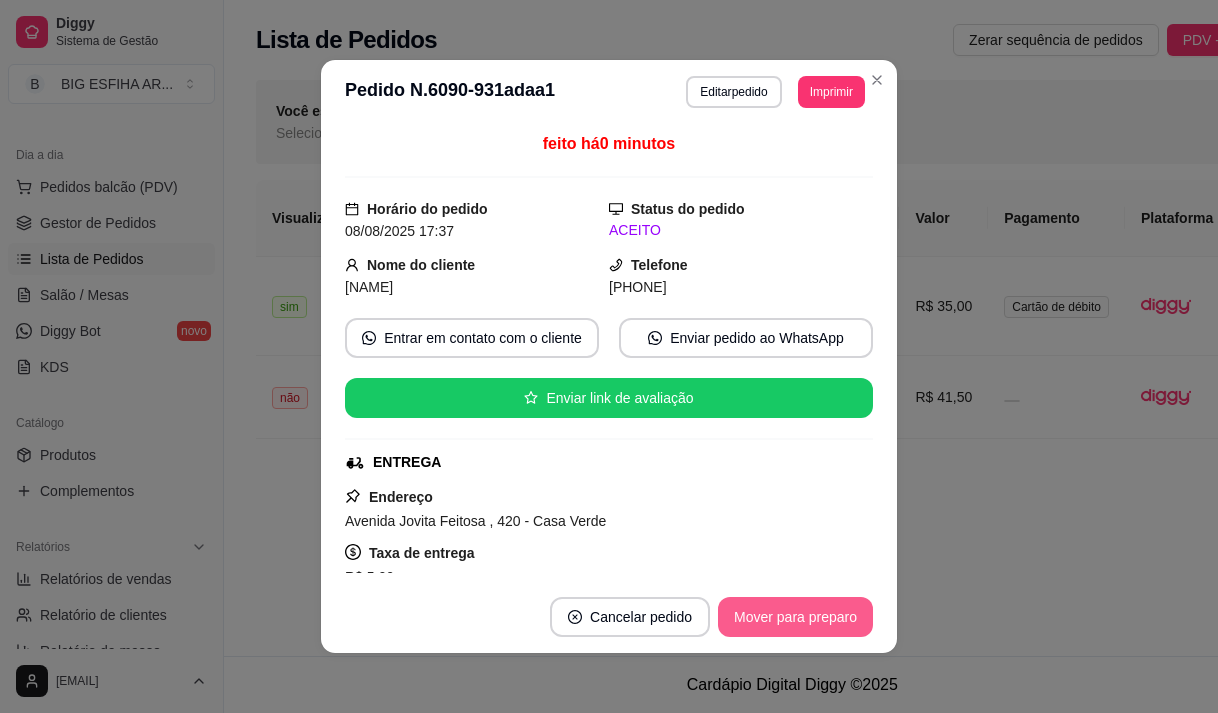 click on "Mover para preparo" at bounding box center [795, 617] 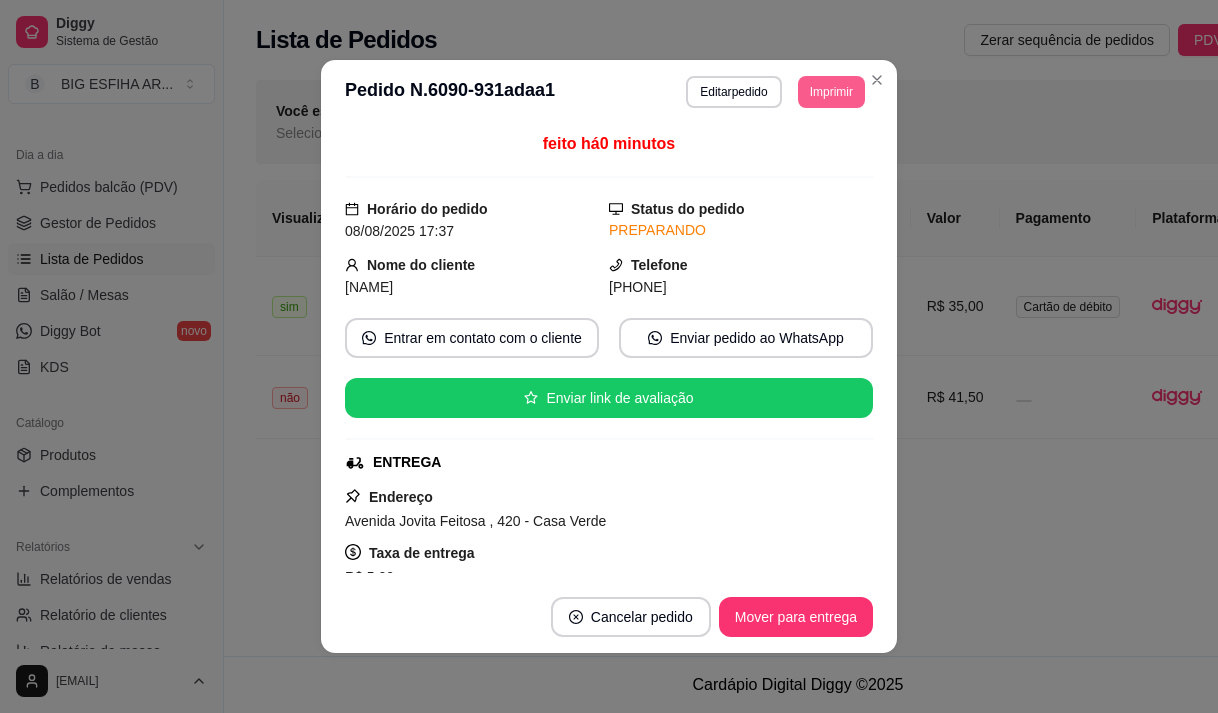 click on "Imprimir" at bounding box center [831, 92] 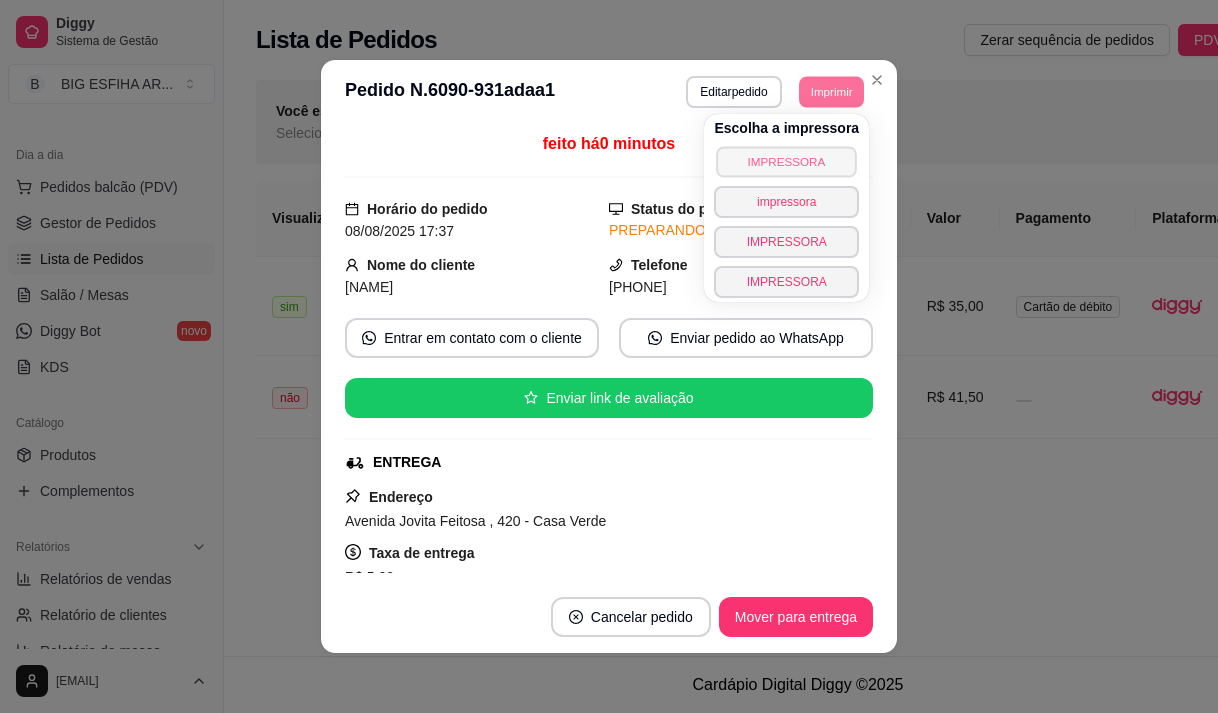 click on "IMPRESSORA" at bounding box center [787, 161] 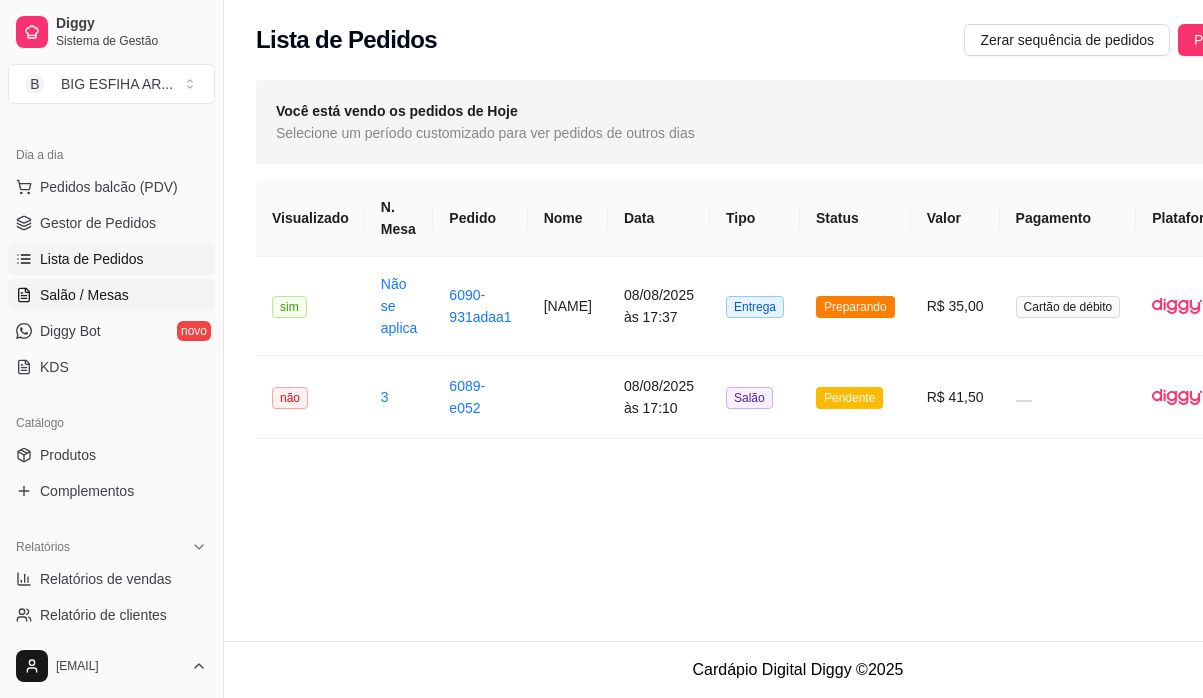 click on "Salão / Mesas" at bounding box center (84, 295) 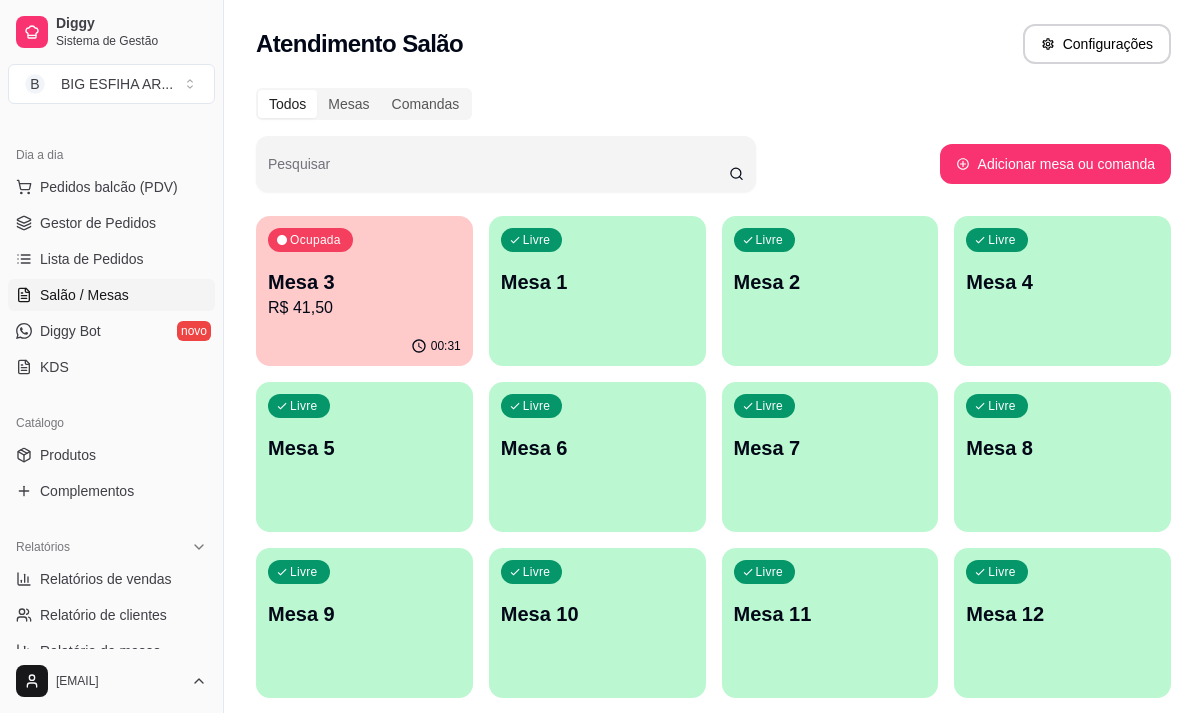 click on "Ocupada Mesa 3 R$ 41,50" at bounding box center (364, 271) 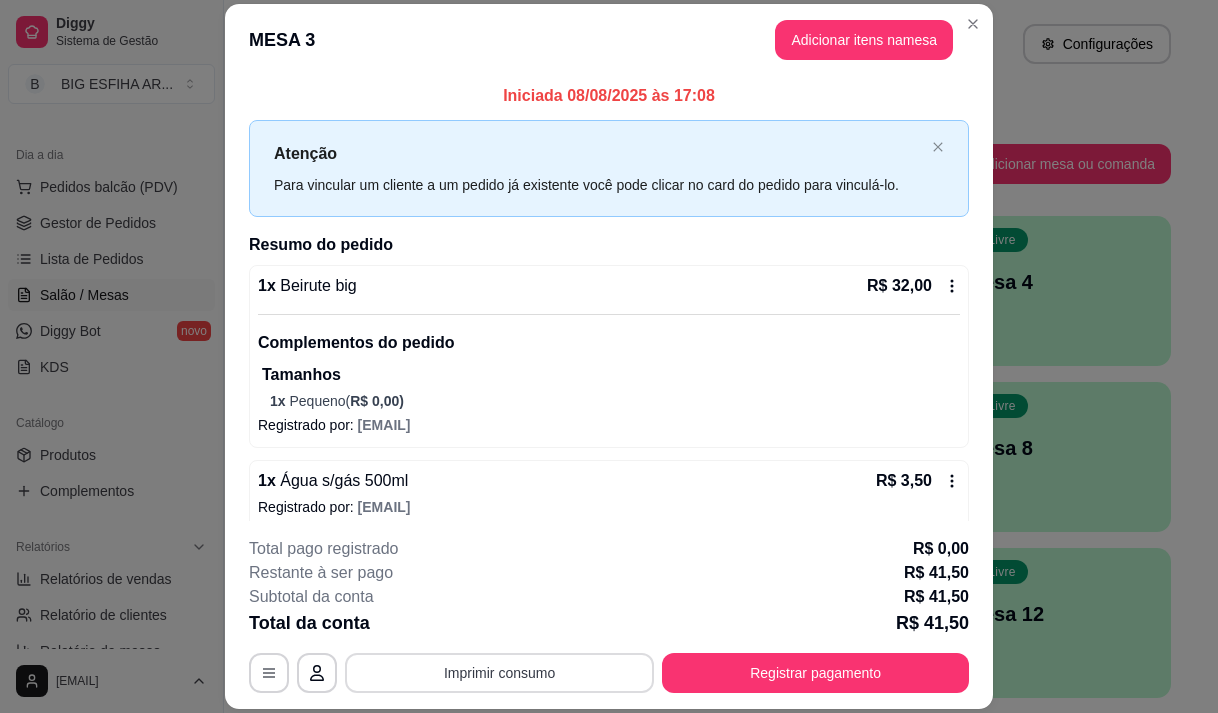 click on "Imprimir consumo" at bounding box center [499, 673] 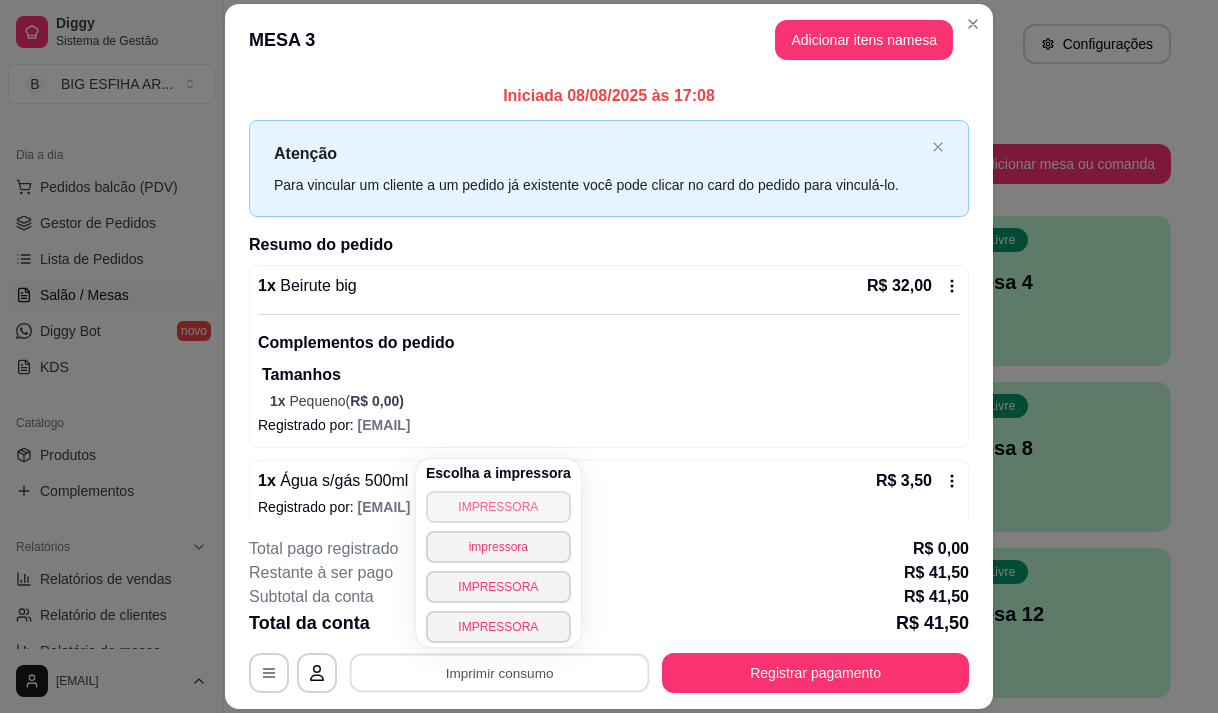 click on "IMPRESSORA" at bounding box center [498, 507] 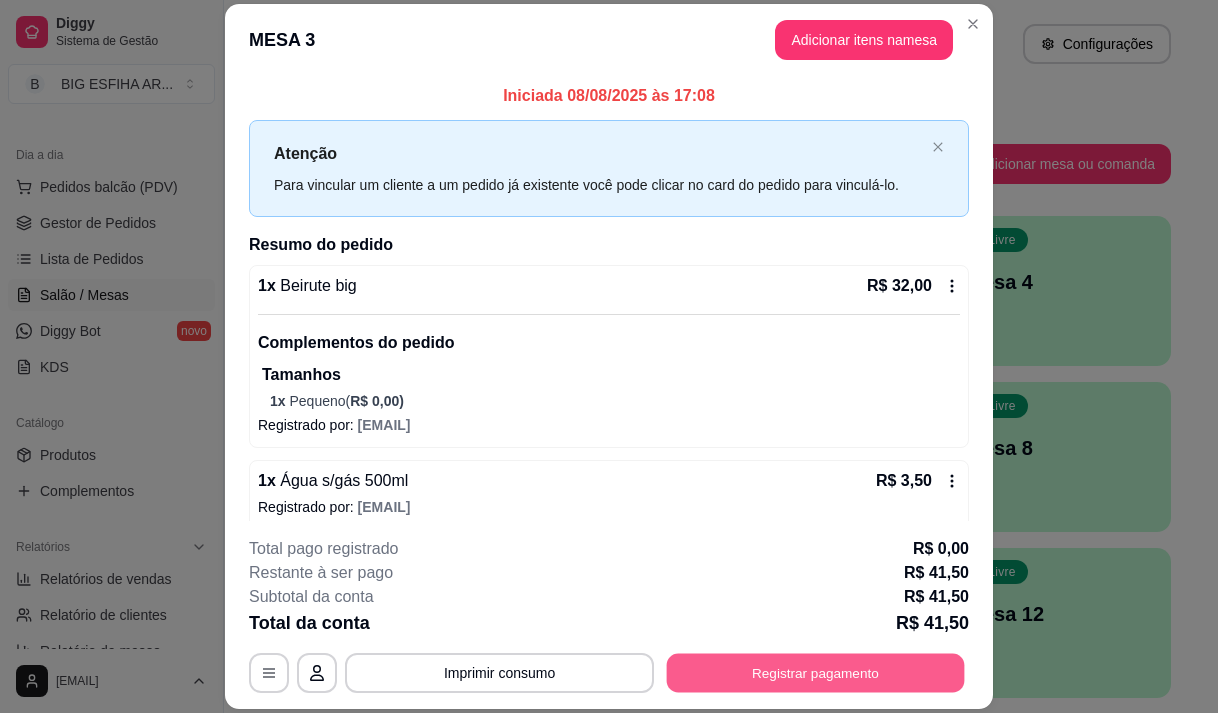 click on "Registrar pagamento" at bounding box center (816, 673) 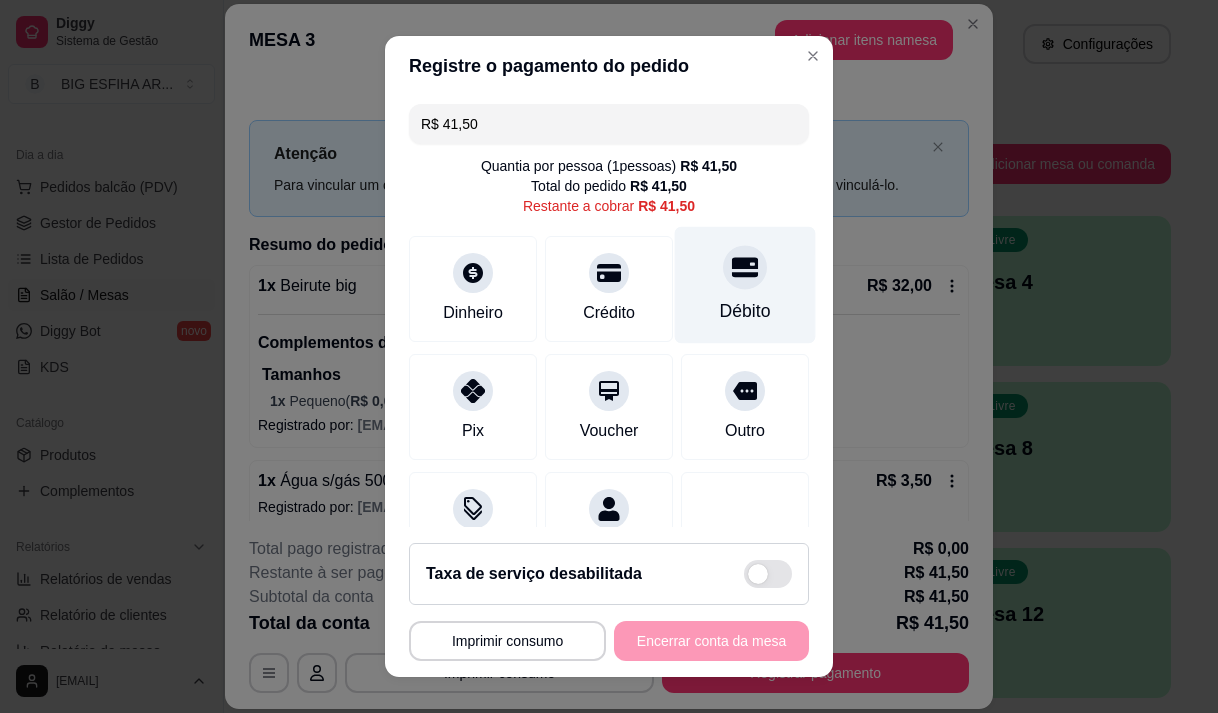 click on "Débito" at bounding box center [745, 284] 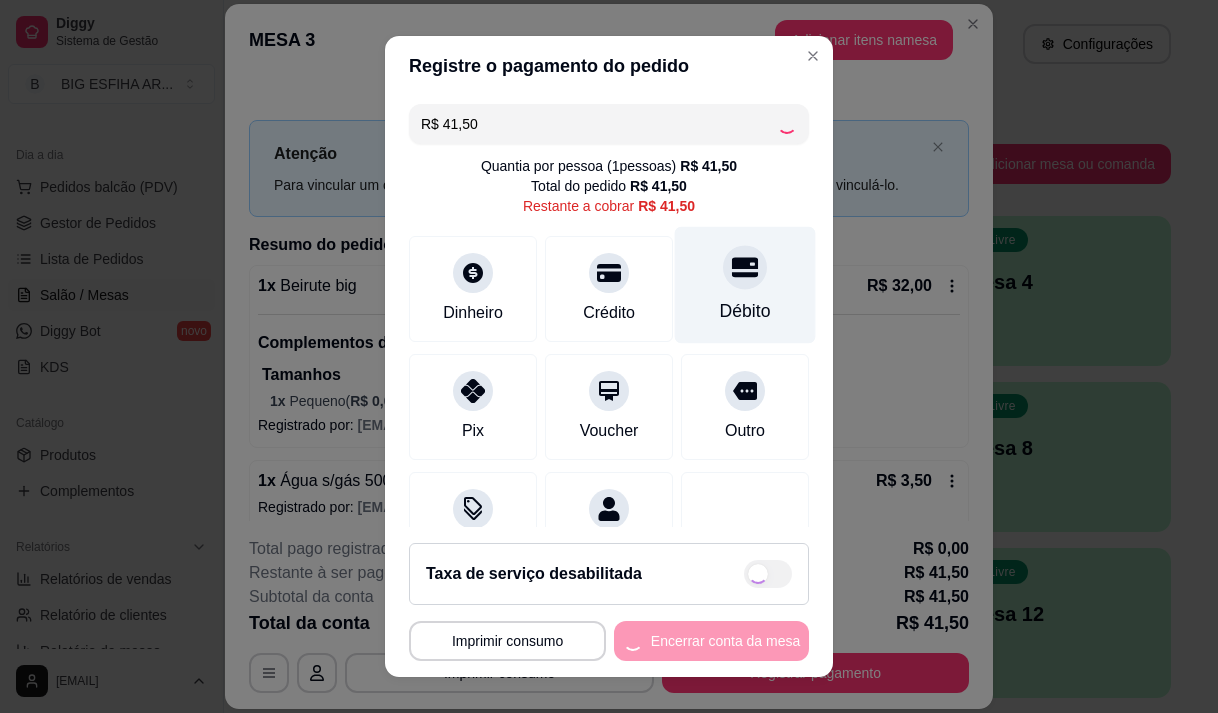 type on "R$ 0,00" 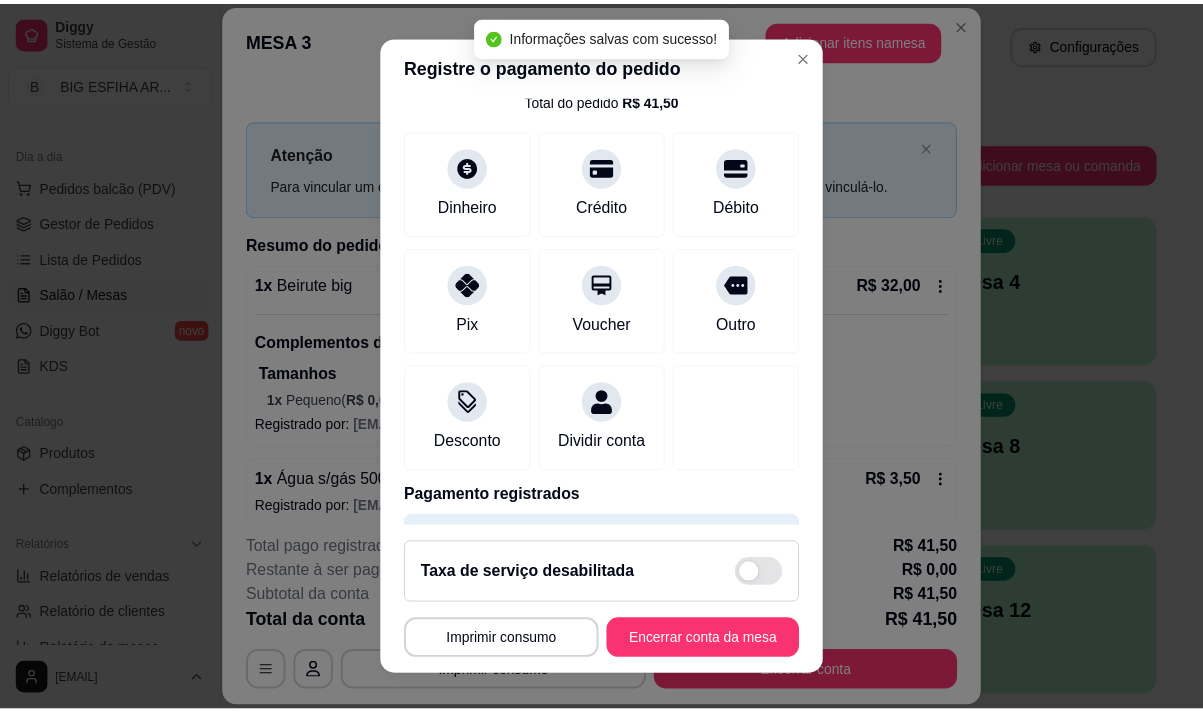 scroll, scrollTop: 166, scrollLeft: 0, axis: vertical 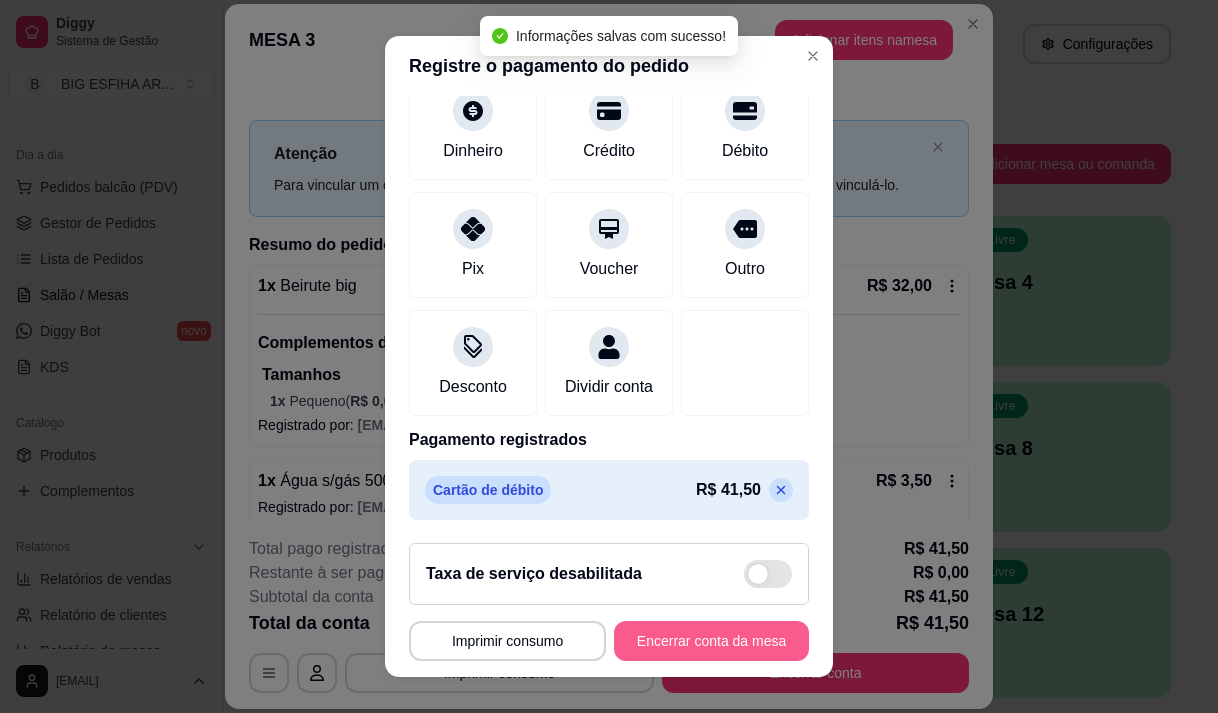 click on "Encerrar conta da mesa" at bounding box center (711, 641) 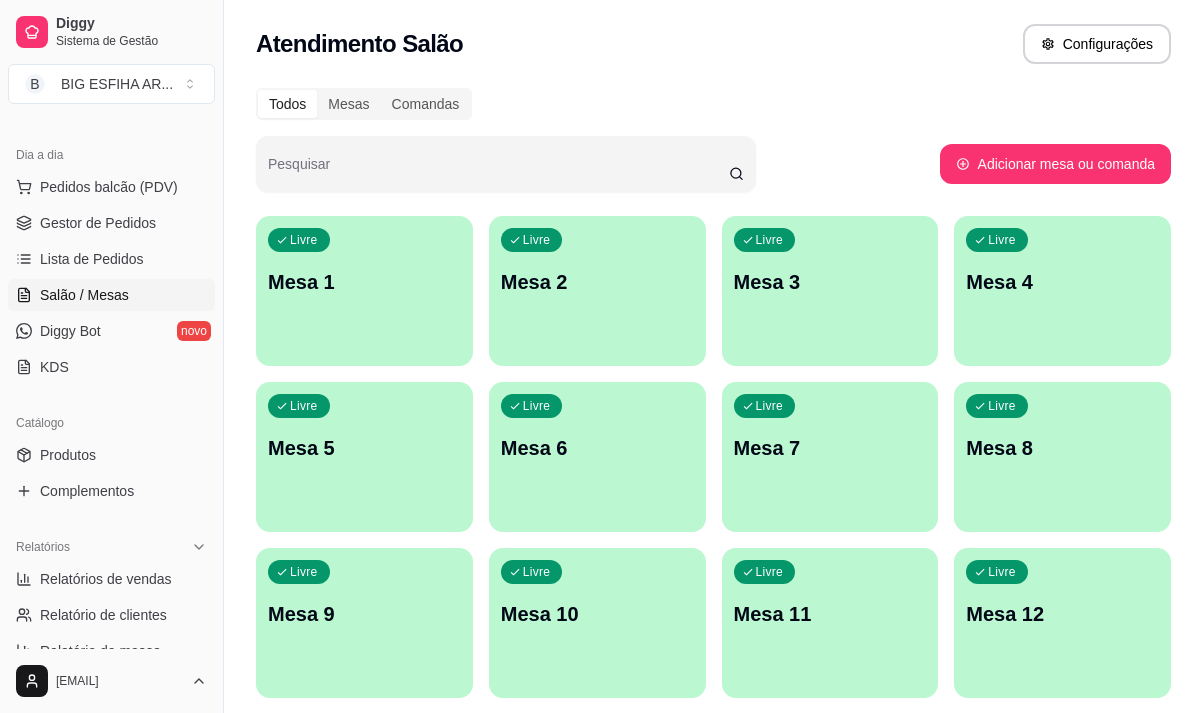 click on "Pesquisar" at bounding box center (598, 164) 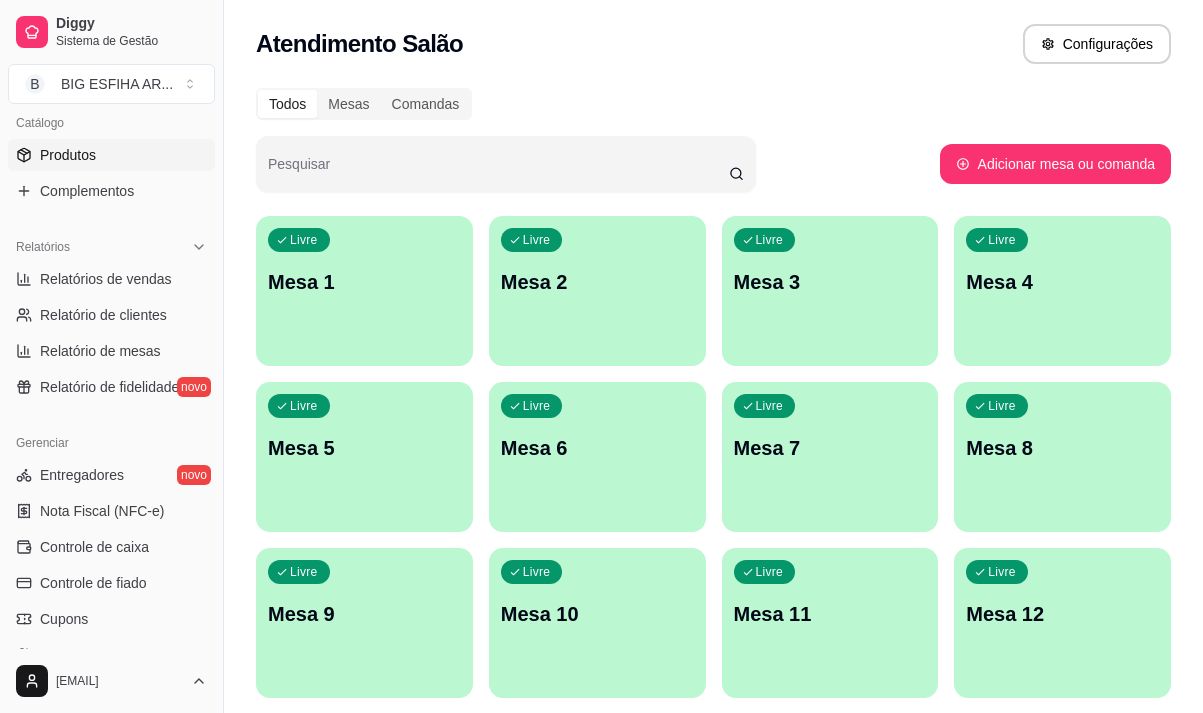 click on "Produtos" at bounding box center (111, 155) 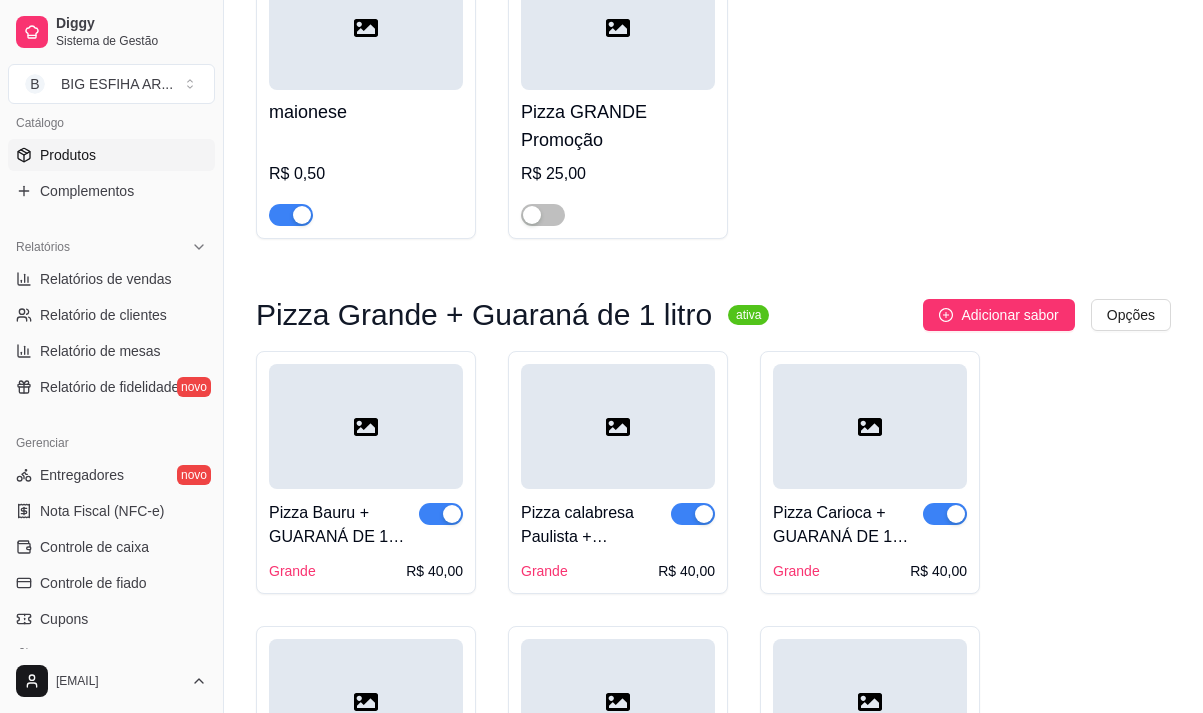scroll, scrollTop: 0, scrollLeft: 0, axis: both 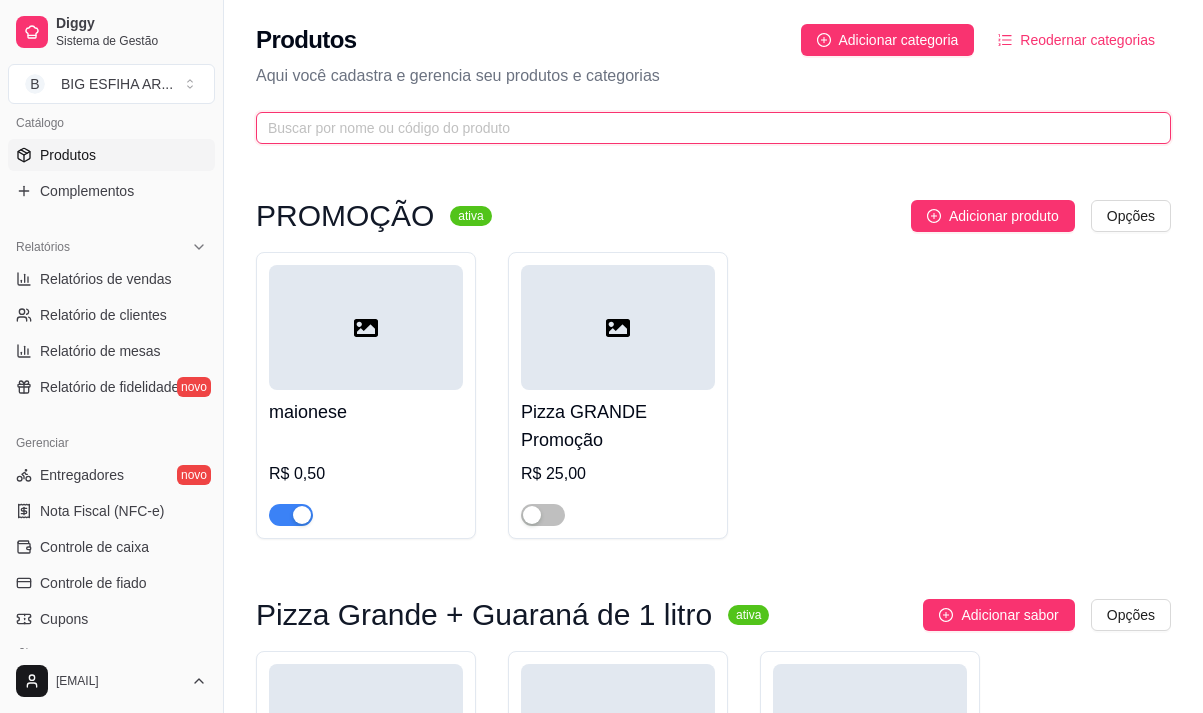 click at bounding box center (705, 128) 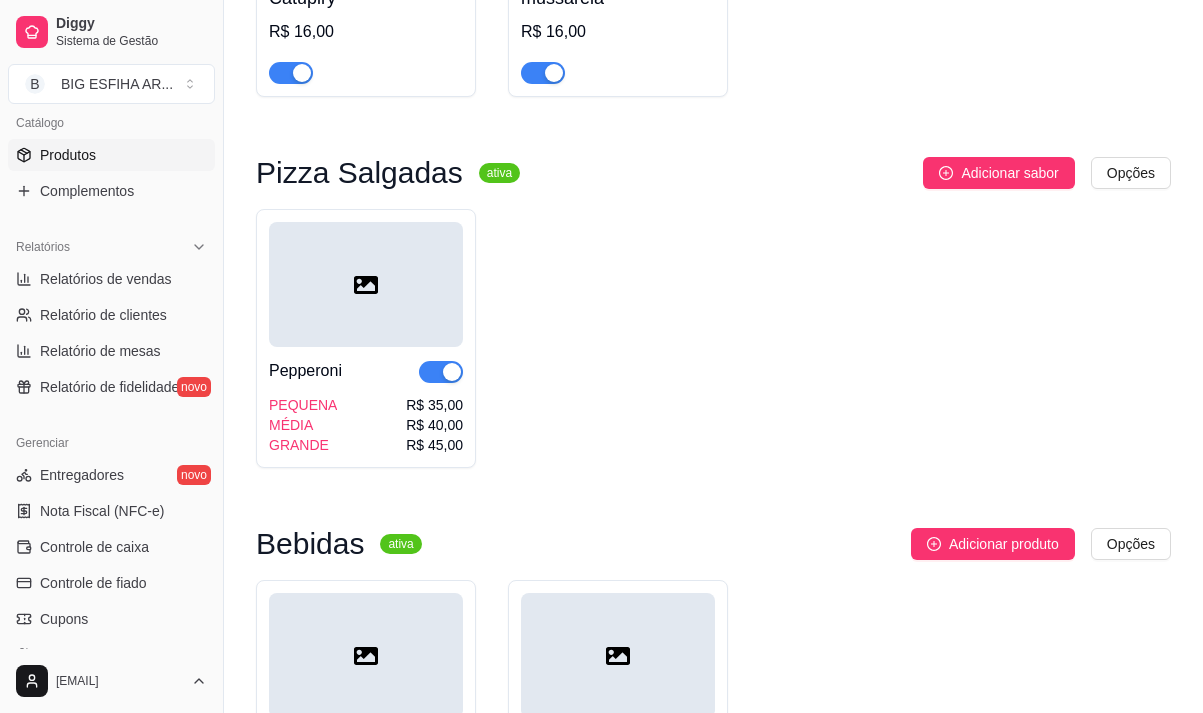 scroll, scrollTop: 1044, scrollLeft: 0, axis: vertical 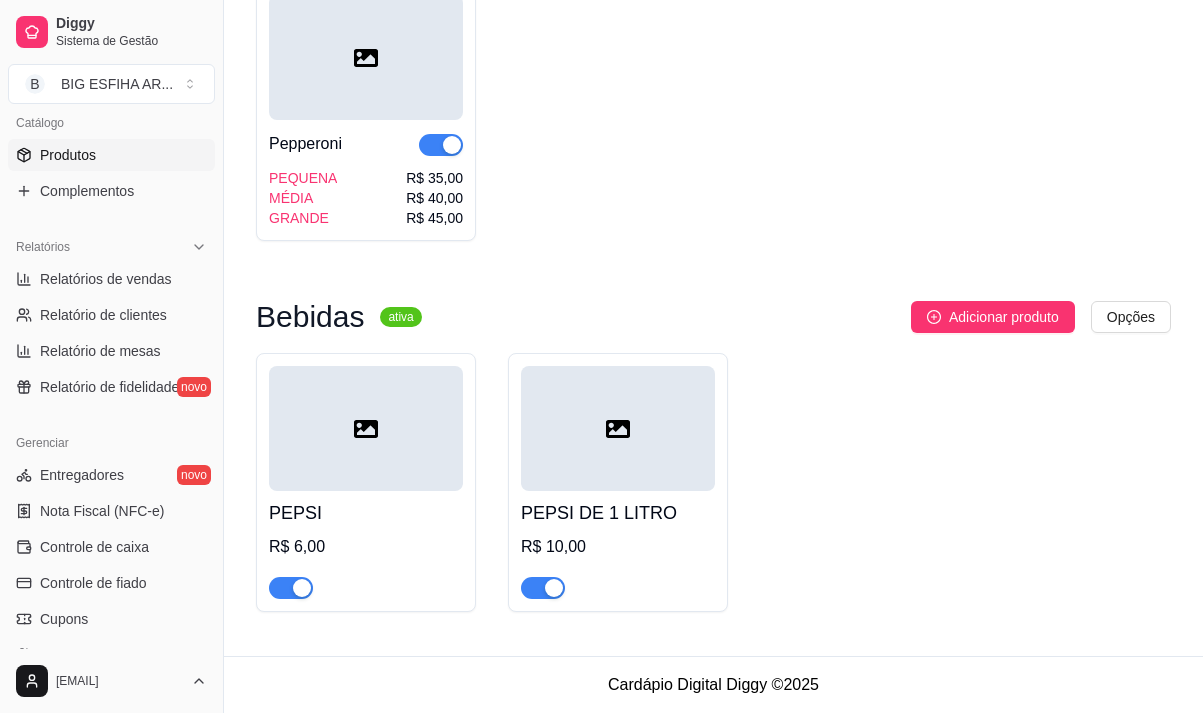 click at bounding box center (291, 588) 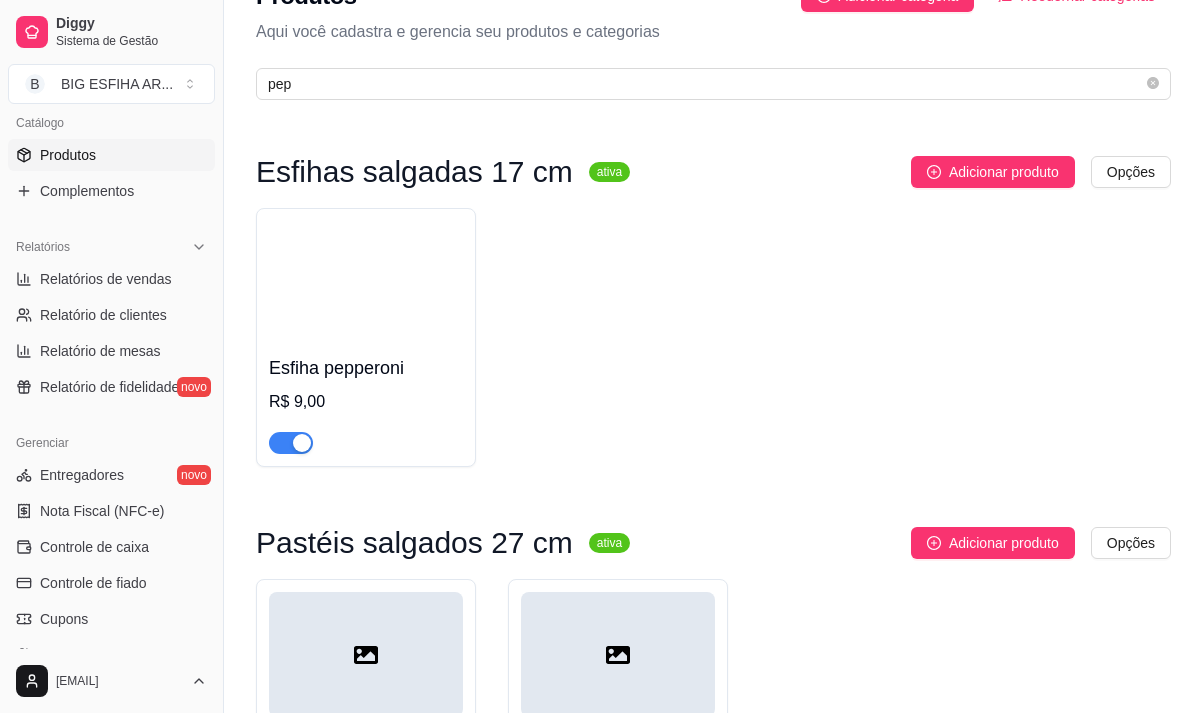 scroll, scrollTop: 0, scrollLeft: 0, axis: both 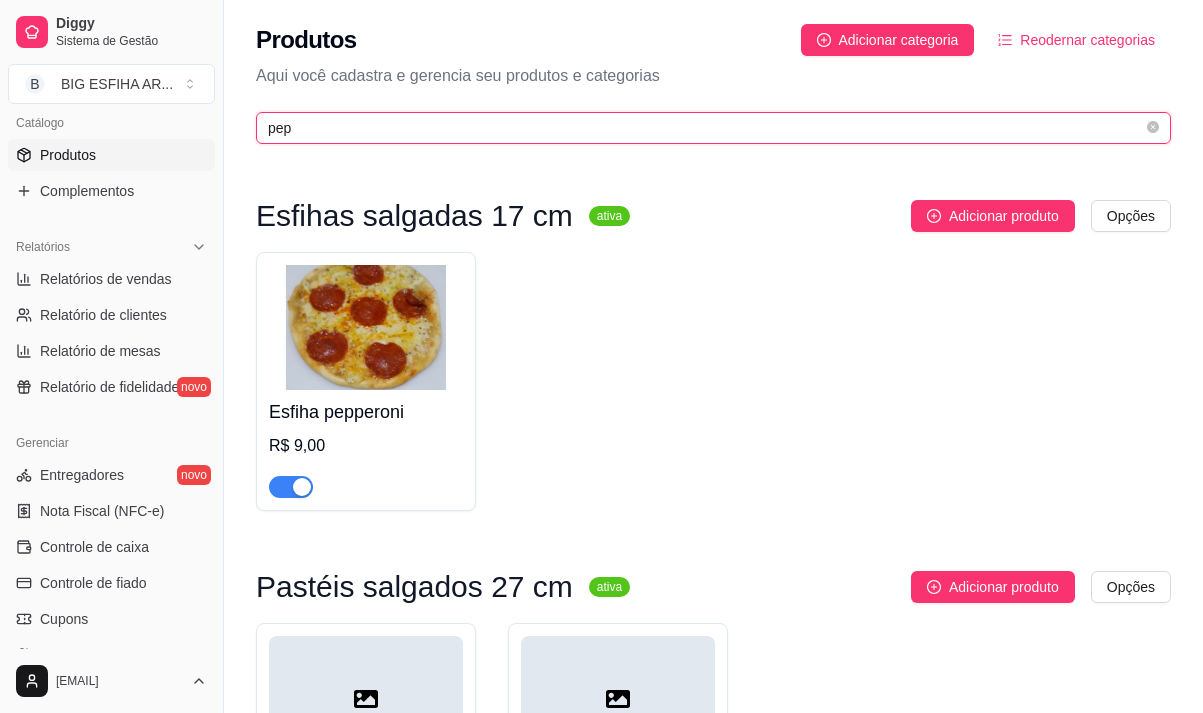 click on "pep" at bounding box center (705, 128) 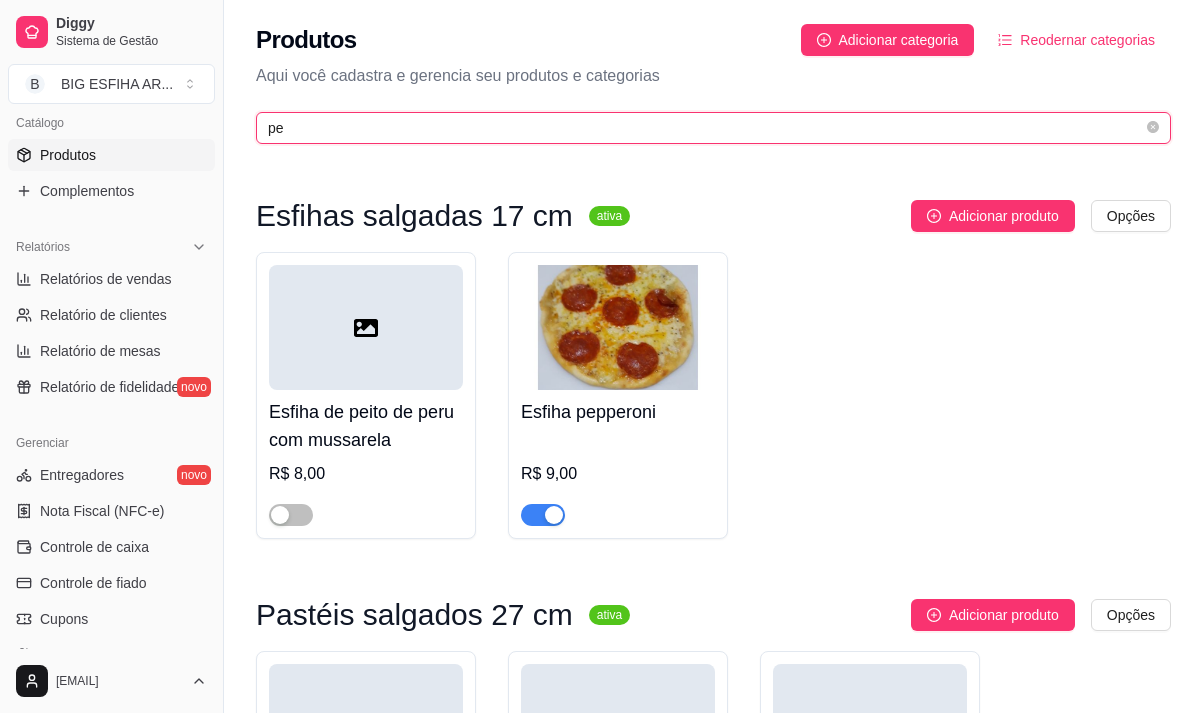 type on "p" 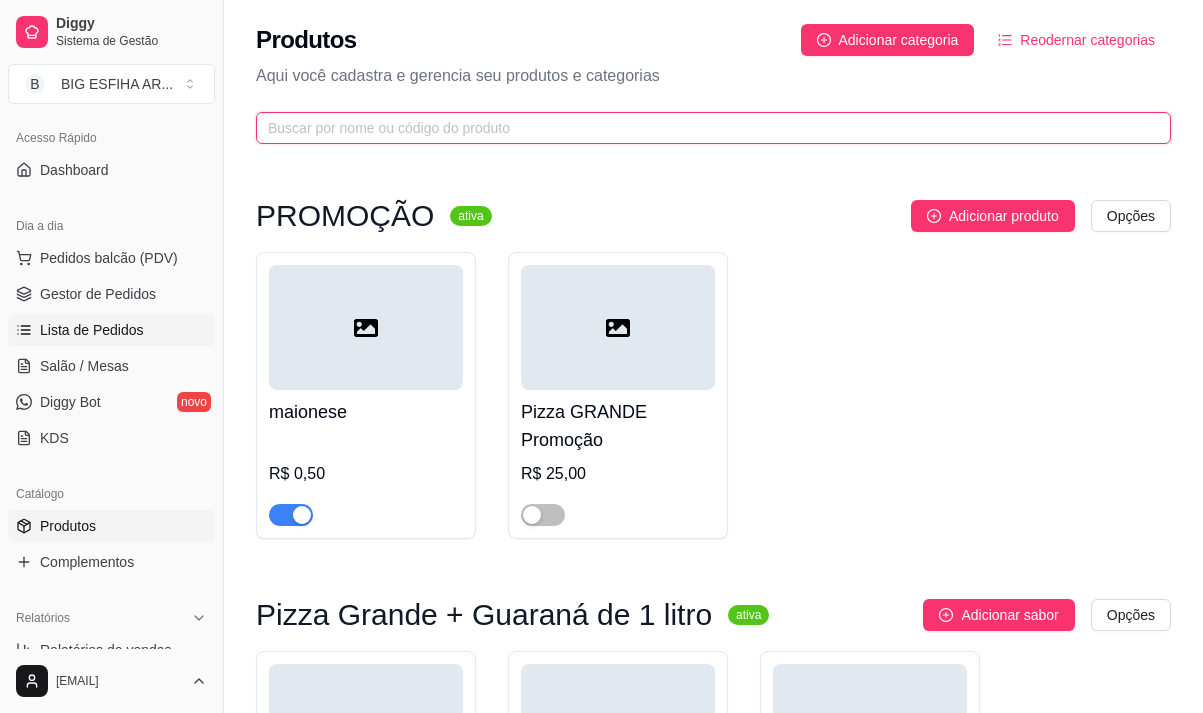 scroll, scrollTop: 100, scrollLeft: 0, axis: vertical 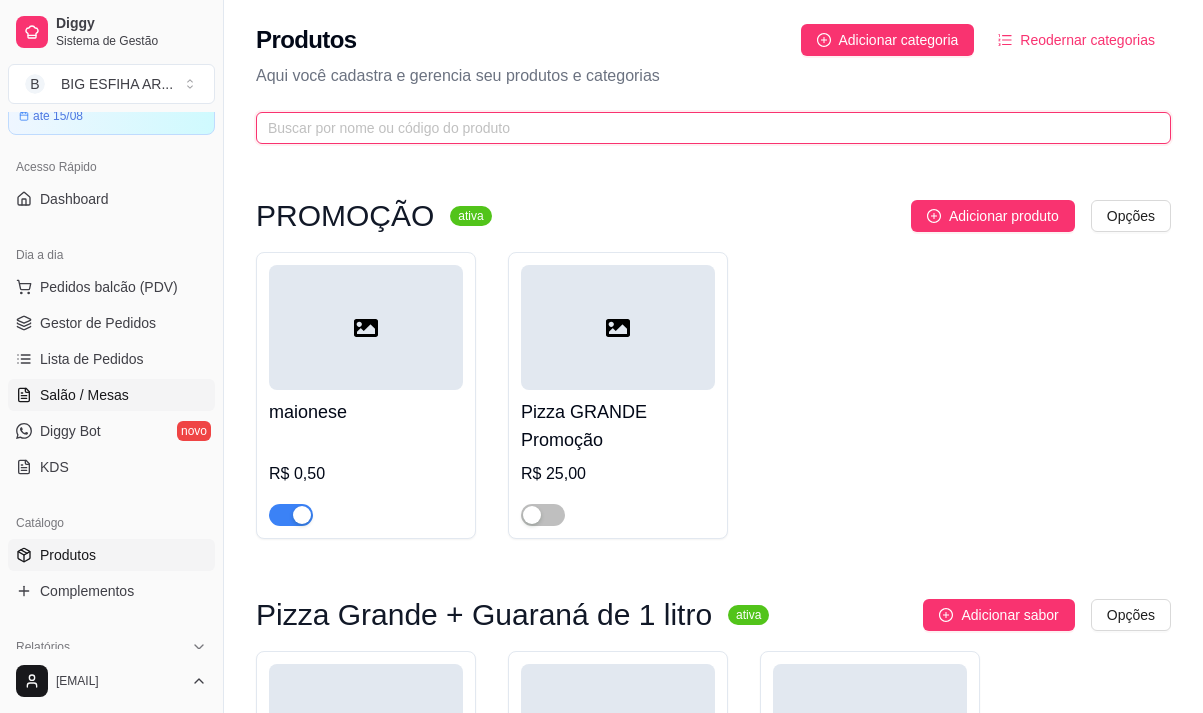 type 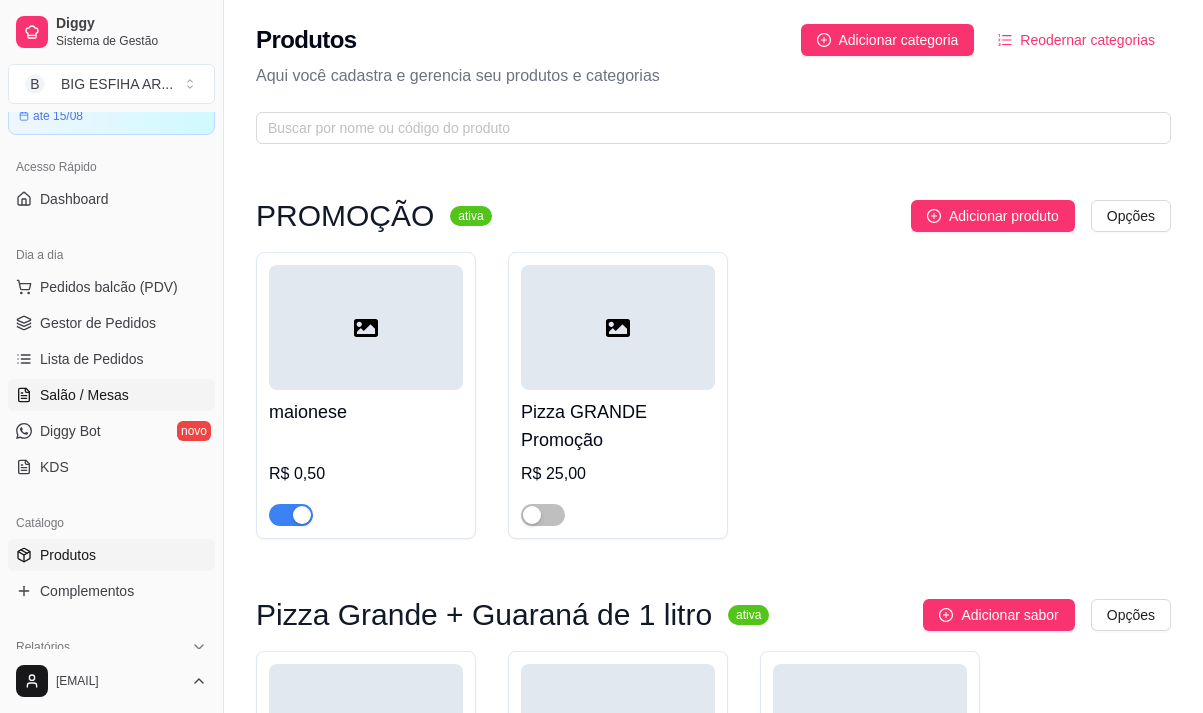 click on "Salão / Mesas" at bounding box center (84, 395) 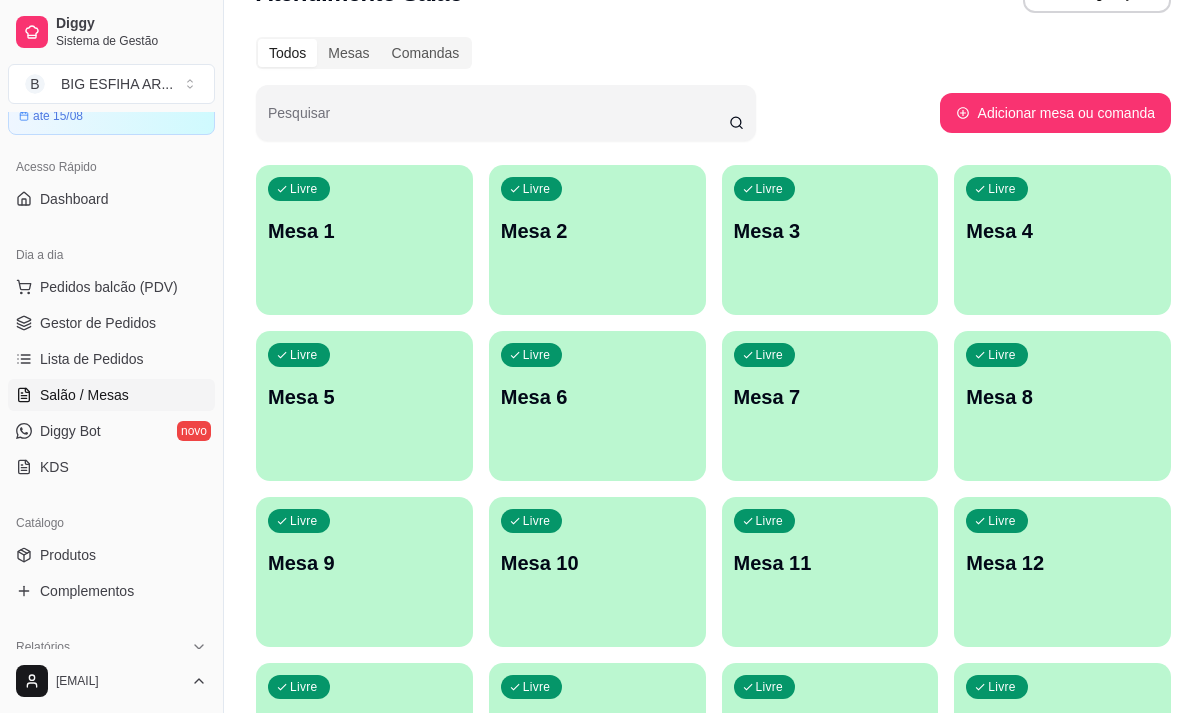 scroll, scrollTop: 100, scrollLeft: 0, axis: vertical 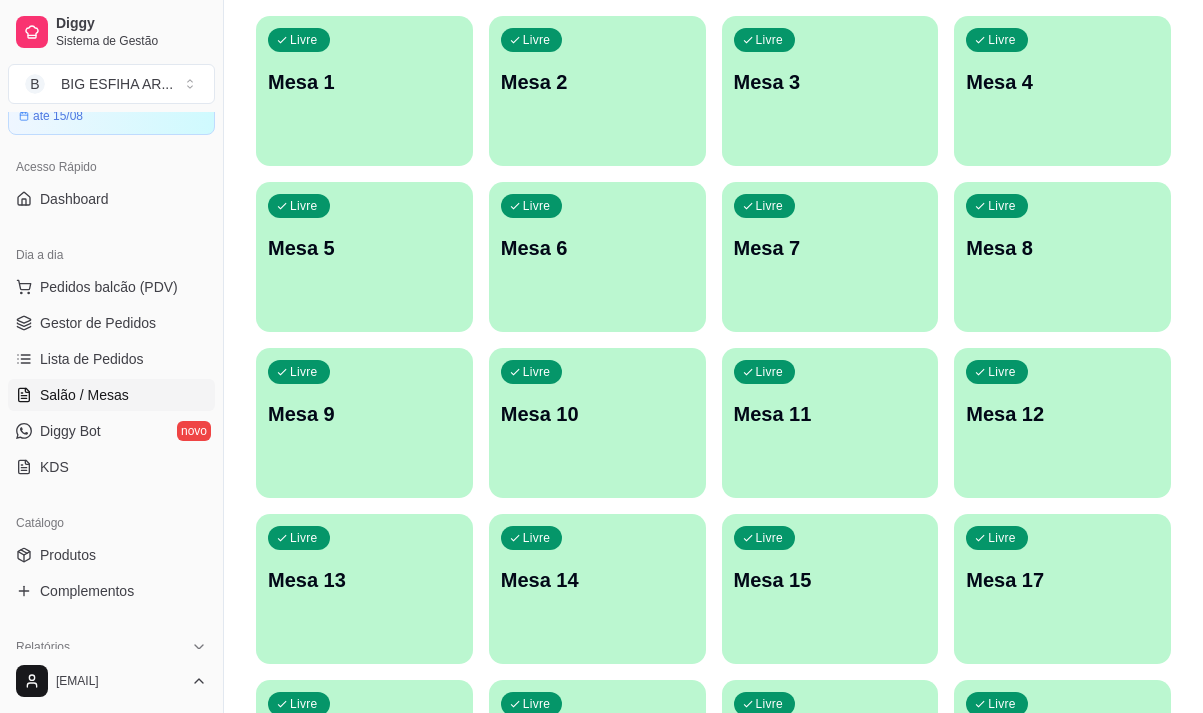 click on "Livre Mesa 15" at bounding box center (830, 577) 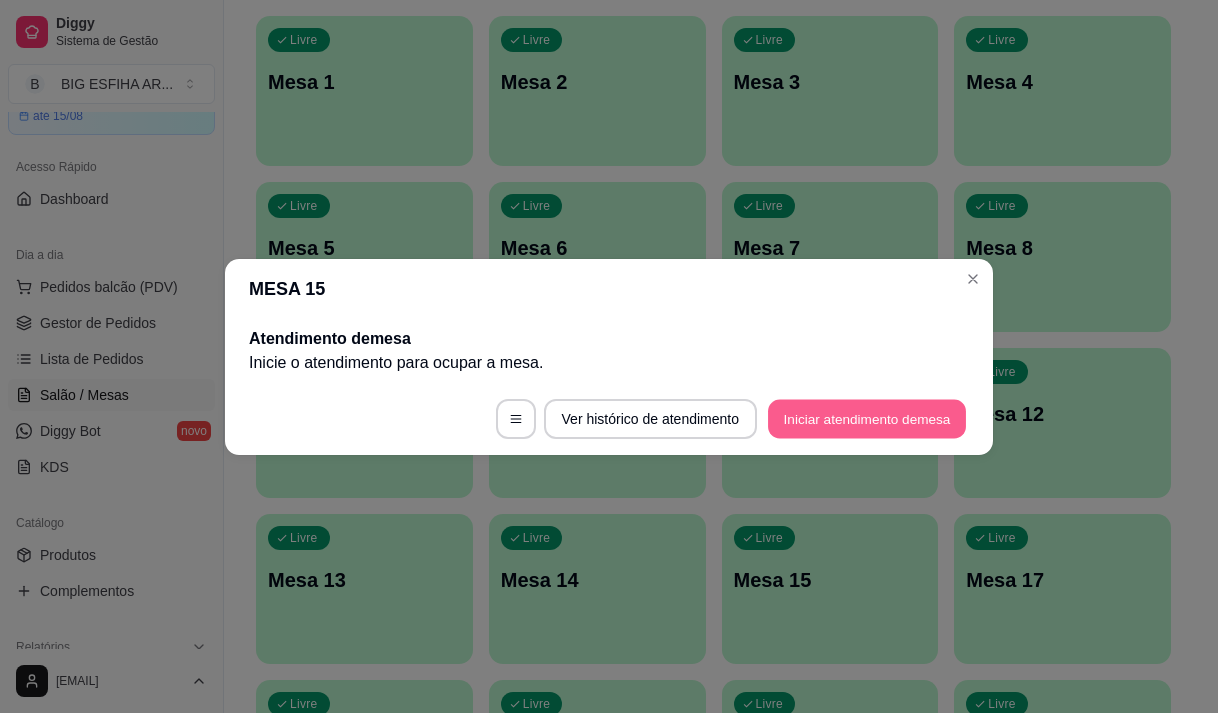 click on "Iniciar atendimento de  mesa" at bounding box center [867, 418] 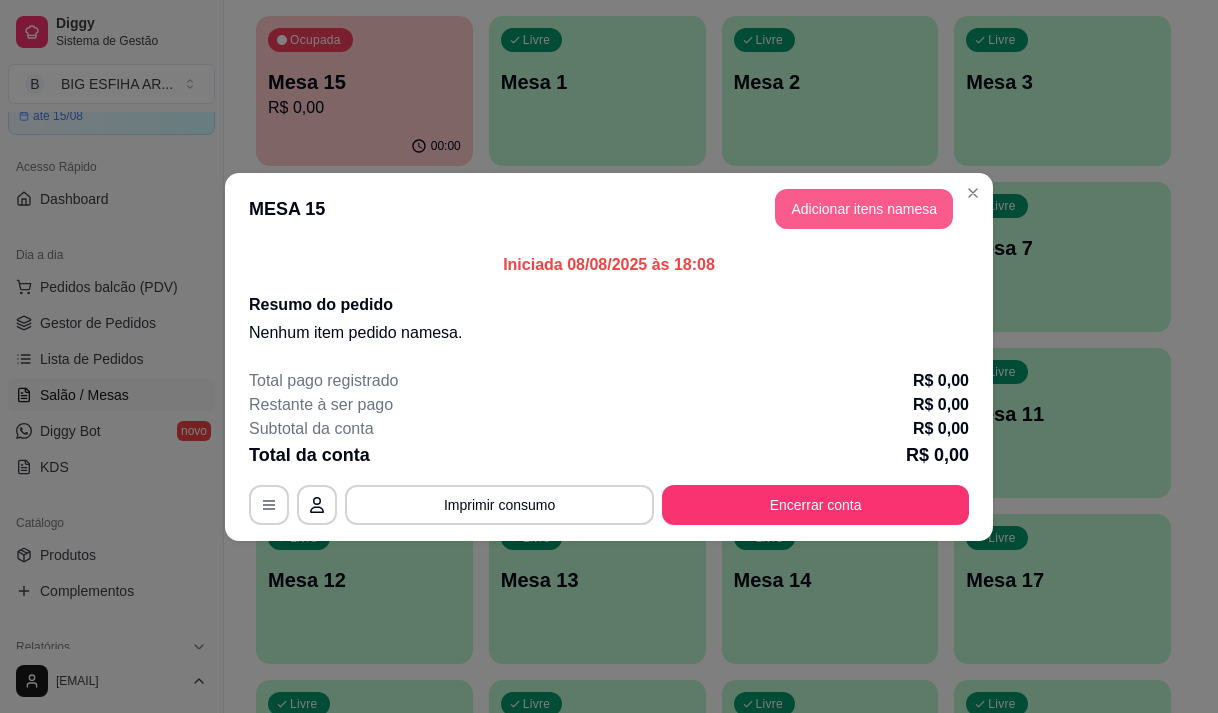 click on "Adicionar itens na  mesa" at bounding box center (864, 209) 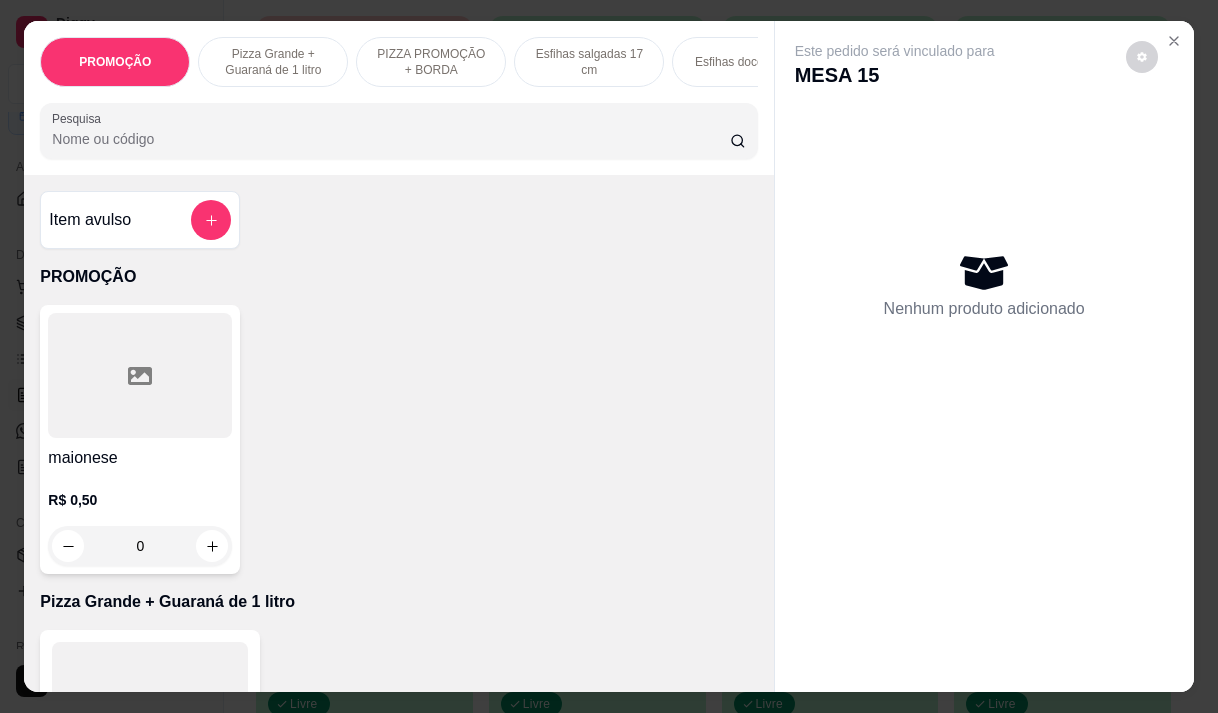click on "PIZZA PROMOÇÃO + BORDA" at bounding box center [431, 62] 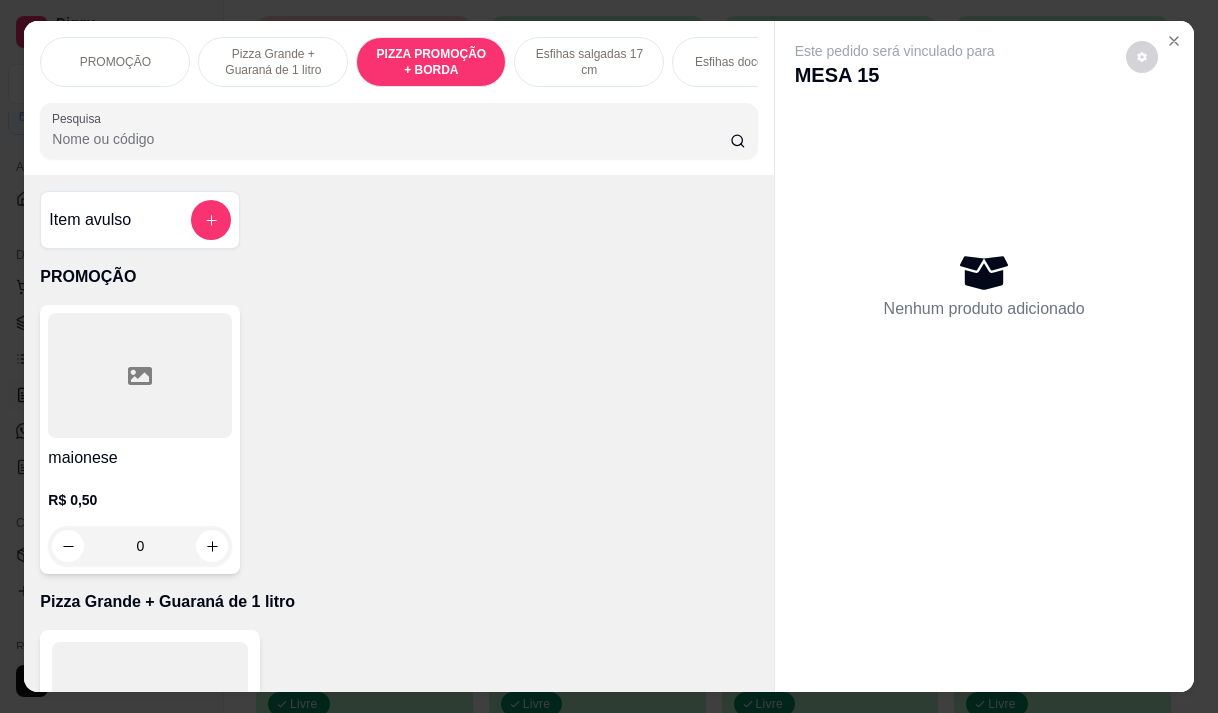 scroll, scrollTop: 728, scrollLeft: 0, axis: vertical 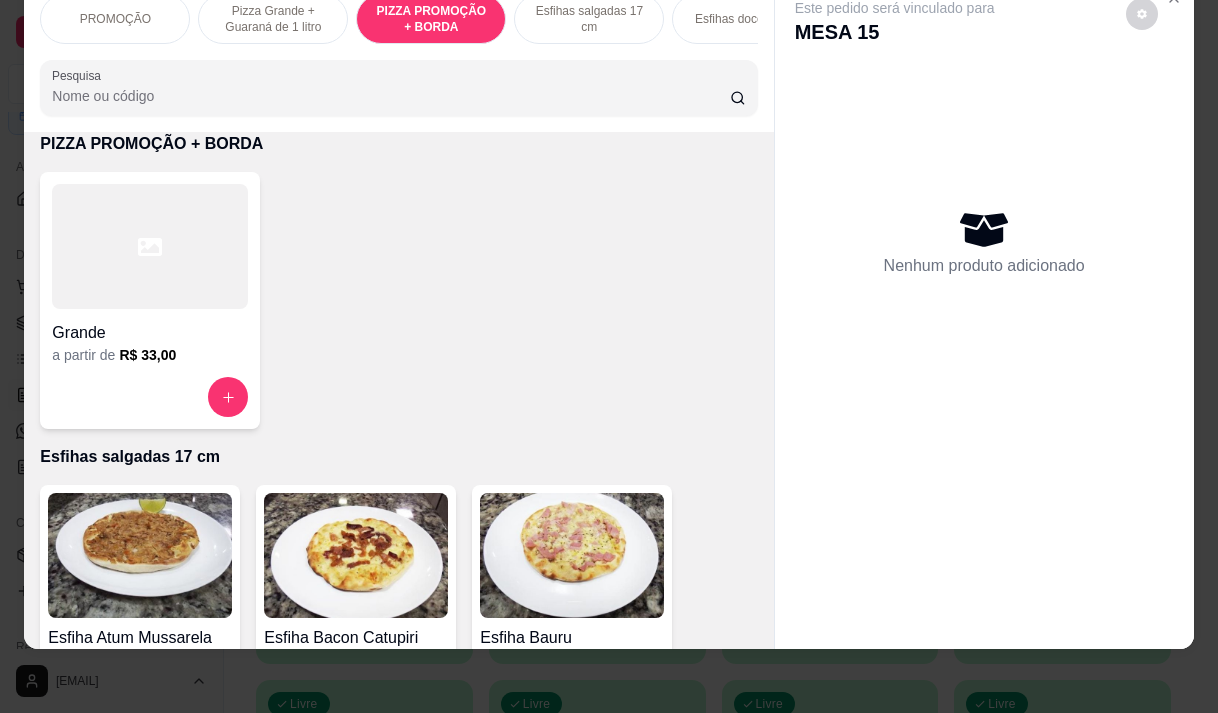 click at bounding box center [150, 246] 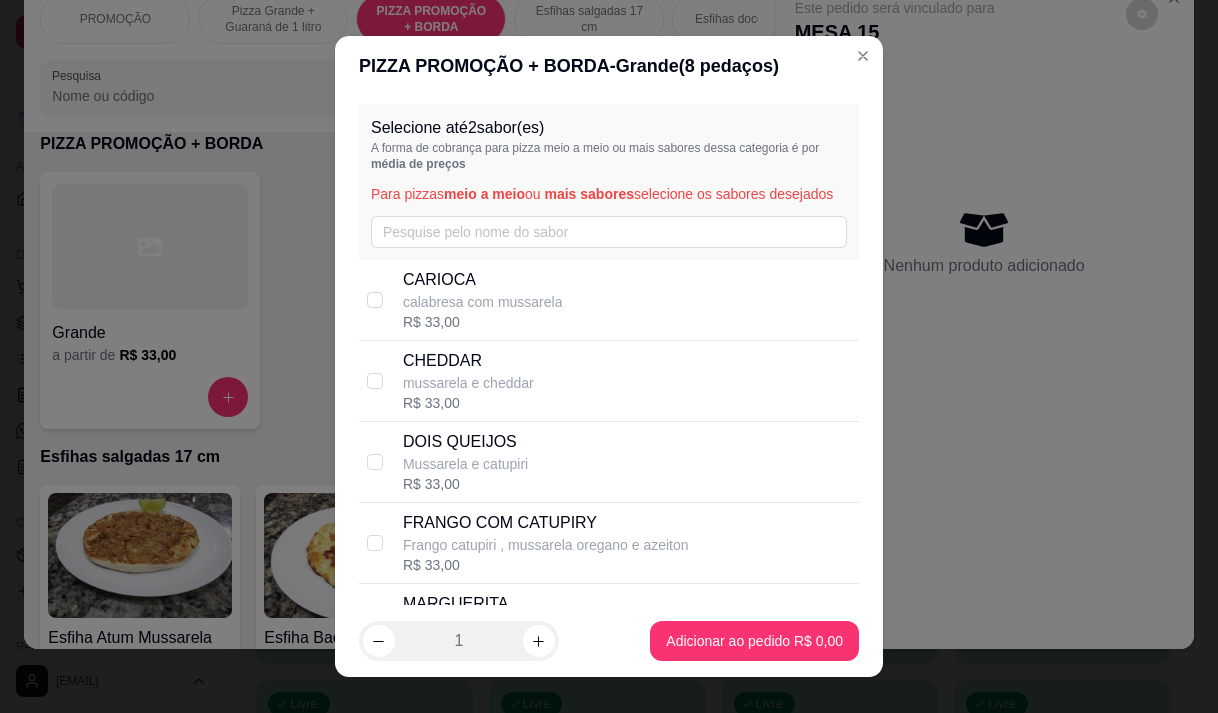 scroll, scrollTop: 200, scrollLeft: 0, axis: vertical 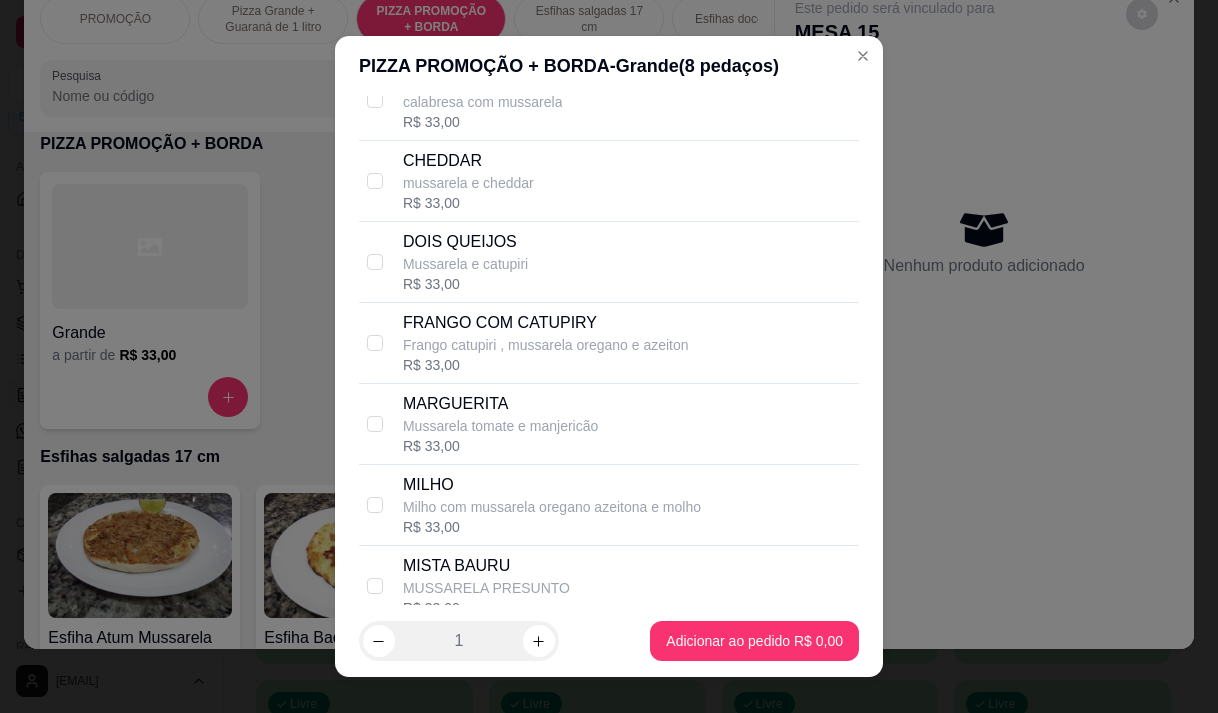 click on "R$ 33,00" at bounding box center (546, 365) 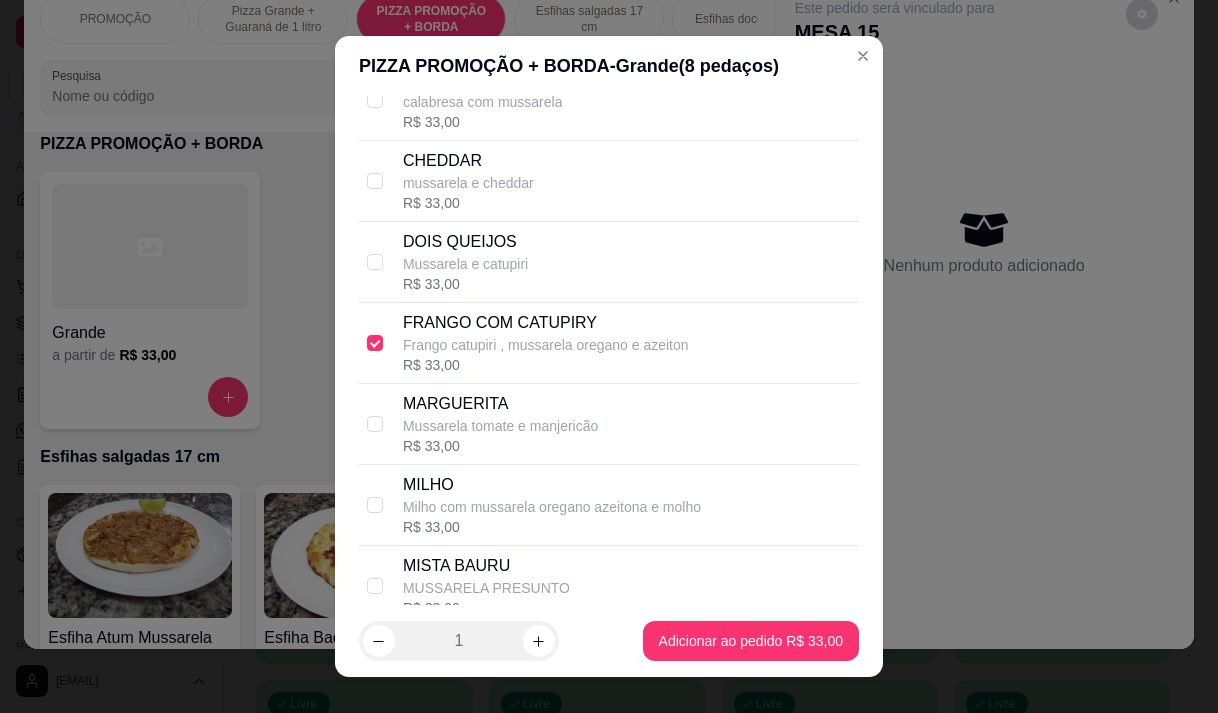 scroll, scrollTop: 500, scrollLeft: 0, axis: vertical 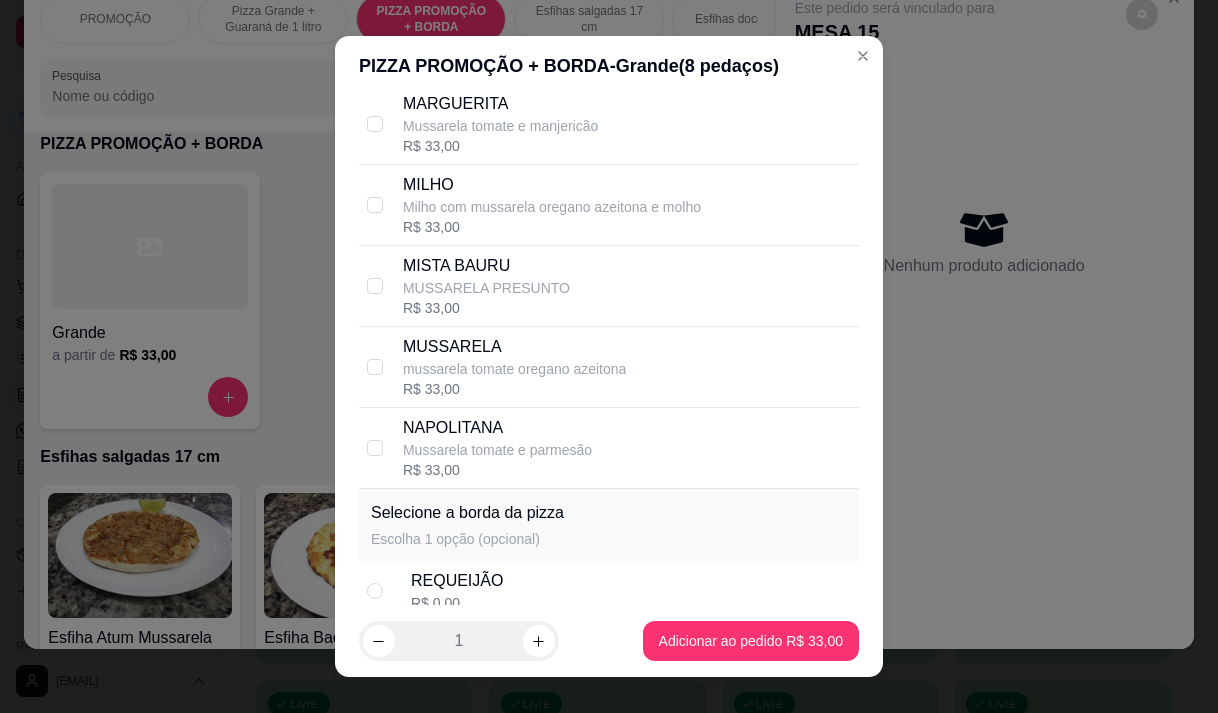 click on "mussarela tomate oregano azeitona" at bounding box center (514, 369) 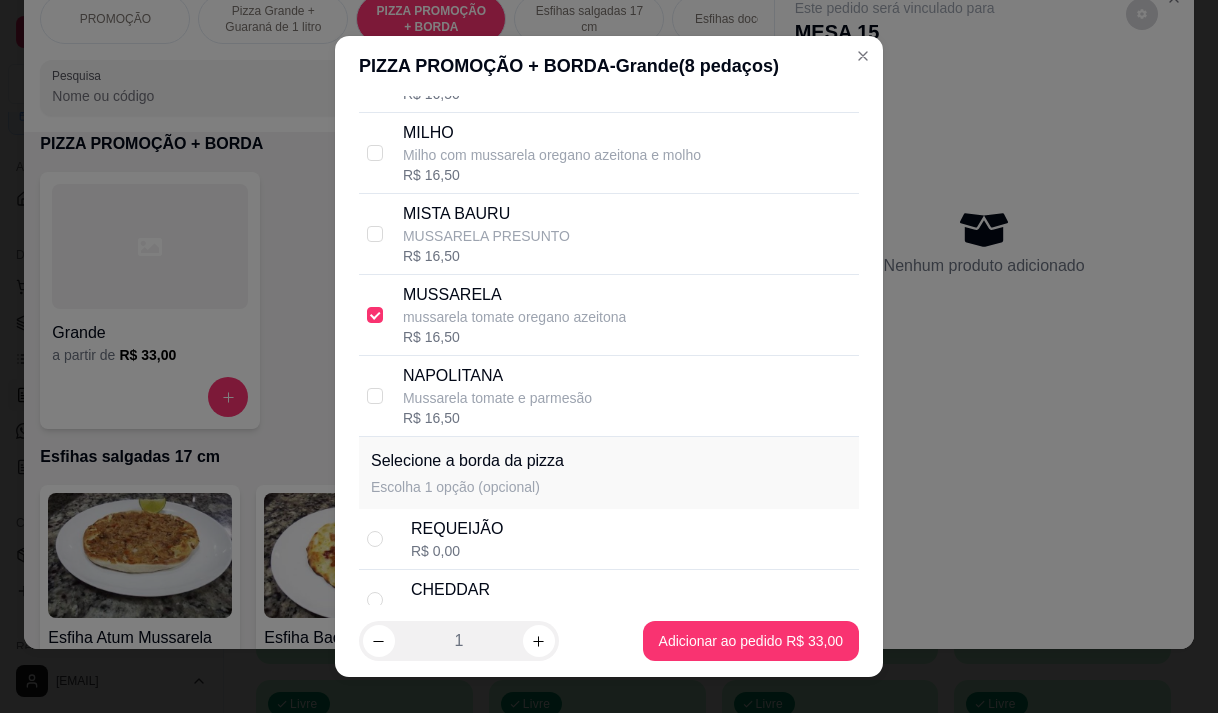 scroll, scrollTop: 685, scrollLeft: 0, axis: vertical 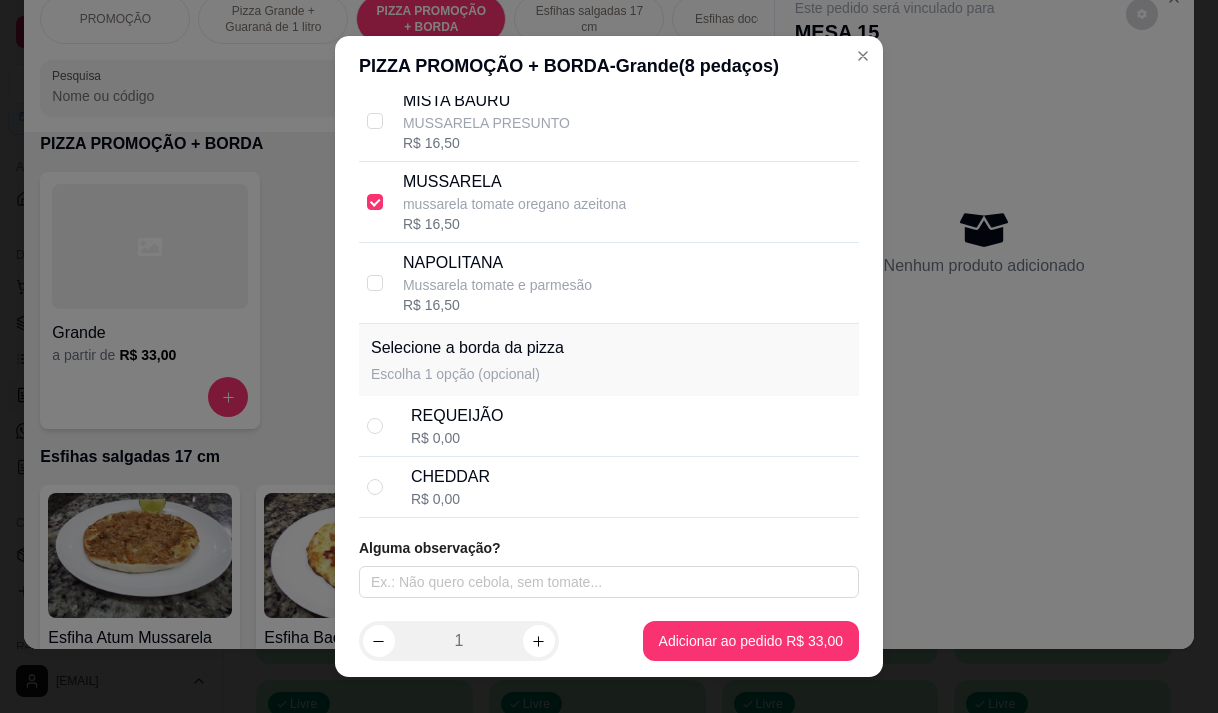 click on "REQUEIJÃO R$ 0,00" at bounding box center [631, 426] 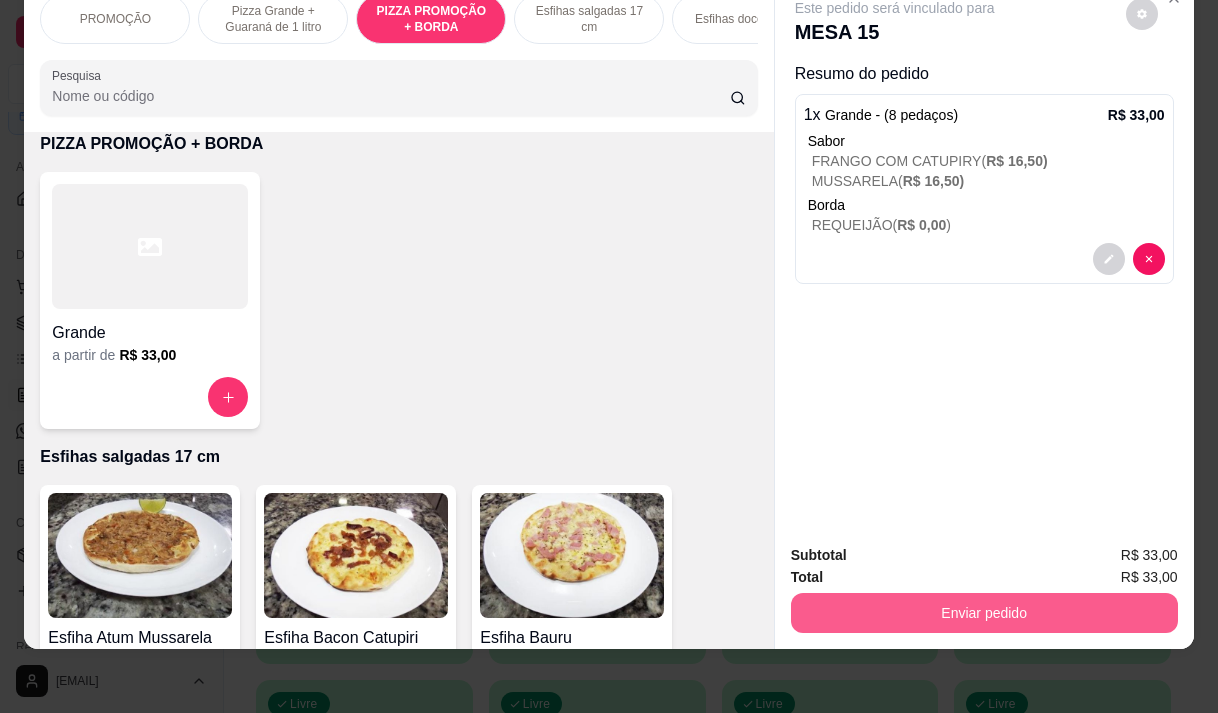click on "Enviar pedido" at bounding box center [984, 613] 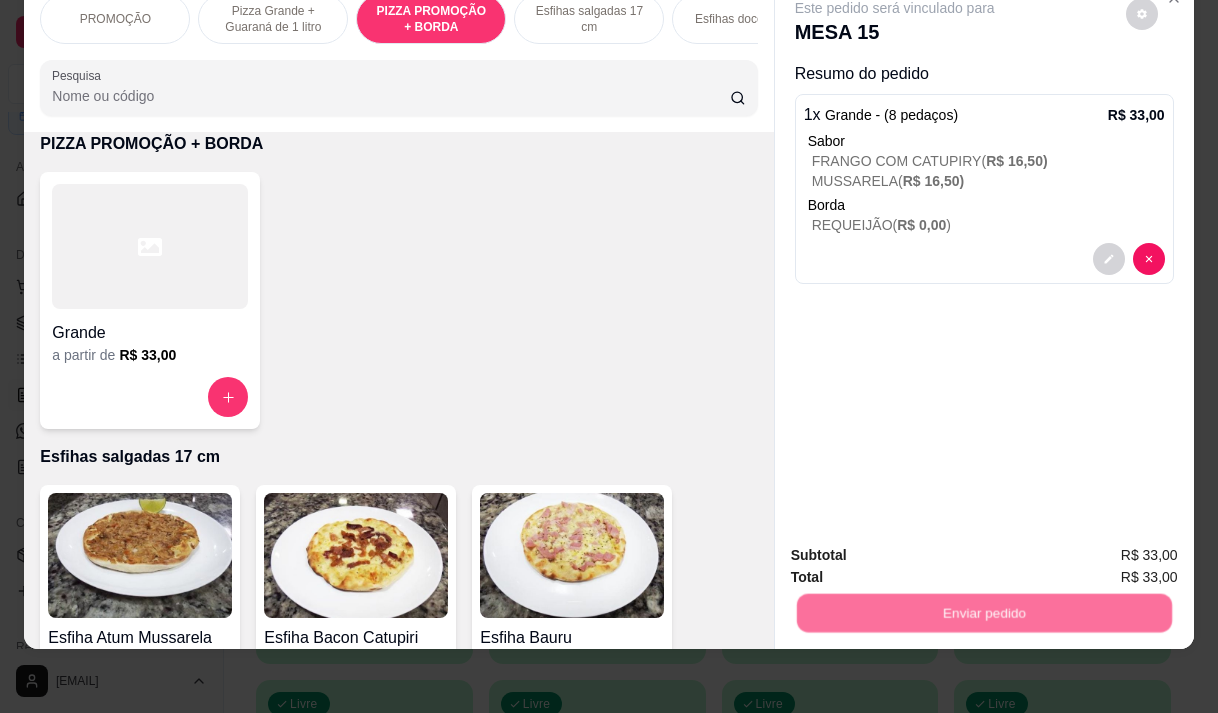 click on "Não registrar e enviar pedido" at bounding box center [918, 549] 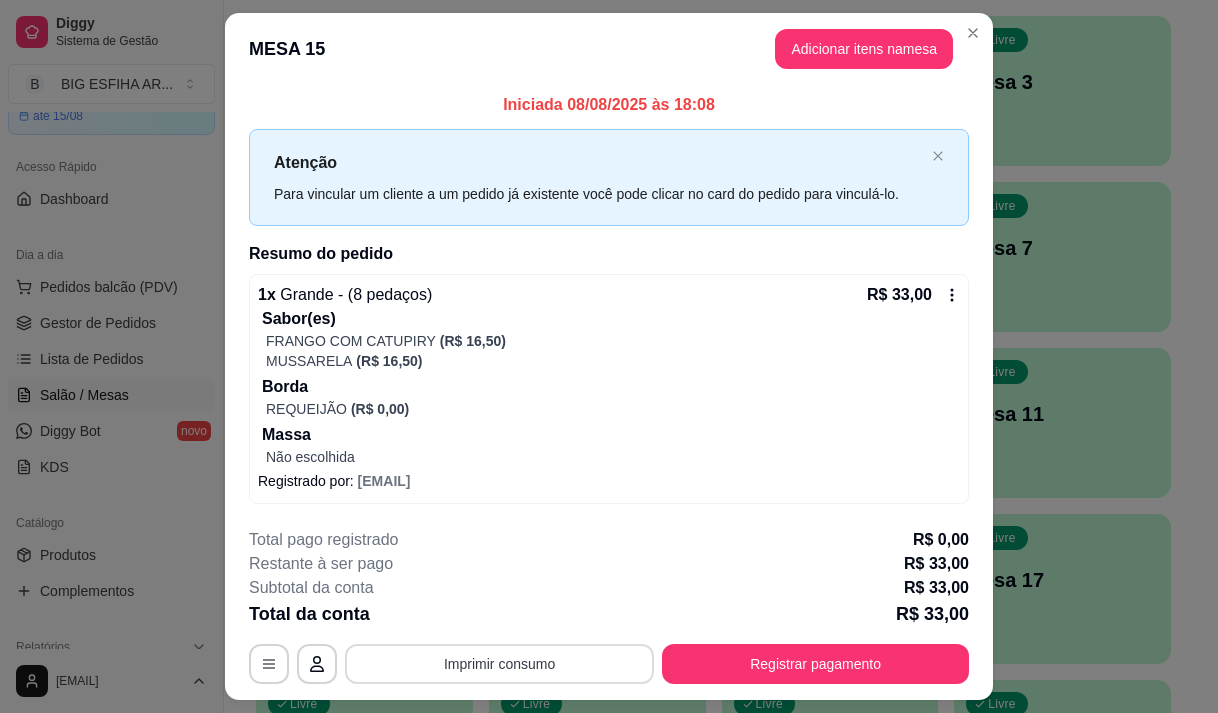 click on "Imprimir consumo" at bounding box center [499, 664] 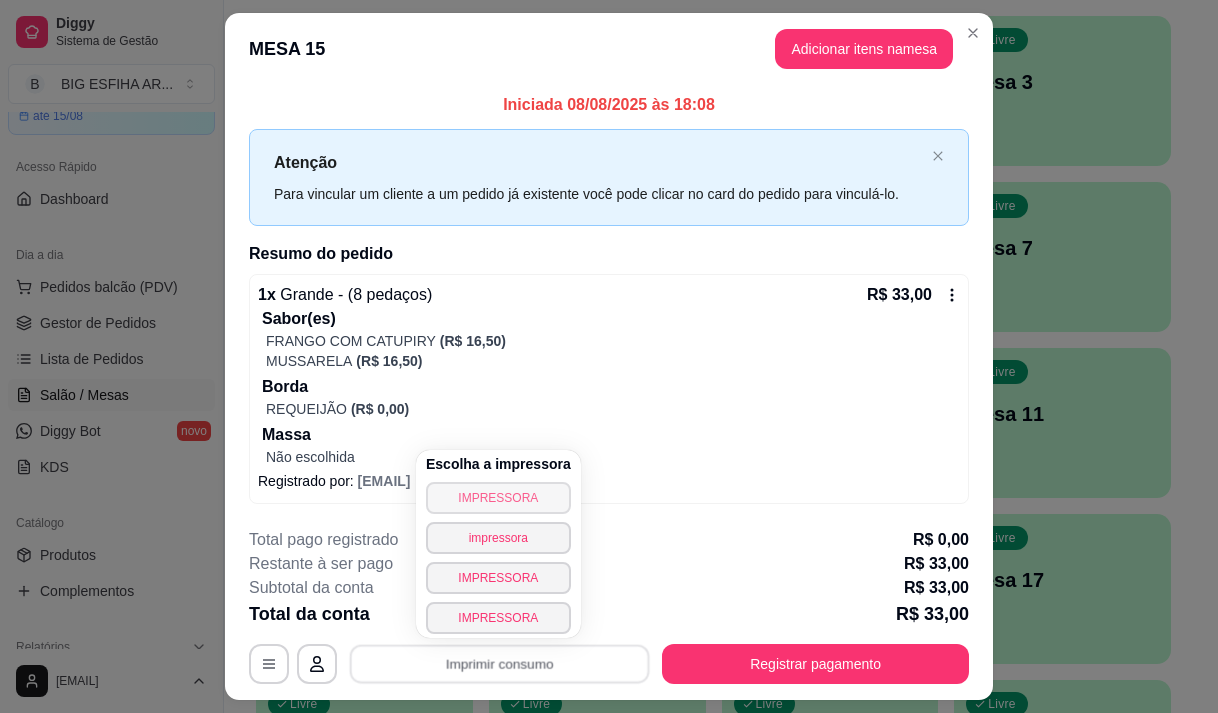 click on "IMPRESSORA" at bounding box center (498, 498) 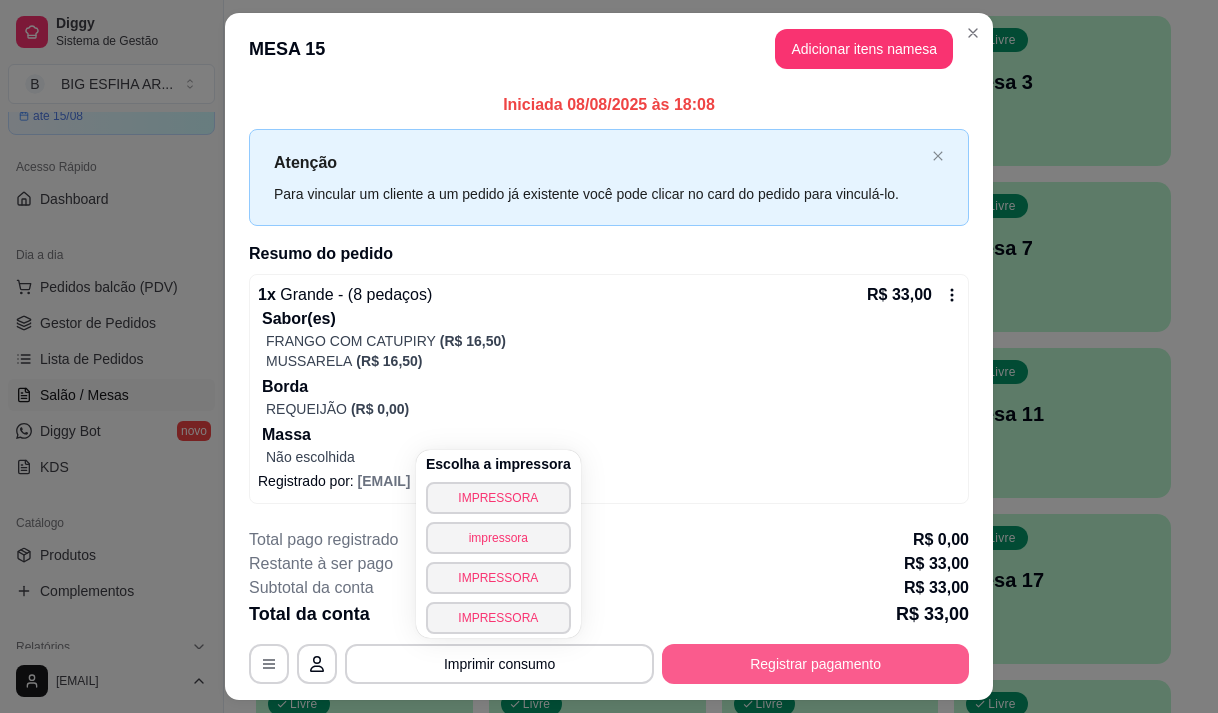 click on "Registrar pagamento" at bounding box center (815, 664) 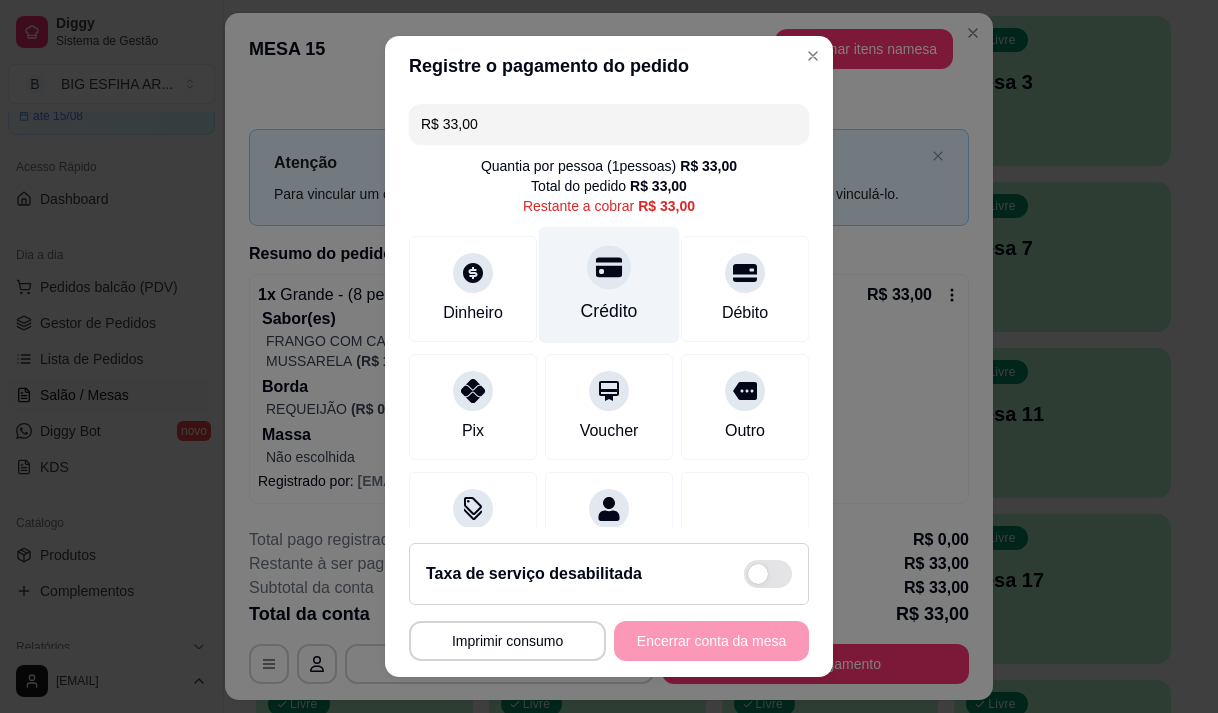 click on "Crédito" at bounding box center (609, 311) 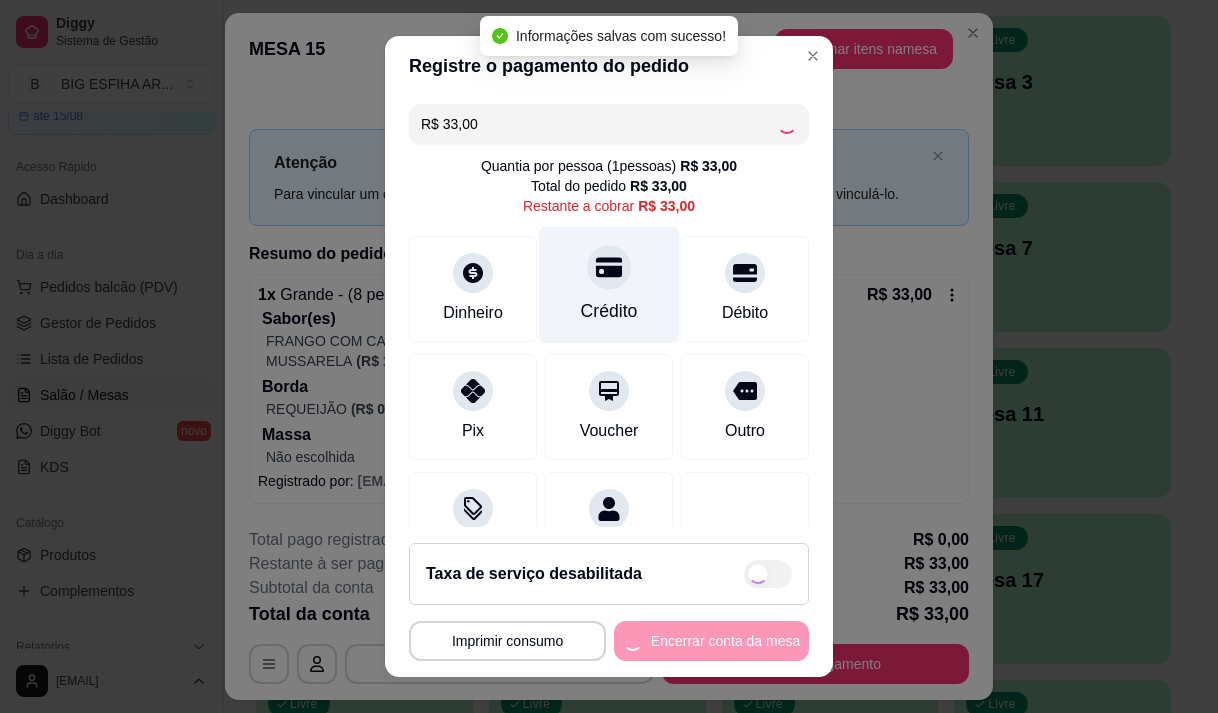 type on "R$ 0,00" 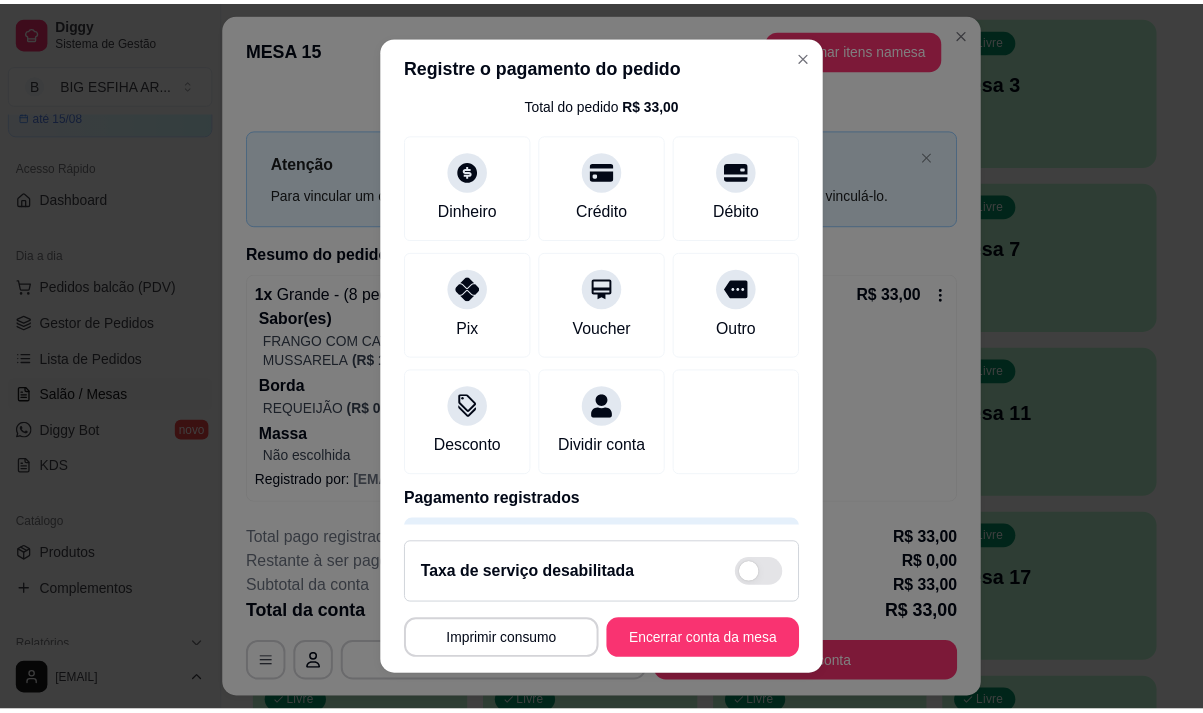 scroll, scrollTop: 166, scrollLeft: 0, axis: vertical 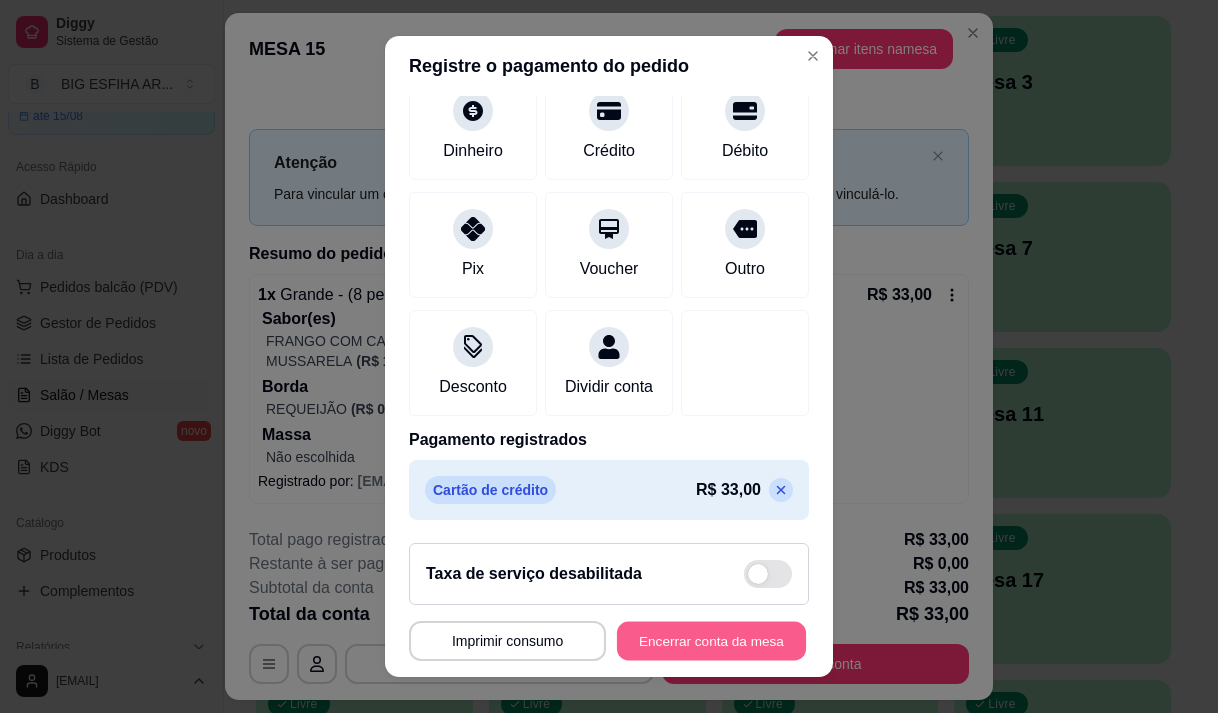 click on "Encerrar conta da mesa" at bounding box center (711, 641) 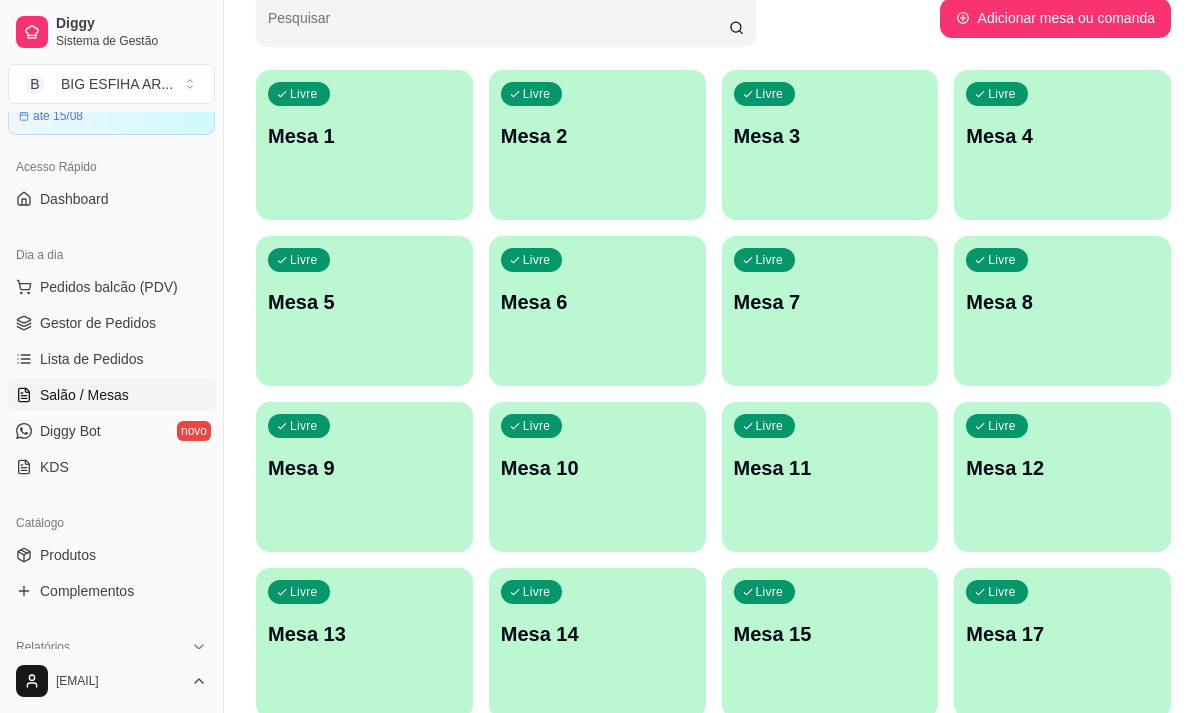 scroll, scrollTop: 100, scrollLeft: 0, axis: vertical 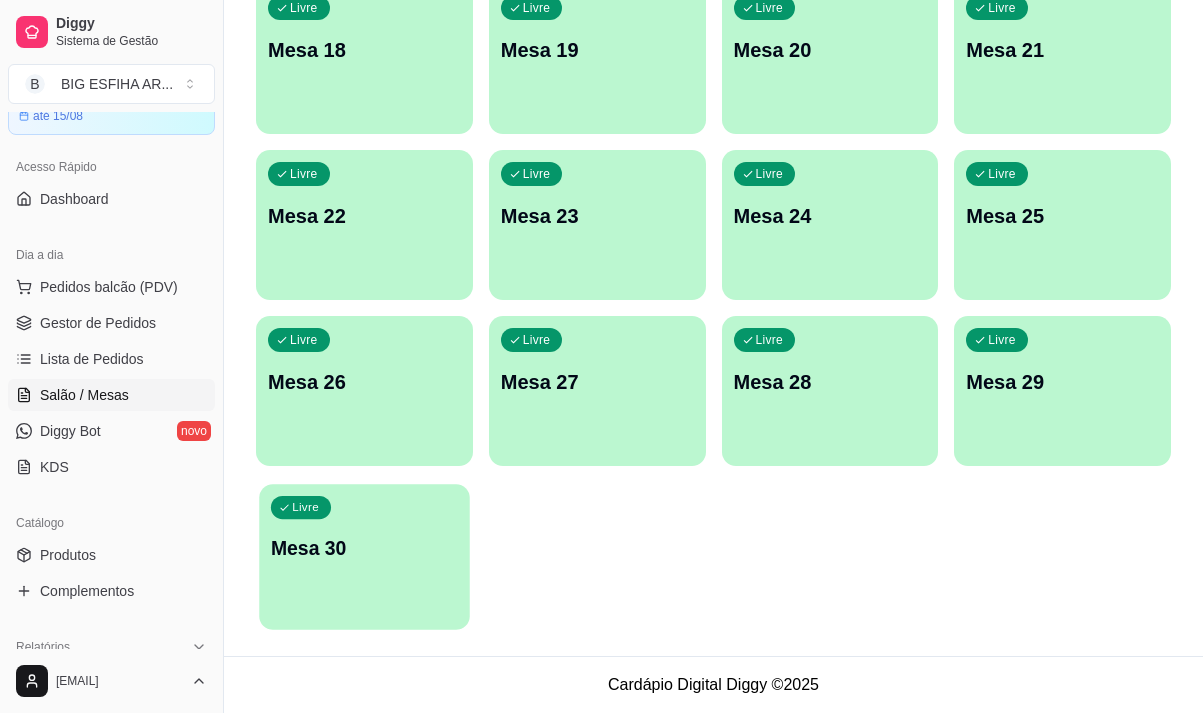 click on "Livre Mesa 30" at bounding box center [364, 545] 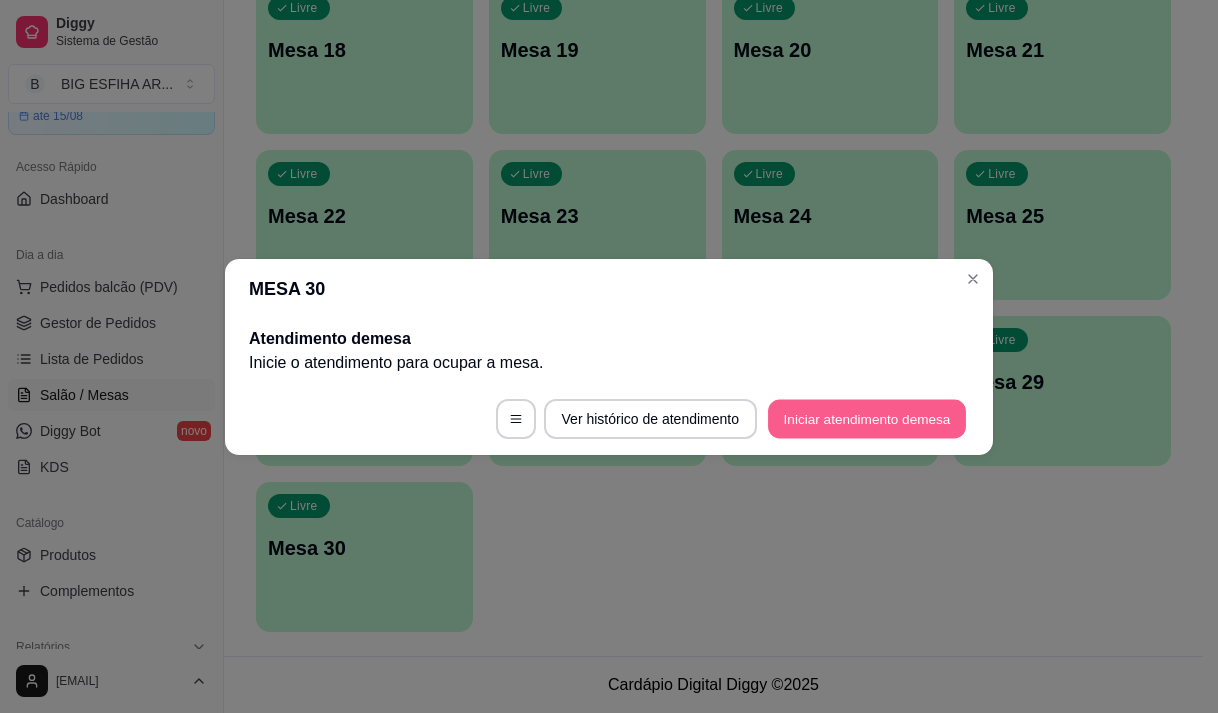 click on "Iniciar atendimento de  mesa" at bounding box center (867, 418) 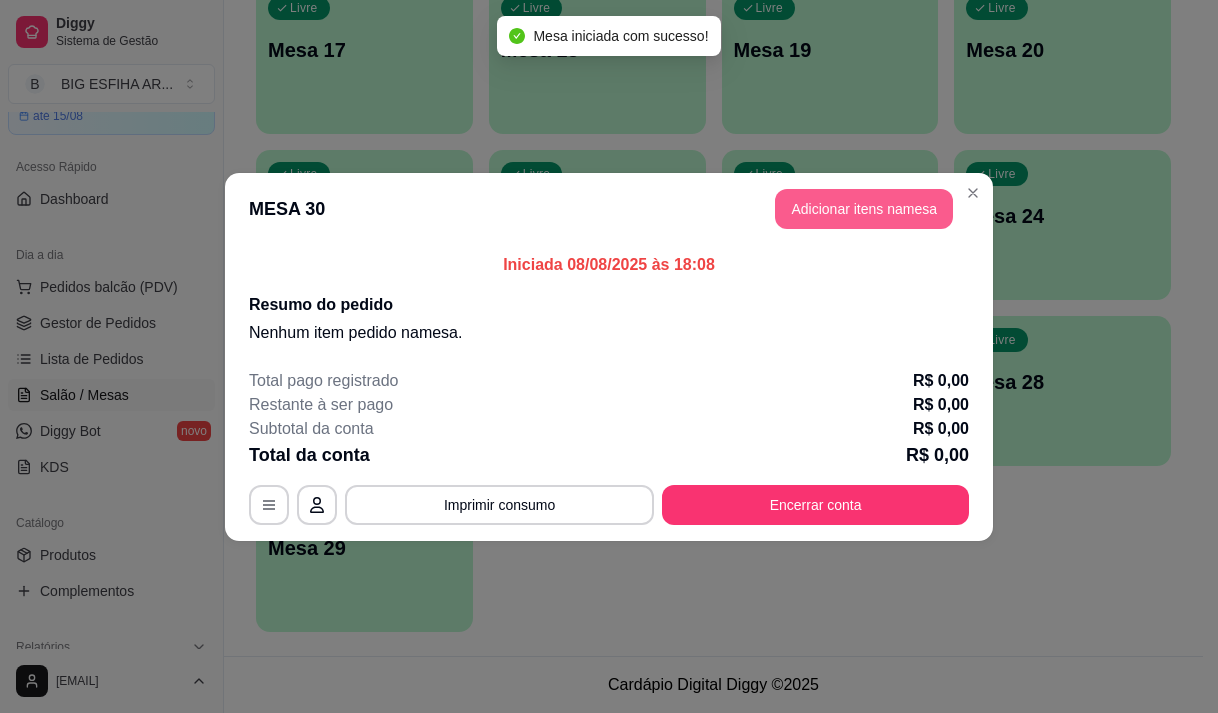 click on "Adicionar itens na  mesa" at bounding box center (864, 209) 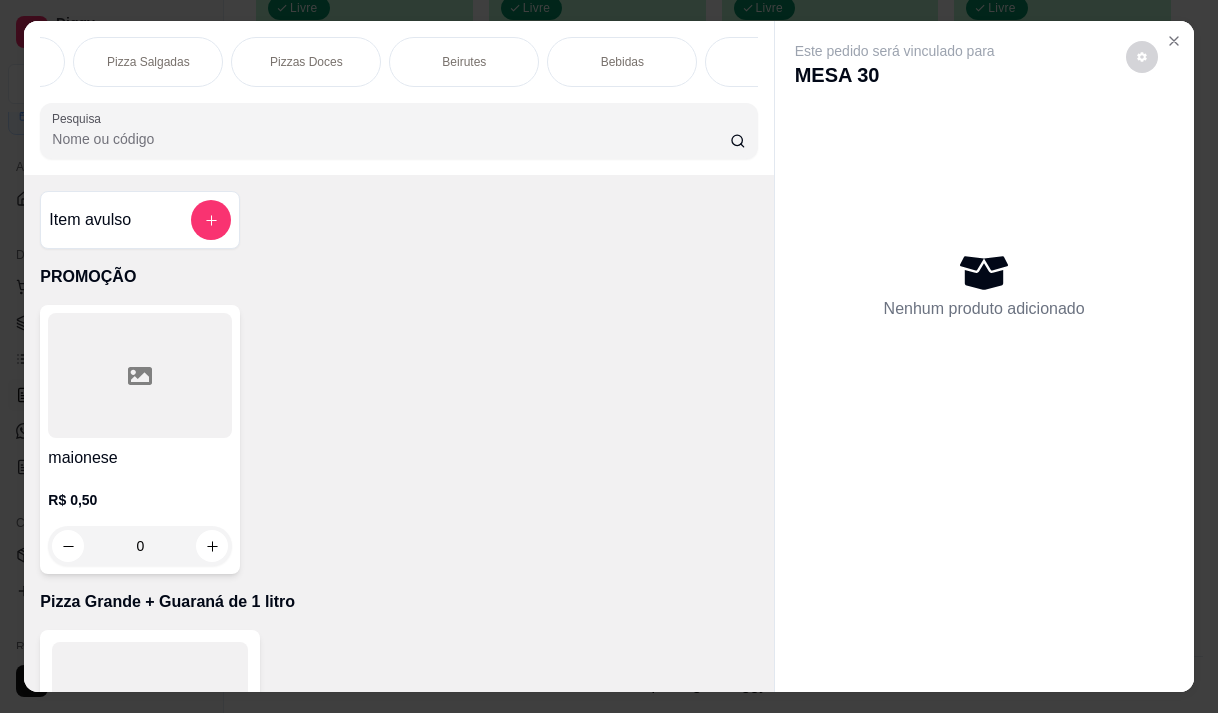 scroll, scrollTop: 0, scrollLeft: 1360, axis: horizontal 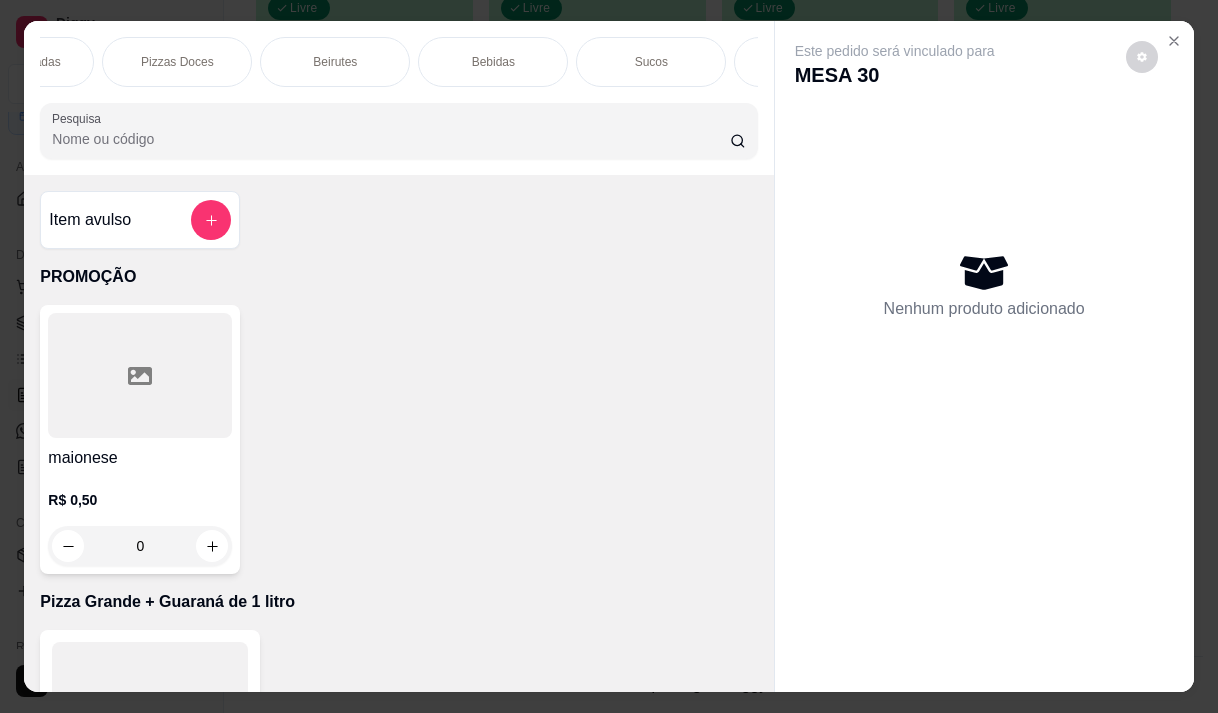 click on "Beirutes" at bounding box center [335, 62] 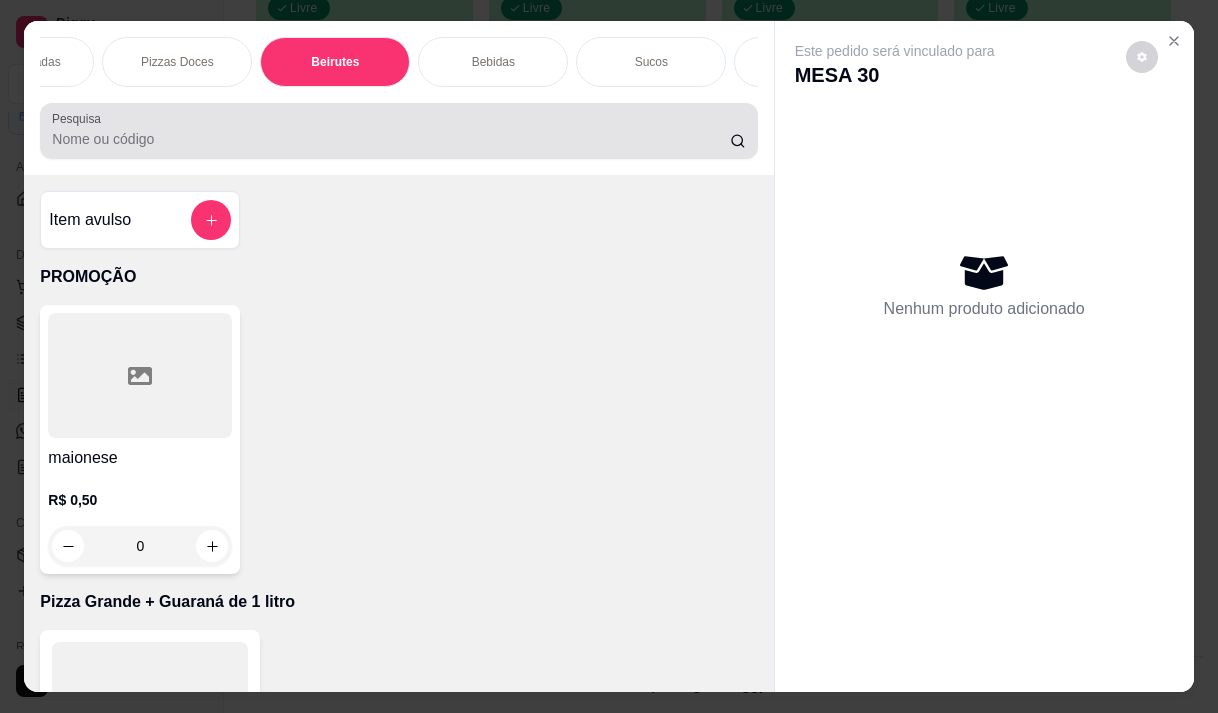 scroll, scrollTop: 15745, scrollLeft: 0, axis: vertical 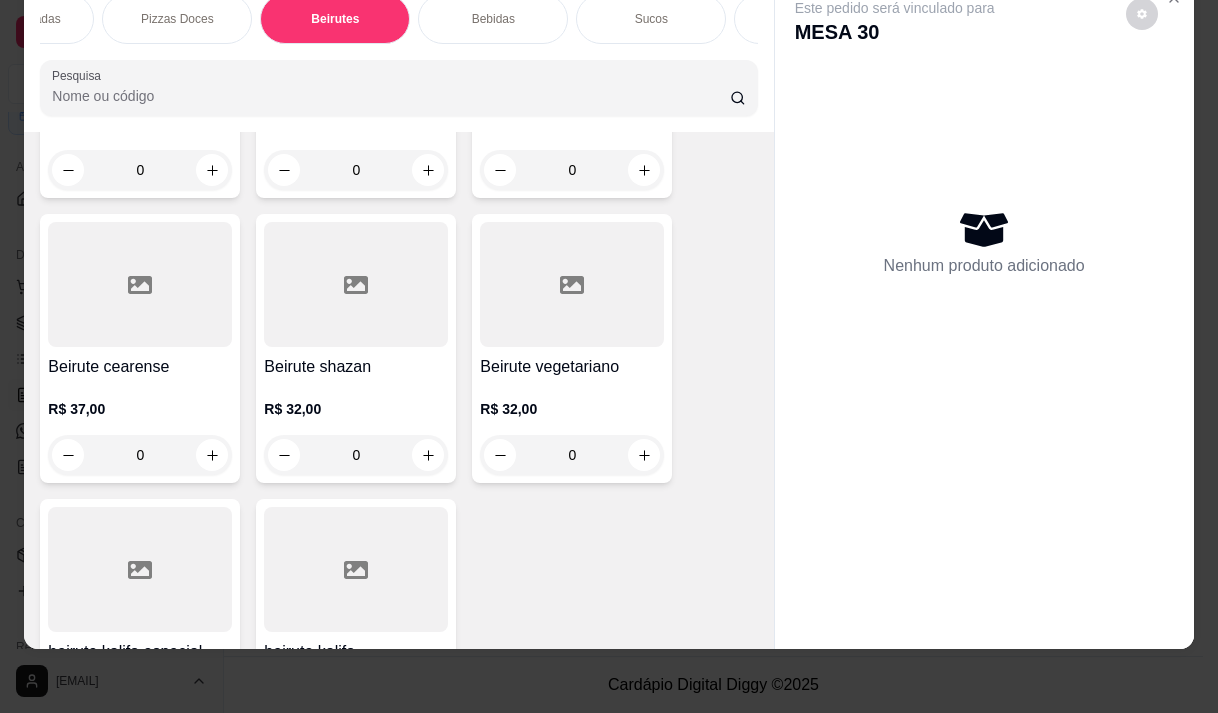 click on "R$ 32,00 0" at bounding box center [356, 427] 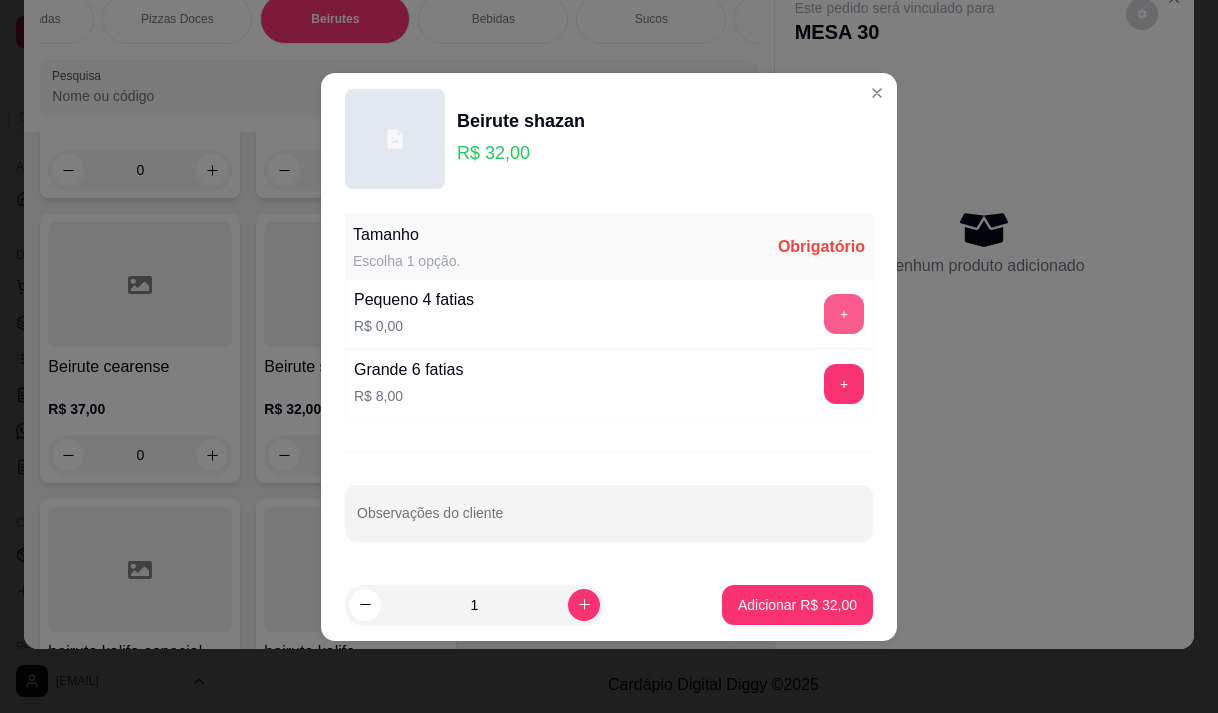 click on "+" at bounding box center (844, 314) 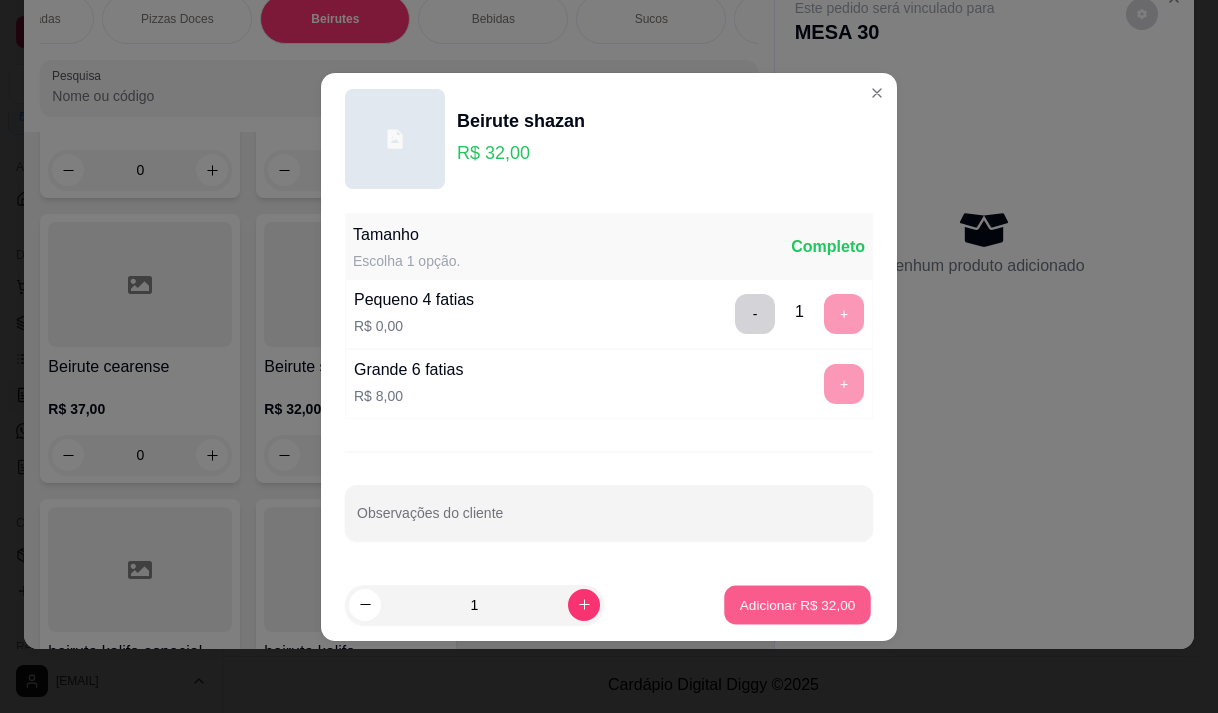 click on "Adicionar   R$ 32,00" at bounding box center [798, 604] 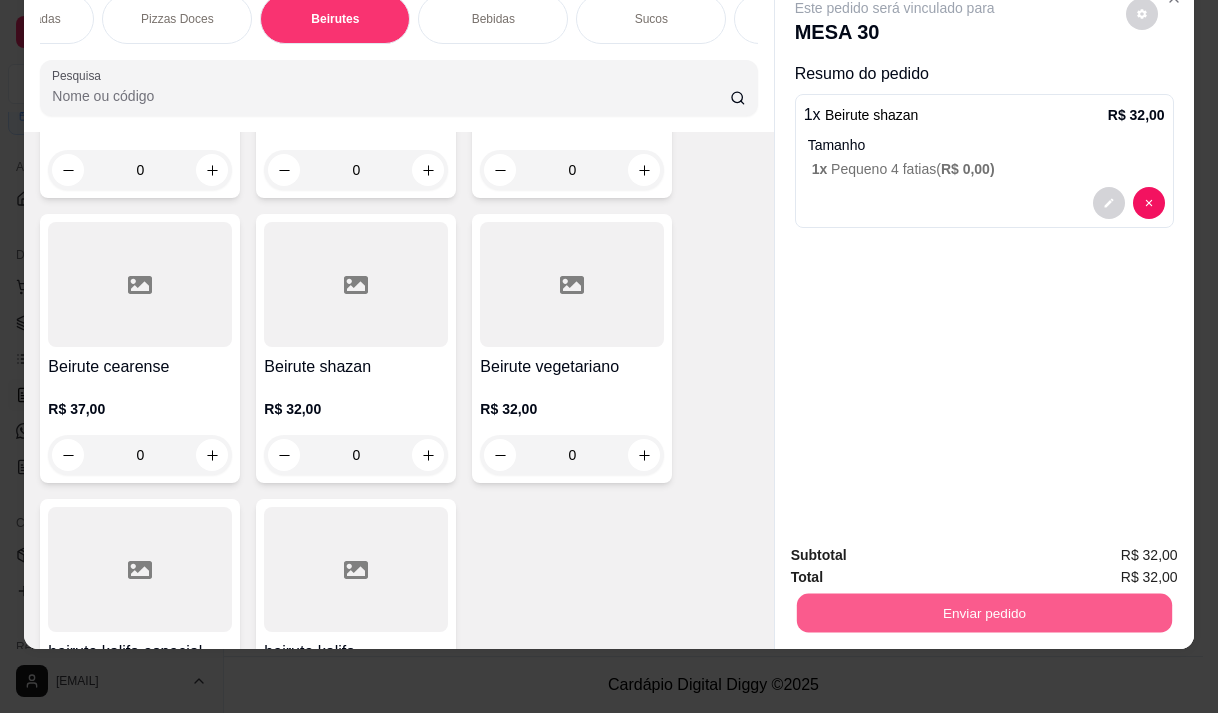 click on "Enviar pedido" at bounding box center (983, 612) 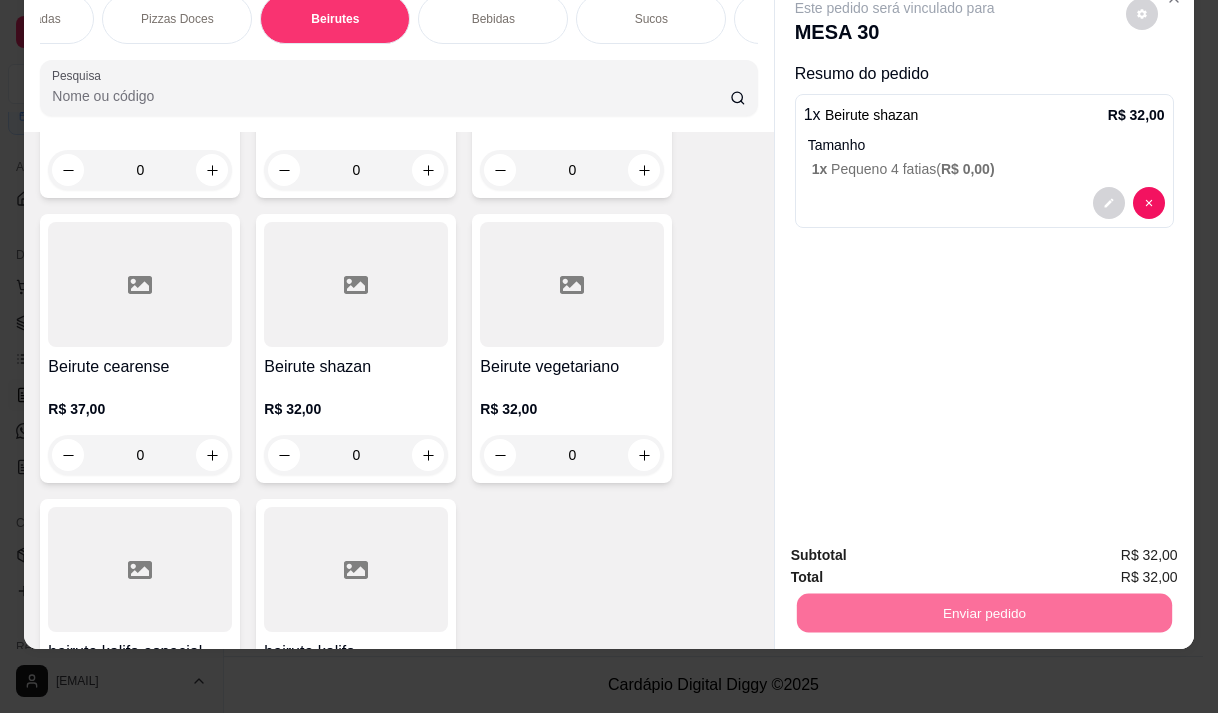 click on "Não registrar e enviar pedido" at bounding box center (918, 548) 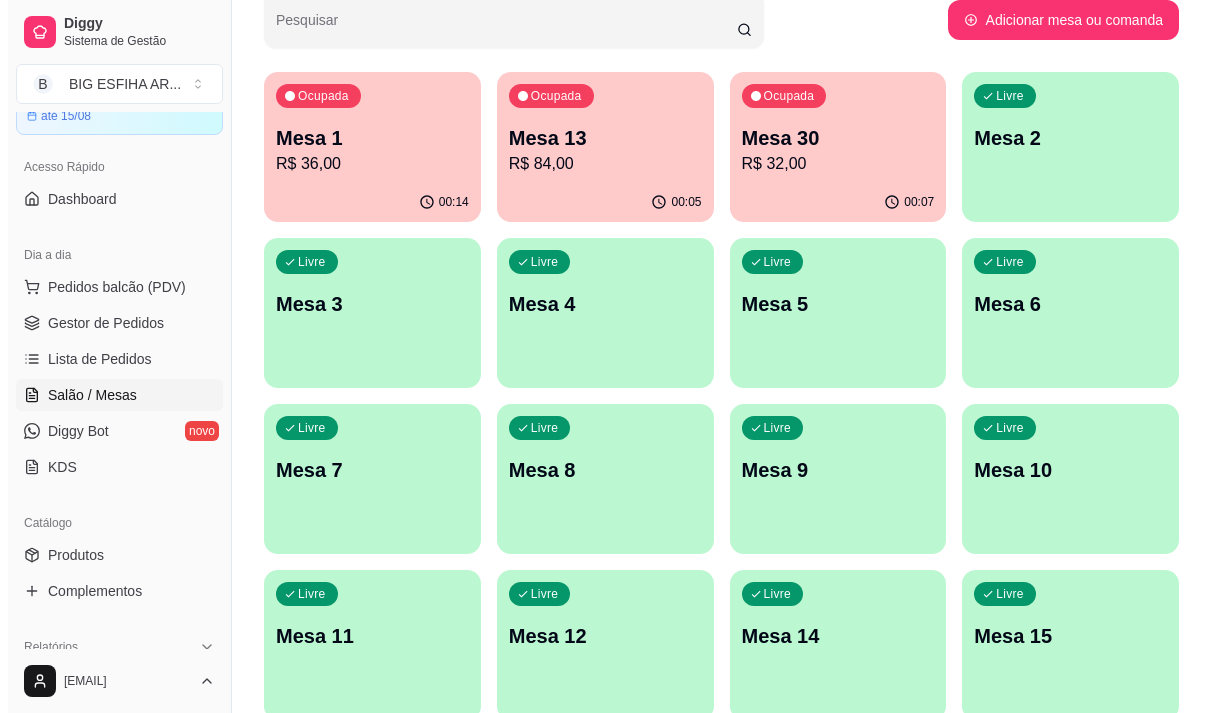 scroll, scrollTop: 0, scrollLeft: 0, axis: both 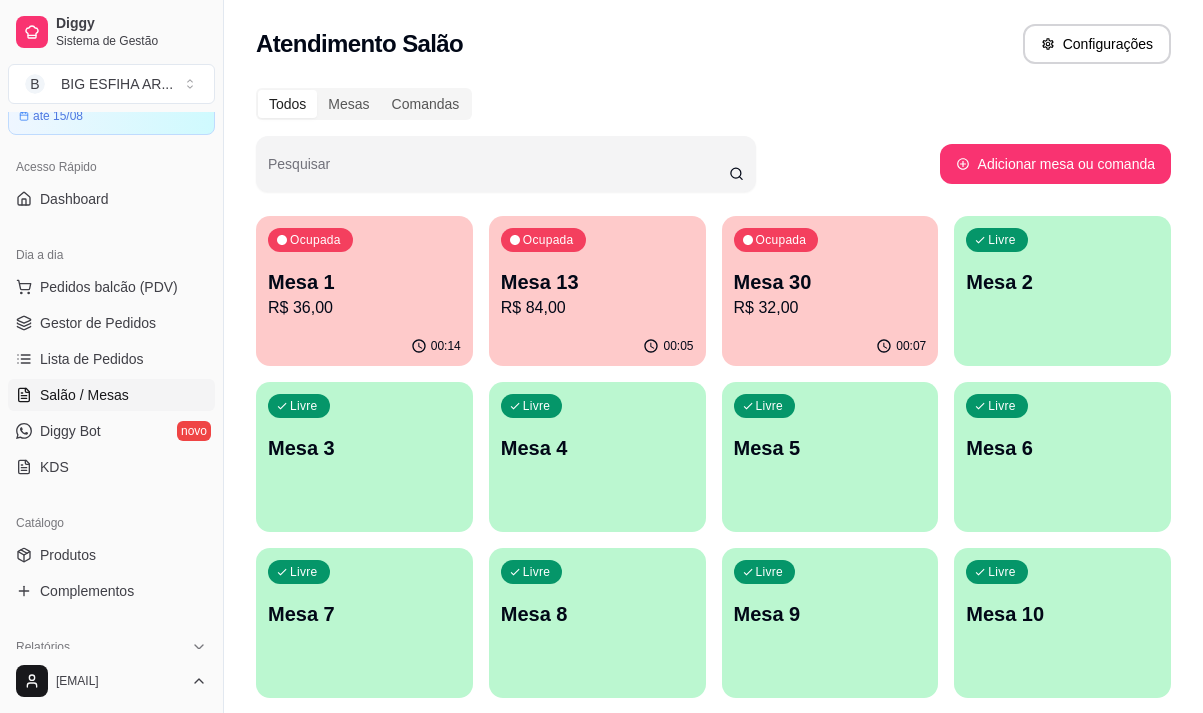 click on "R$ 84,00" at bounding box center (597, 308) 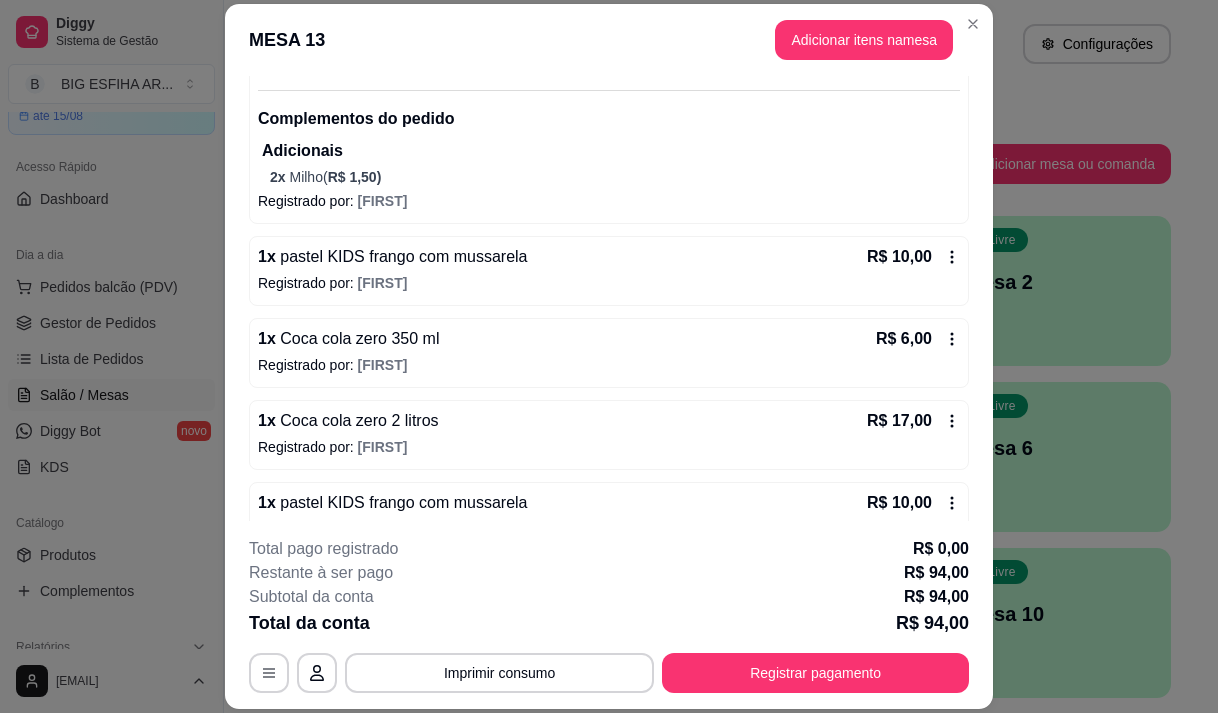 scroll, scrollTop: 344, scrollLeft: 0, axis: vertical 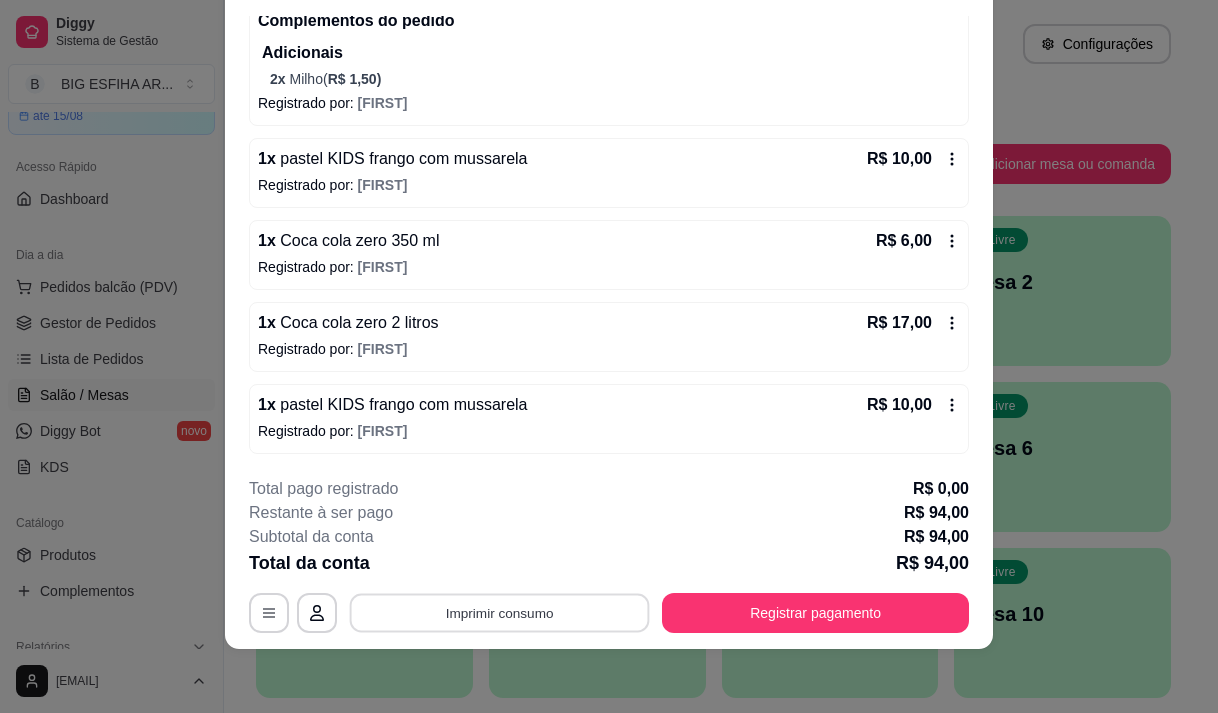click on "Imprimir consumo" at bounding box center [500, 613] 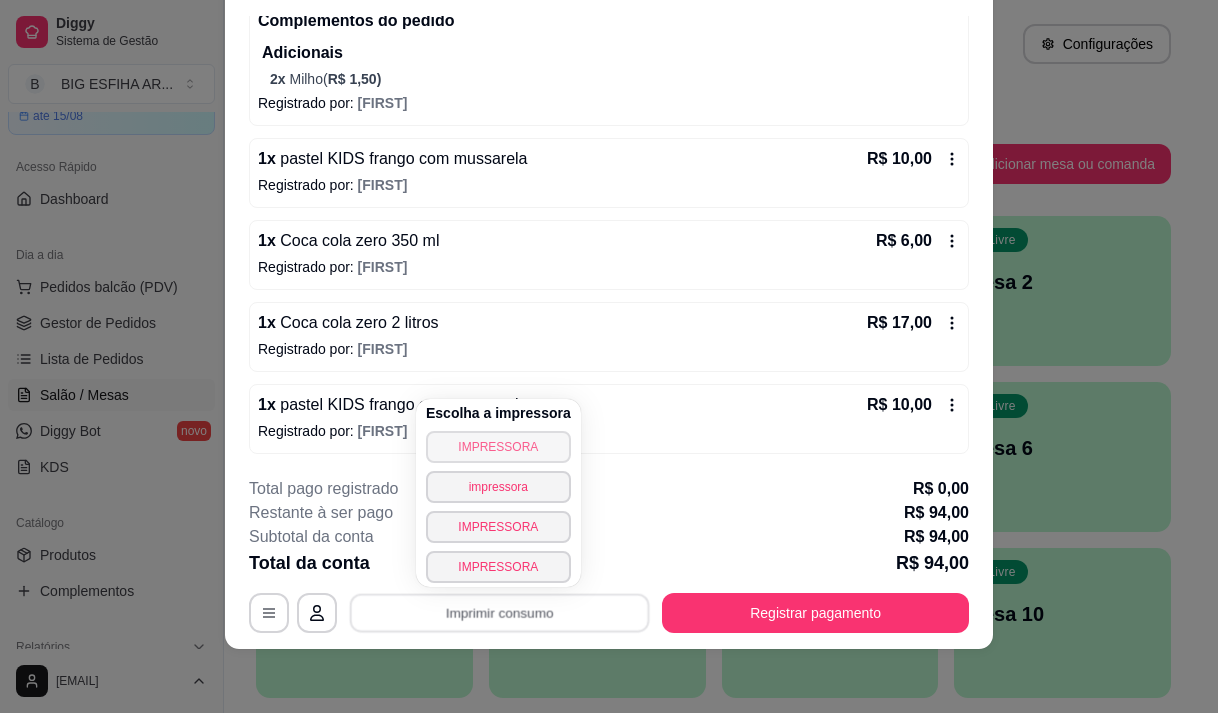 click on "IMPRESSORA" at bounding box center (498, 447) 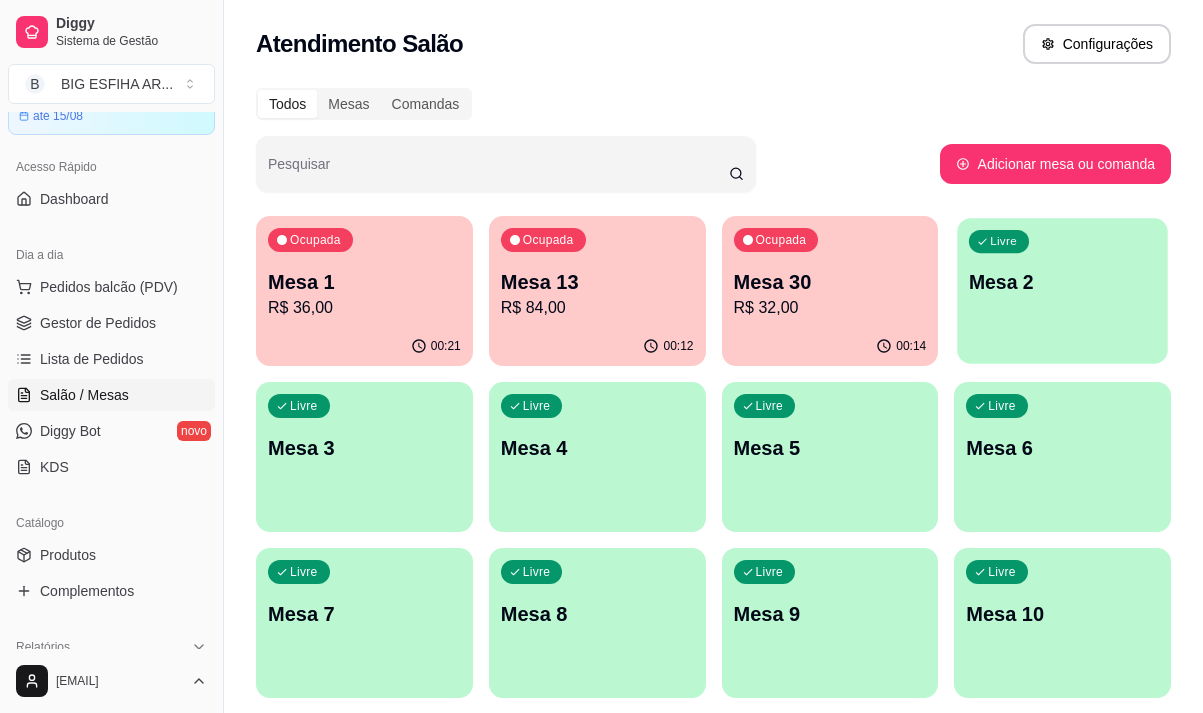 click on "Mesa 2" at bounding box center (1062, 282) 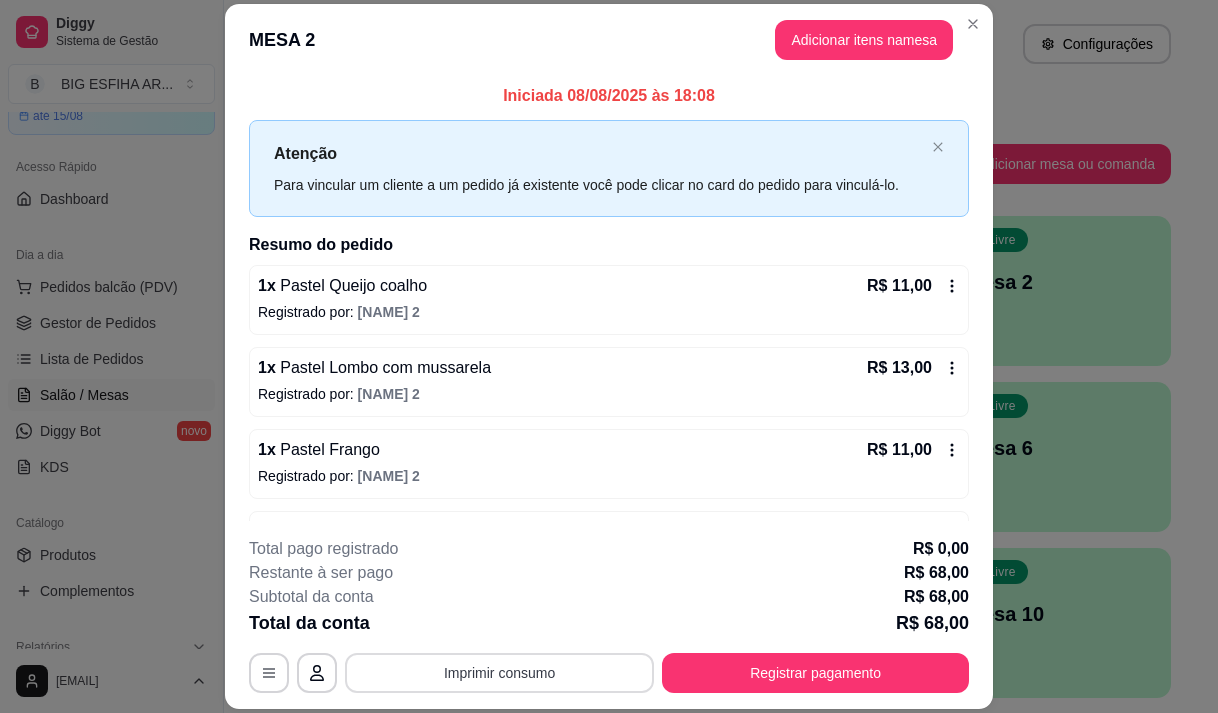 click on "Imprimir consumo" at bounding box center (499, 673) 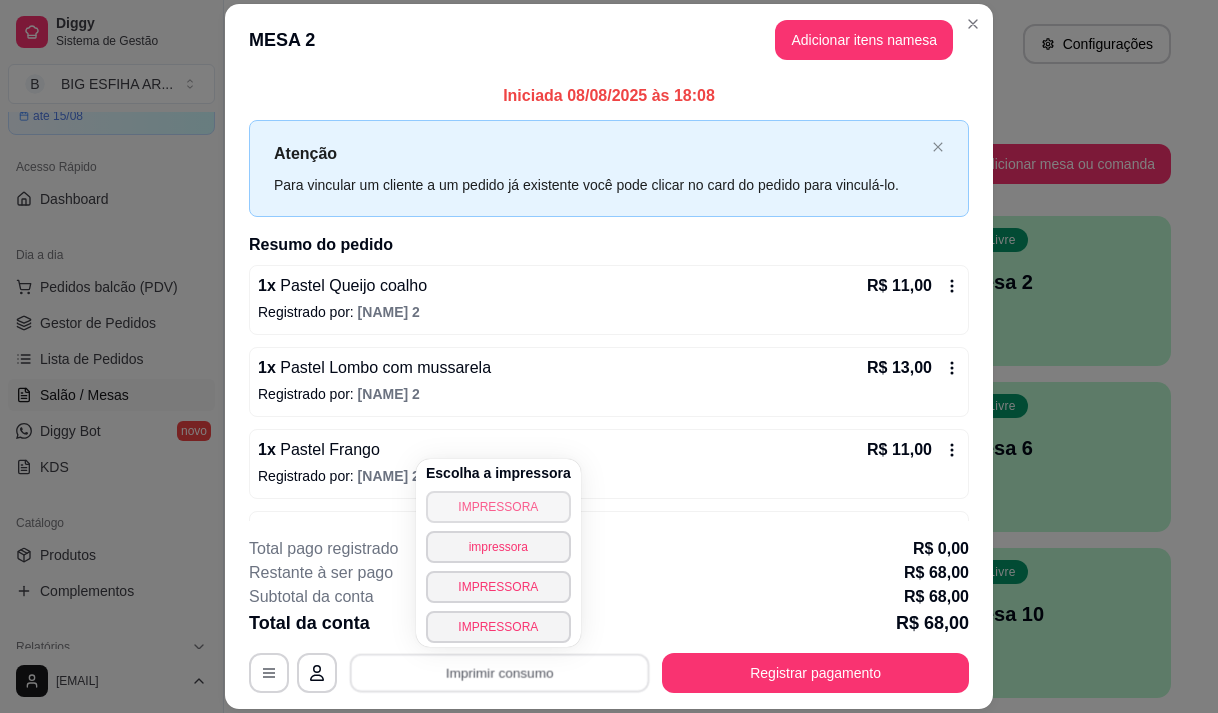 click on "IMPRESSORA" at bounding box center (498, 507) 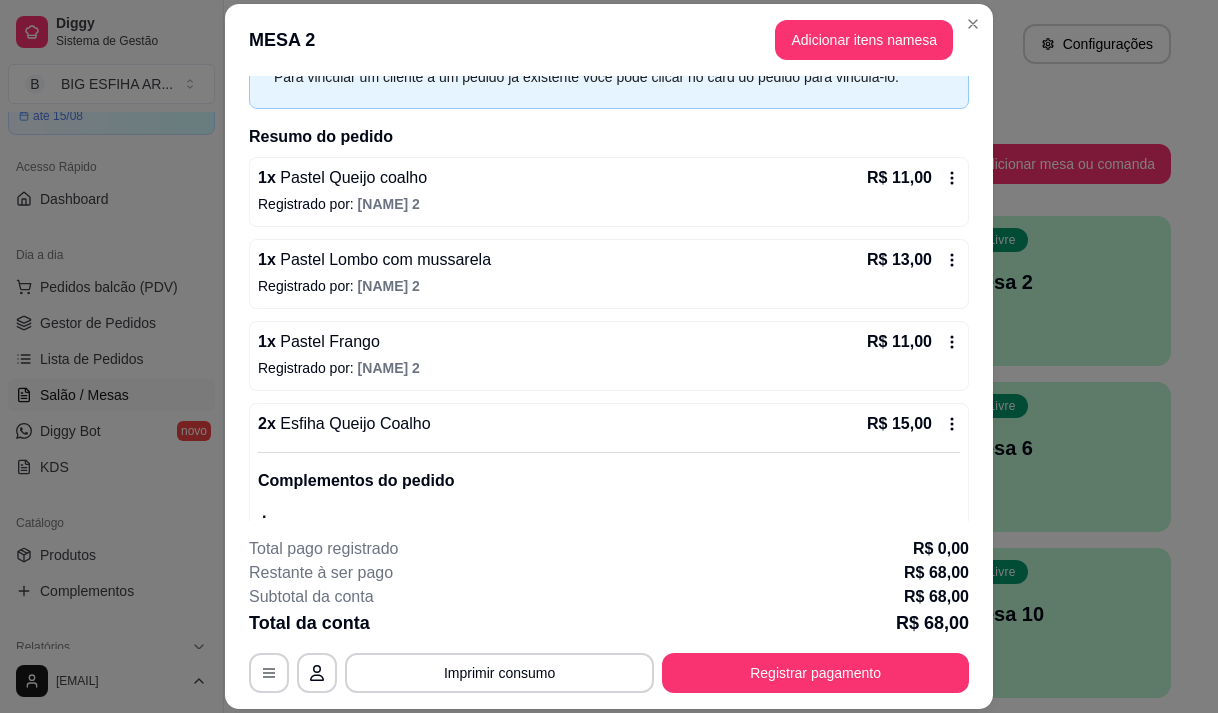 scroll, scrollTop: 300, scrollLeft: 0, axis: vertical 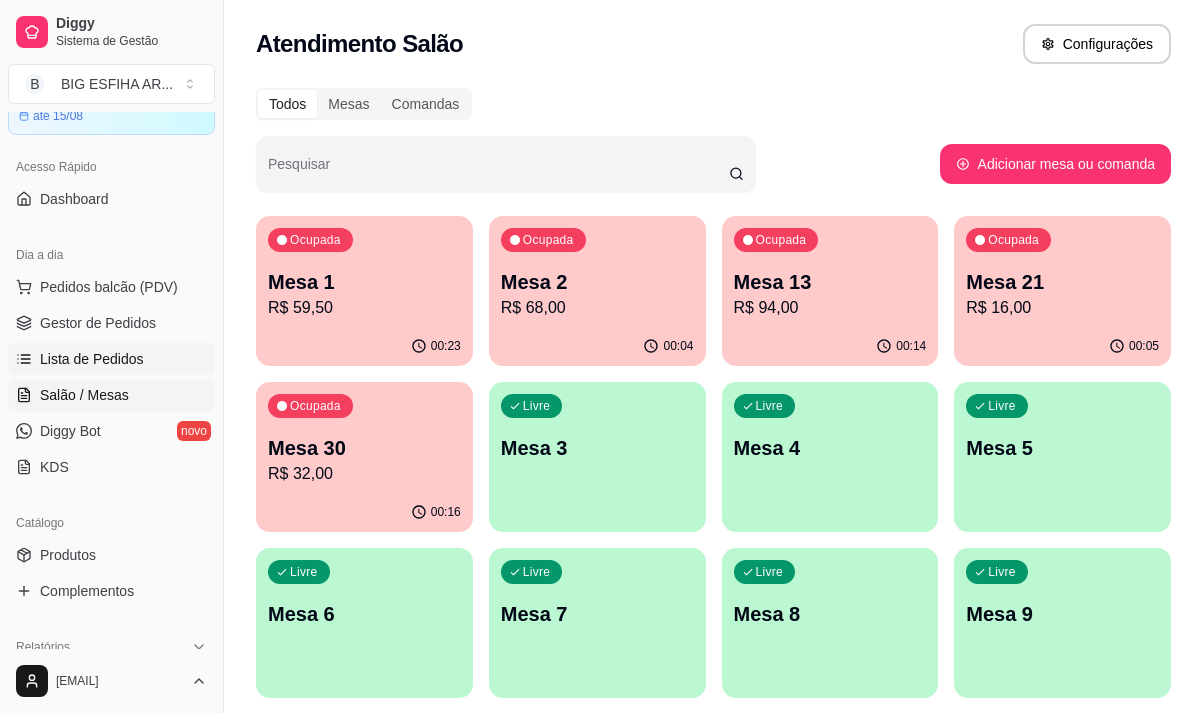 click on "Lista de Pedidos" at bounding box center [92, 359] 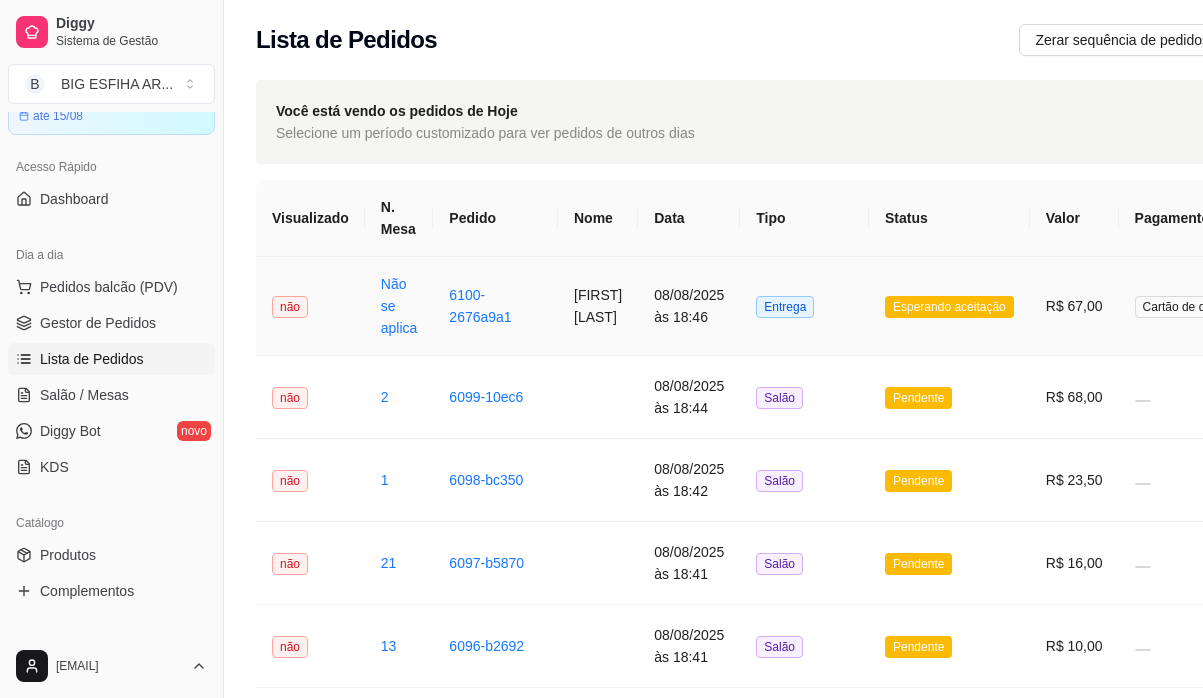 click on "Carlos Eduardo Oliveira Morais" at bounding box center (598, 306) 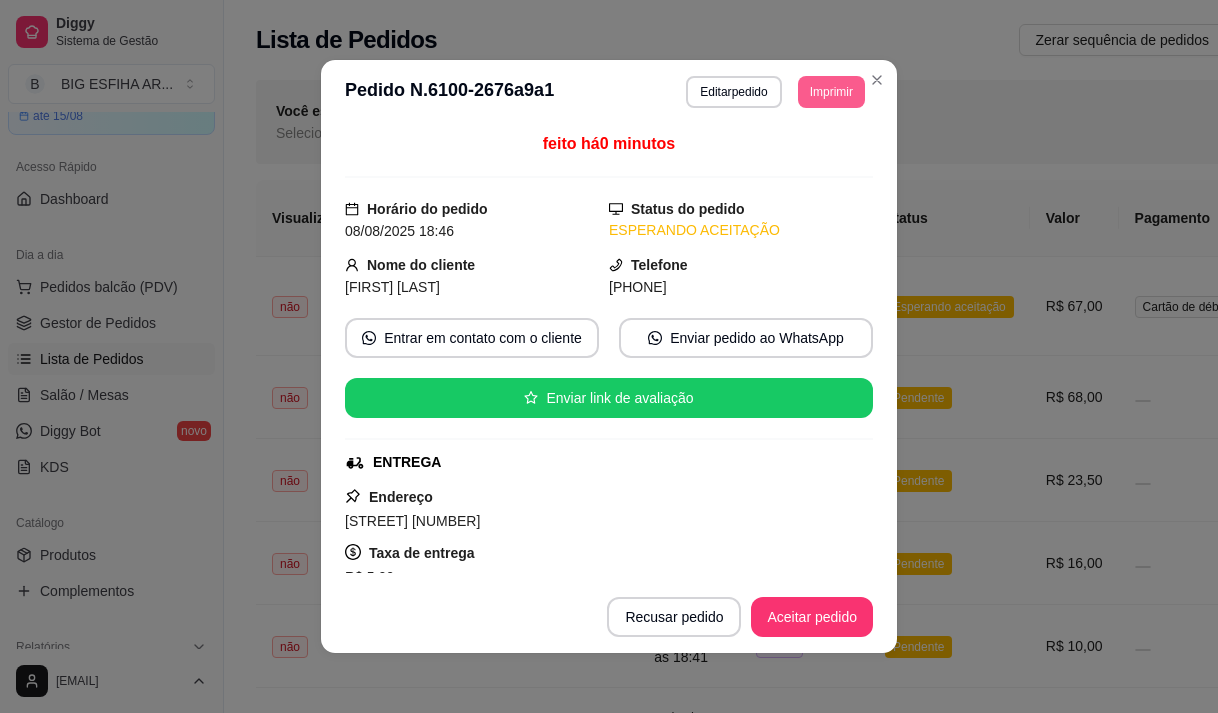 click on "Imprimir" at bounding box center [831, 92] 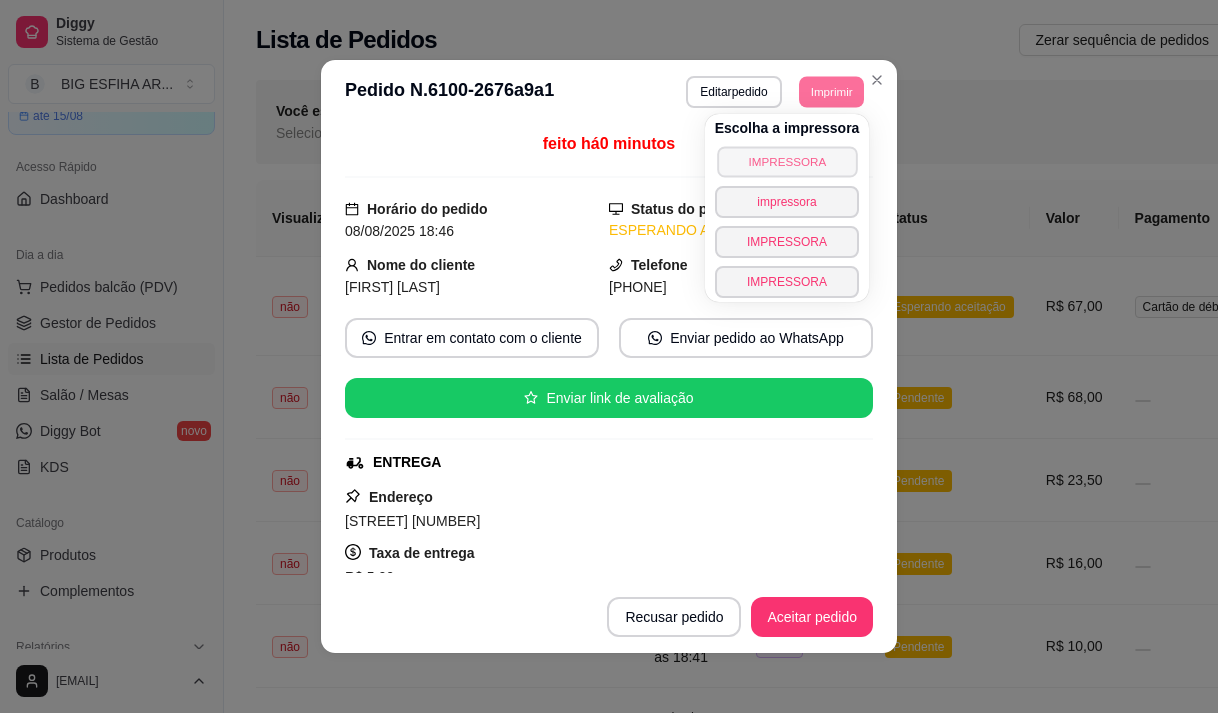 click on "IMPRESSORA" at bounding box center (787, 161) 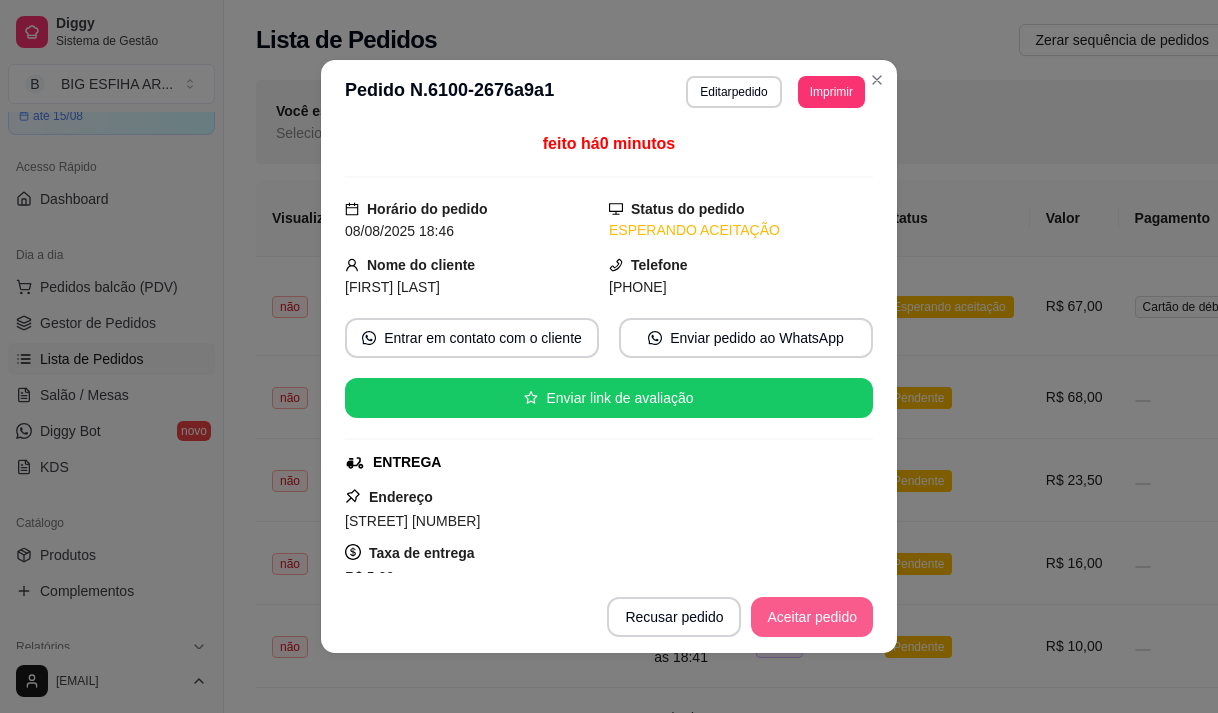 click on "Aceitar pedido" at bounding box center [812, 617] 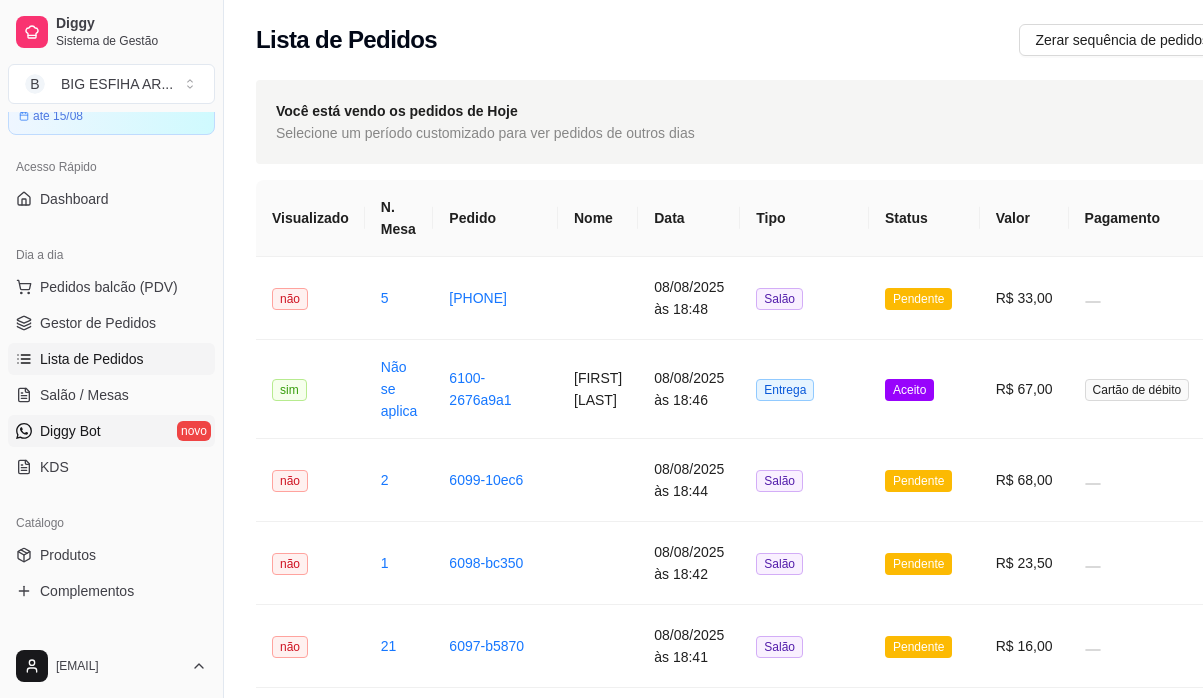 click on "Diggy Bot" at bounding box center (70, 431) 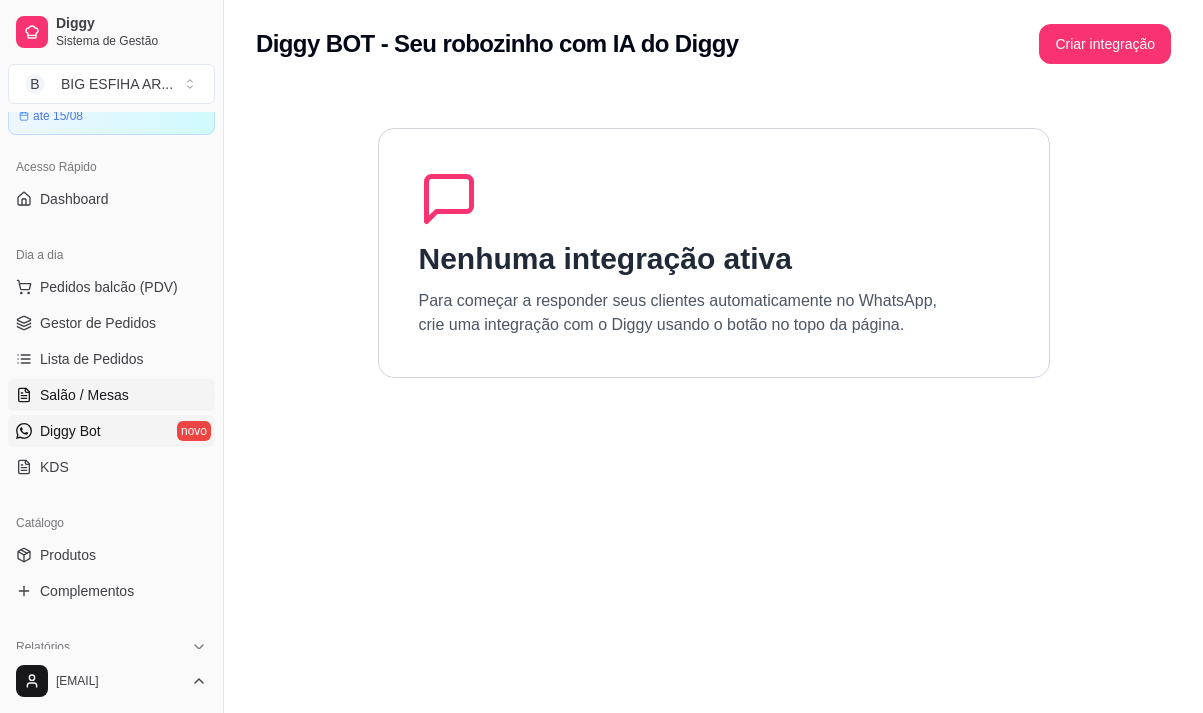 click on "Salão / Mesas" at bounding box center [84, 395] 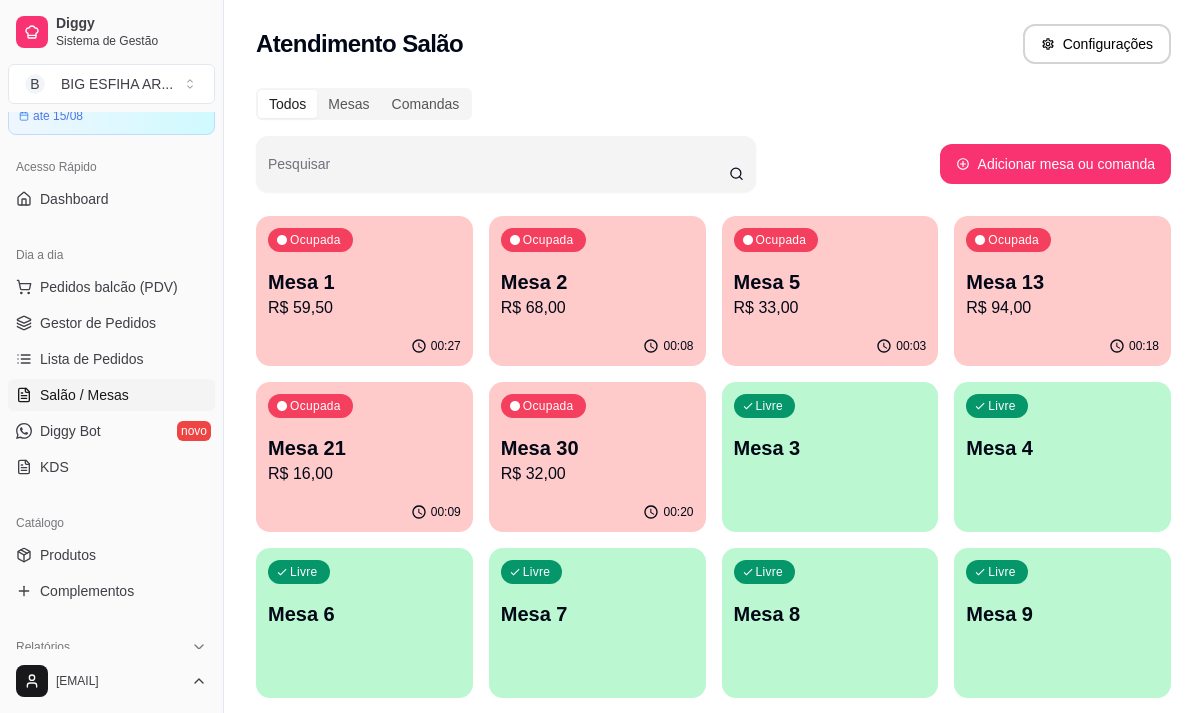 click on "R$ 94,00" at bounding box center (1062, 308) 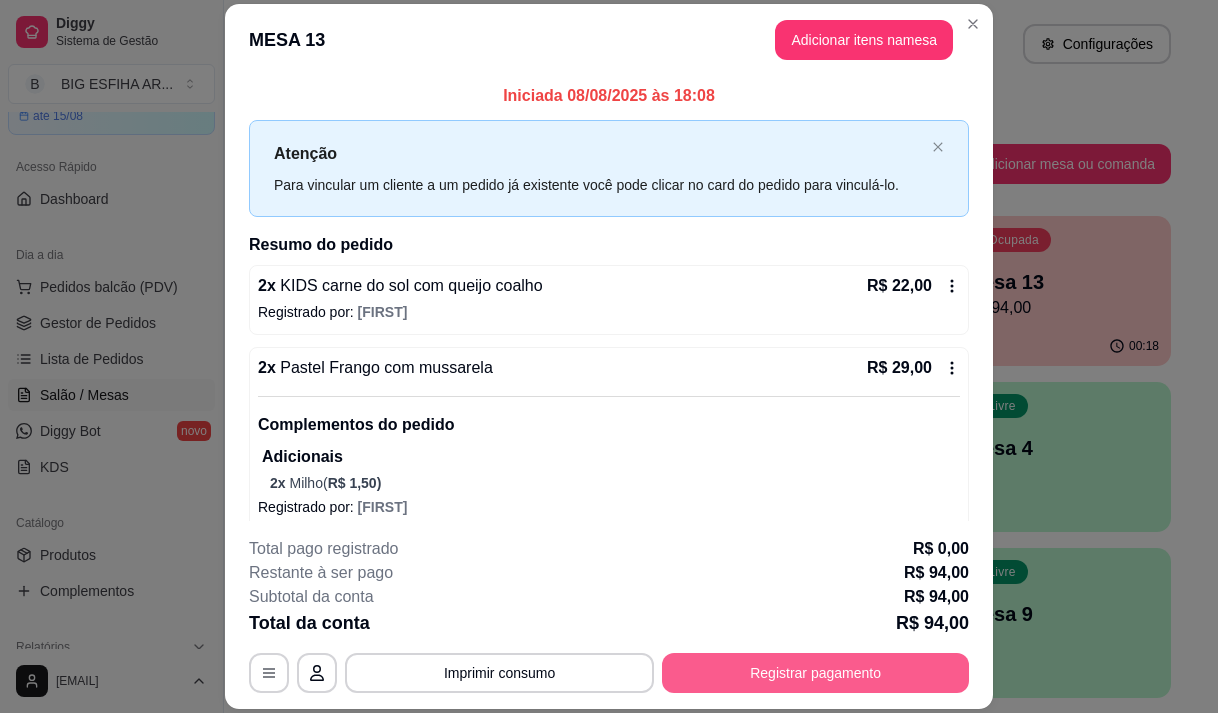 click on "Registrar pagamento" at bounding box center [815, 673] 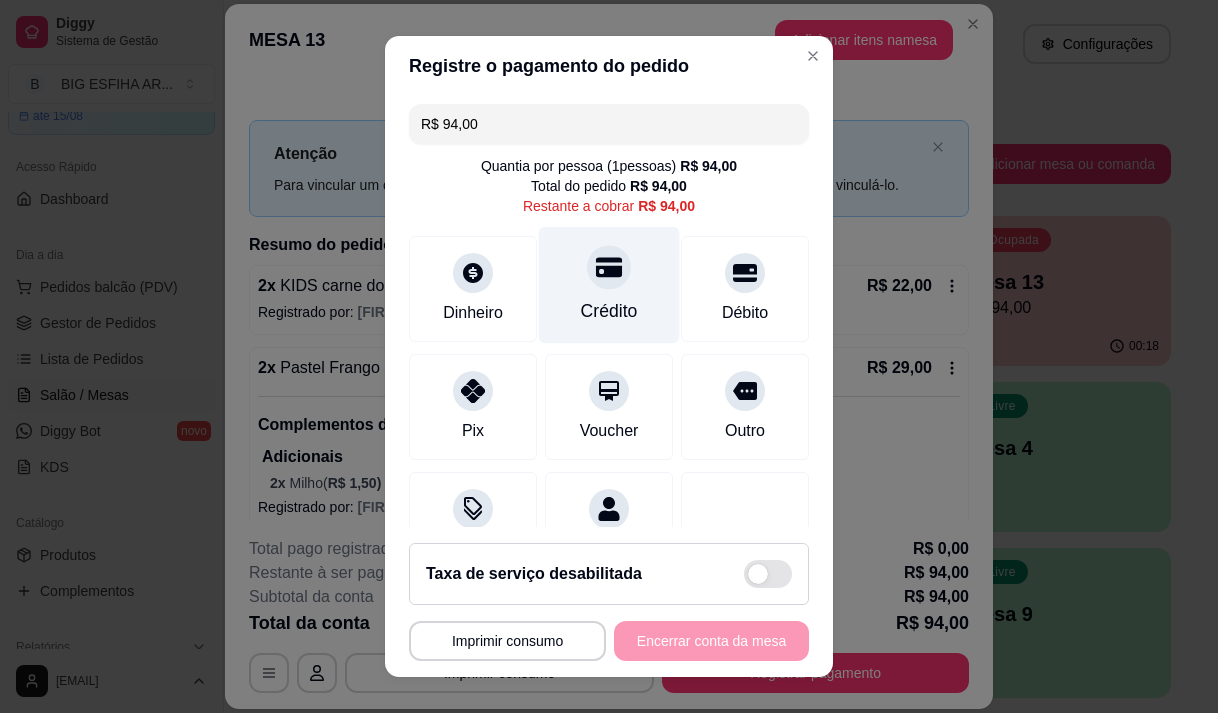 click on "Crédito" at bounding box center [609, 284] 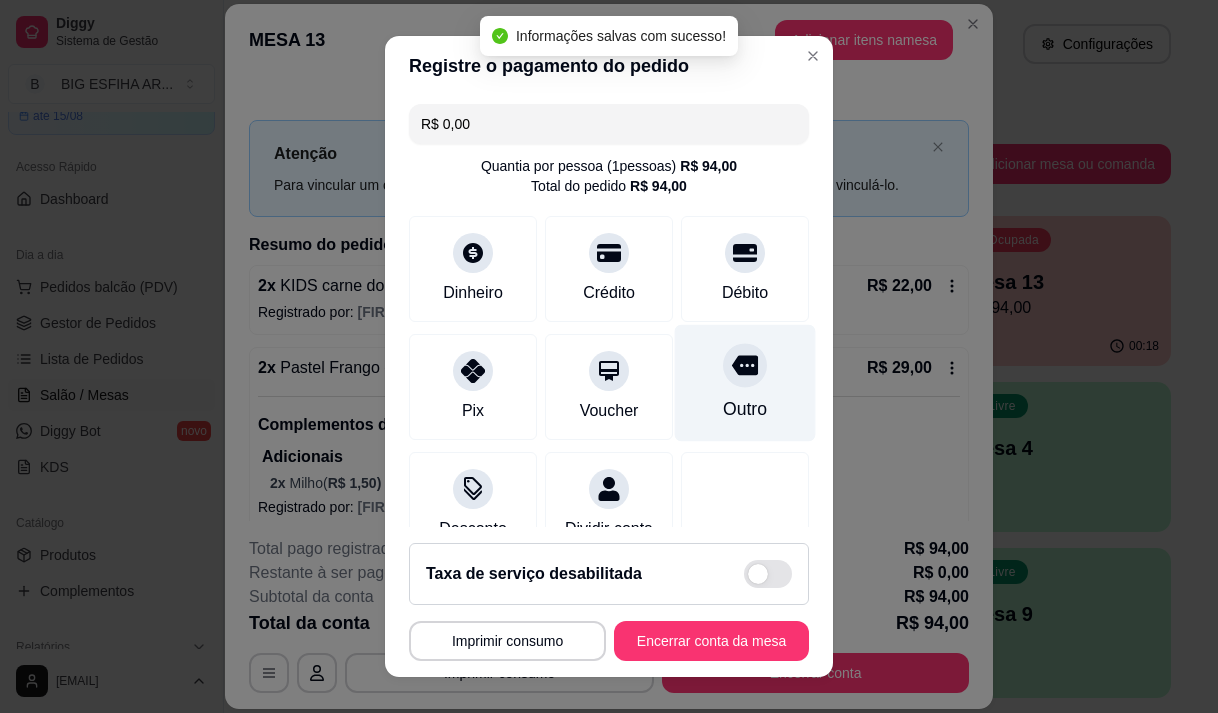 type on "R$ 0,00" 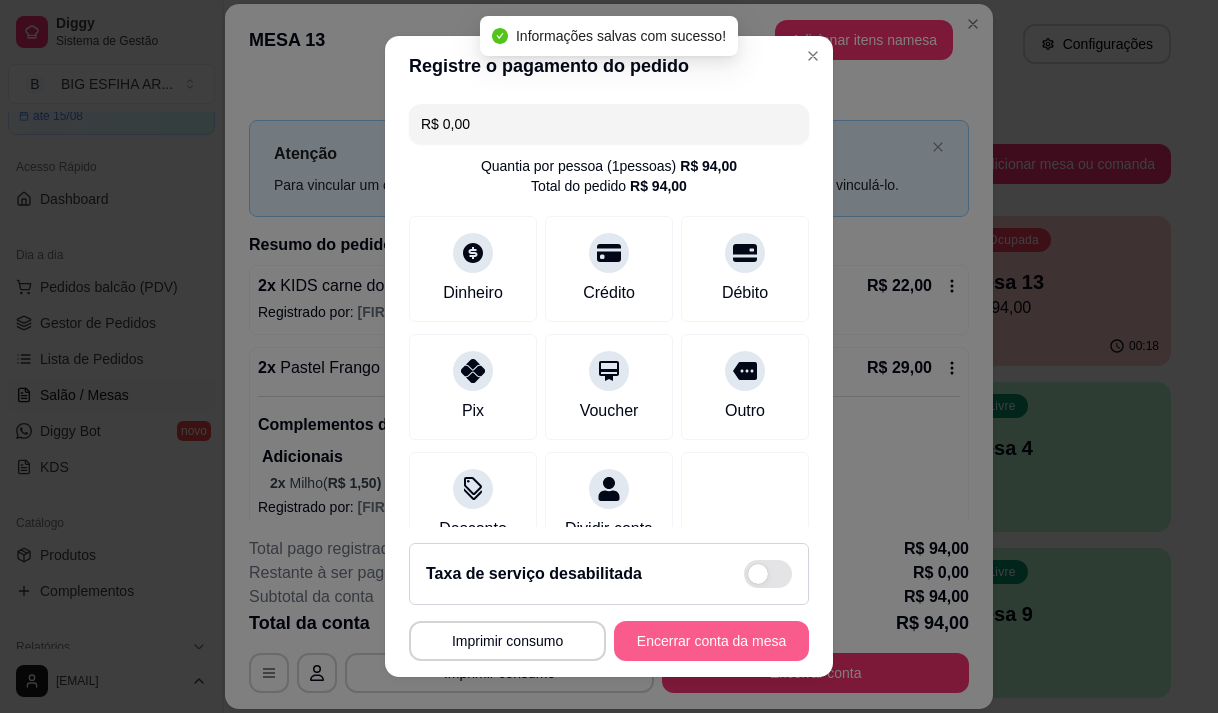 click on "Encerrar conta da mesa" at bounding box center (711, 641) 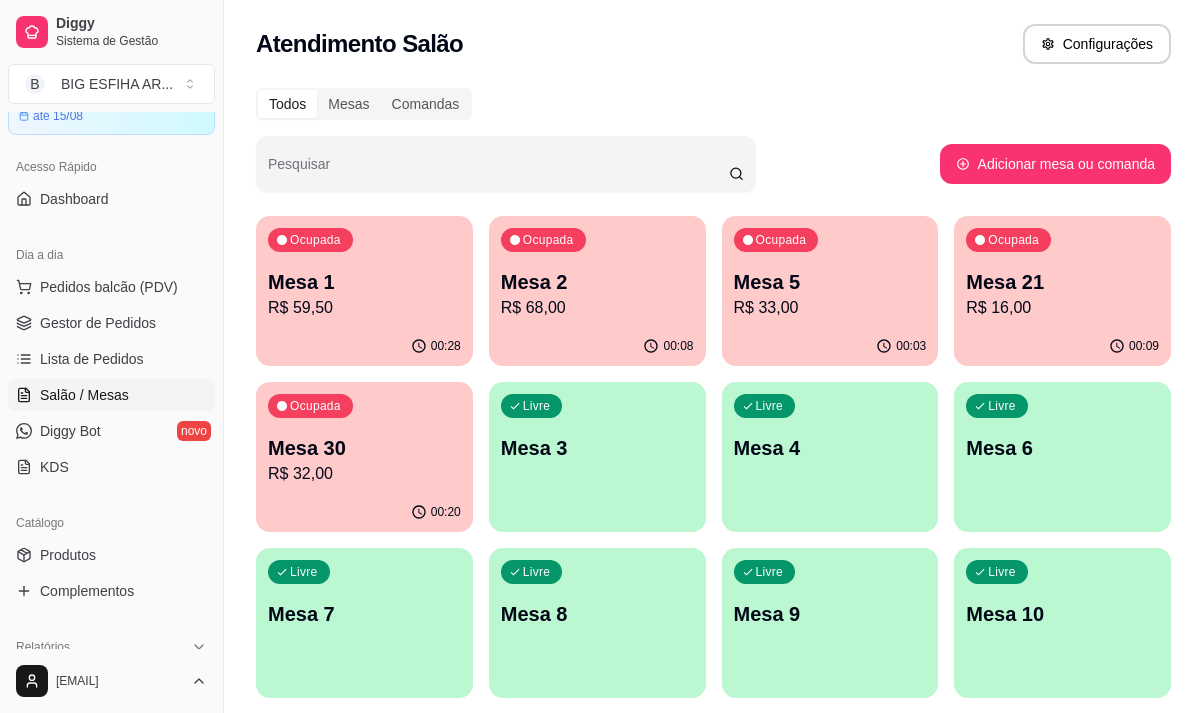 click on "Mesa 21" at bounding box center (1062, 282) 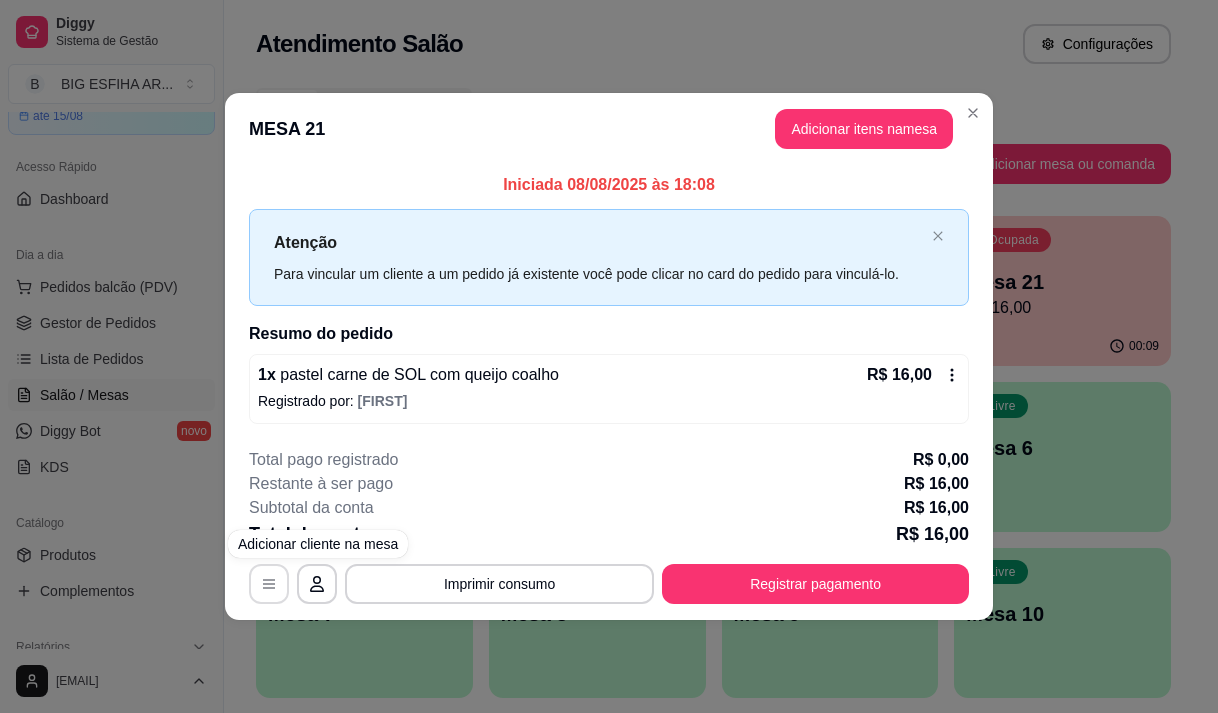 click 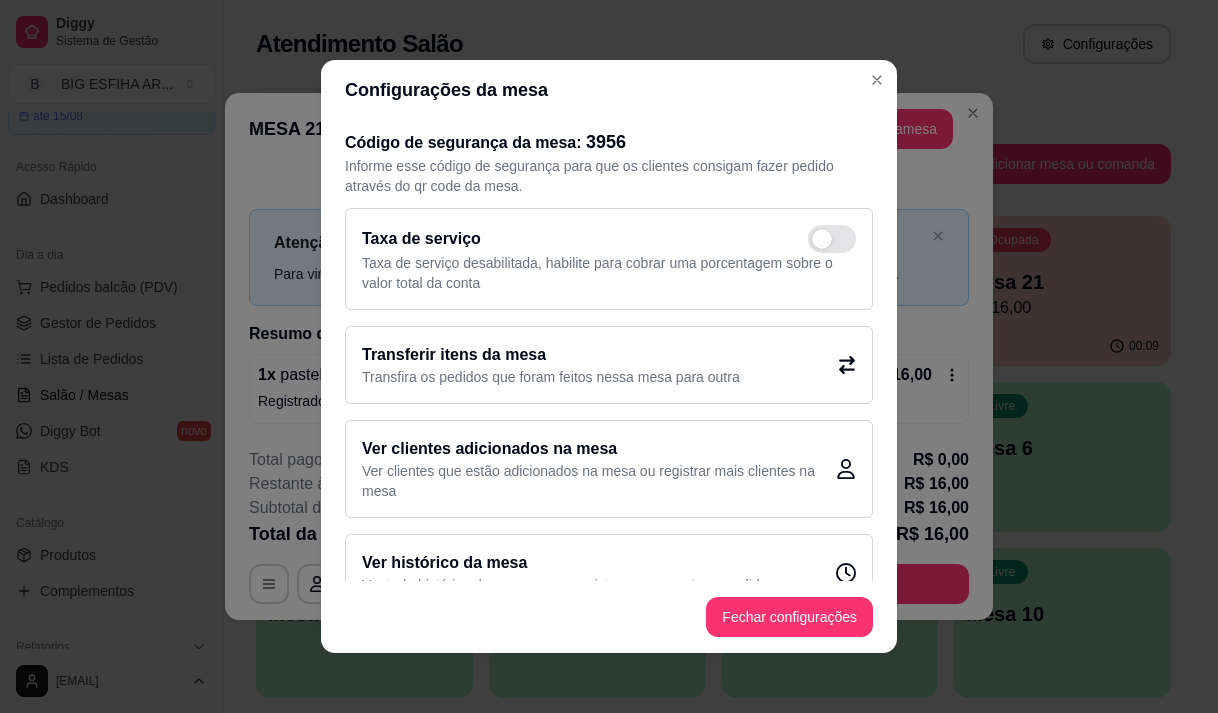 click on "Transfira os pedidos que foram feitos nessa mesa para outra" at bounding box center [551, 377] 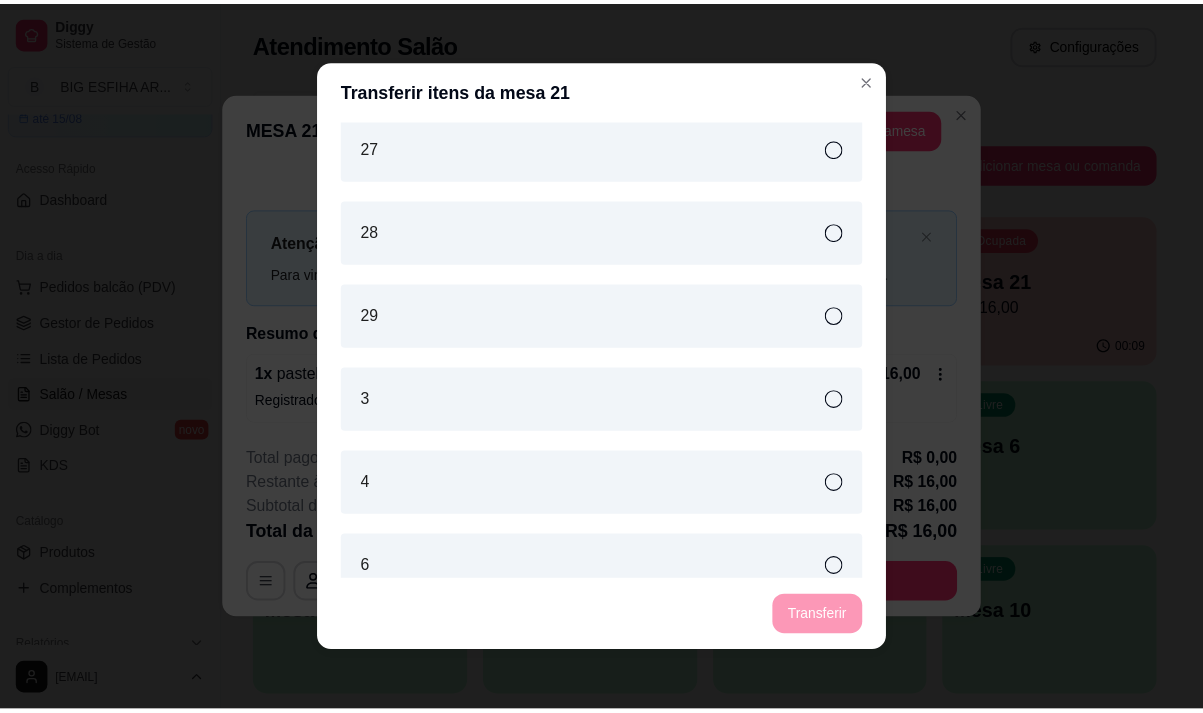 scroll, scrollTop: 1500, scrollLeft: 0, axis: vertical 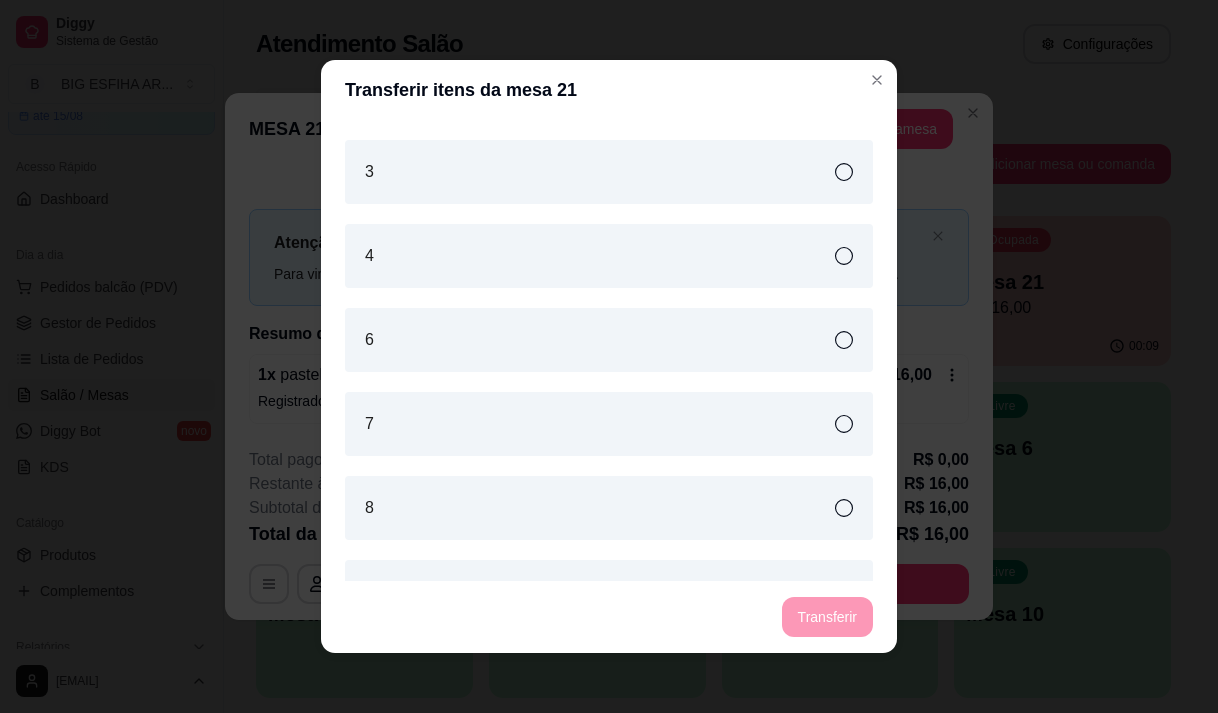 click on "10 11 12 13 14 15 17 18 19 20 22 23 24 25 26 27 28 29 3 4 6 7 8 9" at bounding box center (609, -374) 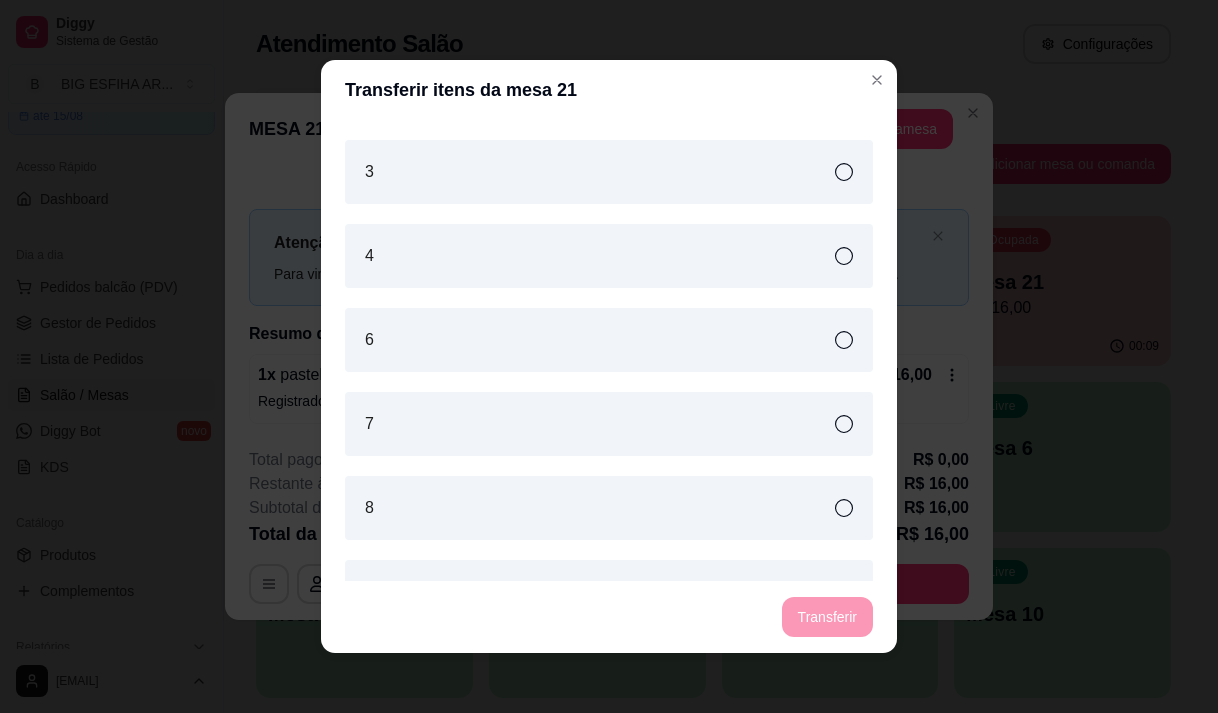 click on "3" at bounding box center [609, 172] 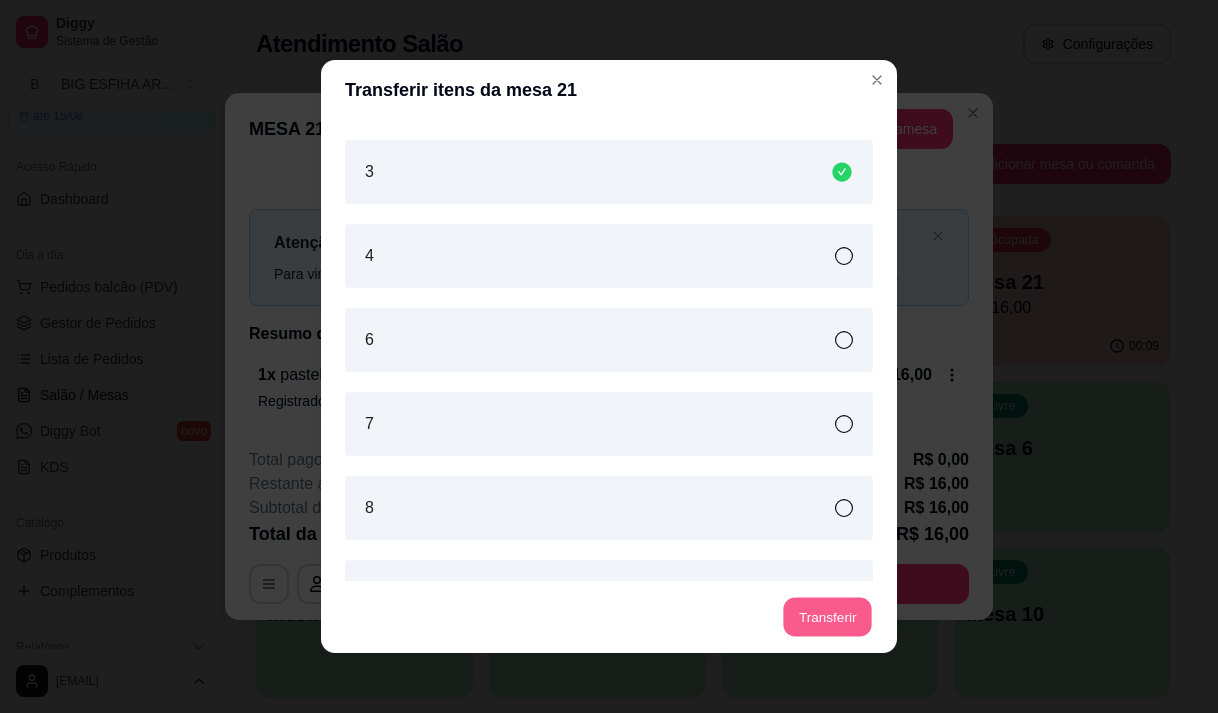 click on "Transferir" at bounding box center [827, 617] 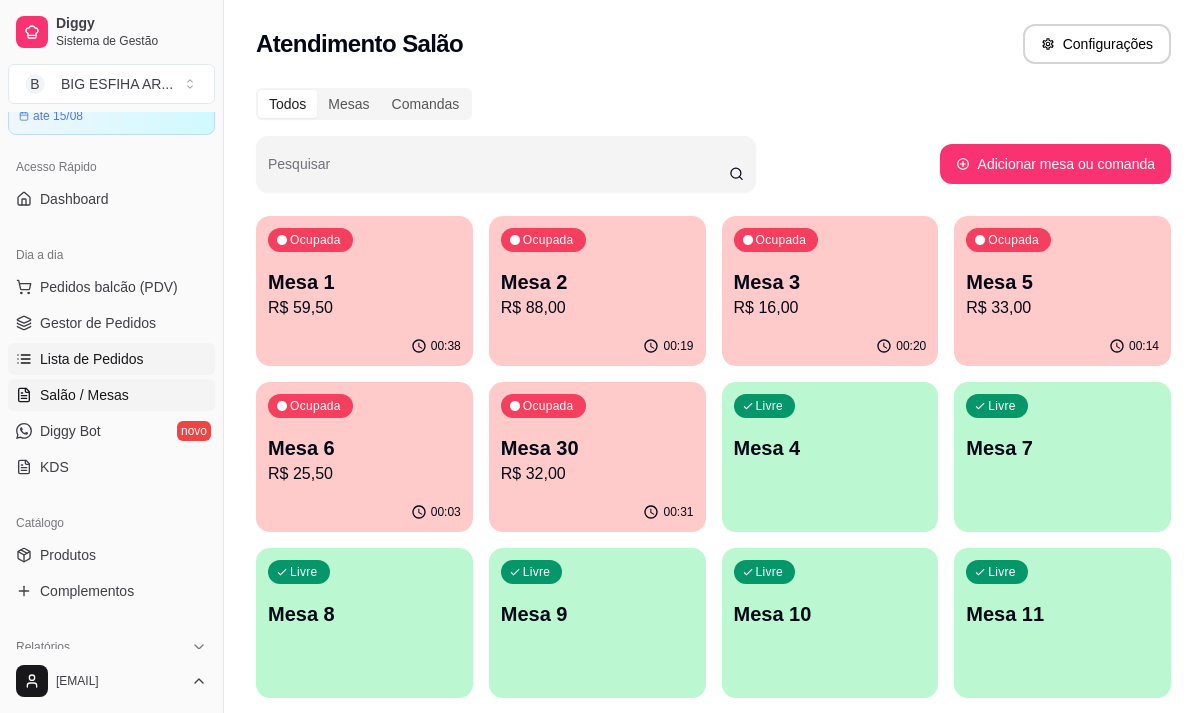 click on "Lista de Pedidos" at bounding box center [92, 359] 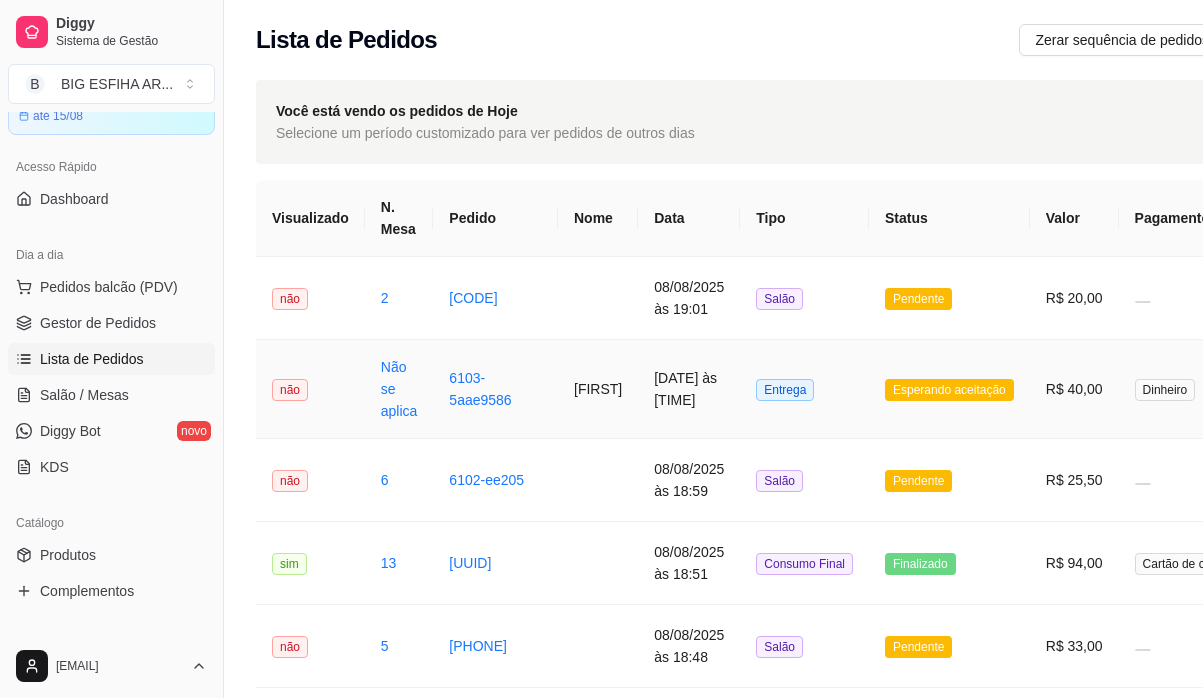 click on "Edisio" at bounding box center (598, 389) 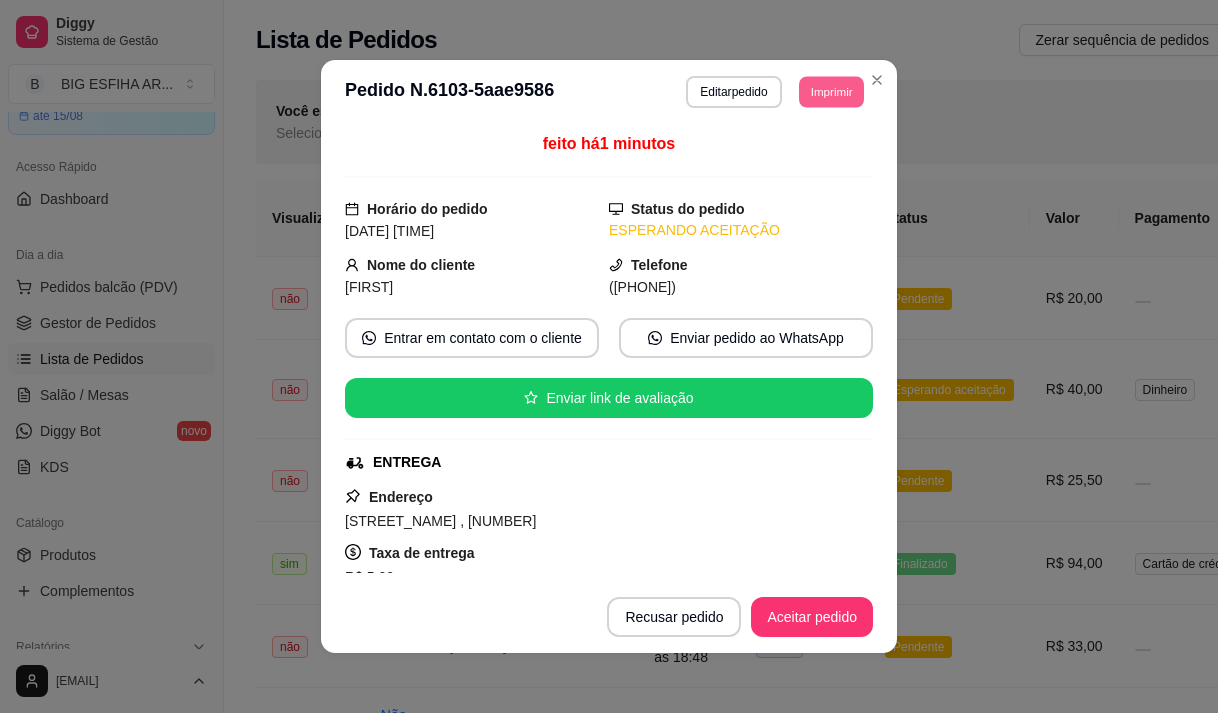 click on "Imprimir" at bounding box center [831, 91] 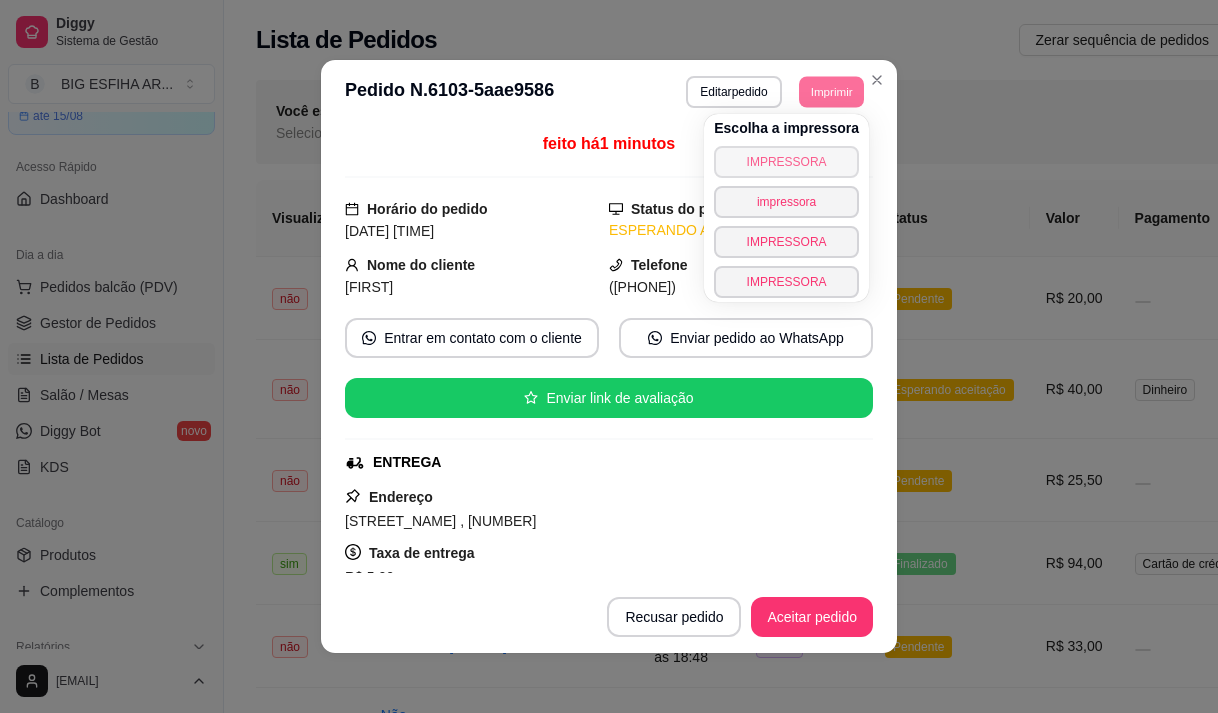 click on "IMPRESSORA" at bounding box center (786, 162) 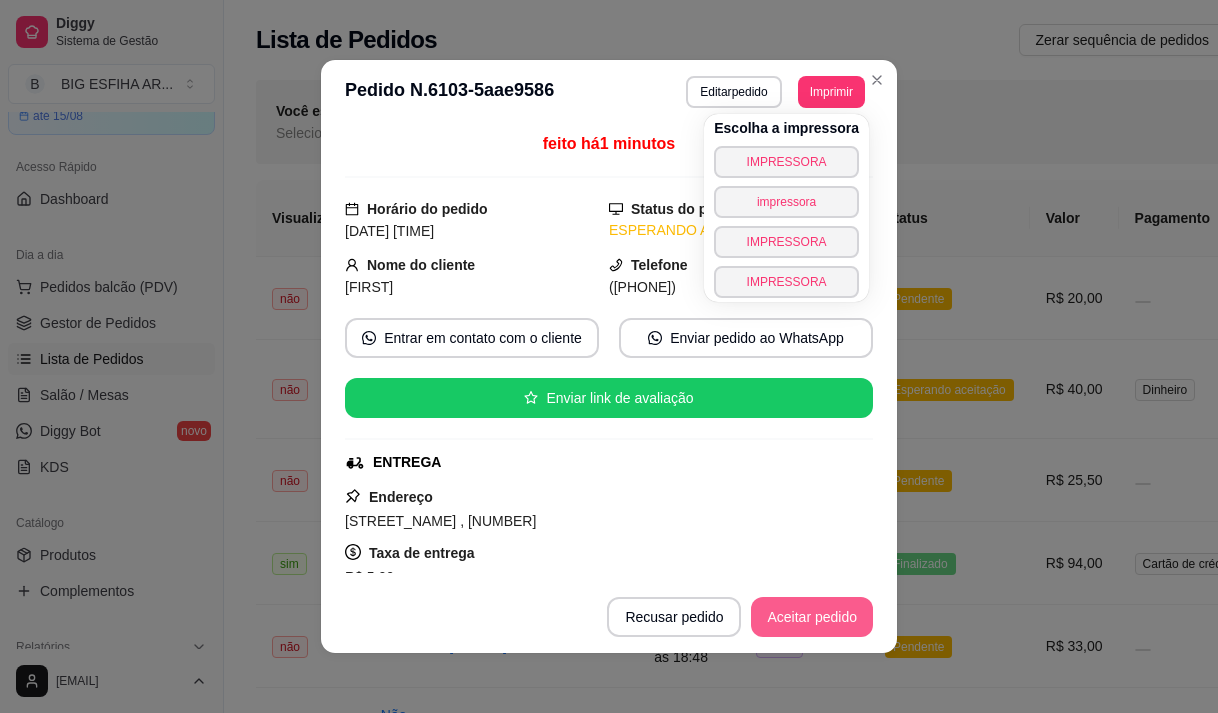 click on "Aceitar pedido" at bounding box center (812, 617) 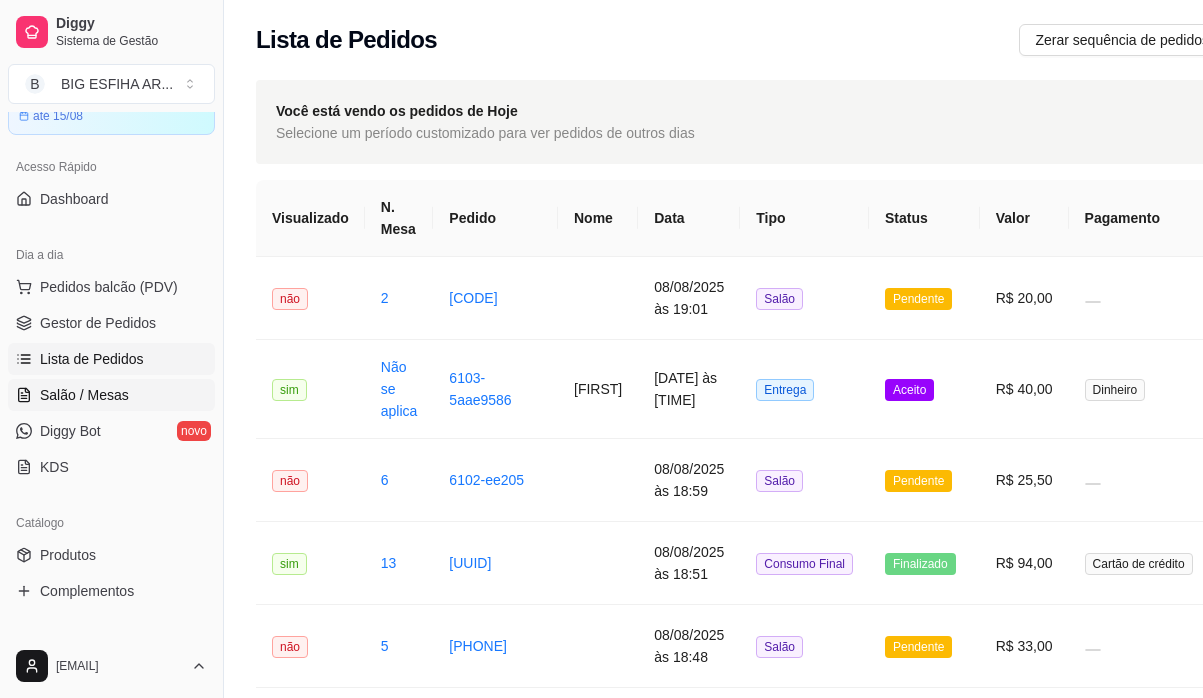 click on "Salão / Mesas" at bounding box center (84, 395) 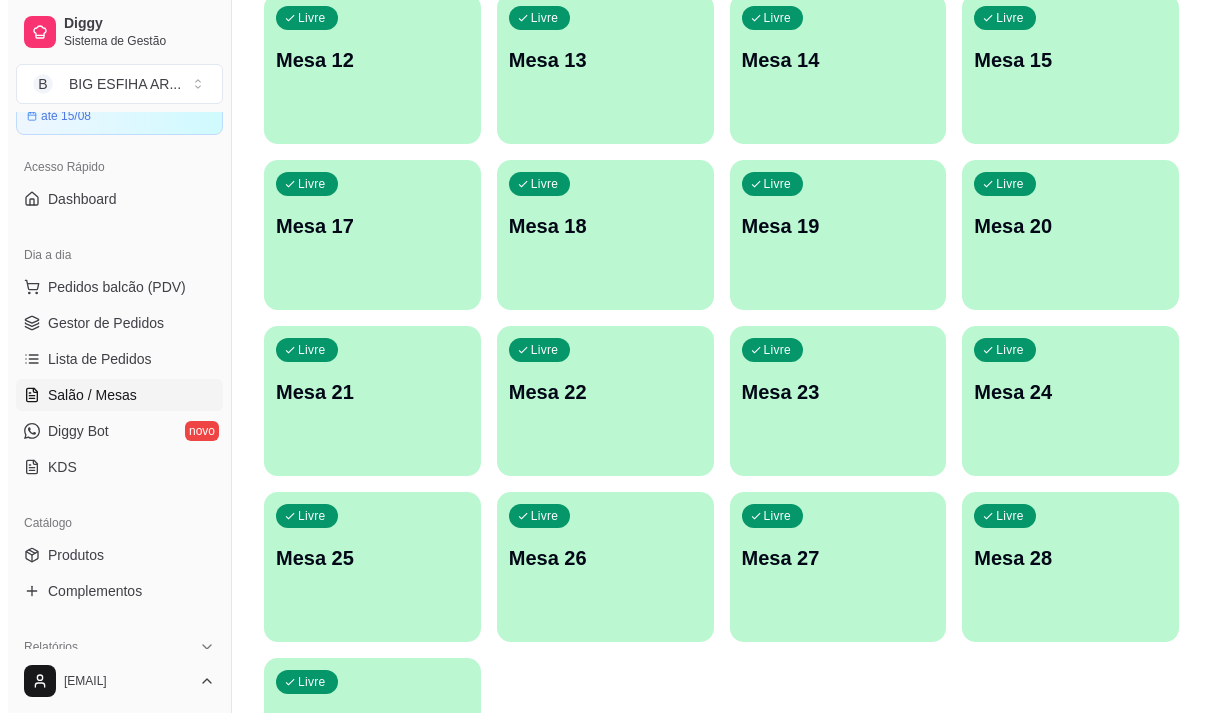 scroll, scrollTop: 896, scrollLeft: 0, axis: vertical 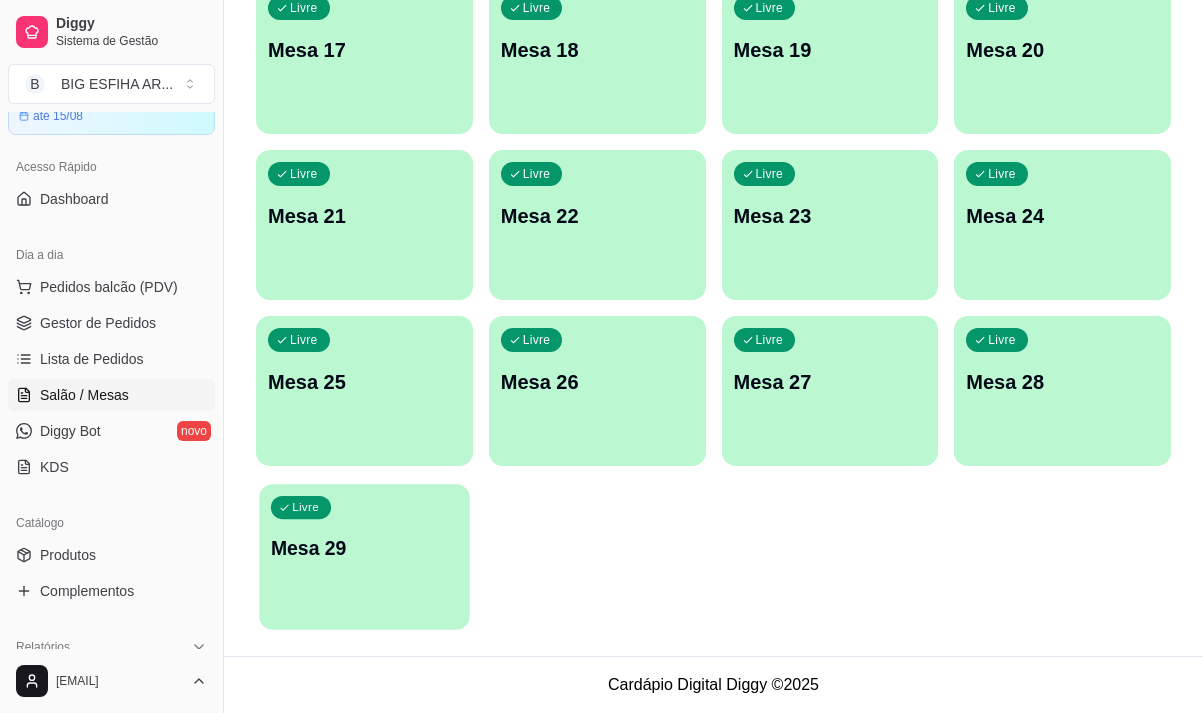click on "Livre Mesa 29" at bounding box center [364, 545] 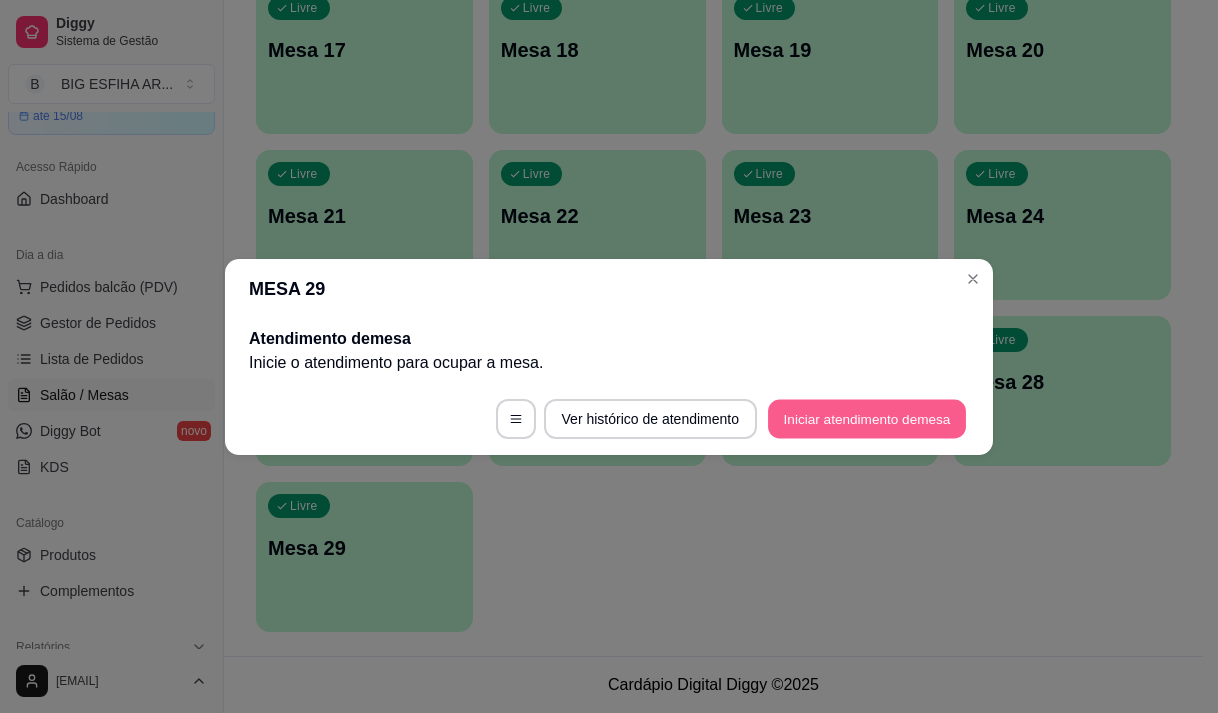 click on "Iniciar atendimento de  mesa" at bounding box center [867, 418] 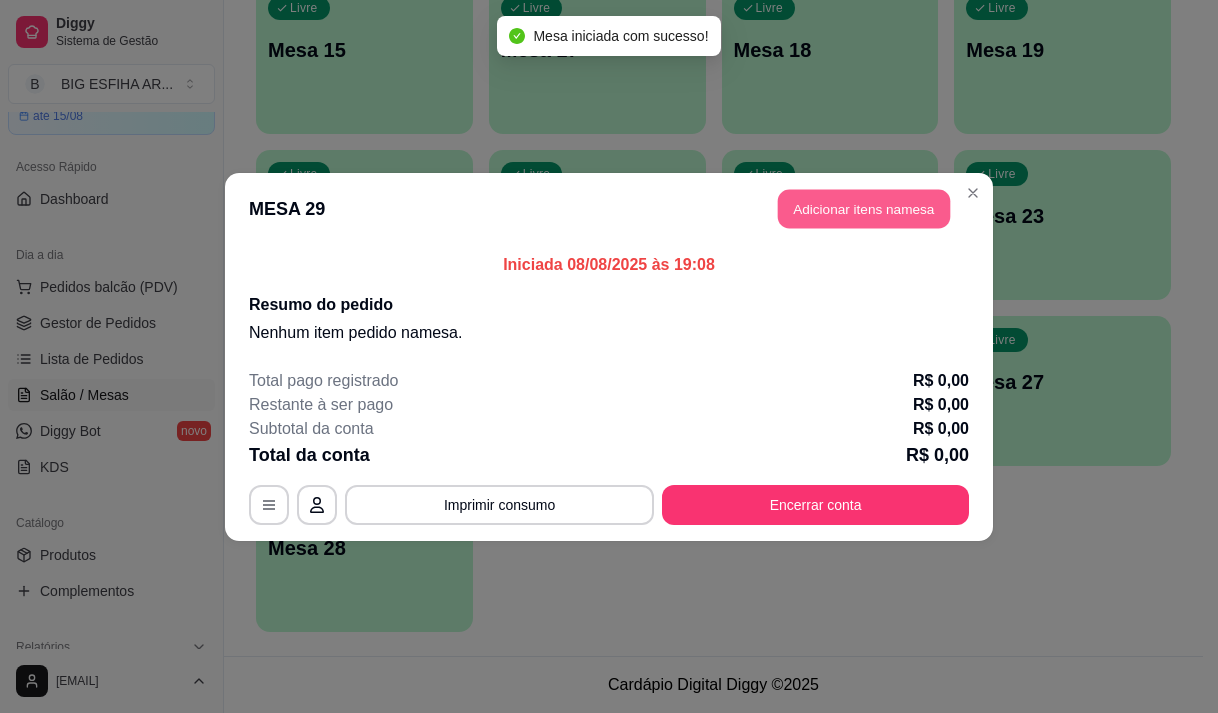 click on "Adicionar itens na  mesa" at bounding box center (864, 208) 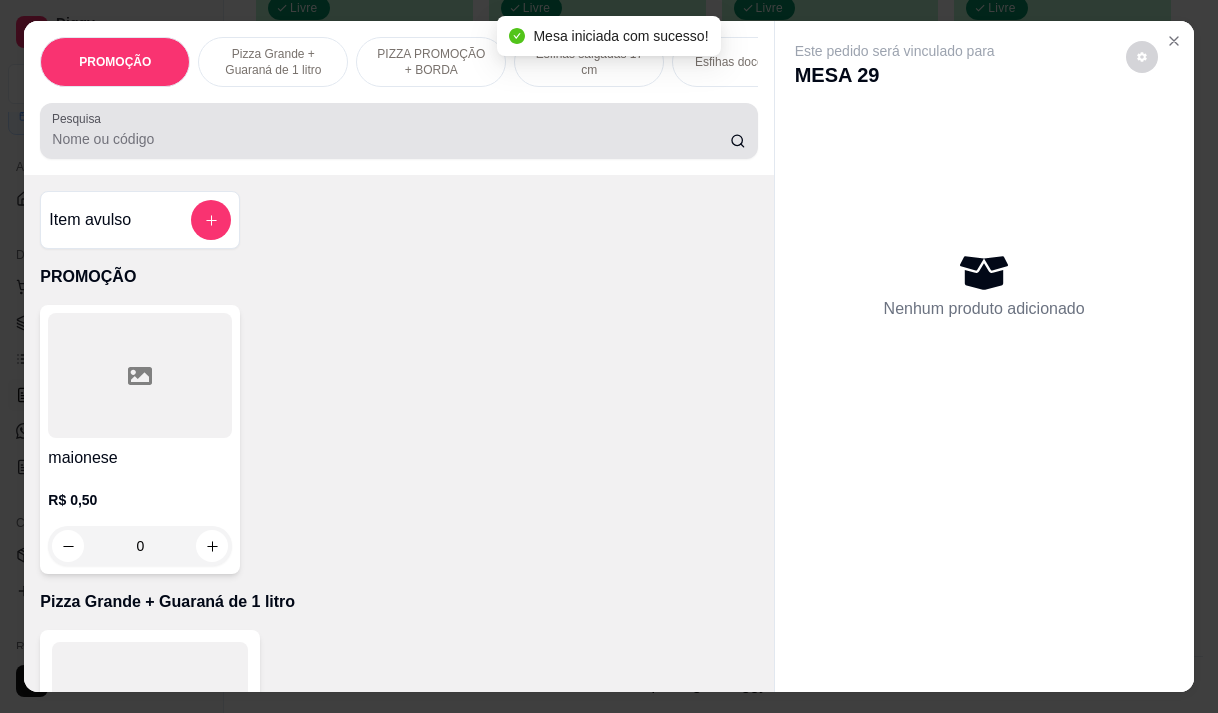 click at bounding box center (398, 131) 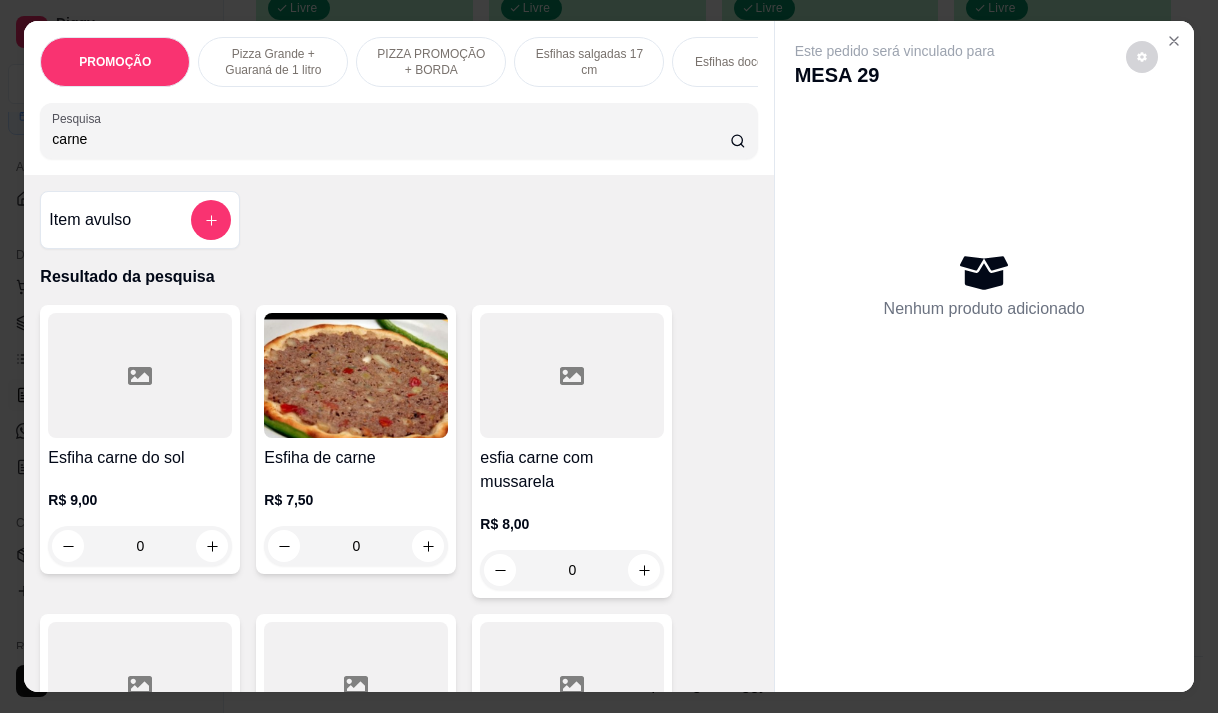 click at bounding box center [356, 375] 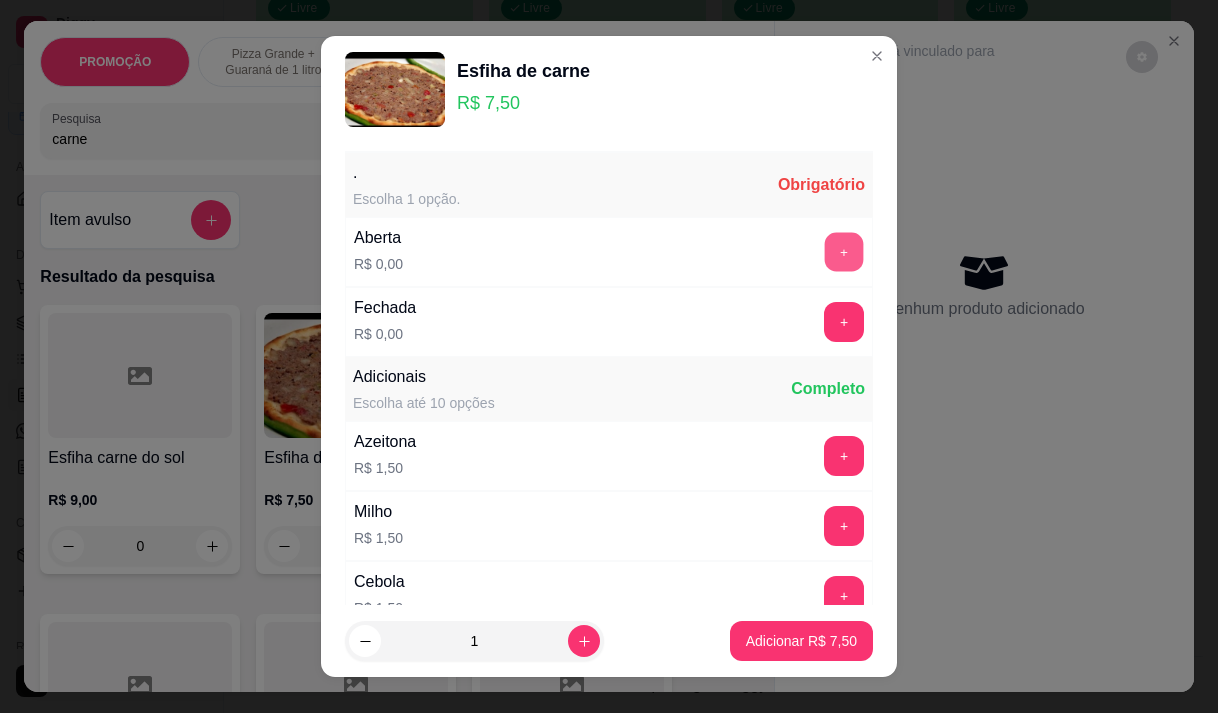 click on "+" at bounding box center (844, 251) 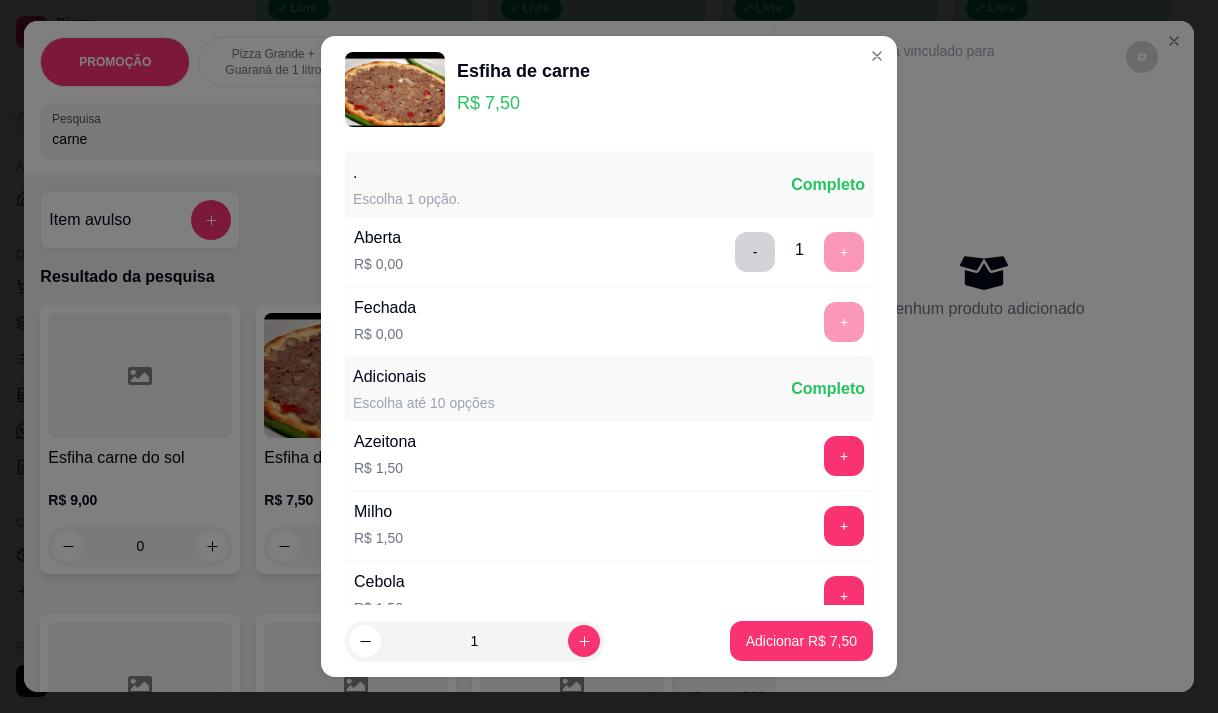 scroll, scrollTop: 28, scrollLeft: 0, axis: vertical 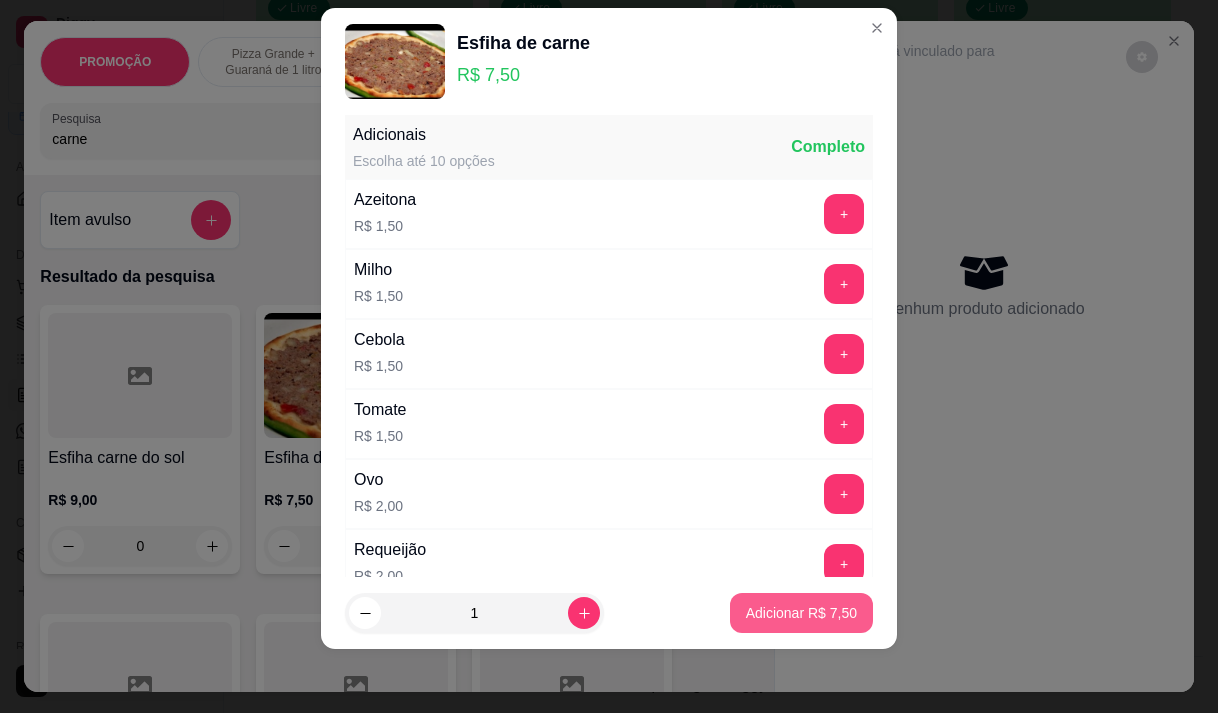 click on "Adicionar   R$ 7,50" at bounding box center (801, 613) 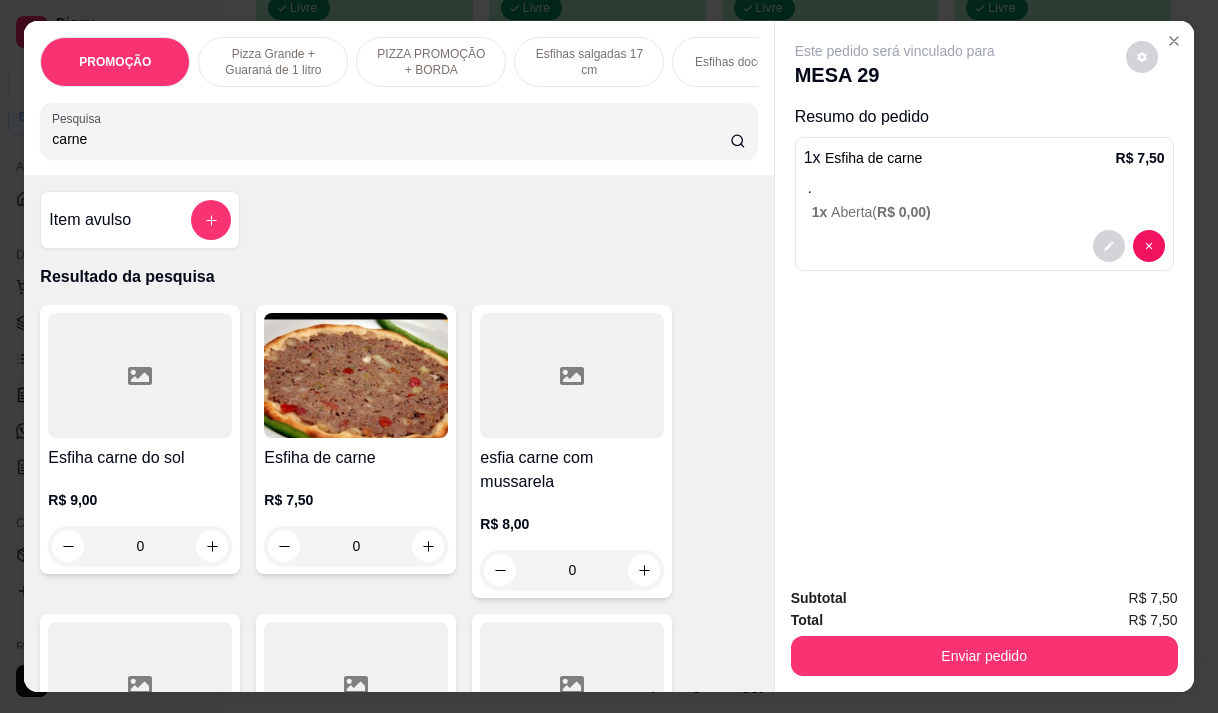 click on "R$ 7,50 0" at bounding box center (356, 518) 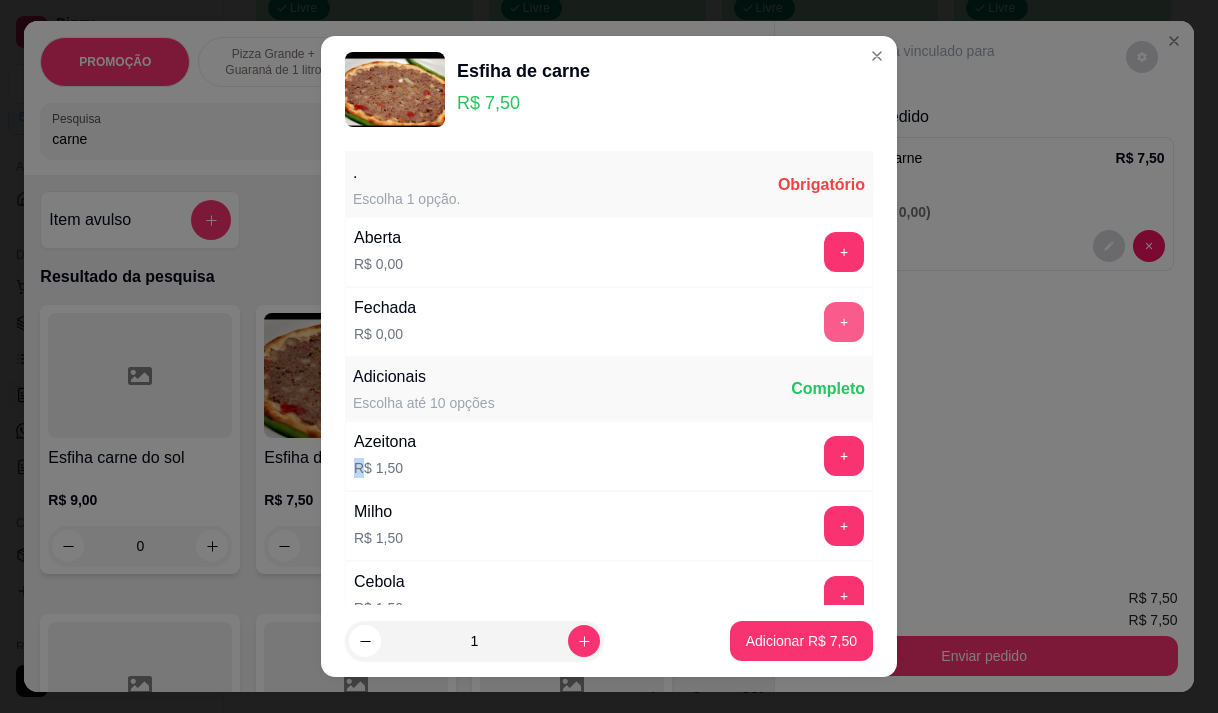 click on "+" at bounding box center [844, 322] 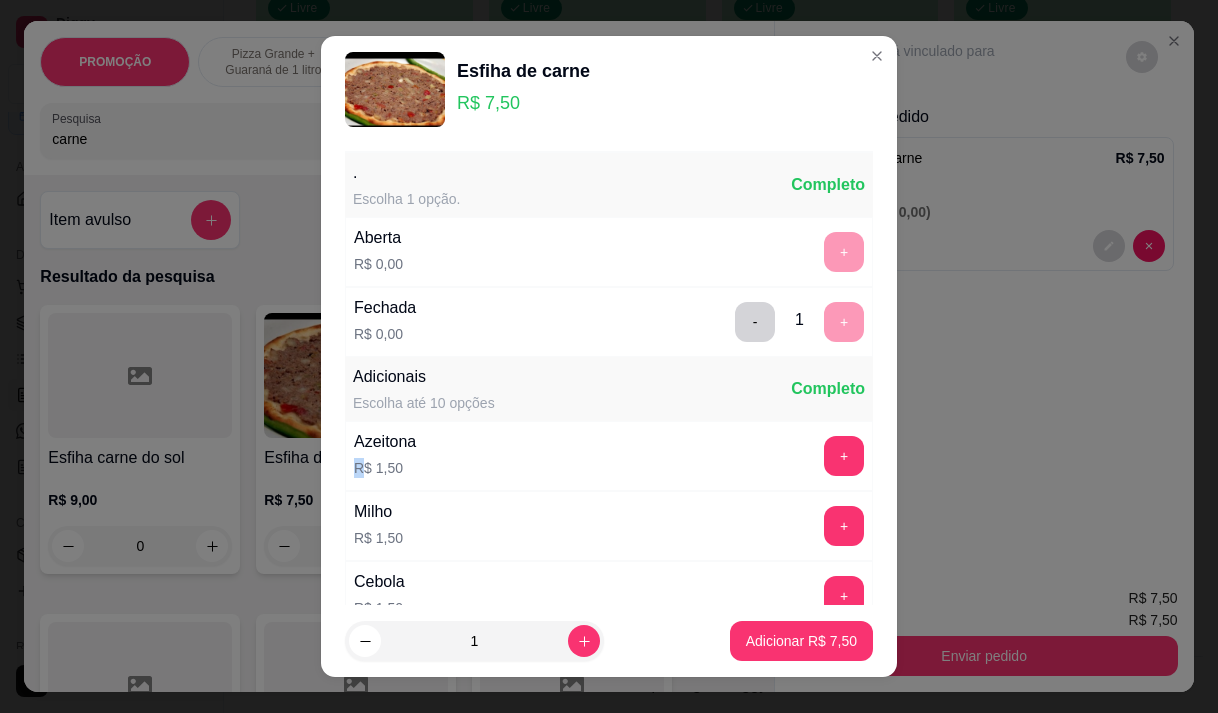 scroll, scrollTop: 28, scrollLeft: 0, axis: vertical 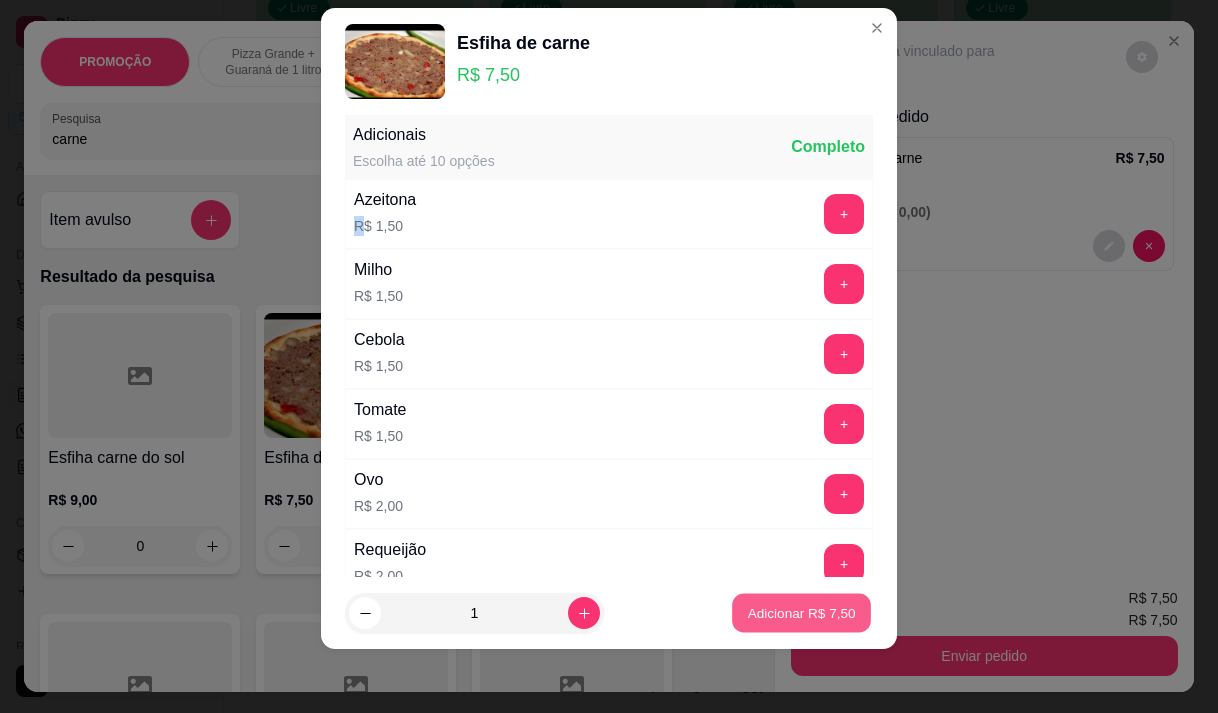 click on "Adicionar   R$ 7,50" at bounding box center [801, 613] 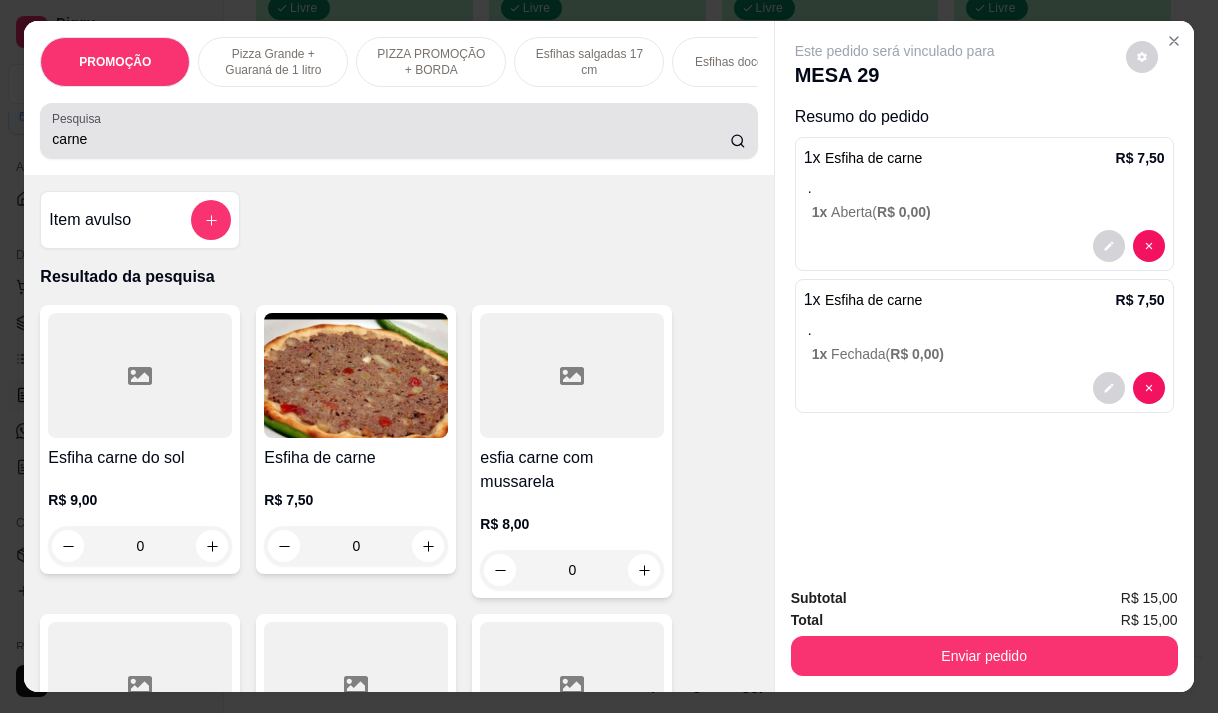 click on "carne" at bounding box center [398, 131] 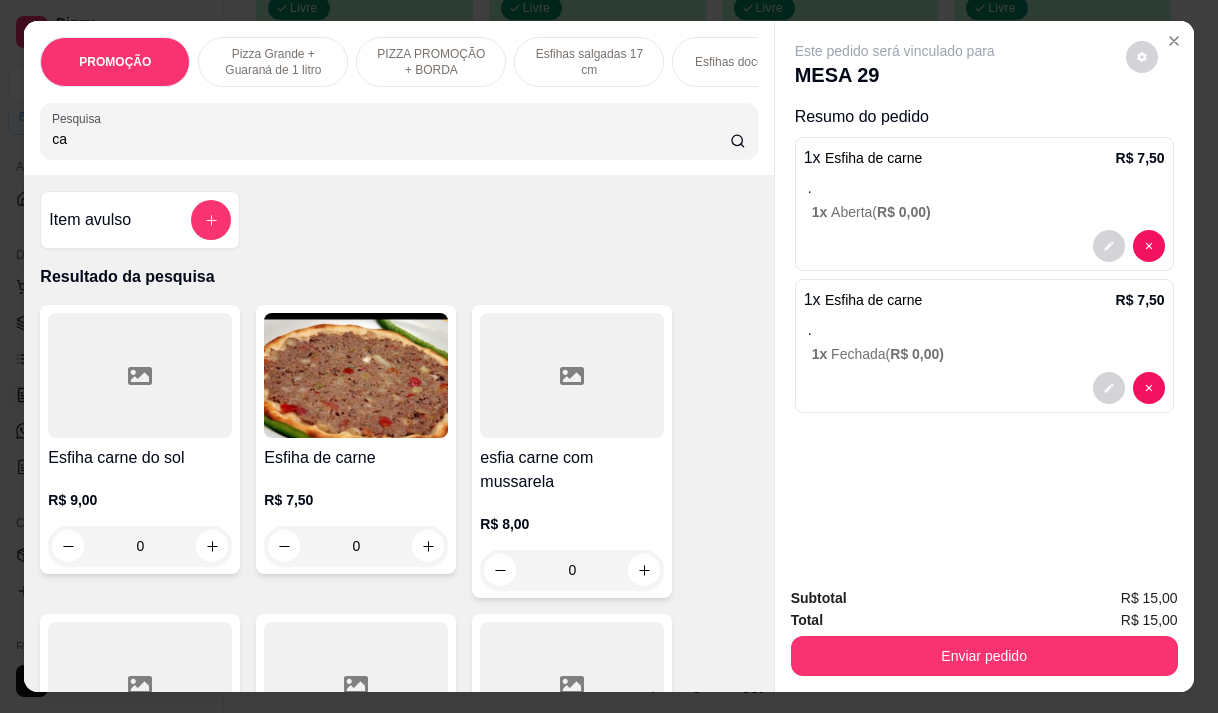 type on "c" 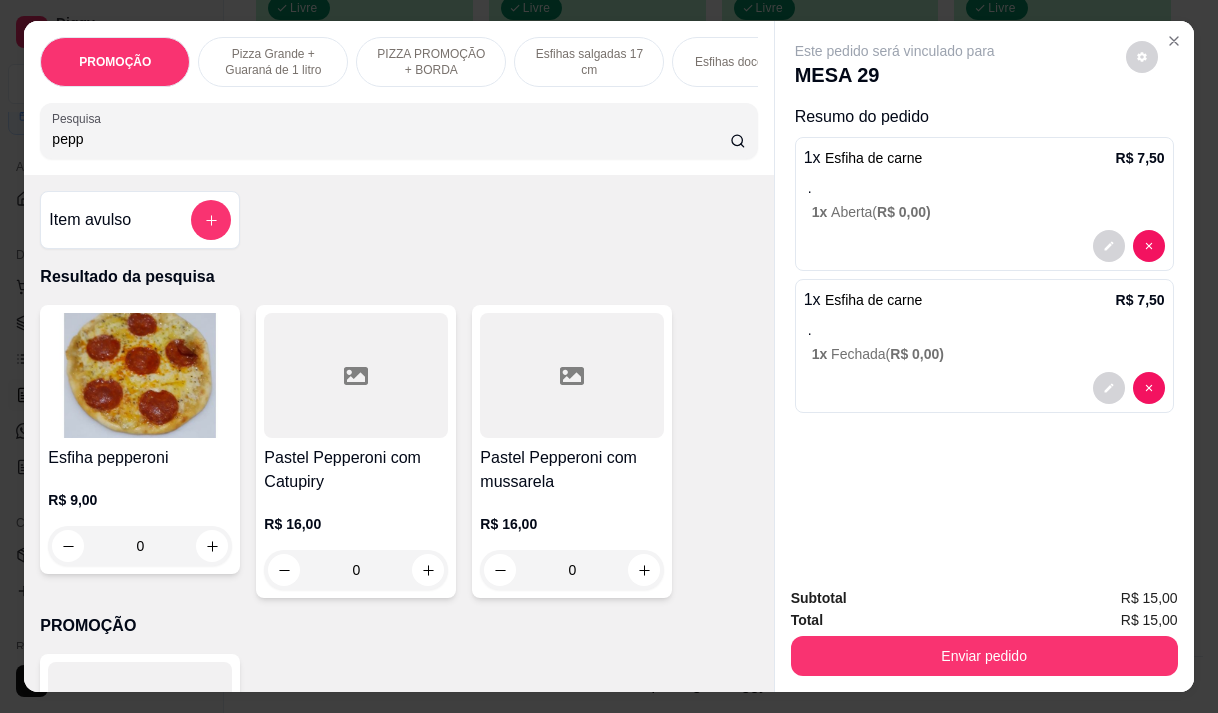 type on "pepp" 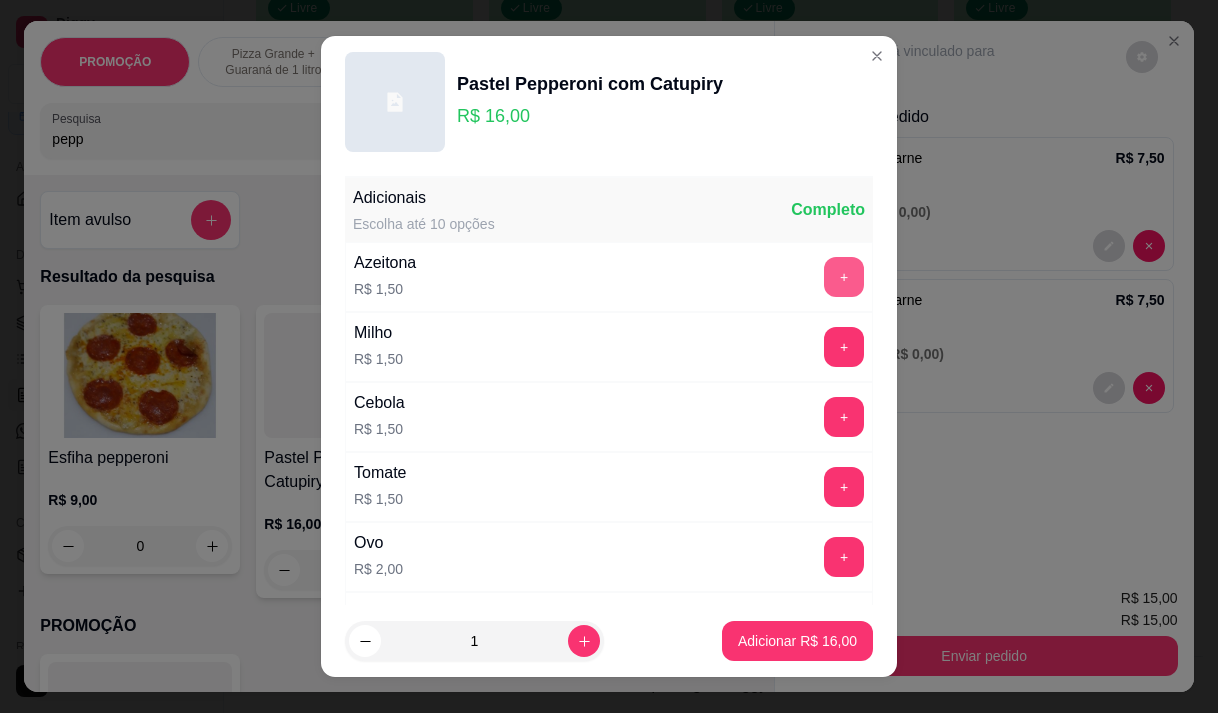 click on "+" at bounding box center (844, 277) 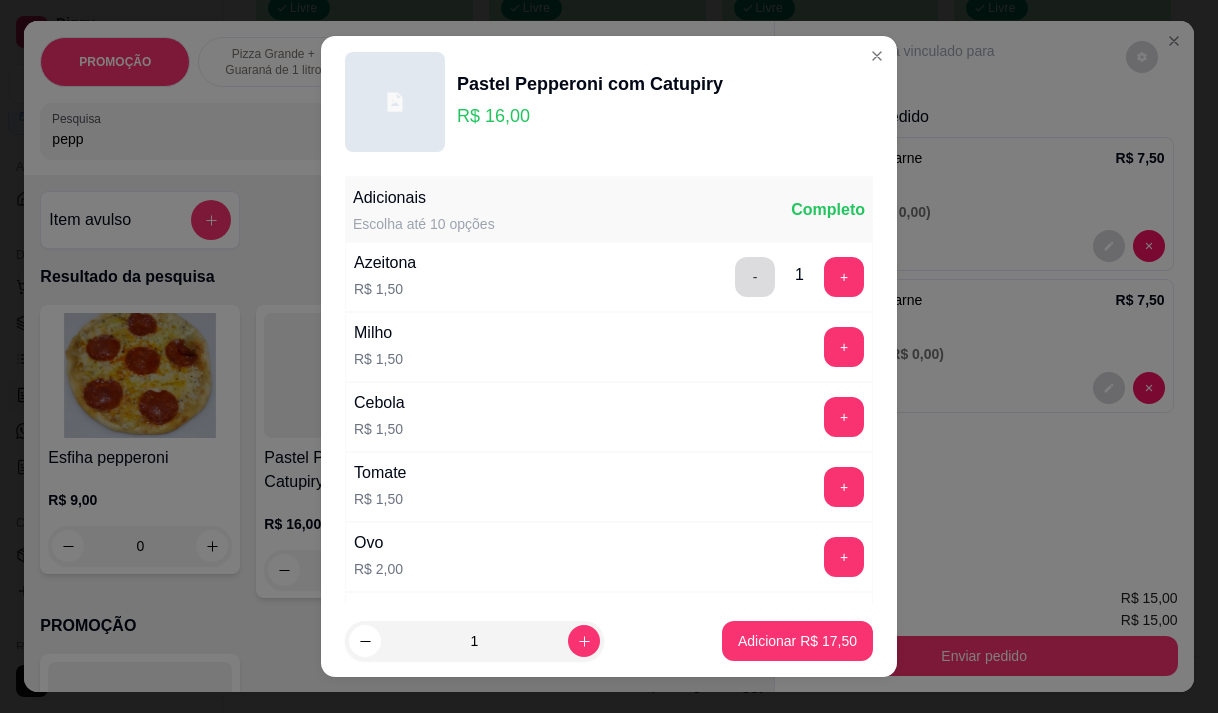 click on "-" at bounding box center (755, 277) 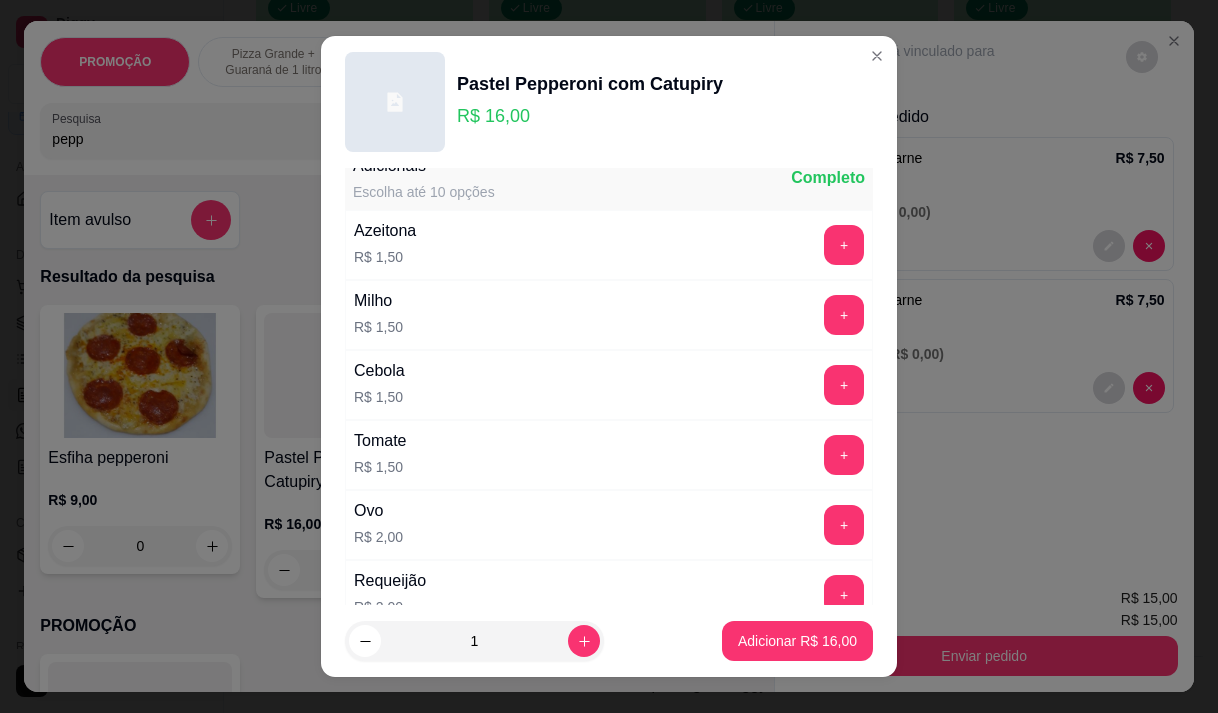 scroll, scrollTop: 0, scrollLeft: 0, axis: both 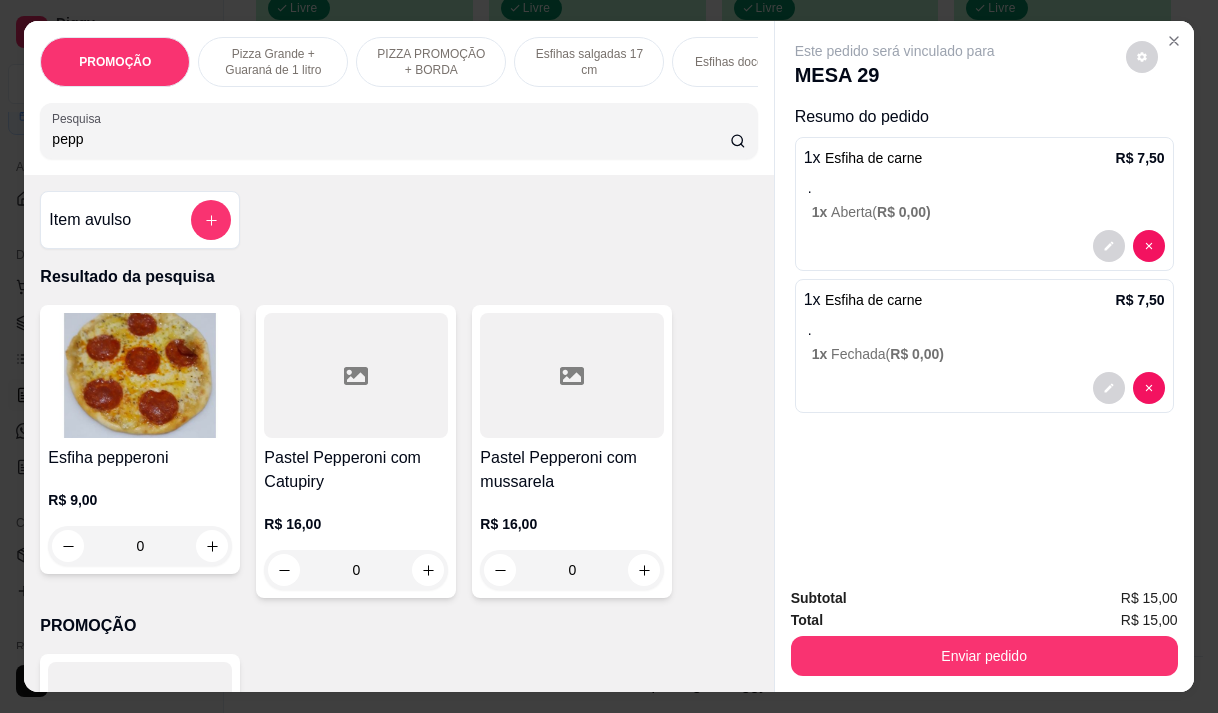 click on "R$ 9,00" at bounding box center (140, 500) 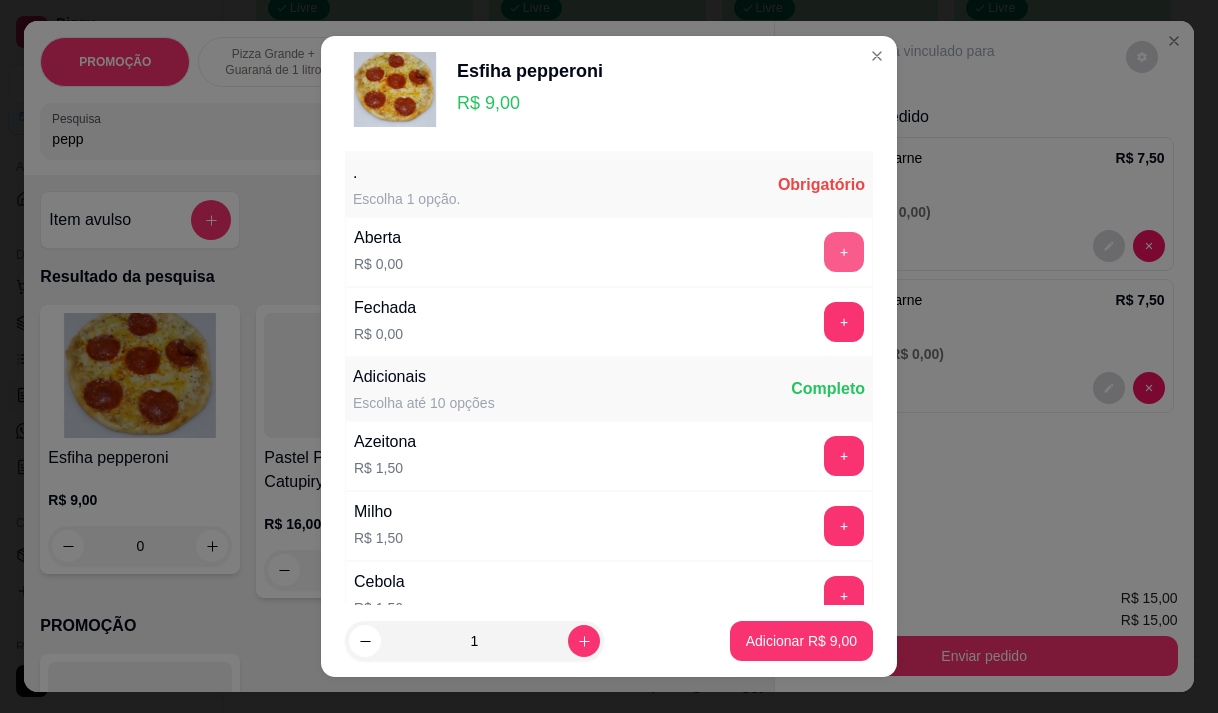 click on "+" at bounding box center (844, 252) 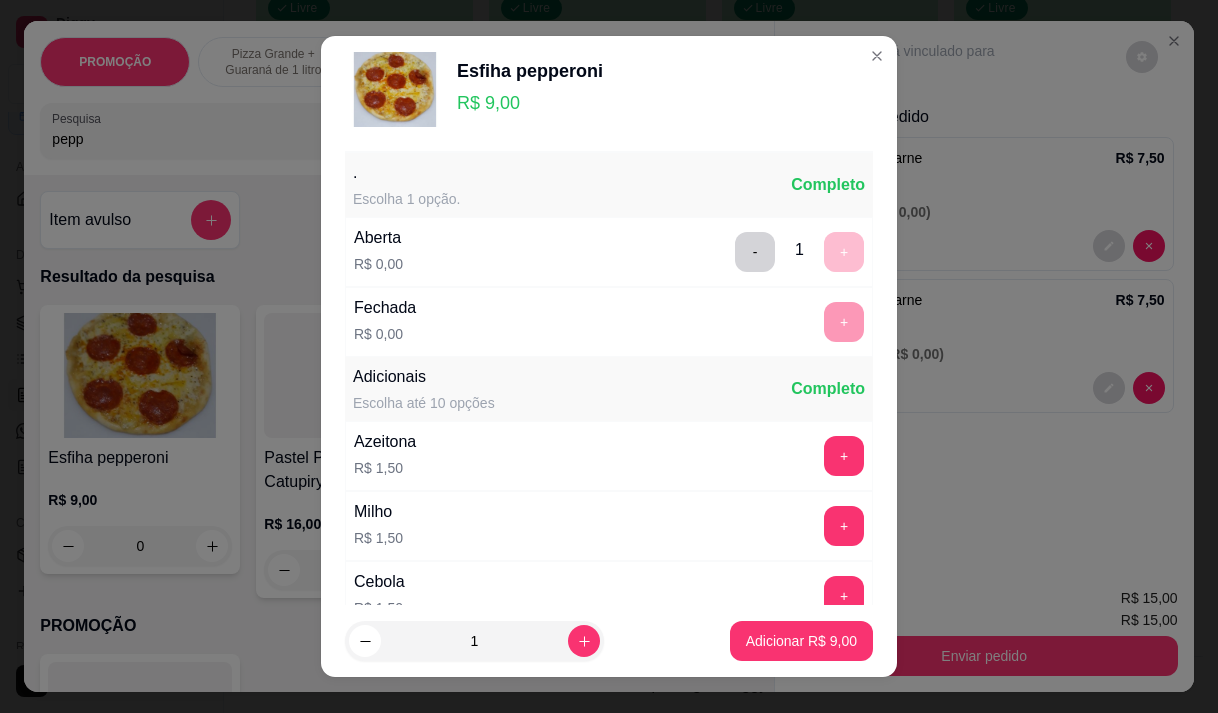 scroll, scrollTop: 28, scrollLeft: 0, axis: vertical 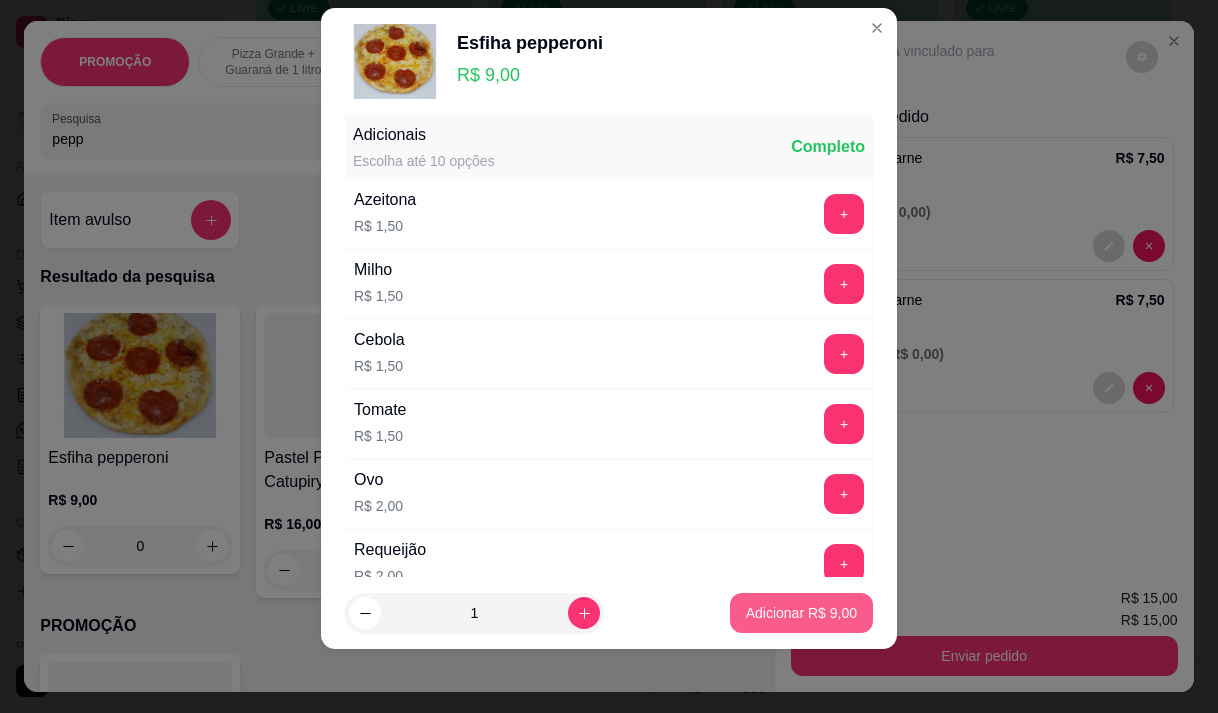click on "Adicionar   R$ 9,00" at bounding box center [801, 613] 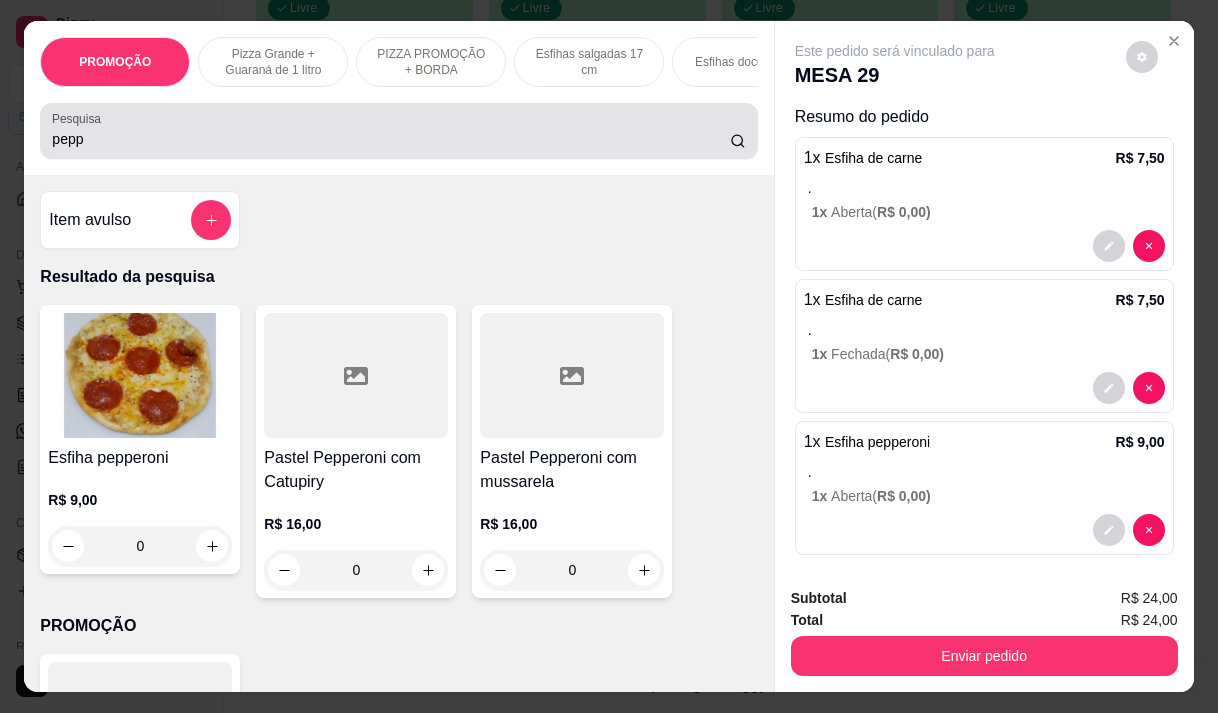 click on "pepp" at bounding box center (391, 139) 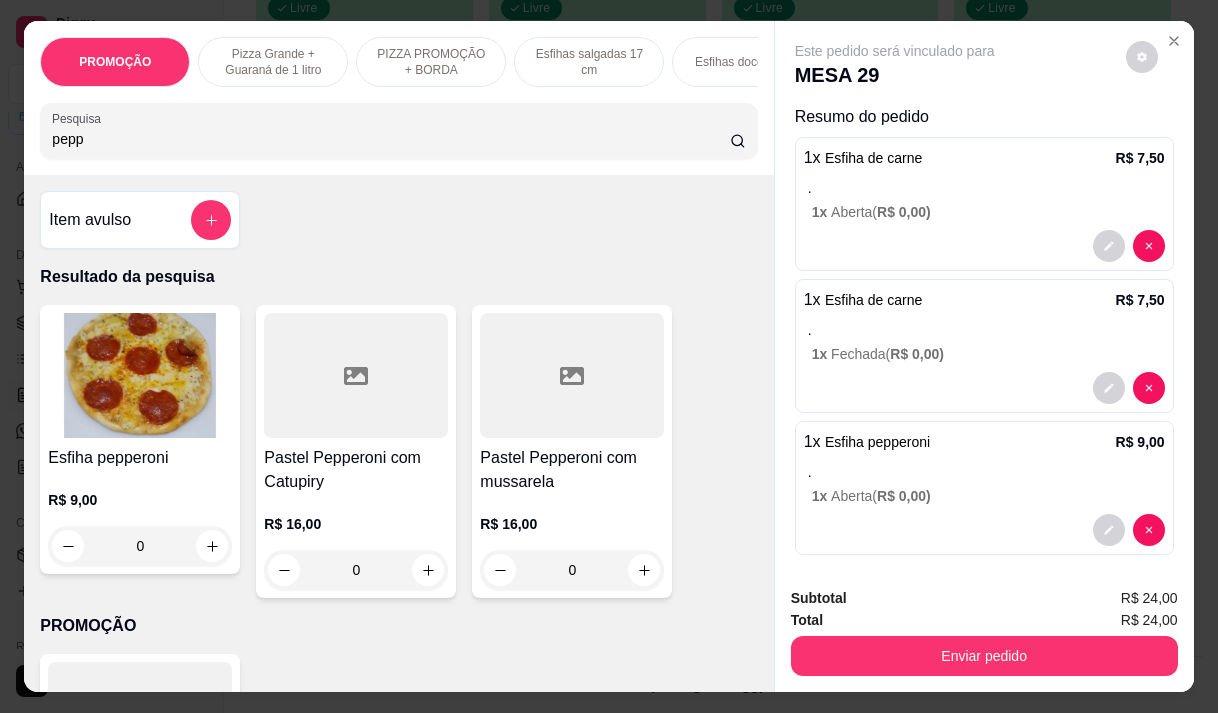 click on "pepp" at bounding box center (391, 139) 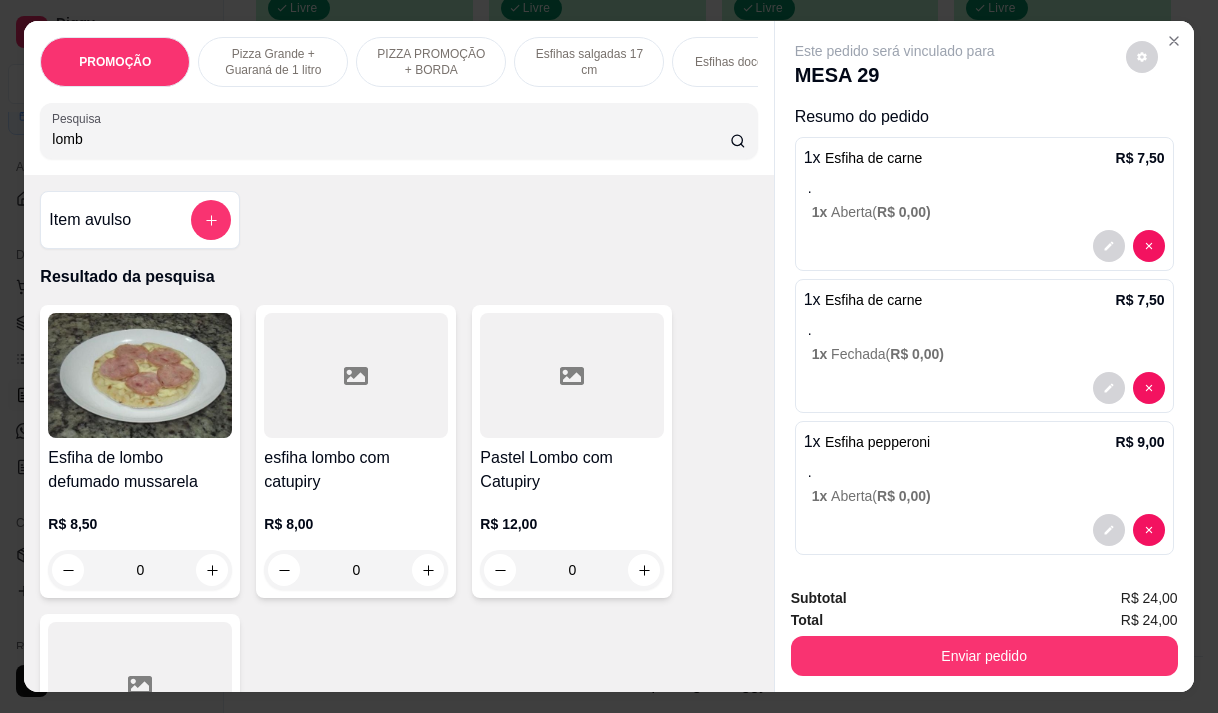 type on "lomb" 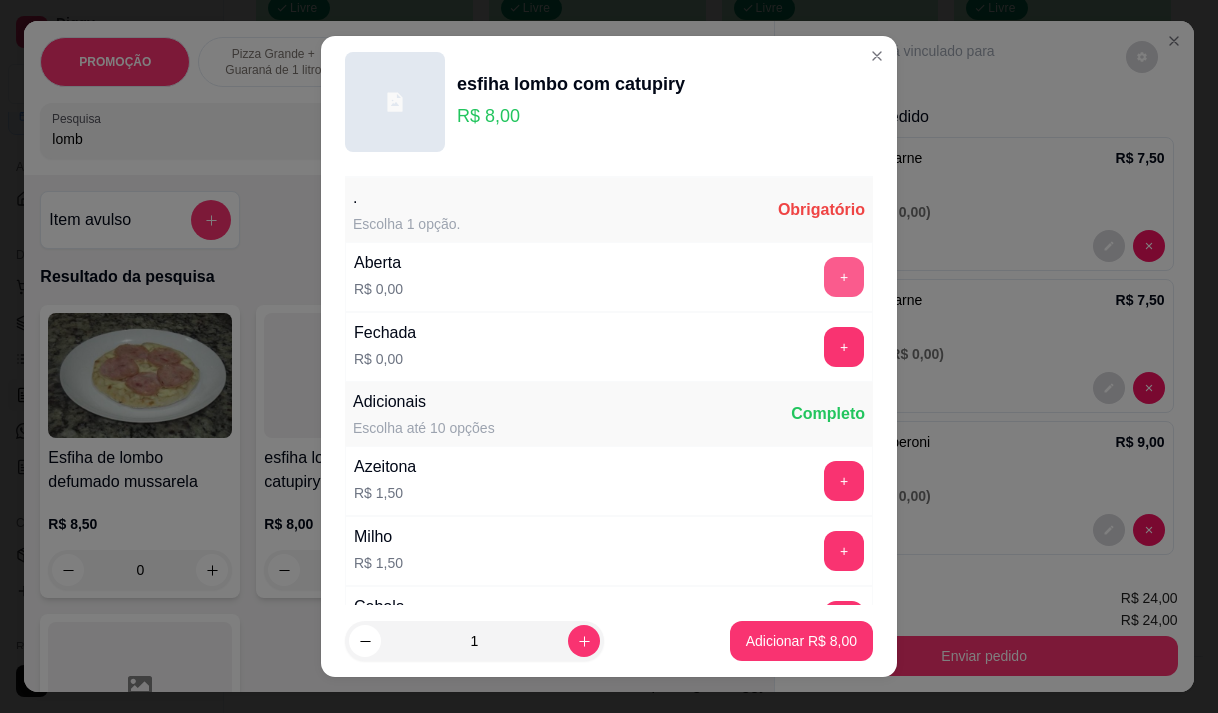 click on "+" at bounding box center [844, 277] 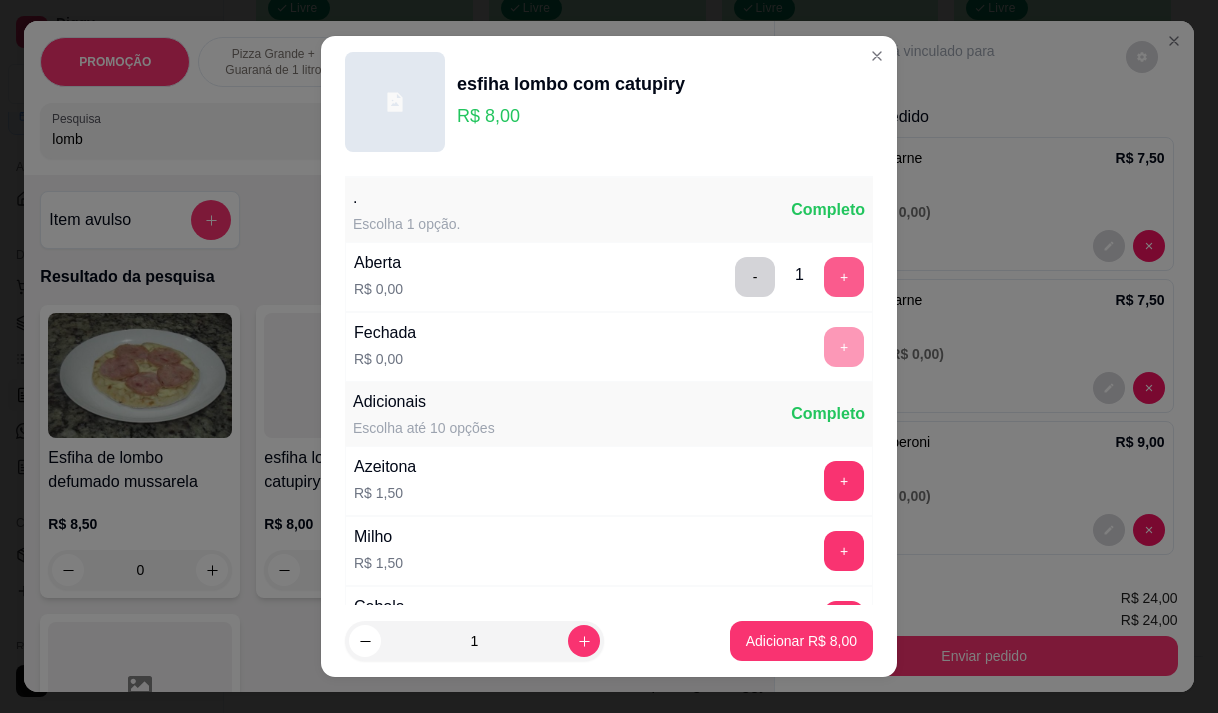 scroll, scrollTop: 28, scrollLeft: 0, axis: vertical 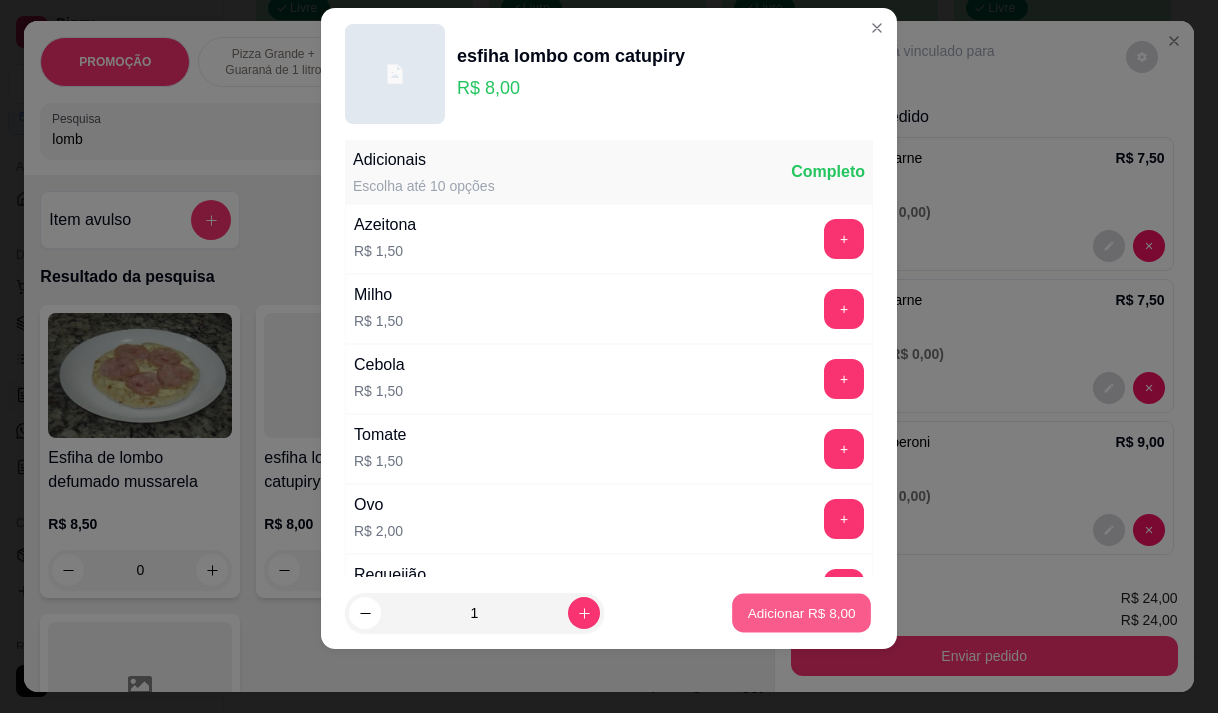 click on "Adicionar   R$ 8,00" at bounding box center [801, 613] 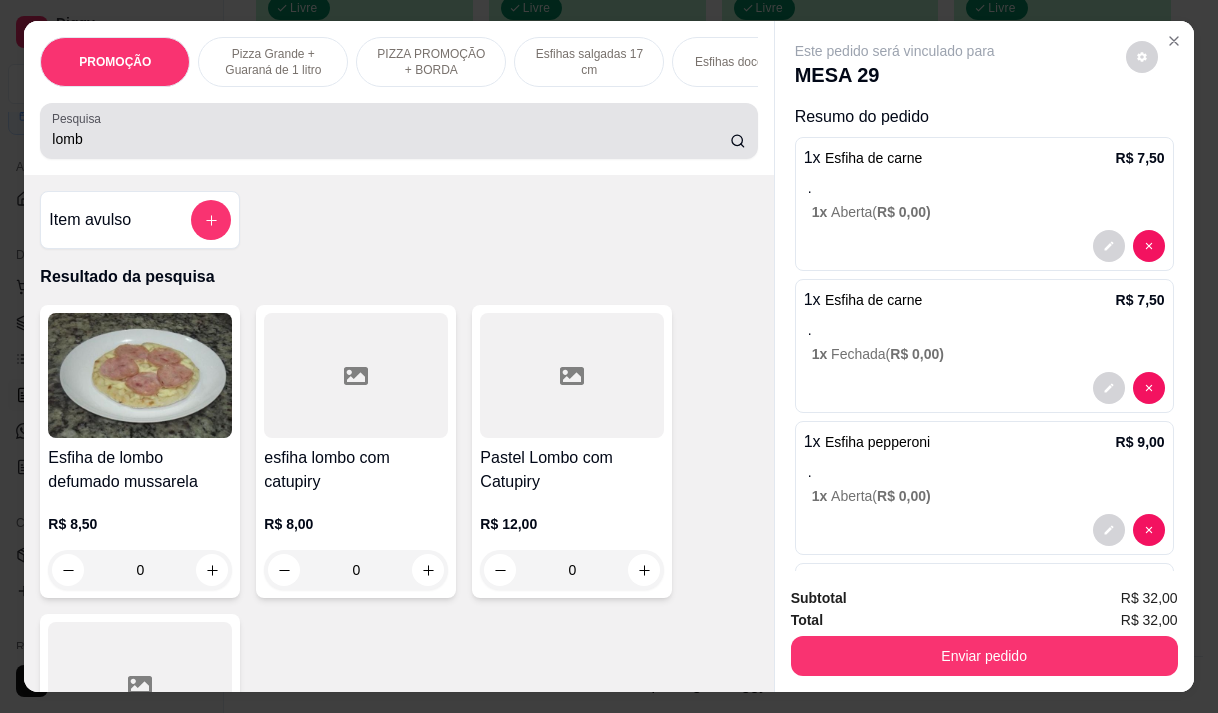 click on "lomb" at bounding box center [391, 139] 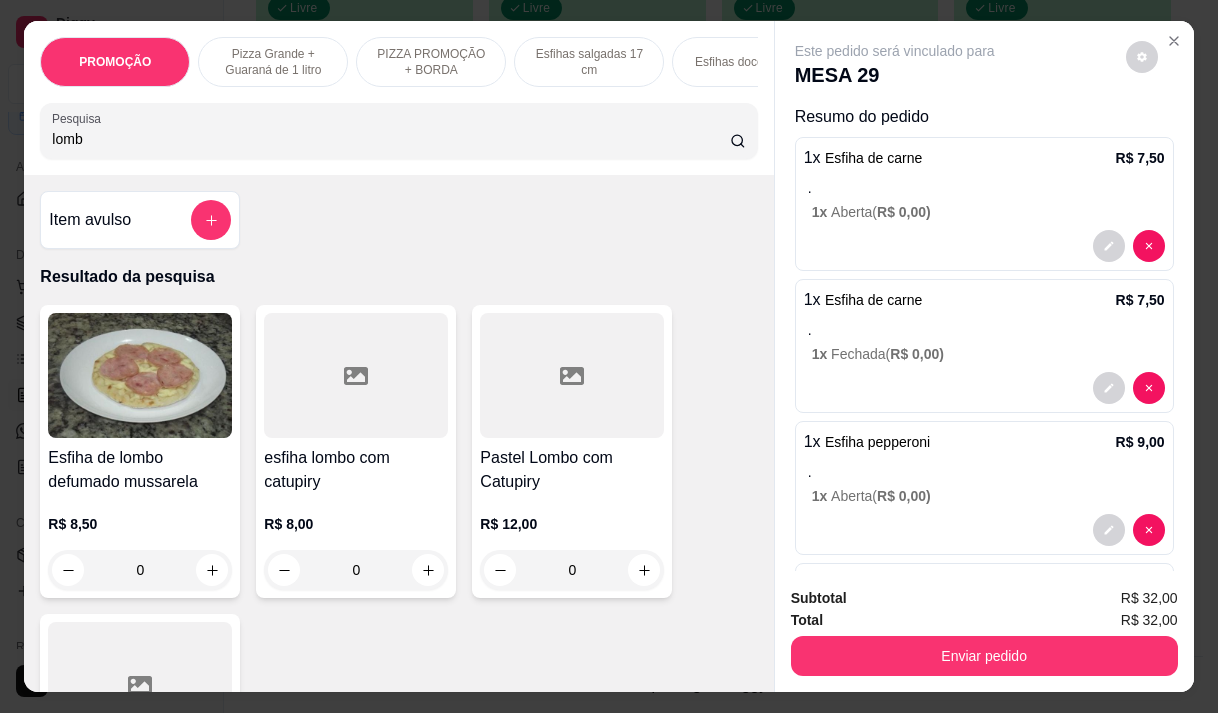 click on "lomb" at bounding box center [391, 139] 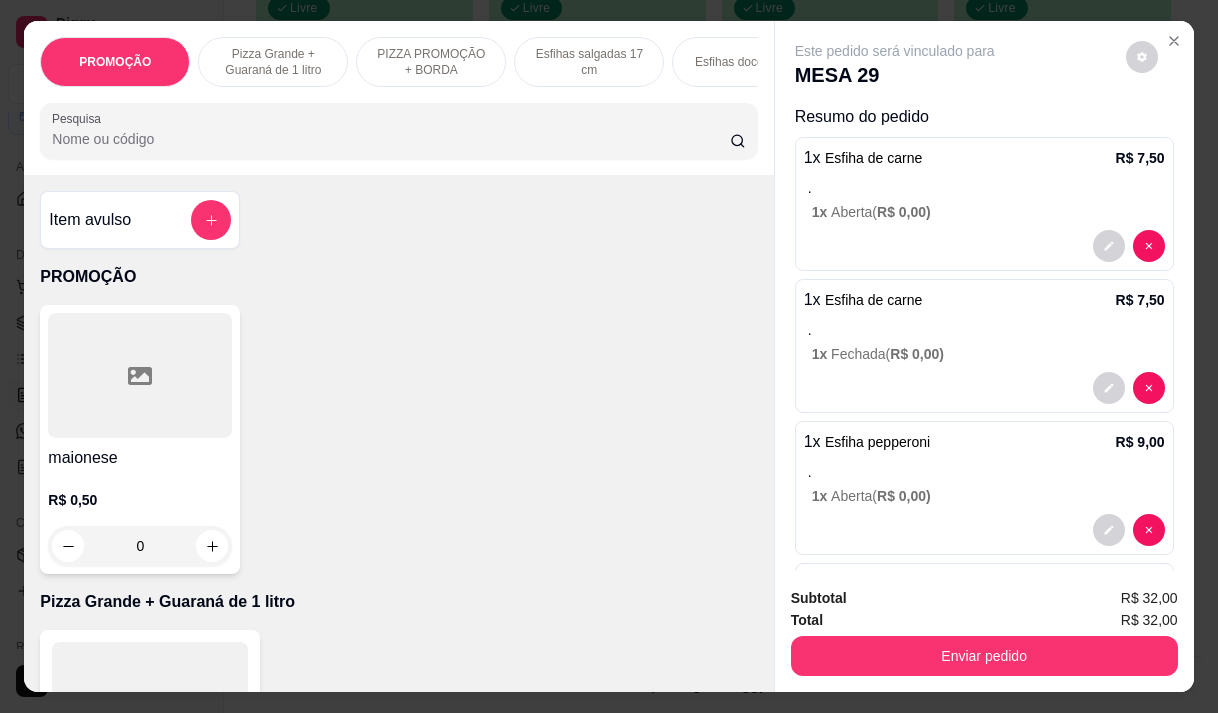 type on "ç" 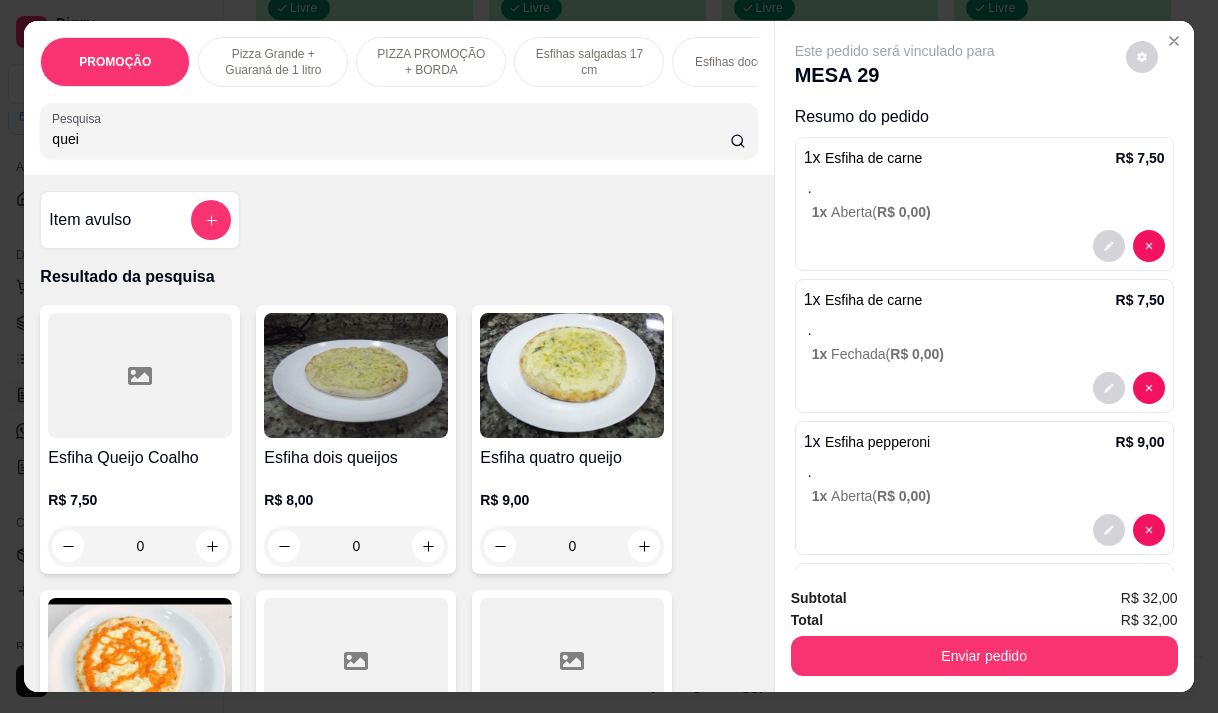 type on "queij" 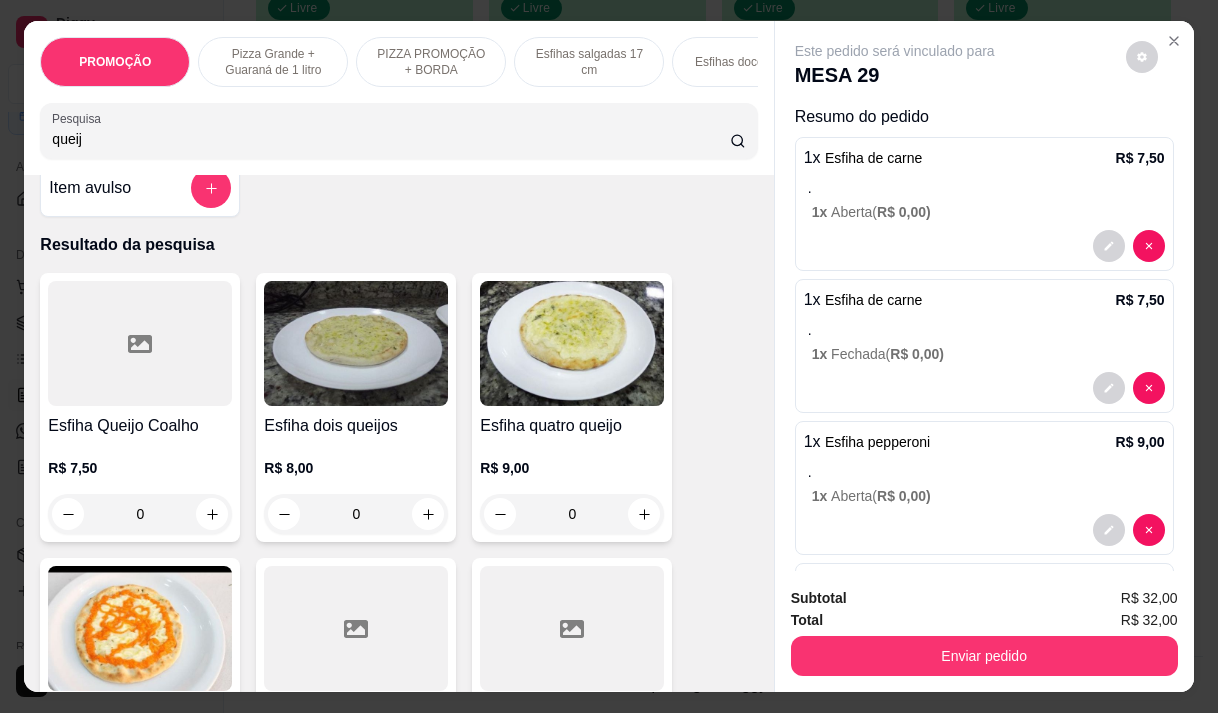 scroll, scrollTop: 0, scrollLeft: 0, axis: both 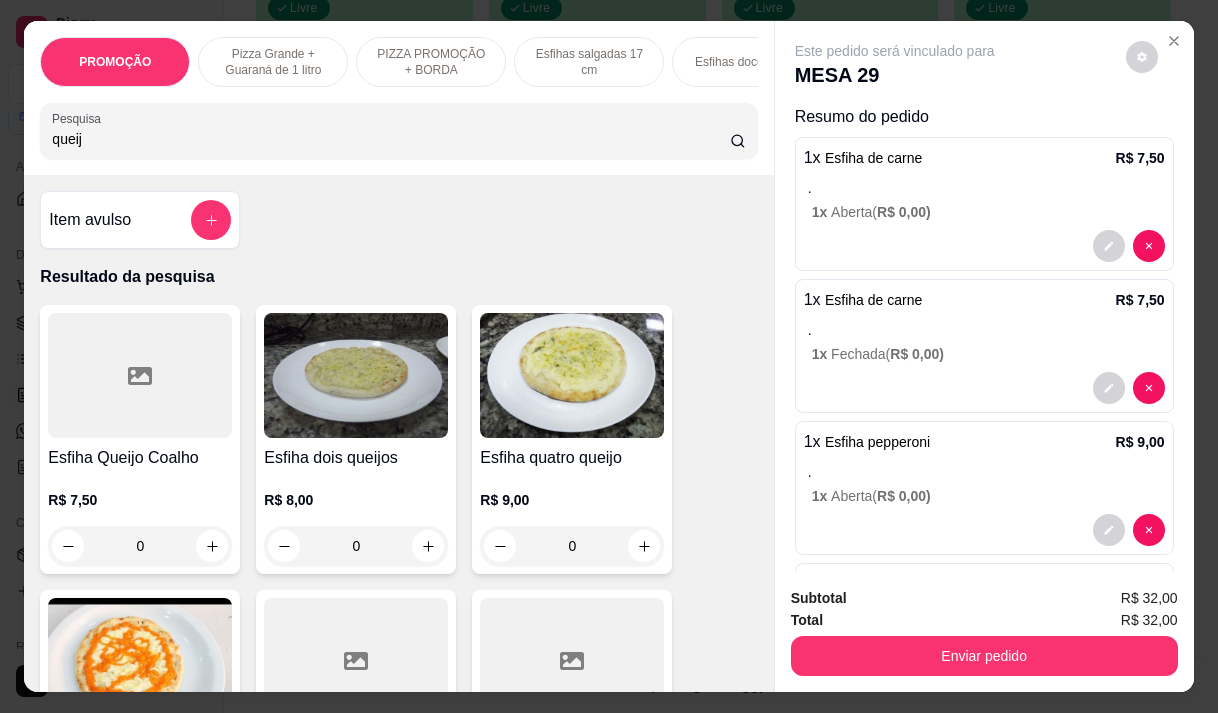 click on "queij" at bounding box center (391, 139) 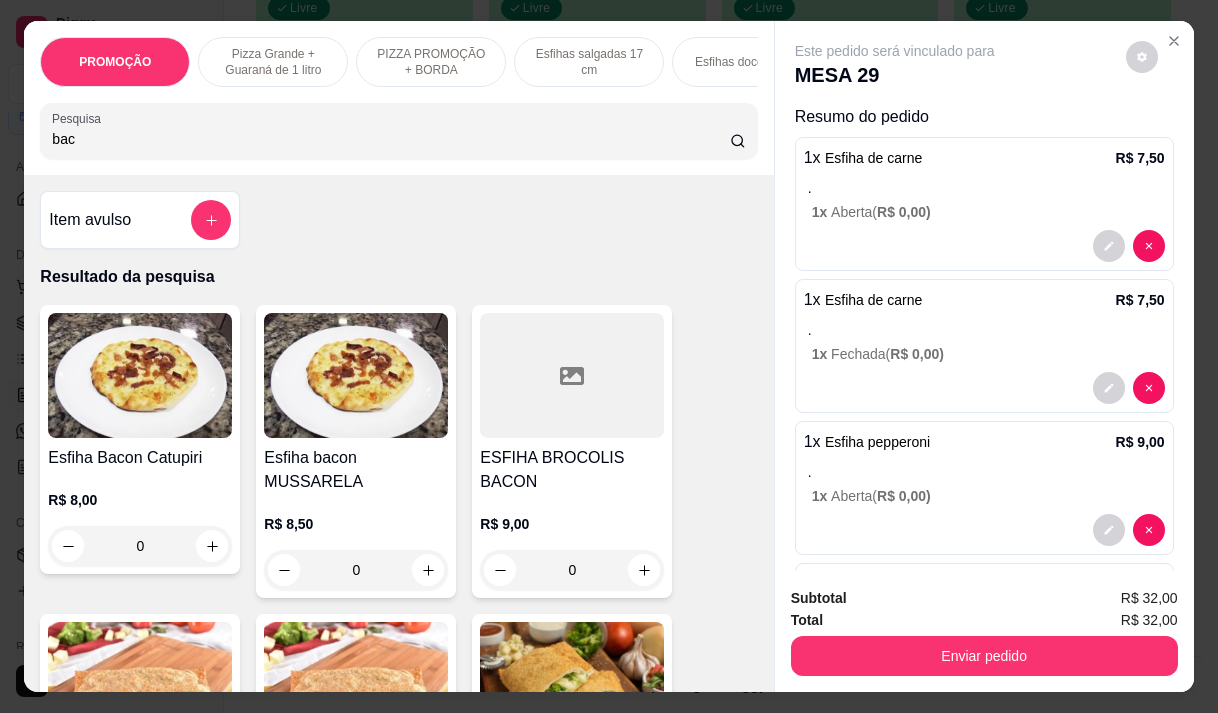 type on "bac" 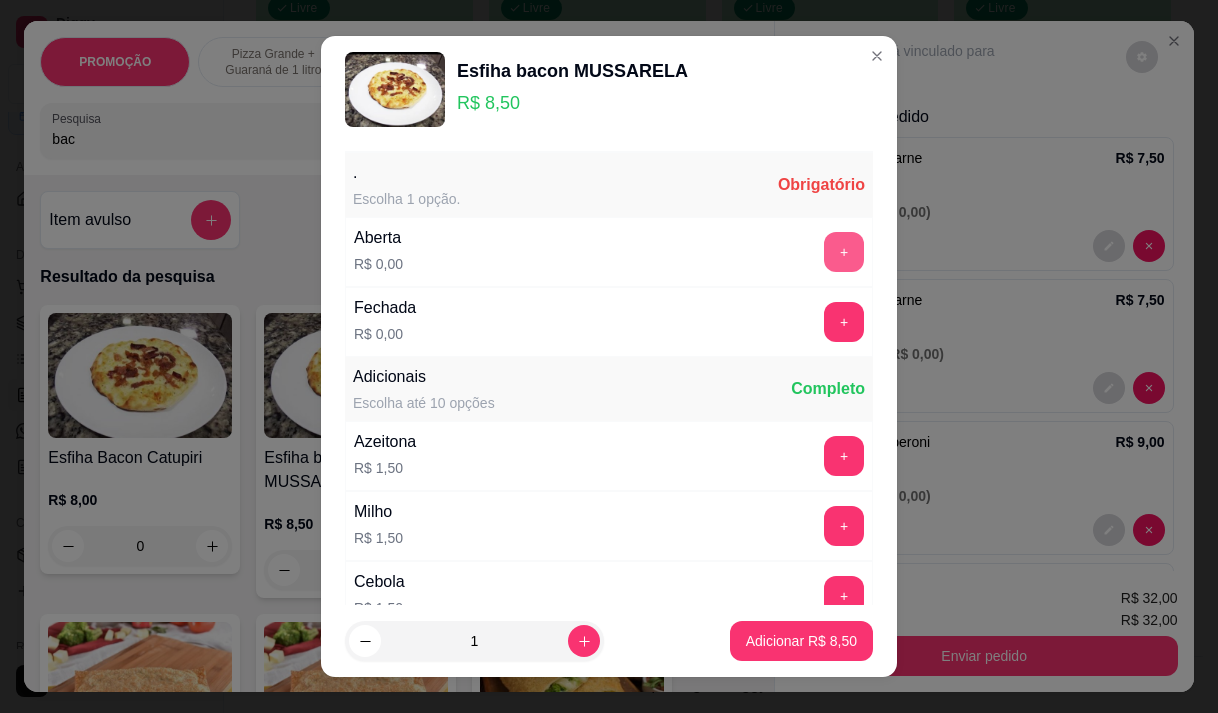 click on "+" at bounding box center (844, 252) 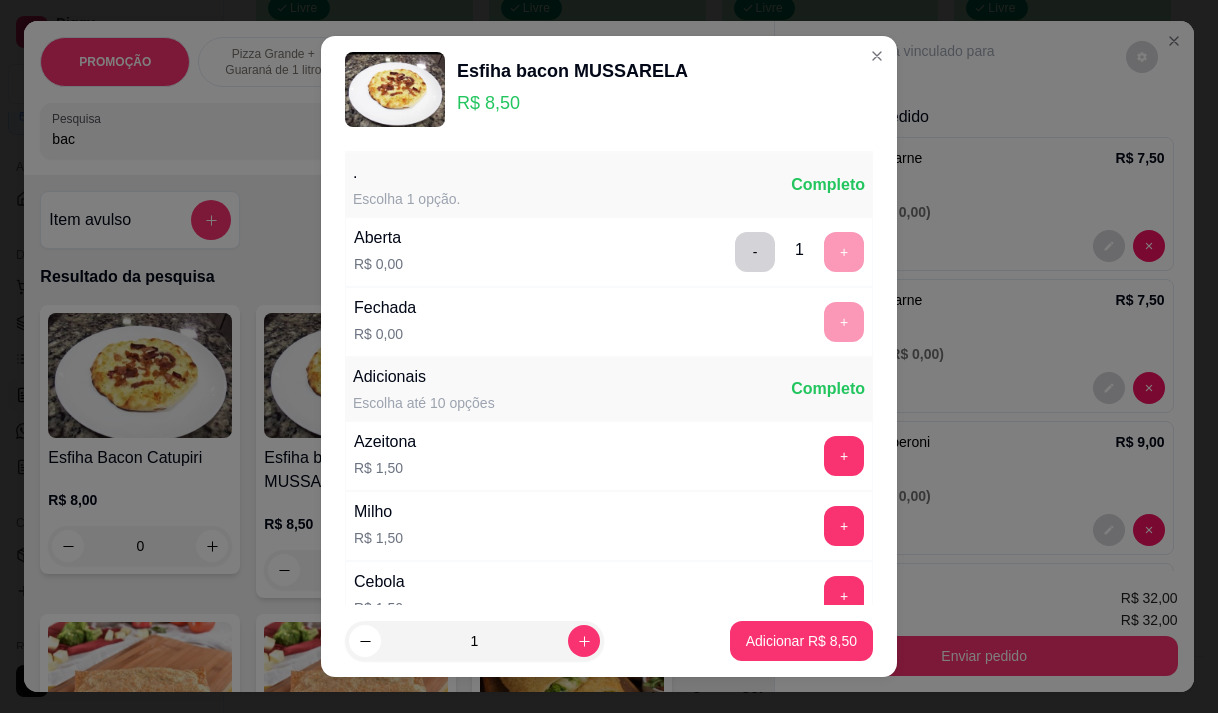 scroll, scrollTop: 28, scrollLeft: 0, axis: vertical 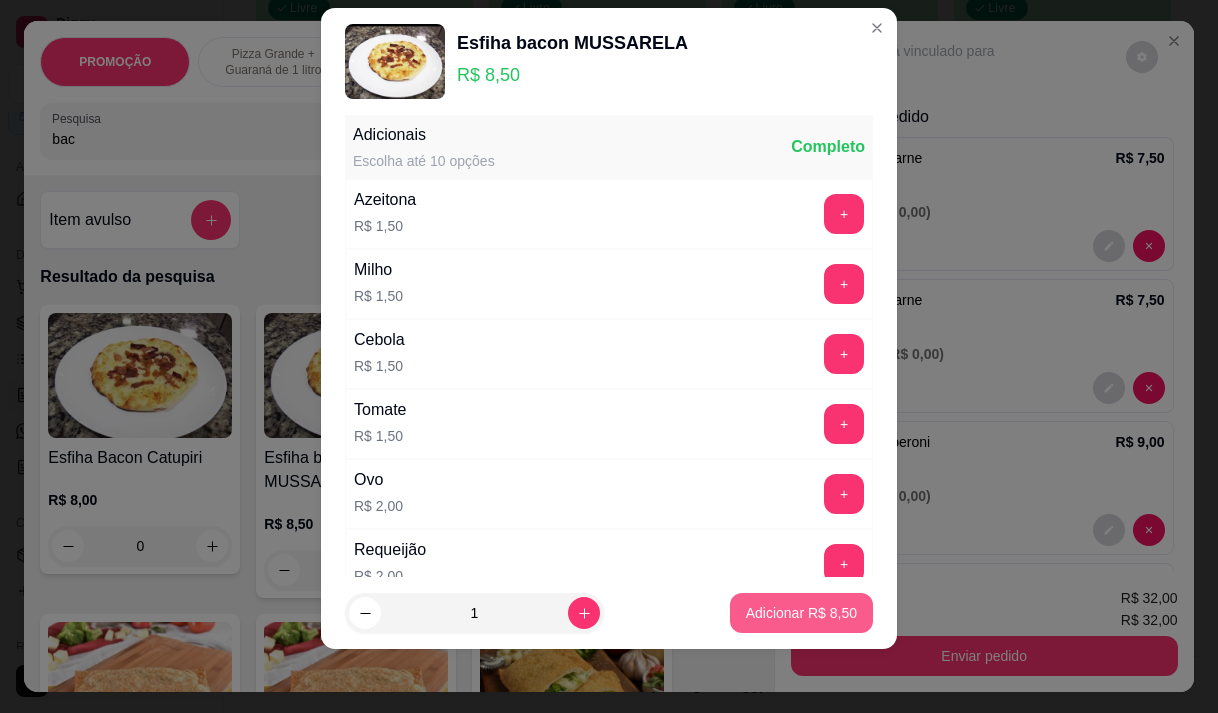 click on "Adicionar   R$ 8,50" at bounding box center (801, 613) 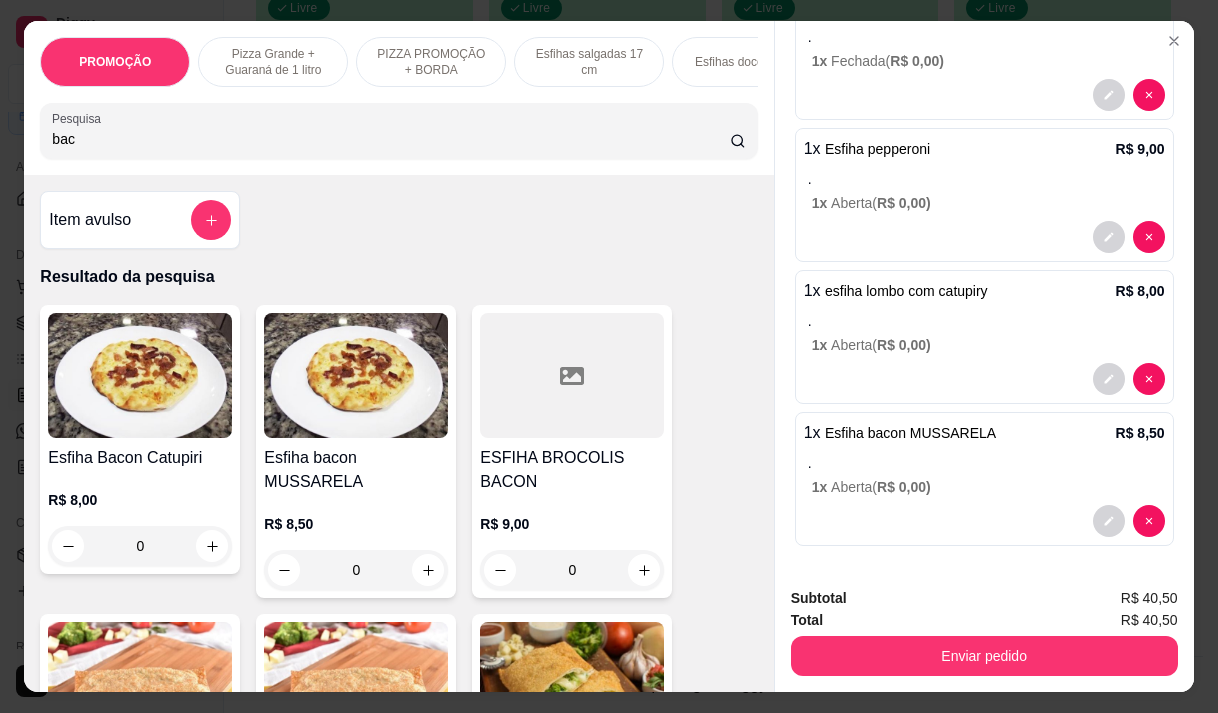 scroll, scrollTop: 297, scrollLeft: 0, axis: vertical 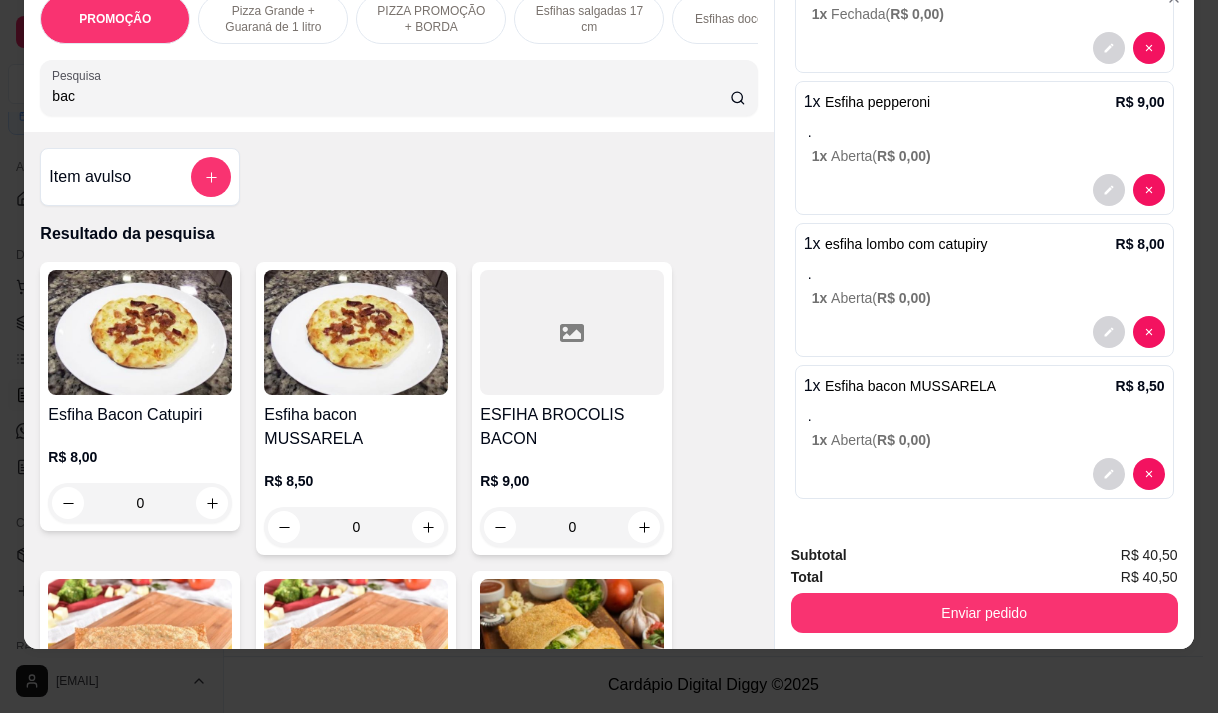 click on "Esfiha bacon MUSSARELA" at bounding box center (910, 386) 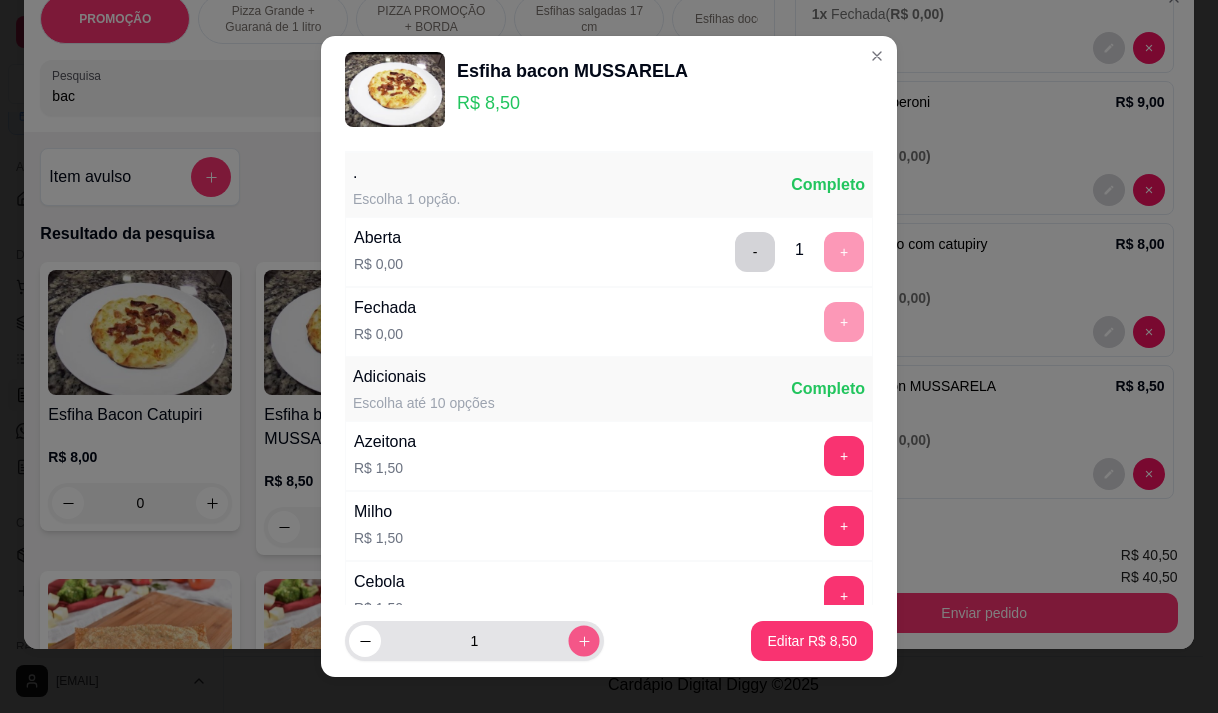 click 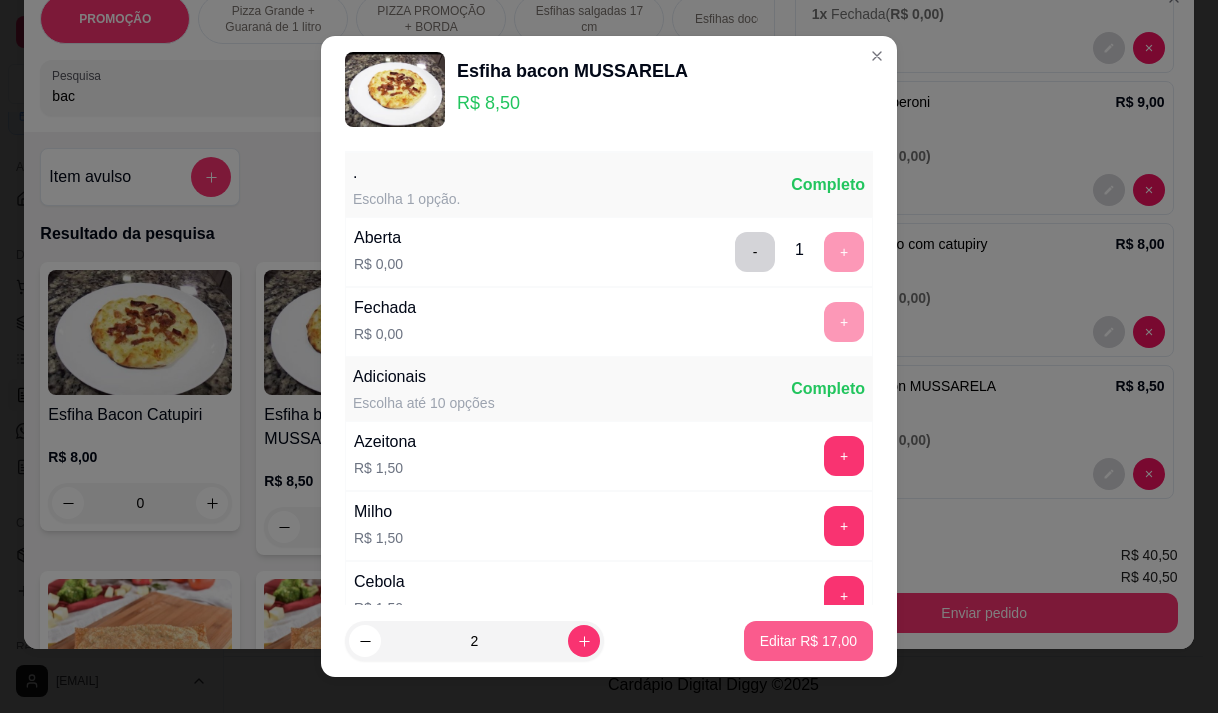 click on "Editar   R$ 17,00" at bounding box center [808, 641] 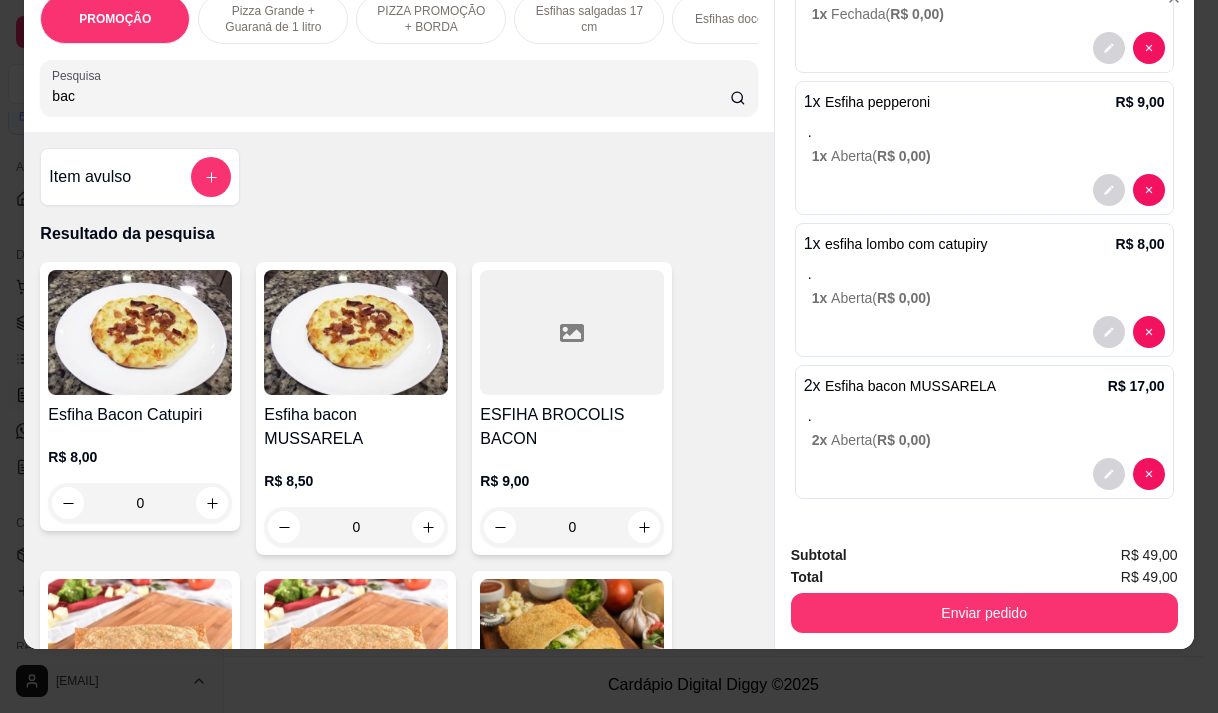 click on "Subtotal R$ 49,00 Total R$ 49,00 Enviar pedido" at bounding box center (984, 588) 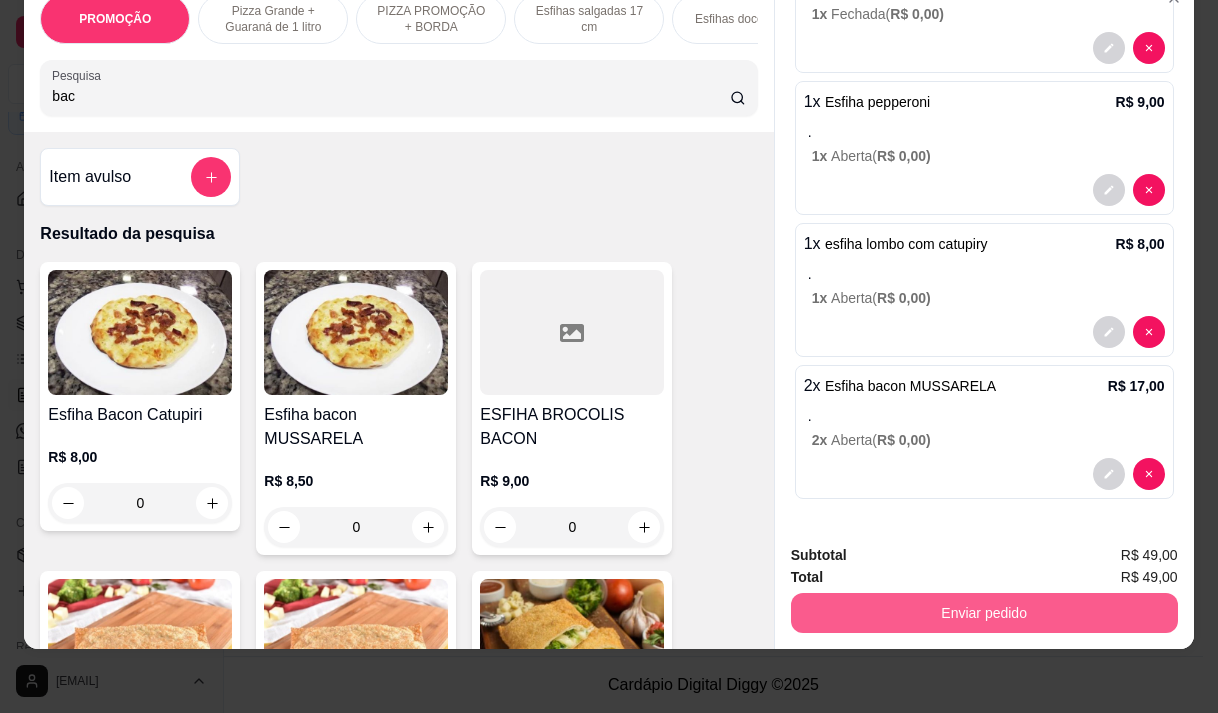 click on "Enviar pedido" at bounding box center [984, 613] 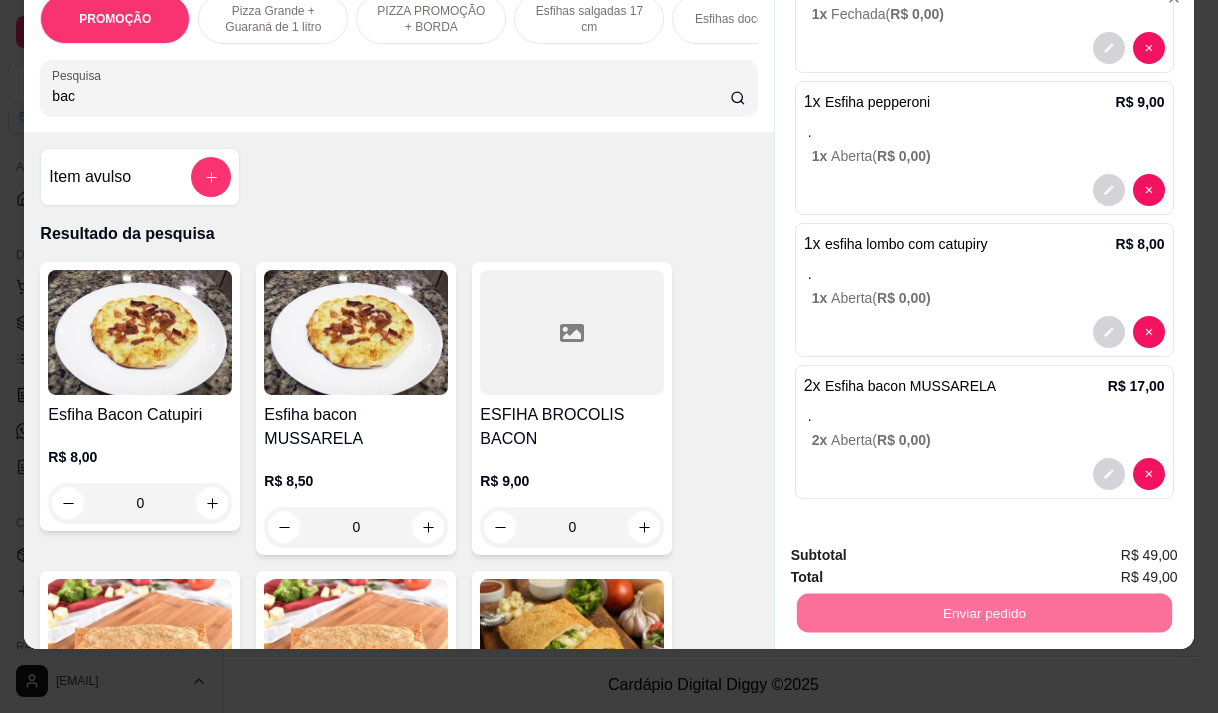 click on "Não registrar e enviar pedido" at bounding box center (918, 549) 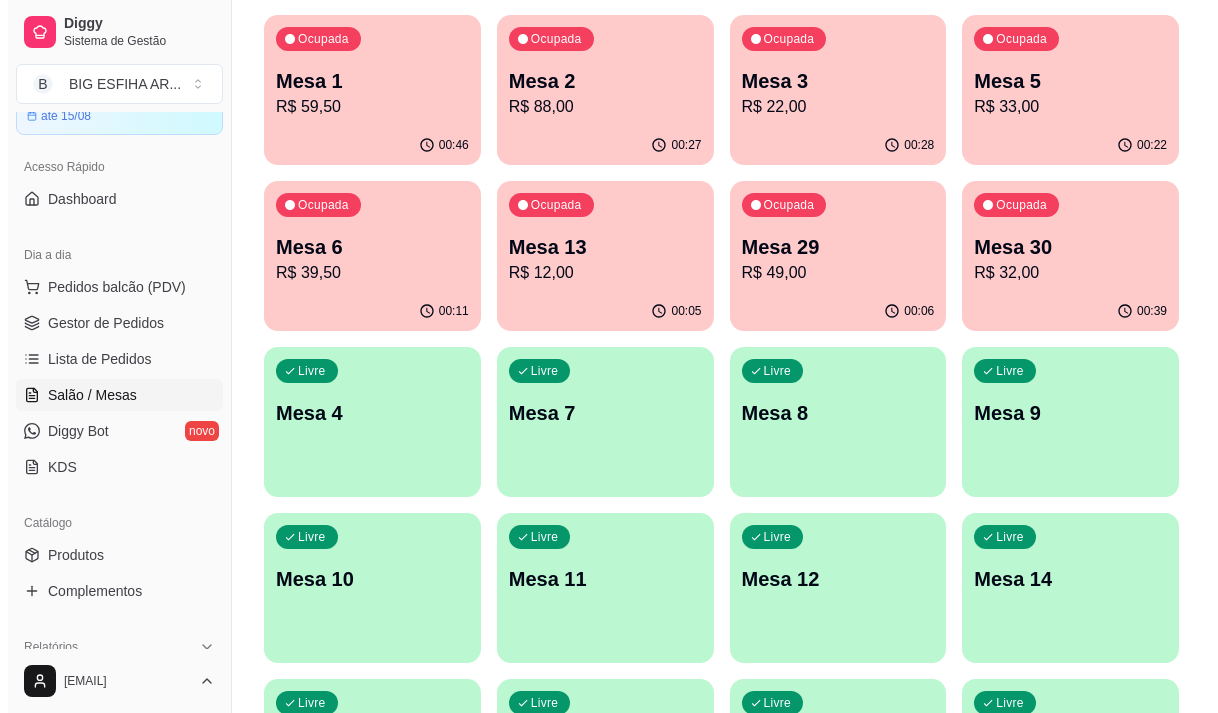 scroll, scrollTop: 196, scrollLeft: 0, axis: vertical 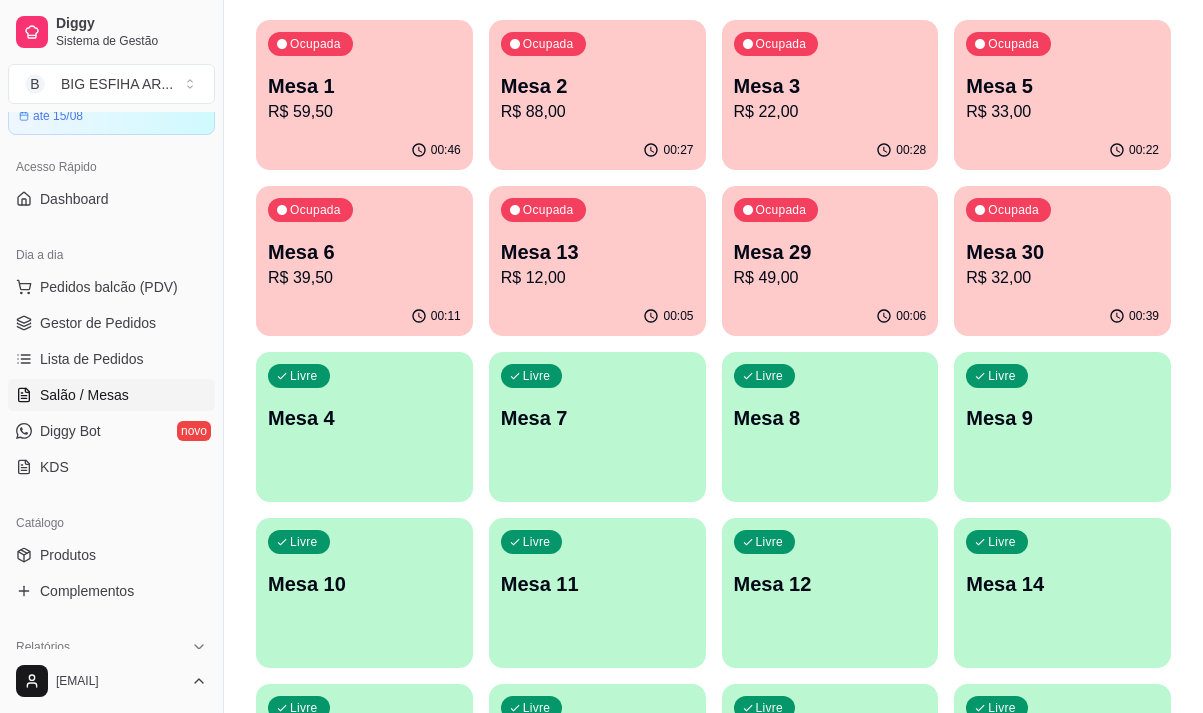 click on "Mesa 5" at bounding box center [1062, 86] 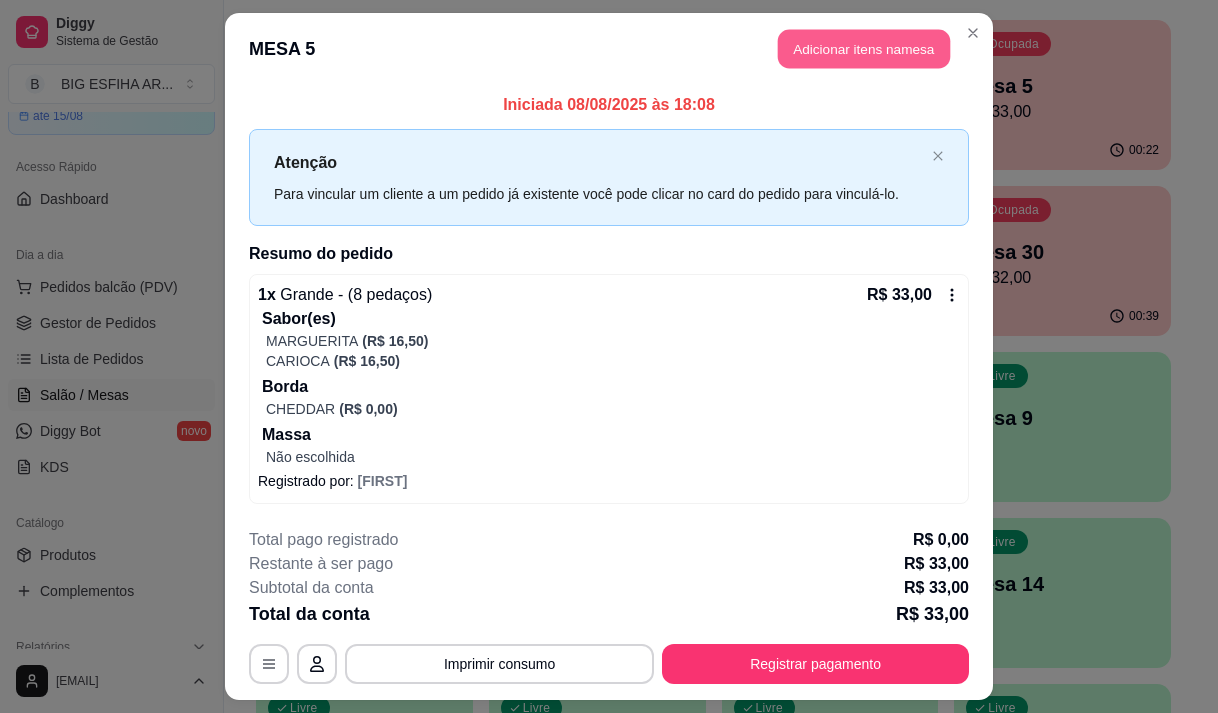 click on "Adicionar itens na  mesa" at bounding box center [864, 49] 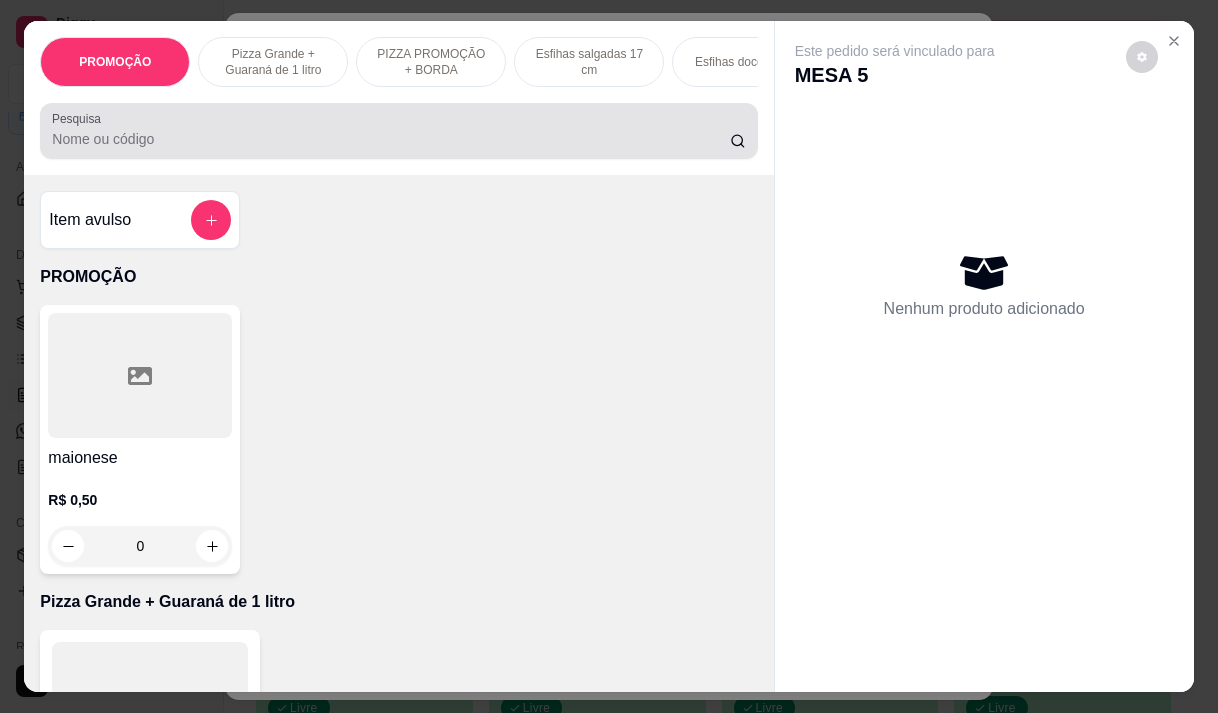 click on "Pesquisa" at bounding box center [391, 139] 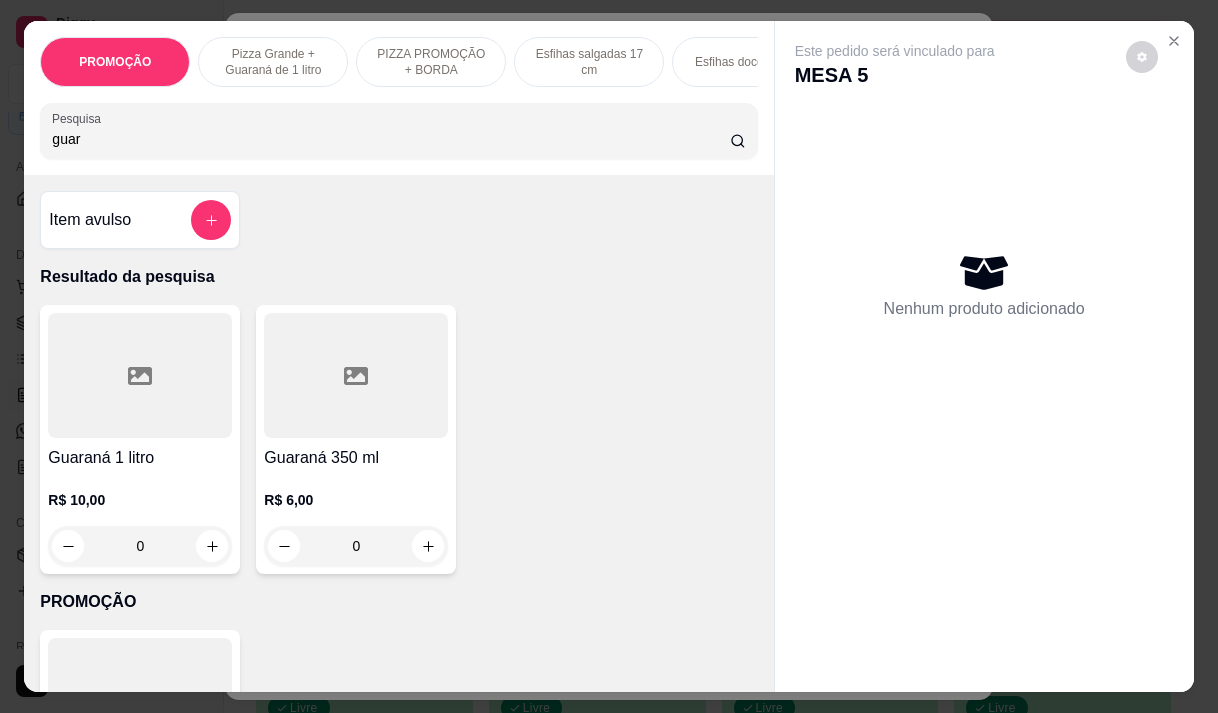 type on "guar" 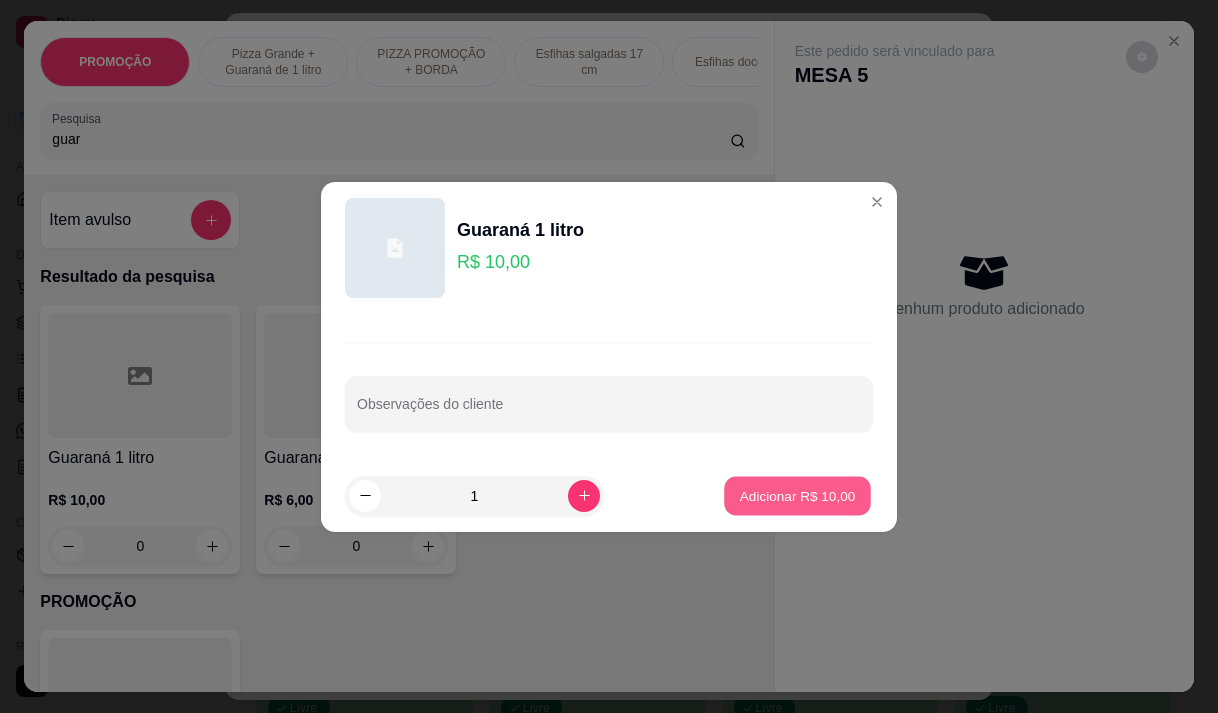click on "Adicionar   R$ 10,00" at bounding box center (798, 495) 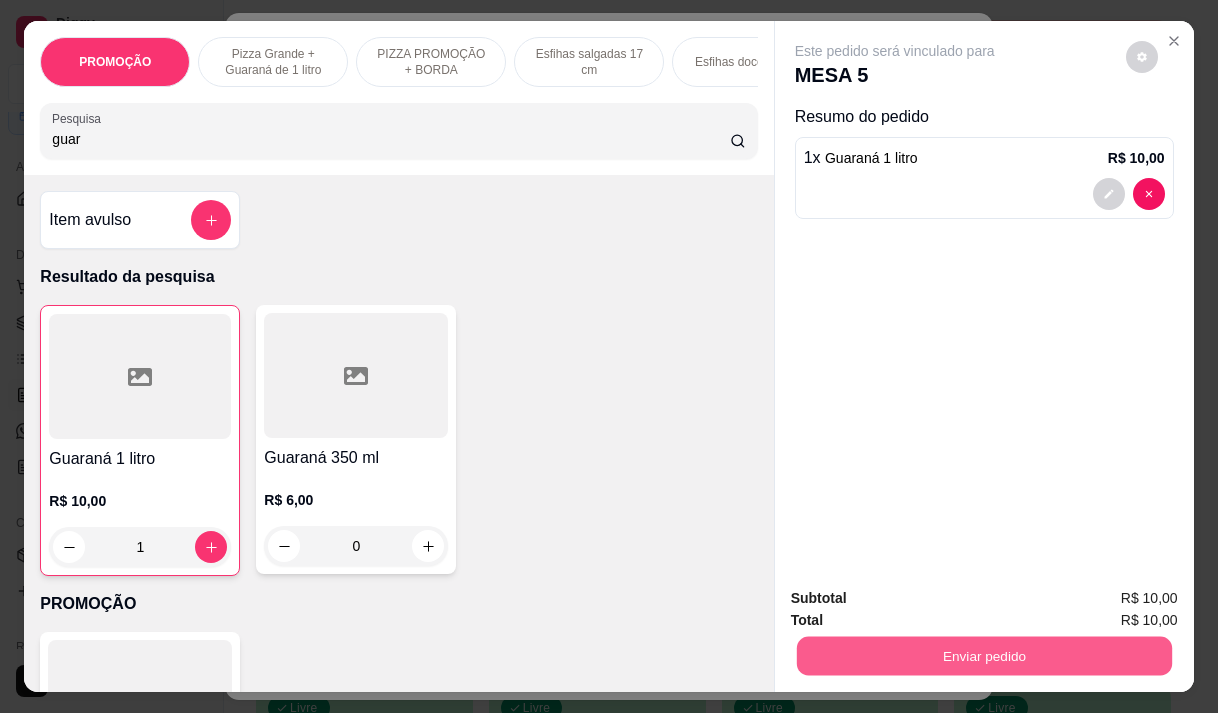 click on "Enviar pedido" at bounding box center (983, 655) 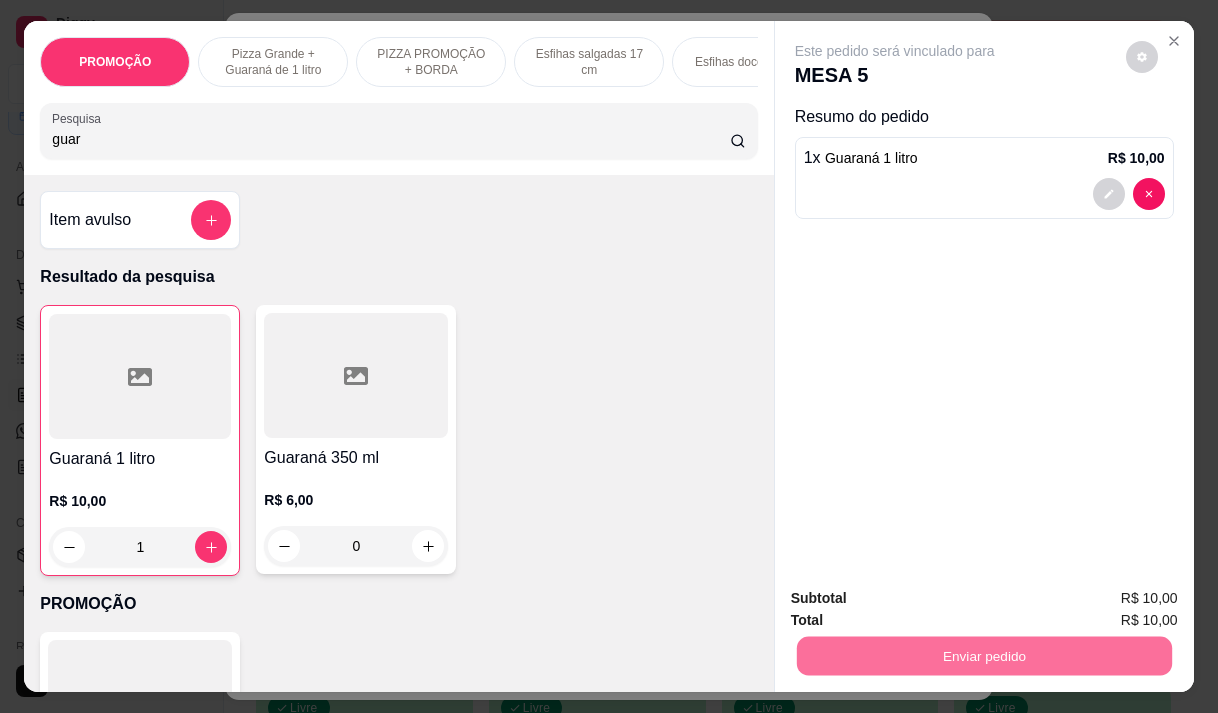 click on "Não registrar e enviar pedido" at bounding box center [918, 598] 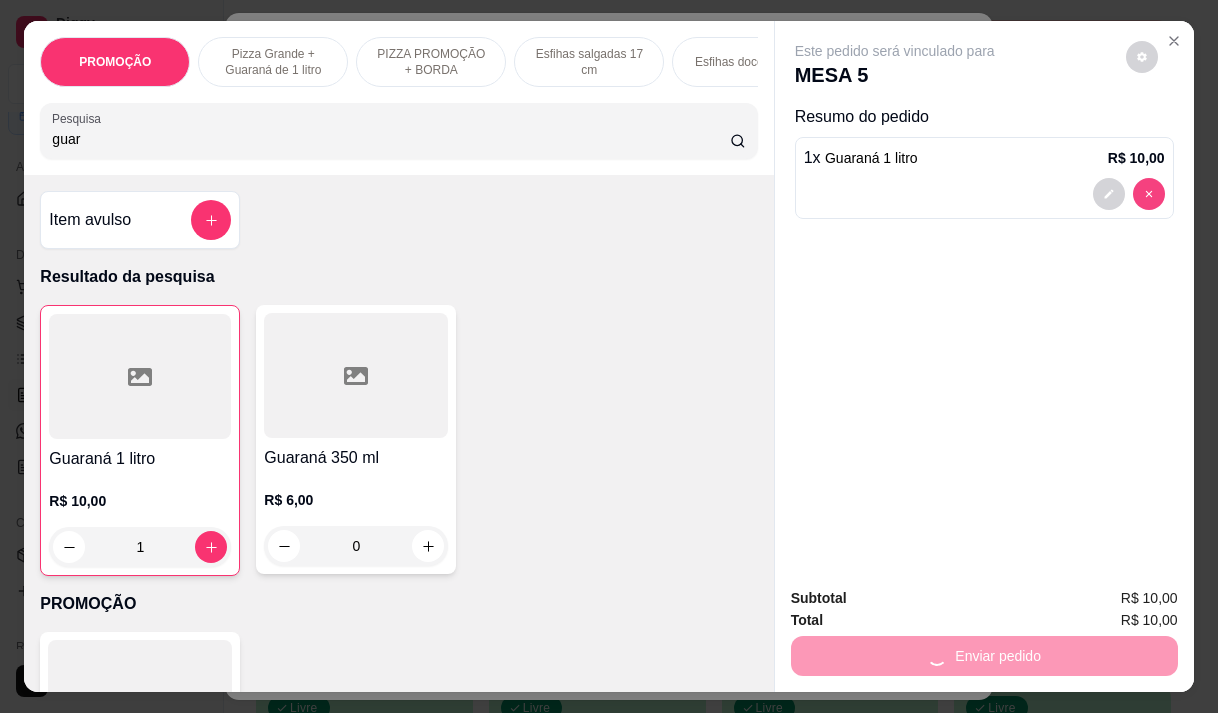 type on "0" 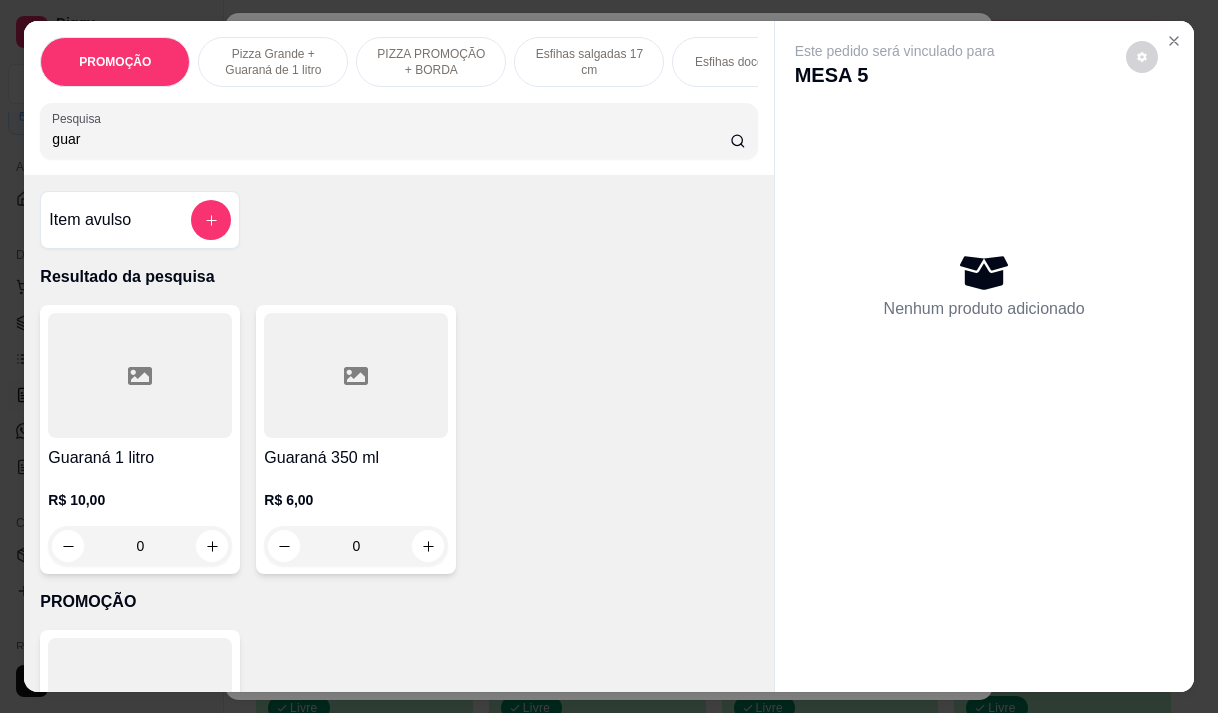 click at bounding box center [356, 375] 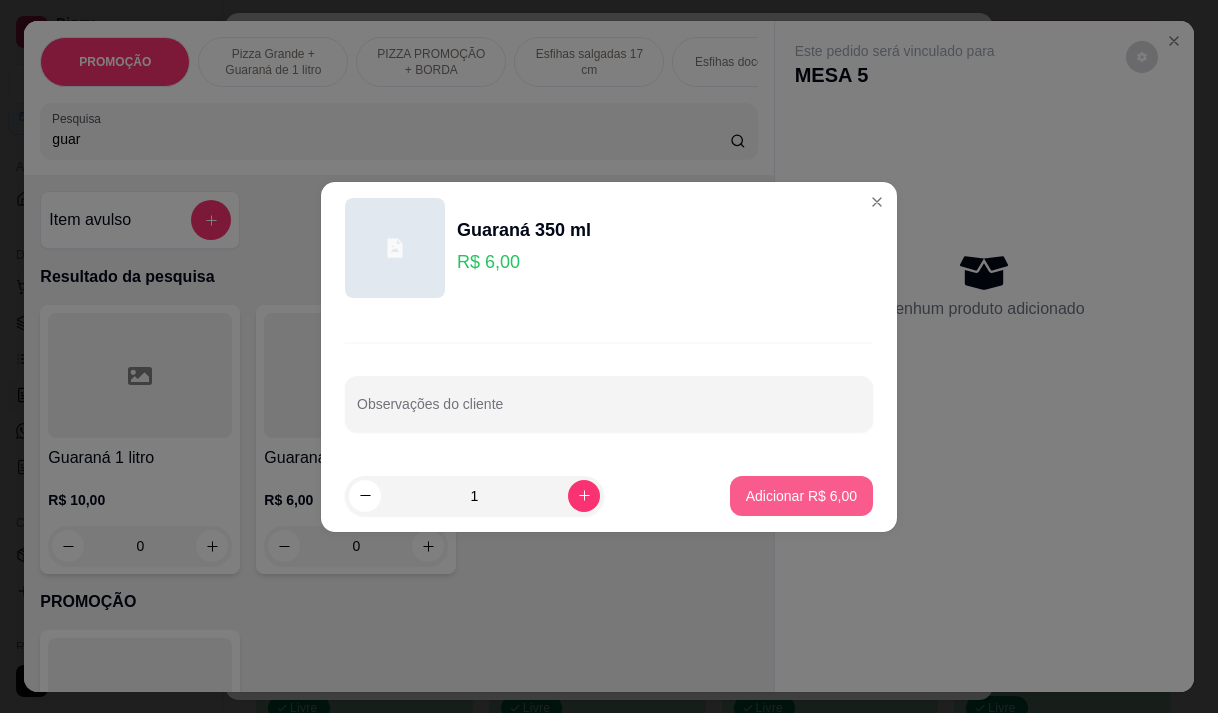 click on "Adicionar   R$ 6,00" at bounding box center (801, 496) 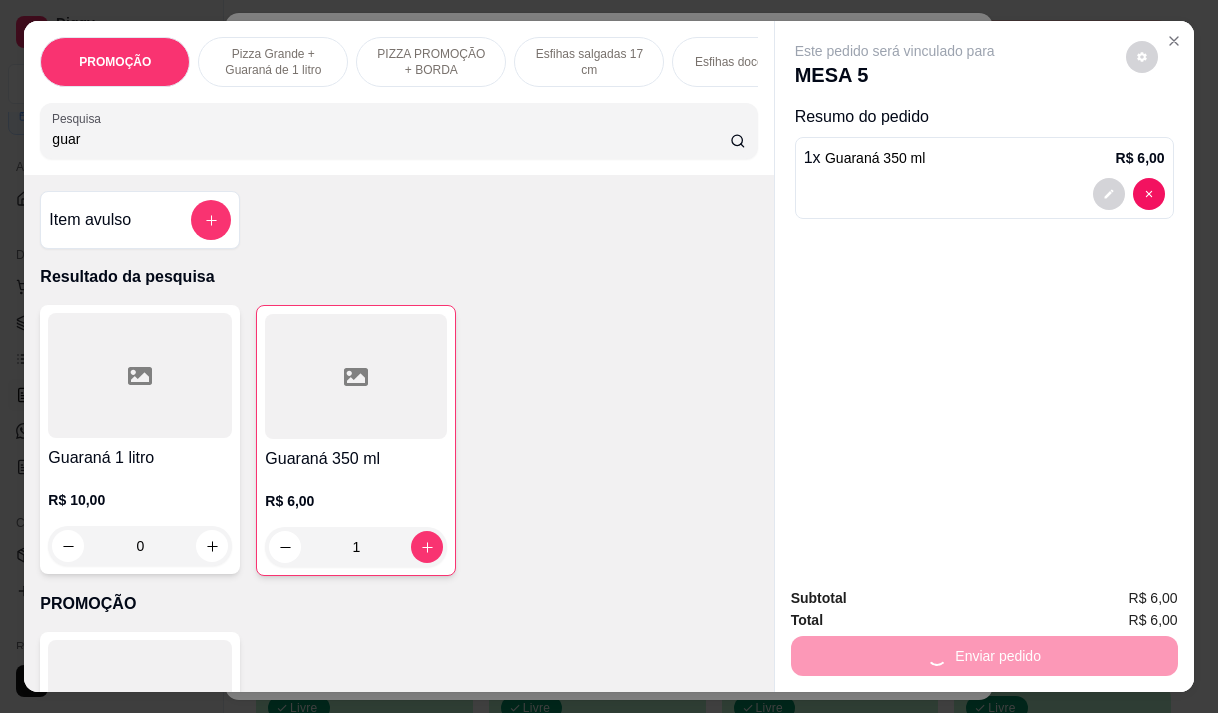type on "1" 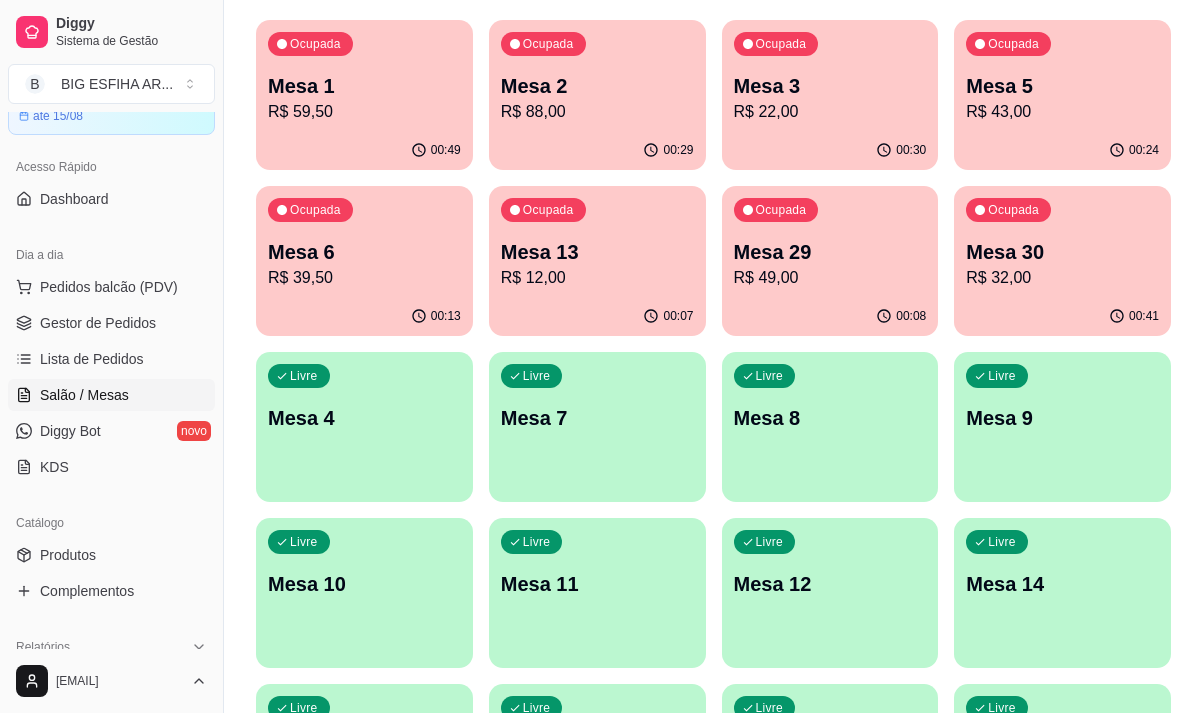 click on "Mesa 13" at bounding box center (597, 252) 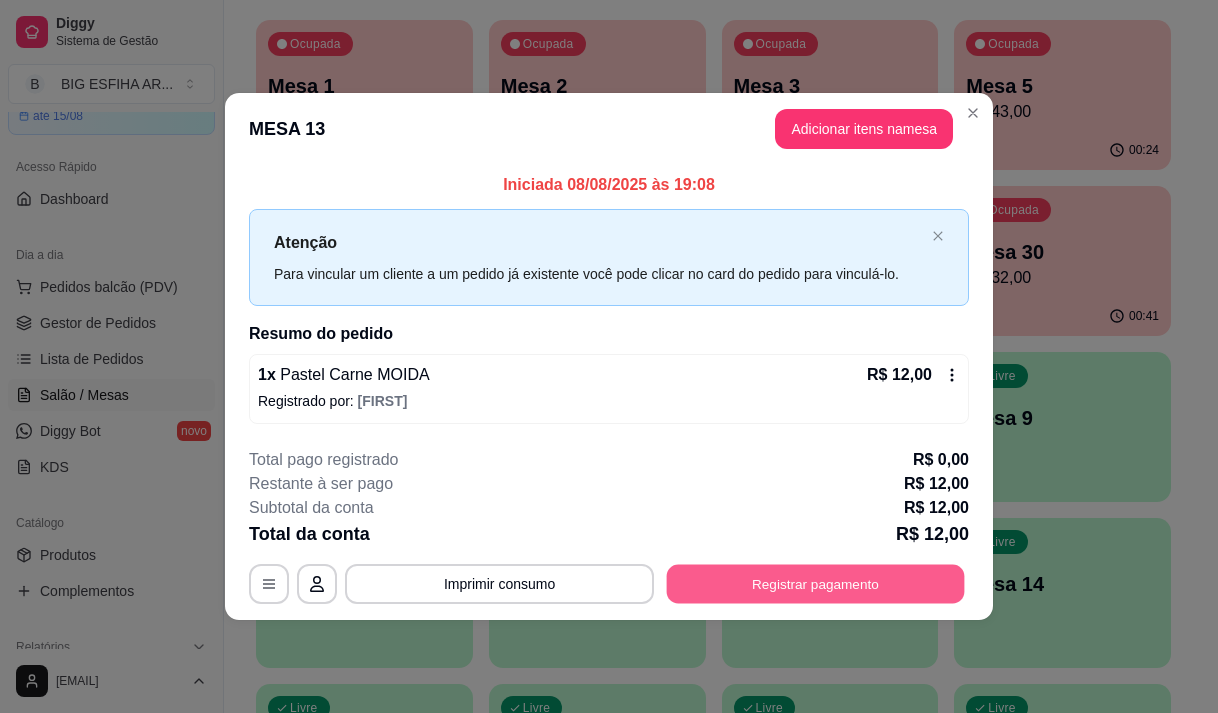 click on "Registrar pagamento" at bounding box center (816, 584) 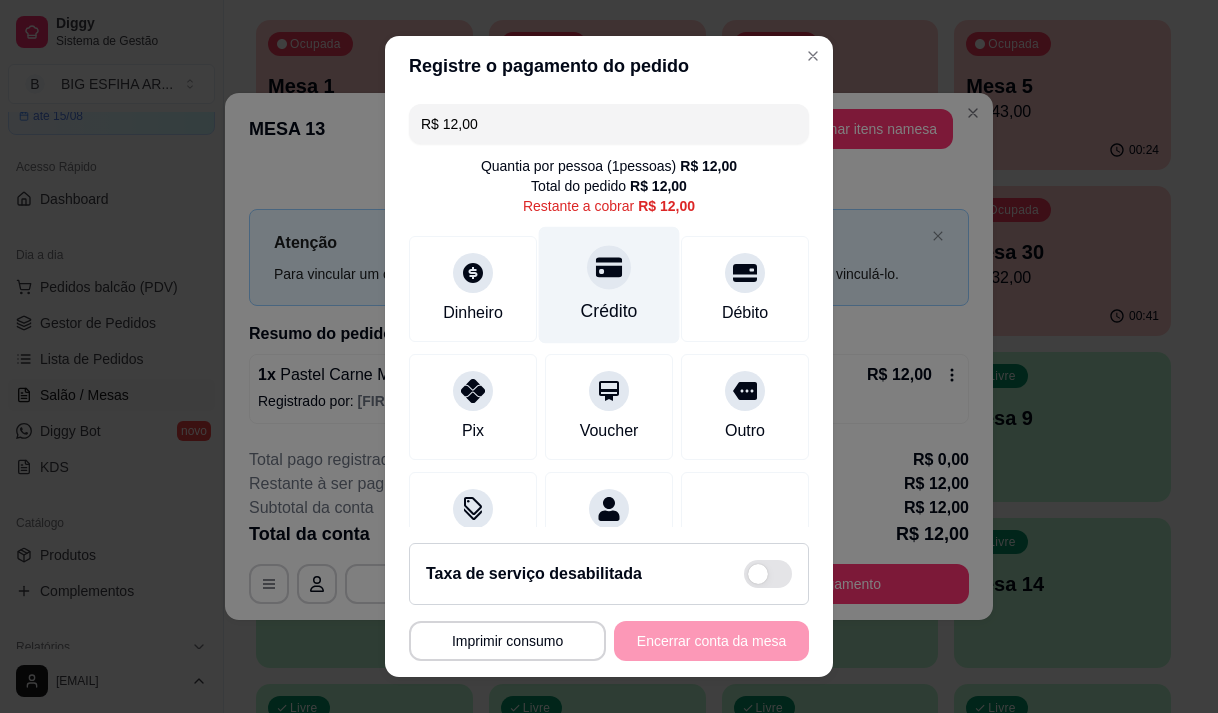 click on "Crédito" at bounding box center [609, 311] 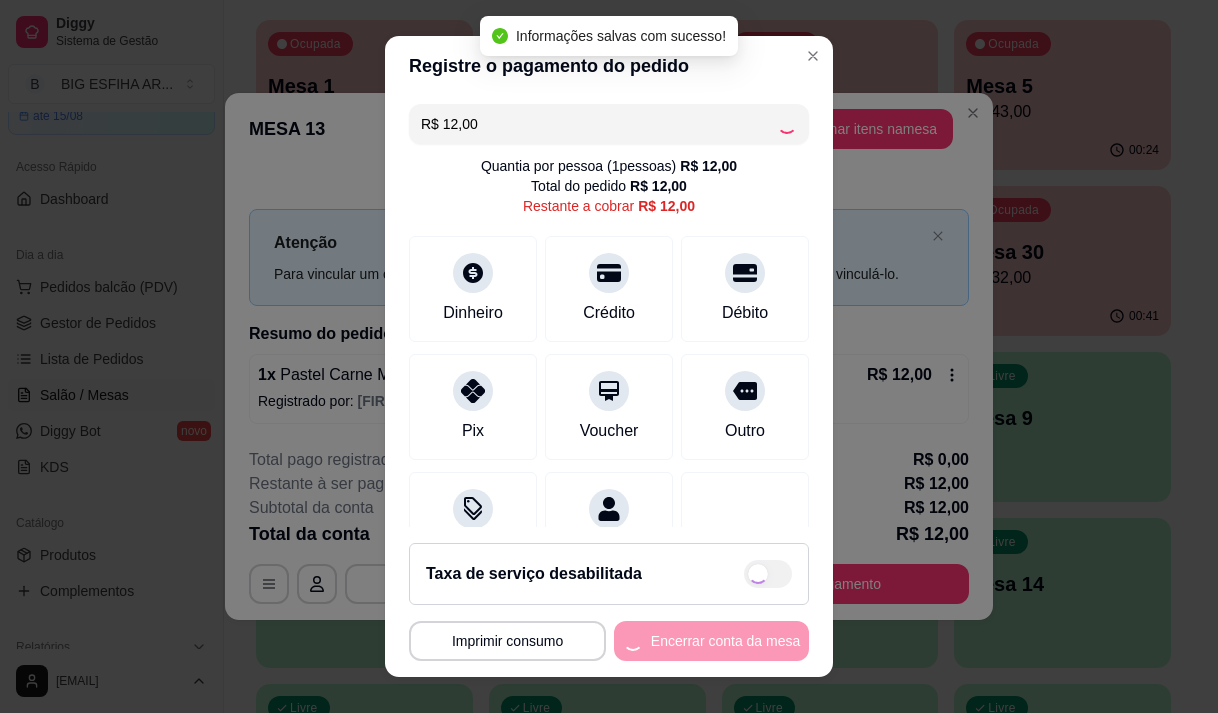 type on "R$ 0,00" 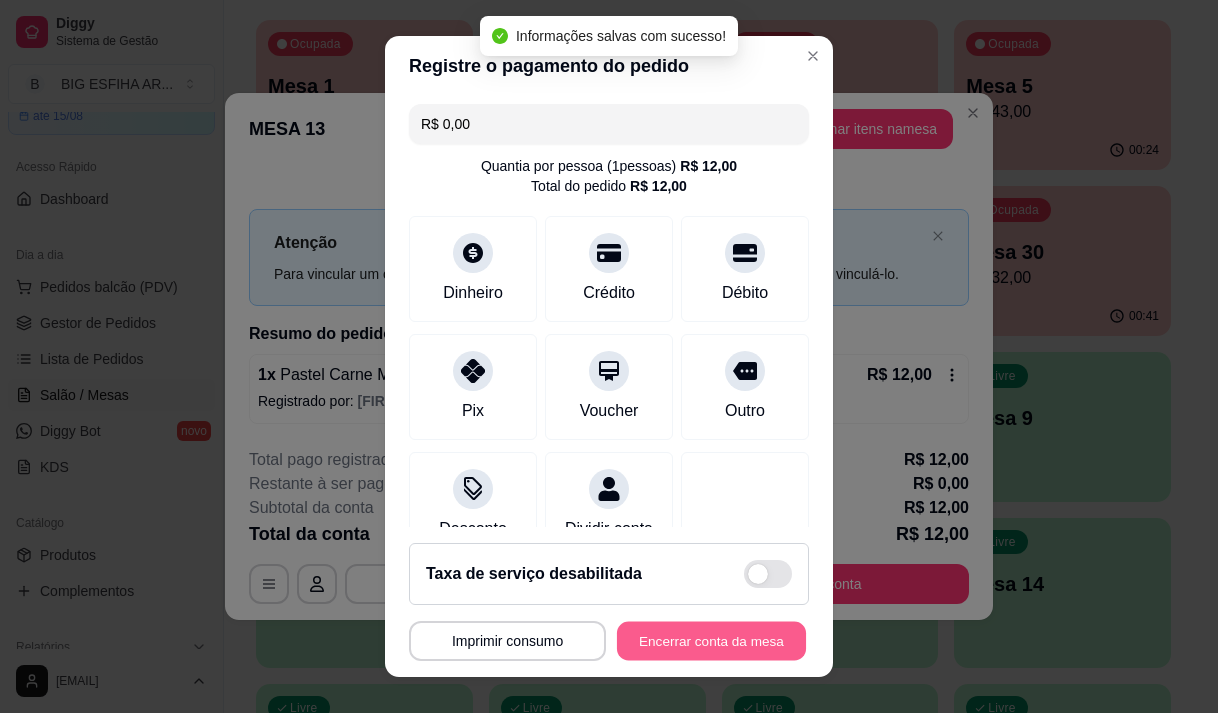 click on "Encerrar conta da mesa" at bounding box center (711, 641) 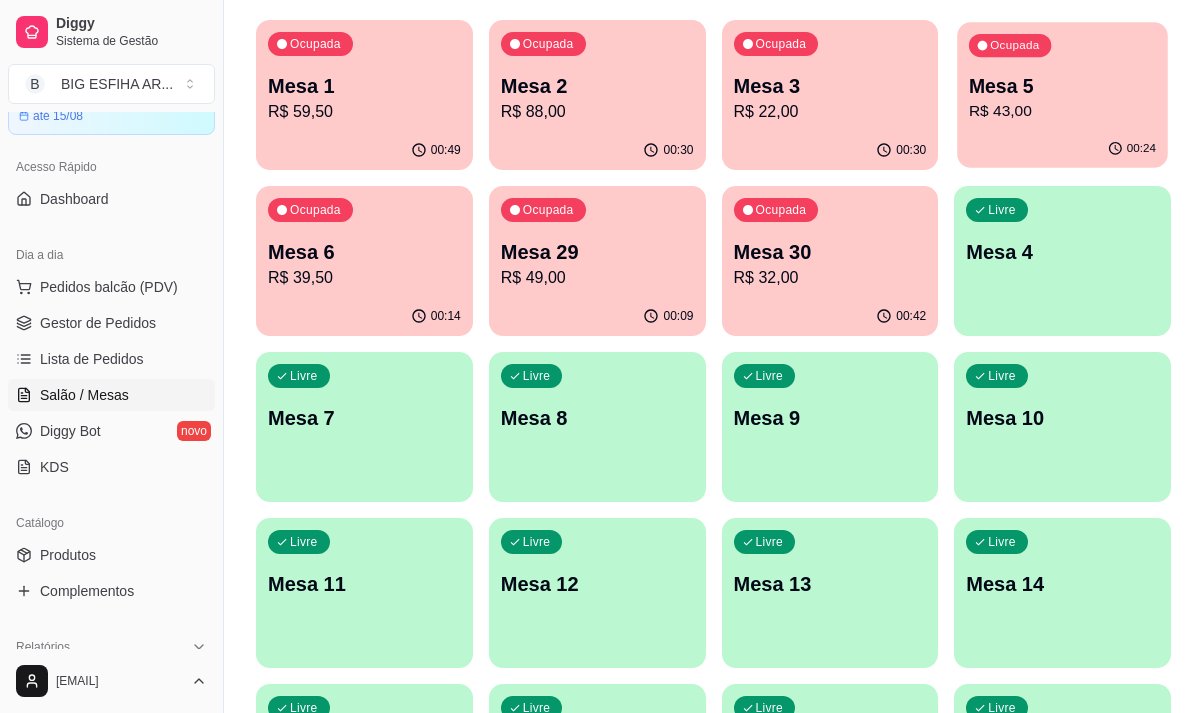 click on "Mesa 5" at bounding box center [1062, 86] 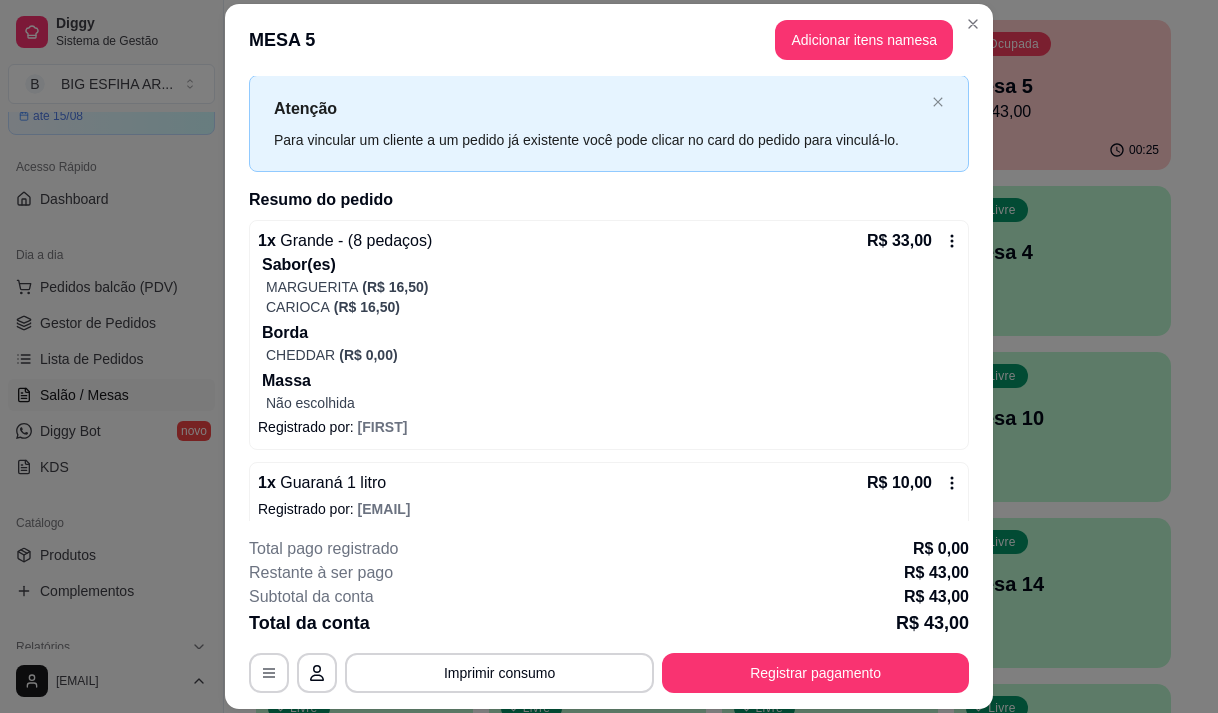 scroll, scrollTop: 63, scrollLeft: 0, axis: vertical 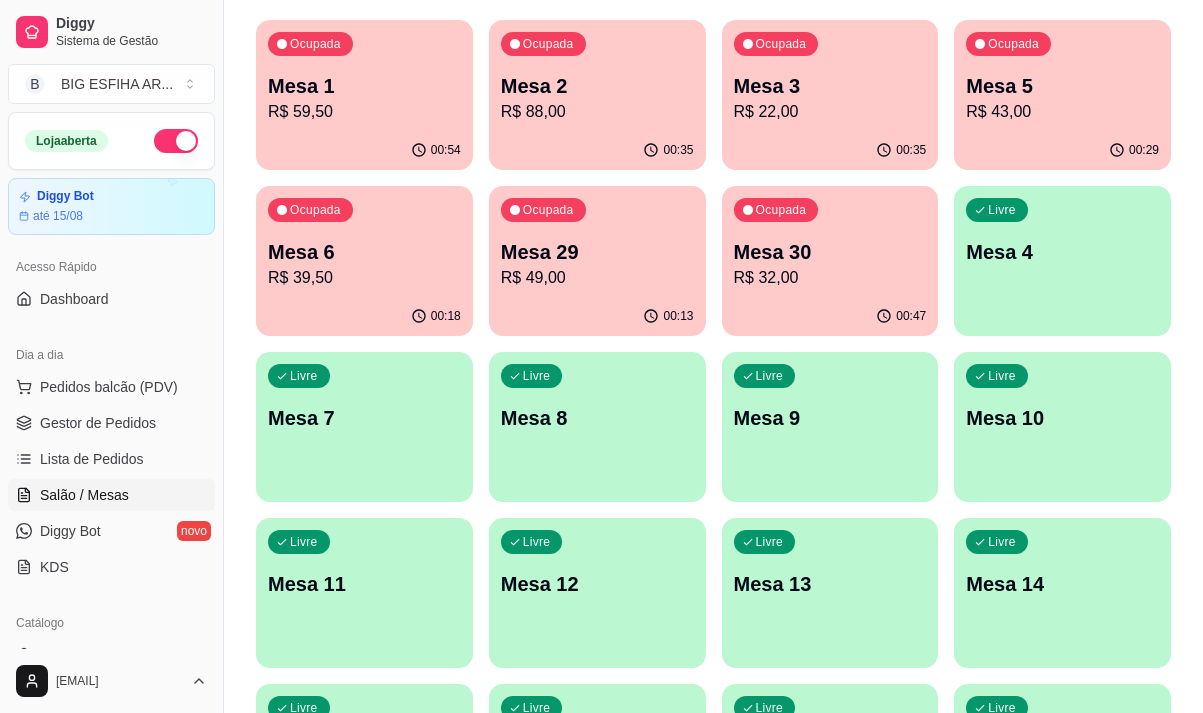 click on "Mesa 3" at bounding box center (830, 86) 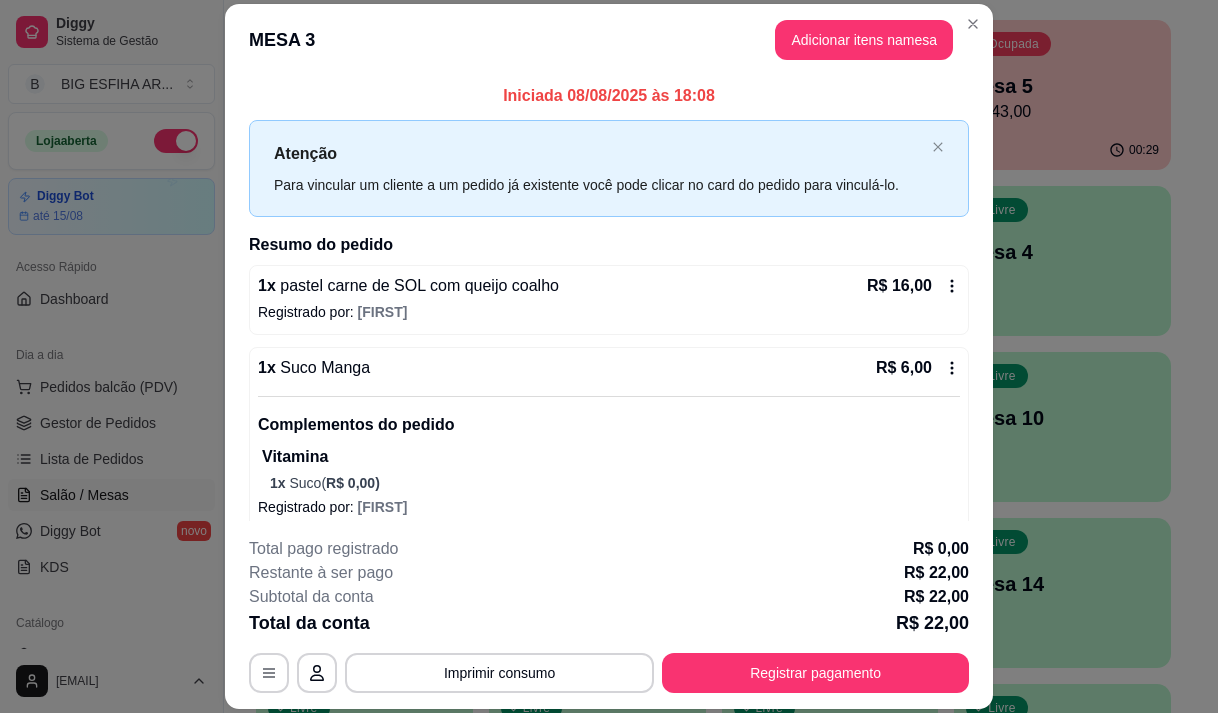 scroll, scrollTop: 16, scrollLeft: 0, axis: vertical 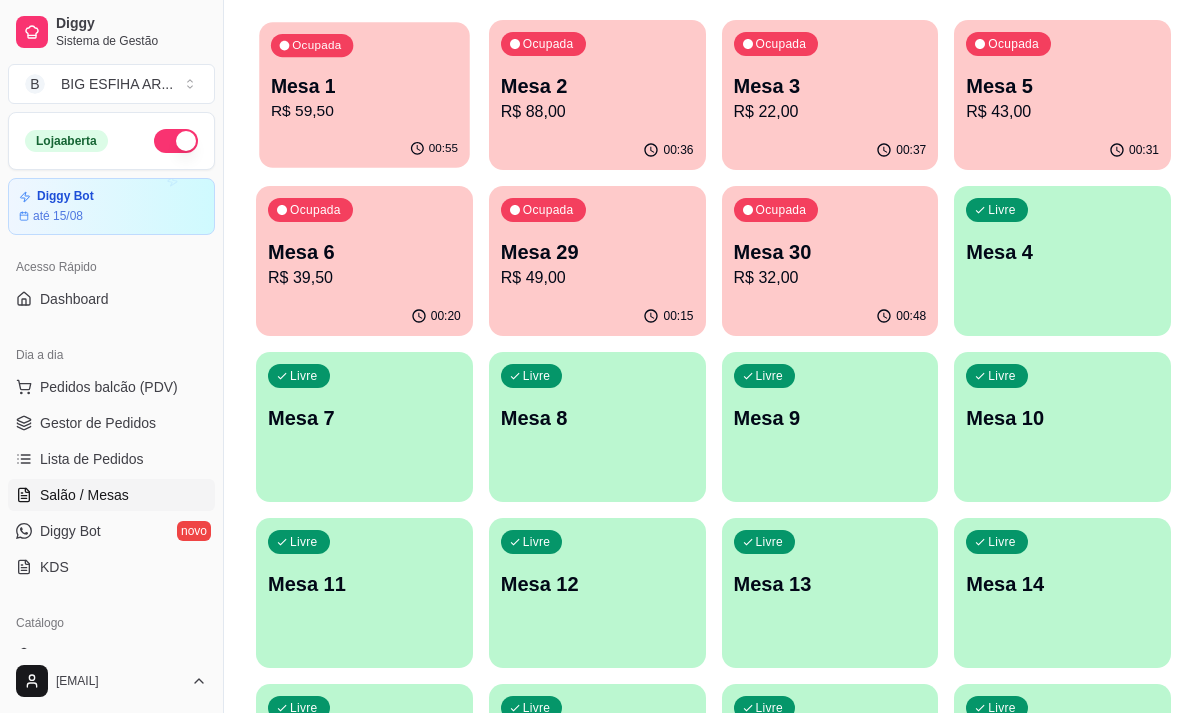 click on "Mesa 1" at bounding box center [364, 86] 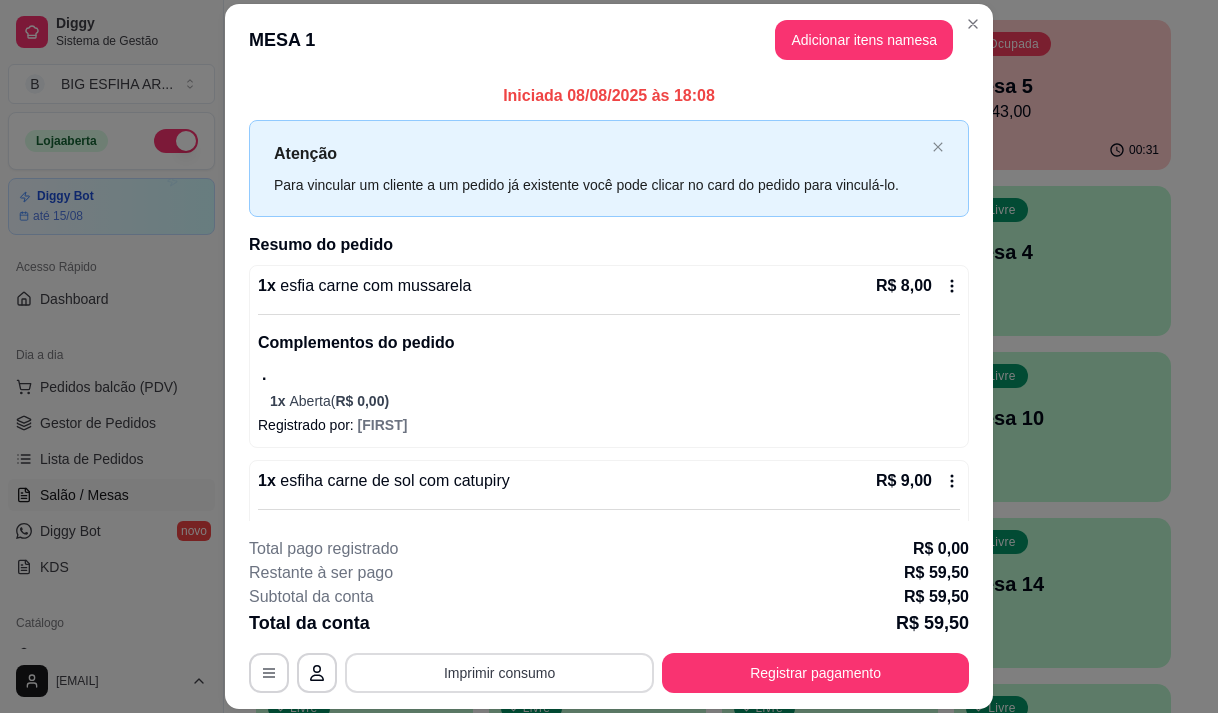 click on "Imprimir consumo" at bounding box center (499, 673) 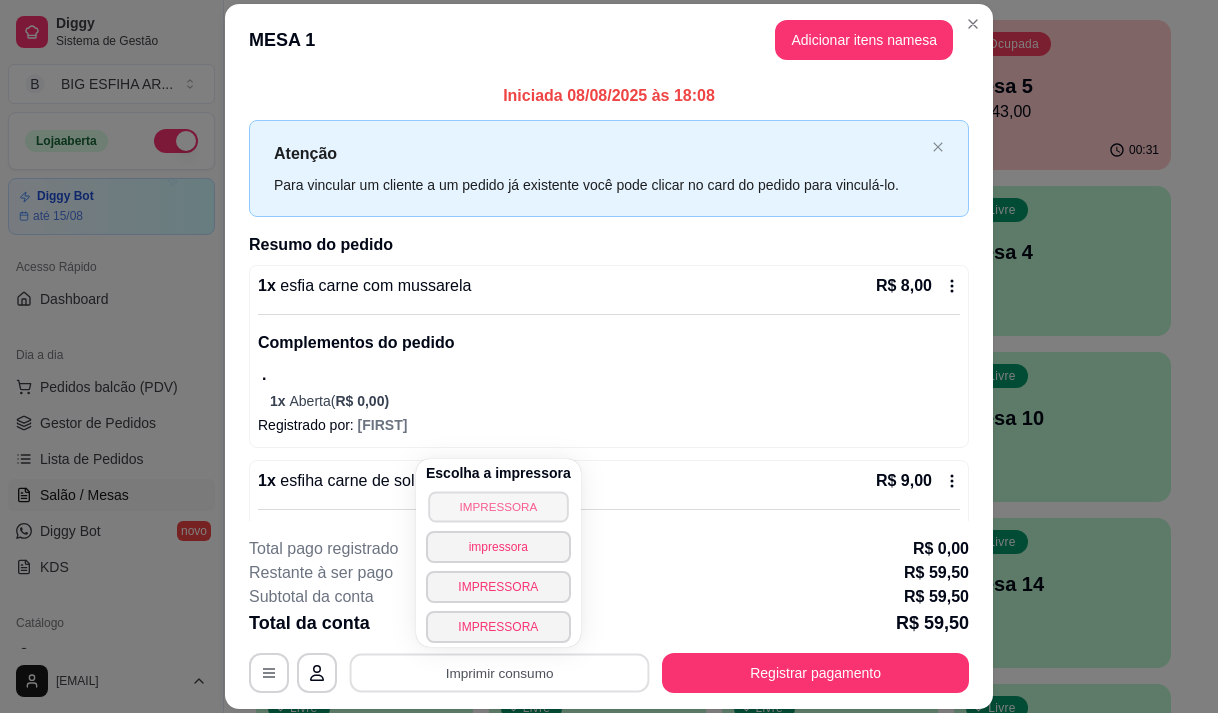 click on "IMPRESSORA" at bounding box center (498, 506) 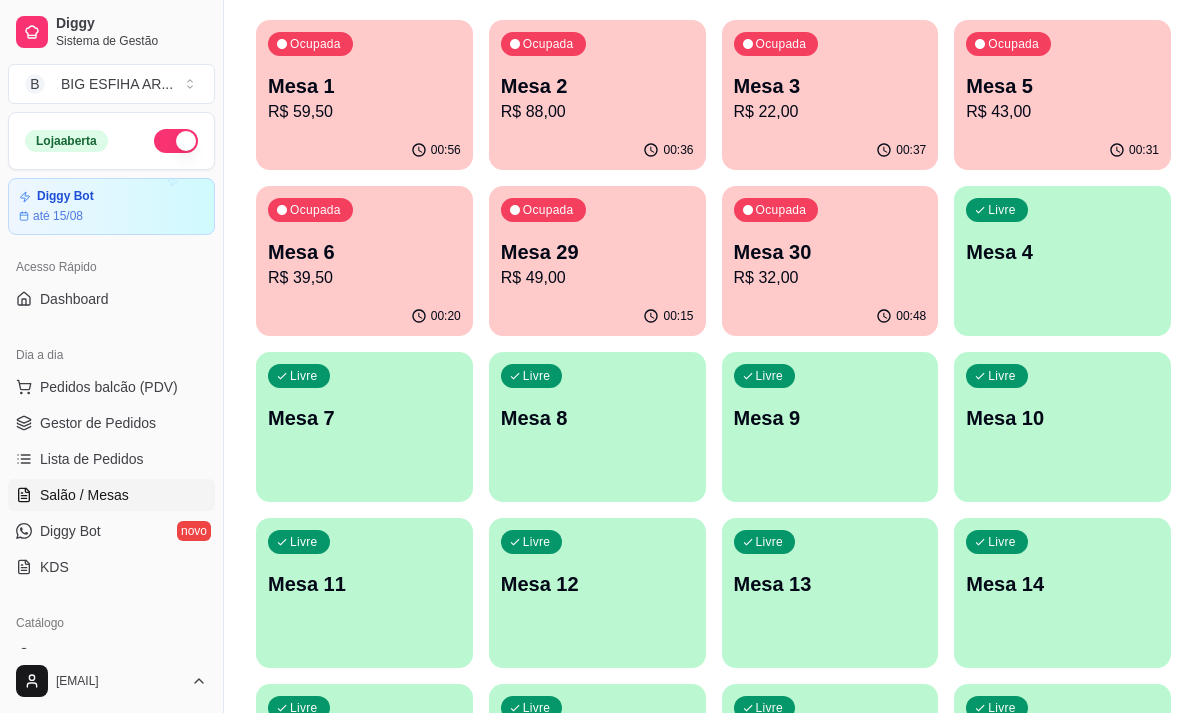 click on "Mesa 3" at bounding box center (830, 86) 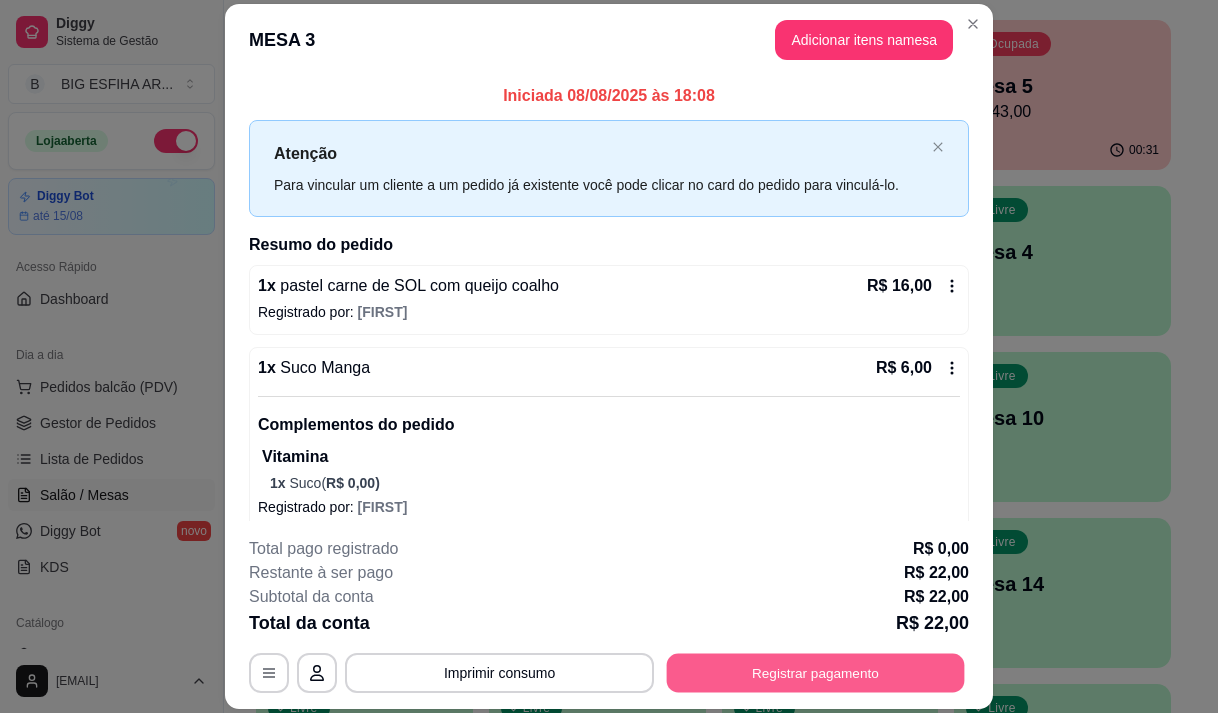 click on "Registrar pagamento" at bounding box center [816, 673] 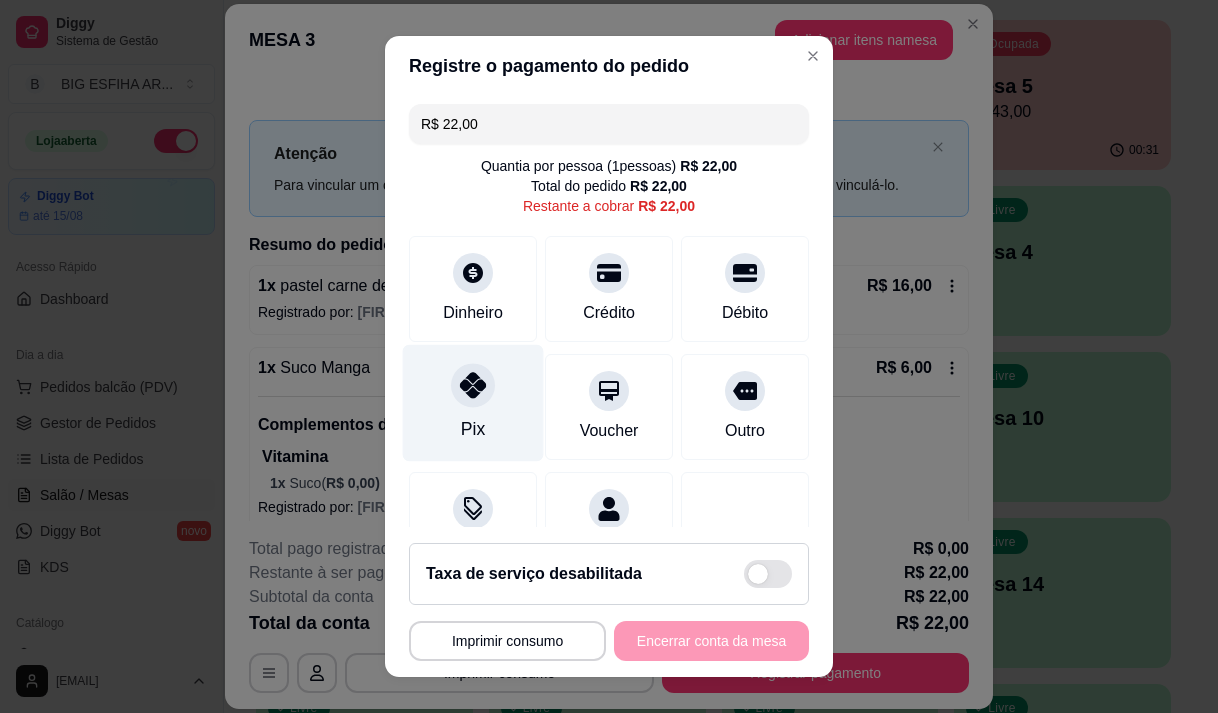 click on "Pix" at bounding box center [473, 402] 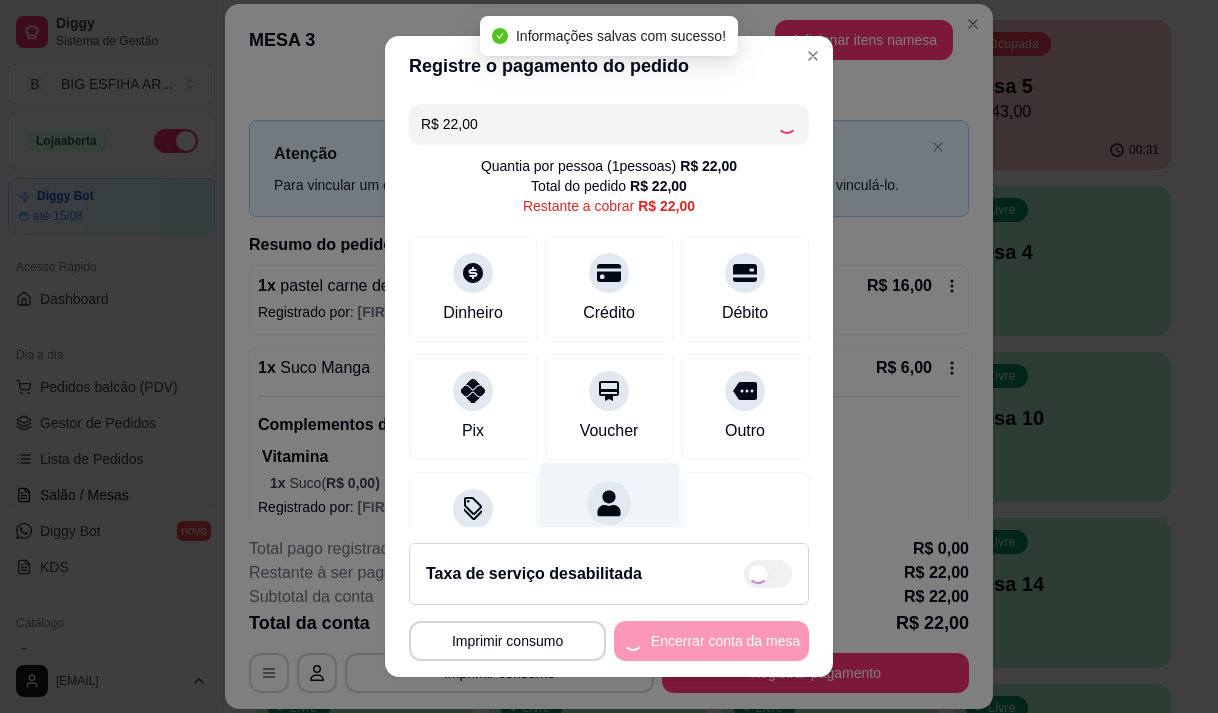type on "R$ 0,00" 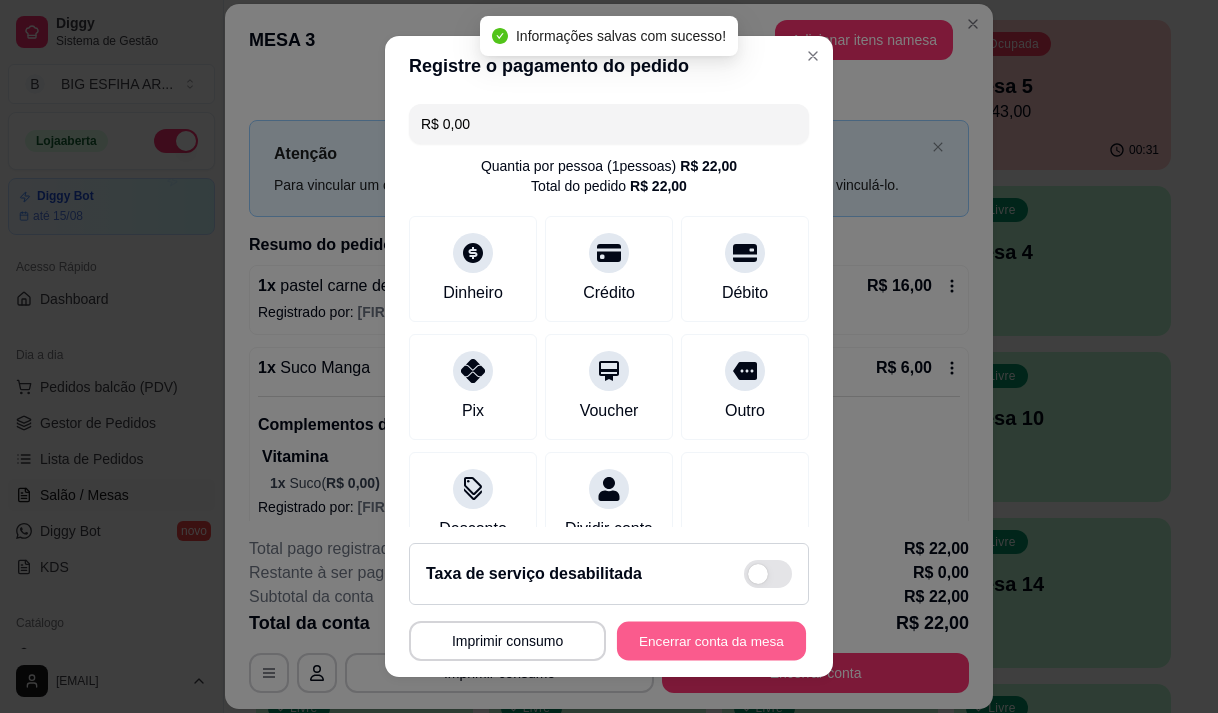click on "Encerrar conta da mesa" at bounding box center [711, 641] 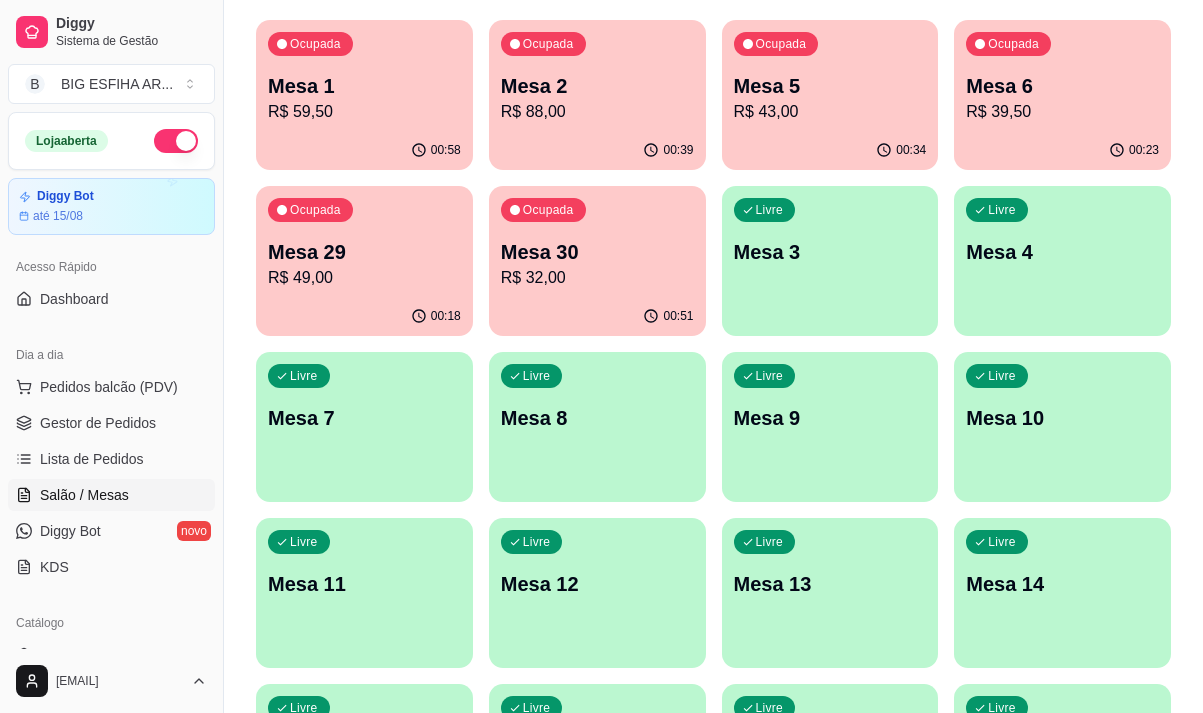 click on "Ocupada Mesa 1 R$ 59,50" at bounding box center [364, 75] 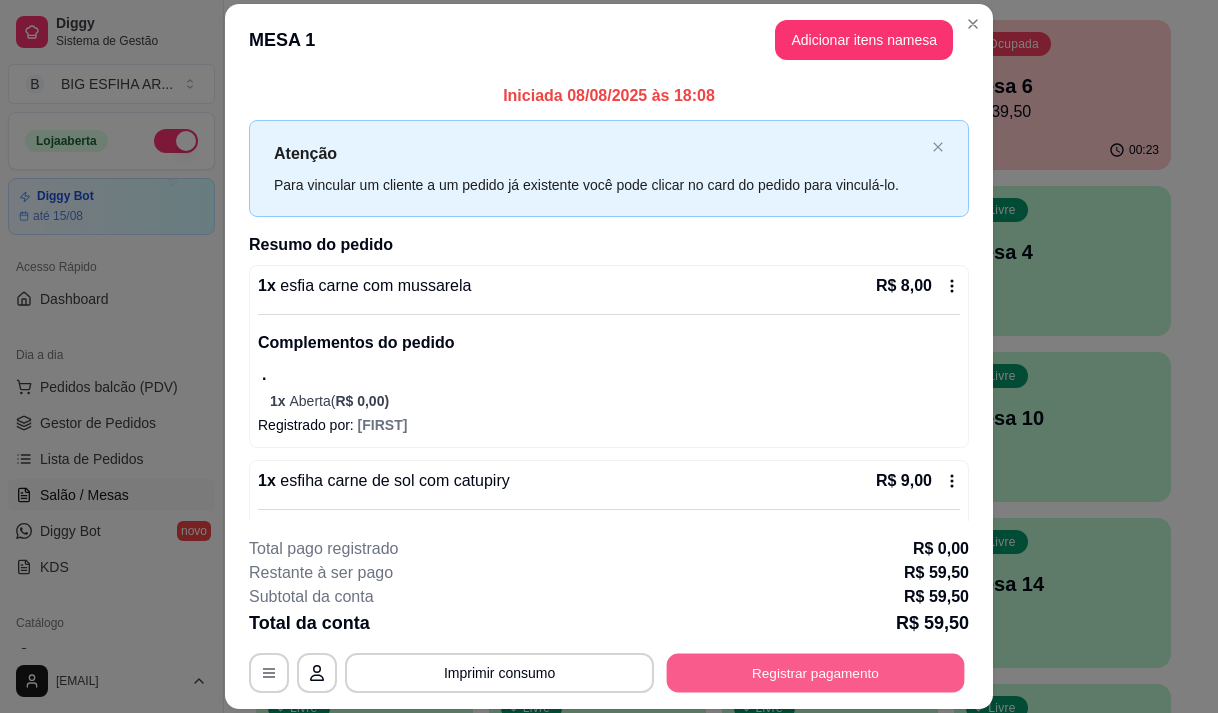 click on "Registrar pagamento" at bounding box center [816, 673] 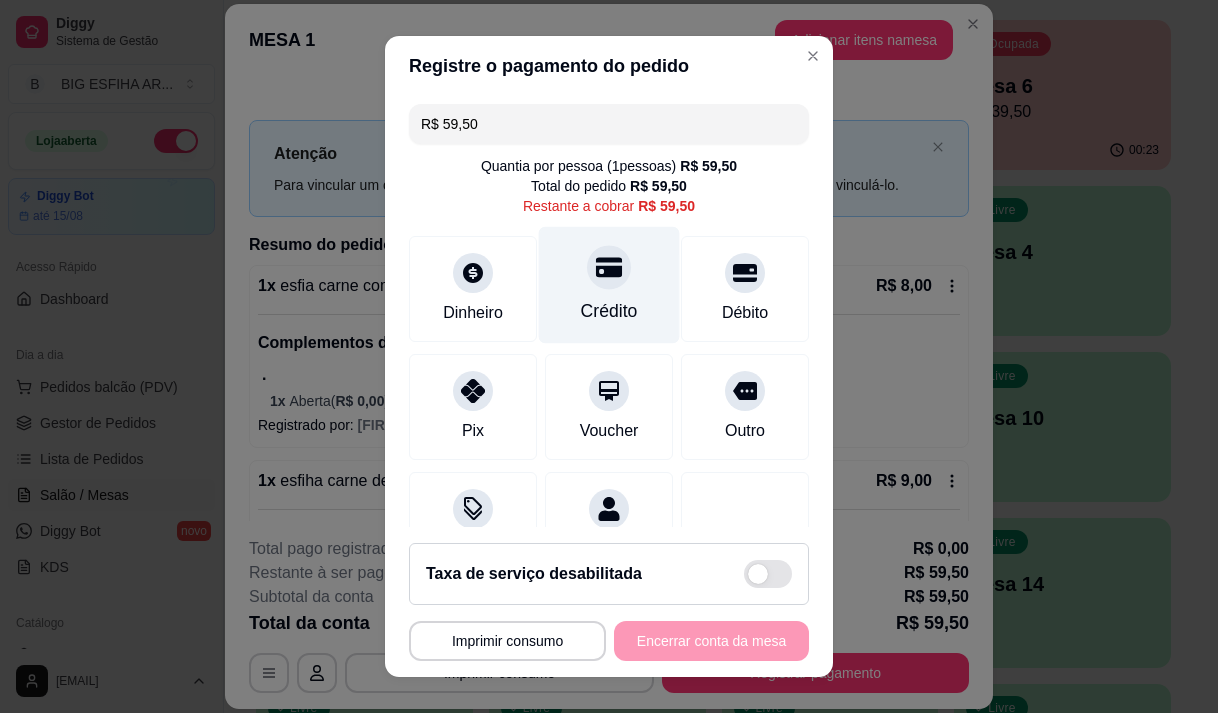 click on "Crédito" at bounding box center (609, 311) 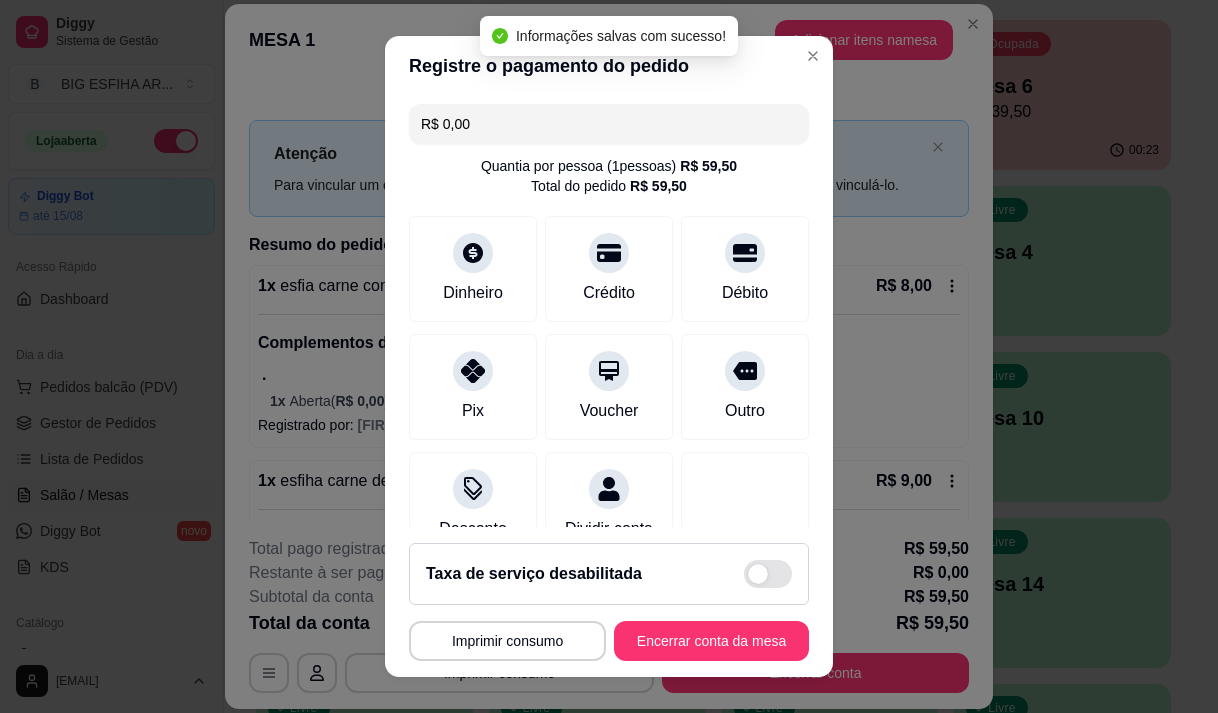 type on "R$ 0,00" 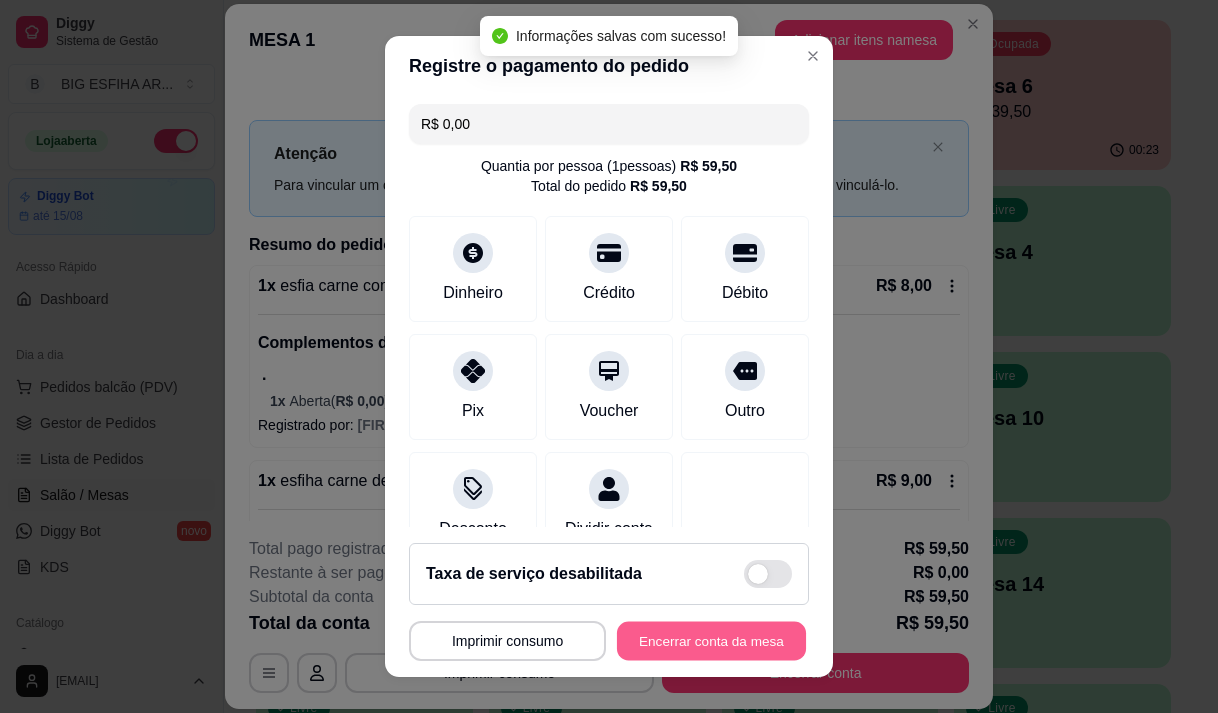 click on "Encerrar conta da mesa" at bounding box center (711, 641) 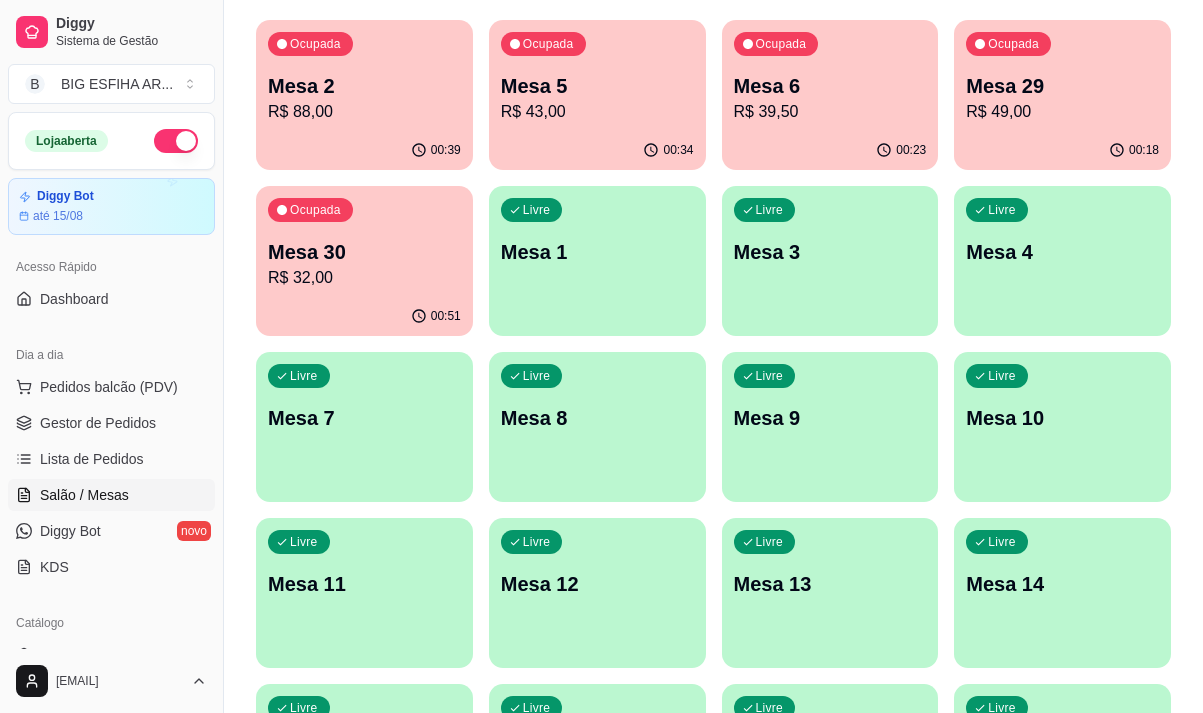 type 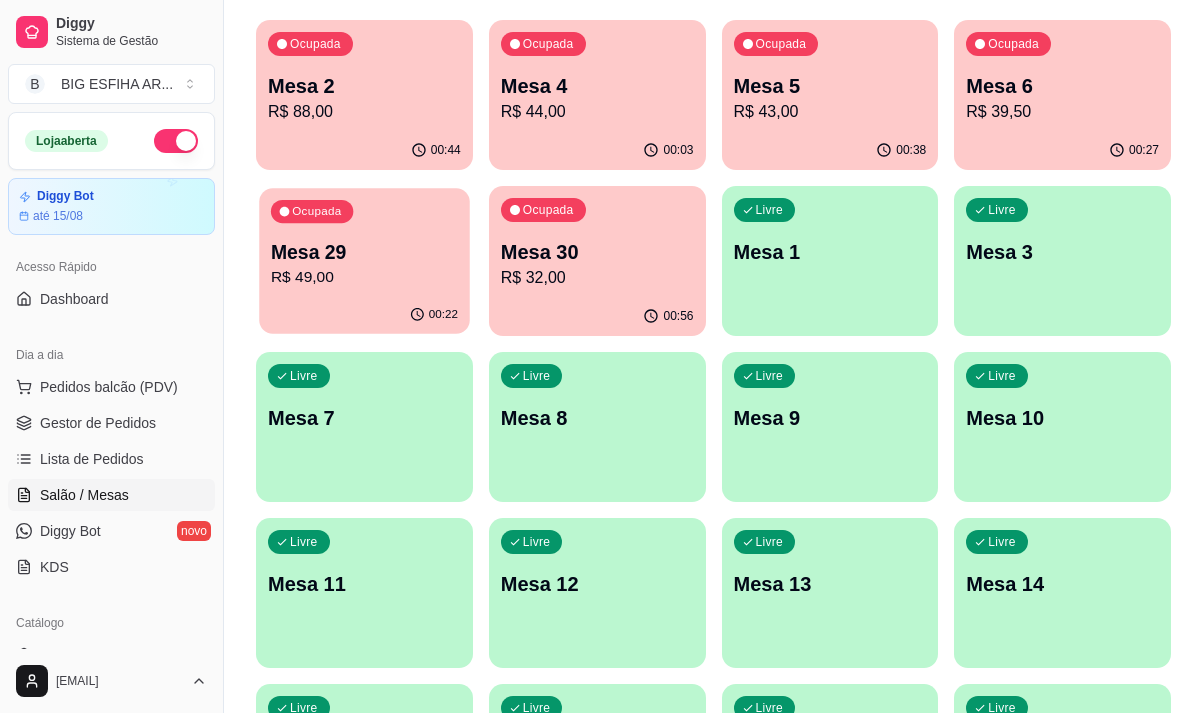 click on "Ocupada Mesa 29 R$ 49,00" at bounding box center [364, 242] 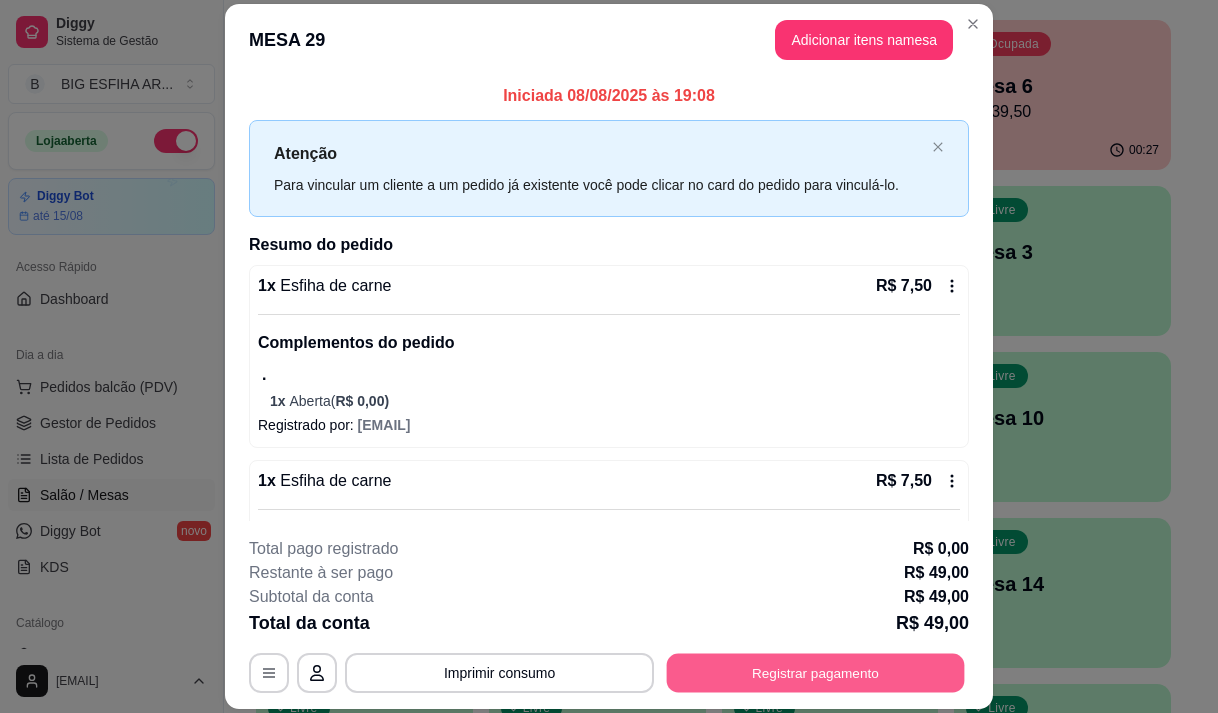 click on "Registrar pagamento" at bounding box center [816, 673] 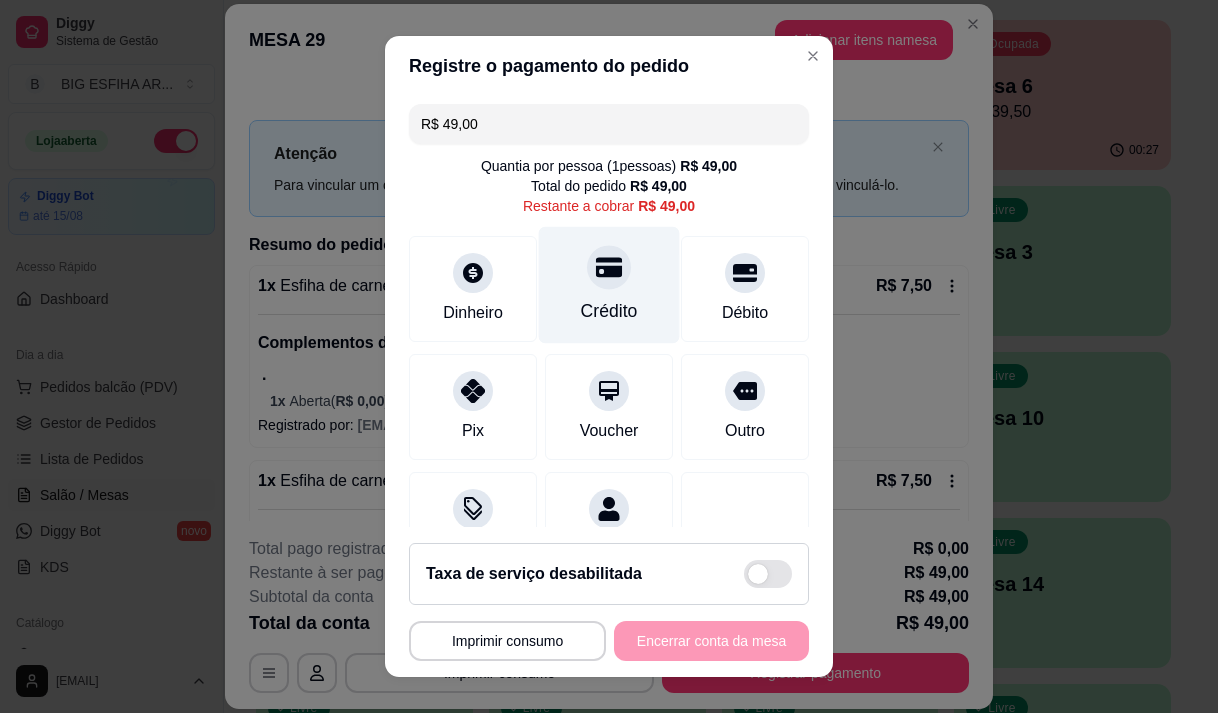 click on "Crédito" at bounding box center (609, 311) 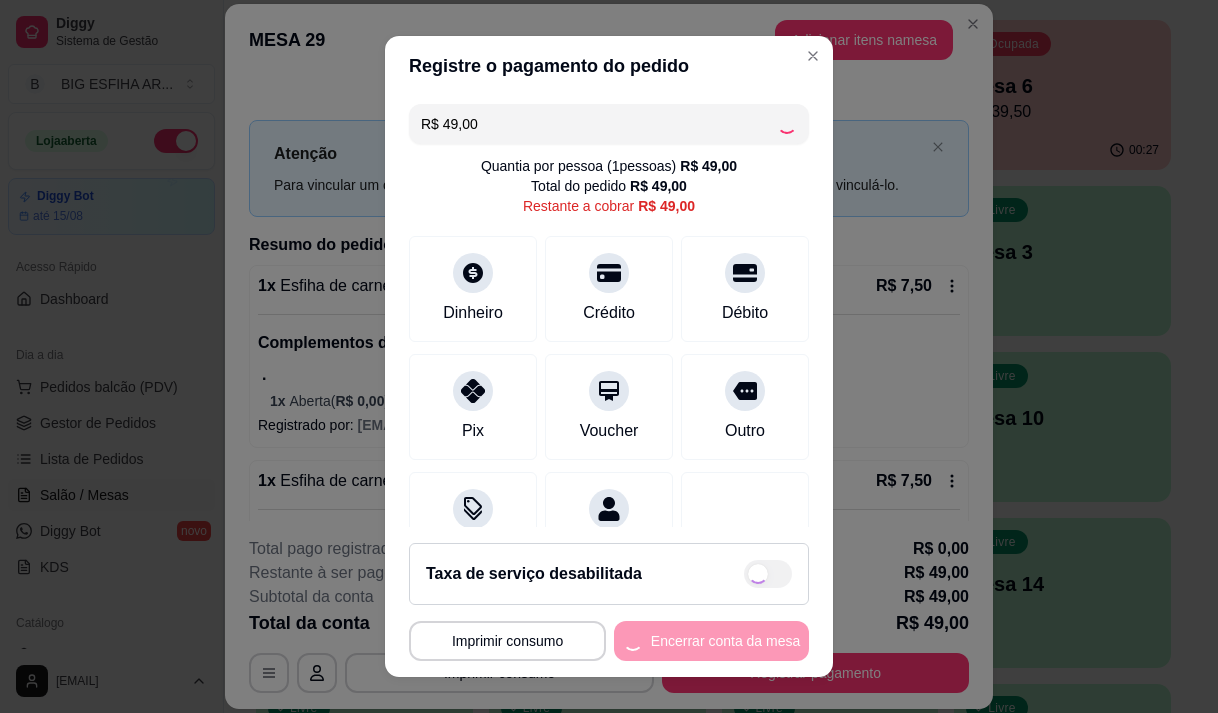 type on "R$ 0,00" 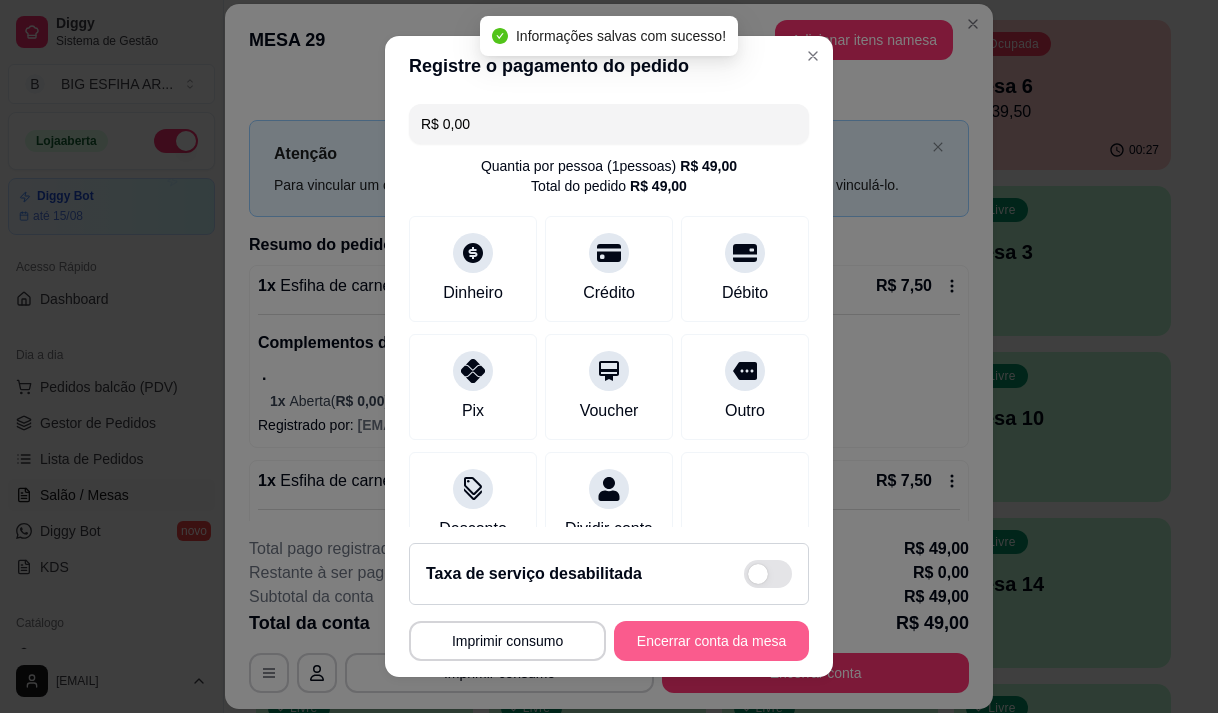 click on "Encerrar conta da mesa" at bounding box center (711, 641) 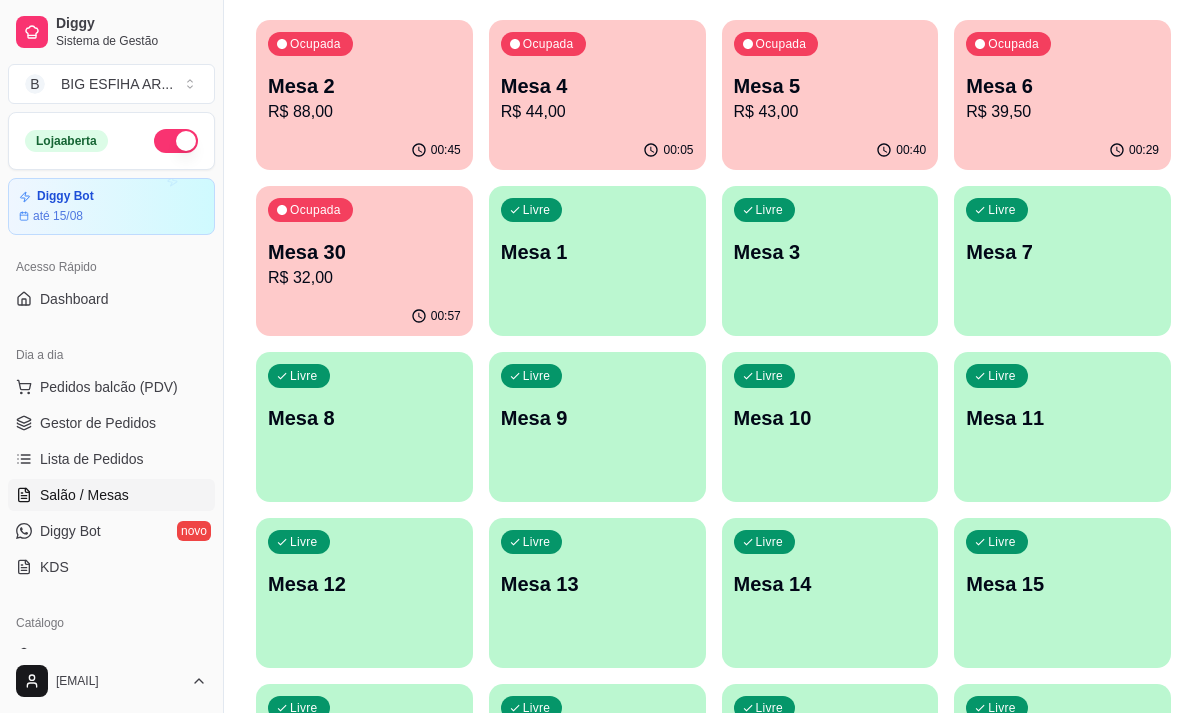 click on "Mesa 5" at bounding box center (830, 86) 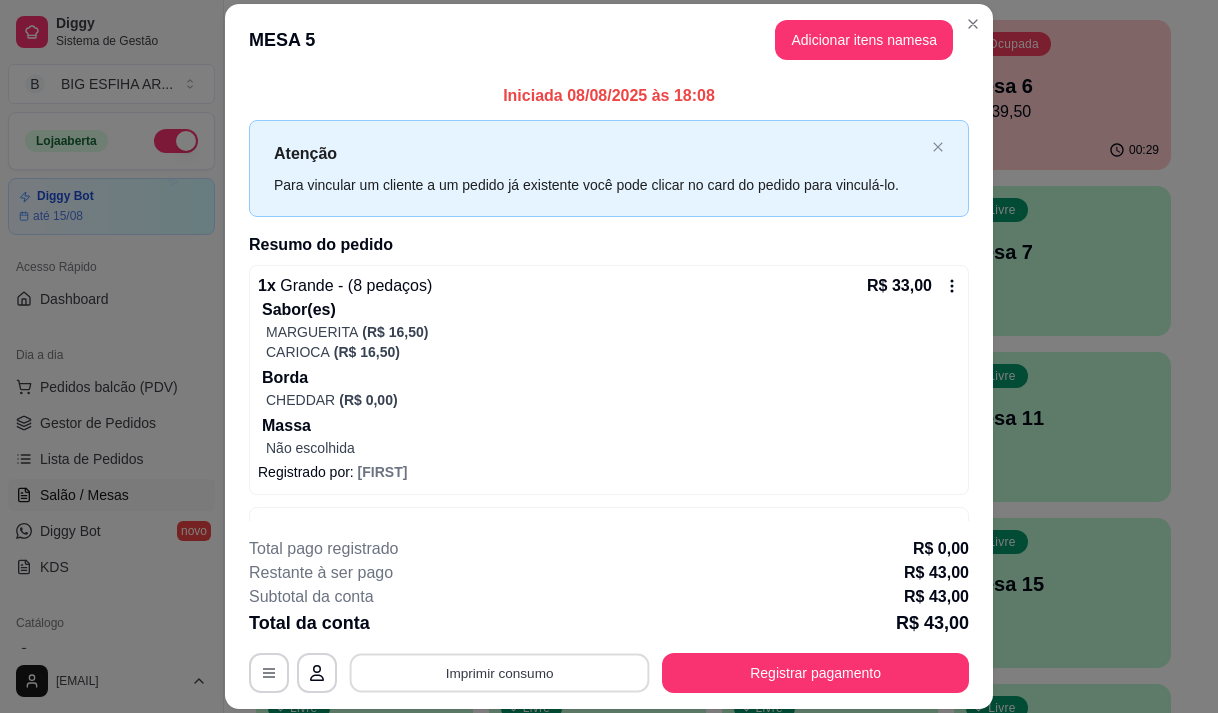 click on "Imprimir consumo" at bounding box center [500, 673] 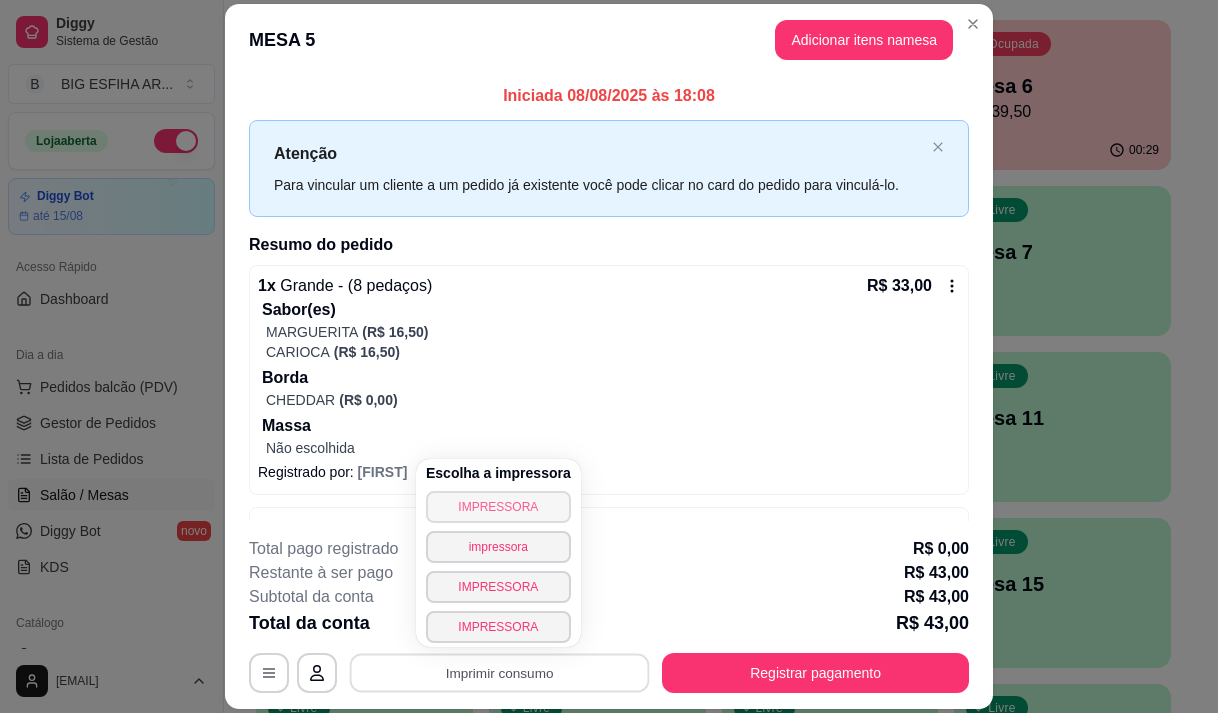click on "IMPRESSORA" at bounding box center (498, 507) 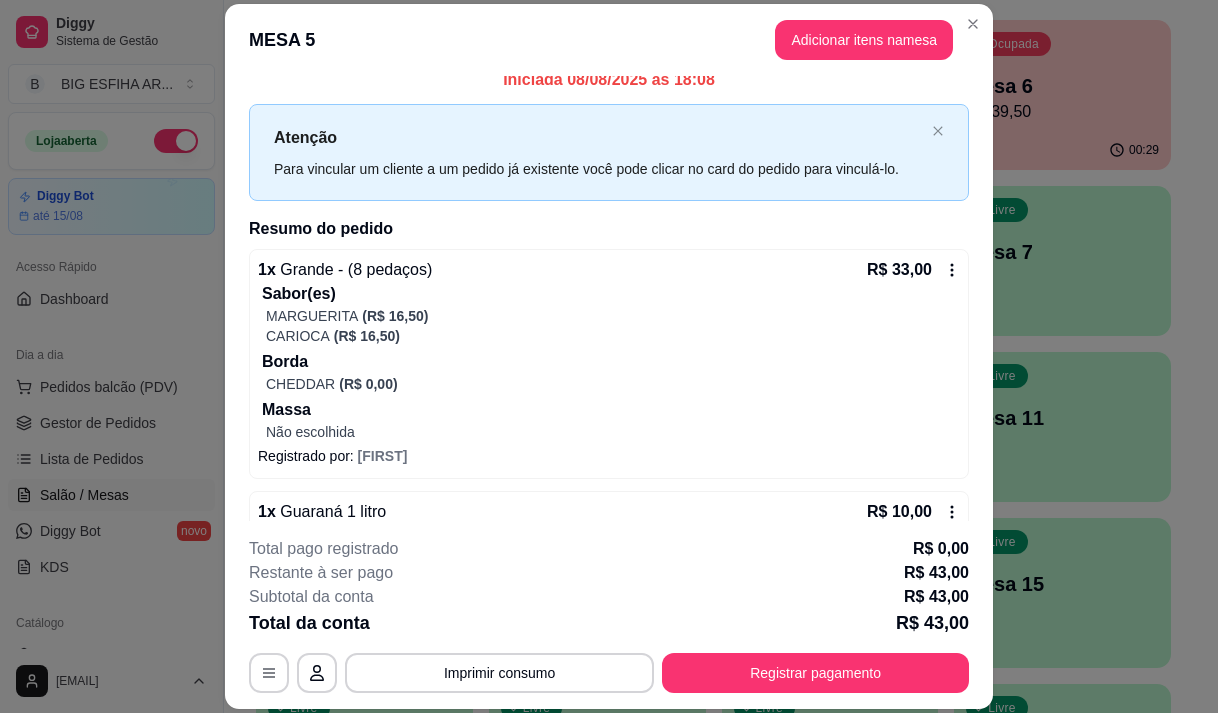 scroll, scrollTop: 63, scrollLeft: 0, axis: vertical 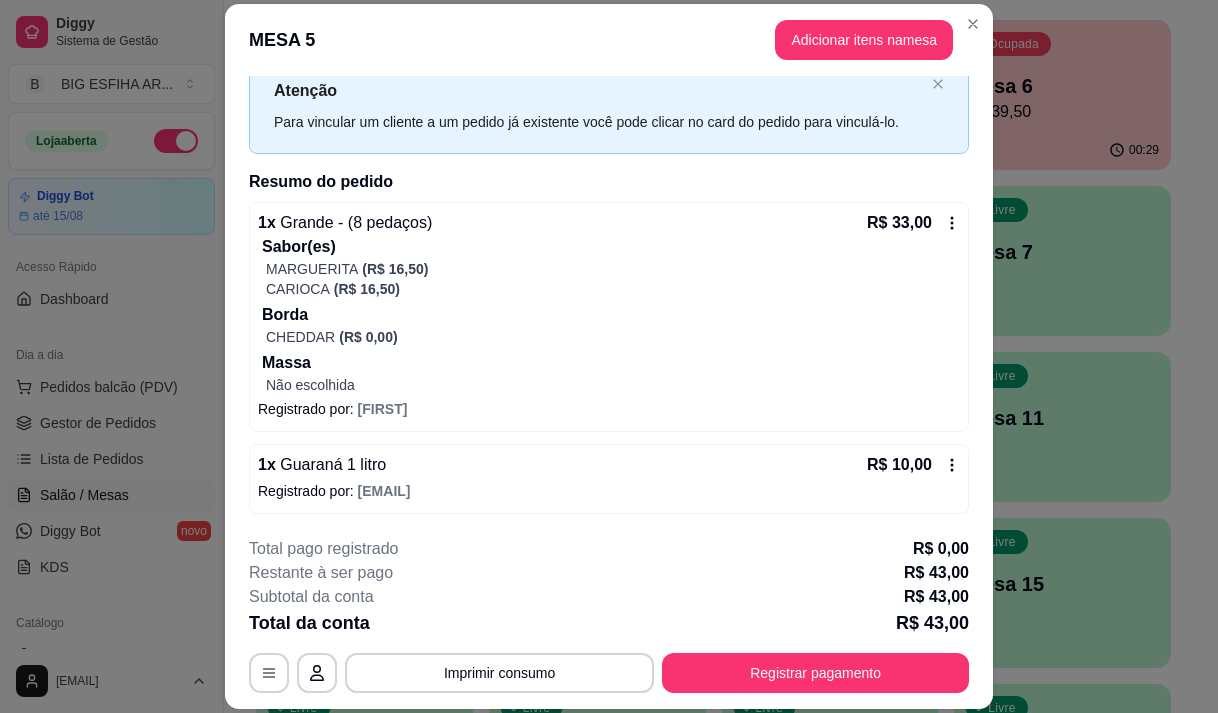 click 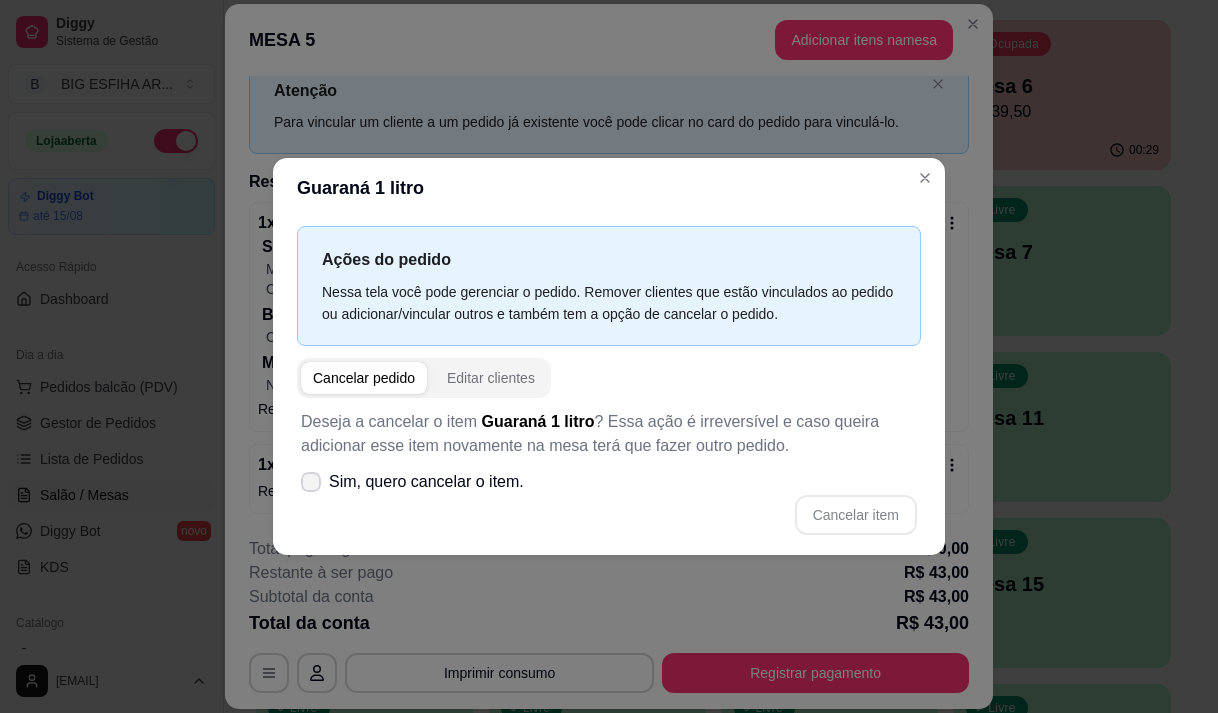 click 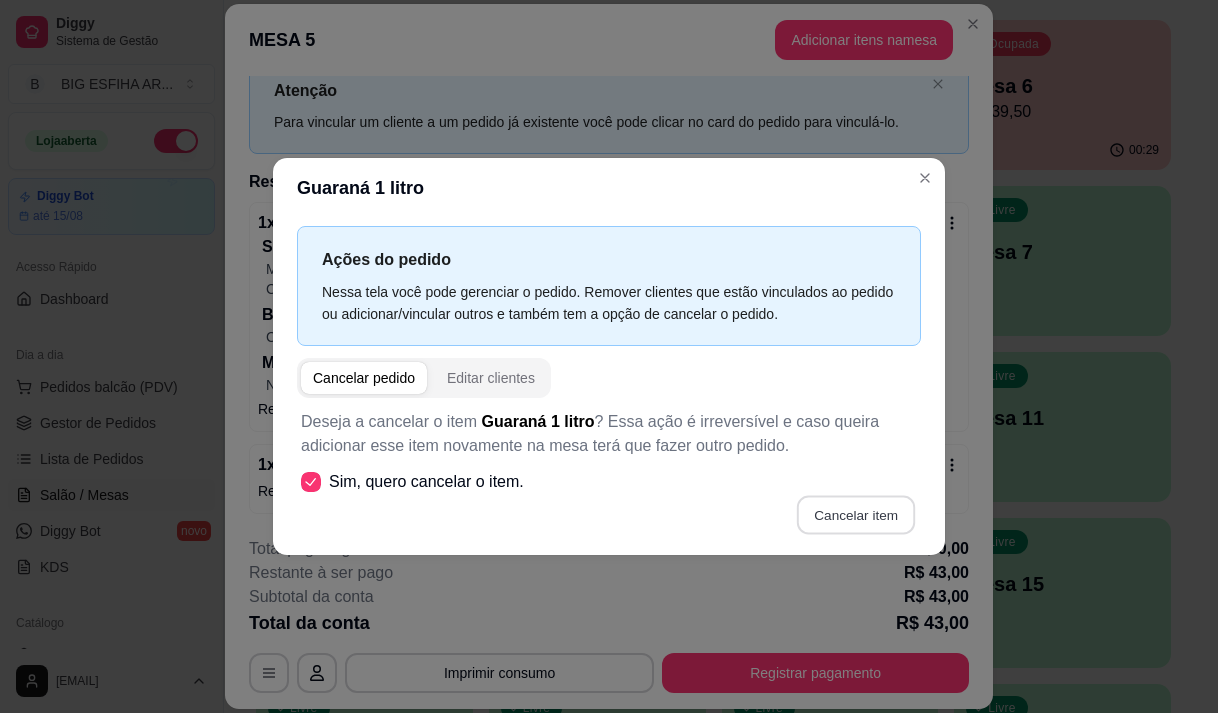 click on "Cancelar item" at bounding box center [855, 514] 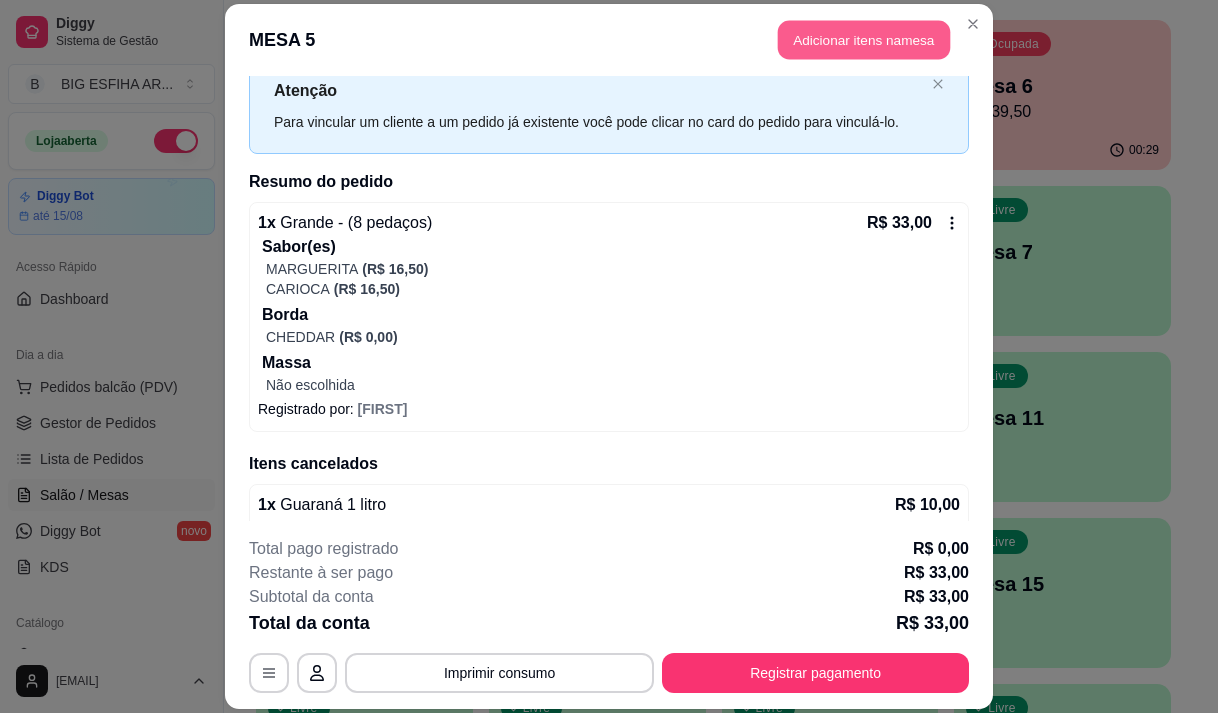 click on "Adicionar itens na  mesa" at bounding box center [864, 39] 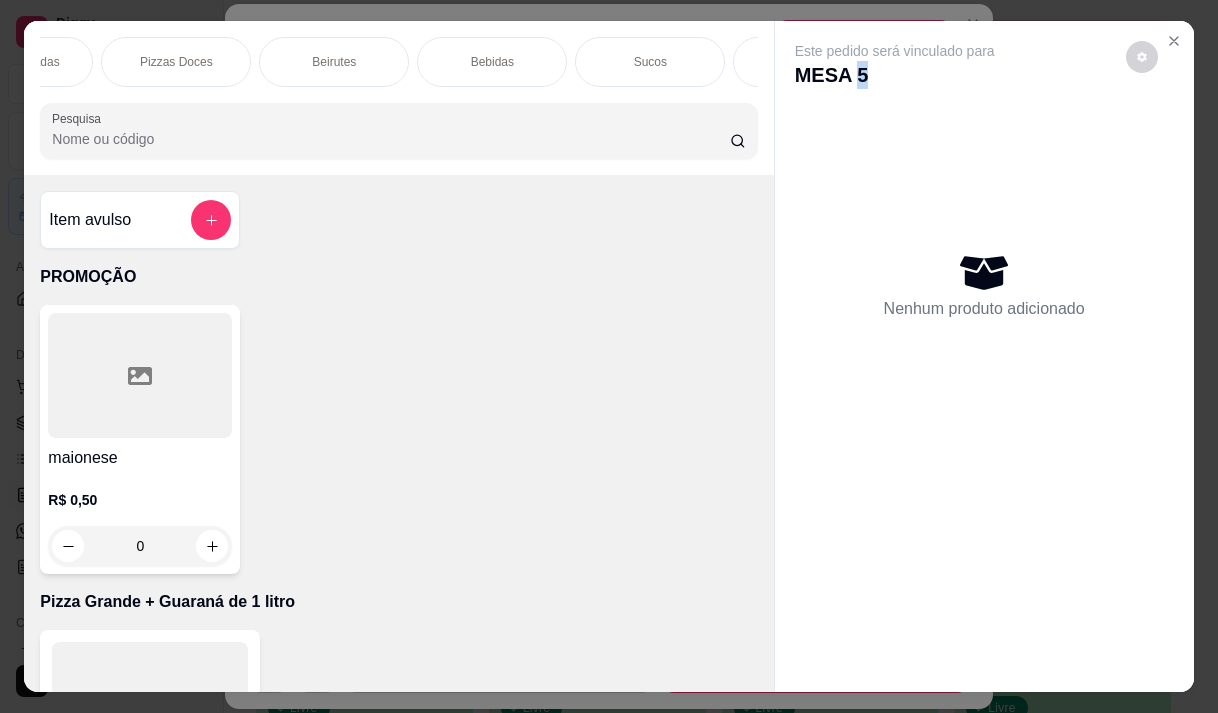 scroll, scrollTop: 0, scrollLeft: 1400, axis: horizontal 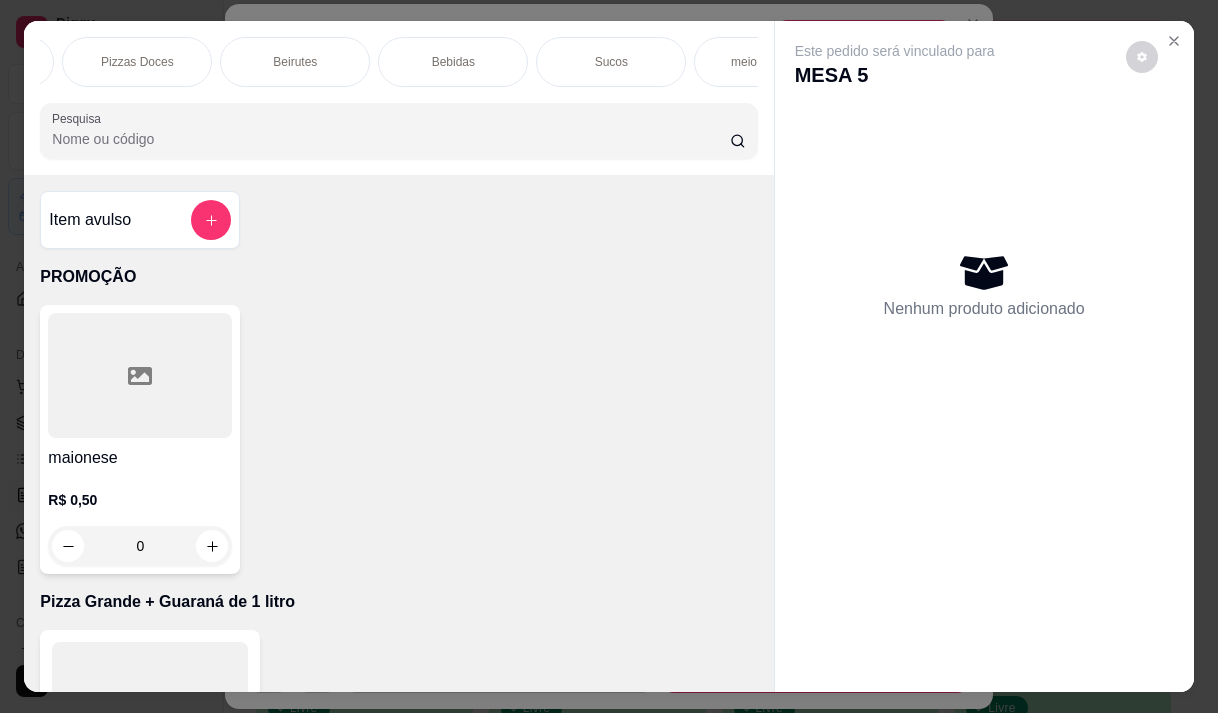 click on "Bebidas" at bounding box center (453, 62) 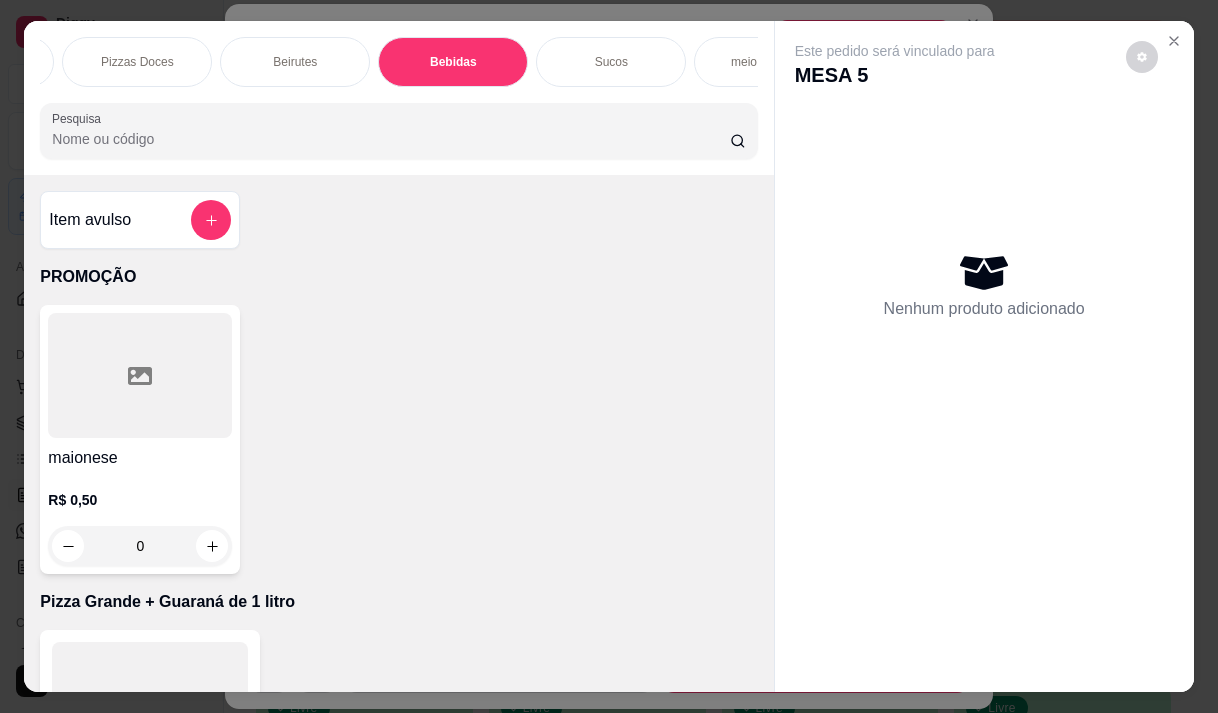 scroll, scrollTop: 16925, scrollLeft: 0, axis: vertical 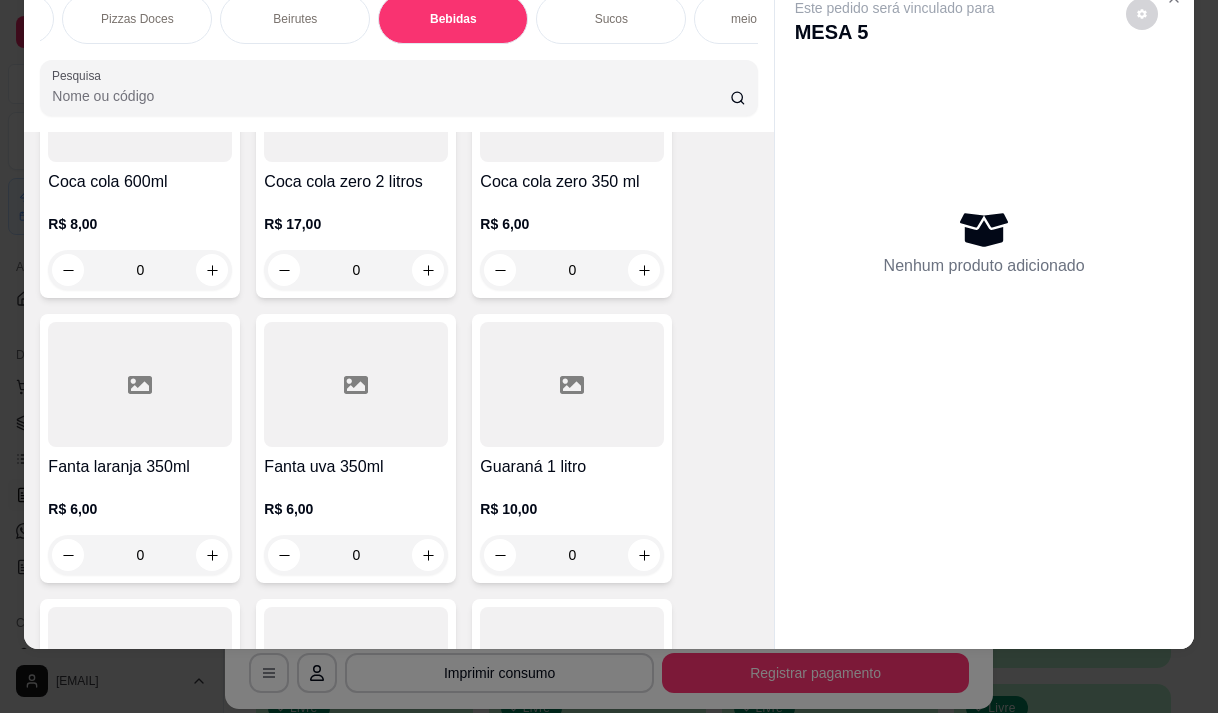 click on "R$ 6,00 0" at bounding box center [140, 527] 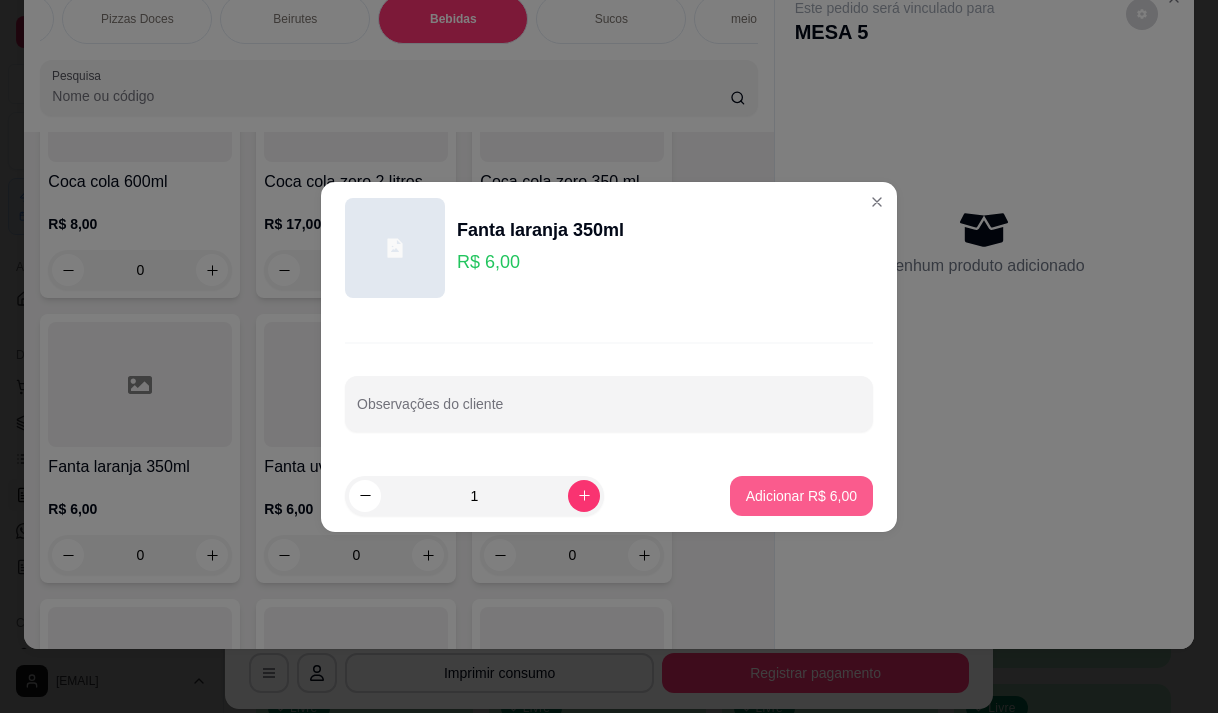 click on "Adicionar   R$ 6,00" at bounding box center (801, 496) 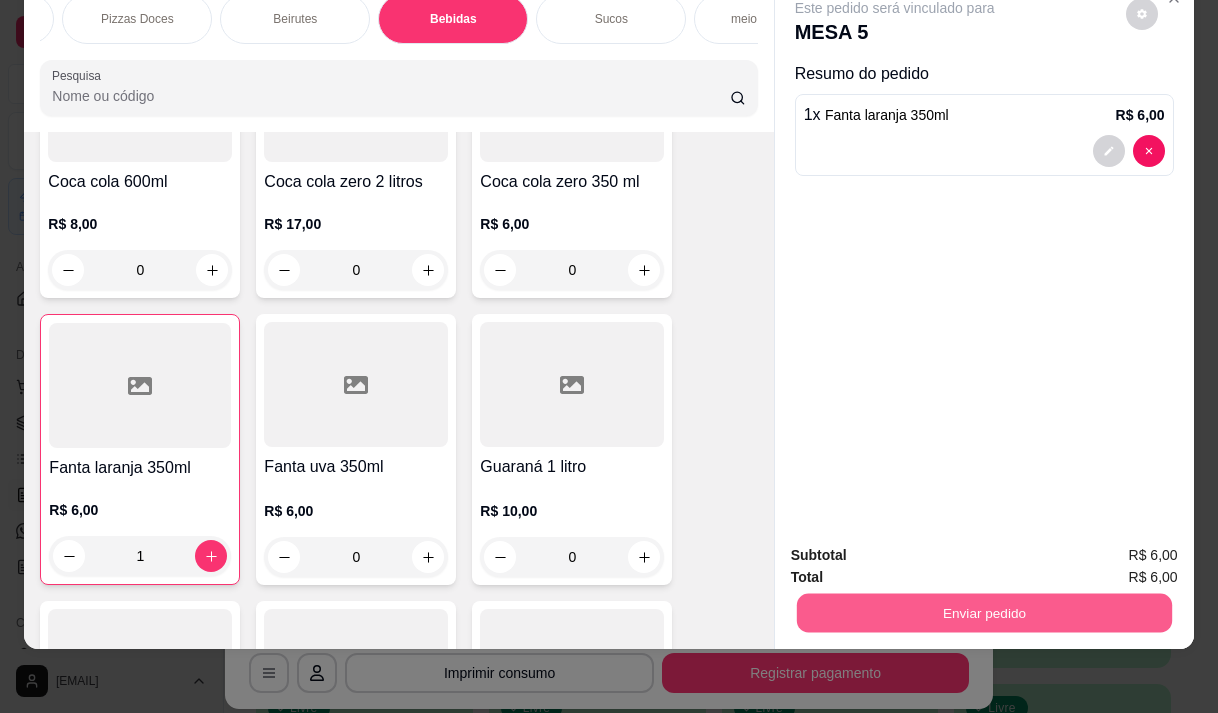 click on "Enviar pedido" at bounding box center [983, 612] 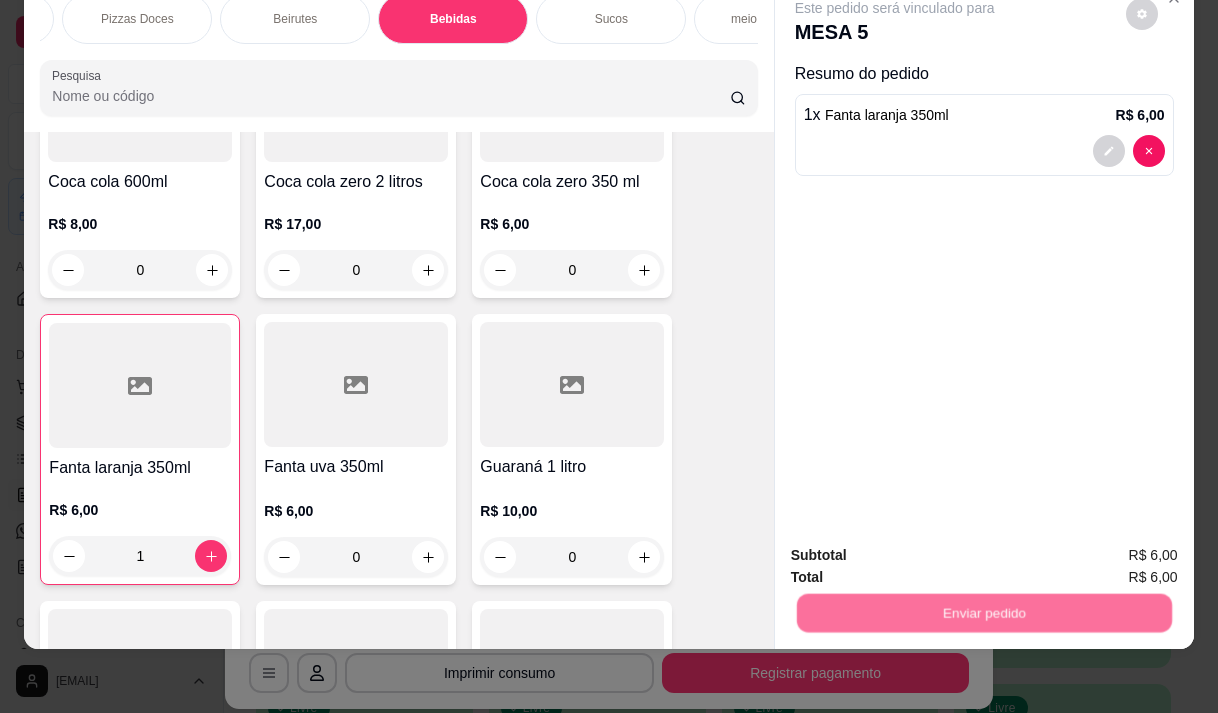 click on "Não registrar e enviar pedido" at bounding box center [918, 548] 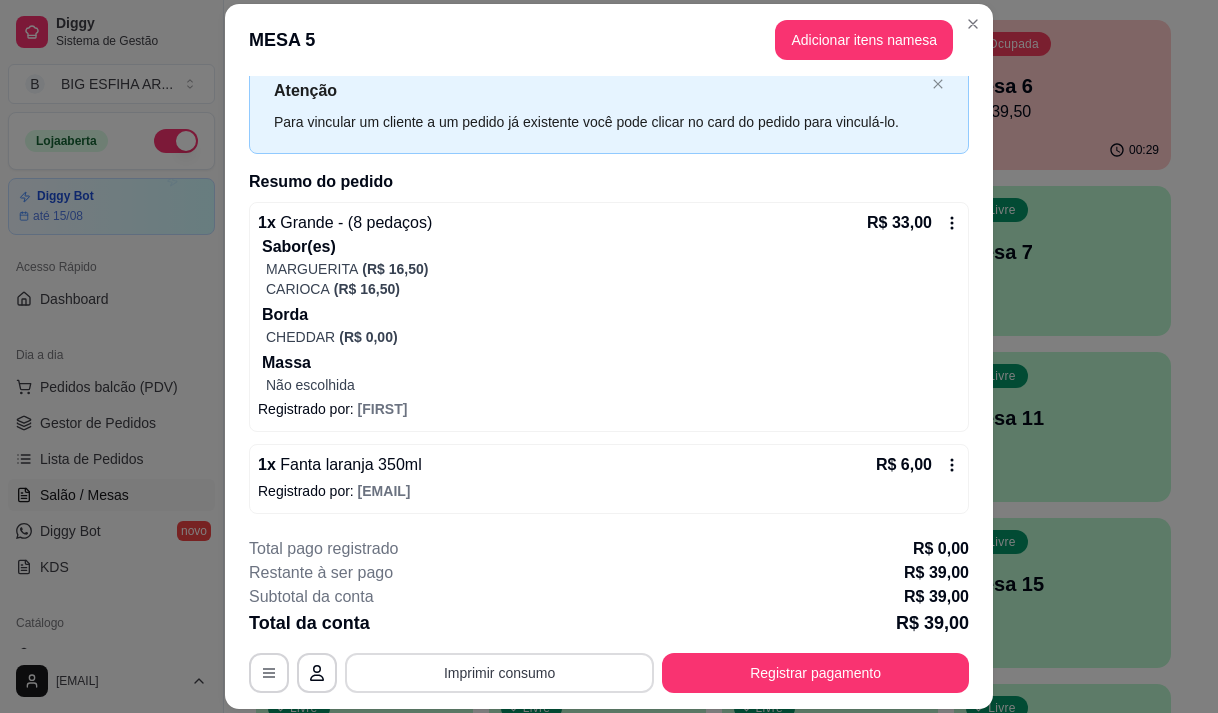 click on "Imprimir consumo" at bounding box center (499, 673) 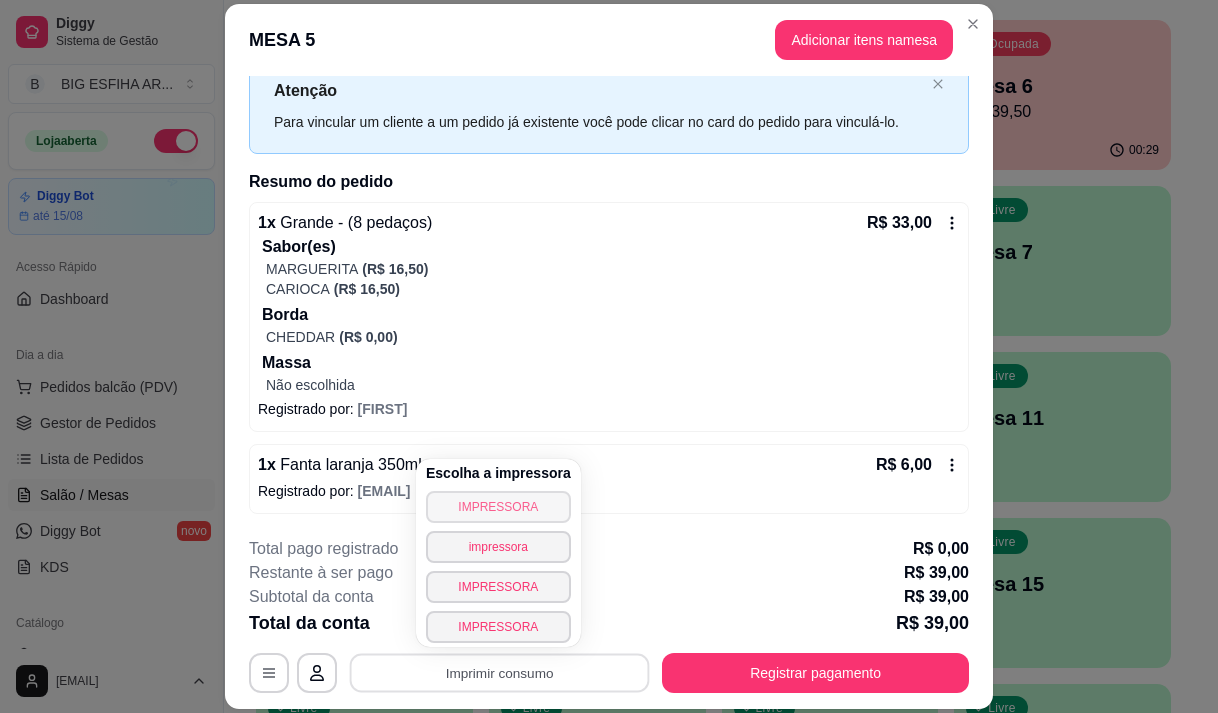 click on "IMPRESSORA" at bounding box center [498, 507] 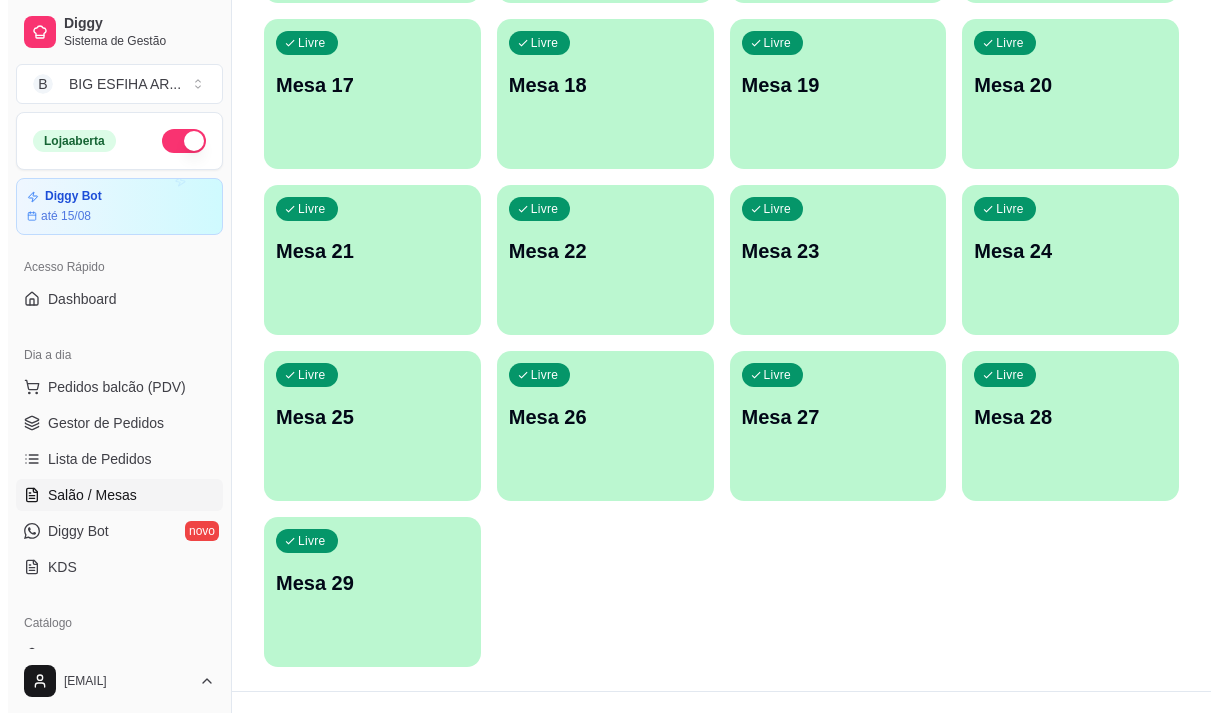 scroll, scrollTop: 896, scrollLeft: 0, axis: vertical 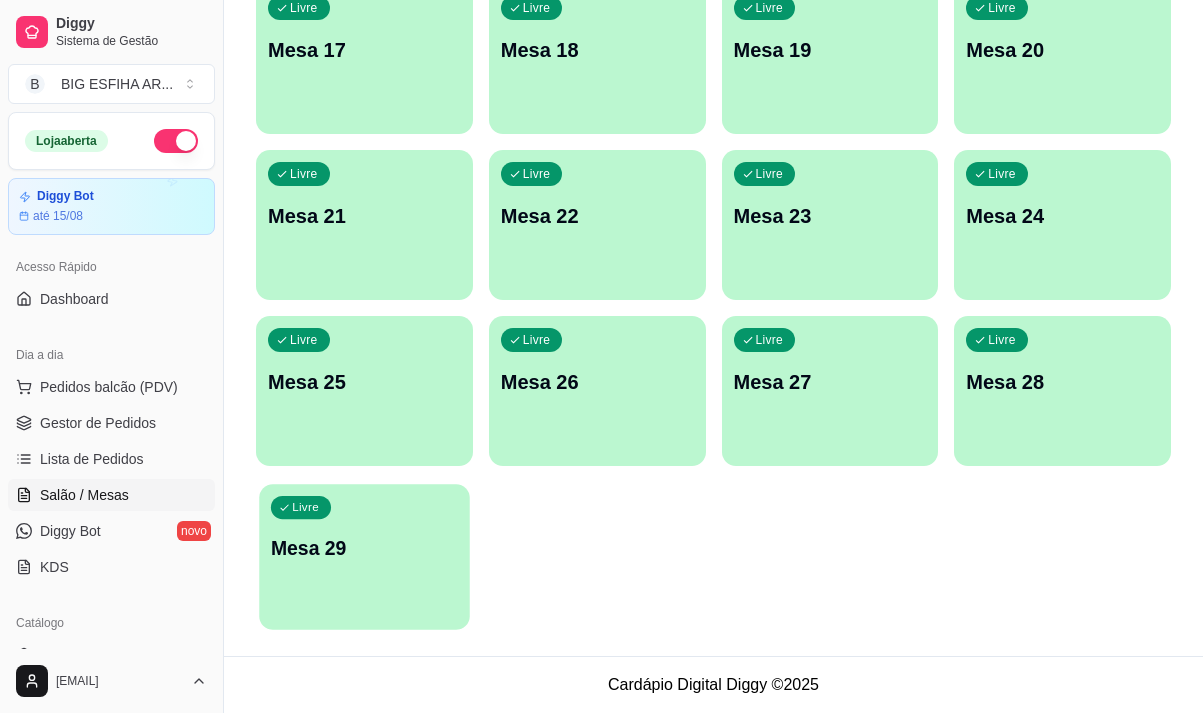 click on "Livre Mesa 29" at bounding box center [364, 545] 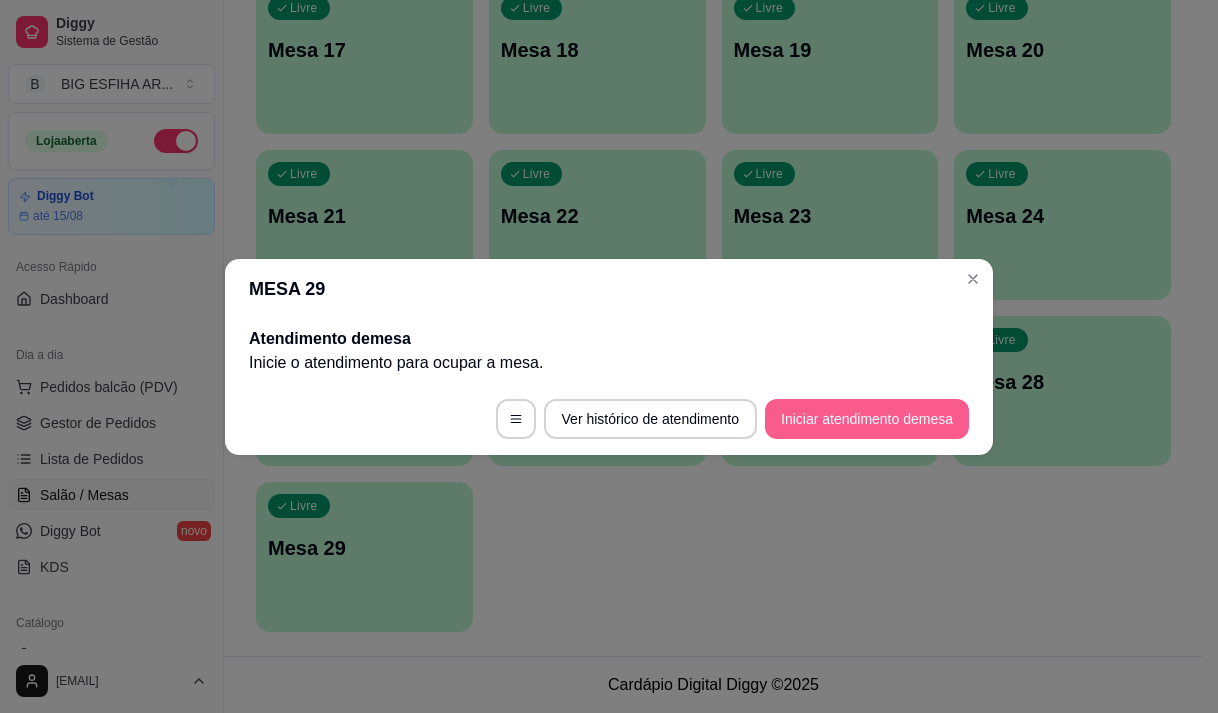 click on "Iniciar atendimento de  mesa" at bounding box center (867, 419) 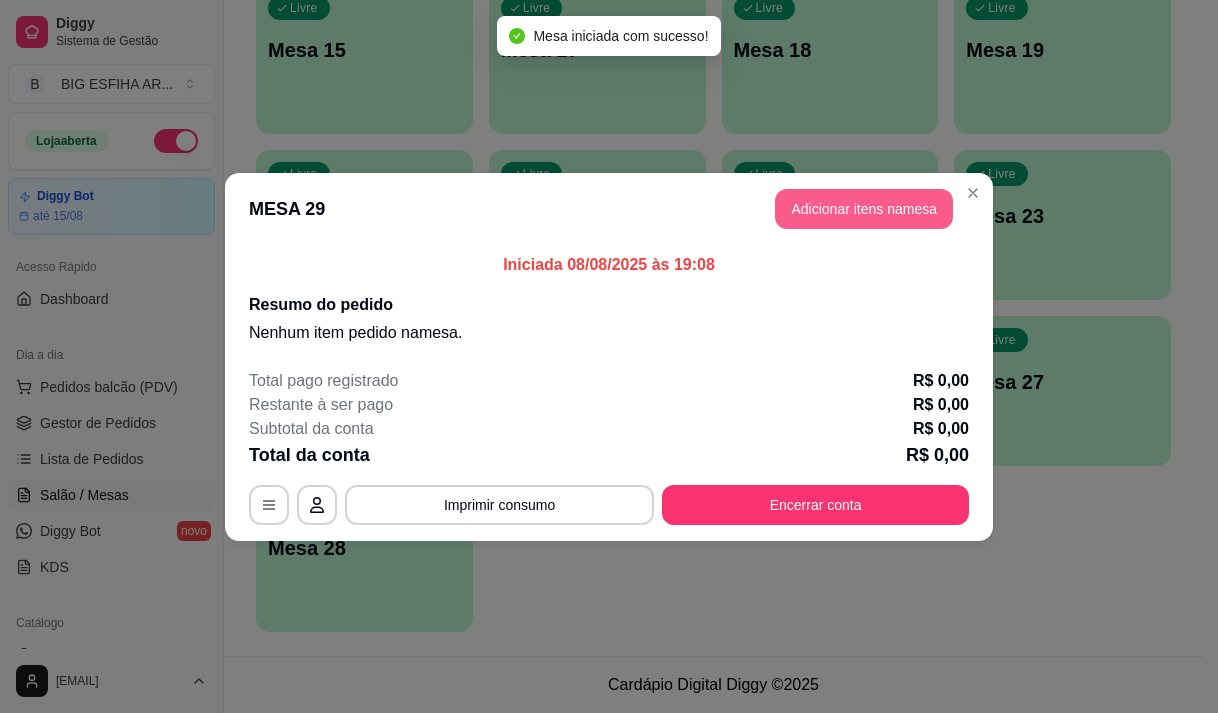 click on "Adicionar itens na  mesa" at bounding box center [864, 209] 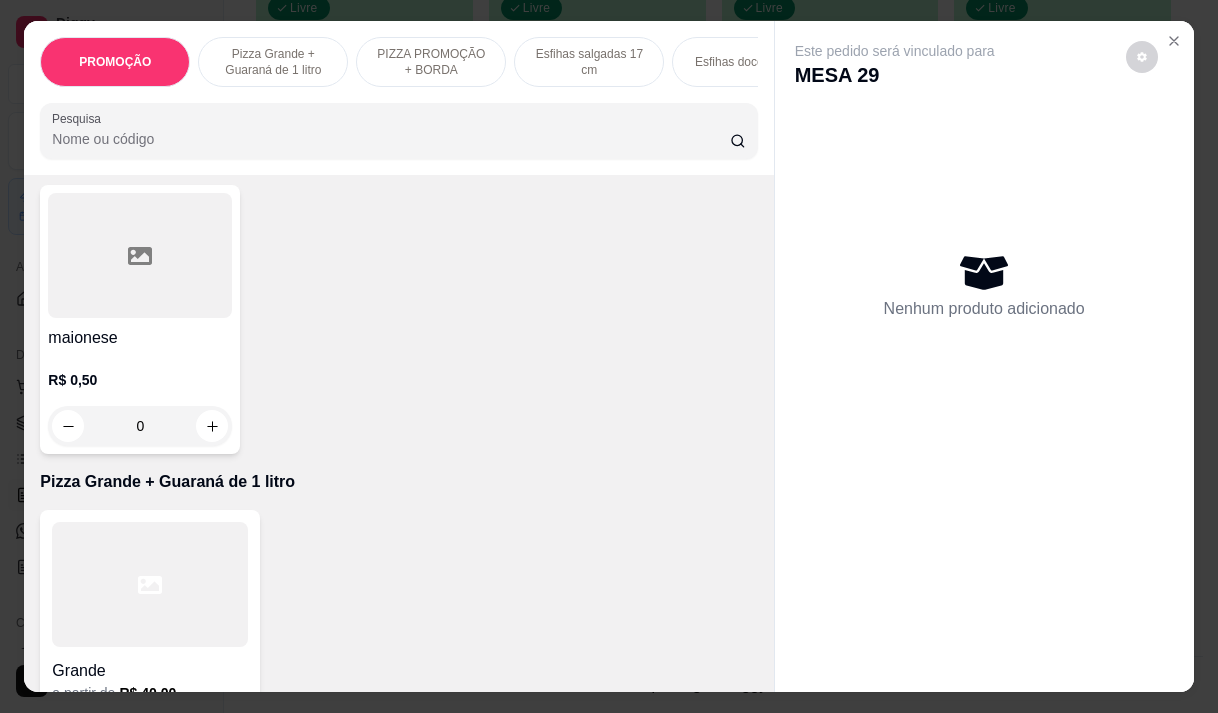scroll, scrollTop: 0, scrollLeft: 0, axis: both 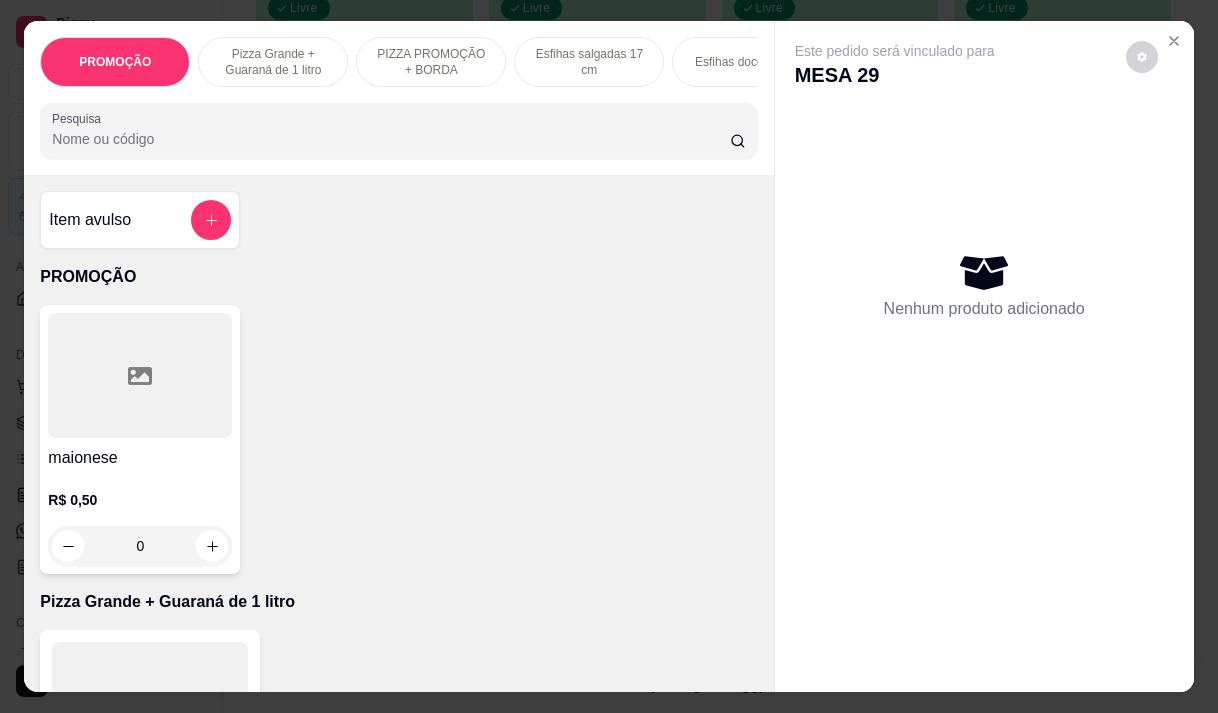 click on "PROMOÇÃO  Pizza Grande + Guaraná de 1 litro  PIZZA PROMOÇÃO + BORDA  Esfihas salgadas 17 cm Esfihas doce 17 cm Pastéis salgados 27 cm Pastéis doces 27 cm PASTÉIS KIDS Pizza Salgadas Pizzas Doces Beirutes Bebidas Sucos meio adicional  embalagens  Pesquisa" at bounding box center (398, 98) 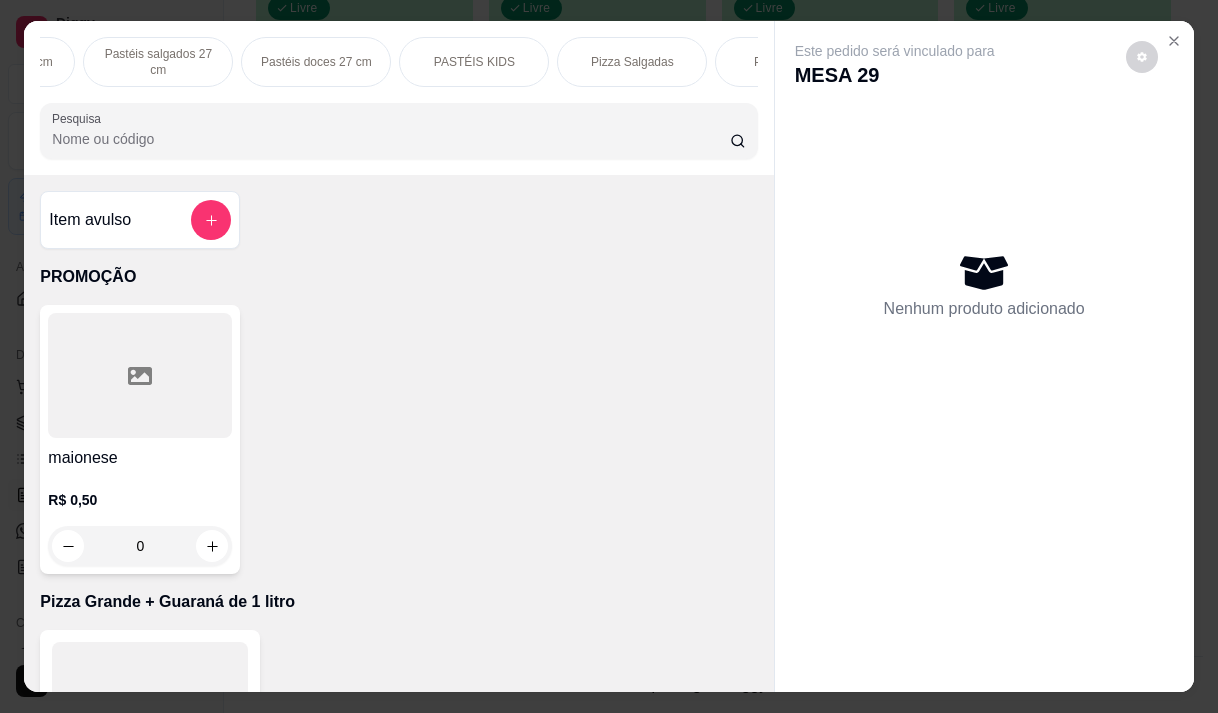 scroll, scrollTop: 0, scrollLeft: 760, axis: horizontal 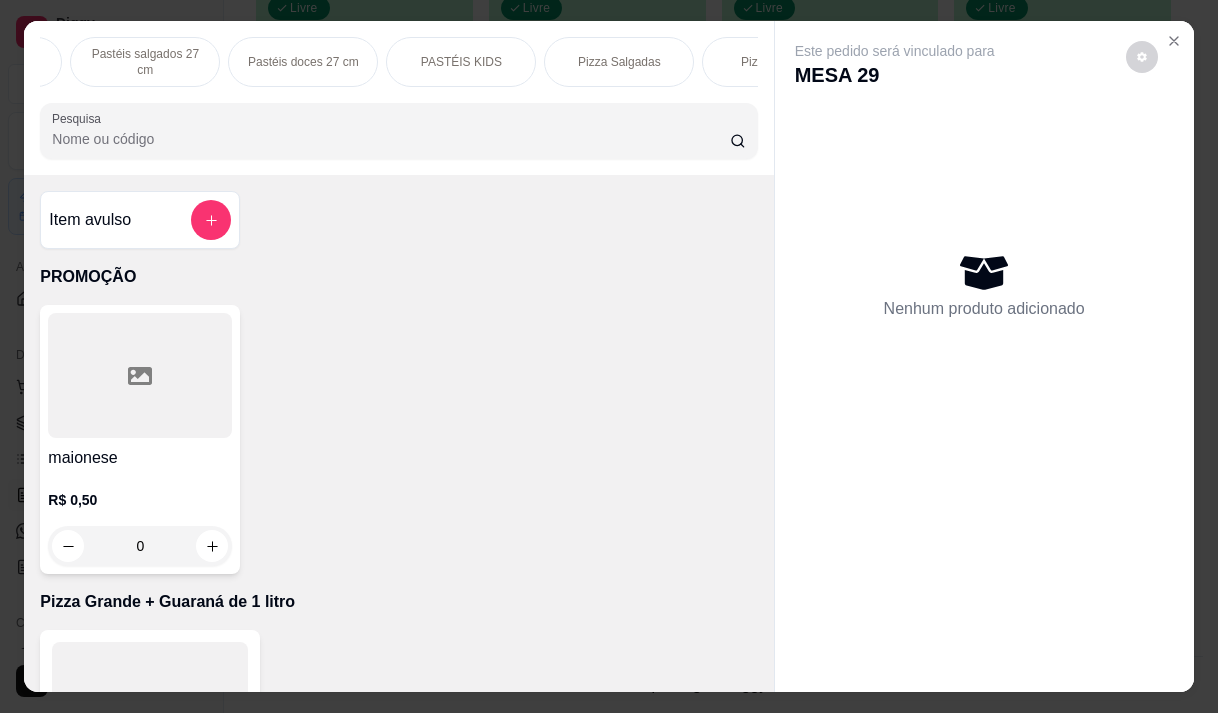 click on "Pastéis salgados 27 cm" at bounding box center [145, 62] 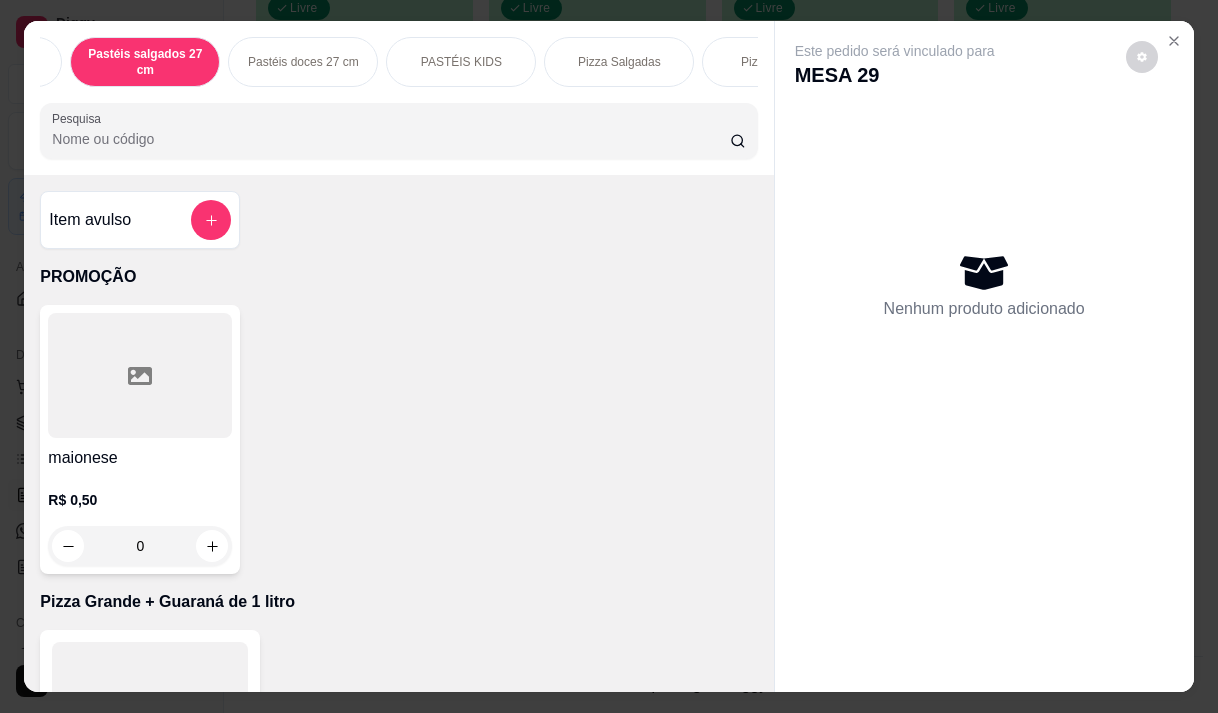 scroll, scrollTop: 7061, scrollLeft: 0, axis: vertical 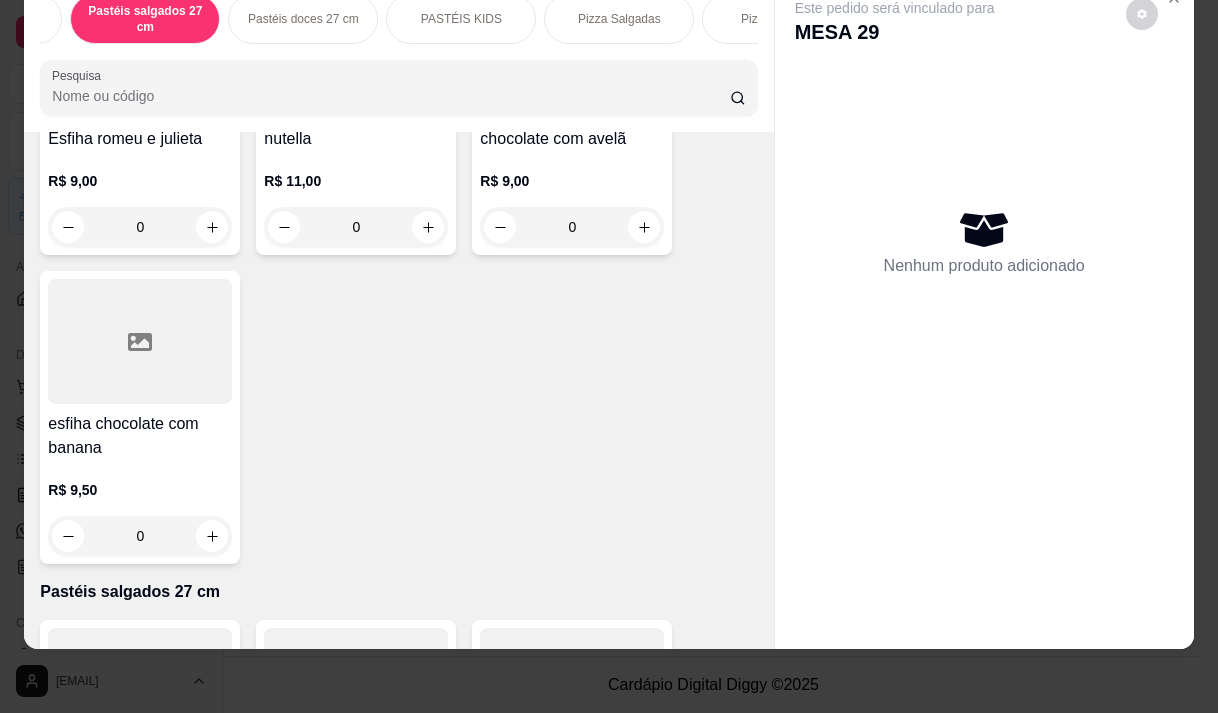 click on "Pizza Salgadas" at bounding box center (619, 19) 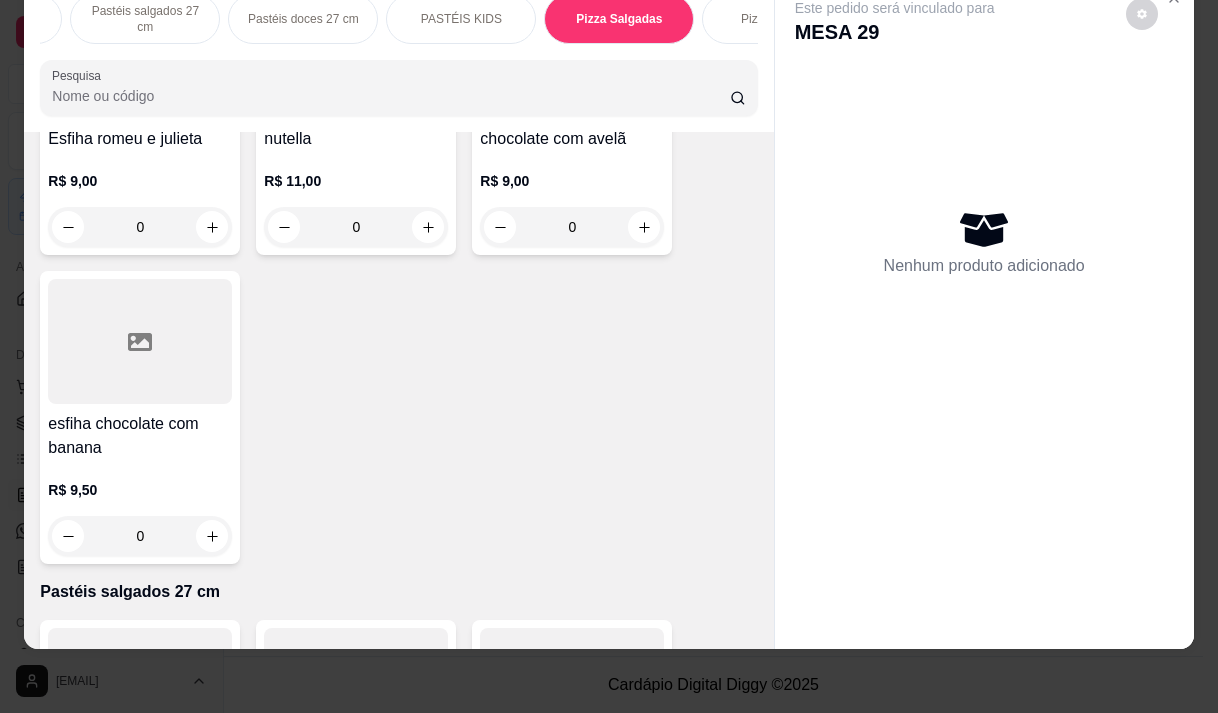 scroll, scrollTop: 15119, scrollLeft: 0, axis: vertical 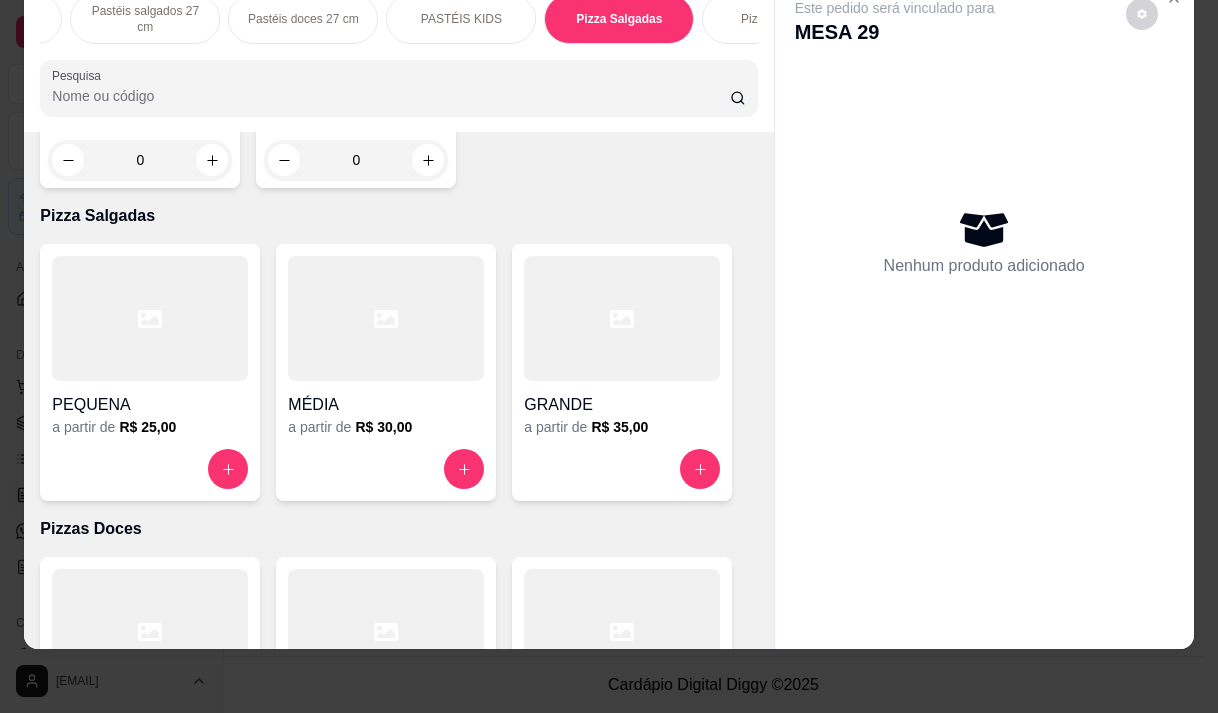 click at bounding box center [622, 318] 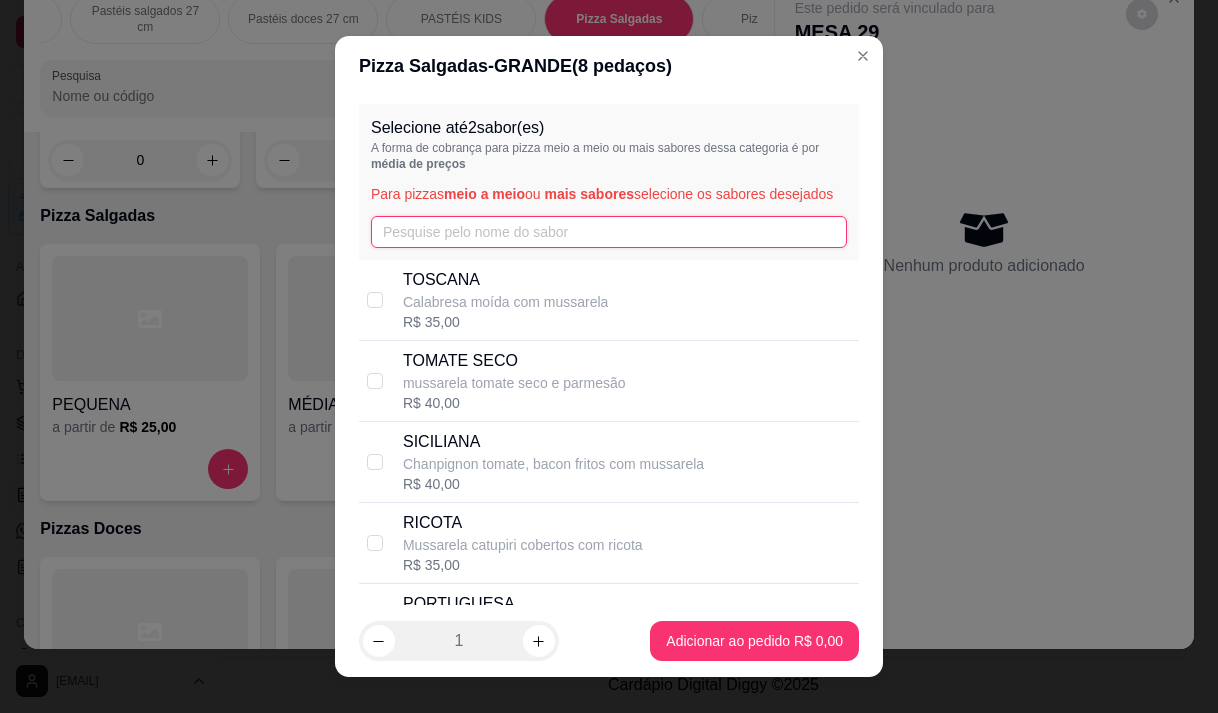 click at bounding box center (609, 232) 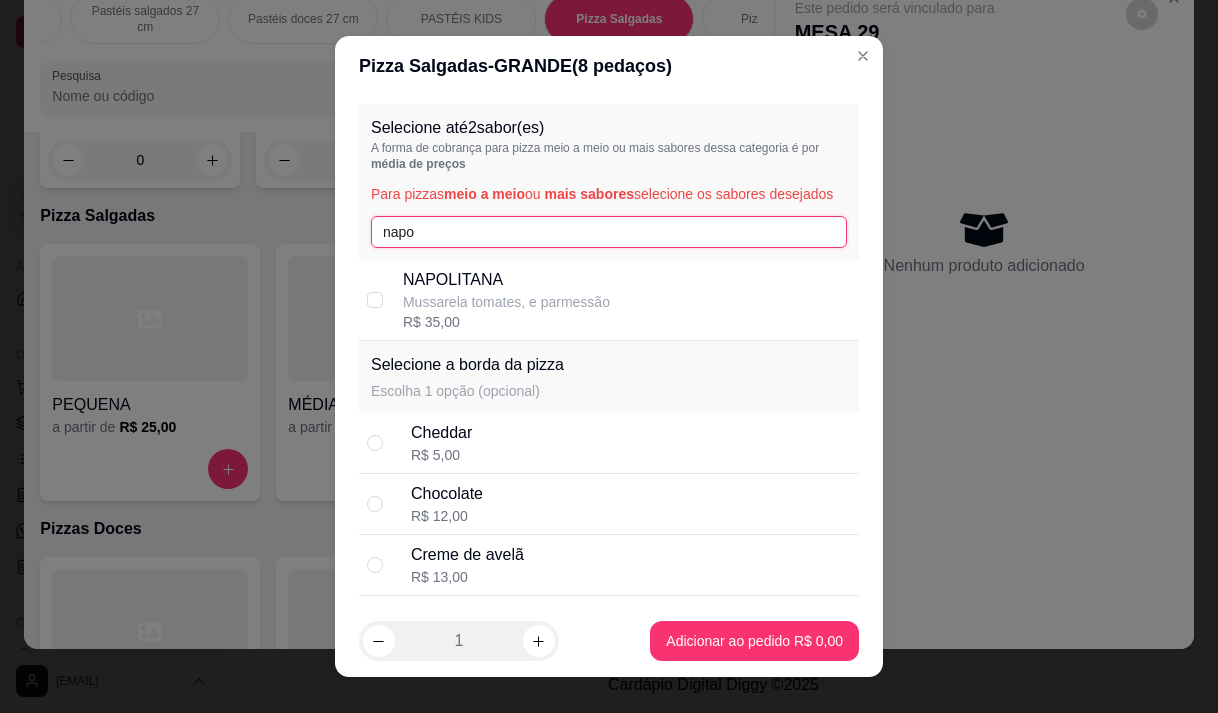 type on "napo" 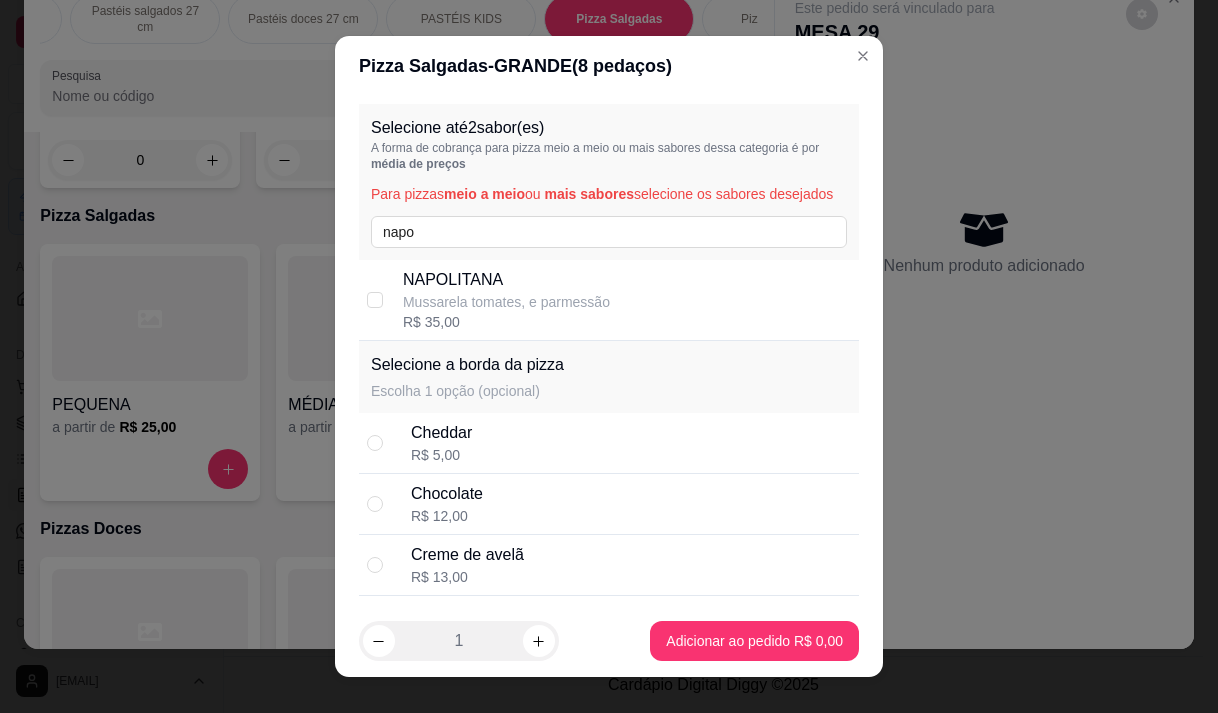 click on "R$ 35,00" at bounding box center (506, 322) 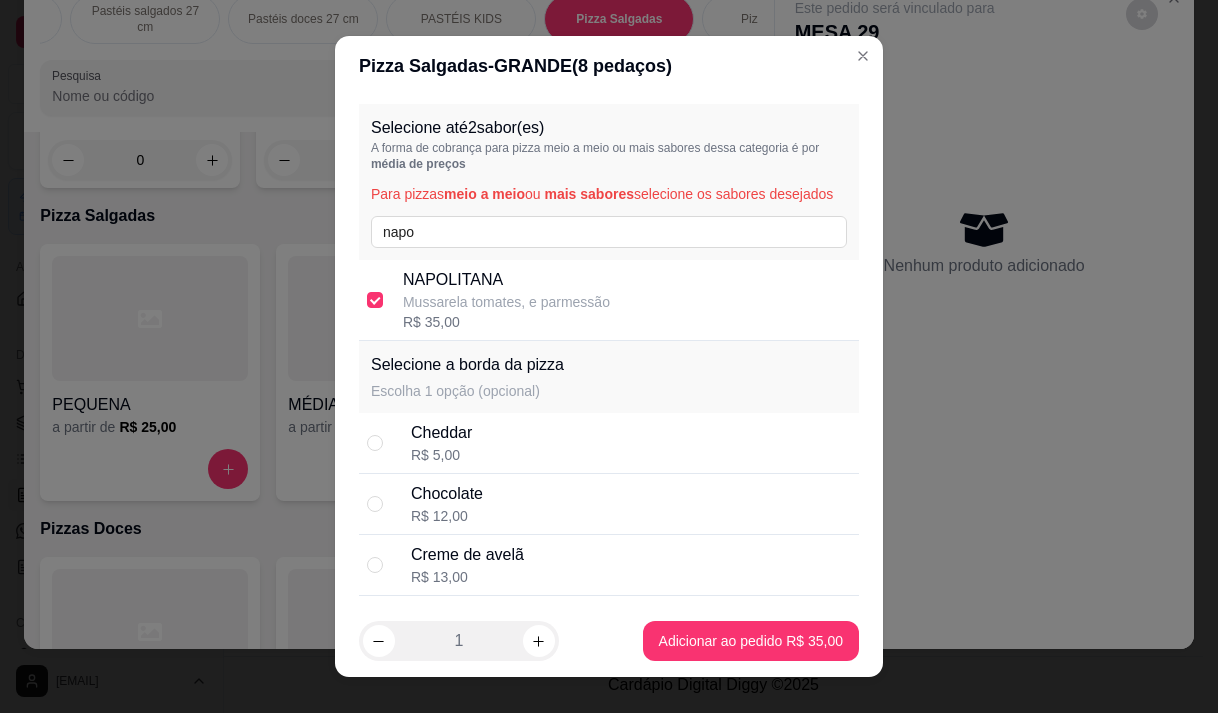 click on "Selecione até  2  sabor(es) A forma de cobrança para pizza meio a meio ou mais sabores dessa categoria é por   média de preços Para pizzas  meio a meio  ou   mais sabores  selecione os sabores desejados napo" at bounding box center [609, 182] 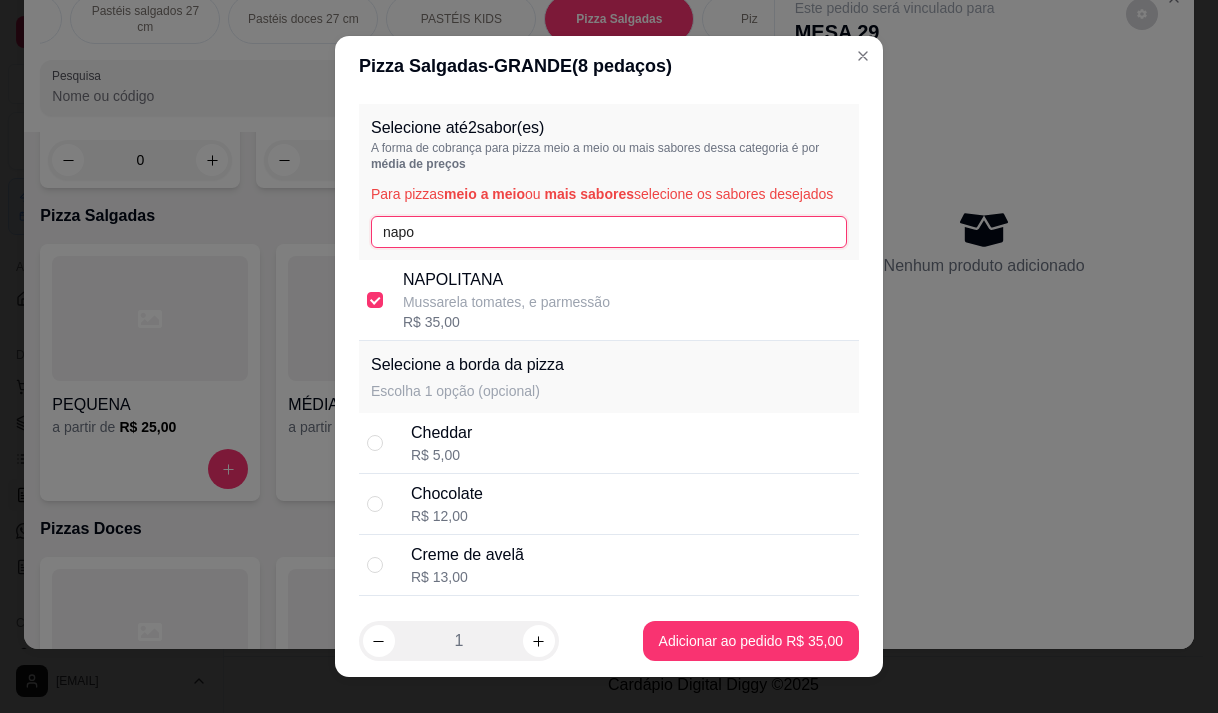 click on "napo" at bounding box center [609, 232] 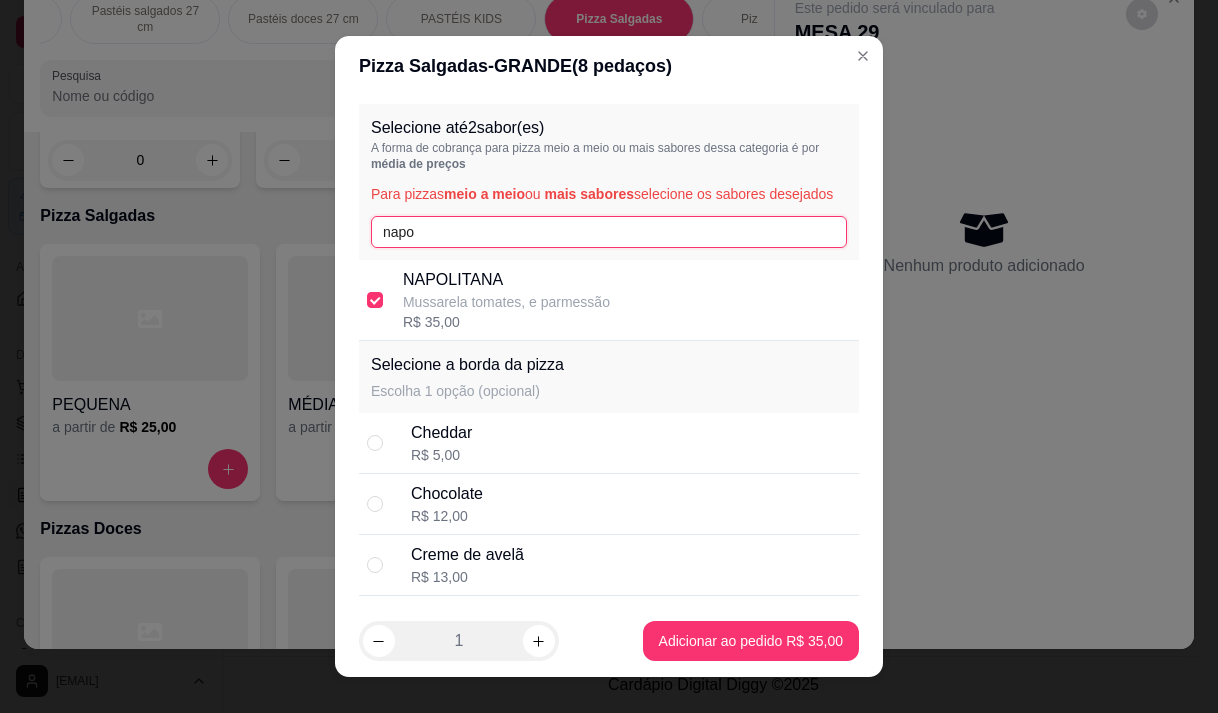 click on "napo" at bounding box center (609, 232) 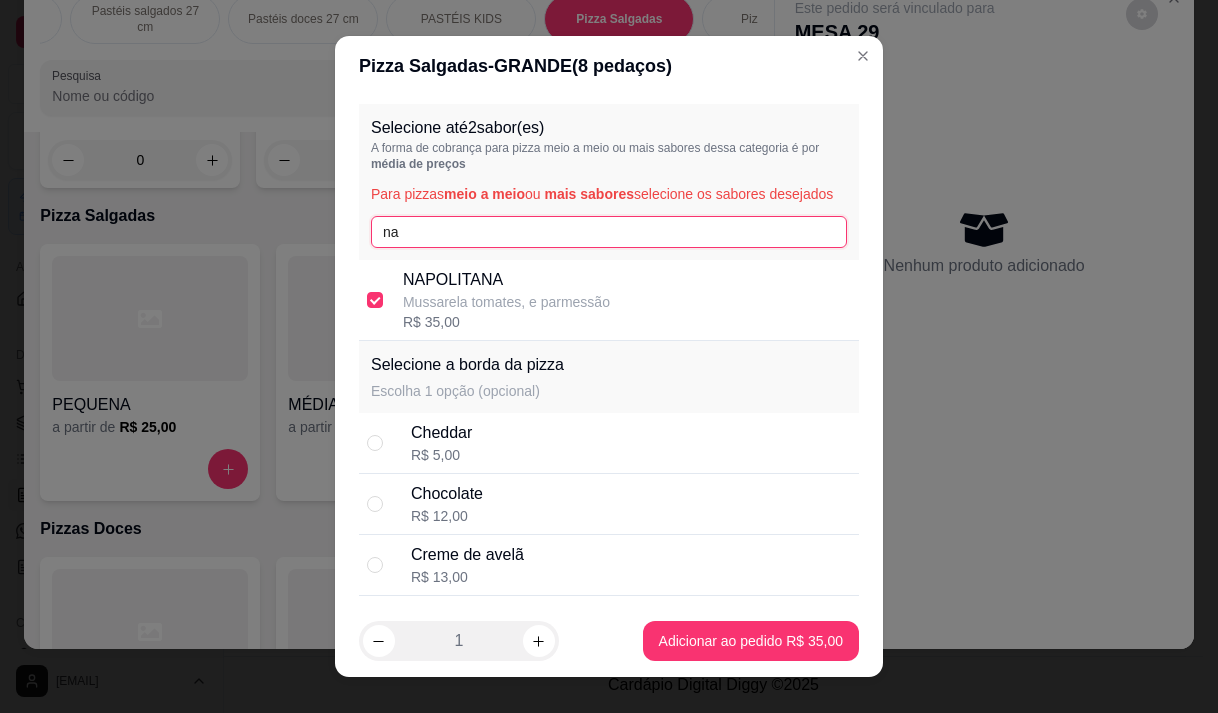 type on "n" 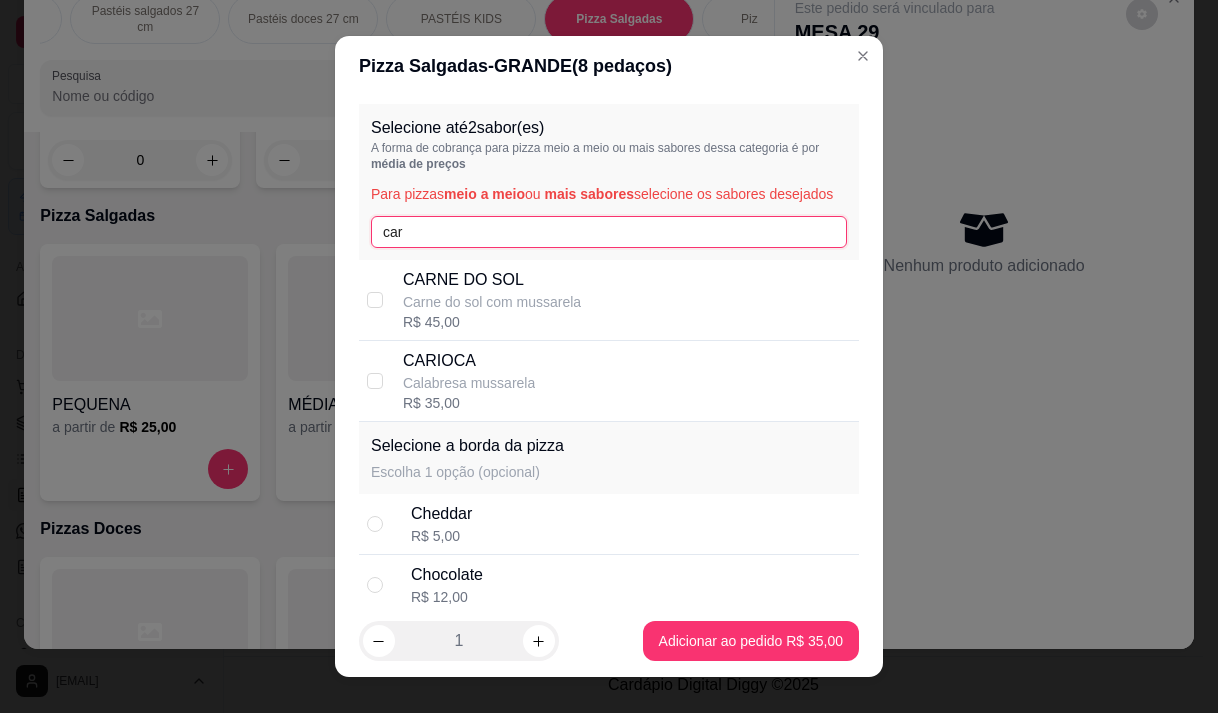 type on "car" 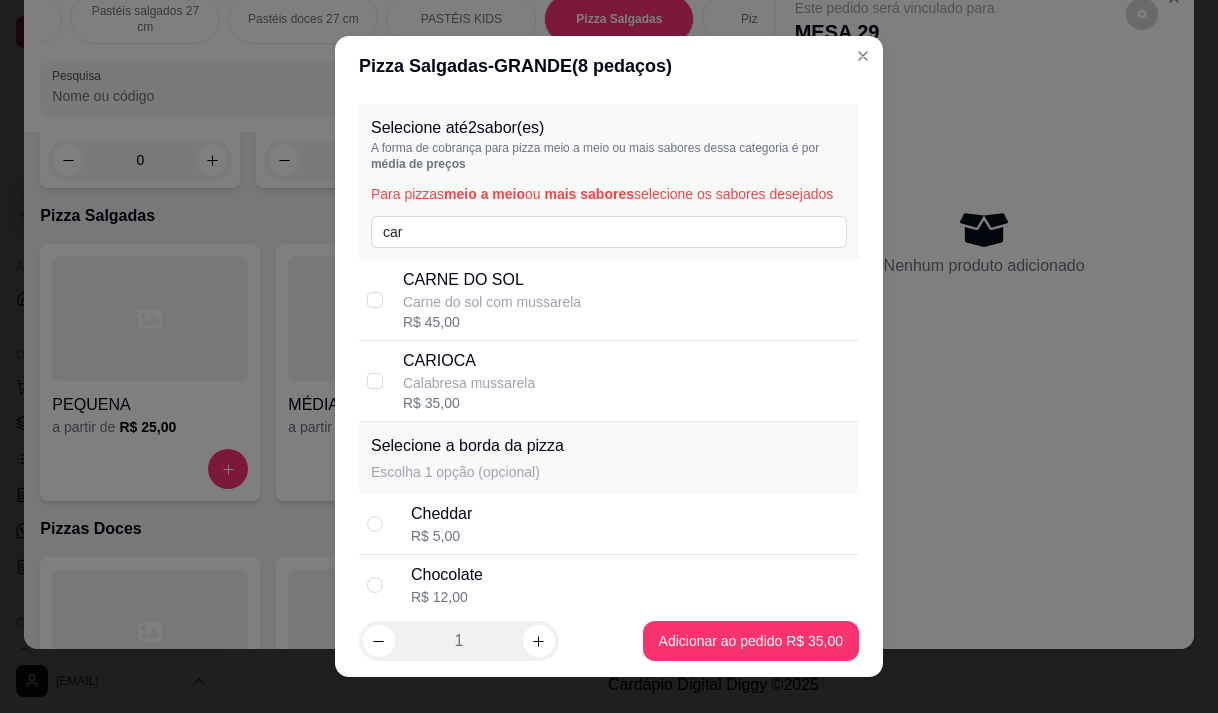 click on "CARIOCA  Calabresa mussarela  R$ 35,00" at bounding box center [627, 381] 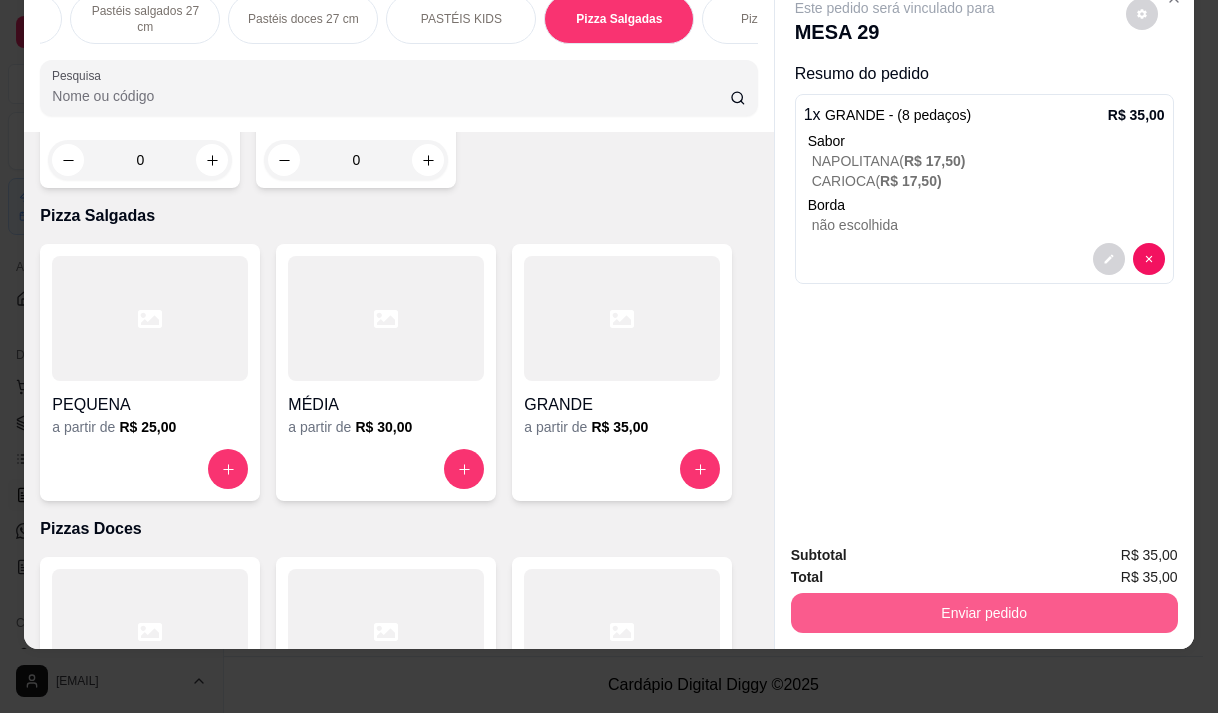 click on "Enviar pedido" at bounding box center [984, 613] 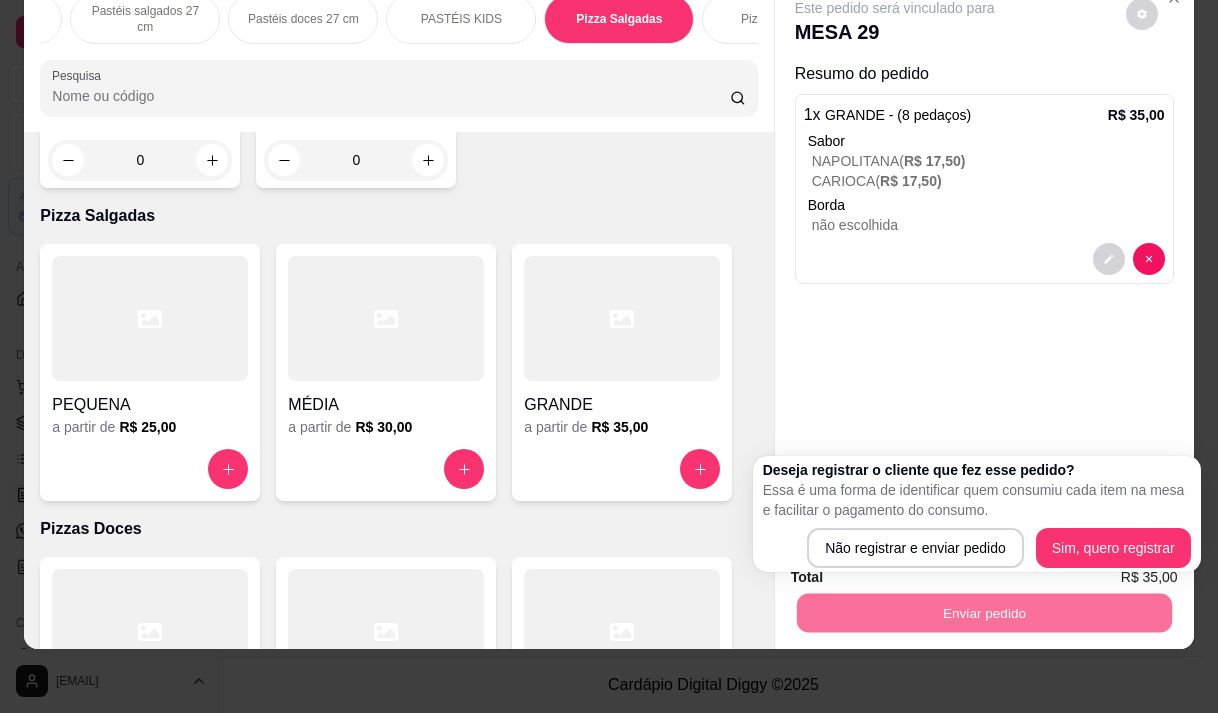 click on "não escolhida" at bounding box center (988, 225) 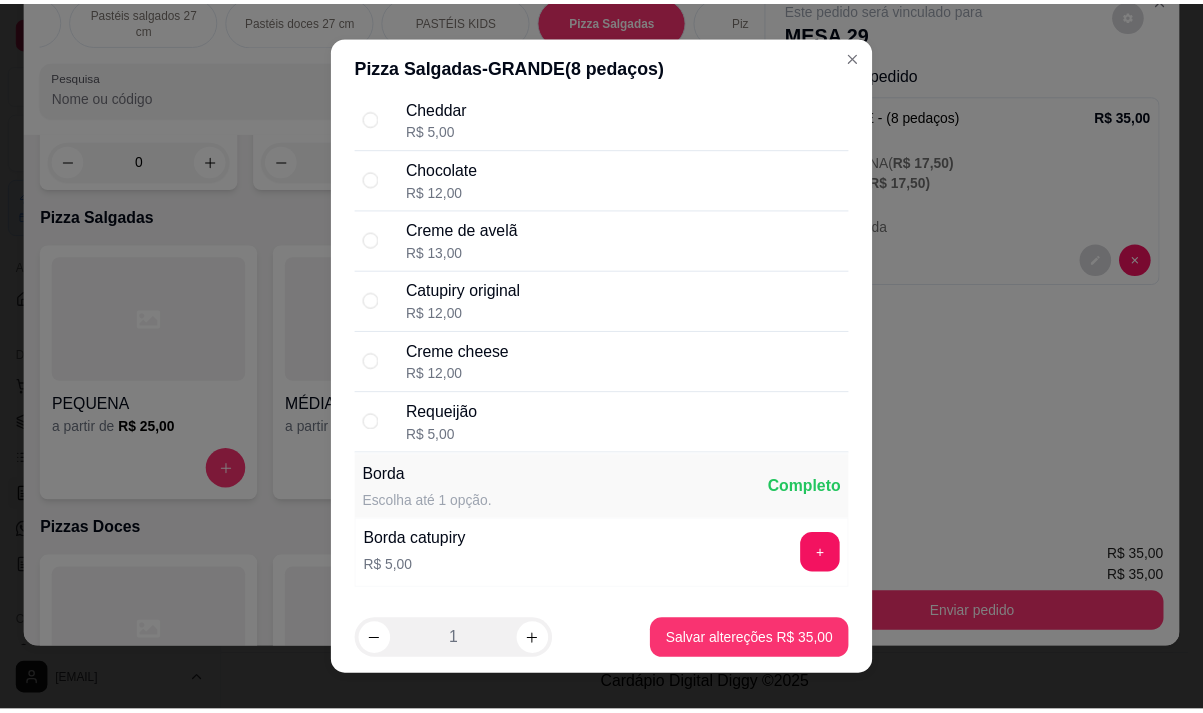 scroll, scrollTop: 3052, scrollLeft: 0, axis: vertical 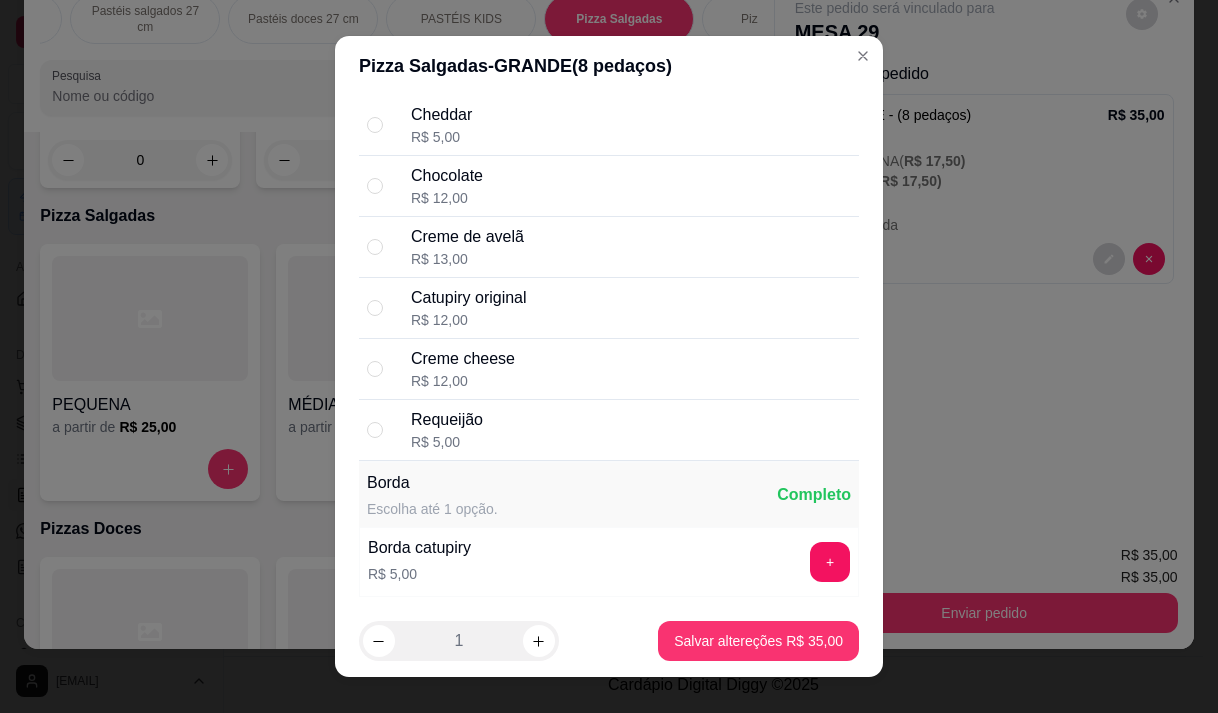 click on "Catupiry original" at bounding box center (469, 298) 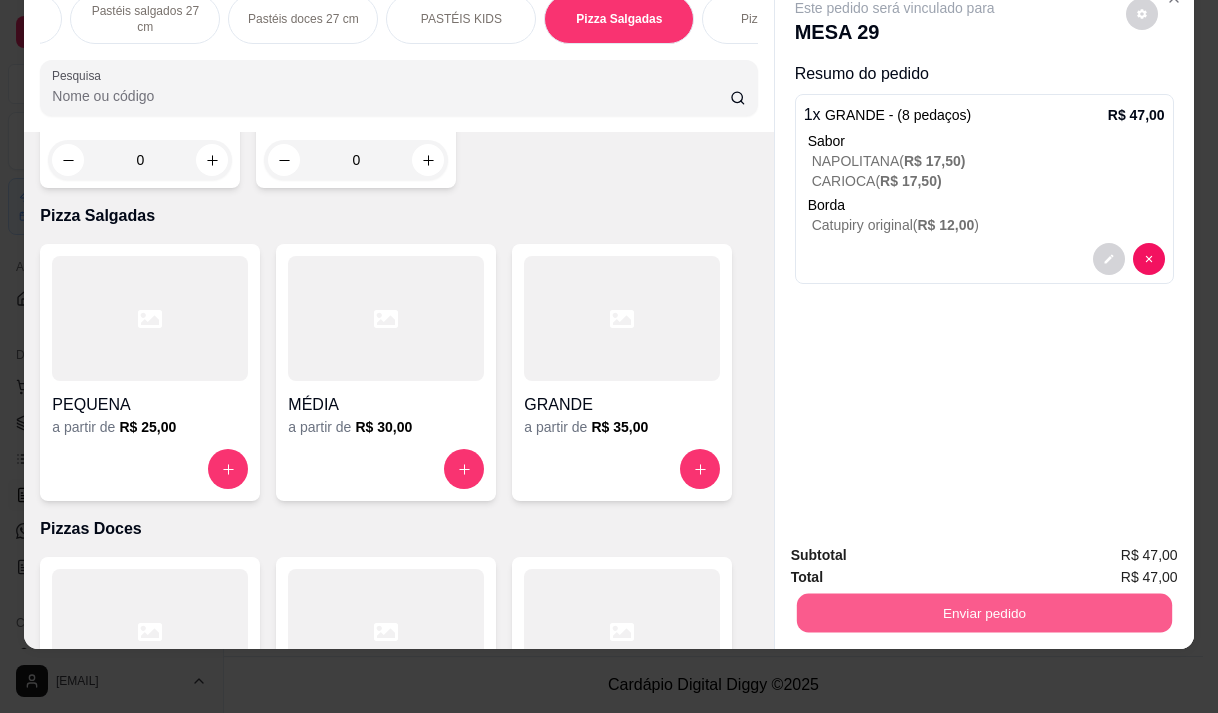 click on "Enviar pedido" at bounding box center (983, 612) 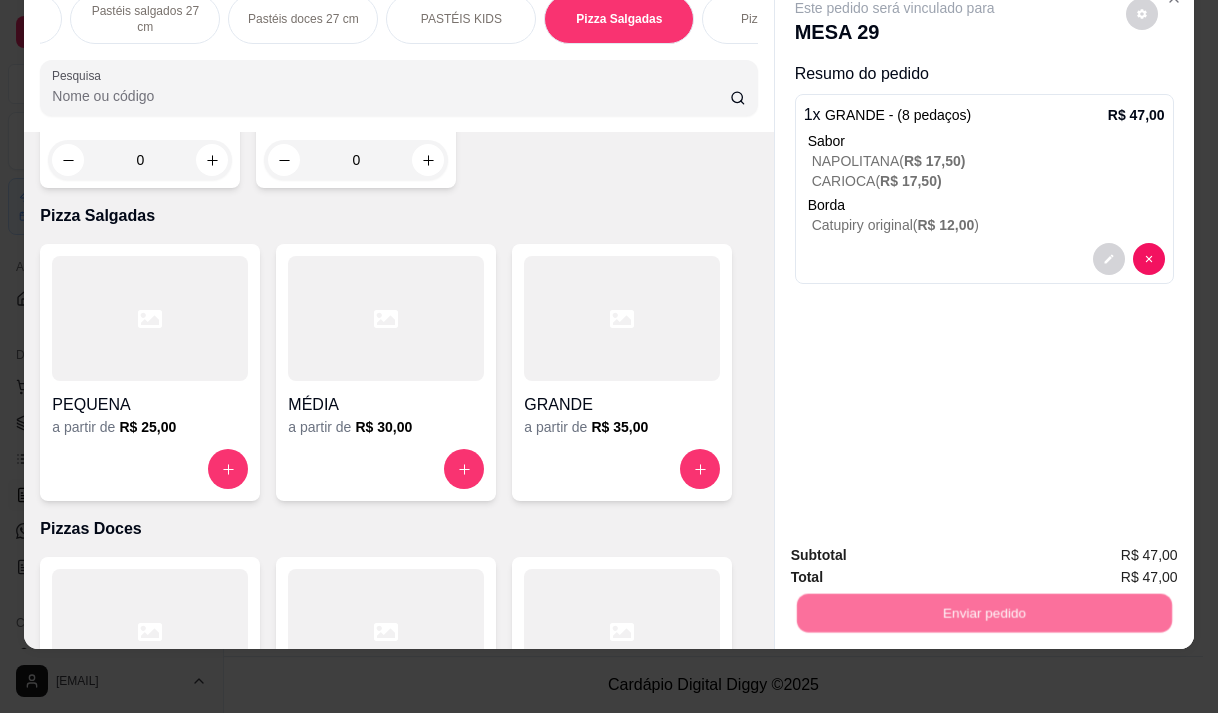 click on "Não registrar e enviar pedido" at bounding box center (918, 549) 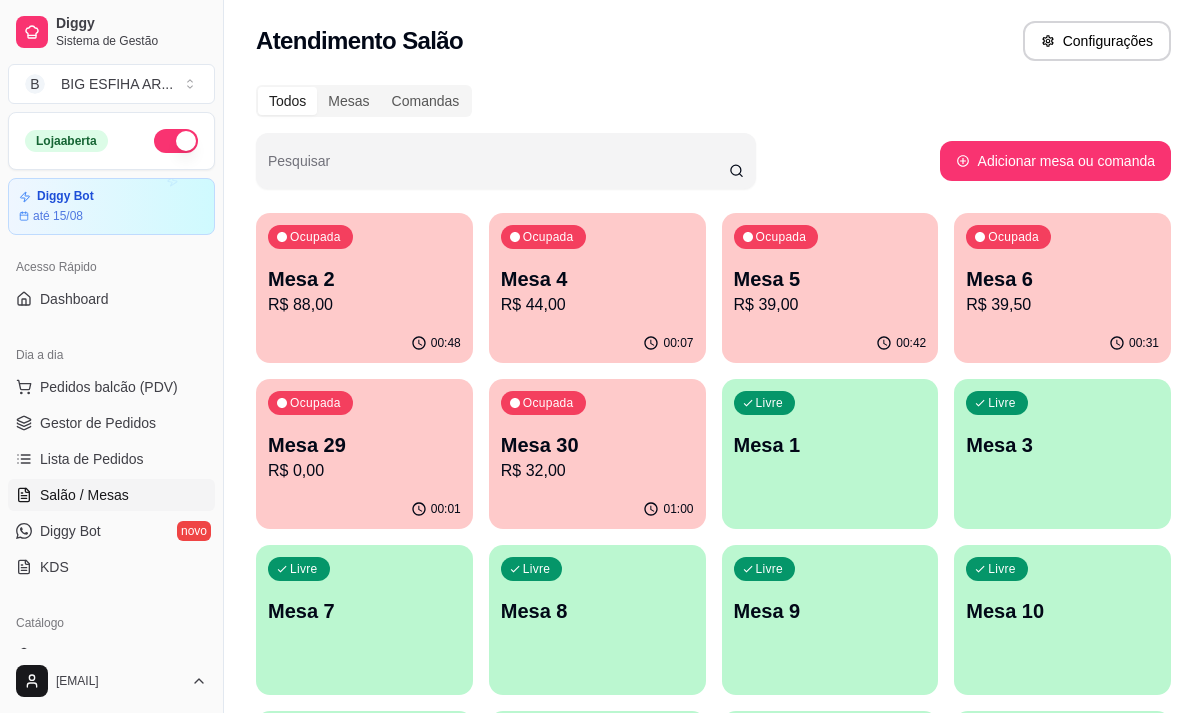 scroll, scrollTop: 0, scrollLeft: 0, axis: both 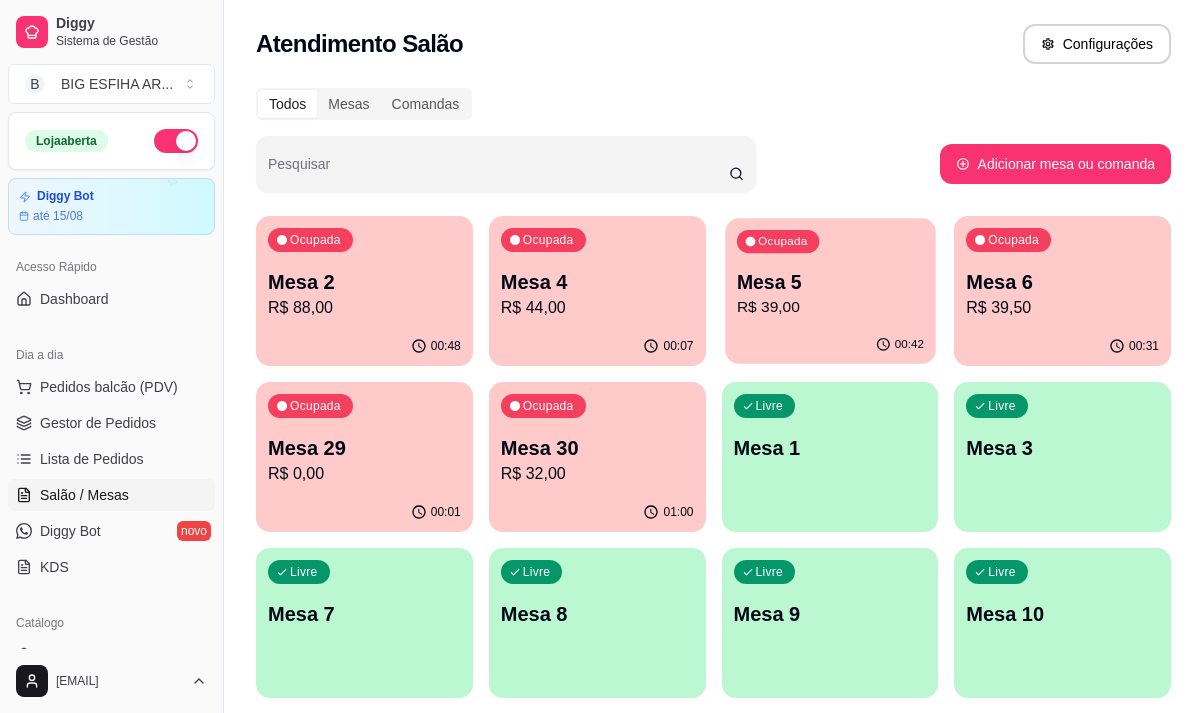 click on "Mesa 5" at bounding box center (829, 282) 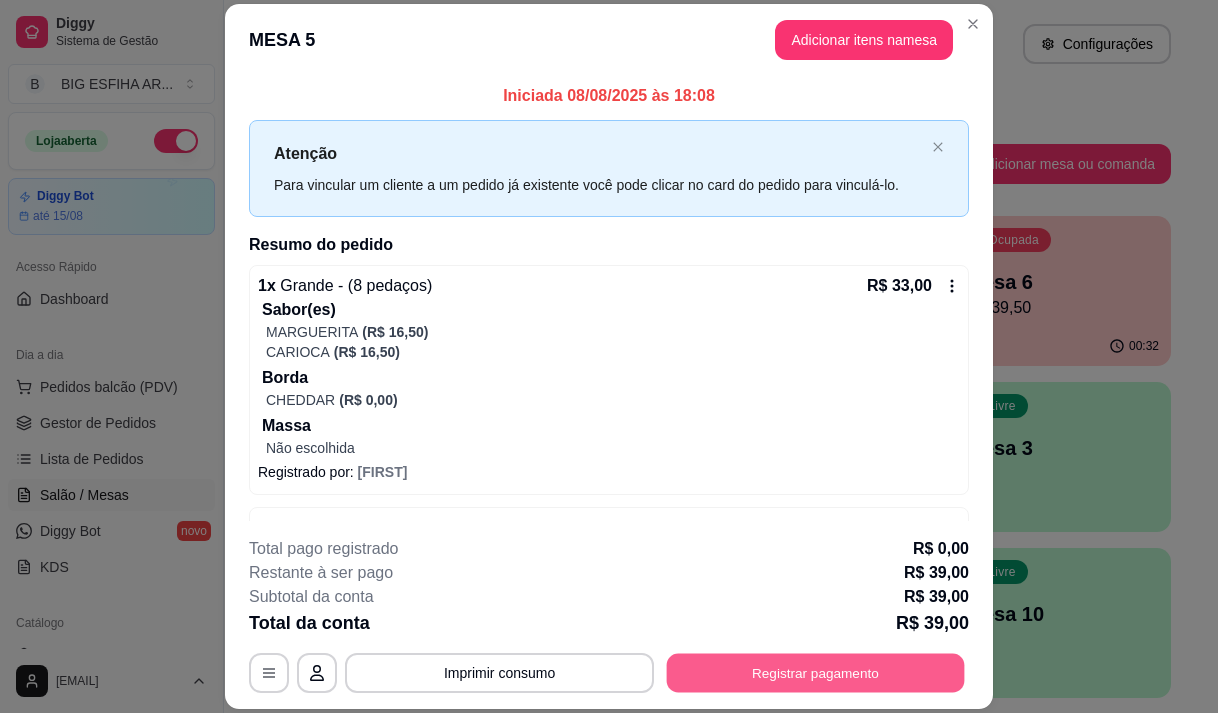 click on "Registrar pagamento" at bounding box center [816, 673] 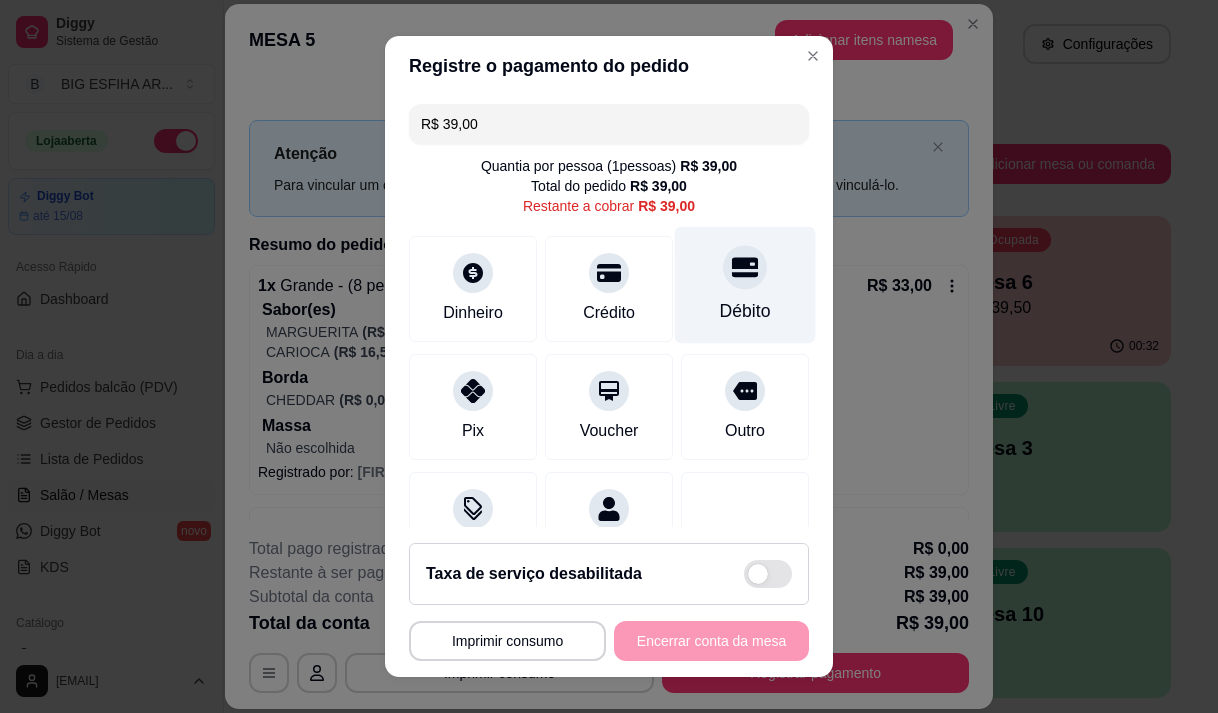 click on "Débito" at bounding box center (745, 284) 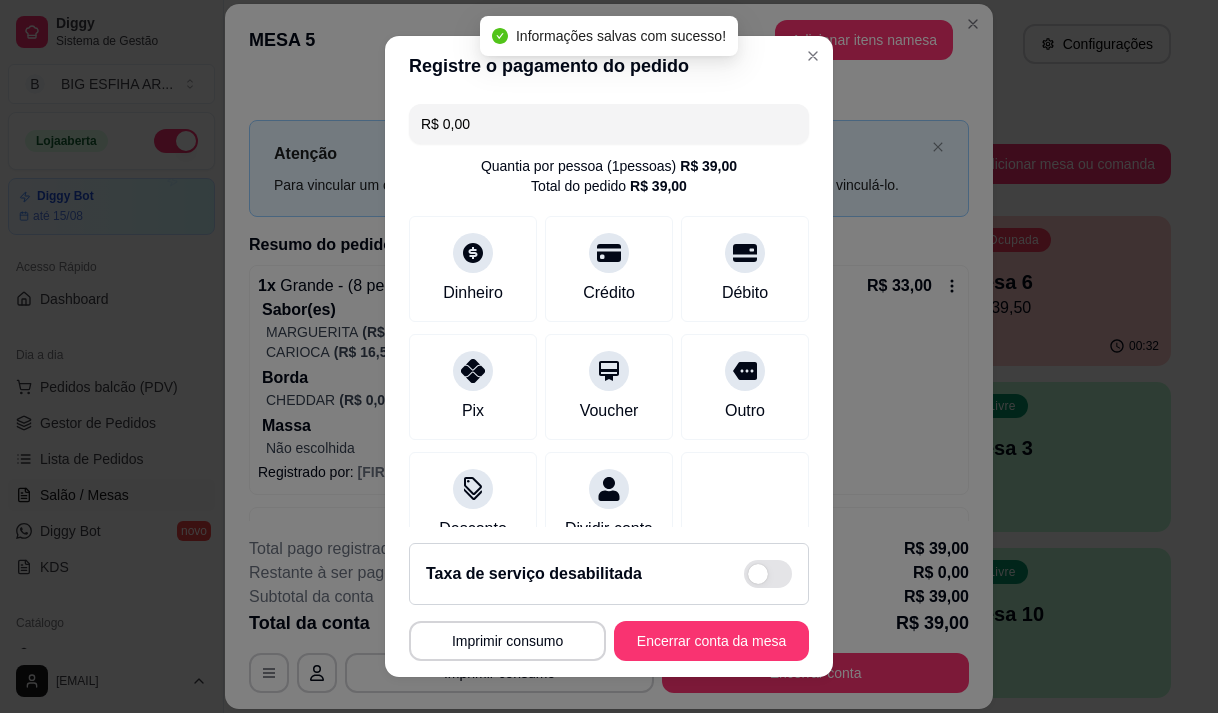 type on "R$ 0,00" 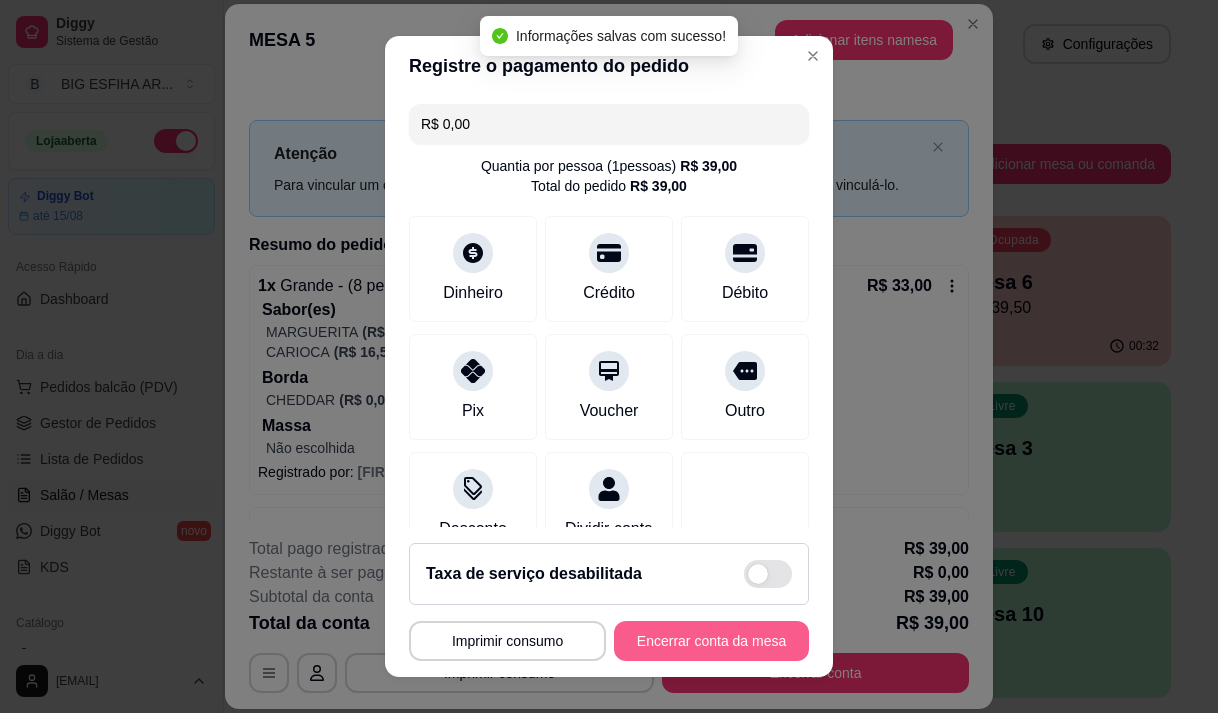 click on "Encerrar conta da mesa" at bounding box center [711, 641] 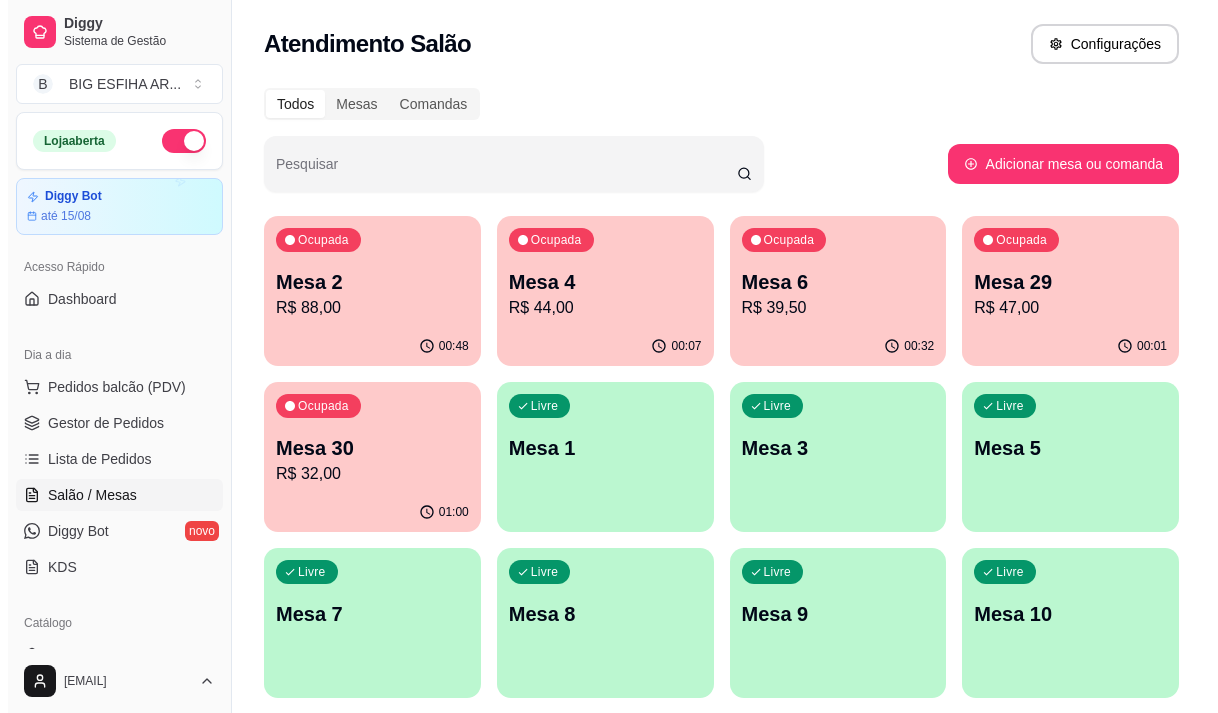 scroll, scrollTop: 100, scrollLeft: 0, axis: vertical 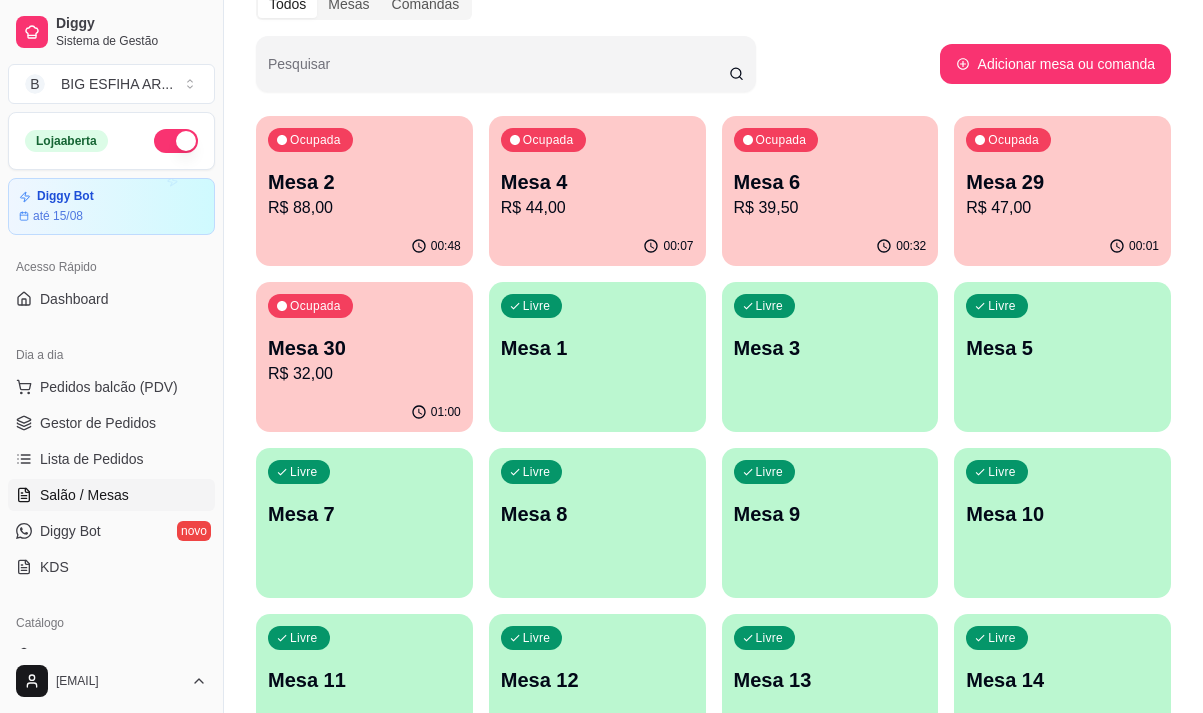 click on "Mesa 1" at bounding box center [597, 348] 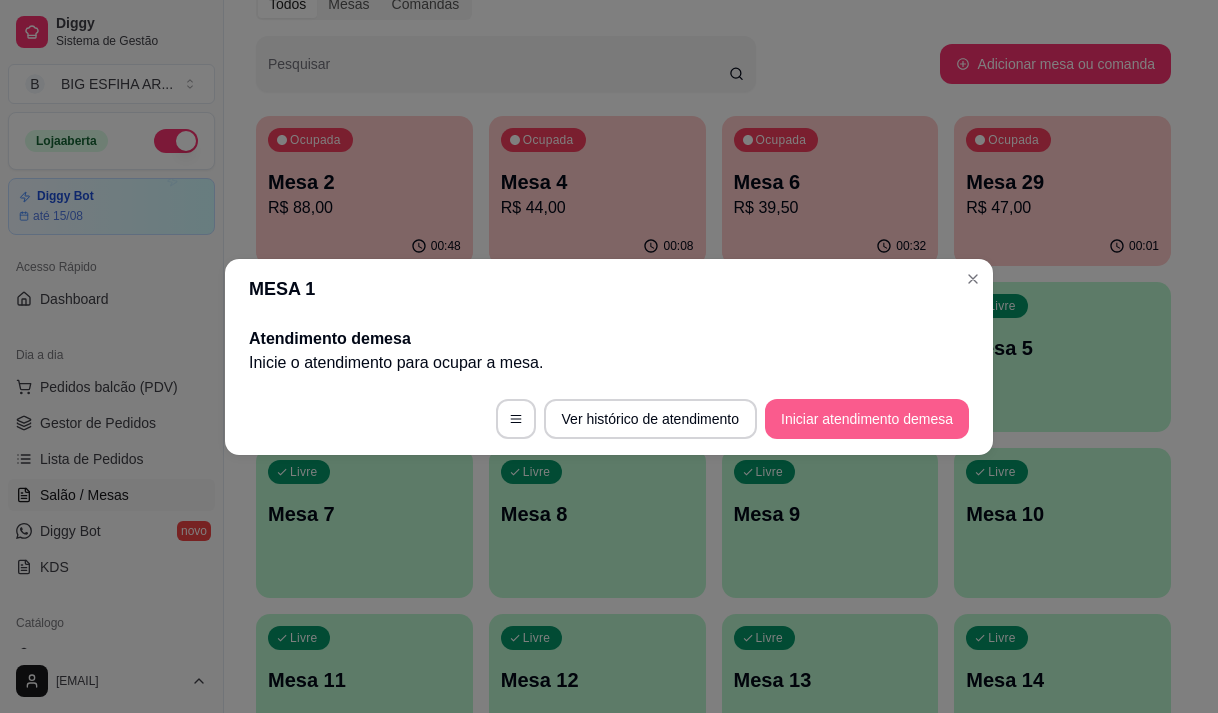 click on "Iniciar atendimento de  mesa" at bounding box center [867, 419] 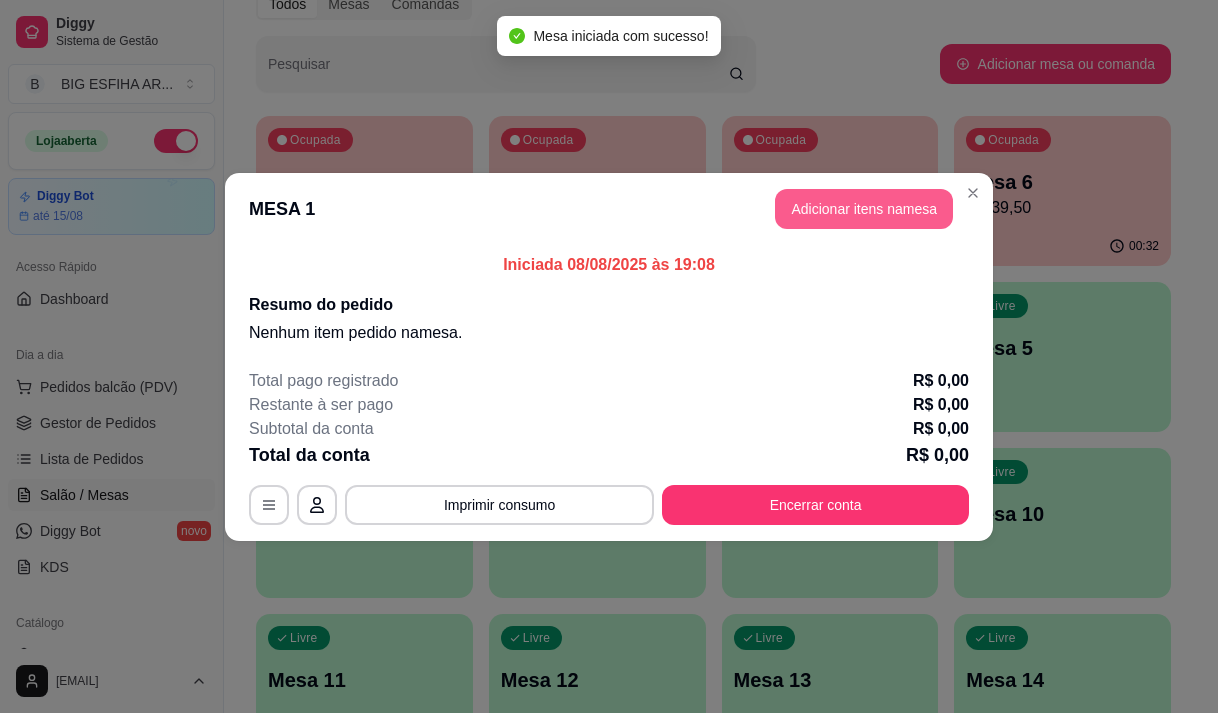 click on "Adicionar itens na  mesa" at bounding box center (864, 209) 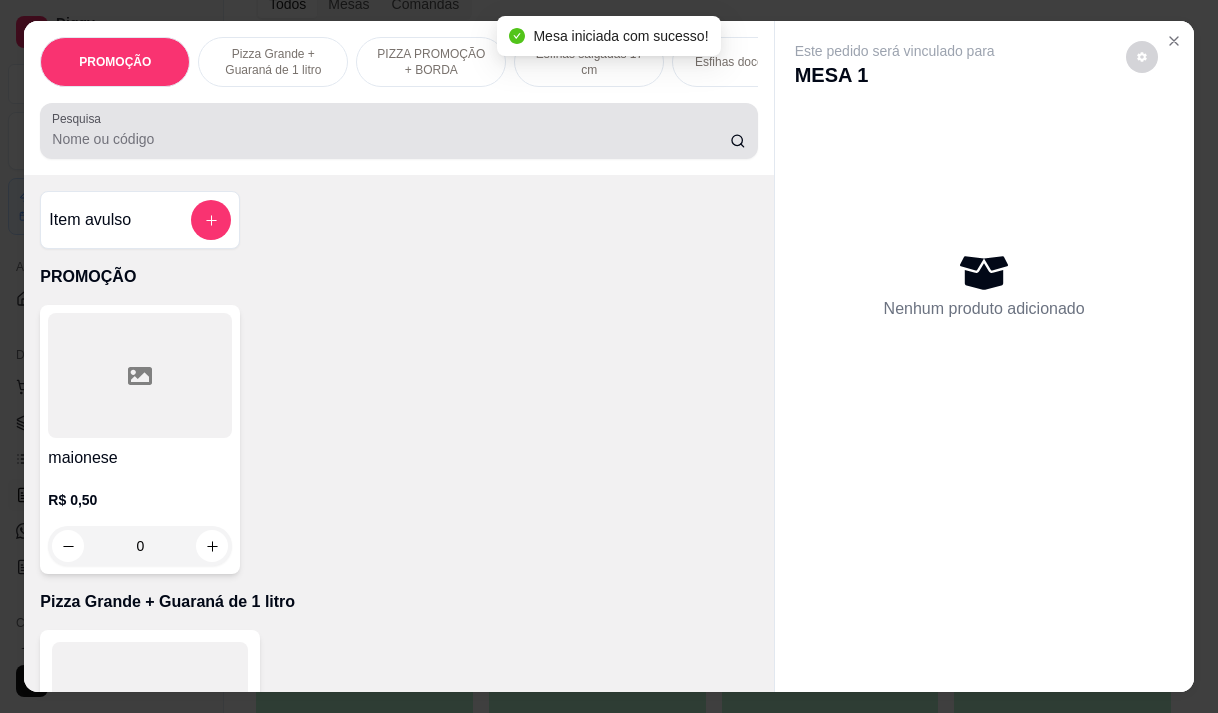 click on "Pesquisa" at bounding box center [391, 139] 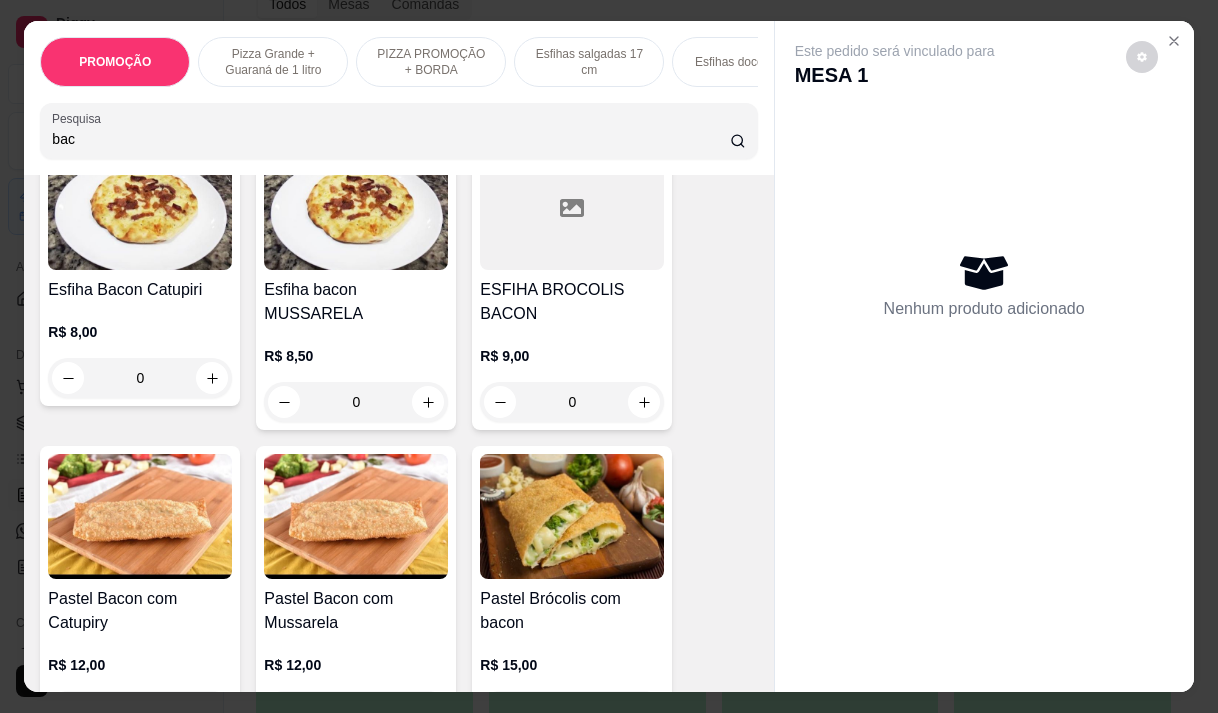 scroll, scrollTop: 300, scrollLeft: 0, axis: vertical 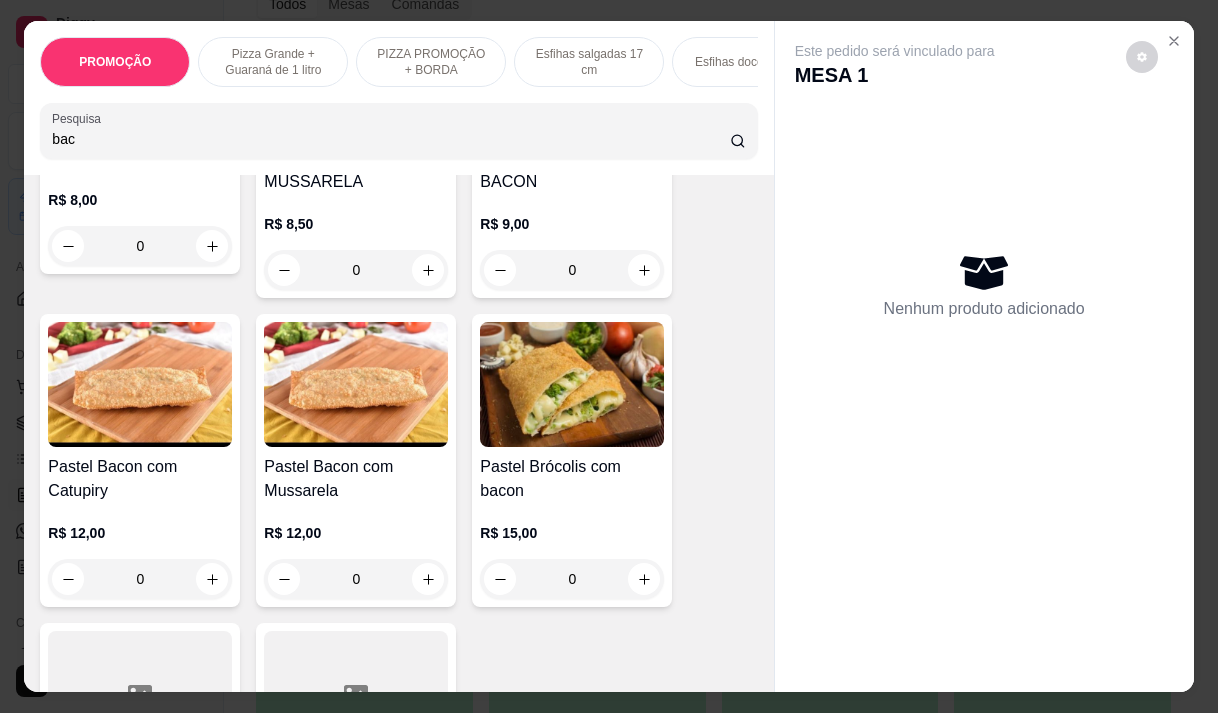 type on "bac" 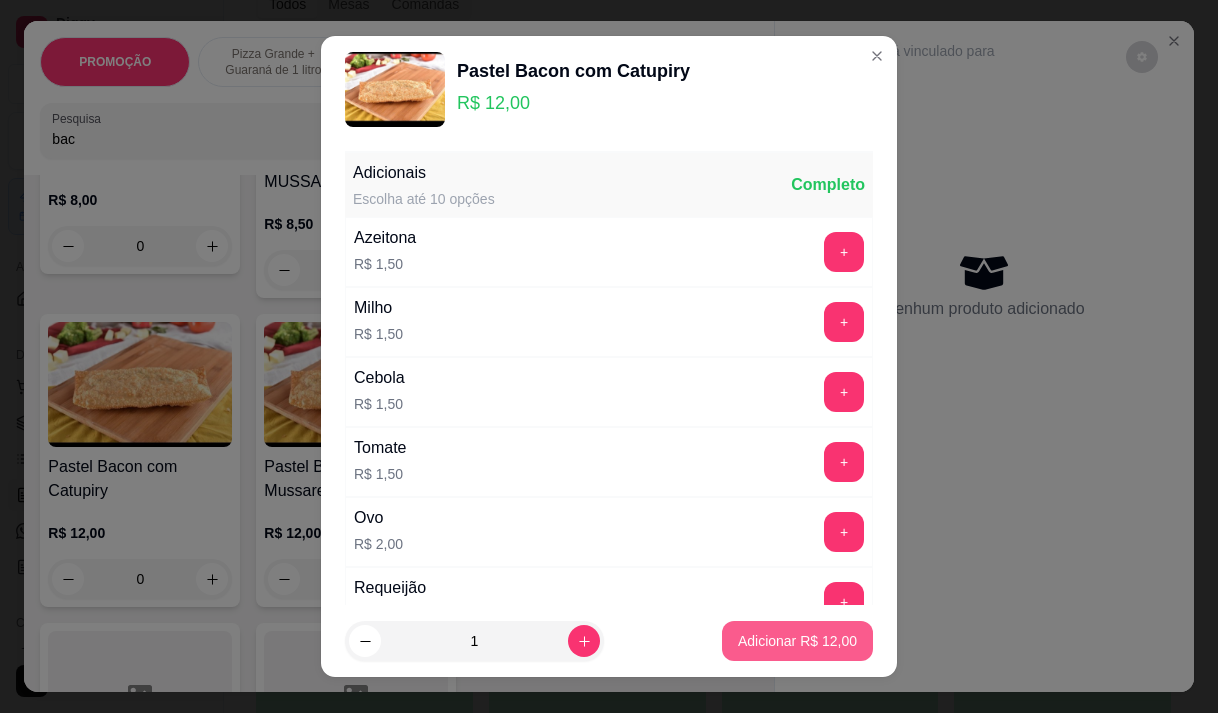 click on "Adicionar   R$ 12,00" at bounding box center [797, 641] 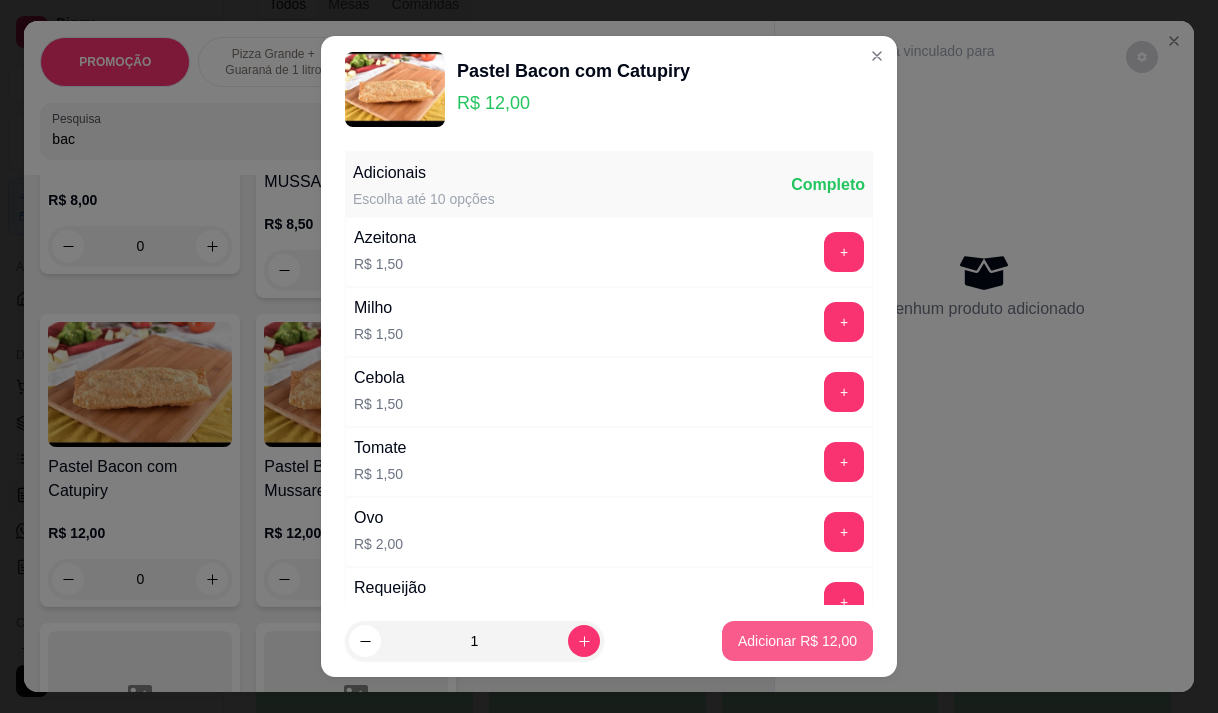 type on "1" 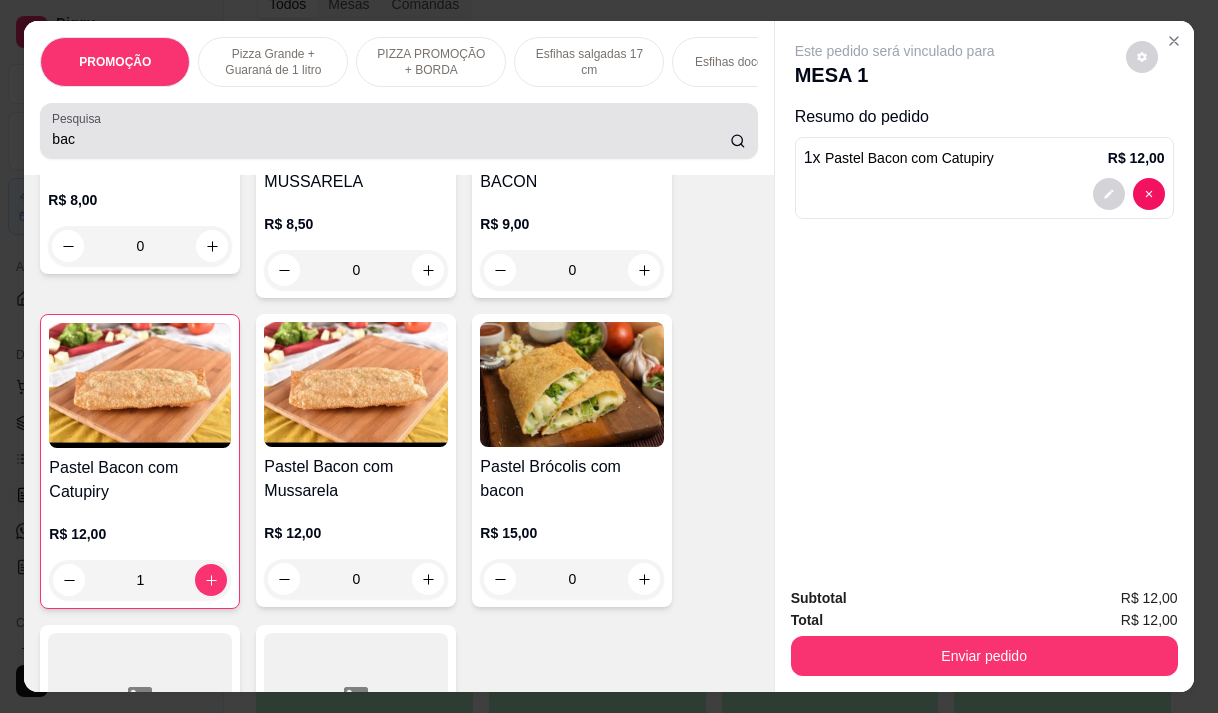 click on "Pesquisa" at bounding box center (80, 118) 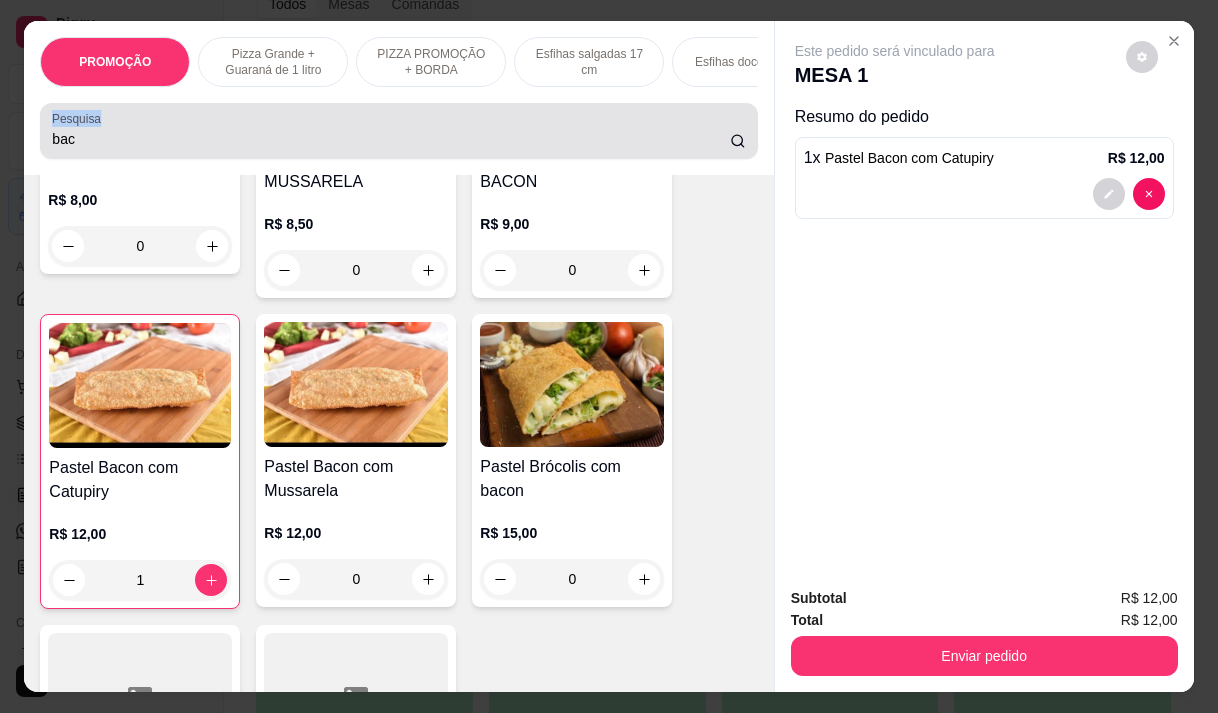 click on "Pesquisa" at bounding box center [80, 118] 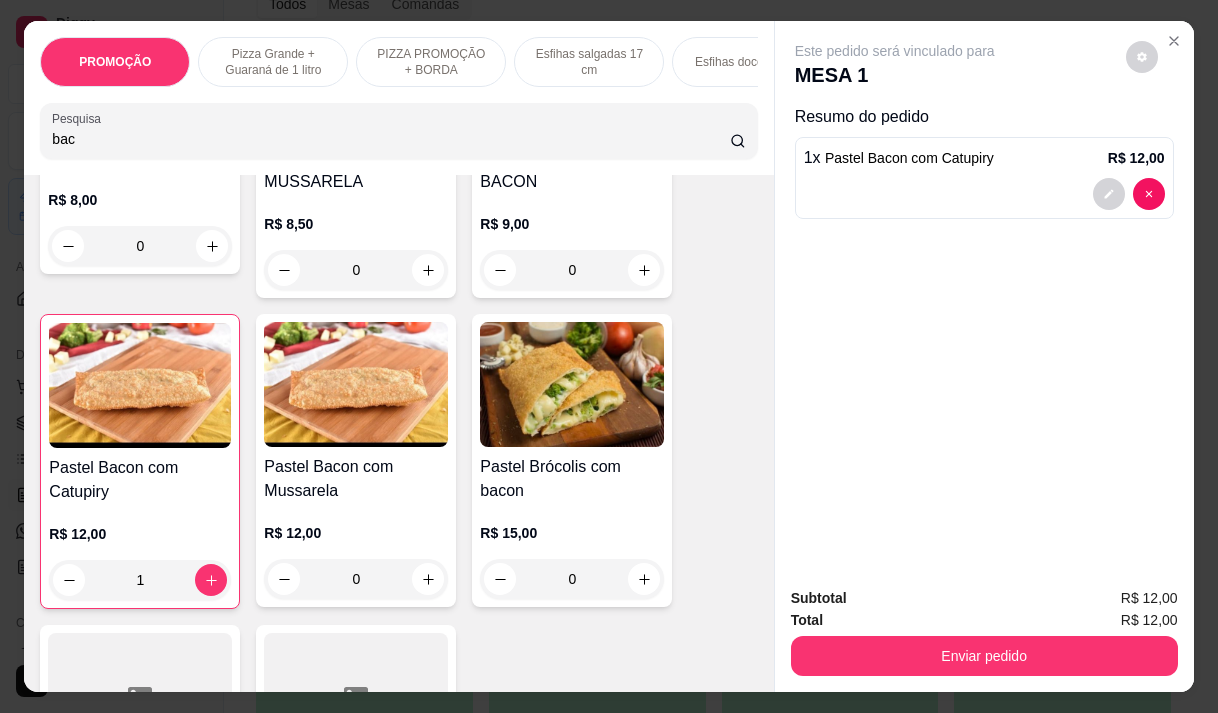 click on "bac" at bounding box center (391, 139) 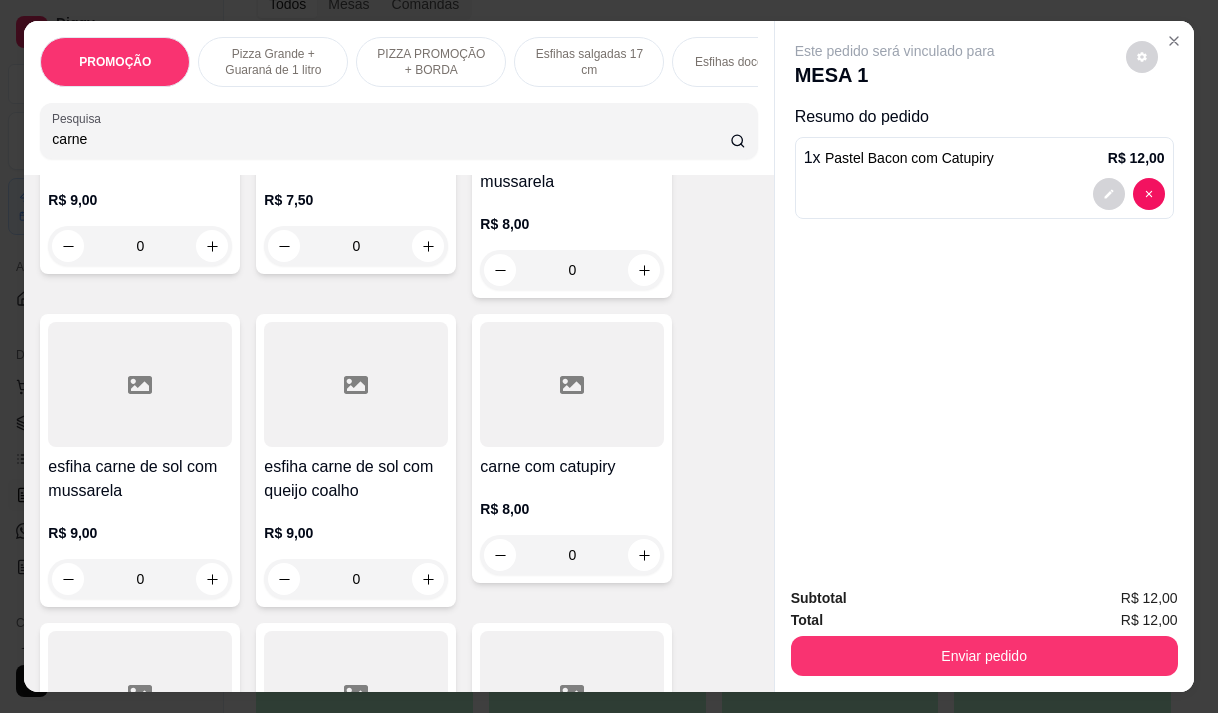 scroll, scrollTop: 2503, scrollLeft: 0, axis: vertical 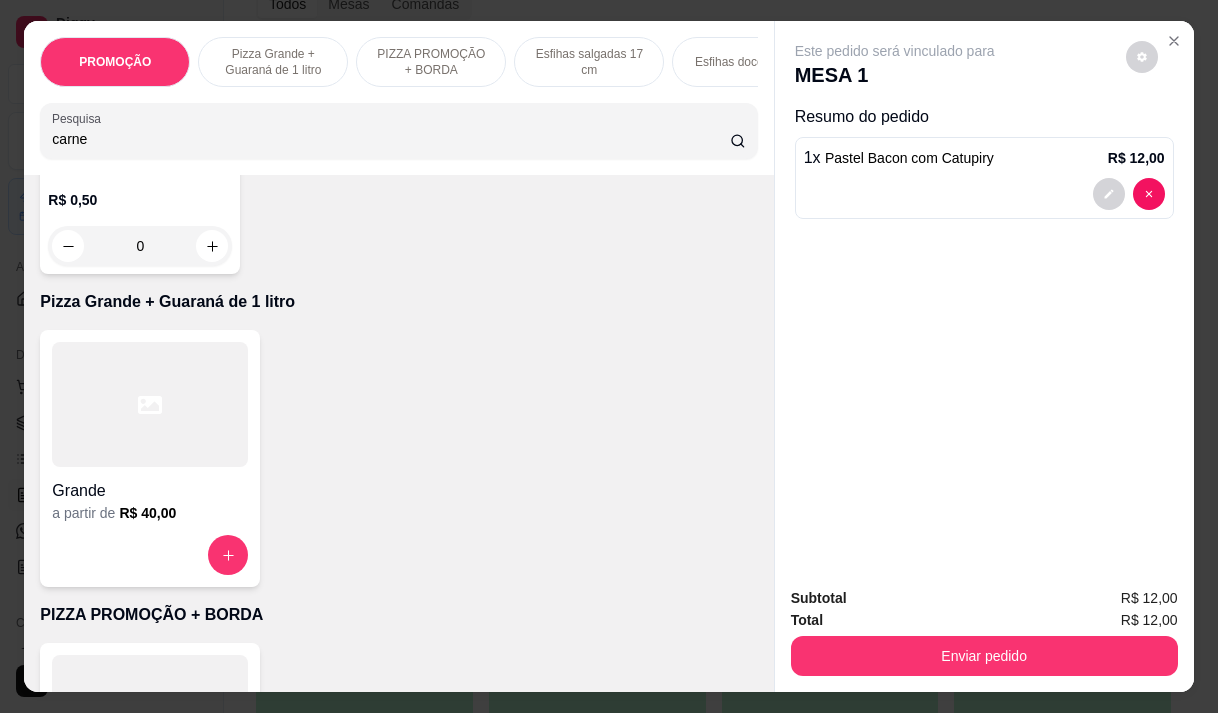type on "carne" 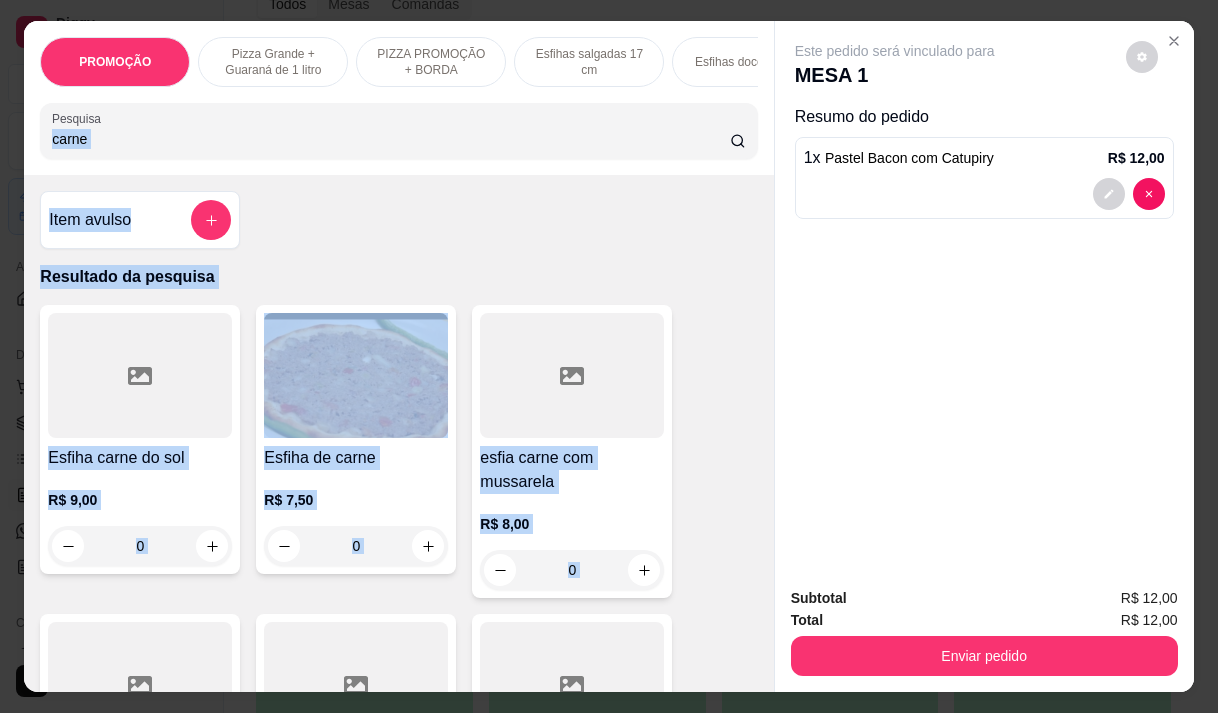 click on "Item avulso Resultado da pesquisa Esfiha carne do sol   R$ 9,00 0 Esfiha de carne   R$ 7,50 0 esfia carne com mussarela    R$ 8,00 0 esfiha carne de sol com mussarela    R$ 9,00 0 esfiha carne de sol com queijo coalho    R$ 9,00 0 carne com catupiry   R$ 8,00 0 esfiha carne de sol com catupiry   R$ 9,00 0 esfiha carne com catupiry   R$ 8,00 0 ESFIHA carne com chedda    R$ 8,00 0 Pastel Carne MOIDA   R$ 12,00 0 Pastel Carne MOIDA com Catupiry   R$ 13,00 0 Pastel Carne  MOIDA com Mussarela   R$ 14,00 0 Pastel Carne do SOL com Catupiry   R$ 15,00 0 Pastel Carne do SOL com Mussarela   R$ 16,00 0 pastel carne MOIDA  com queijo coalho   R$ 14,00 0 pastel carne de SOL  com queijo coalho    R$ 16,00 0 pastel carne de SOL  com mussarela   R$ 16,00 0 pastel carne de SOL  com catupiry   R$ 15,00 0   pastel KIDS Carne   R$ 8,00 0 pastel KIDS carne com musarela    R$ 10,00 0 KIDS  carne do sol com queijo coalho    R$ 11,00 0 PROMOÇÃO  maionese   R$ 0,50 0 Pizza Grande + Guaraná de 1 litro  Grande" at bounding box center [398, 433] 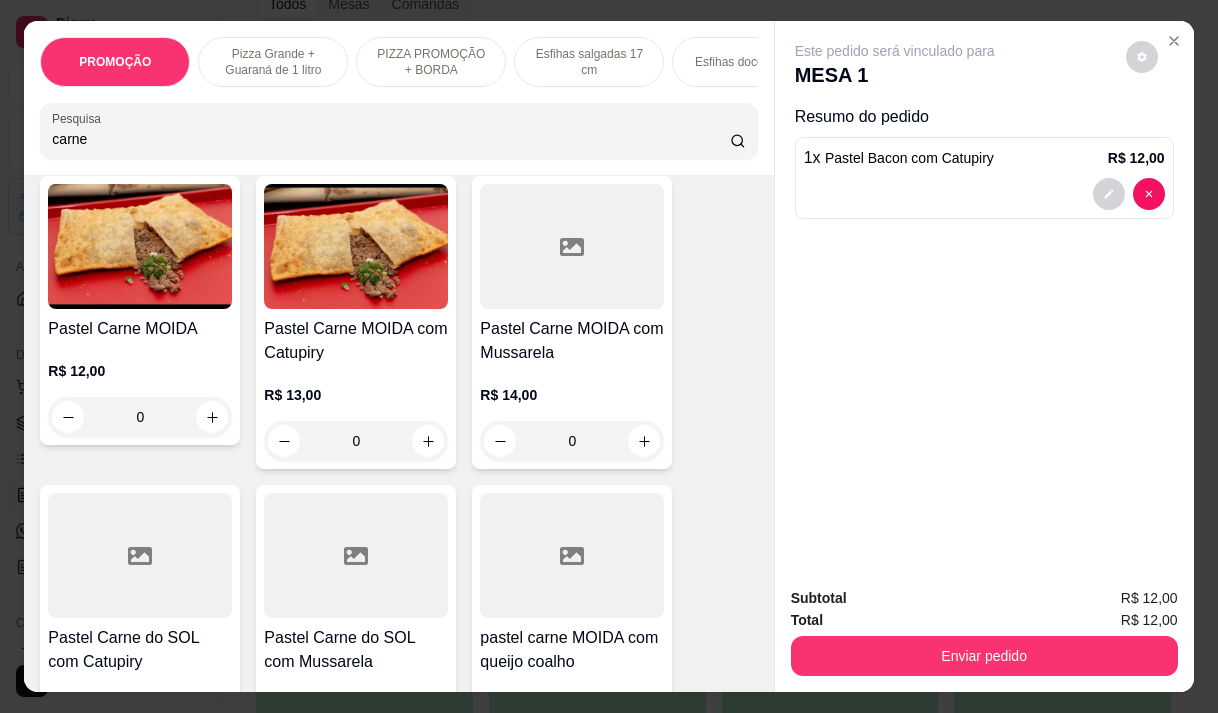 scroll, scrollTop: 1100, scrollLeft: 0, axis: vertical 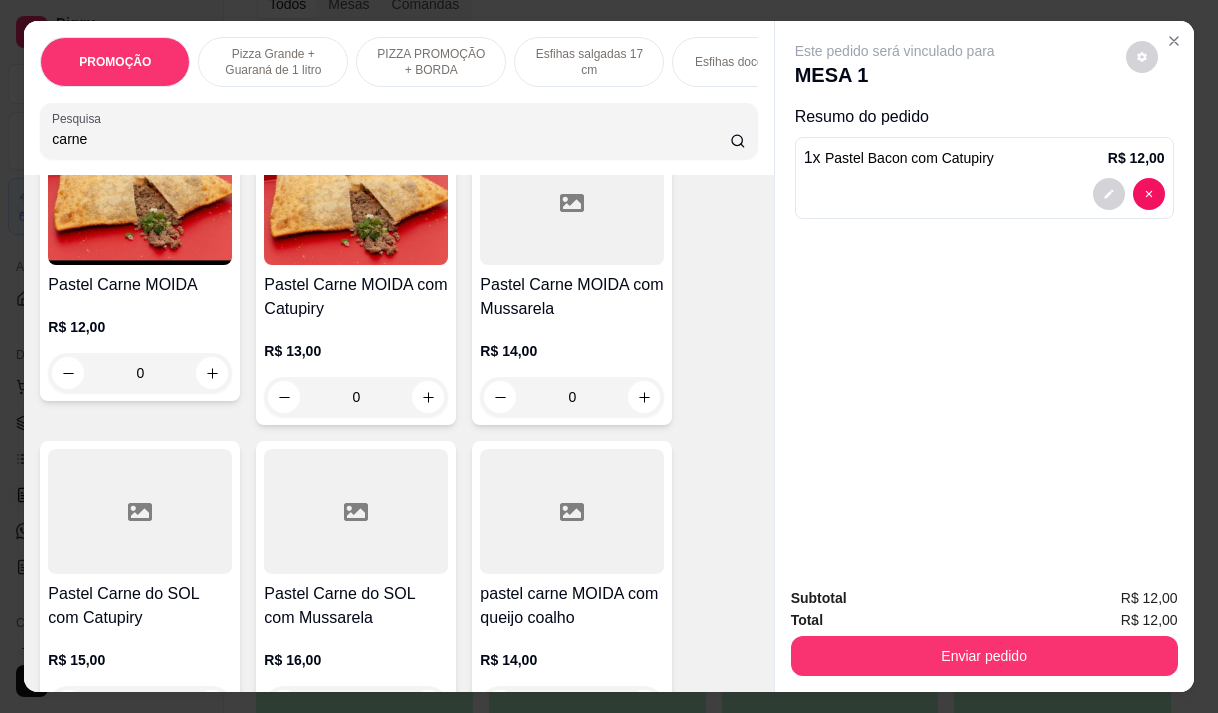 click on "Pastel Carne MOIDA com Catupiry" at bounding box center (356, 297) 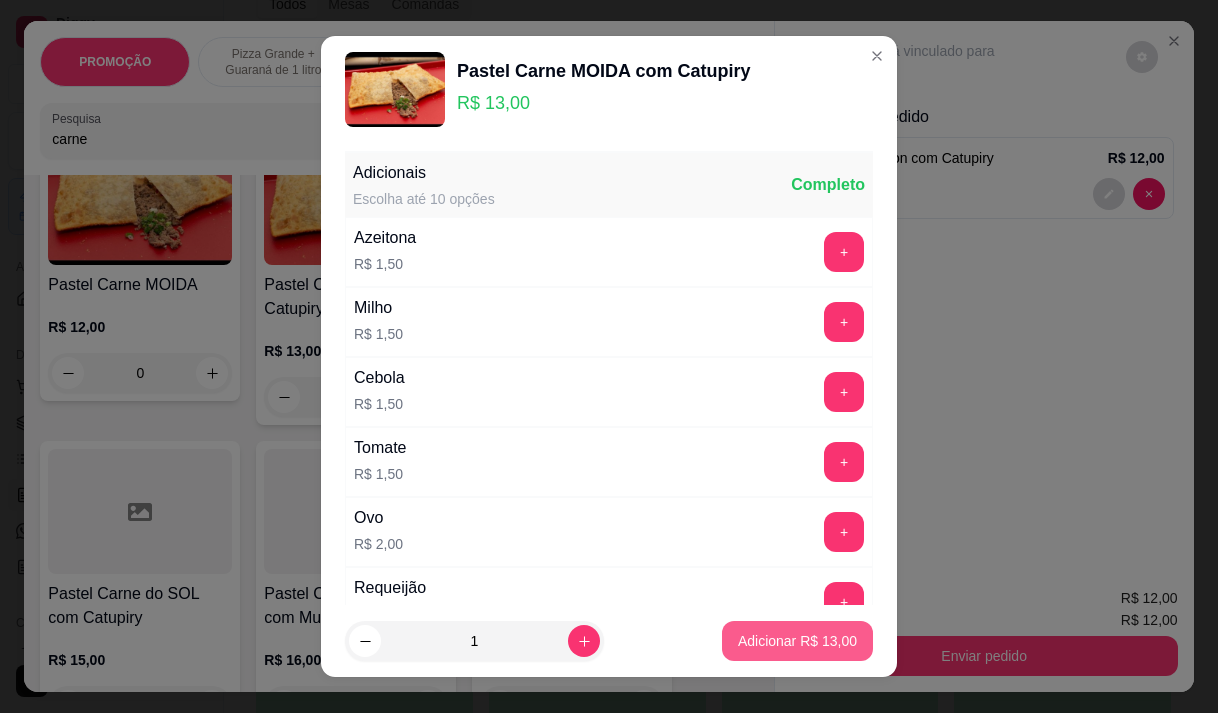 click on "Adicionar   R$ 13,00" at bounding box center [797, 641] 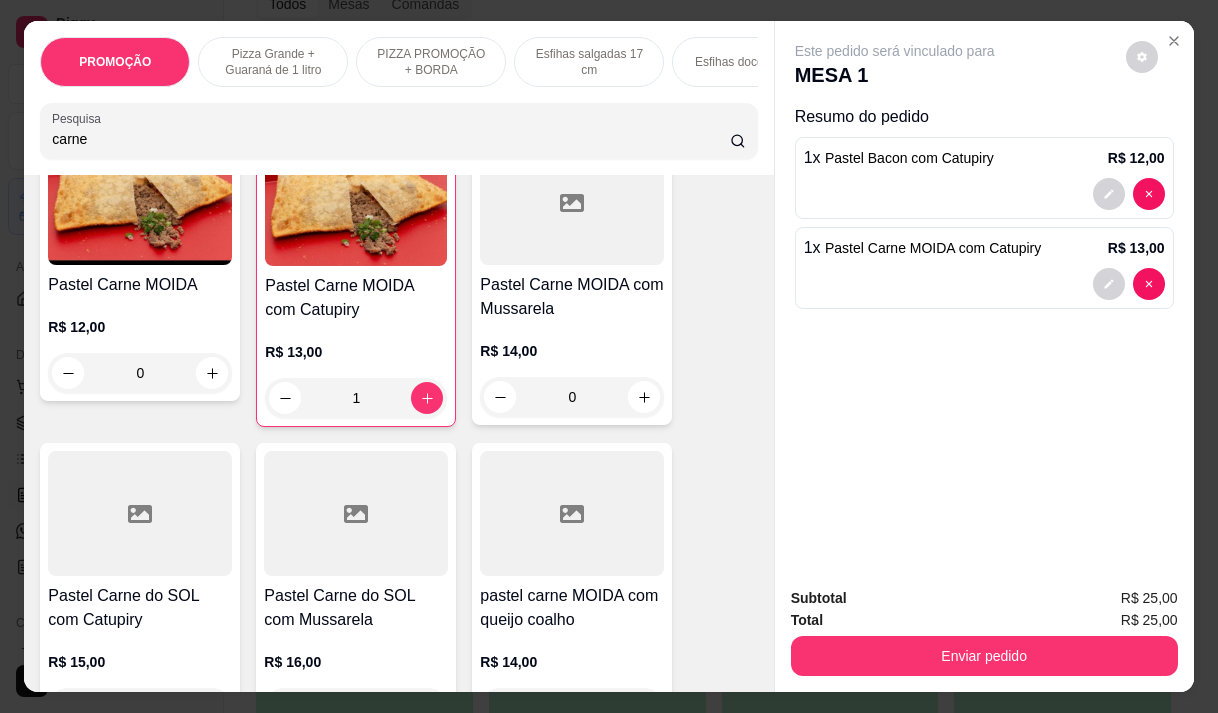click on "carne" at bounding box center [391, 139] 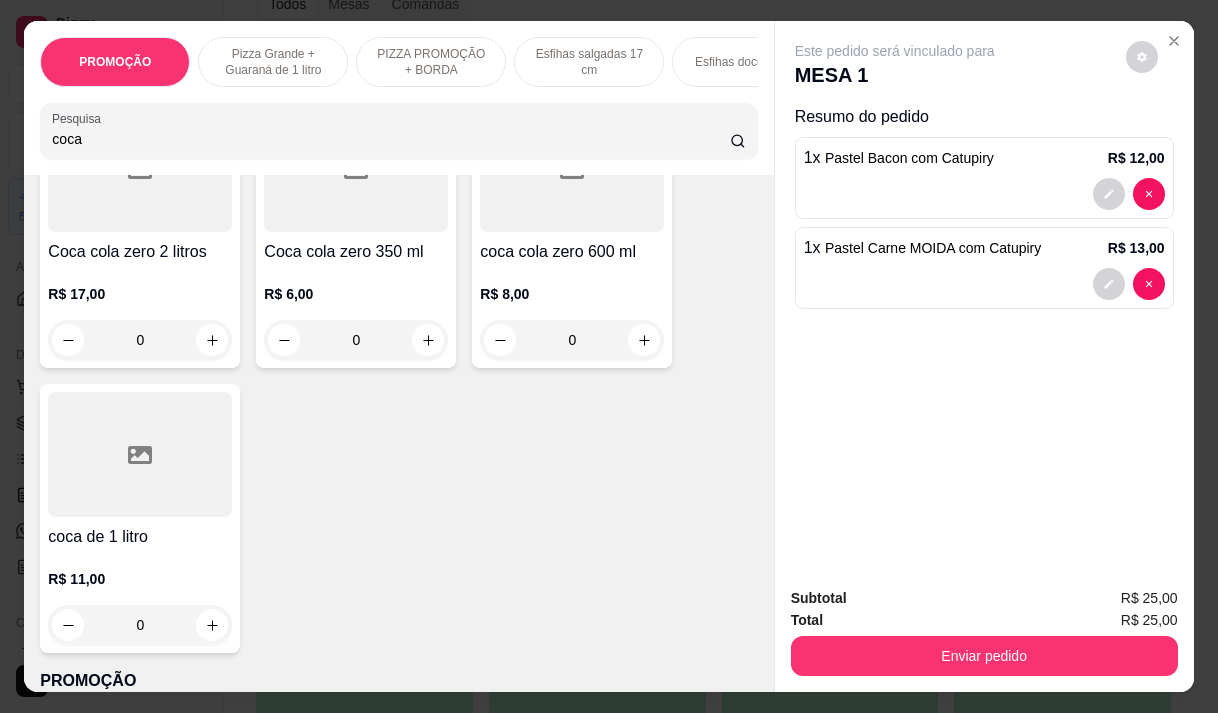 scroll, scrollTop: 500, scrollLeft: 0, axis: vertical 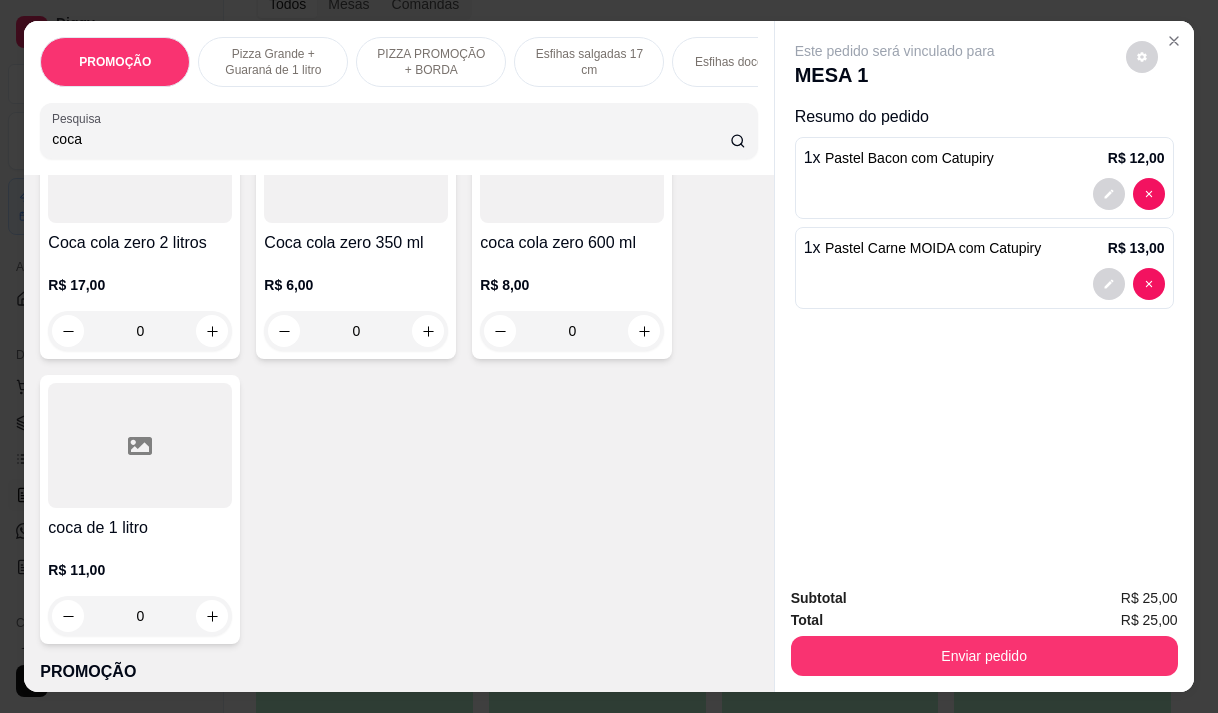 type on "coca" 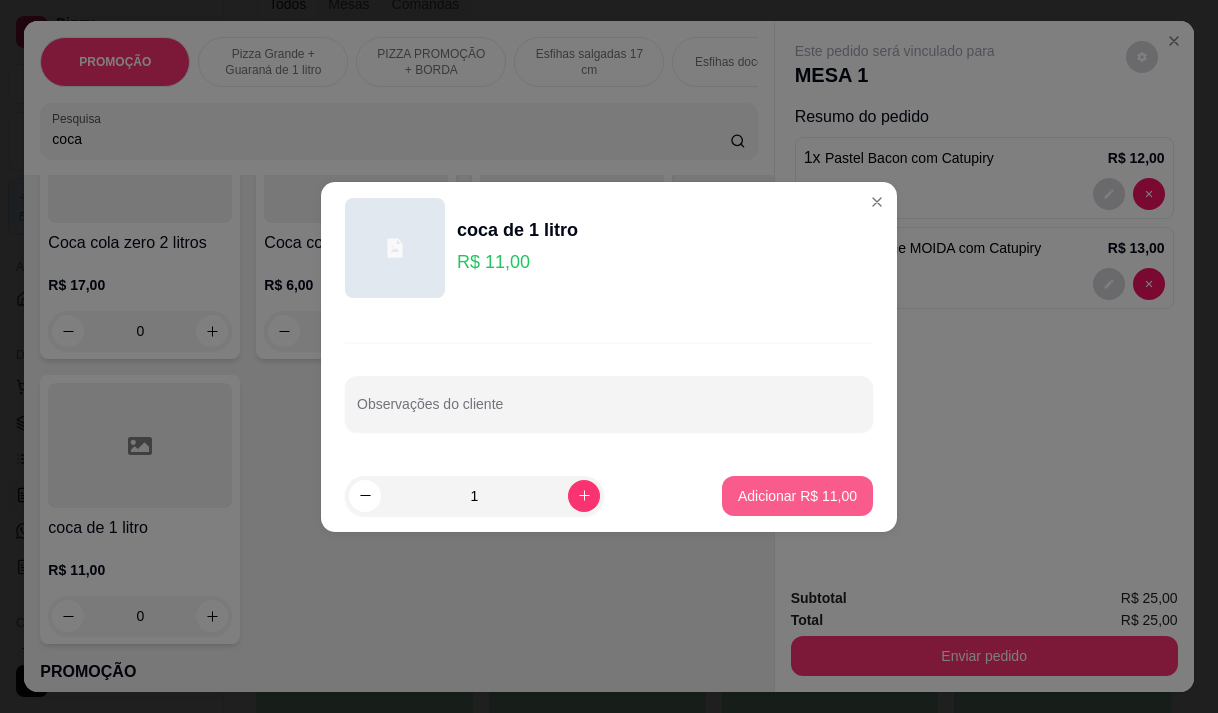 click on "Adicionar   R$ 11,00" at bounding box center [797, 496] 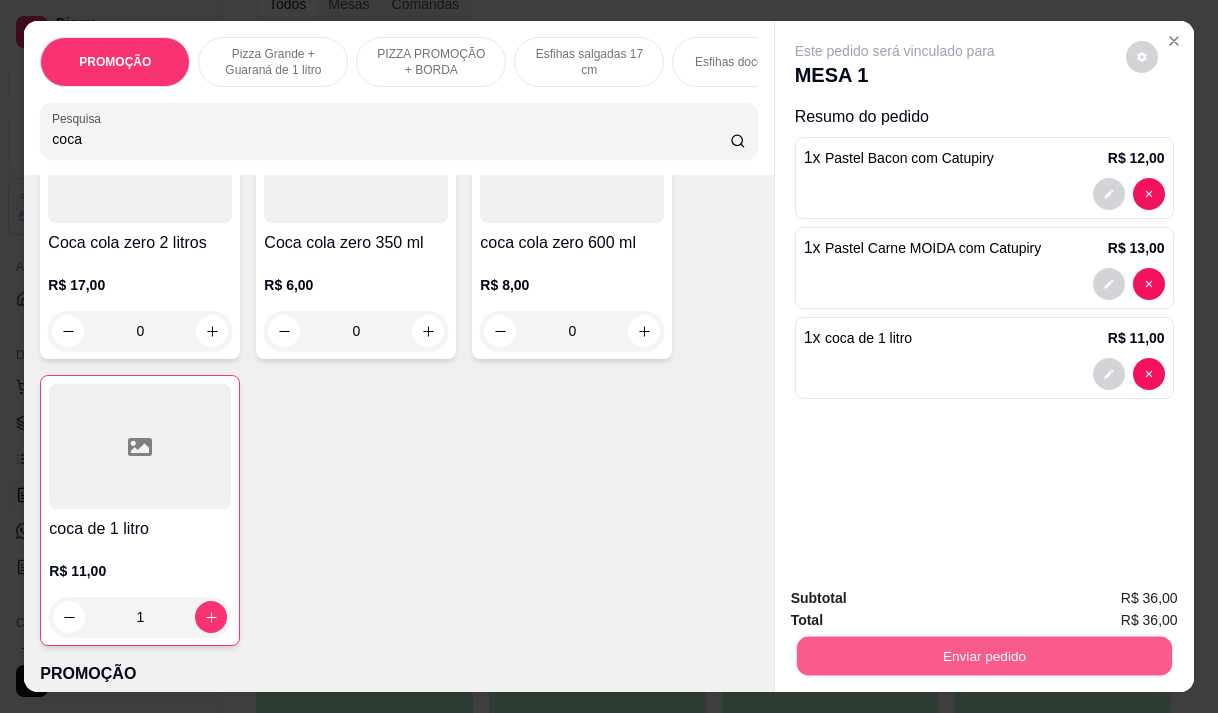 click on "Enviar pedido" at bounding box center [983, 655] 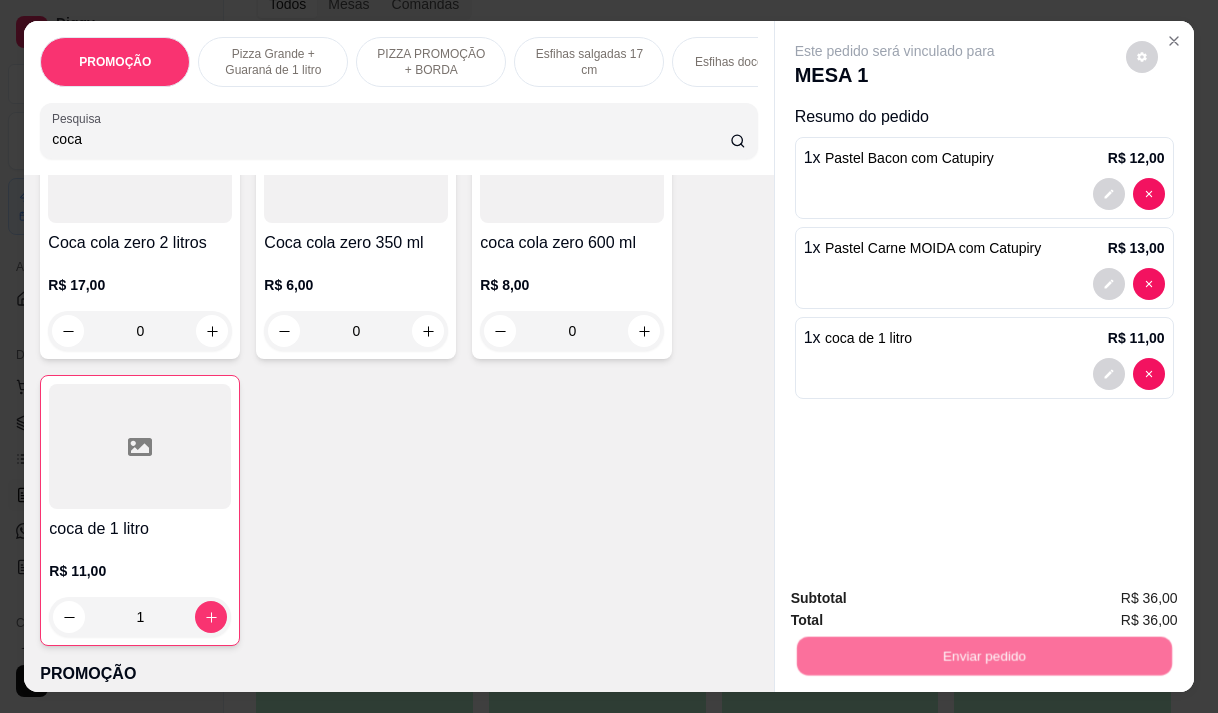 click on "Não registrar e enviar pedido" at bounding box center (918, 599) 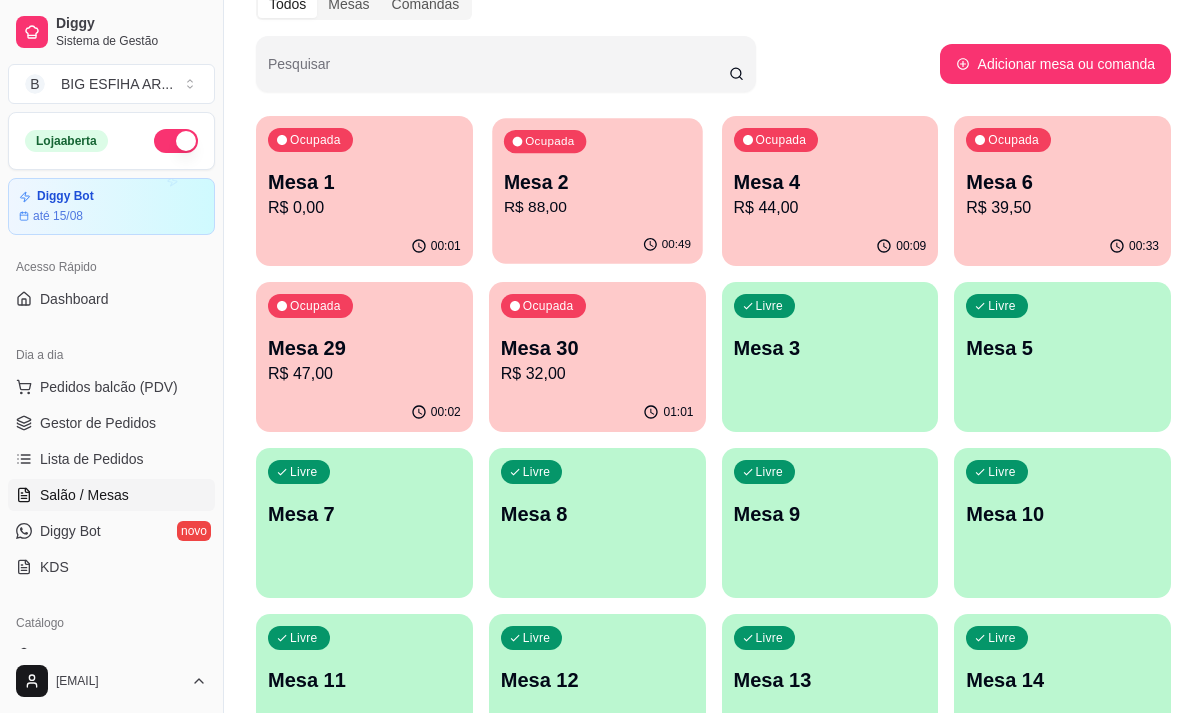 click on "R$ 88,00" at bounding box center (597, 207) 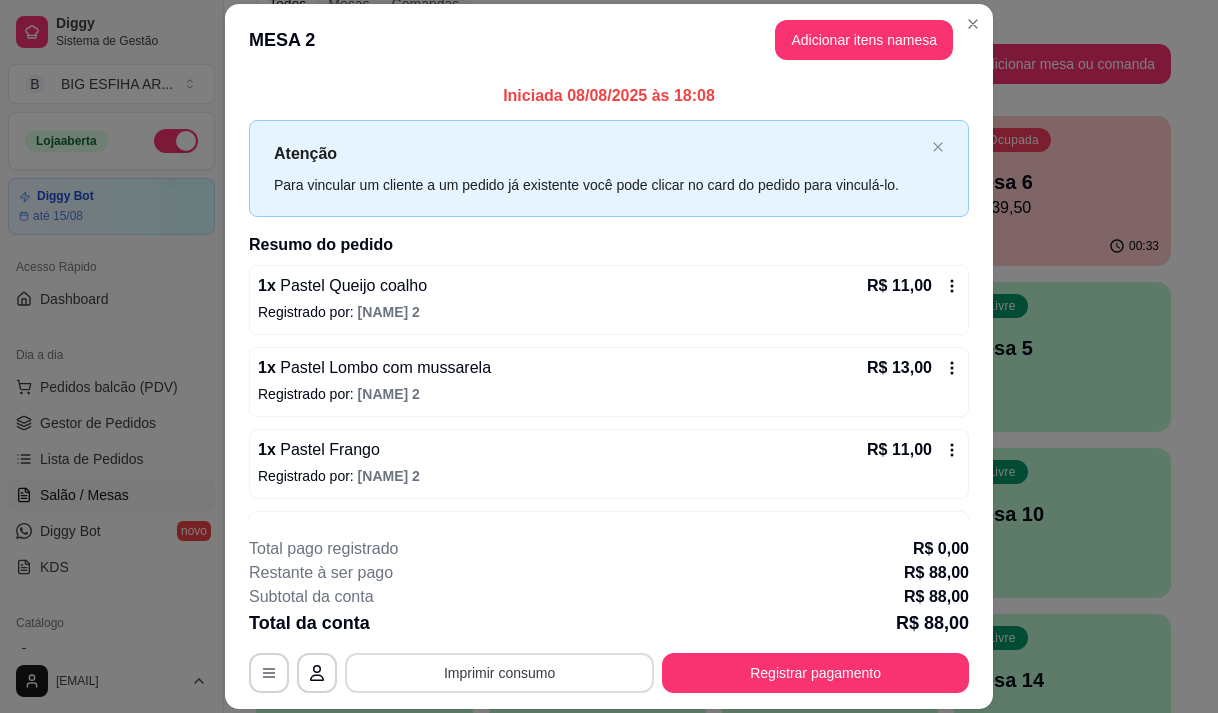 click on "Imprimir consumo" at bounding box center [499, 673] 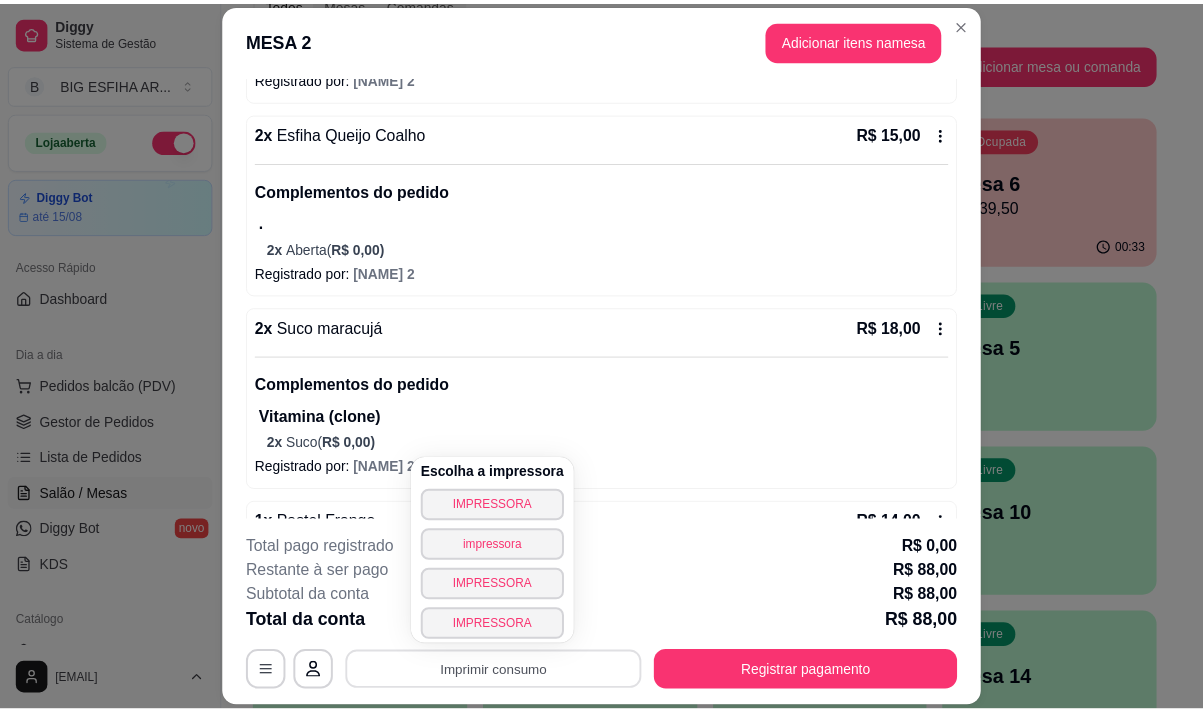 scroll, scrollTop: 500, scrollLeft: 0, axis: vertical 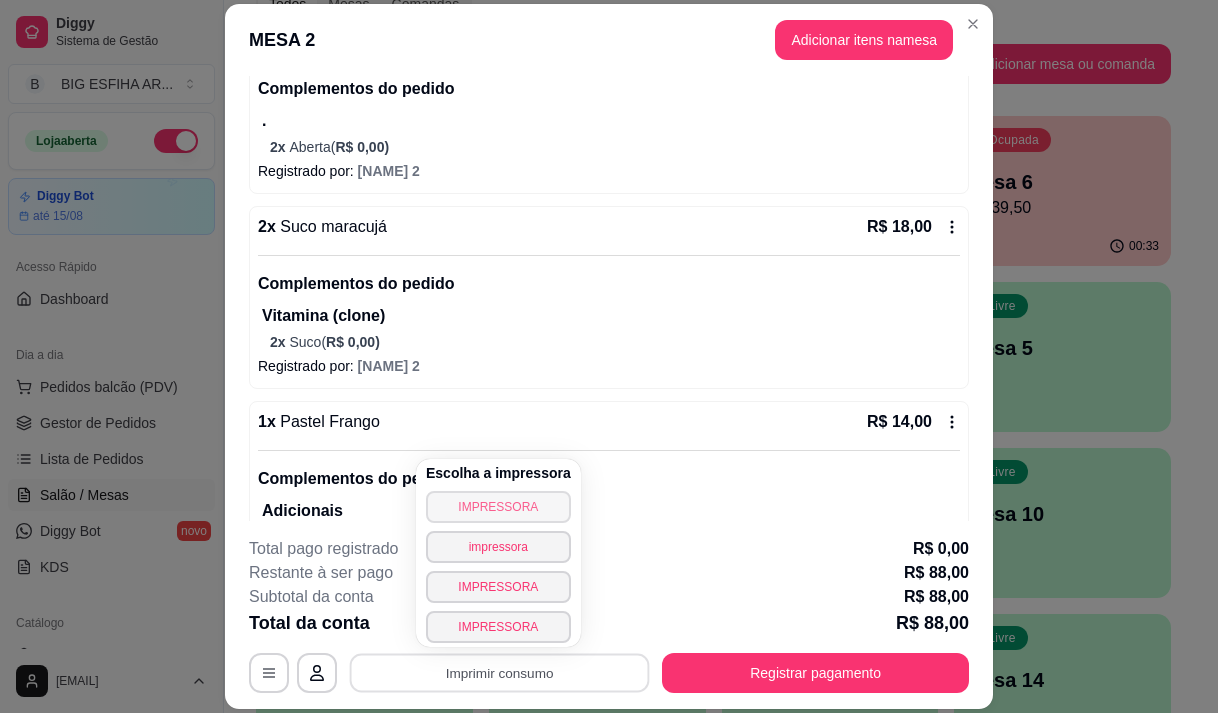 click on "IMPRESSORA" at bounding box center (498, 507) 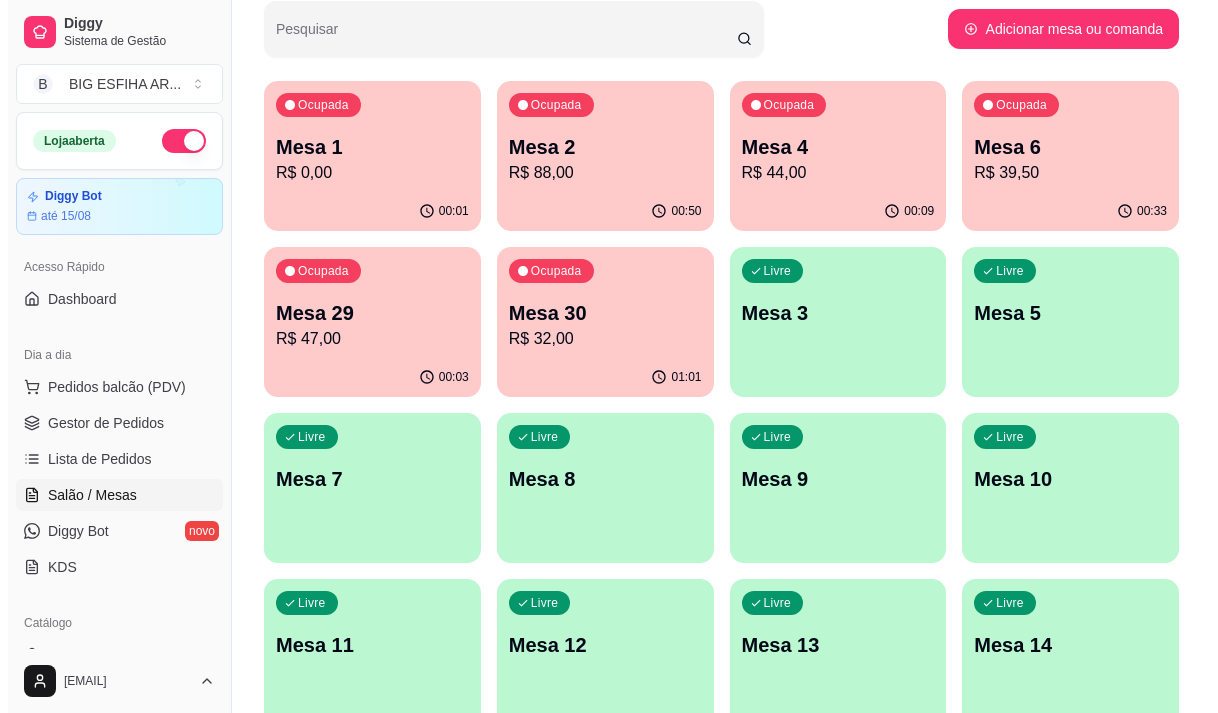 scroll, scrollTop: 300, scrollLeft: 0, axis: vertical 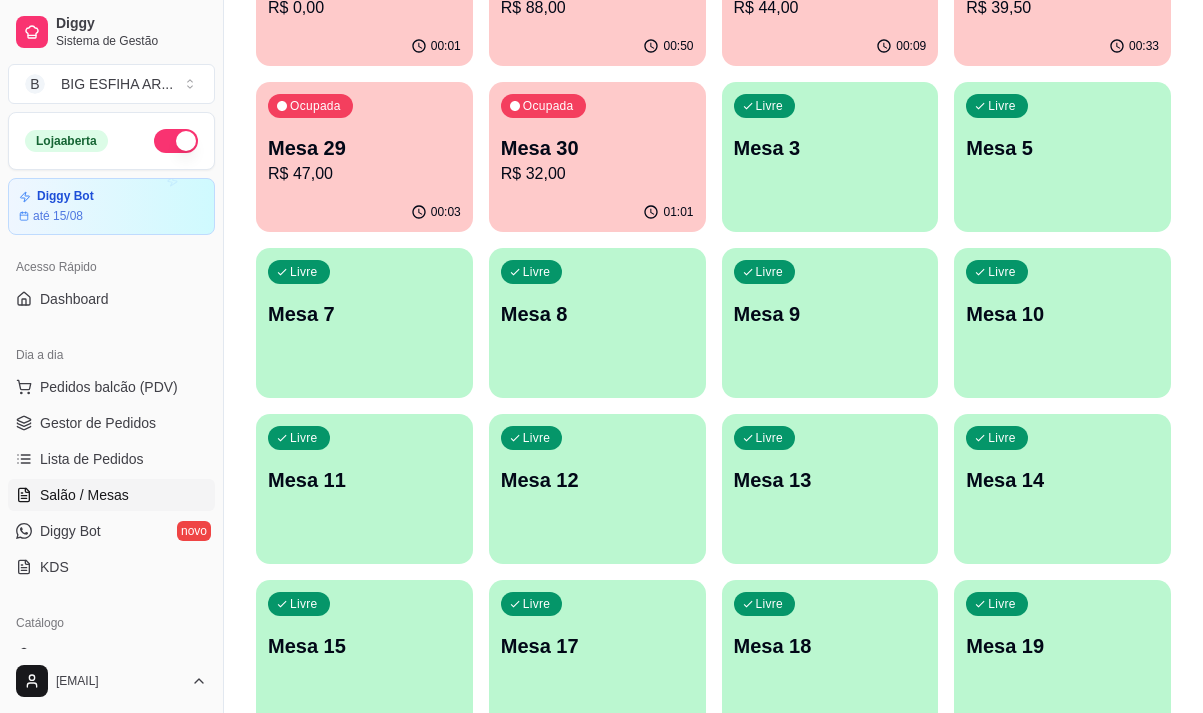 click on "Mesa 7" at bounding box center [364, 314] 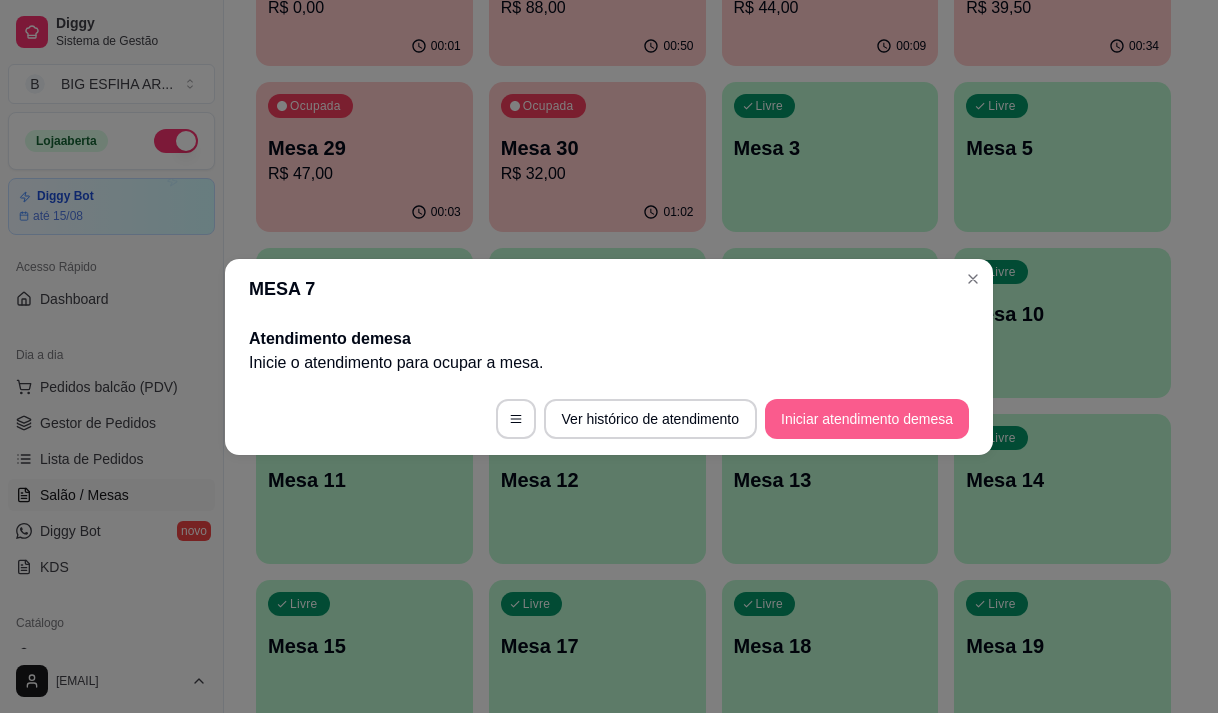 click on "Iniciar atendimento de  mesa" at bounding box center [867, 419] 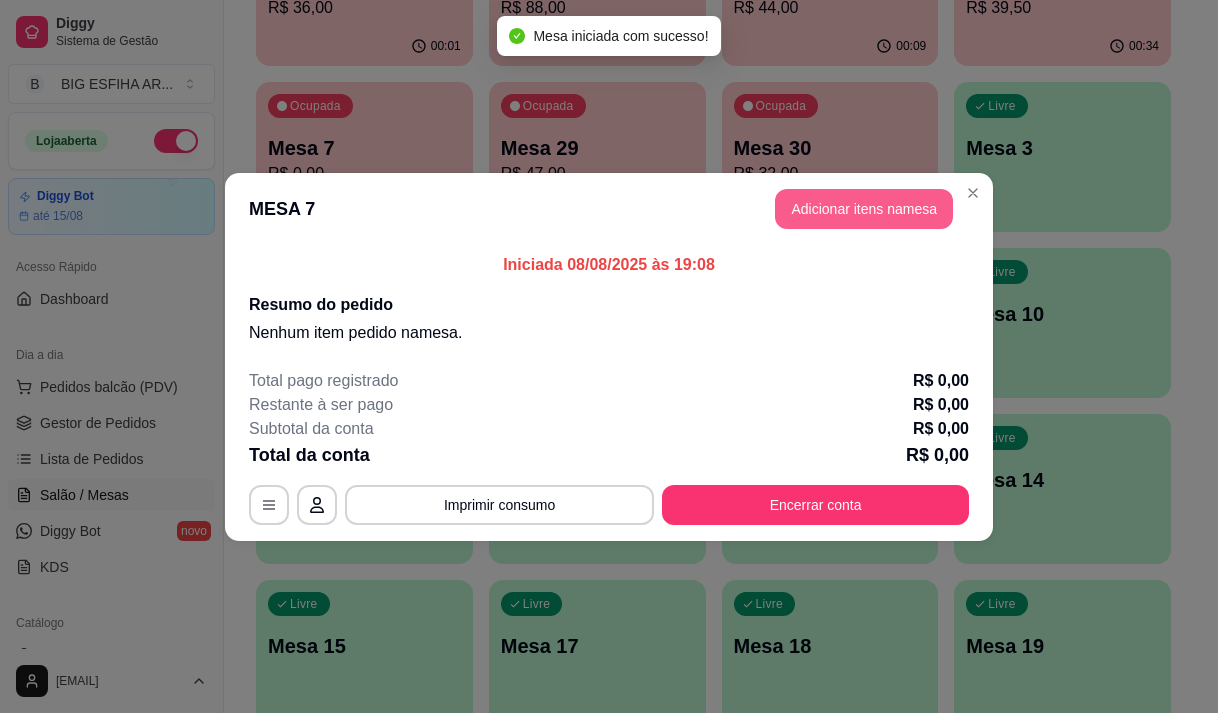 click on "Adicionar itens na  mesa" at bounding box center (864, 209) 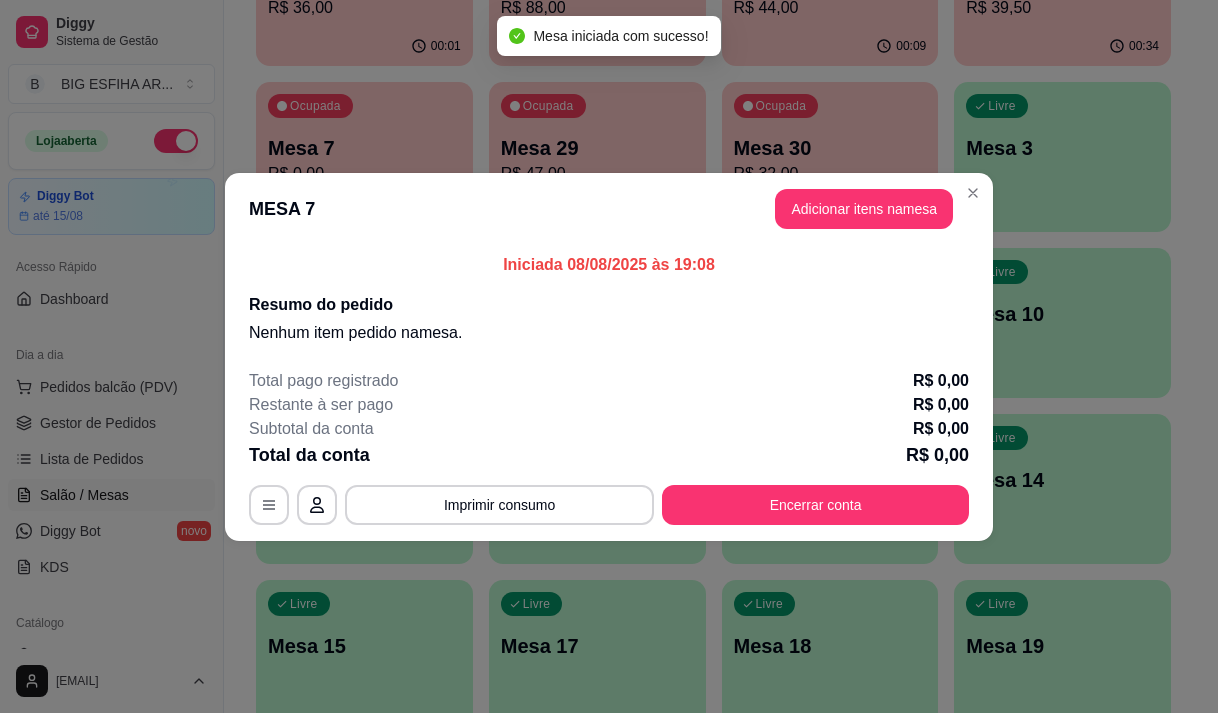 click on "Pesquisa" at bounding box center [391, 139] 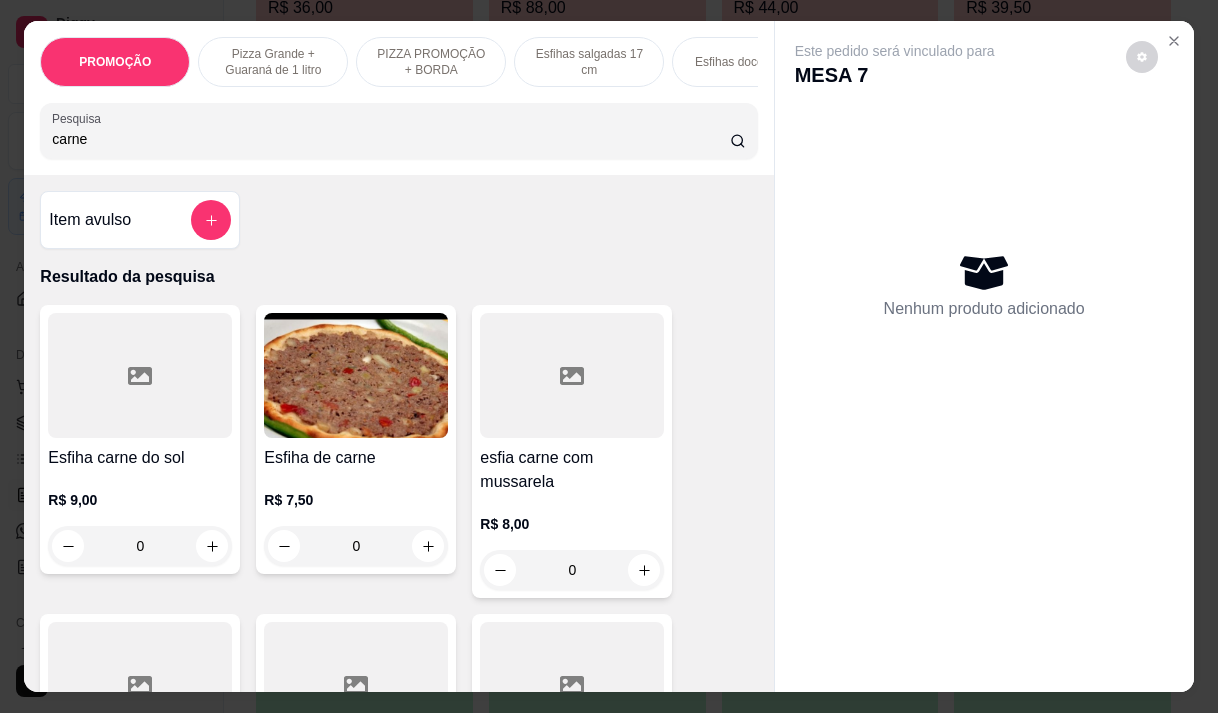 type on "carne" 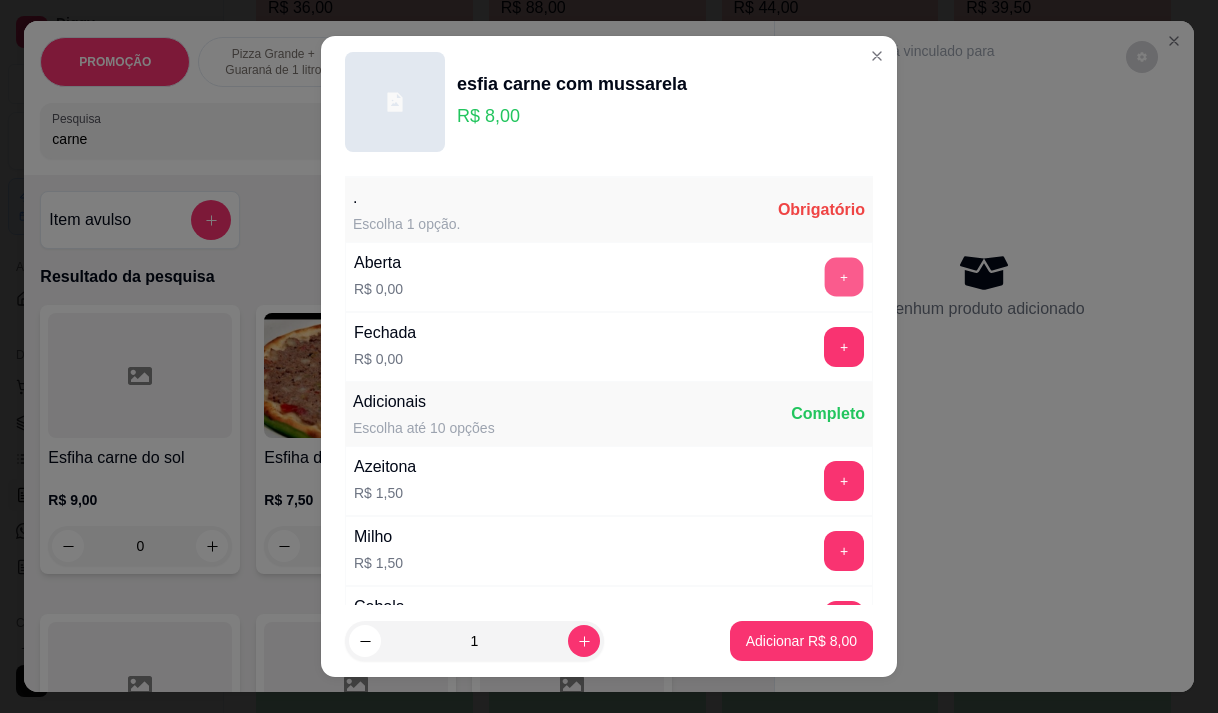click on "+" at bounding box center (844, 276) 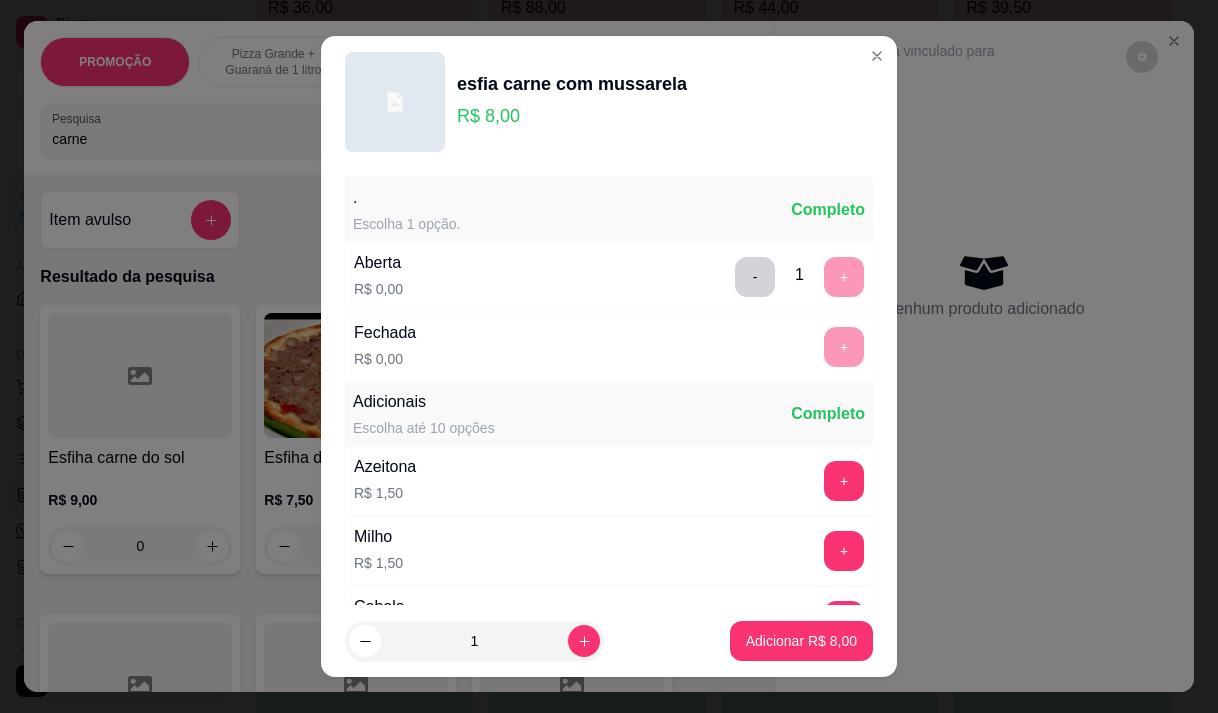 scroll, scrollTop: 28, scrollLeft: 0, axis: vertical 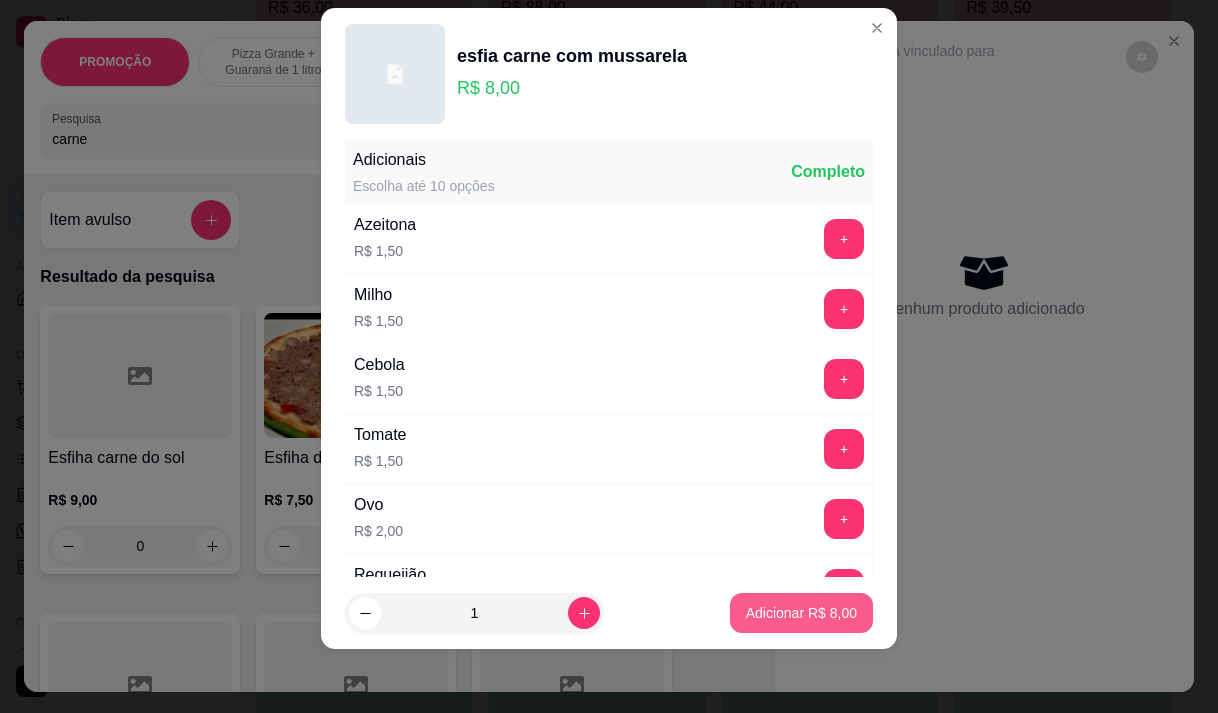 click on "Adicionar   R$ 8,00" at bounding box center (801, 613) 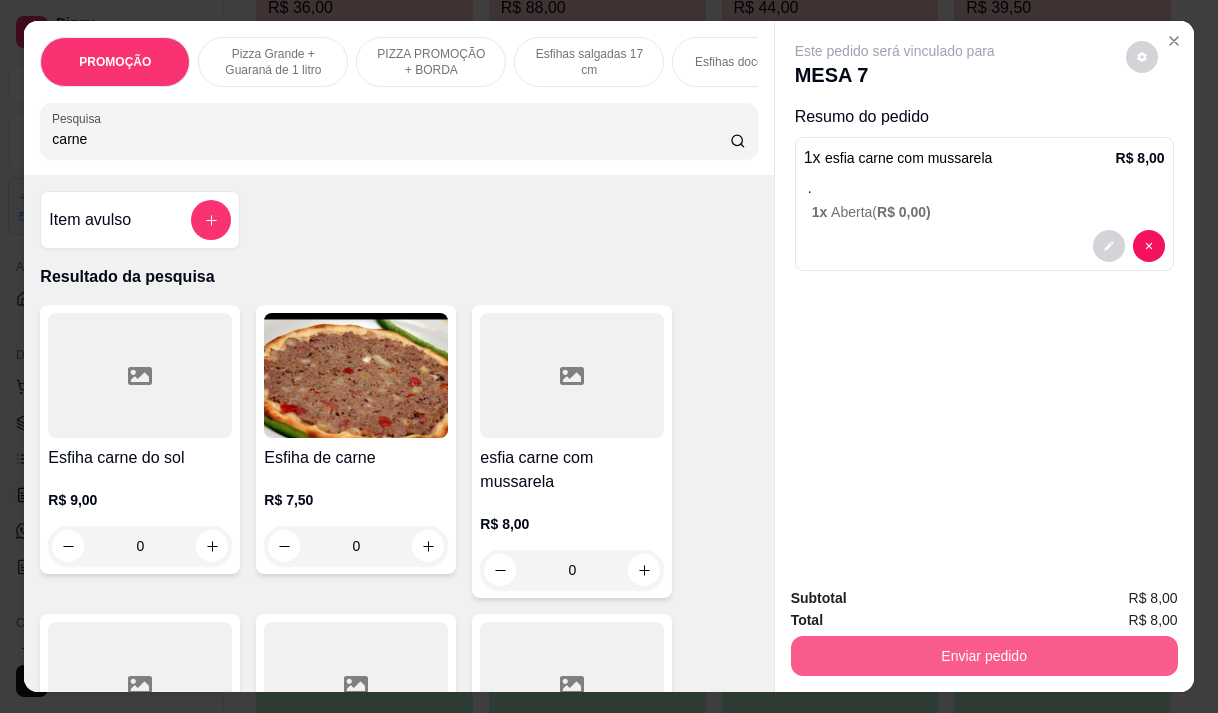 click on "Enviar pedido" at bounding box center [984, 656] 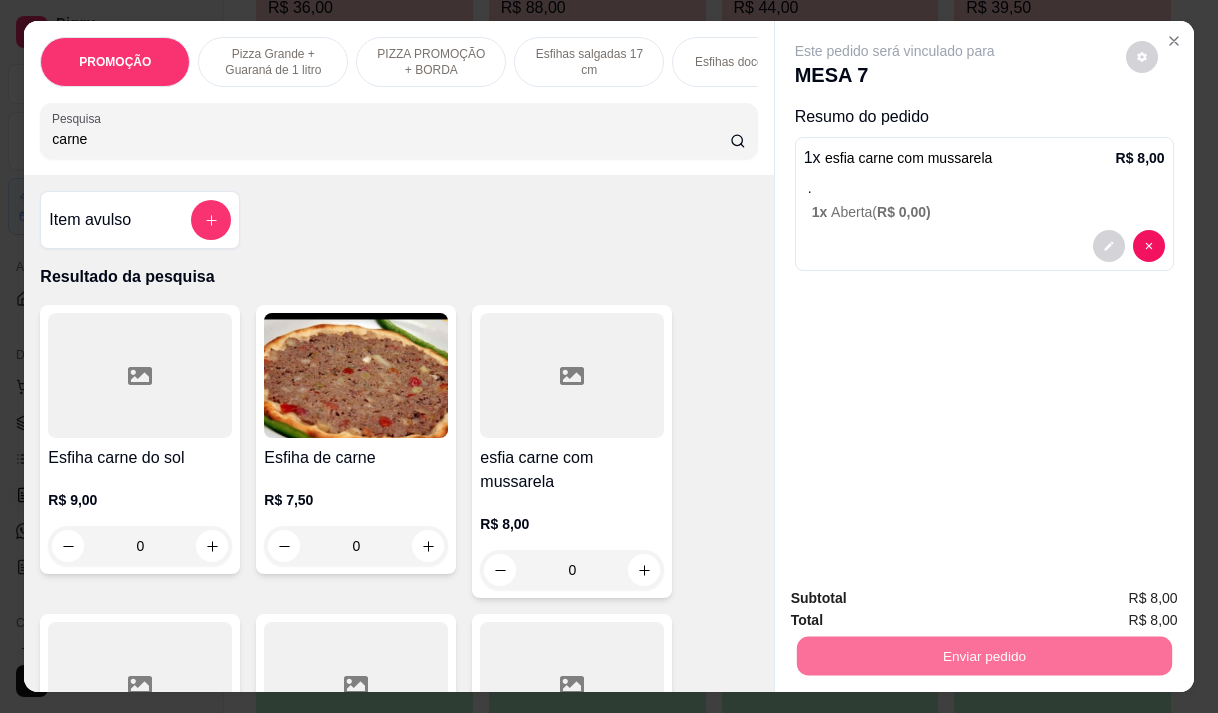 click on "Não registrar e enviar pedido" at bounding box center [918, 598] 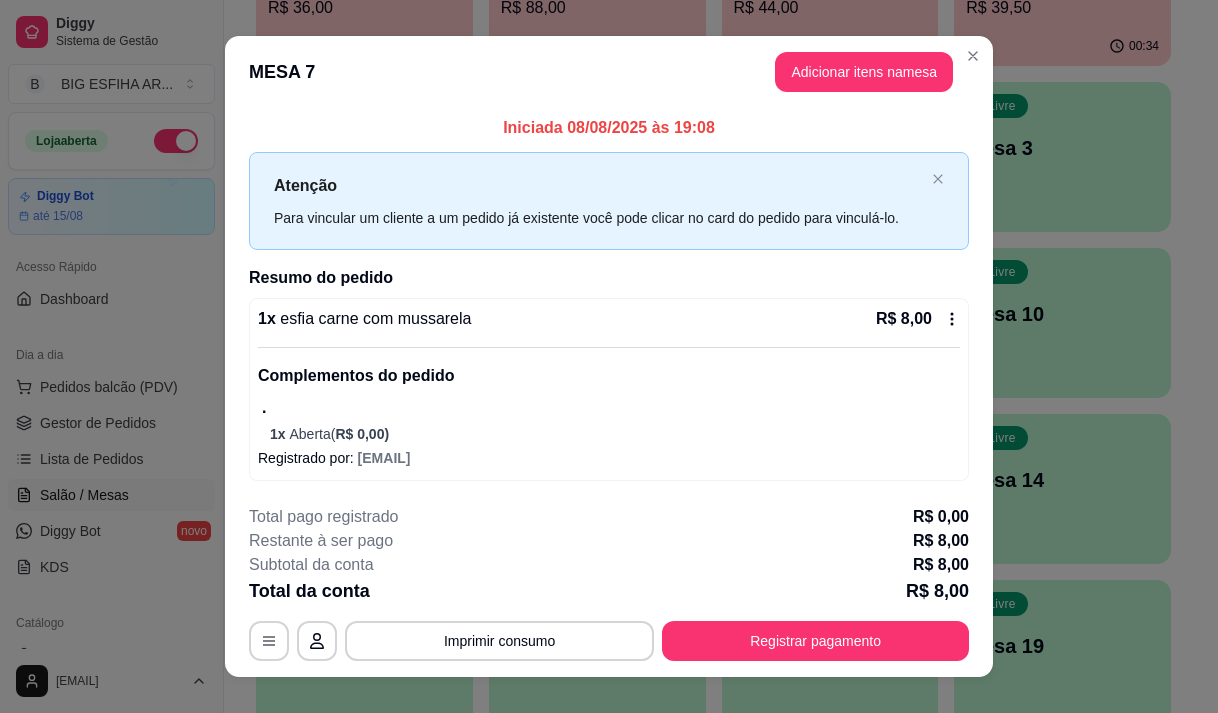 type 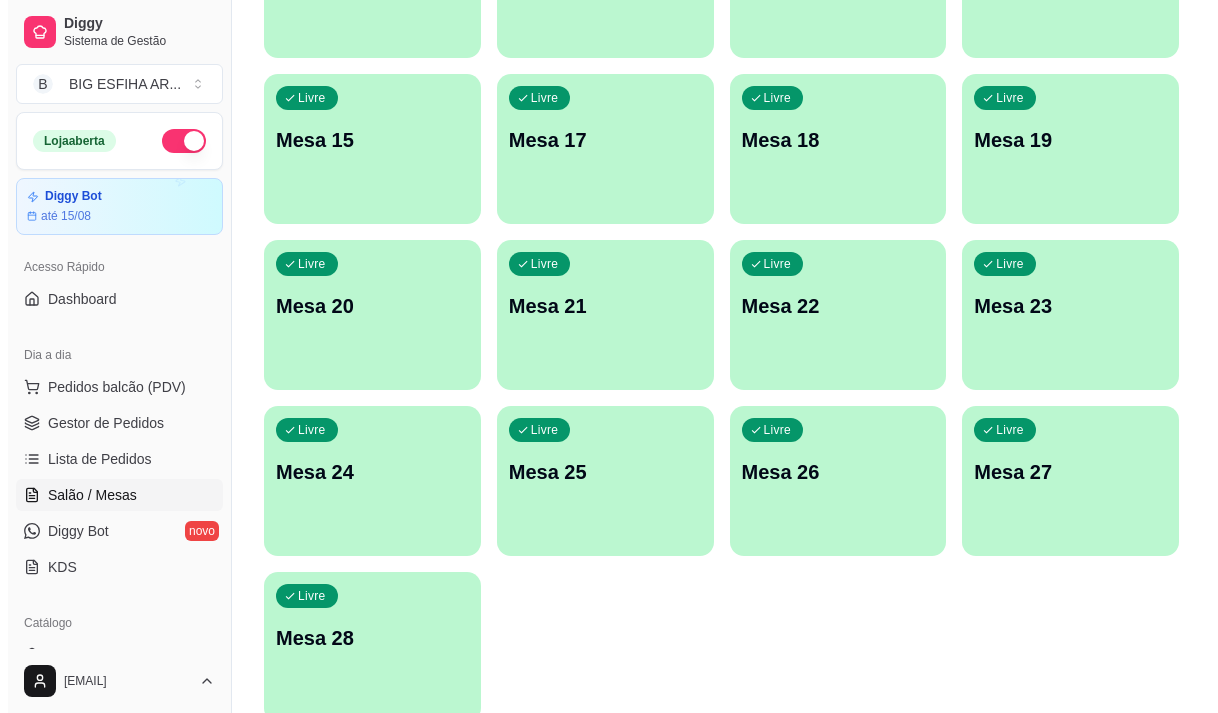 scroll, scrollTop: 896, scrollLeft: 0, axis: vertical 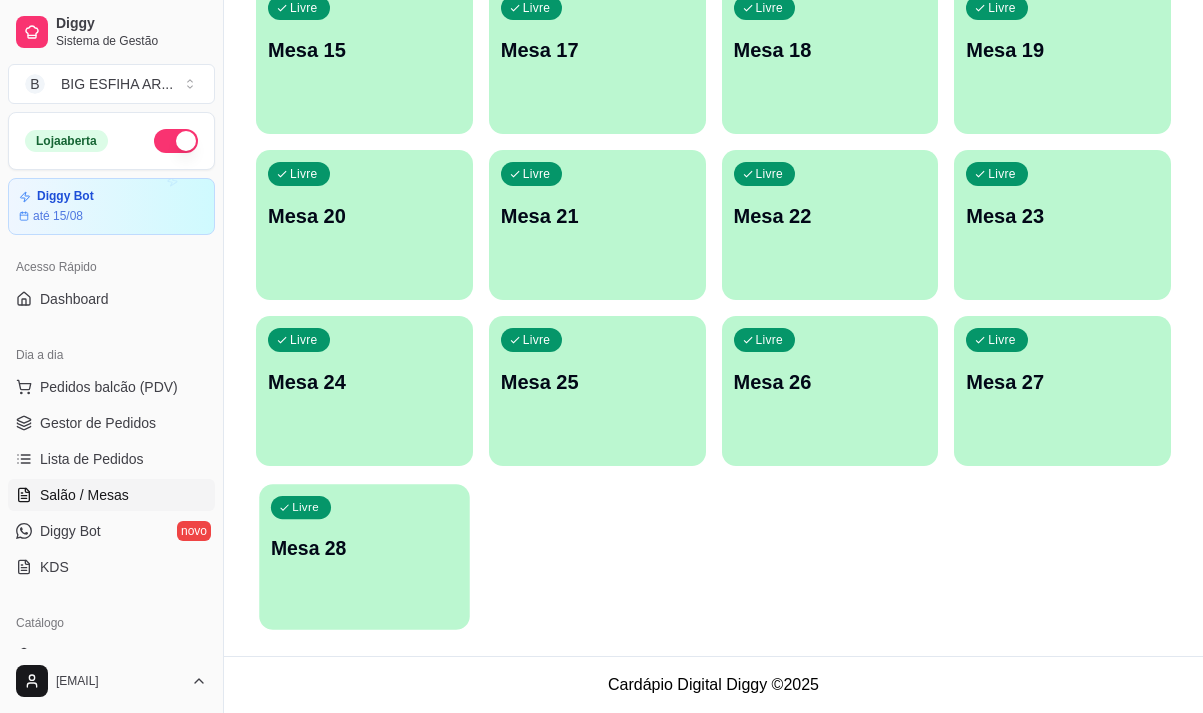 click on "Livre Mesa 28" at bounding box center (364, 545) 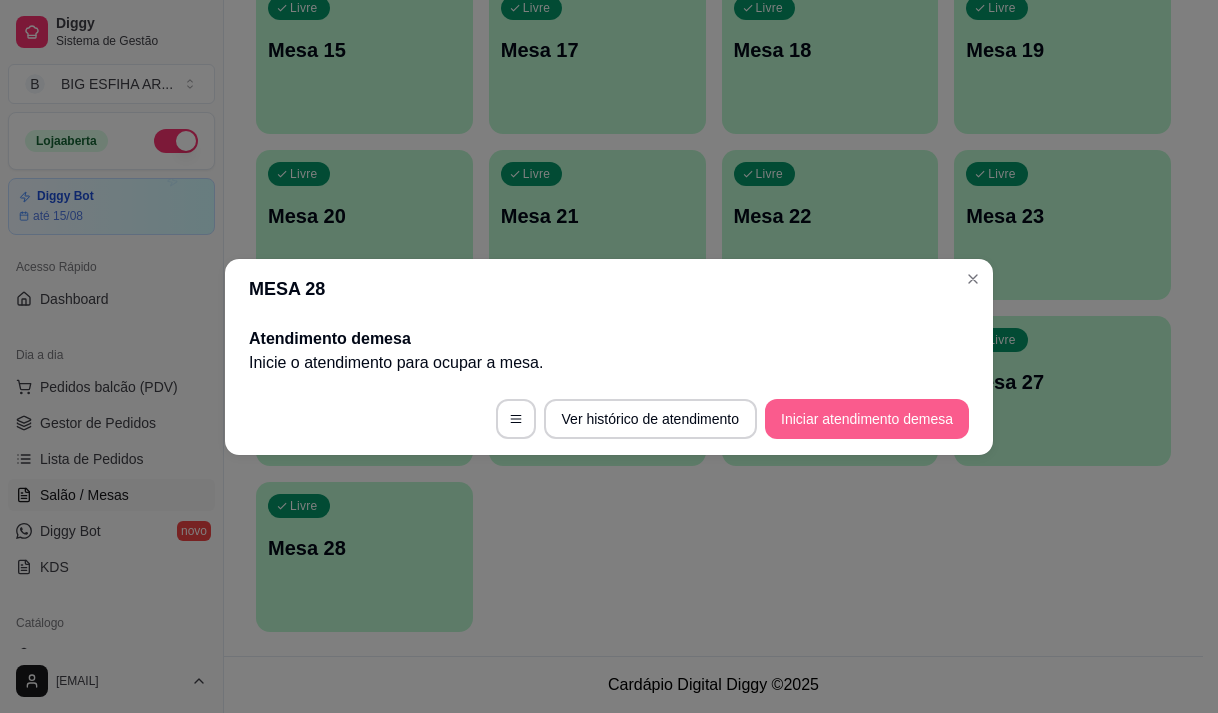 click on "Iniciar atendimento de  mesa" at bounding box center [867, 419] 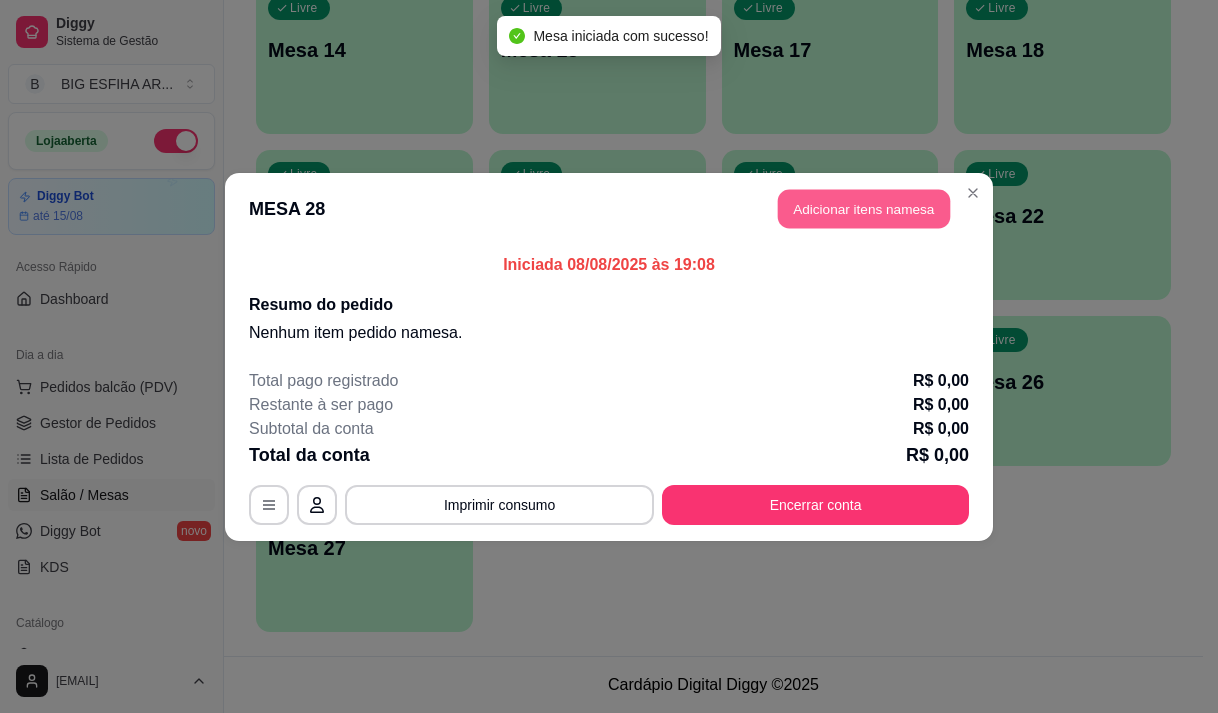 click on "Adicionar itens na  mesa" at bounding box center [864, 208] 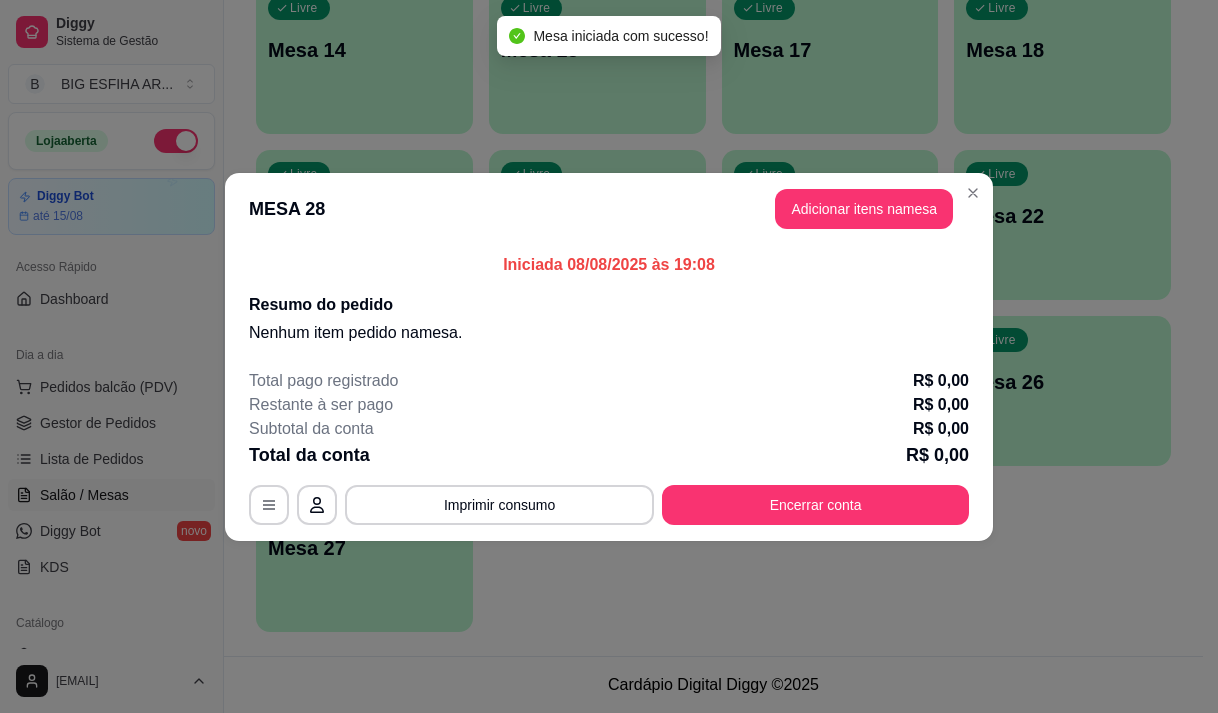 click on "Pesquisa" at bounding box center (398, 131) 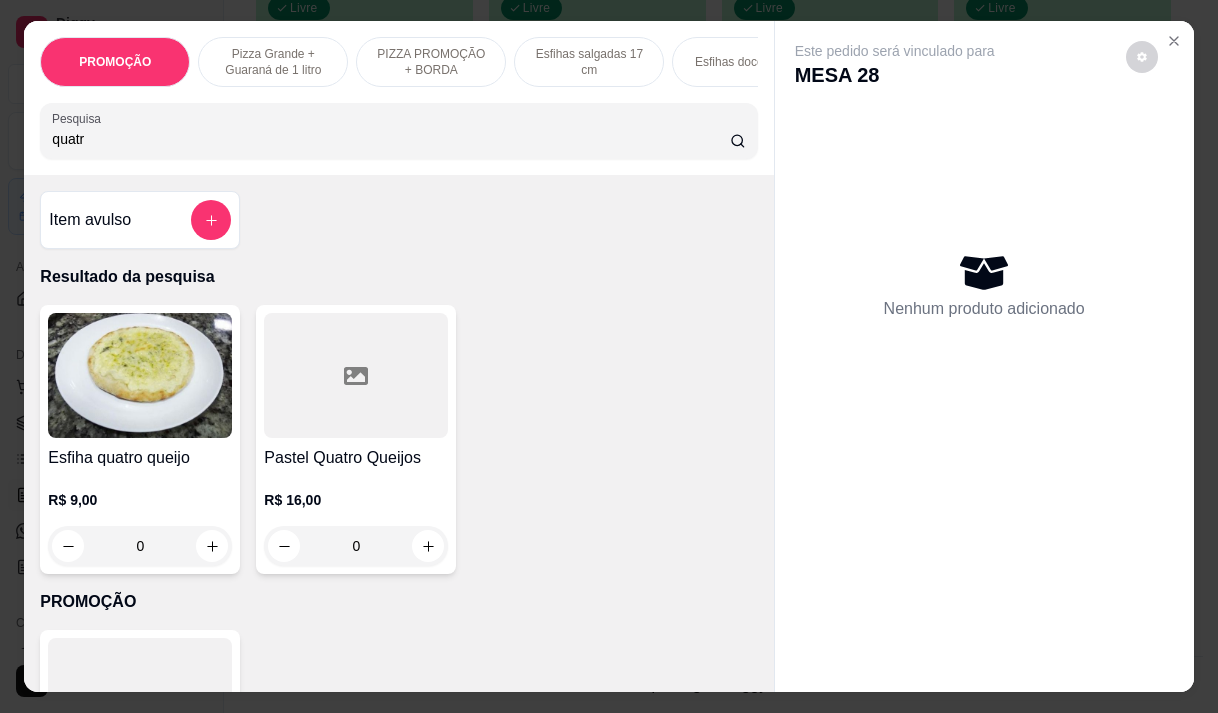 type on "quatr" 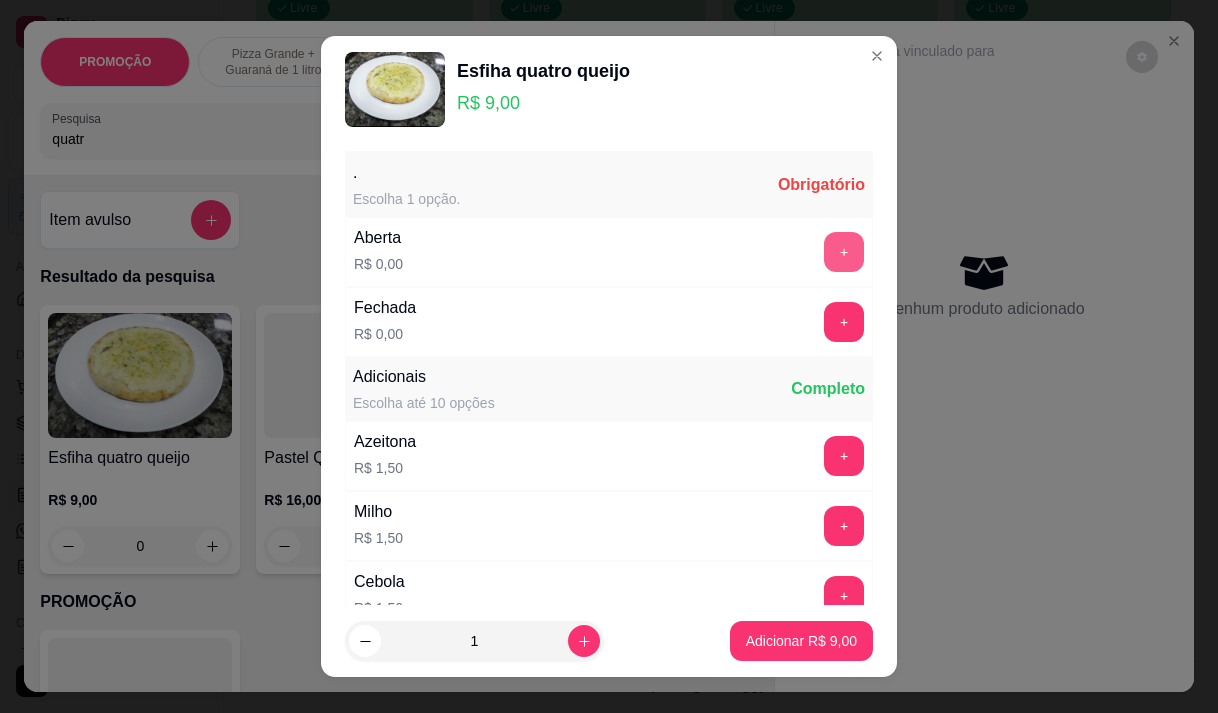 click on "+" at bounding box center (844, 252) 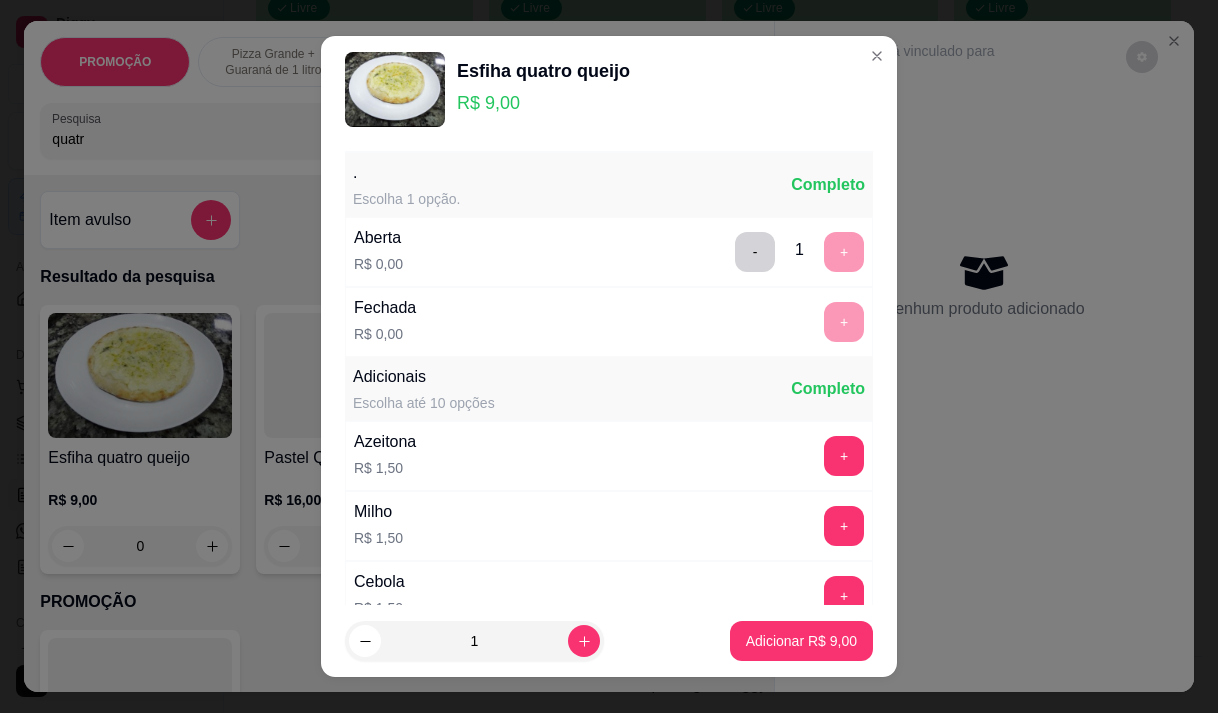 scroll, scrollTop: 28, scrollLeft: 0, axis: vertical 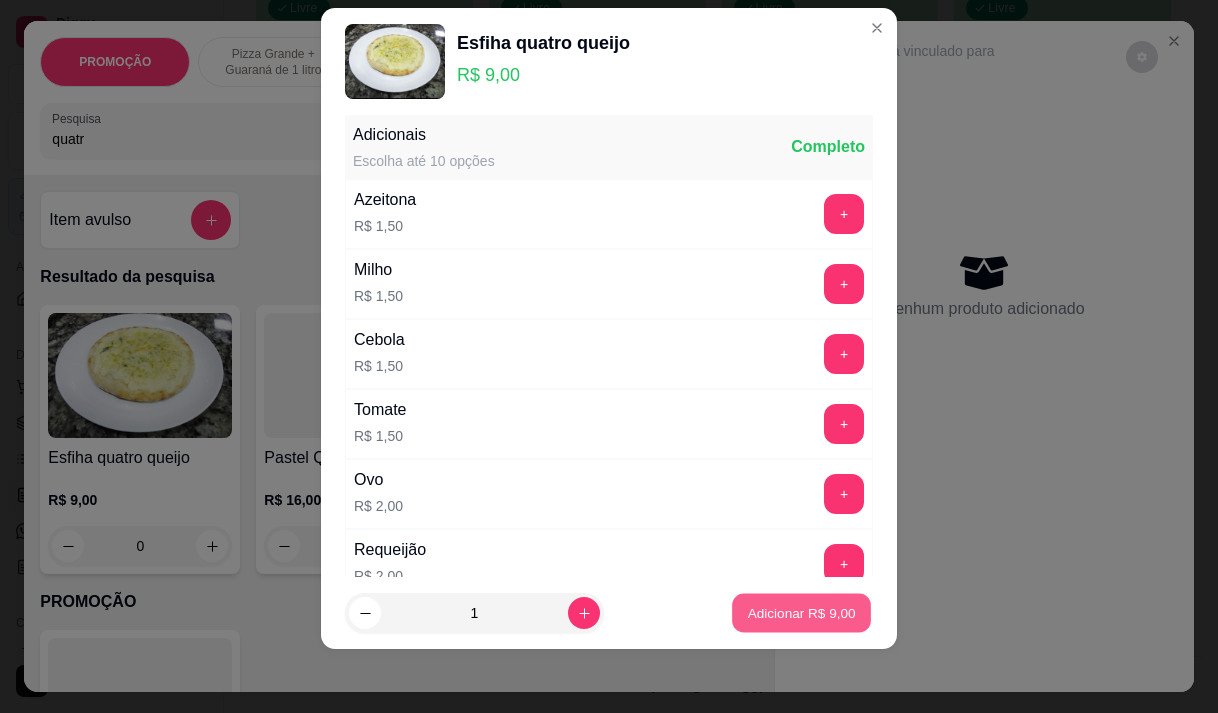click on "Adicionar   R$ 9,00" at bounding box center [801, 613] 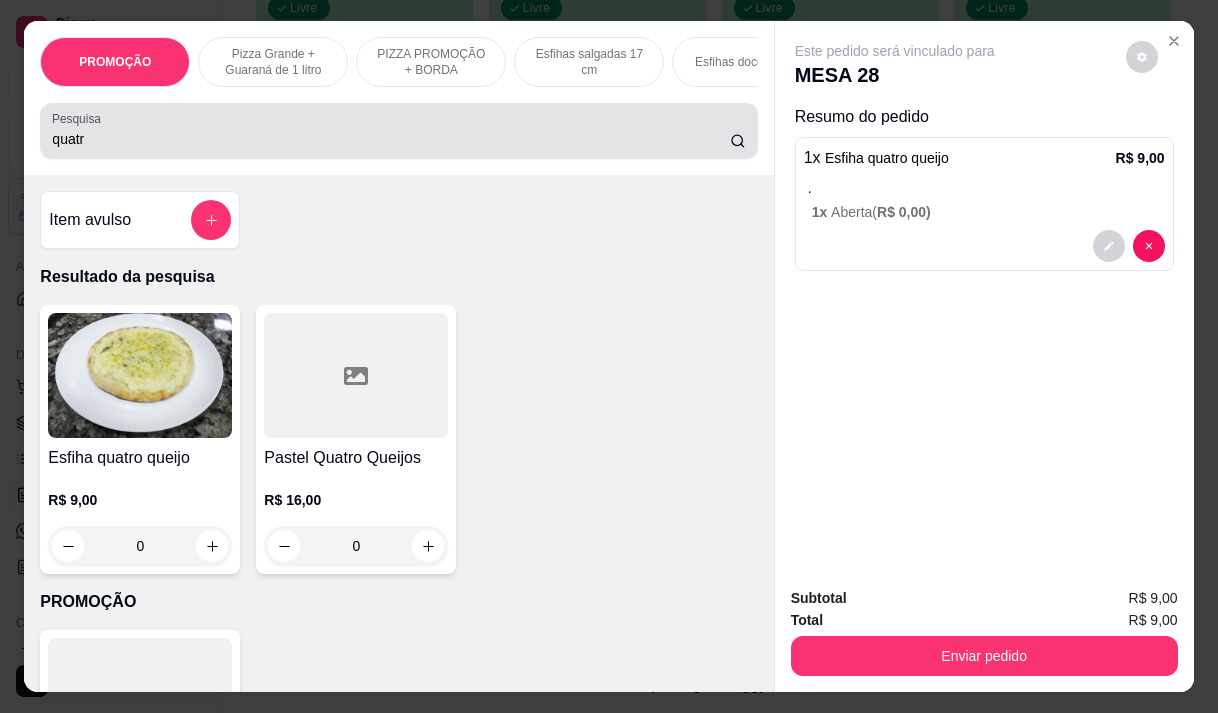 click on "quatr" at bounding box center (391, 139) 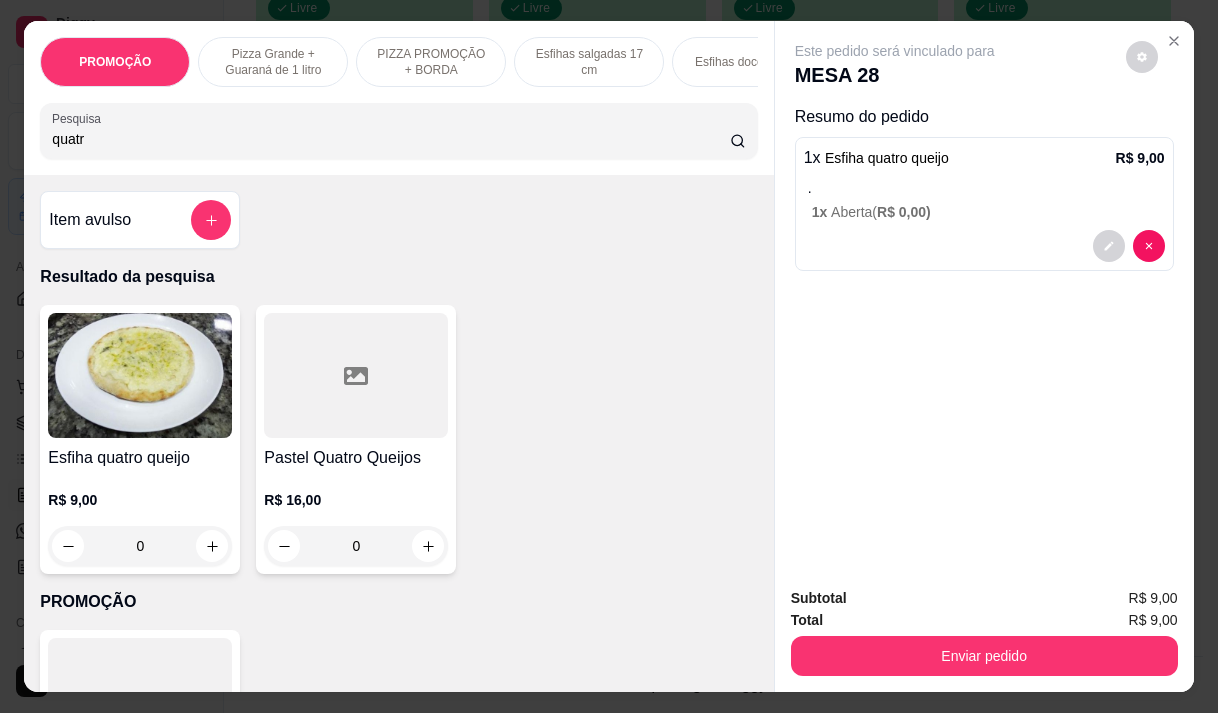 click on "quatr" at bounding box center [391, 139] 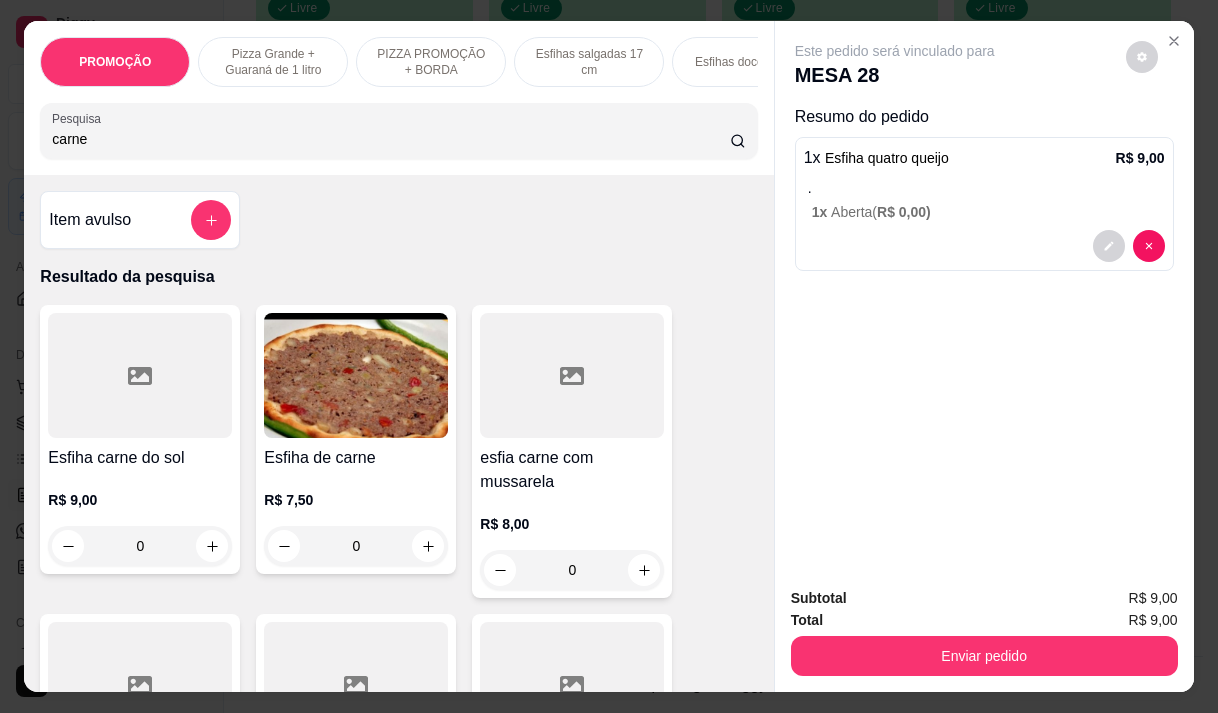 type on "carne" 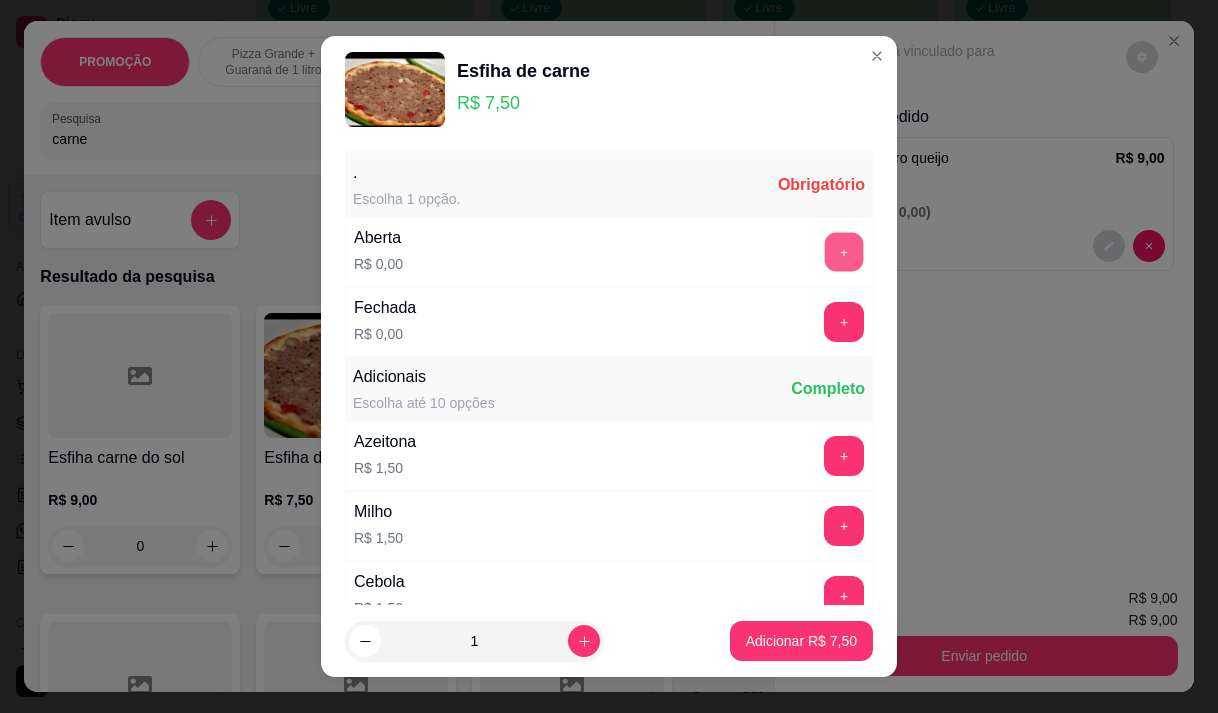 click on "+" at bounding box center [844, 251] 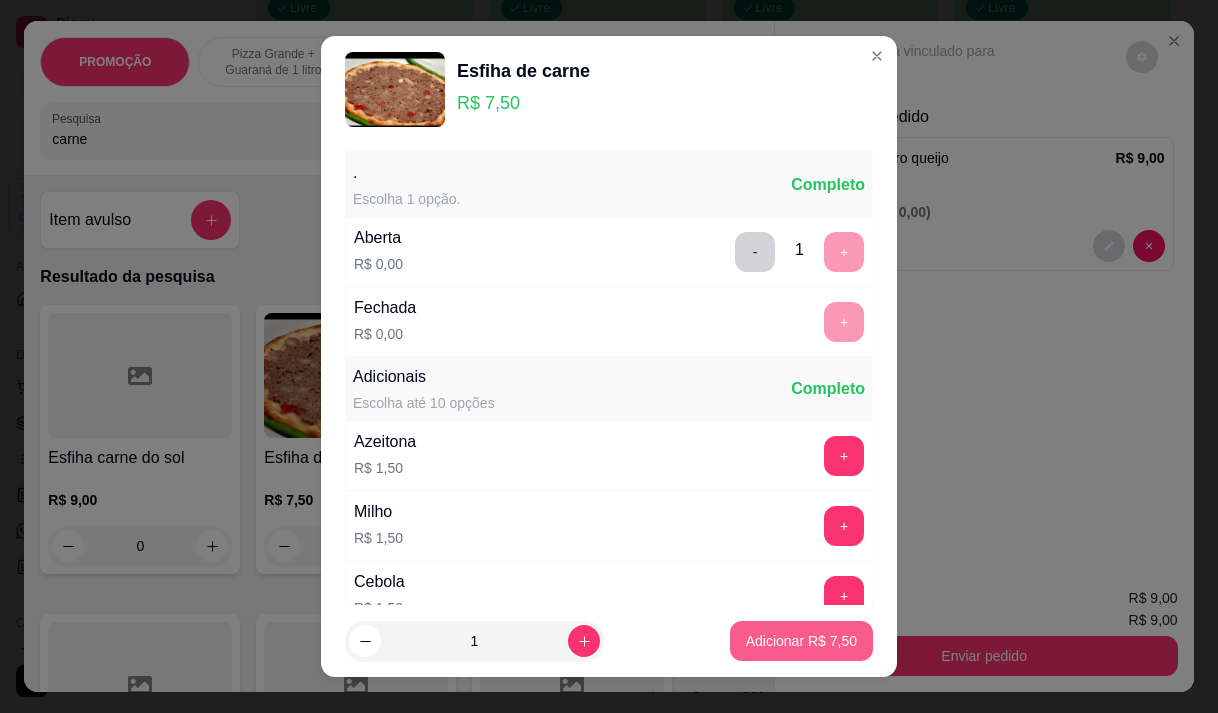 scroll, scrollTop: 28, scrollLeft: 0, axis: vertical 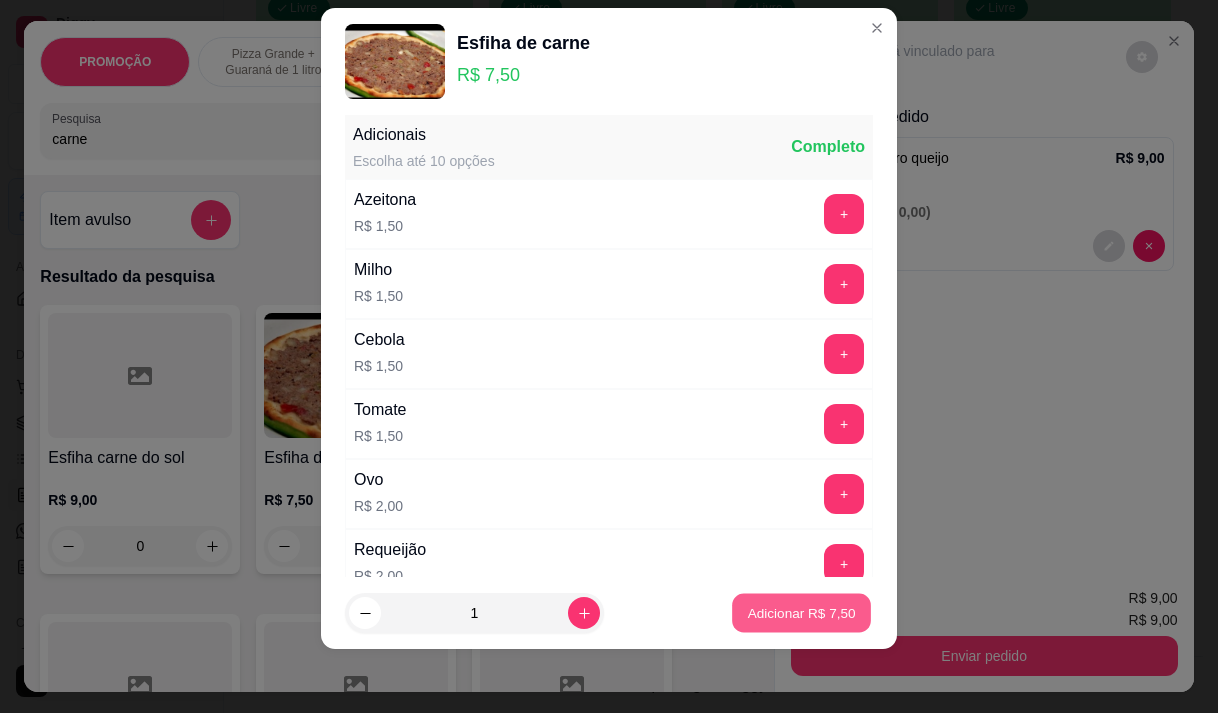 click on "Adicionar   R$ 7,50" at bounding box center (801, 613) 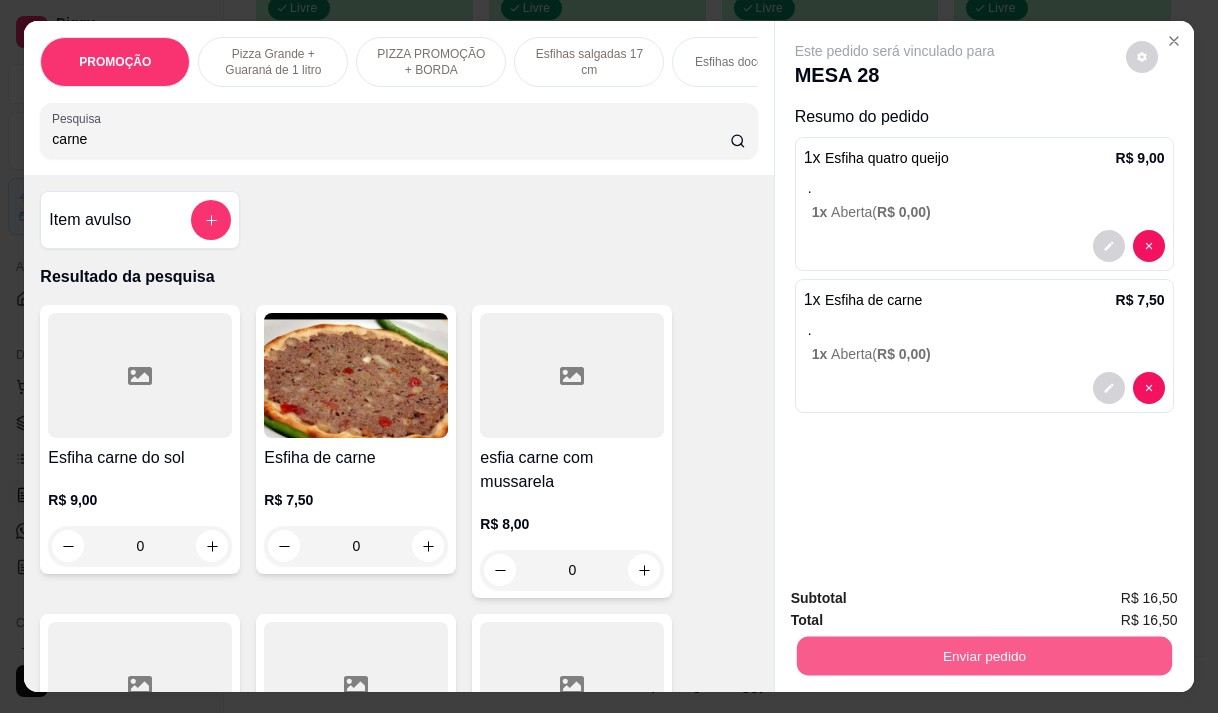 click on "Enviar pedido" at bounding box center (983, 655) 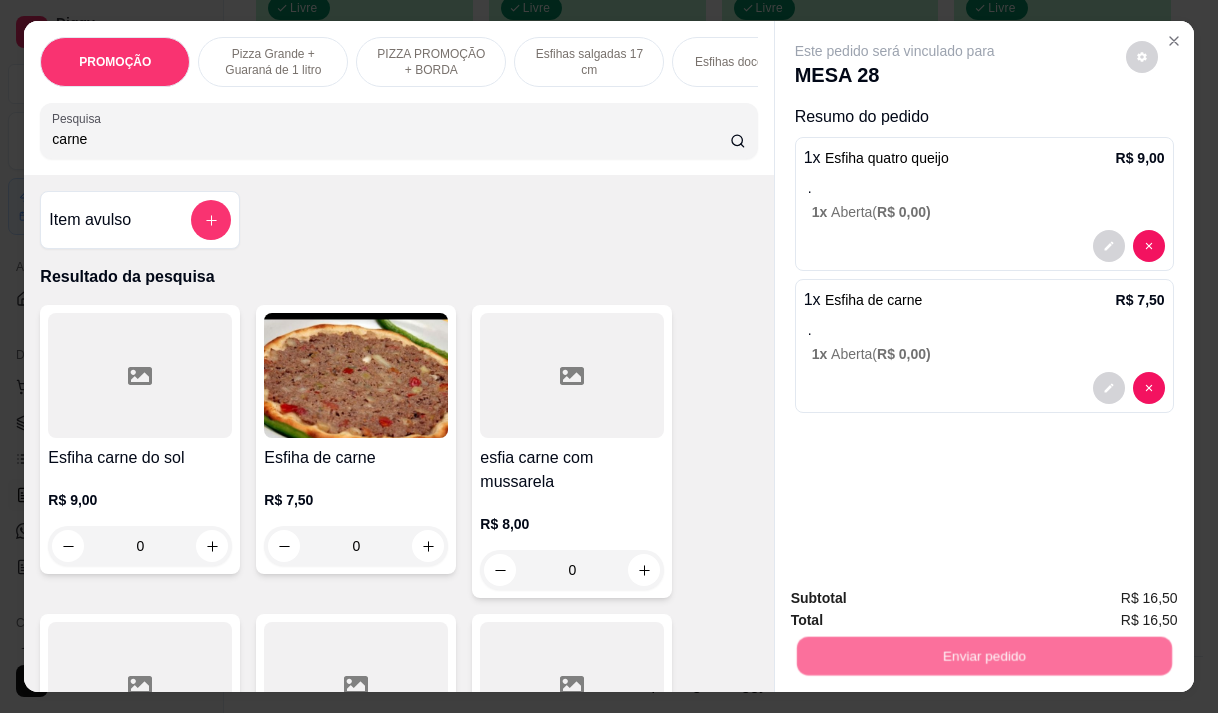click on "Não registrar e enviar pedido" at bounding box center [918, 598] 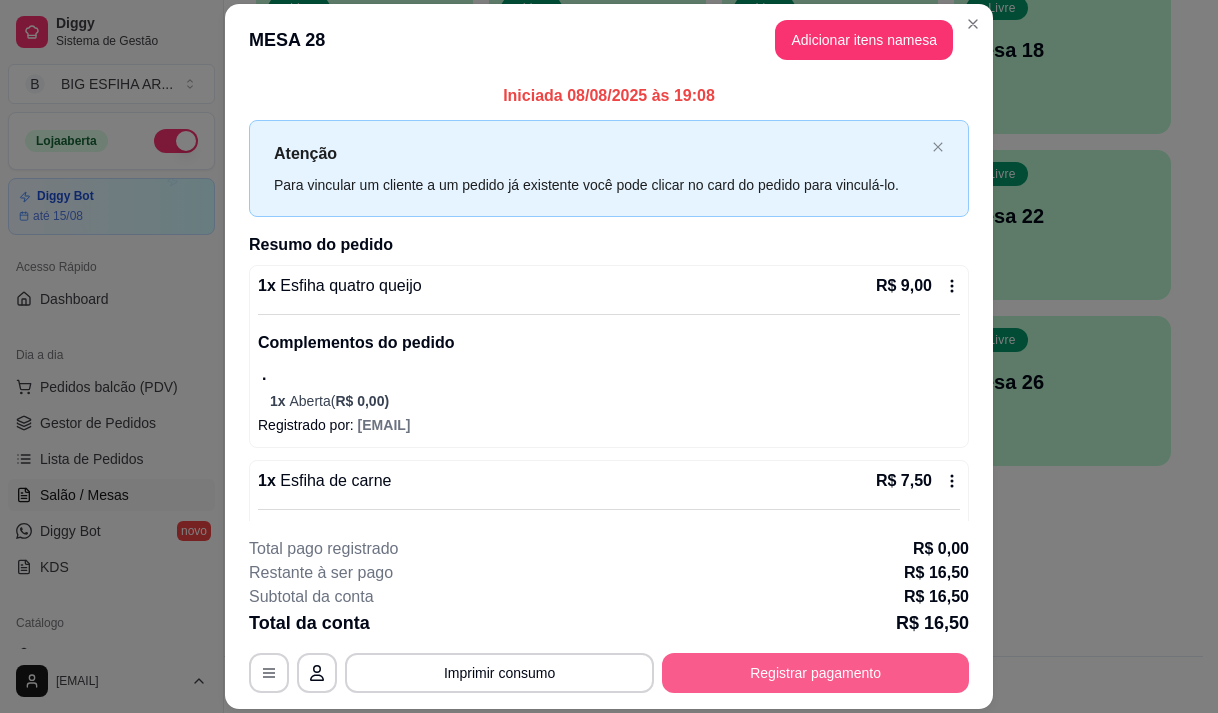click on "Registrar pagamento" at bounding box center (815, 673) 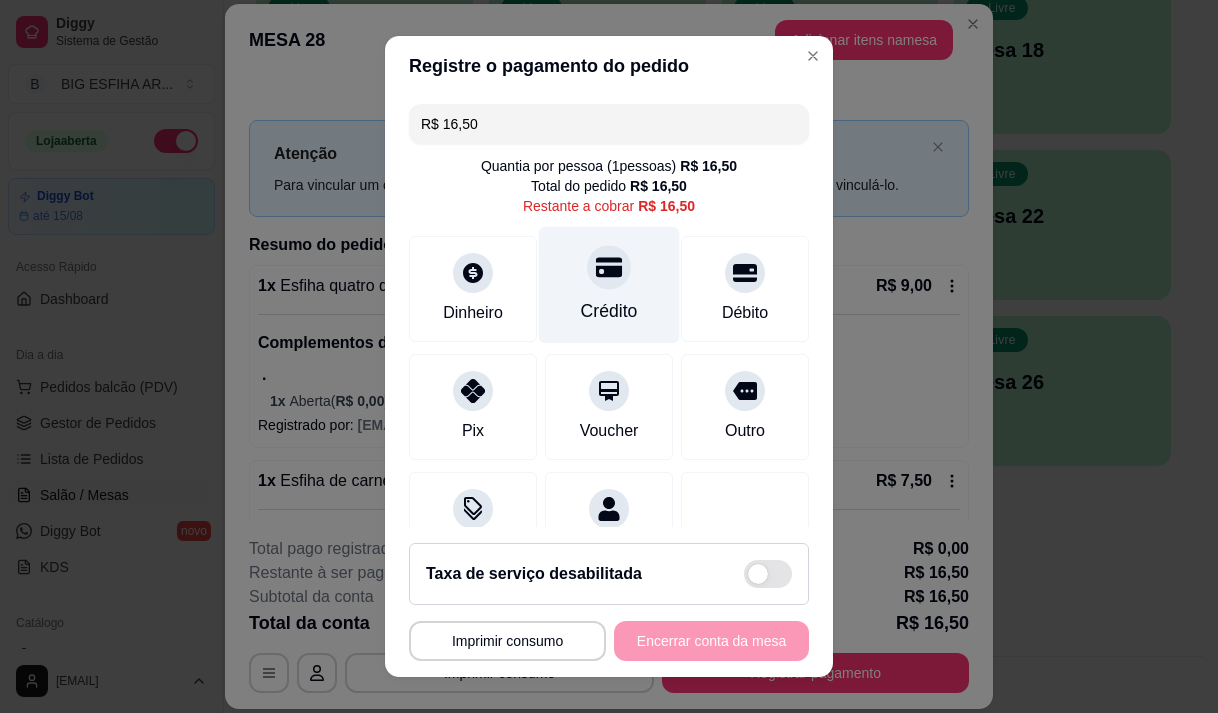 click on "Crédito" at bounding box center [609, 311] 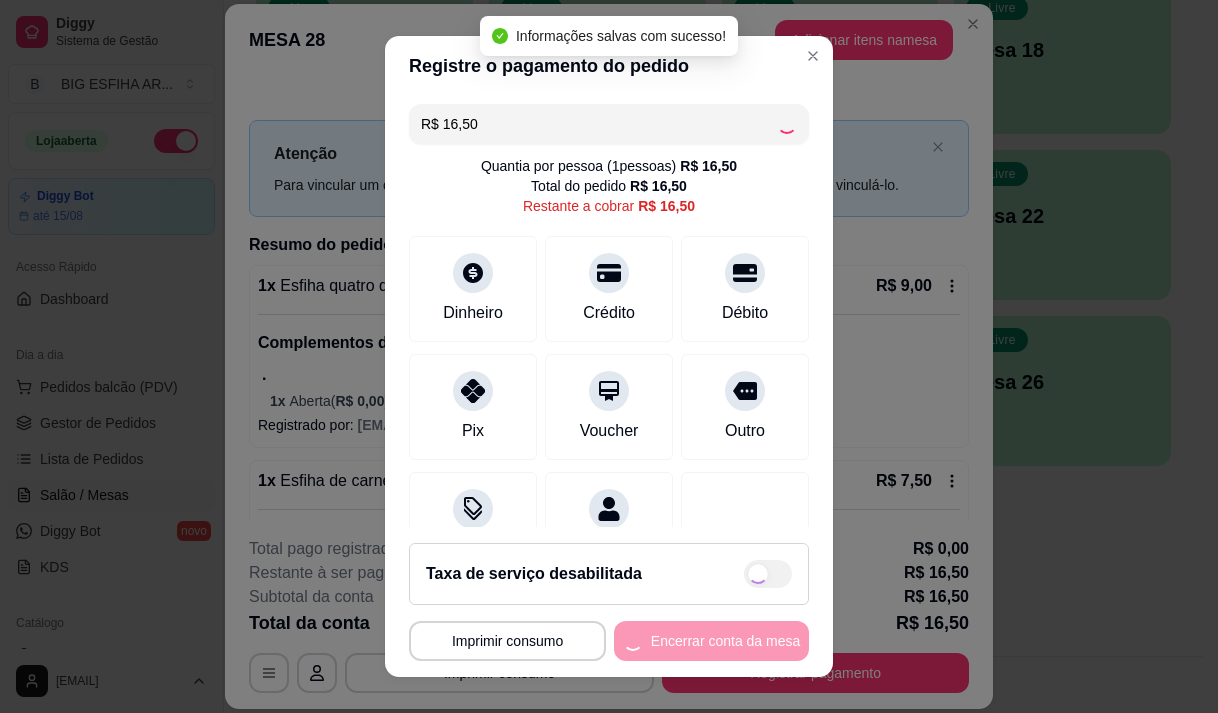 type on "R$ 0,00" 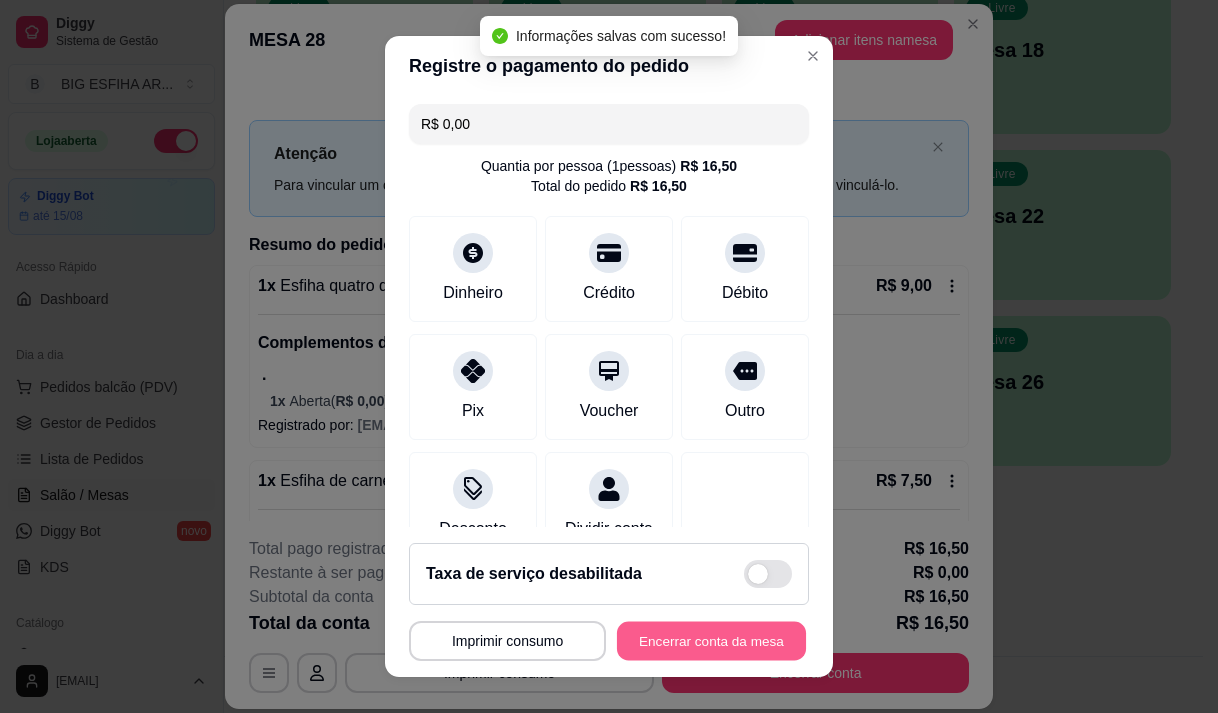 click on "Encerrar conta da mesa" at bounding box center (711, 641) 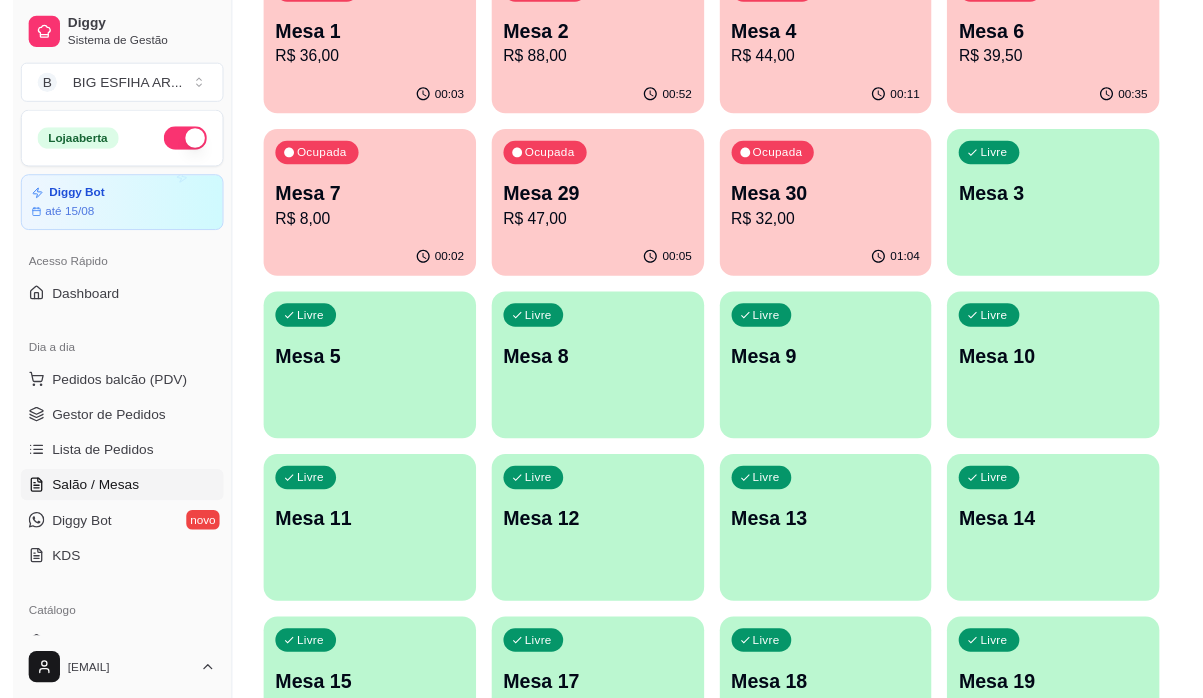 scroll, scrollTop: 0, scrollLeft: 0, axis: both 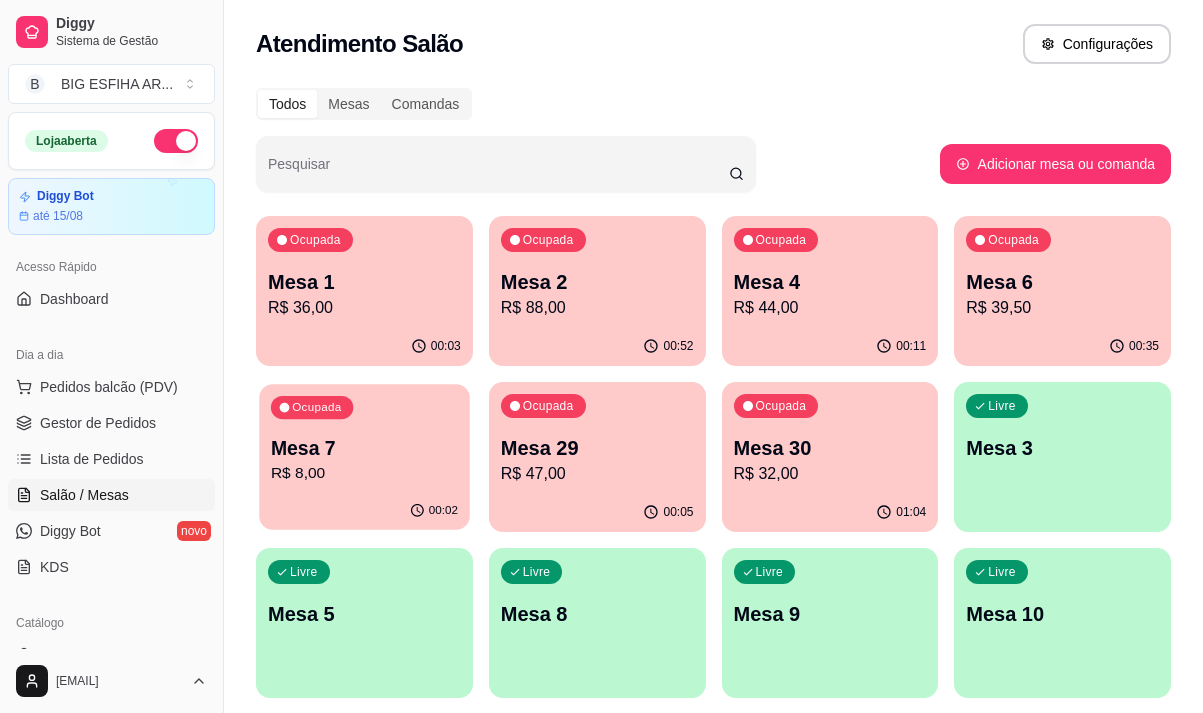click on "R$ 8,00" at bounding box center (364, 473) 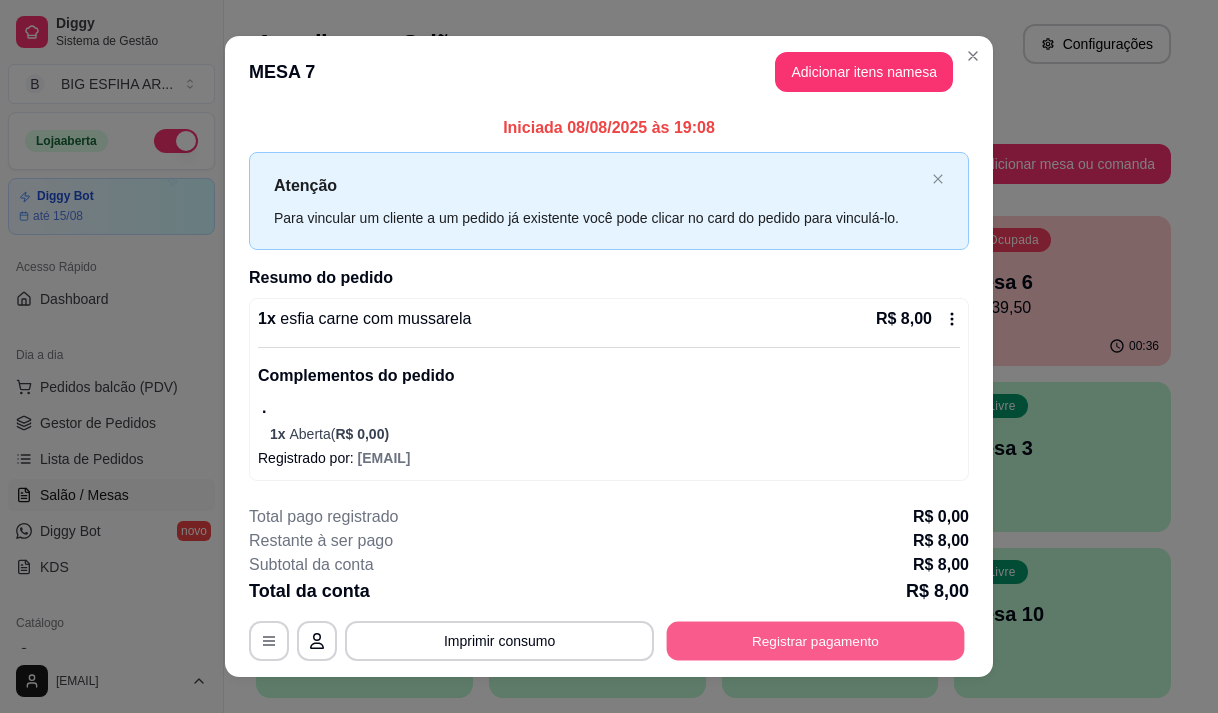 click on "Registrar pagamento" at bounding box center [816, 640] 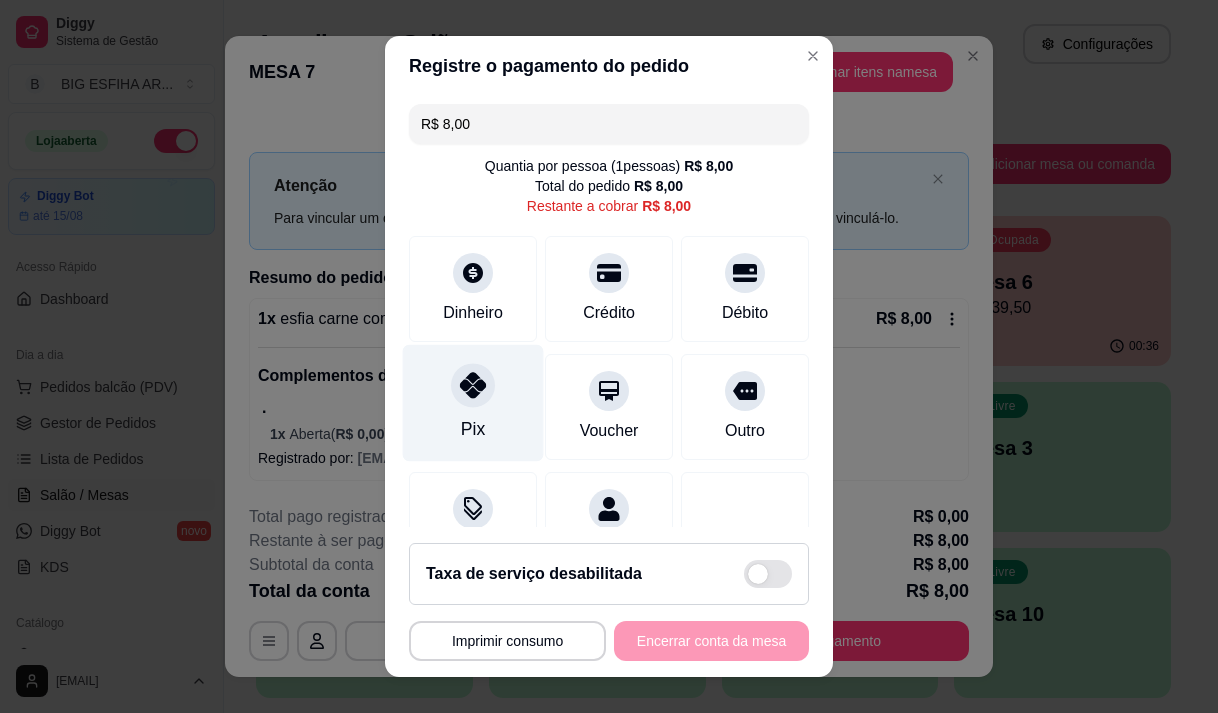 click on "Pix" at bounding box center [473, 402] 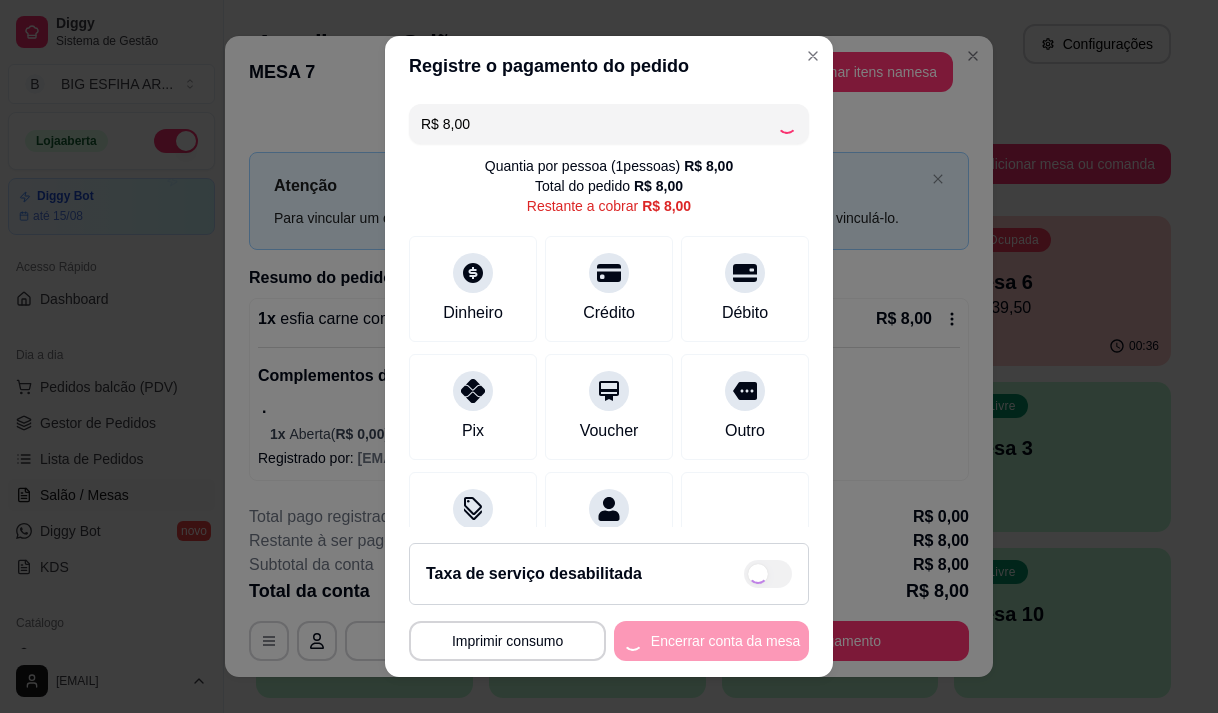 type on "R$ 0,00" 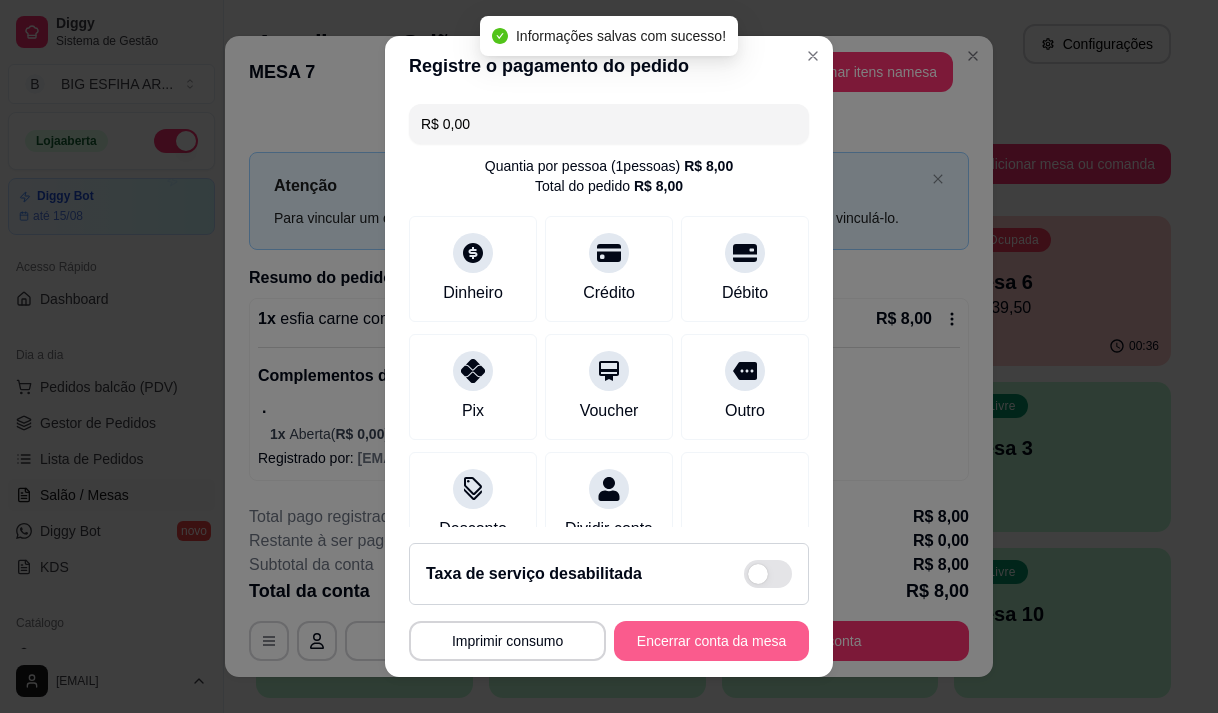 click on "Encerrar conta da mesa" at bounding box center [711, 641] 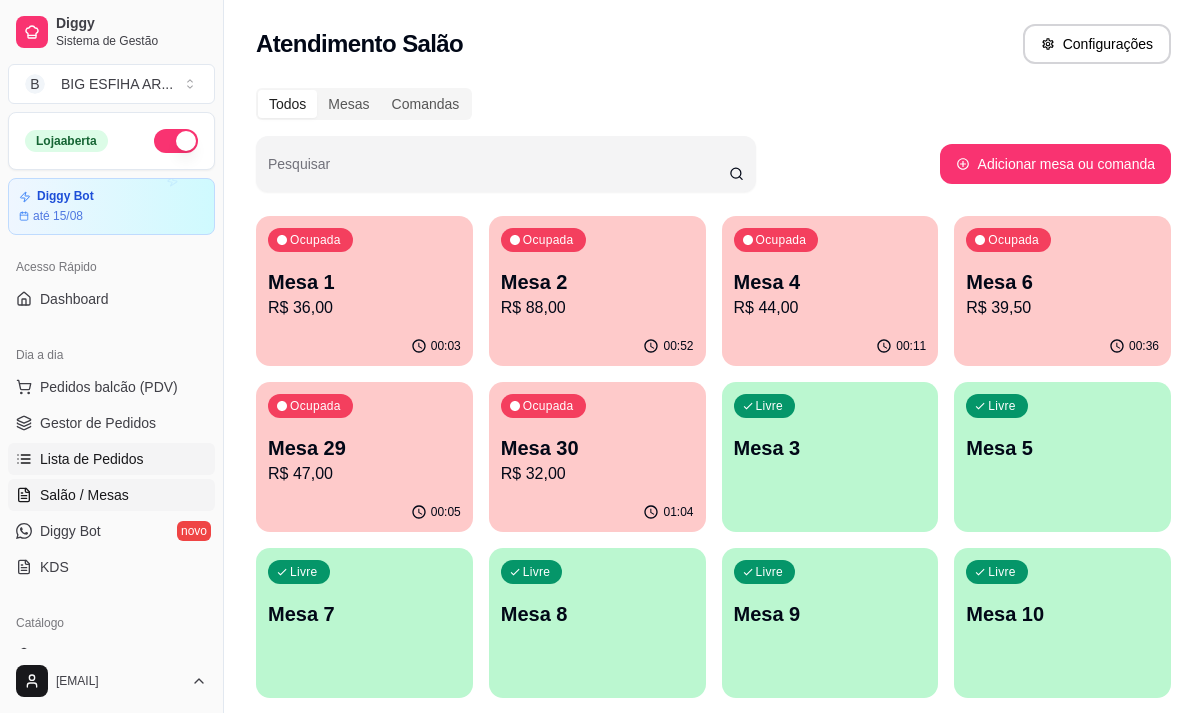 click on "Lista de Pedidos" at bounding box center (92, 459) 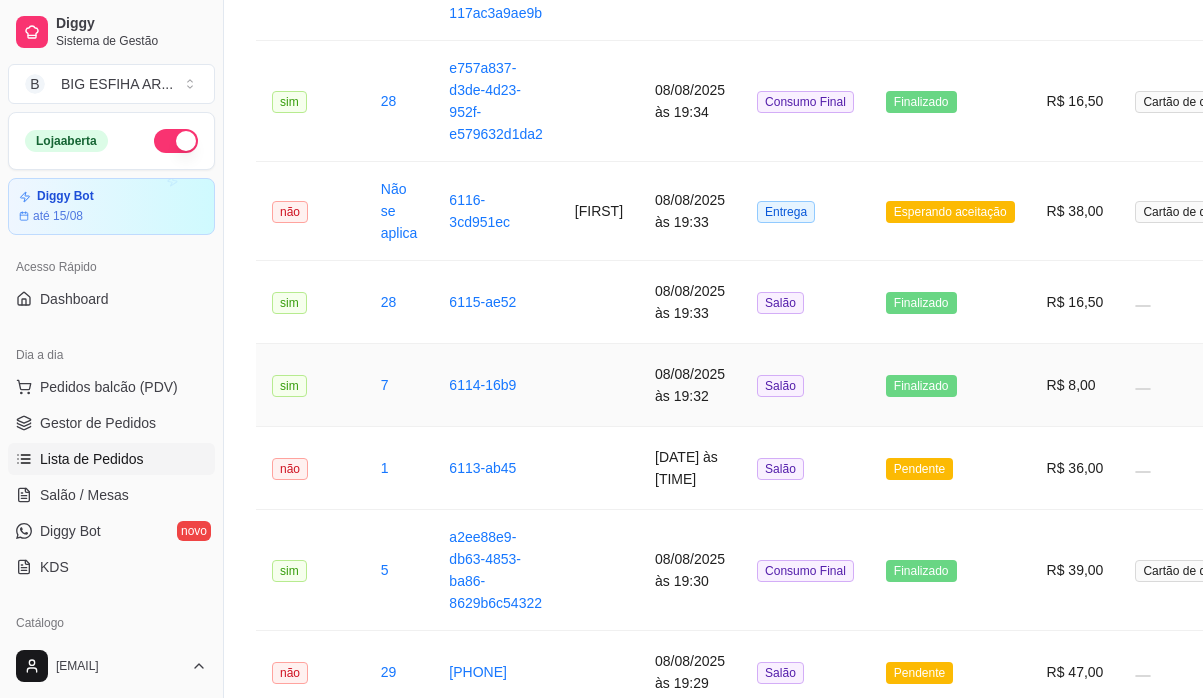 scroll, scrollTop: 400, scrollLeft: 0, axis: vertical 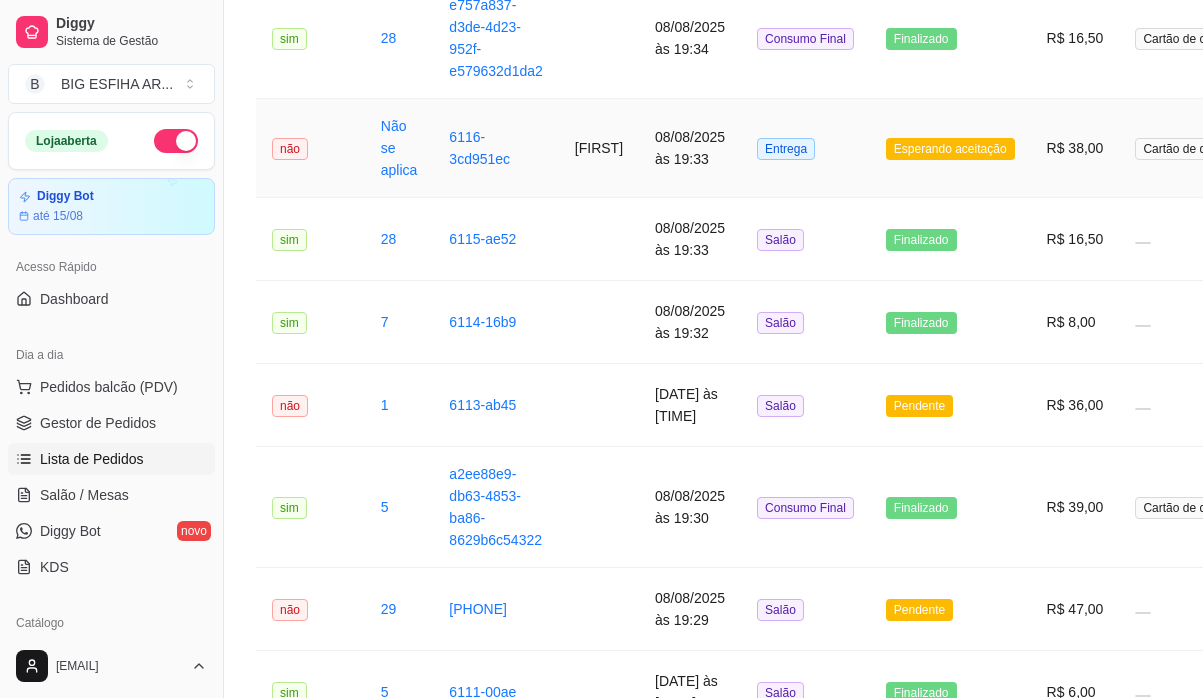 click on "Rejane" at bounding box center (599, 148) 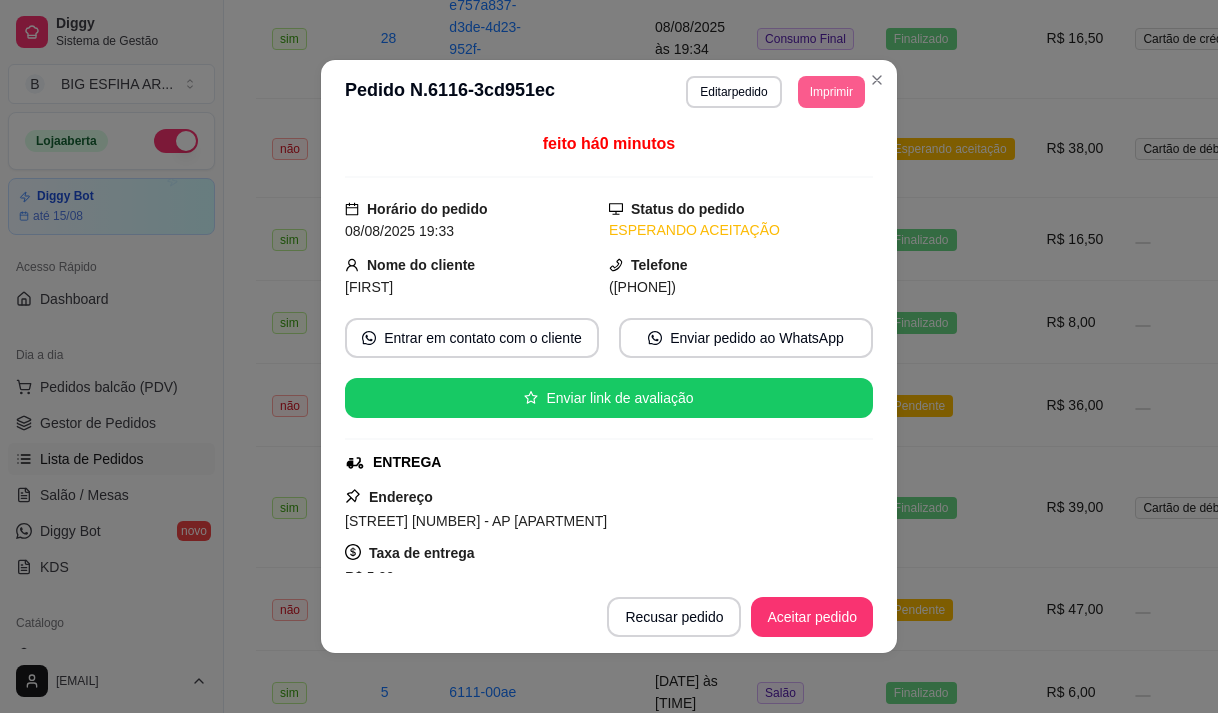 click on "Imprimir" at bounding box center (831, 92) 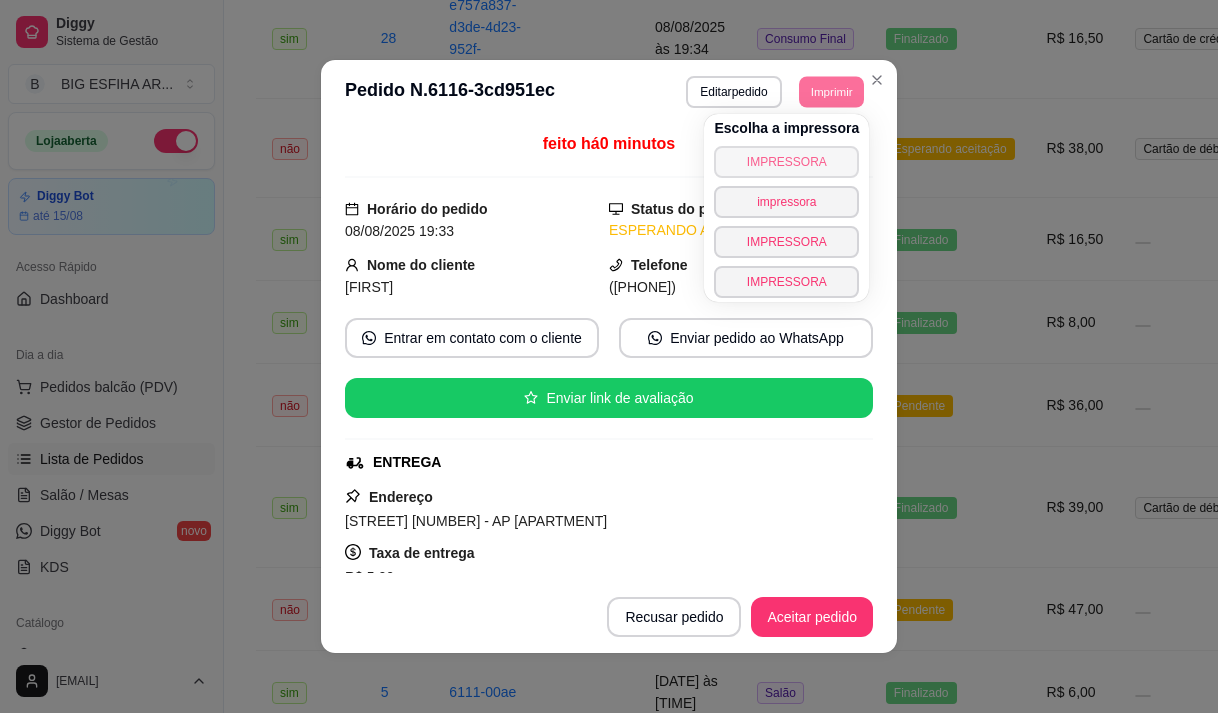 click on "IMPRESSORA" at bounding box center (786, 162) 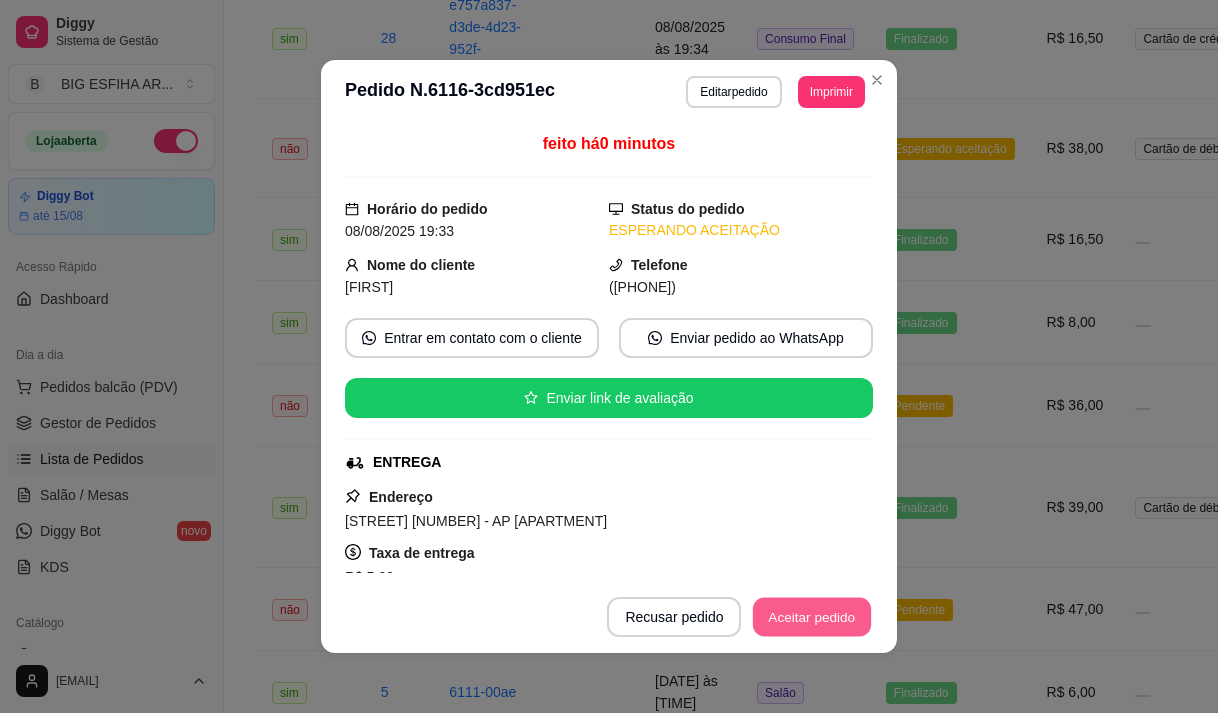 click on "Aceitar pedido" at bounding box center [812, 617] 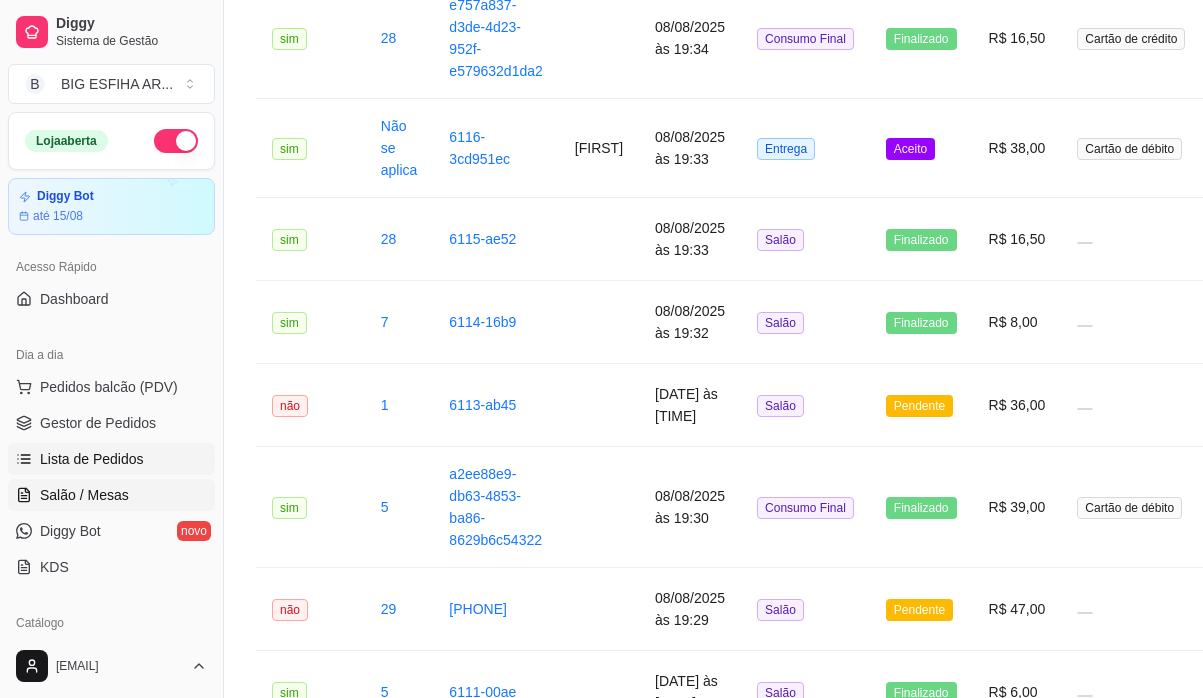 click on "Salão / Mesas" at bounding box center [84, 495] 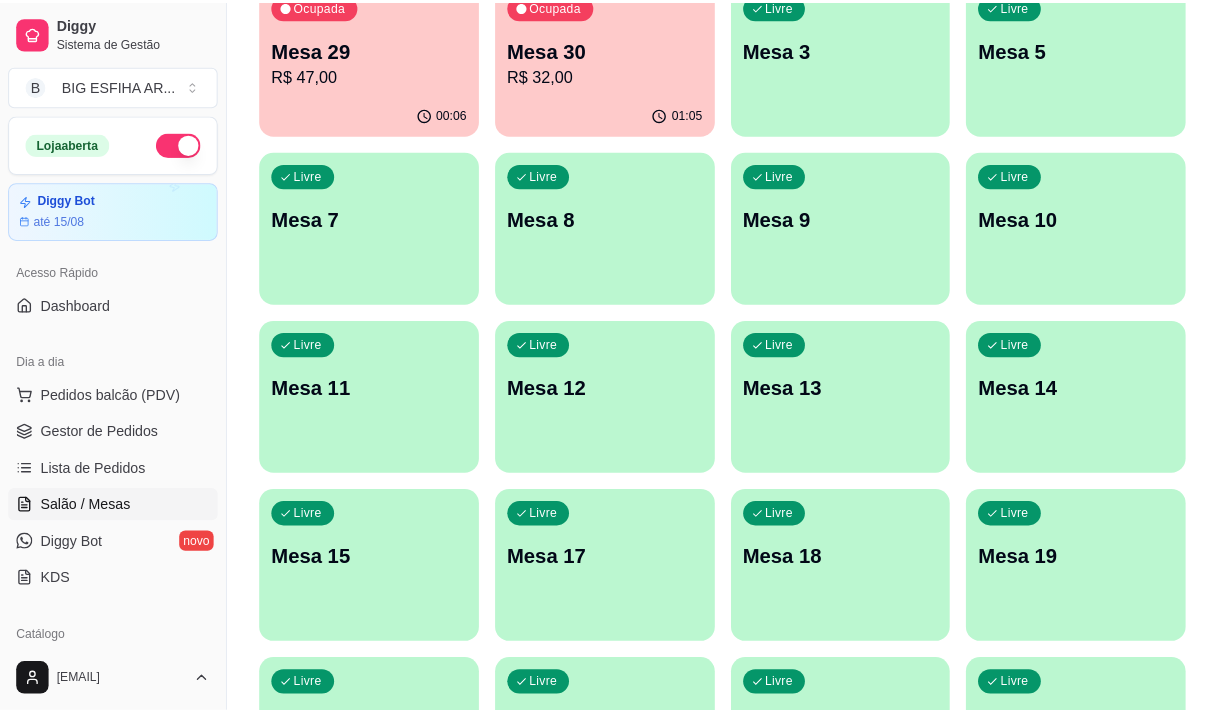 scroll, scrollTop: 0, scrollLeft: 0, axis: both 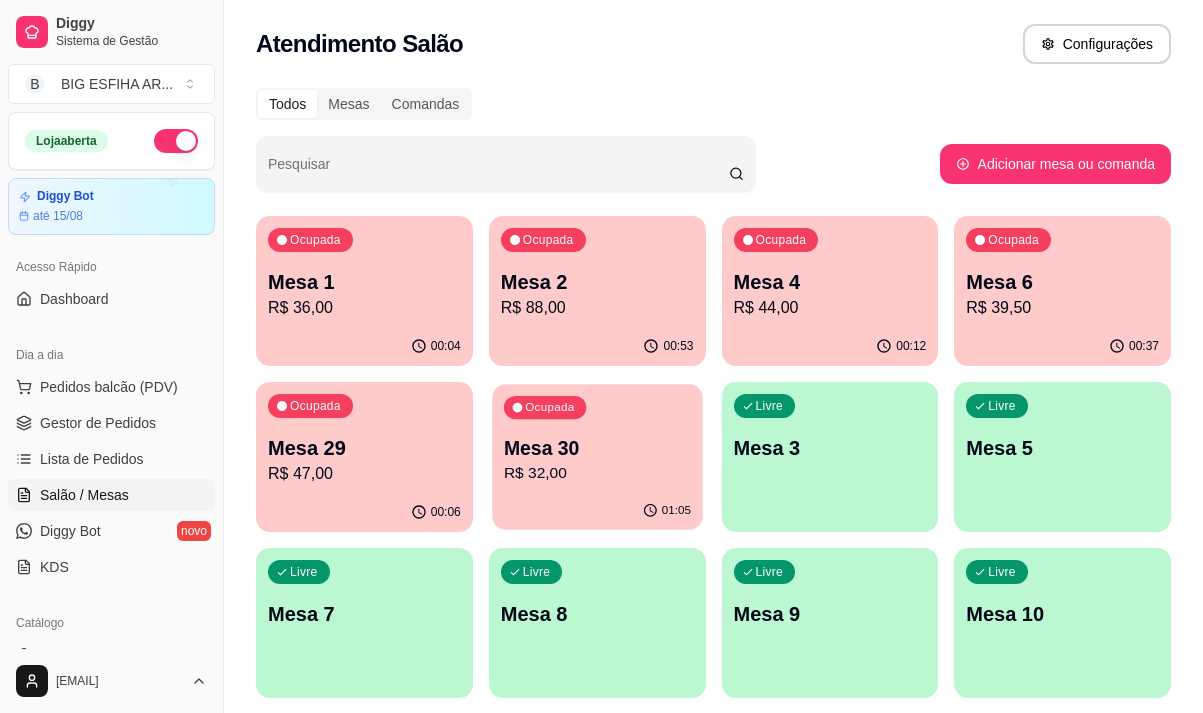click on "R$ 32,00" at bounding box center (597, 473) 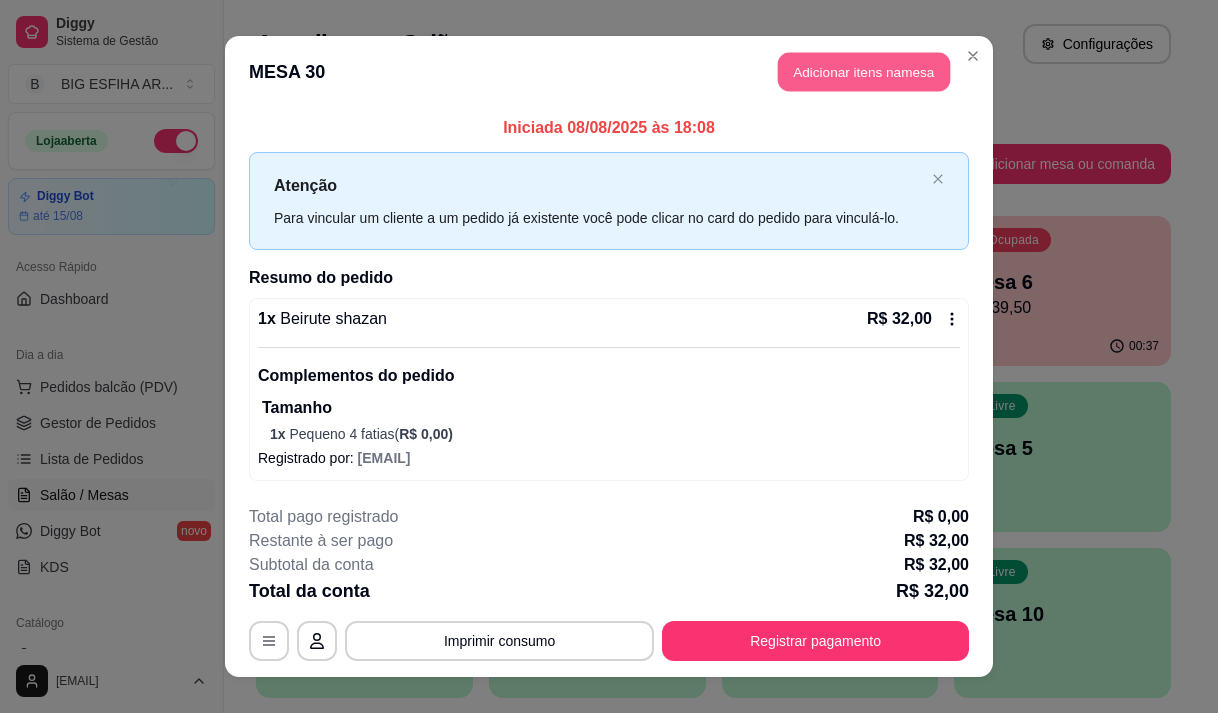click on "Adicionar itens na  mesa" at bounding box center [864, 72] 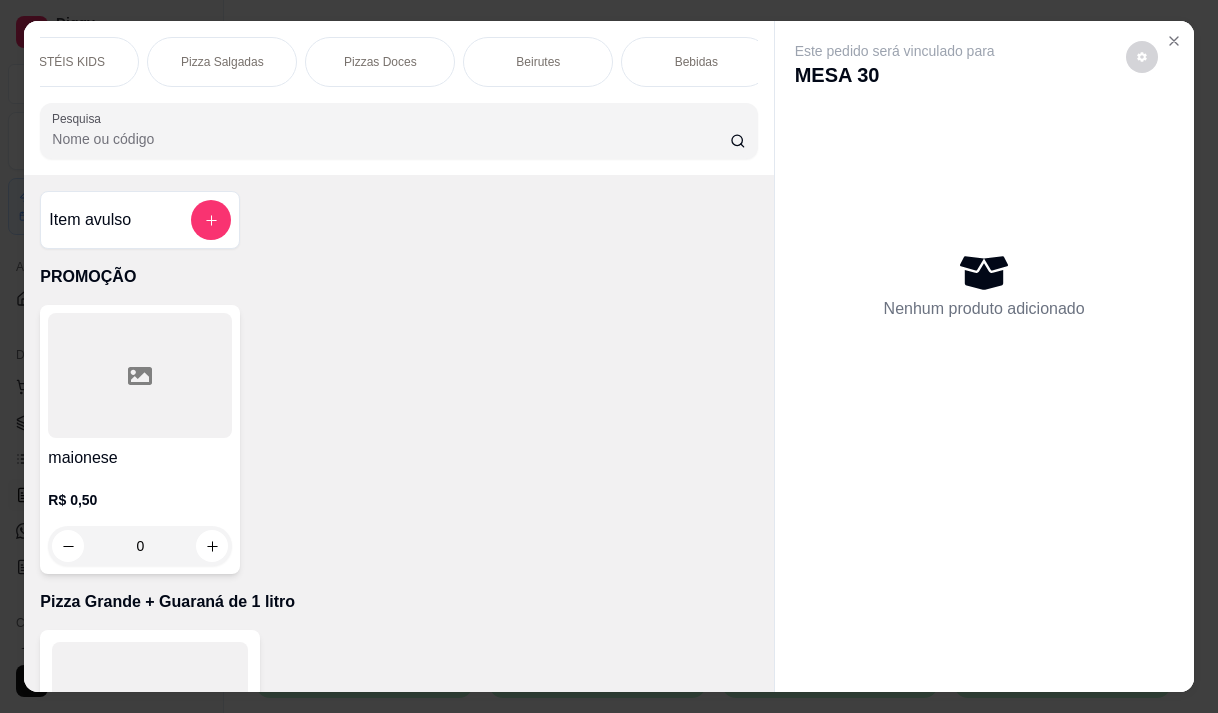 scroll, scrollTop: 0, scrollLeft: 1160, axis: horizontal 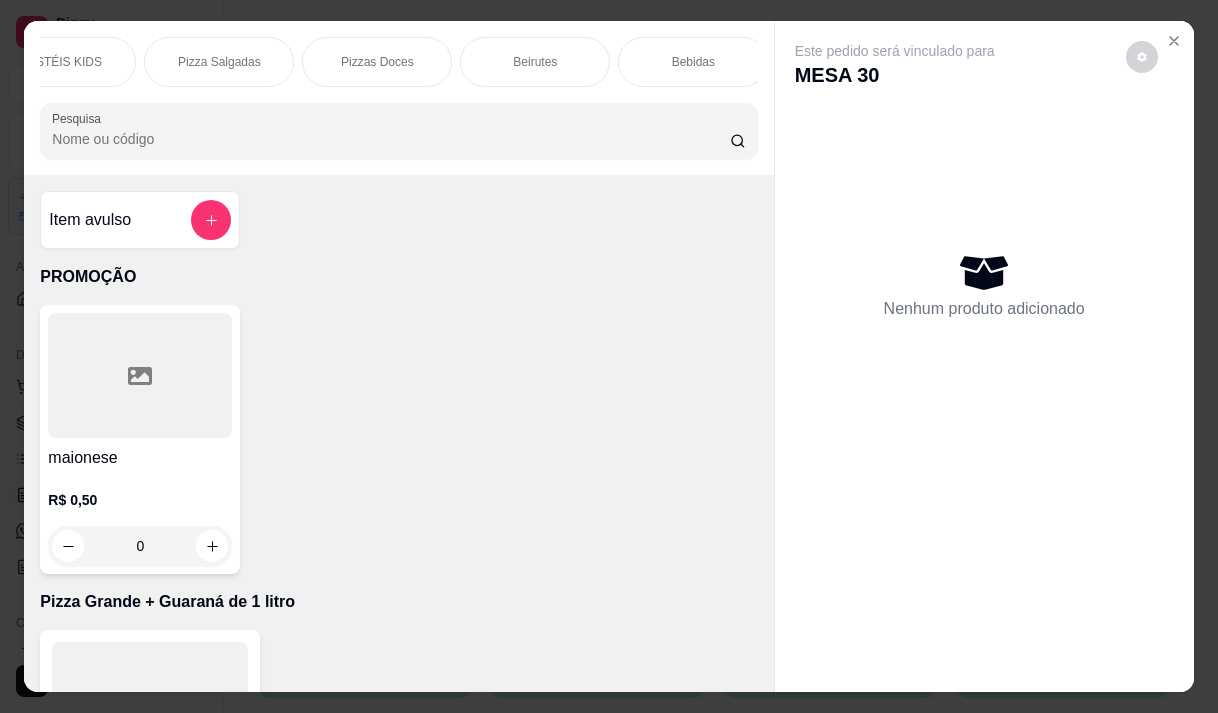click on "Bebidas" at bounding box center (693, 62) 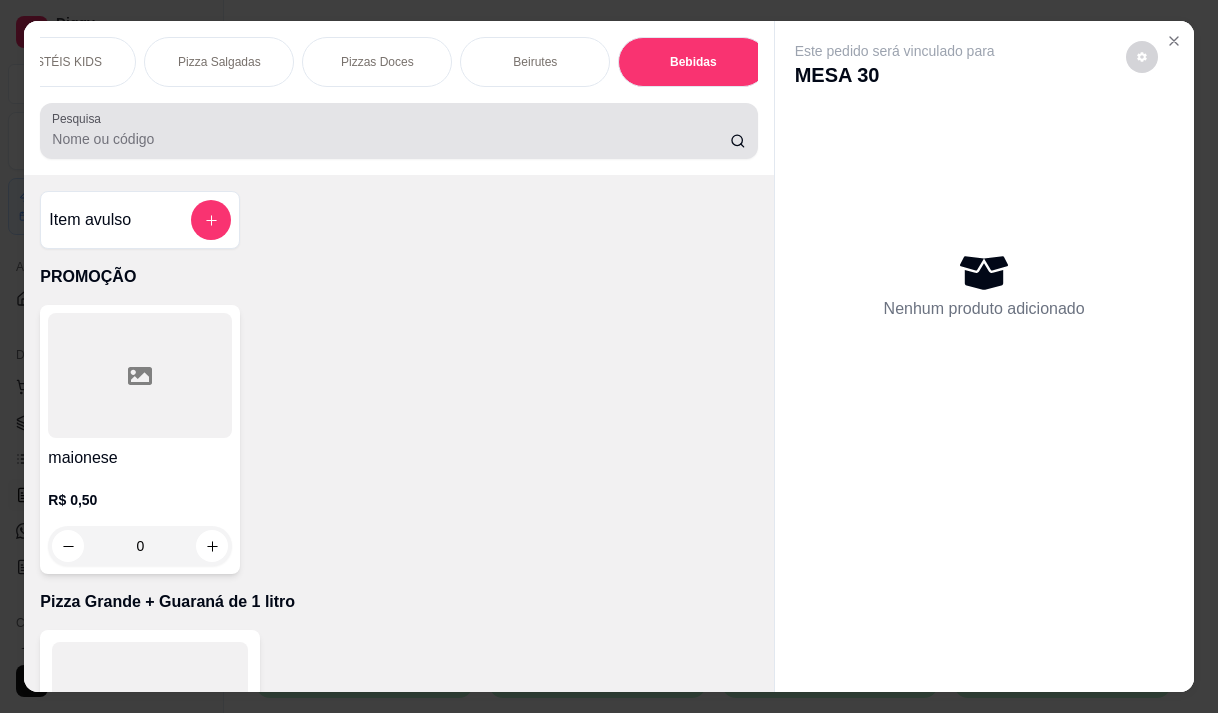 scroll, scrollTop: 16925, scrollLeft: 0, axis: vertical 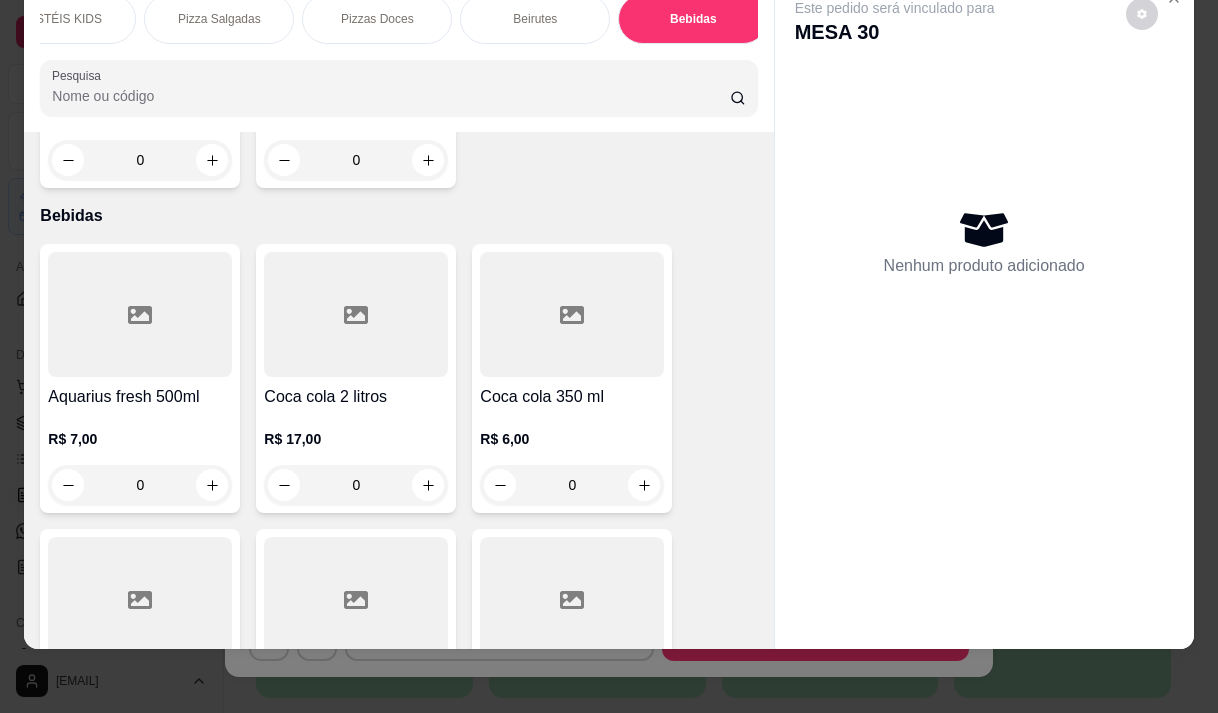 click on "R$ 6,00 0" at bounding box center (572, 457) 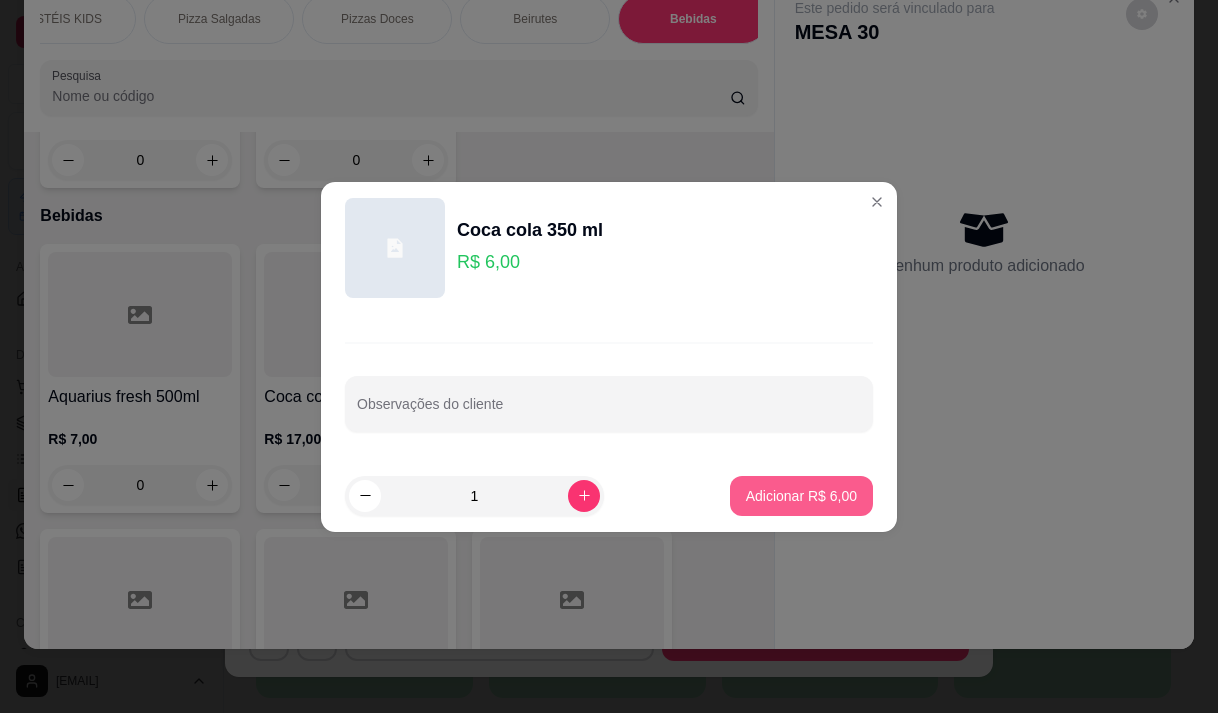 click on "Adicionar   R$ 6,00" at bounding box center [801, 496] 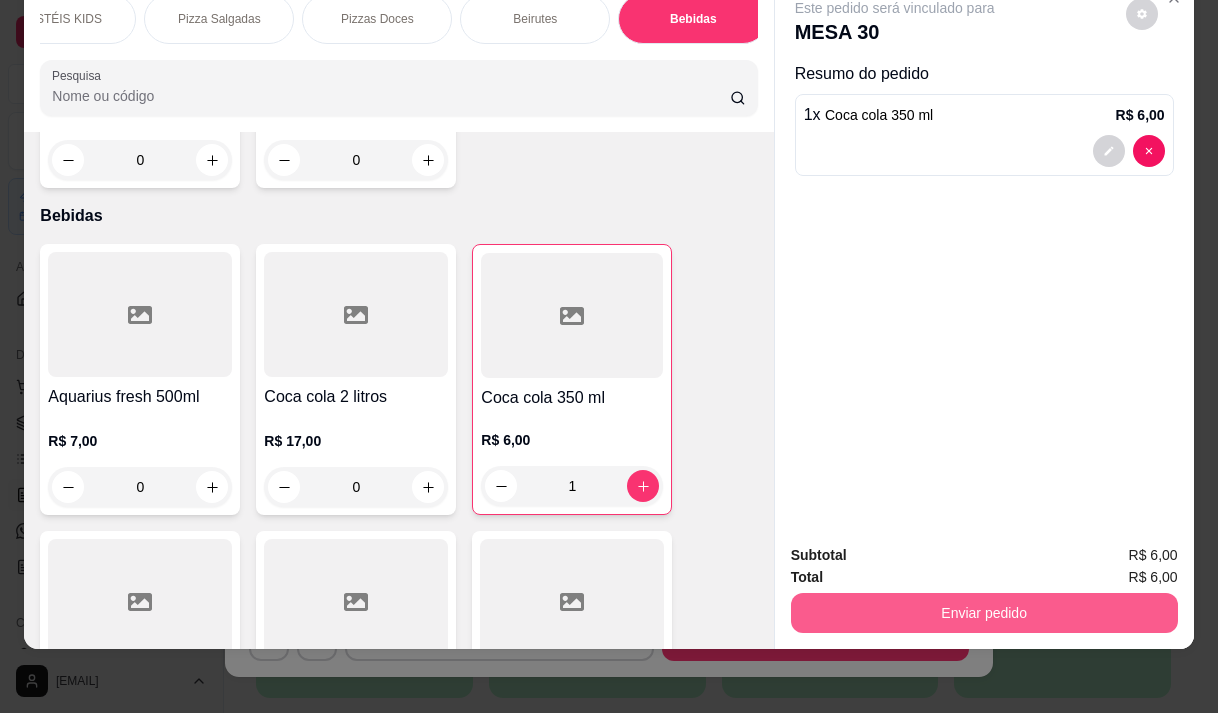 click on "Enviar pedido" at bounding box center [984, 613] 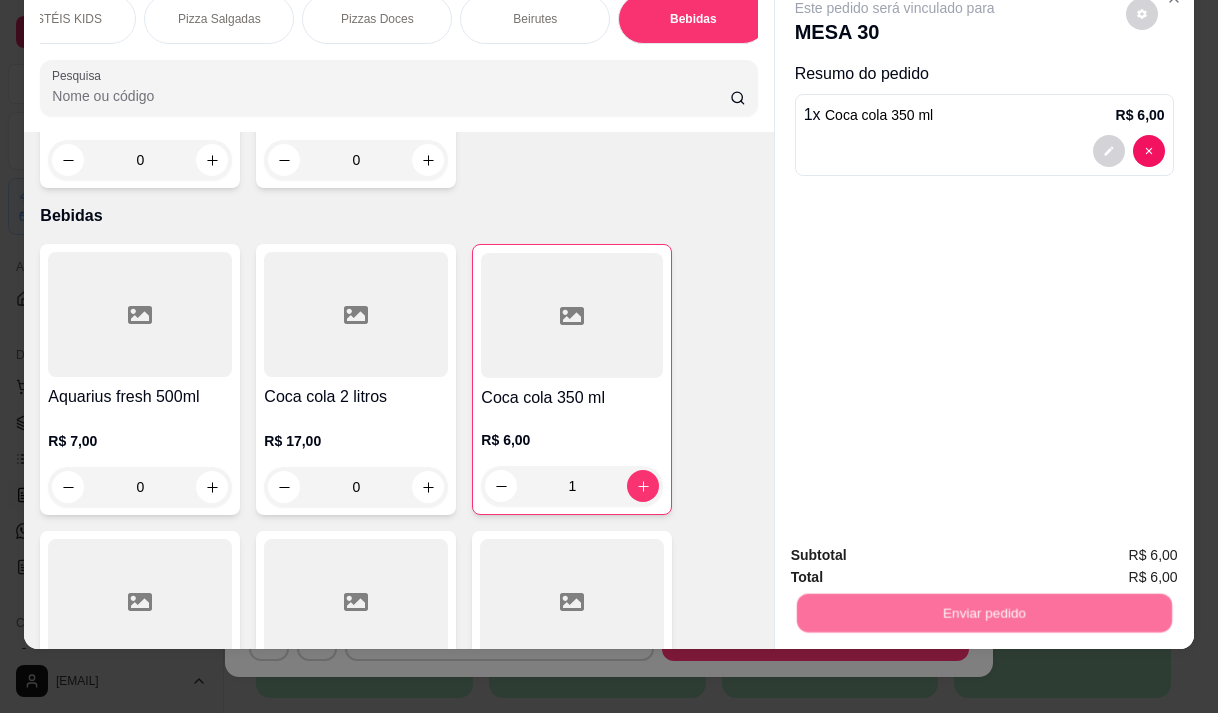 click on "Não registrar e enviar pedido" at bounding box center [918, 548] 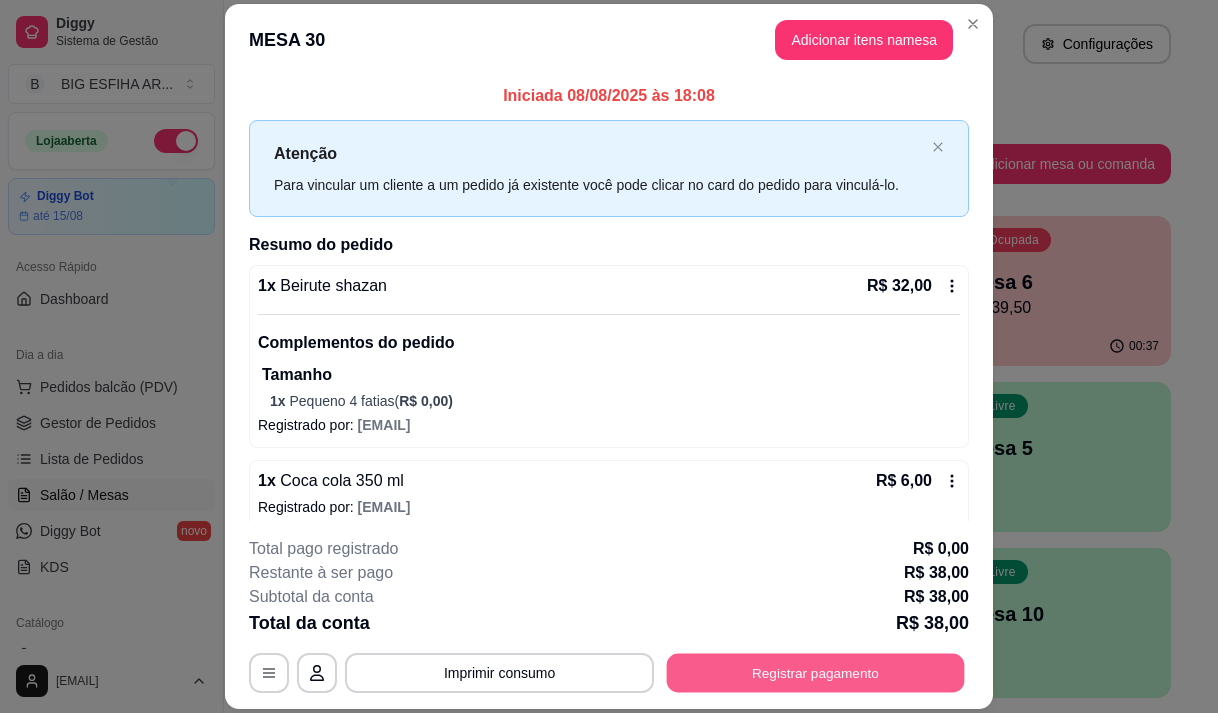 click on "Registrar pagamento" at bounding box center (816, 673) 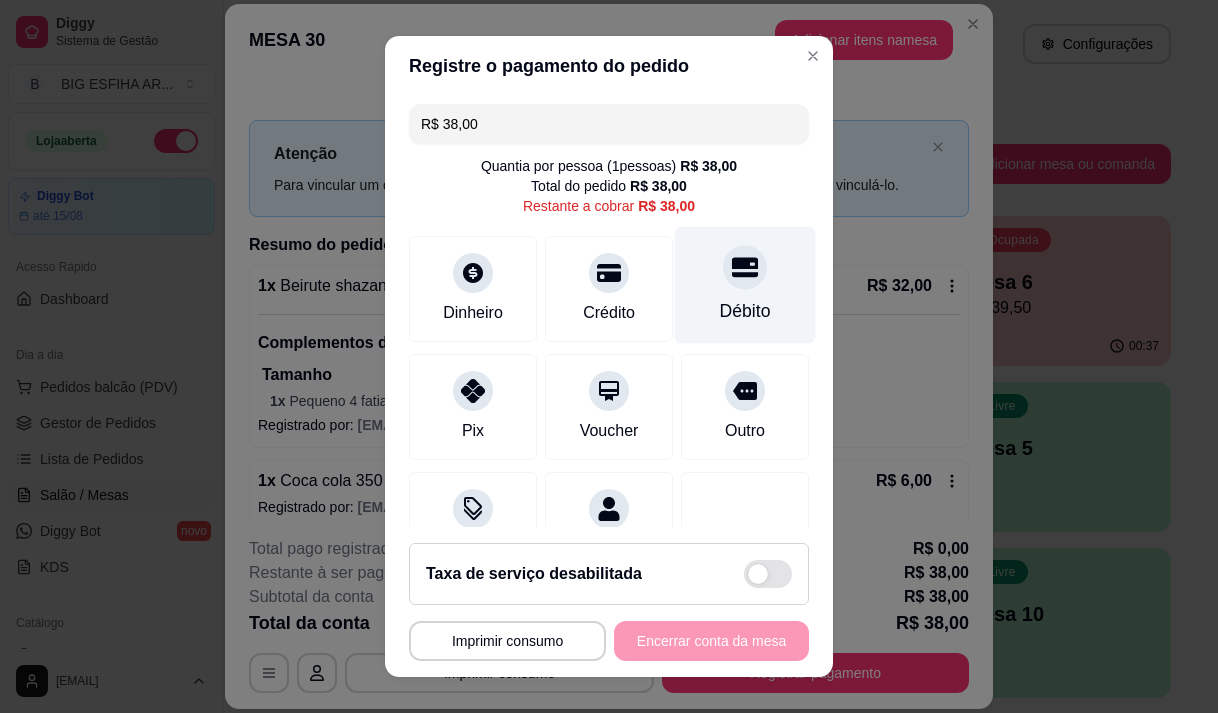 click on "Débito" at bounding box center (745, 284) 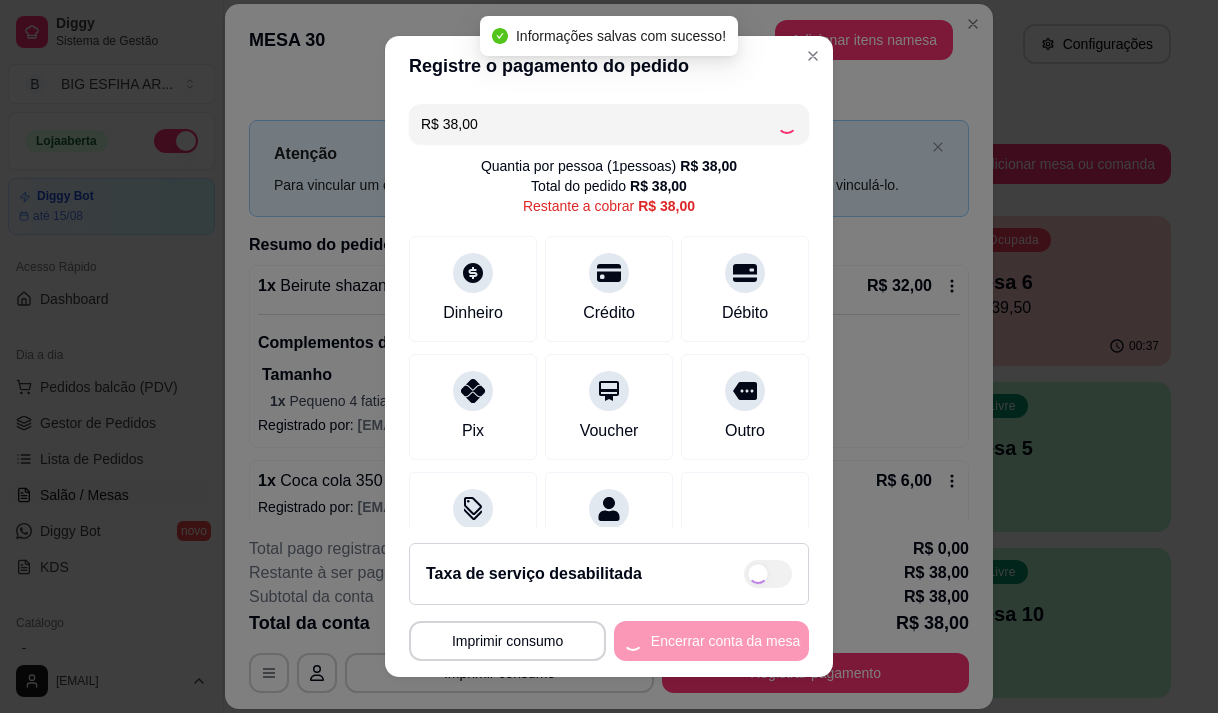 type on "R$ 0,00" 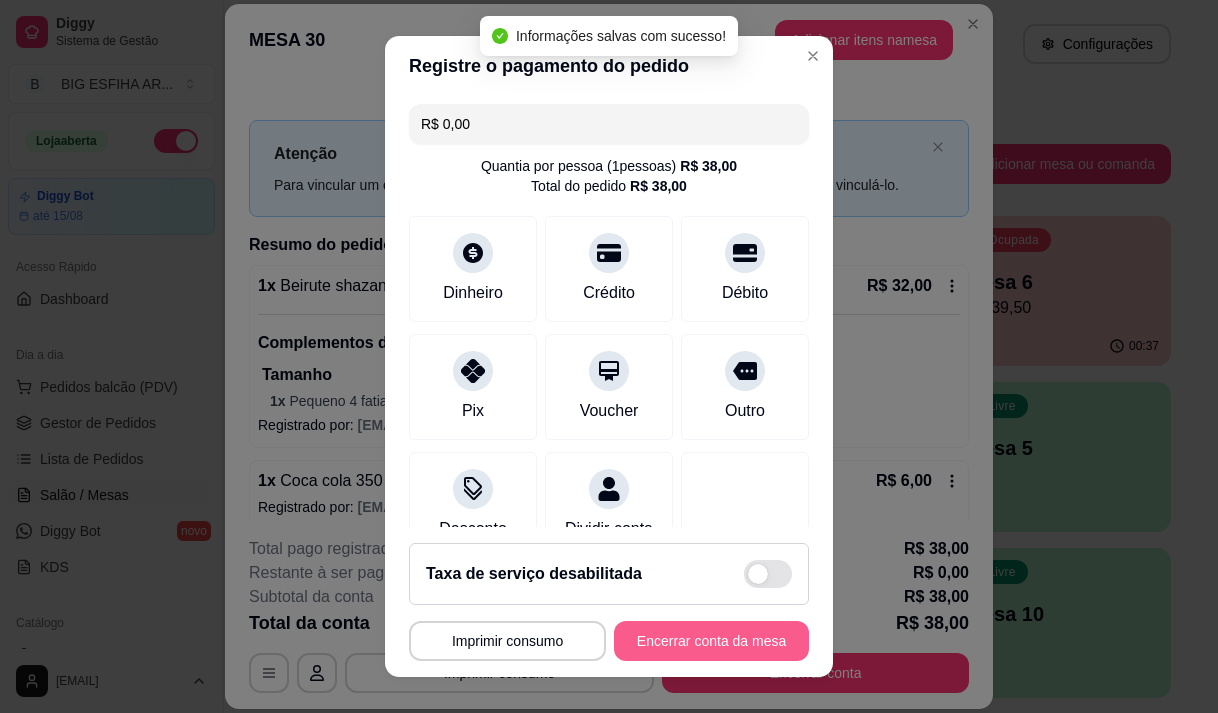 click on "Encerrar conta da mesa" at bounding box center (711, 641) 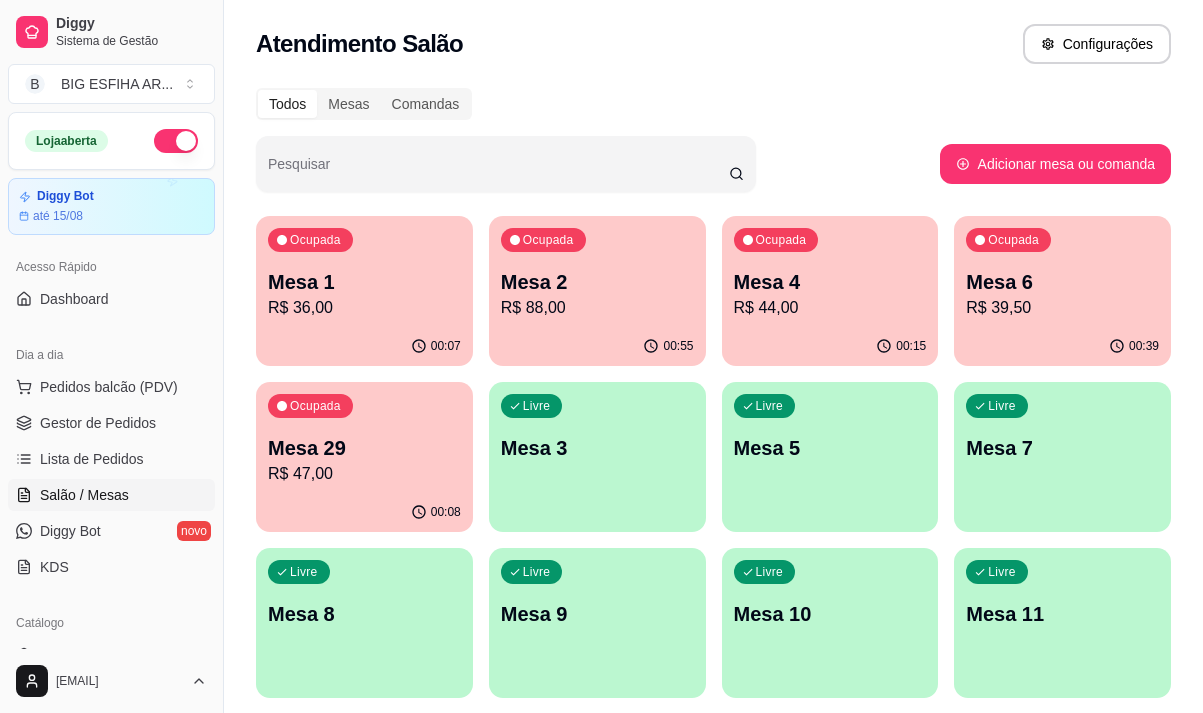 click on "Mesa 6" at bounding box center (1062, 282) 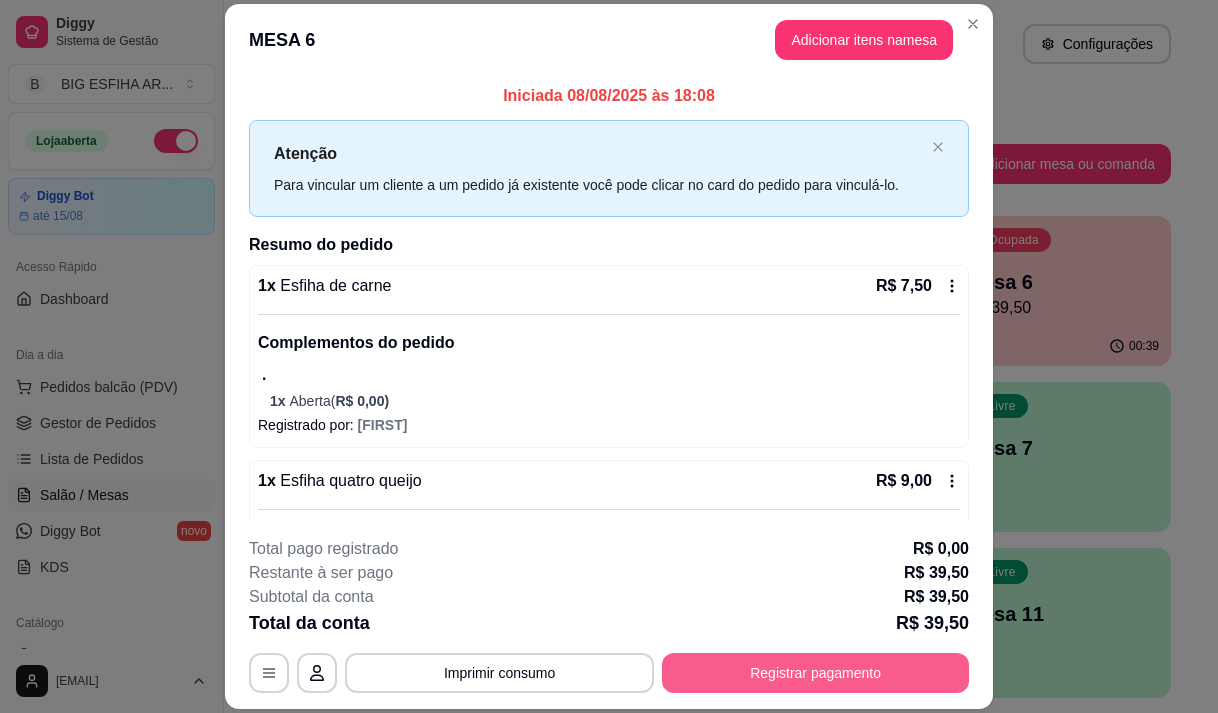 click on "Registrar pagamento" at bounding box center (815, 673) 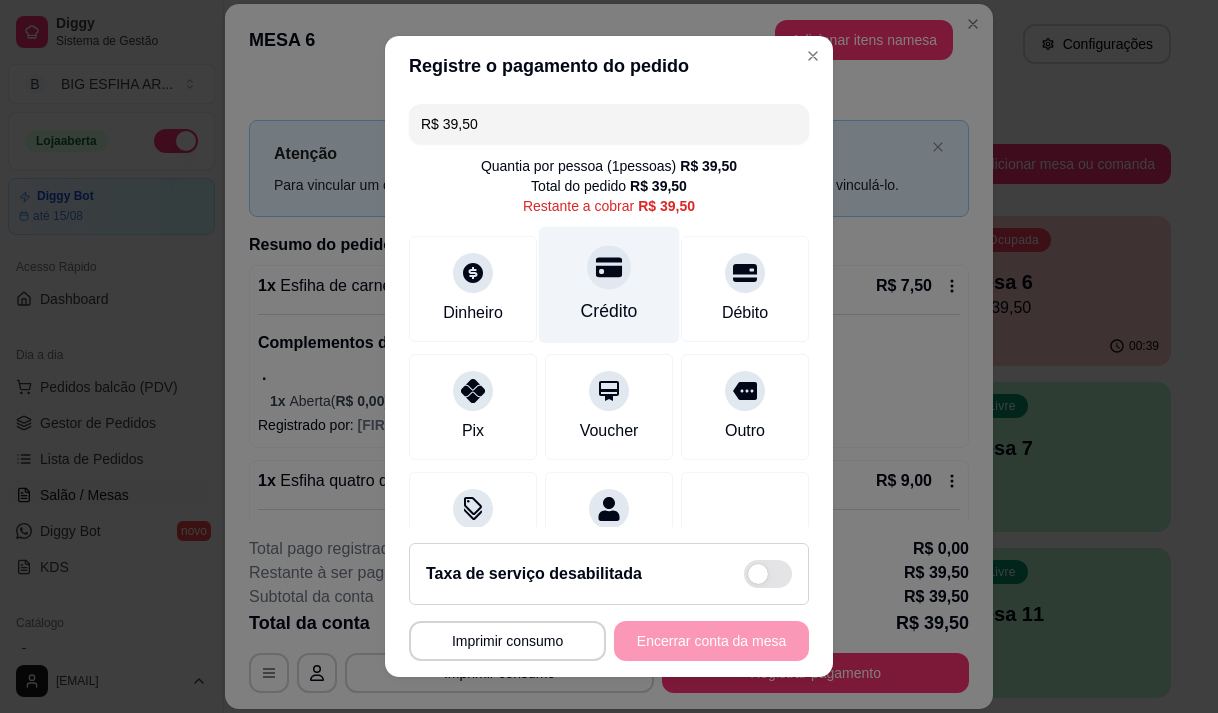 click on "Crédito" at bounding box center [609, 284] 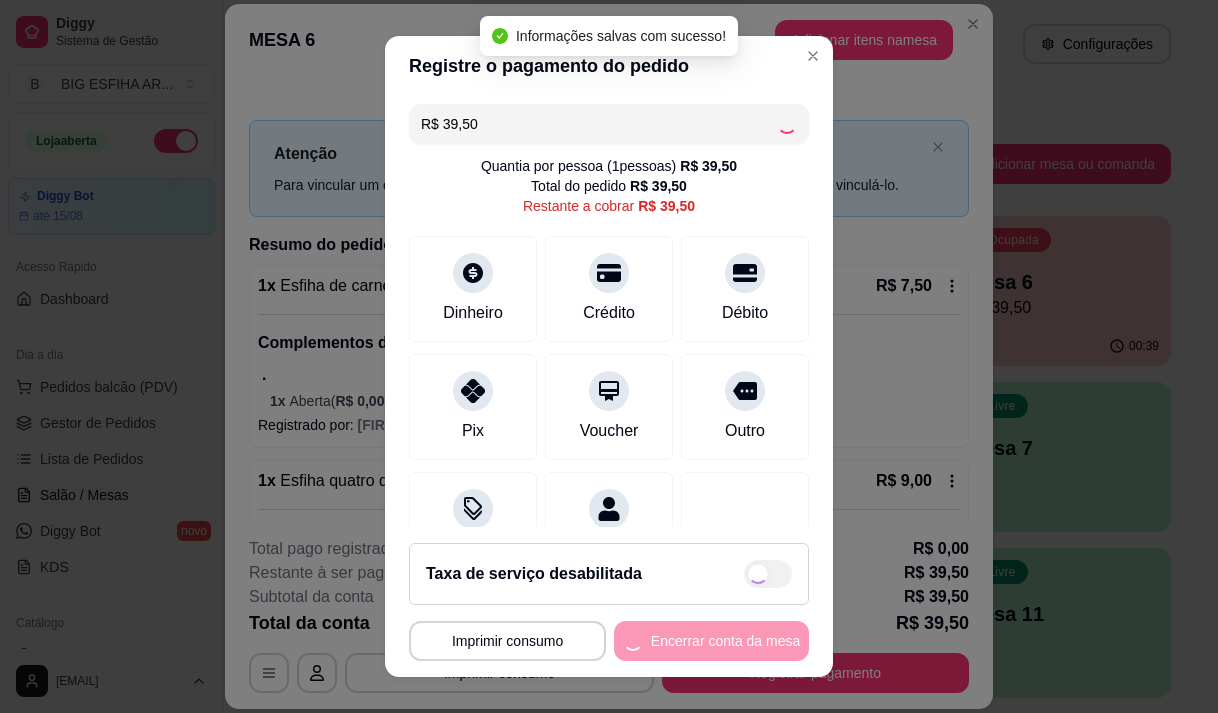 type on "R$ 0,00" 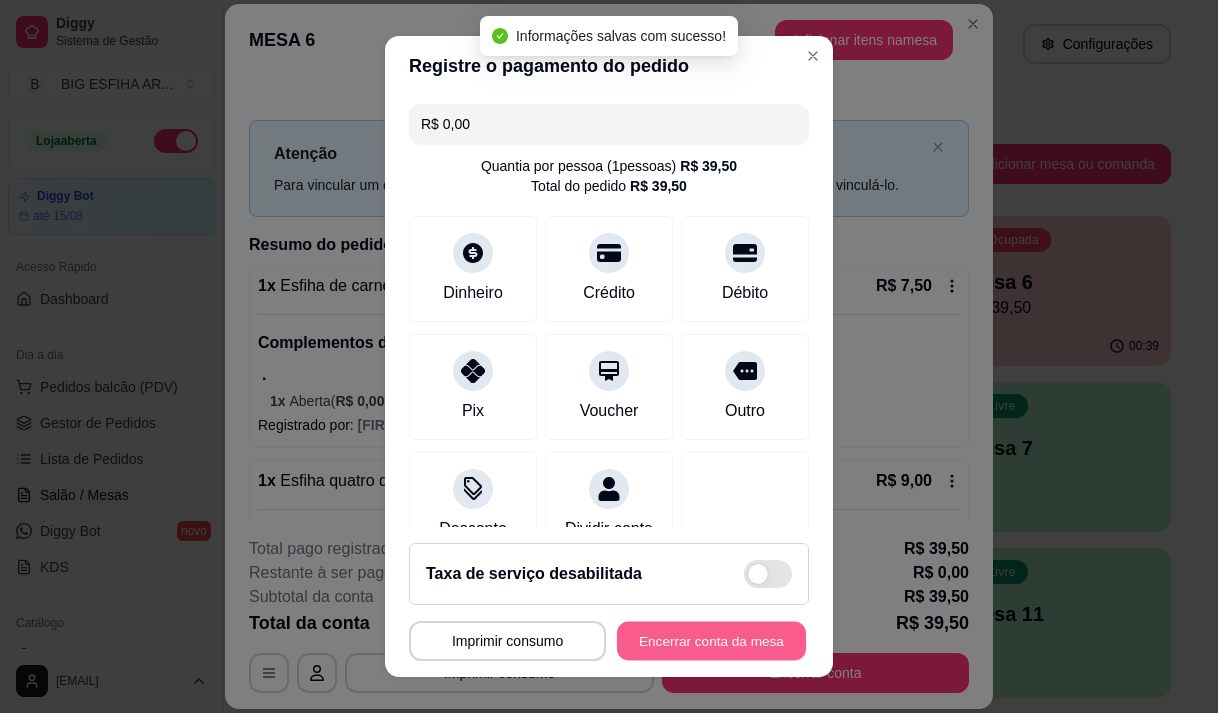 click on "Encerrar conta da mesa" at bounding box center (711, 641) 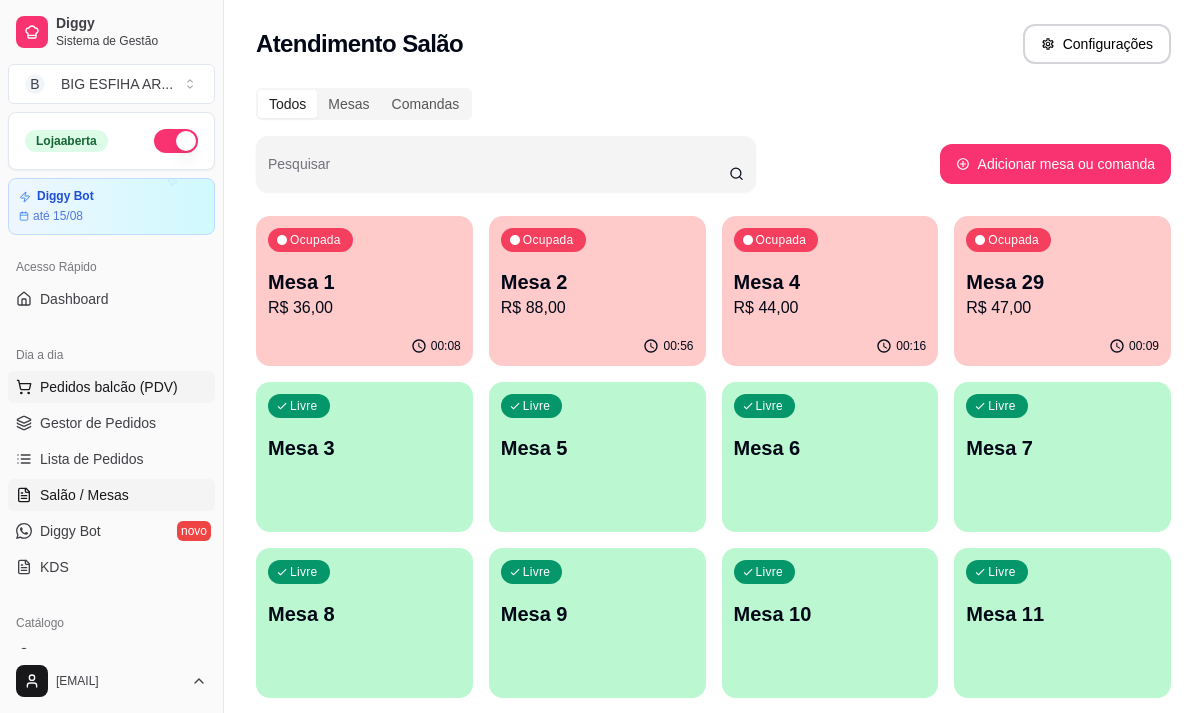 click on "Pedidos balcão (PDV)" at bounding box center [109, 387] 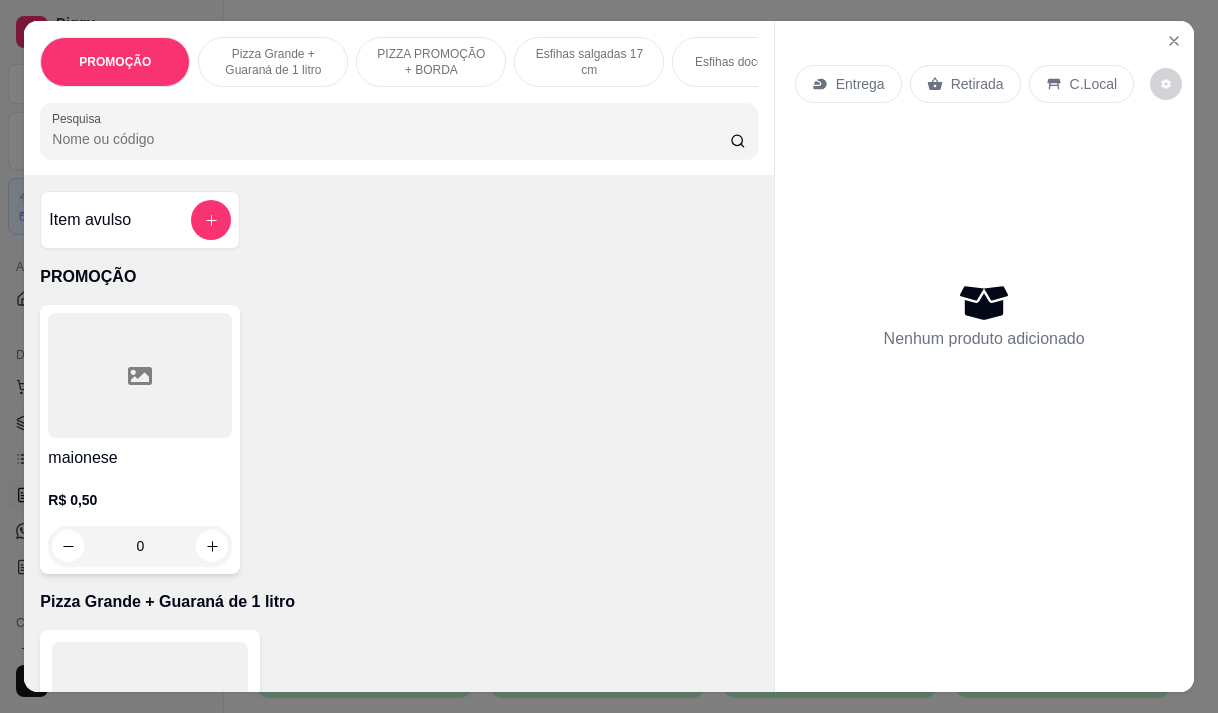 click on "Entrega" at bounding box center [860, 84] 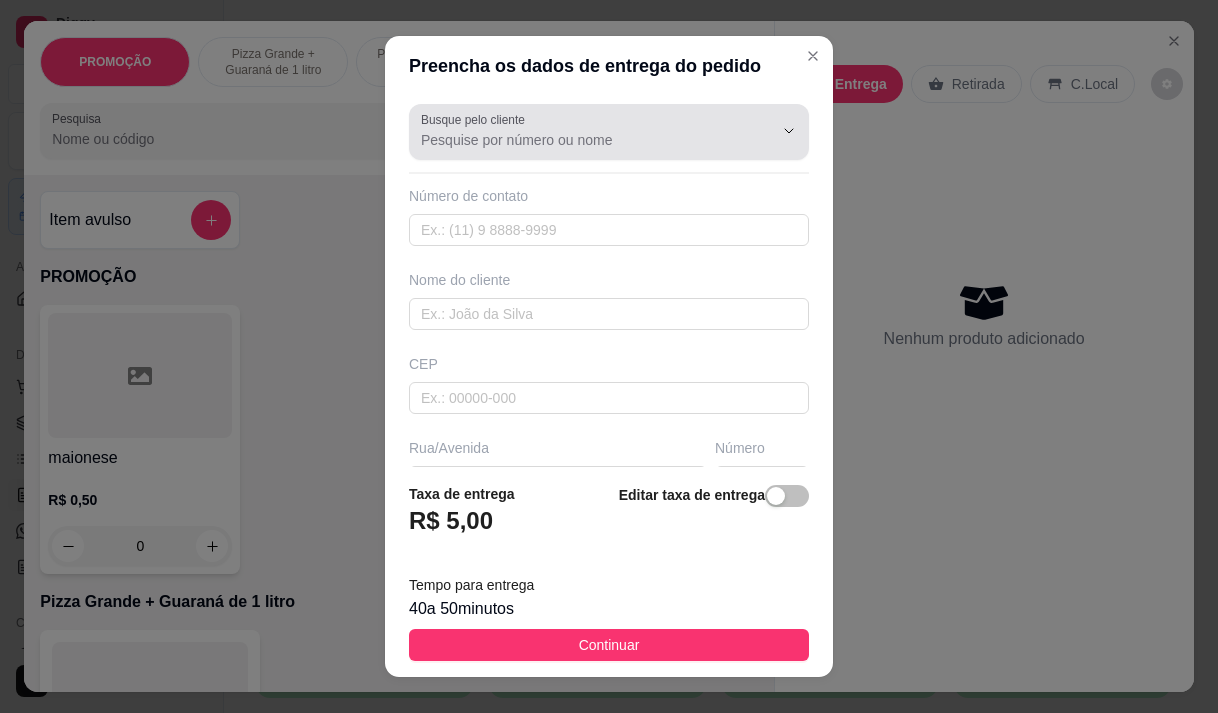 click on "Busque pelo cliente" at bounding box center [581, 140] 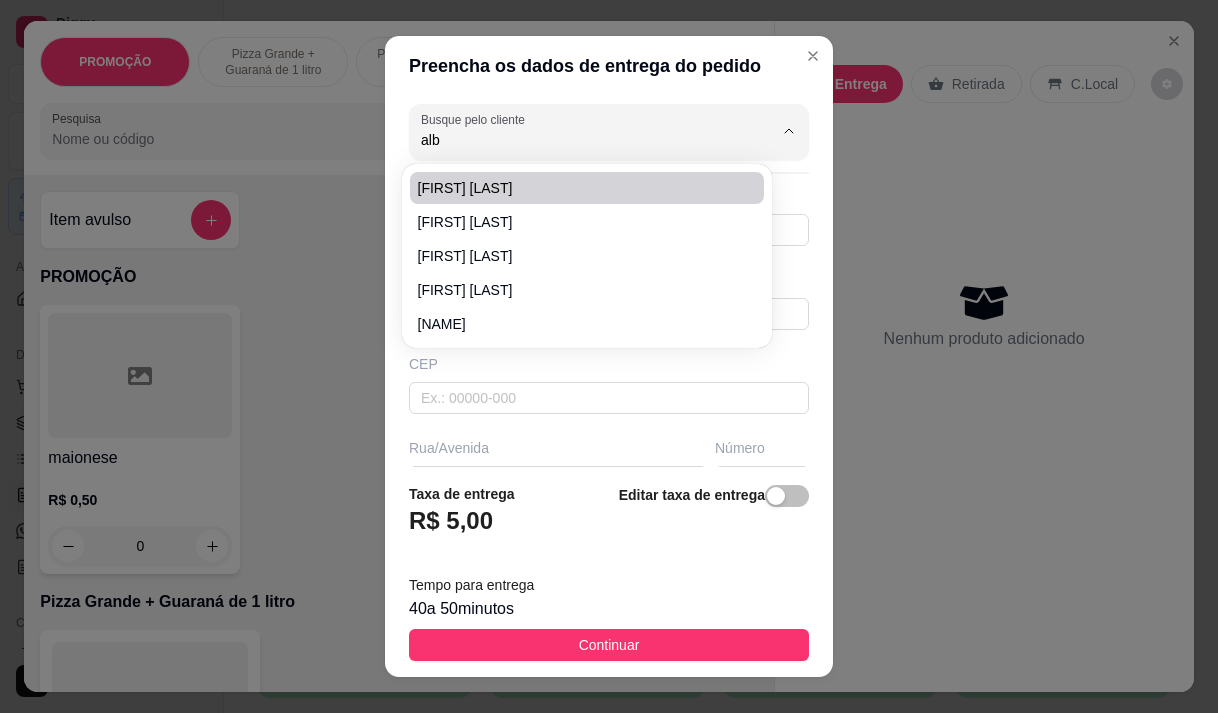 click on "Alberto ximenes" at bounding box center (577, 188) 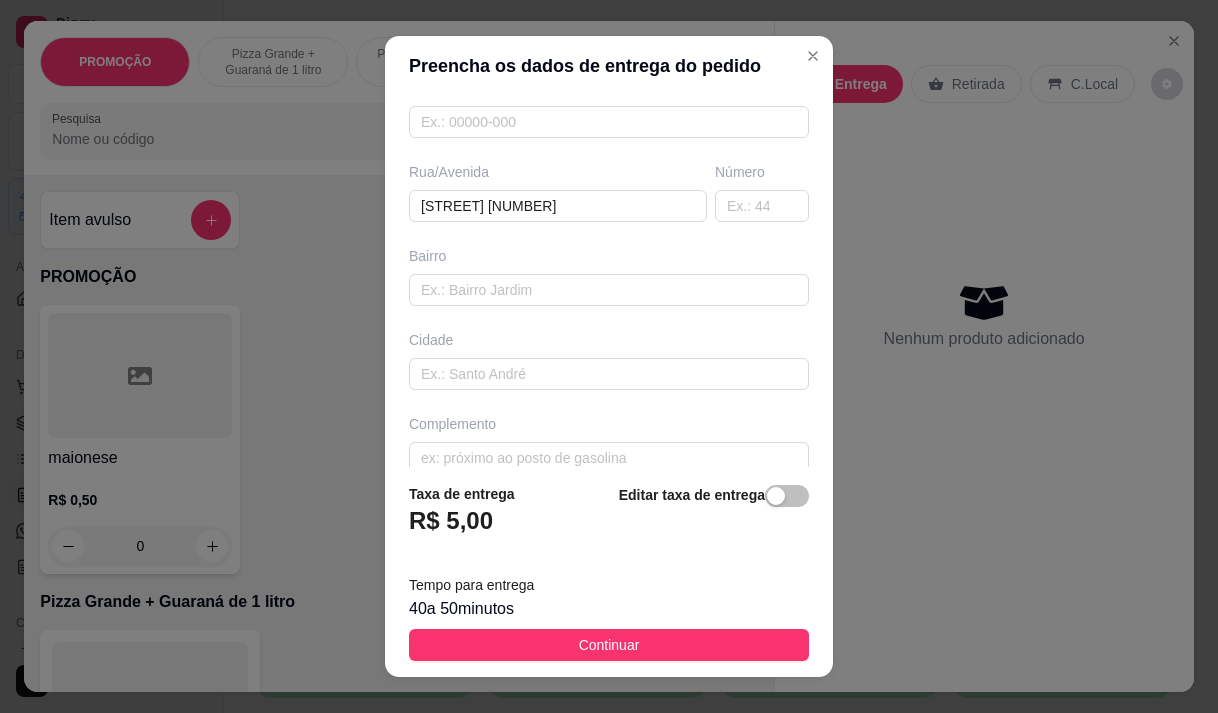 scroll, scrollTop: 302, scrollLeft: 0, axis: vertical 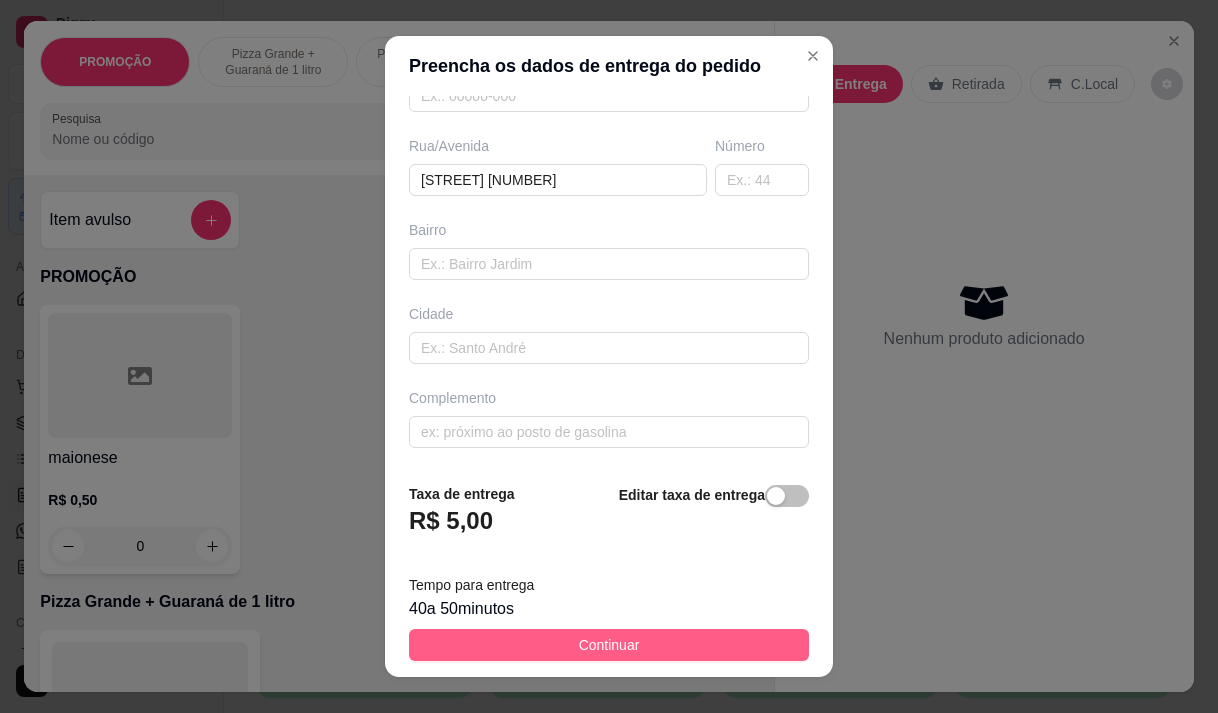 type on "Alberto ximenes" 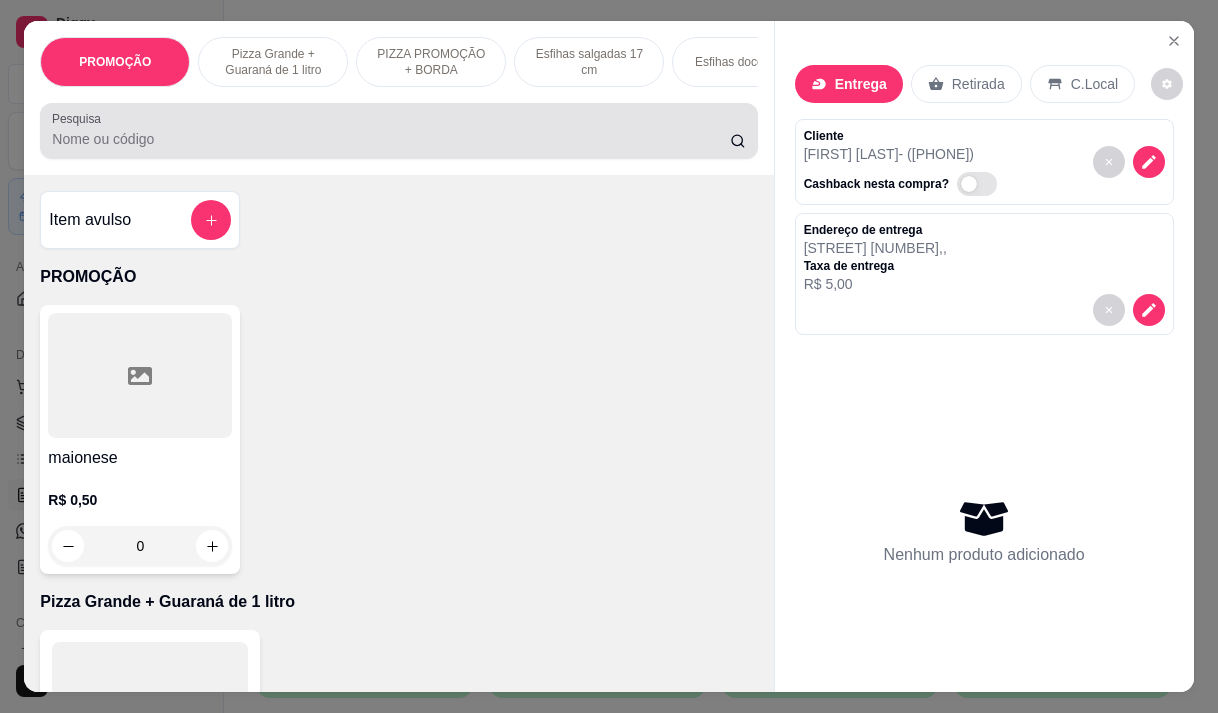 click on "Pesquisa" at bounding box center (391, 139) 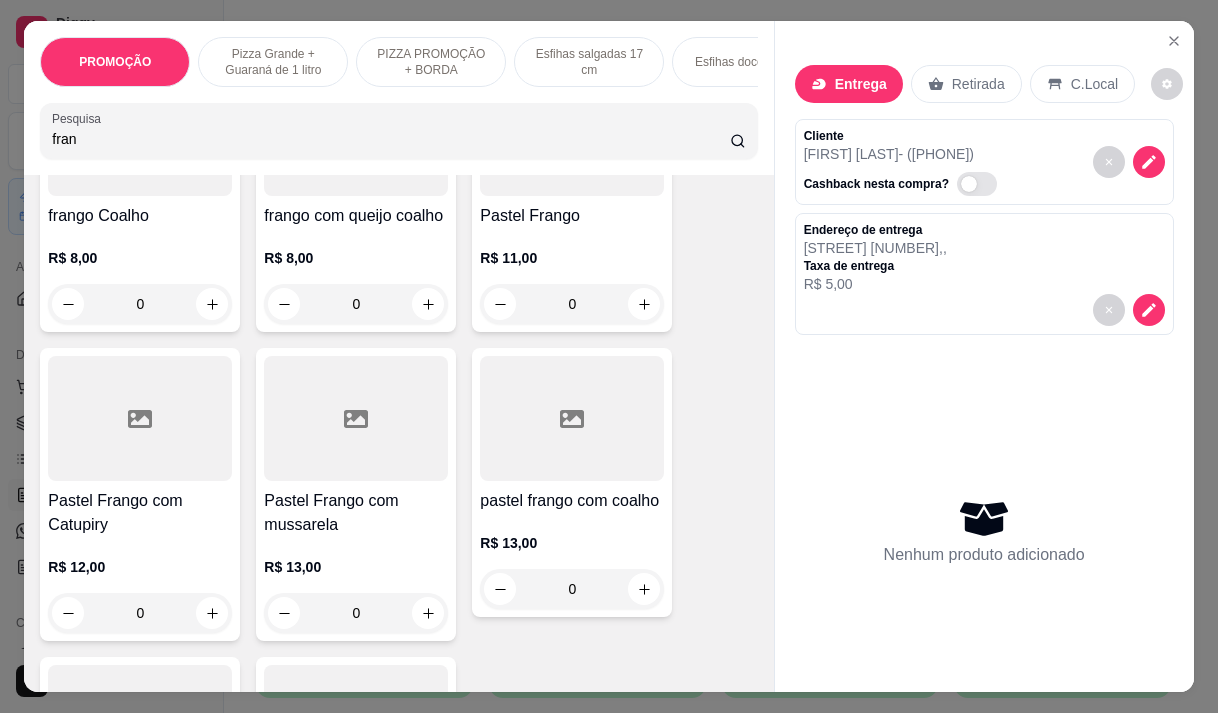 scroll, scrollTop: 600, scrollLeft: 0, axis: vertical 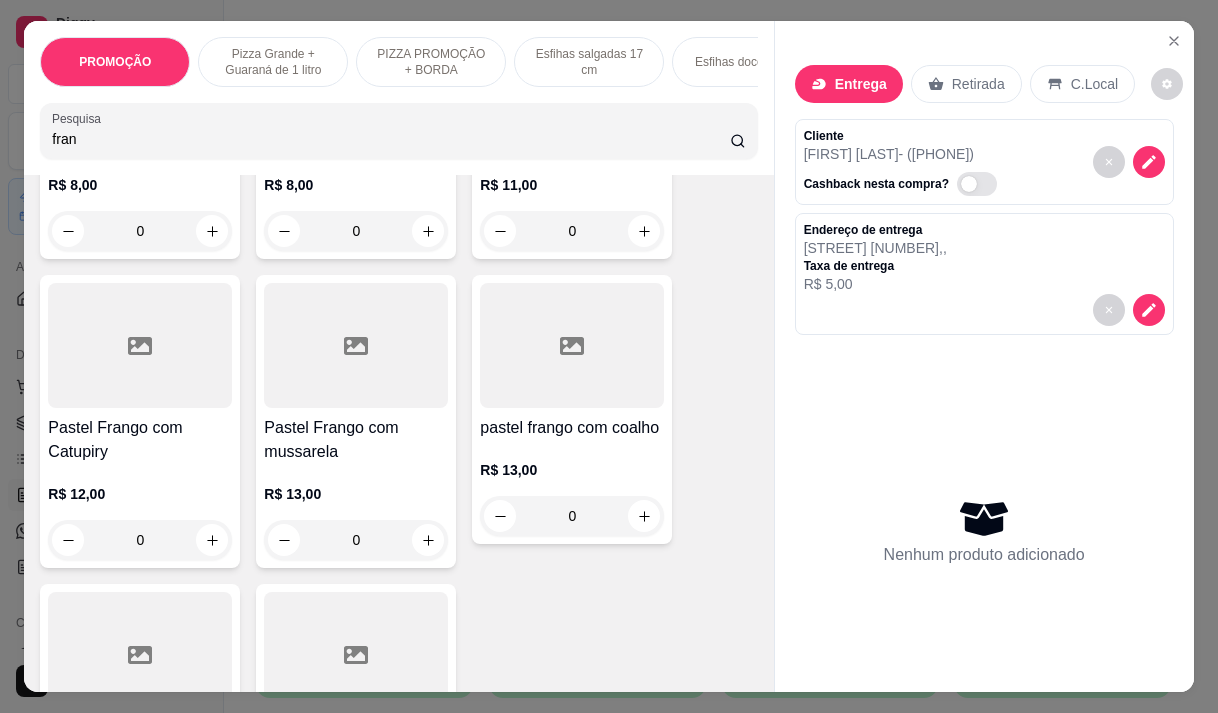type on "fran" 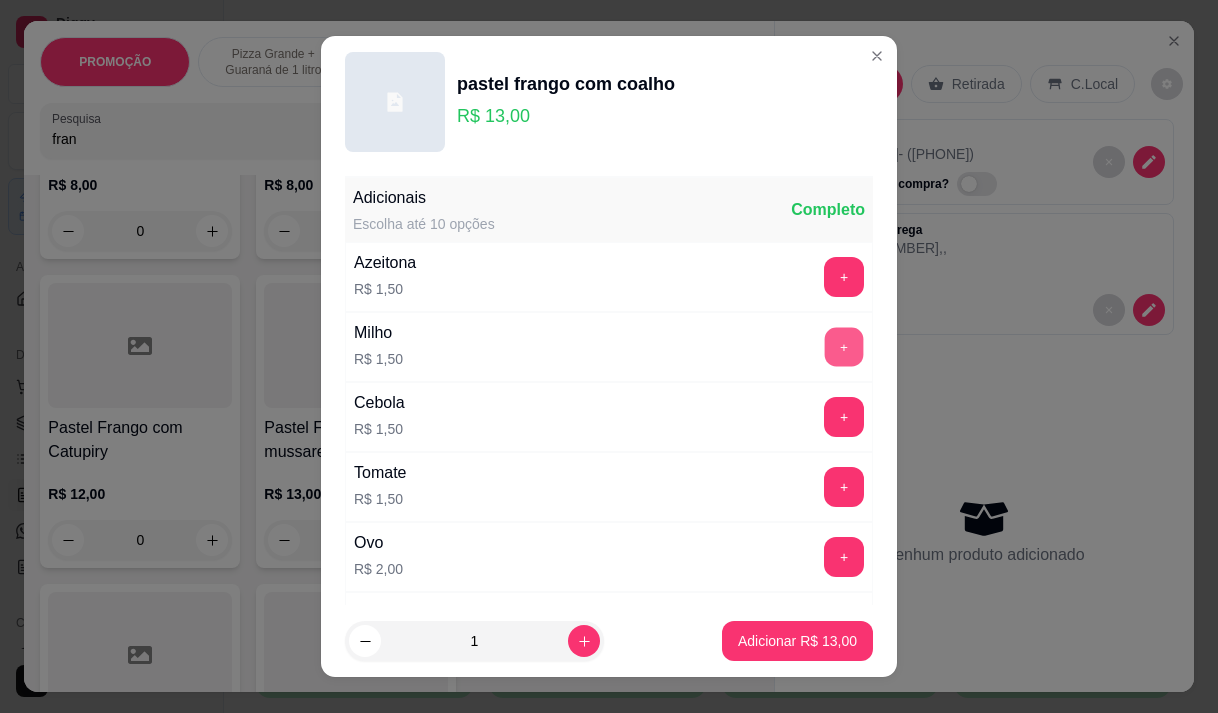 click on "+" at bounding box center (844, 346) 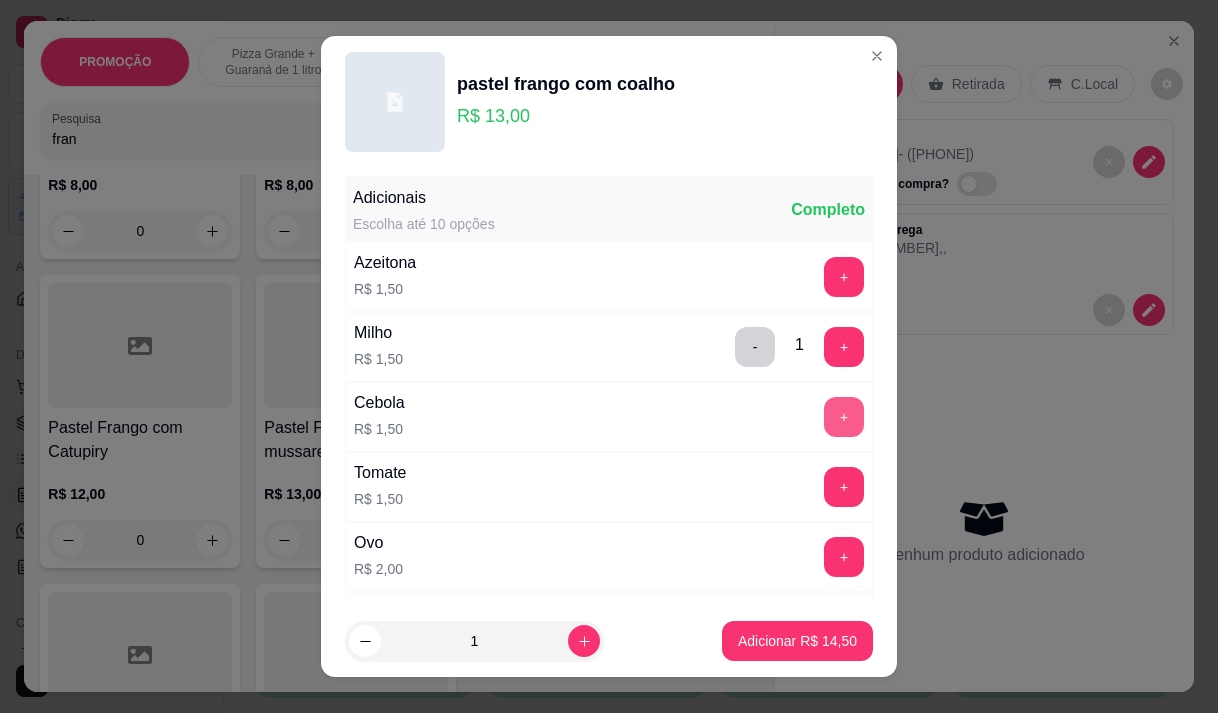 click on "+" at bounding box center [844, 417] 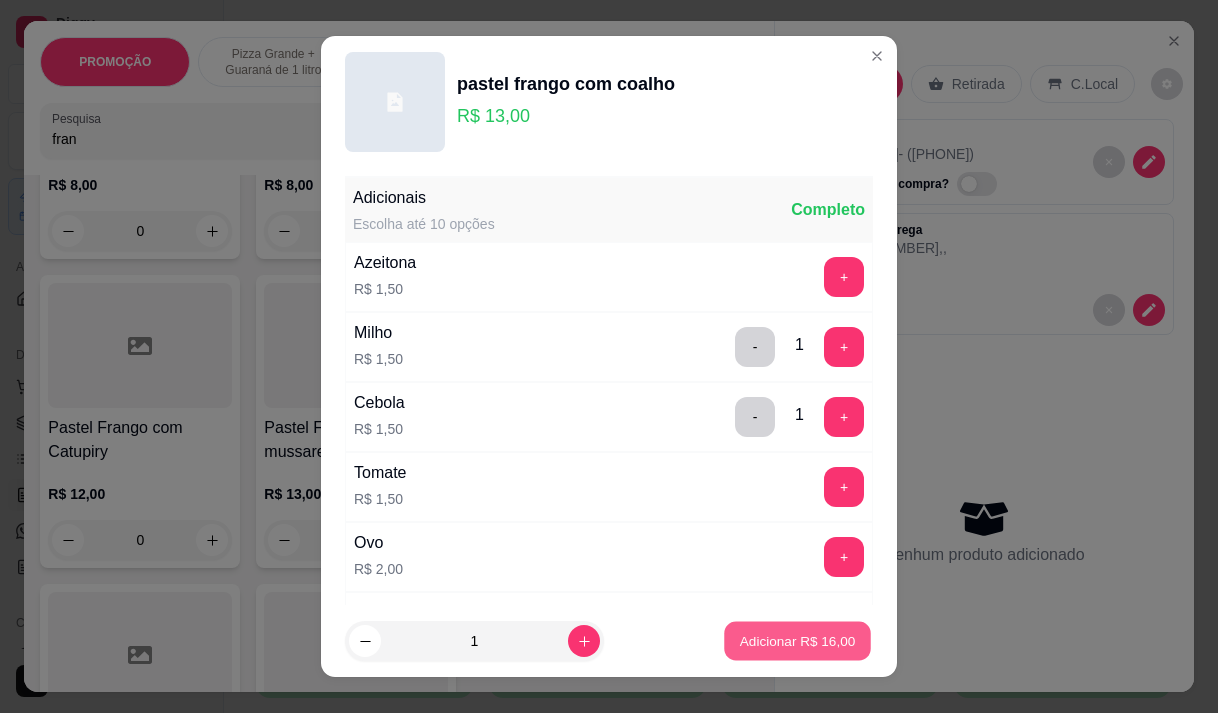 click on "Adicionar   R$ 16,00" at bounding box center [798, 641] 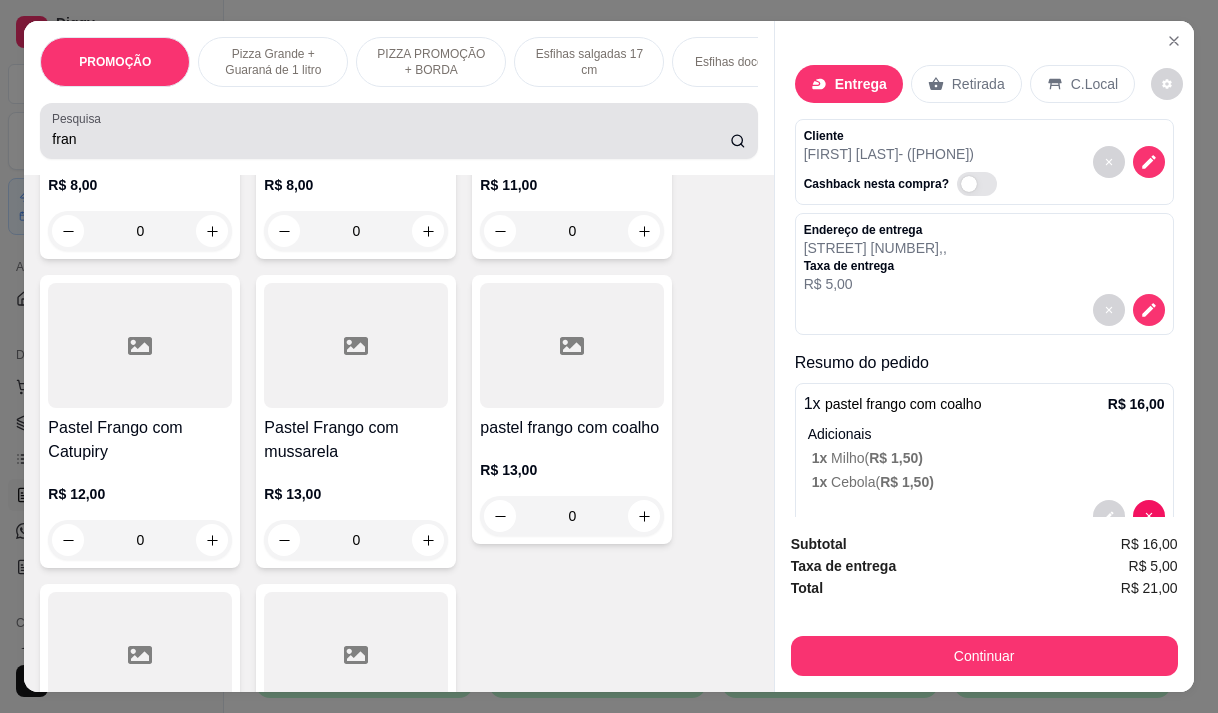 click on "fran" at bounding box center [391, 139] 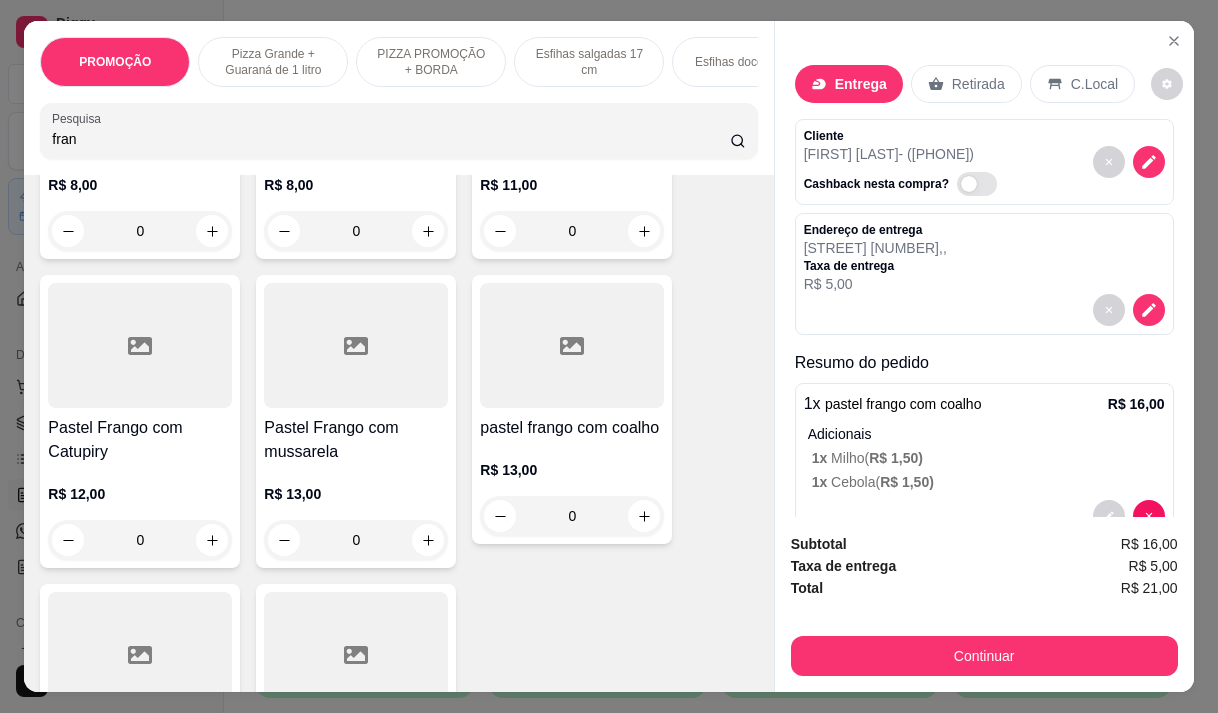 click on "fran" at bounding box center (391, 139) 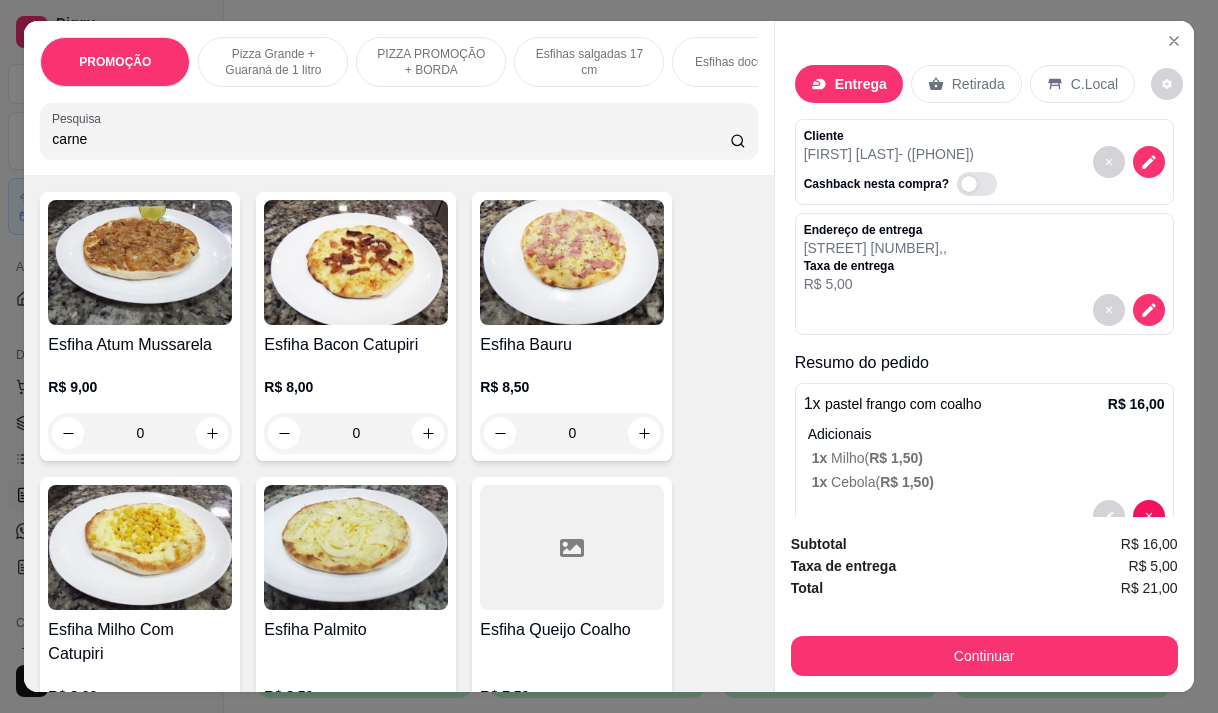 scroll, scrollTop: 3303, scrollLeft: 0, axis: vertical 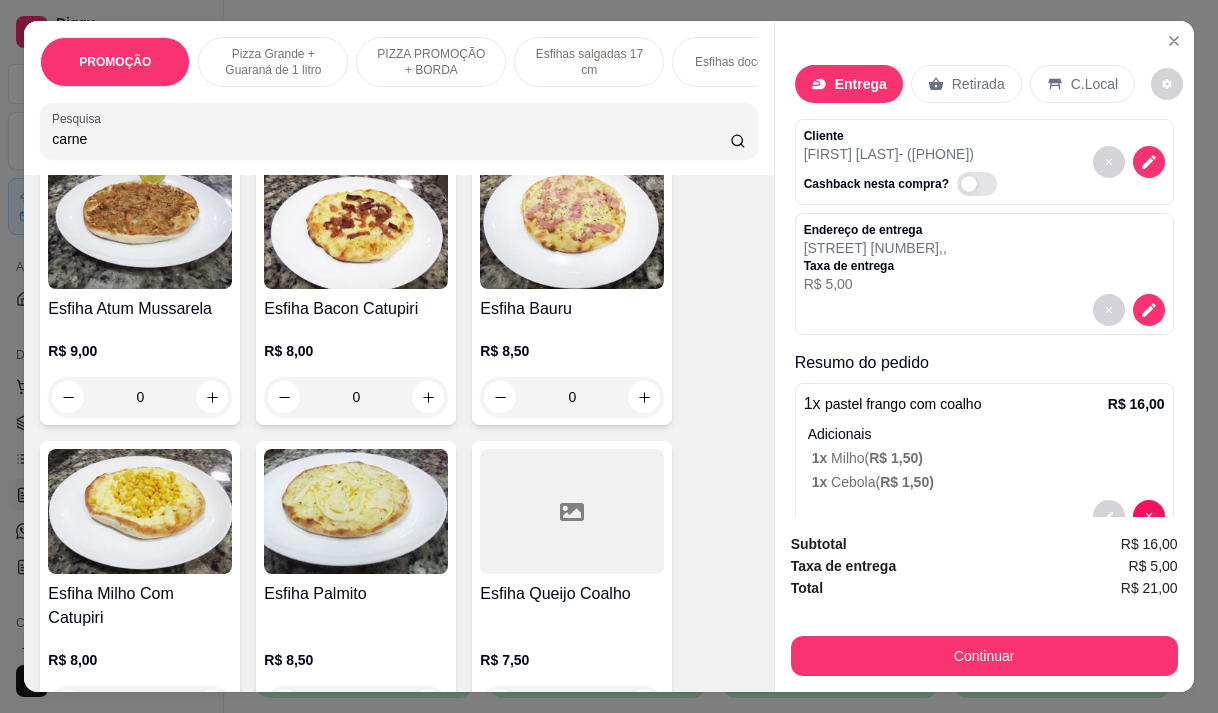 type on "carne" 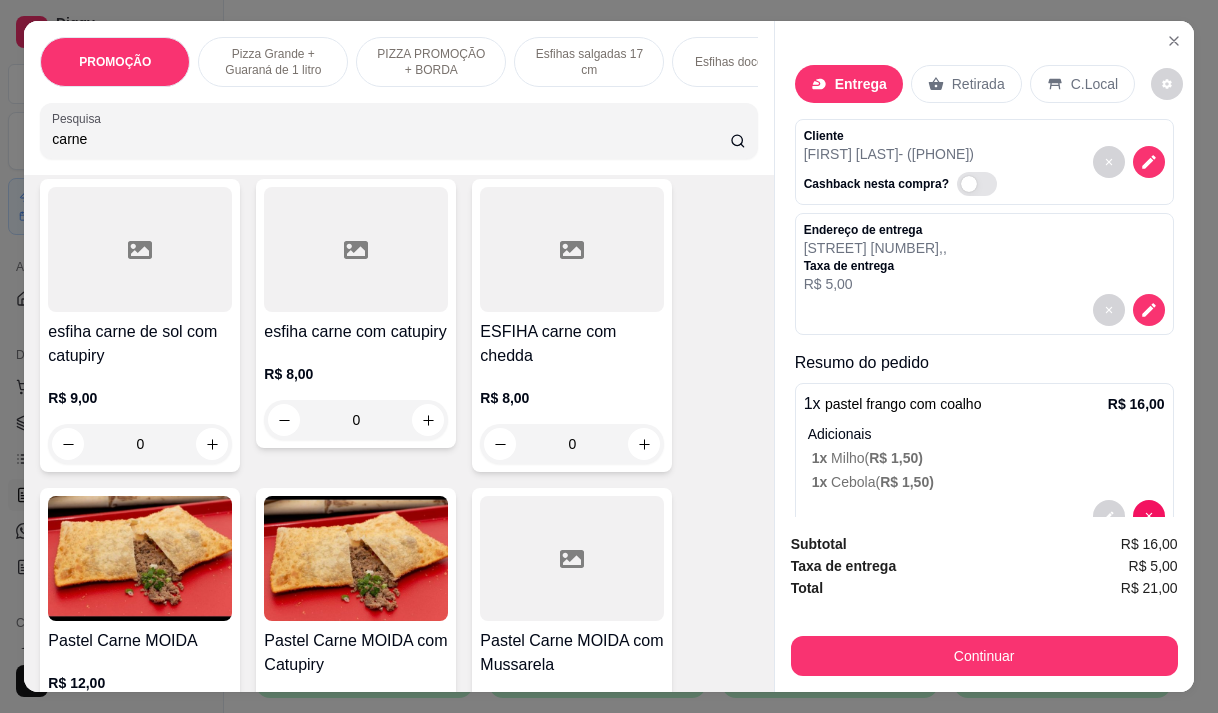 click on "Entrega Retirada C.Local Cliente Alberto ximenes   -   (85) 9985-2926 Cashback nesta compra?   Endereço de entrega Av jovita feitosa 2780 ,  ,   Taxa de entrega R$ 5,00 Resumo do pedido 1 x   pastel frango com coalho R$ 16,00 Adicionais 1 x   Milho  ( R$ 1,50 ) 1 x   Cebola  ( R$ 1,50 )" at bounding box center (984, 268) 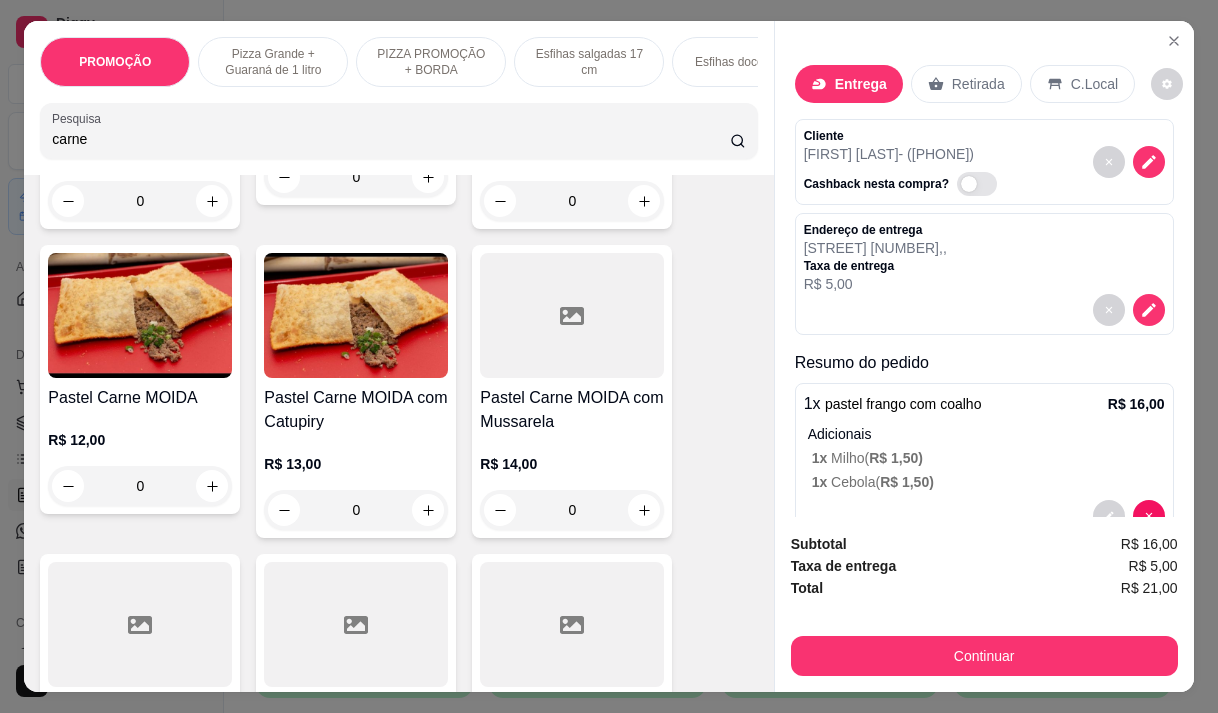 scroll, scrollTop: 1000, scrollLeft: 0, axis: vertical 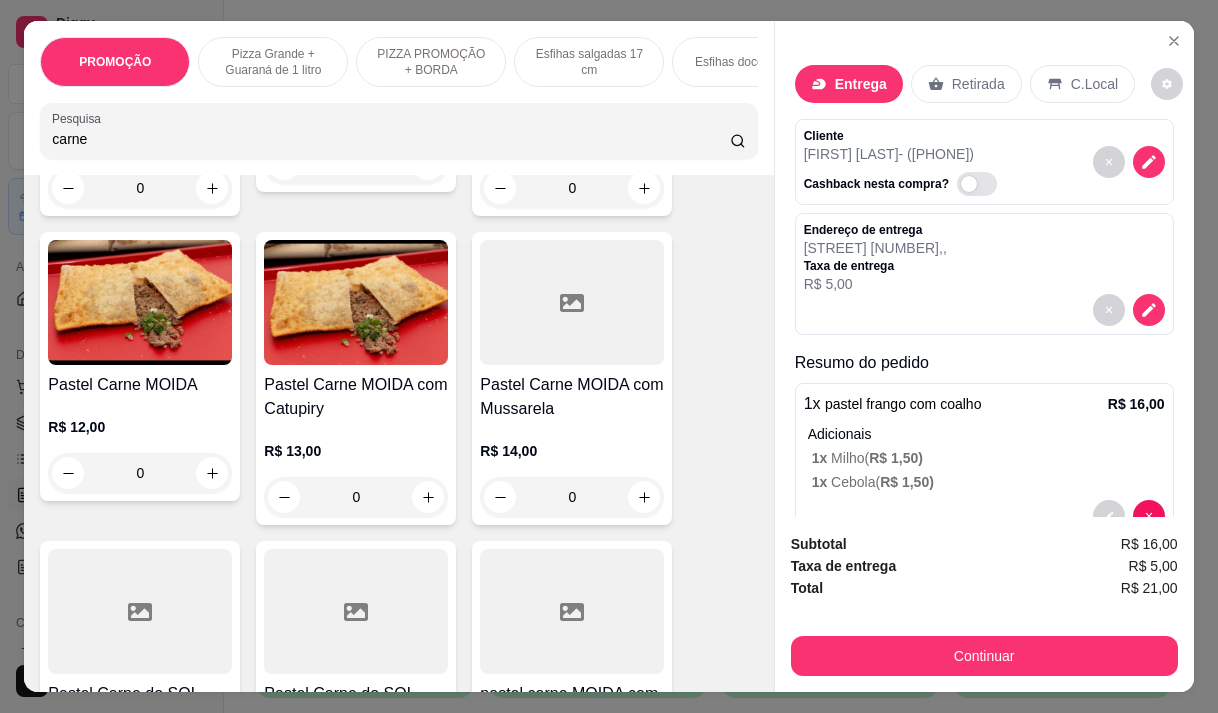 click on "R$ 14,00 0" at bounding box center [572, 469] 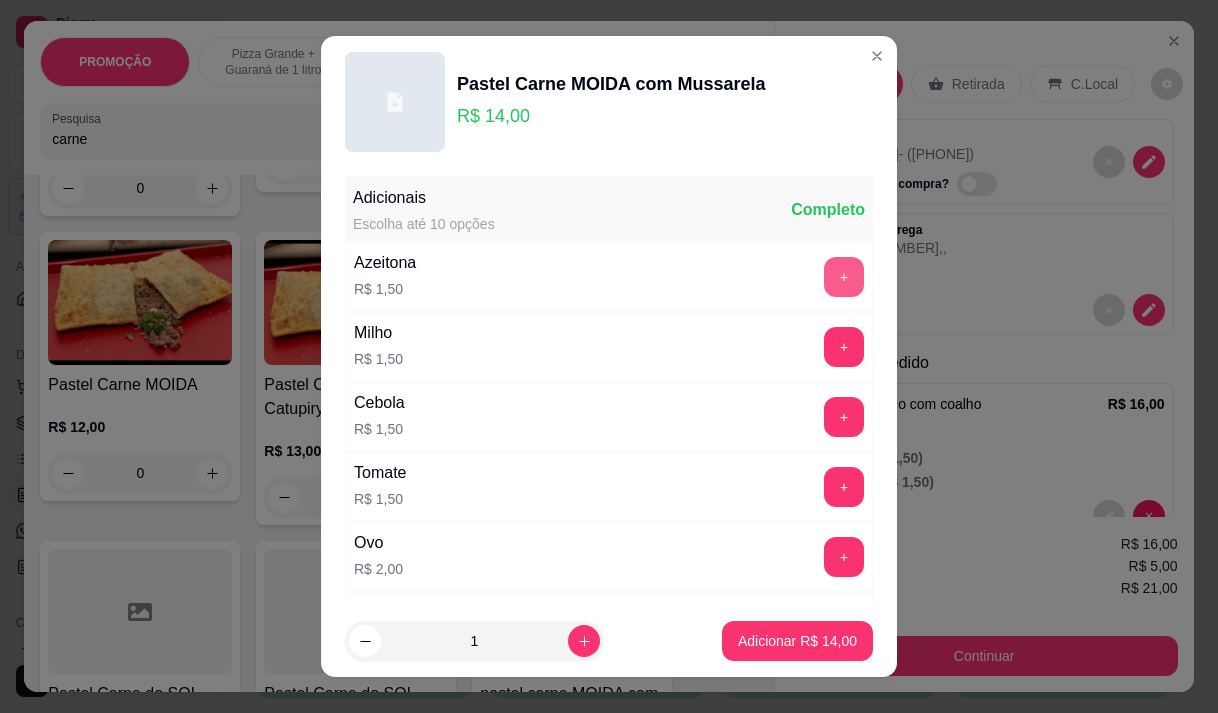 click on "+" at bounding box center [844, 277] 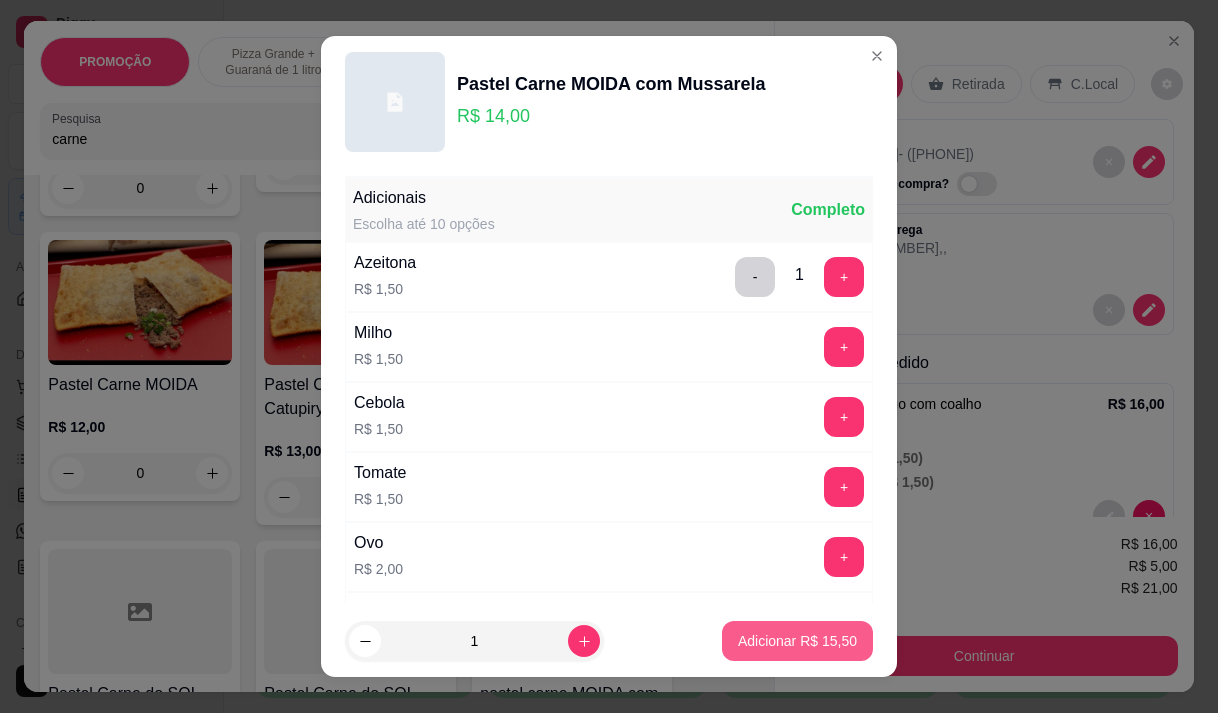 click on "Adicionar   R$ 15,50" at bounding box center [797, 641] 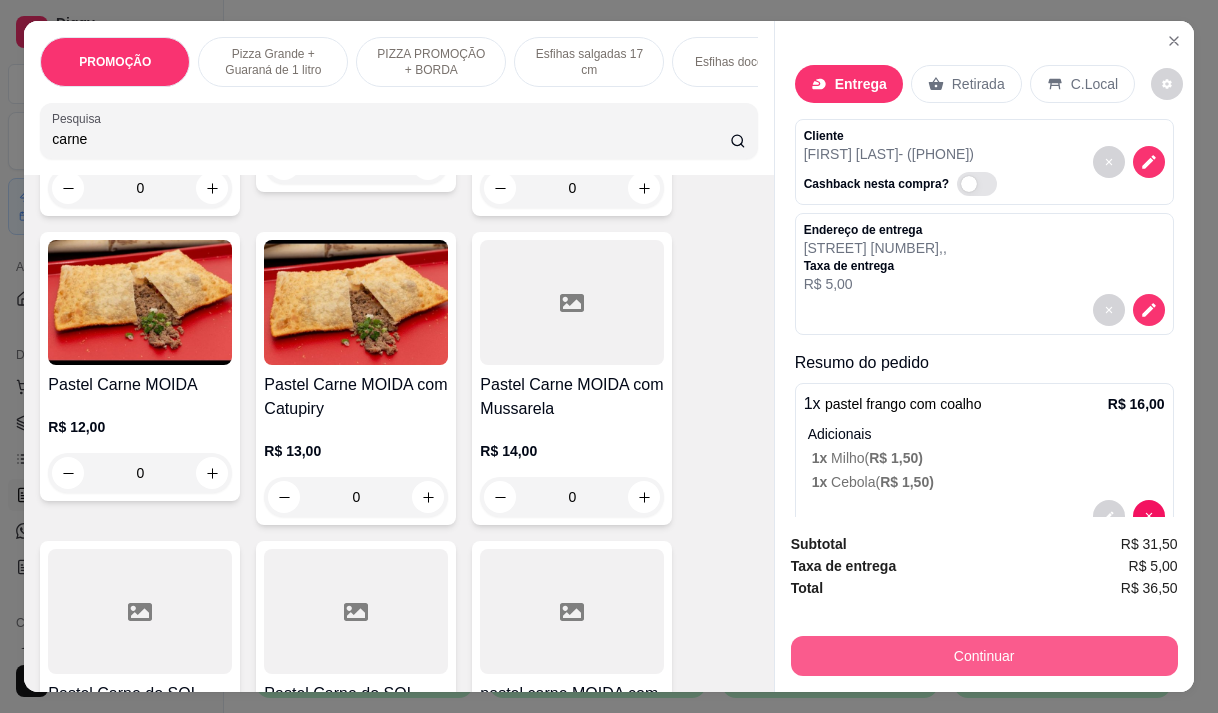 click on "Continuar" at bounding box center (984, 656) 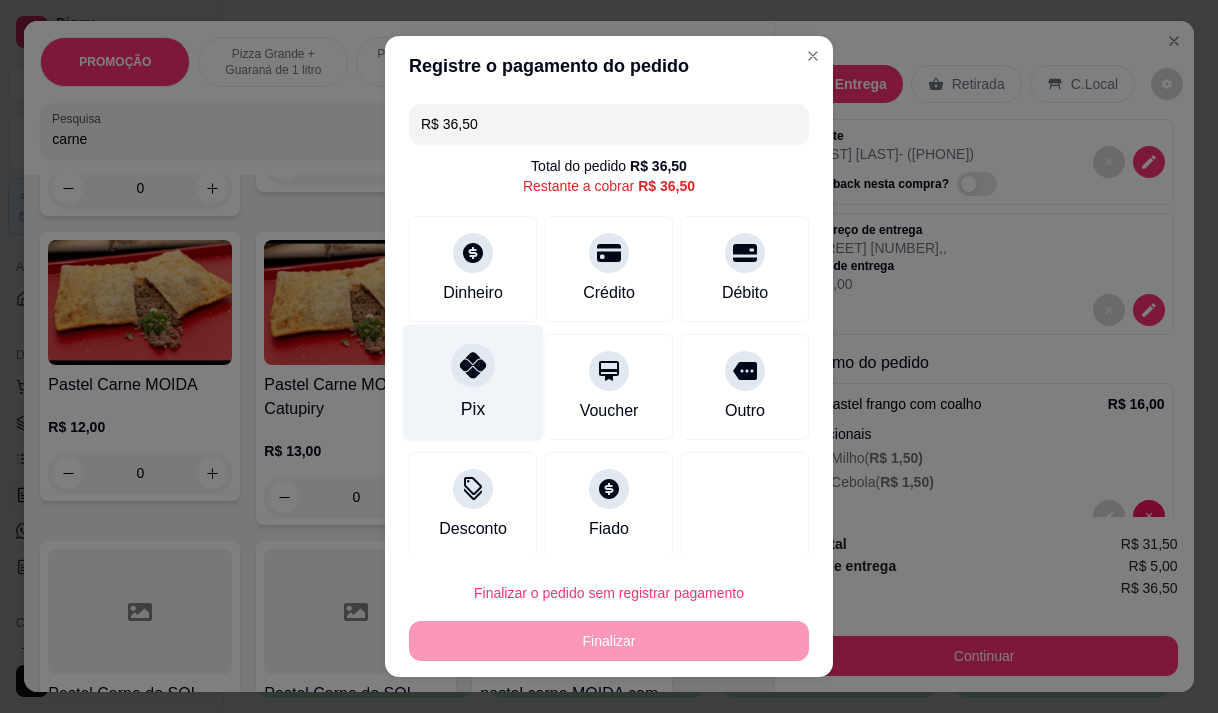 click on "Pix" at bounding box center [473, 382] 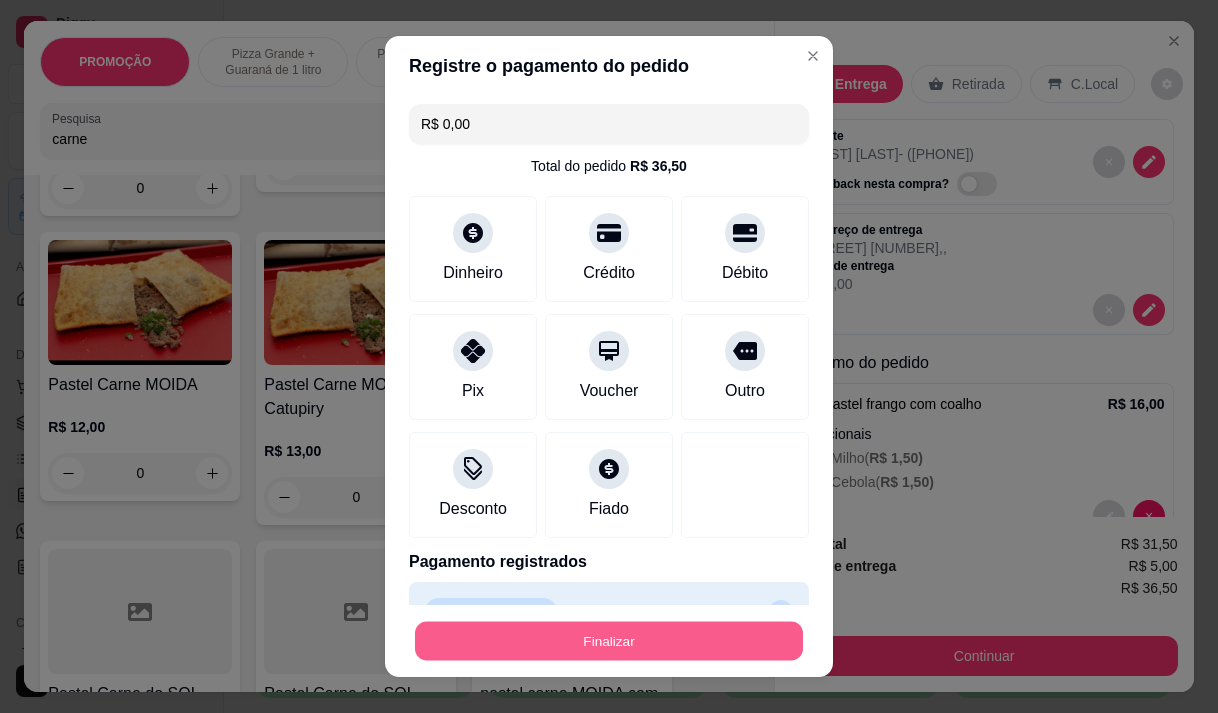 click on "Finalizar" at bounding box center [609, 641] 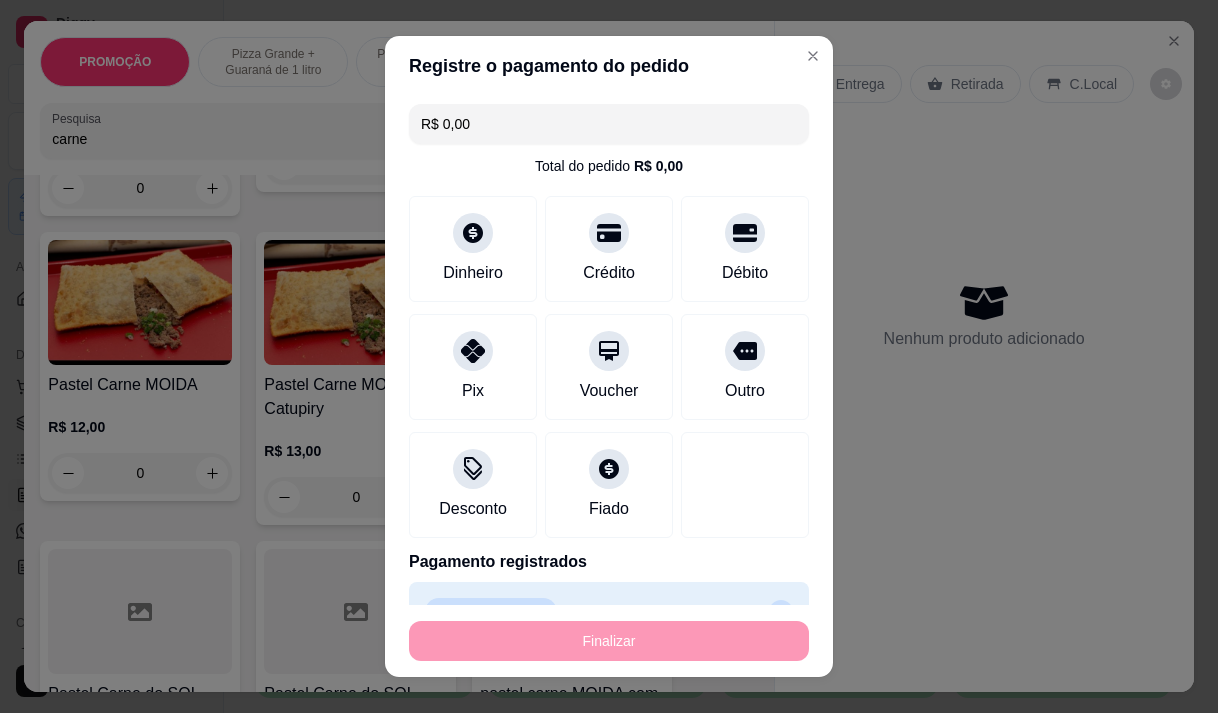 type on "-R$ 36,50" 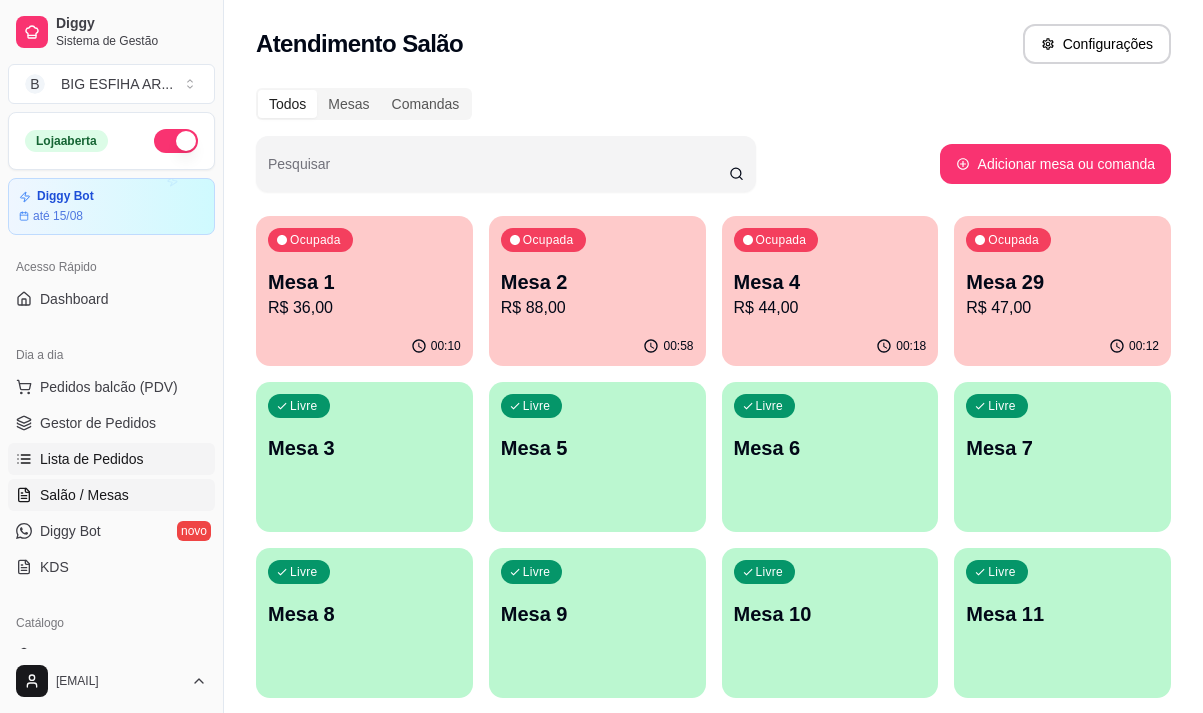 click on "Lista de Pedidos" at bounding box center (92, 459) 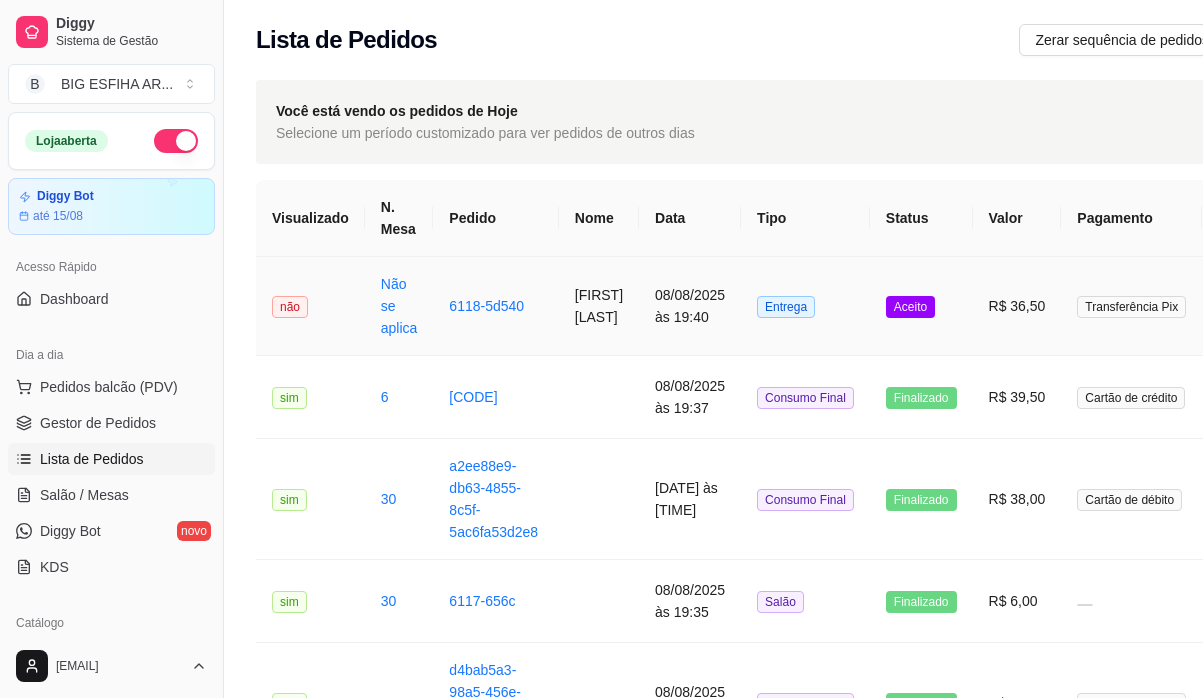click on "08/08/2025 às 19:40" at bounding box center [690, 306] 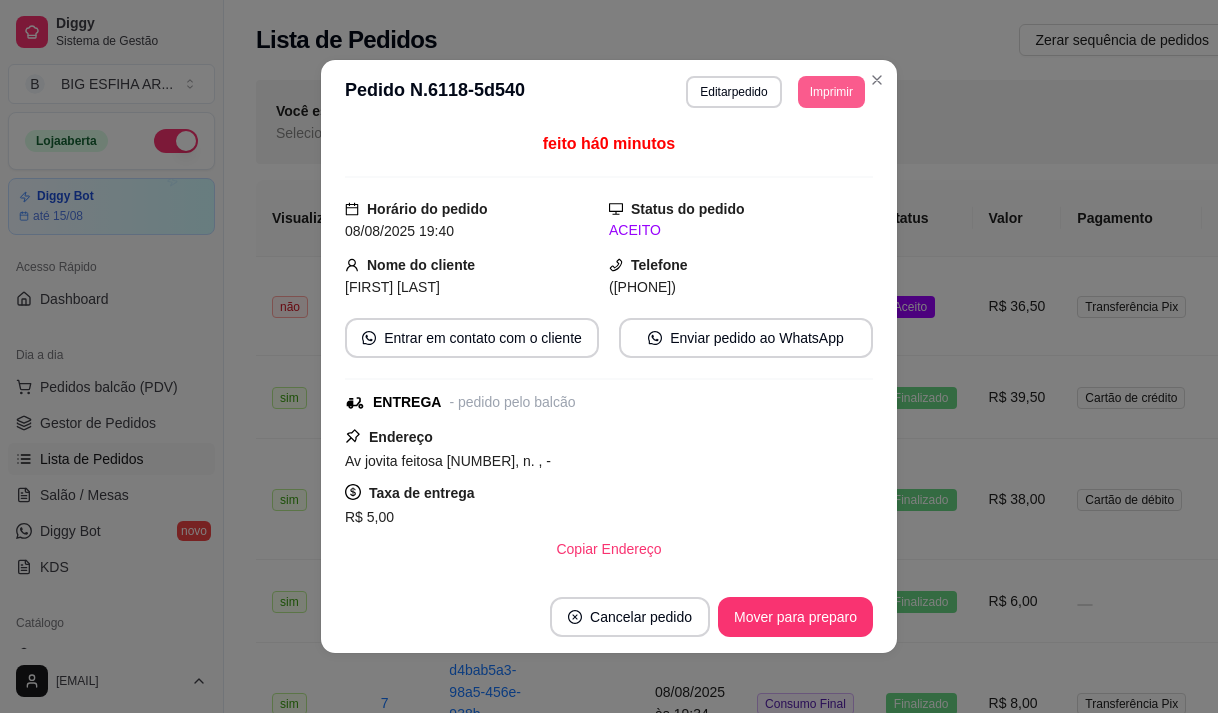 click on "Imprimir" at bounding box center [831, 92] 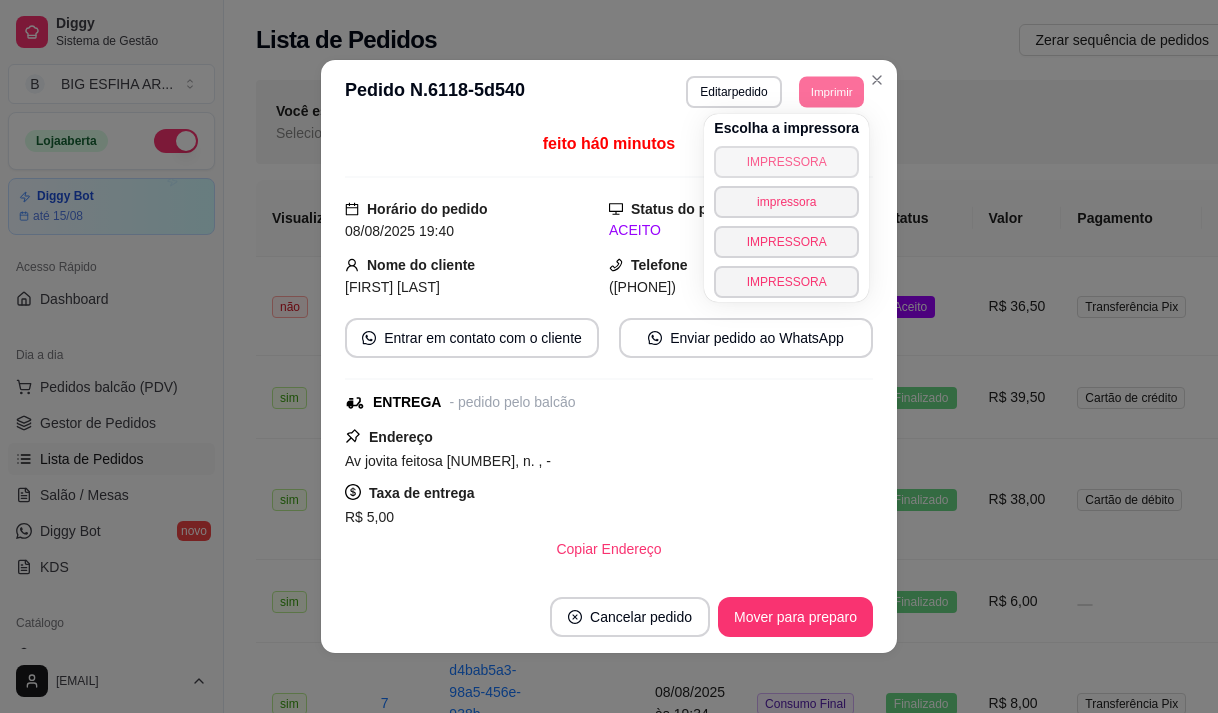 click on "IMPRESSORA" at bounding box center (786, 162) 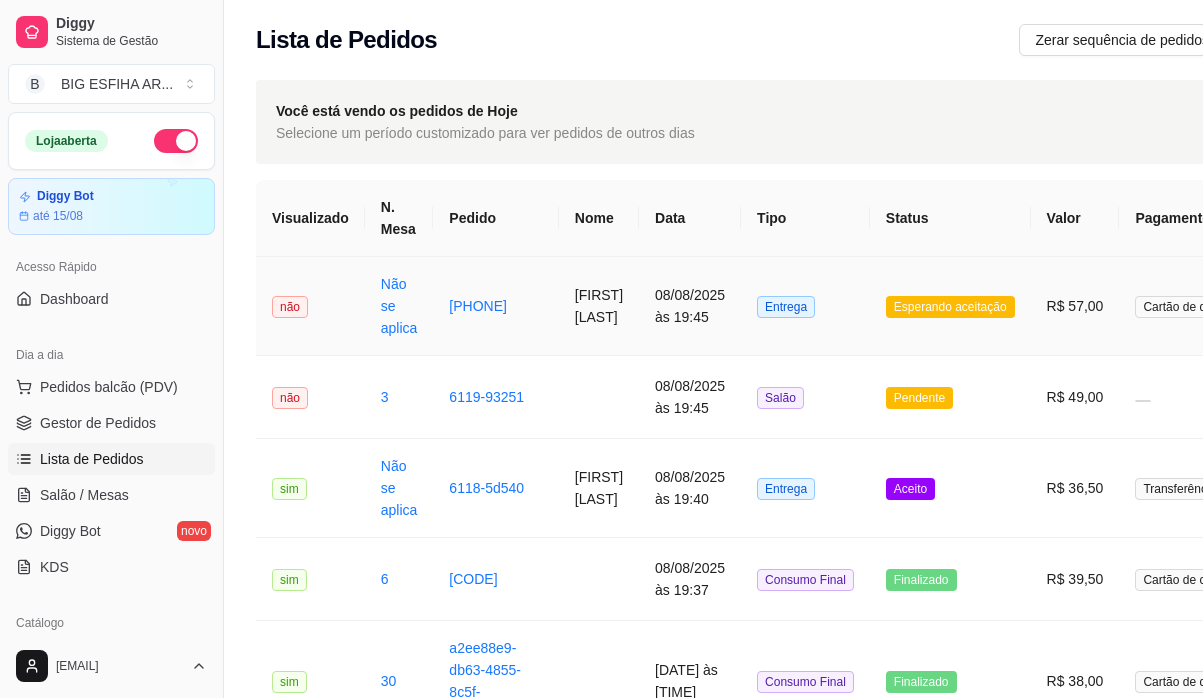 click on "08/08/2025 às 19:45" at bounding box center [690, 306] 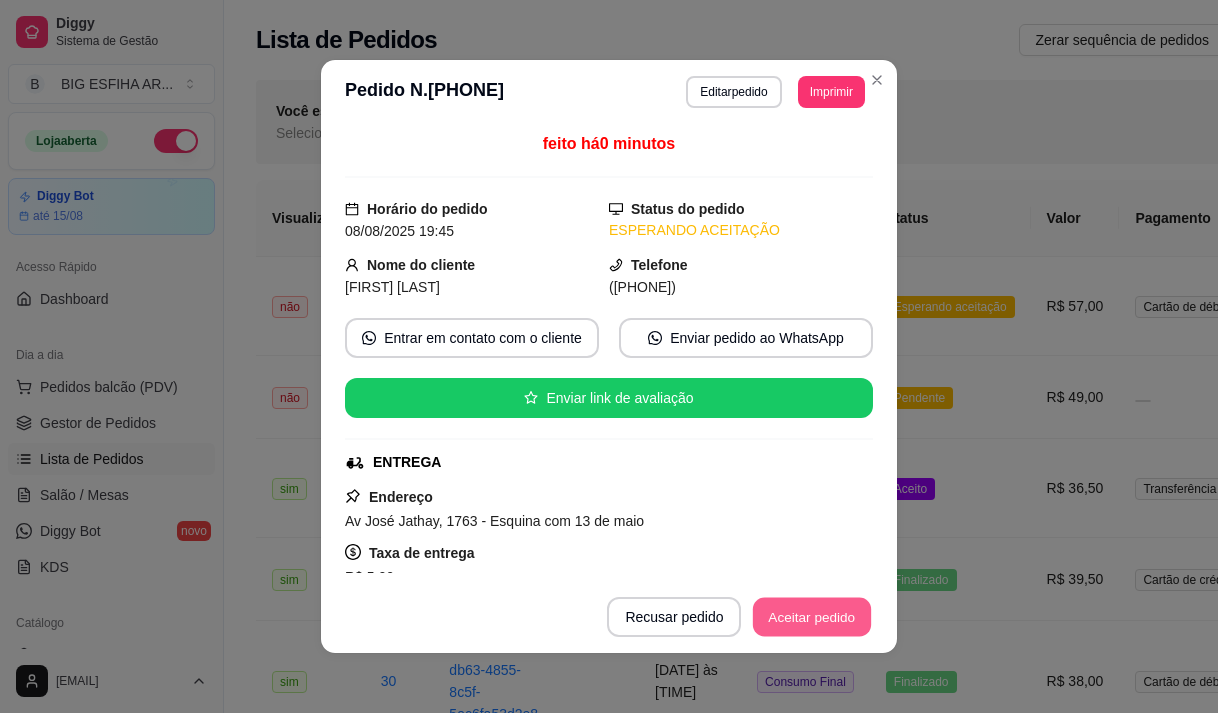 click on "Aceitar pedido" at bounding box center (812, 617) 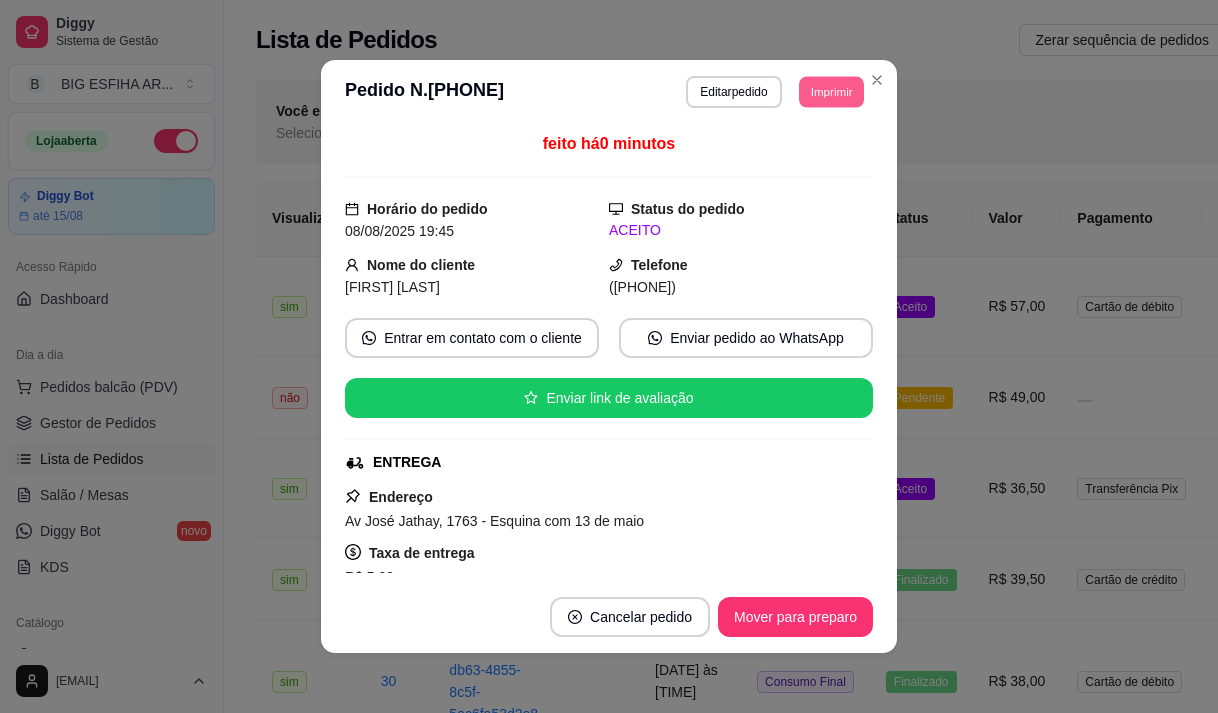 click on "Imprimir" at bounding box center [831, 91] 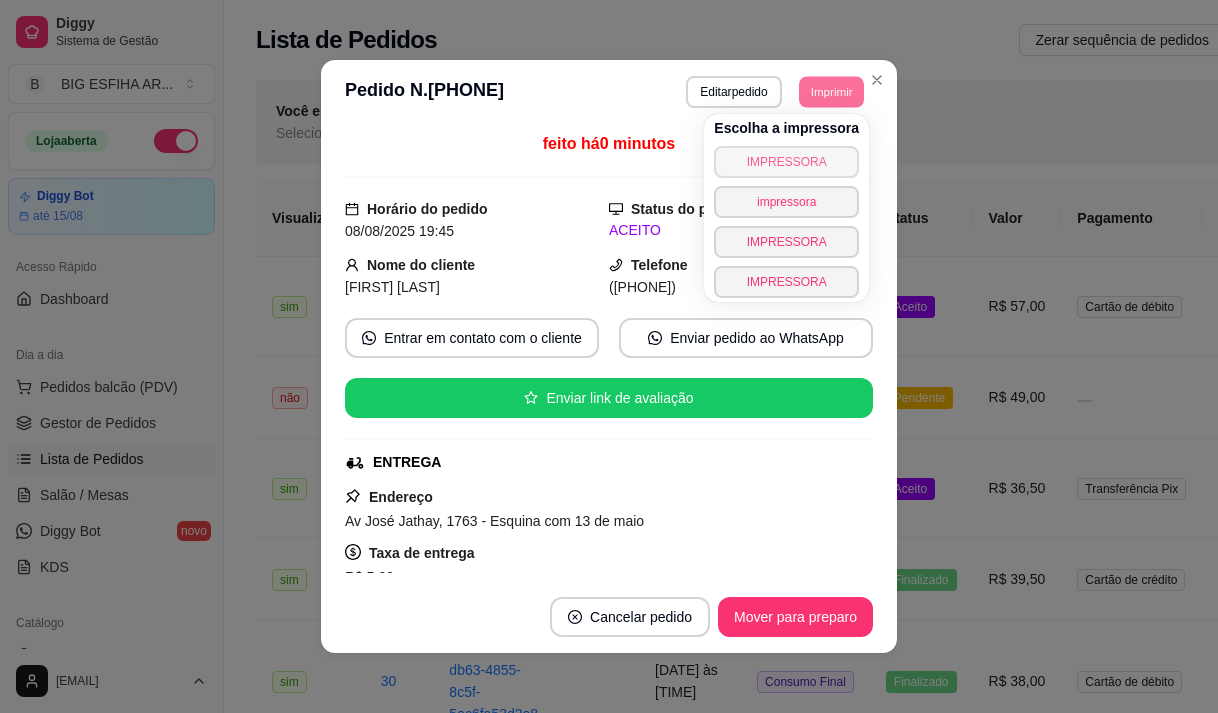 click on "IMPRESSORA" at bounding box center [786, 162] 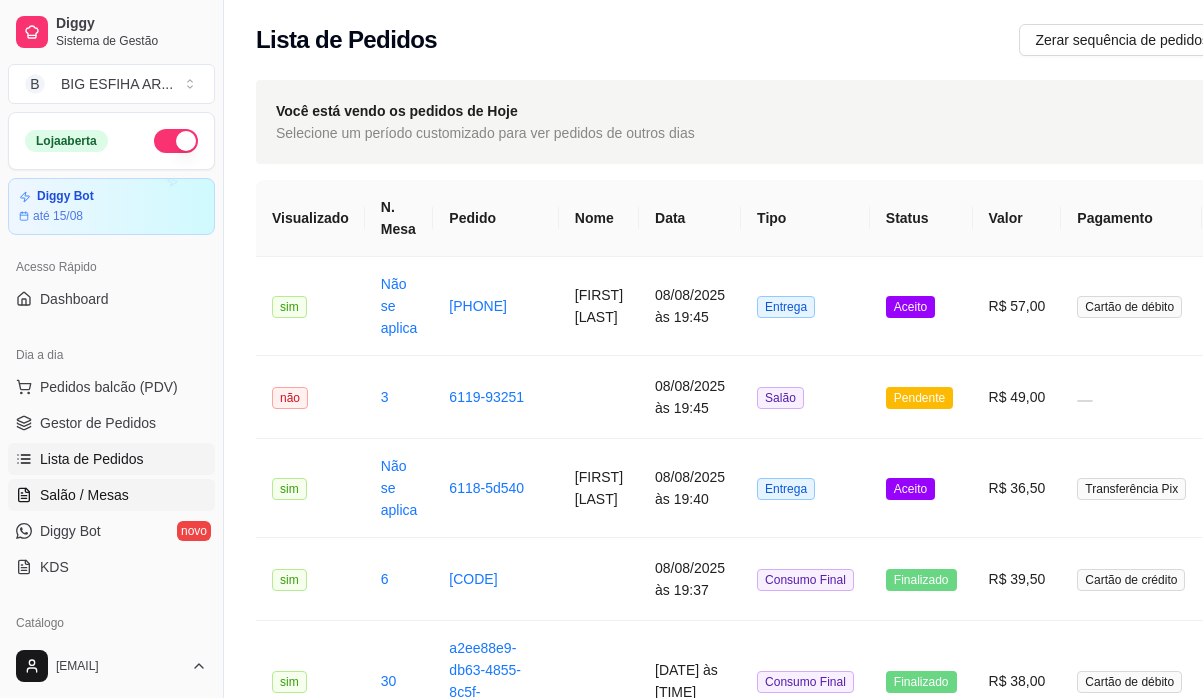 click on "Salão / Mesas" at bounding box center (84, 495) 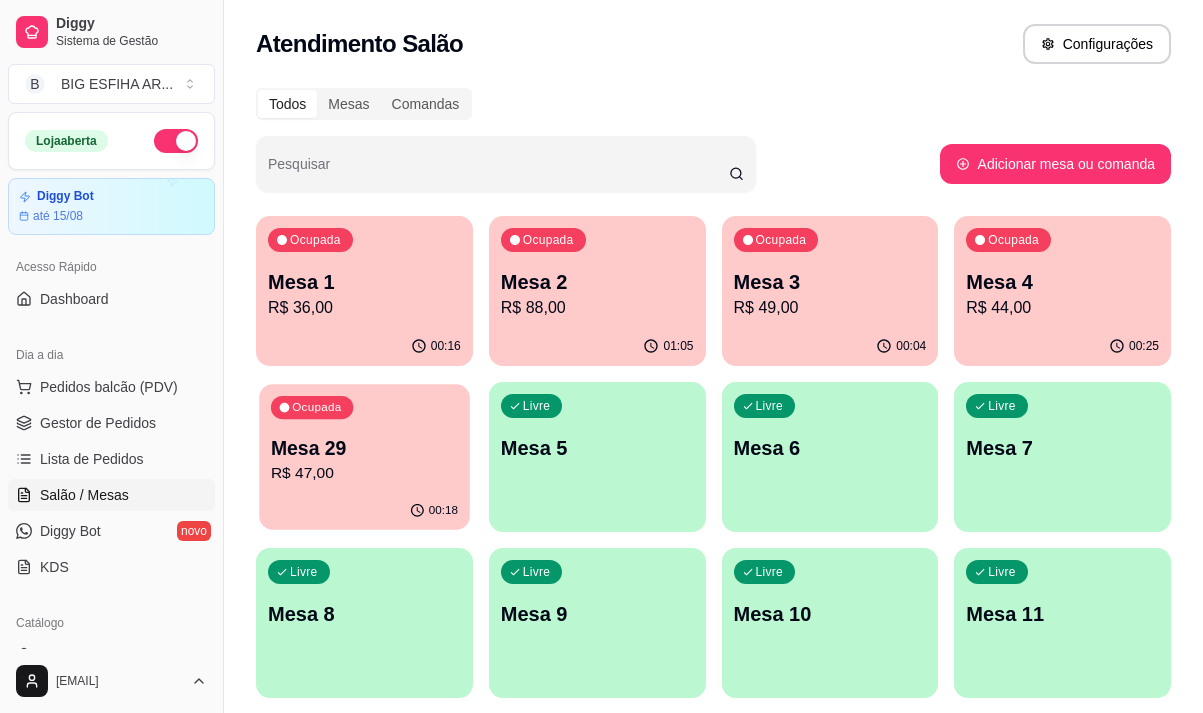 click on "R$ 47,00" at bounding box center [364, 473] 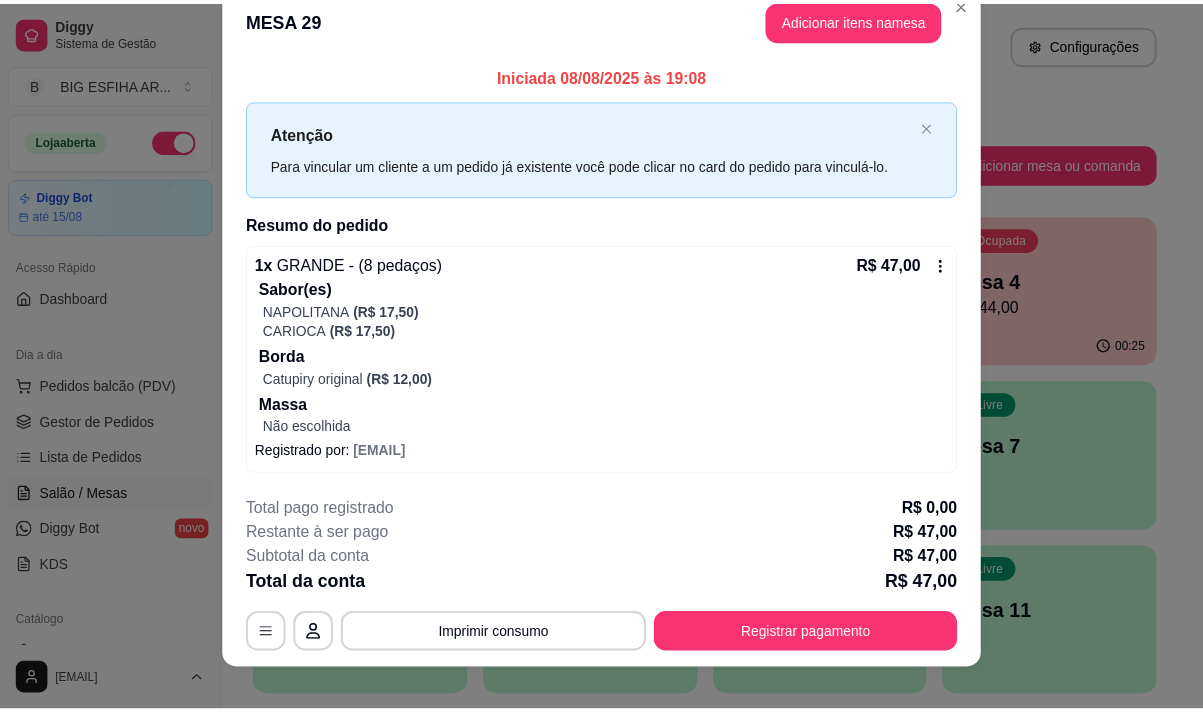 scroll, scrollTop: 51, scrollLeft: 0, axis: vertical 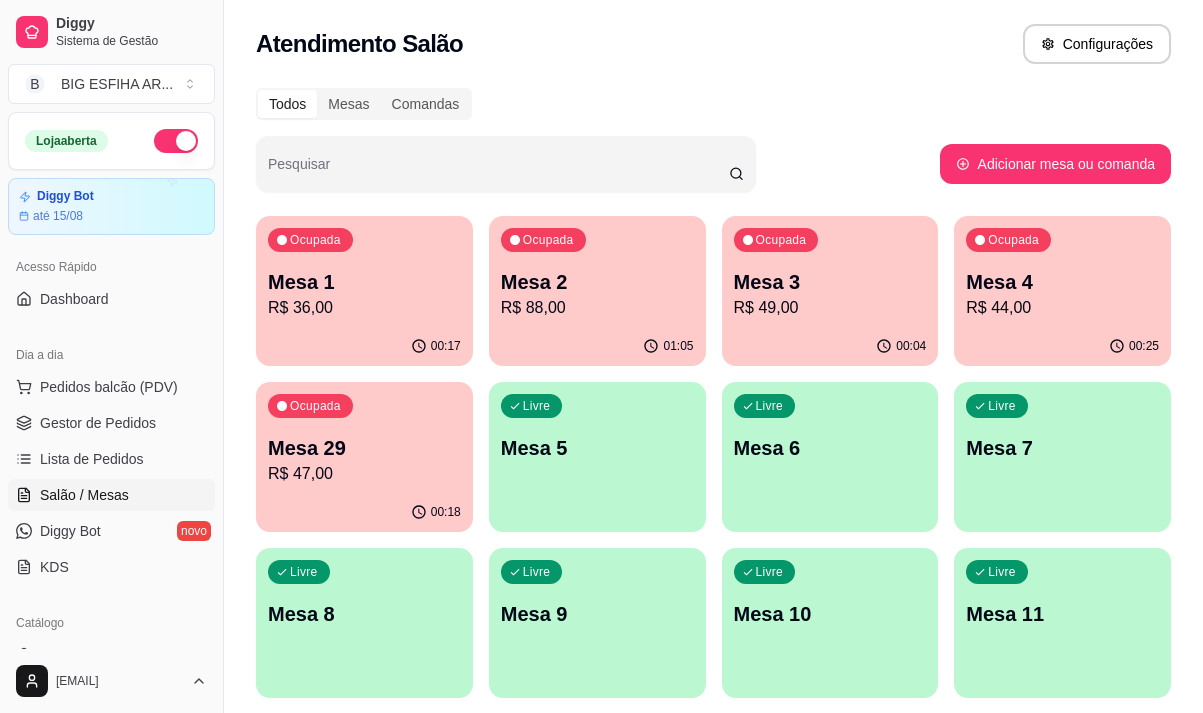click on "Acesso Rápido" at bounding box center (111, 267) 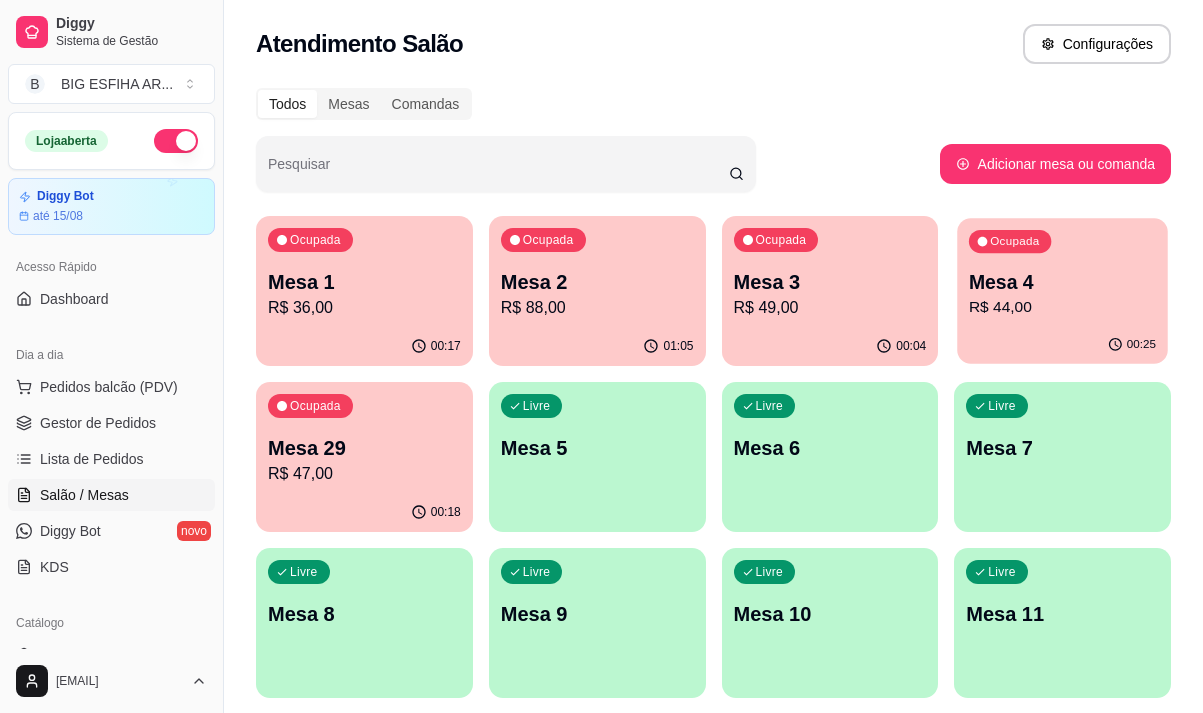 click on "R$ 44,00" at bounding box center [1062, 307] 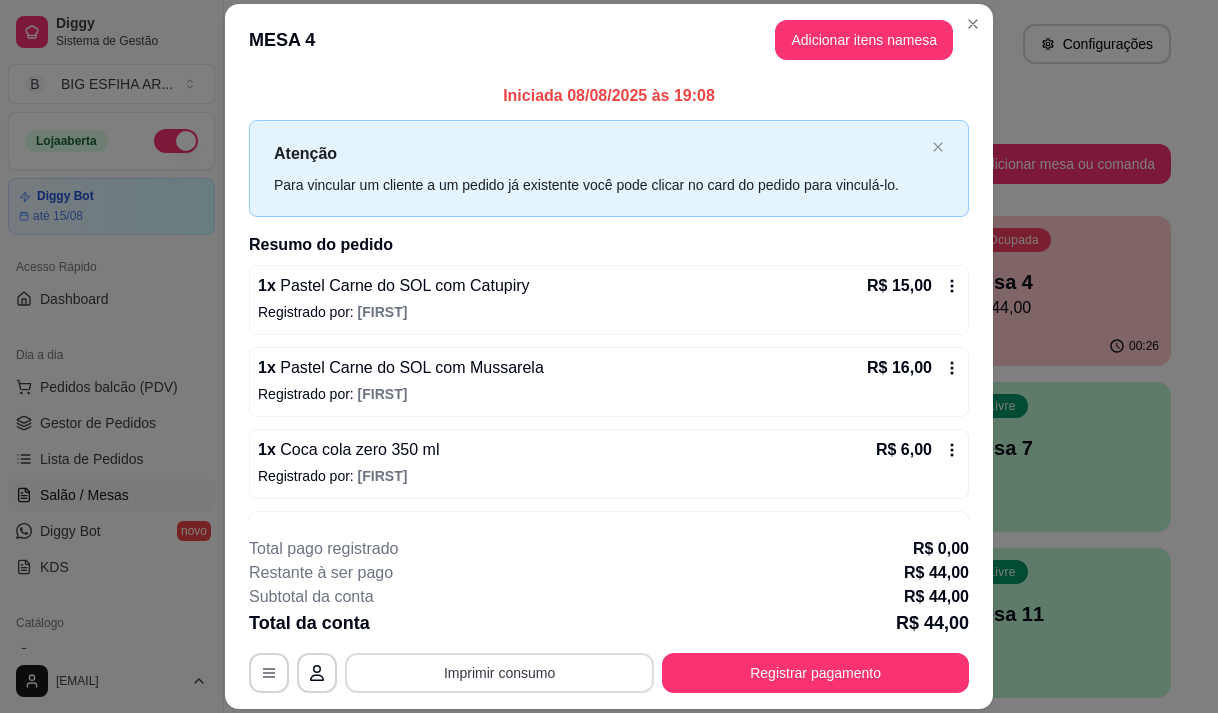 click on "Imprimir consumo" at bounding box center [499, 673] 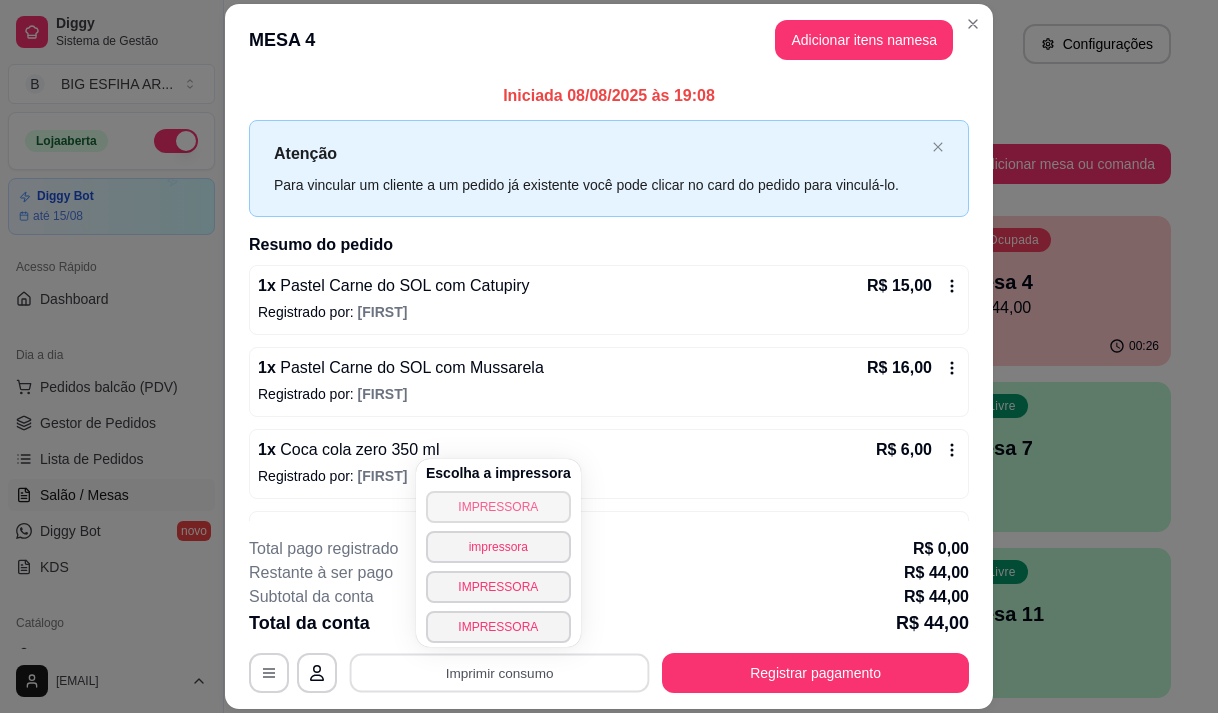 click on "IMPRESSORA" at bounding box center (498, 507) 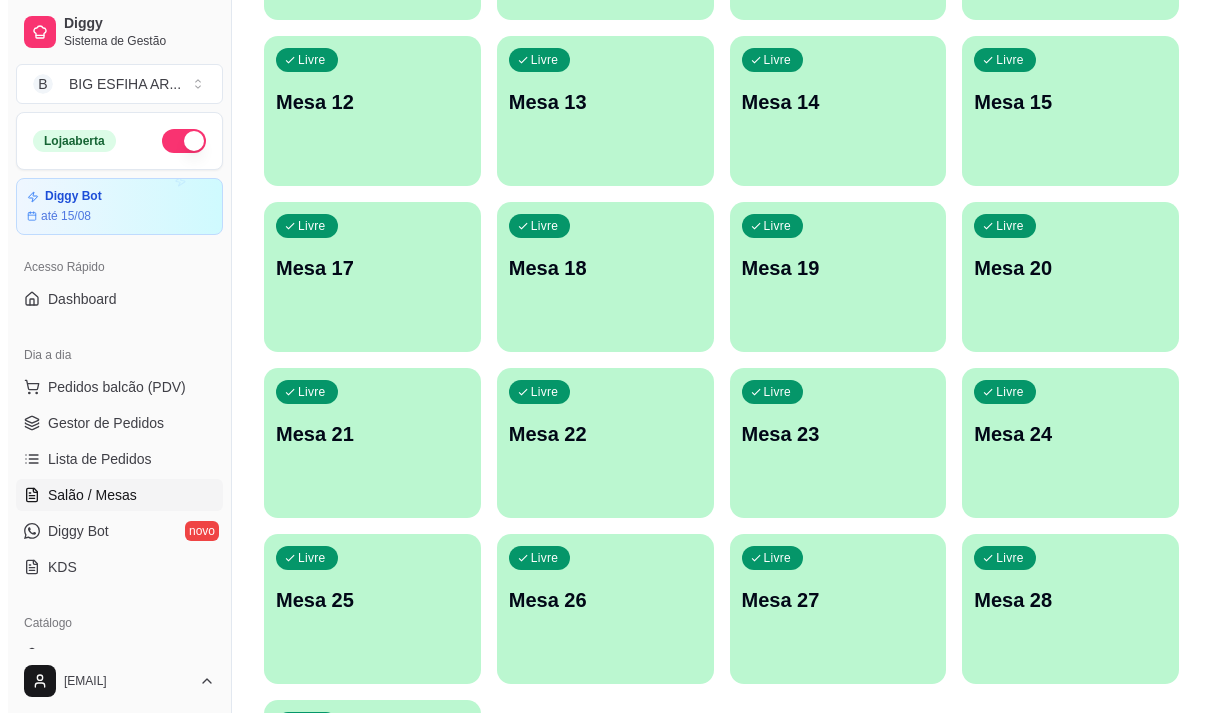 scroll, scrollTop: 896, scrollLeft: 0, axis: vertical 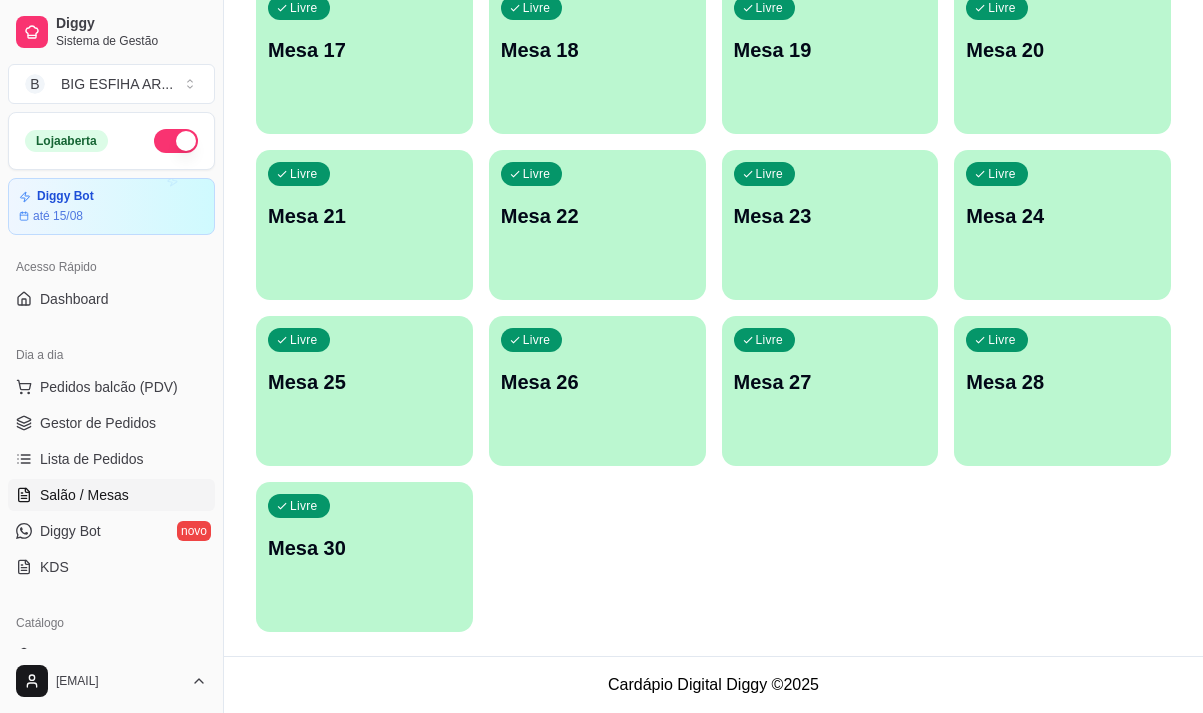 click on "Livre Mesa 30" at bounding box center [364, 545] 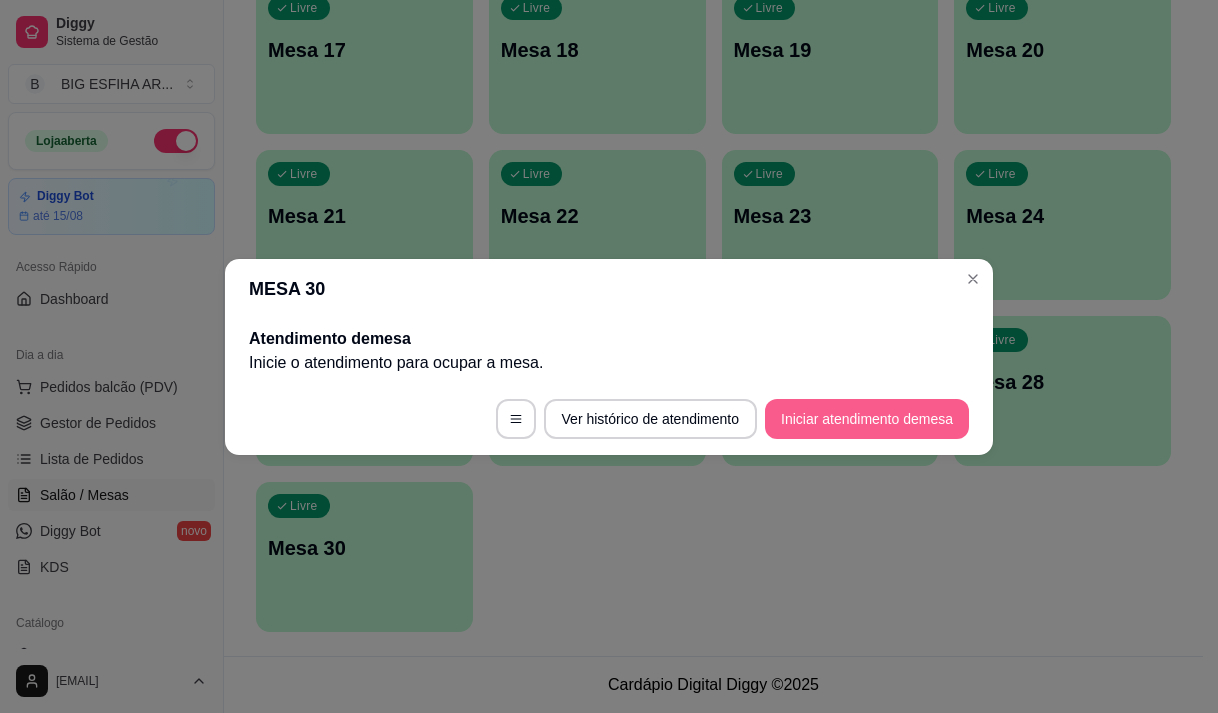 click on "Iniciar atendimento de  mesa" at bounding box center (867, 419) 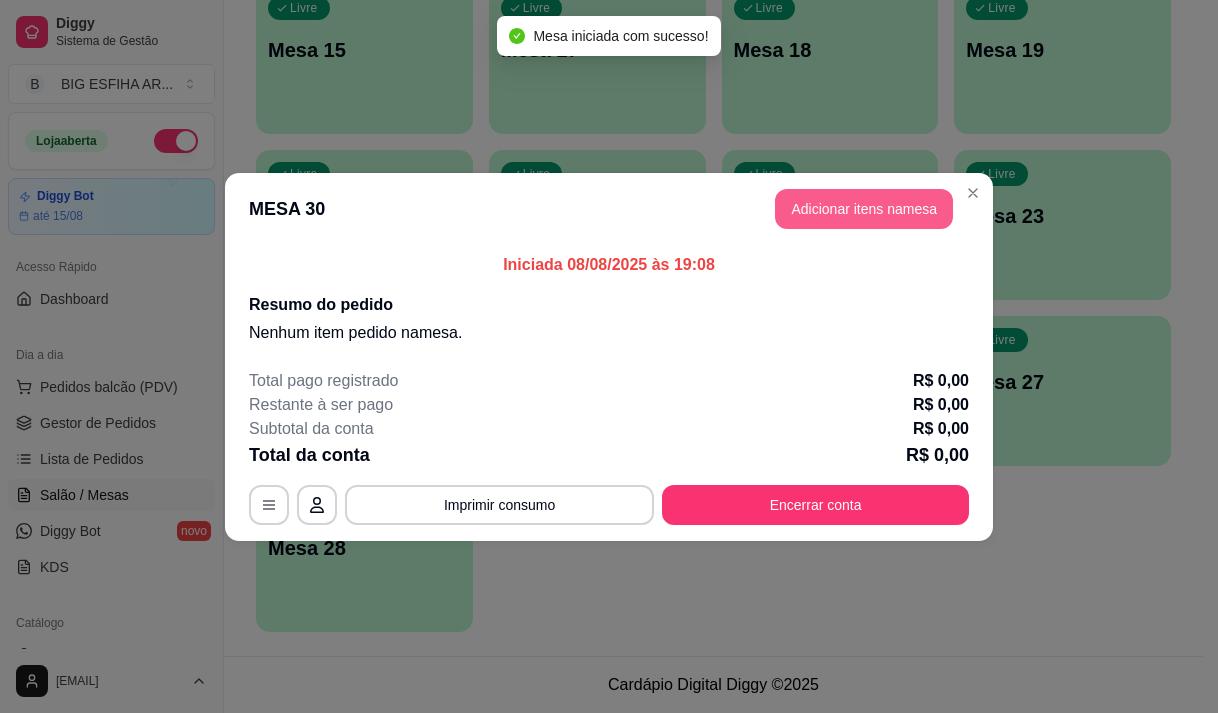 click on "Adicionar itens na  mesa" at bounding box center [864, 209] 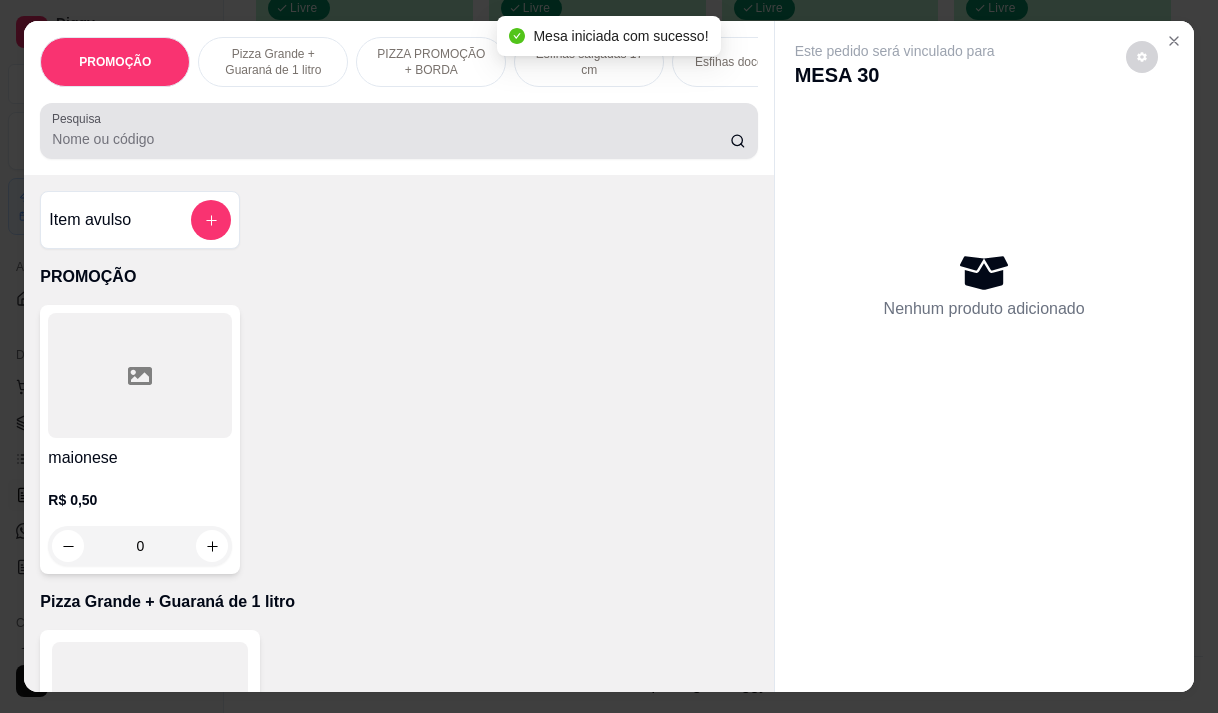 click on "Pesquisa" at bounding box center (391, 139) 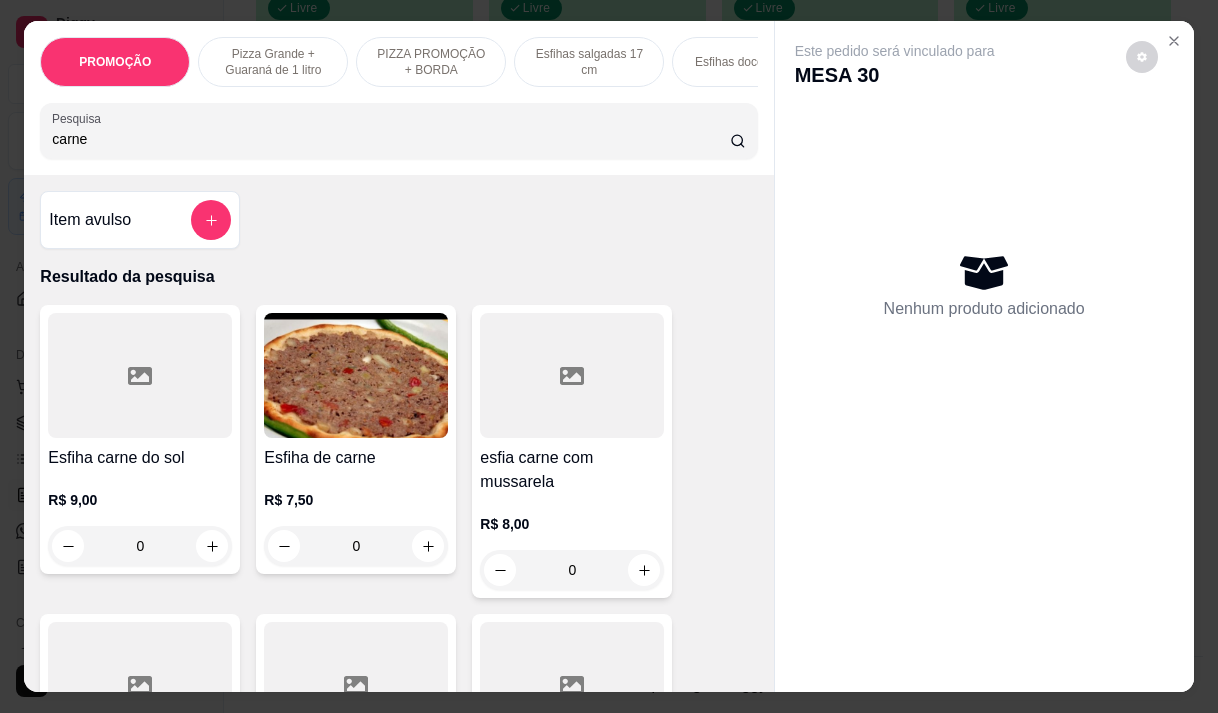 scroll, scrollTop: 300, scrollLeft: 0, axis: vertical 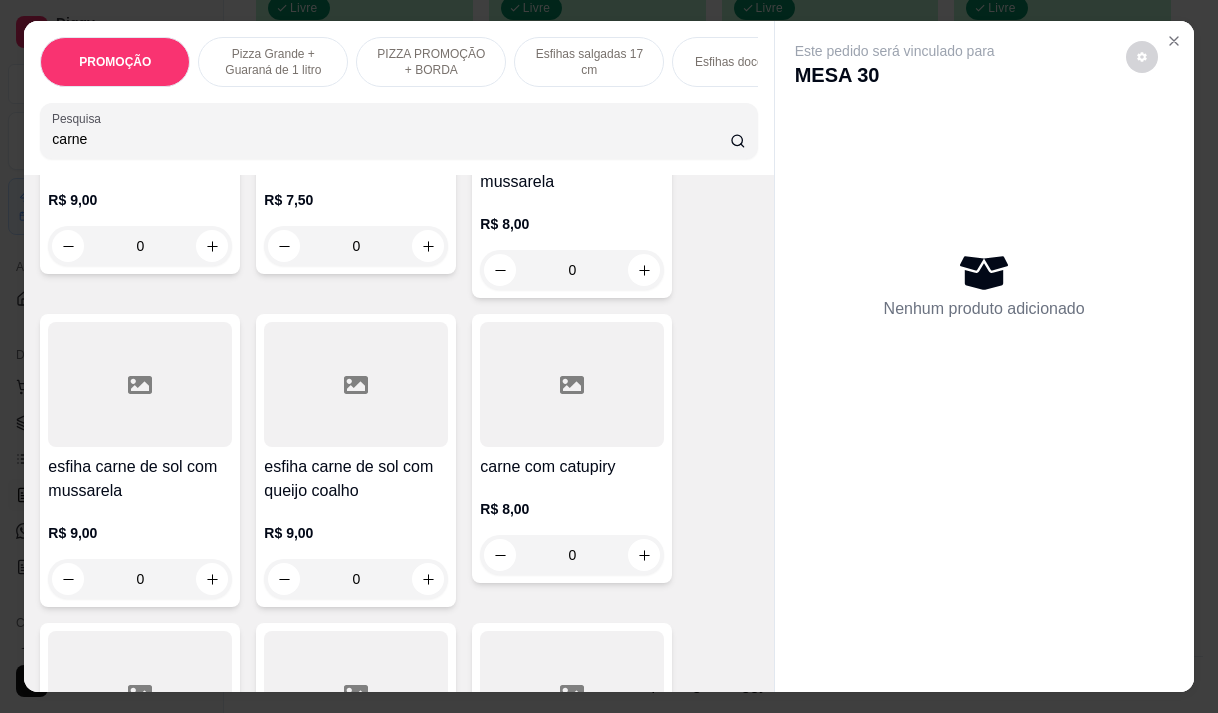 type on "carne" 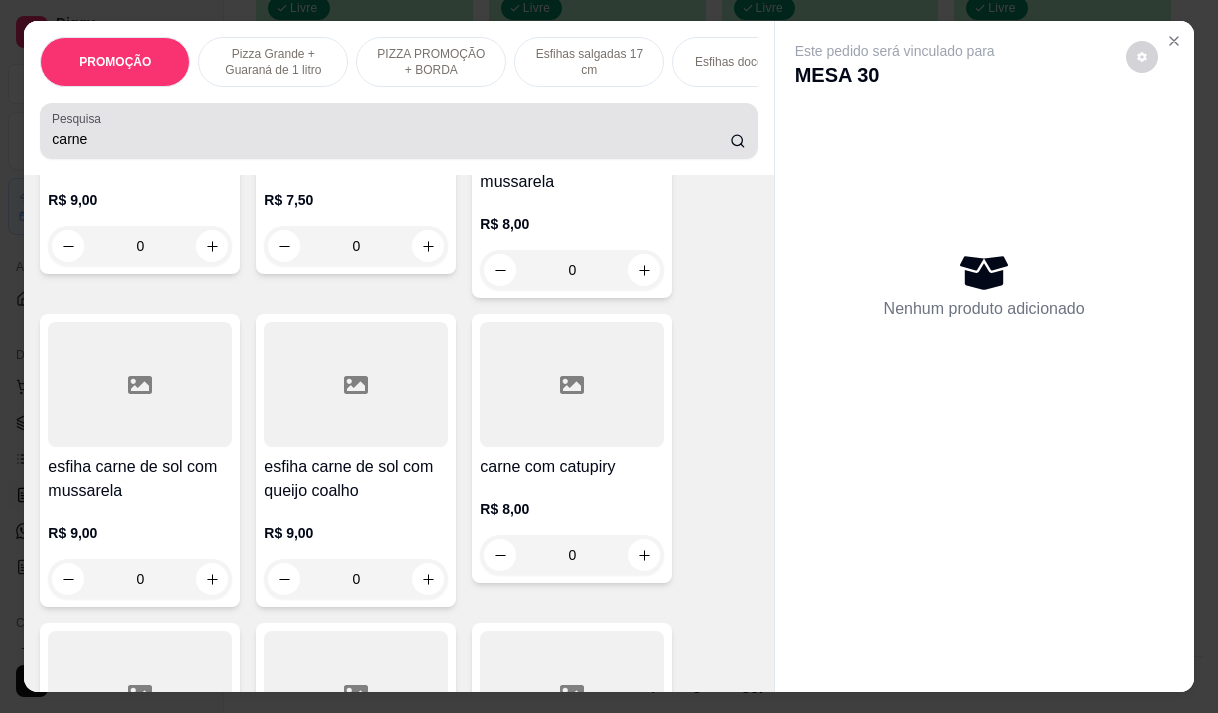 click on "carne" at bounding box center [391, 139] 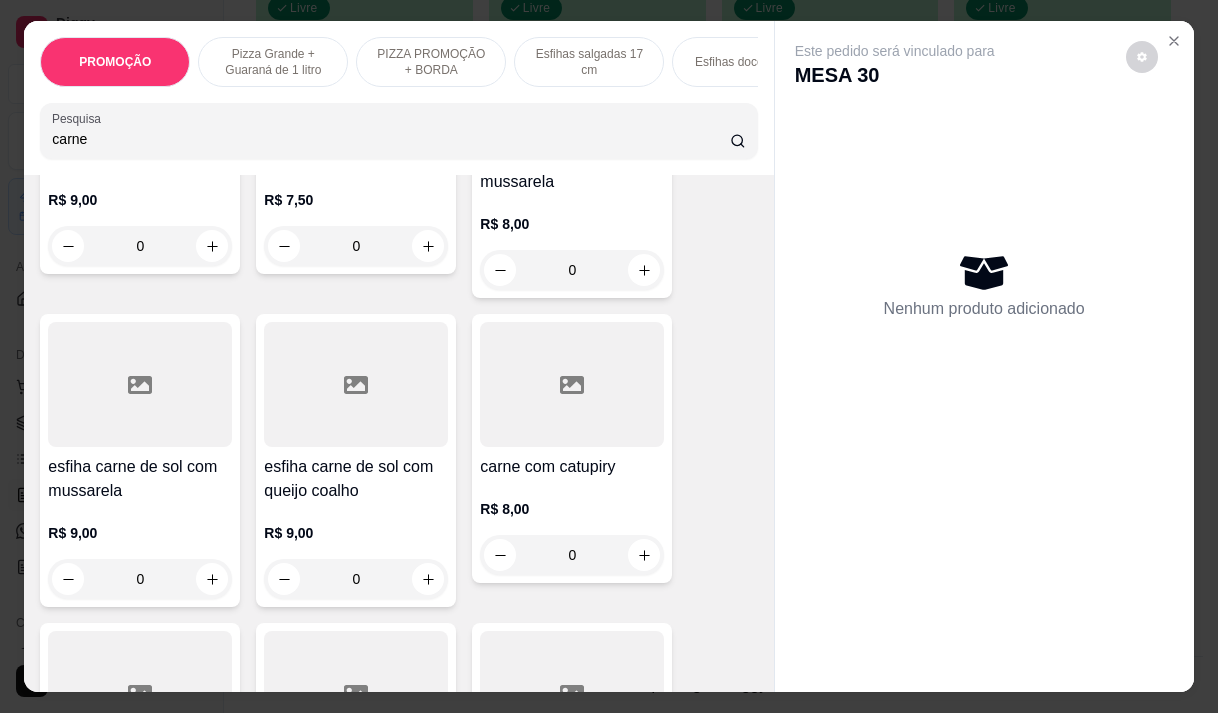 click on "carne" at bounding box center (391, 139) 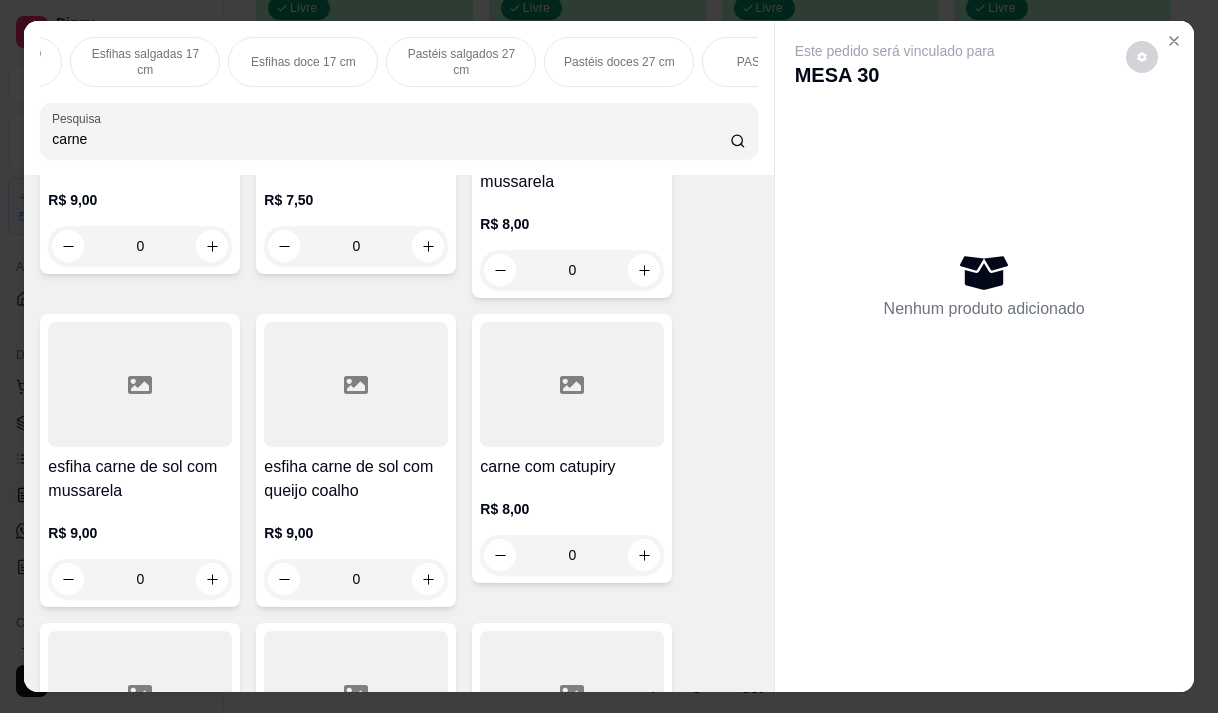 scroll, scrollTop: 0, scrollLeft: 520, axis: horizontal 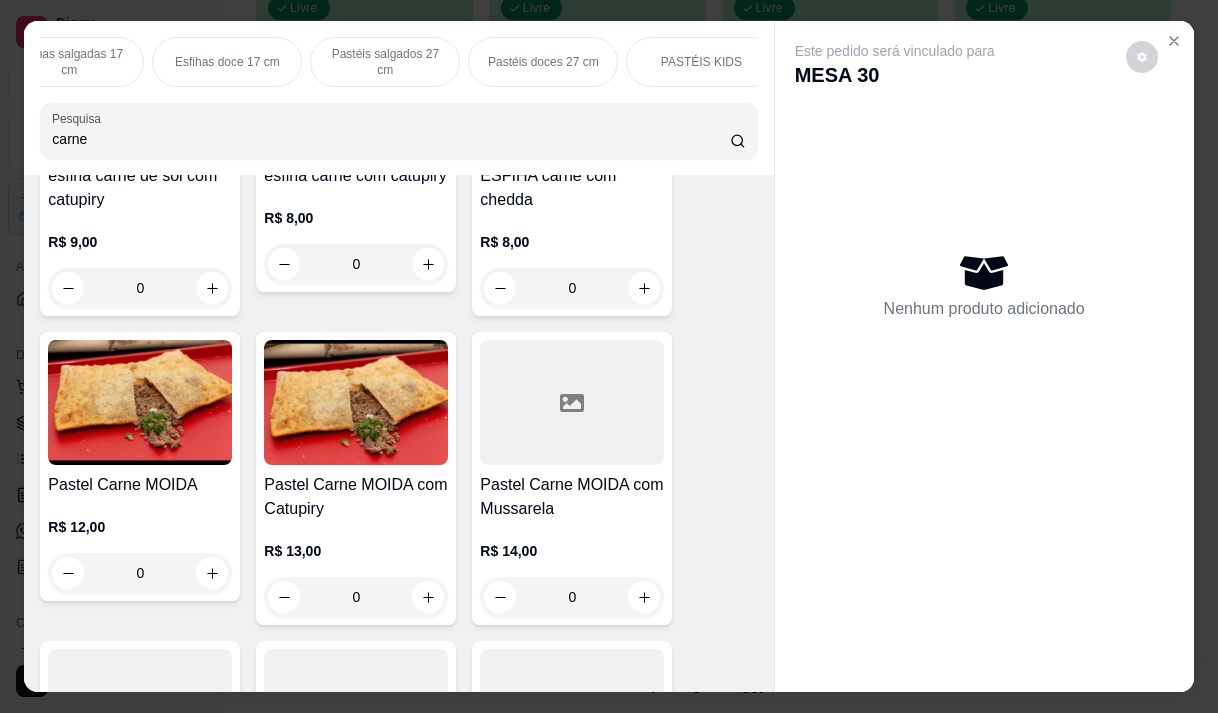 click on "R$ 13,00 0" at bounding box center [356, 569] 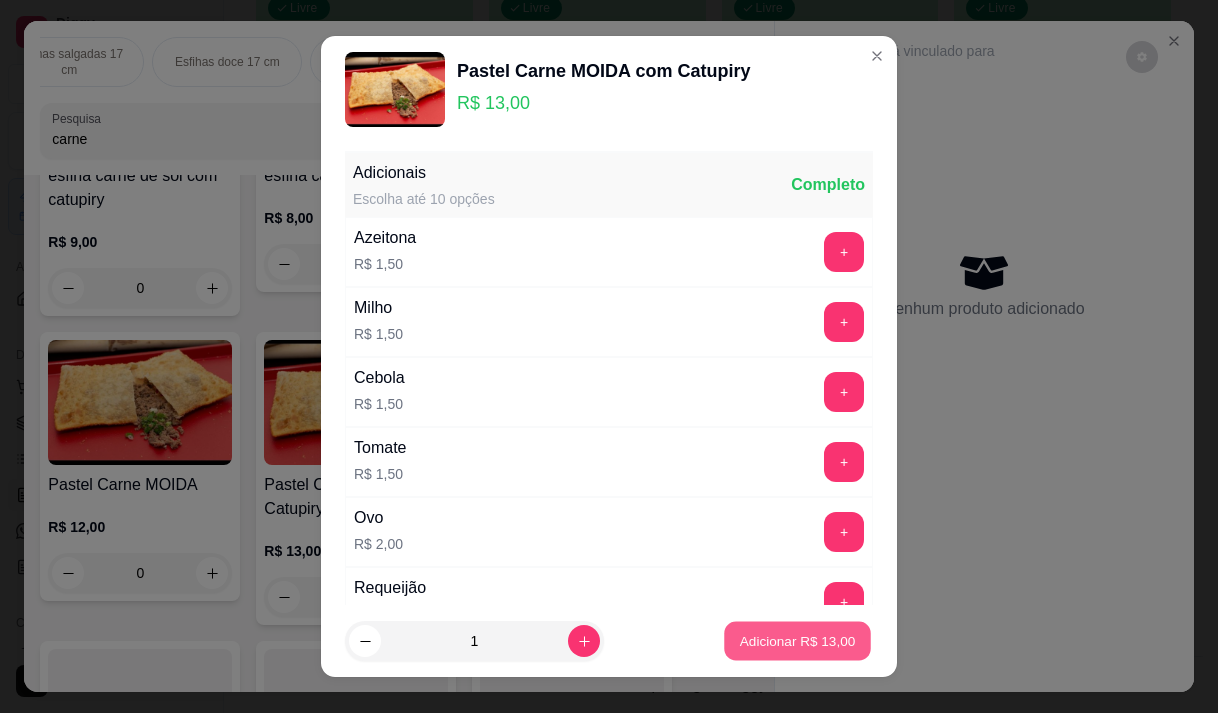 click on "Adicionar   R$ 13,00" at bounding box center (798, 641) 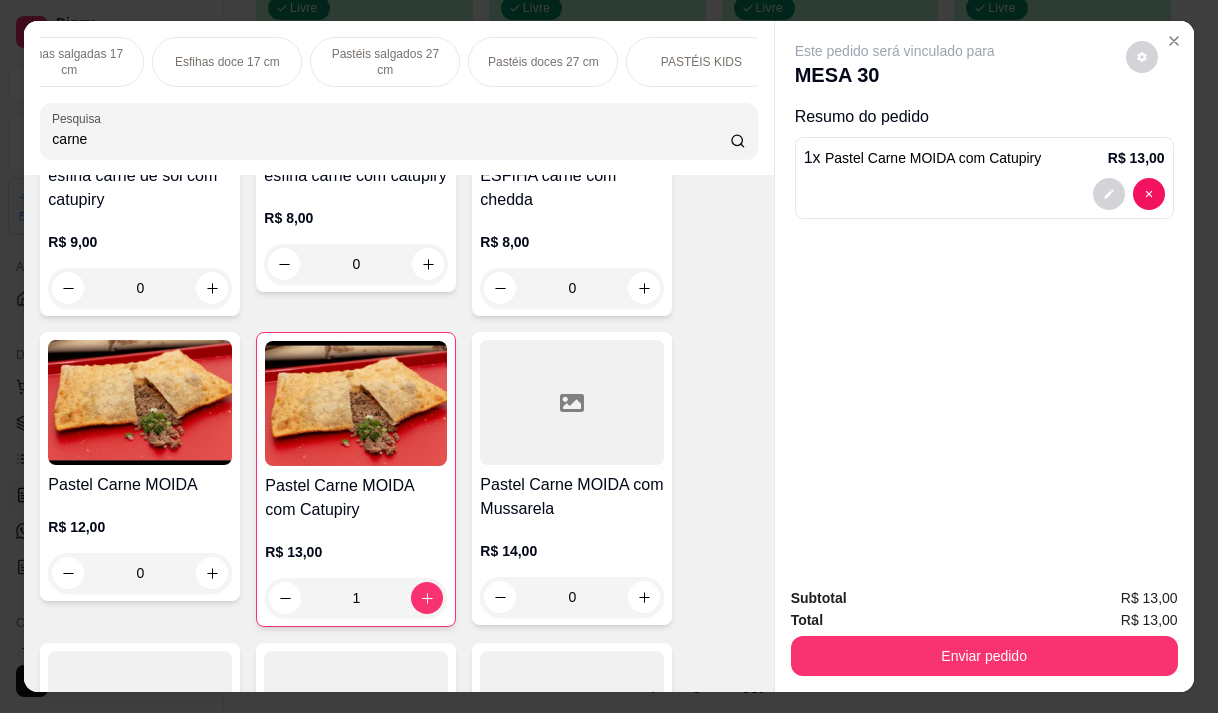 click at bounding box center (140, 402) 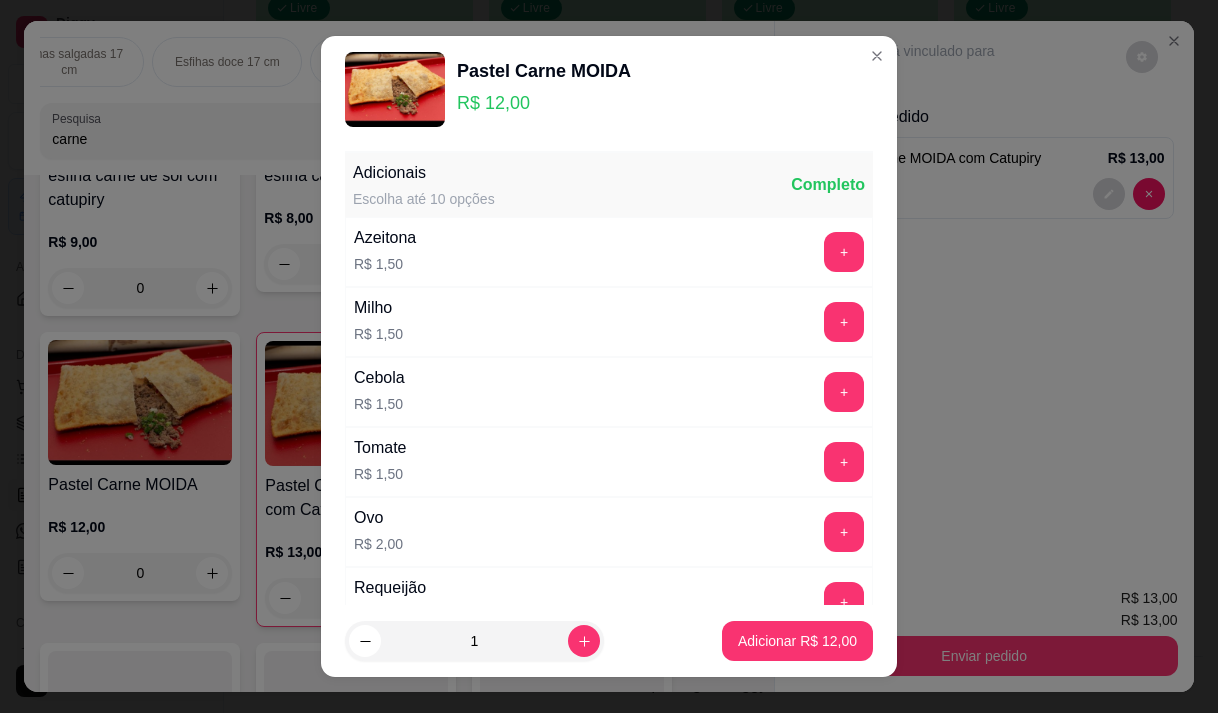 click on "carne" at bounding box center (391, 139) 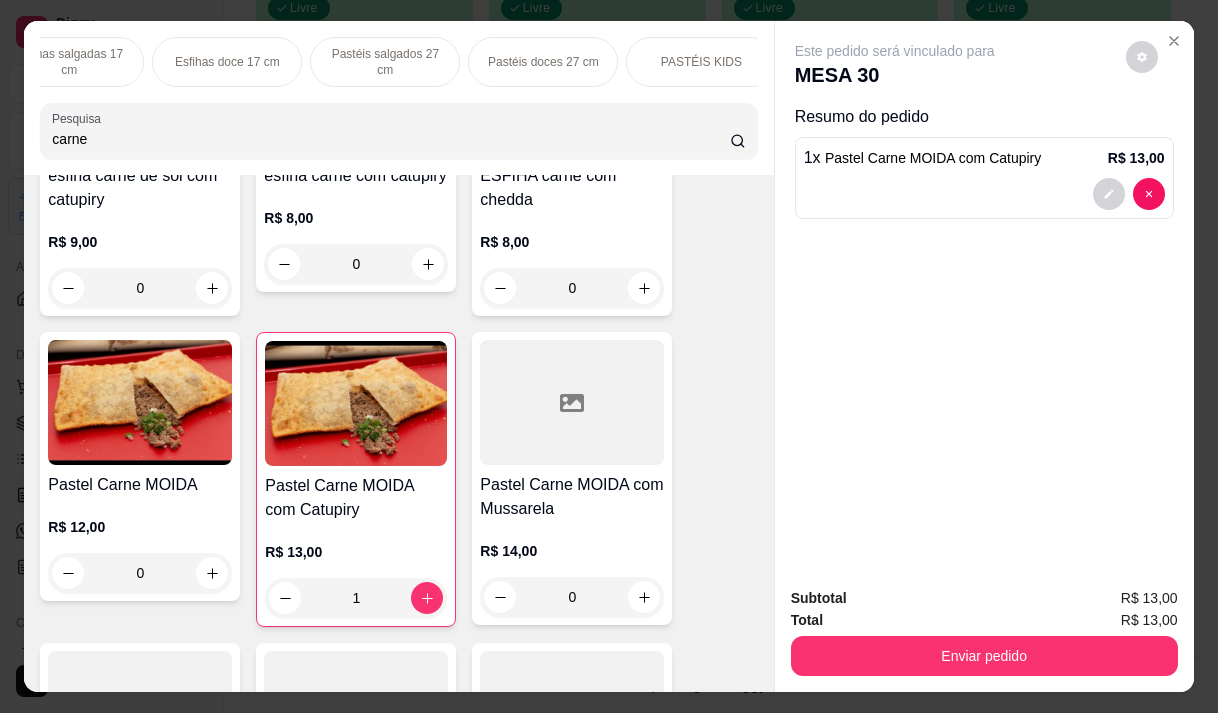 click on "Pastéis doces 27 cm" at bounding box center (543, 62) 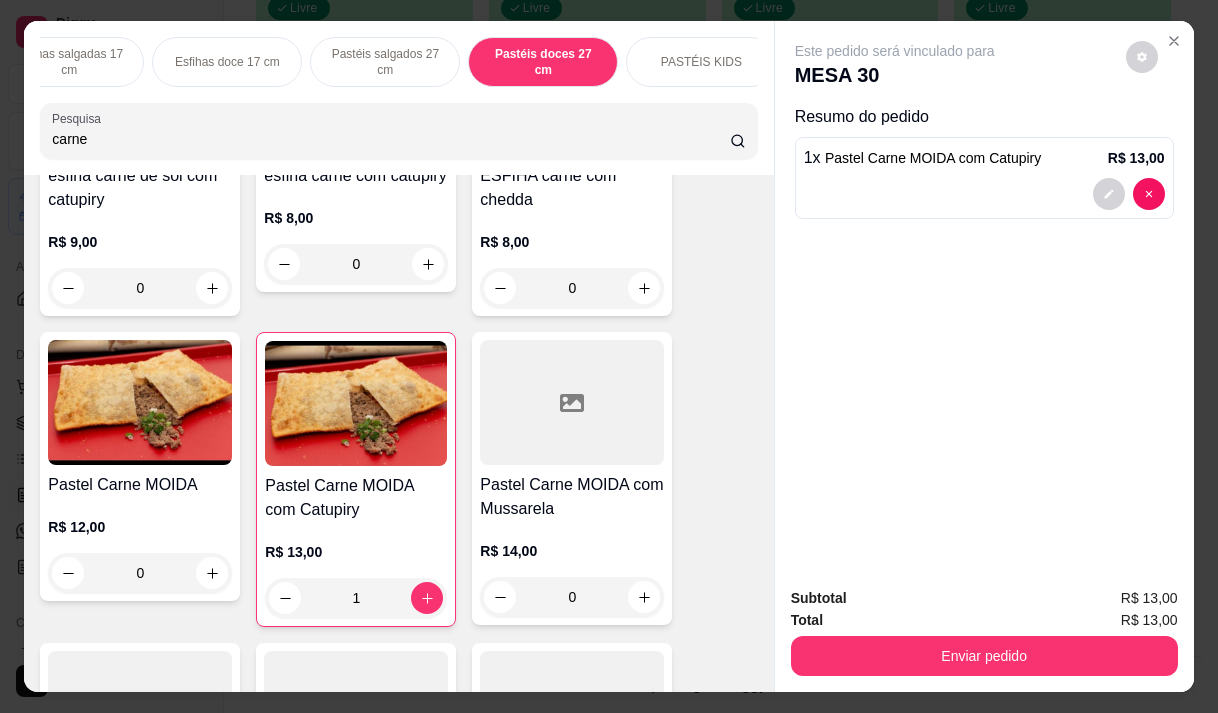 scroll, scrollTop: 14870, scrollLeft: 0, axis: vertical 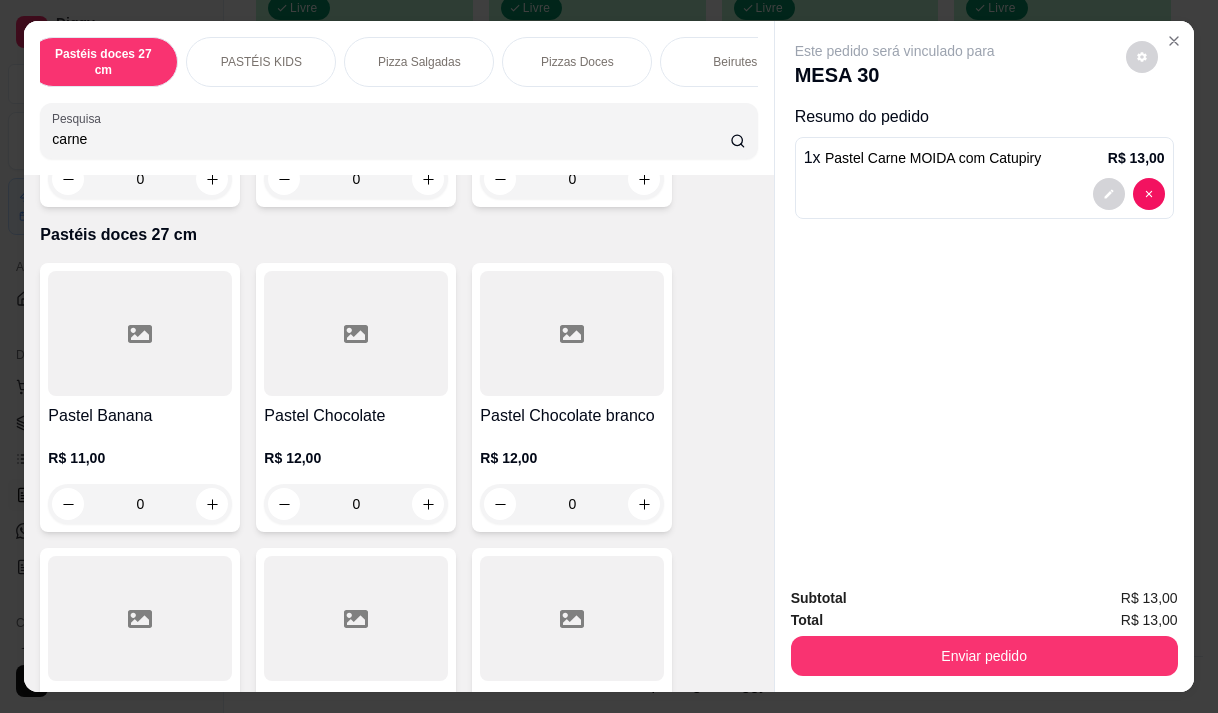click on "Pizzas Doces" at bounding box center (577, 62) 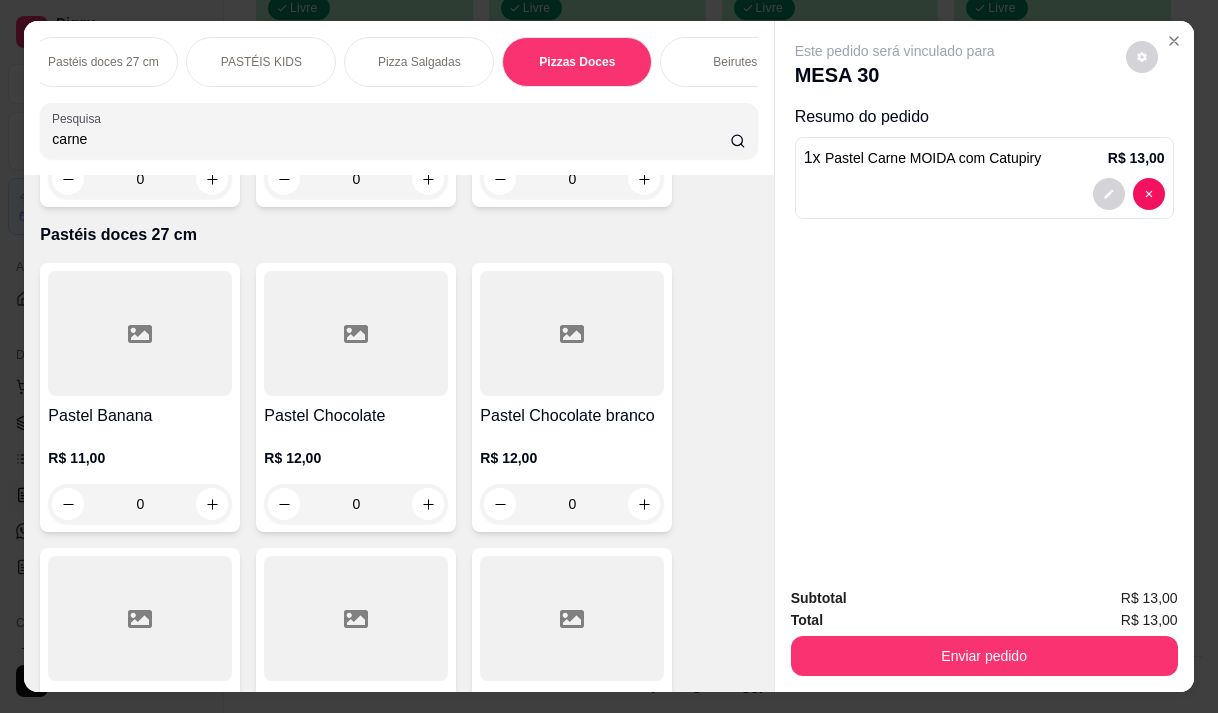 scroll, scrollTop: 17639, scrollLeft: 0, axis: vertical 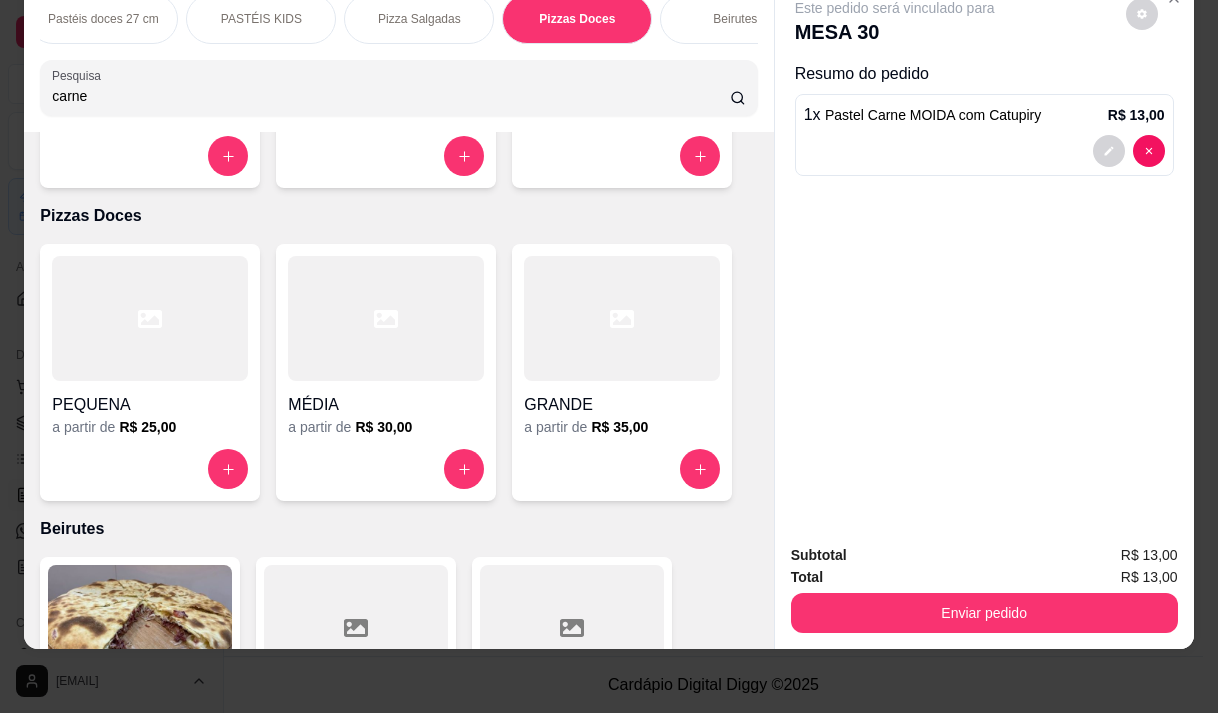 click on "MÉDIA" at bounding box center (386, 405) 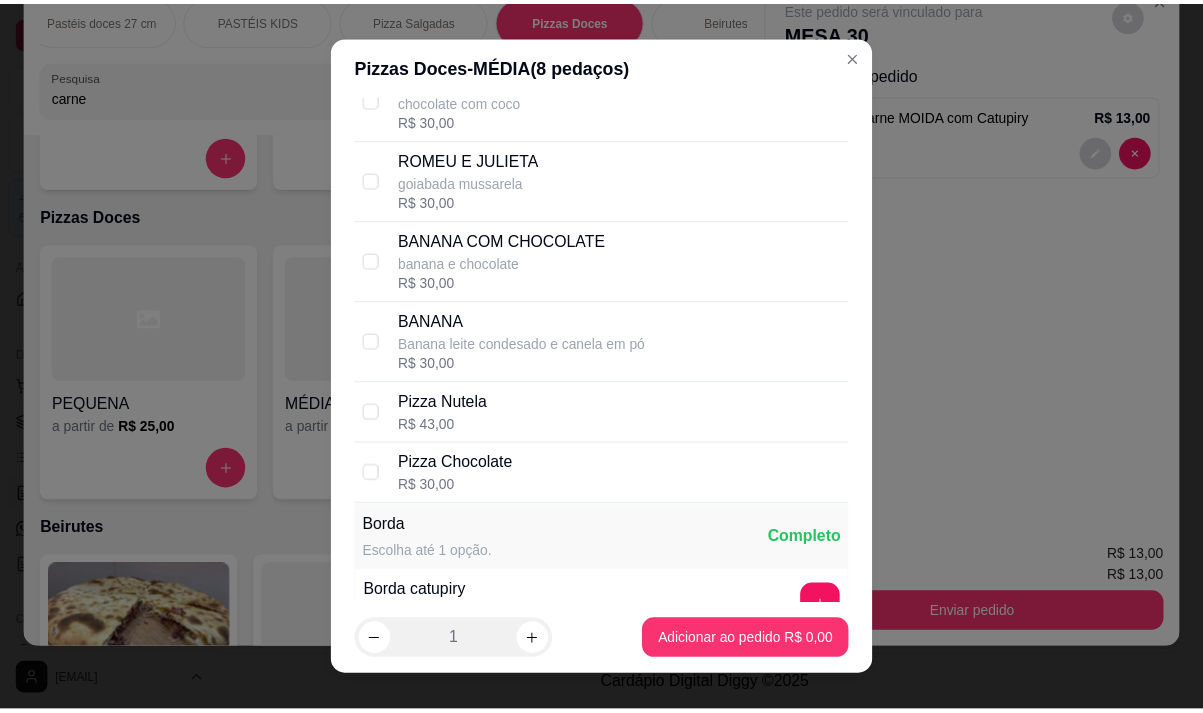 scroll, scrollTop: 300, scrollLeft: 0, axis: vertical 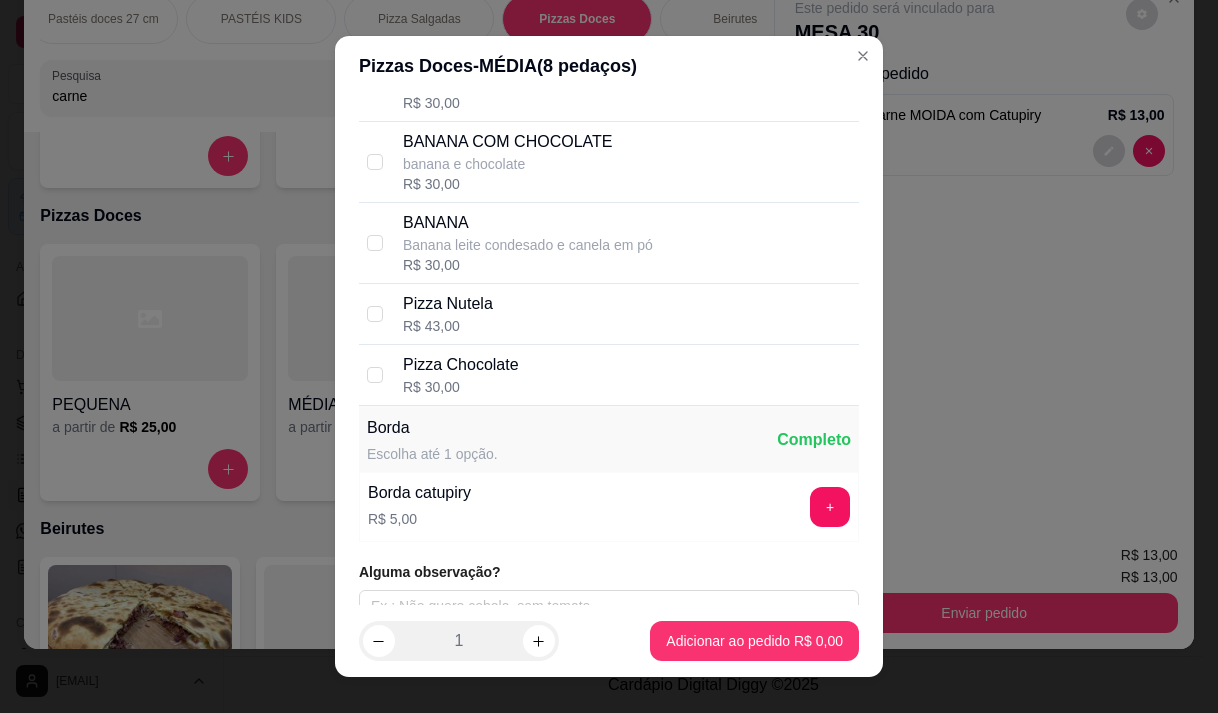 click on "R$ 30,00" at bounding box center [461, 387] 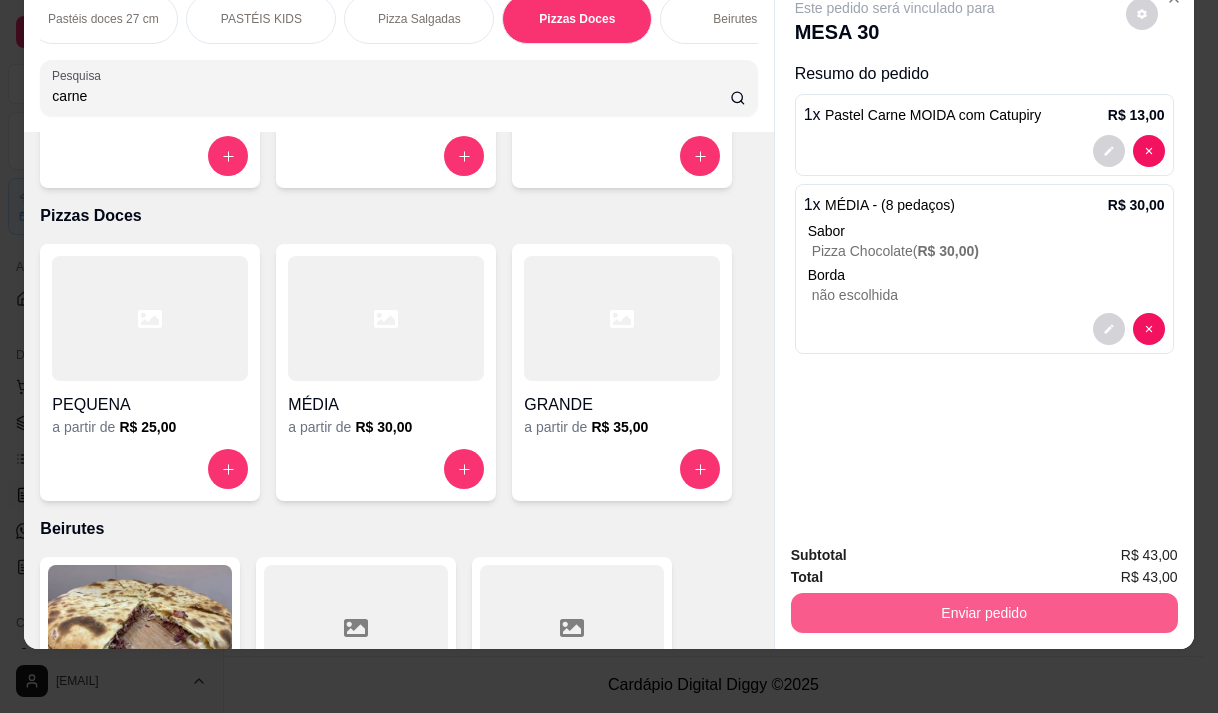 click on "Enviar pedido" at bounding box center [984, 613] 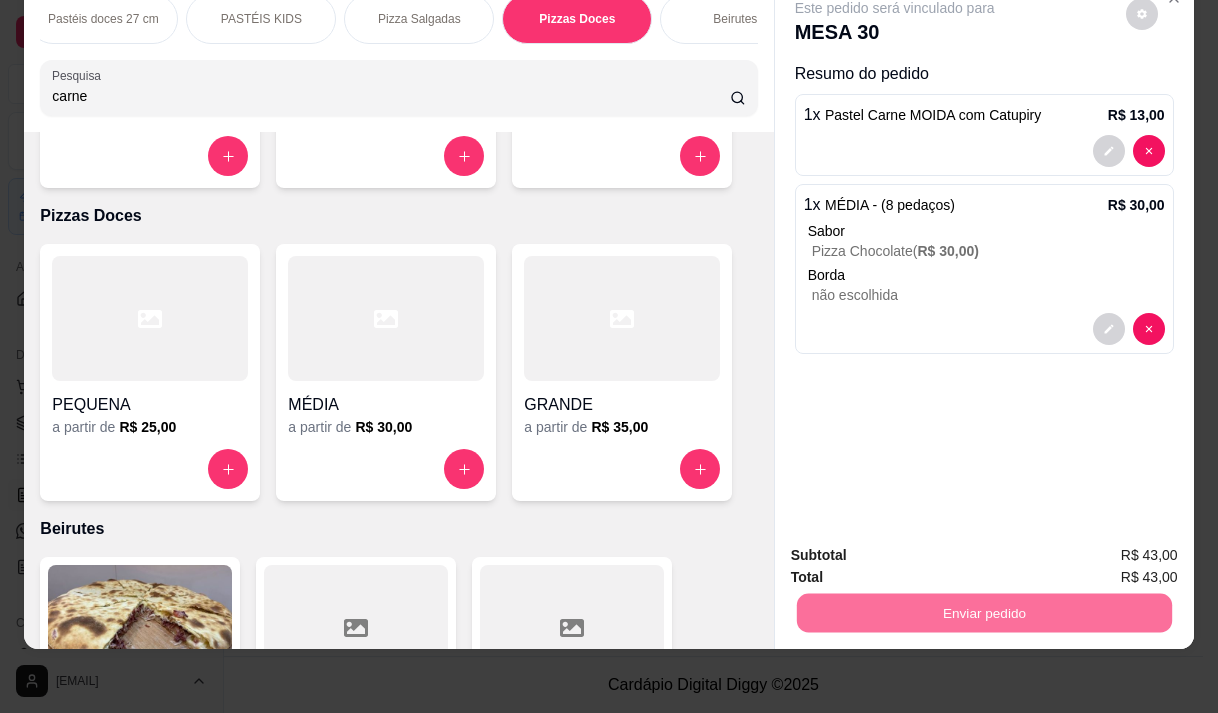 click on "Não registrar e enviar pedido" at bounding box center [918, 549] 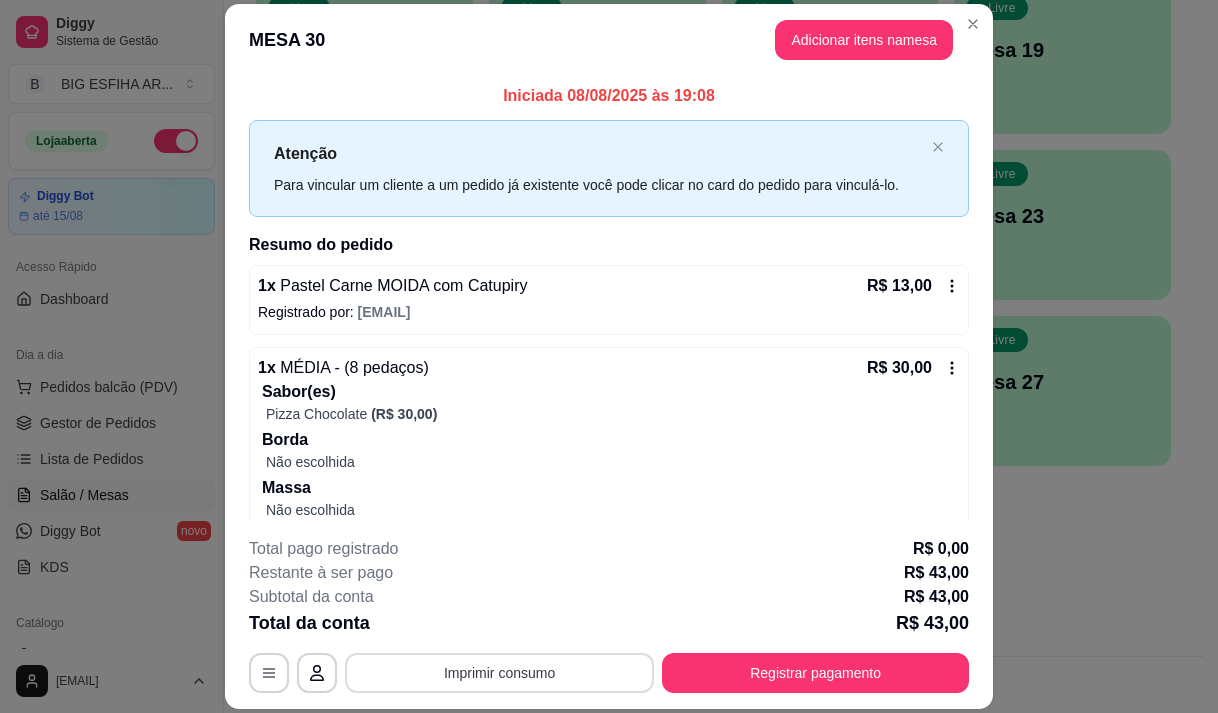 click on "Imprimir consumo" at bounding box center (499, 673) 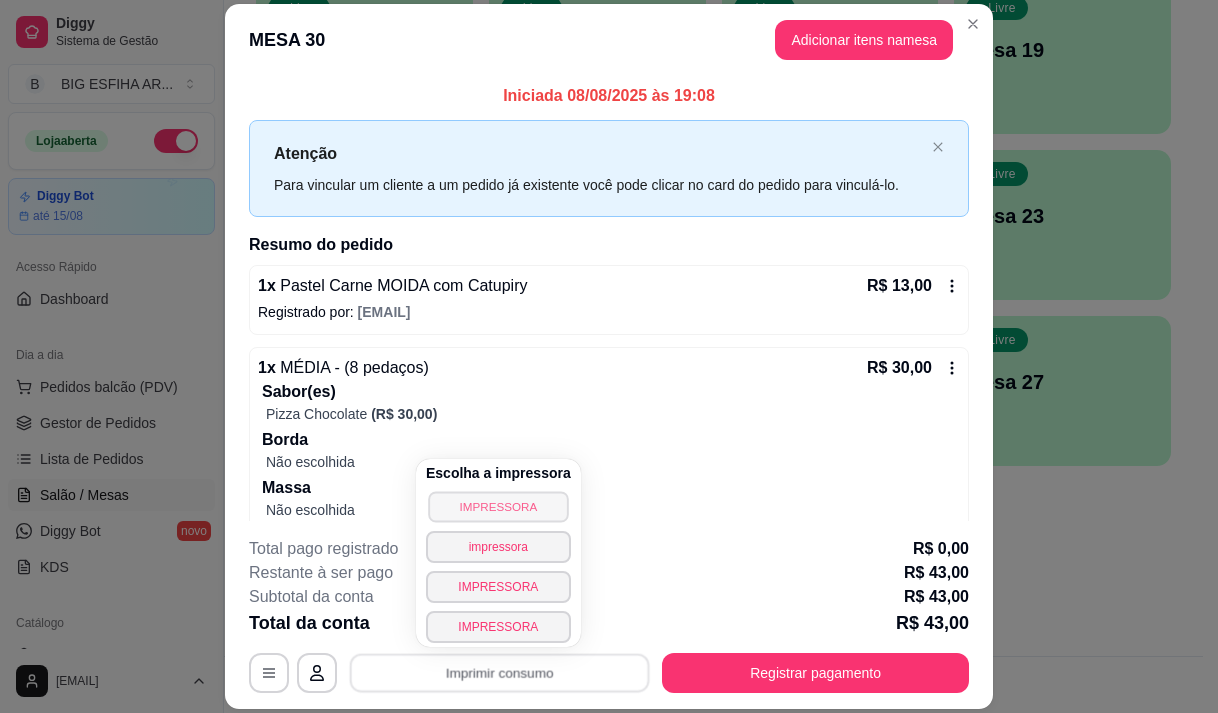 click on "IMPRESSORA" at bounding box center (498, 506) 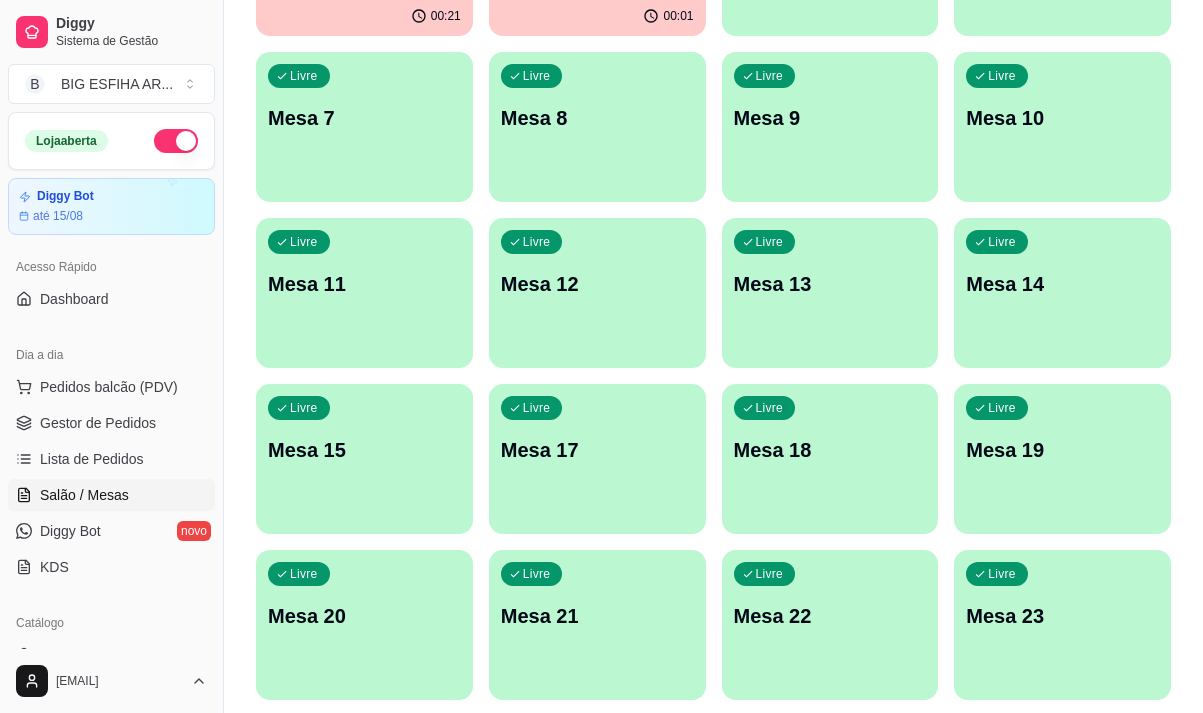 scroll, scrollTop: 0, scrollLeft: 0, axis: both 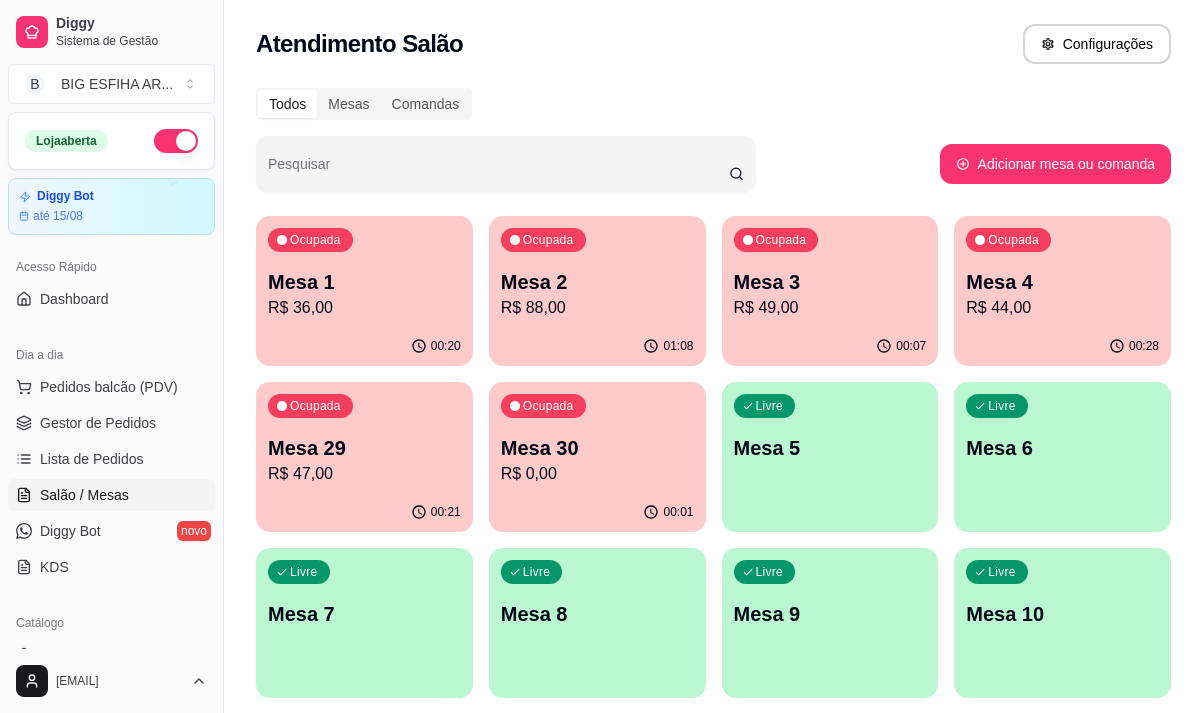 click on "R$ 44,00" at bounding box center [1062, 308] 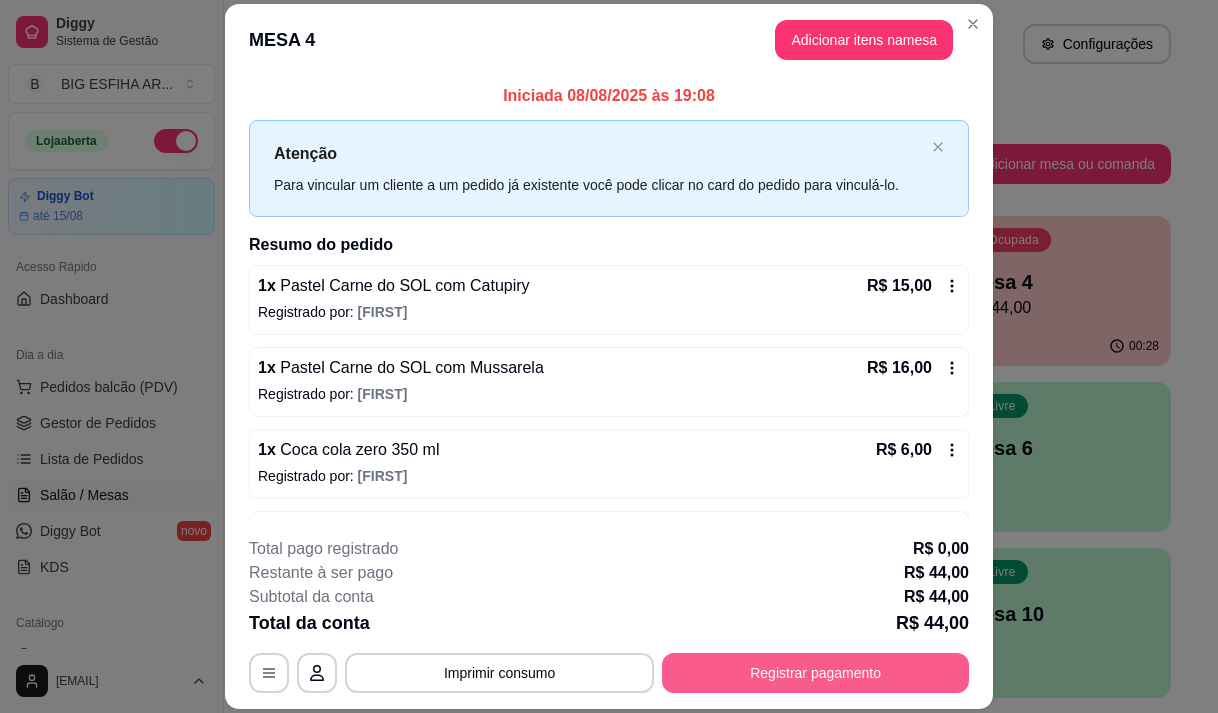 click on "Registrar pagamento" at bounding box center [815, 673] 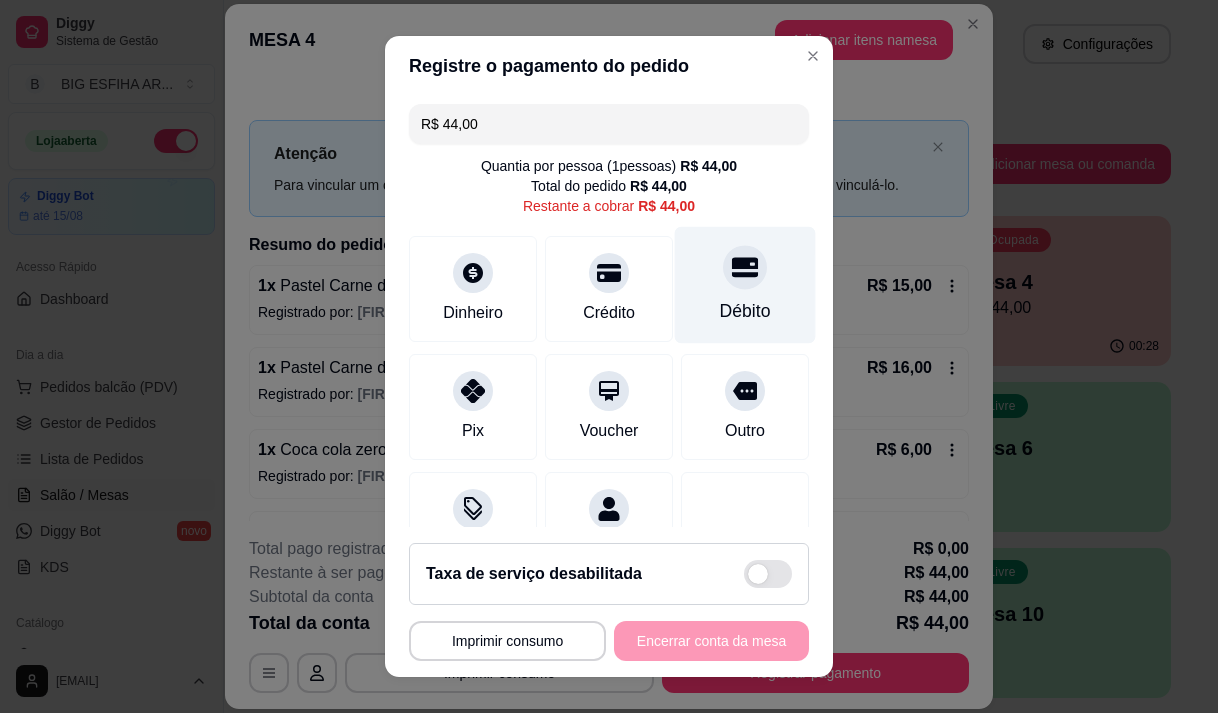 click on "Débito" at bounding box center [745, 284] 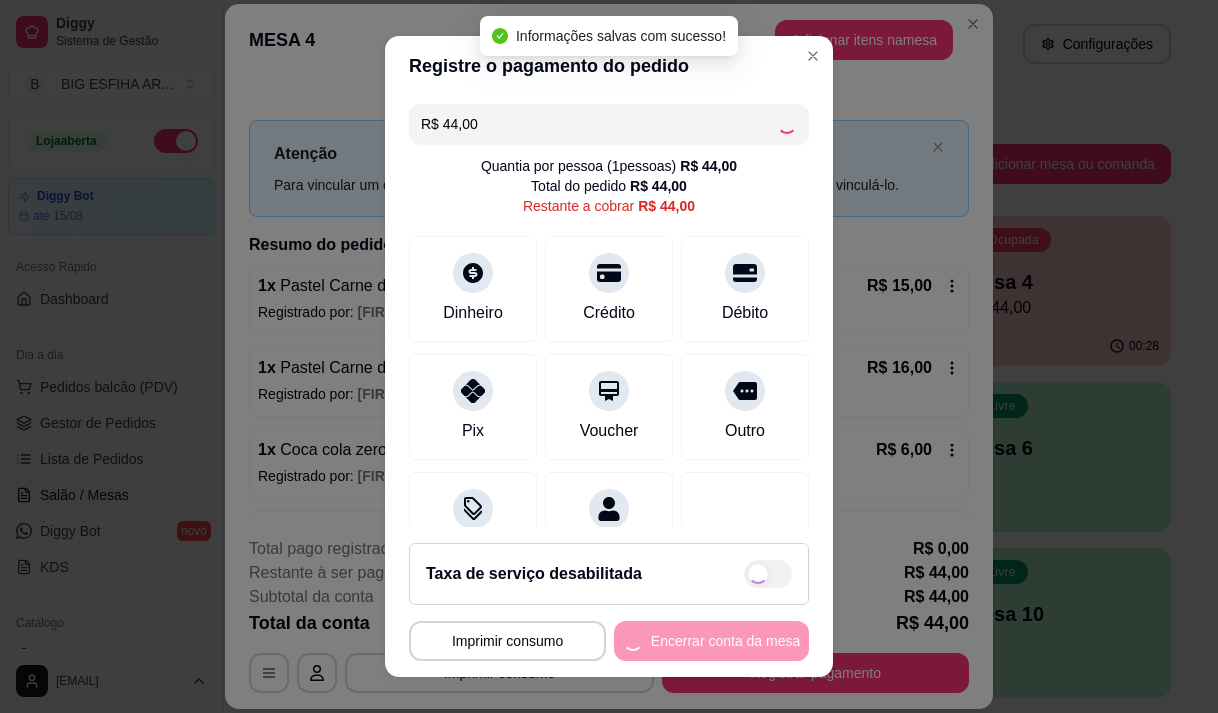 type on "R$ 0,00" 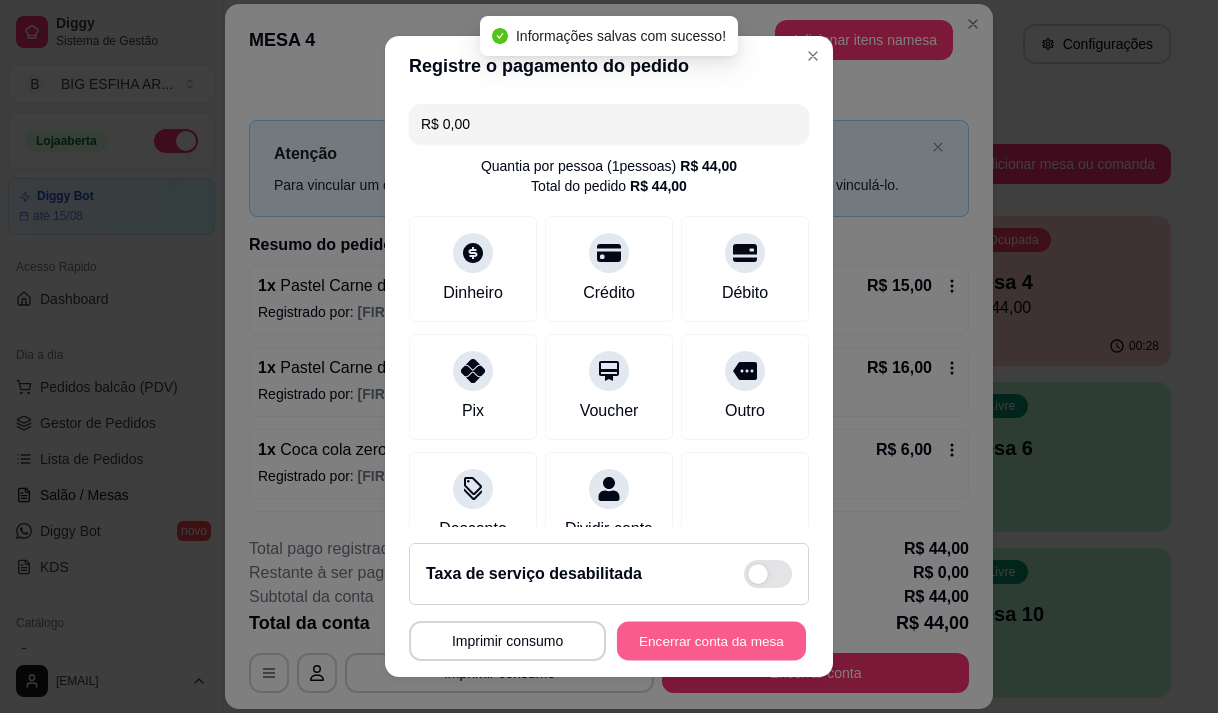 click on "Encerrar conta da mesa" at bounding box center (711, 641) 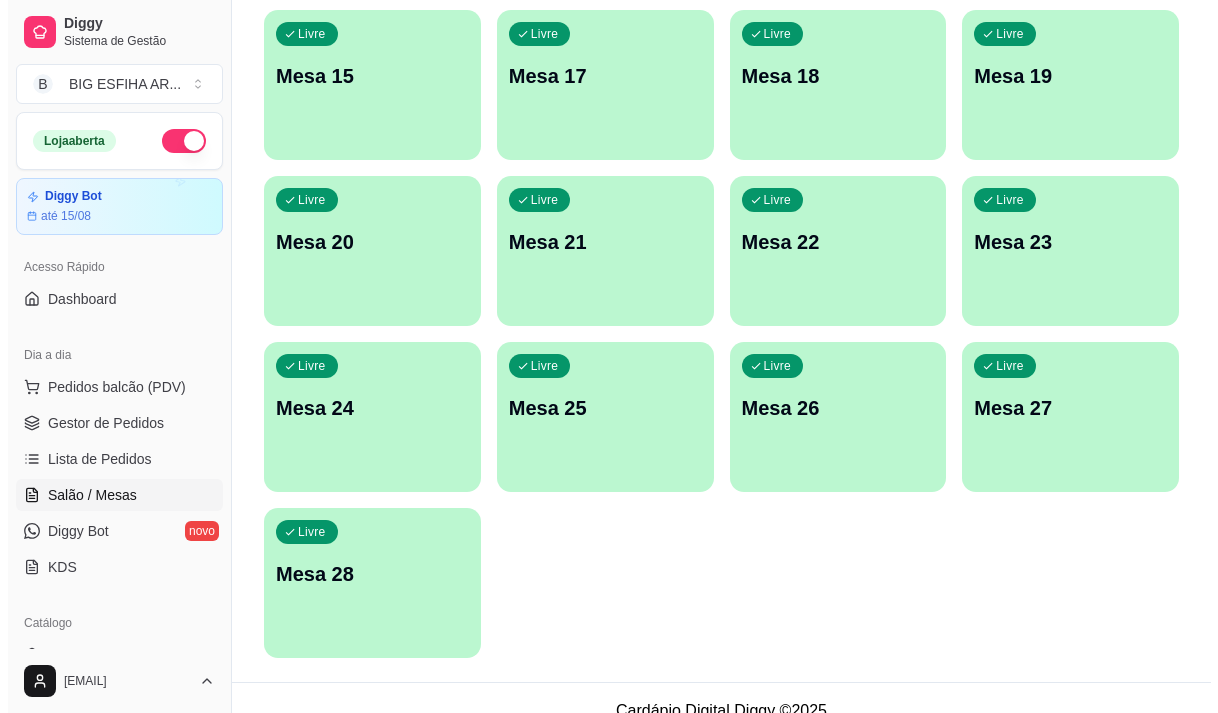 scroll, scrollTop: 896, scrollLeft: 0, axis: vertical 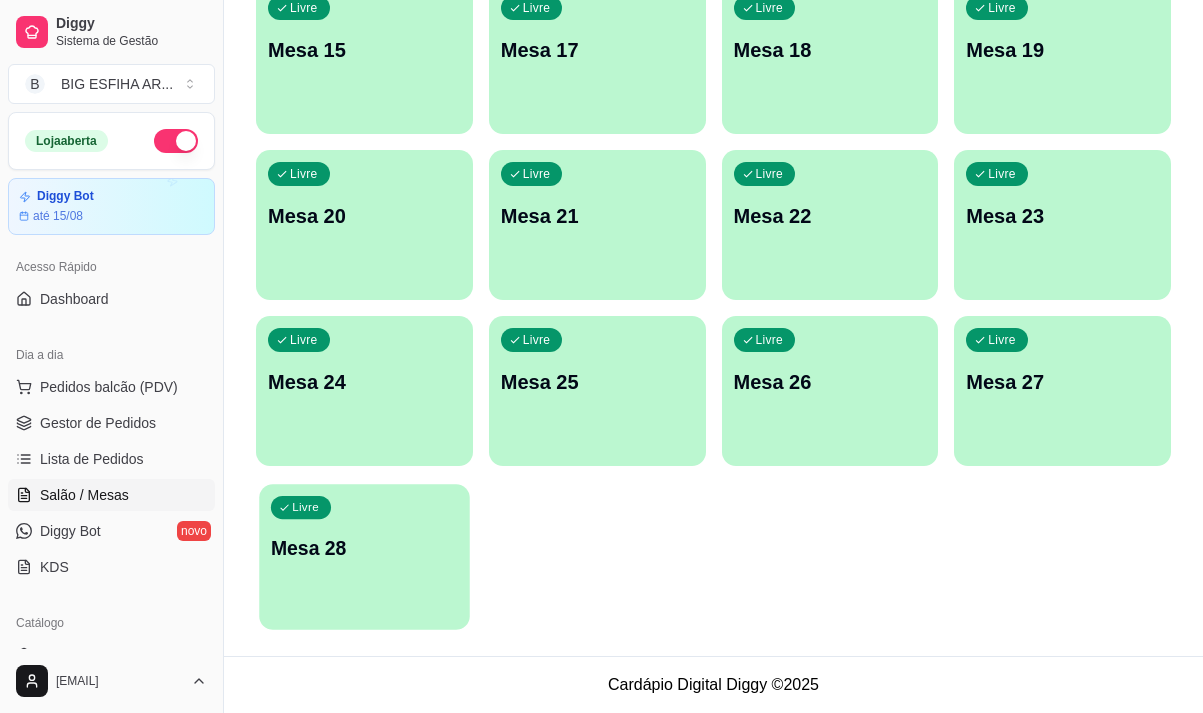 click on "Mesa 28" at bounding box center [364, 548] 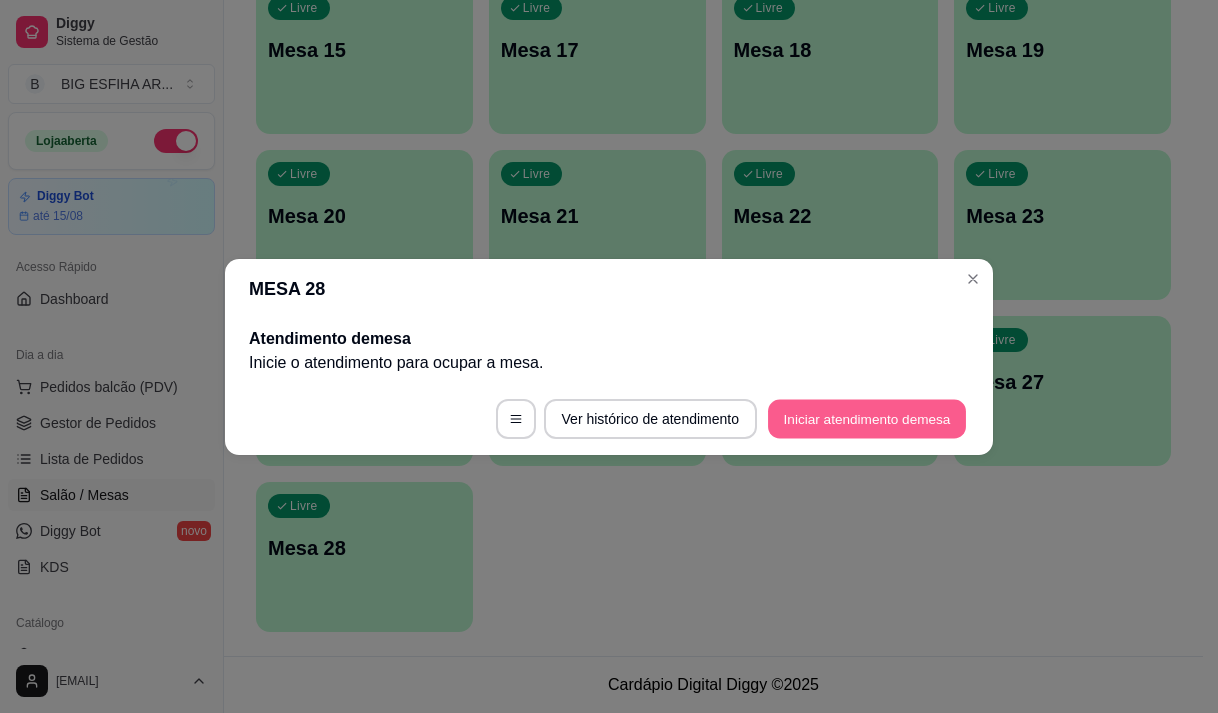 click on "Iniciar atendimento de  mesa" at bounding box center (867, 418) 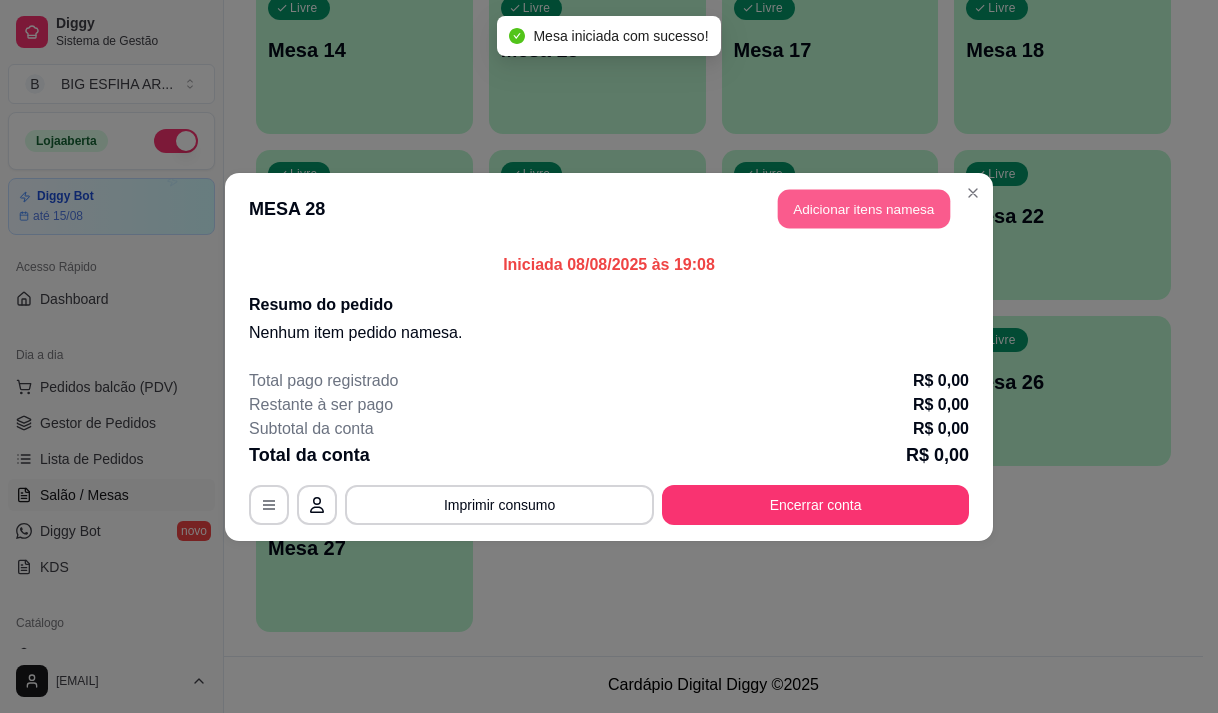 click on "Adicionar itens na  mesa" at bounding box center [864, 208] 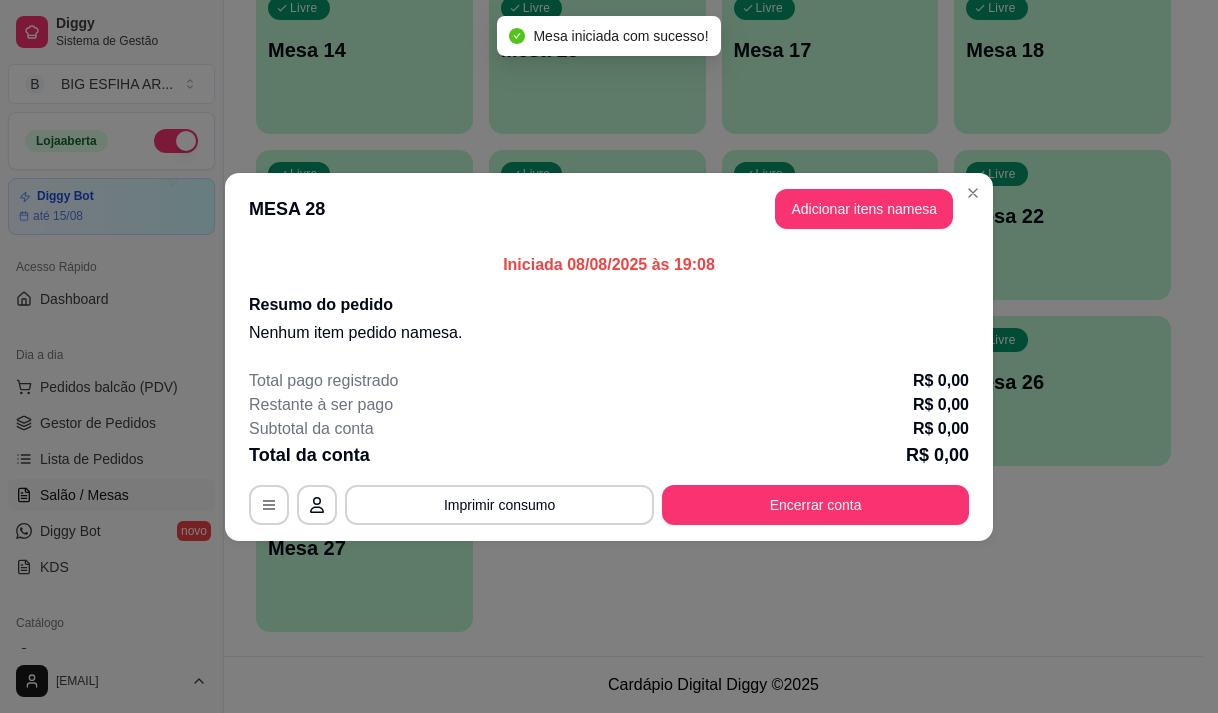 click at bounding box center (398, 131) 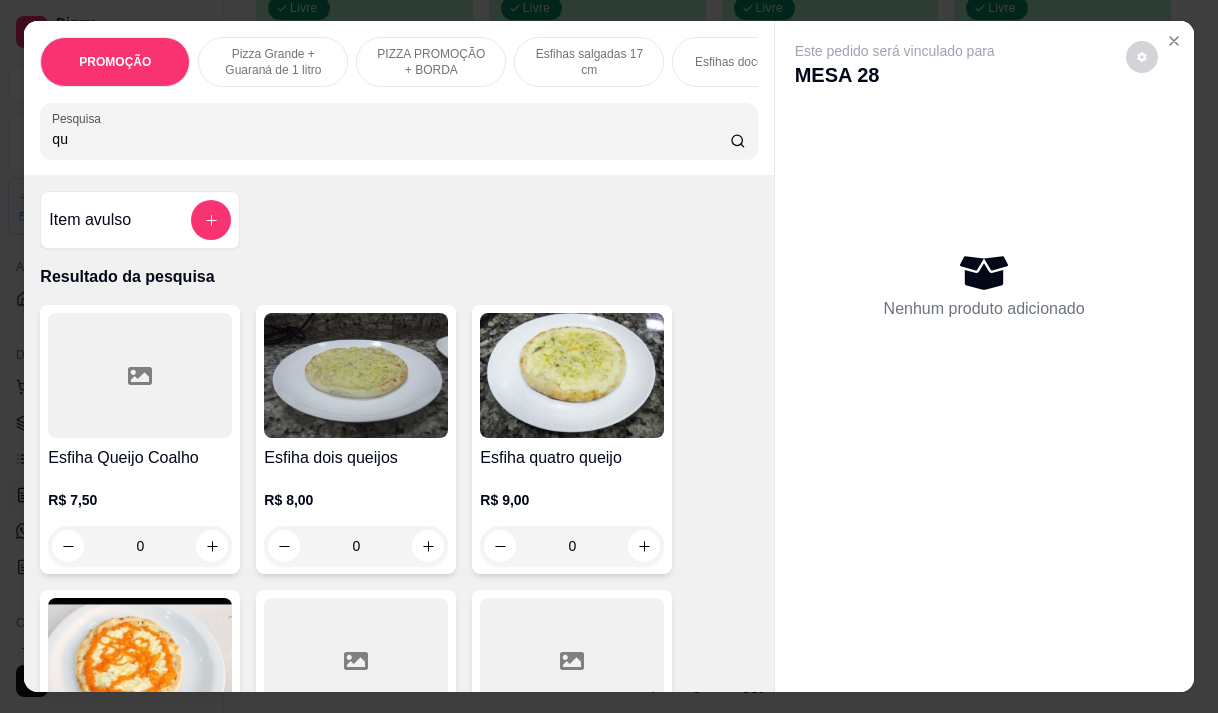 type on "qu" 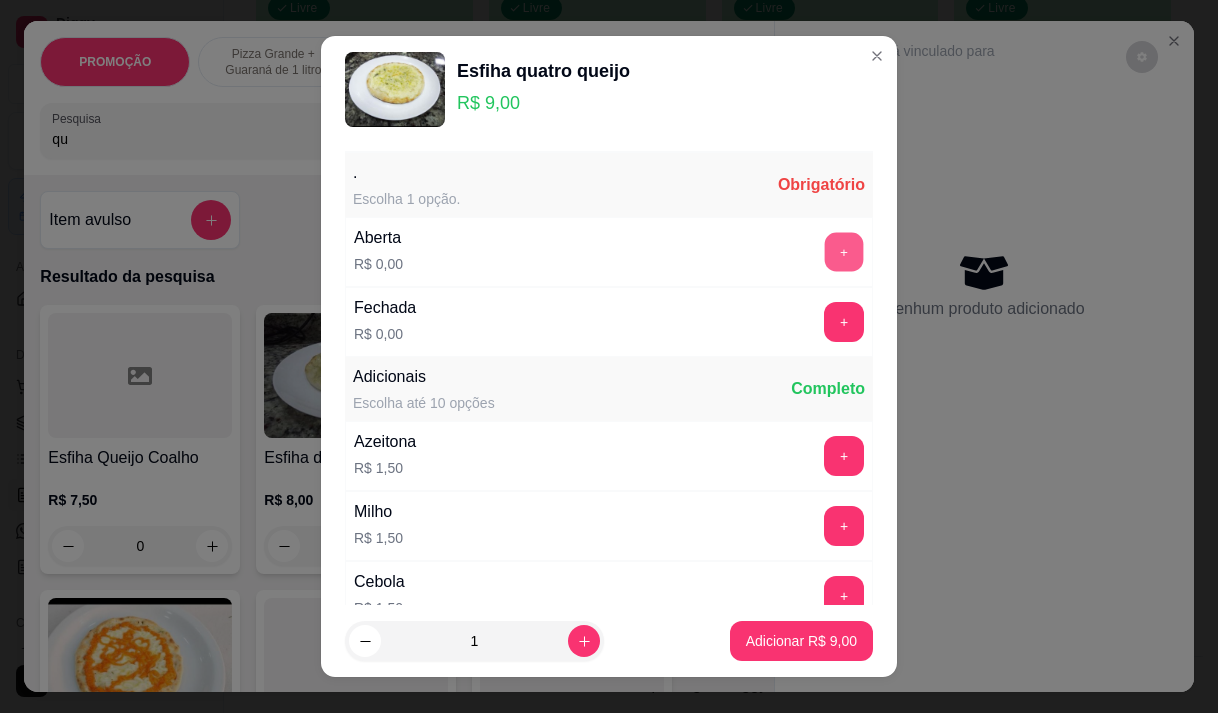 click on "+" at bounding box center [844, 251] 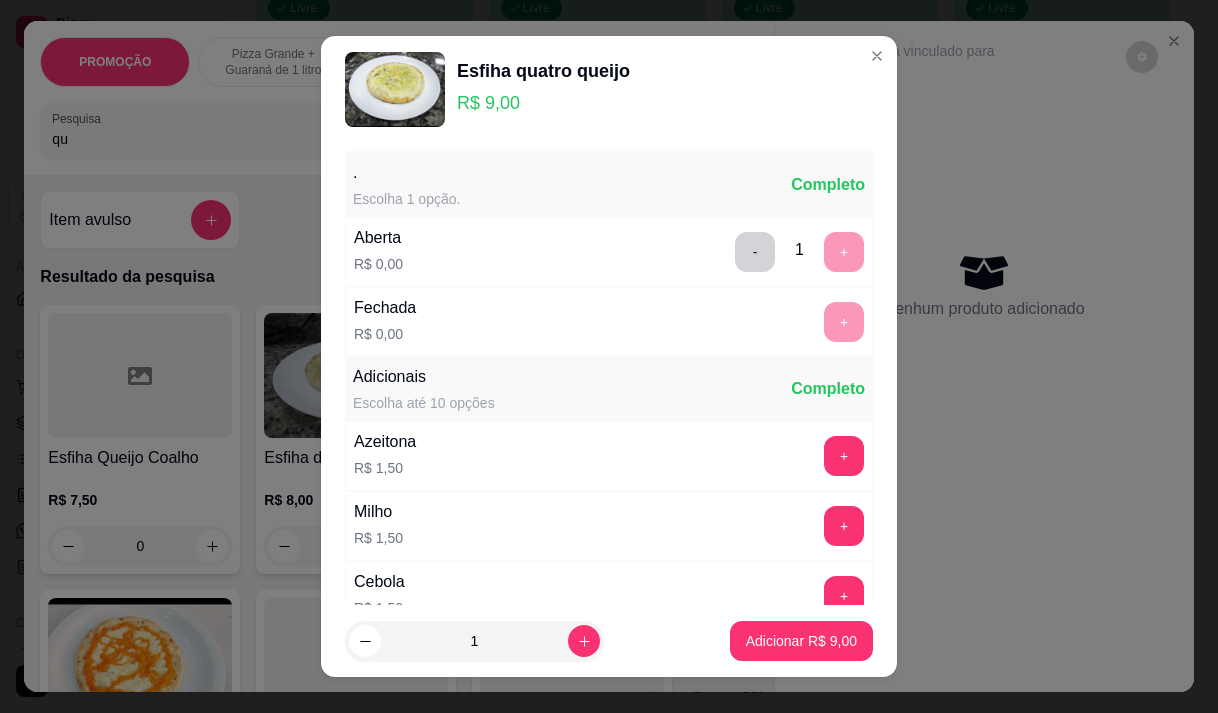 scroll, scrollTop: 28, scrollLeft: 0, axis: vertical 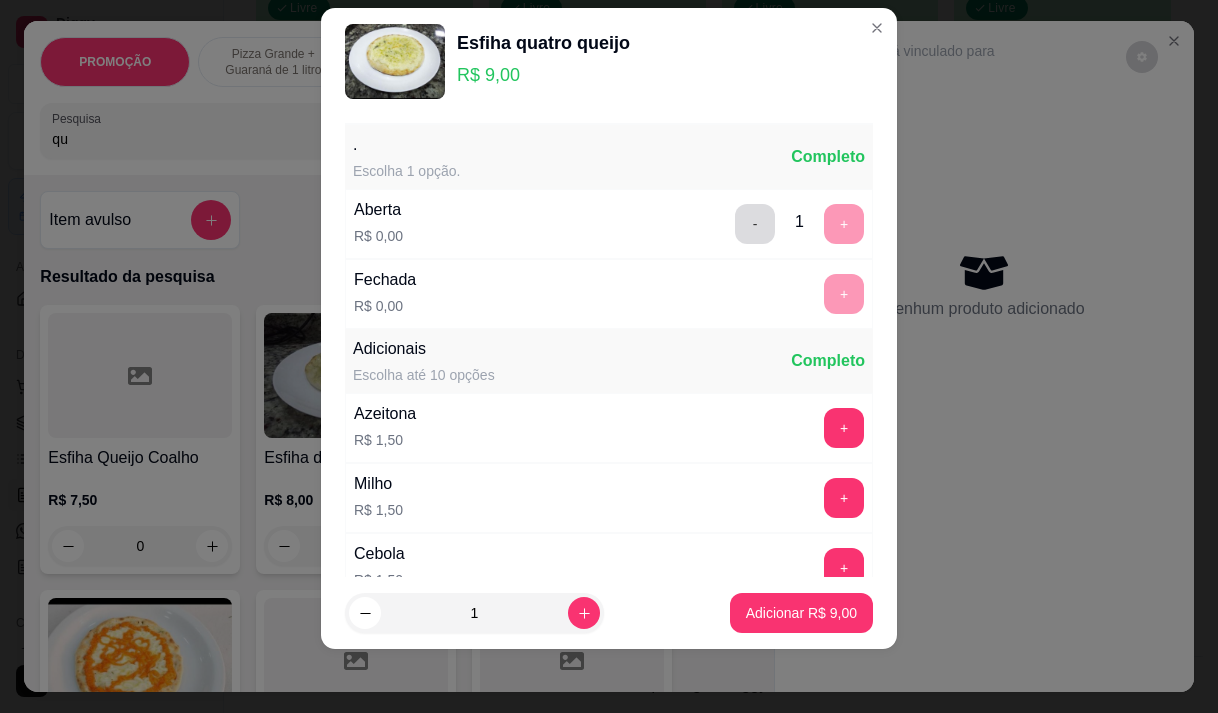 click on "-" at bounding box center [755, 224] 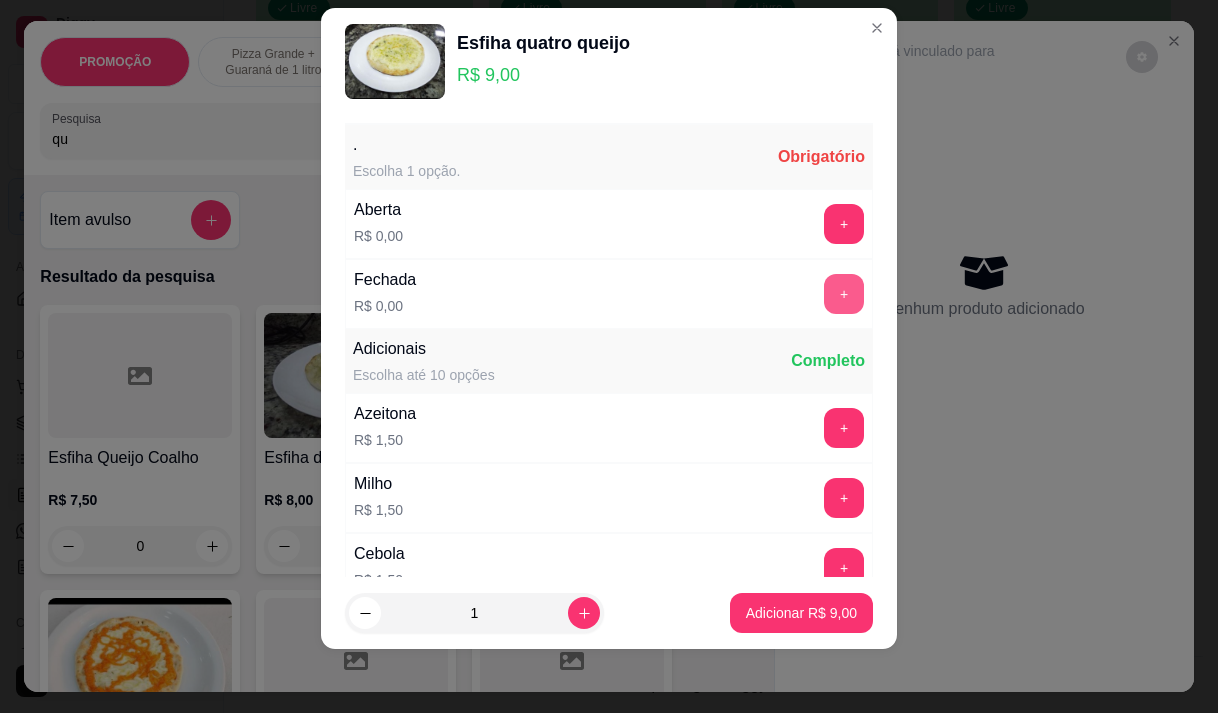 click on "+" at bounding box center (844, 294) 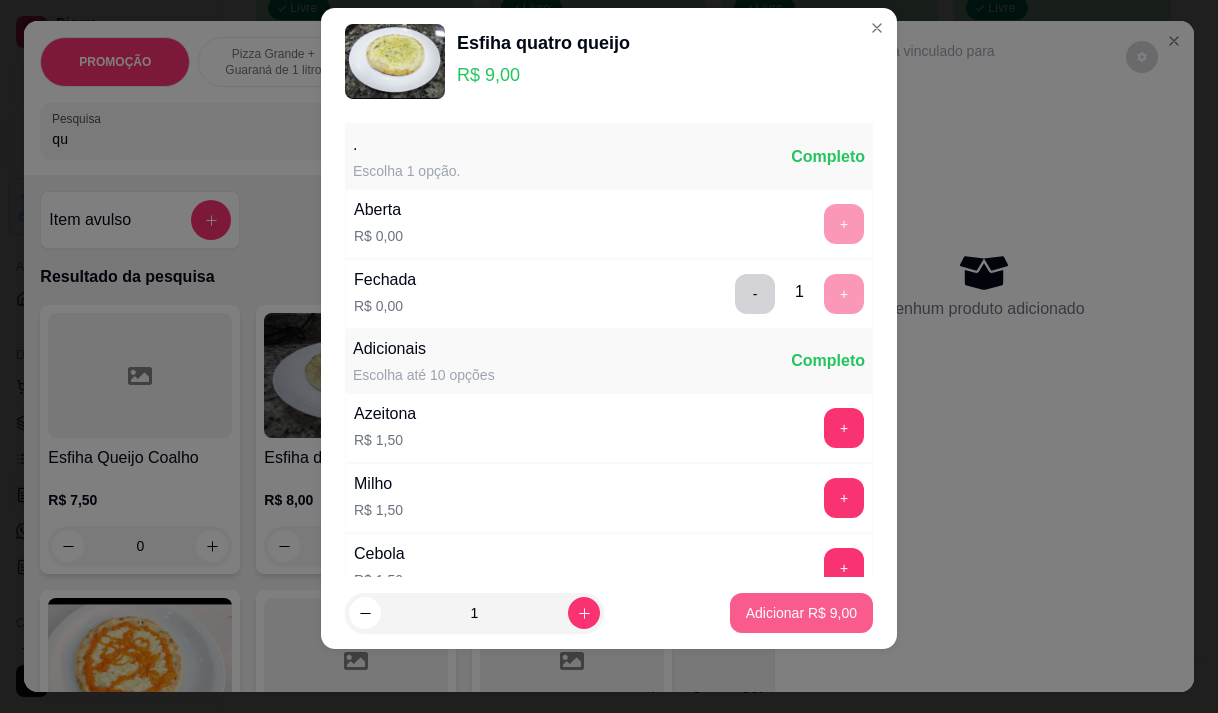 click on "Adicionar   R$ 9,00" at bounding box center (801, 613) 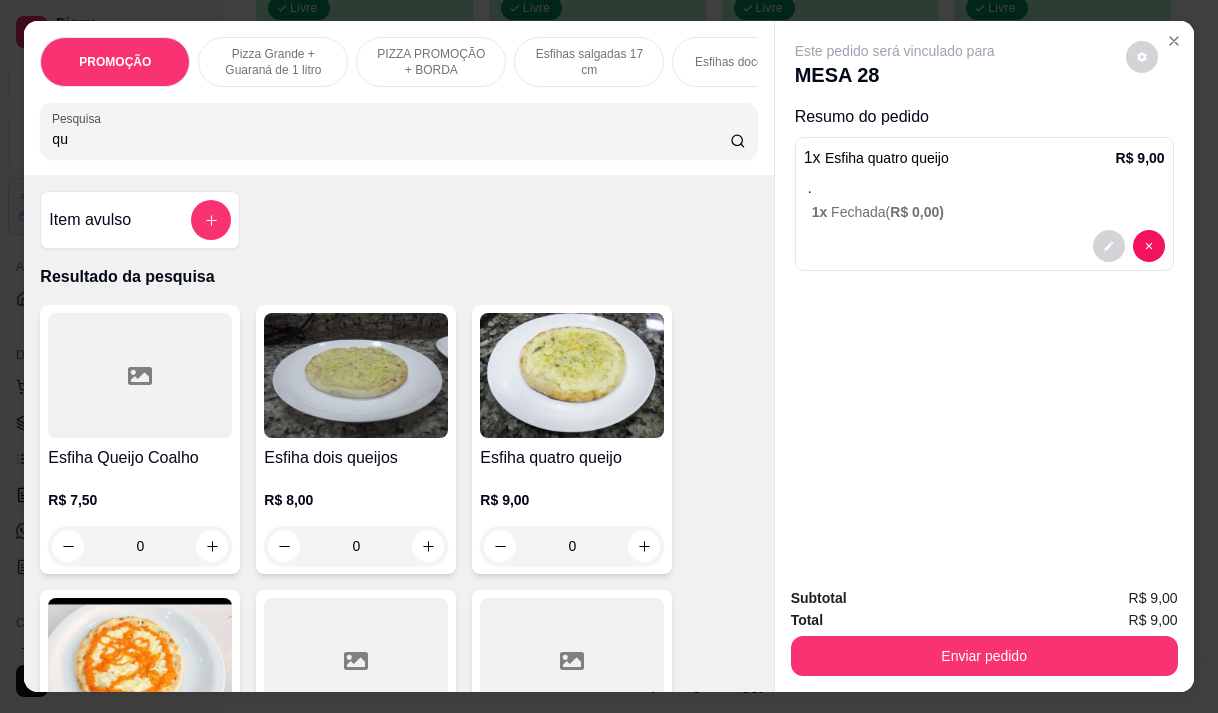 click on "R$ 7,50" at bounding box center [140, 500] 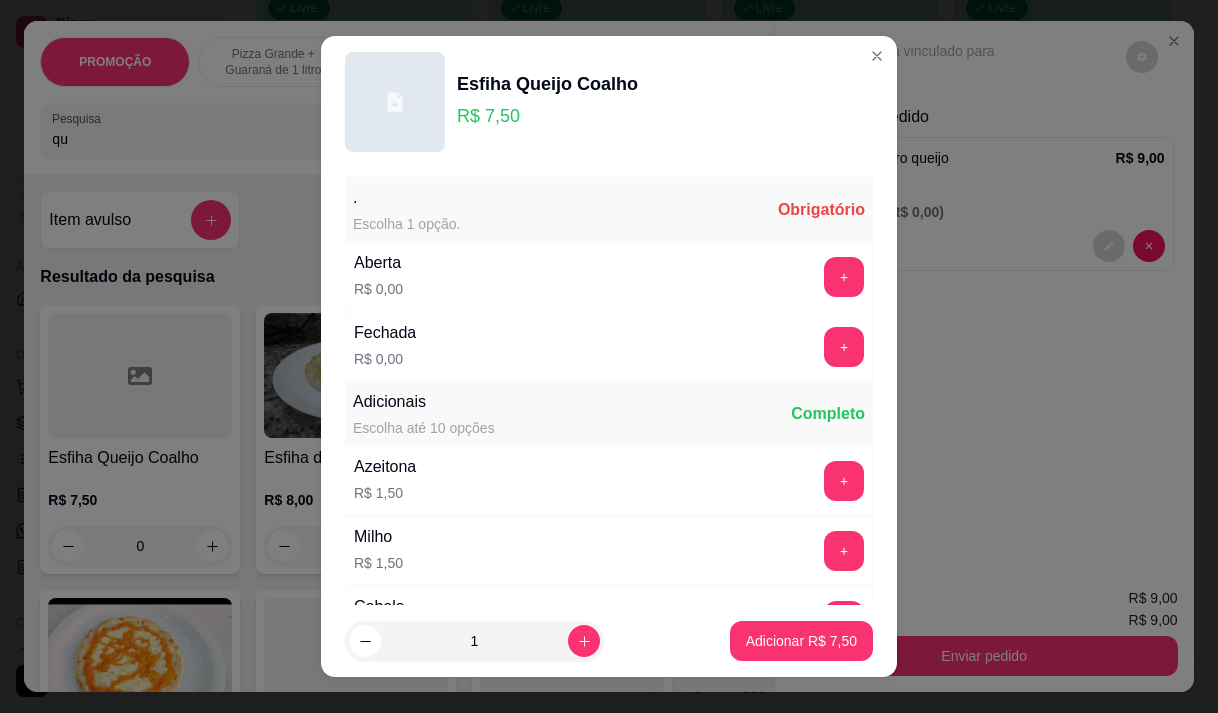 click on "qu" at bounding box center [391, 139] 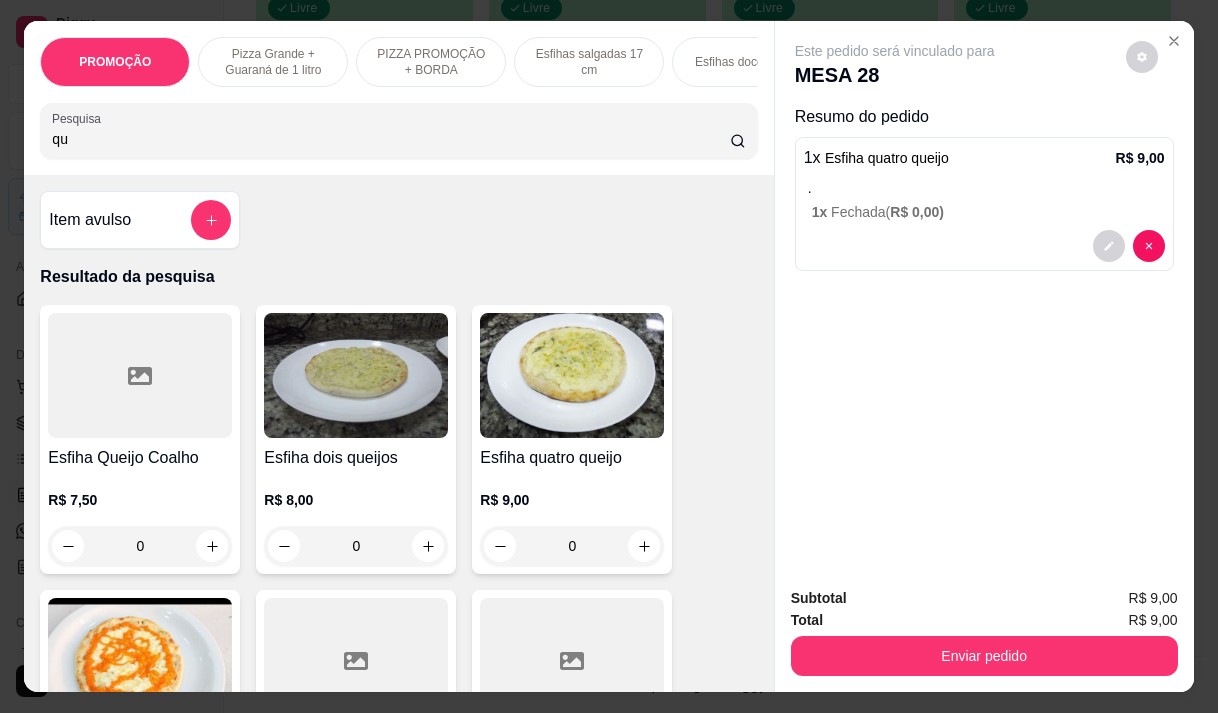 click on "qu" at bounding box center [391, 139] 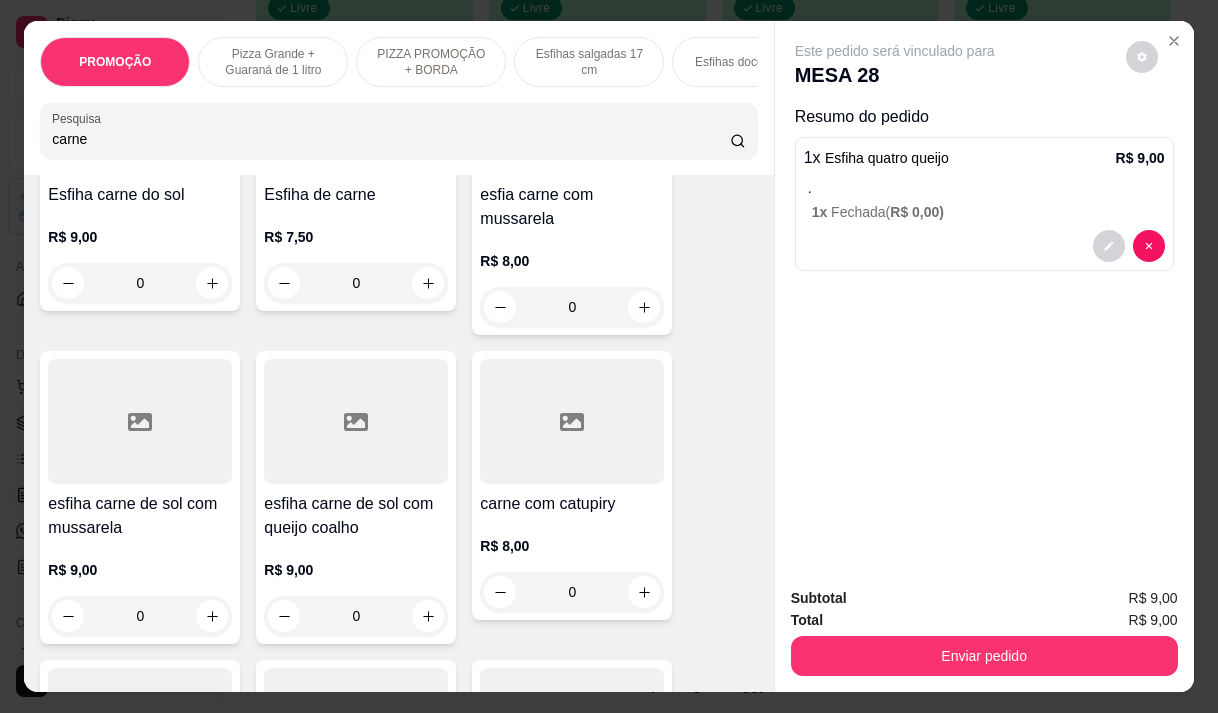 scroll, scrollTop: 400, scrollLeft: 0, axis: vertical 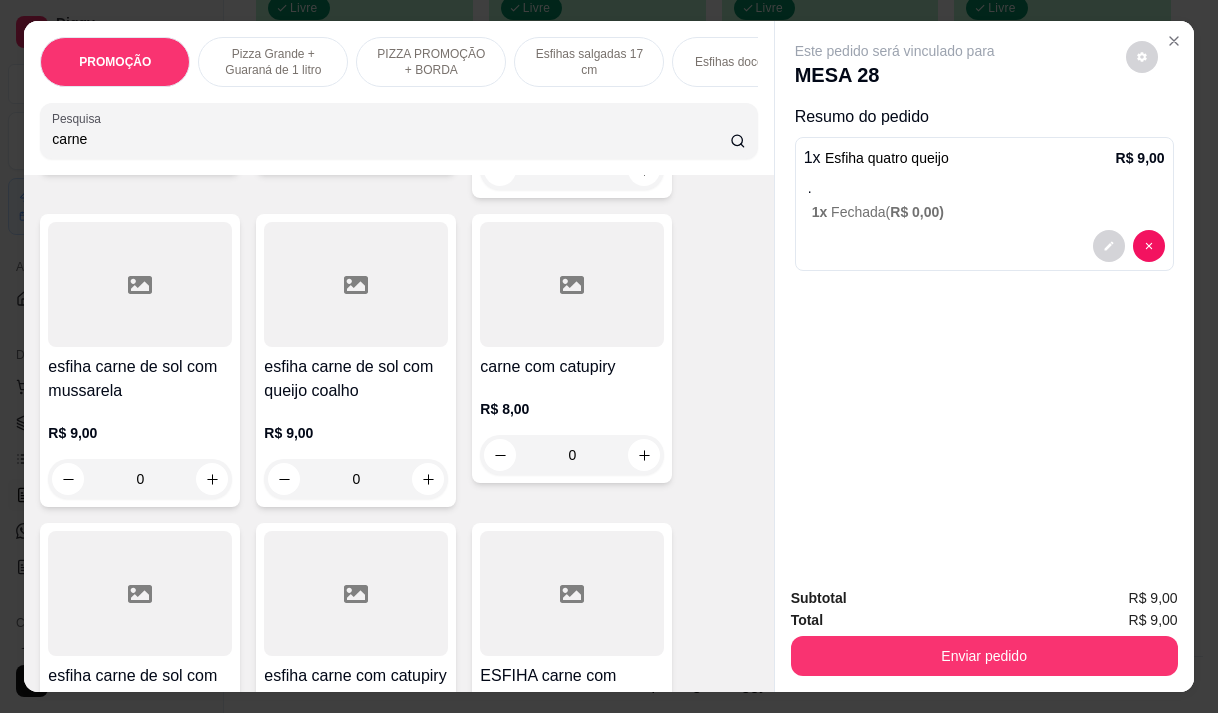 type on "carne" 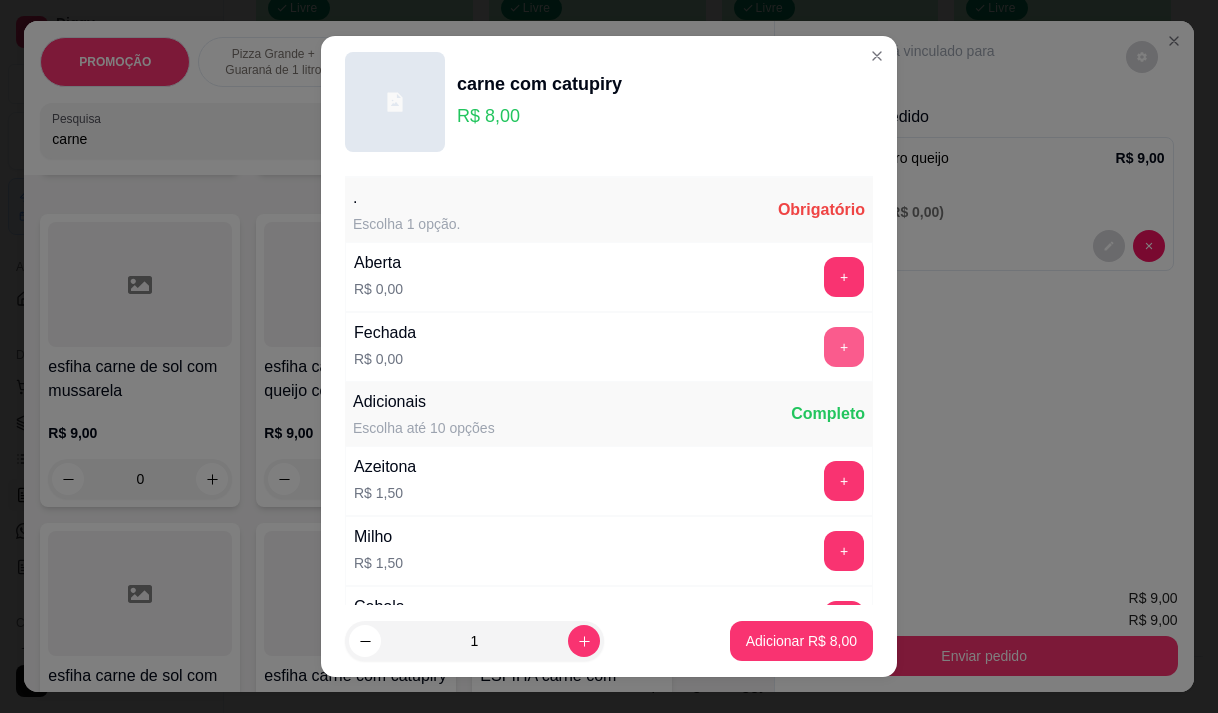click on "+" at bounding box center [844, 347] 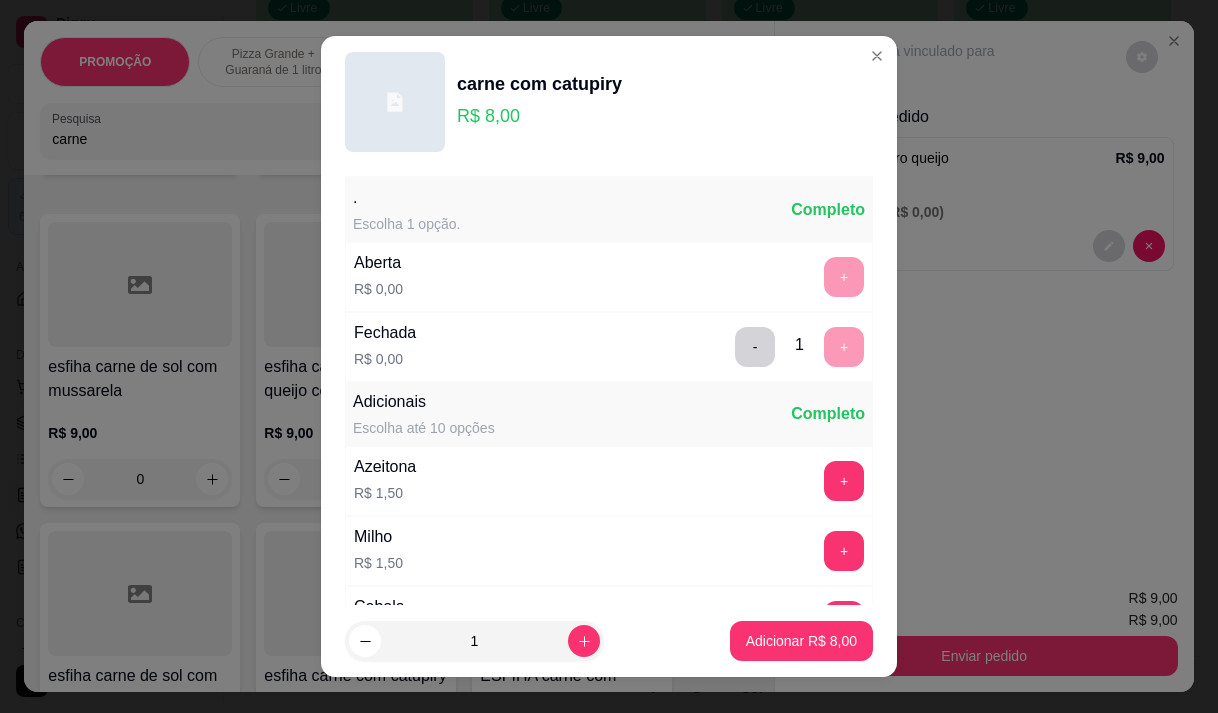 scroll, scrollTop: 28, scrollLeft: 0, axis: vertical 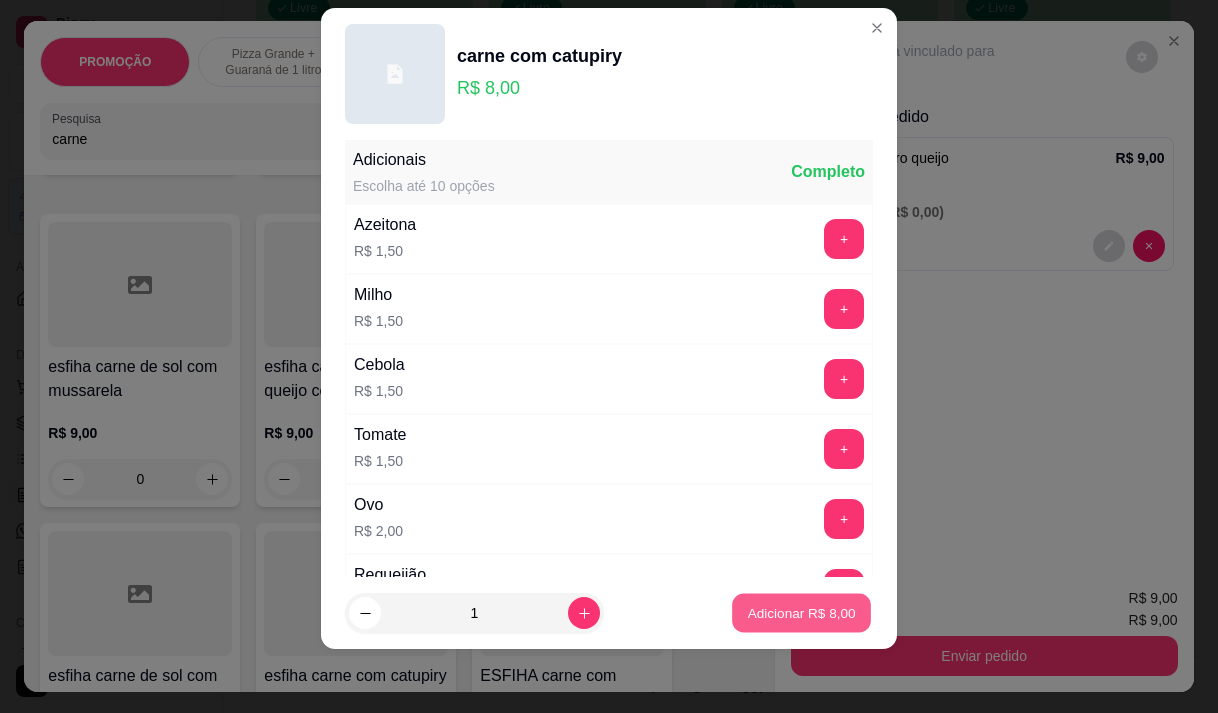 click on "Adicionar   R$ 8,00" at bounding box center [801, 613] 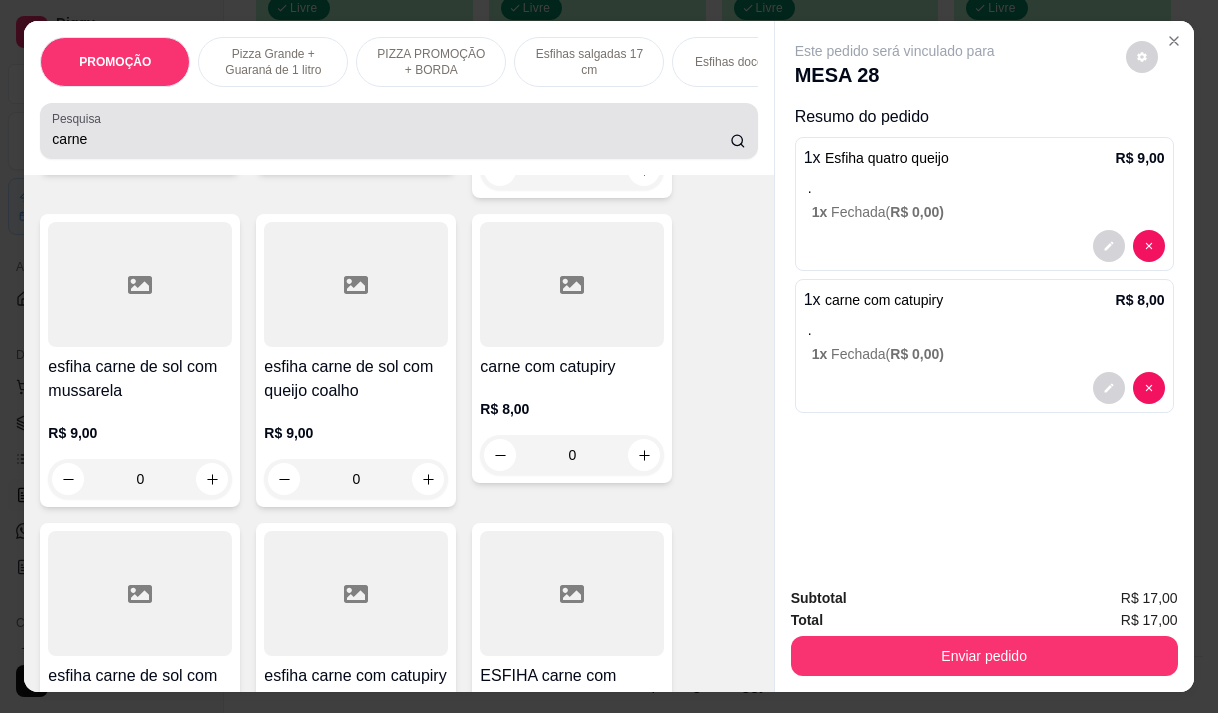 click on "carne" at bounding box center [398, 131] 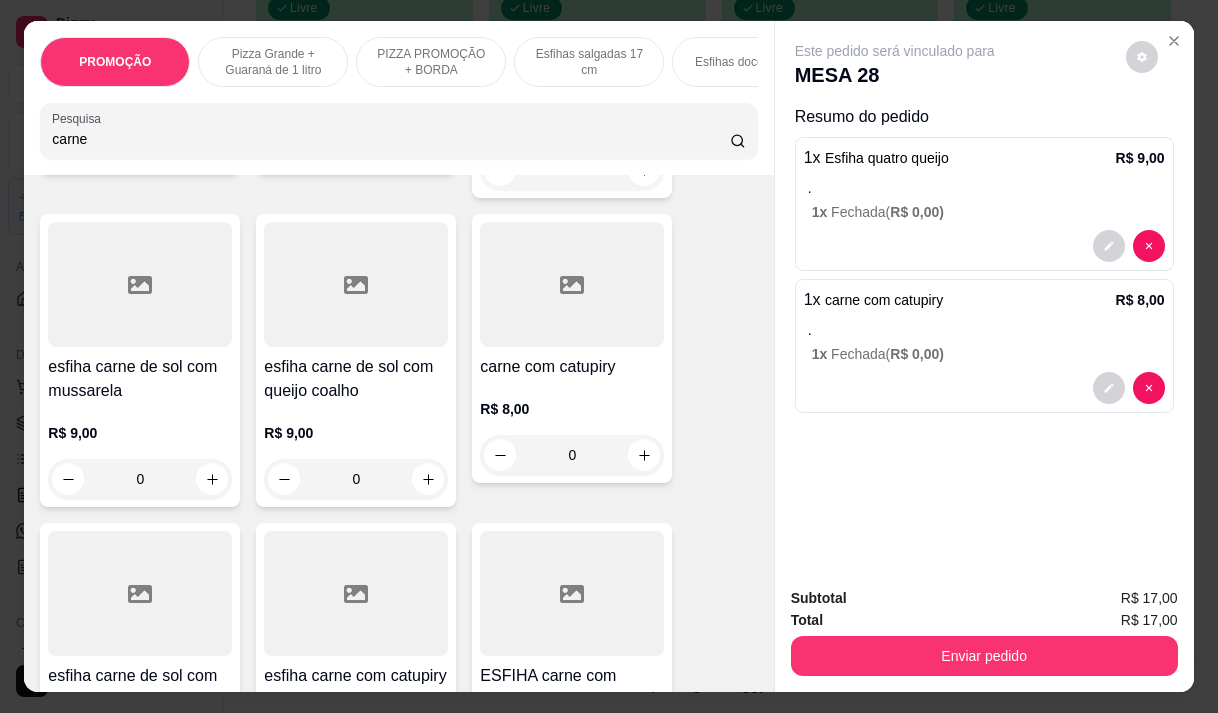 click on "carne" at bounding box center (398, 131) 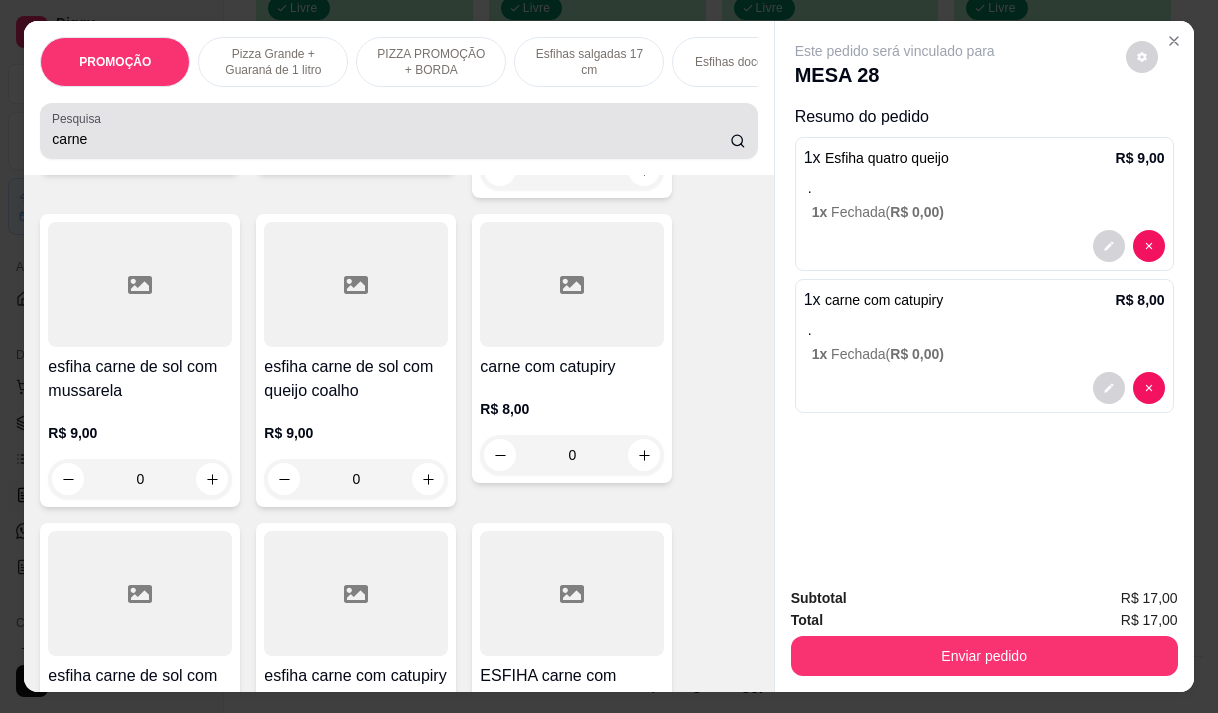 click on "carne" at bounding box center (398, 131) 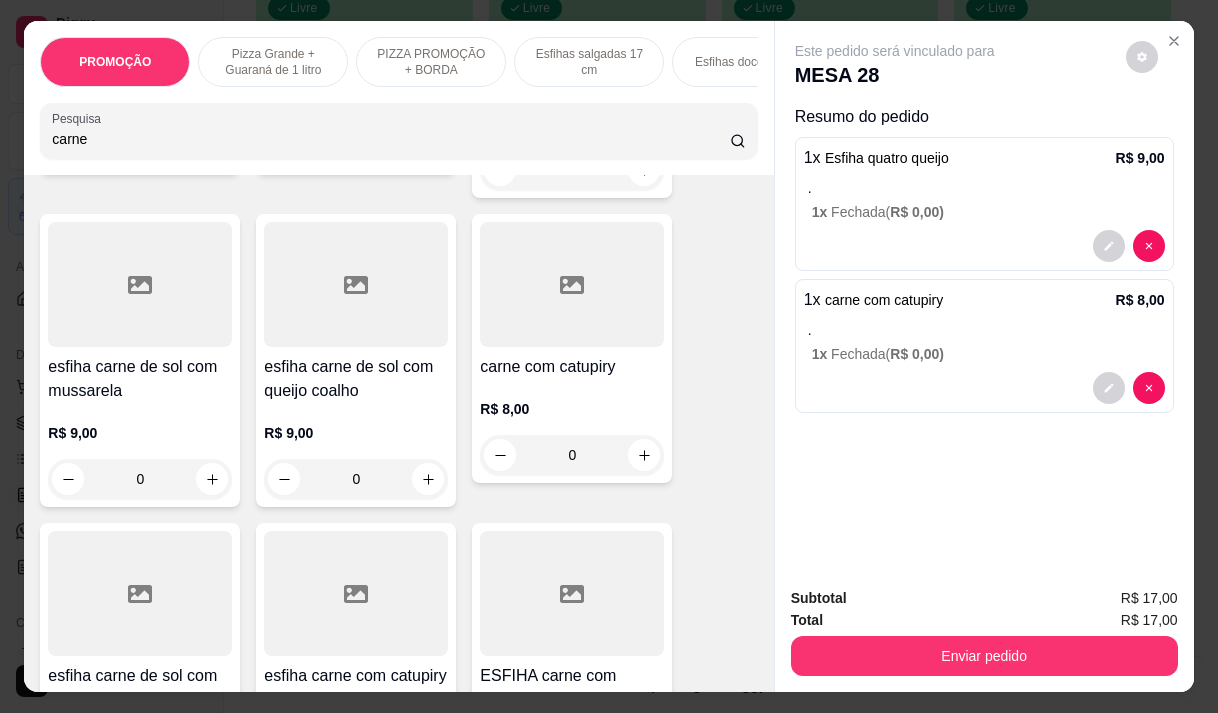click on "carne" at bounding box center (391, 139) 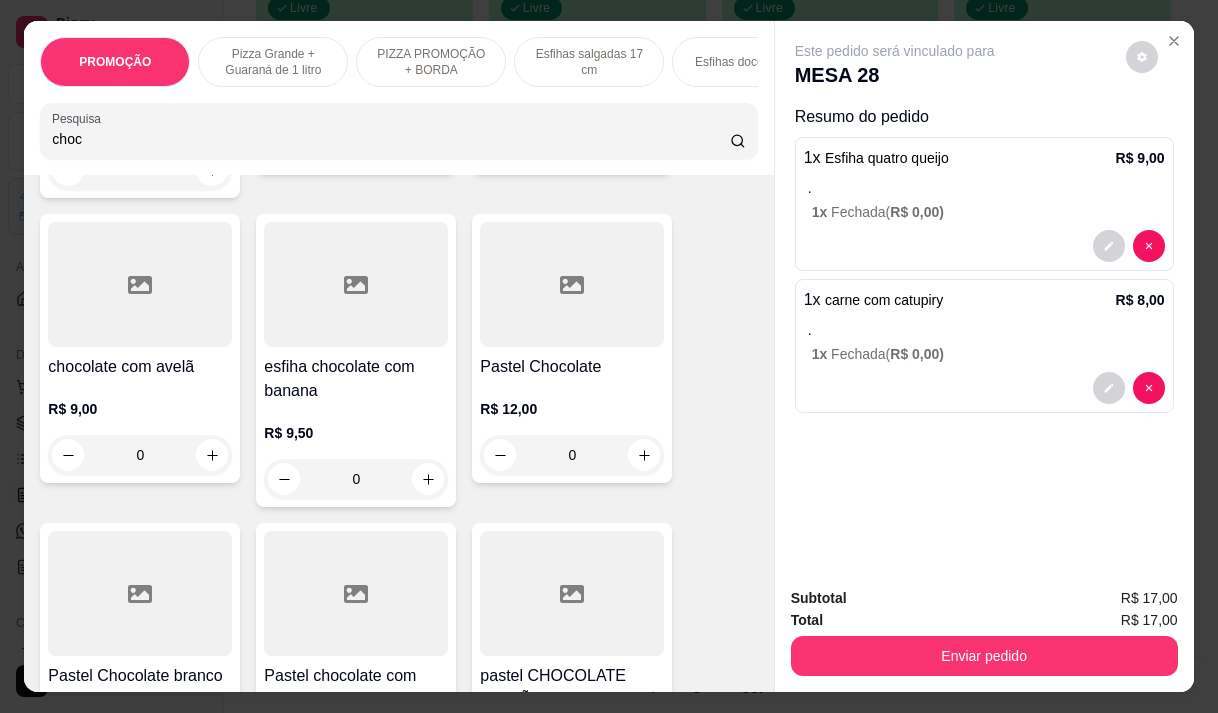 scroll, scrollTop: 1652, scrollLeft: 0, axis: vertical 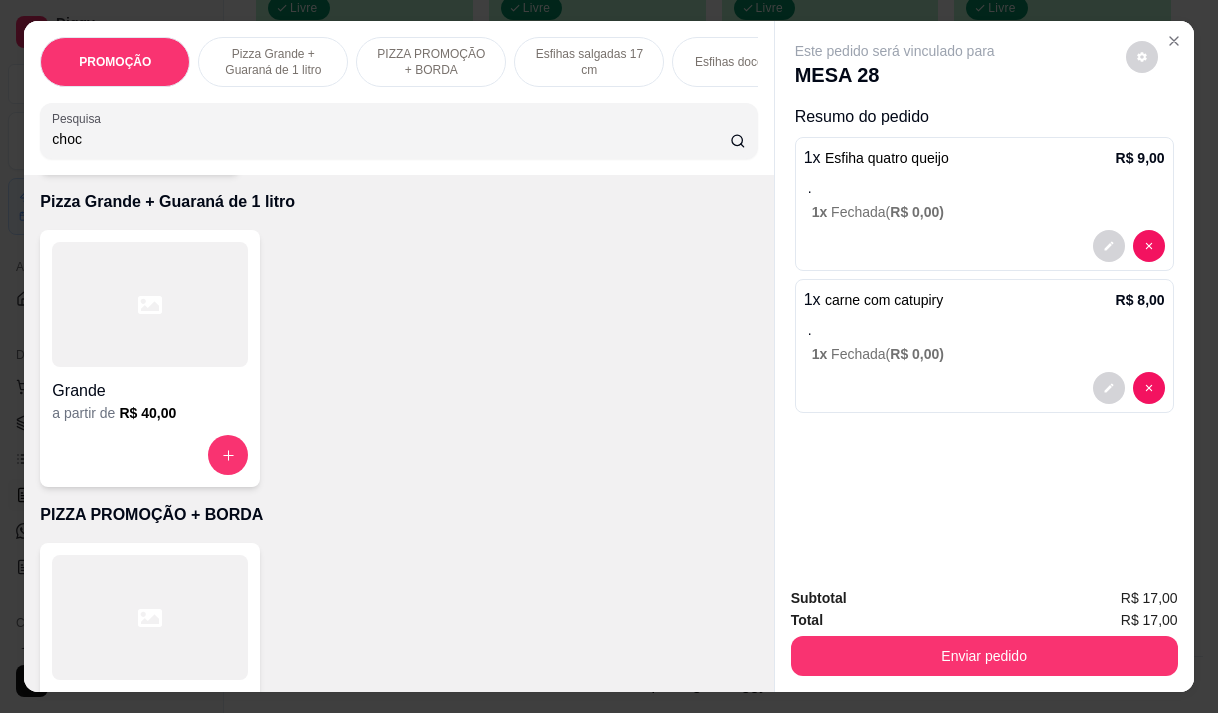 type on "choc" 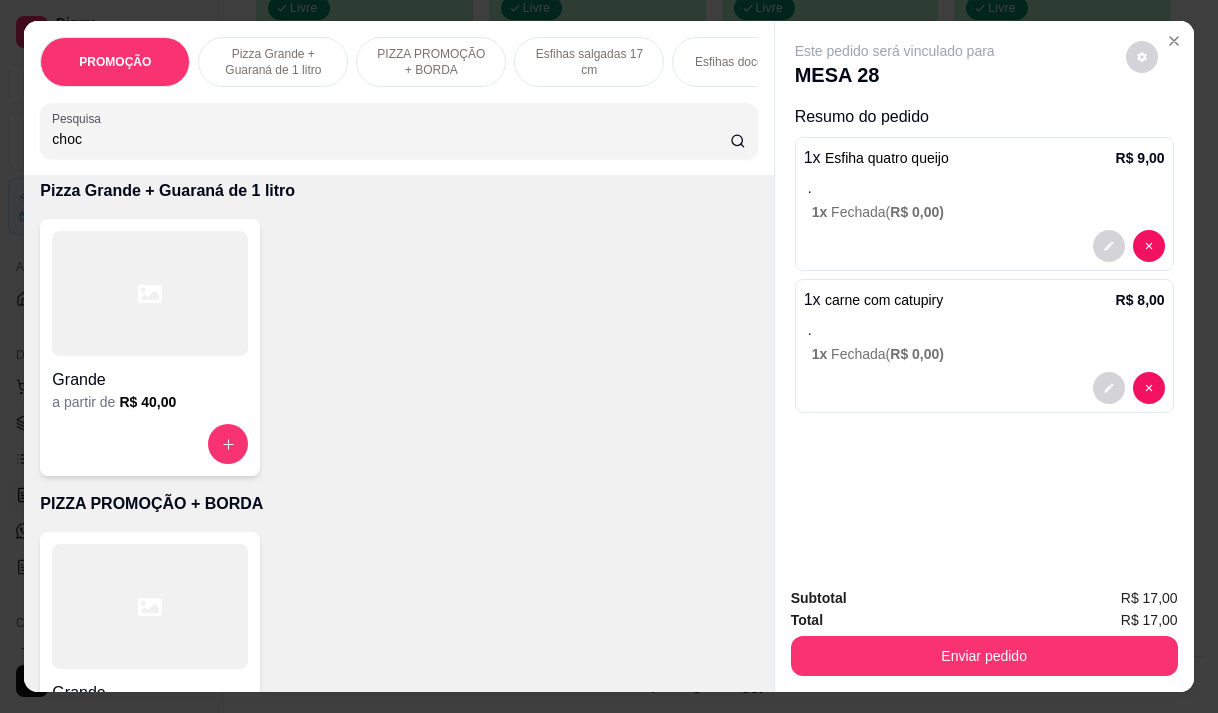 scroll, scrollTop: 0, scrollLeft: 0, axis: both 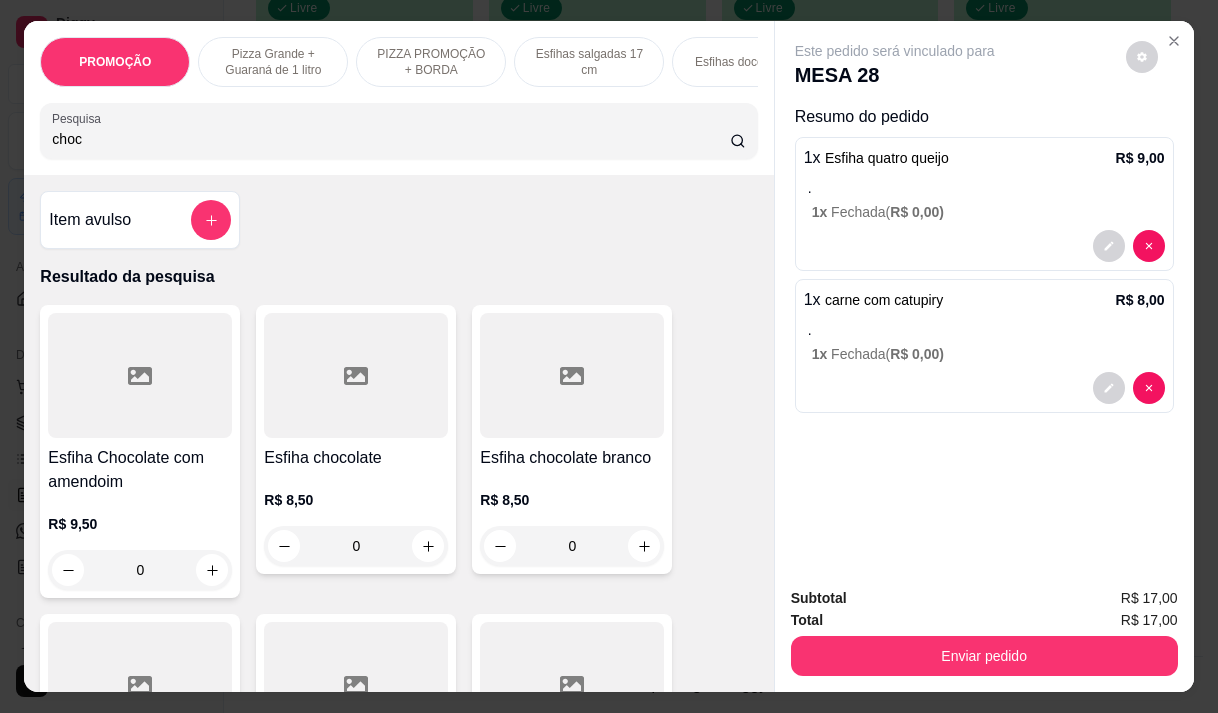 click on "Pesquisa choc" at bounding box center (398, 131) 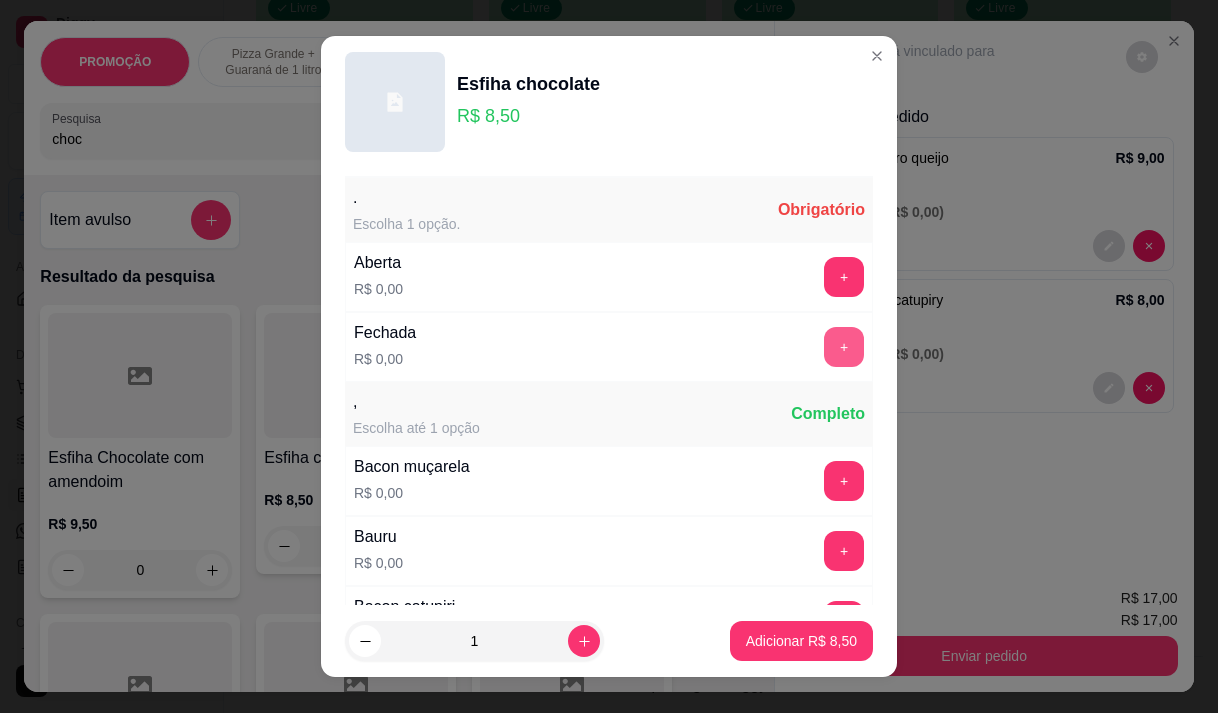 click on "+" at bounding box center (844, 347) 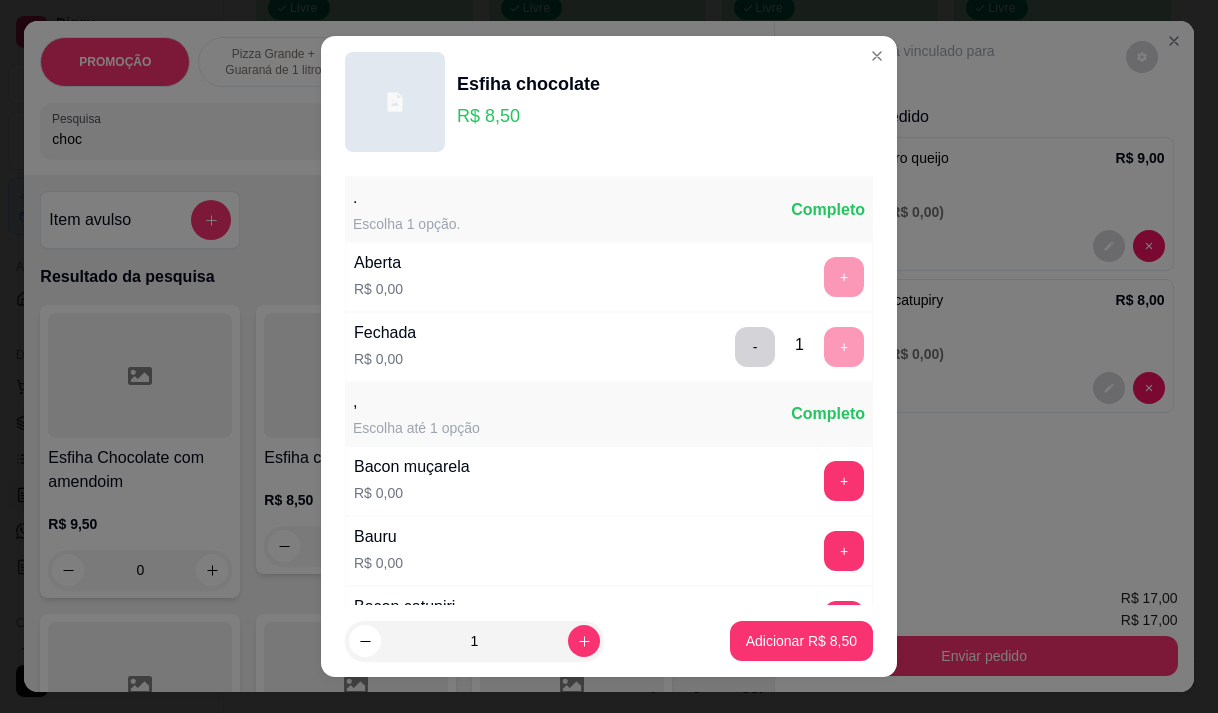 scroll, scrollTop: 28, scrollLeft: 0, axis: vertical 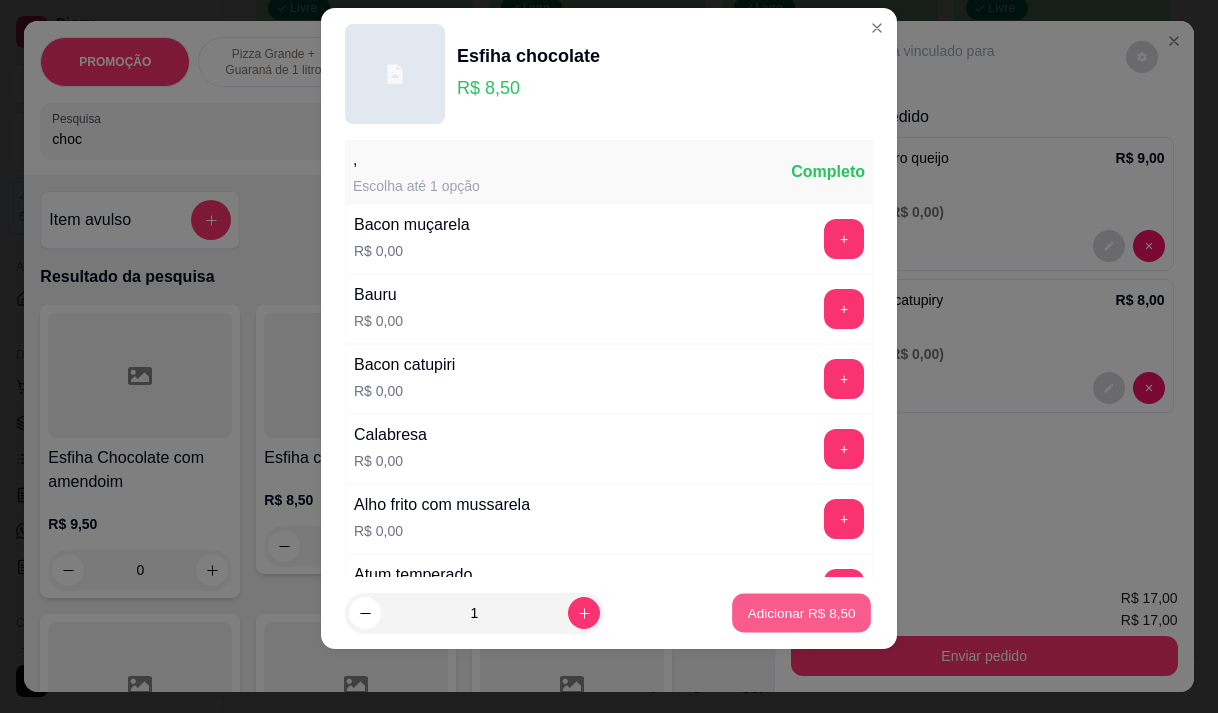 click on "Adicionar   R$ 8,50" at bounding box center (801, 613) 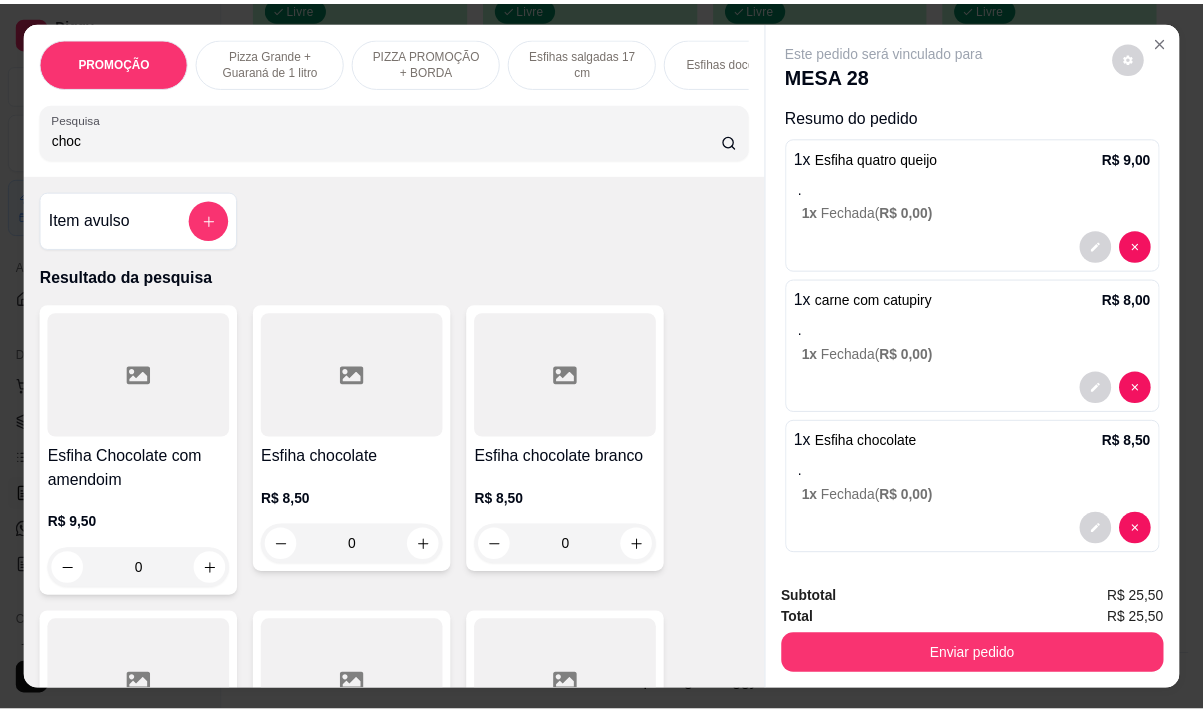 scroll, scrollTop: 13, scrollLeft: 0, axis: vertical 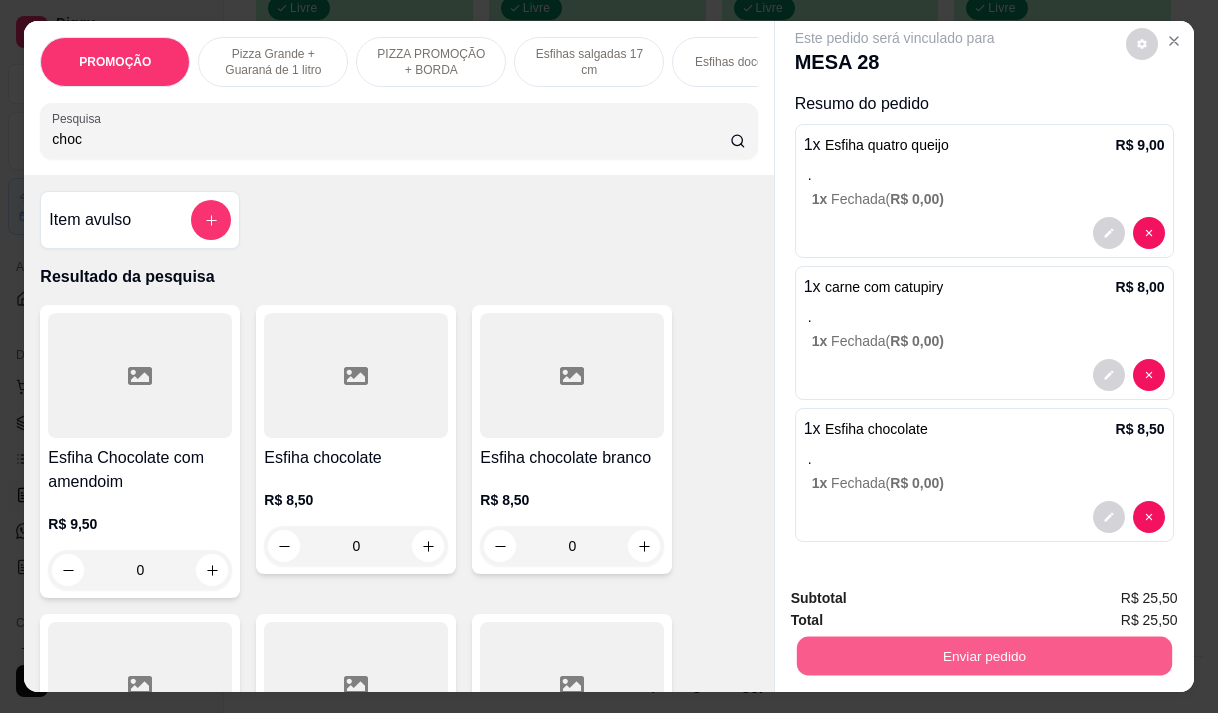 click on "Enviar pedido" at bounding box center [983, 655] 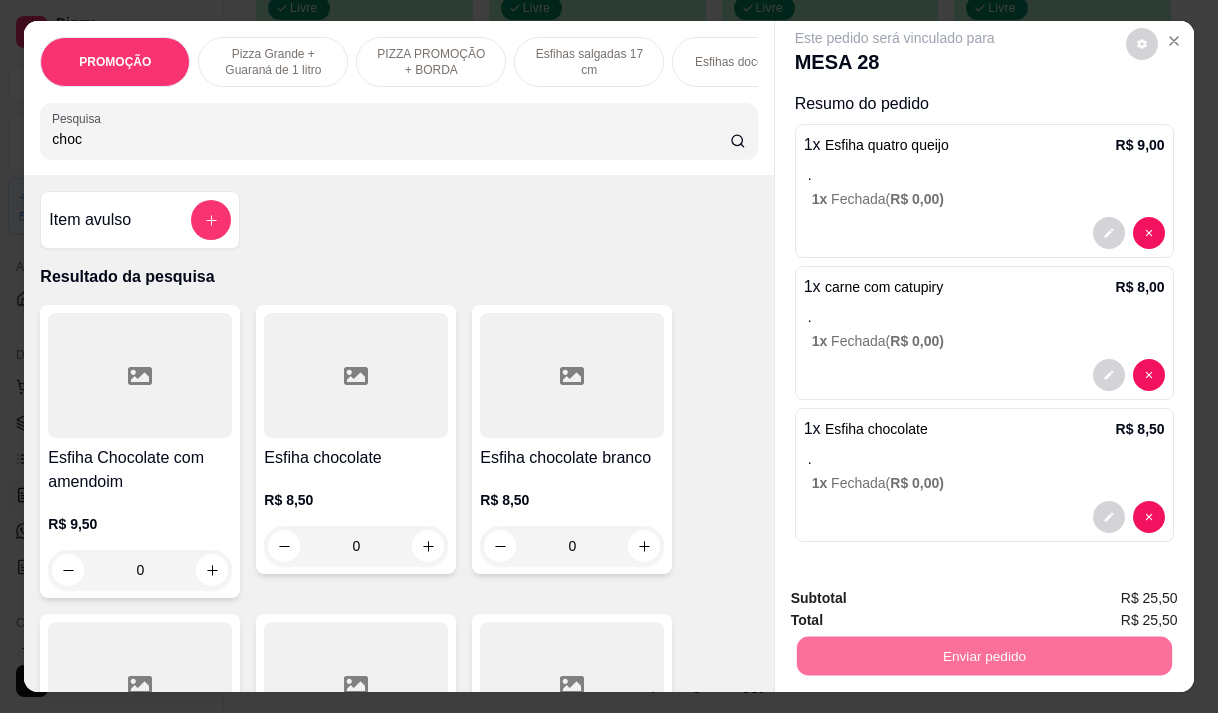 click on "Não registrar e enviar pedido" at bounding box center [918, 598] 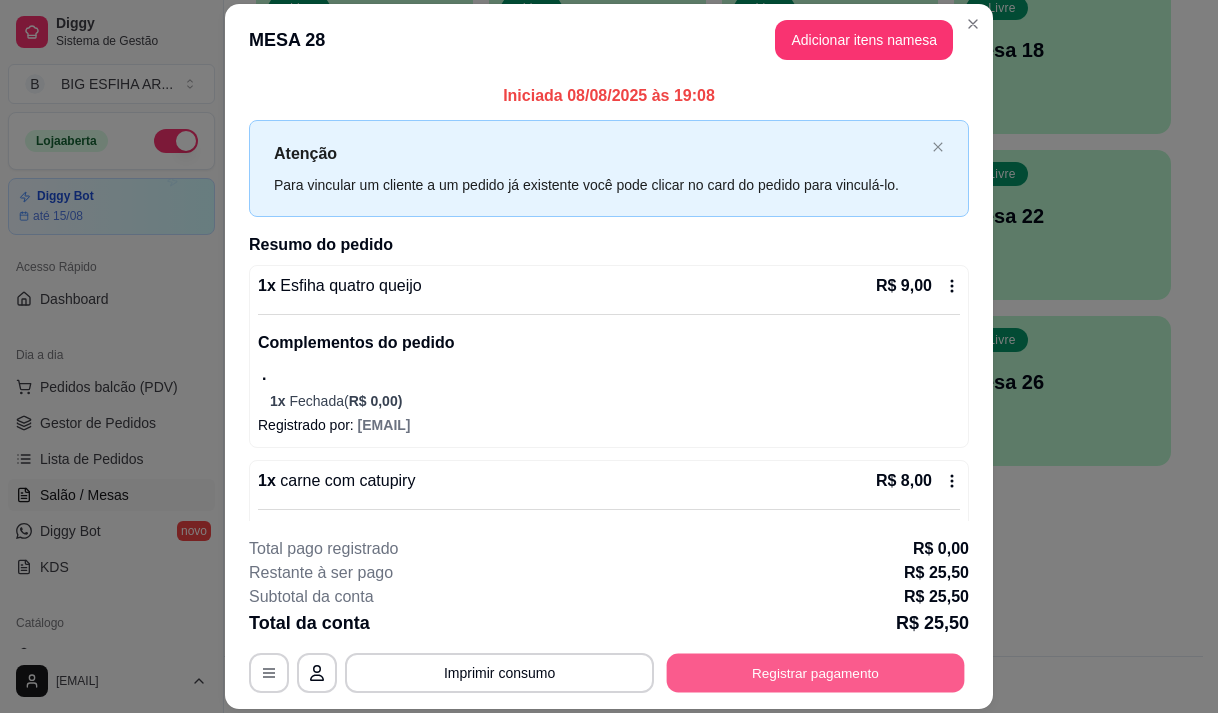 click on "Registrar pagamento" at bounding box center [816, 673] 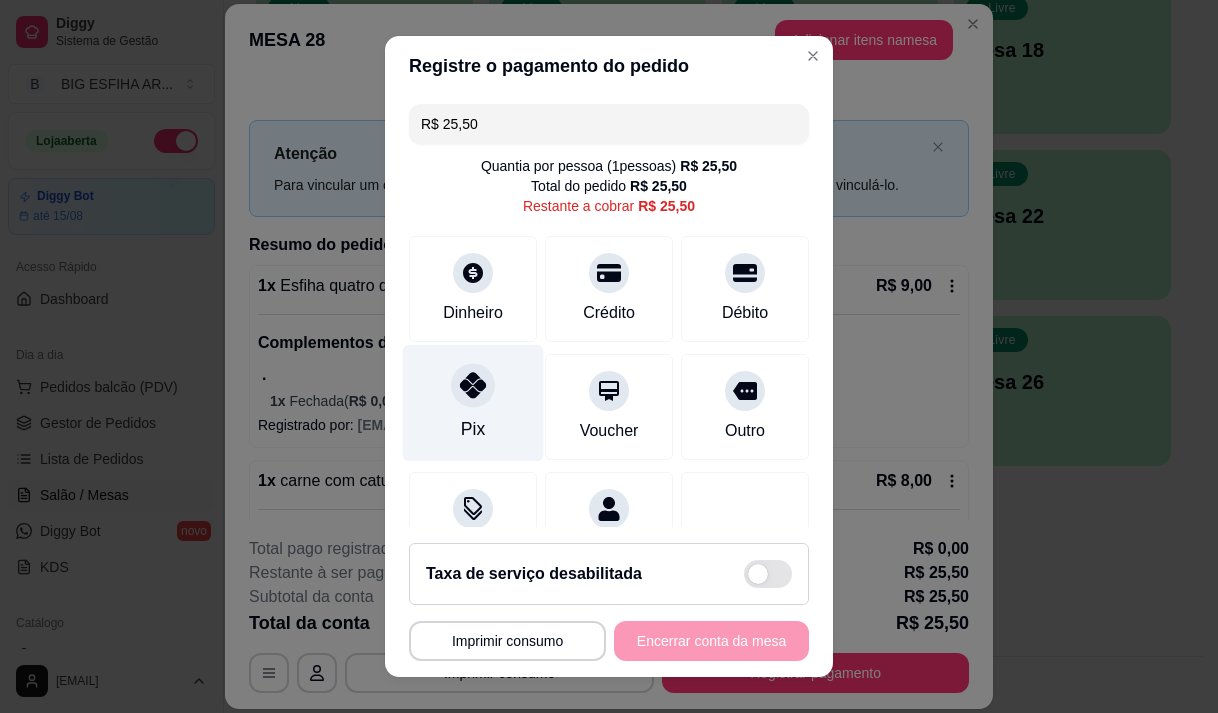 click 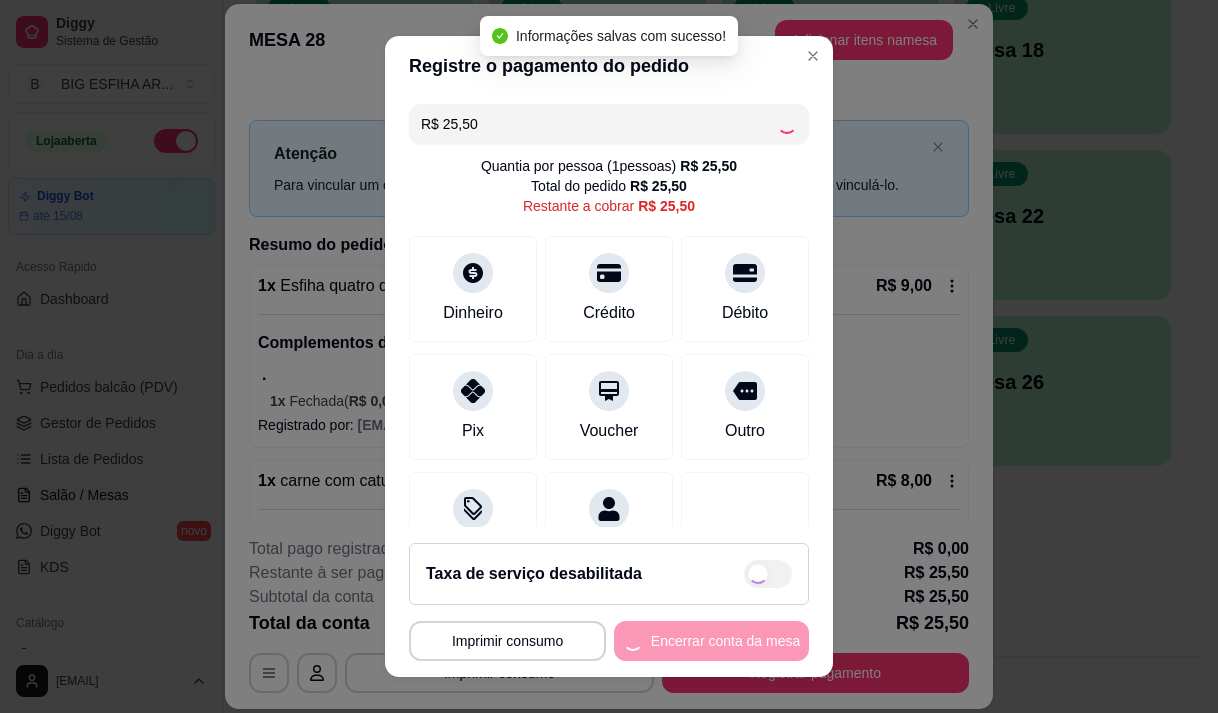 type on "R$ 0,00" 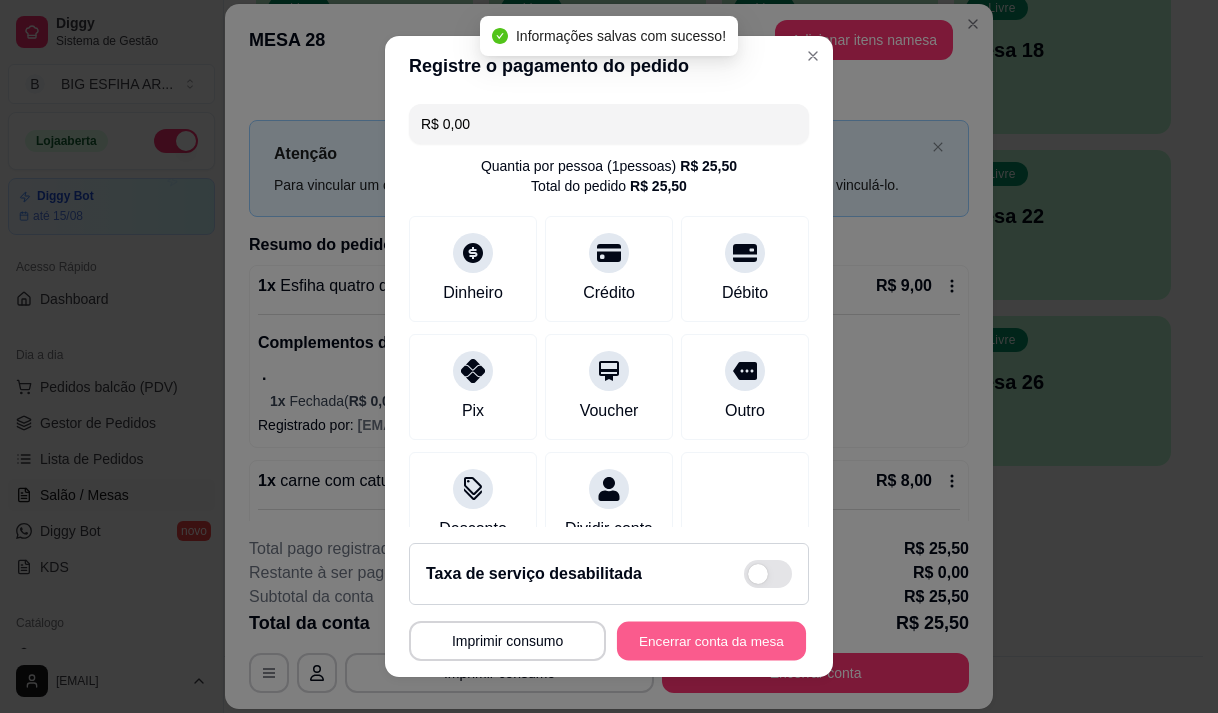 click on "Encerrar conta da mesa" at bounding box center [711, 641] 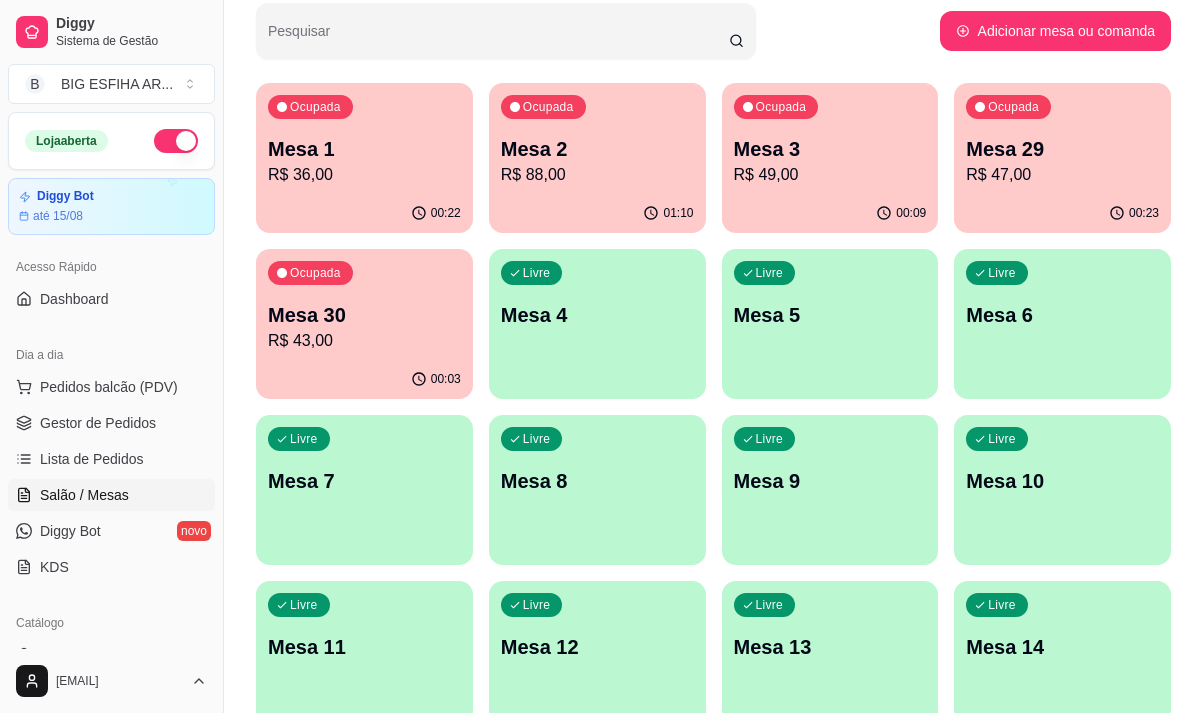 scroll, scrollTop: 96, scrollLeft: 0, axis: vertical 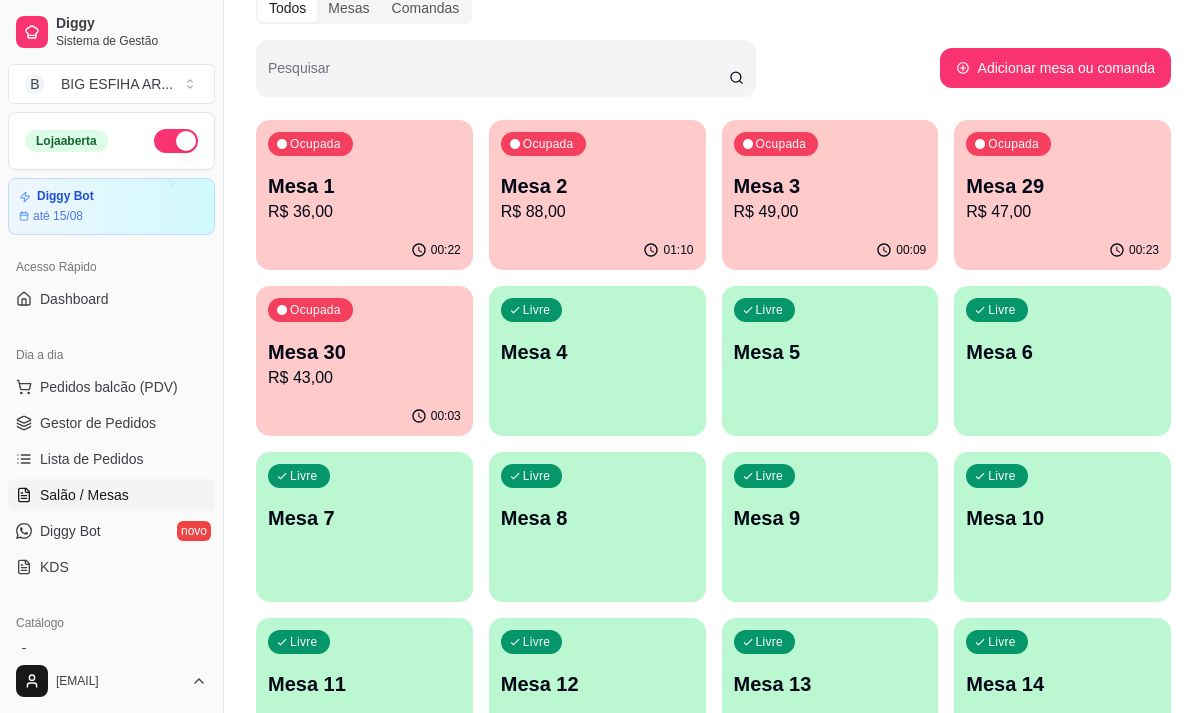 click on "R$ 47,00" at bounding box center (1062, 212) 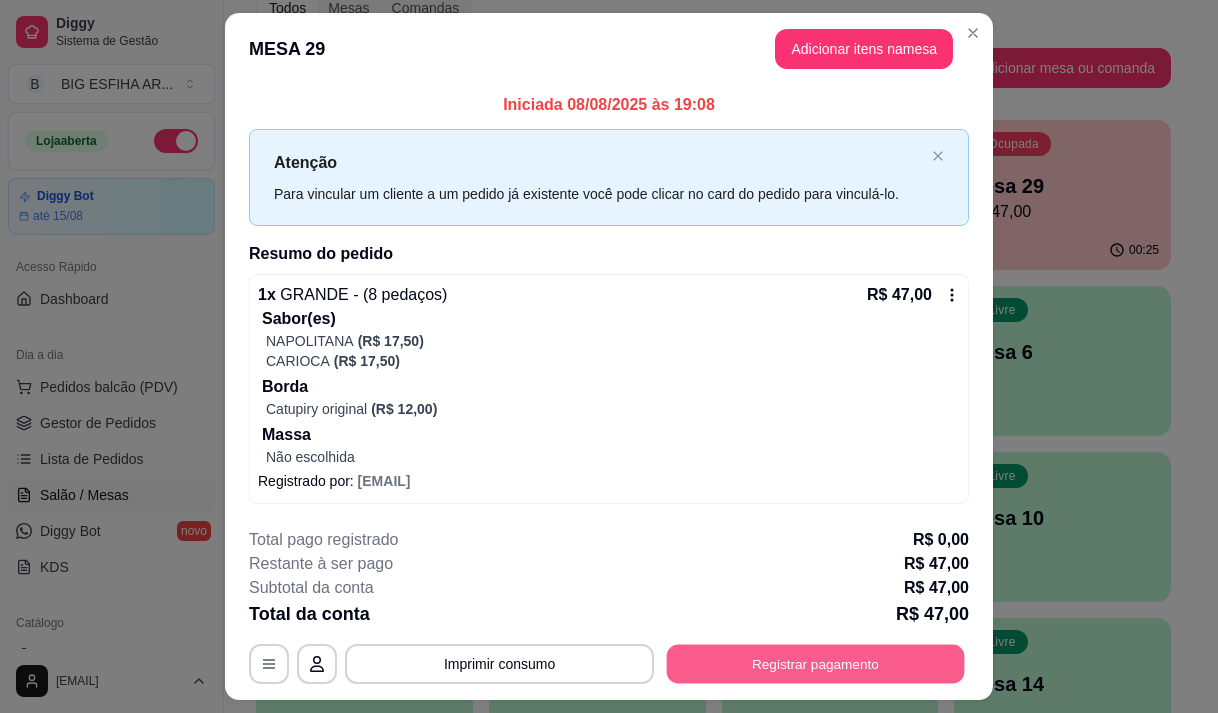 click on "Registrar pagamento" at bounding box center [816, 664] 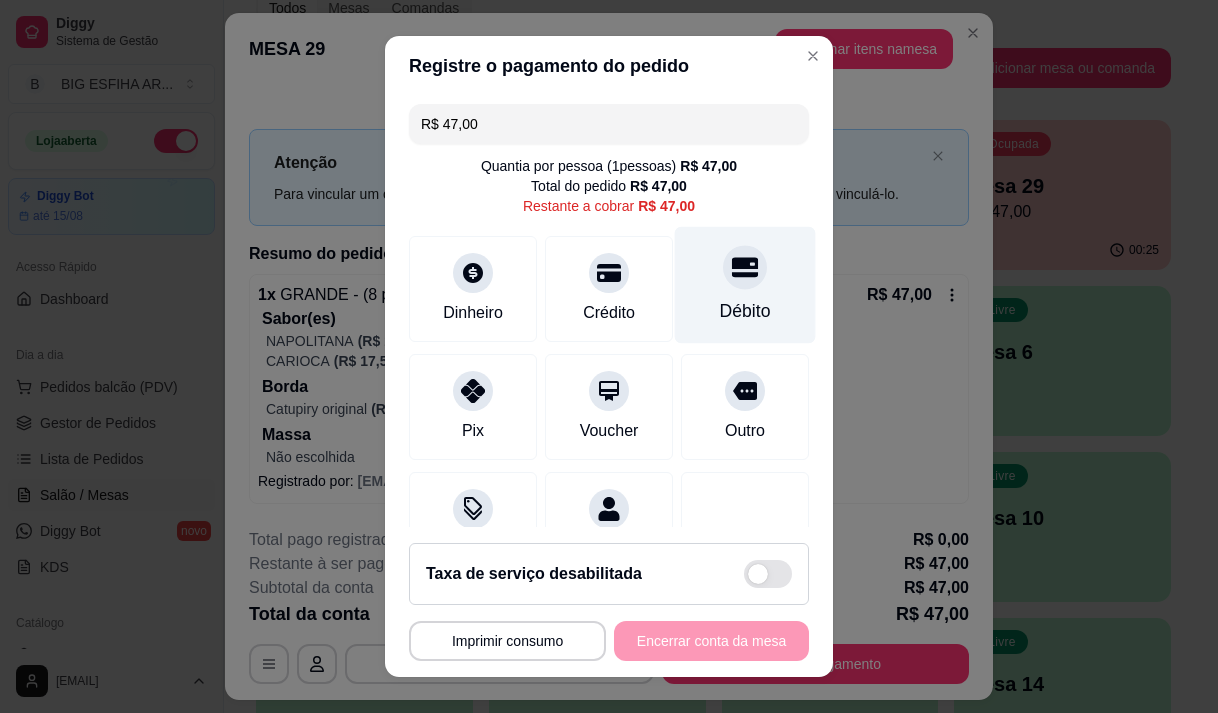 click at bounding box center (745, 267) 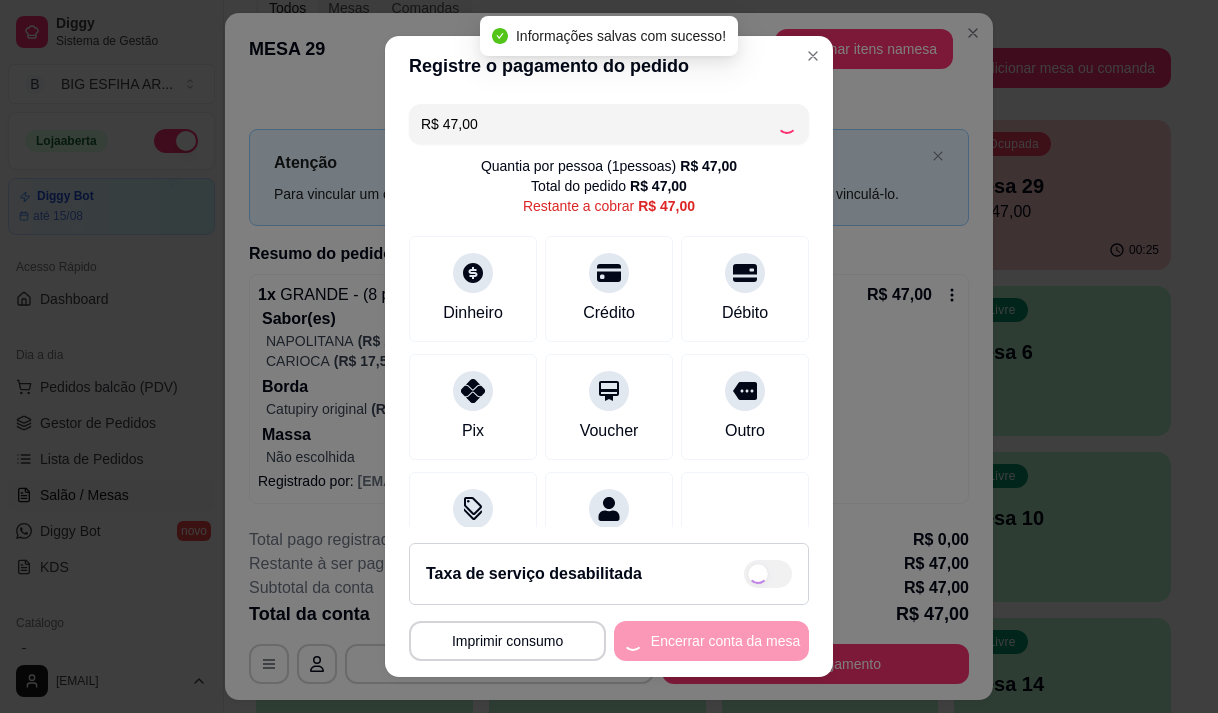 type on "R$ 0,00" 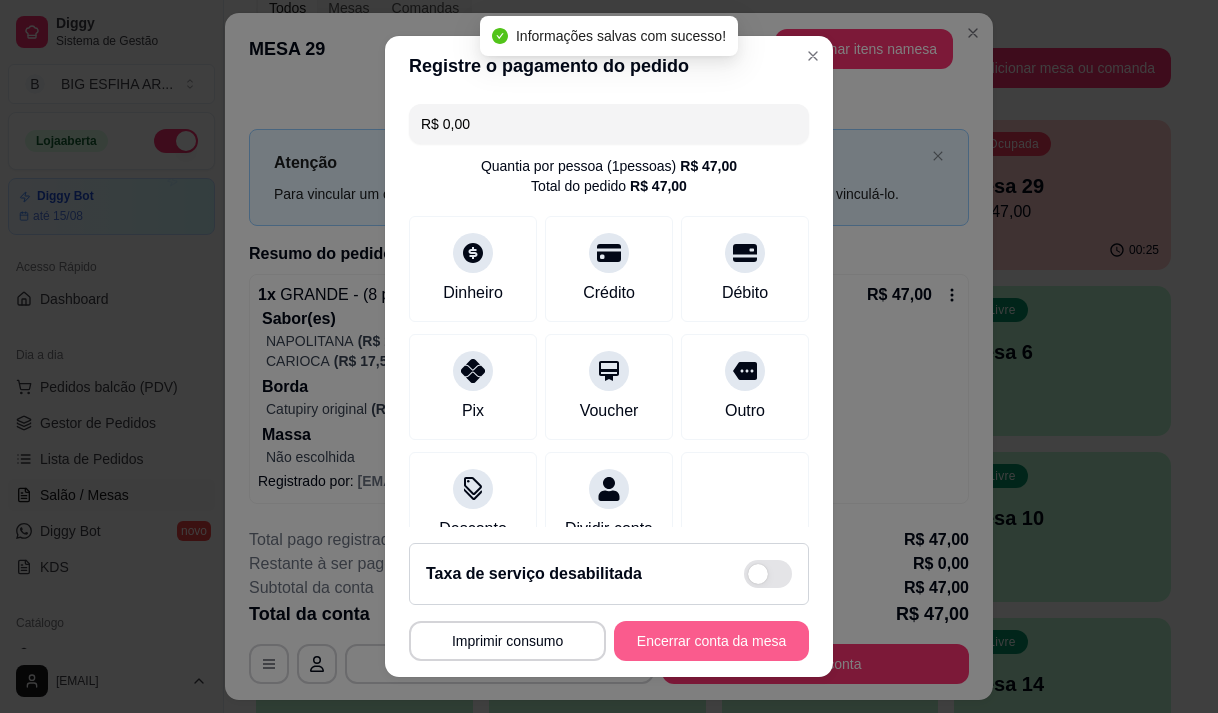 click on "Encerrar conta da mesa" at bounding box center [711, 641] 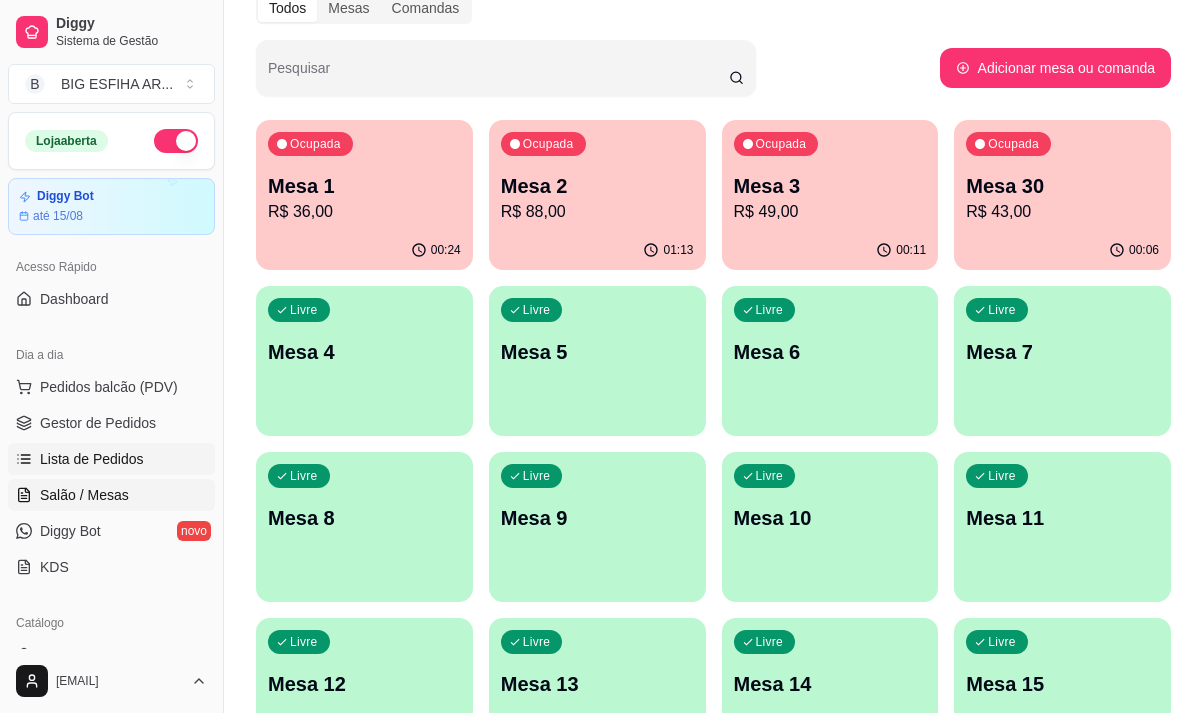 click on "Lista de Pedidos" at bounding box center [111, 459] 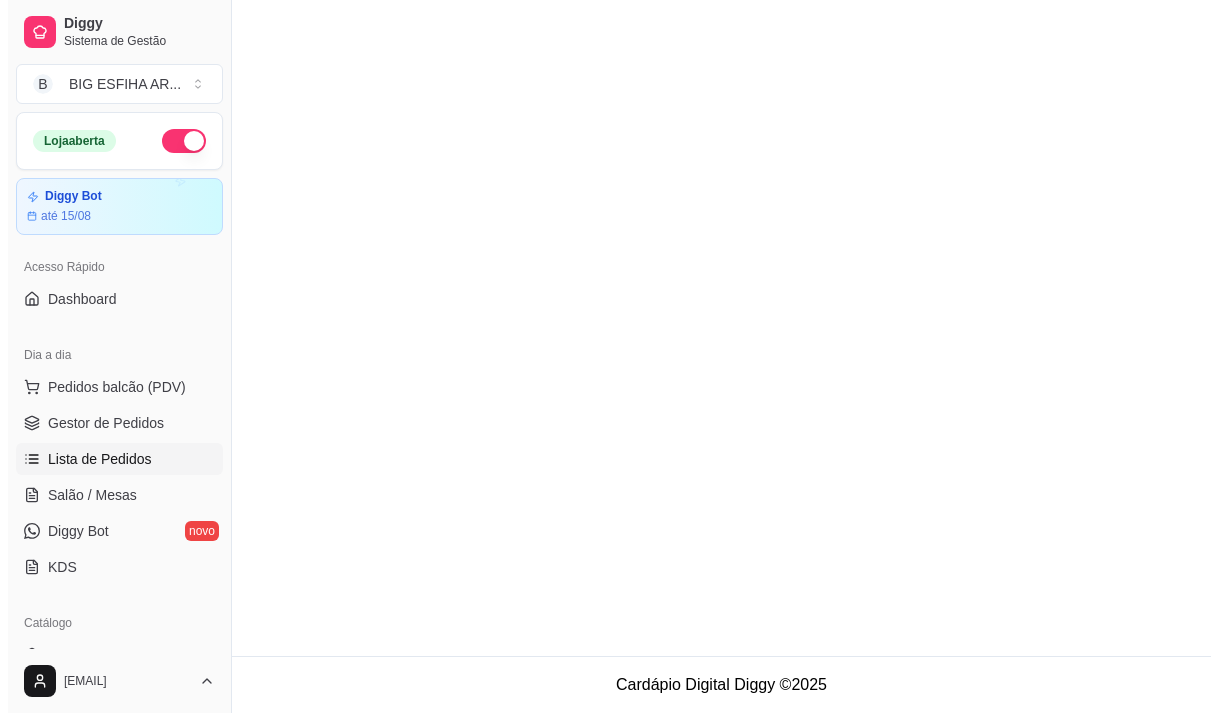 scroll, scrollTop: 0, scrollLeft: 0, axis: both 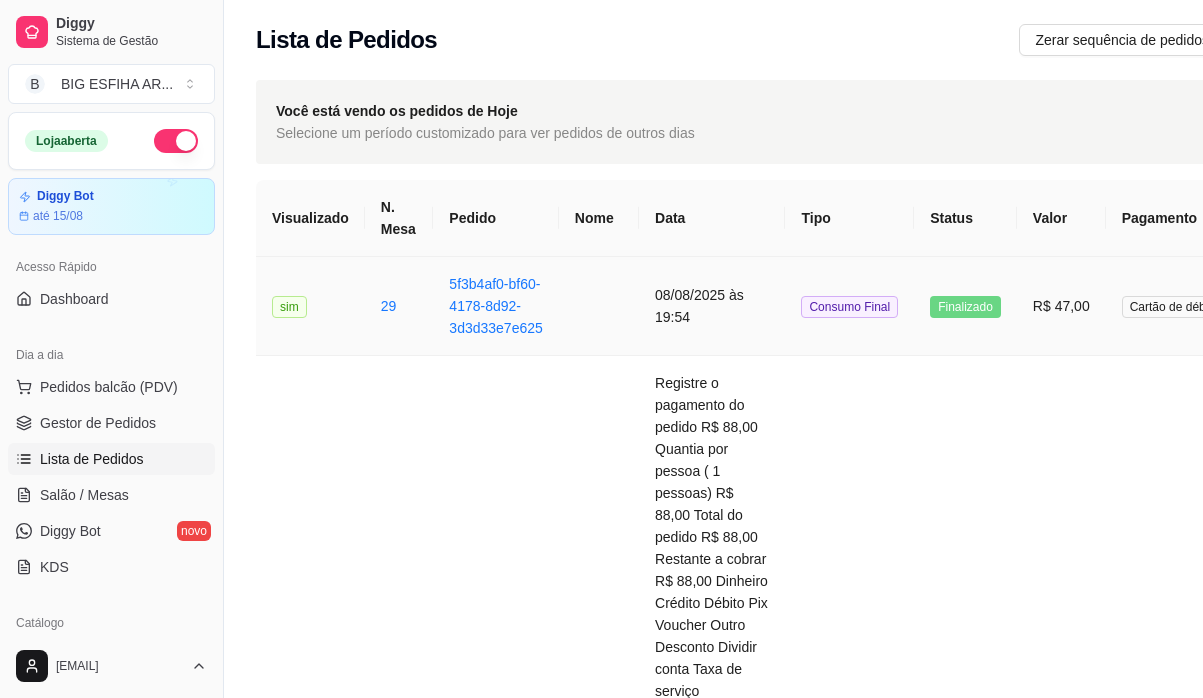 click on "08/08/2025 às 19:54" at bounding box center [712, 306] 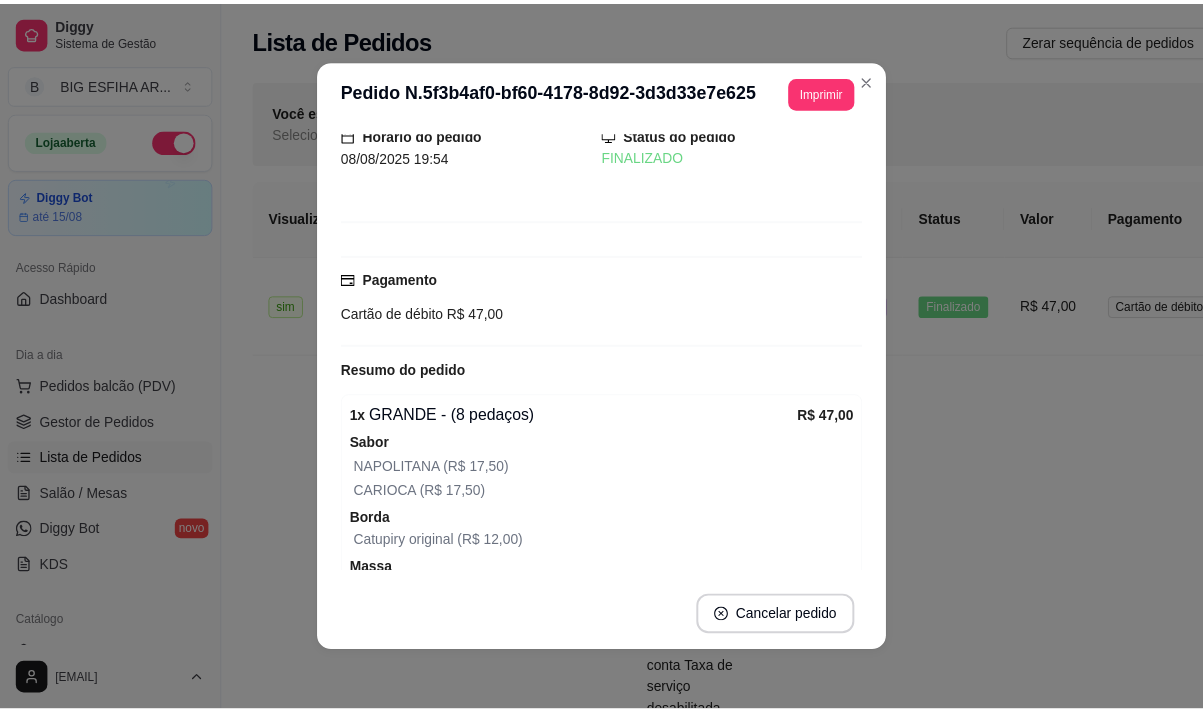 scroll, scrollTop: 190, scrollLeft: 0, axis: vertical 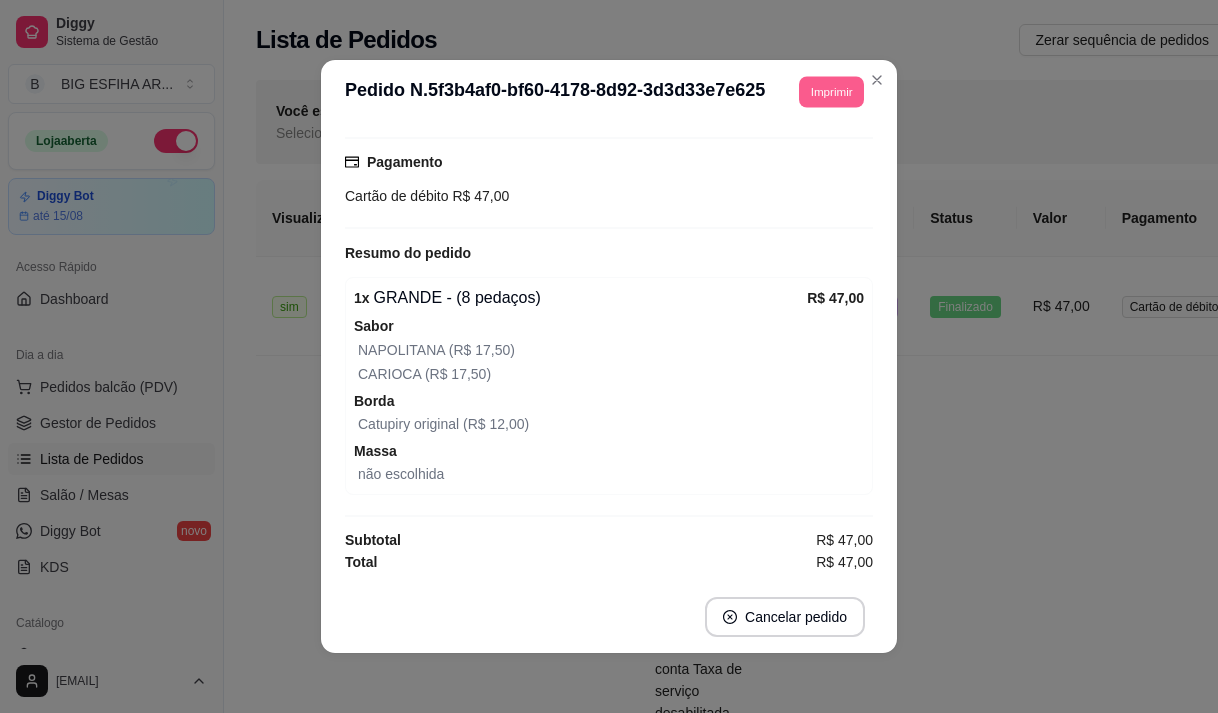 click on "Imprimir" at bounding box center (831, 91) 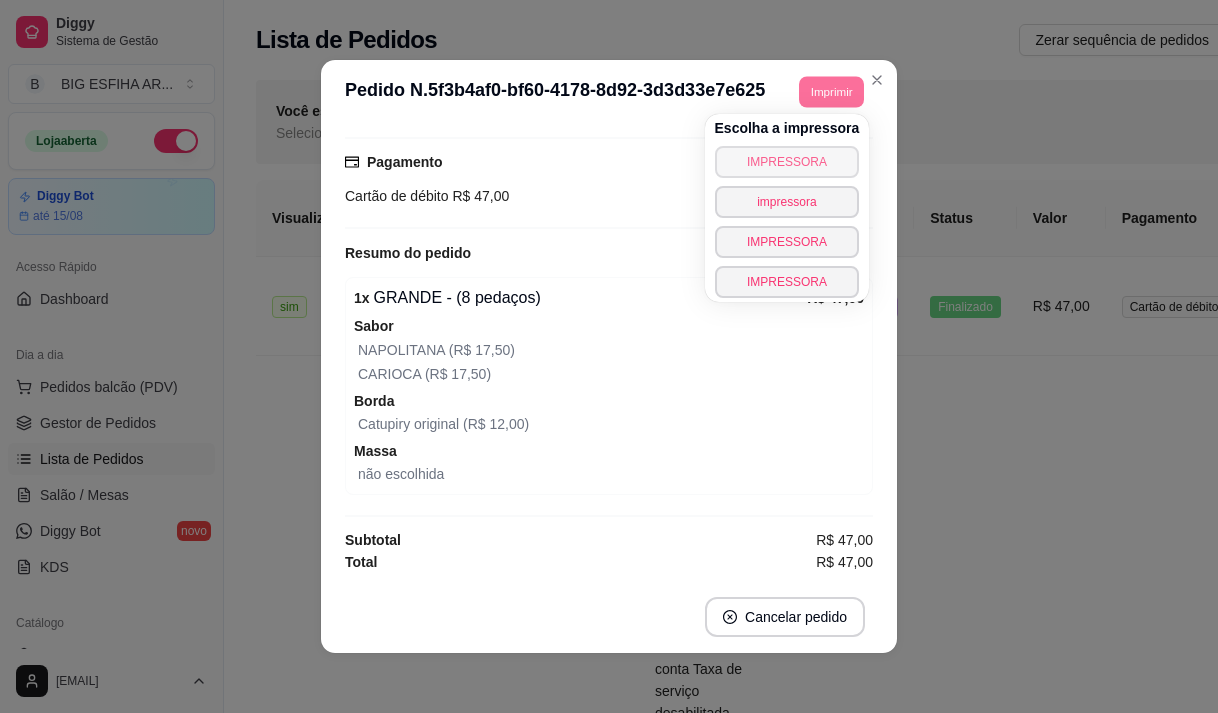 click on "IMPRESSORA" at bounding box center [787, 162] 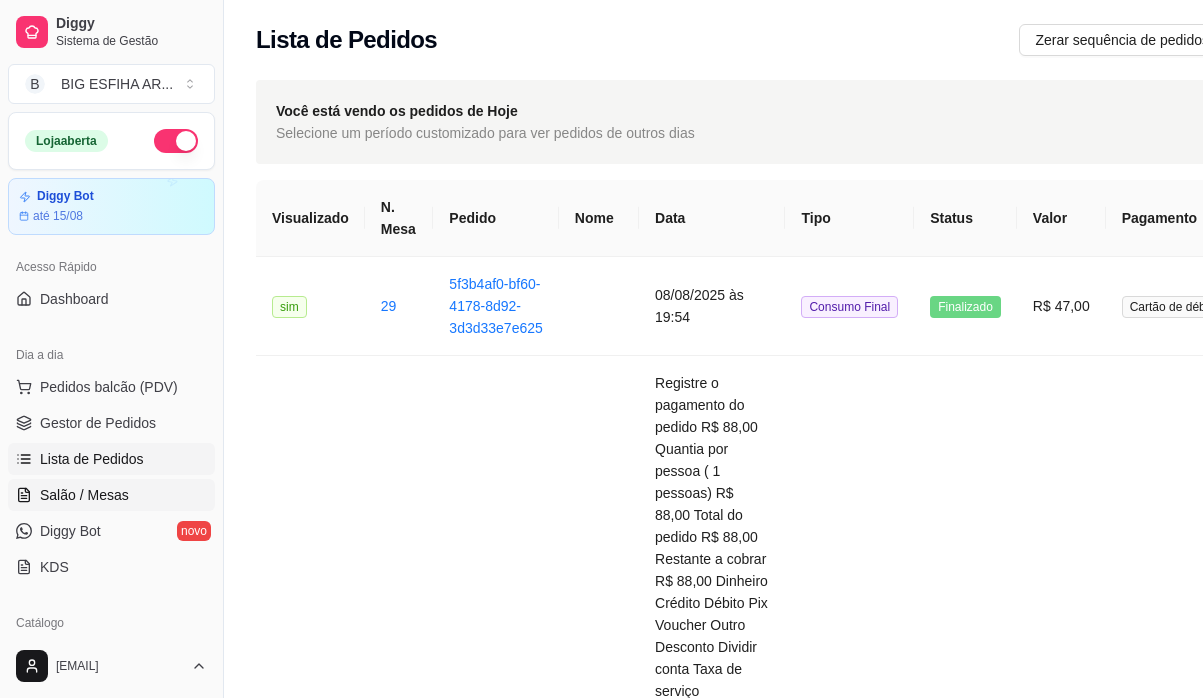 click on "Salão / Mesas" at bounding box center (84, 495) 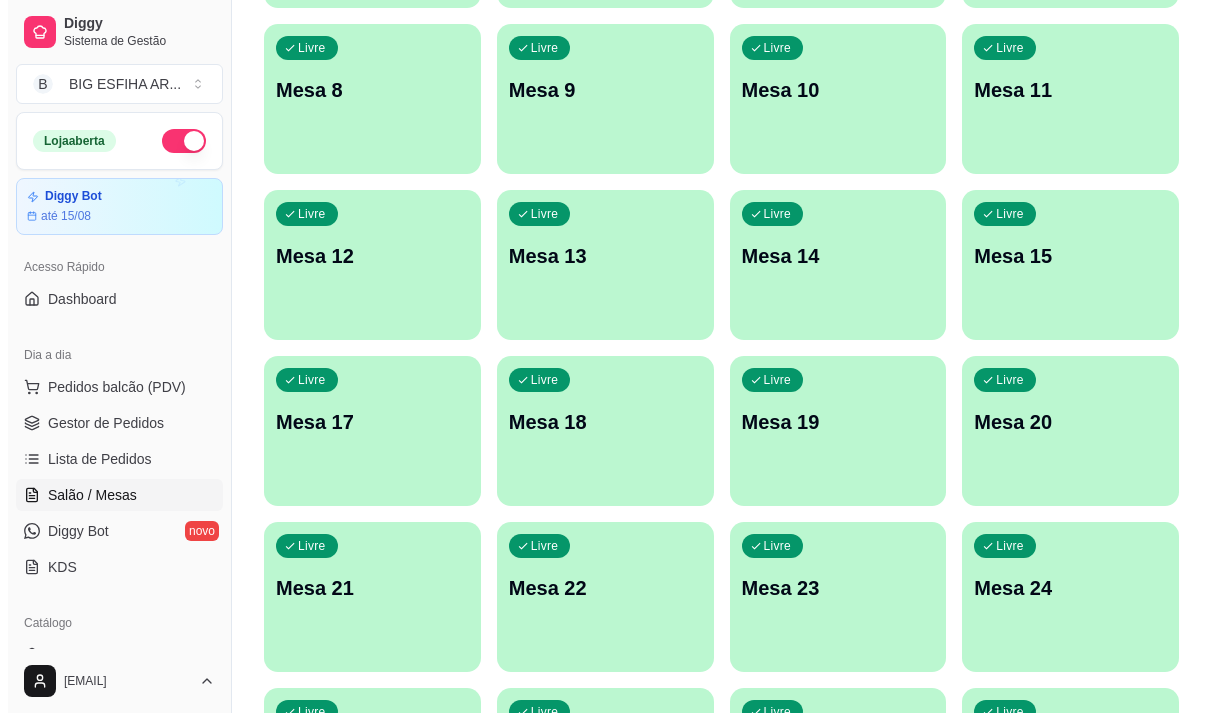 scroll, scrollTop: 896, scrollLeft: 0, axis: vertical 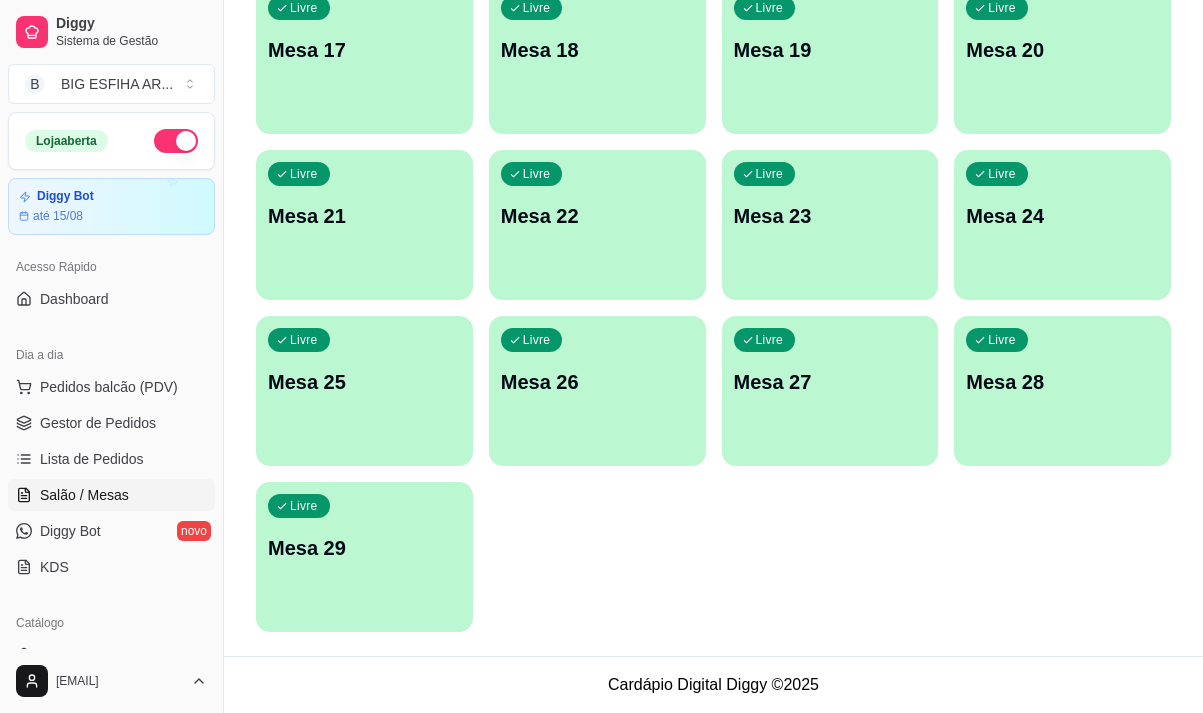 click on "Livre Mesa 29" at bounding box center (364, 545) 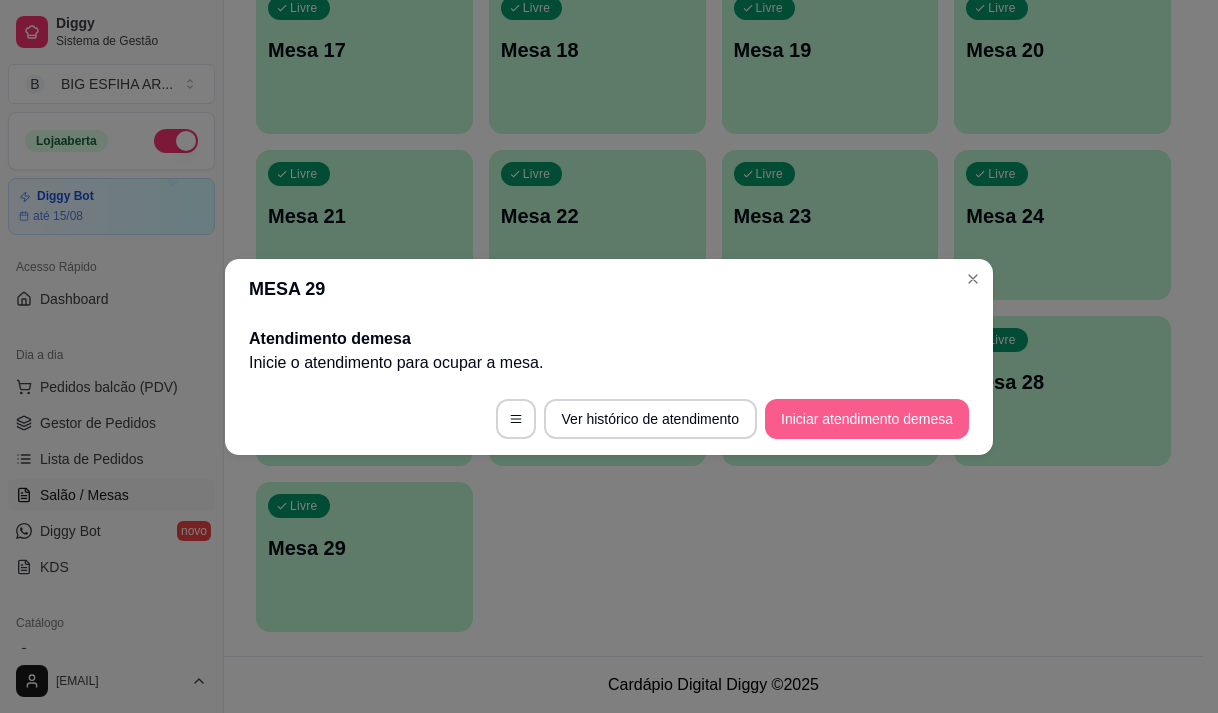click on "Iniciar atendimento de  mesa" at bounding box center [867, 419] 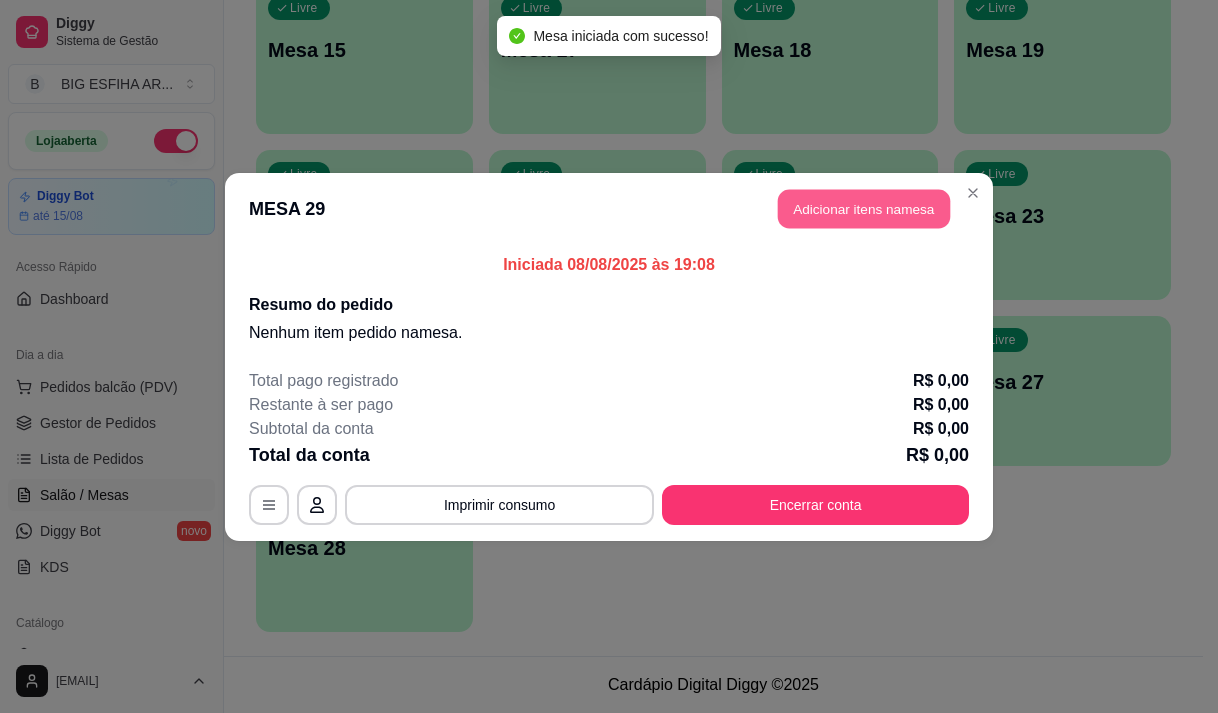 click on "Adicionar itens na  mesa" at bounding box center [864, 208] 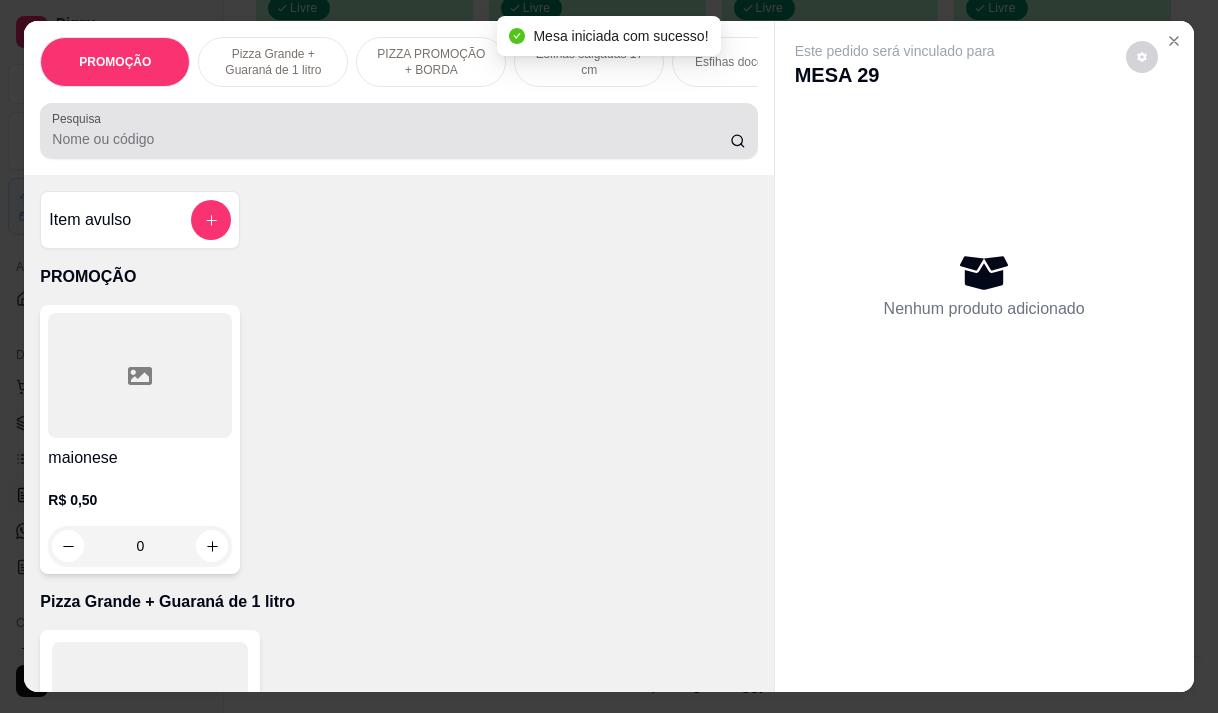 click on "Pesquisa" at bounding box center (391, 139) 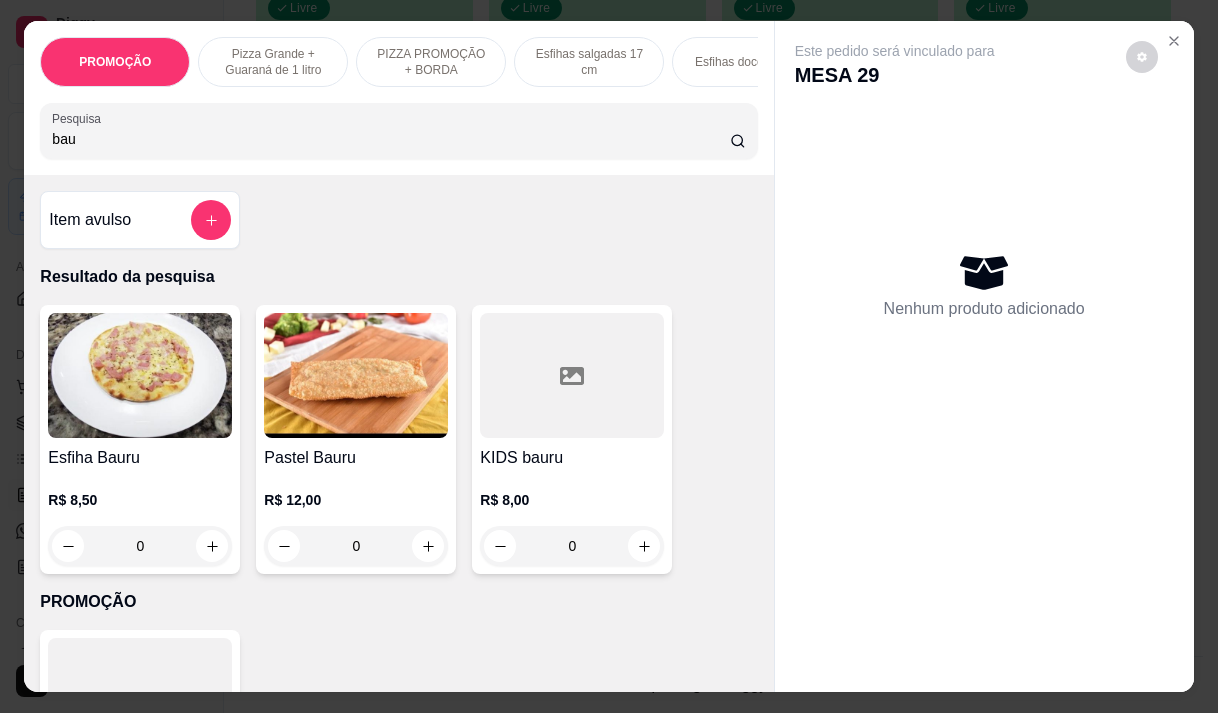 type on "bau" 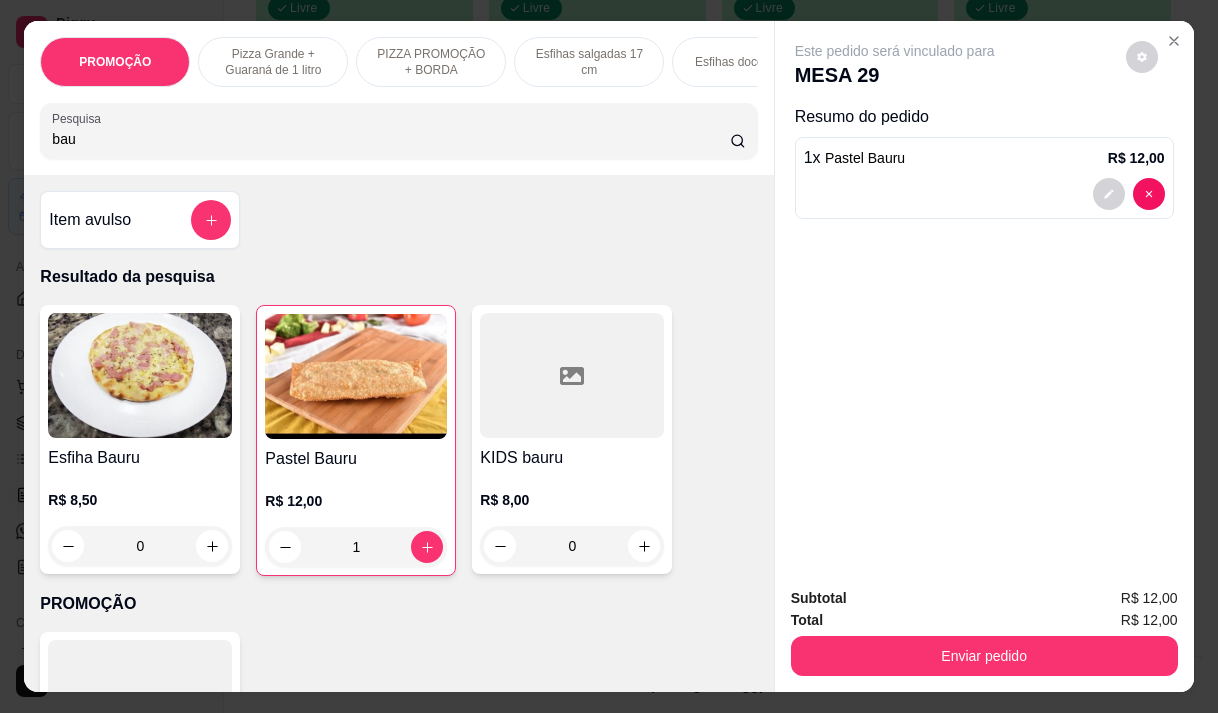 click on "bau" at bounding box center [391, 139] 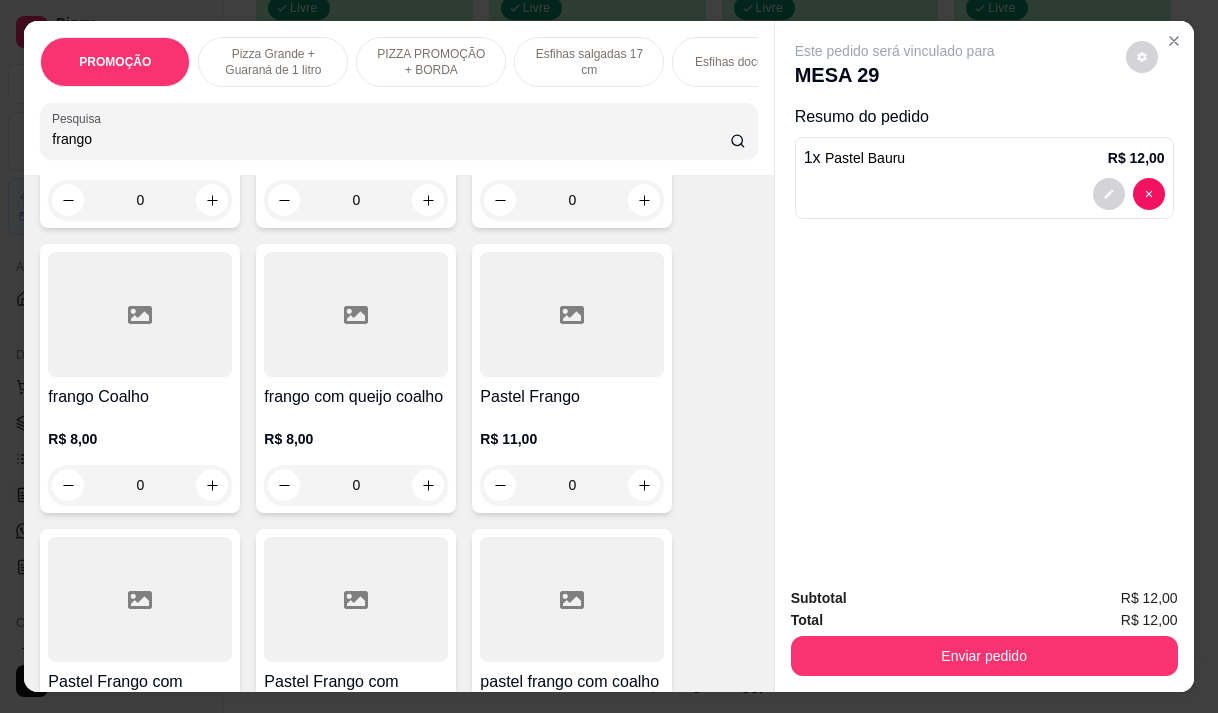 scroll, scrollTop: 500, scrollLeft: 0, axis: vertical 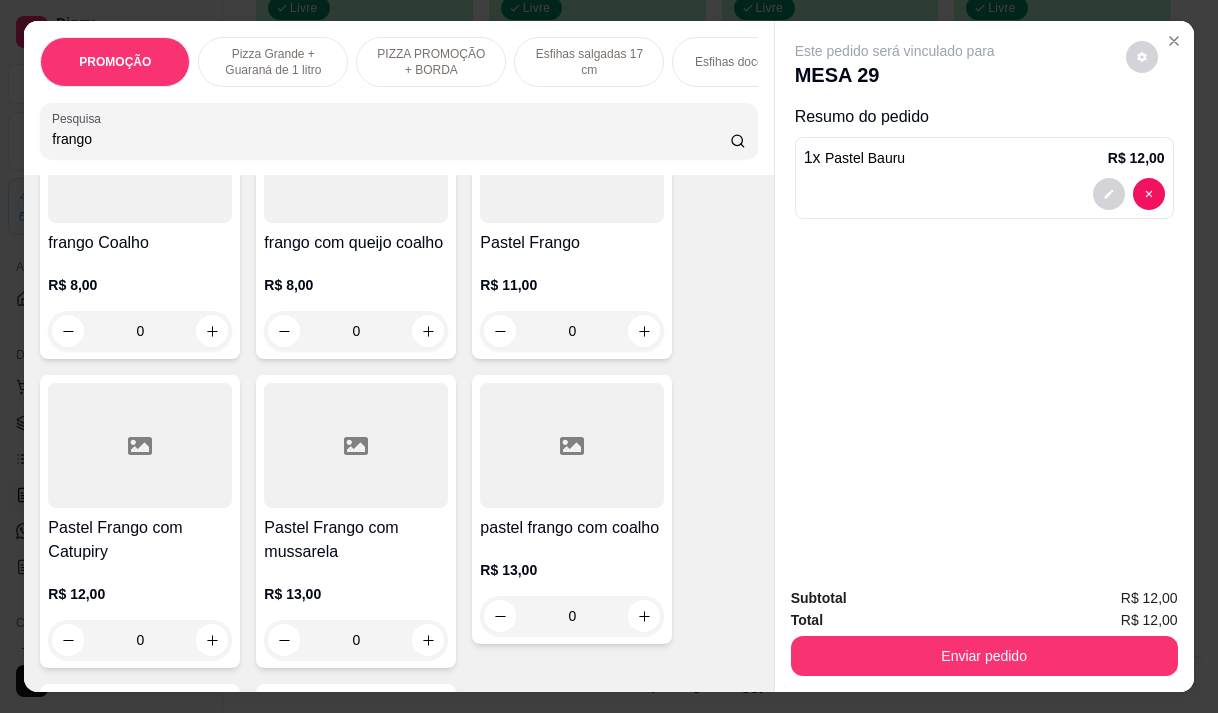 type on "frango" 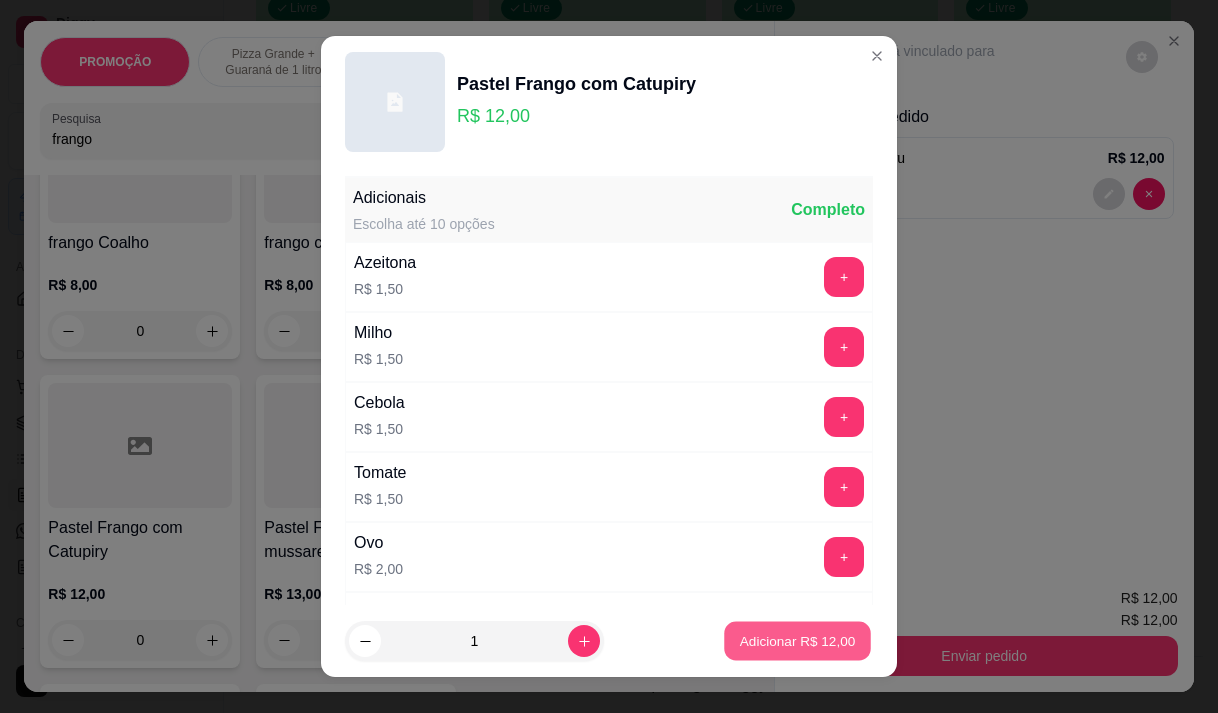 click on "Adicionar   R$ 12,00" at bounding box center (798, 641) 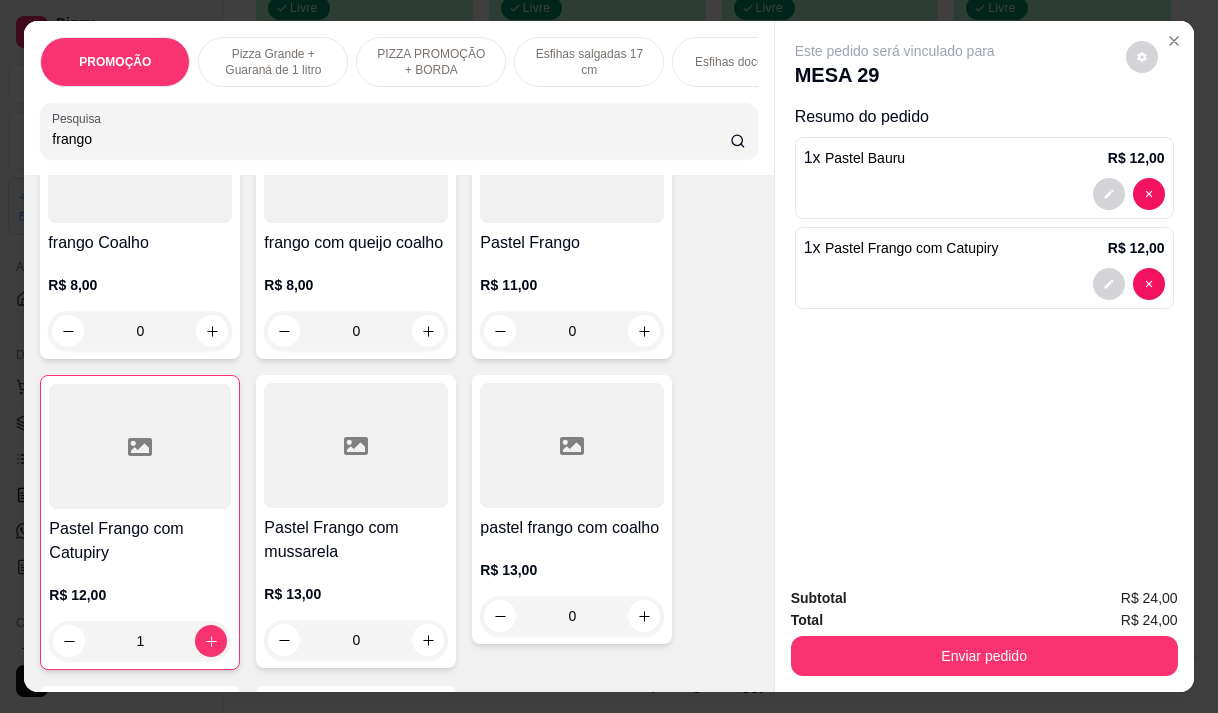 click at bounding box center [140, 446] 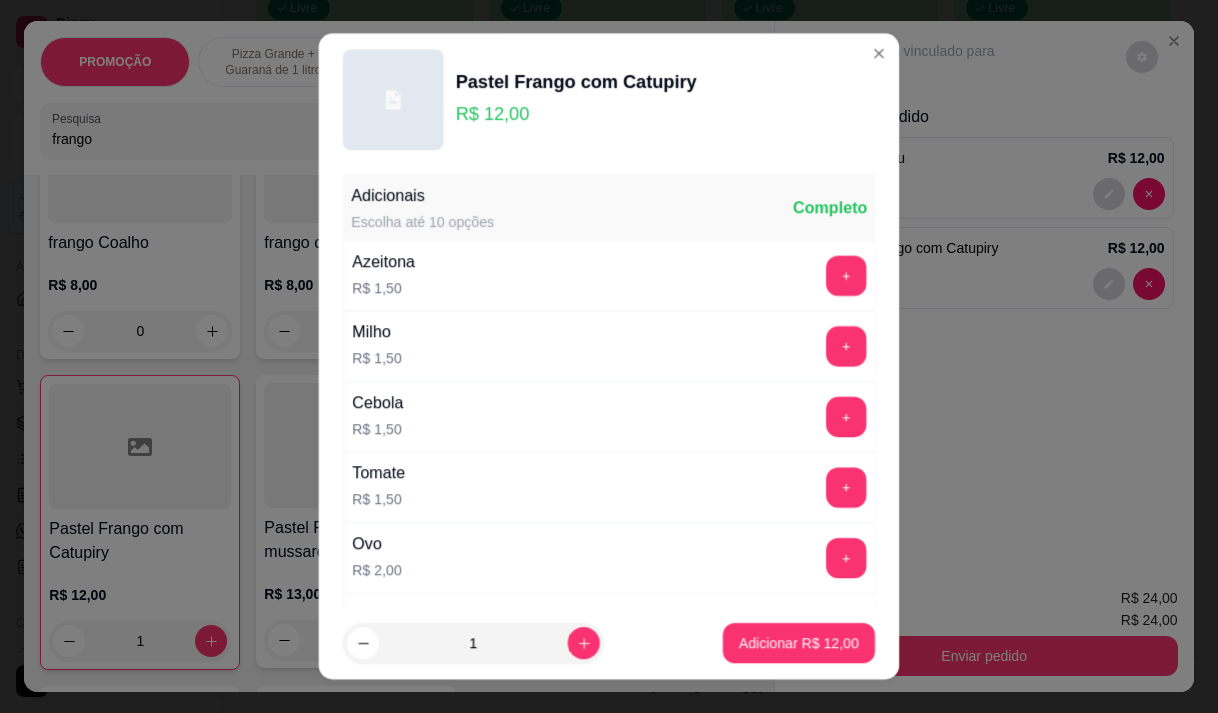 click on "frango" at bounding box center [391, 139] 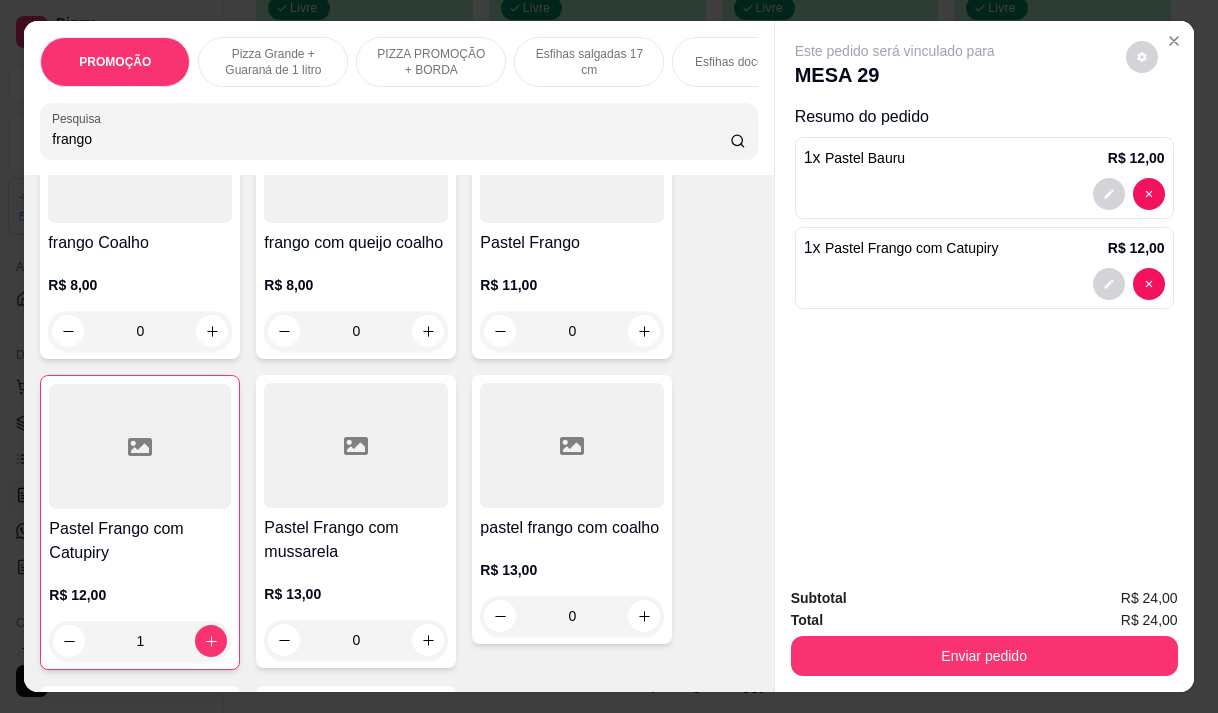 click on "frango" at bounding box center [391, 139] 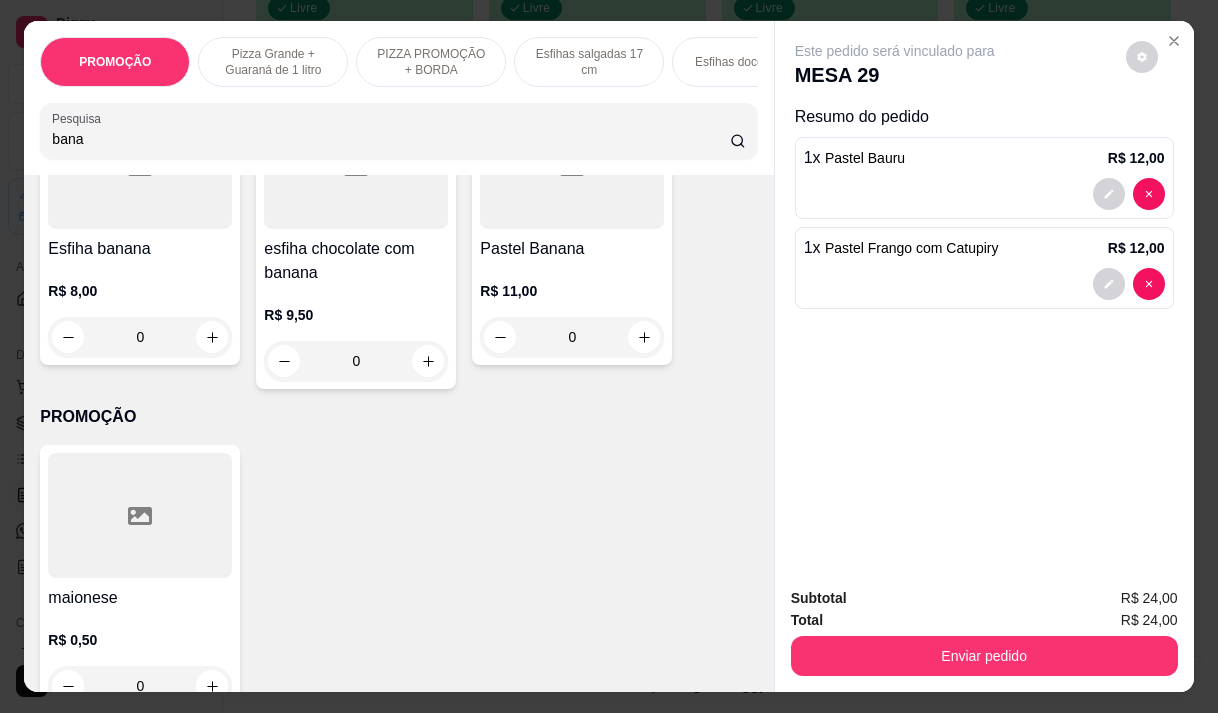 scroll, scrollTop: 0, scrollLeft: 0, axis: both 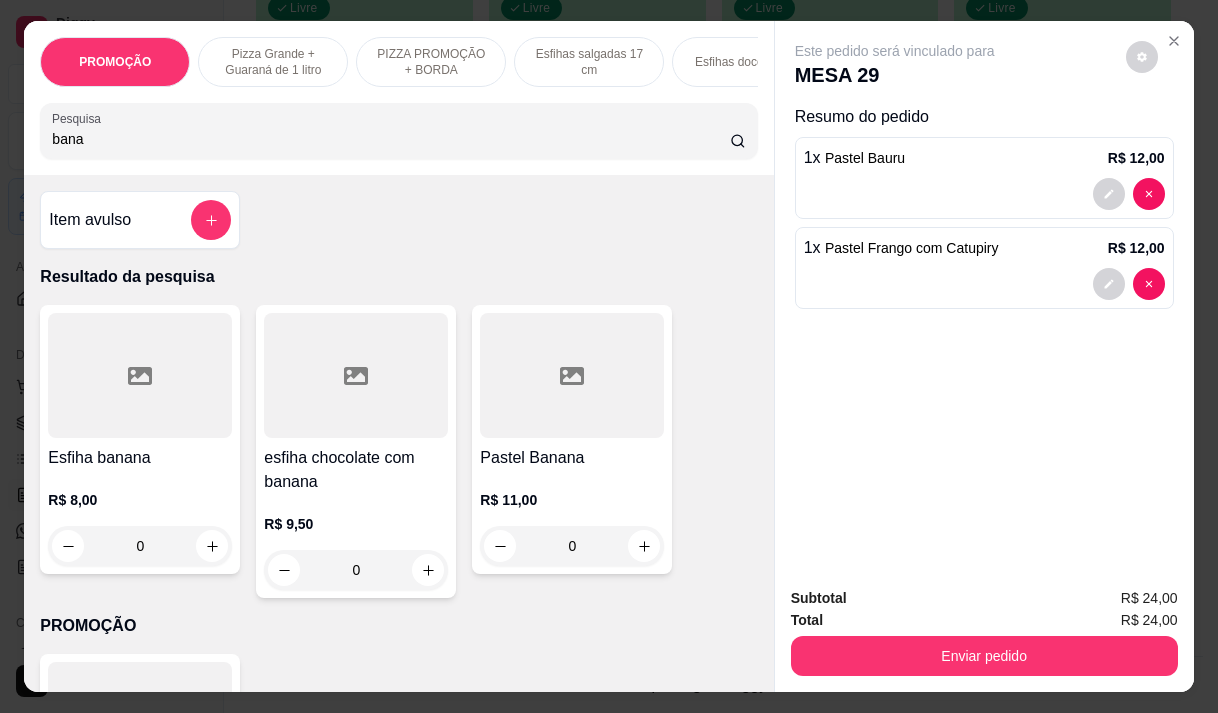 type on "bana" 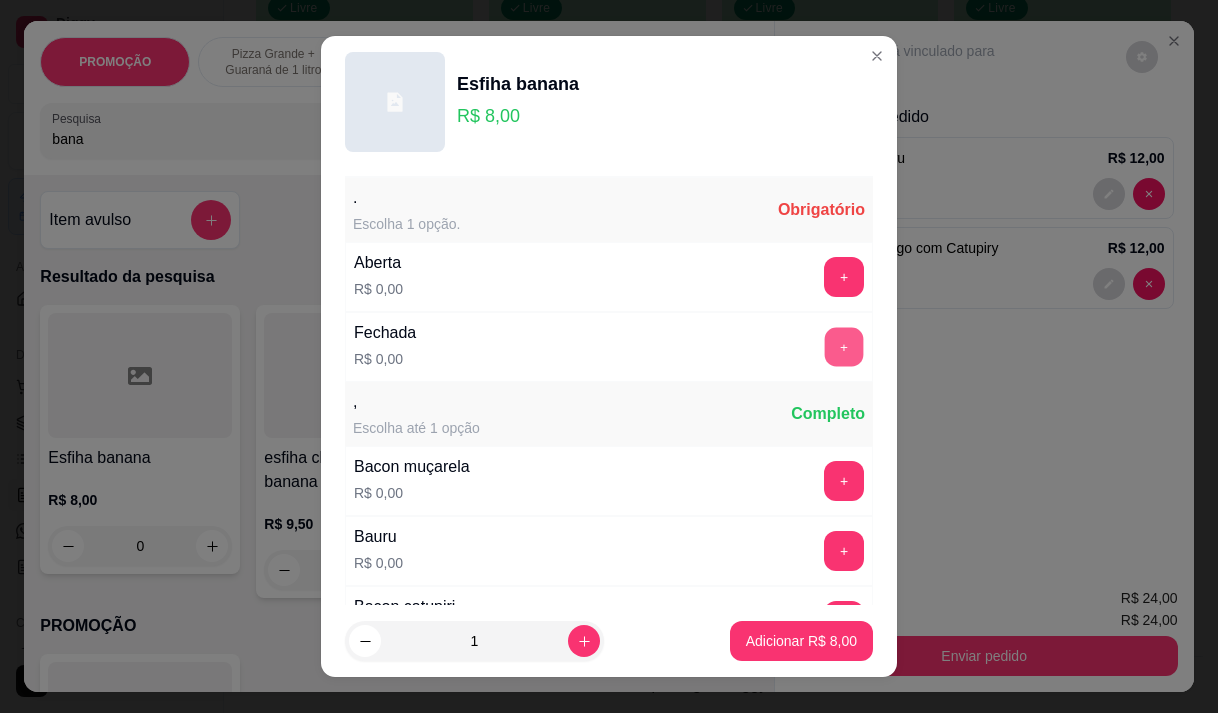 click on "+" at bounding box center [844, 346] 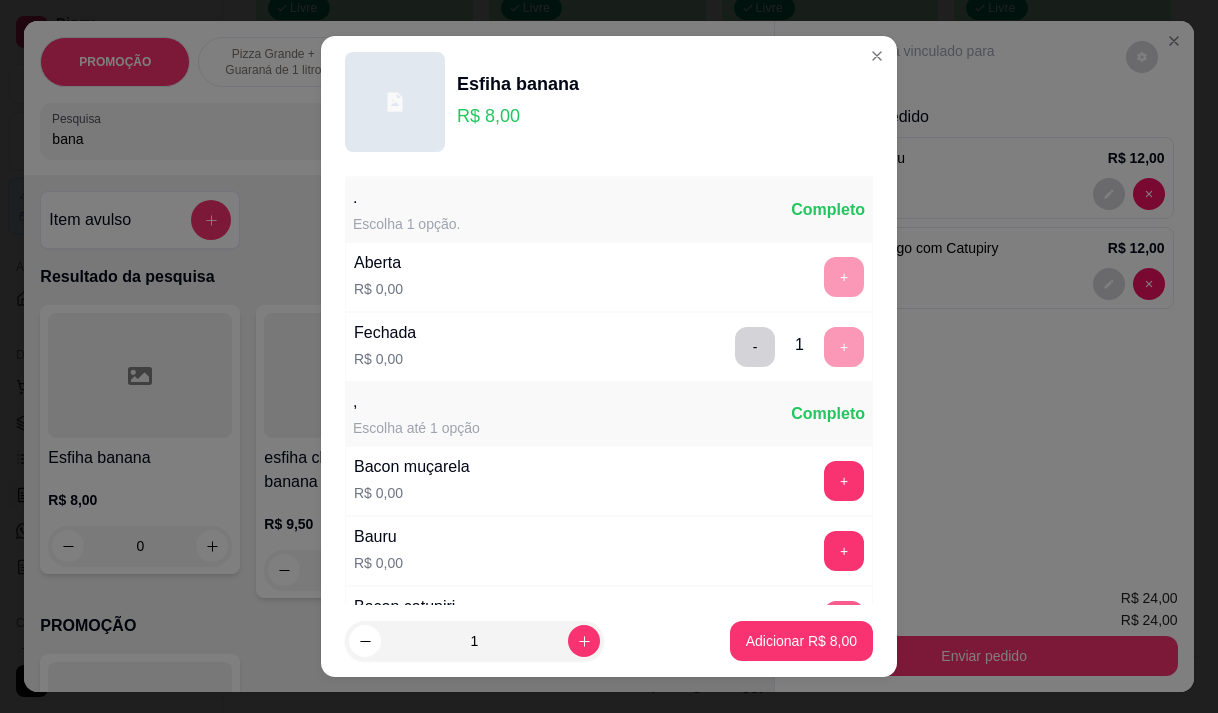 scroll, scrollTop: 28, scrollLeft: 0, axis: vertical 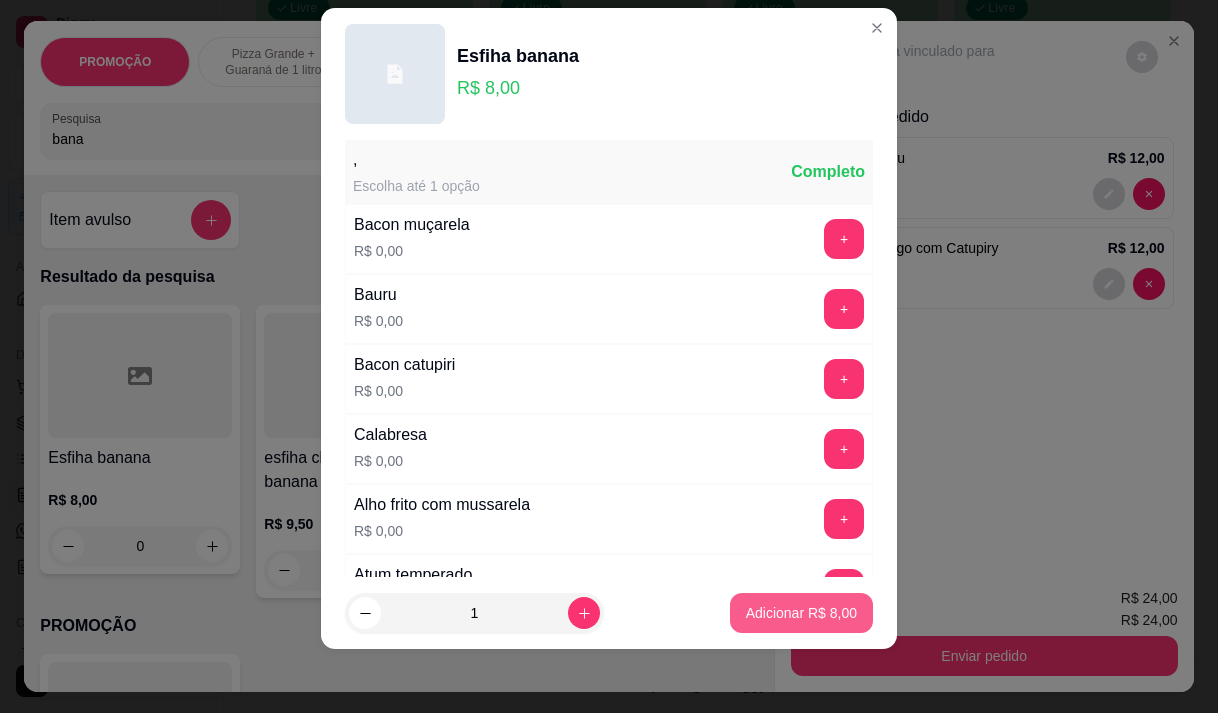 click on "Adicionar   R$ 8,00" at bounding box center (801, 613) 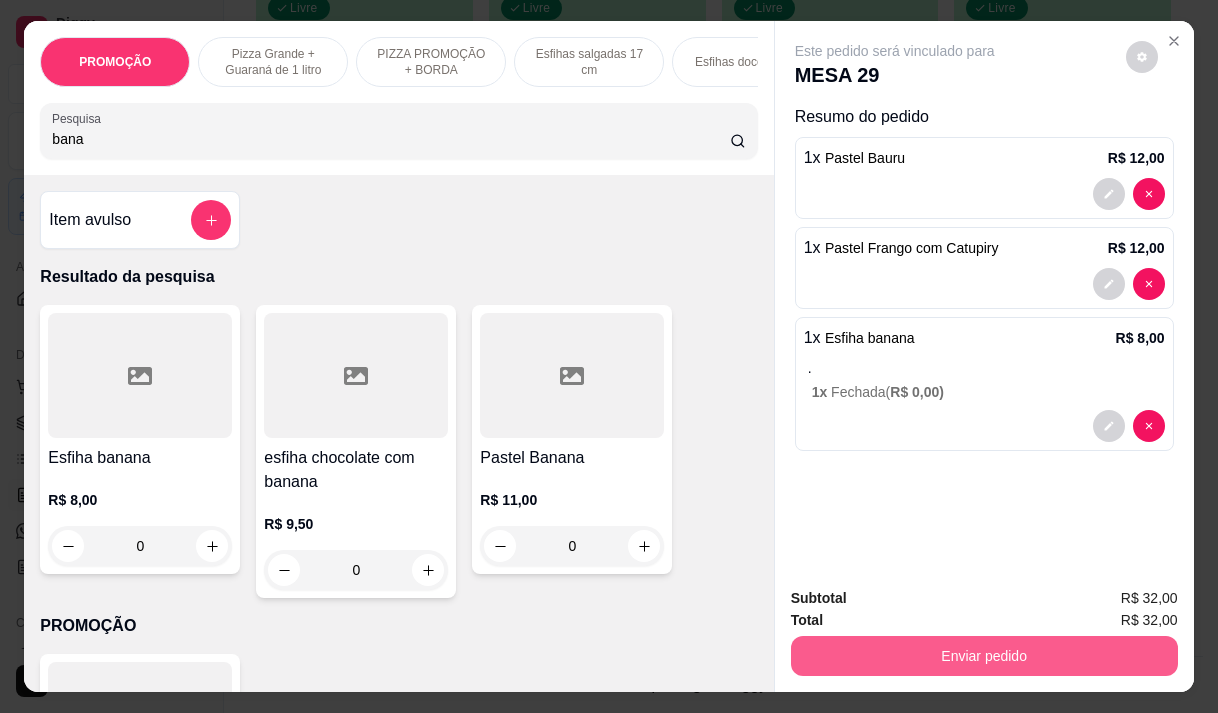click on "Enviar pedido" at bounding box center [984, 656] 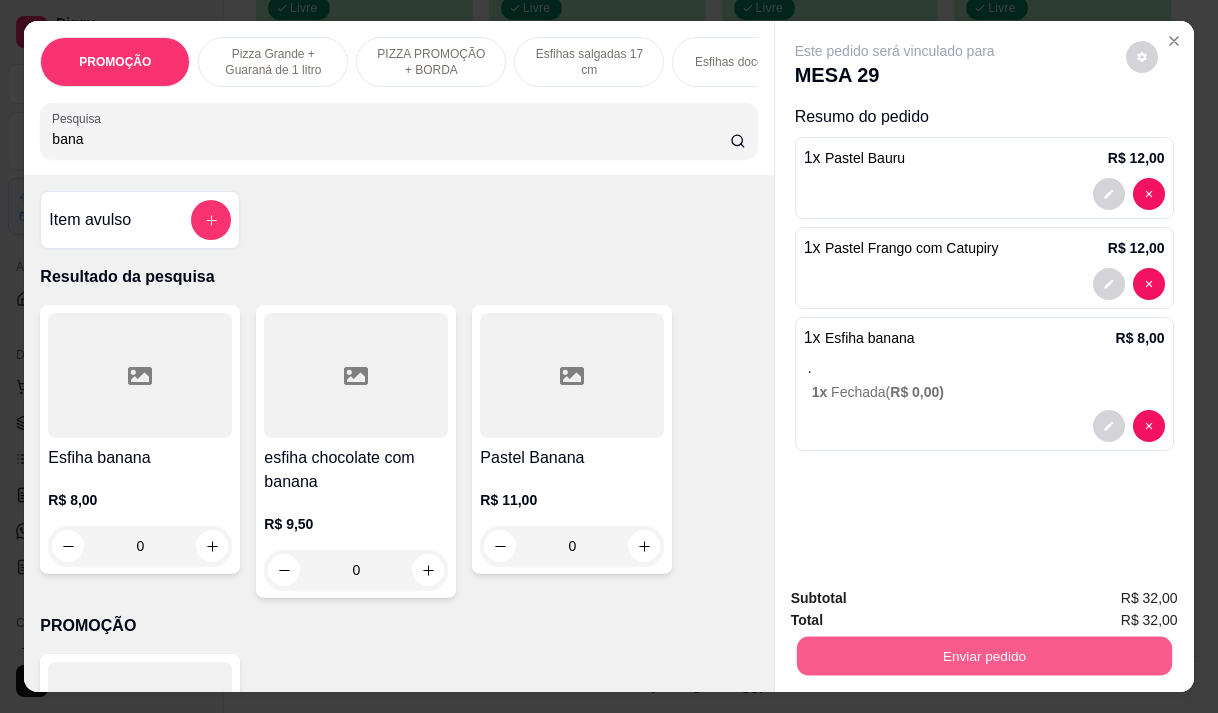 click on "Enviar pedido" at bounding box center (983, 655) 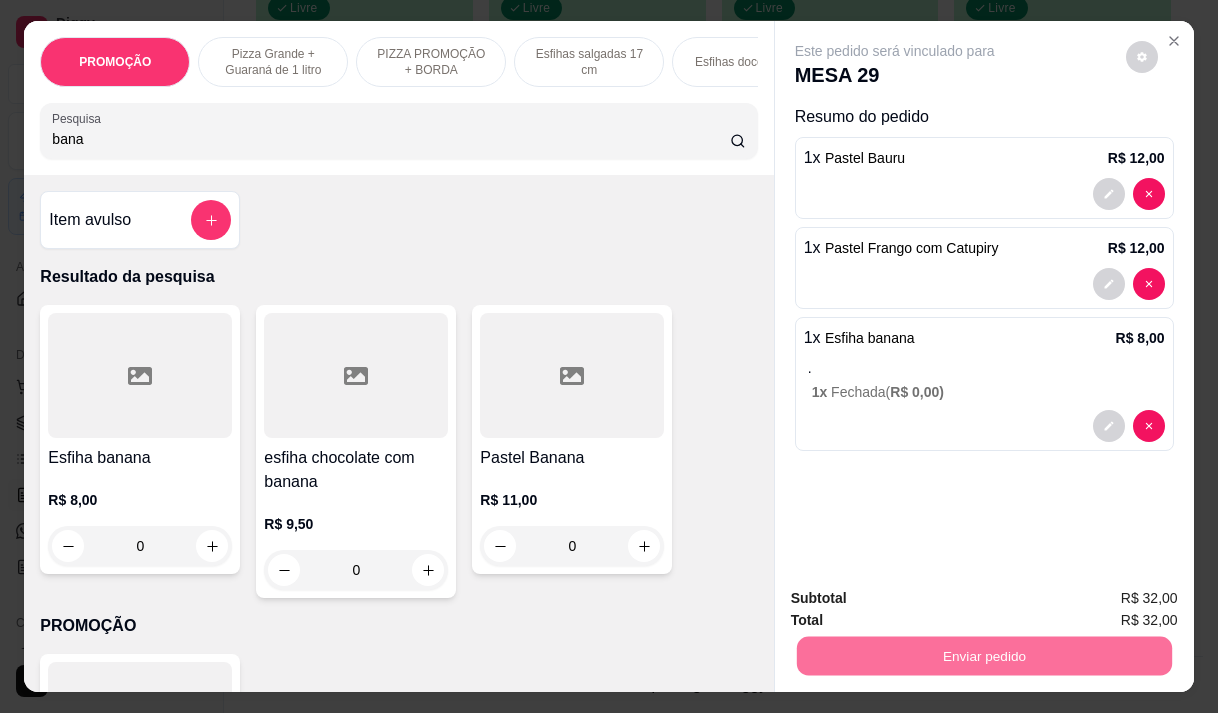 click on "Não registrar e enviar pedido" at bounding box center (918, 598) 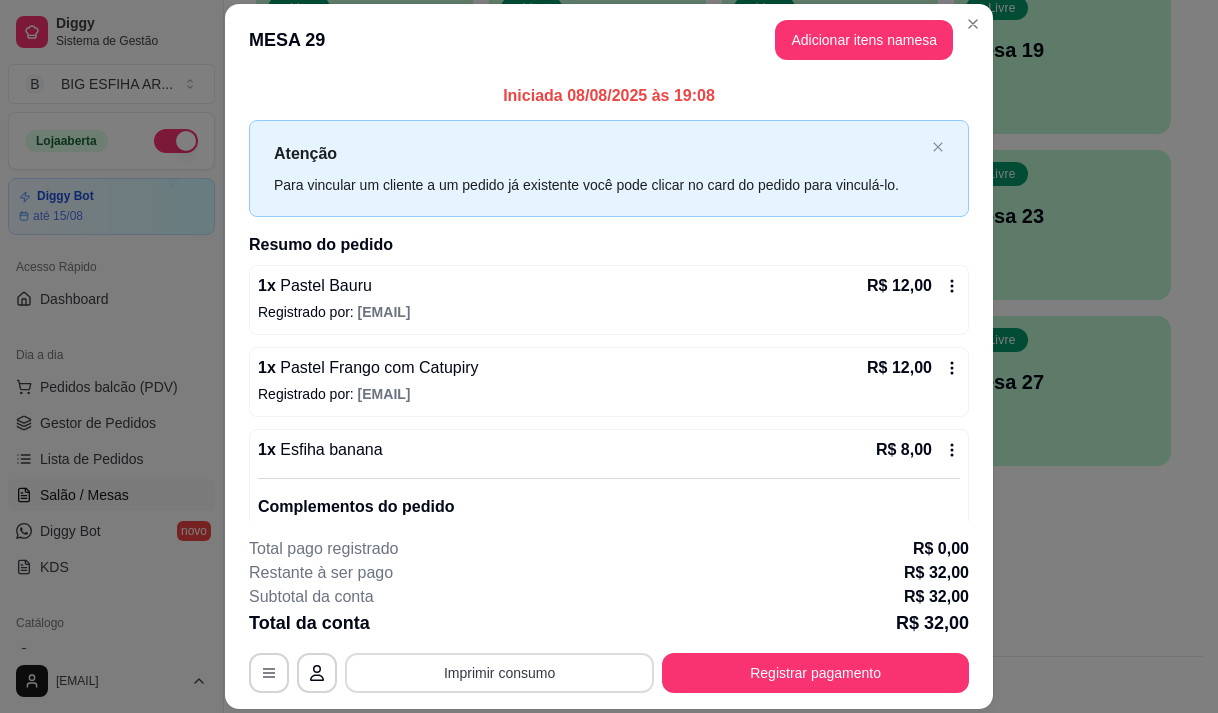 click on "Imprimir consumo" at bounding box center [499, 673] 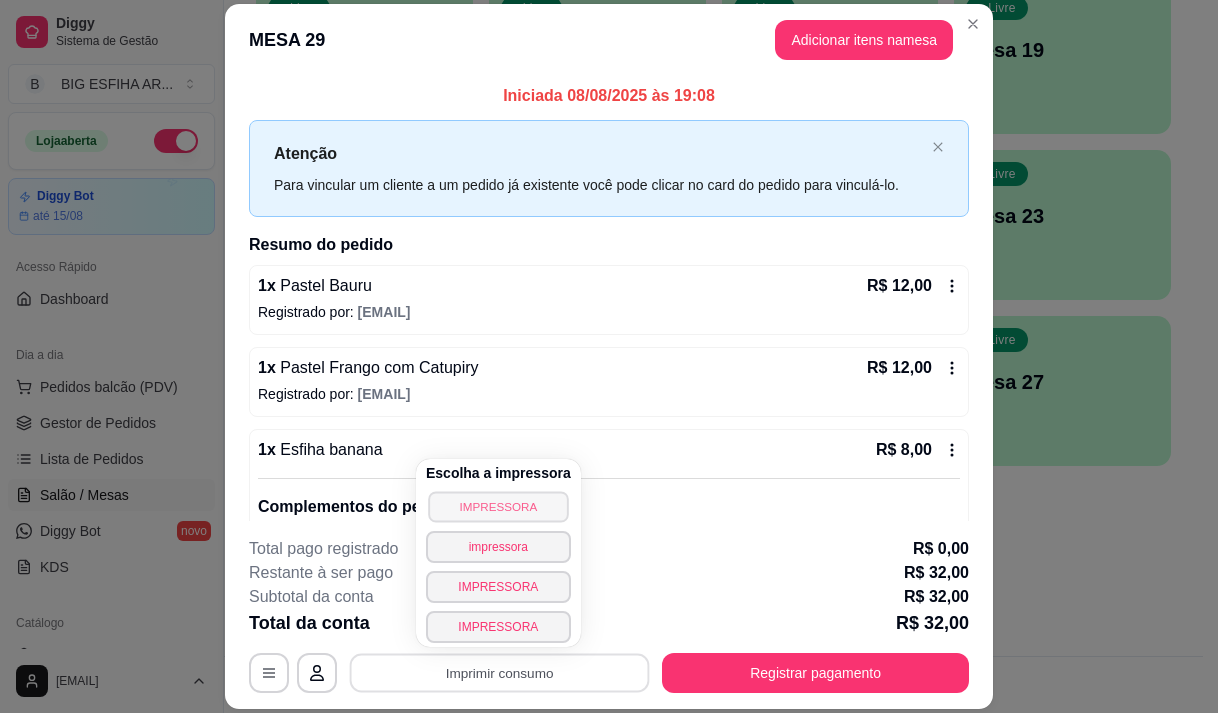 click on "IMPRESSORA" at bounding box center (498, 506) 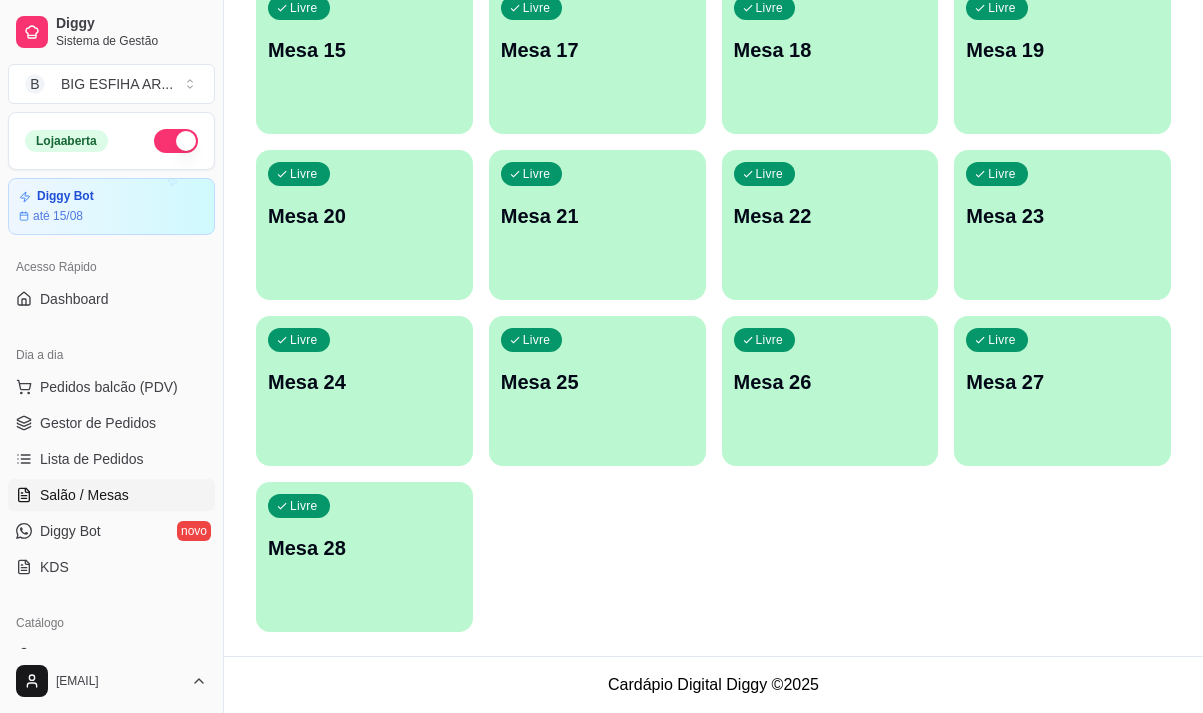 click on "Livre Mesa 28" at bounding box center (364, 545) 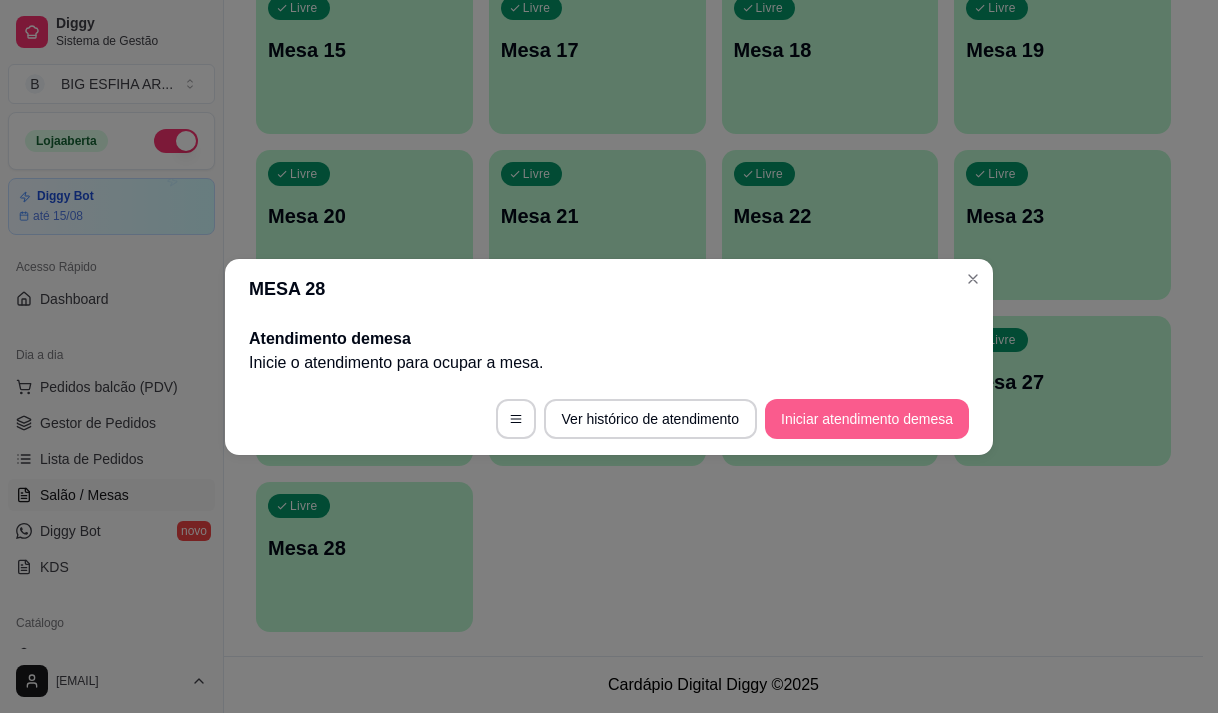 click on "Iniciar atendimento de  mesa" at bounding box center (867, 419) 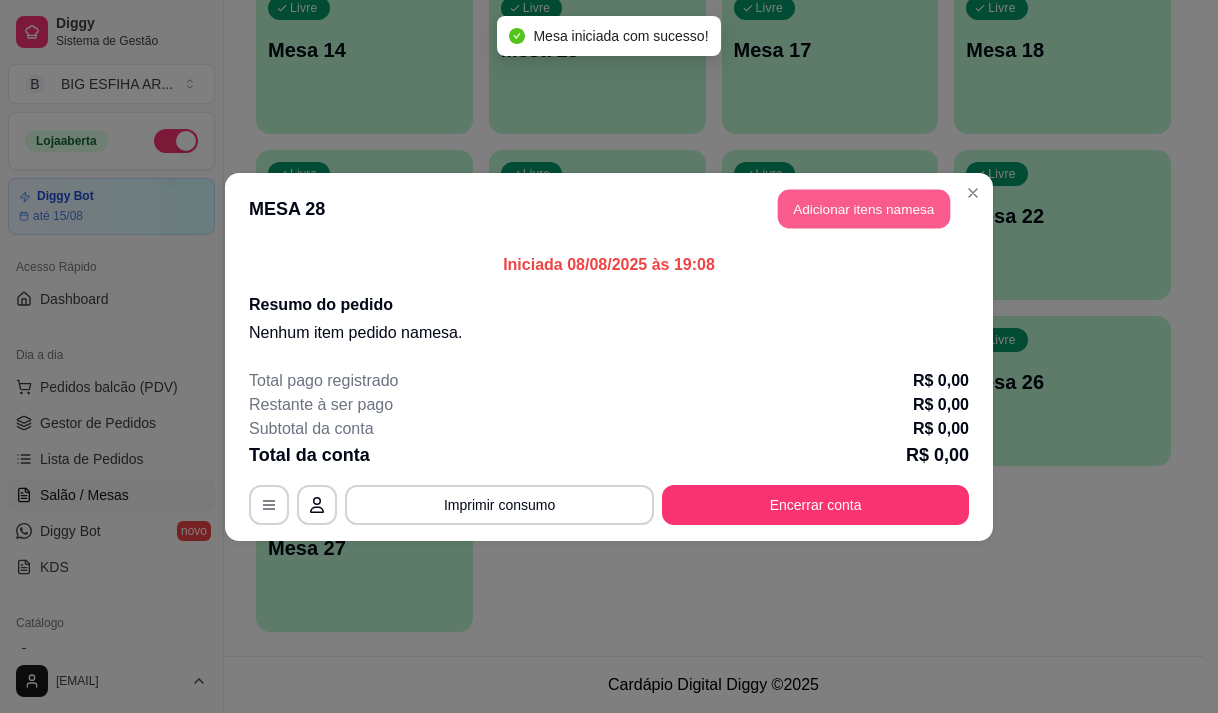 click on "Adicionar itens na  mesa" at bounding box center (864, 208) 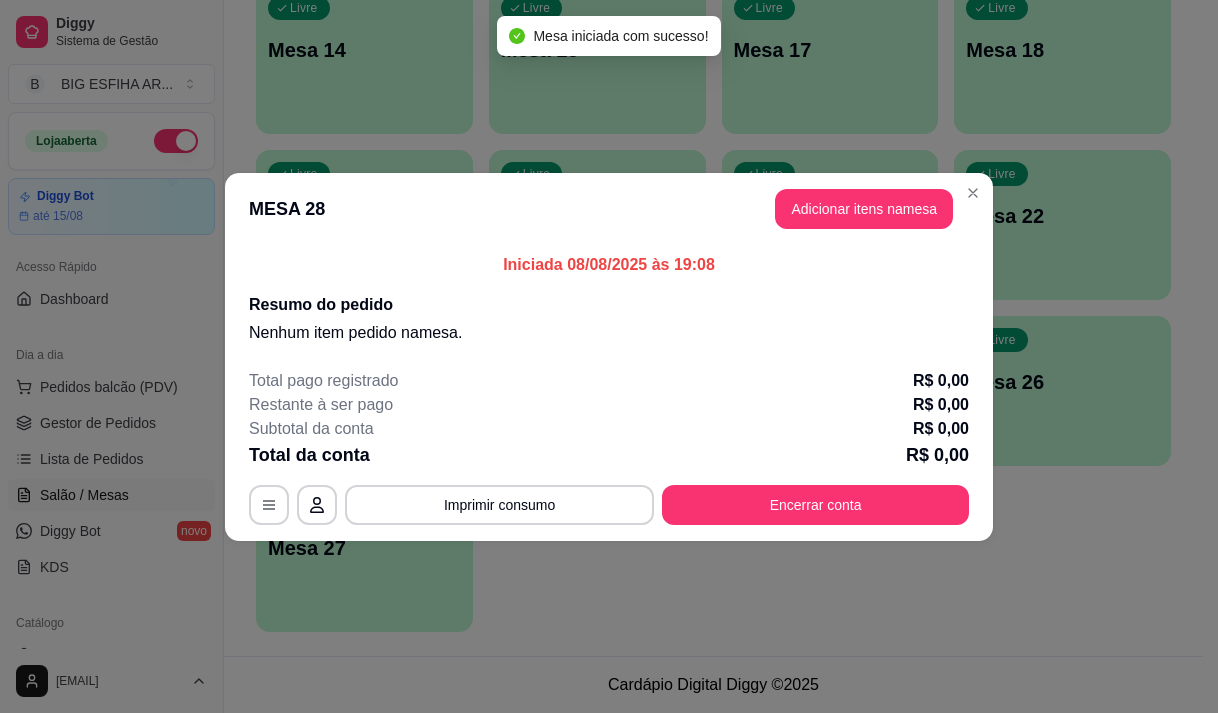 click on "PROMOÇÃO  Pizza Grande + Guaraná de 1 litro  PIZZA PROMOÇÃO + BORDA  Esfihas salgadas 17 cm Esfihas doce 17 cm Pastéis salgados 27 cm Pastéis doces 27 cm PASTÉIS KIDS Pizza Salgadas Pizzas Doces Beirutes Bebidas Sucos meio adicional  embalagens  Pesquisa" at bounding box center [398, 98] 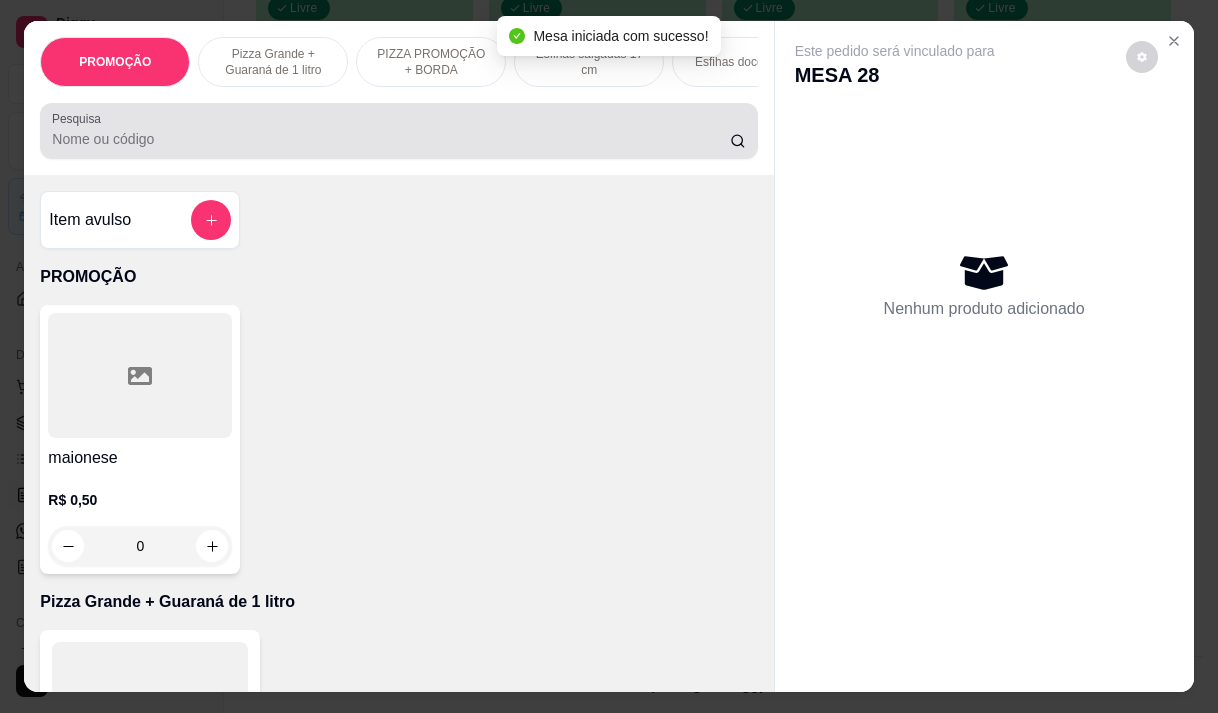 click at bounding box center (398, 131) 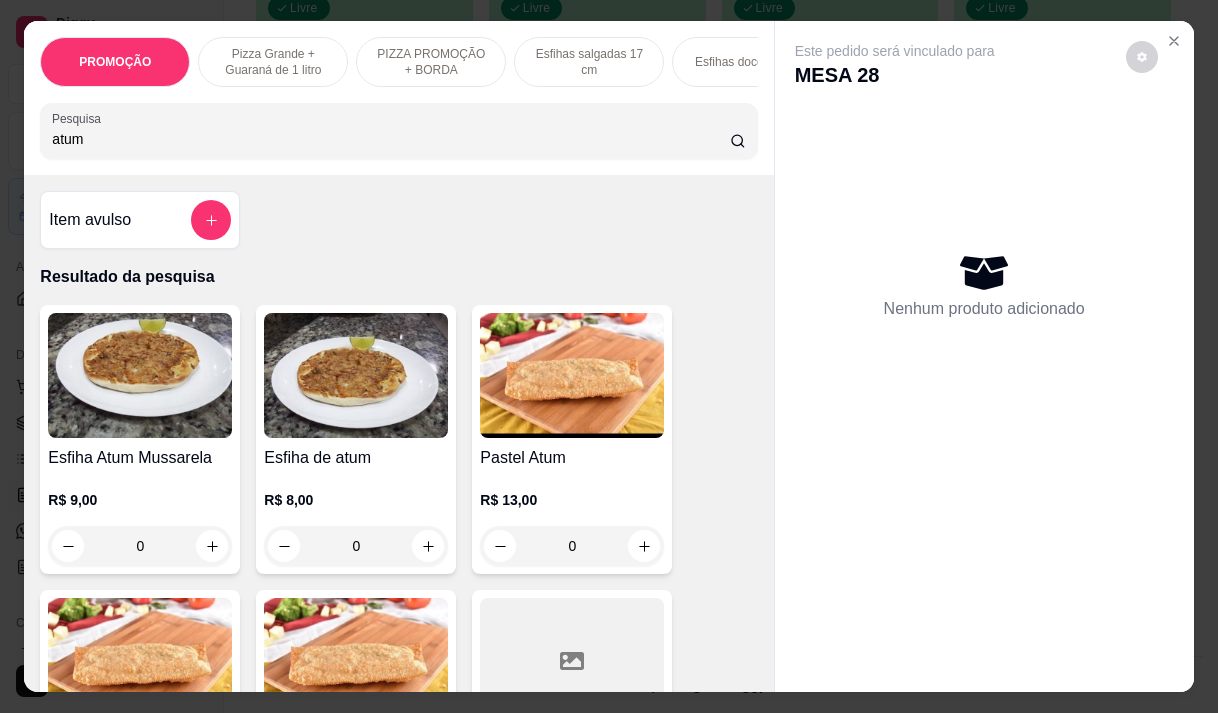 type on "atum" 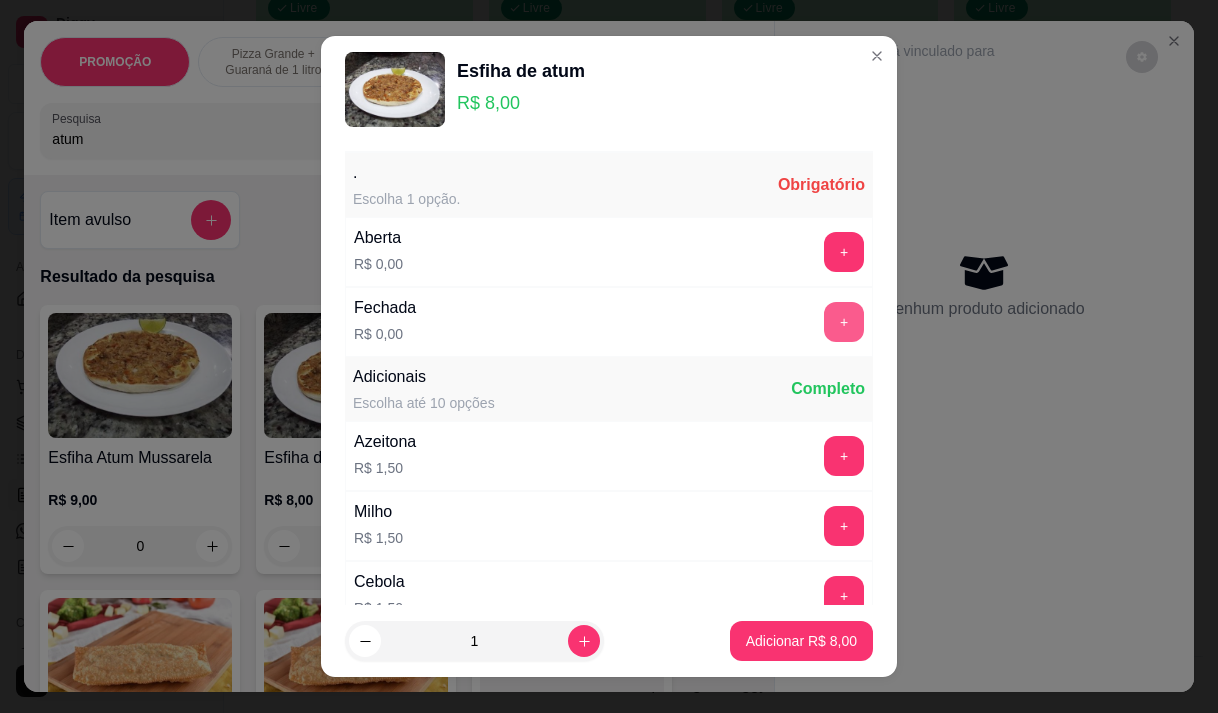 click on "+" at bounding box center (844, 322) 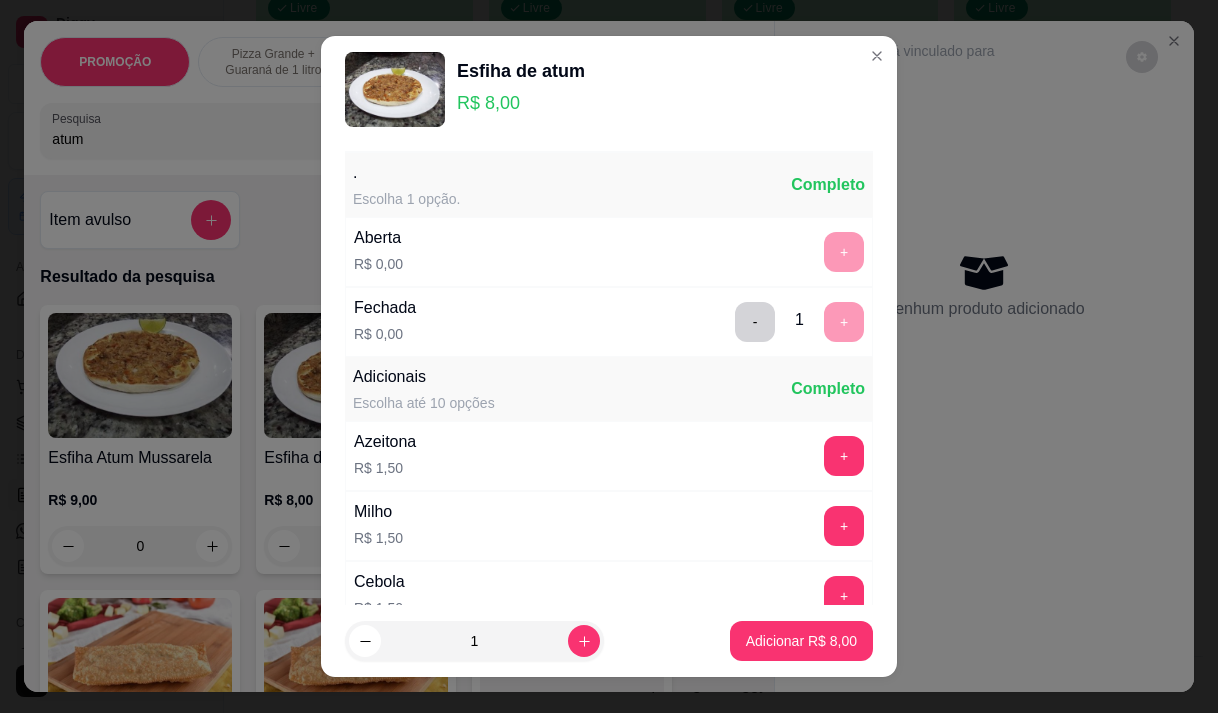 scroll, scrollTop: 28, scrollLeft: 0, axis: vertical 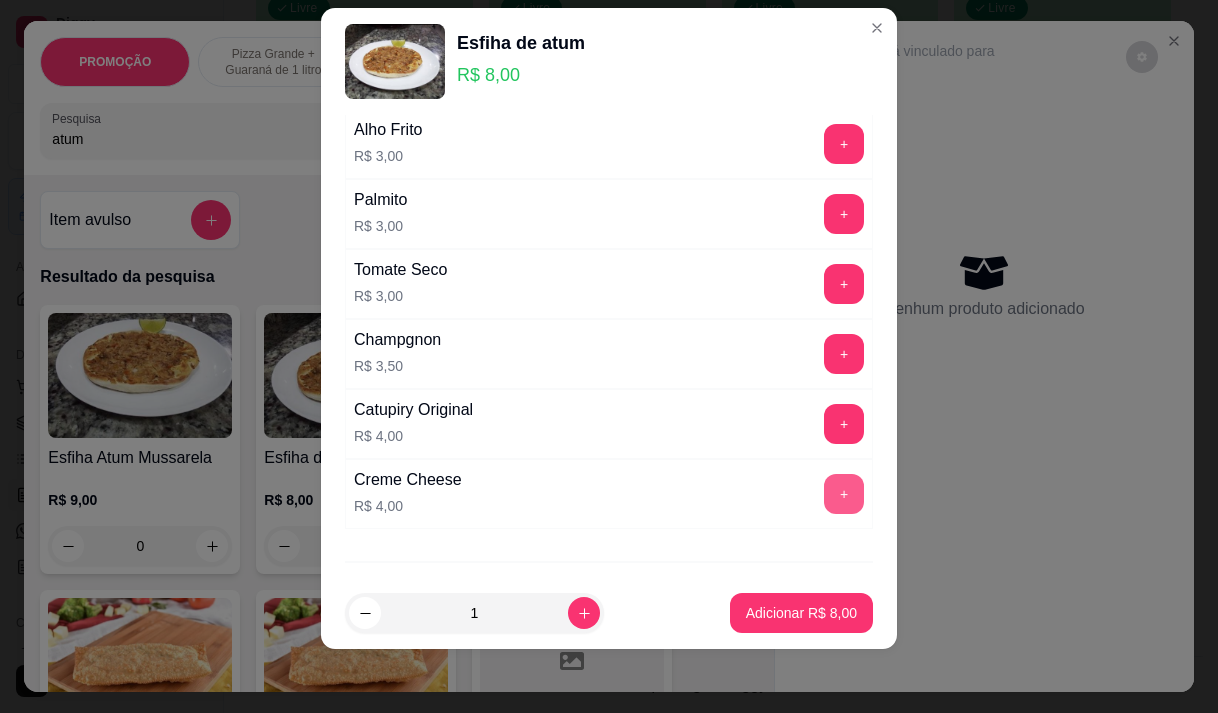 click on "+" at bounding box center [844, 494] 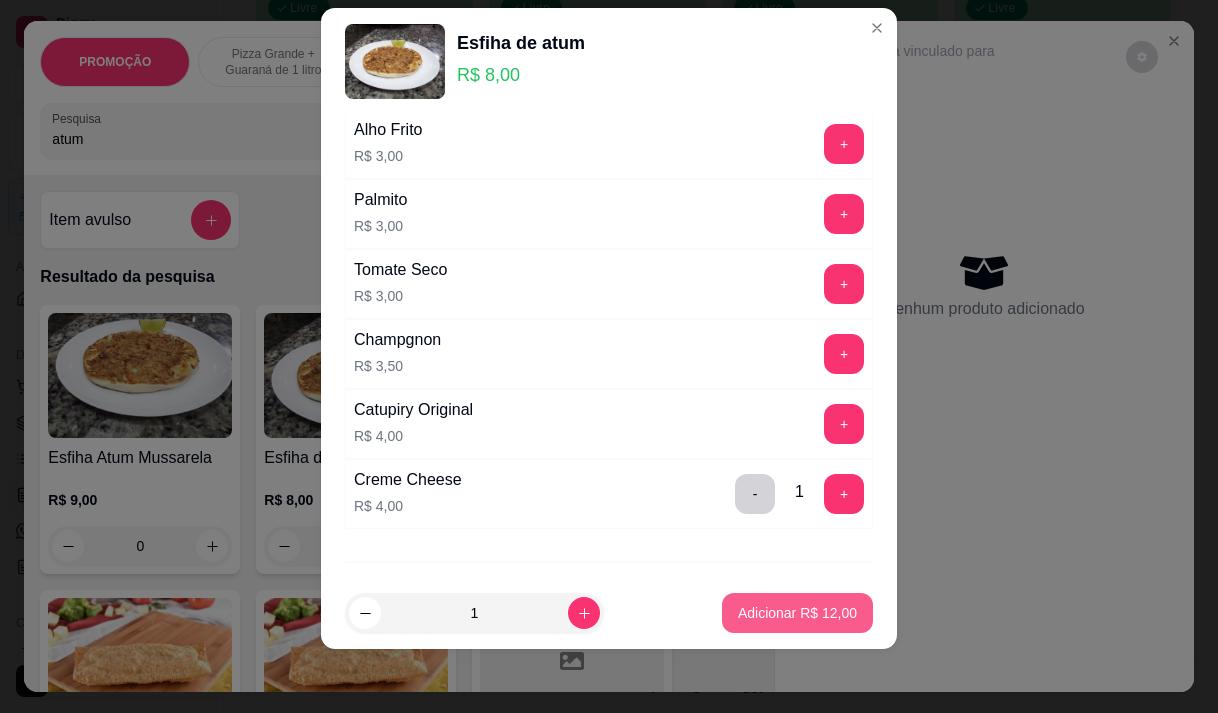 click on "Adicionar   R$ 12,00" at bounding box center [797, 613] 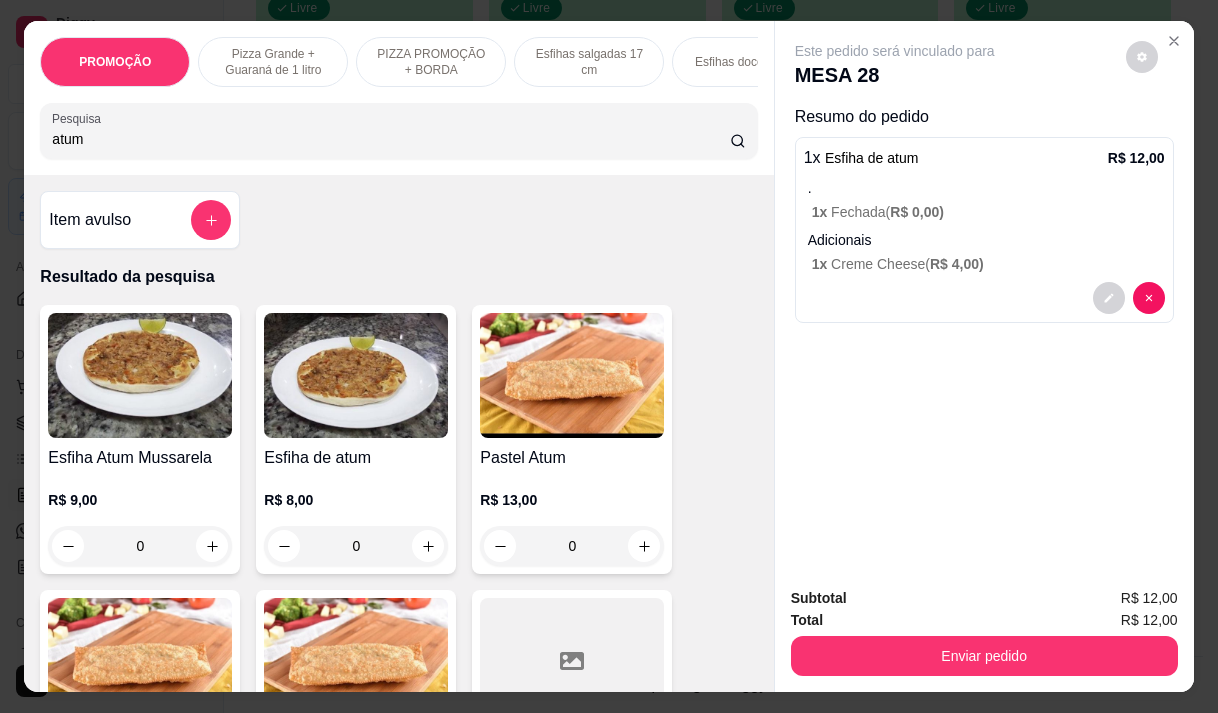 click on "atum" at bounding box center (391, 139) 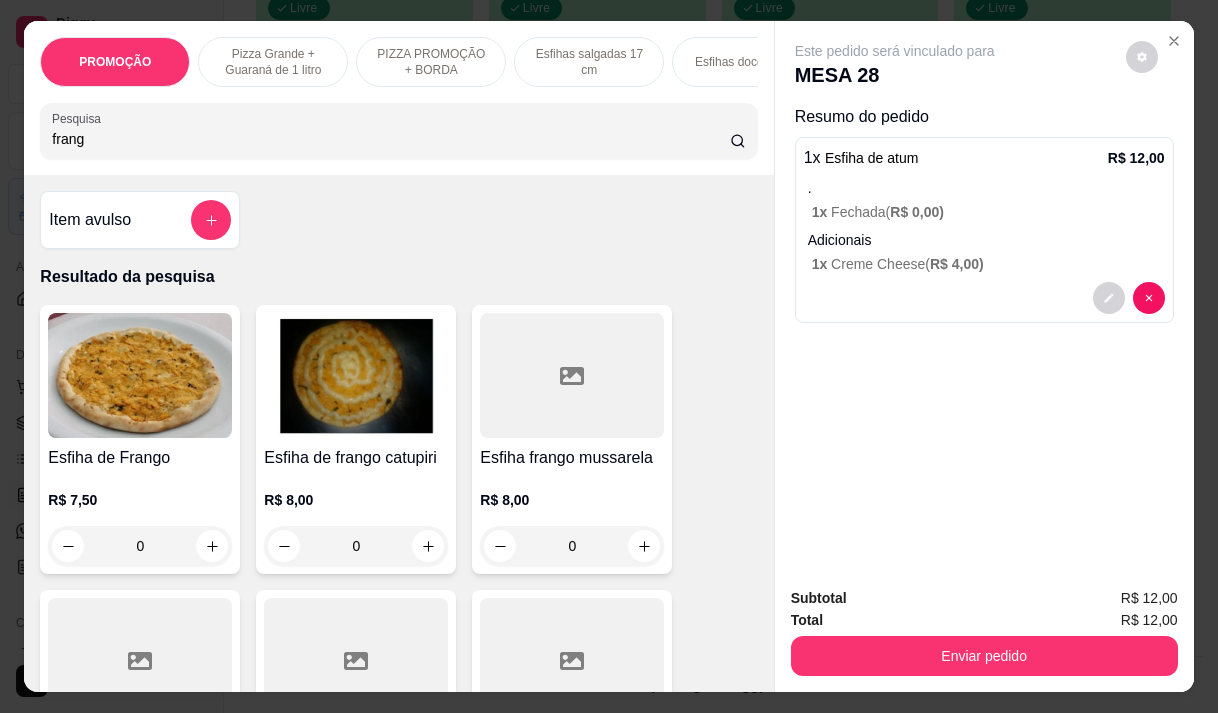 type on "frang" 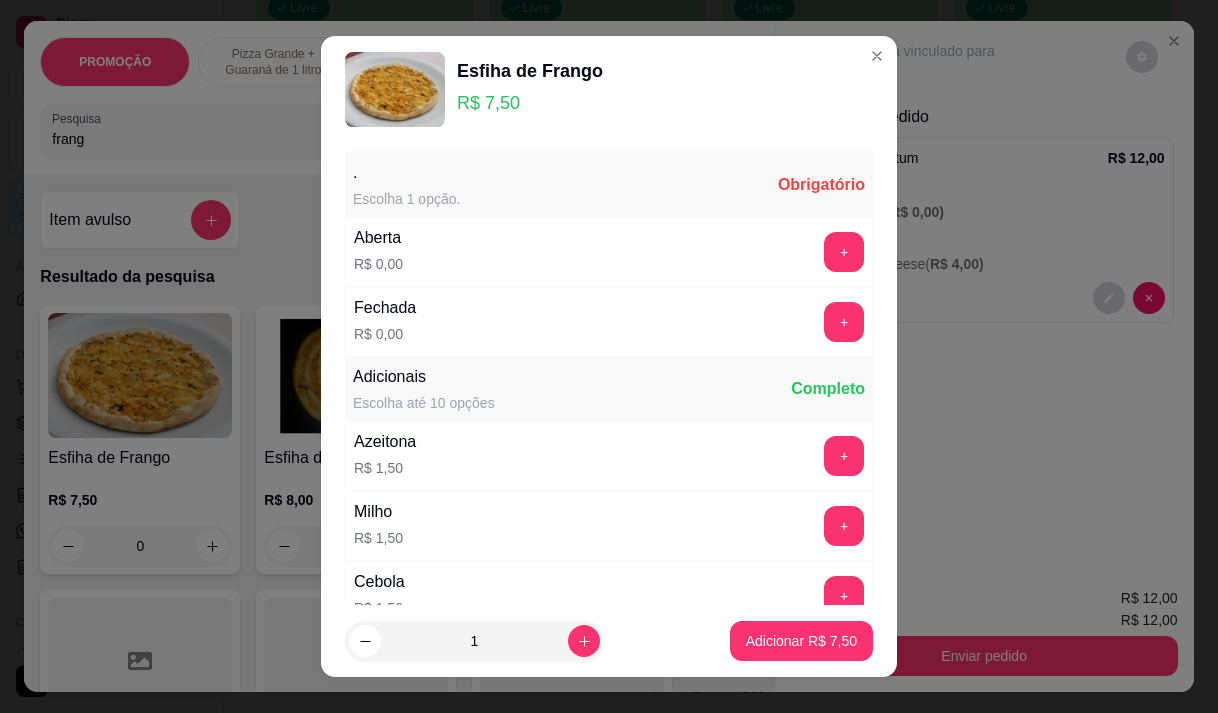 scroll, scrollTop: 28, scrollLeft: 0, axis: vertical 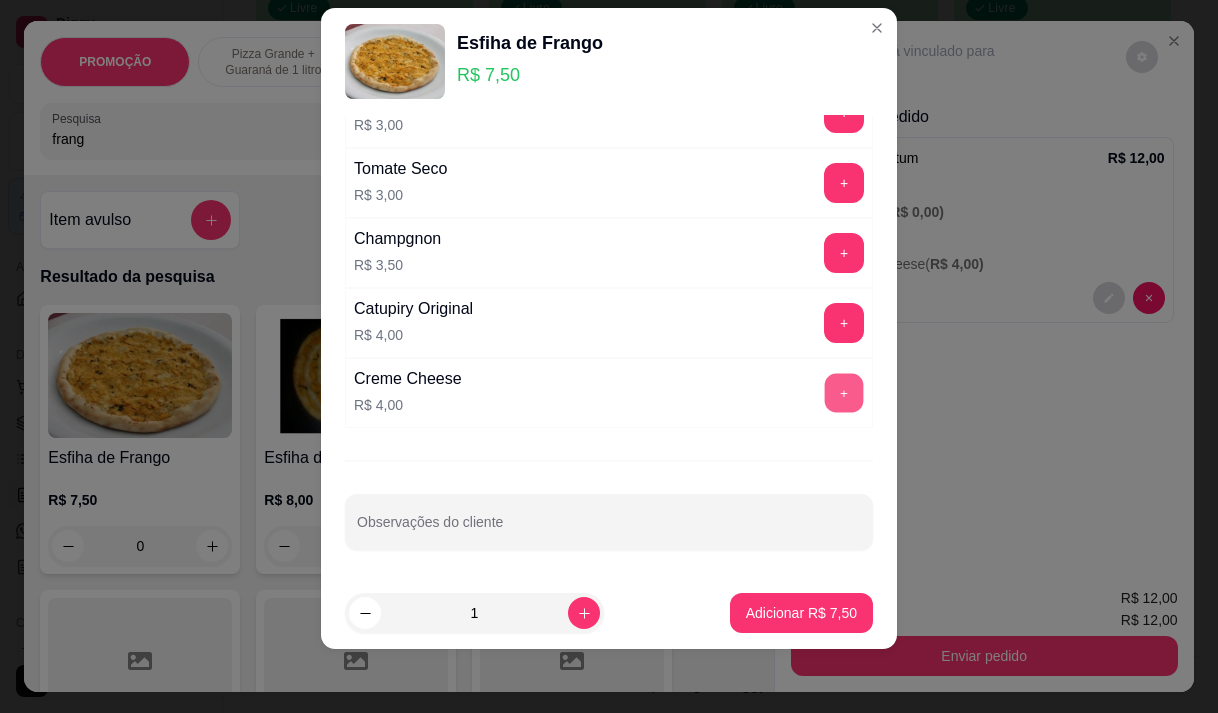 click on "+" at bounding box center (844, 392) 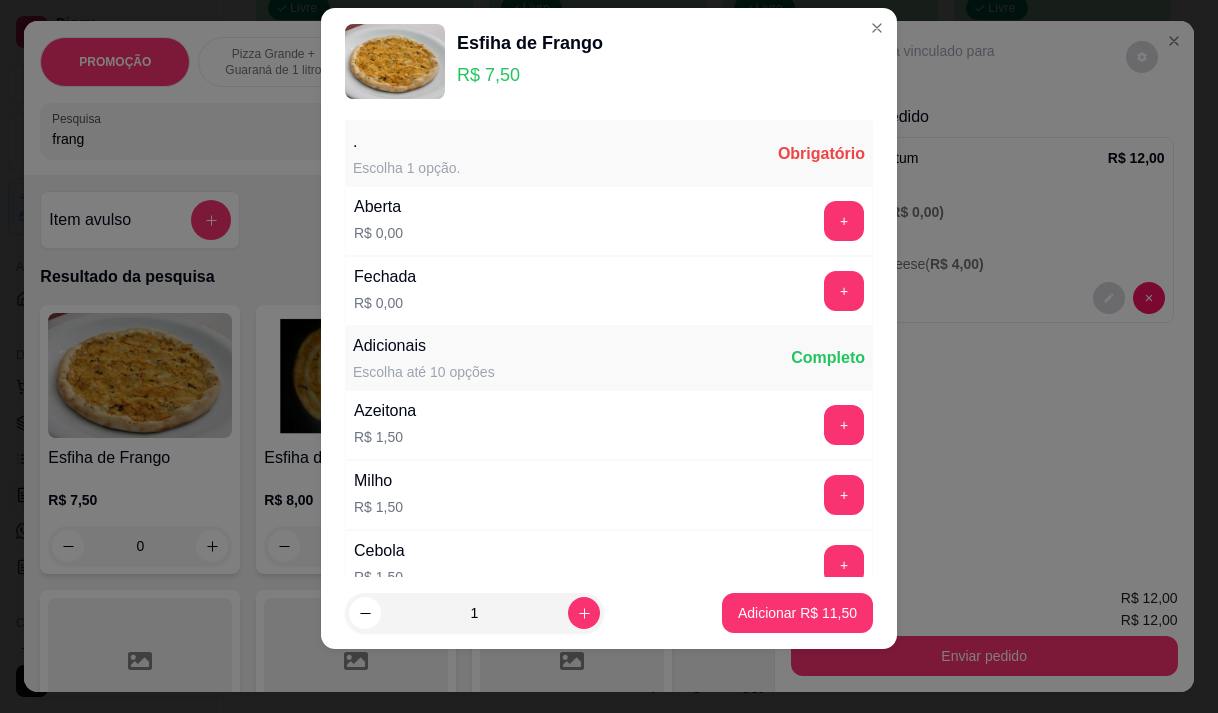 scroll, scrollTop: 0, scrollLeft: 0, axis: both 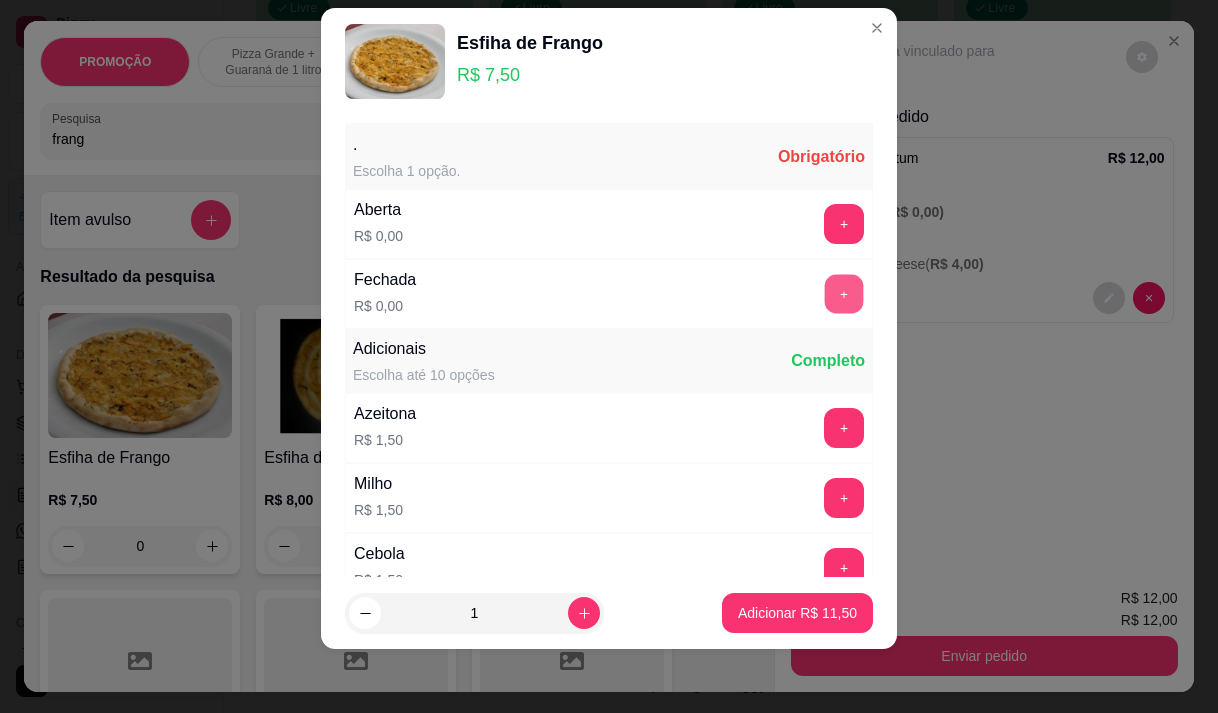 click on "+" at bounding box center (844, 293) 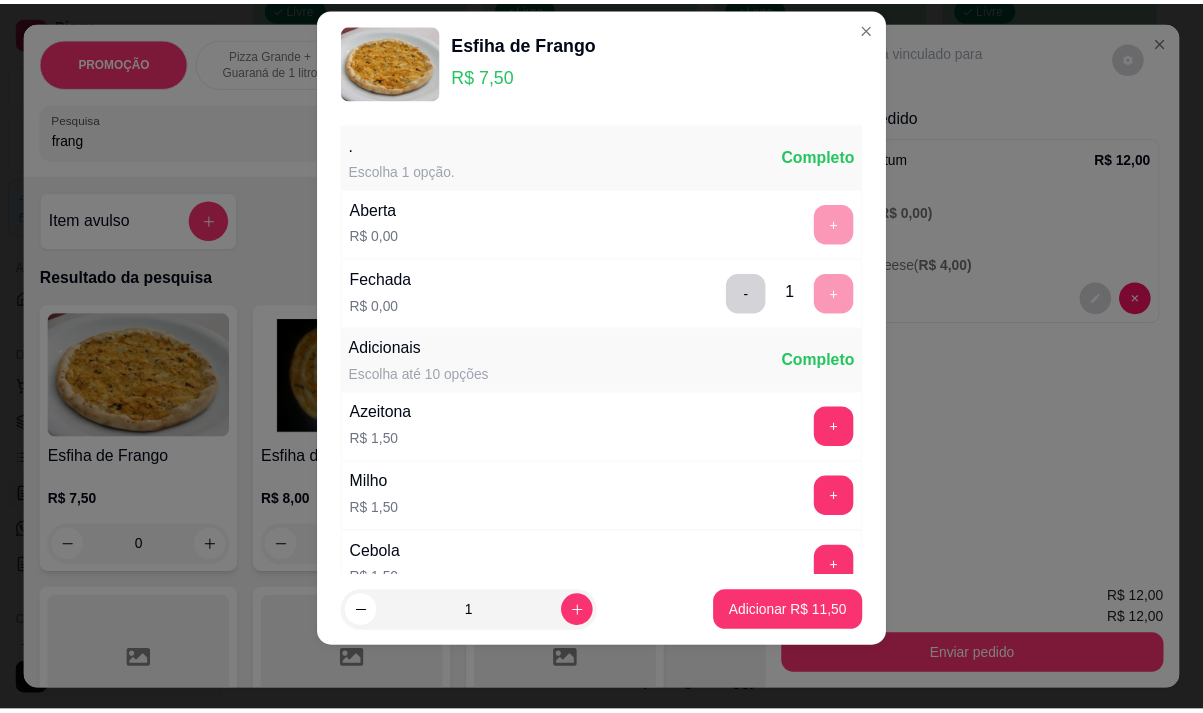 scroll, scrollTop: 214, scrollLeft: 0, axis: vertical 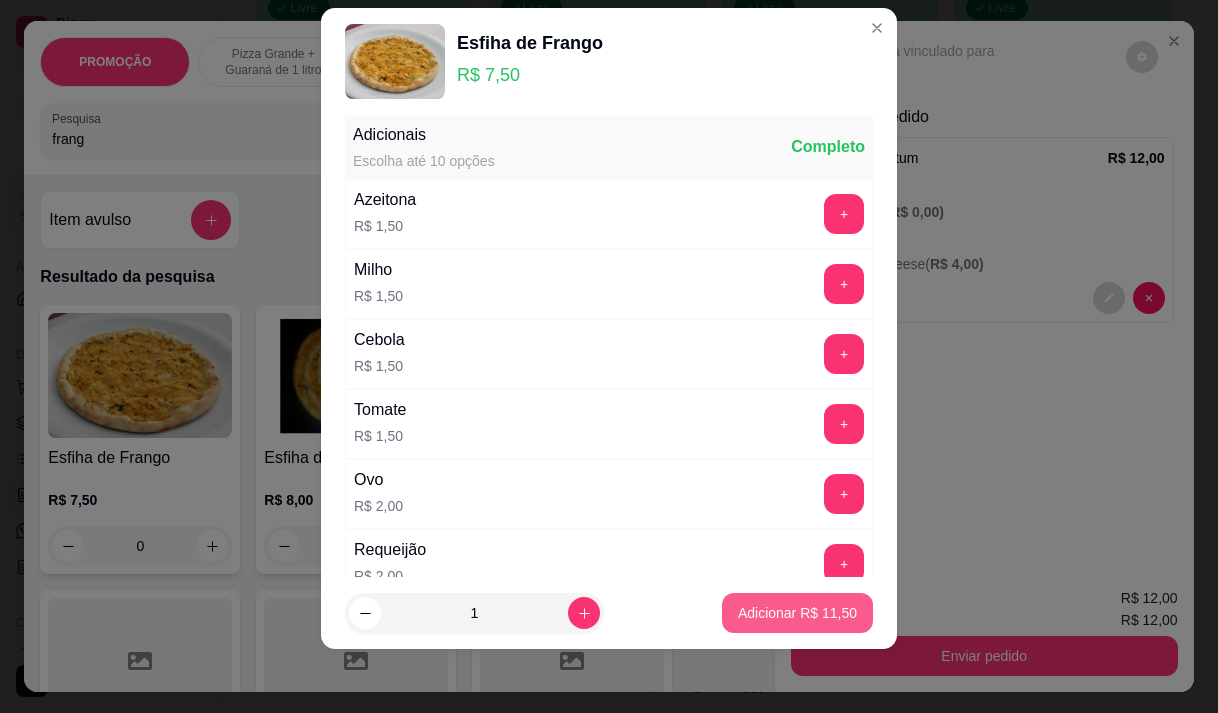 click on "Adicionar   R$ 11,50" at bounding box center [797, 613] 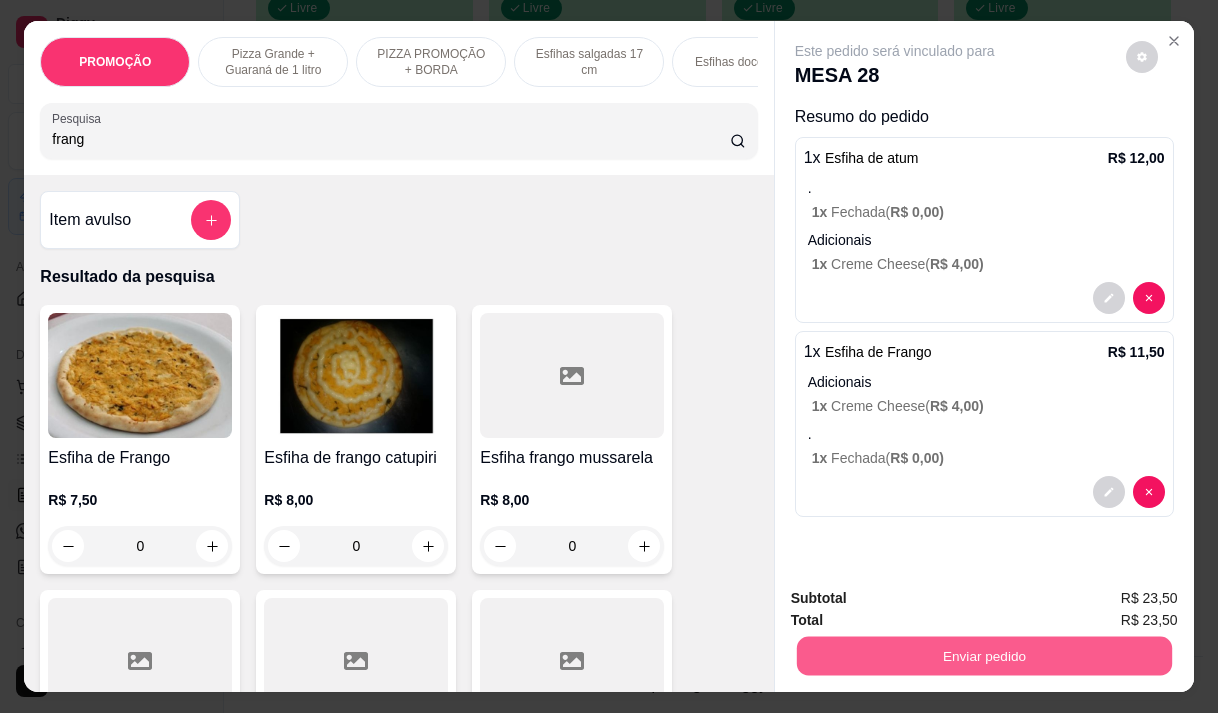 click on "Enviar pedido" at bounding box center (983, 655) 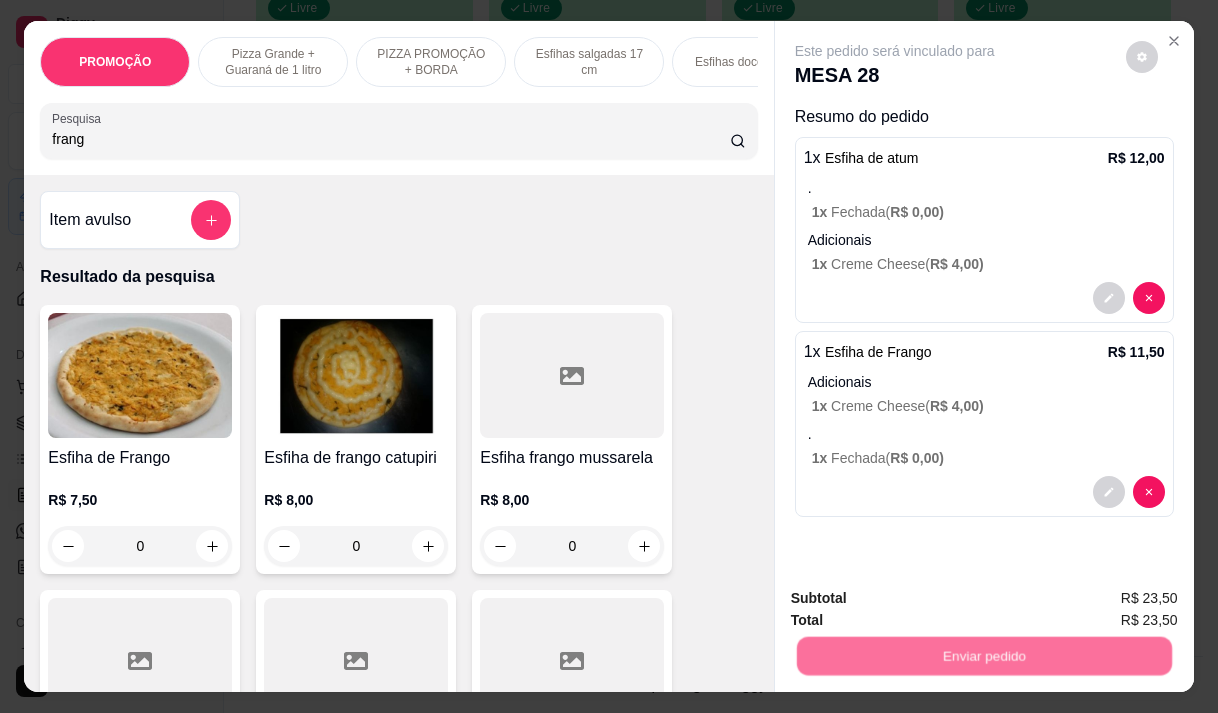 click on "Não registrar e enviar pedido" at bounding box center (918, 598) 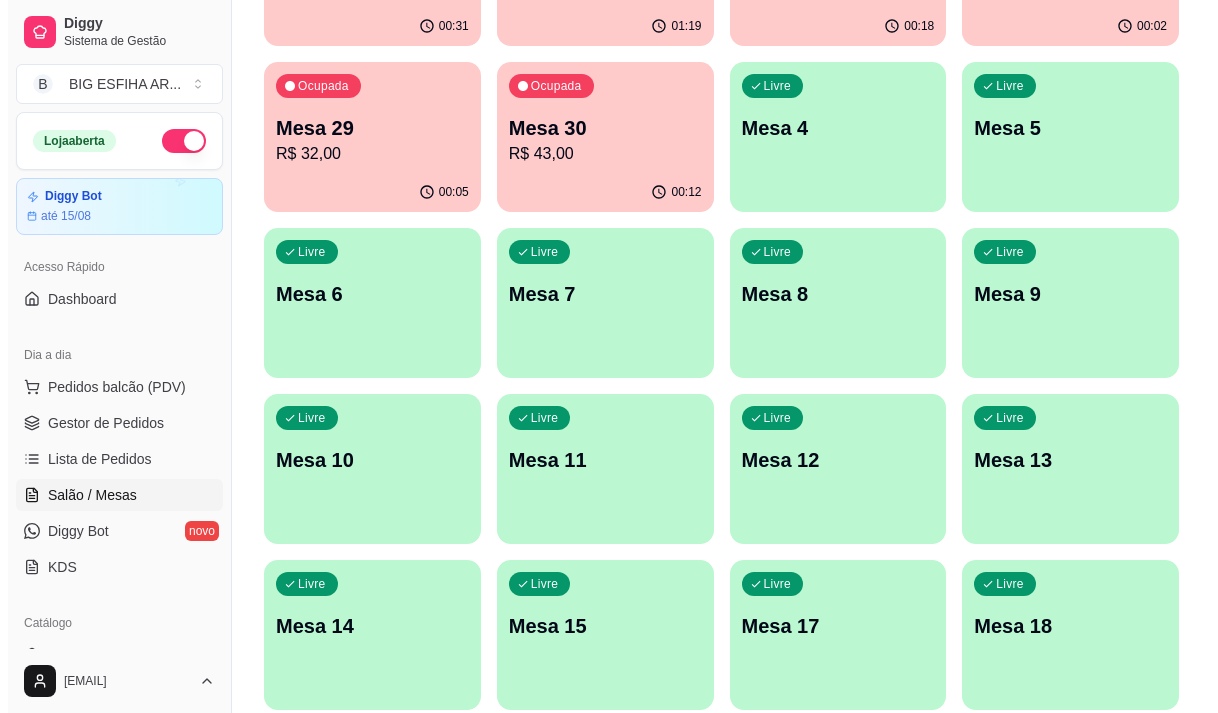 scroll, scrollTop: 0, scrollLeft: 0, axis: both 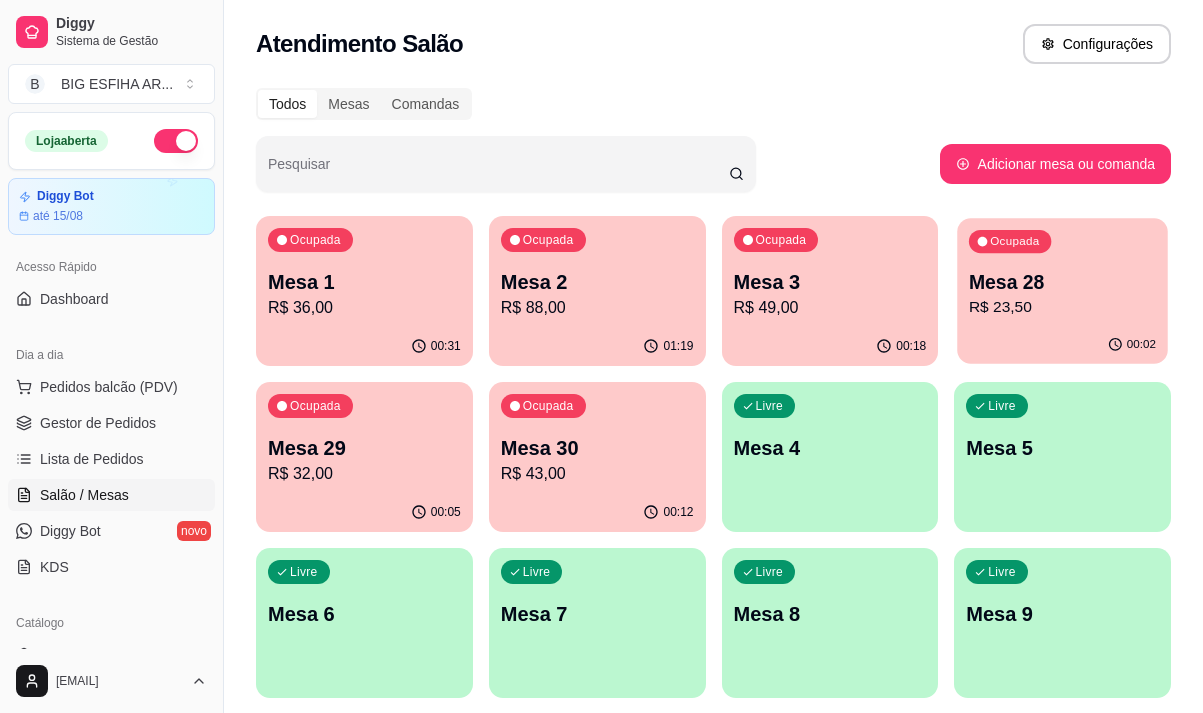 click on "Ocupada Mesa 28 R$ 23,50" at bounding box center [1063, 272] 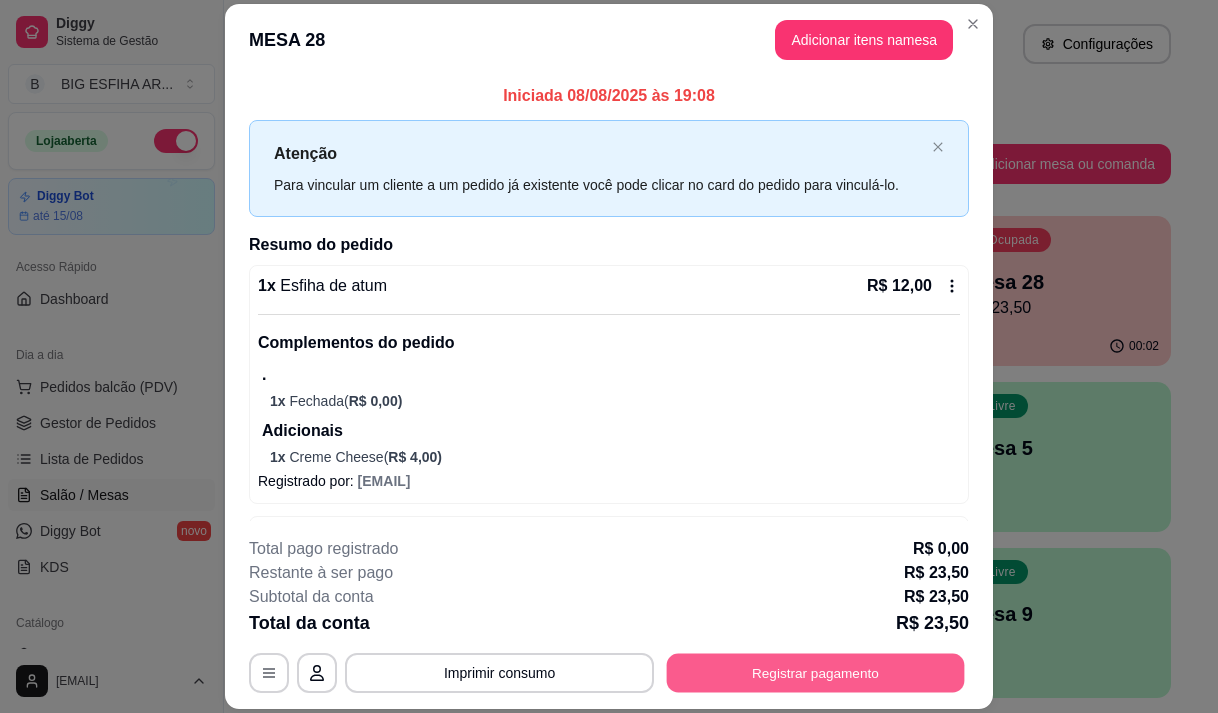 click on "Registrar pagamento" at bounding box center (816, 673) 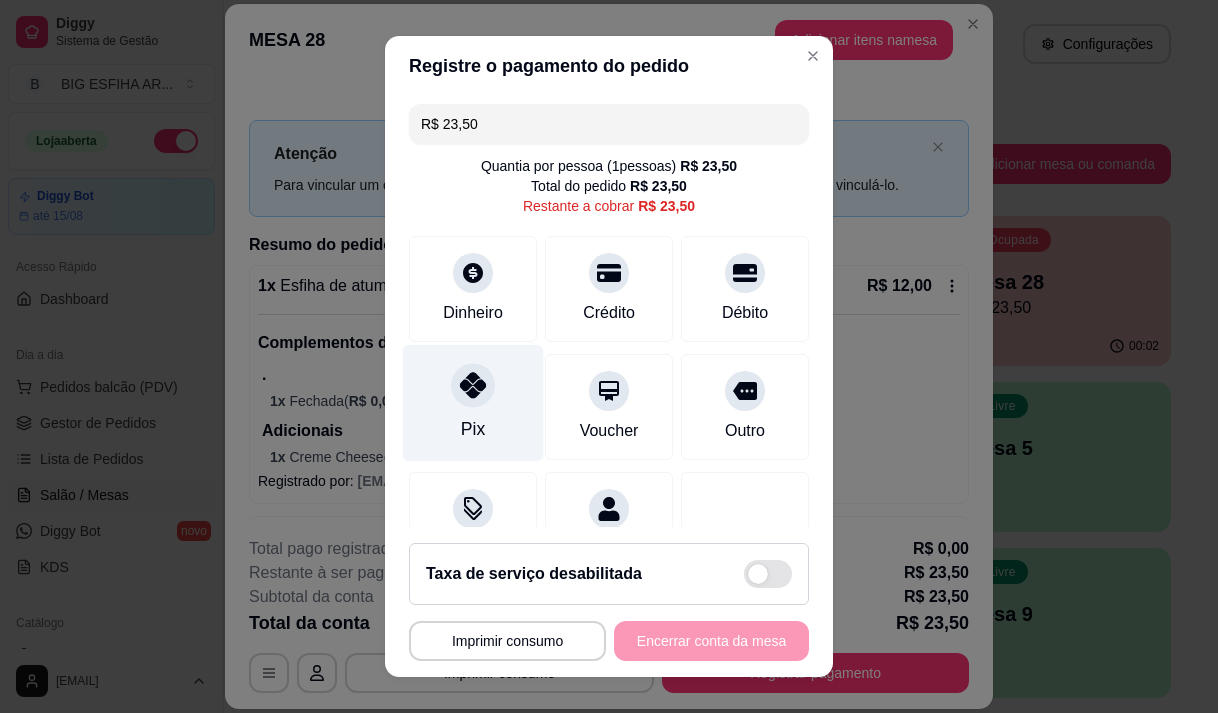 click 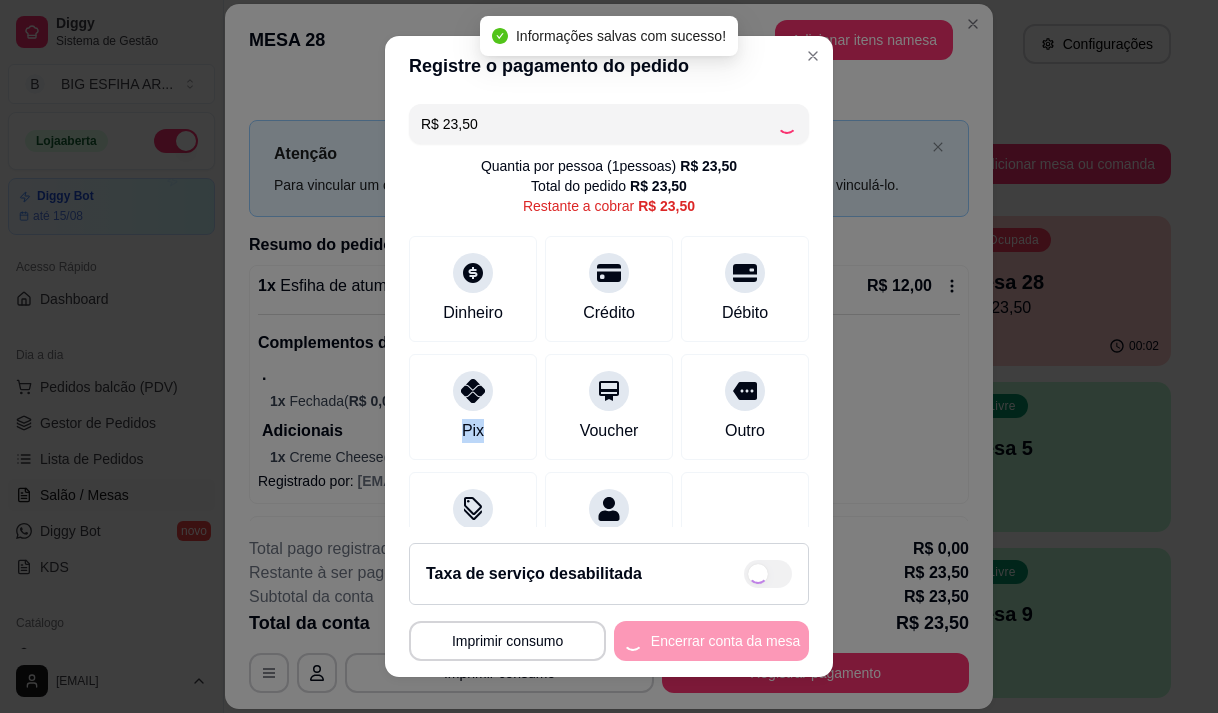 type on "R$ 0,00" 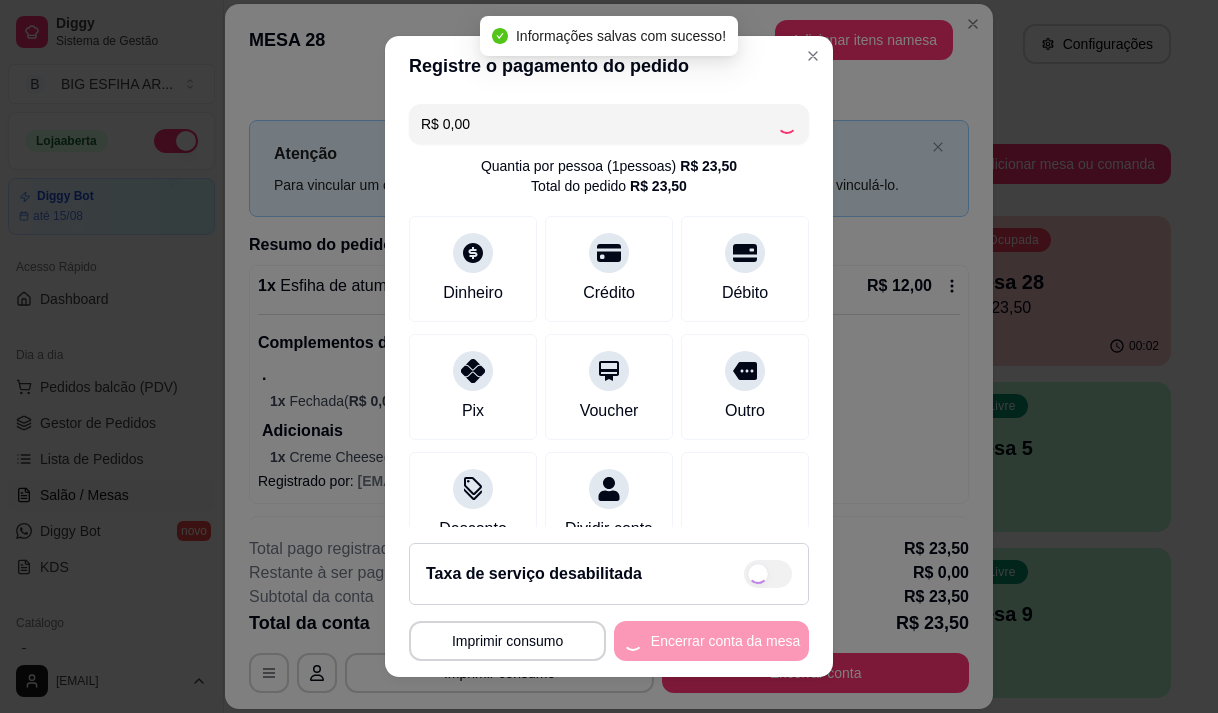 click on "**********" at bounding box center (609, 641) 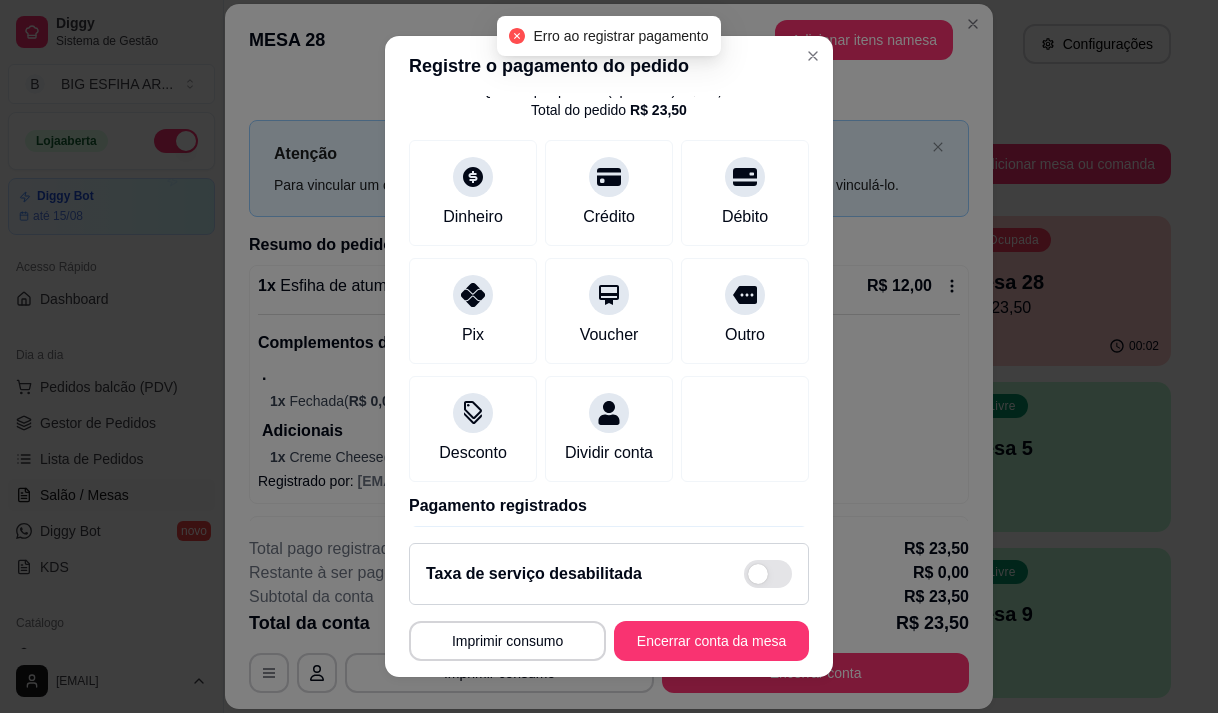 scroll, scrollTop: 166, scrollLeft: 0, axis: vertical 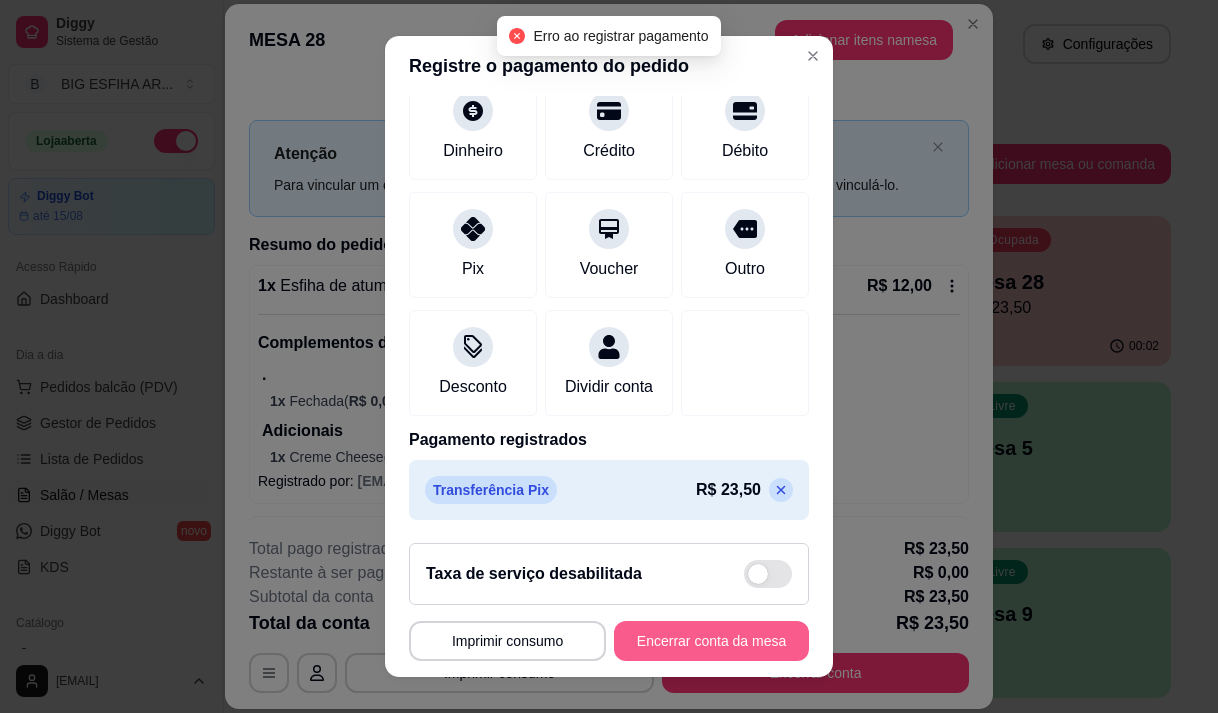 click on "Encerrar conta da mesa" at bounding box center (711, 641) 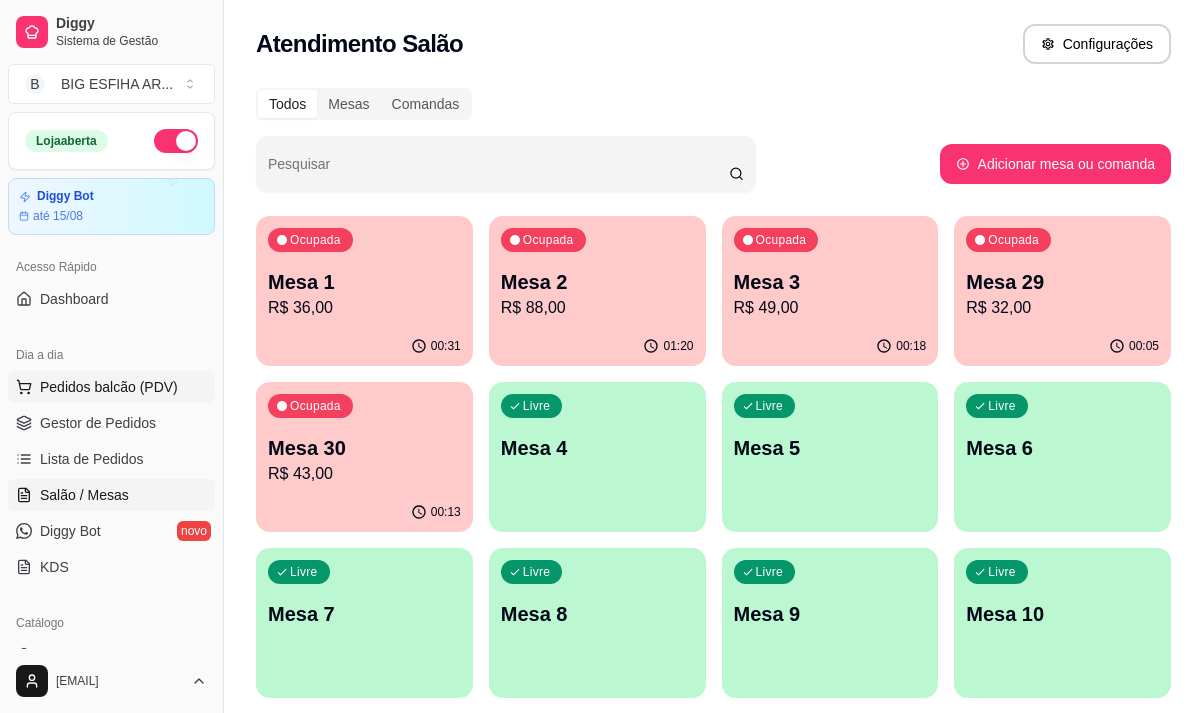 click on "Pedidos balcão (PDV)" at bounding box center [109, 387] 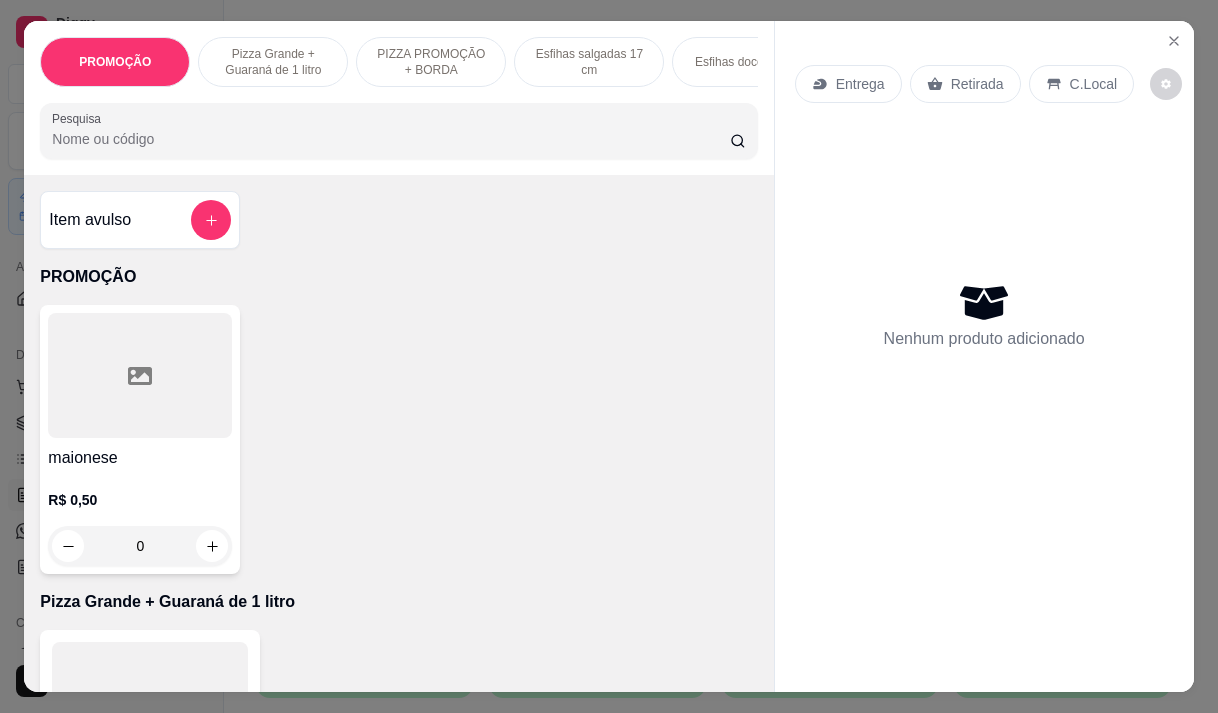 click on "Entrega" at bounding box center (860, 84) 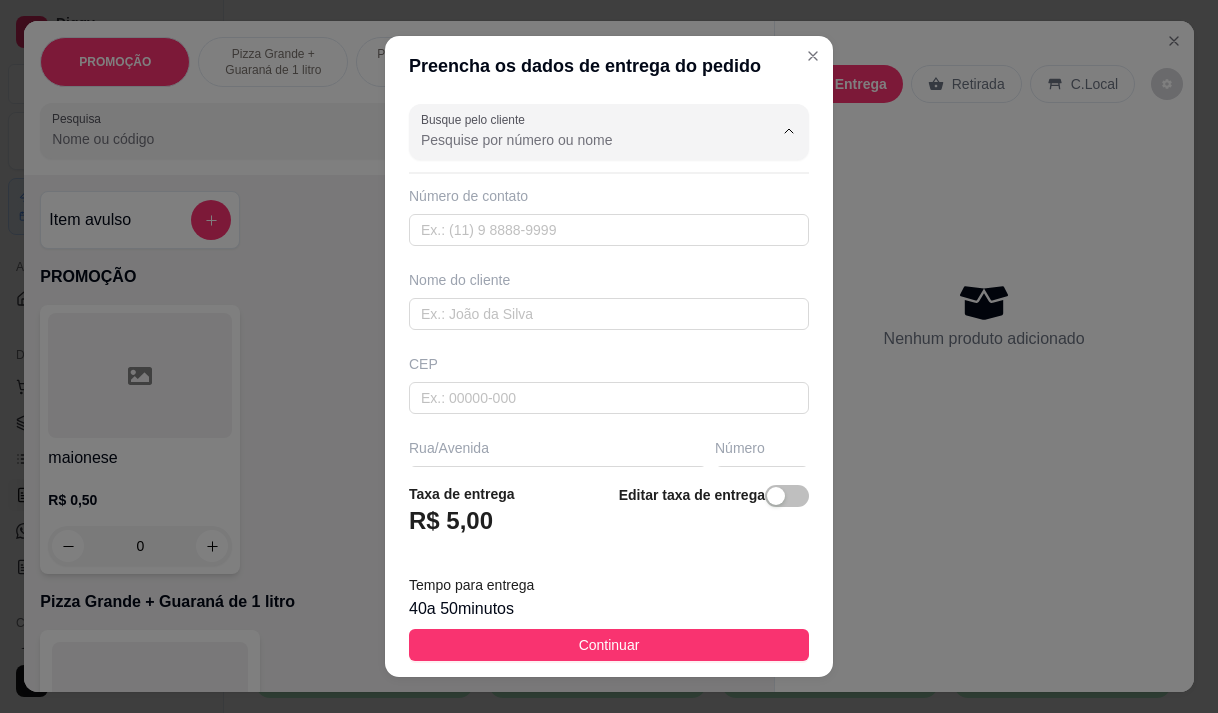 click on "Busque pelo cliente" at bounding box center (581, 140) 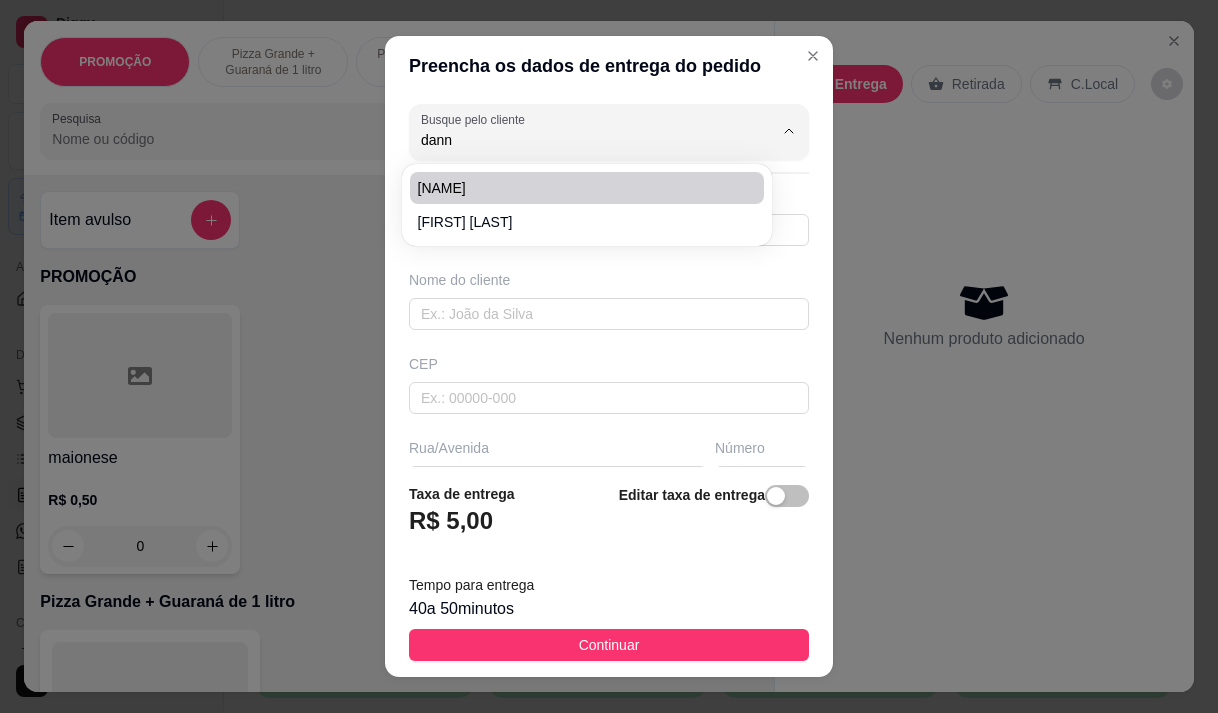 click on "danna" at bounding box center (577, 188) 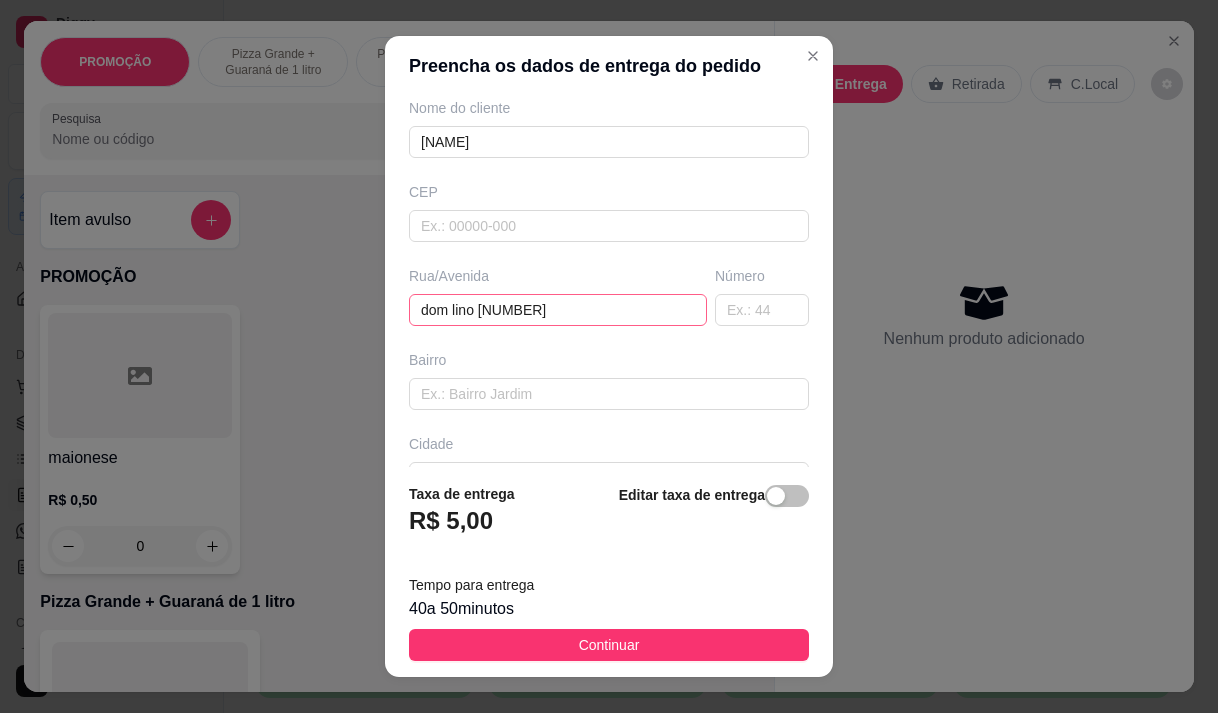 scroll, scrollTop: 200, scrollLeft: 0, axis: vertical 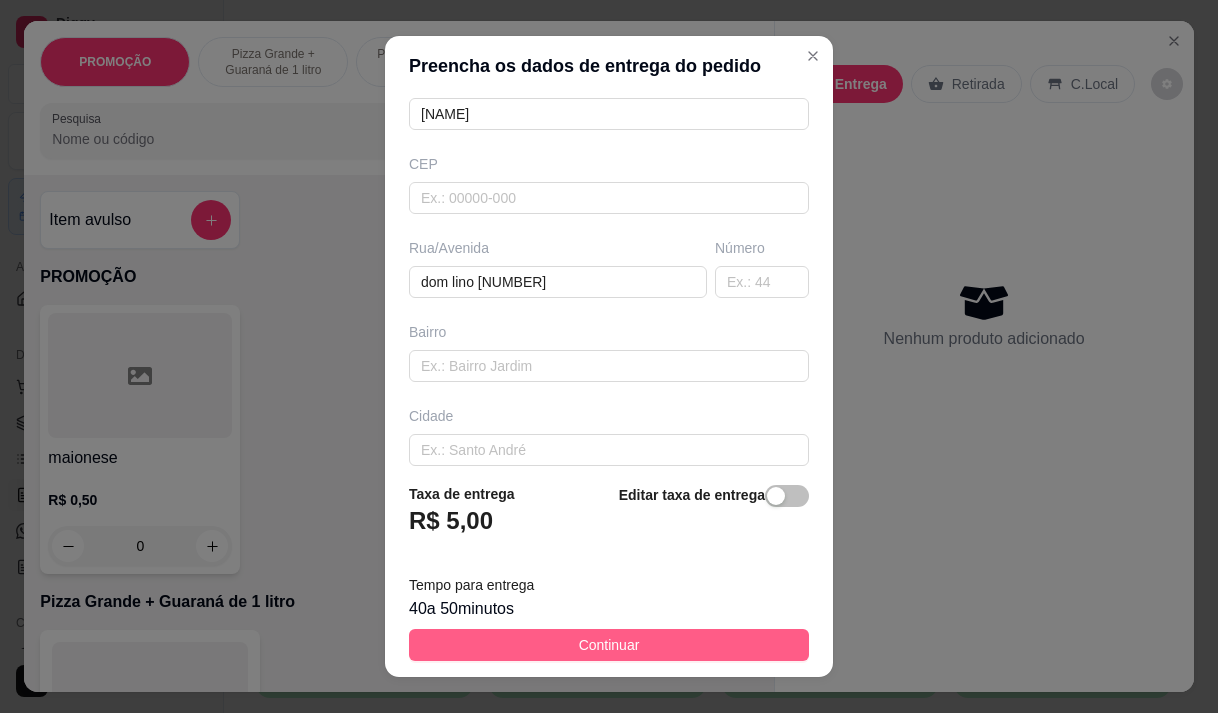 type on "danna" 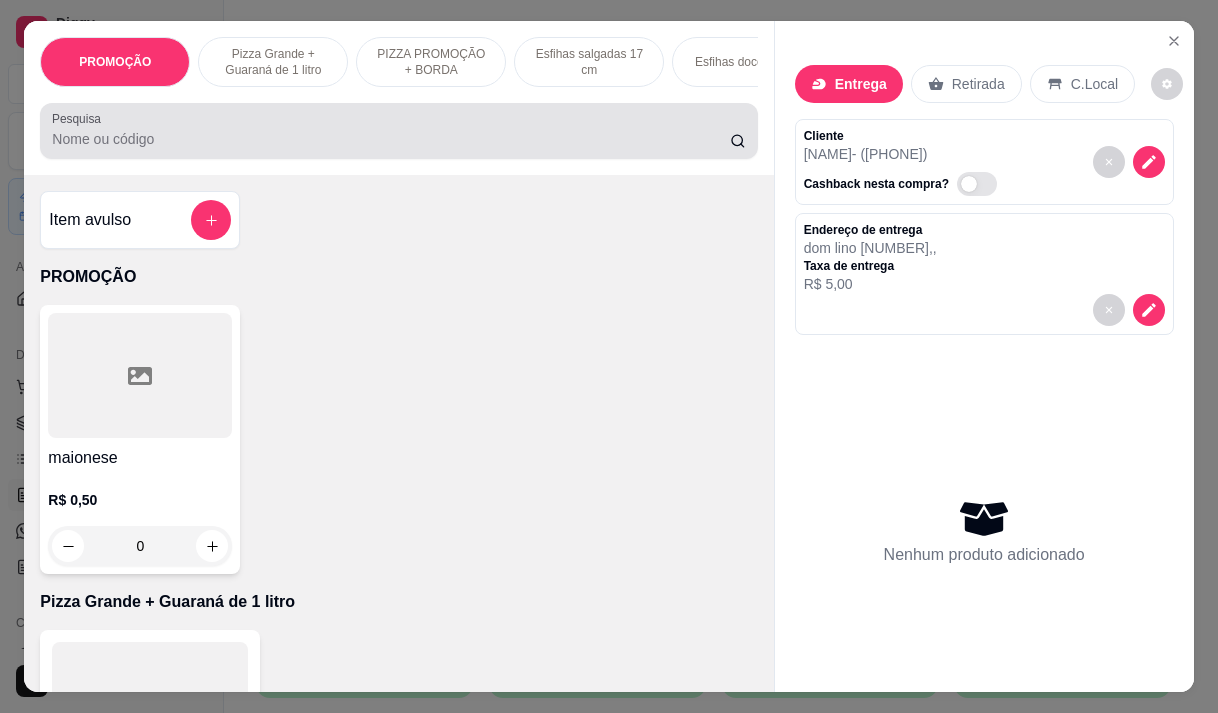click on "Pesquisa" at bounding box center (391, 139) 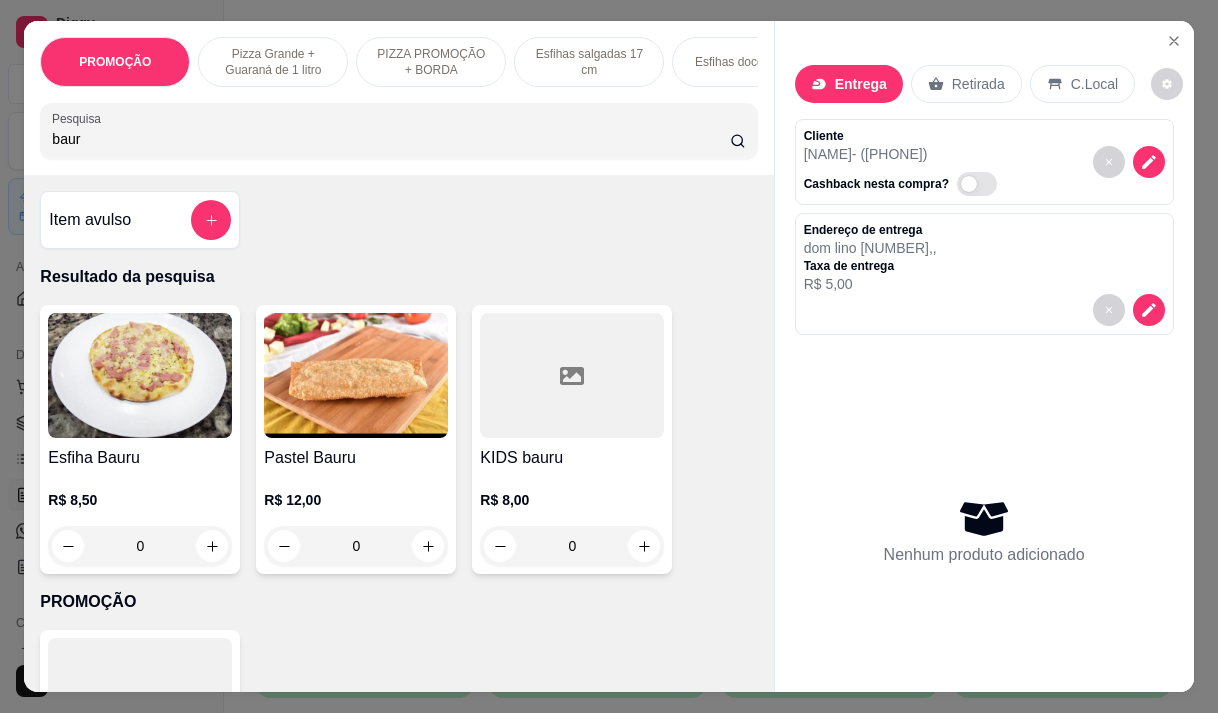 type on "baur" 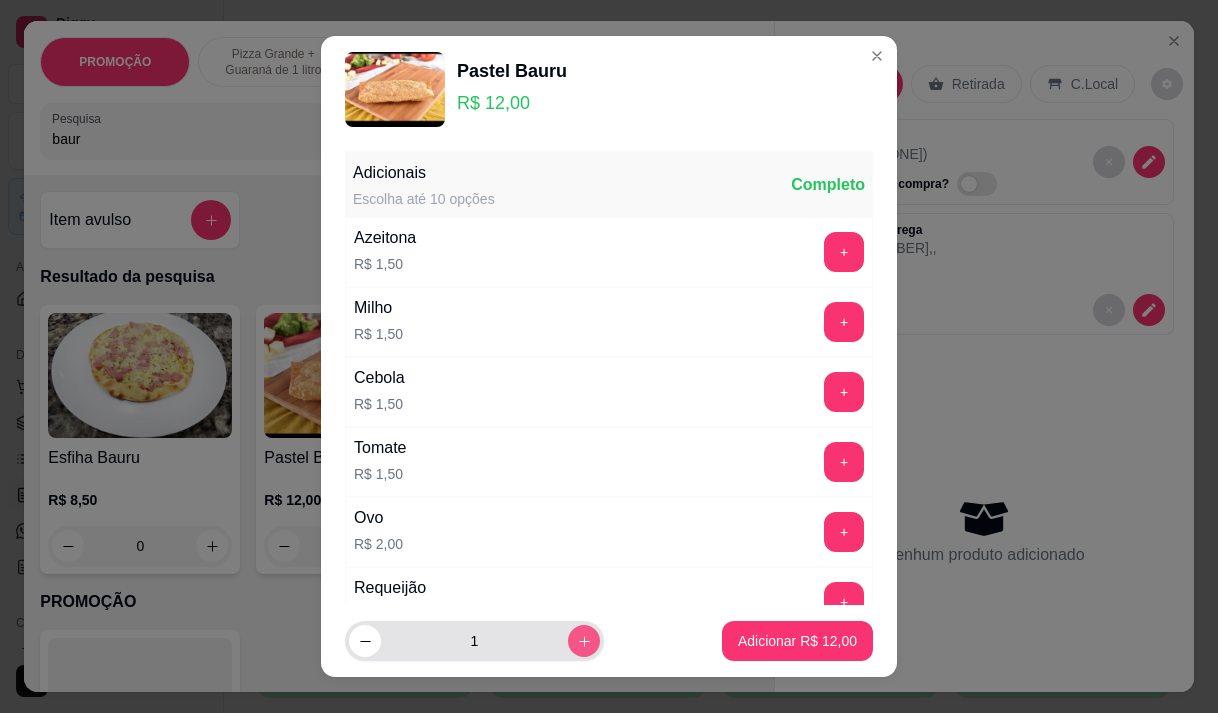 click 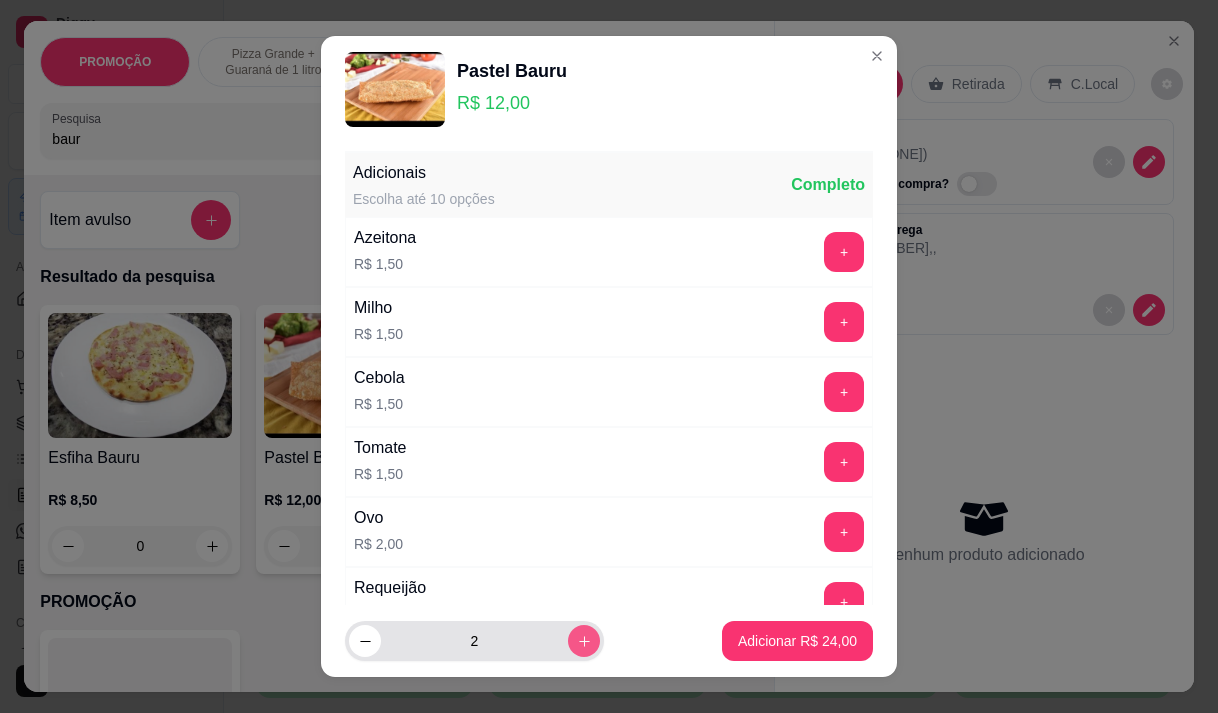 click 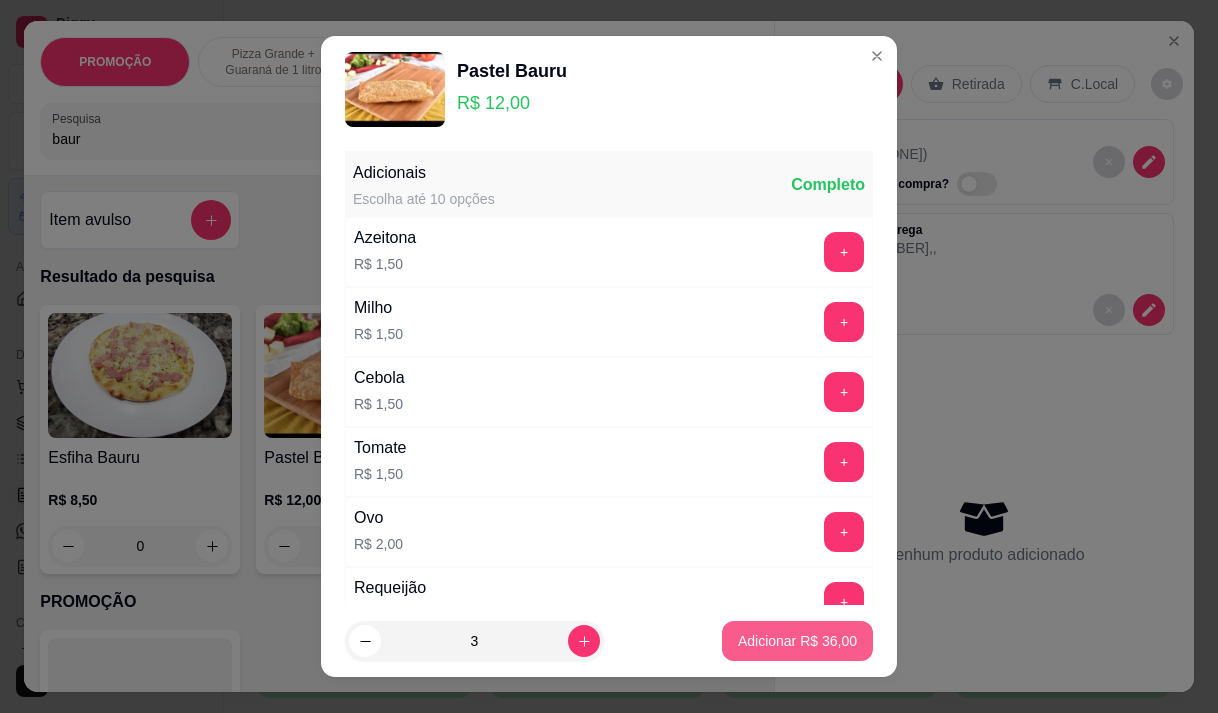 click on "Adicionar   R$ 36,00" at bounding box center [797, 641] 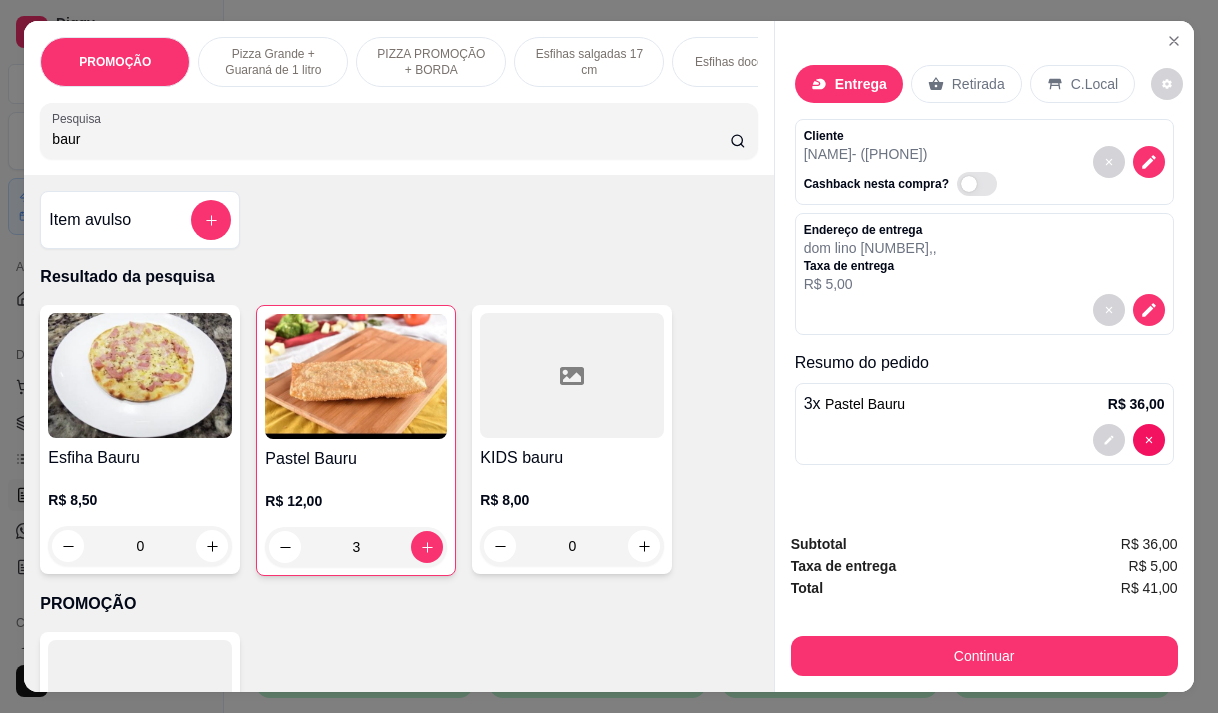type on "3" 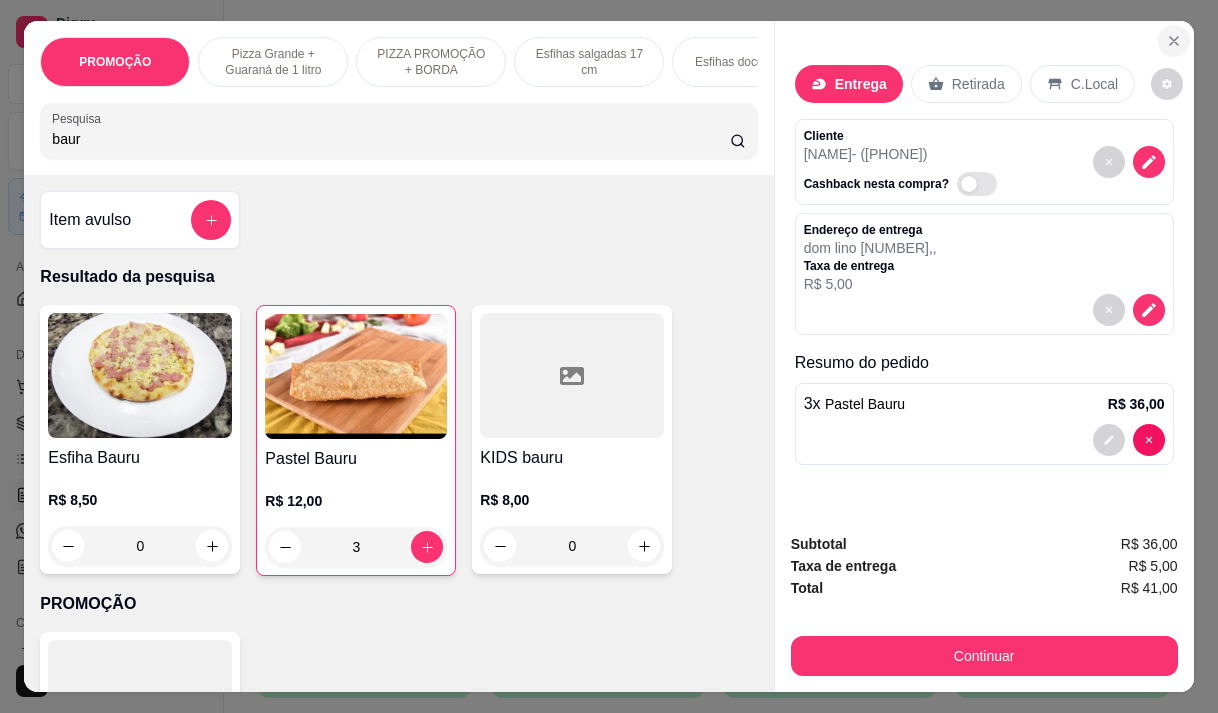 click 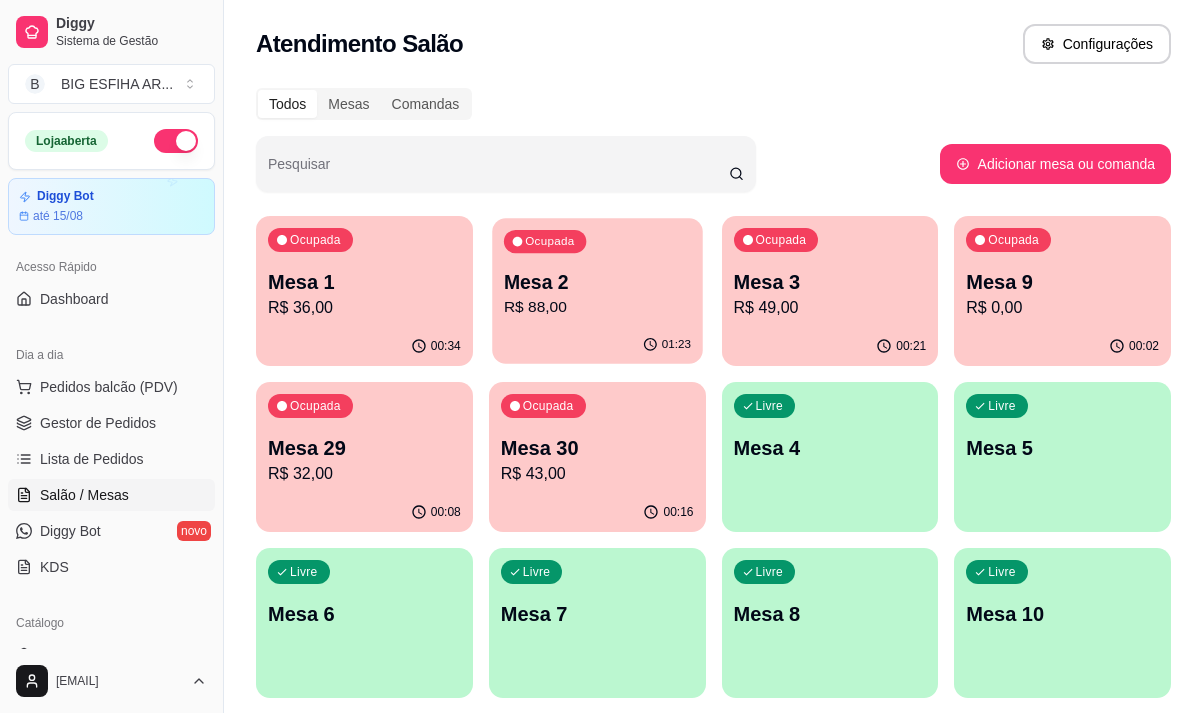 click on "Ocupada Mesa 2 R$ 88,00" at bounding box center (597, 272) 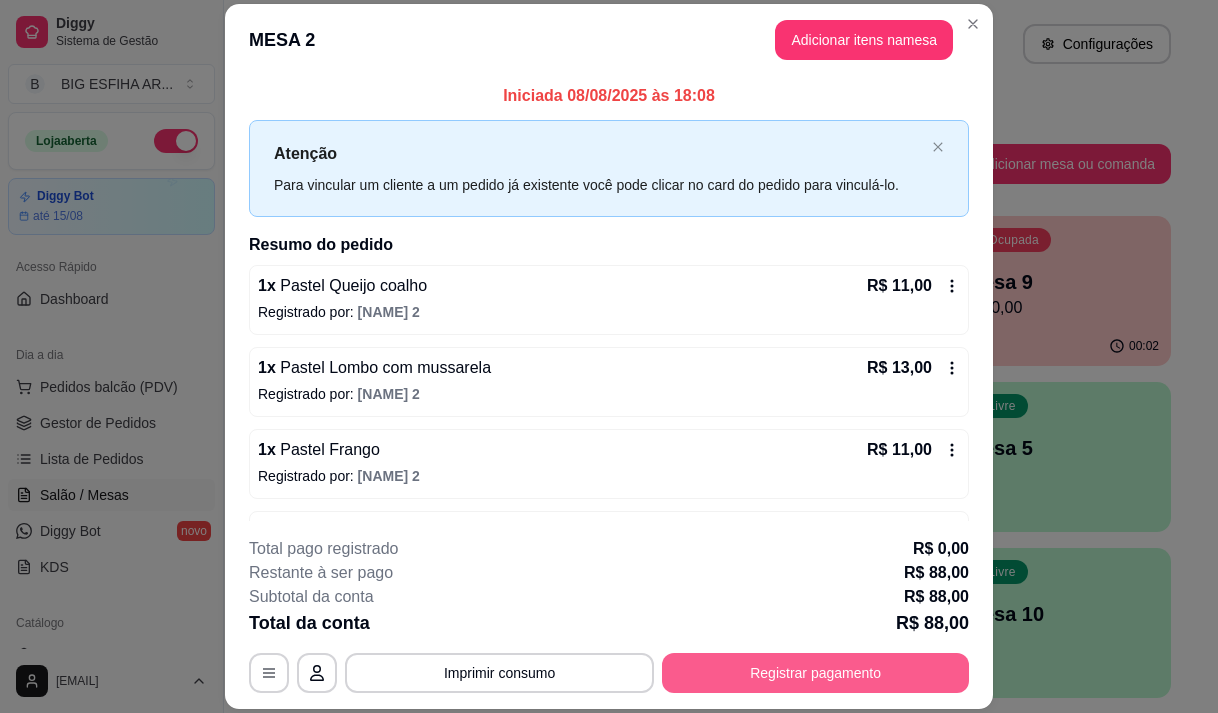click on "Registrar pagamento" at bounding box center [815, 673] 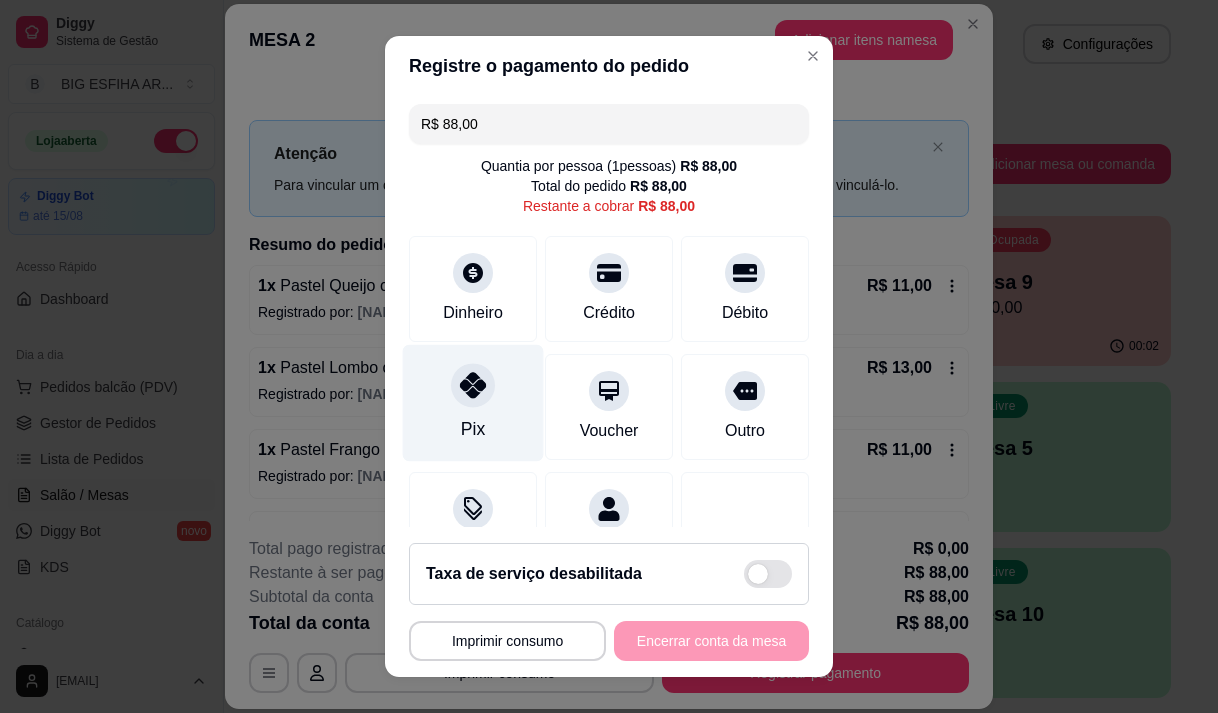 click on "Pix" at bounding box center [473, 402] 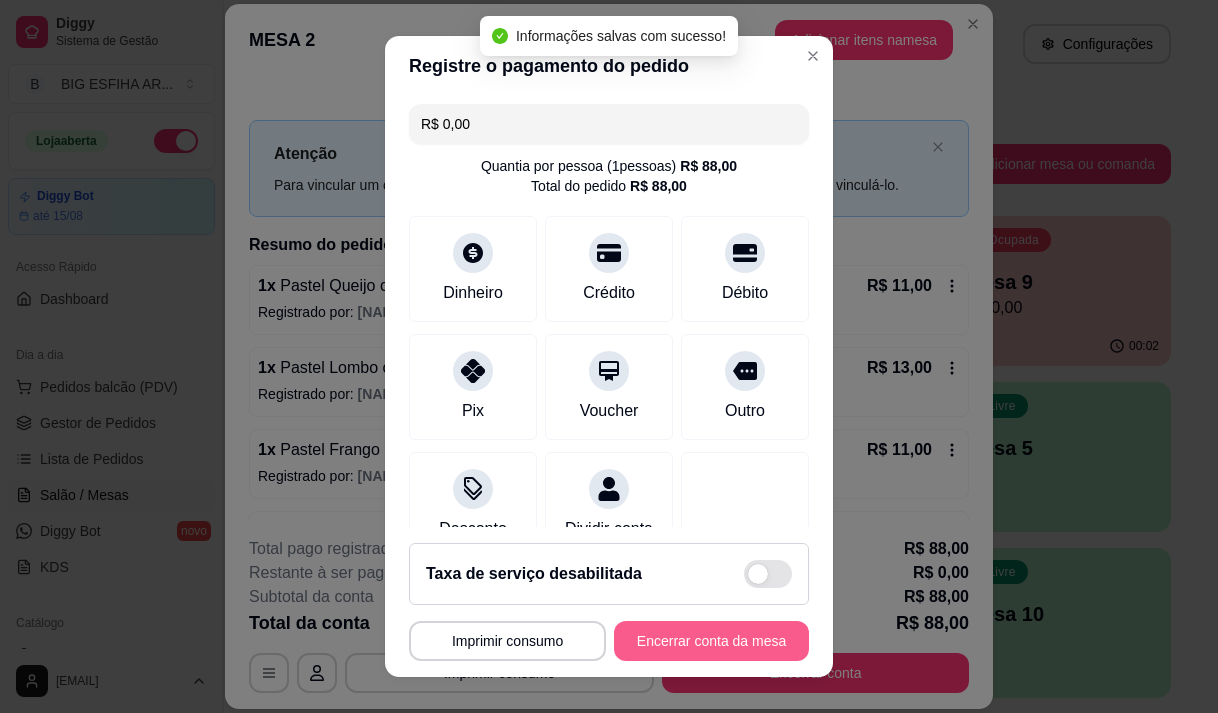 type on "R$ 0,00" 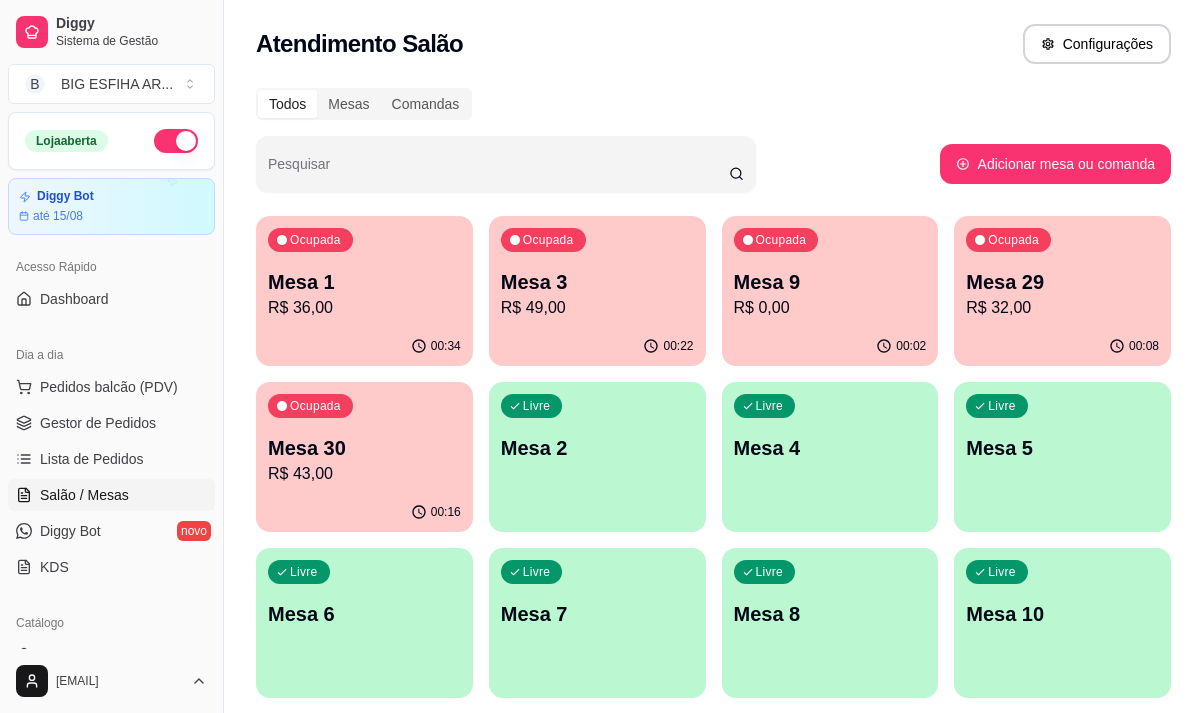 click on "R$ 43,00" at bounding box center (364, 474) 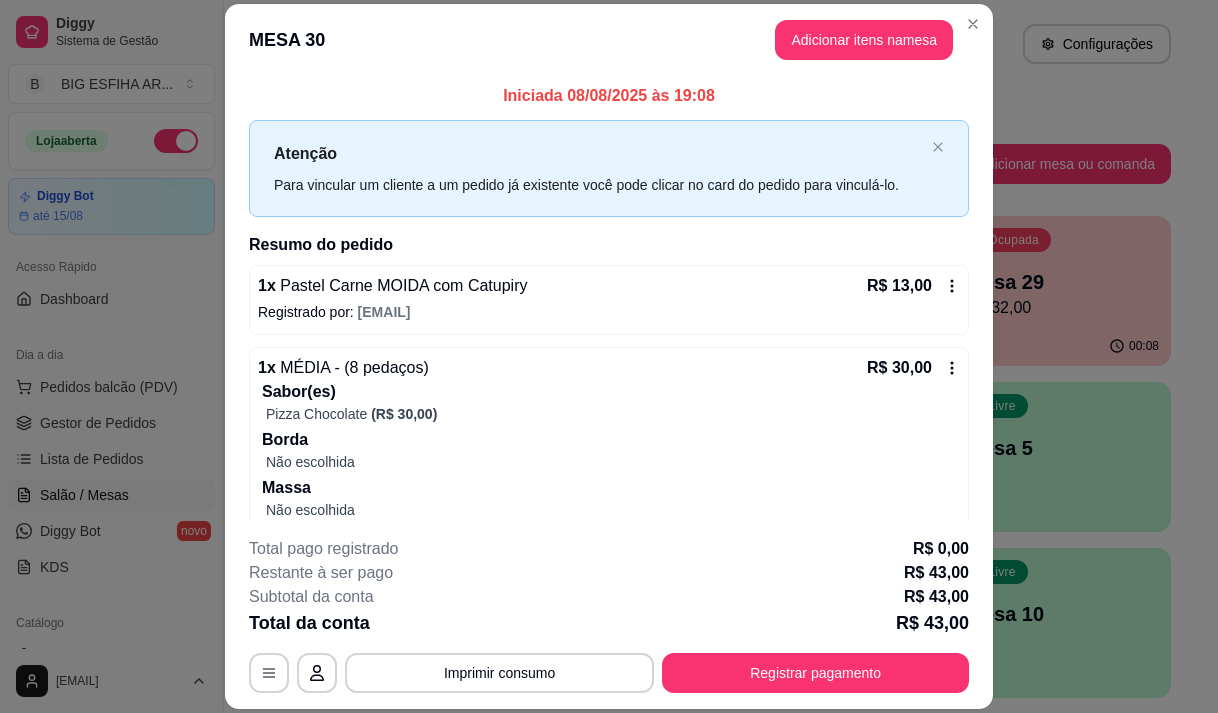 scroll, scrollTop: 43, scrollLeft: 0, axis: vertical 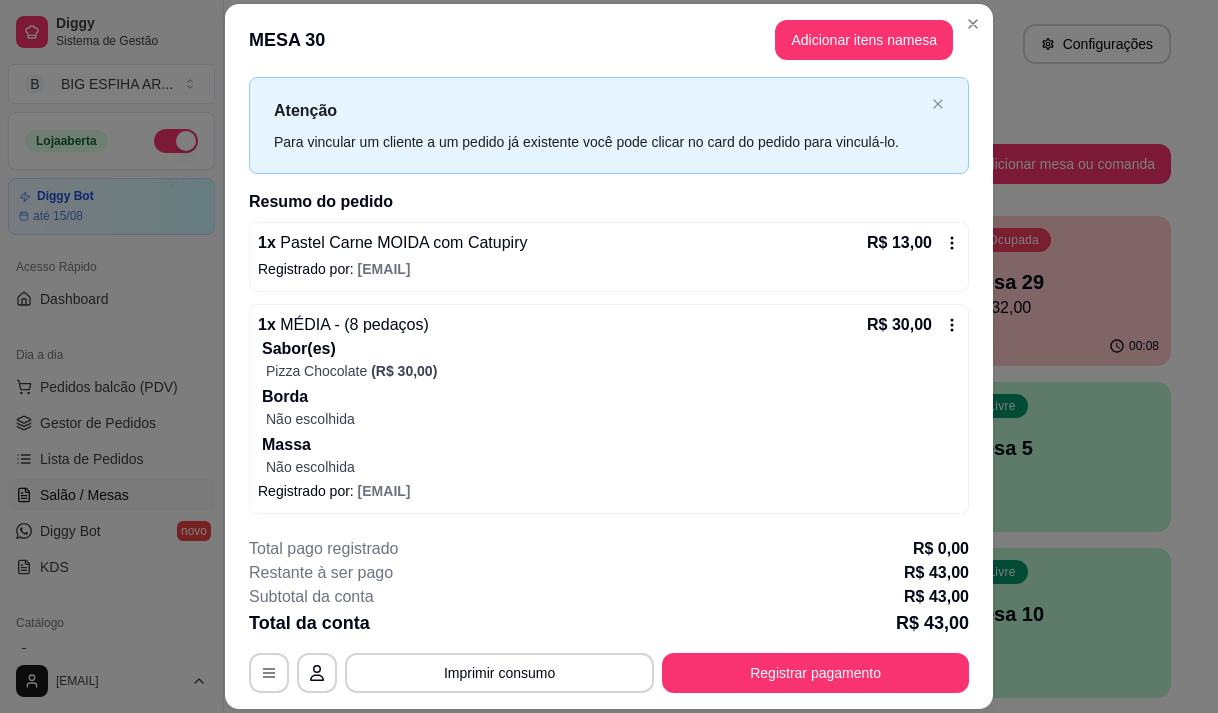 click 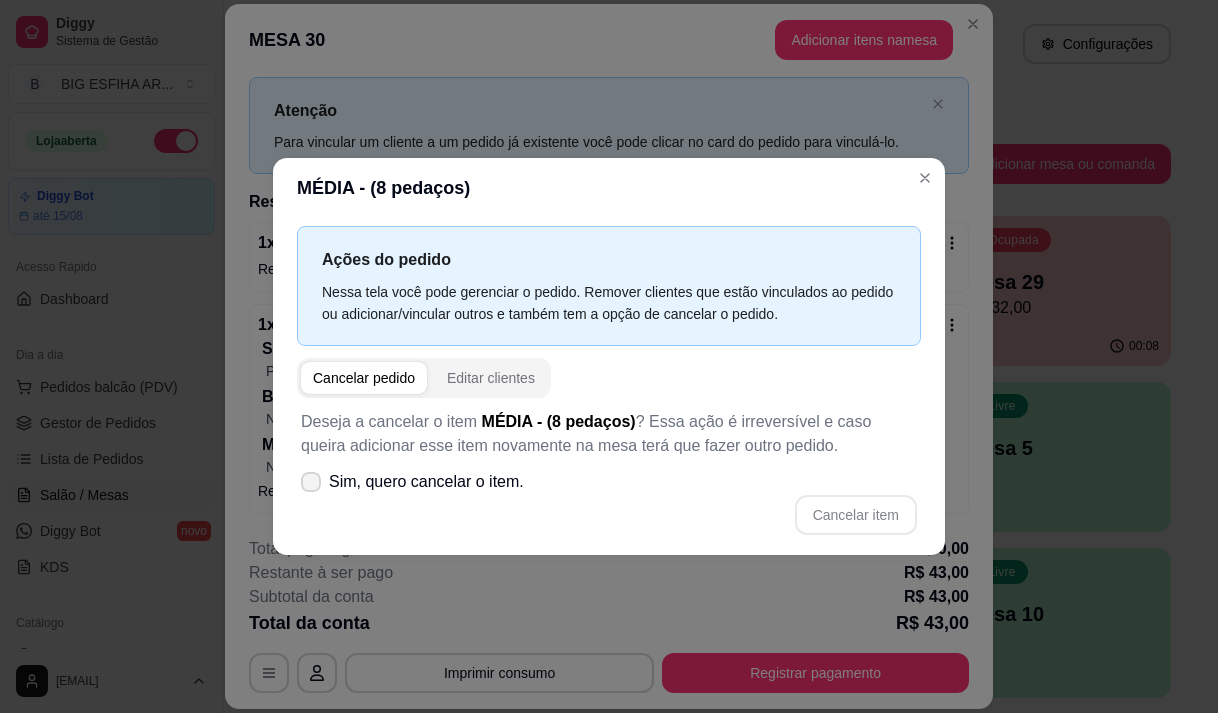 click at bounding box center (311, 482) 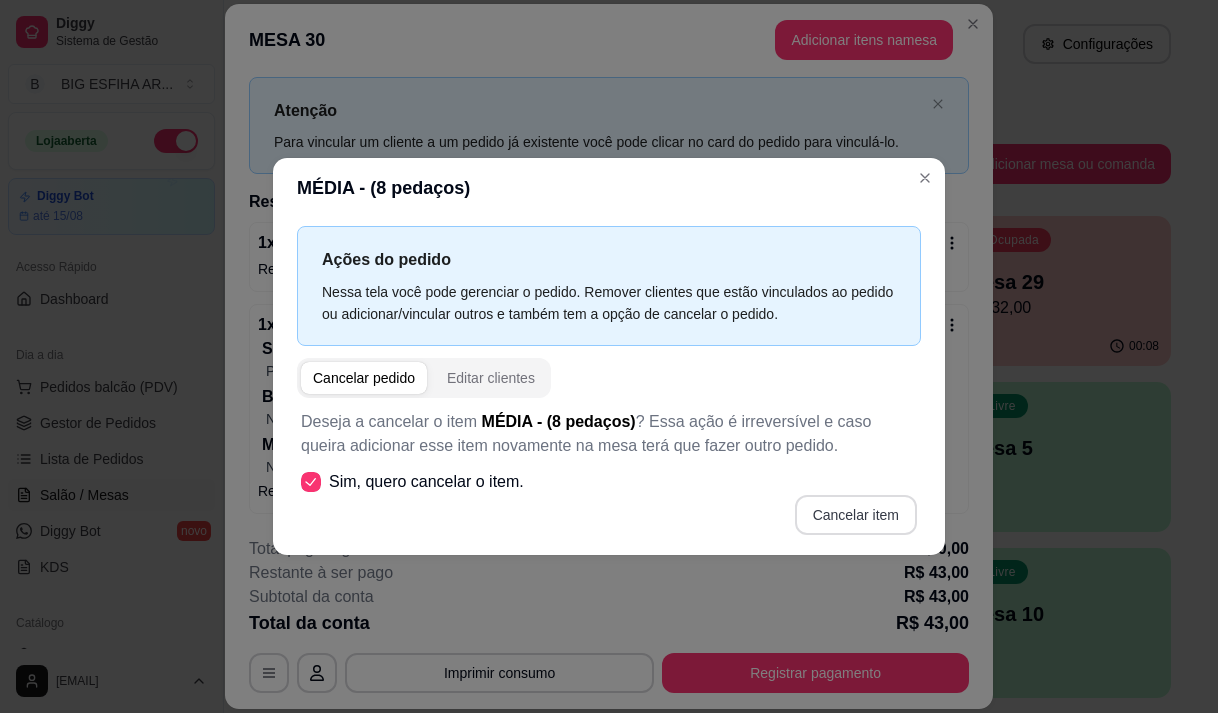 click on "Cancelar item" at bounding box center [856, 515] 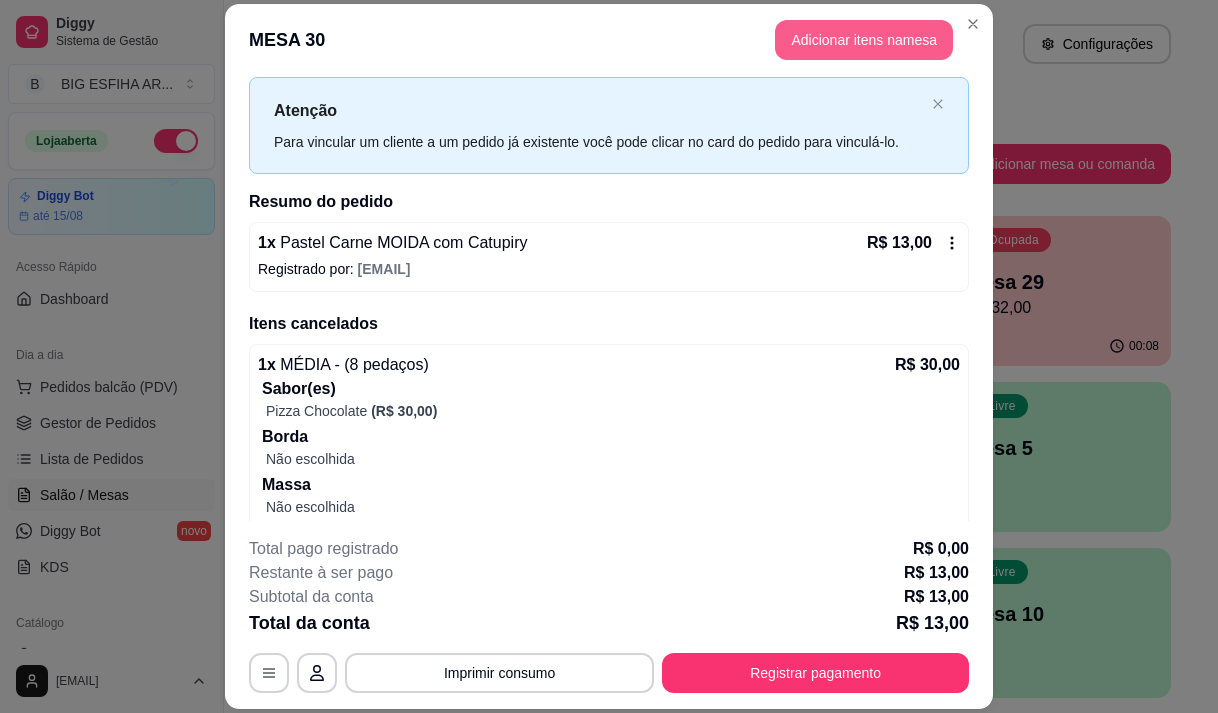 click on "Adicionar itens na  mesa" at bounding box center [864, 40] 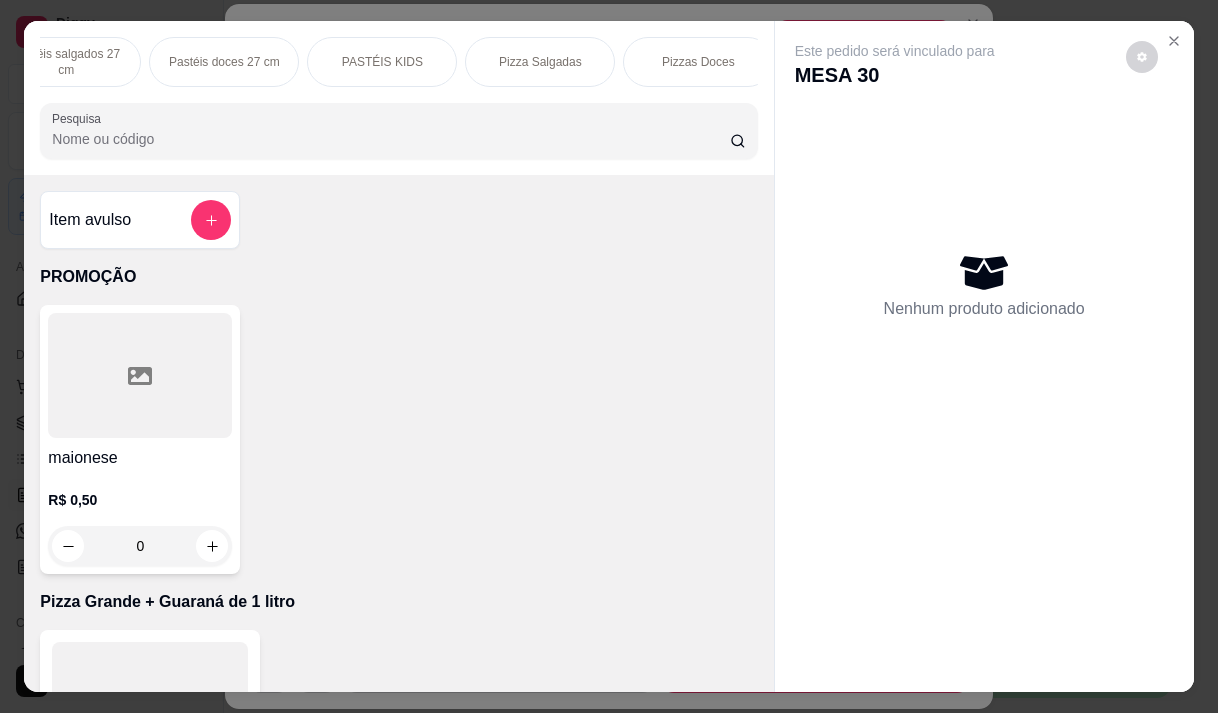 scroll, scrollTop: 0, scrollLeft: 840, axis: horizontal 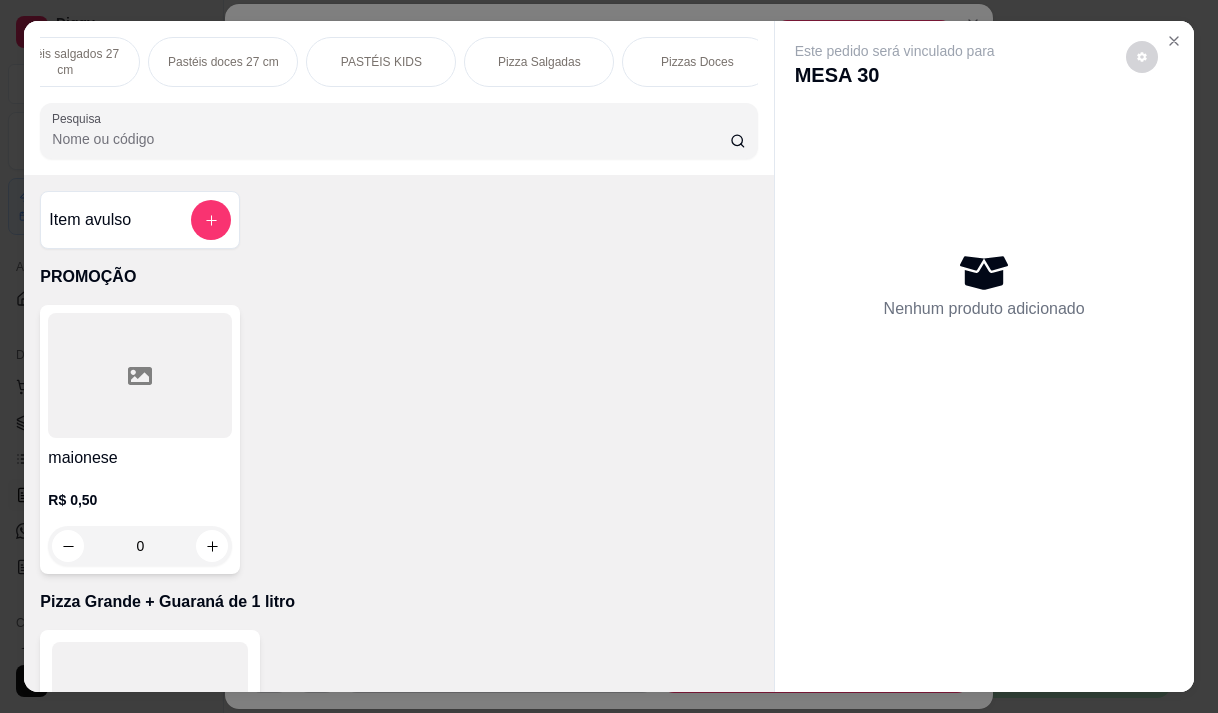 click on "Pastéis doces 27 cm" at bounding box center (223, 62) 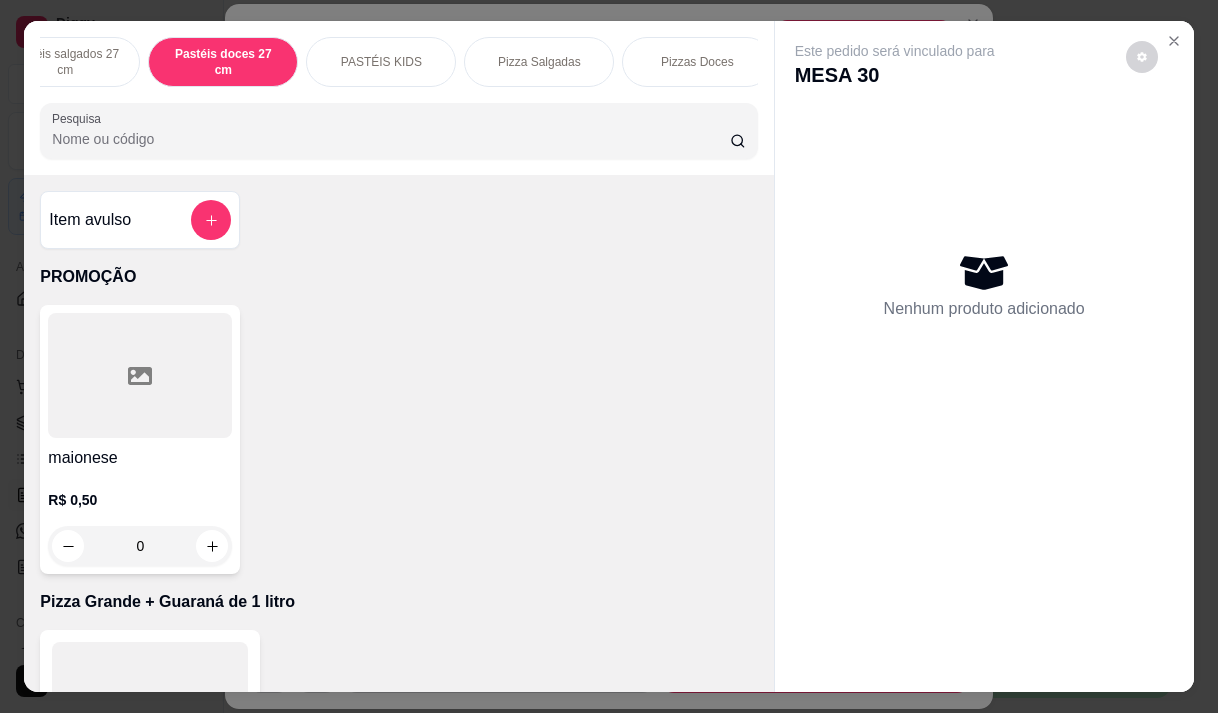scroll, scrollTop: 12663, scrollLeft: 0, axis: vertical 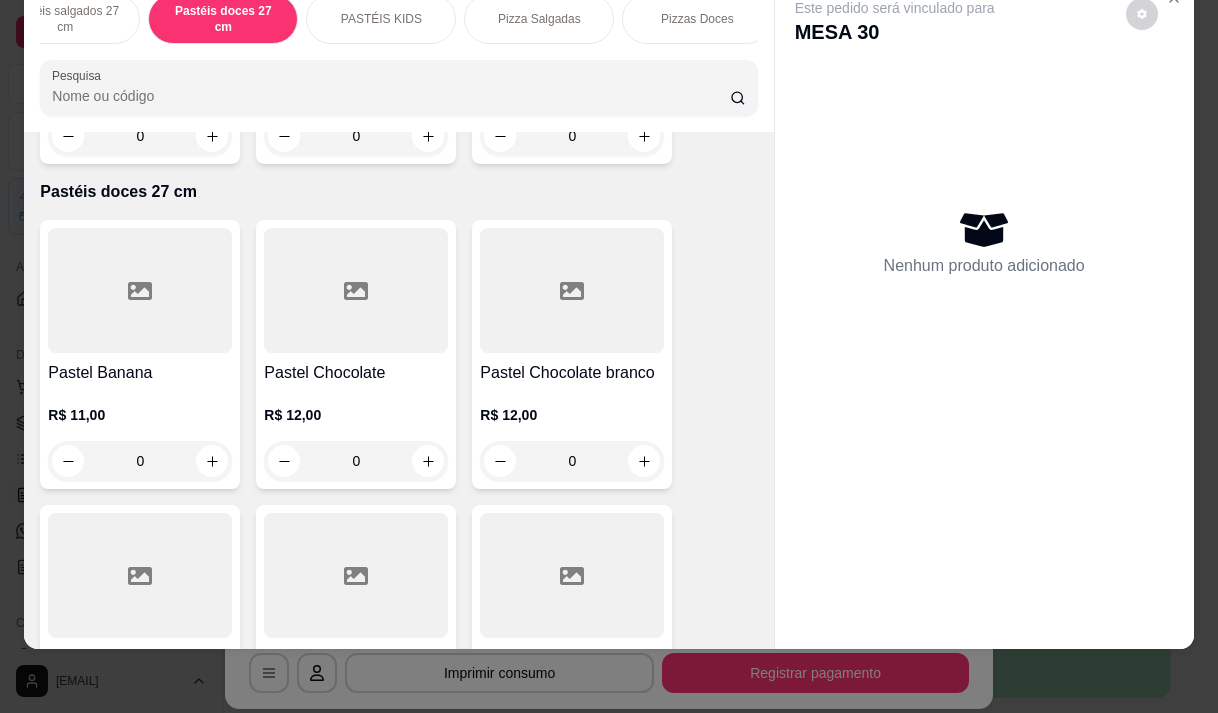 click on "Pizzas Doces" at bounding box center [697, 19] 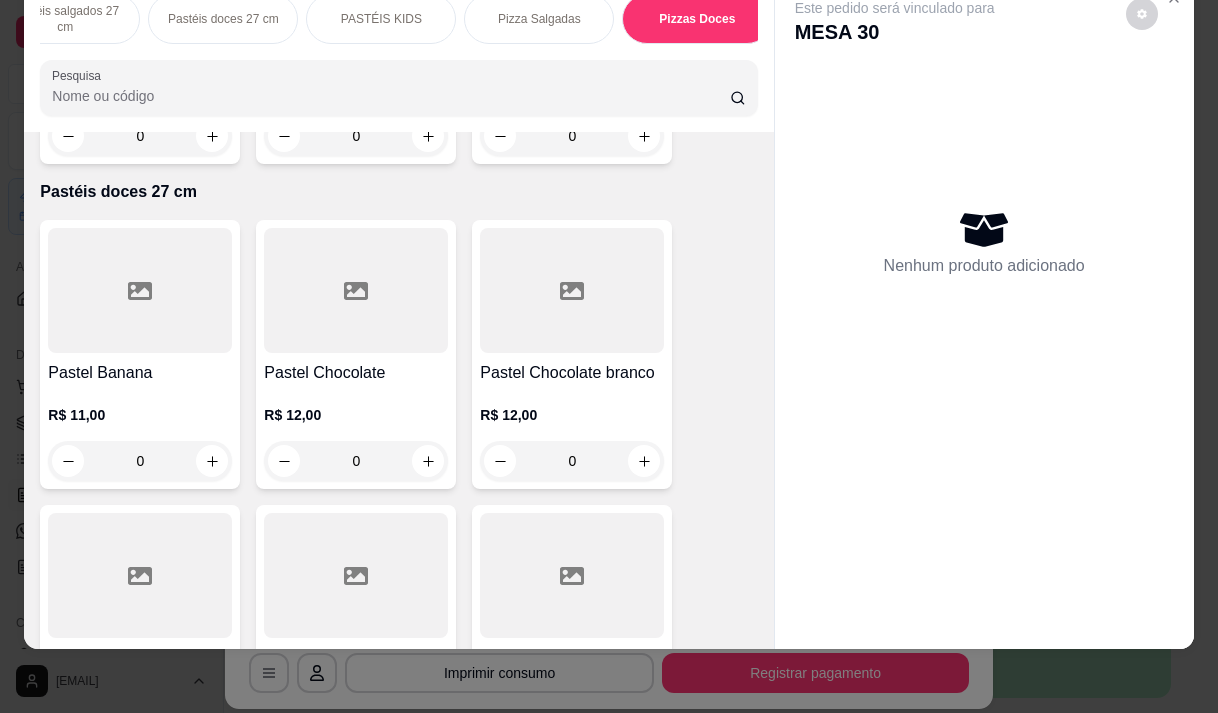 scroll, scrollTop: 15432, scrollLeft: 0, axis: vertical 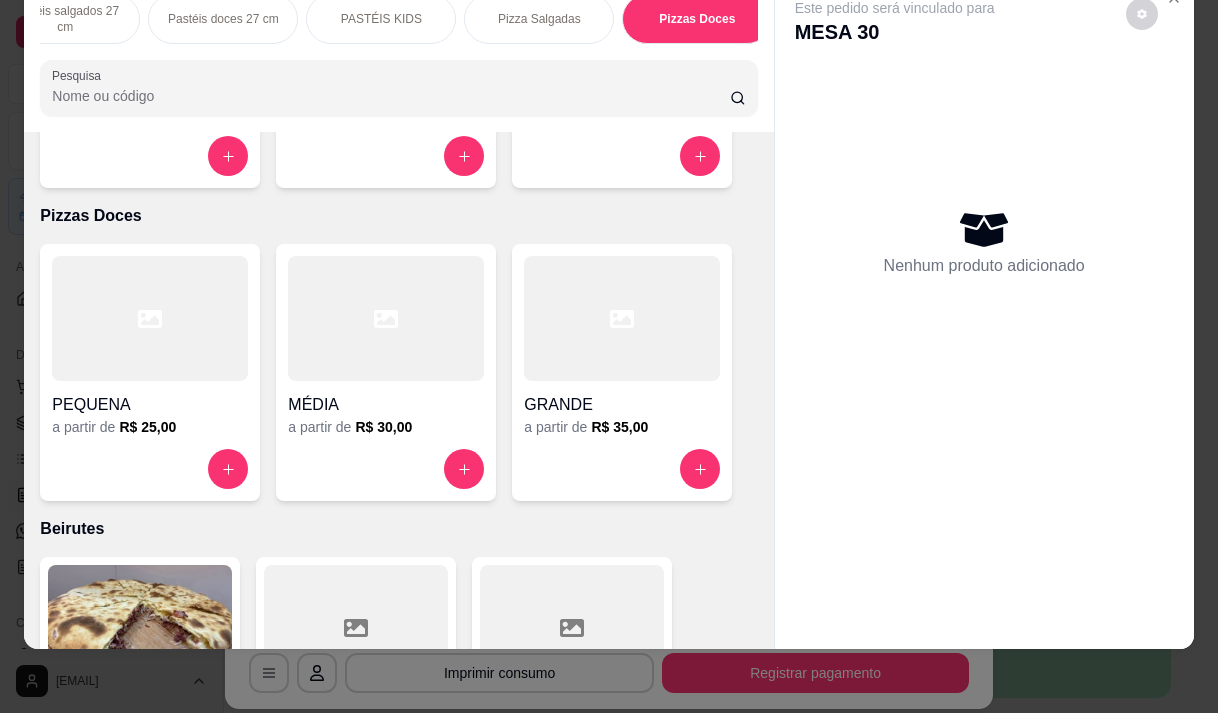 click on "R$ 35,00" at bounding box center [619, 427] 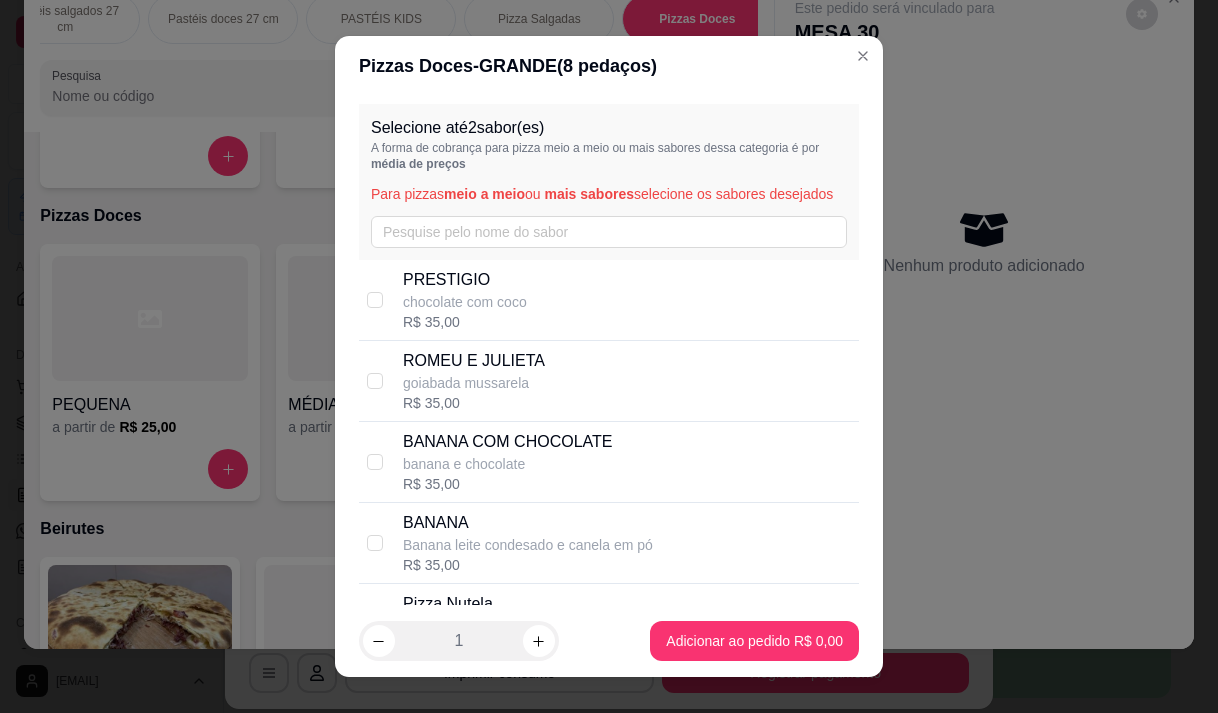 scroll, scrollTop: 344, scrollLeft: 0, axis: vertical 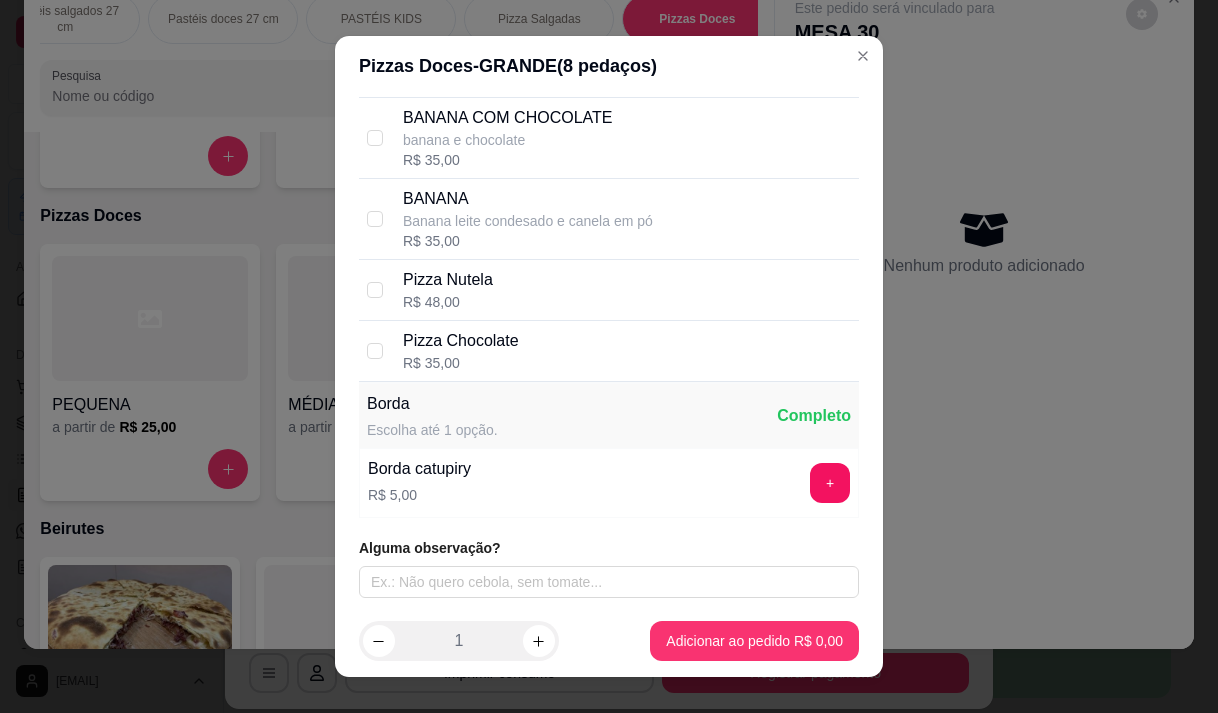 click on "Pizza Chocolate  R$ 35,00" at bounding box center (627, 351) 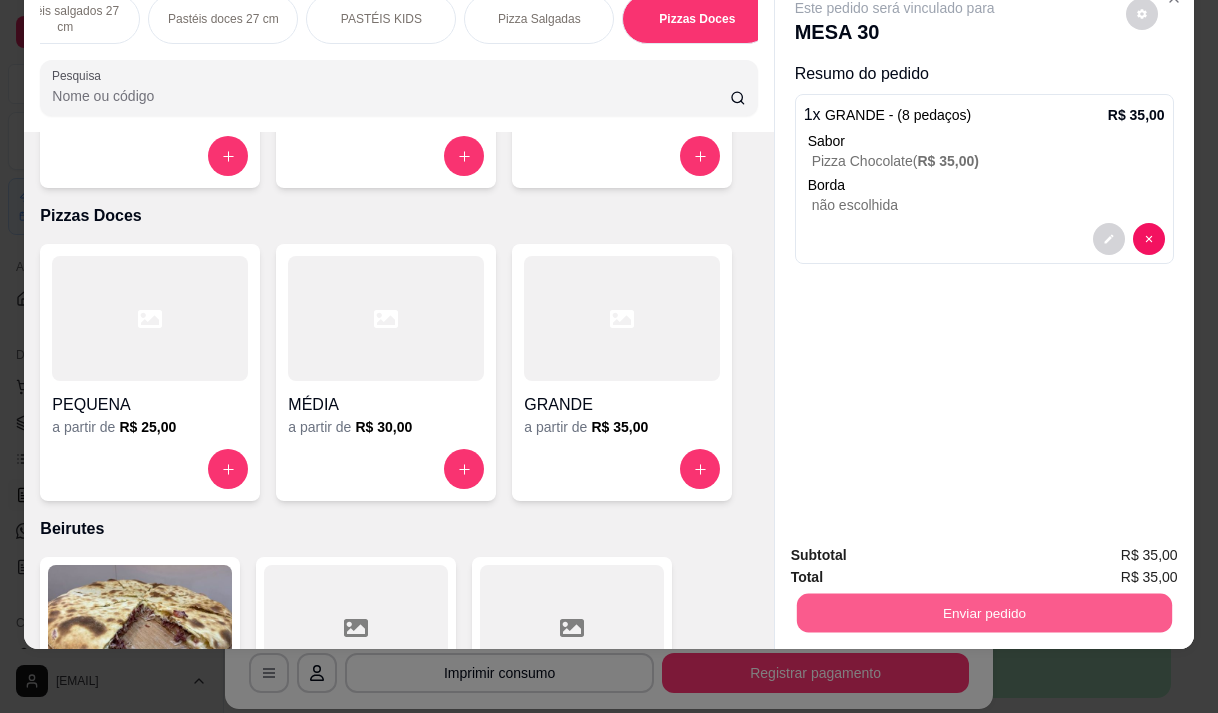 click on "Enviar pedido" at bounding box center [983, 612] 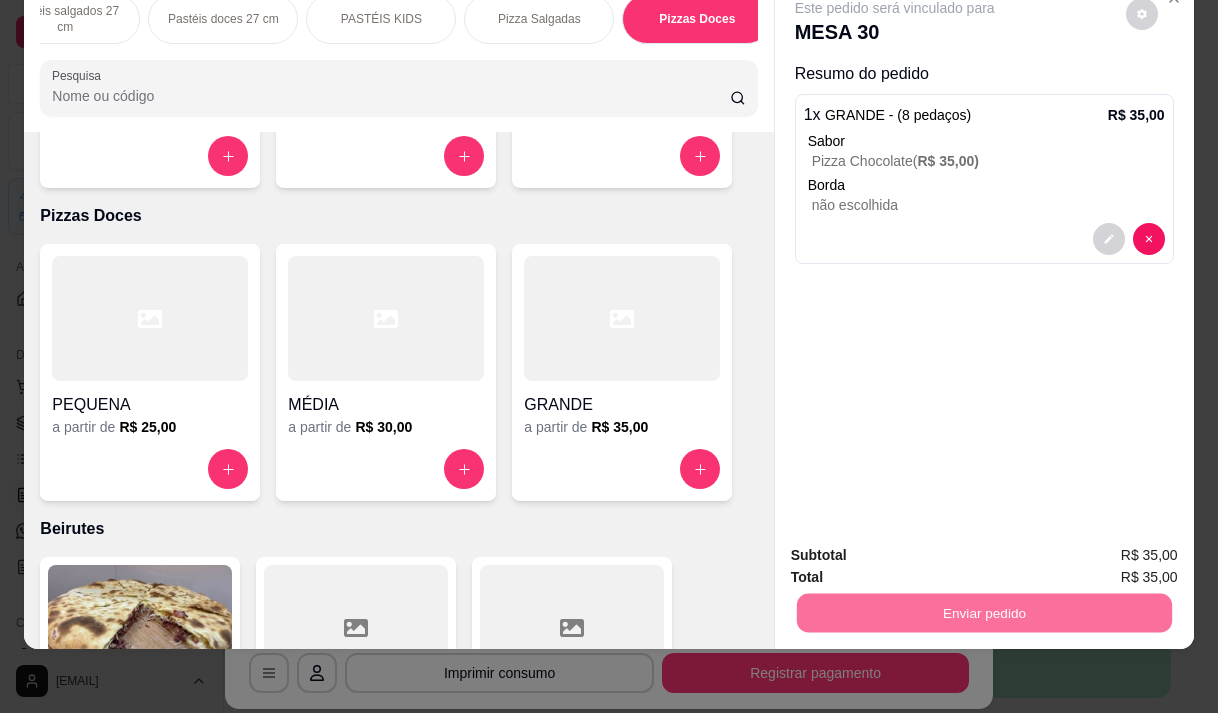 click on "Não registrar e enviar pedido" at bounding box center [918, 549] 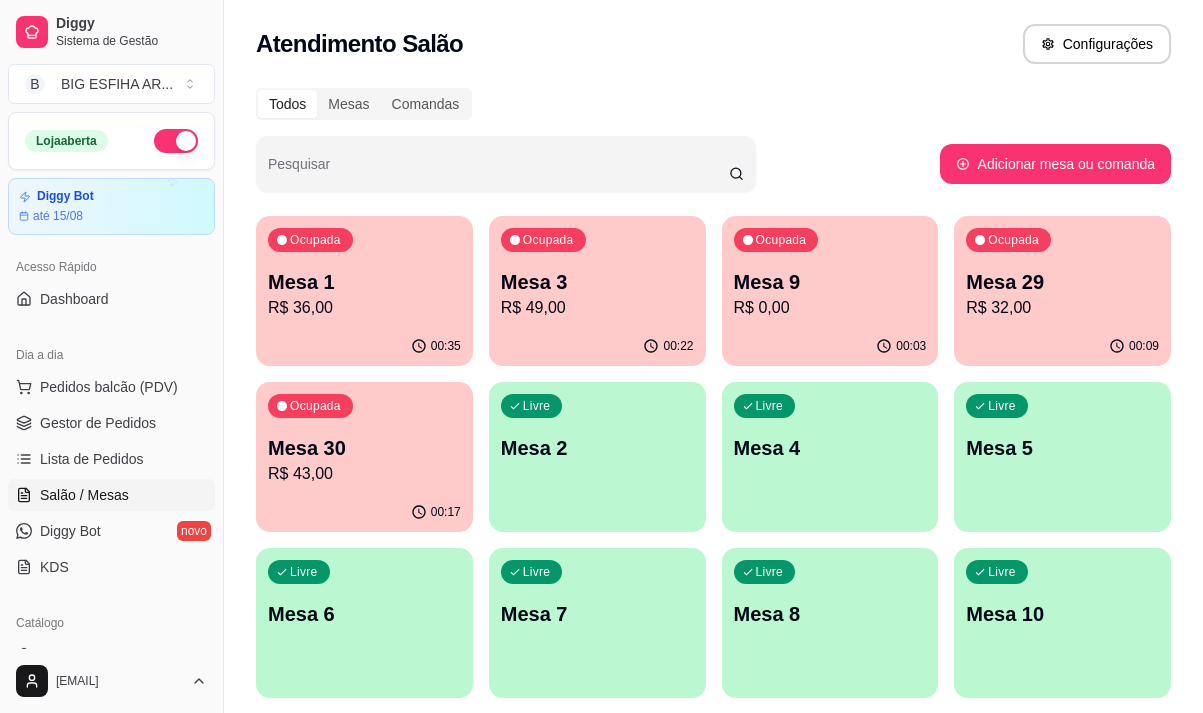 click on "R$ 32,00" at bounding box center (1062, 308) 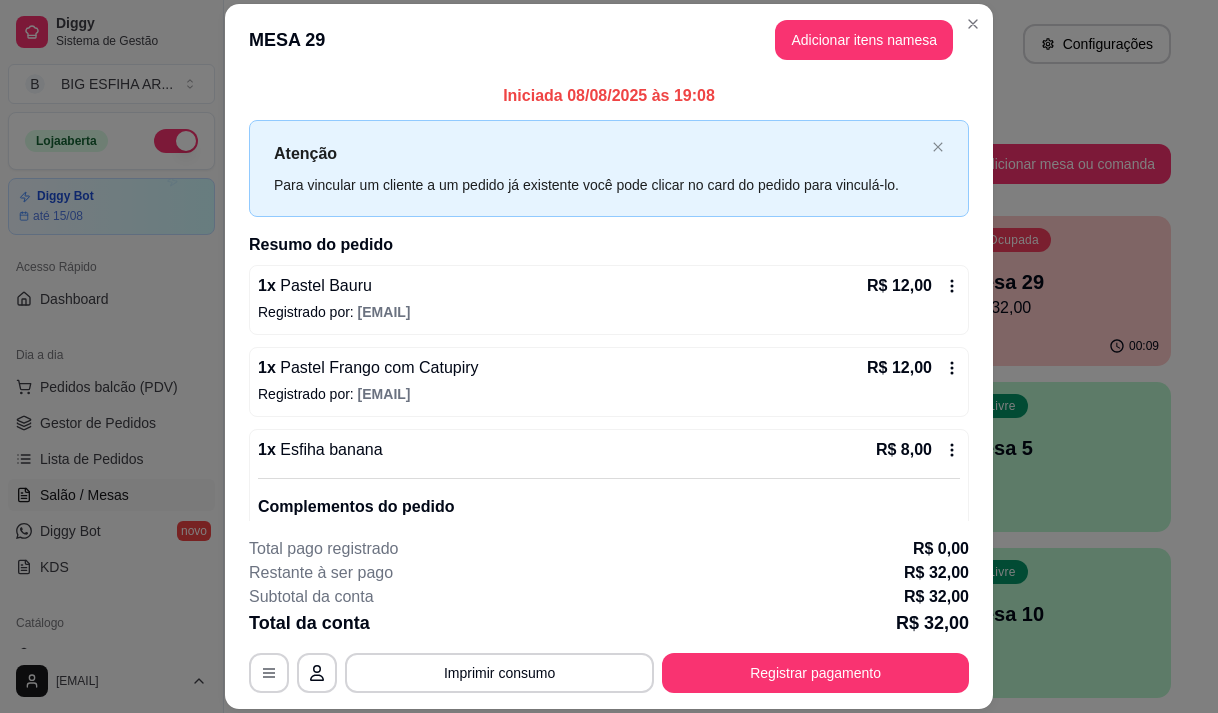 scroll, scrollTop: 98, scrollLeft: 0, axis: vertical 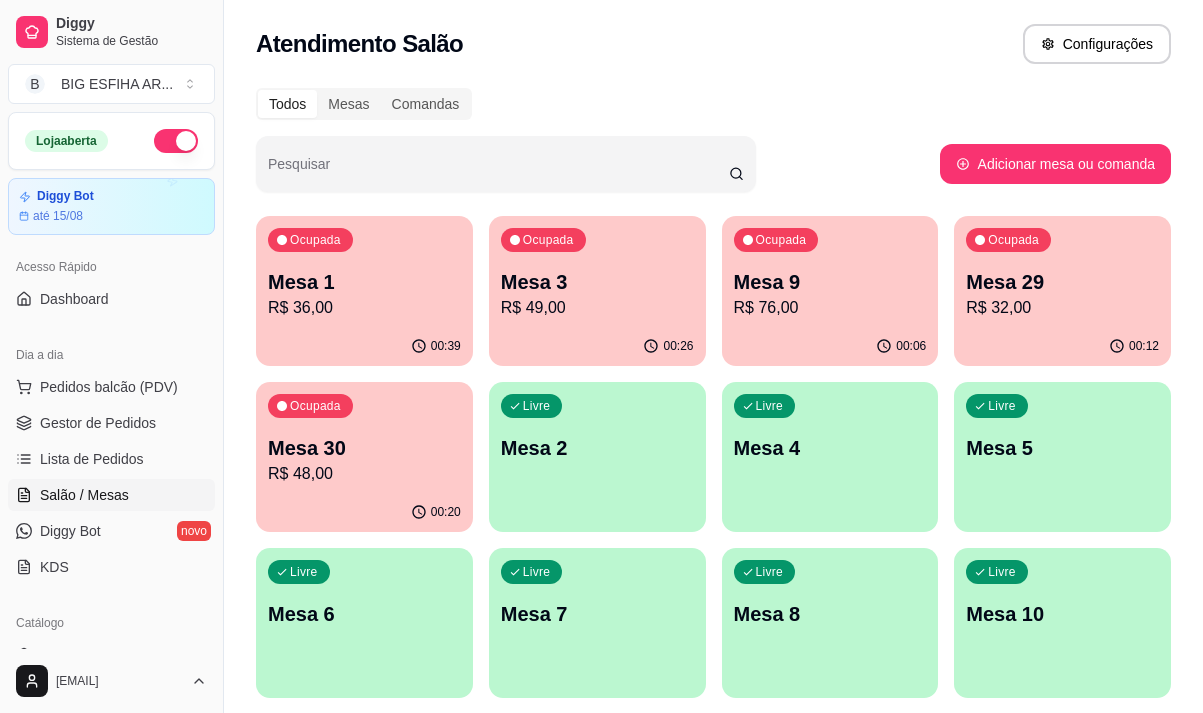 click on "R$ 49,00" at bounding box center [597, 308] 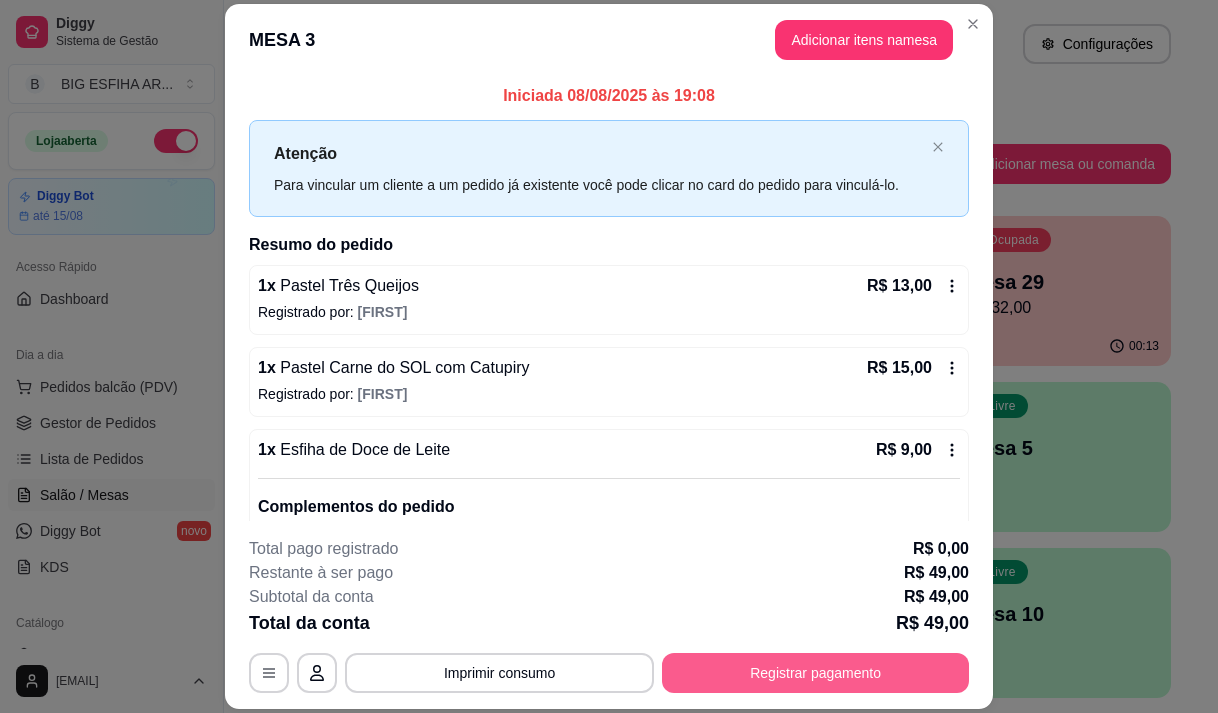 click on "Registrar pagamento" at bounding box center (815, 673) 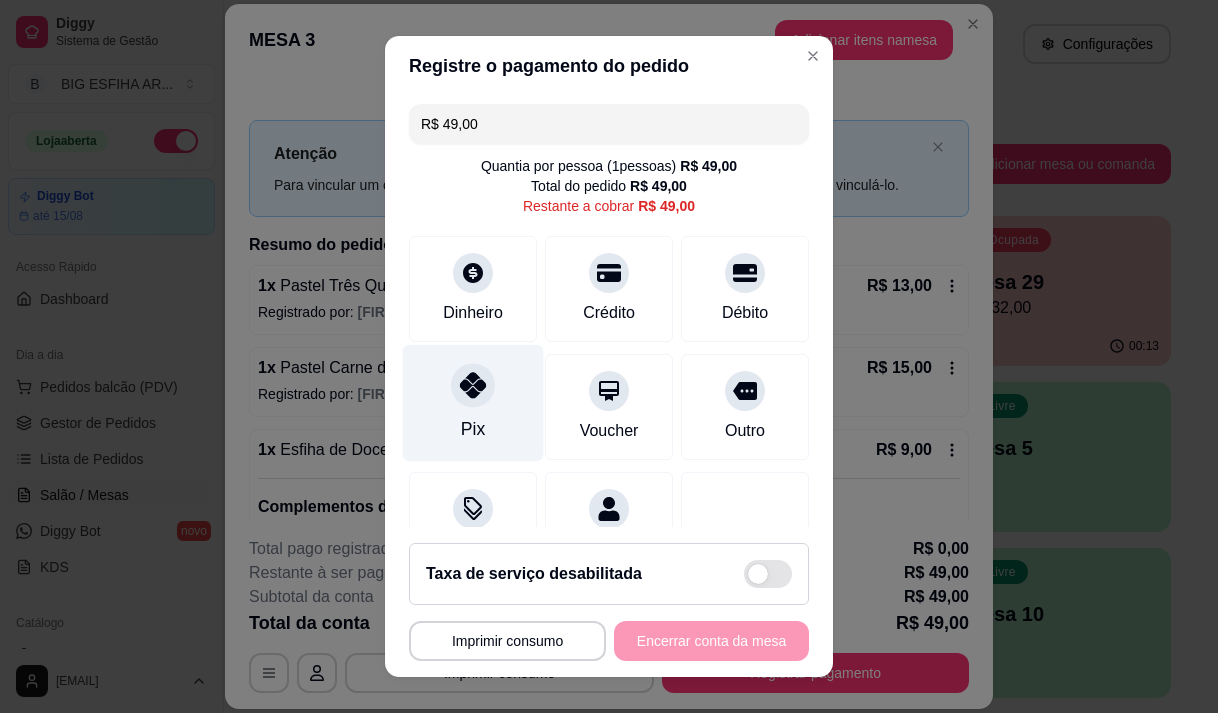 click on "Pix" at bounding box center [473, 402] 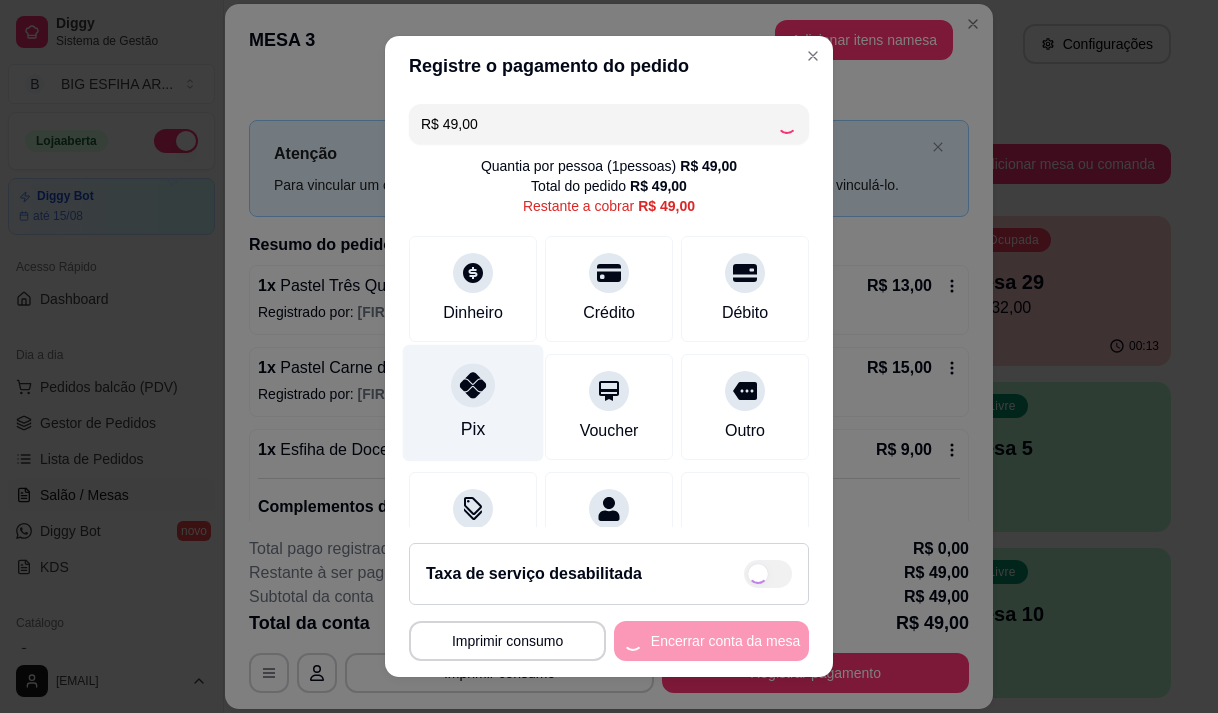 type on "R$ 0,00" 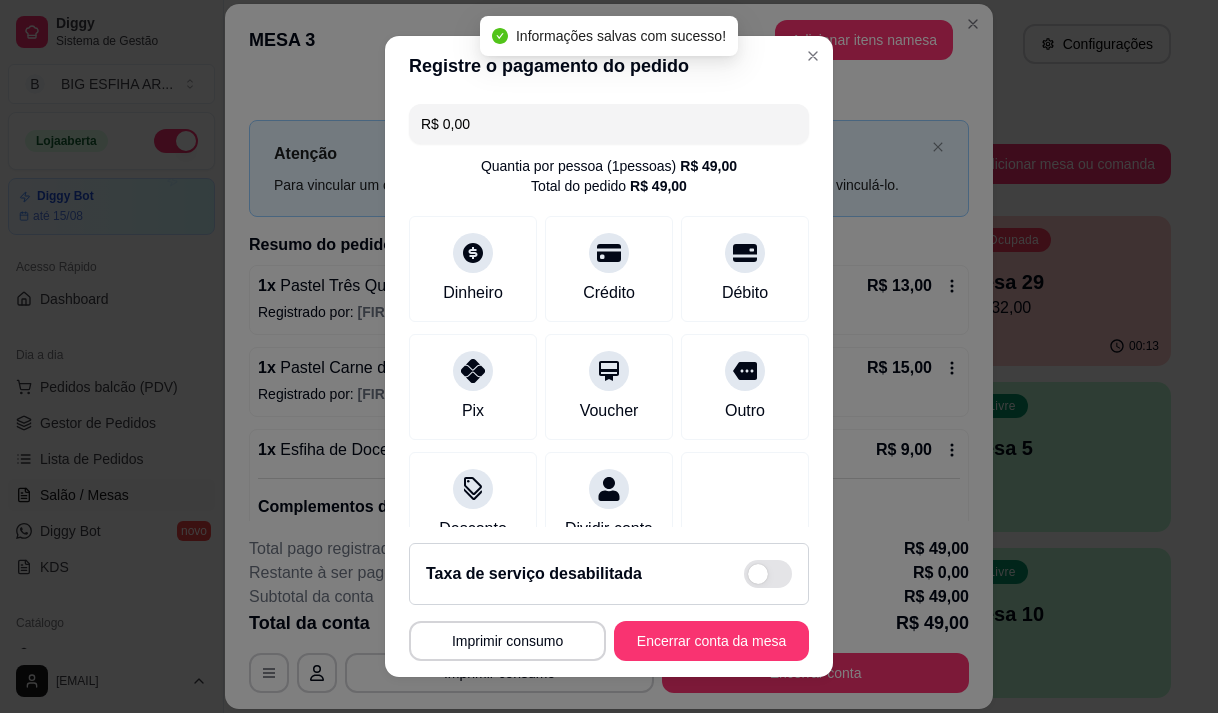 scroll, scrollTop: 166, scrollLeft: 0, axis: vertical 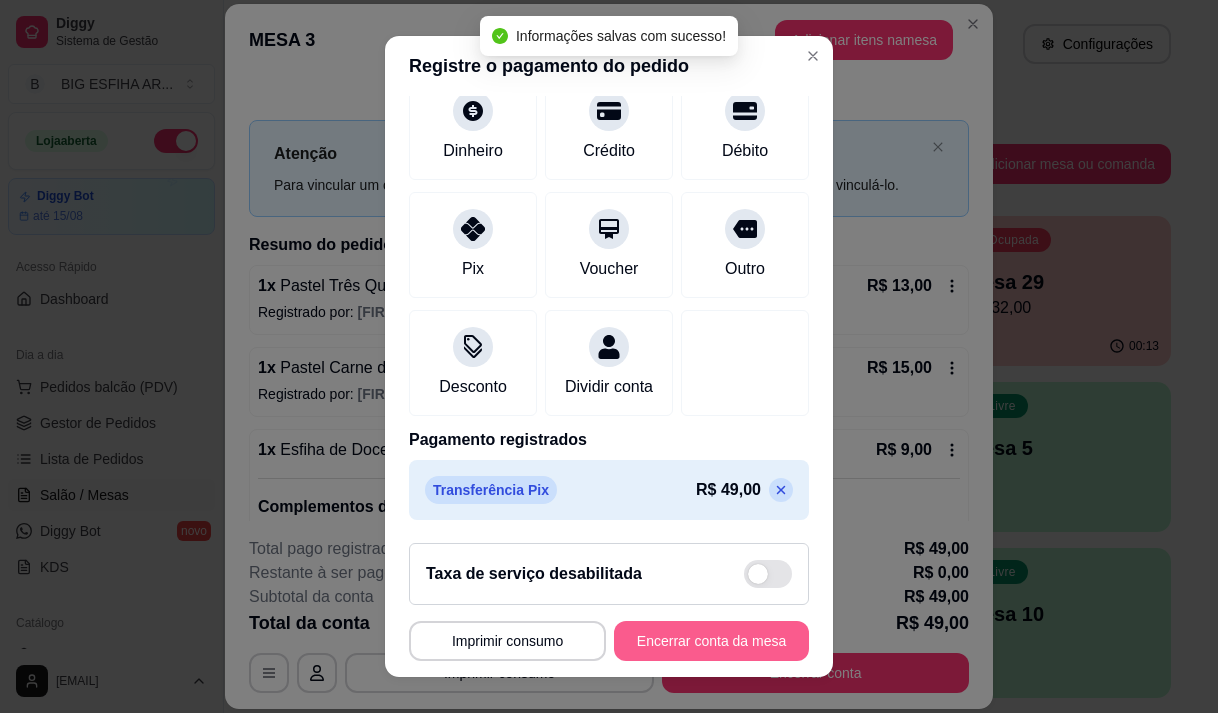 click on "Encerrar conta da mesa" at bounding box center (711, 641) 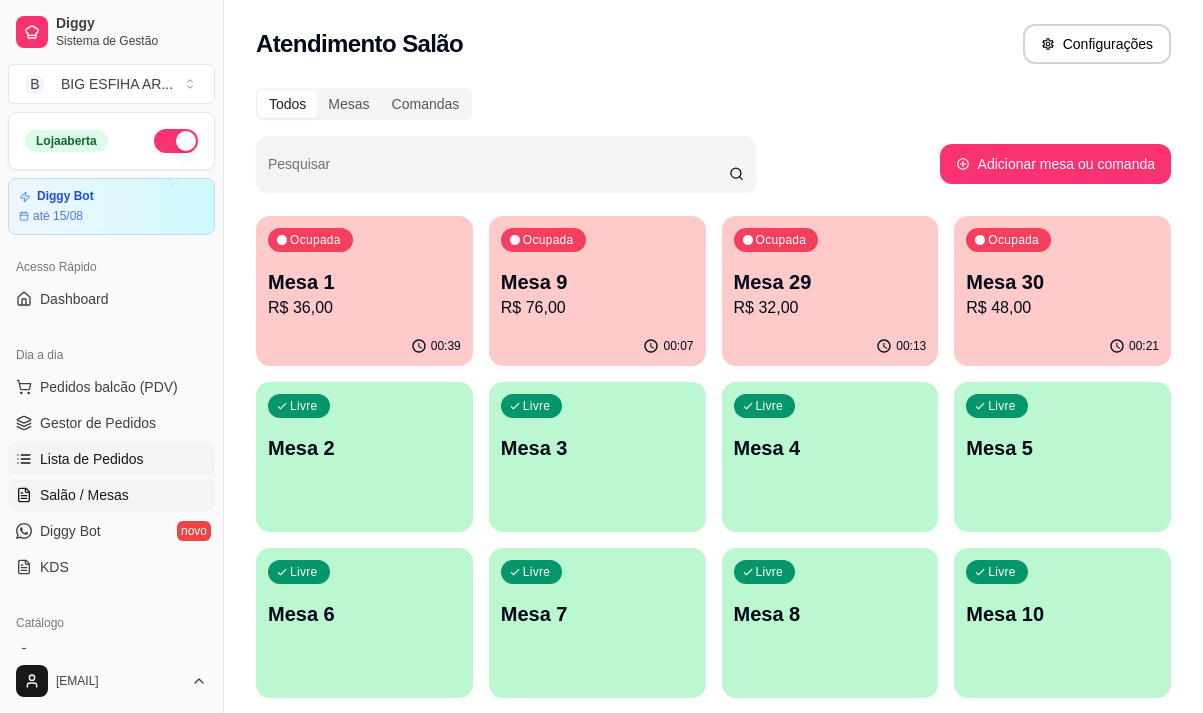 click on "Lista de Pedidos" at bounding box center (92, 459) 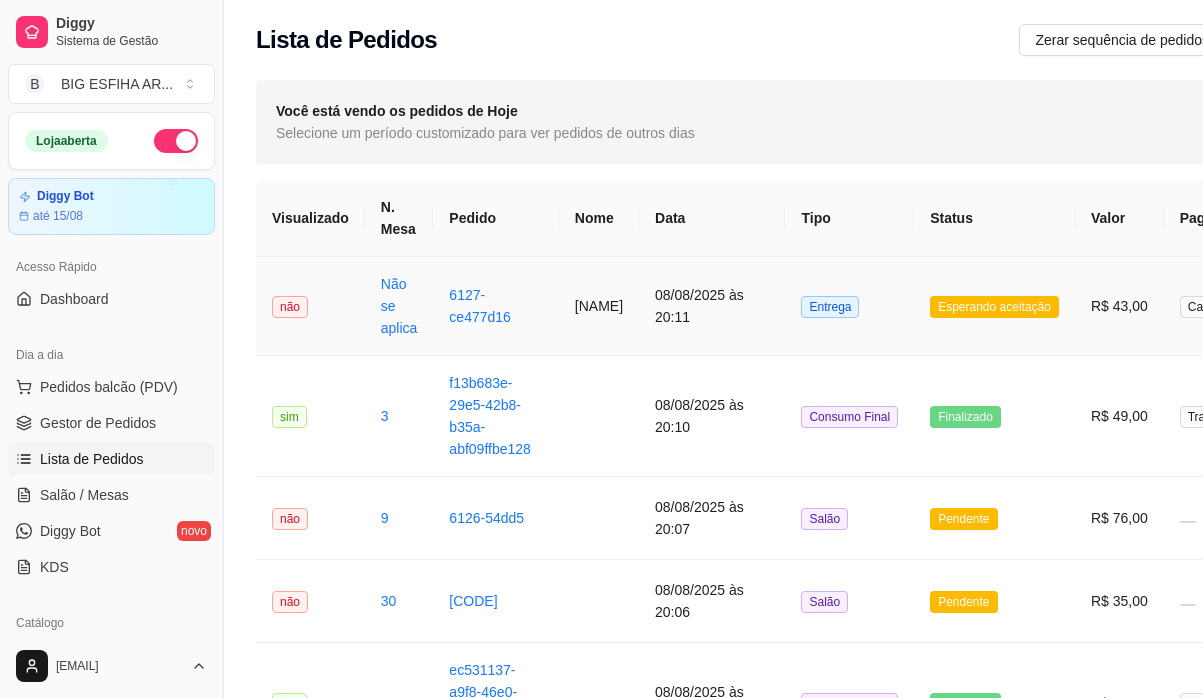 click on "Jarina Rafaela Lemos" at bounding box center [599, 306] 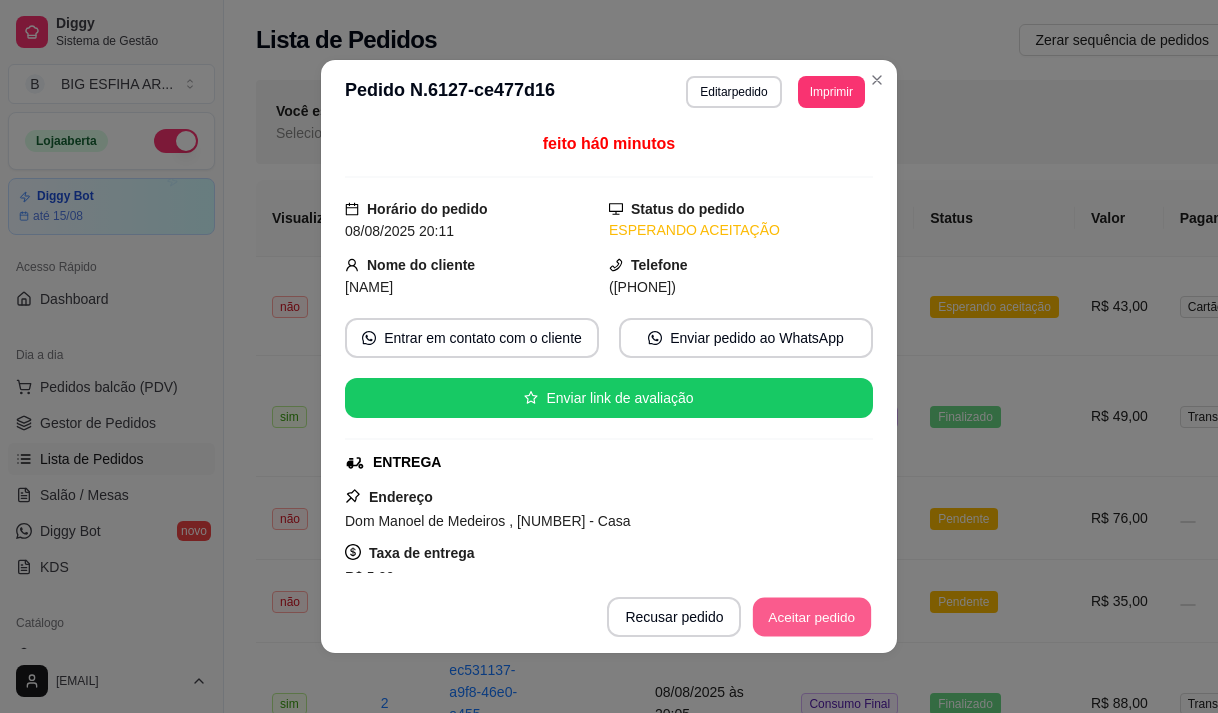 click on "Aceitar pedido" at bounding box center (812, 617) 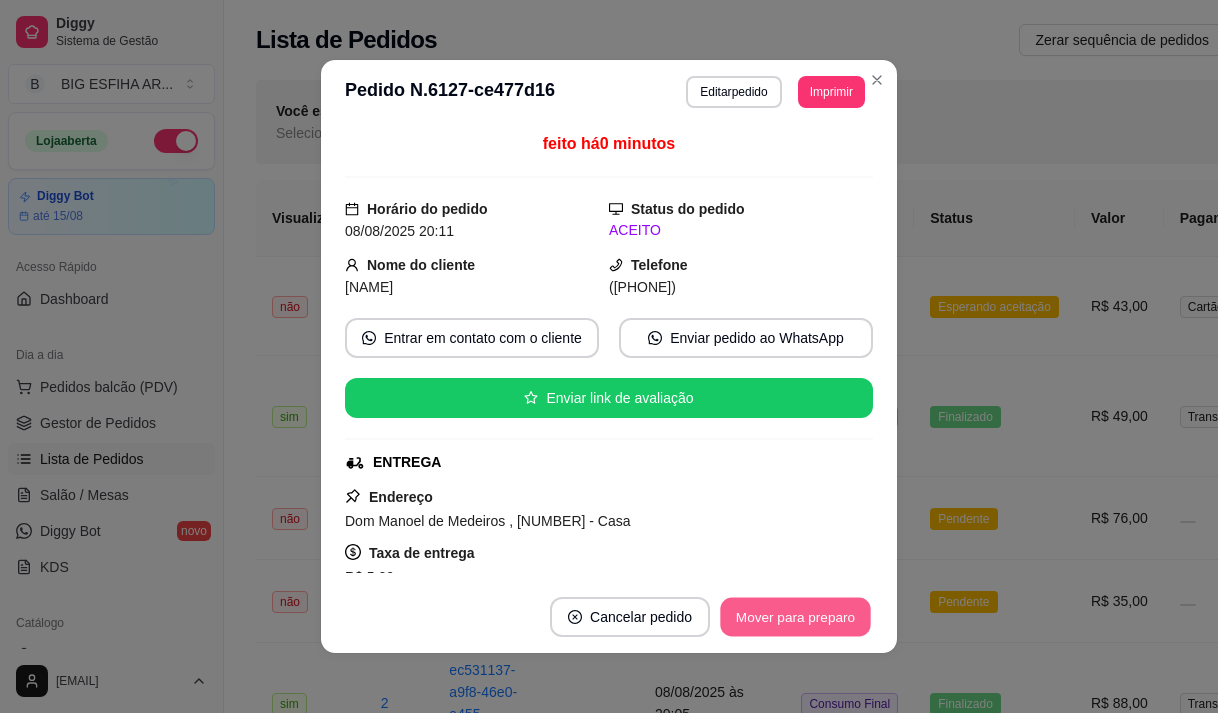 click on "Mover para preparo" at bounding box center (795, 617) 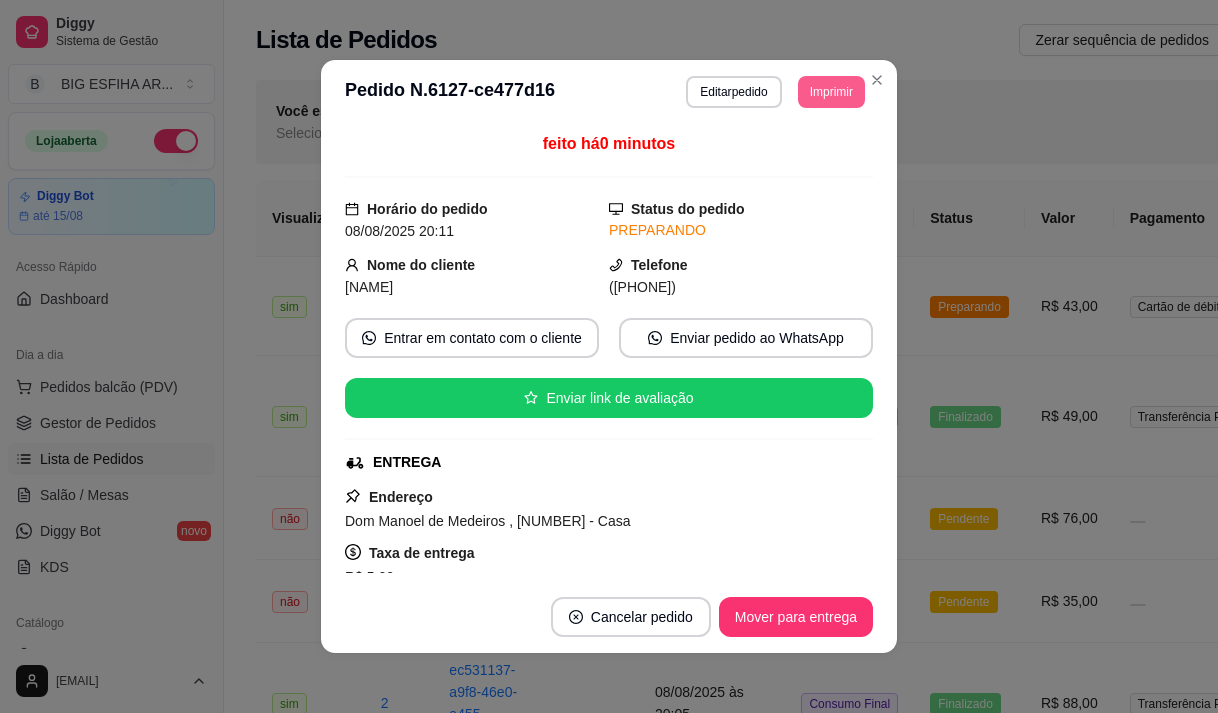 click on "Imprimir" at bounding box center (831, 92) 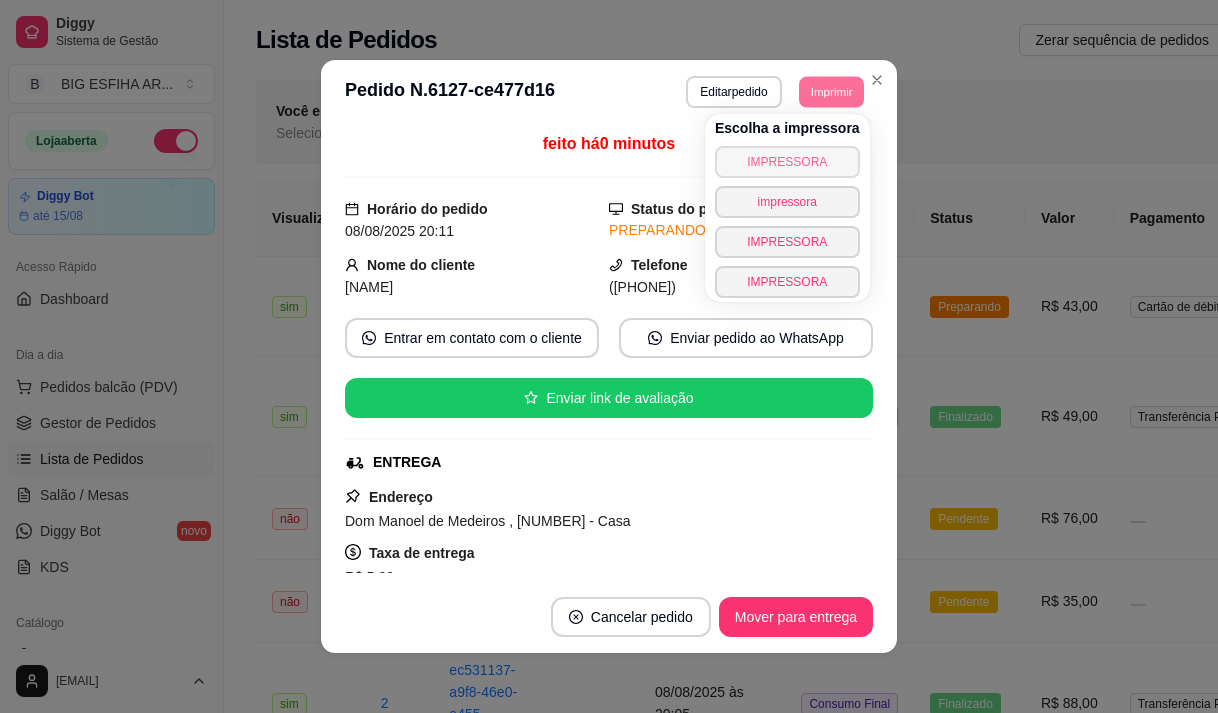 click on "IMPRESSORA" at bounding box center (787, 162) 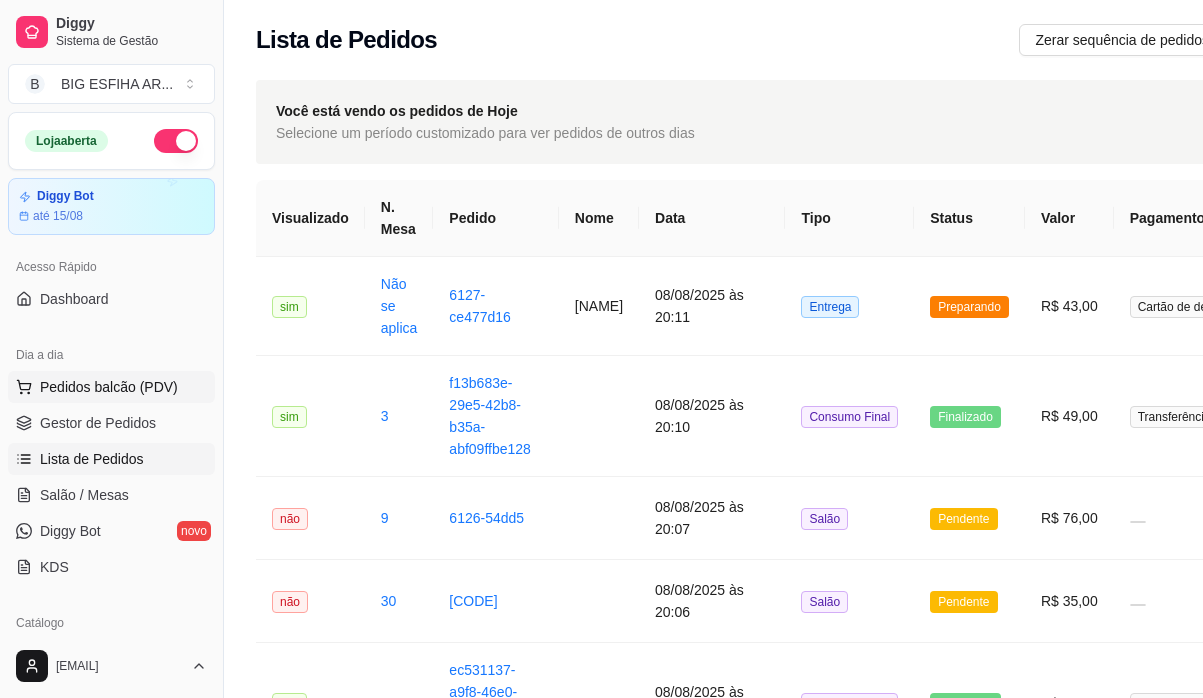 click on "Pedidos balcão (PDV)" at bounding box center [111, 387] 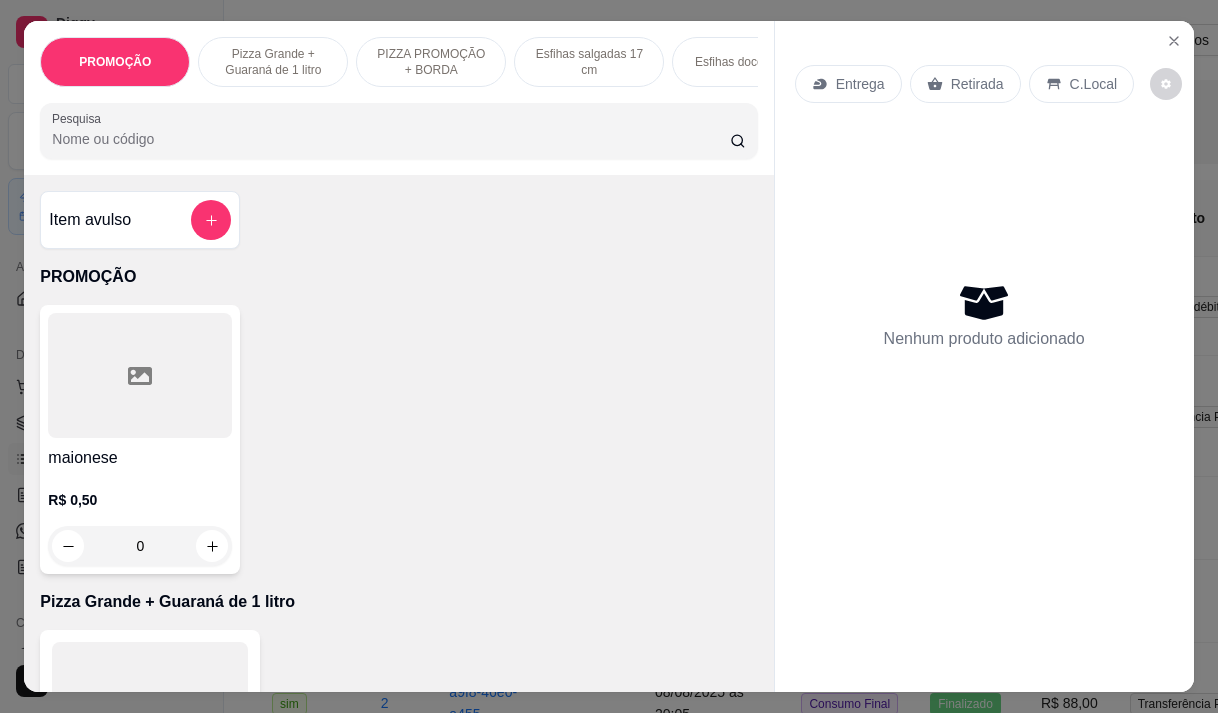 click on "Entrega" at bounding box center (860, 84) 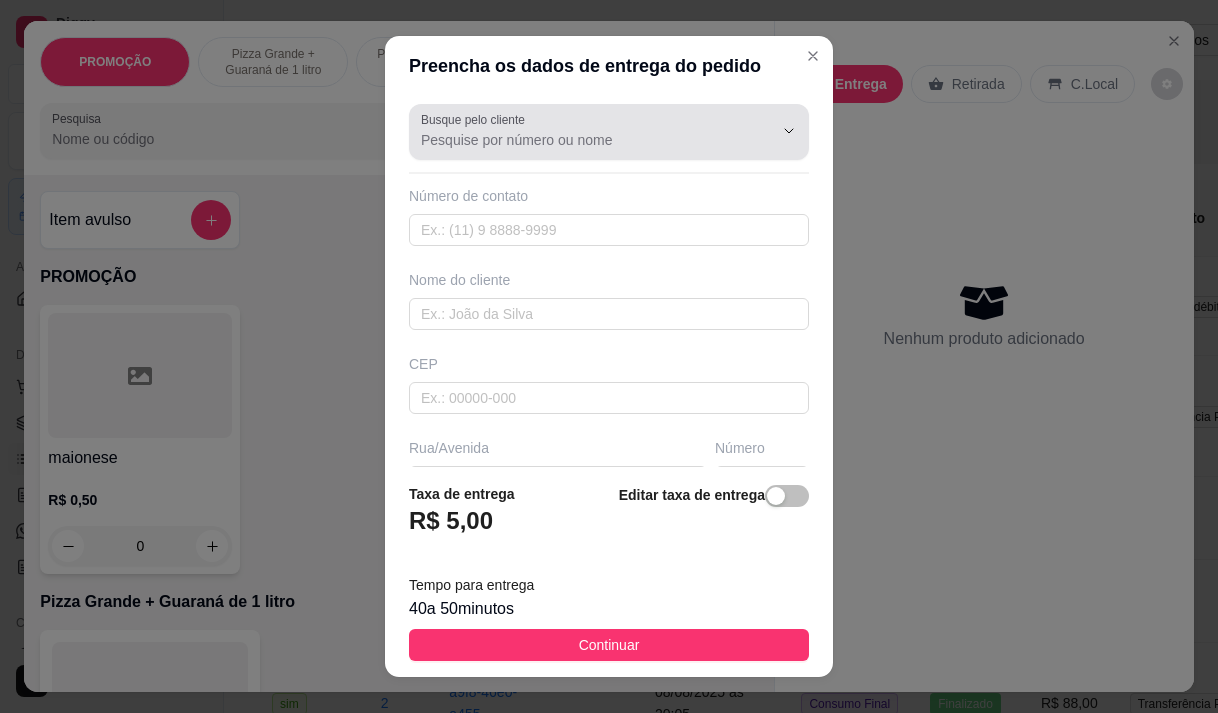 click on "Busque pelo cliente" at bounding box center [581, 140] 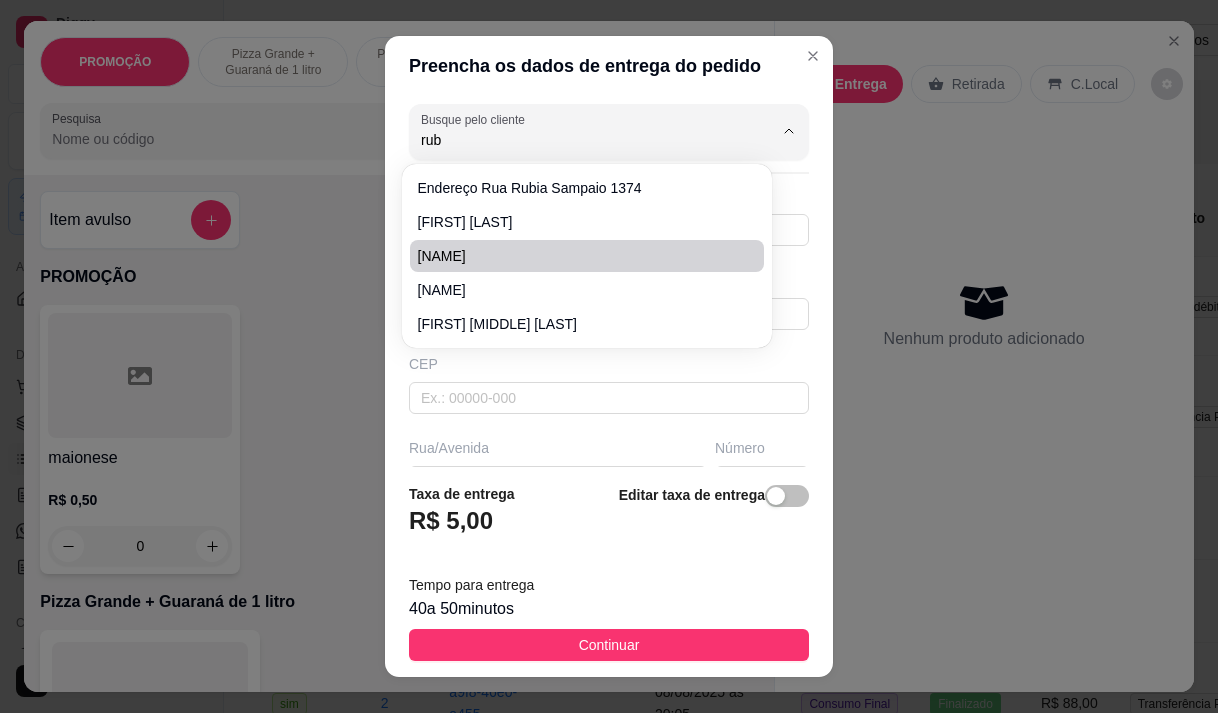 click on "rubens" at bounding box center [577, 256] 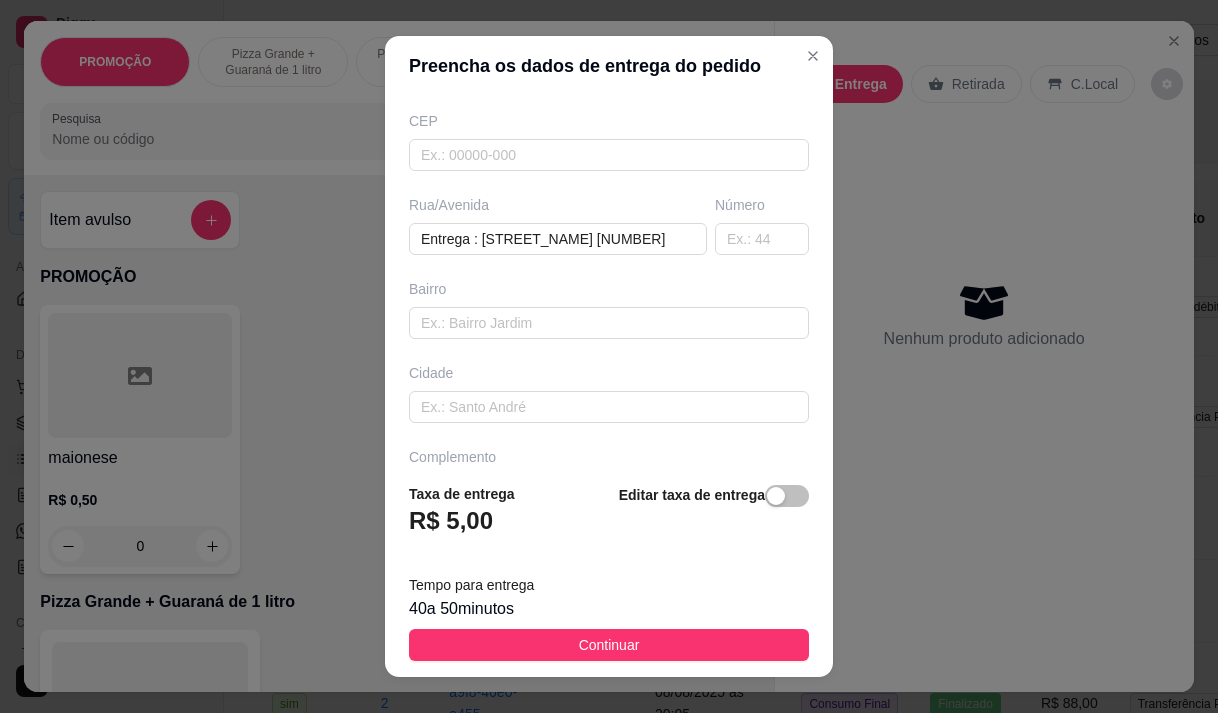 scroll, scrollTop: 300, scrollLeft: 0, axis: vertical 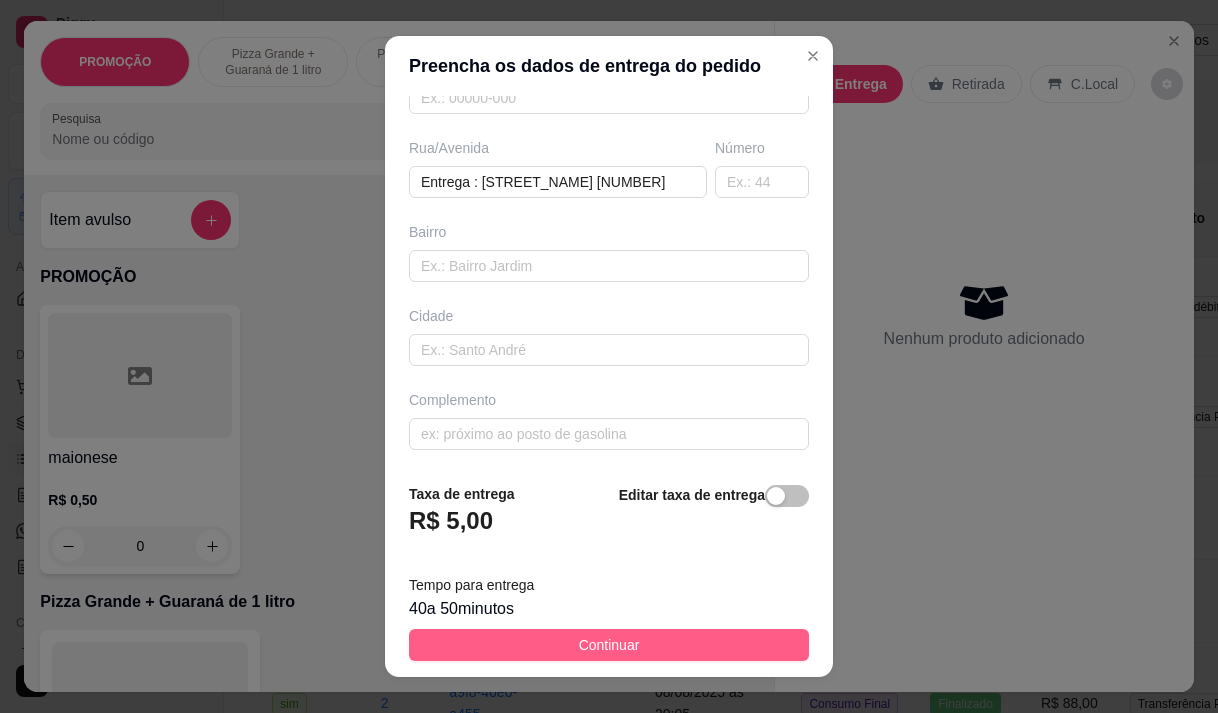 type on "rubens" 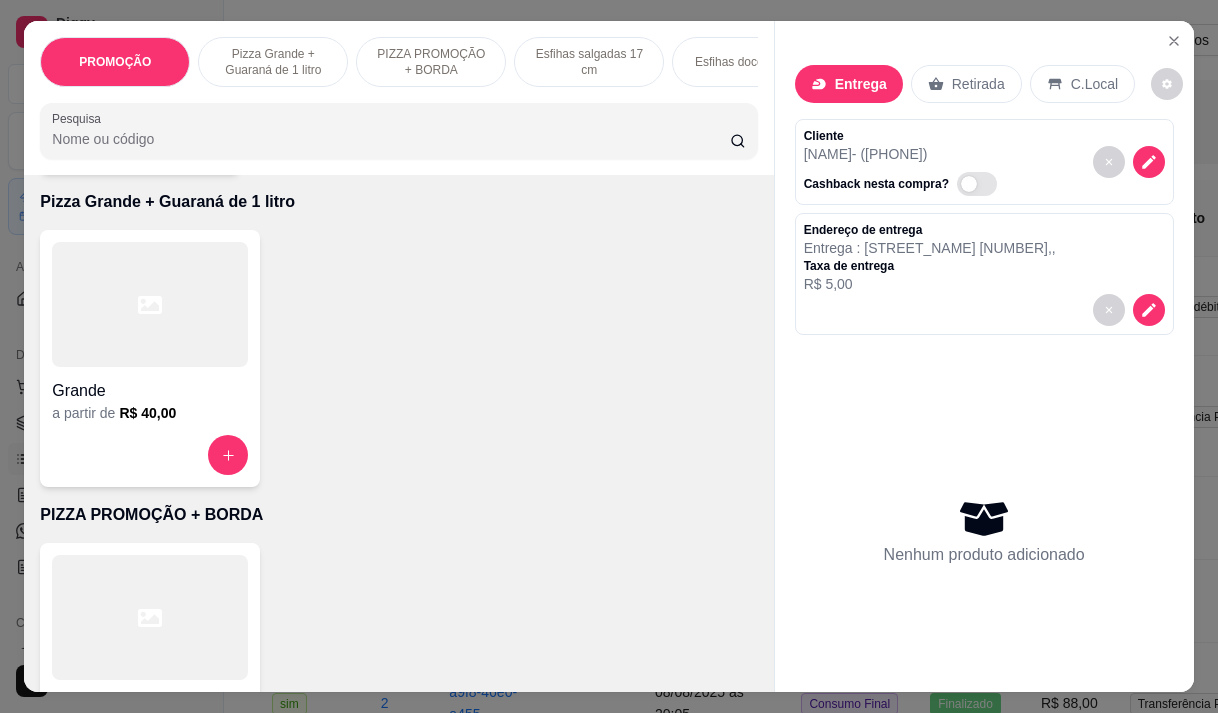 scroll, scrollTop: 700, scrollLeft: 0, axis: vertical 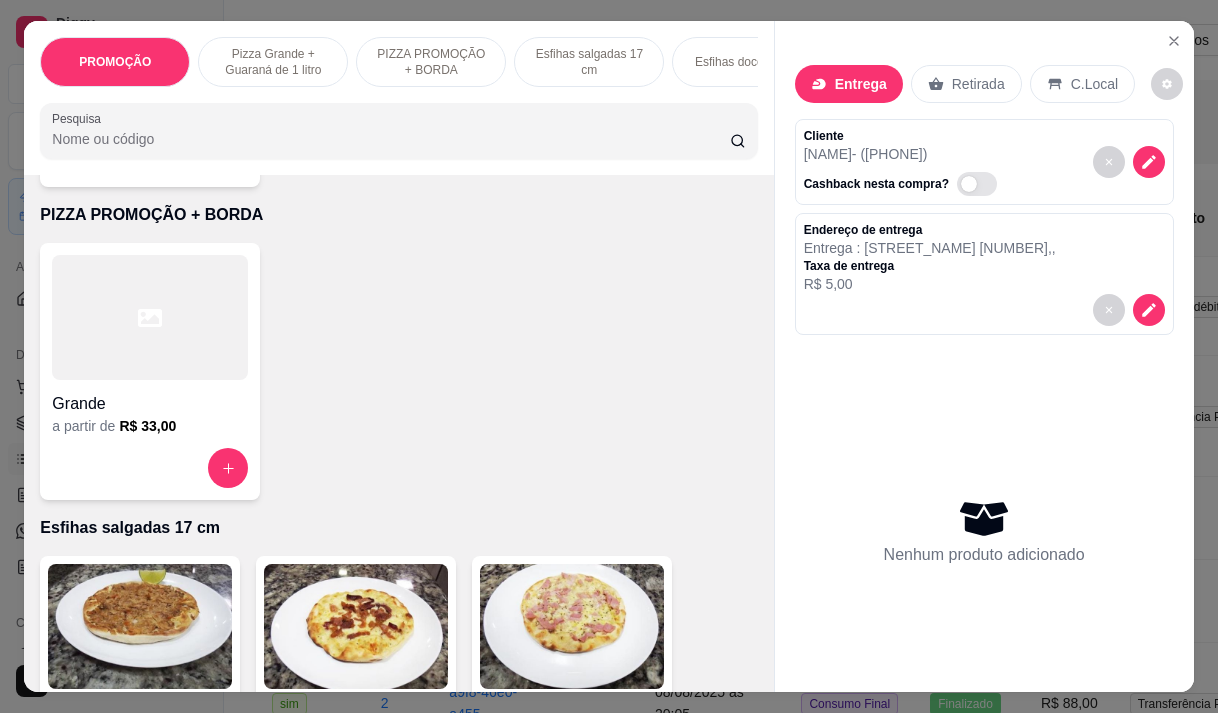 click at bounding box center (150, 468) 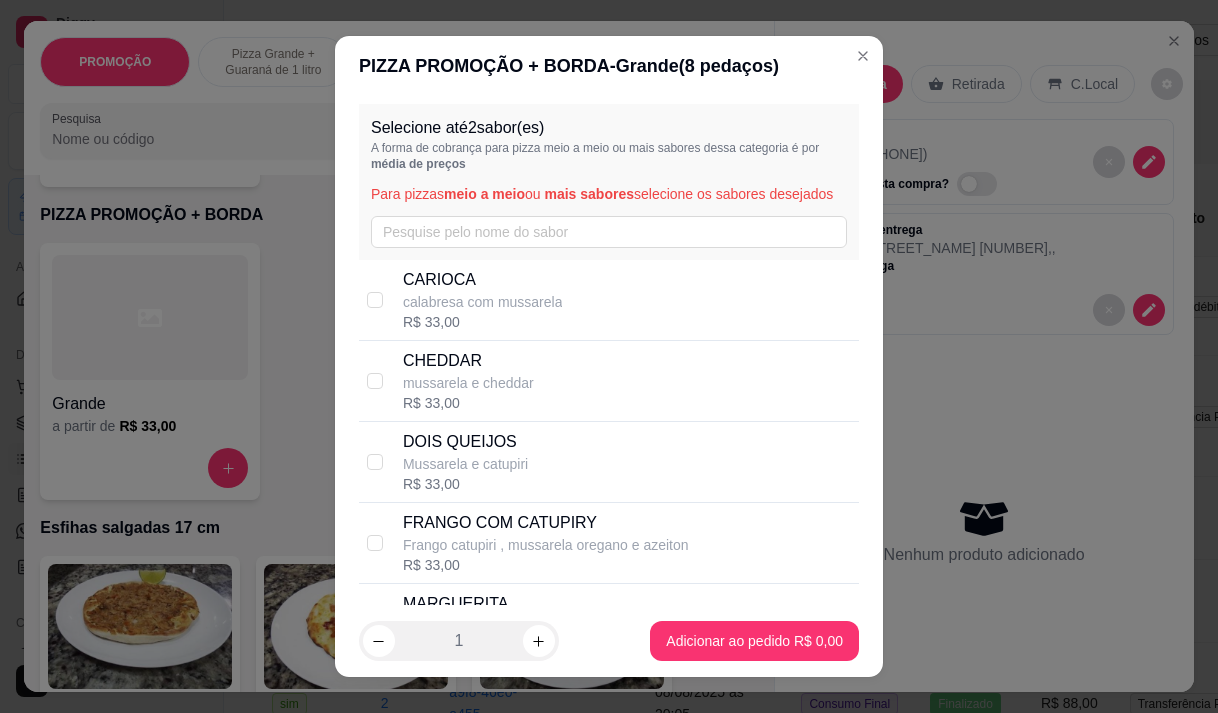 click on "CARIOCA" at bounding box center [483, 280] 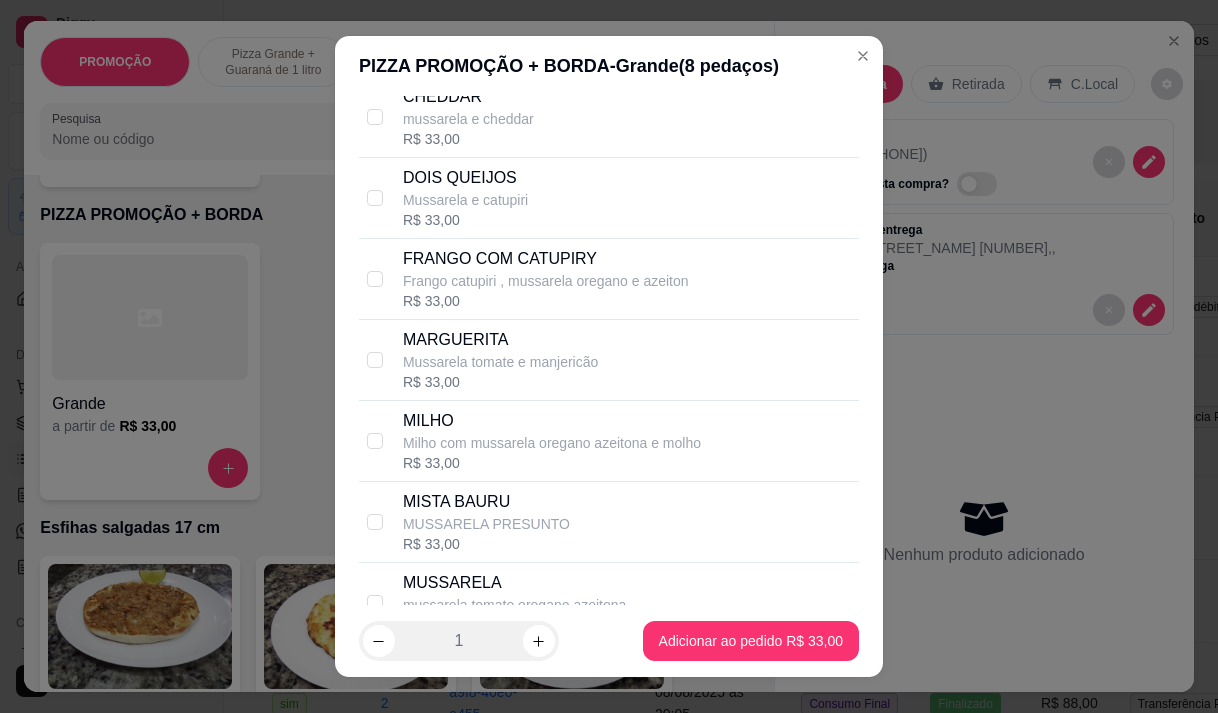 scroll, scrollTop: 300, scrollLeft: 0, axis: vertical 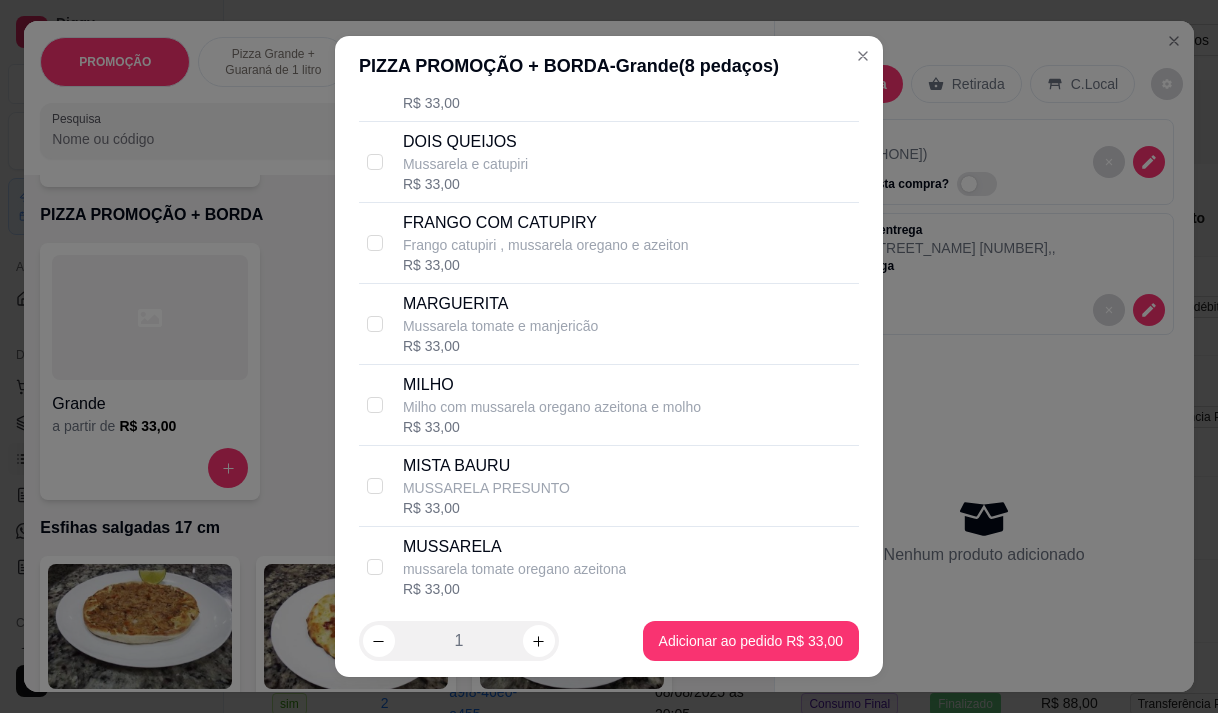 click on "Frango catupiri , mussarela oregano e azeiton" at bounding box center (546, 245) 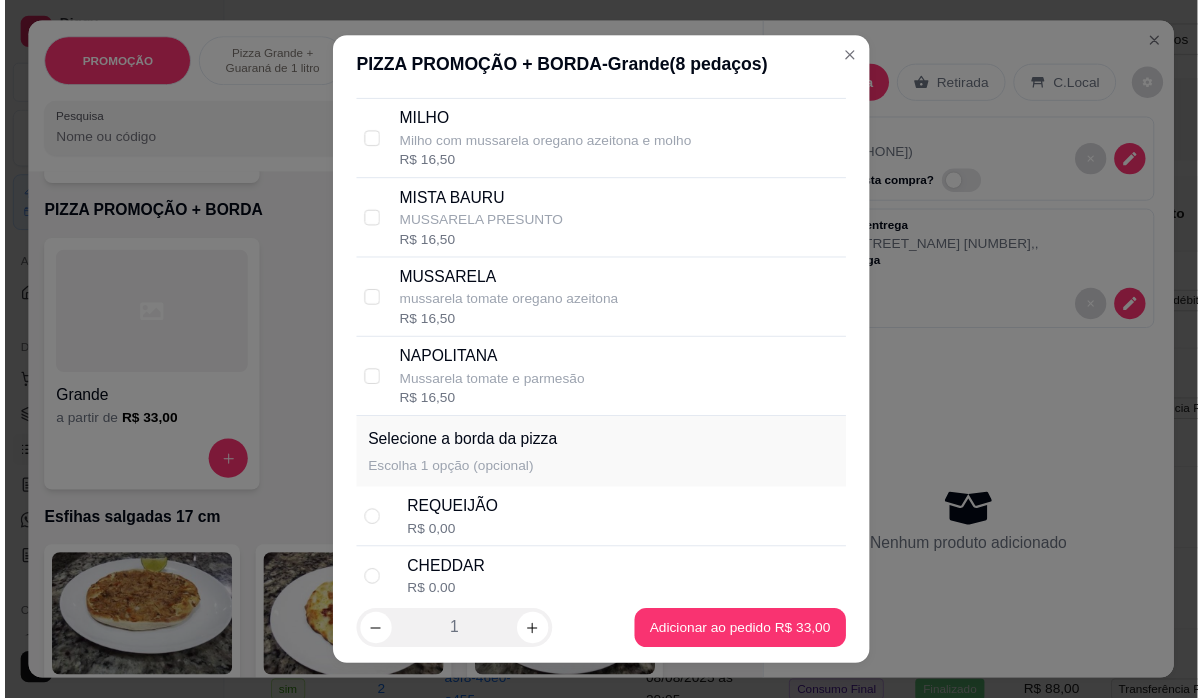 scroll, scrollTop: 685, scrollLeft: 0, axis: vertical 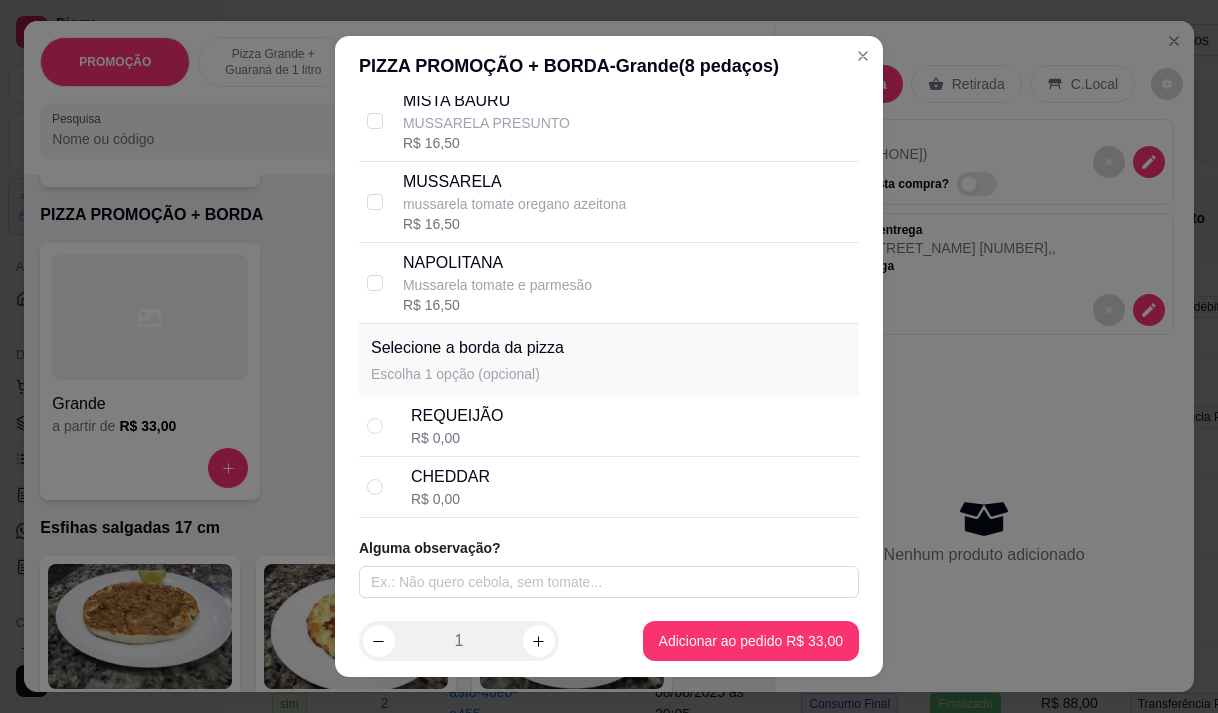 click on "REQUEIJÃO R$ 0,00" at bounding box center (631, 426) 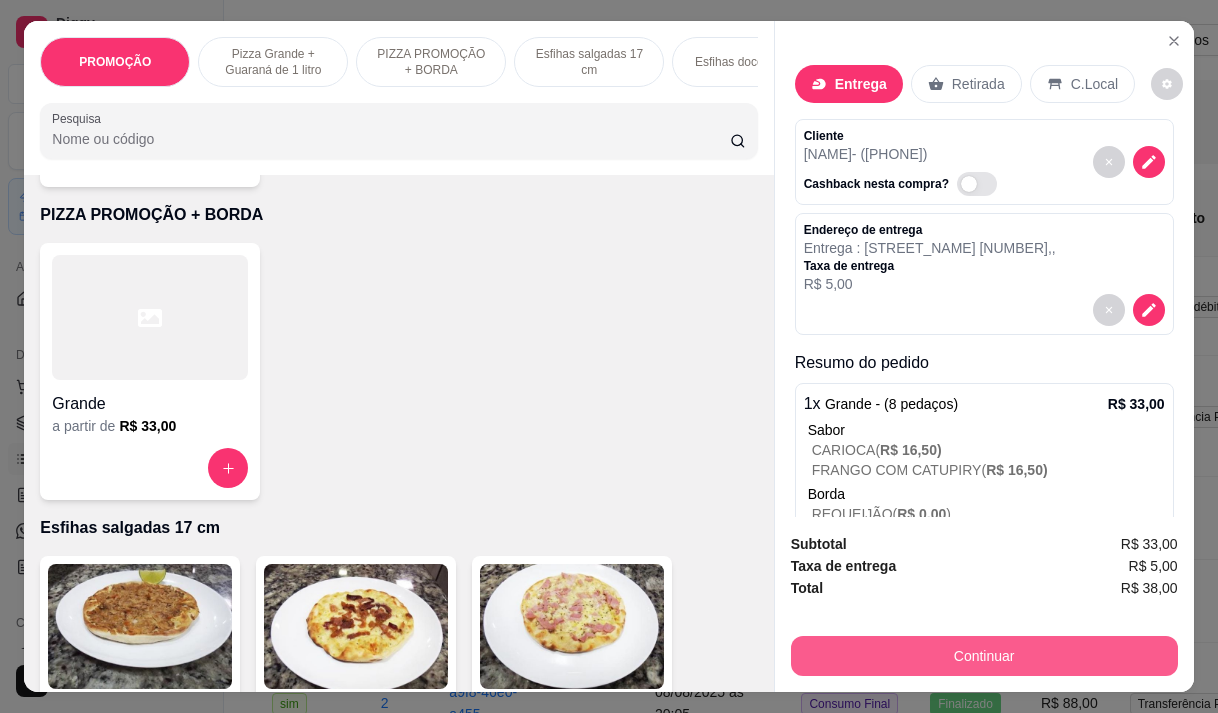 click on "Continuar" at bounding box center [984, 656] 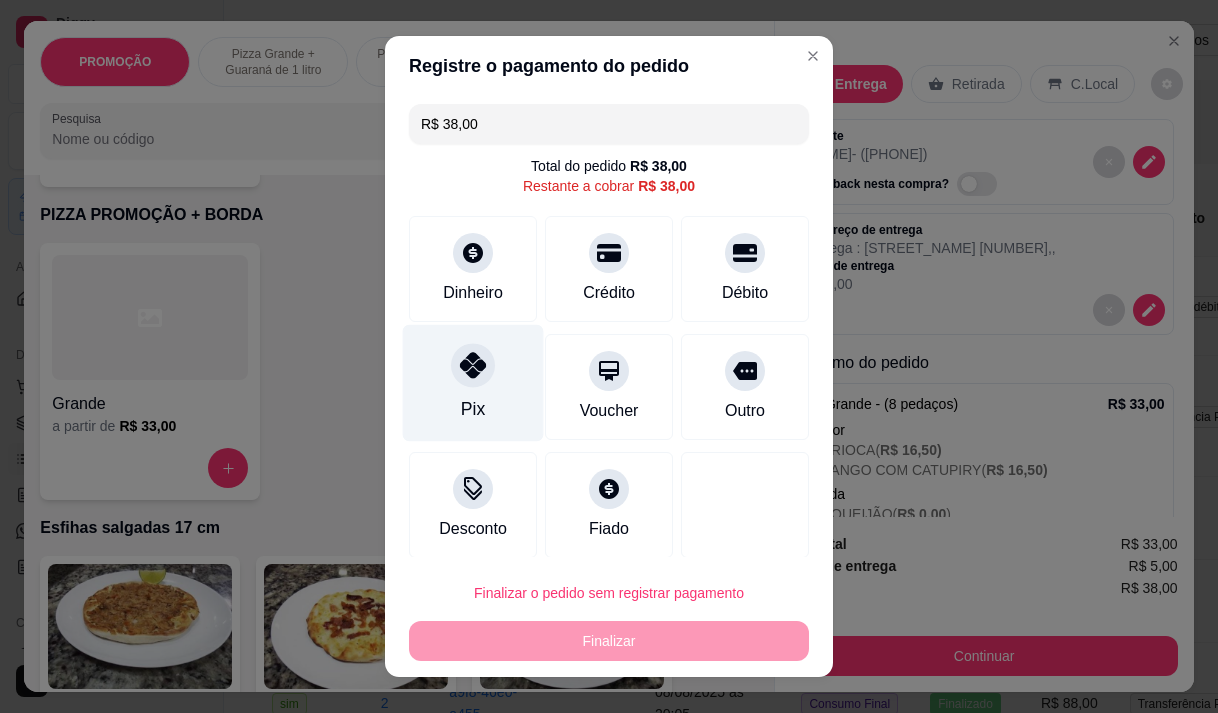 click 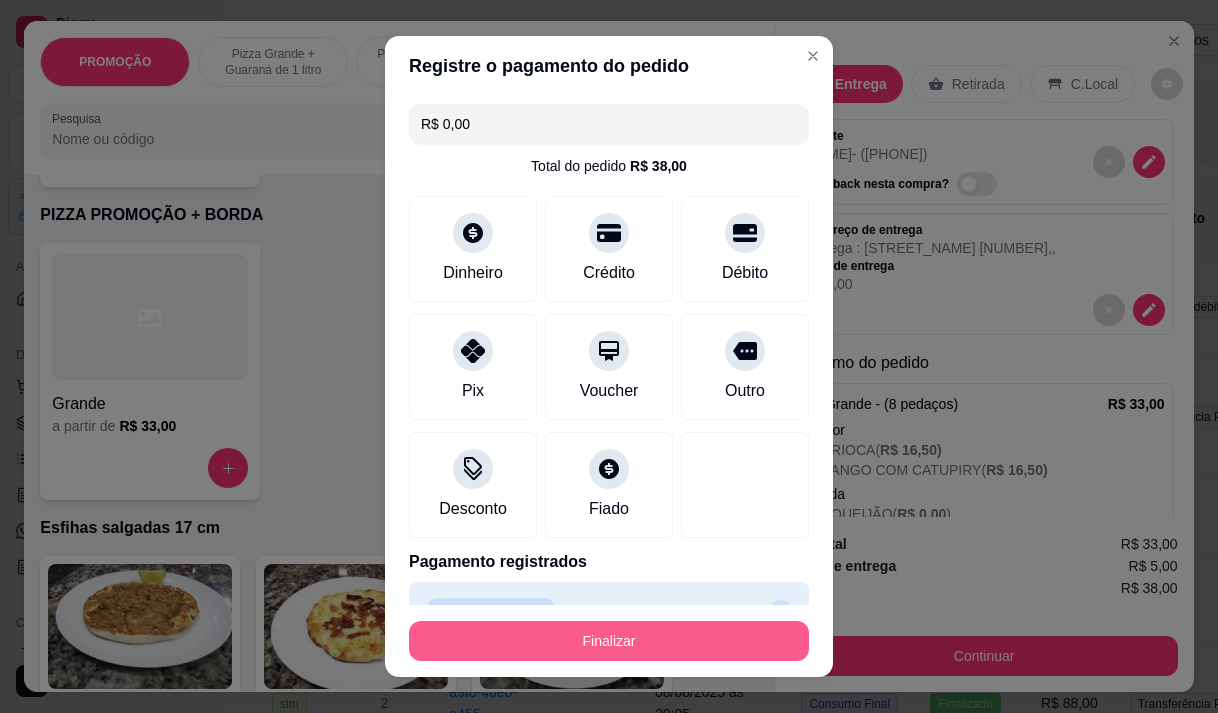 click on "Finalizar" at bounding box center [609, 641] 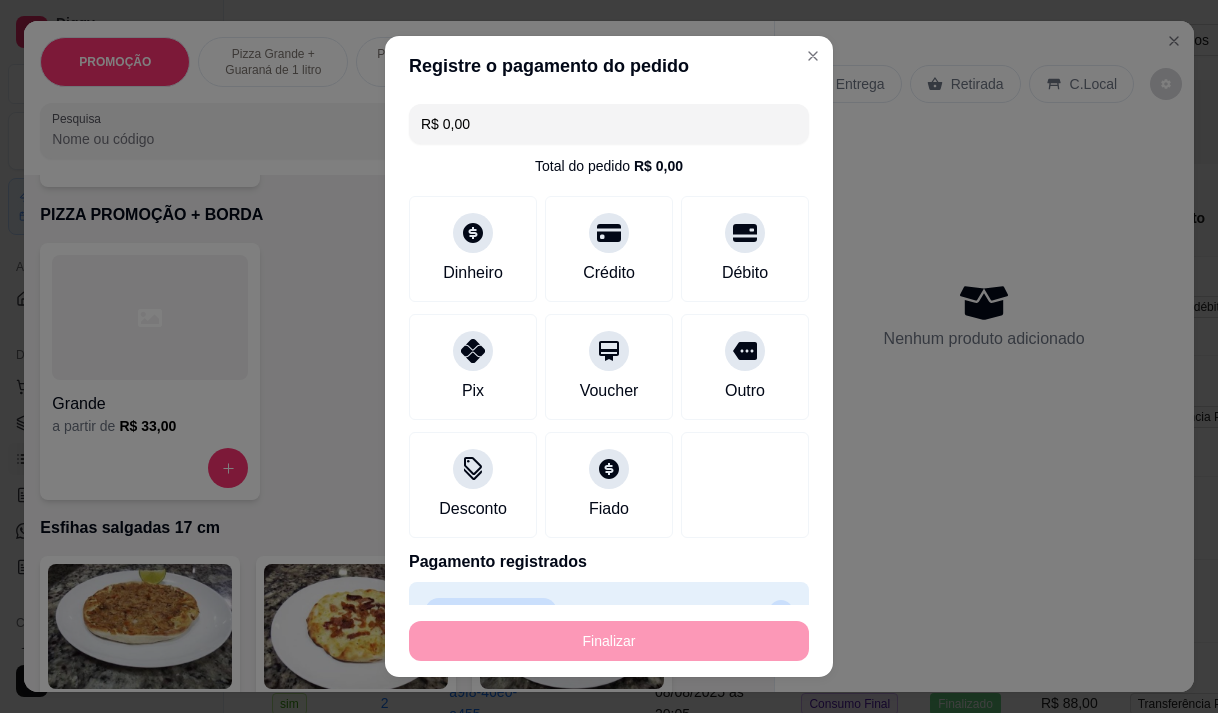 type on "-R$ 38,00" 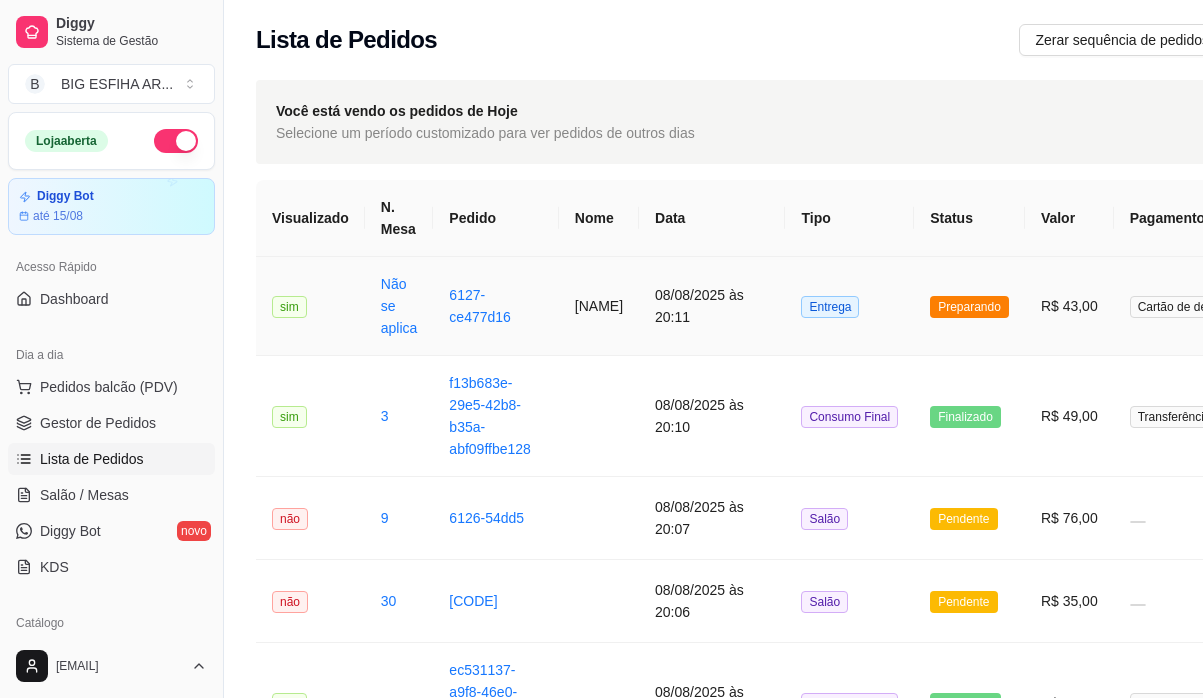click on "Jarina Rafaela Lemos" at bounding box center [599, 306] 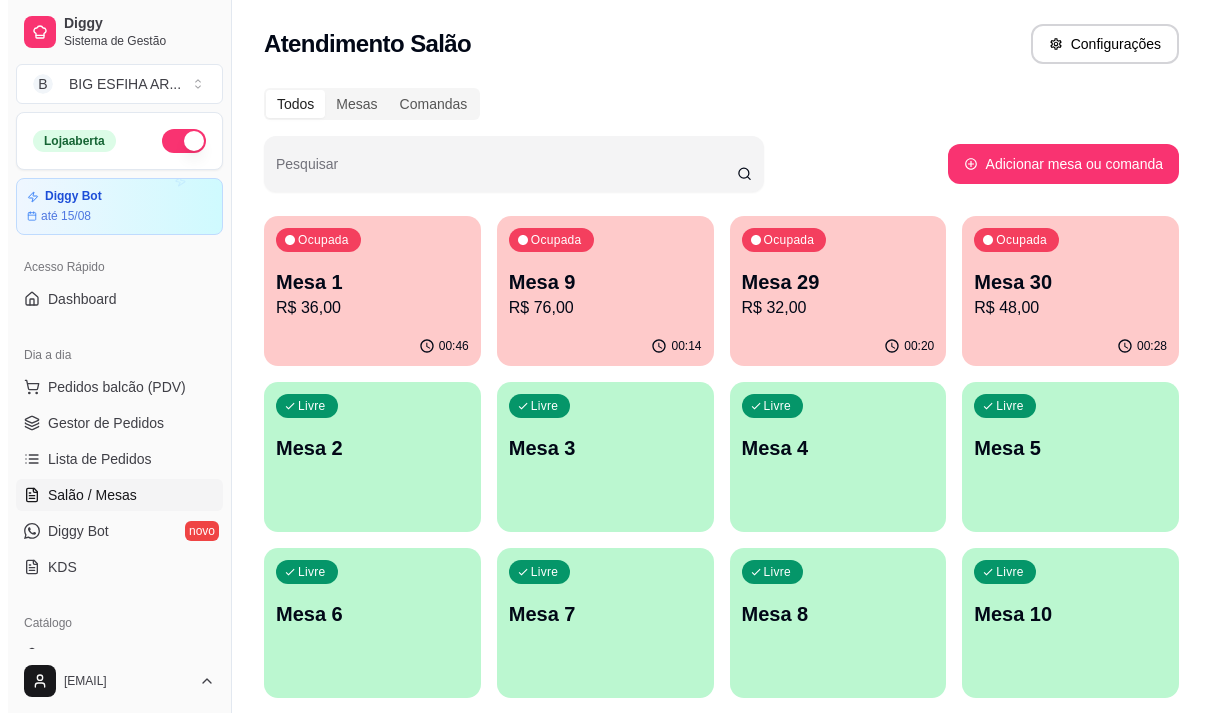 scroll, scrollTop: 0, scrollLeft: 0, axis: both 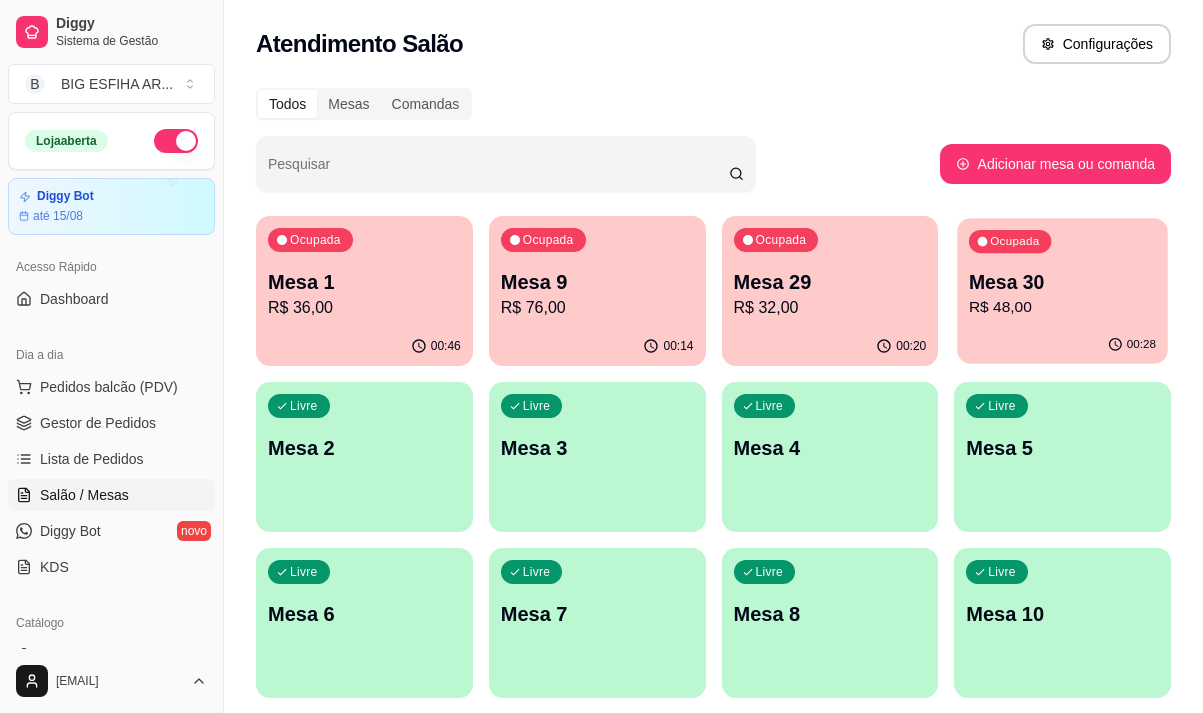 click on "R$ 48,00" at bounding box center (1062, 307) 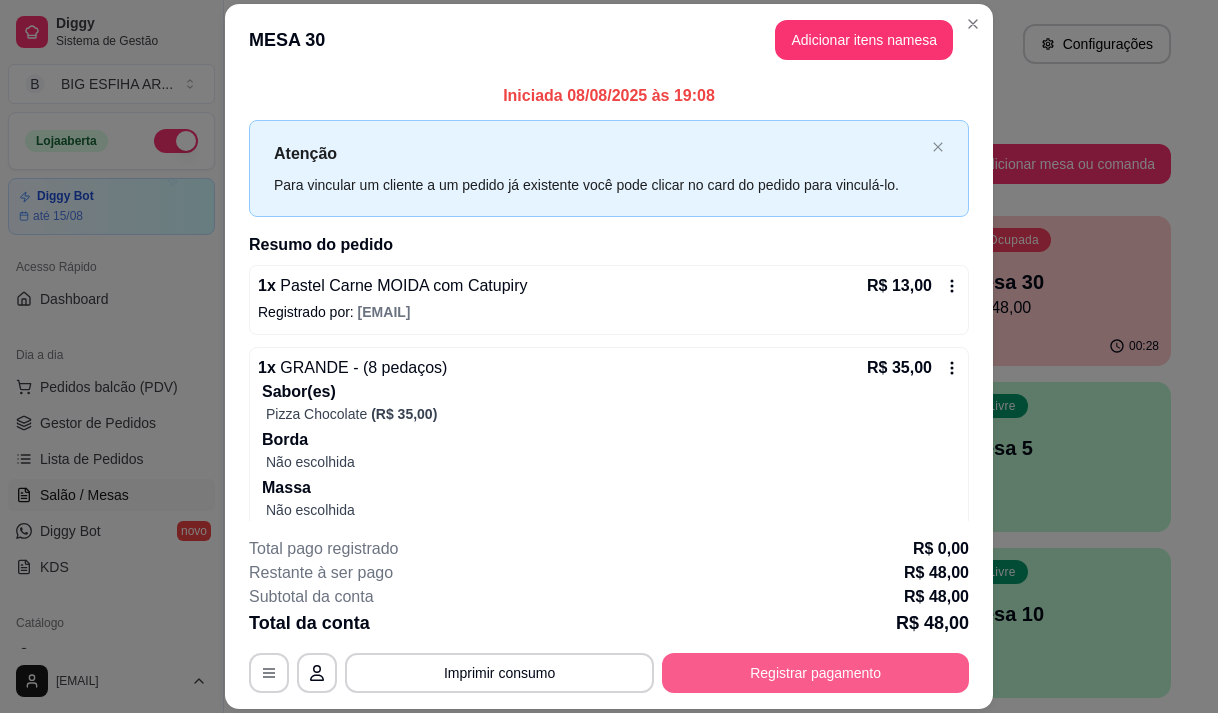 click on "Registrar pagamento" at bounding box center [815, 673] 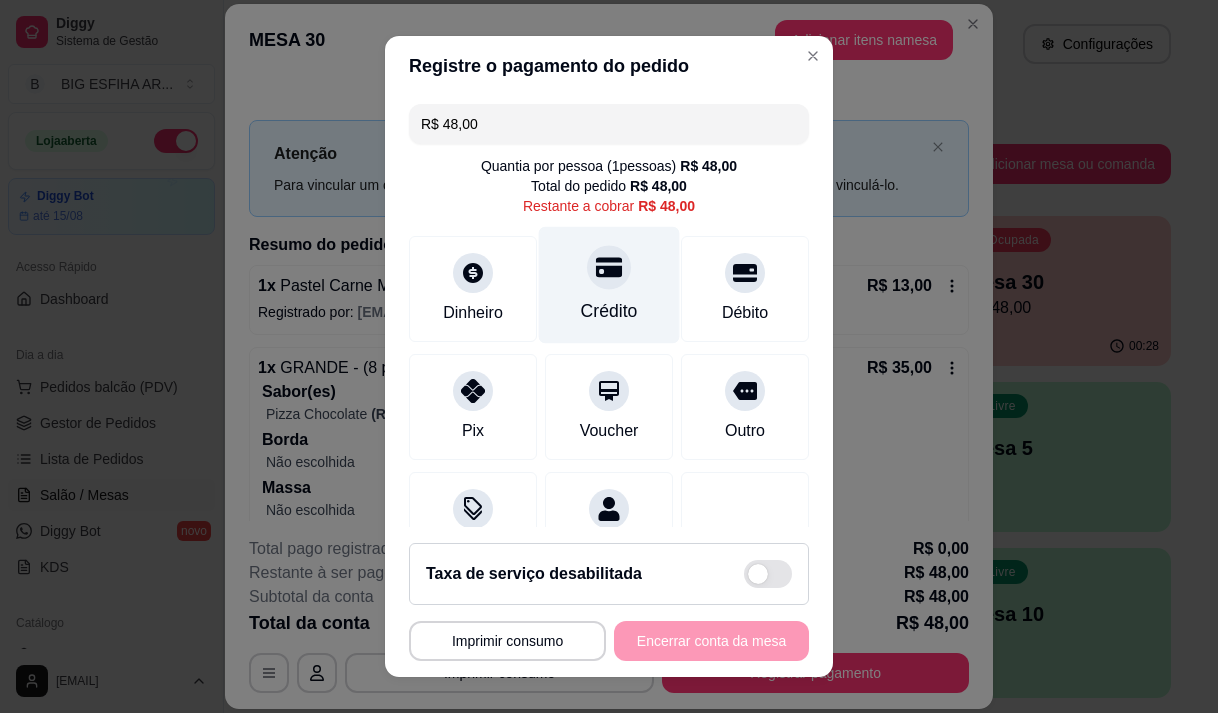 click on "Crédito" at bounding box center (609, 311) 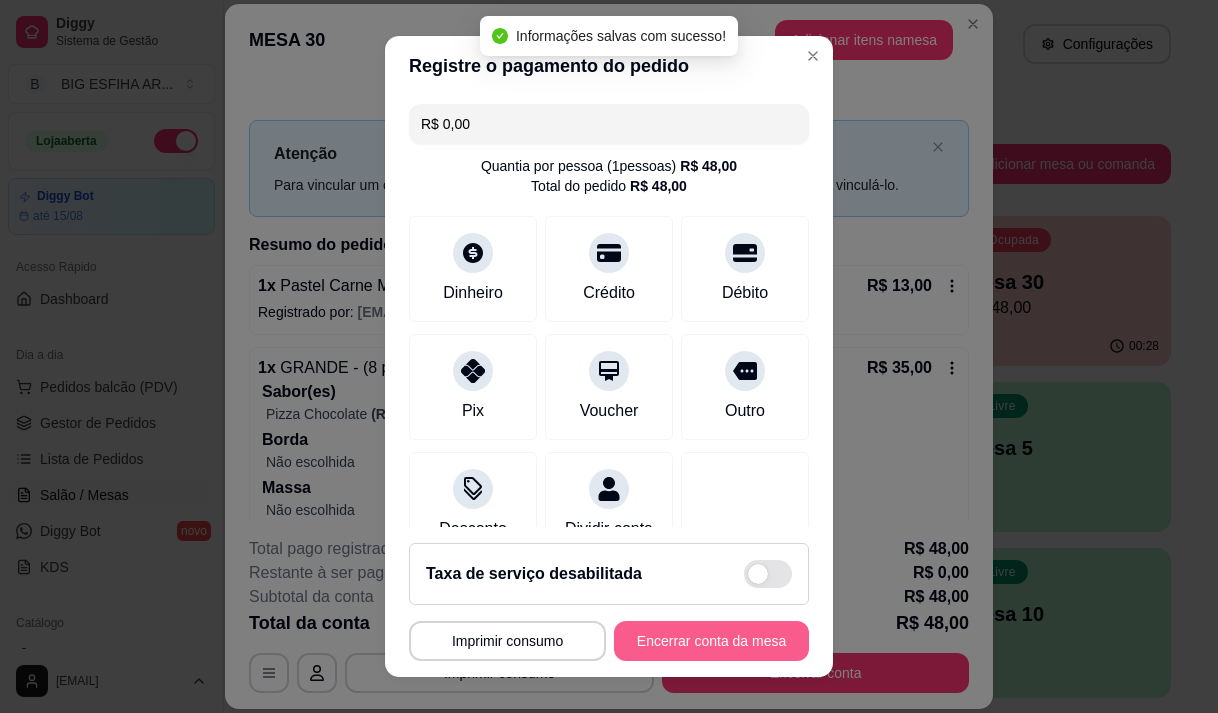type on "R$ 0,00" 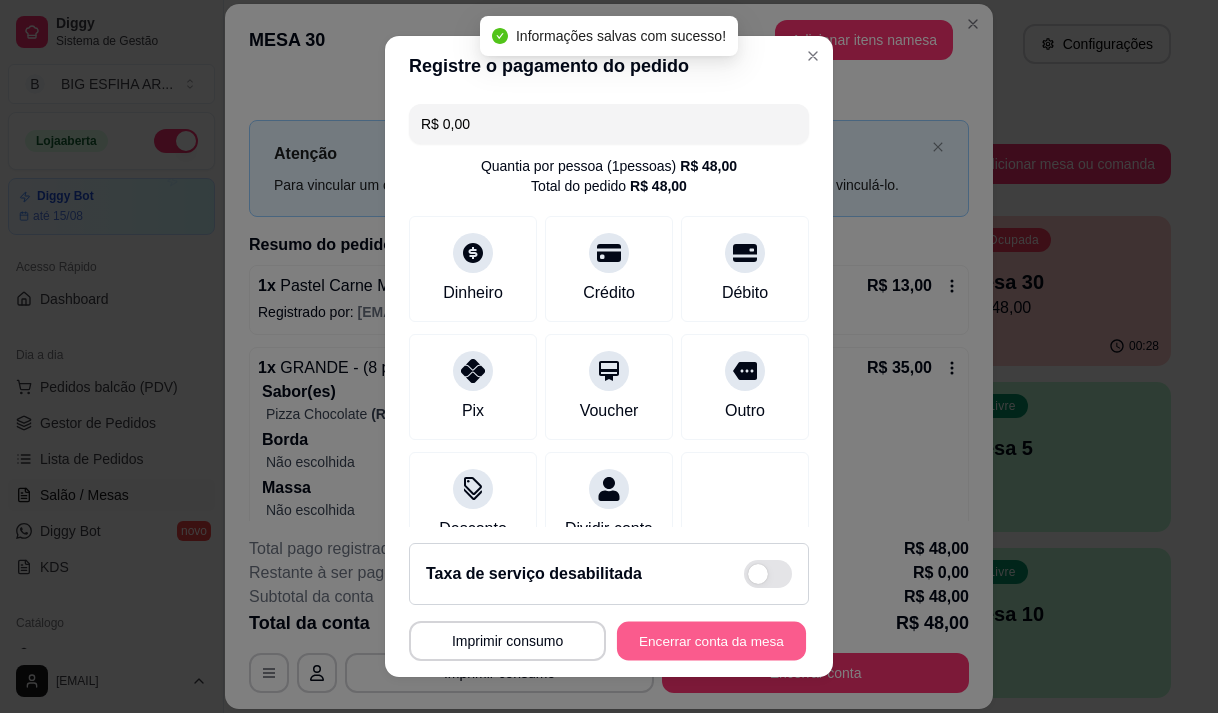 click on "Encerrar conta da mesa" at bounding box center (711, 641) 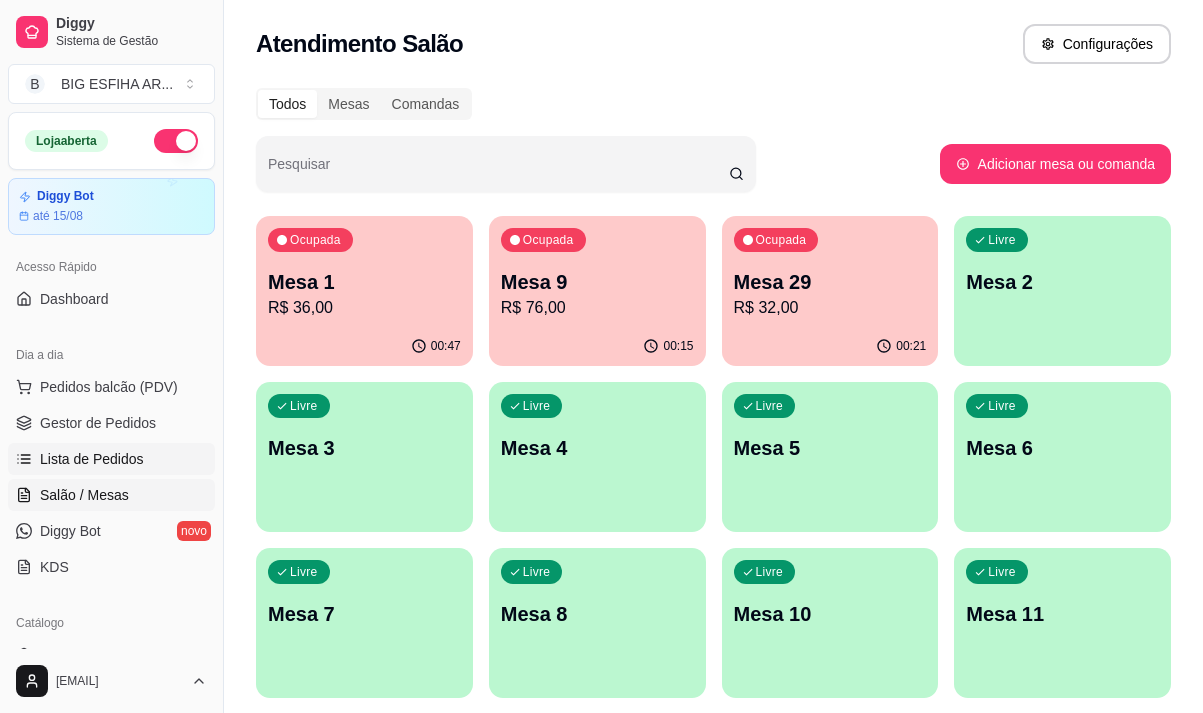 click on "Lista de Pedidos" at bounding box center (111, 459) 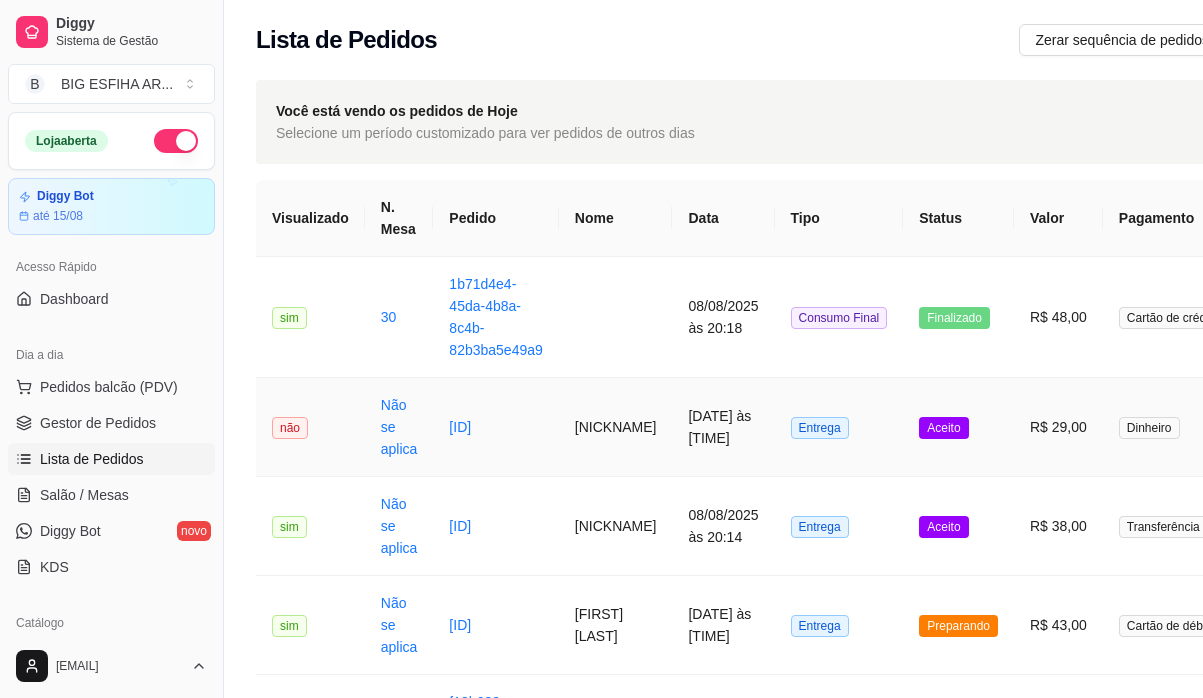 click on "[NAME]" at bounding box center [616, 427] 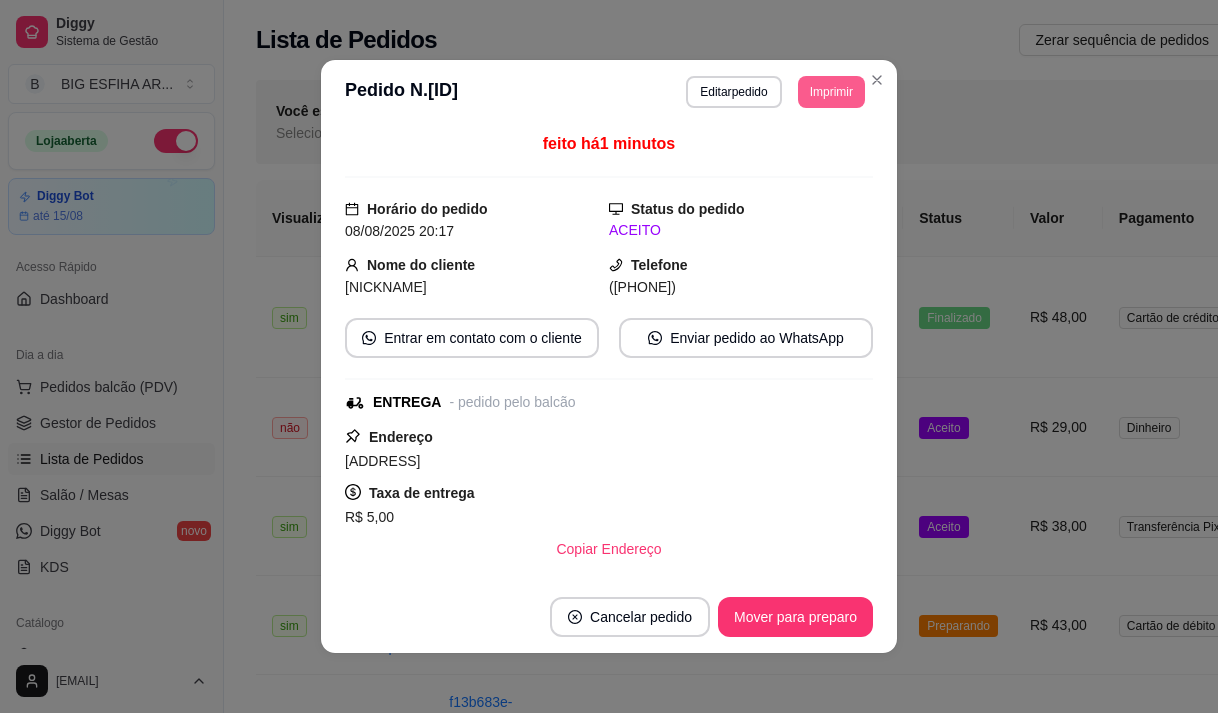 click on "Imprimir" at bounding box center [831, 92] 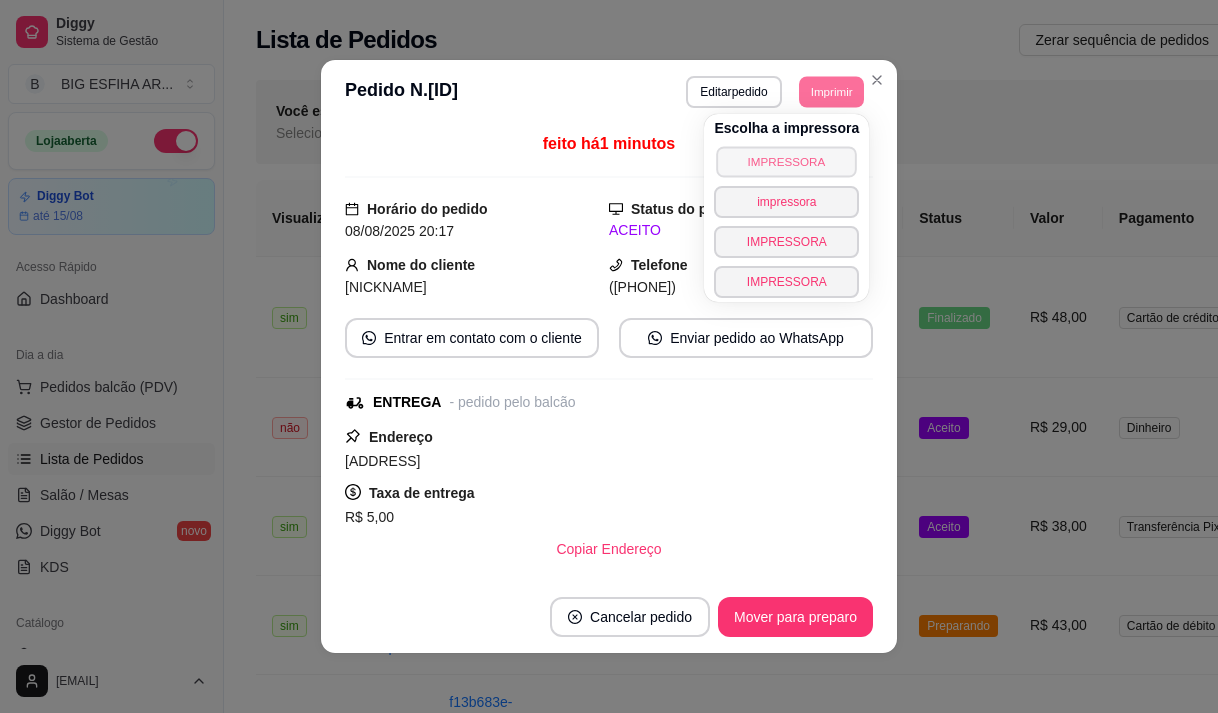 click on "IMPRESSORA" at bounding box center (787, 161) 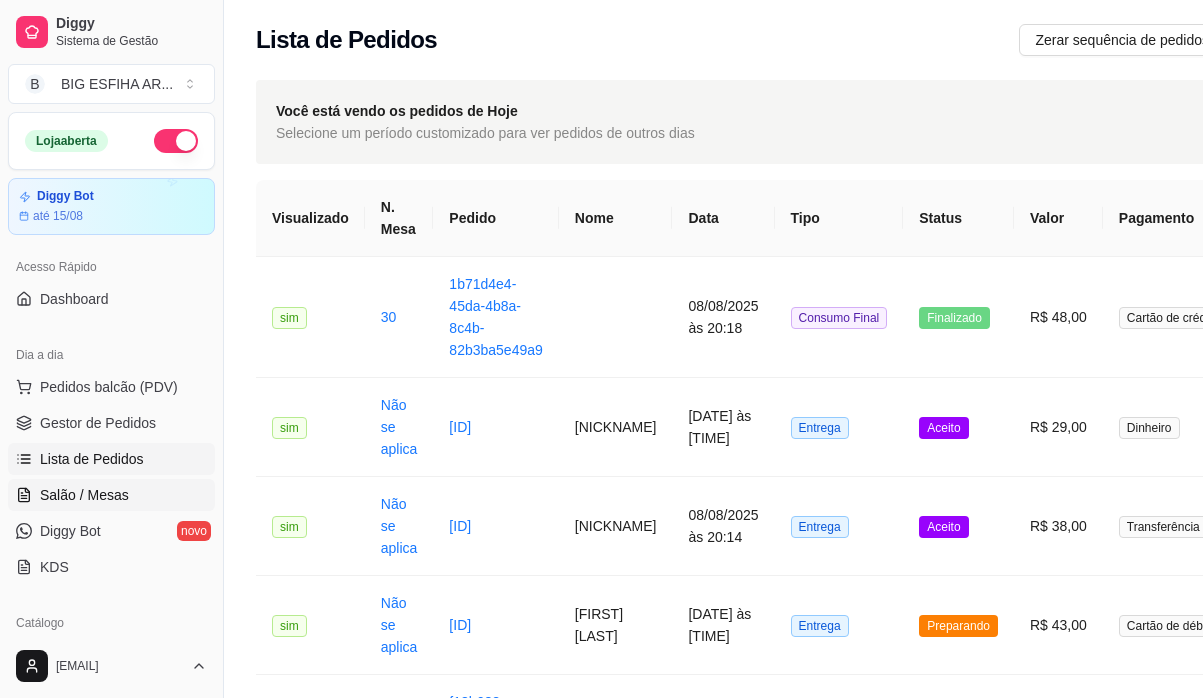 click on "Salão / Mesas" at bounding box center [84, 495] 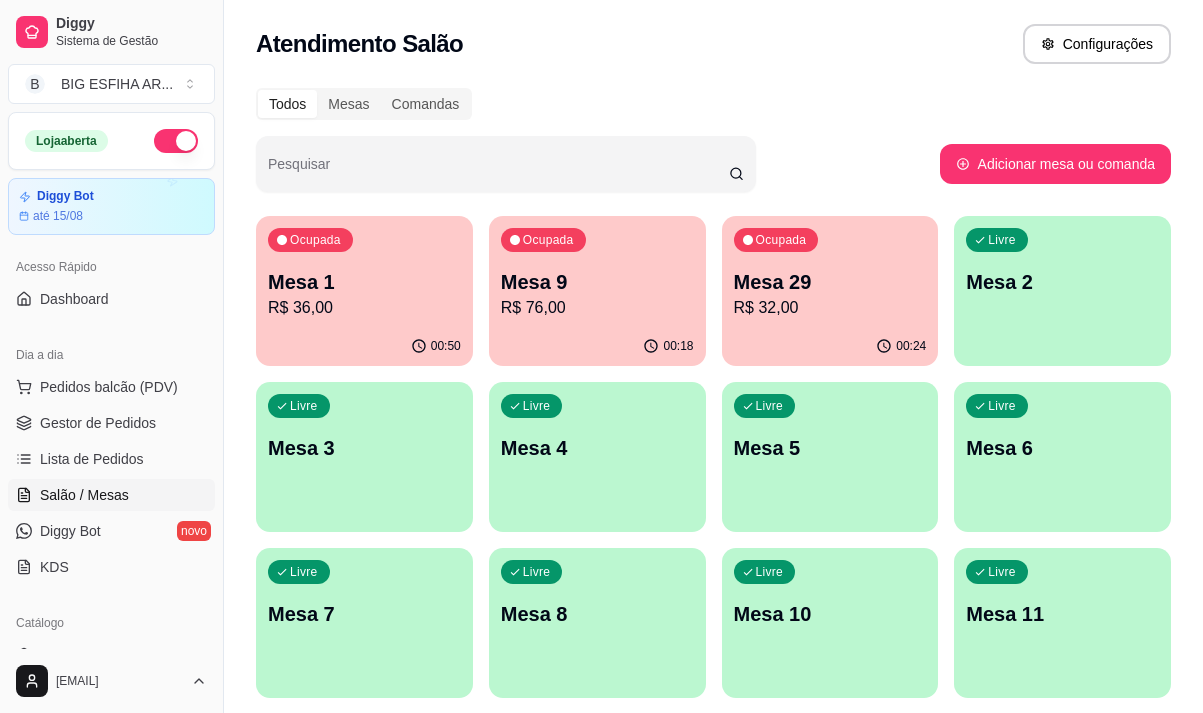 click on "R$ 32,00" at bounding box center [830, 308] 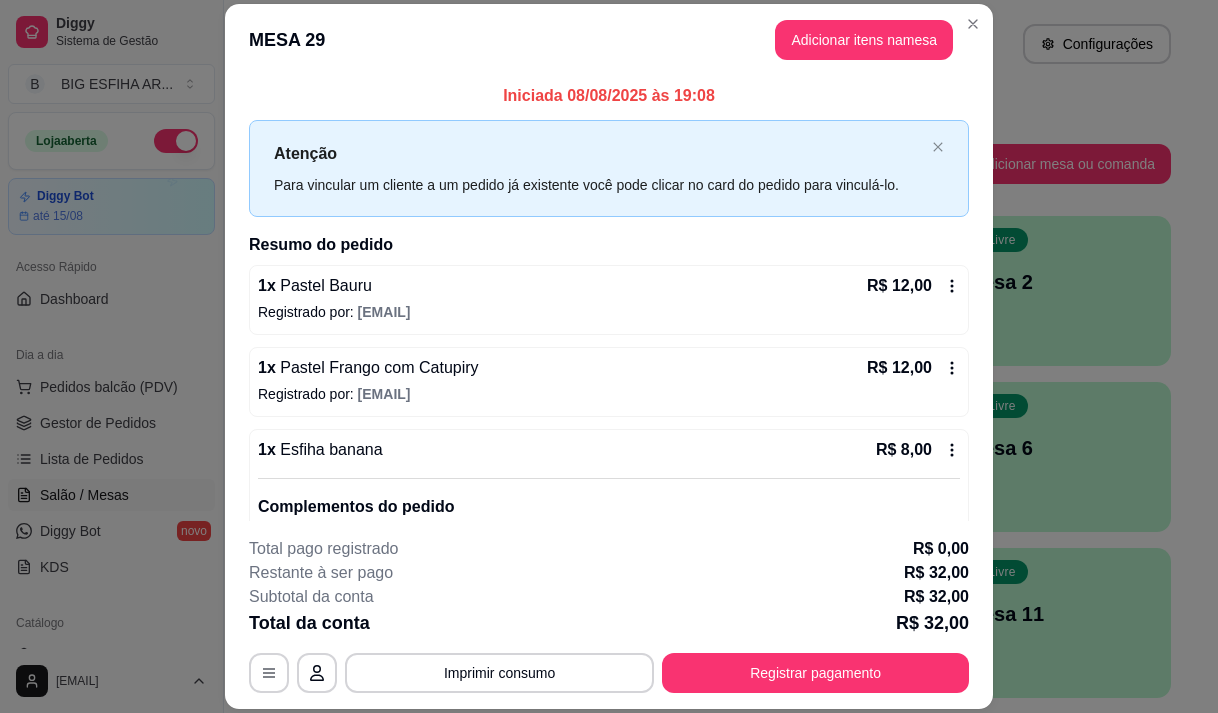scroll, scrollTop: 98, scrollLeft: 0, axis: vertical 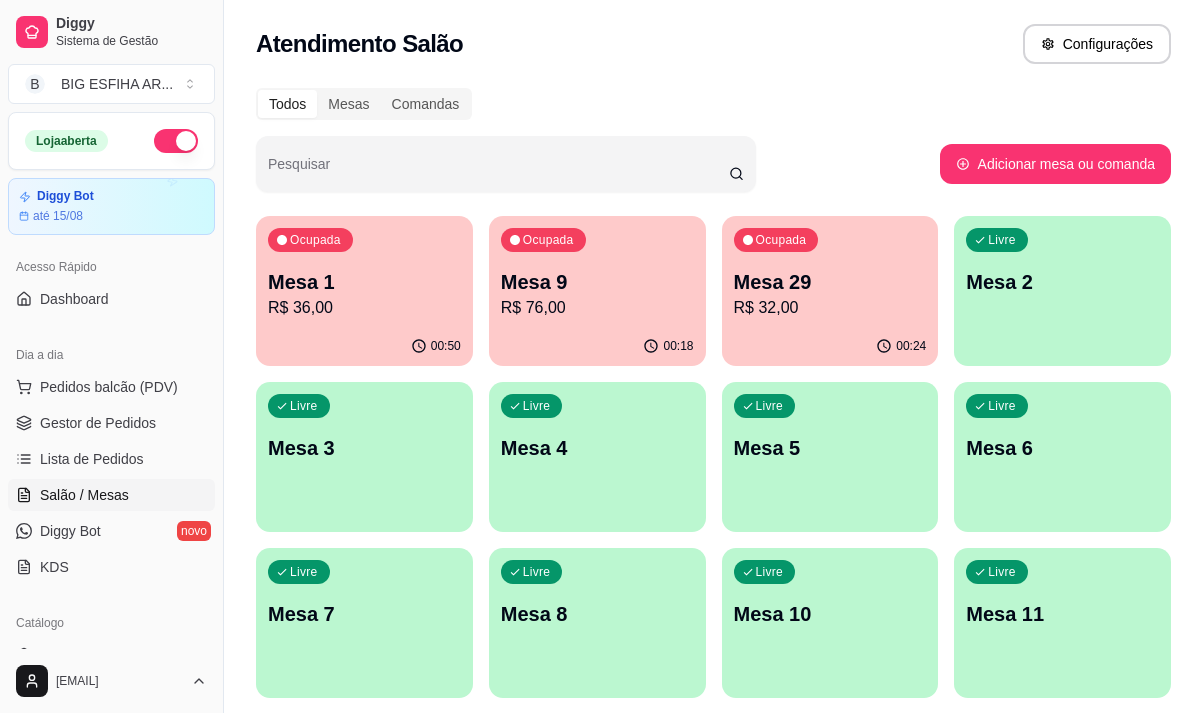 click on "R$ 36,00" at bounding box center [364, 308] 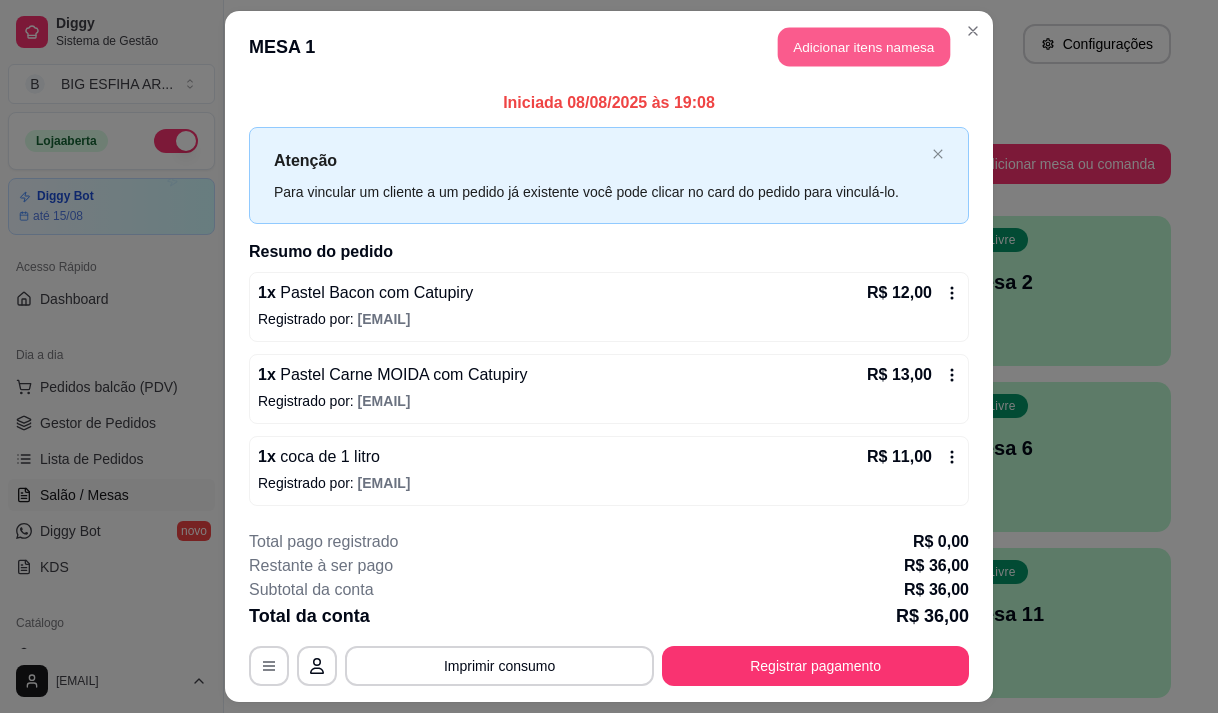 click on "Adicionar itens na  mesa" at bounding box center [864, 47] 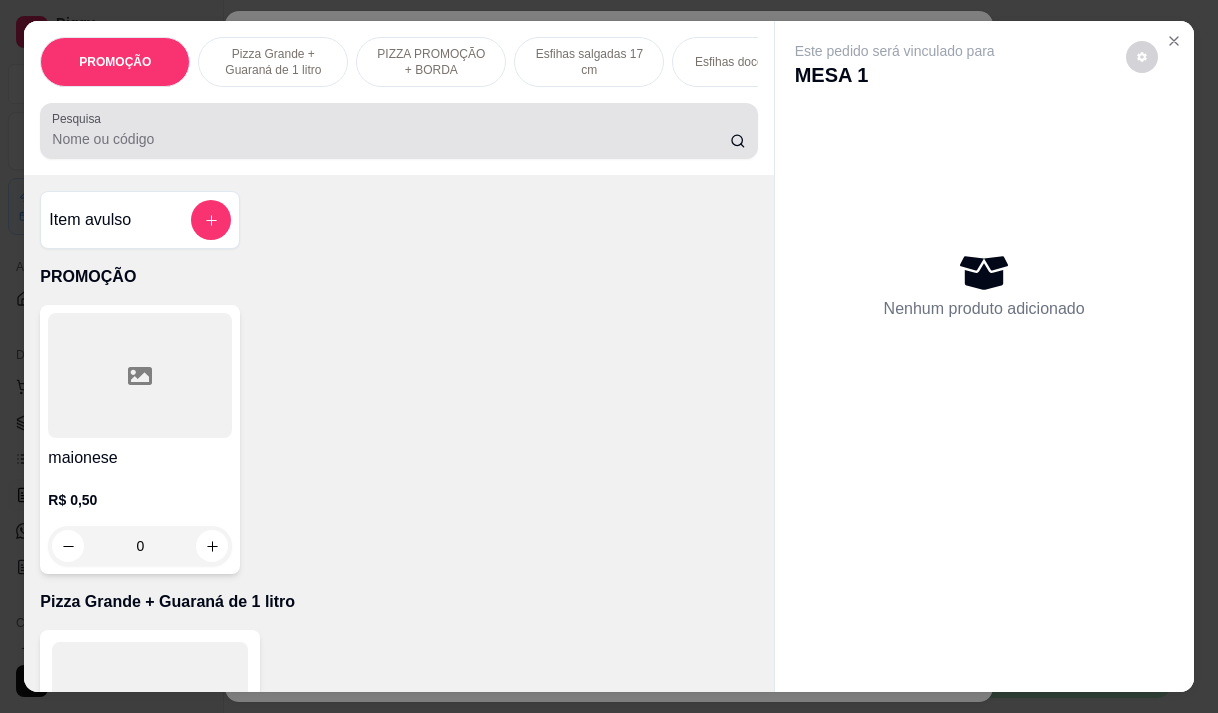 click on "Pesquisa" at bounding box center (391, 139) 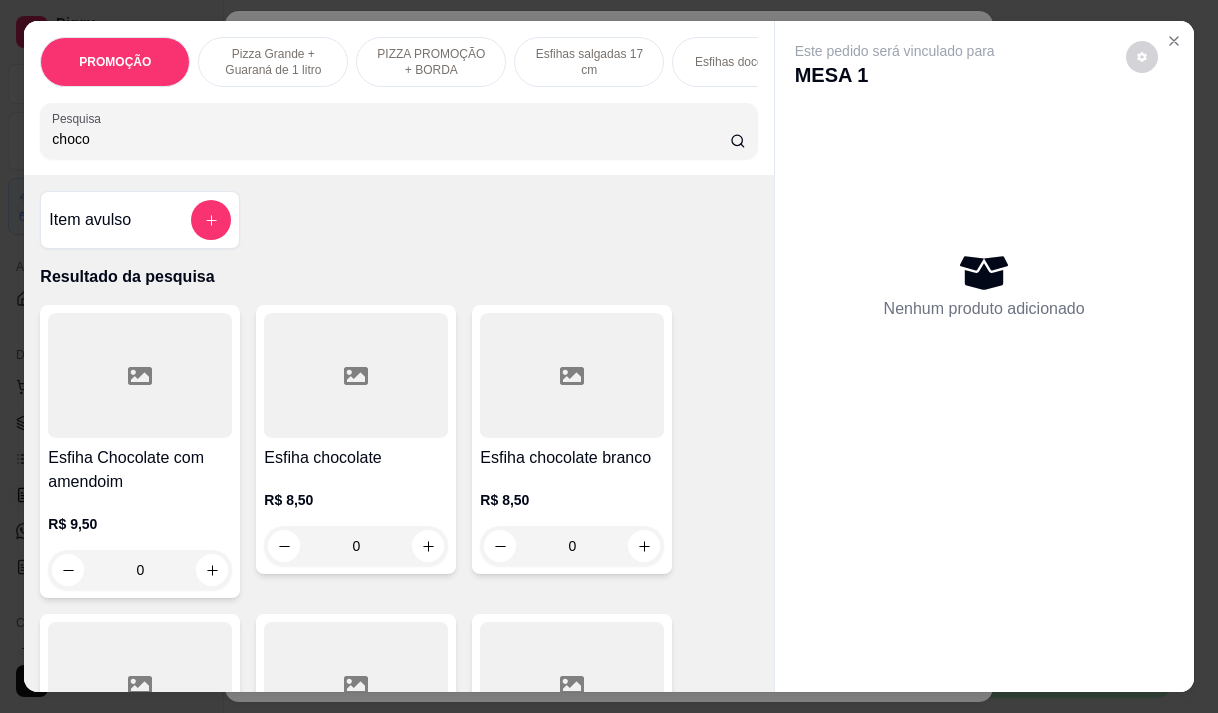 type on "choco" 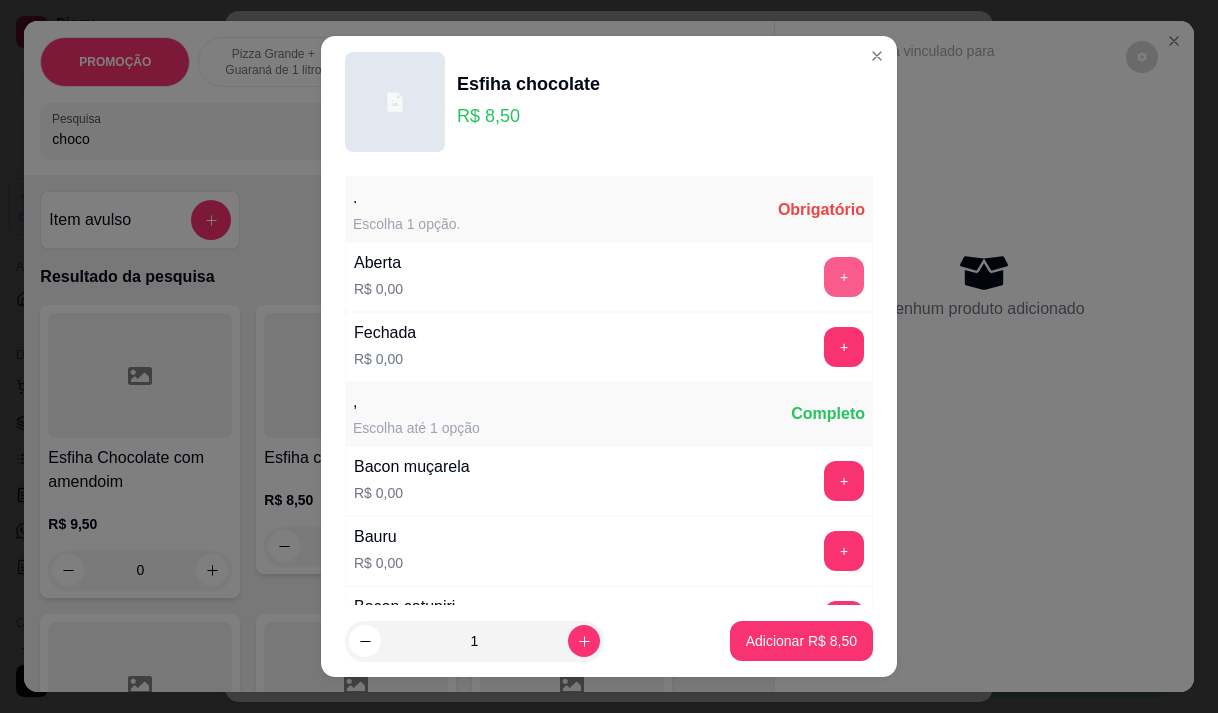 click on "+" at bounding box center [844, 277] 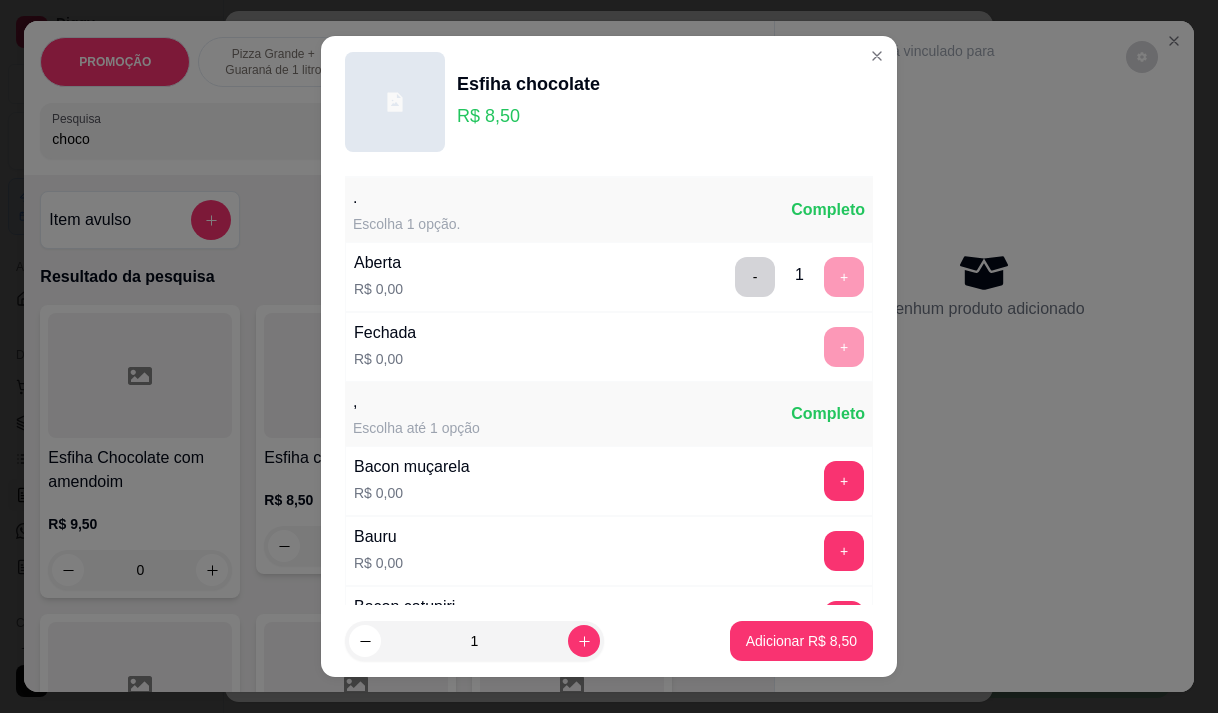 scroll, scrollTop: 28, scrollLeft: 0, axis: vertical 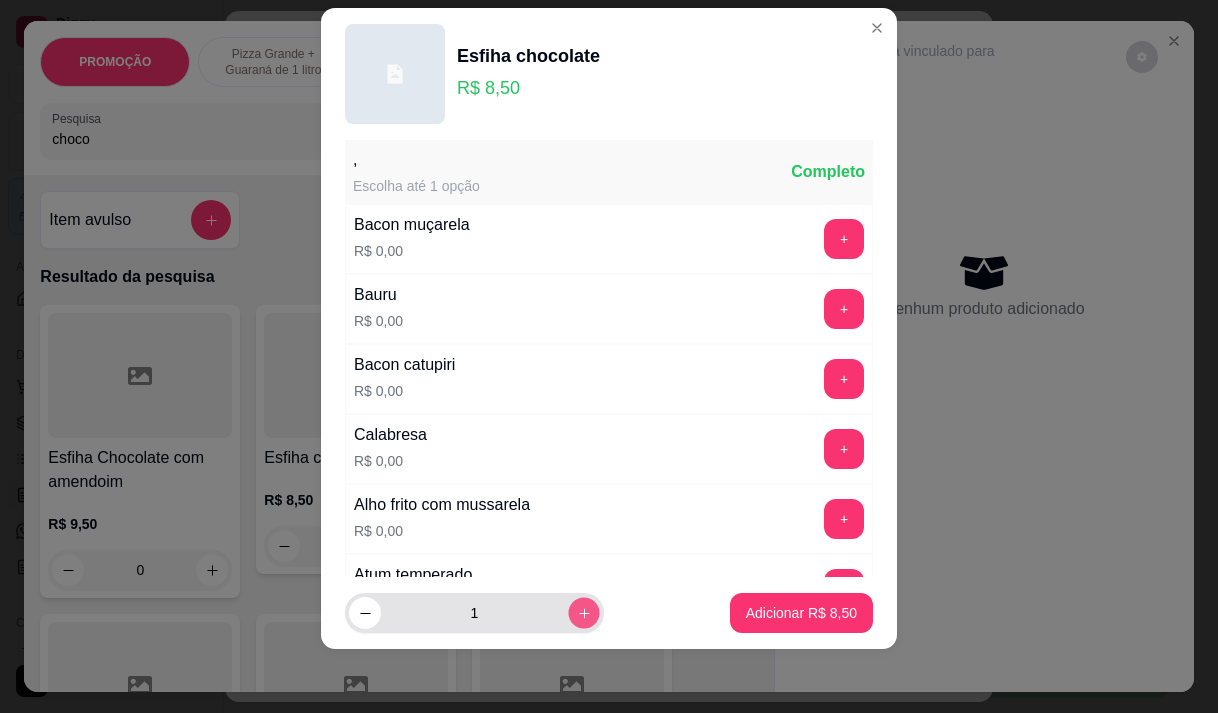 click 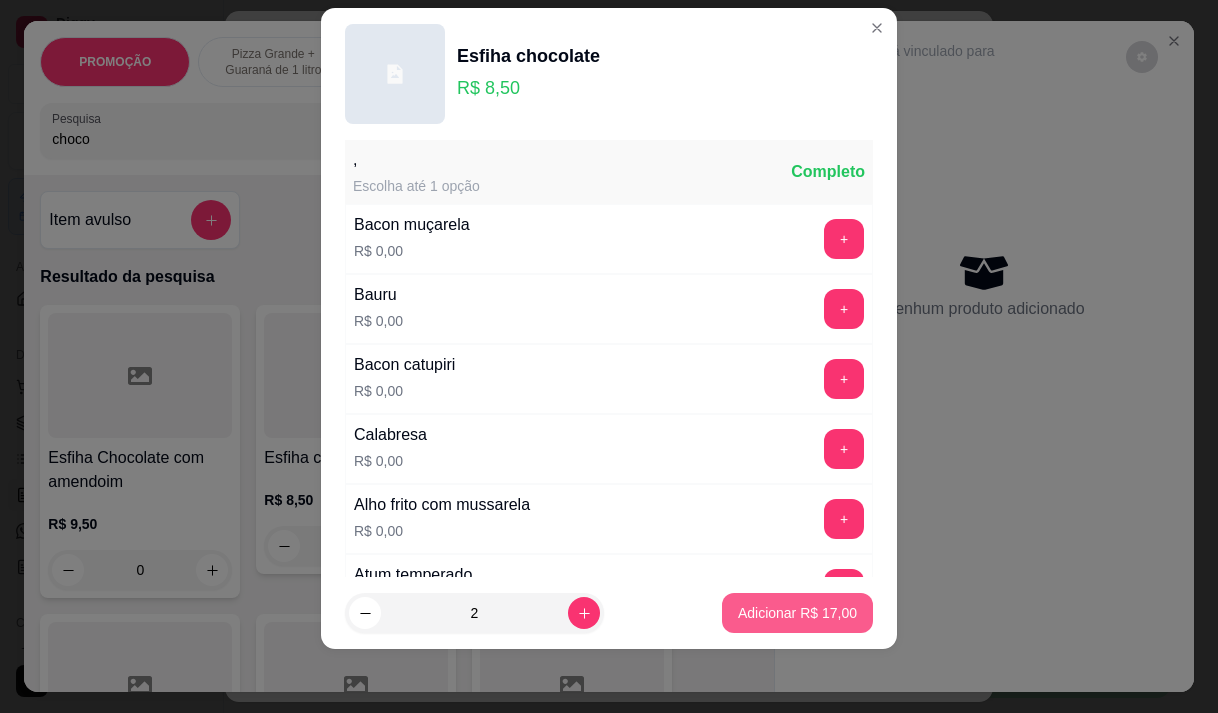 click on "Adicionar   R$ 17,00" at bounding box center [797, 613] 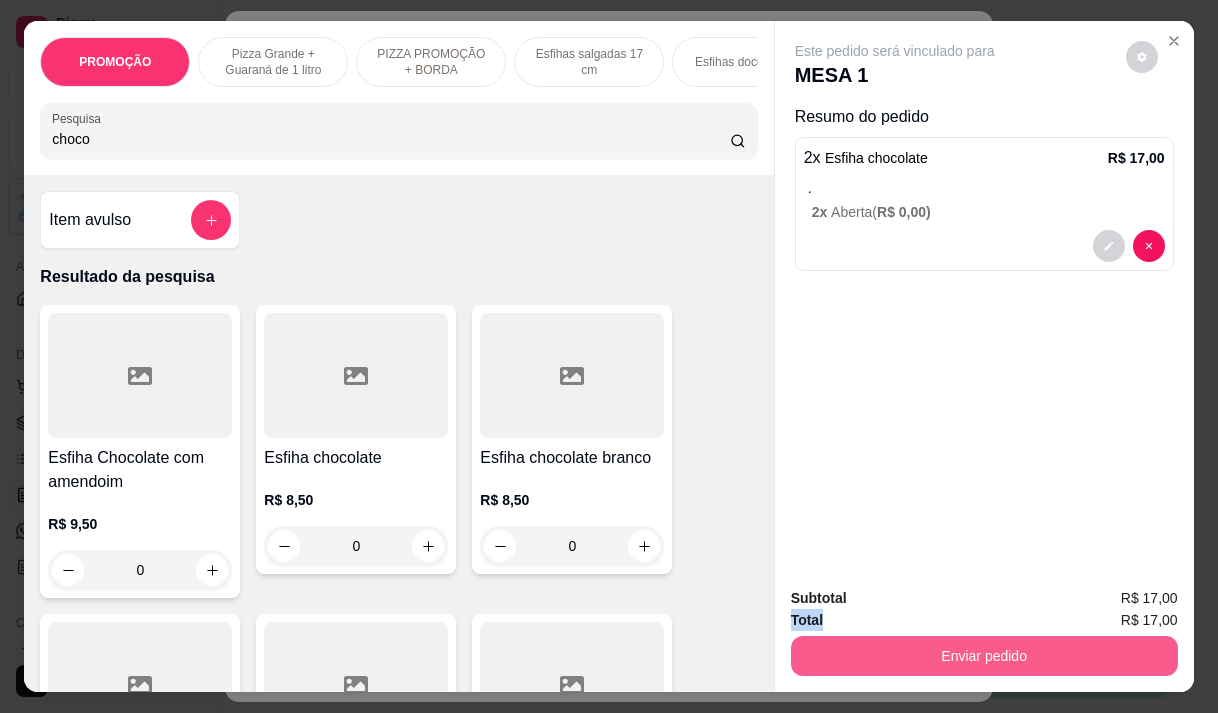 click on "Enviar pedido" at bounding box center [984, 656] 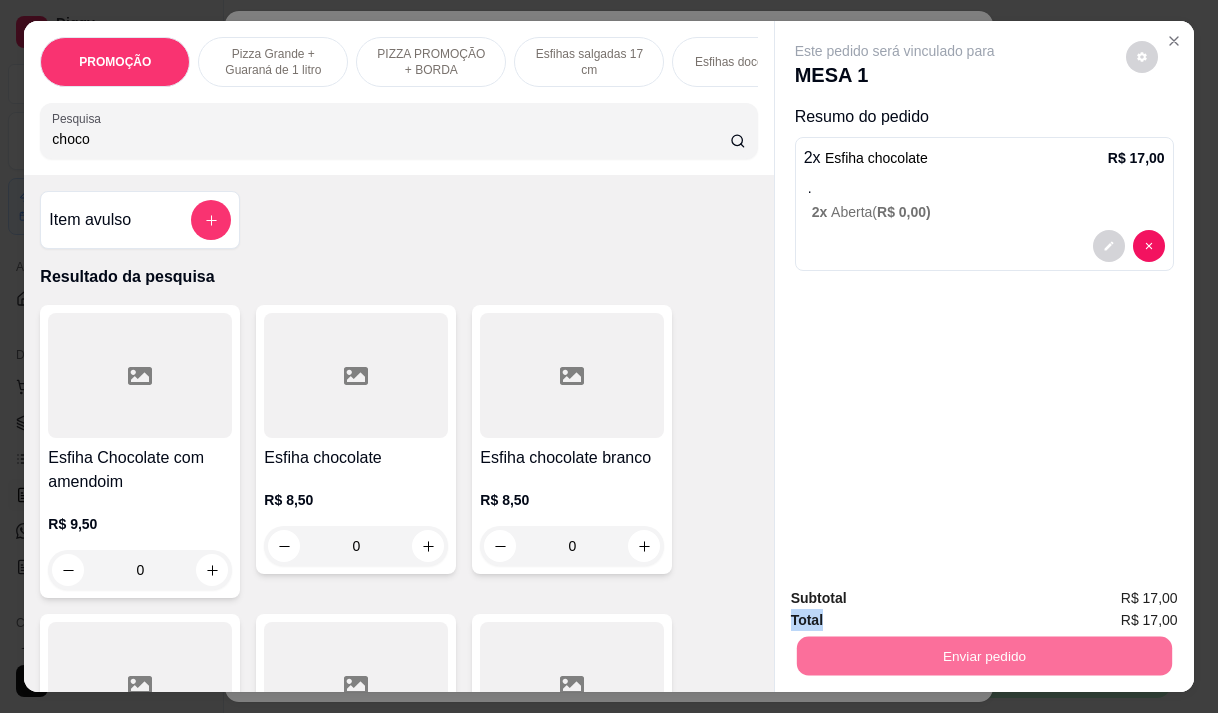 click on "Não registrar e enviar pedido" at bounding box center (918, 598) 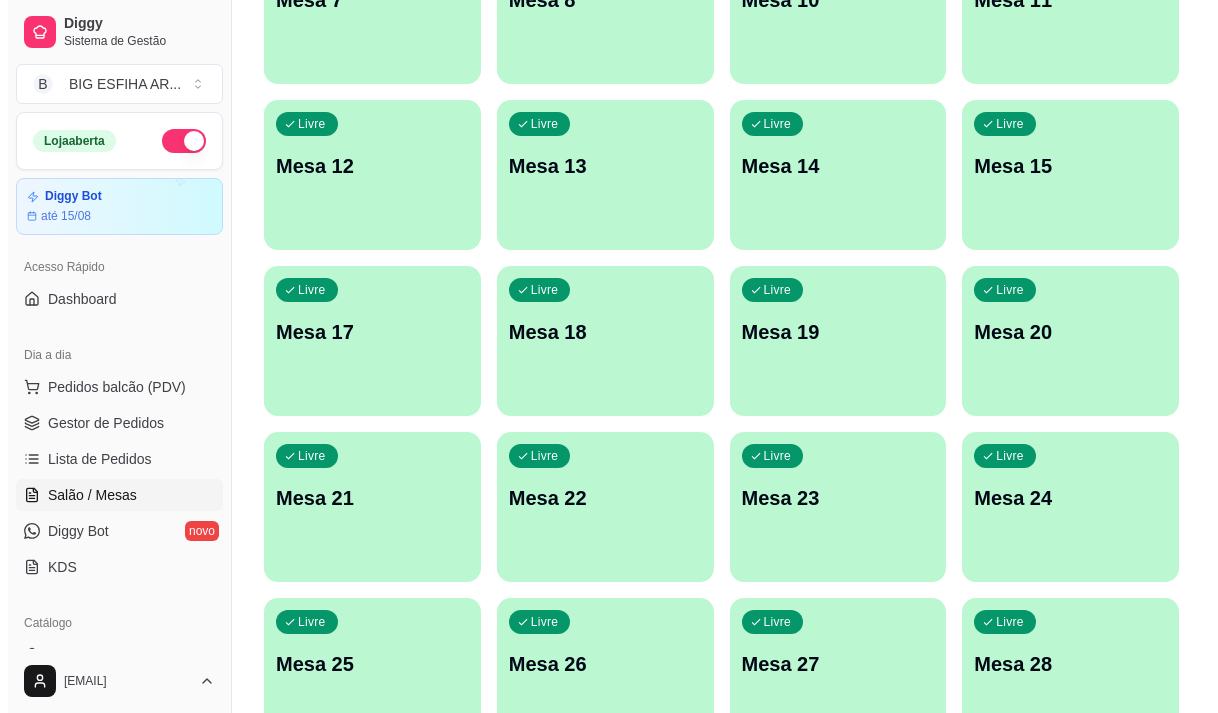 scroll, scrollTop: 896, scrollLeft: 0, axis: vertical 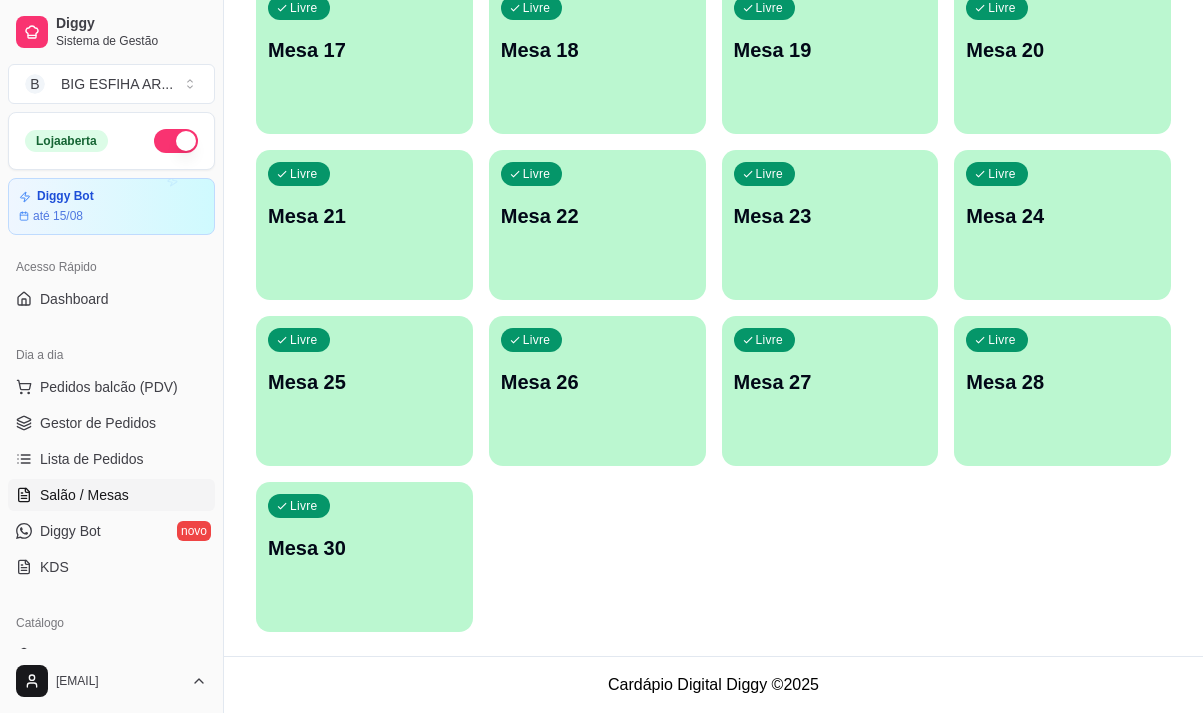click on "Livre Mesa 30" at bounding box center [364, 545] 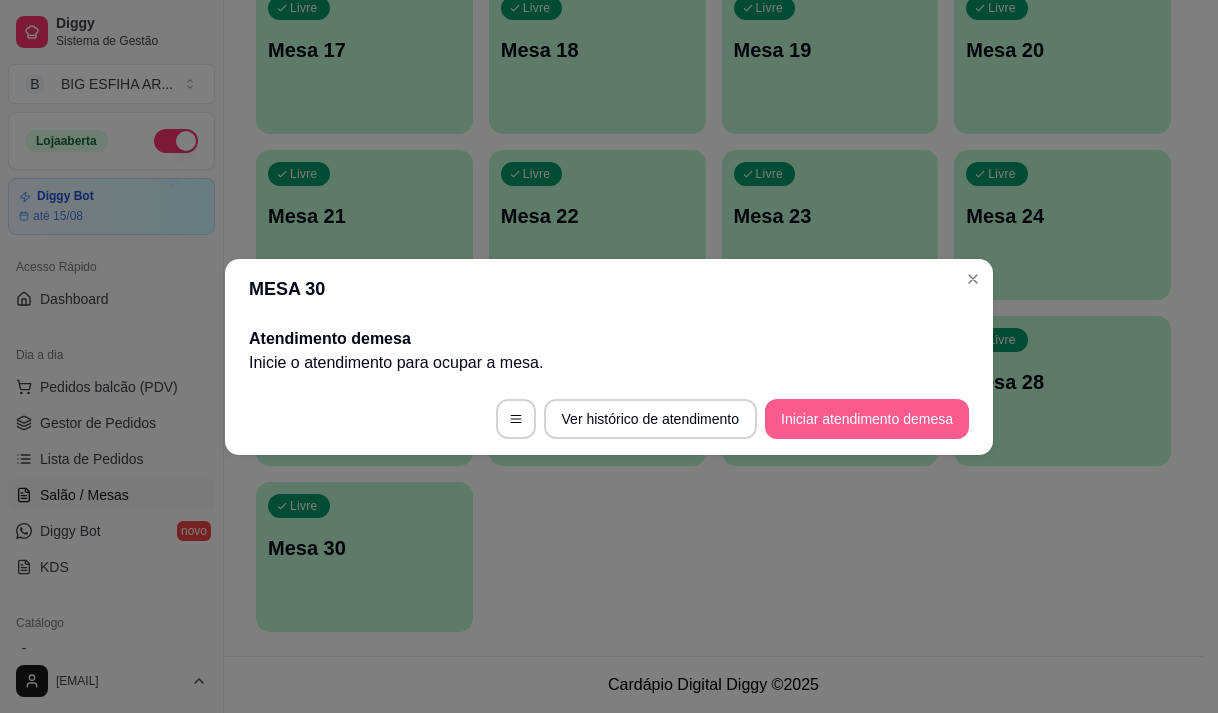 click on "Iniciar atendimento de  mesa" at bounding box center [867, 419] 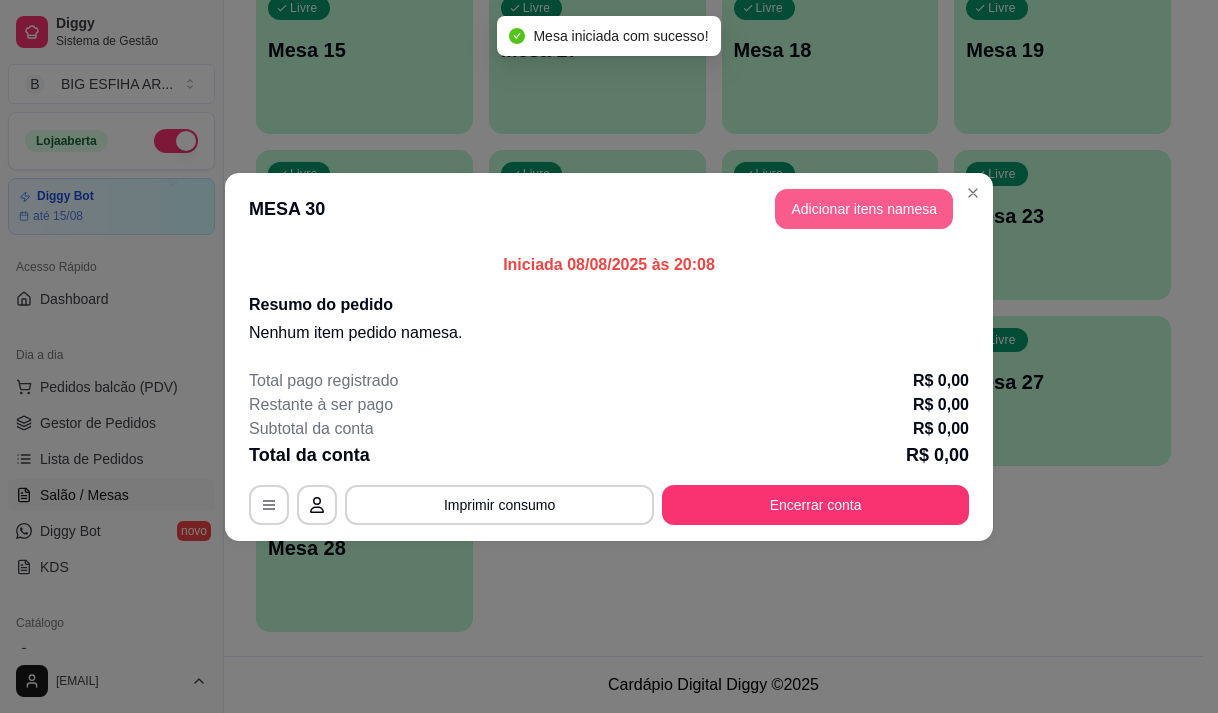 click on "Adicionar itens na  mesa" at bounding box center [864, 209] 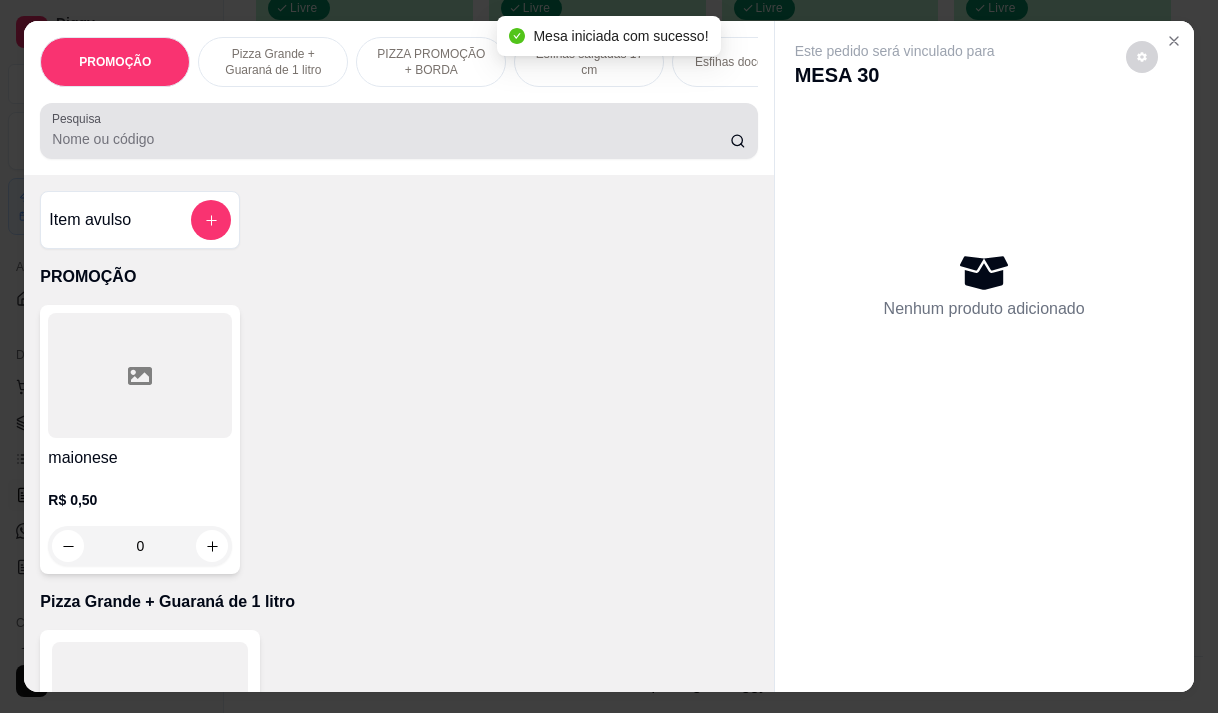 click on "Pesquisa" at bounding box center [391, 139] 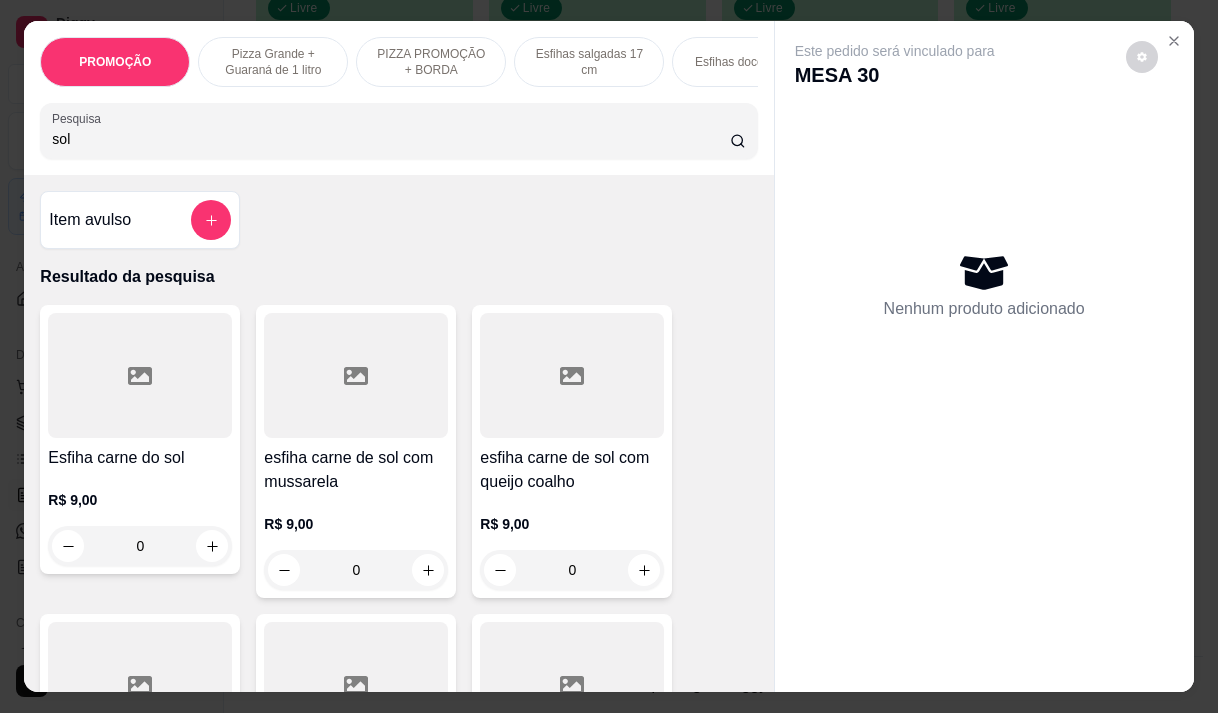 type on "sol" 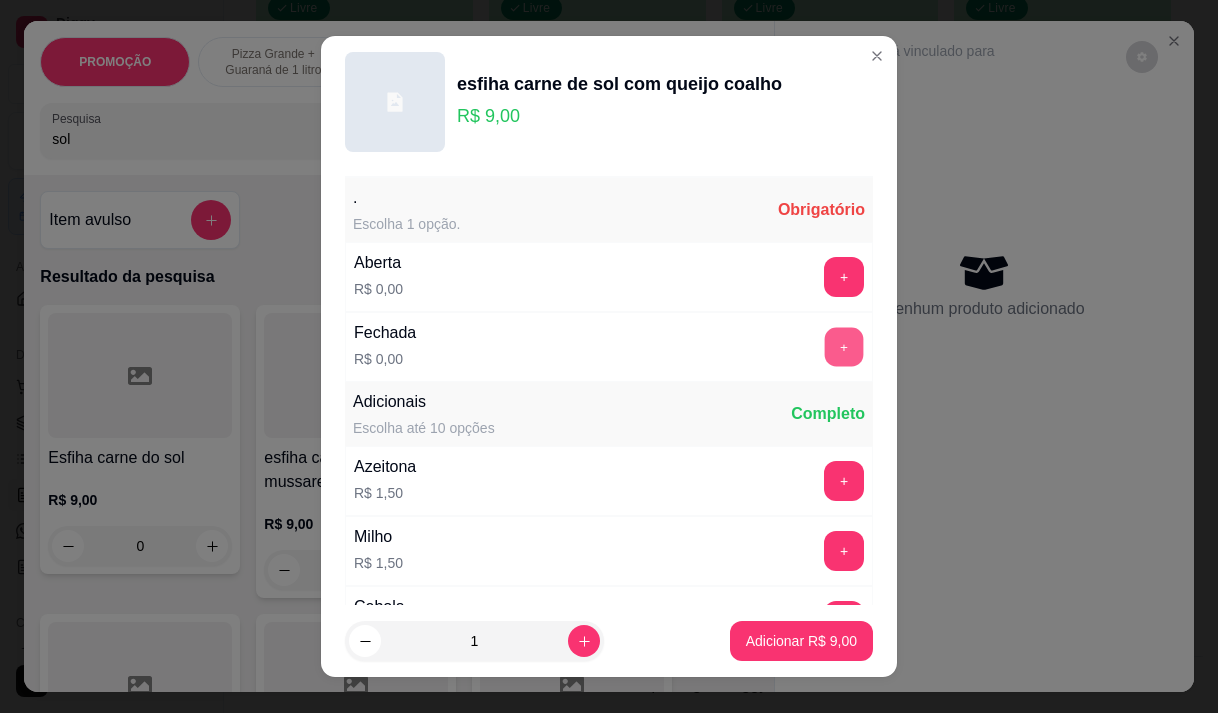 click on "+" at bounding box center [844, 346] 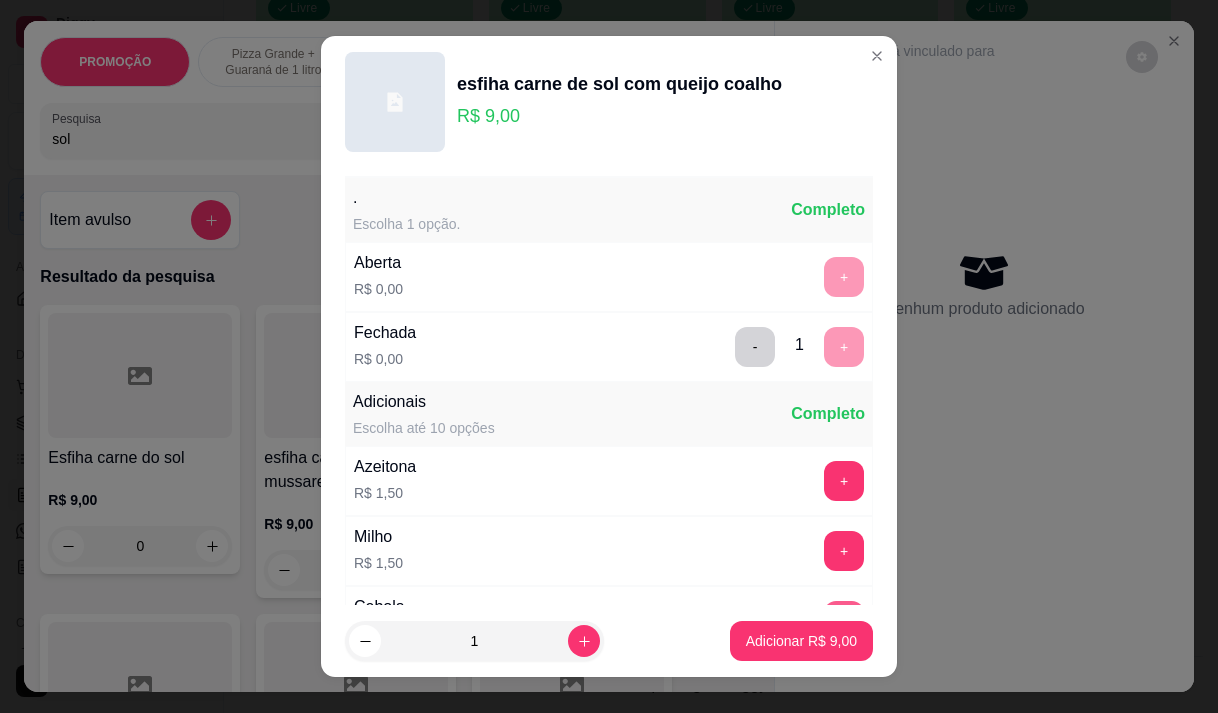 scroll, scrollTop: 28, scrollLeft: 0, axis: vertical 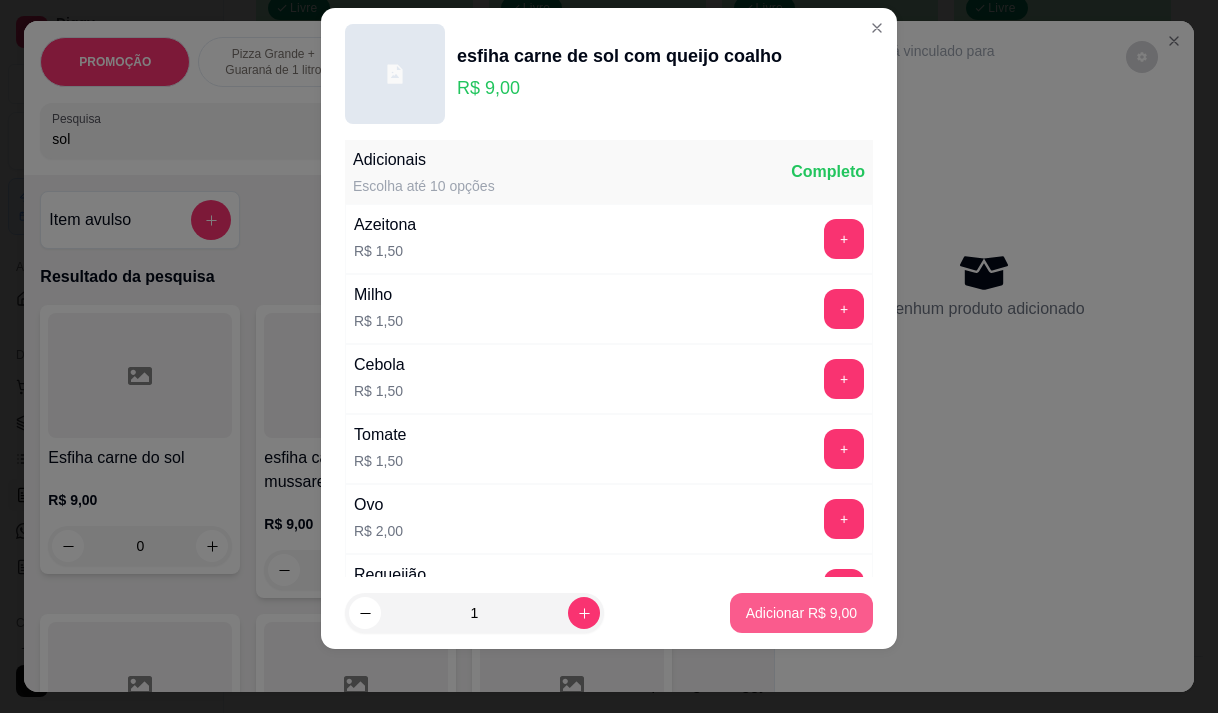 click on "Adicionar   R$ 9,00" at bounding box center (801, 613) 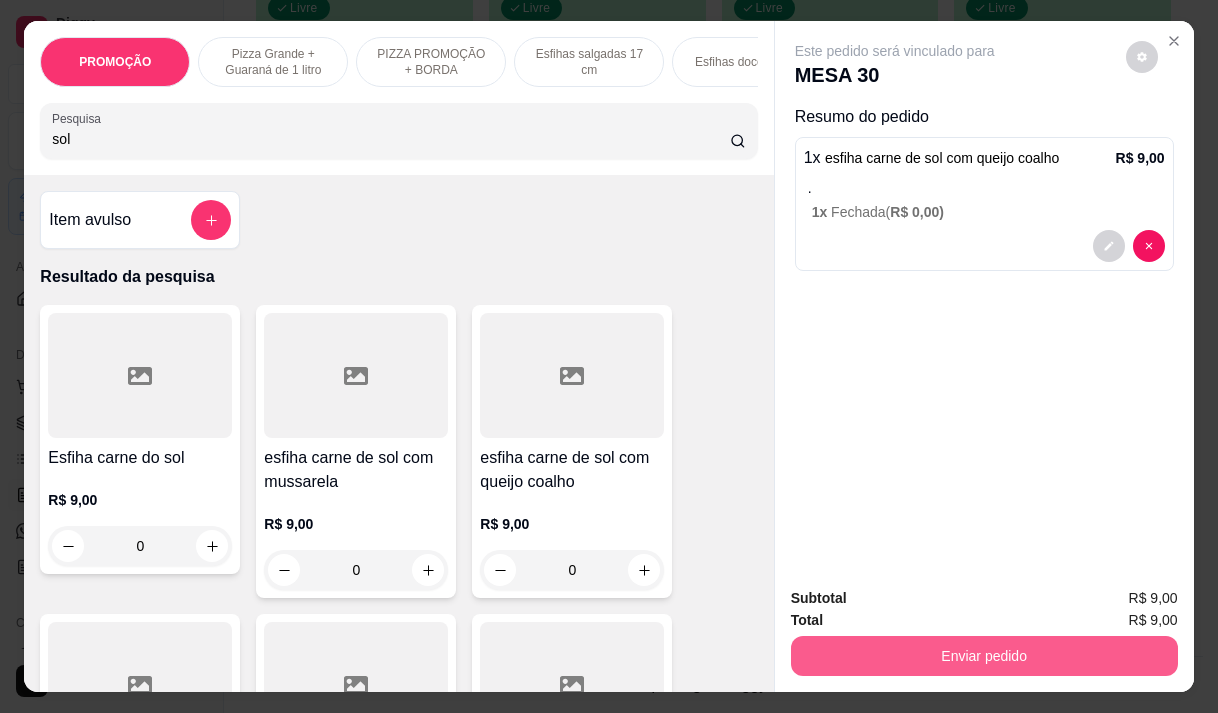 click on "Enviar pedido" at bounding box center [984, 656] 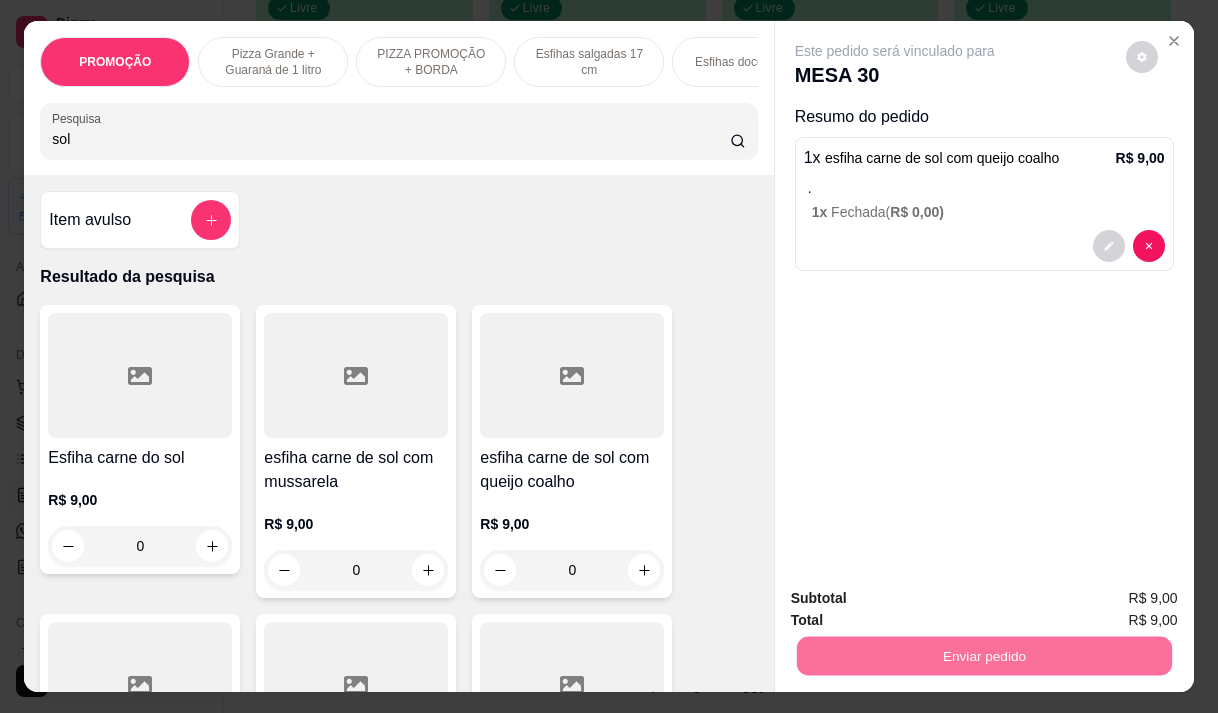 click on "Não registrar e enviar pedido" at bounding box center [918, 598] 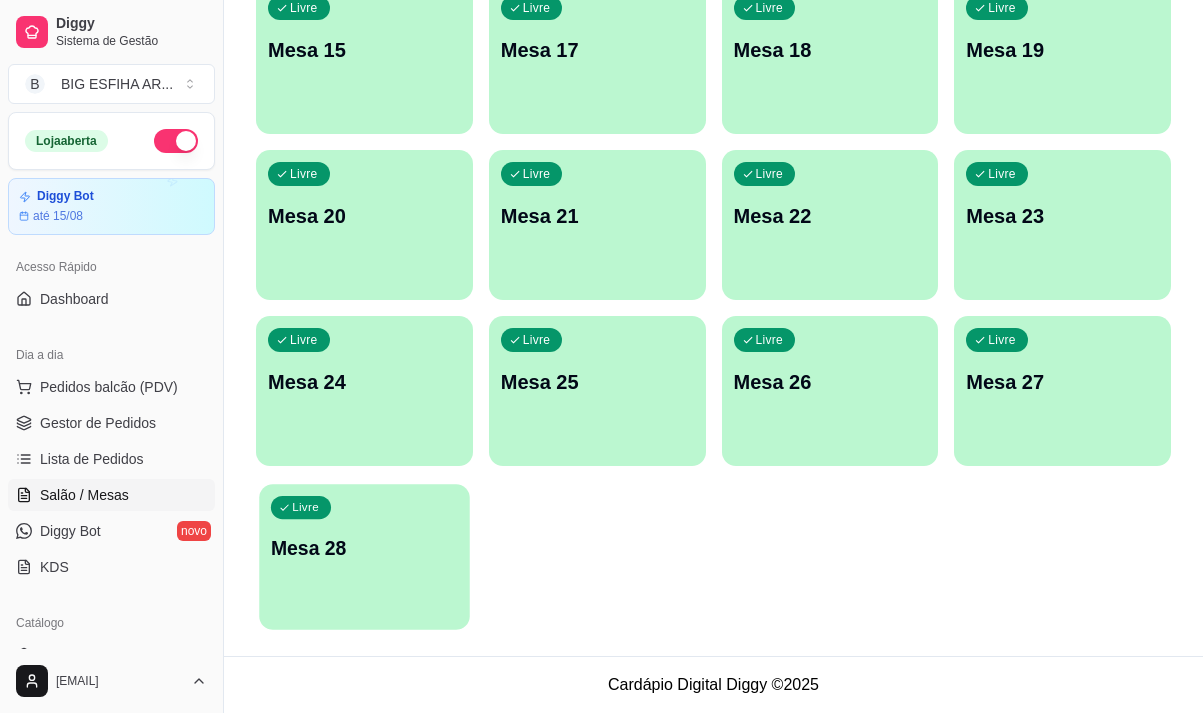 click on "Livre Mesa 28" at bounding box center [364, 545] 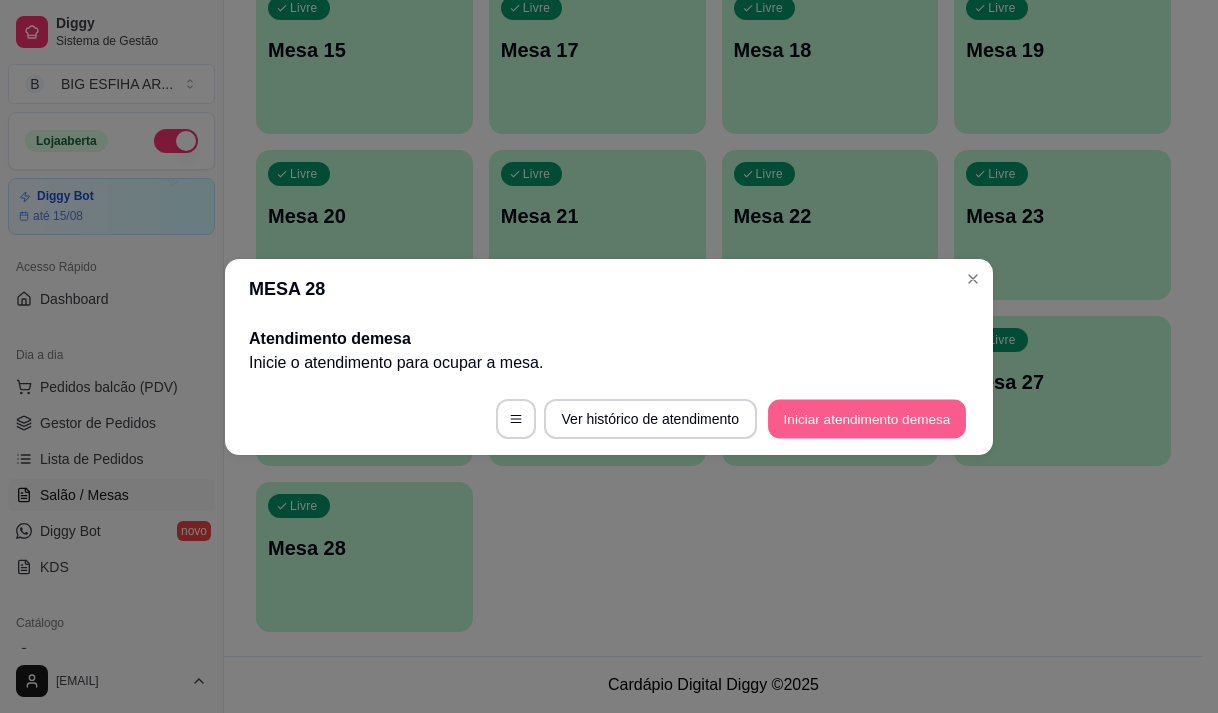 click on "Iniciar atendimento de  mesa" at bounding box center [867, 418] 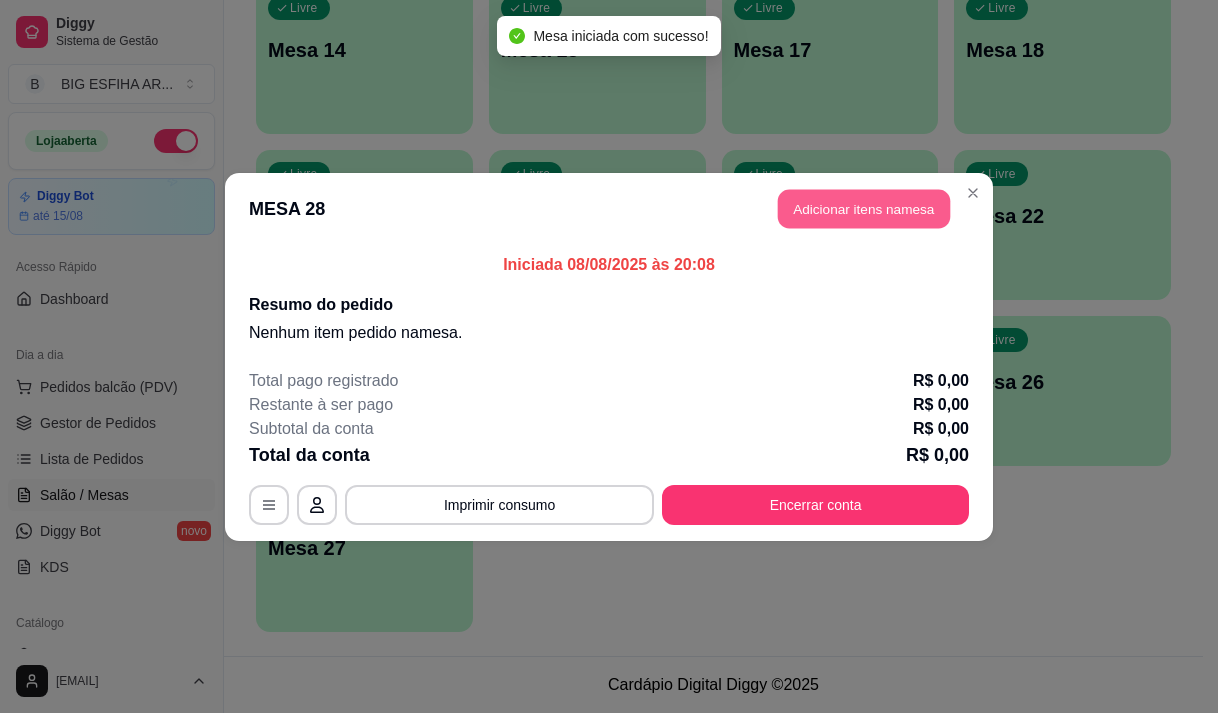 click on "Adicionar itens na  mesa" at bounding box center [864, 208] 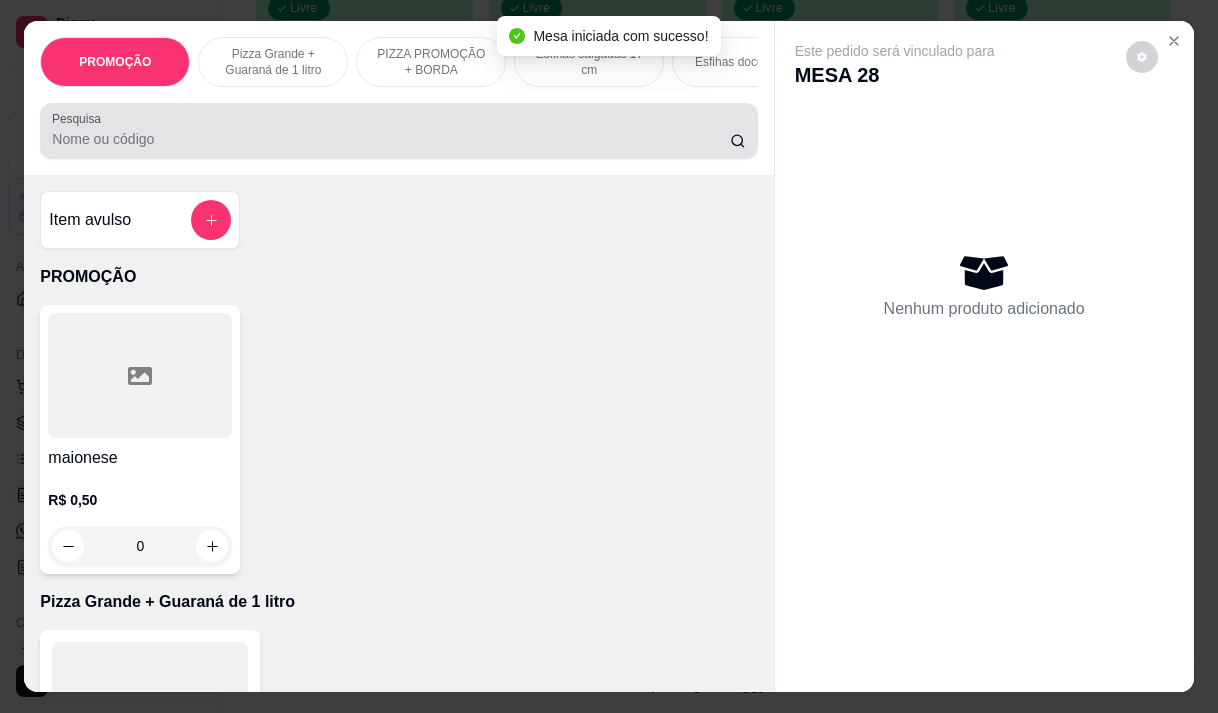 click on "Pesquisa" at bounding box center [391, 139] 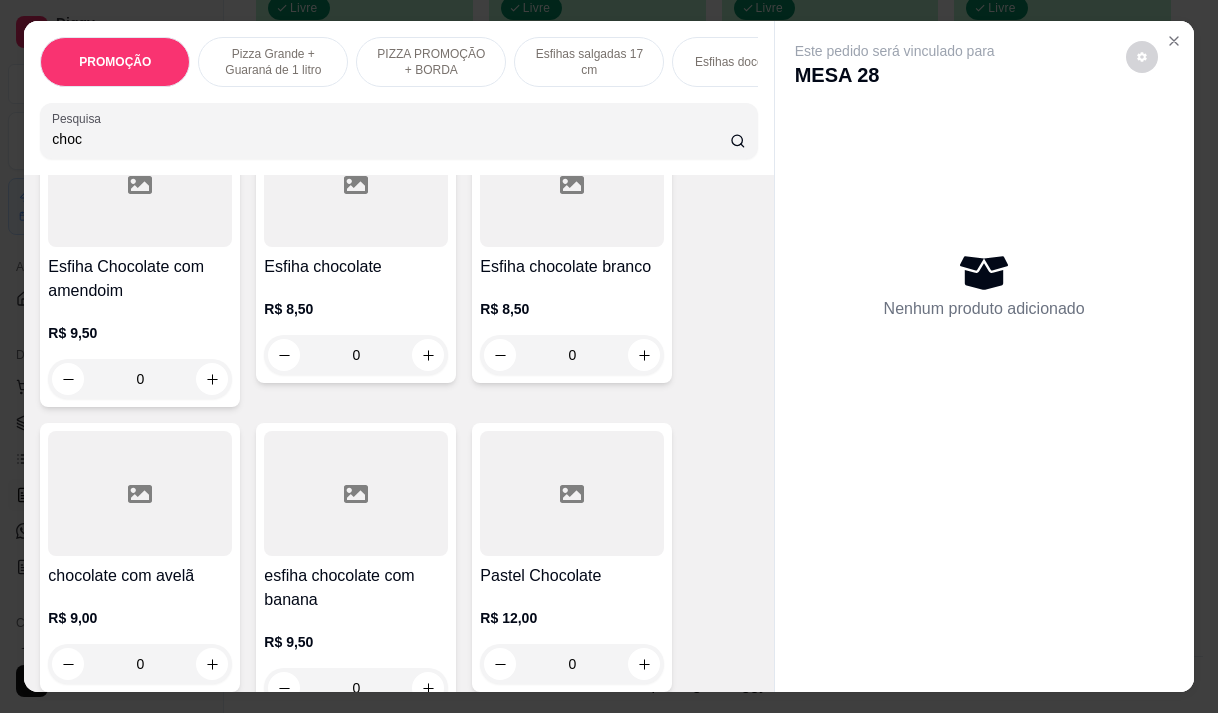 scroll, scrollTop: 400, scrollLeft: 0, axis: vertical 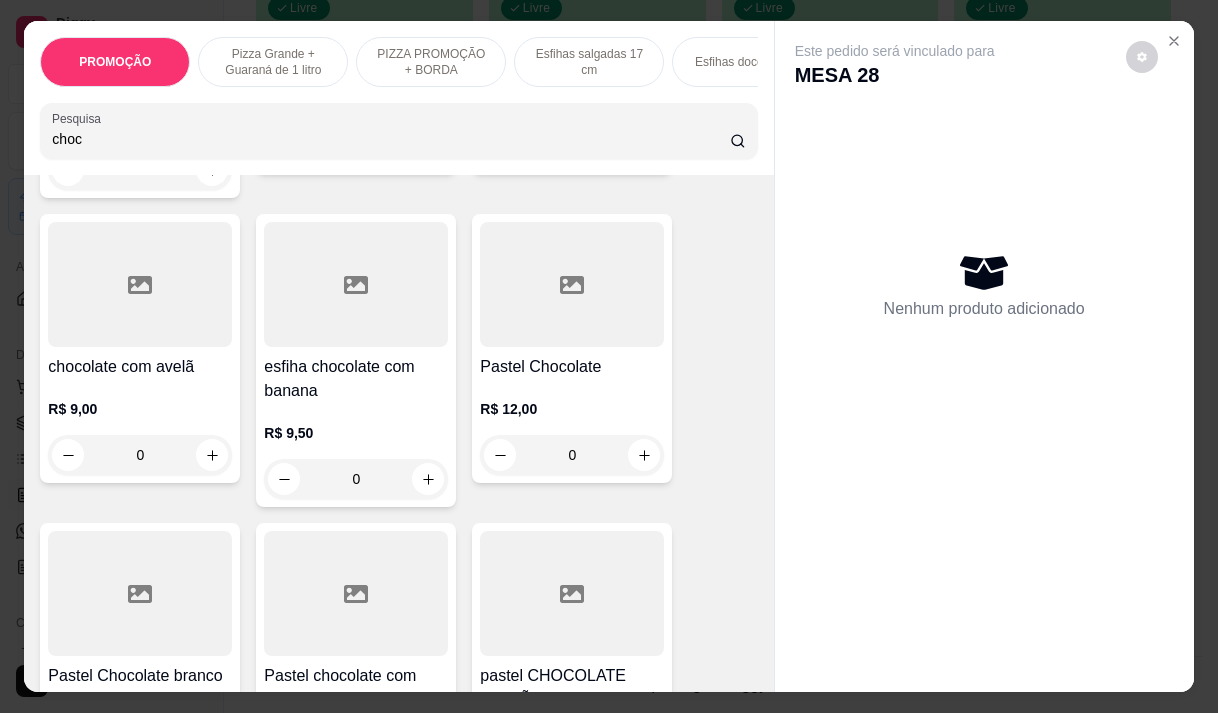 type on "choc" 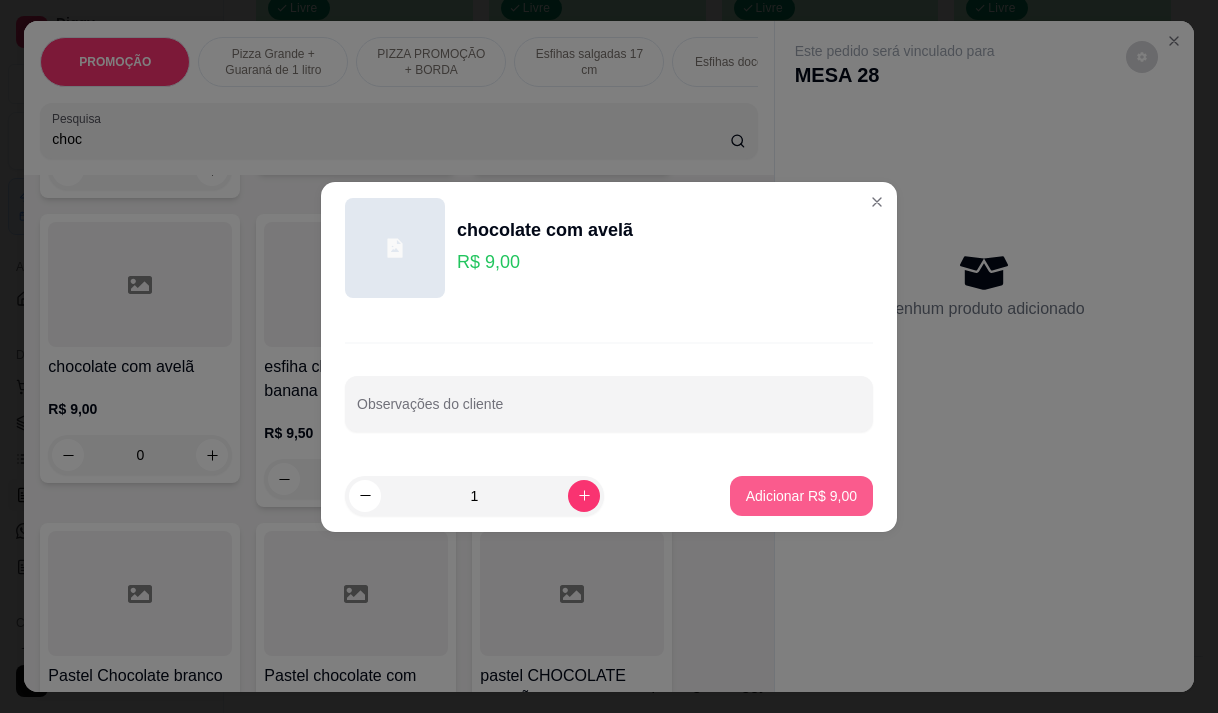 click on "Adicionar   R$ 9,00" at bounding box center (801, 496) 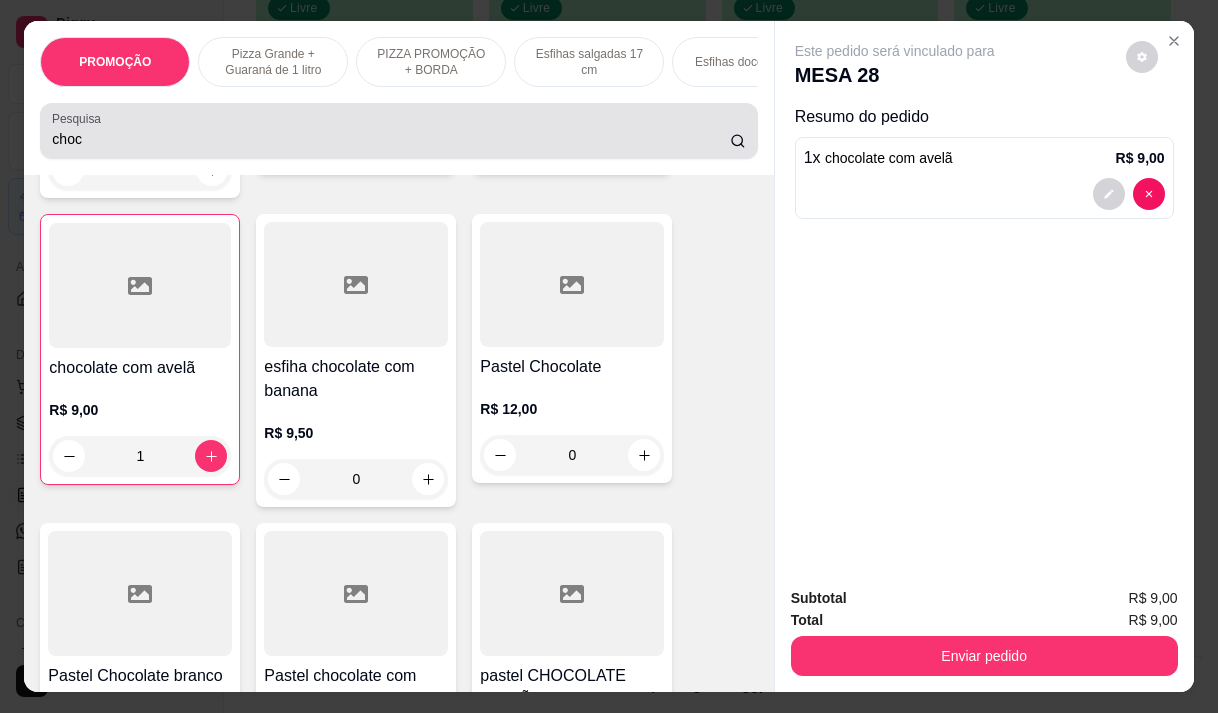 click on "choc" at bounding box center (391, 139) 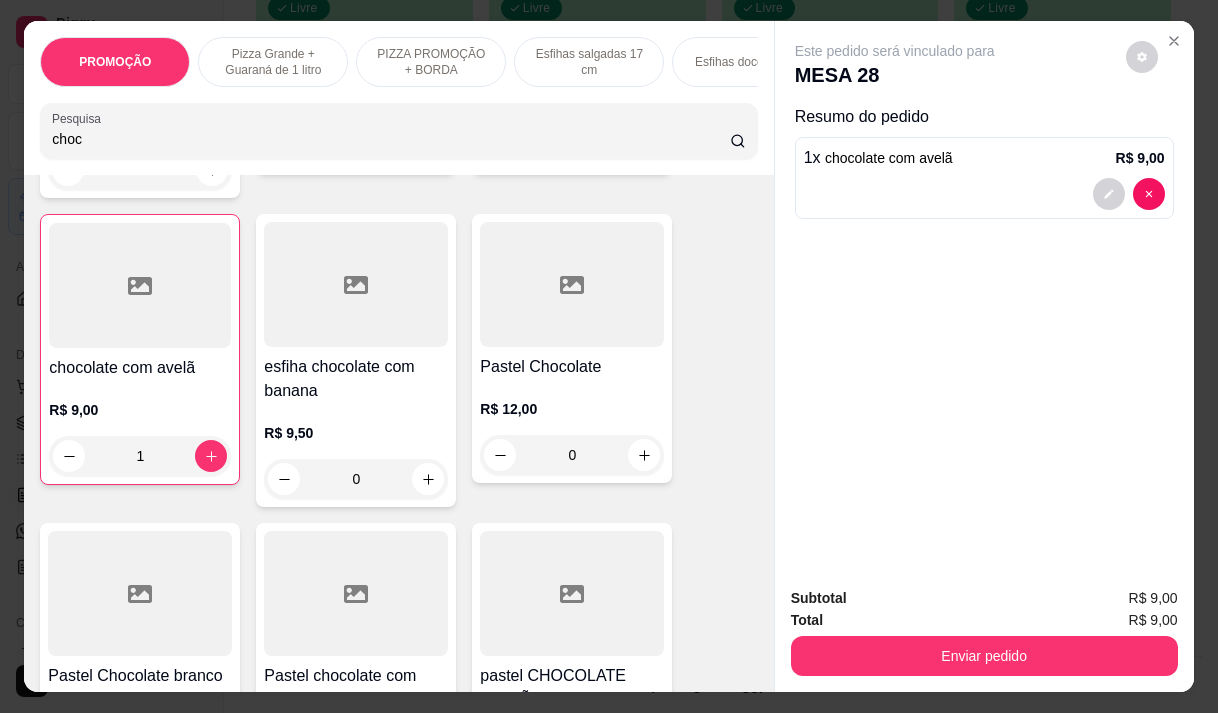 click on "choc" at bounding box center (391, 139) 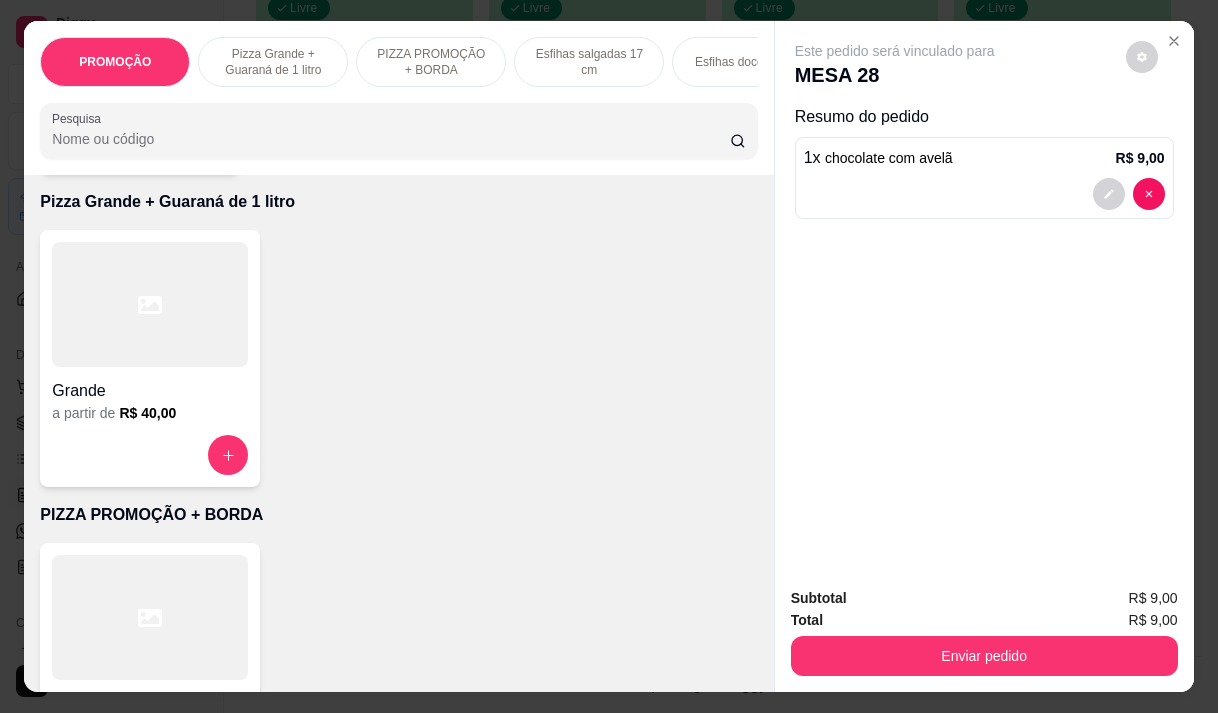 click on "Pesquisa" at bounding box center (391, 139) 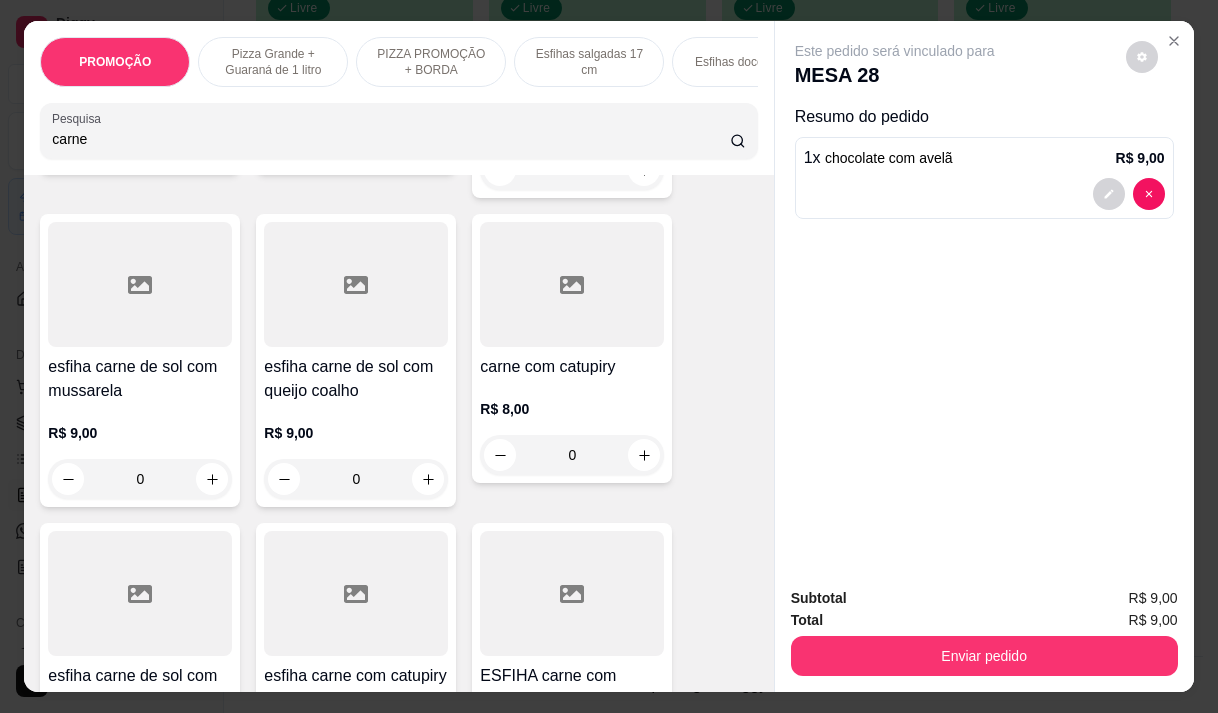 scroll, scrollTop: 2603, scrollLeft: 0, axis: vertical 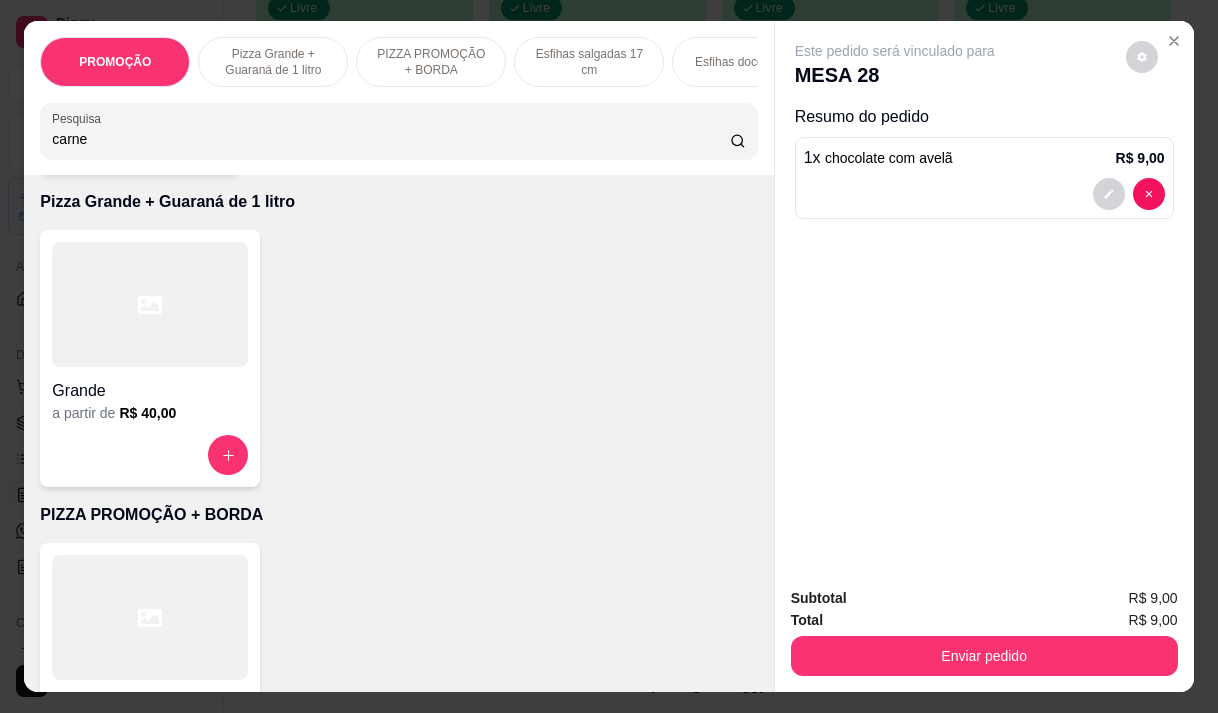 type on "carne" 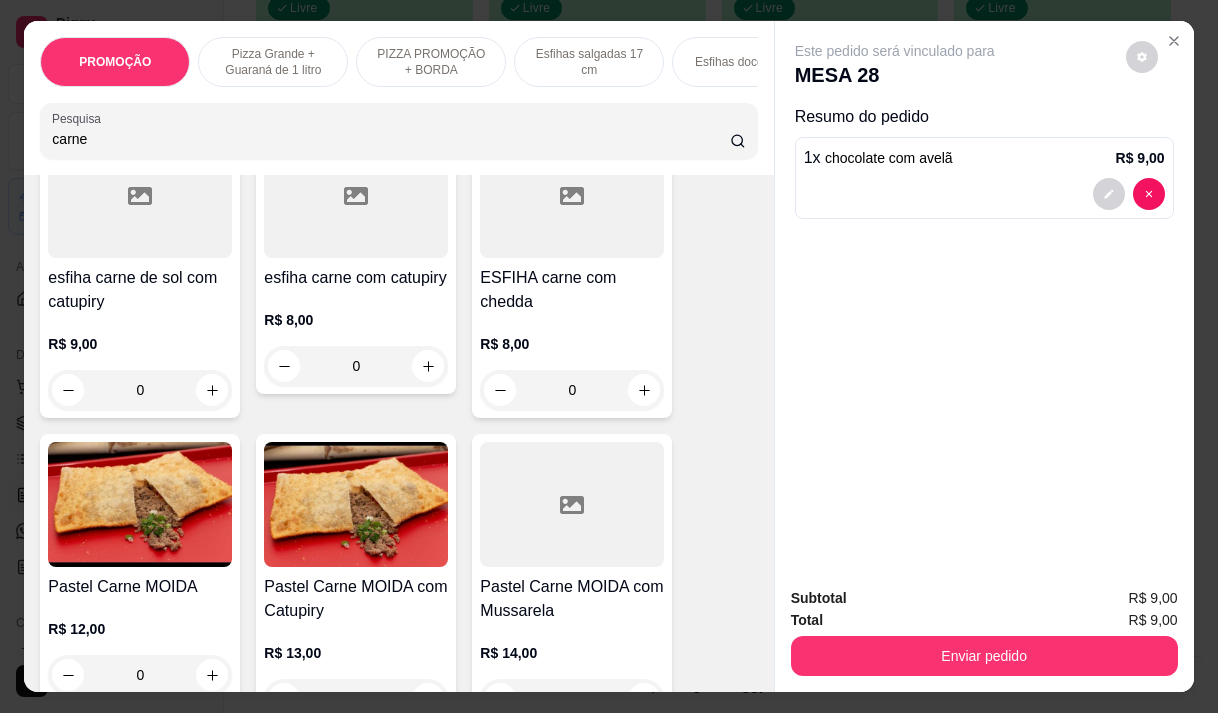 scroll, scrollTop: 900, scrollLeft: 0, axis: vertical 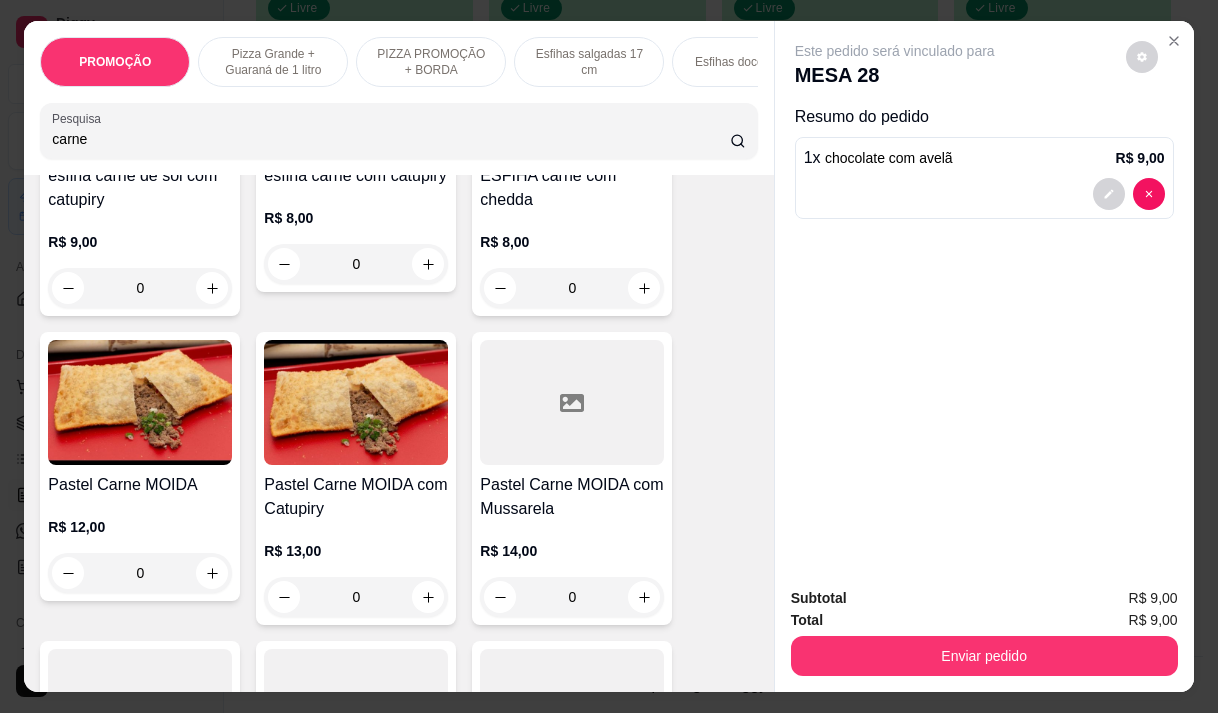 click on "Pastel Carne MOIDA com Catupiry" at bounding box center (356, 497) 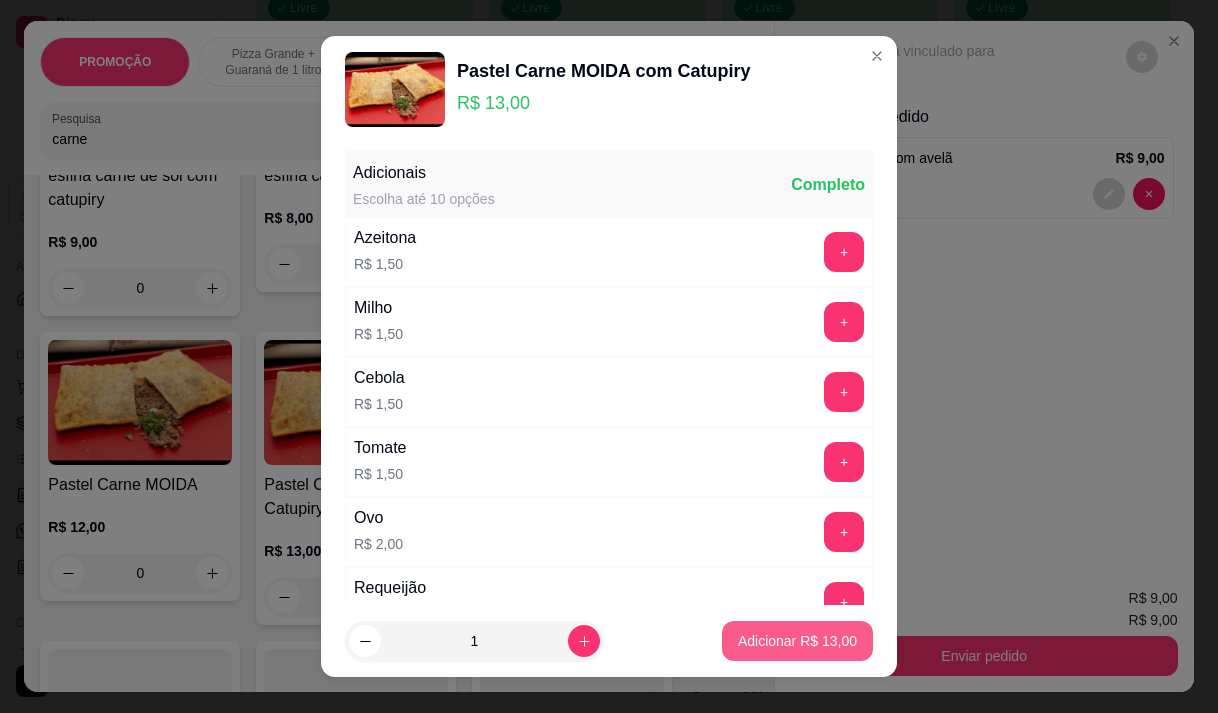 click on "Adicionar   R$ 13,00" at bounding box center (797, 641) 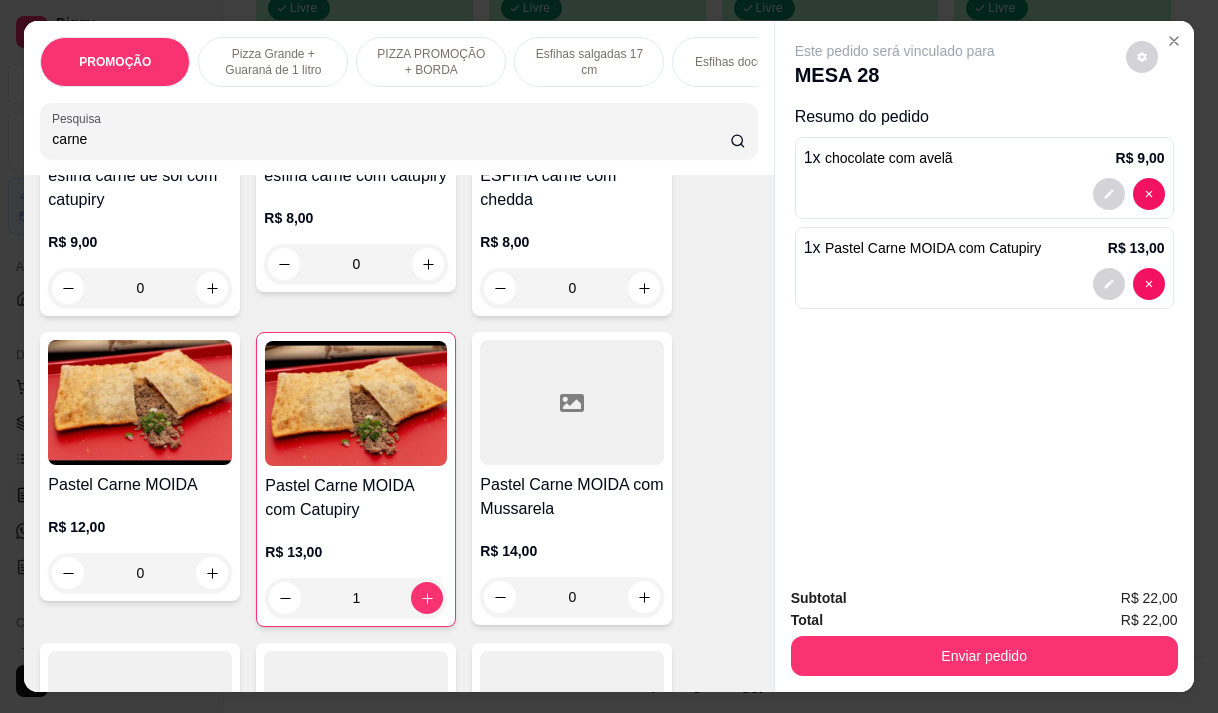 click on "carne" at bounding box center [391, 139] 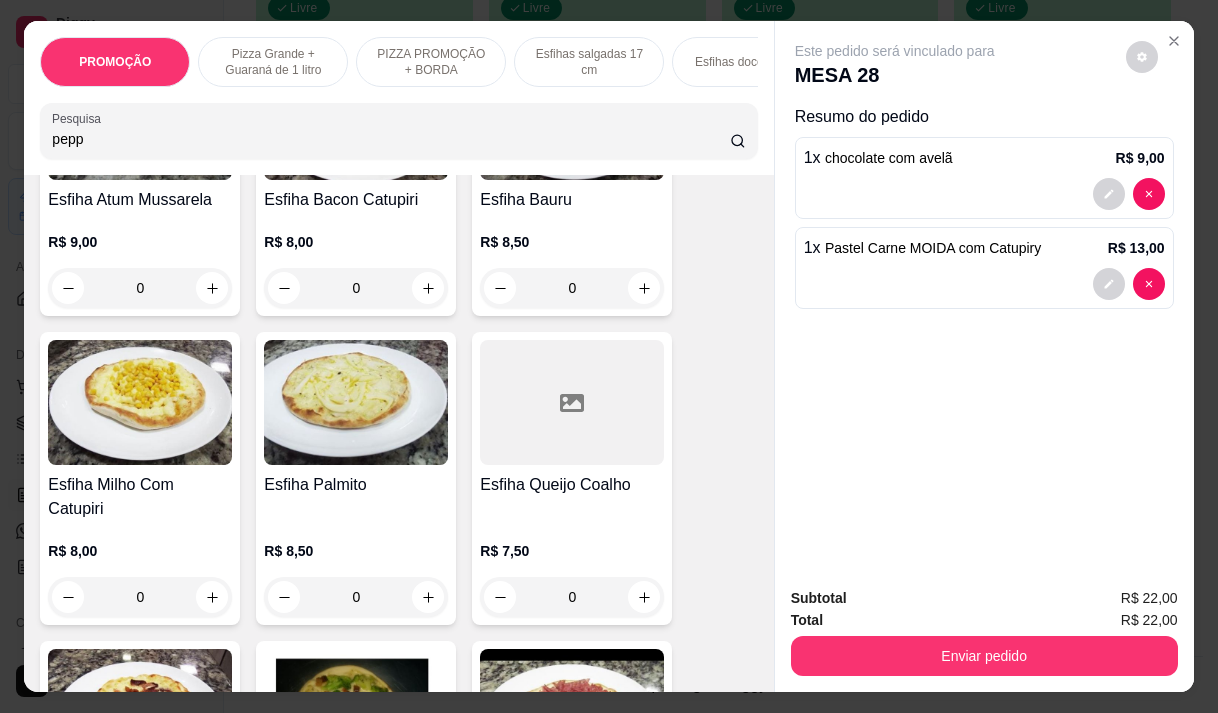 scroll, scrollTop: 1249, scrollLeft: 0, axis: vertical 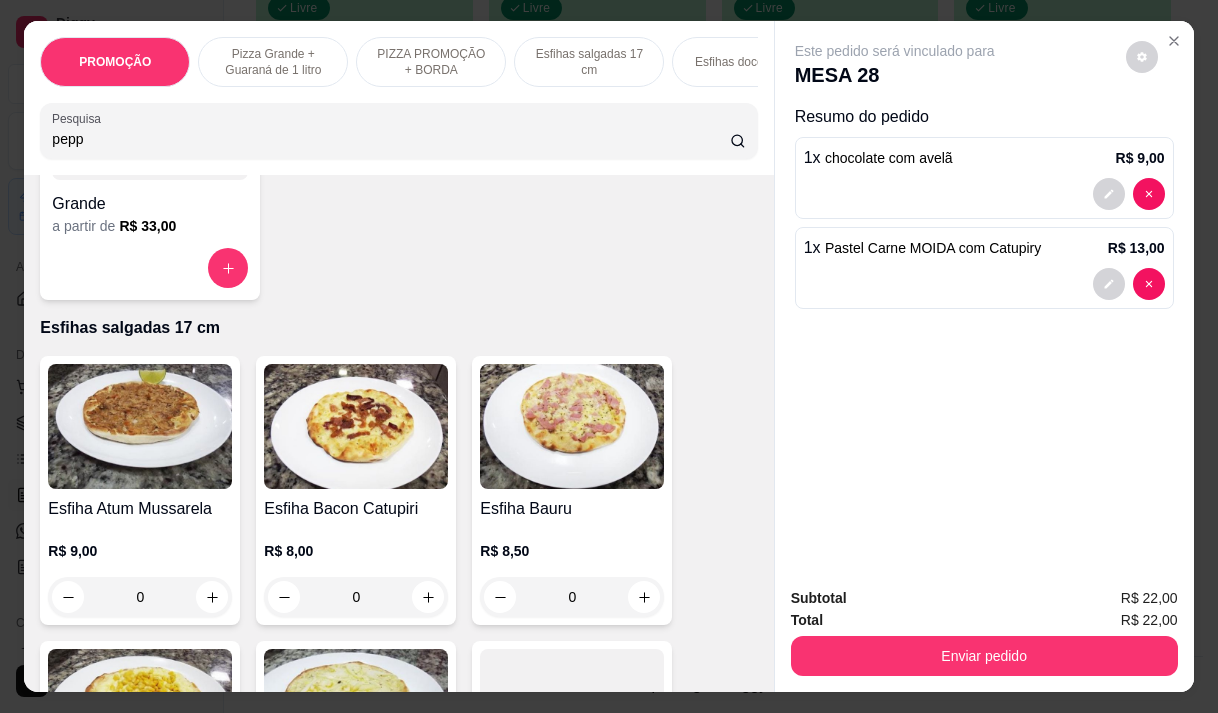 type on "pepp" 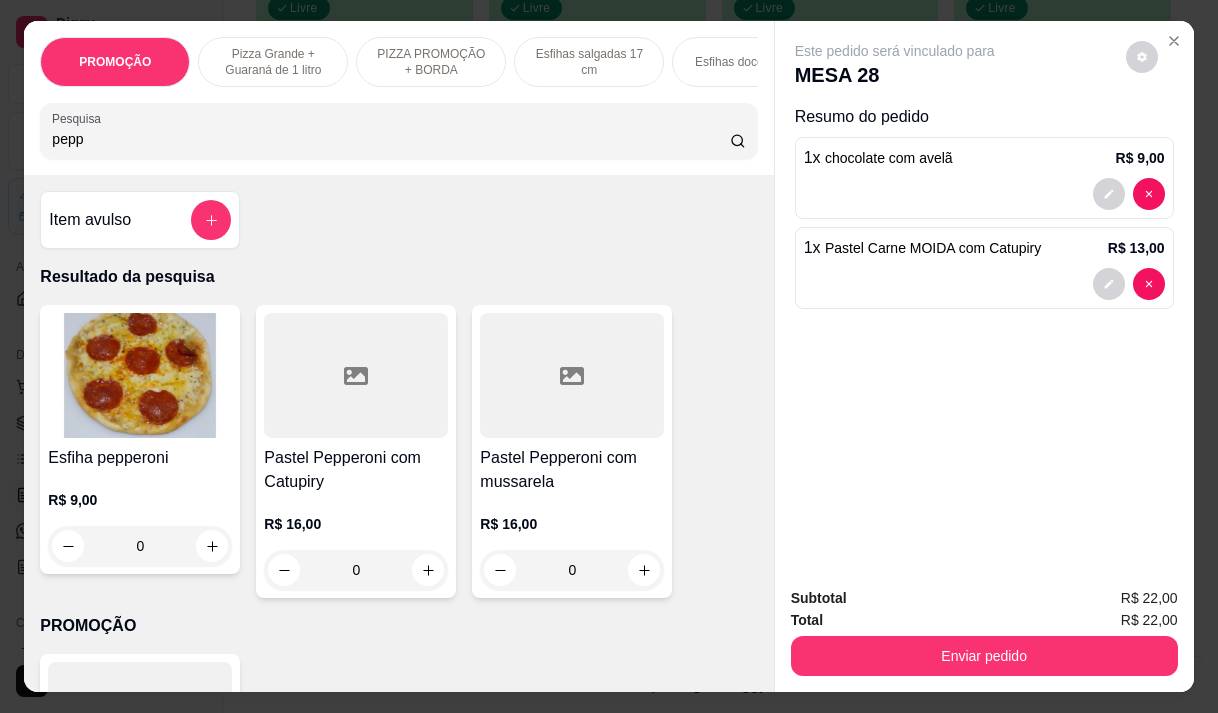 click on "R$ 9,00 0" at bounding box center (140, 518) 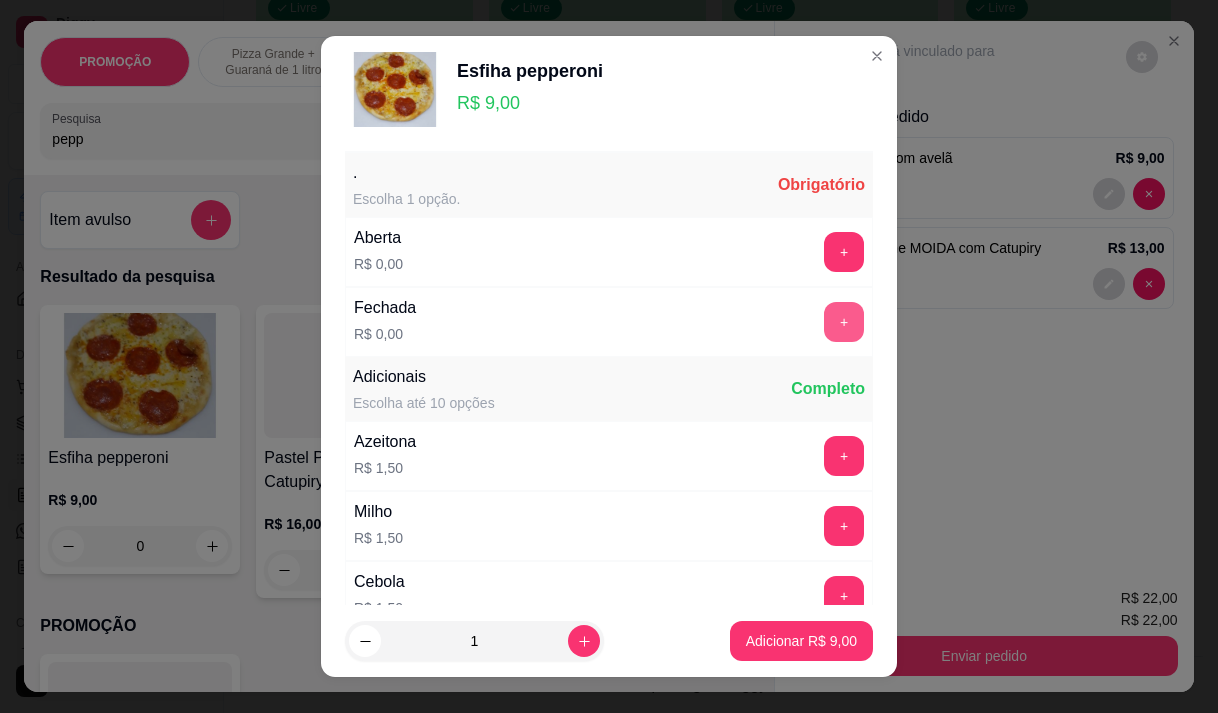 click on "+" at bounding box center (844, 322) 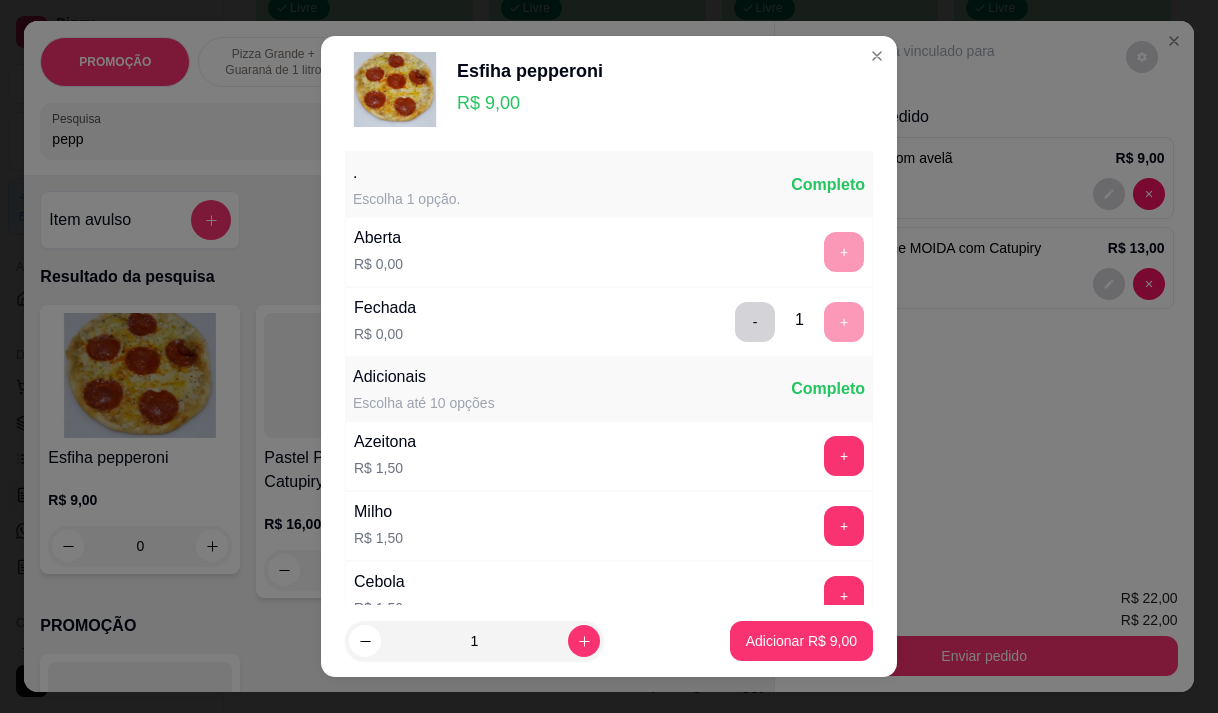 scroll, scrollTop: 28, scrollLeft: 0, axis: vertical 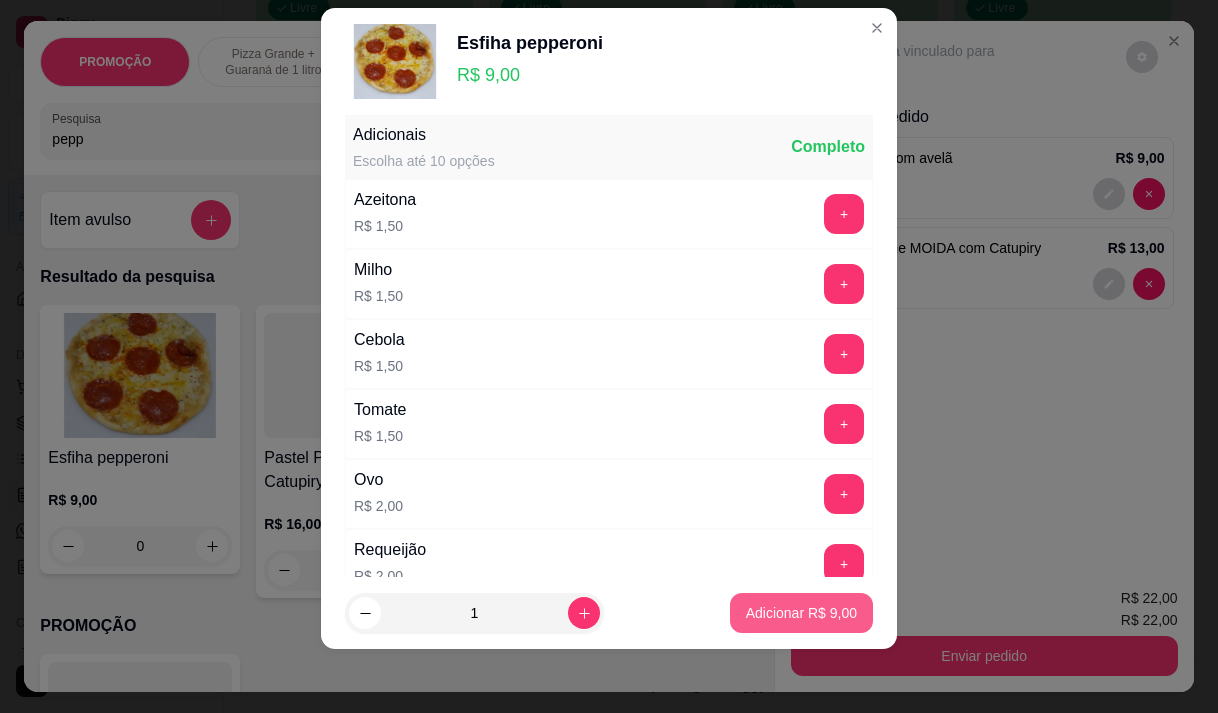 click on "Adicionar   R$ 9,00" at bounding box center (801, 613) 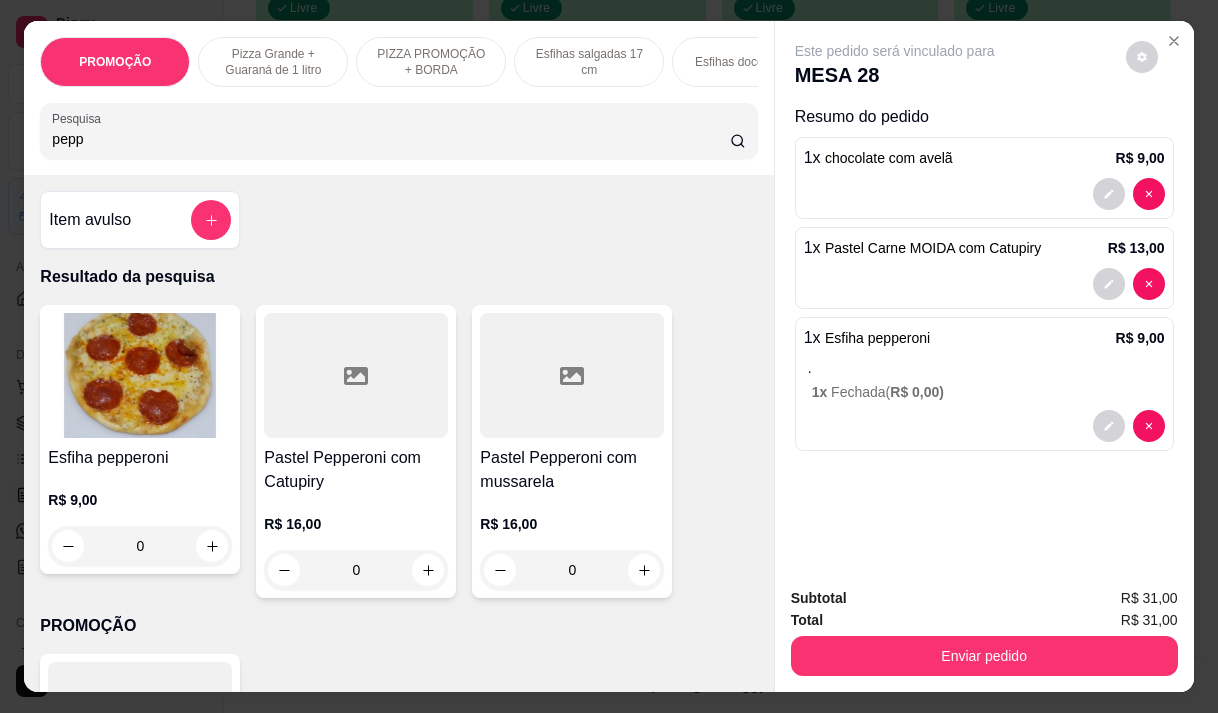 click on "Subtotal R$ 31,00 Total R$ 31,00 Enviar pedido" at bounding box center (984, 631) 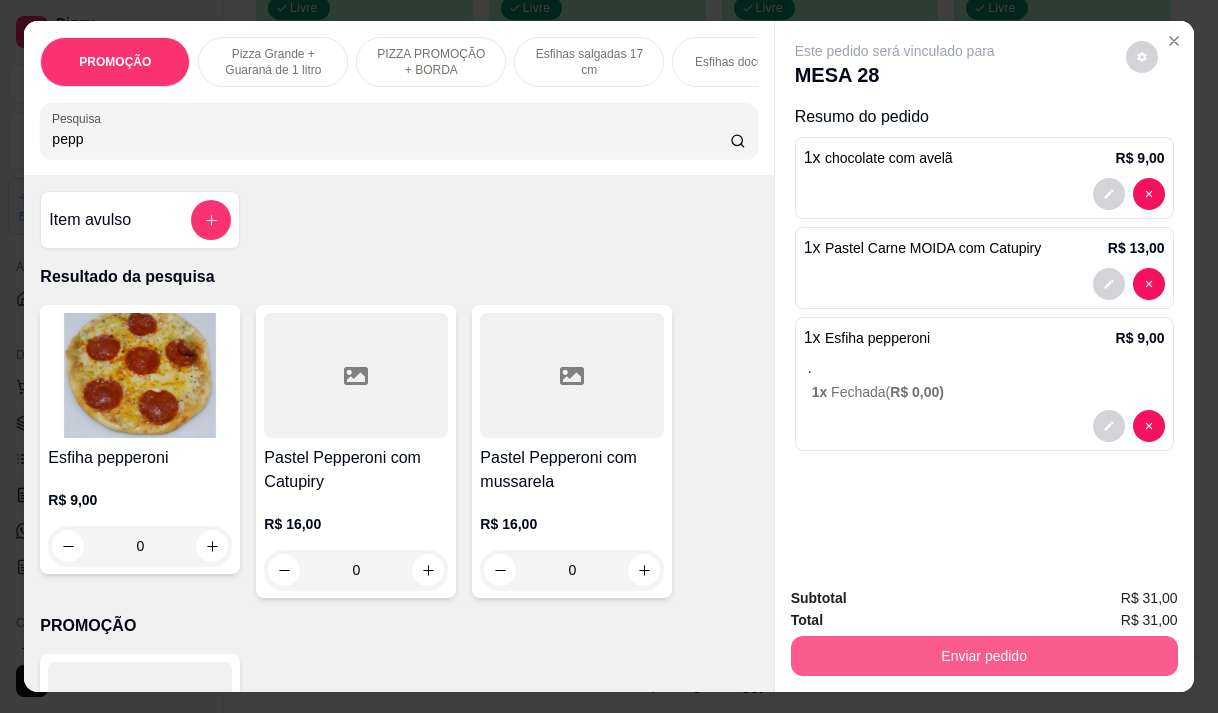 click on "Enviar pedido" at bounding box center [984, 656] 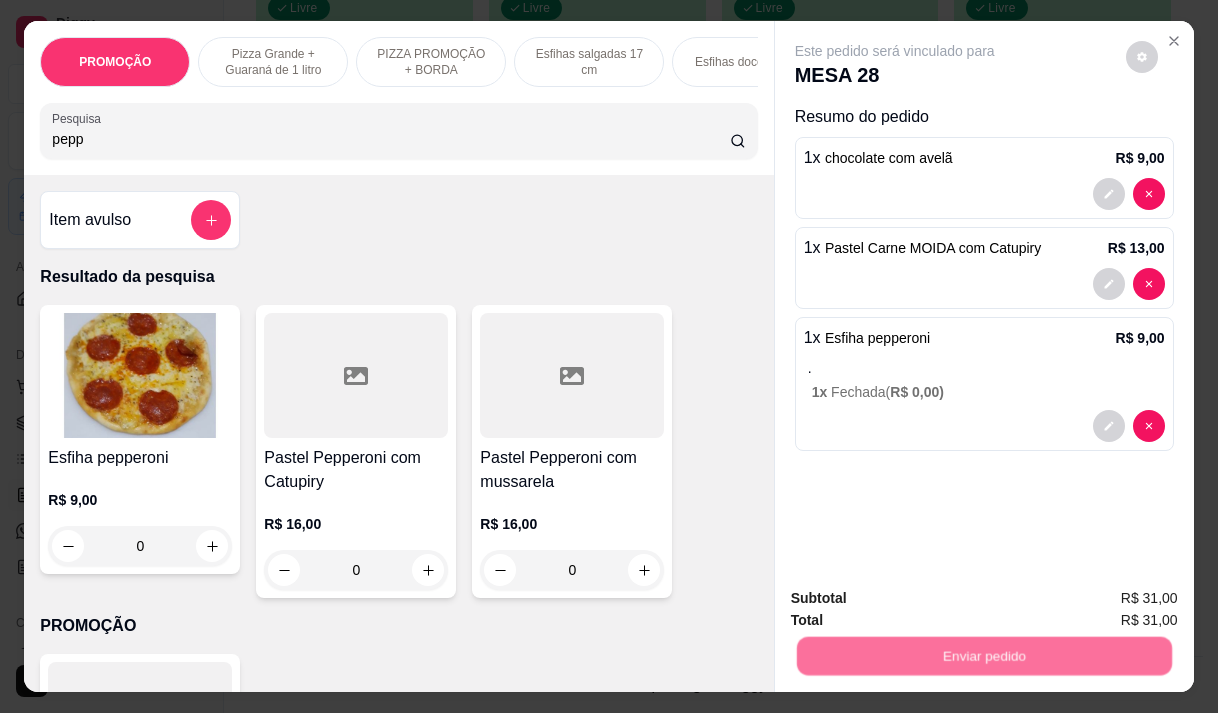 click on "Não registrar e enviar pedido" at bounding box center (918, 598) 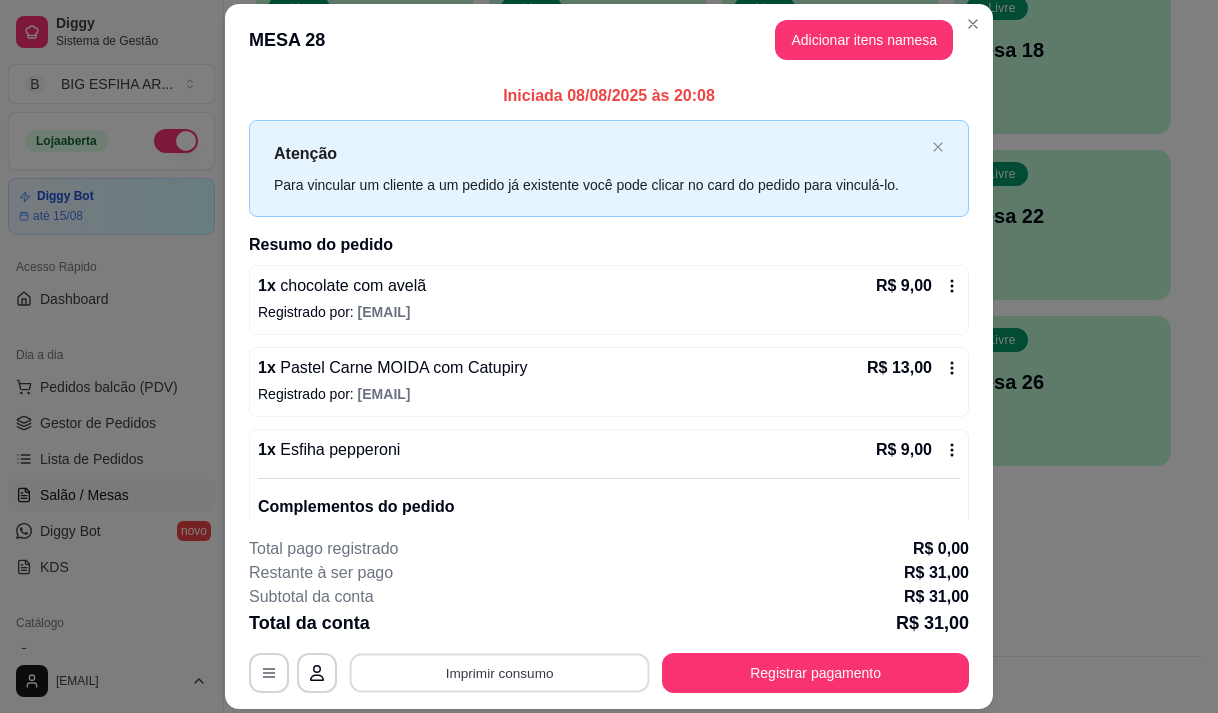 click on "Imprimir consumo" at bounding box center (500, 673) 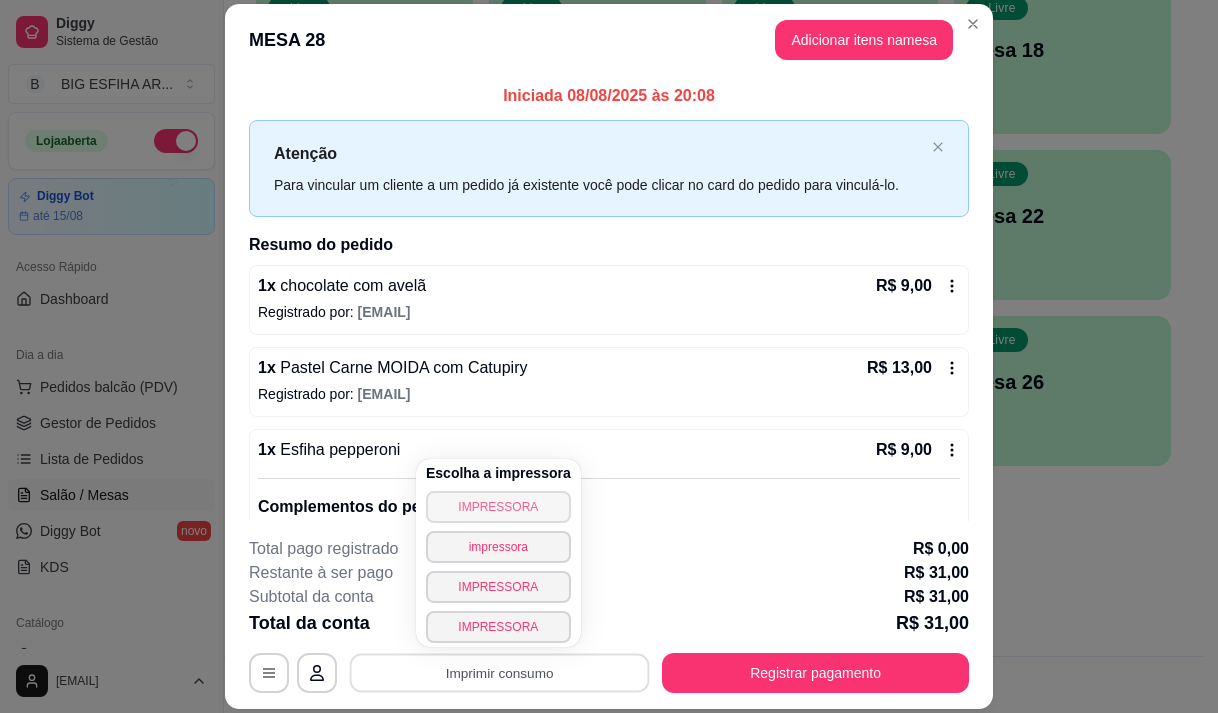 click on "IMPRESSORA" at bounding box center (498, 507) 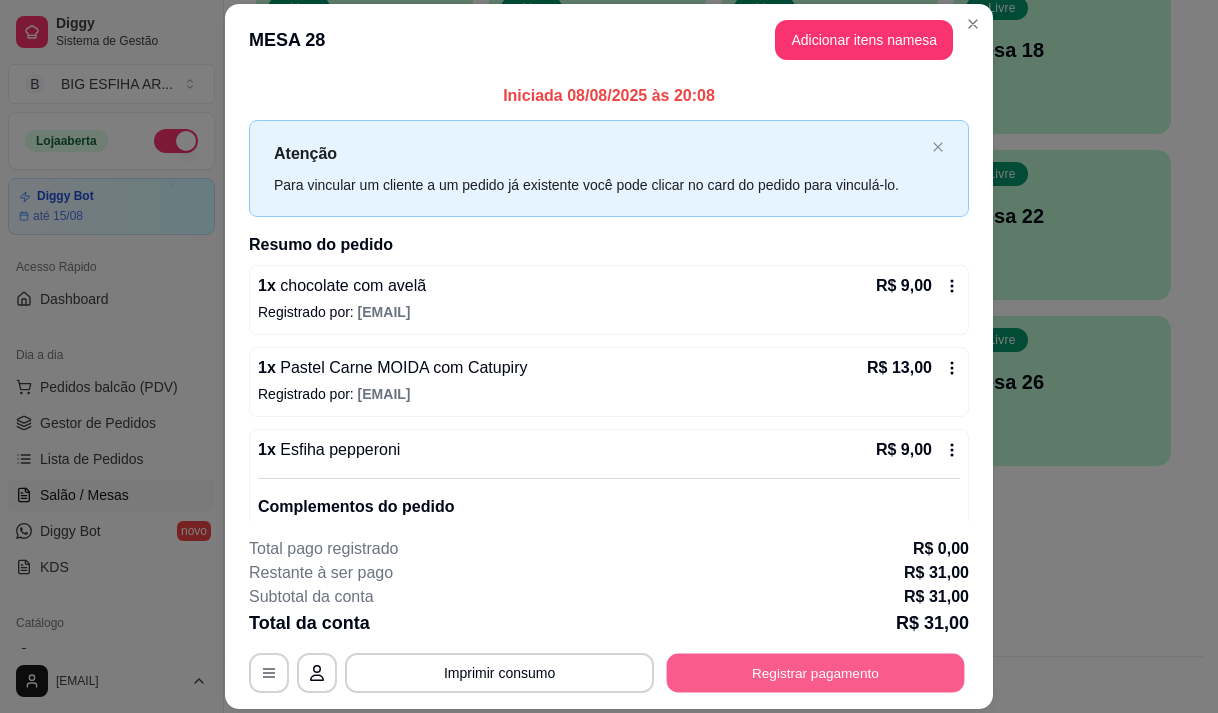 click on "Registrar pagamento" at bounding box center [816, 673] 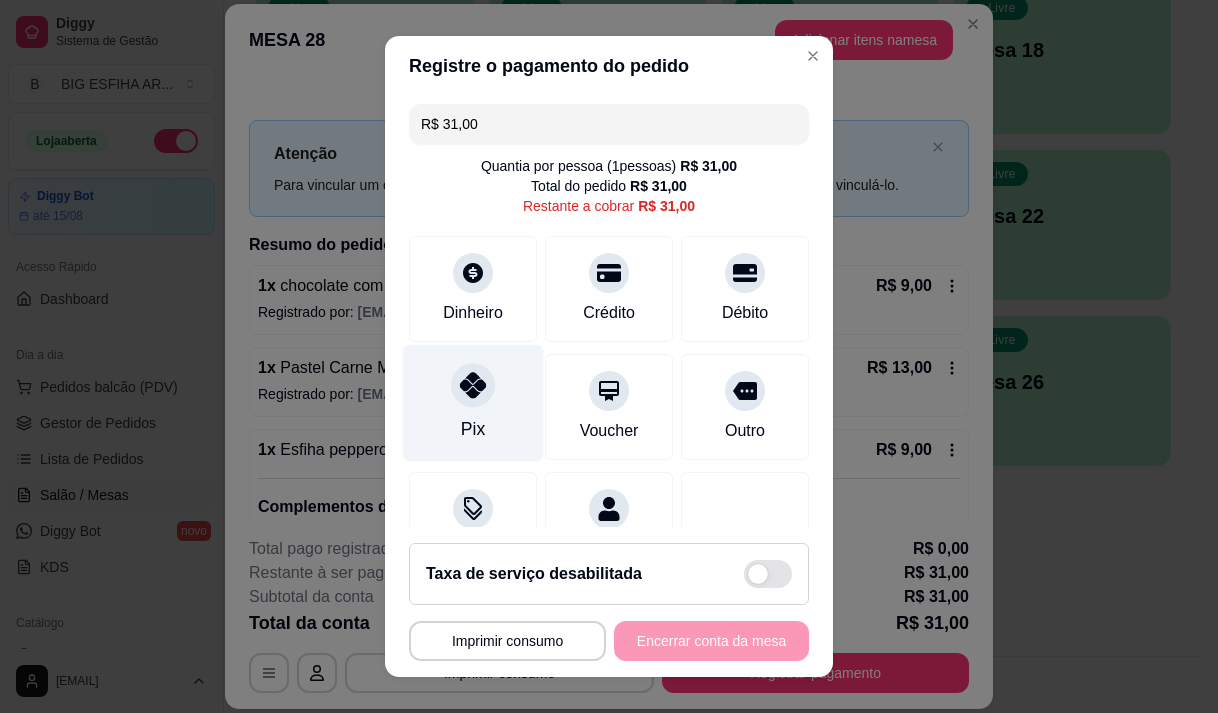 click on "Pix" at bounding box center (473, 402) 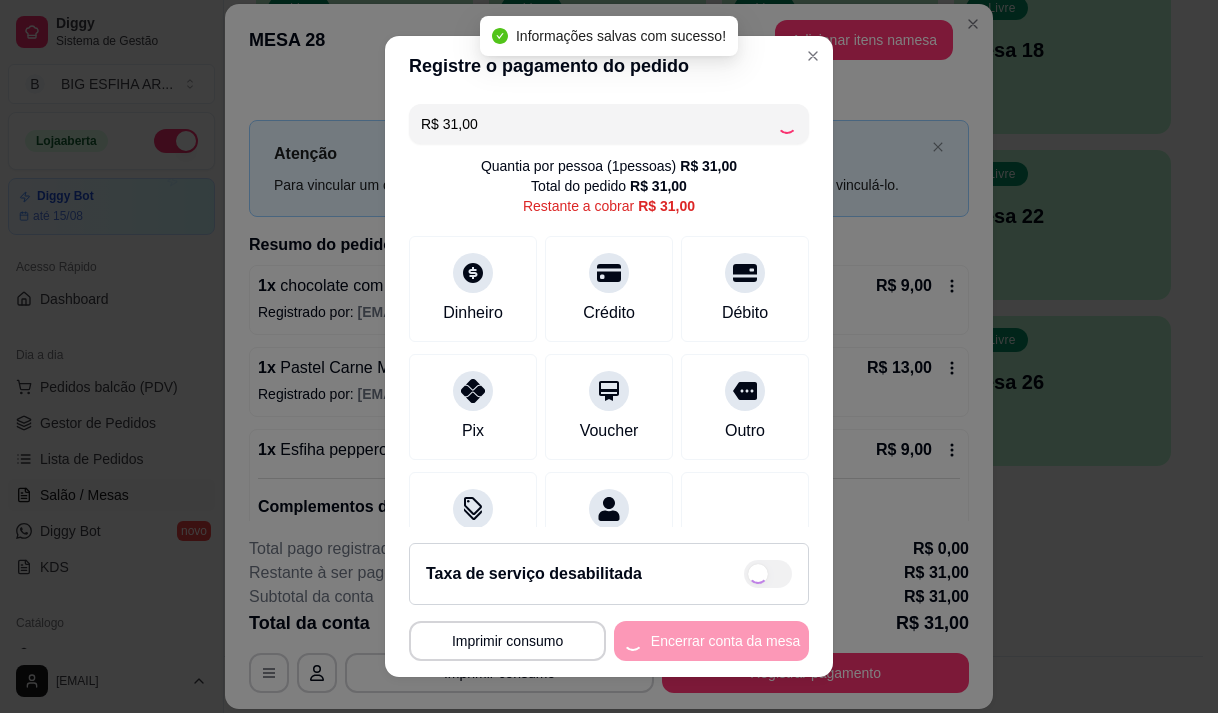 type on "R$ 0,00" 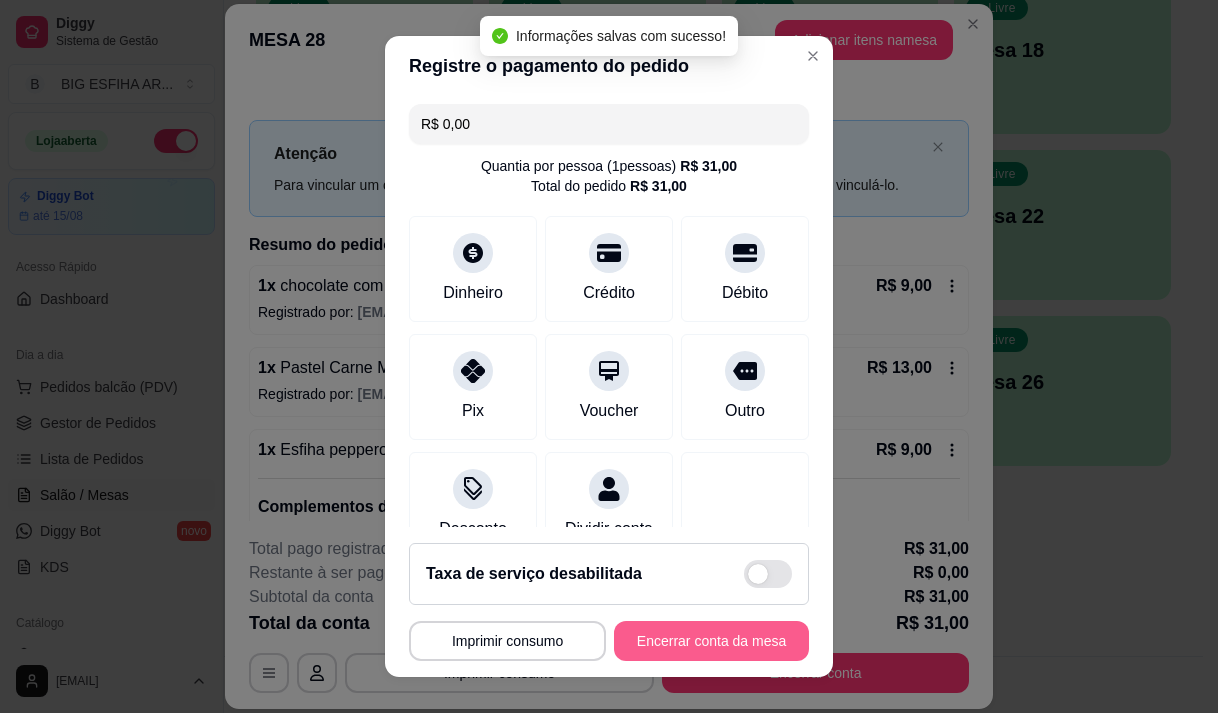 click on "Encerrar conta da mesa" at bounding box center (711, 641) 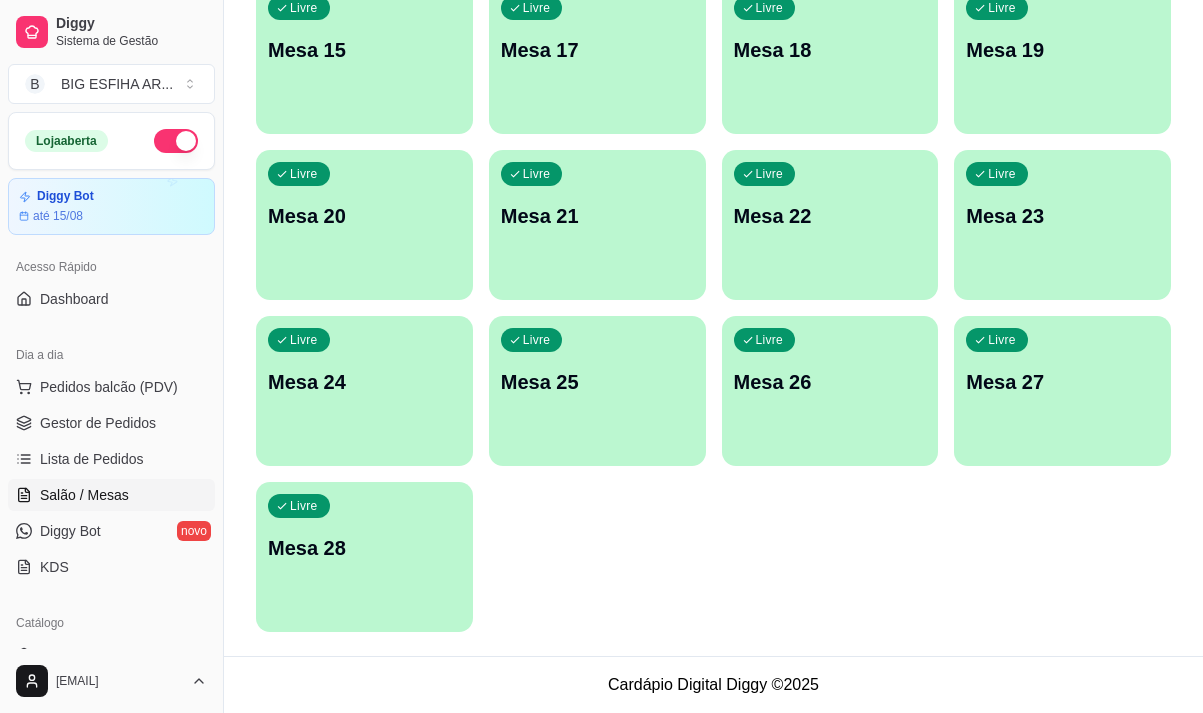 click on "Pedidos balcão (PDV) Gestor de Pedidos Lista de Pedidos Salão / Mesas Diggy Bot novo KDS" at bounding box center [111, 477] 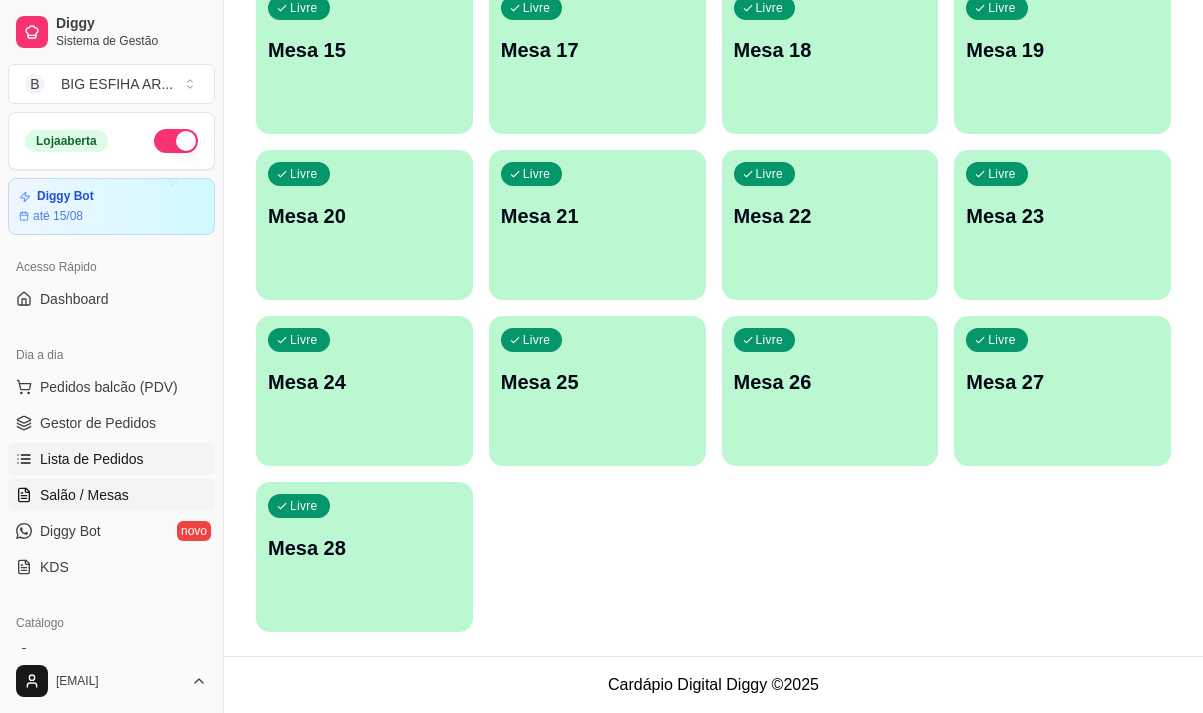 click on "Lista de Pedidos" at bounding box center [92, 459] 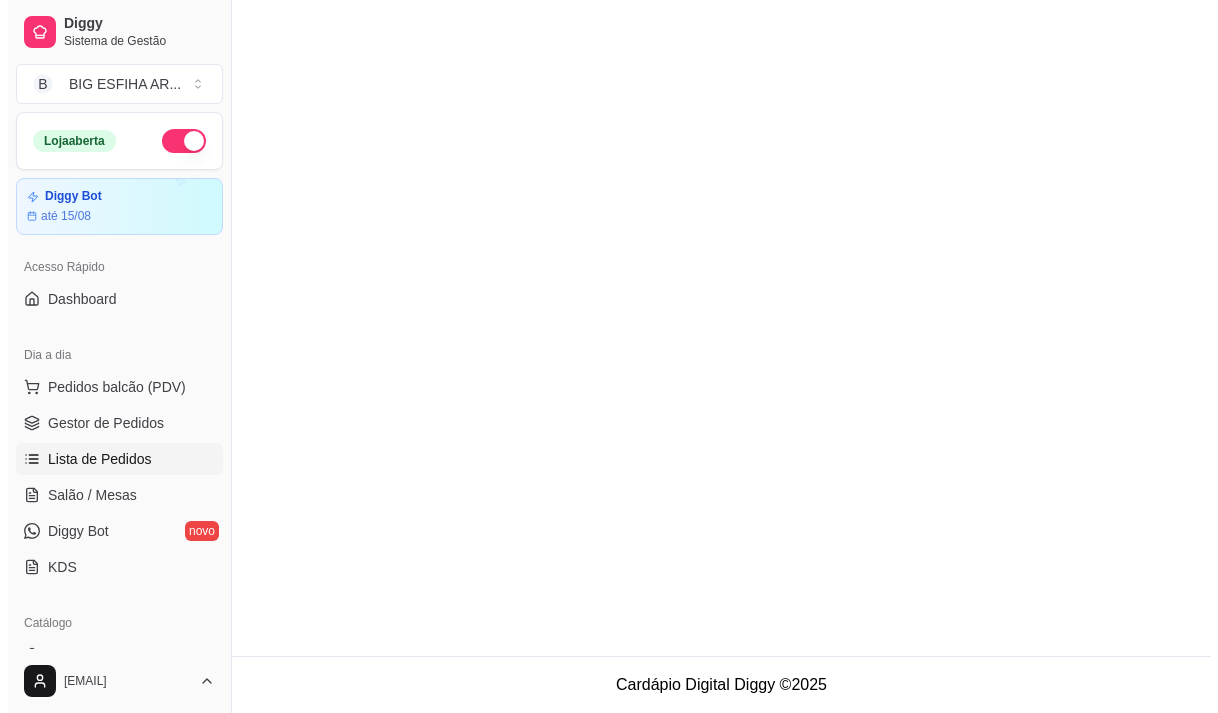 scroll, scrollTop: 0, scrollLeft: 0, axis: both 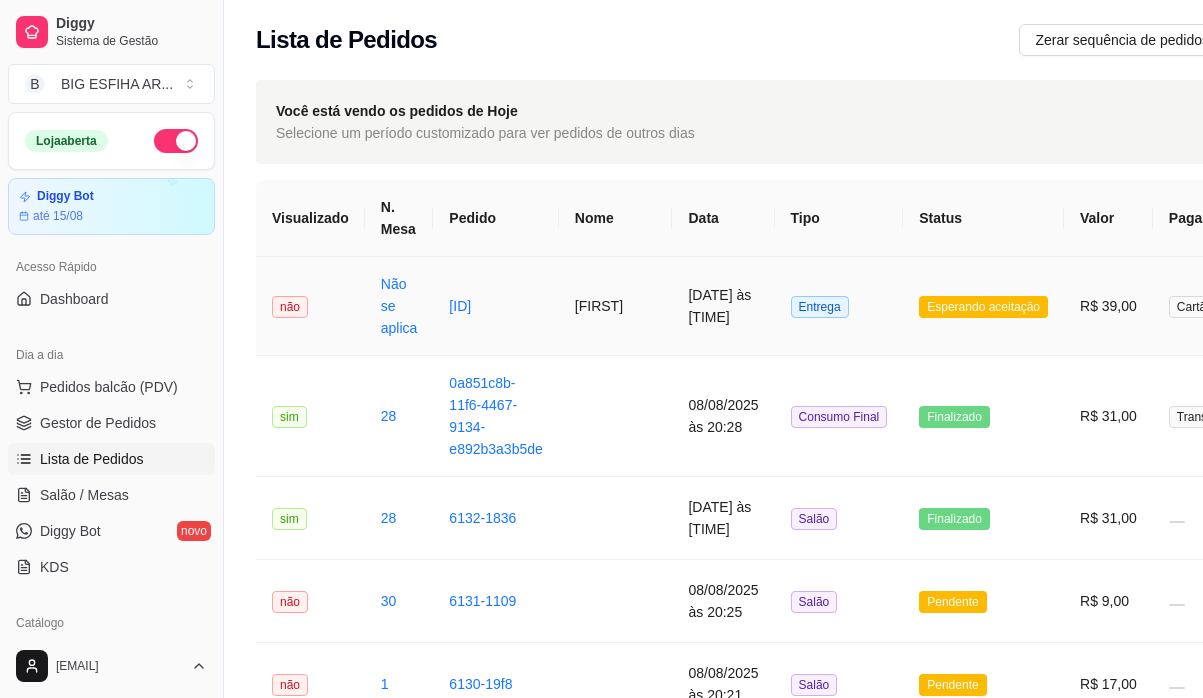 click on "[FIRST]" at bounding box center [616, 306] 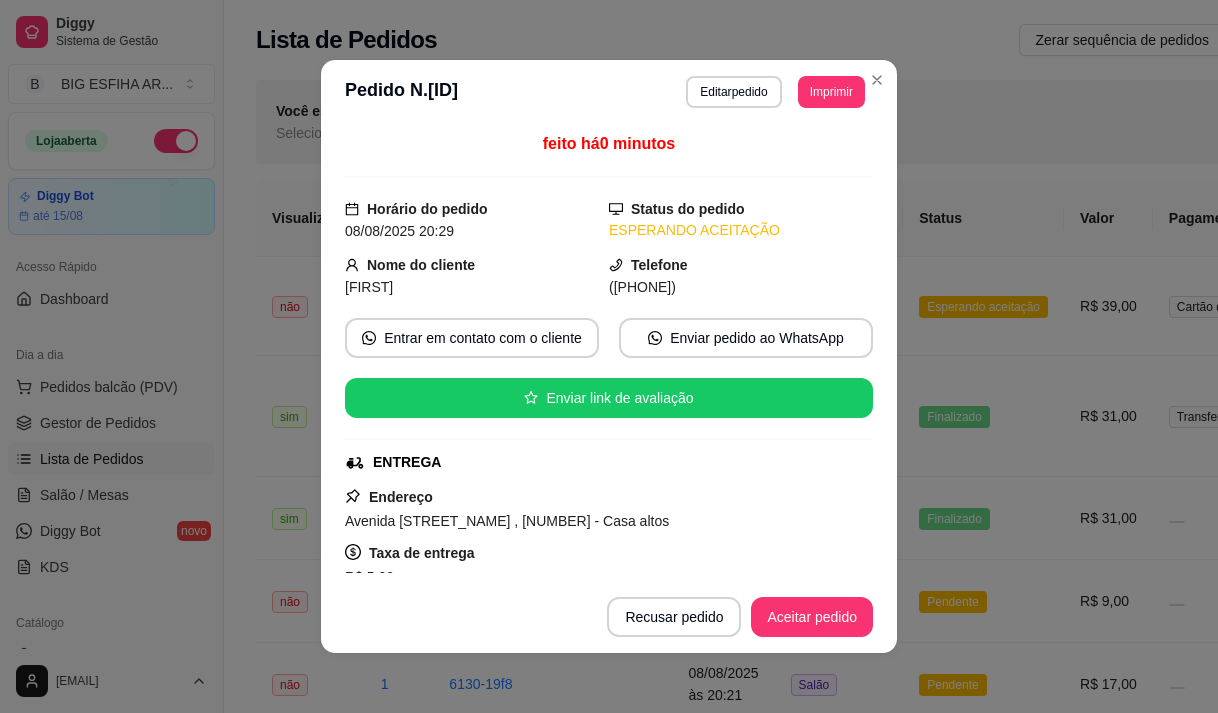 click on "**********" at bounding box center (609, 92) 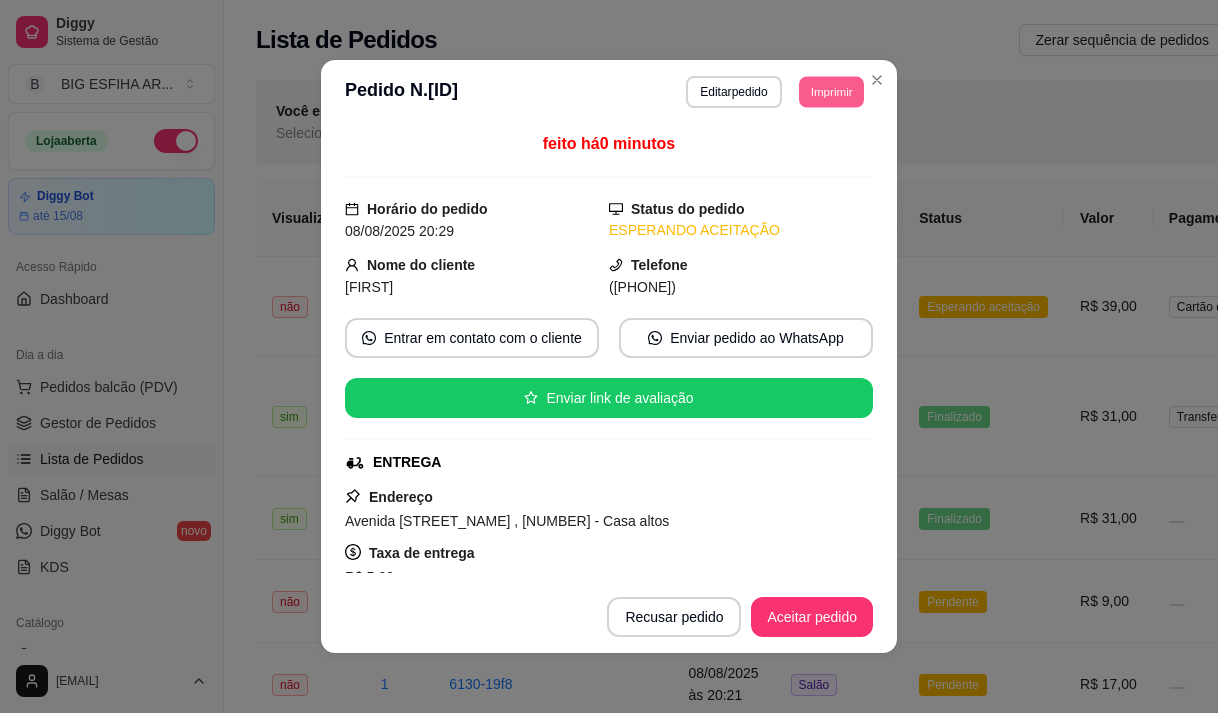 click on "Imprimir" at bounding box center (831, 91) 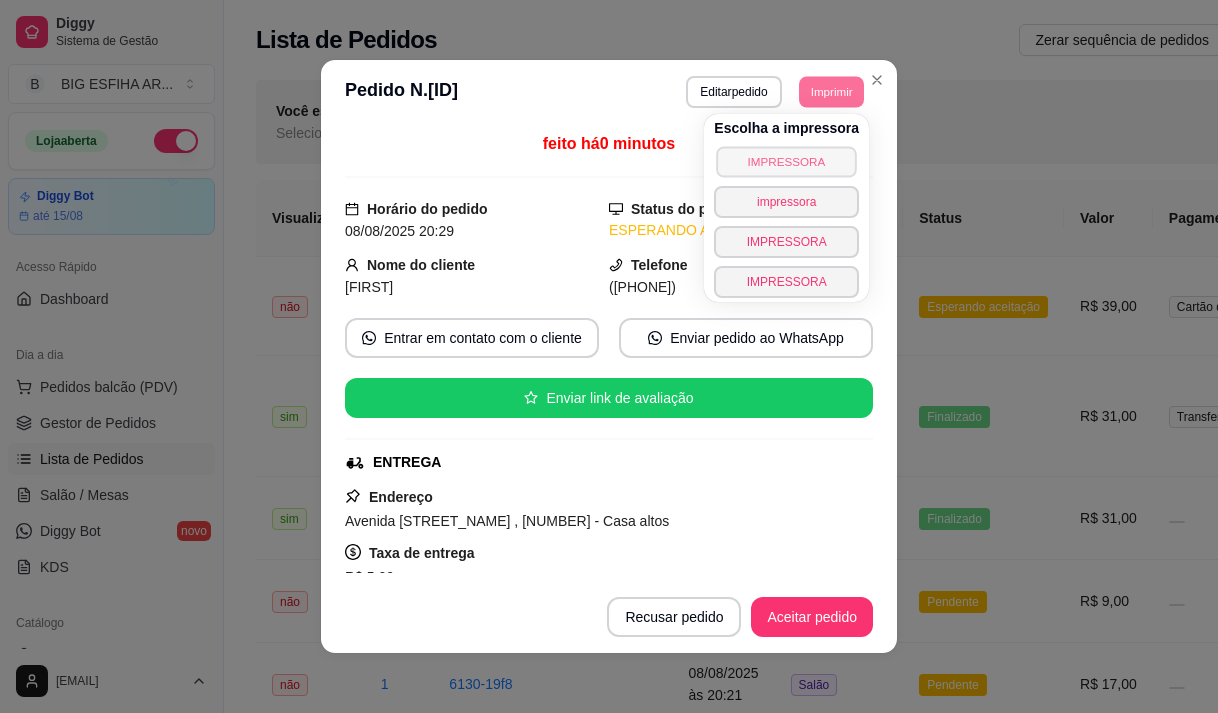 click on "IMPRESSORA" at bounding box center [786, 161] 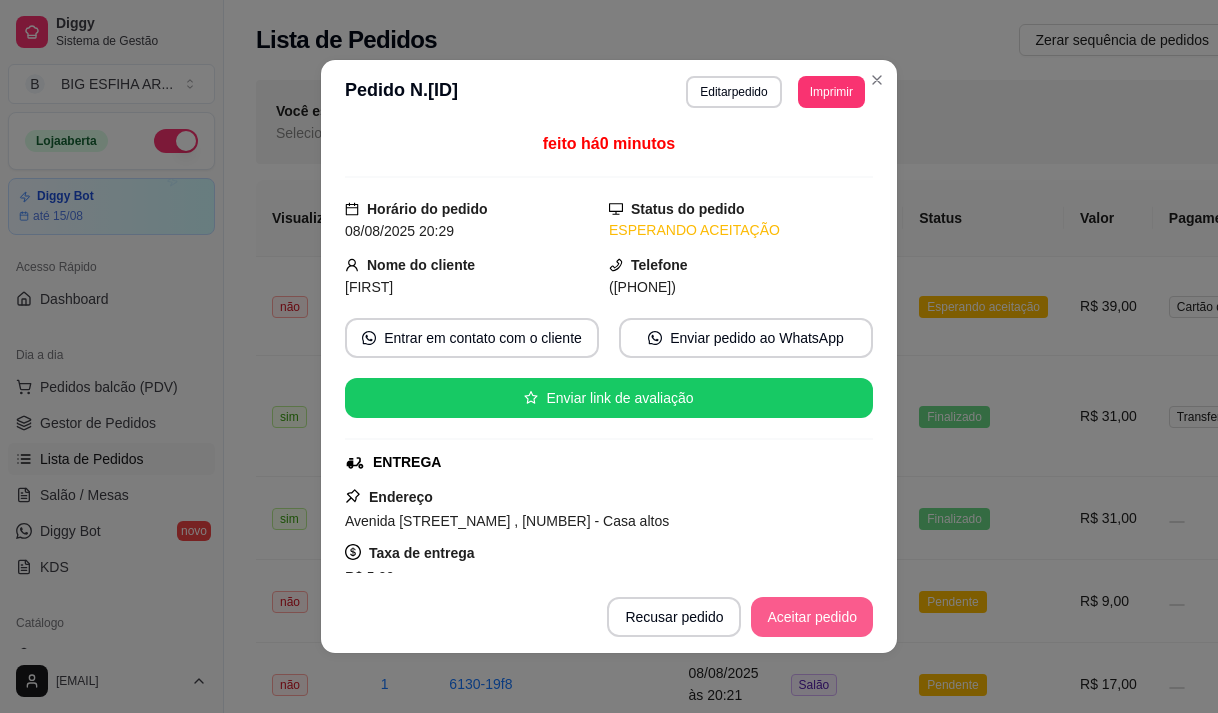 click on "Aceitar pedido" at bounding box center (812, 617) 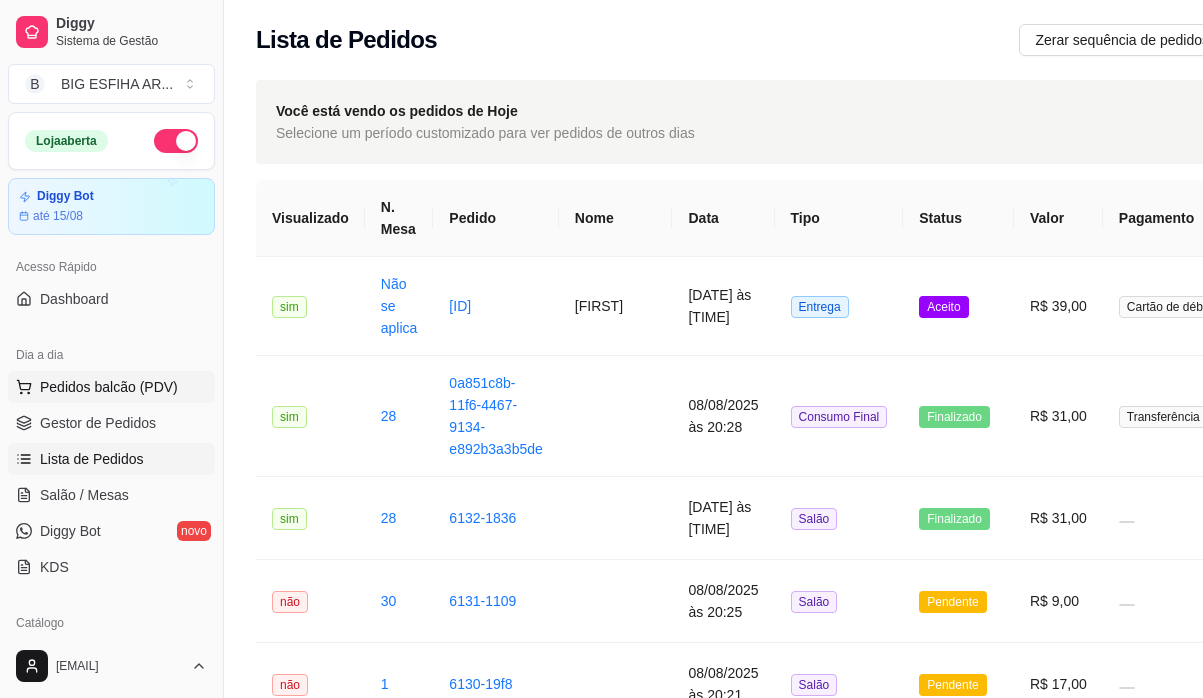 click on "Pedidos balcão (PDV)" at bounding box center [109, 387] 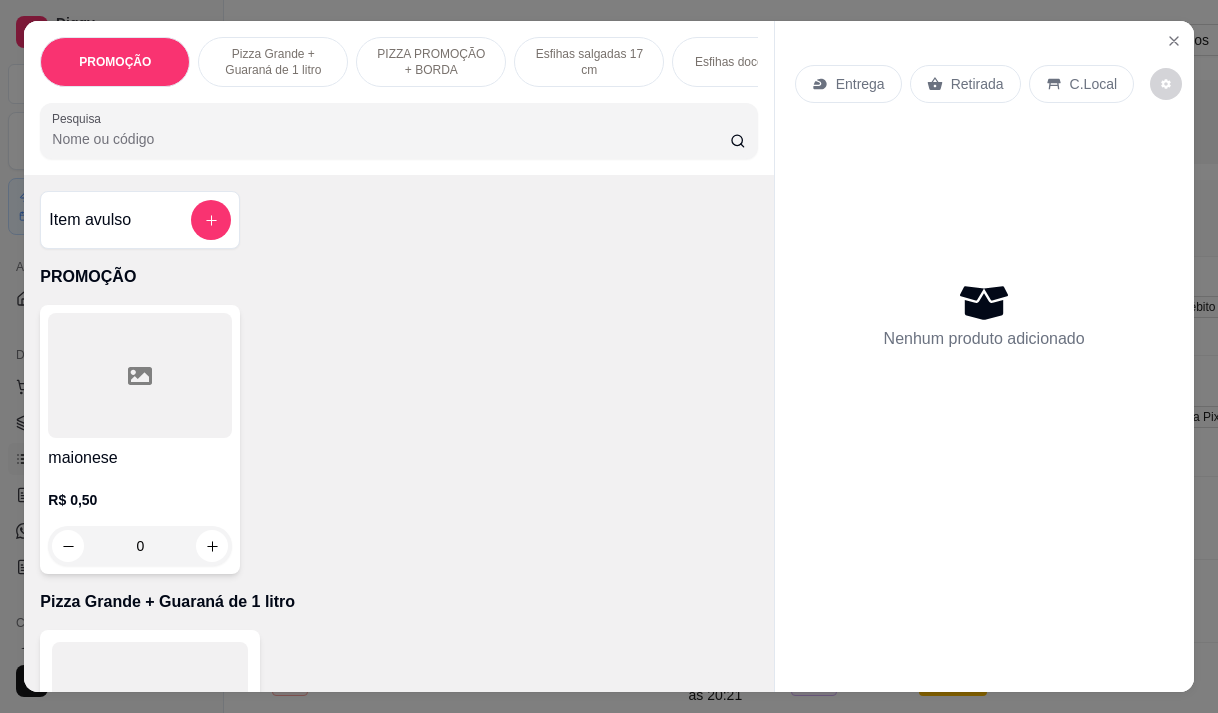 click on "Entrega" at bounding box center (860, 84) 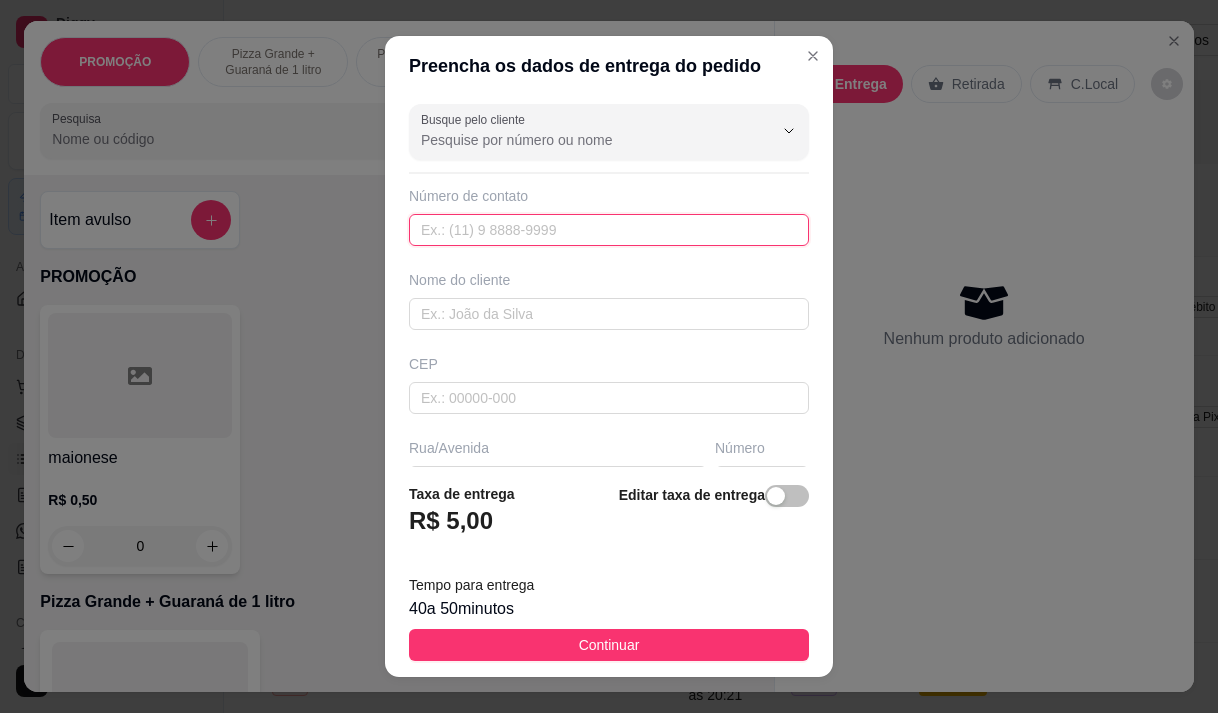click at bounding box center (609, 230) 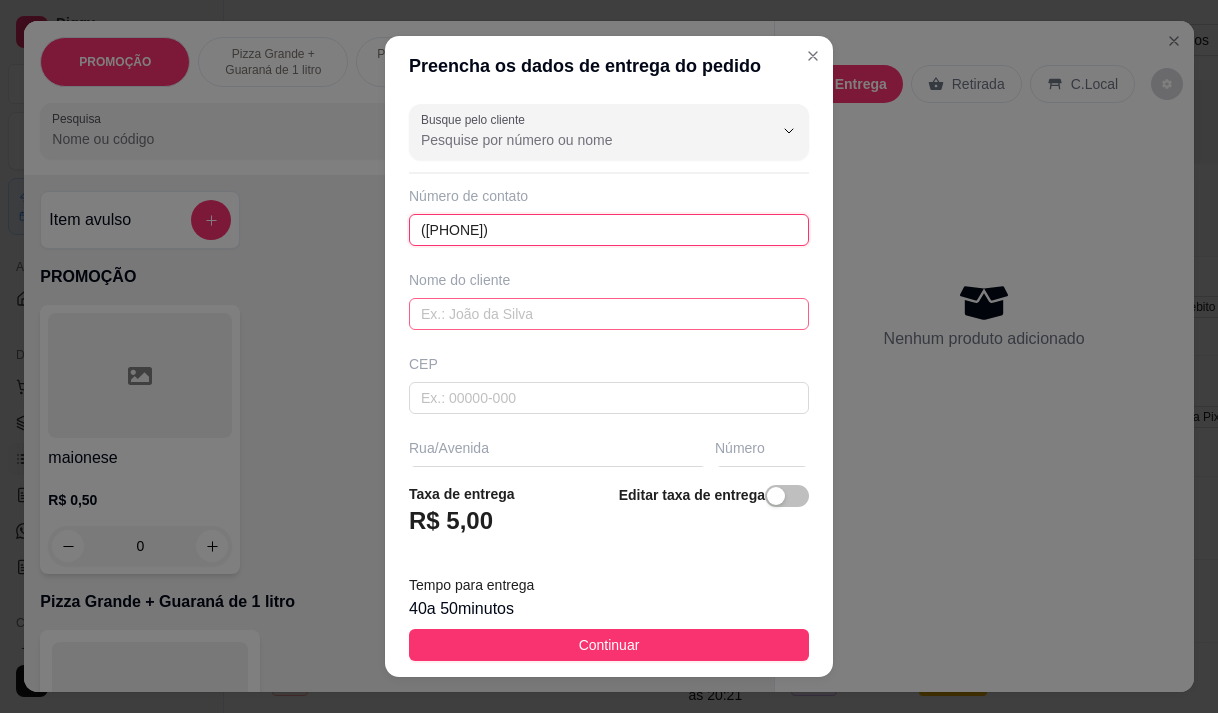 type on "(85) 9999-2385" 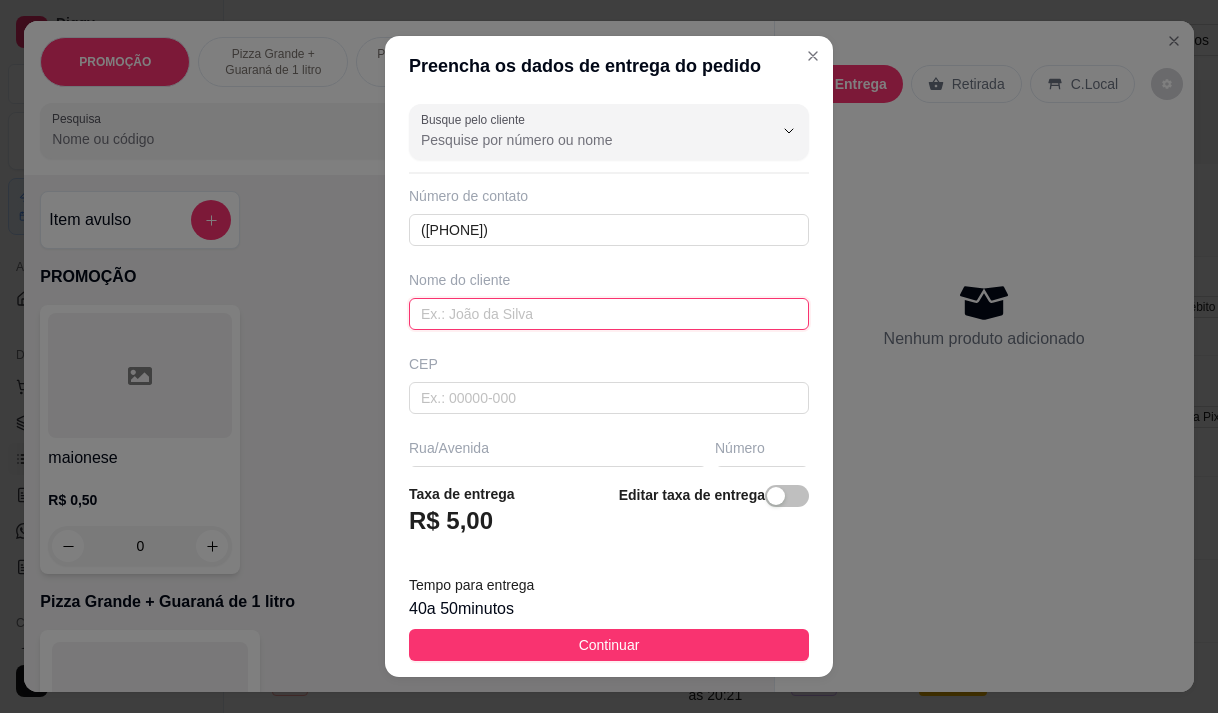 click at bounding box center [609, 314] 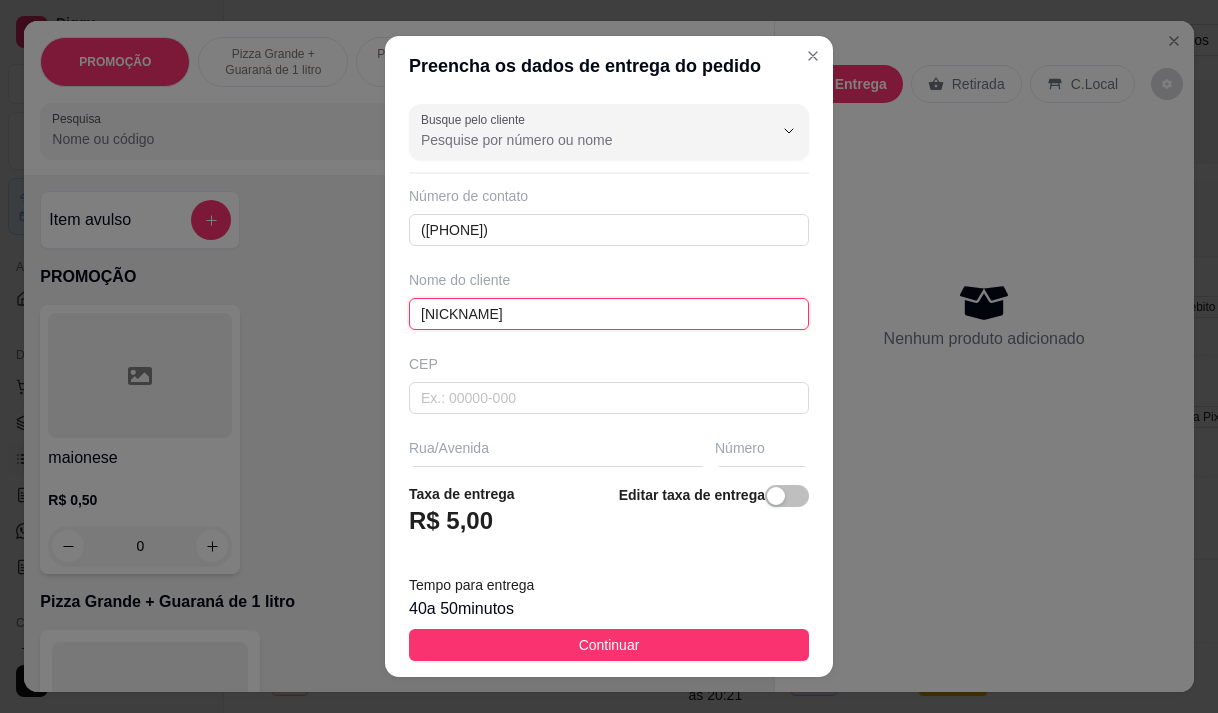 scroll, scrollTop: 200, scrollLeft: 0, axis: vertical 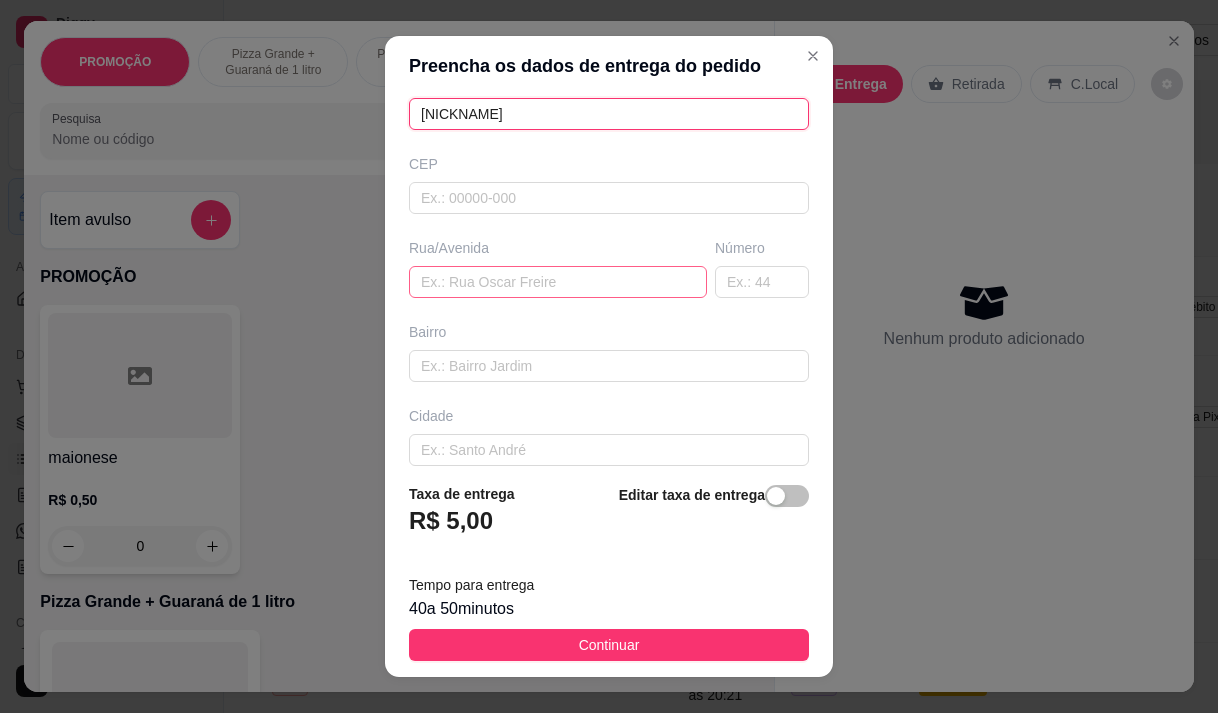 type on "rosenir" 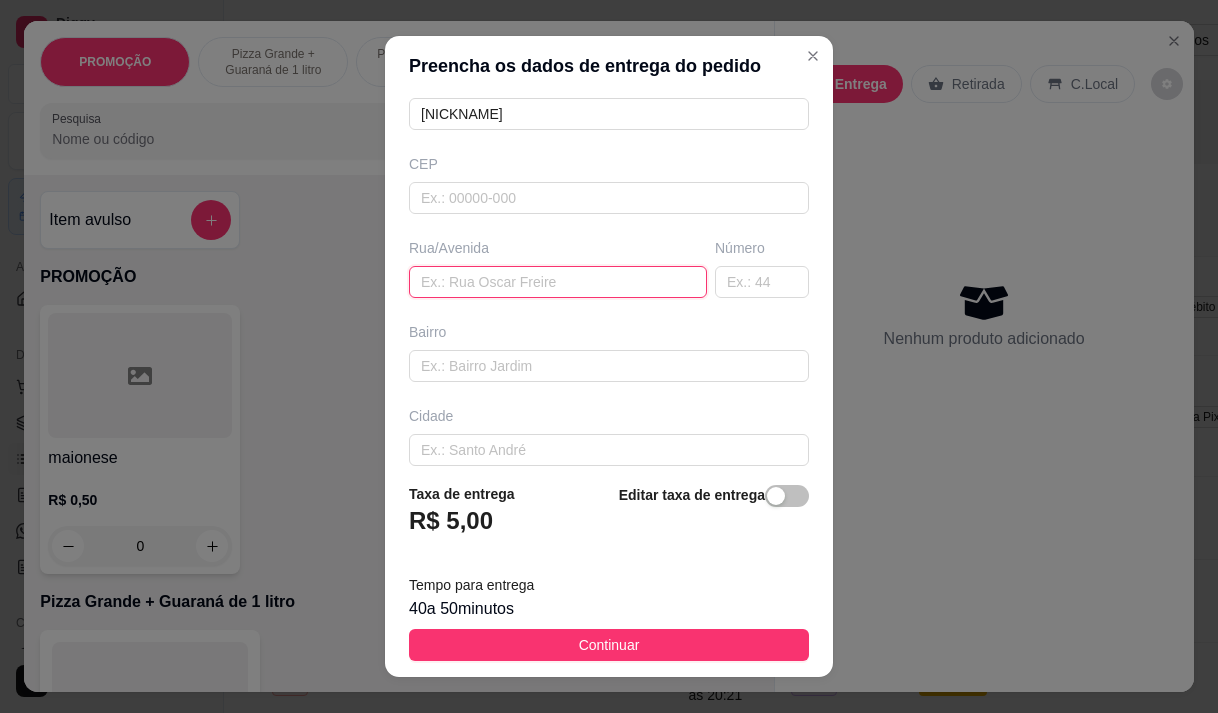 click at bounding box center [558, 282] 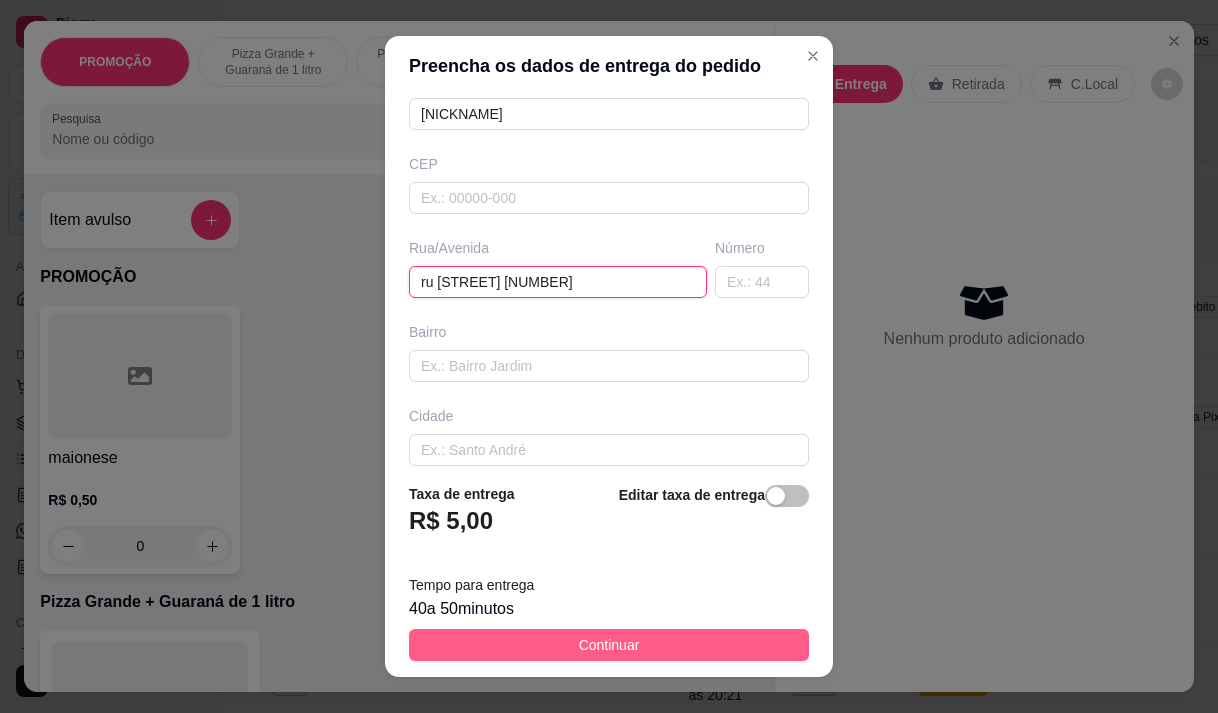 type on "ru padre guerra 1223" 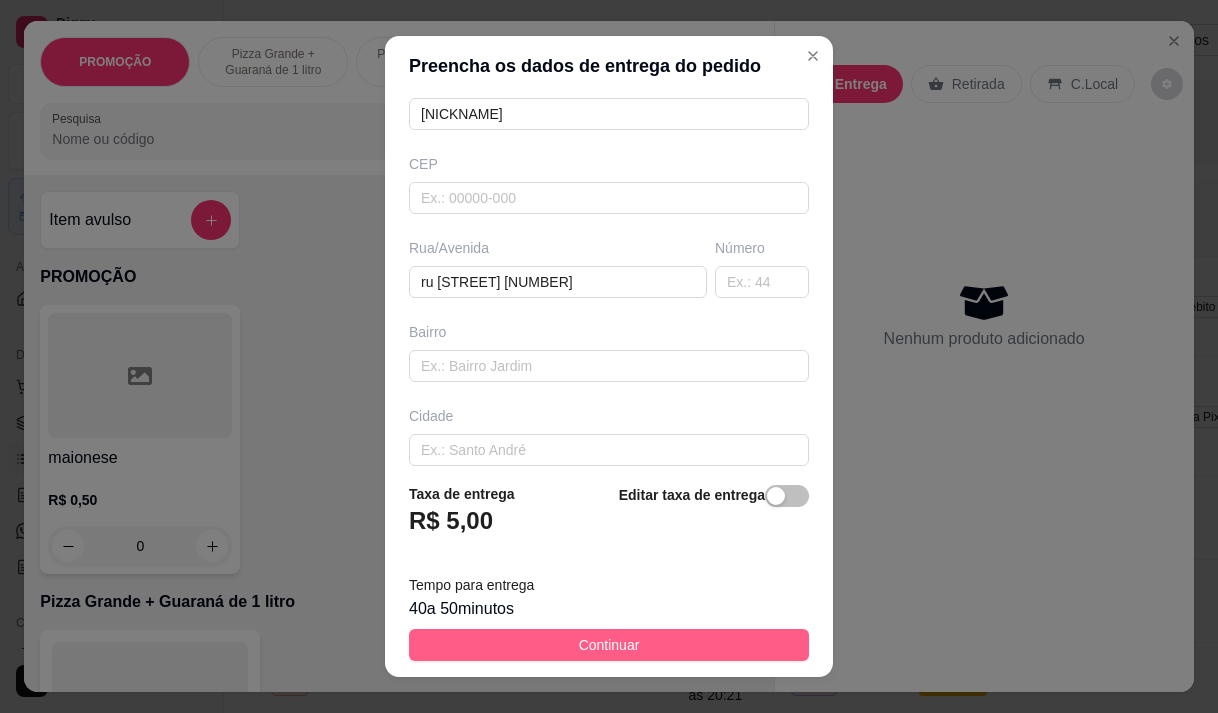 click on "Continuar" at bounding box center [609, 645] 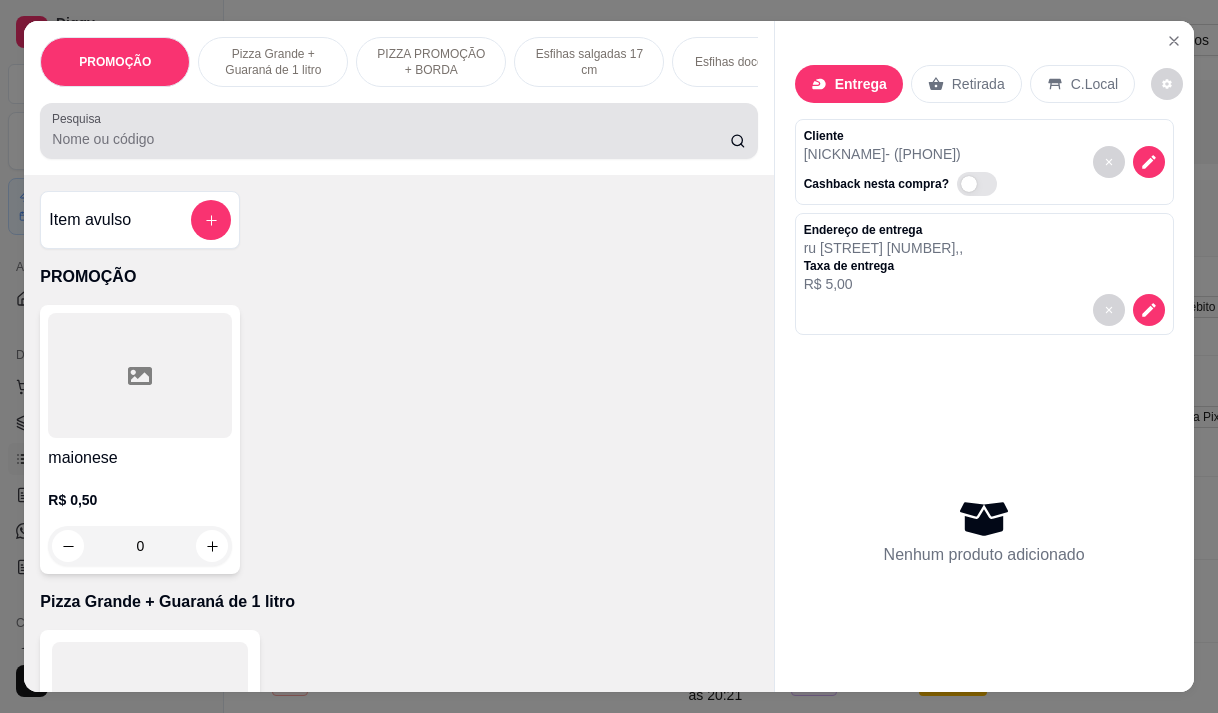 click at bounding box center [398, 131] 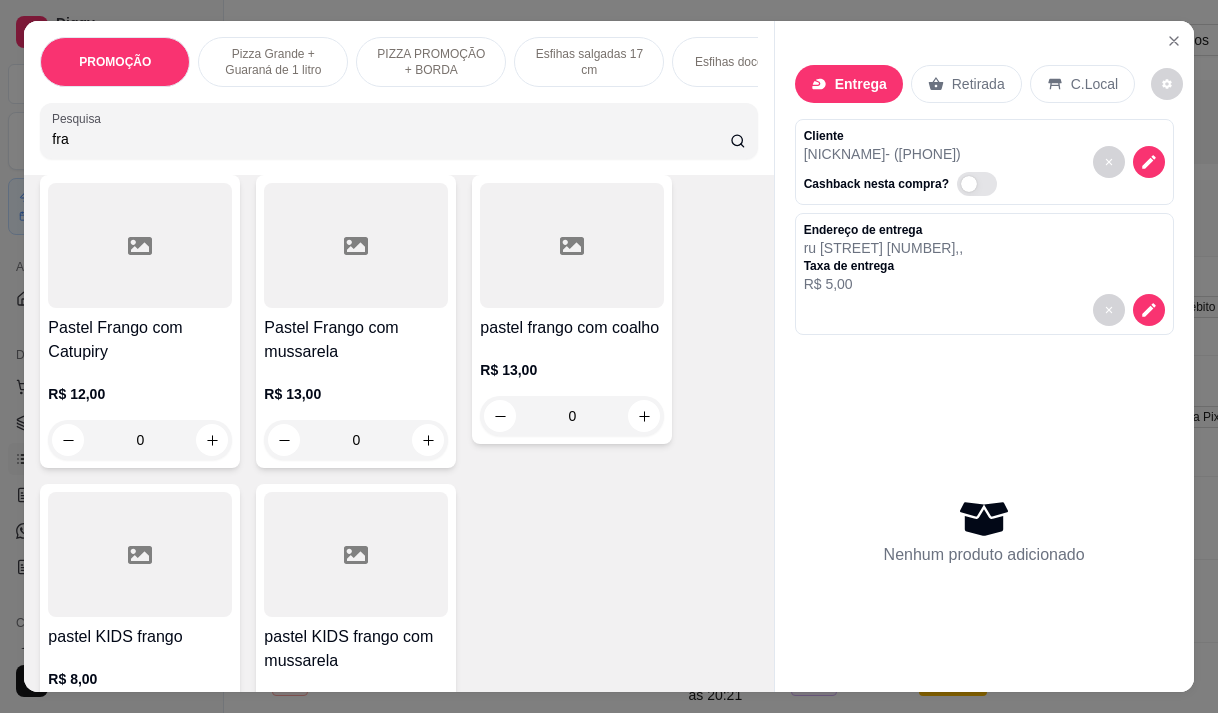 scroll, scrollTop: 400, scrollLeft: 0, axis: vertical 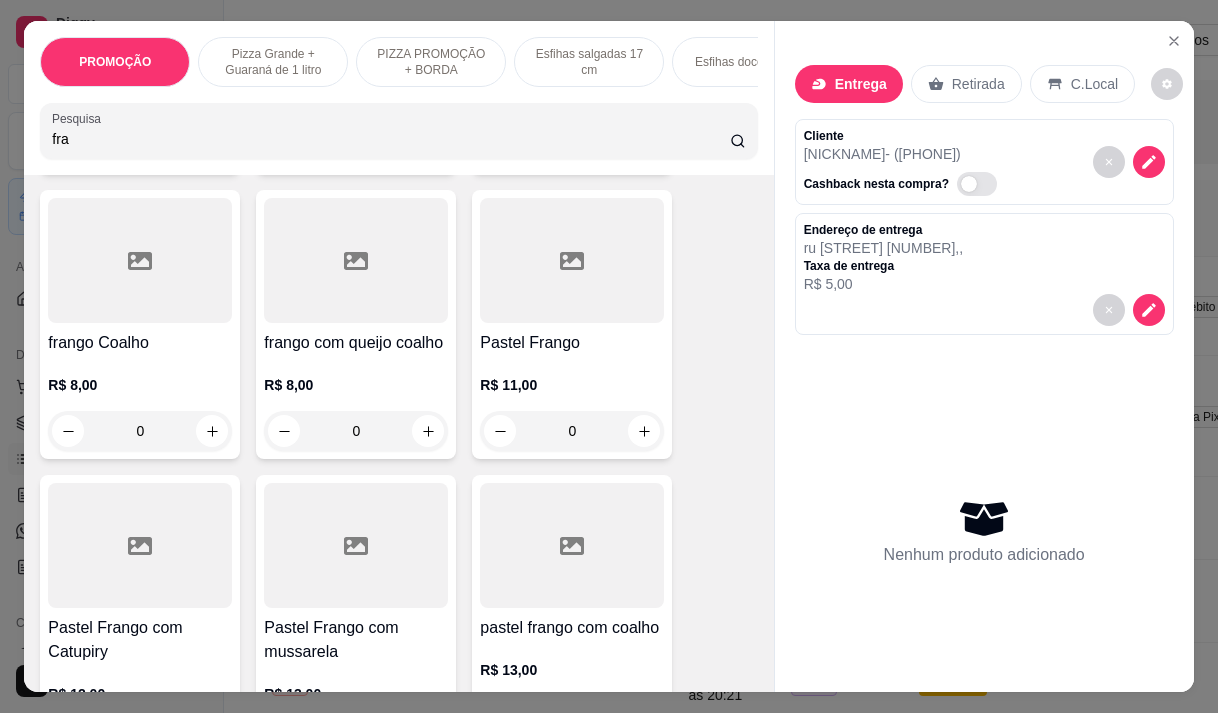 type on "fra" 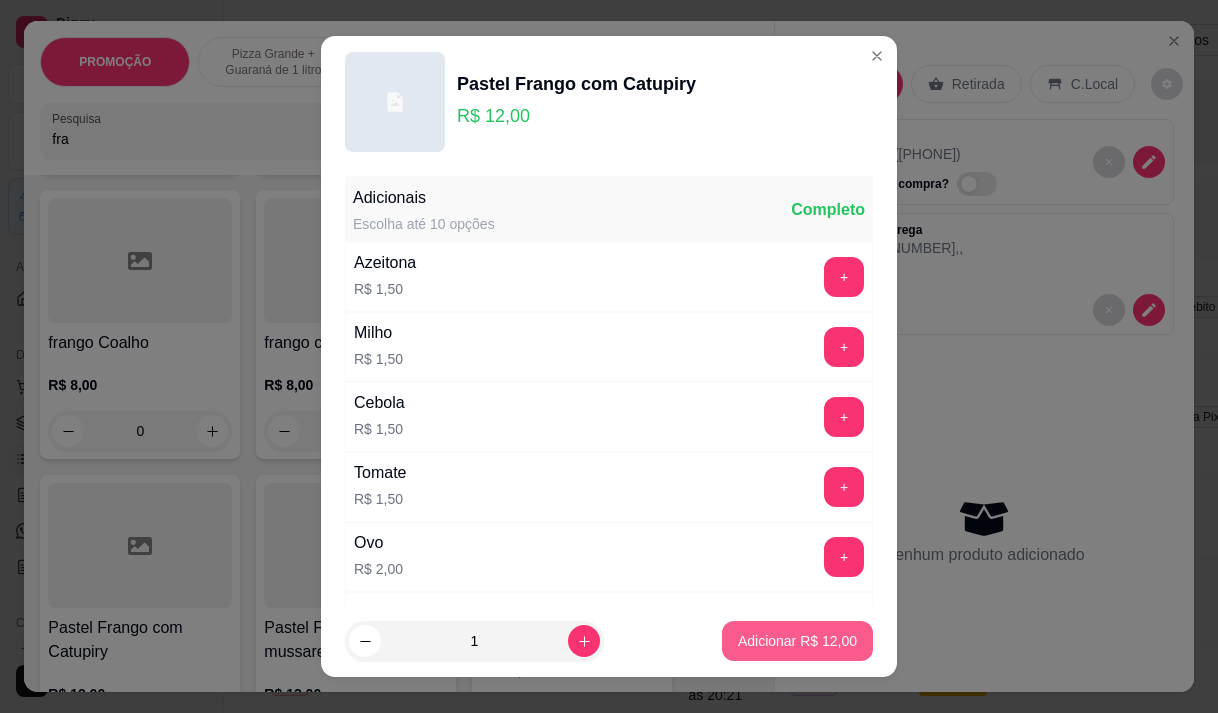 click on "Adicionar   R$ 12,00" at bounding box center [797, 641] 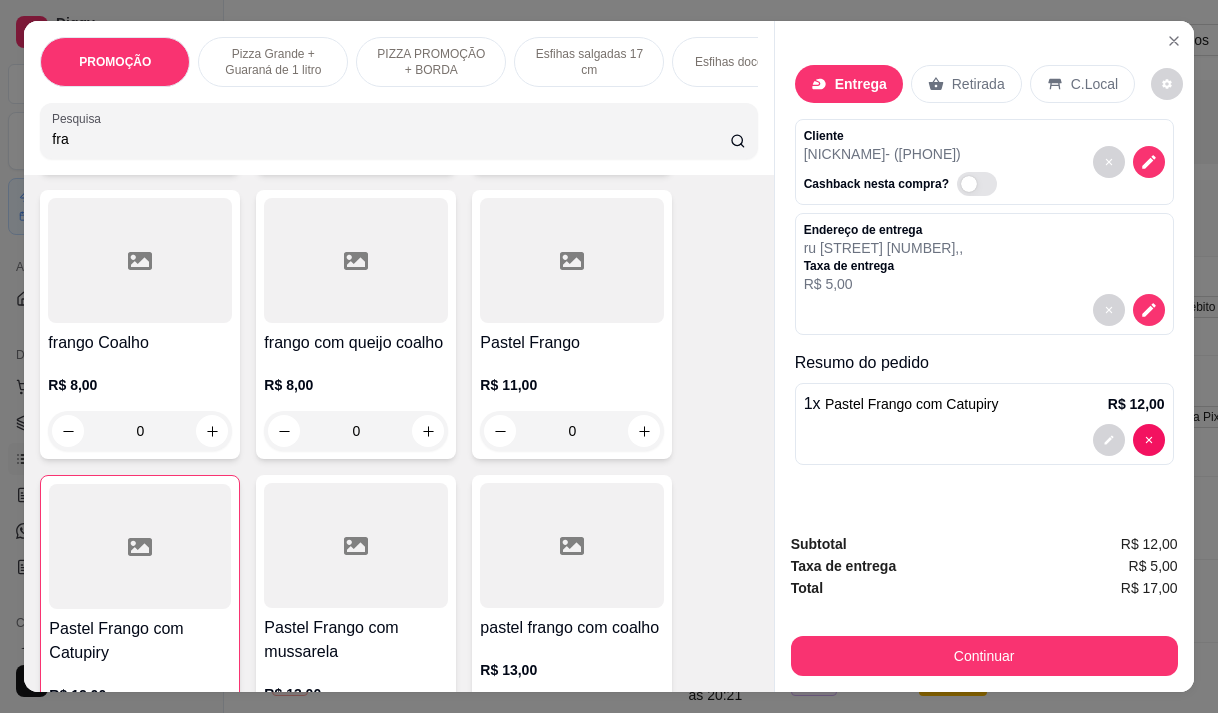 click on "fra" at bounding box center (391, 139) 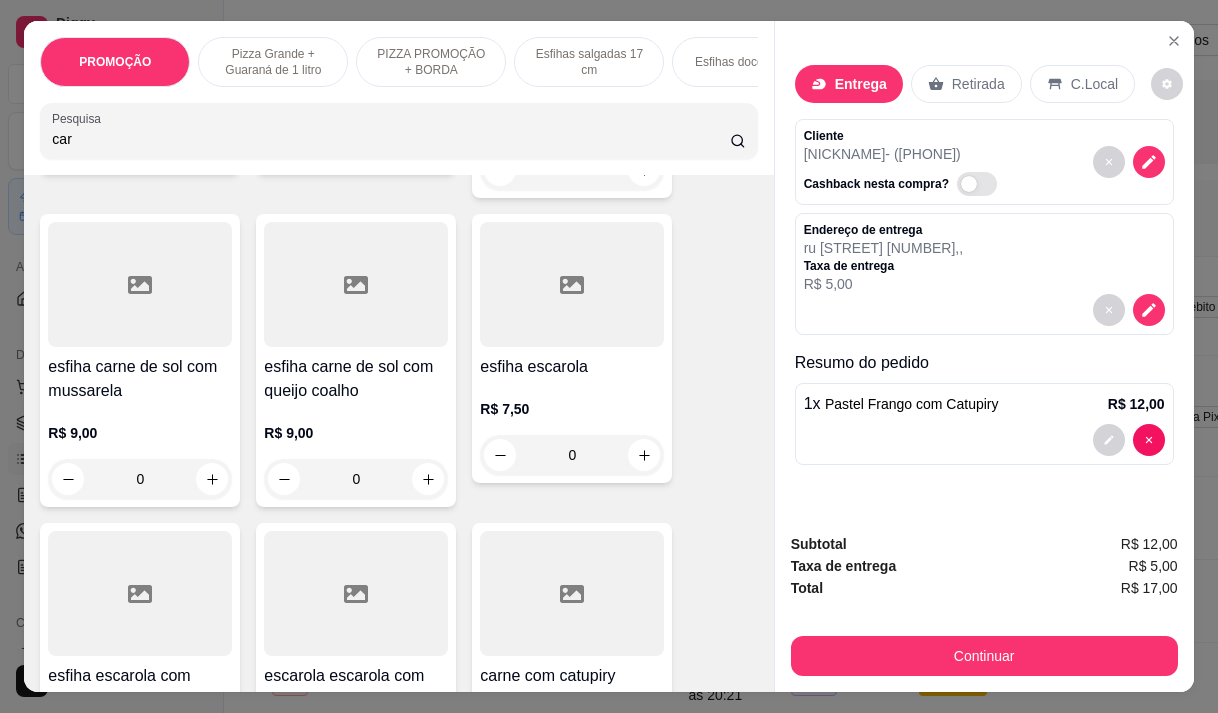 scroll, scrollTop: 3221, scrollLeft: 0, axis: vertical 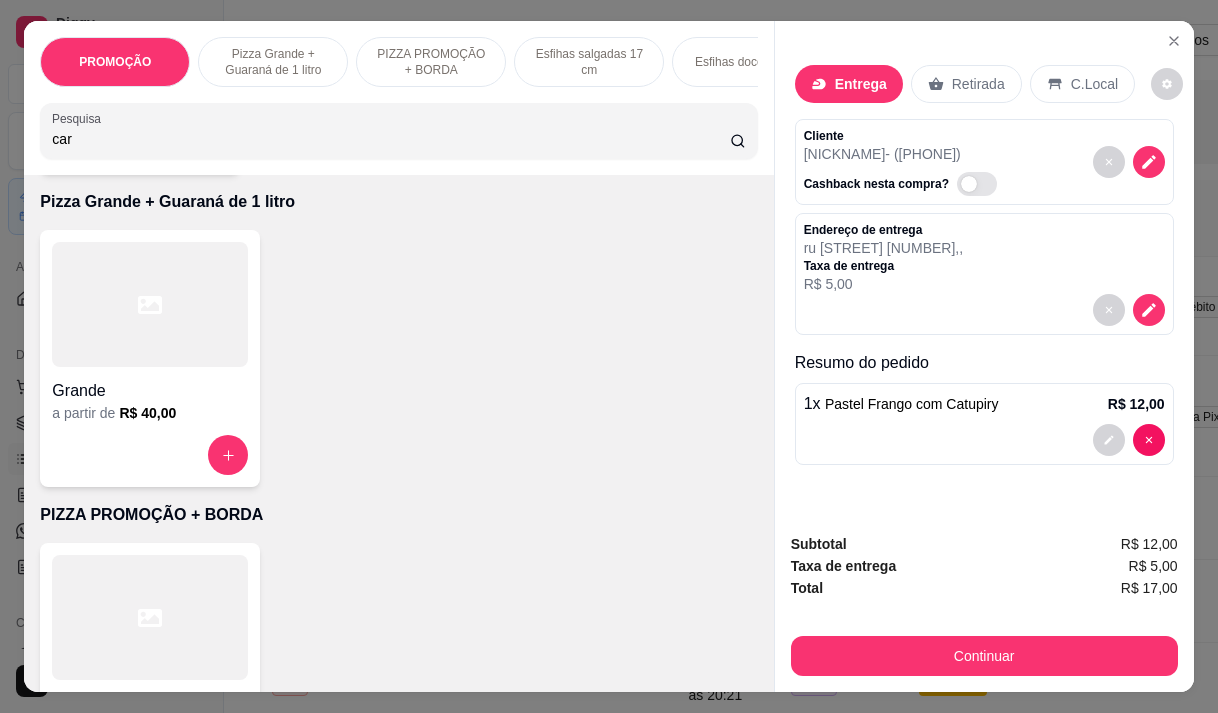 type on "car" 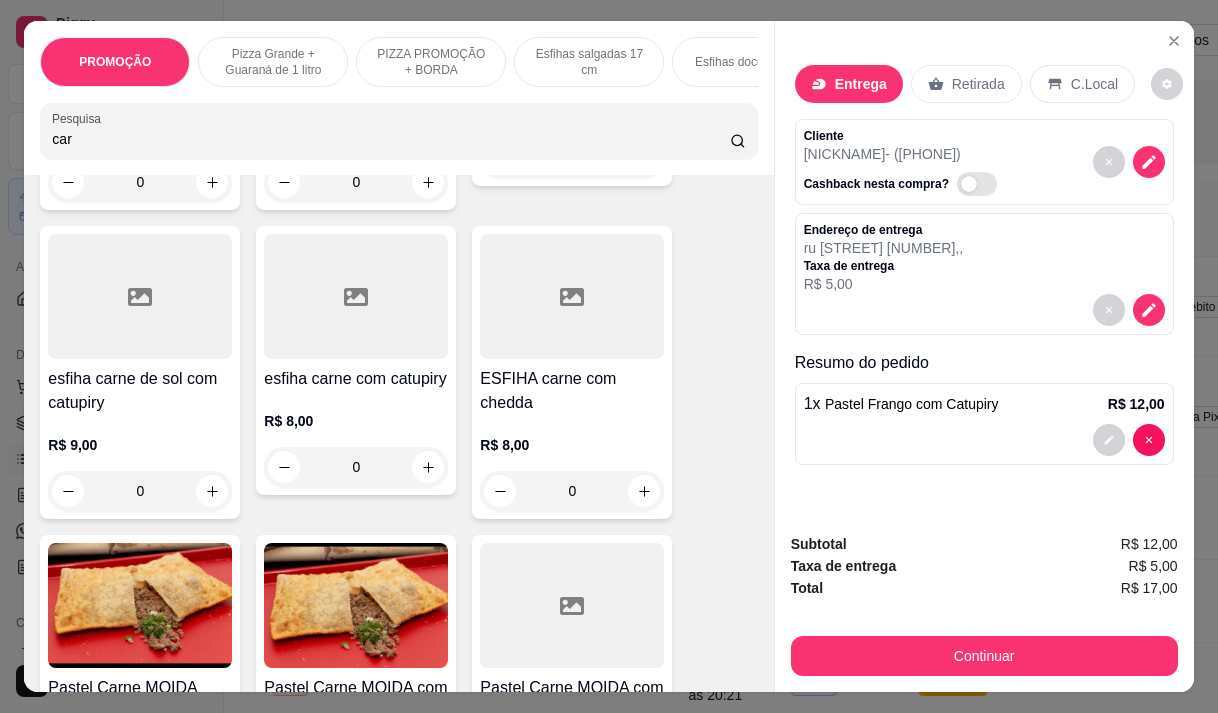 scroll, scrollTop: 1100, scrollLeft: 0, axis: vertical 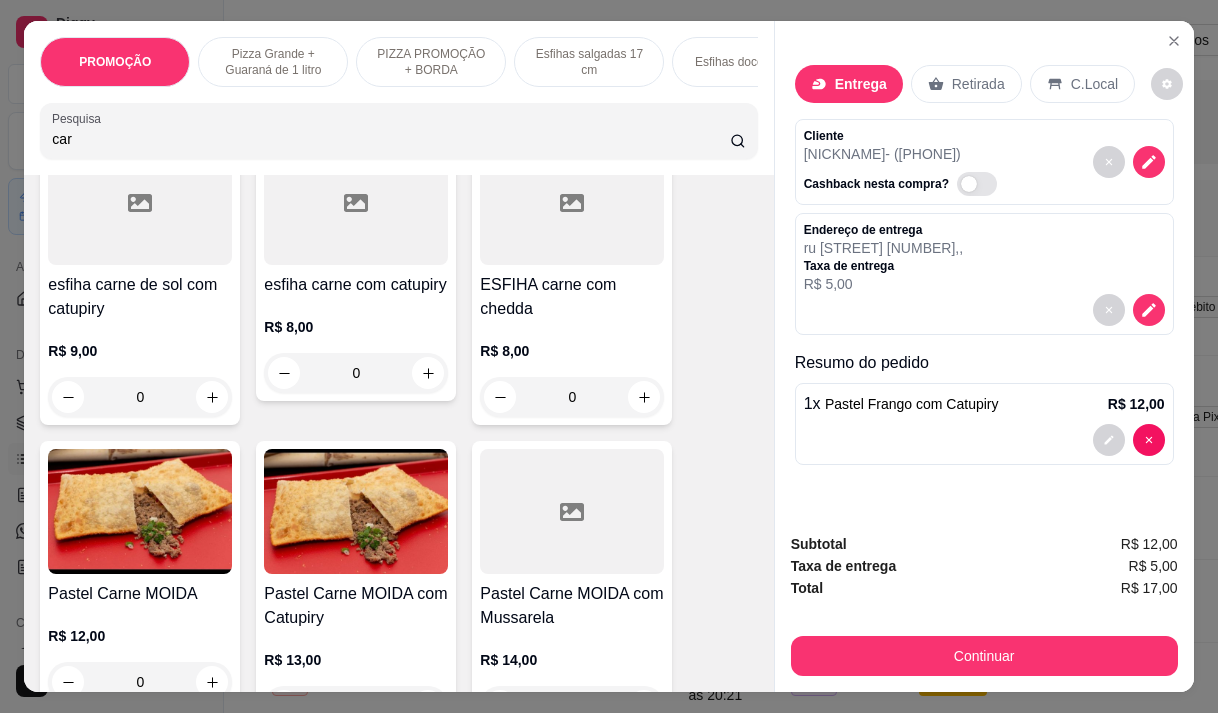 click on "Pastel Carne MOIDA" at bounding box center (140, 594) 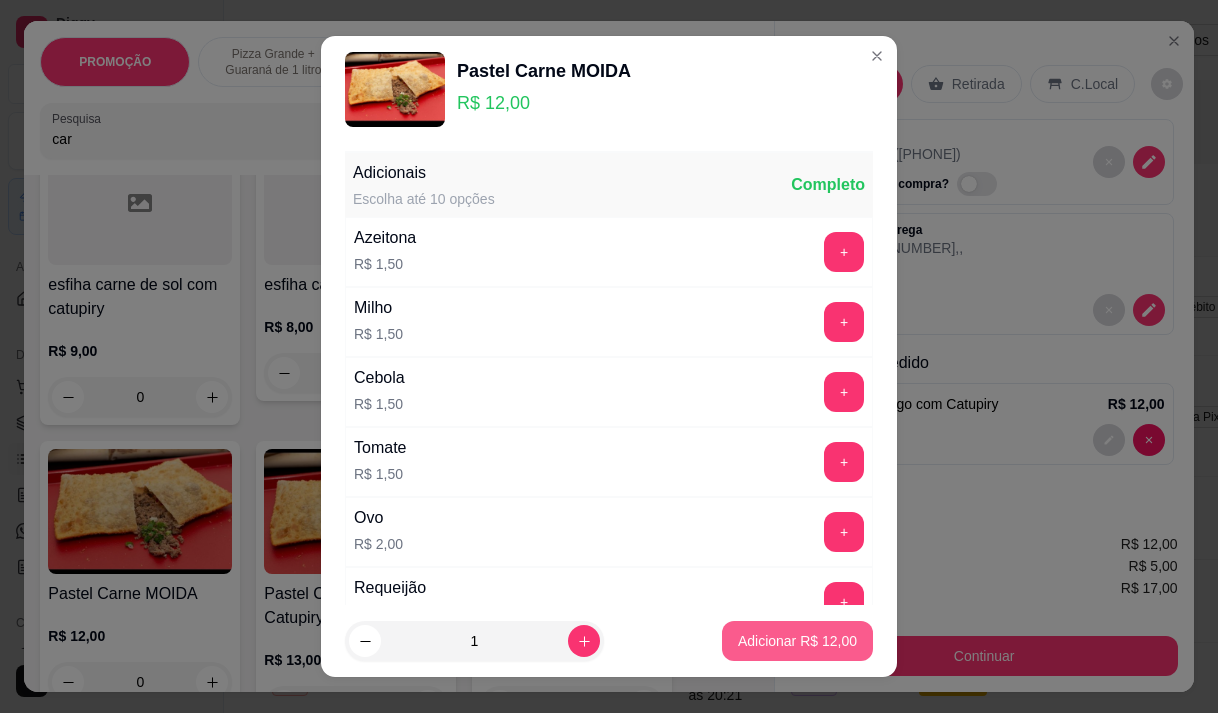 click on "Adicionar   R$ 12,00" at bounding box center (797, 641) 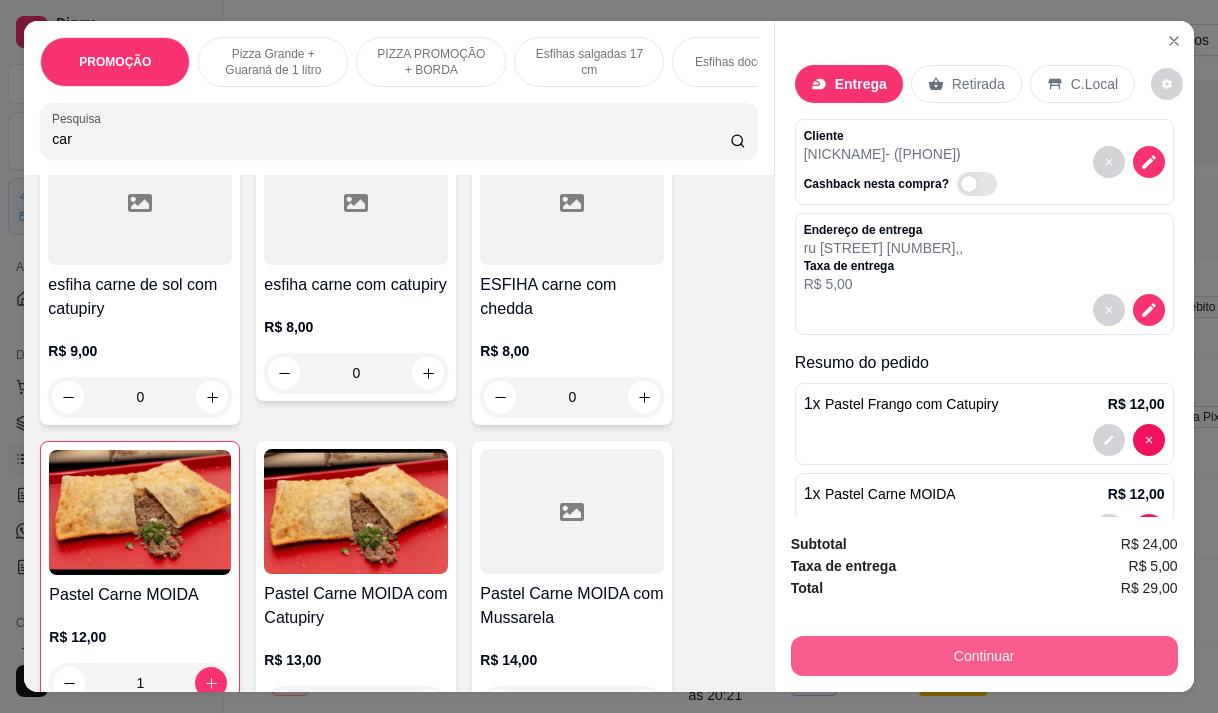 click on "Continuar" at bounding box center [984, 656] 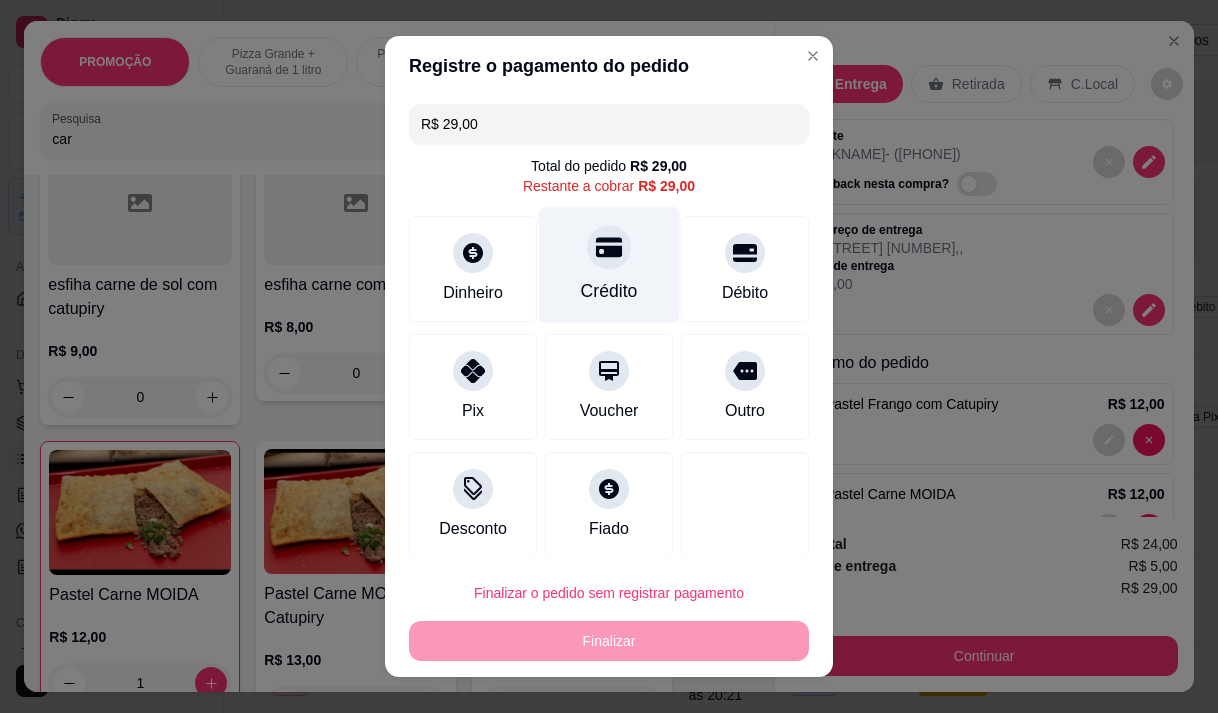 click on "Crédito" at bounding box center (609, 291) 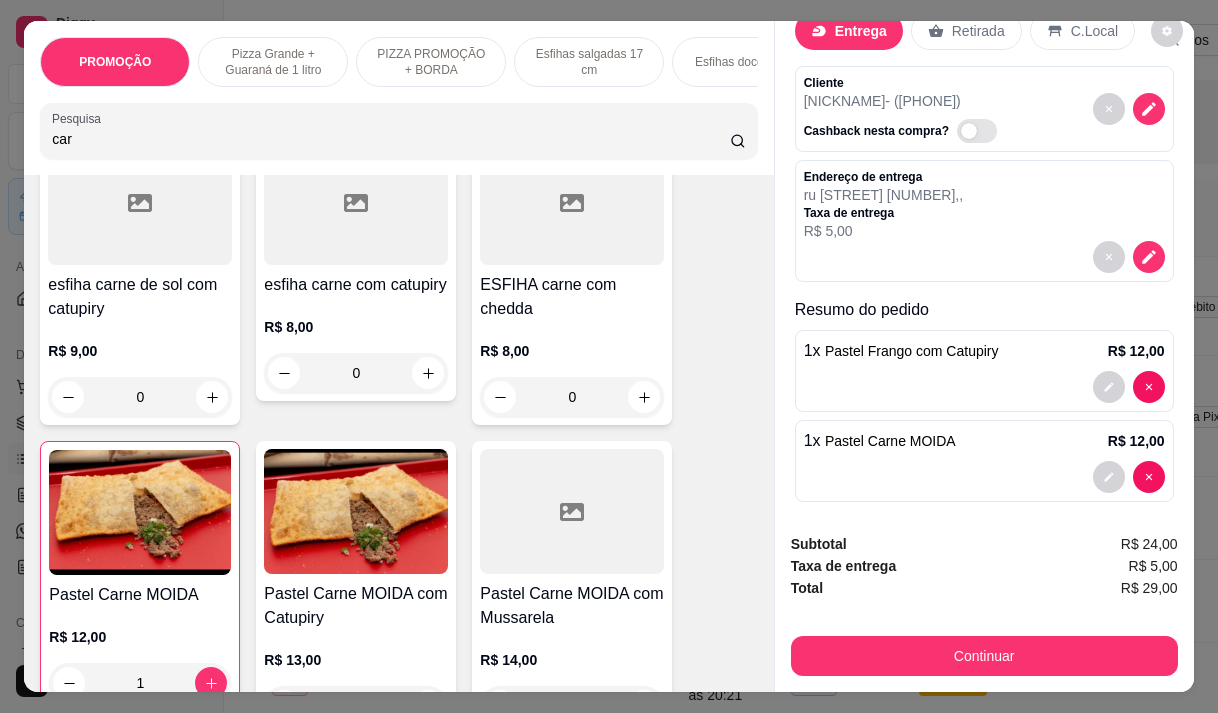 scroll, scrollTop: 67, scrollLeft: 0, axis: vertical 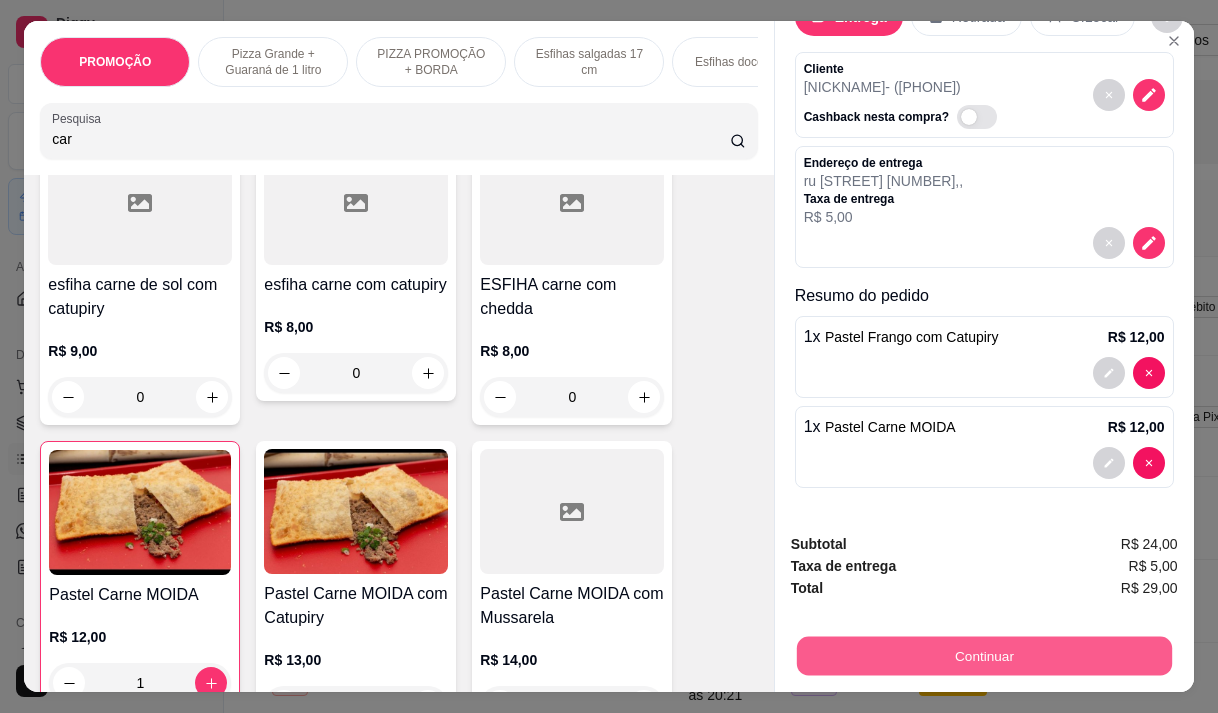 click on "Continuar" at bounding box center [983, 655] 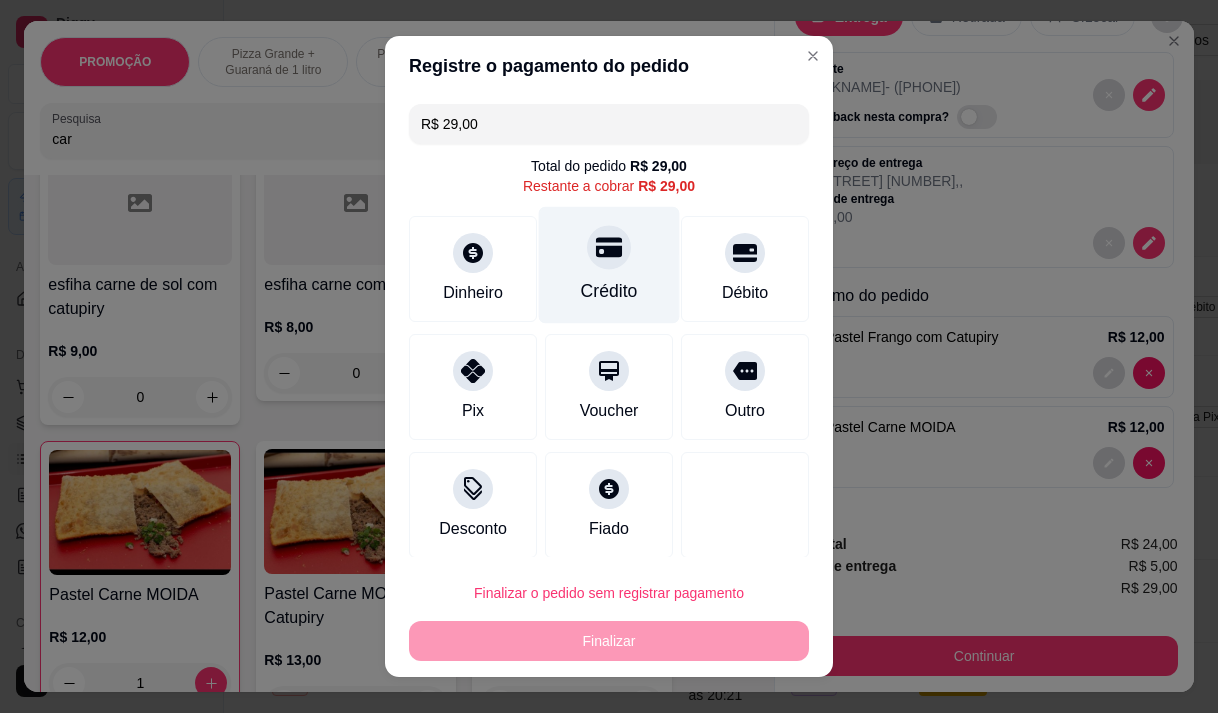 click on "Crédito" at bounding box center (609, 264) 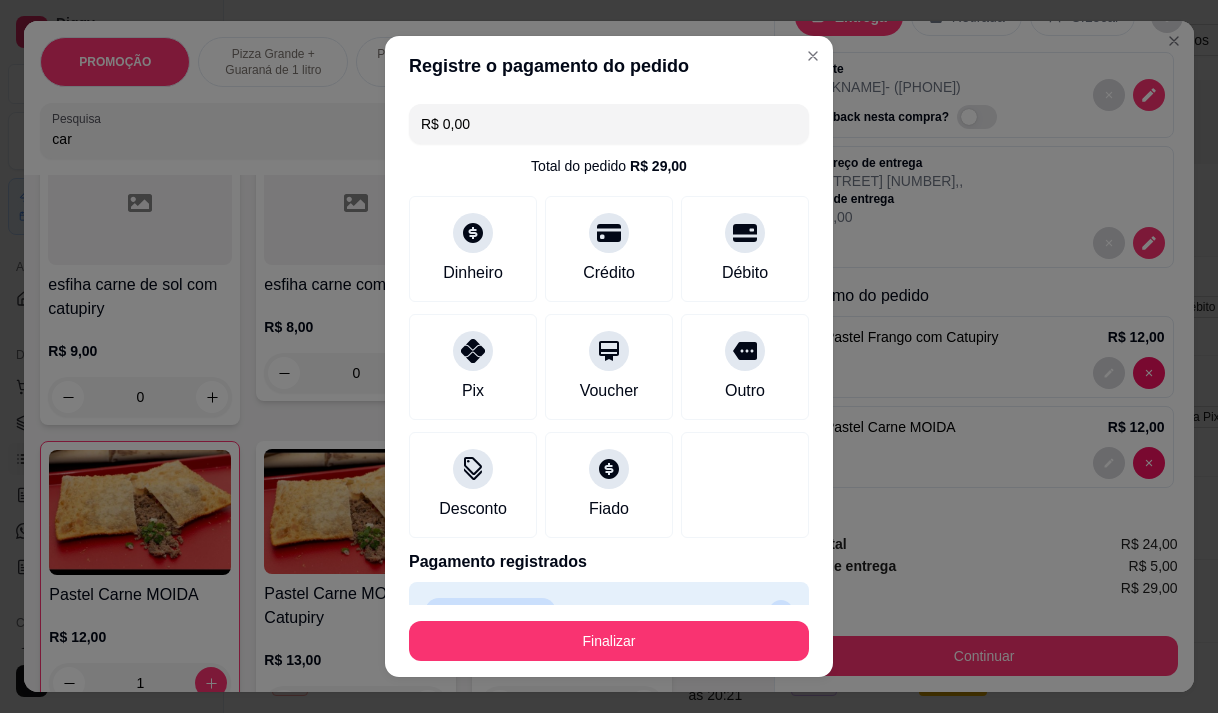 drag, startPoint x: 901, startPoint y: 293, endPoint x: 518, endPoint y: 291, distance: 383.00522 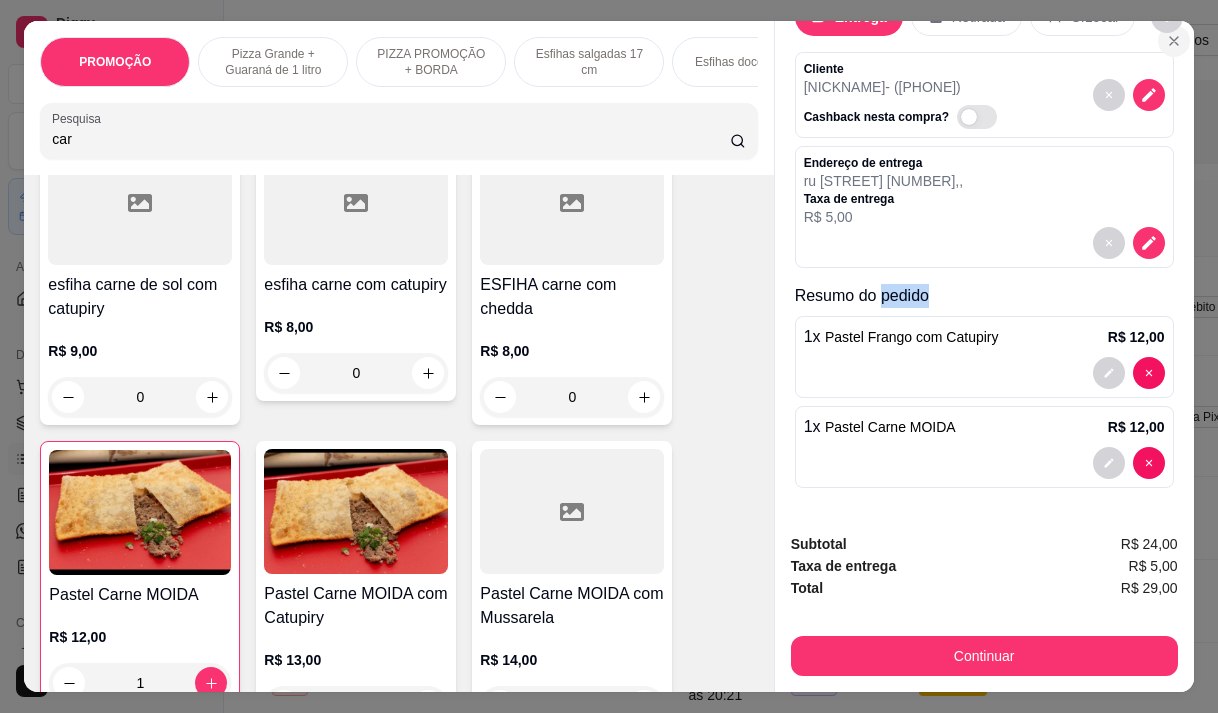 click 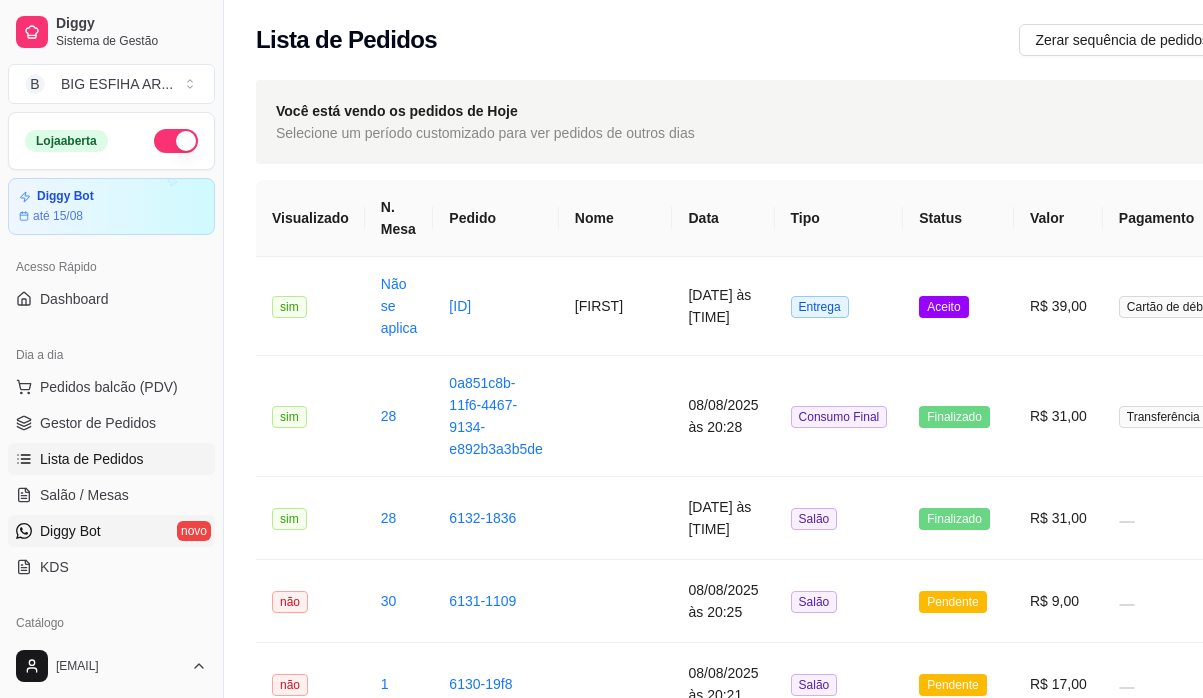 click on "Diggy Bot" at bounding box center [70, 531] 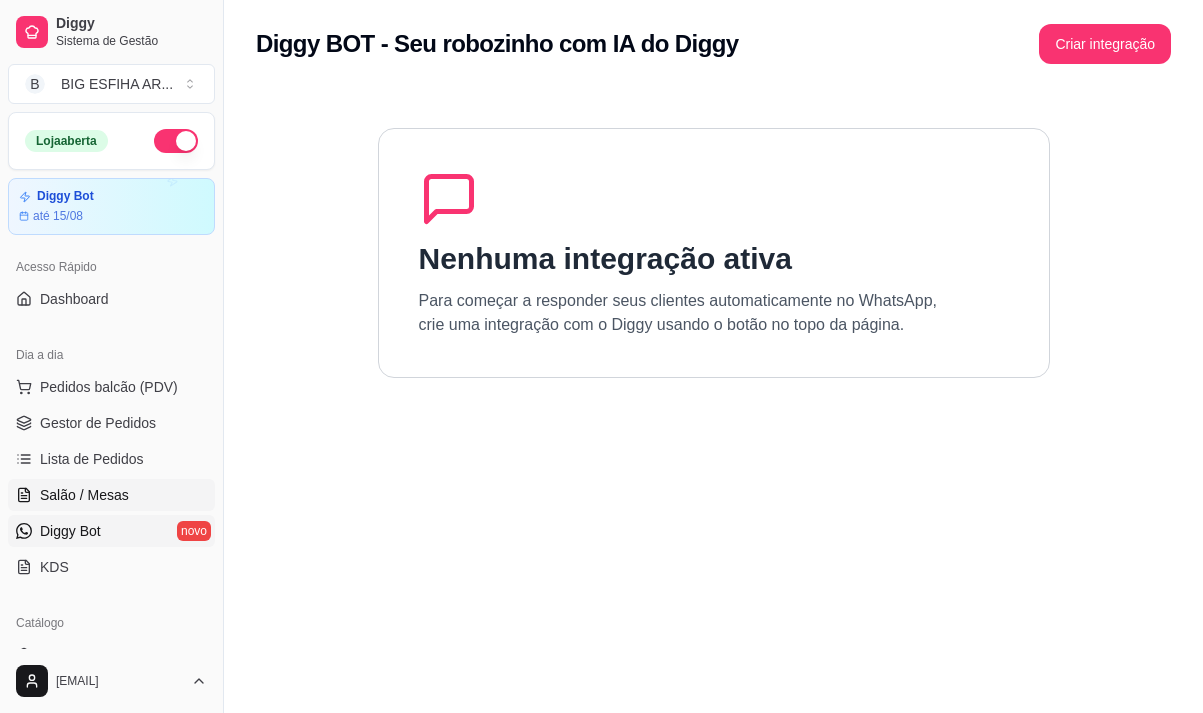click on "Salão / Mesas" at bounding box center (84, 495) 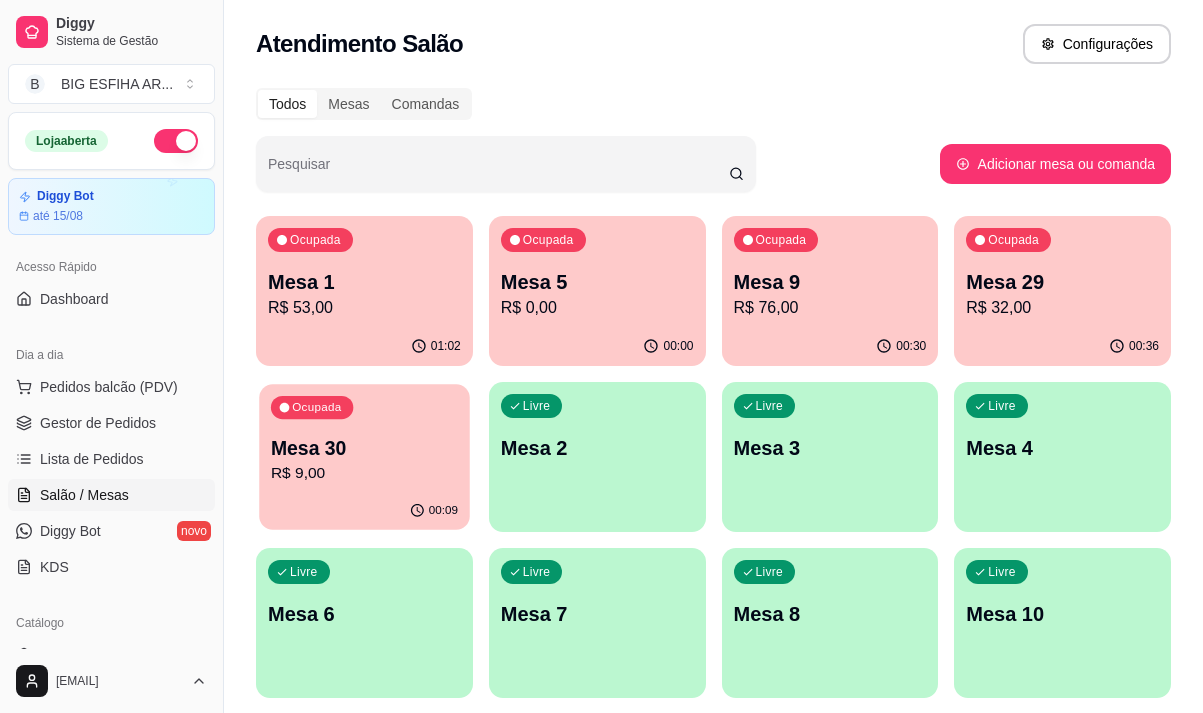 click on "00:09" at bounding box center [364, 511] 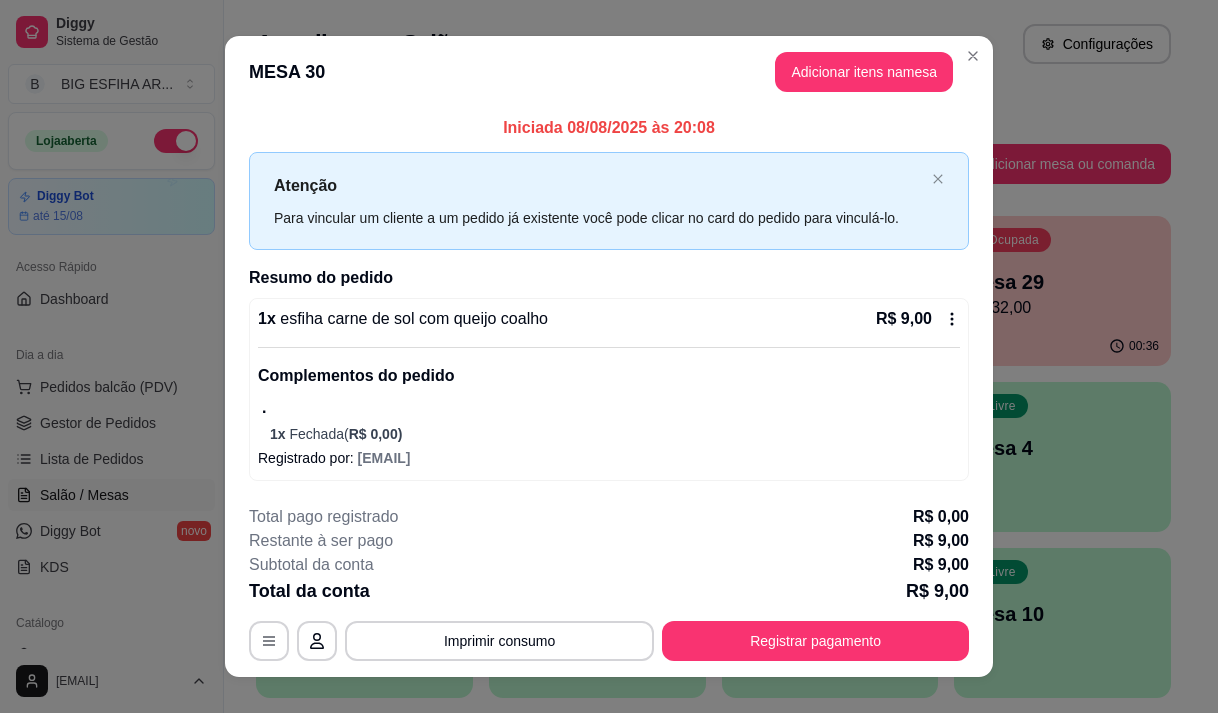 click 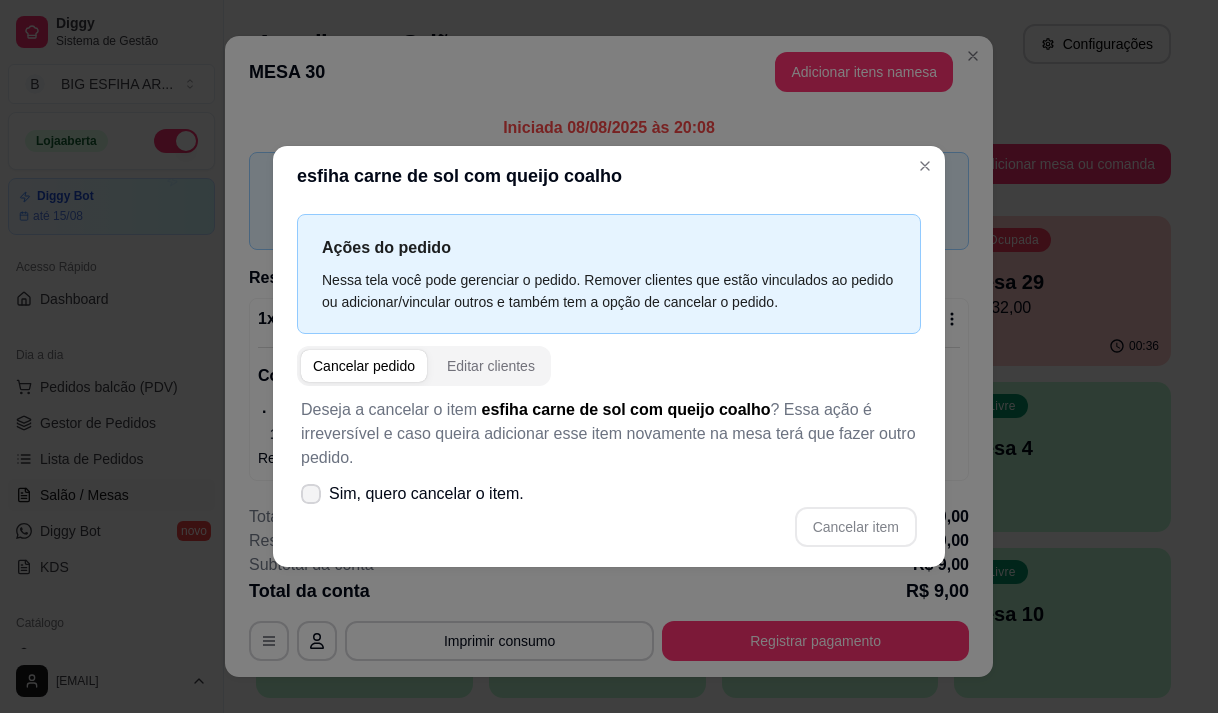 click 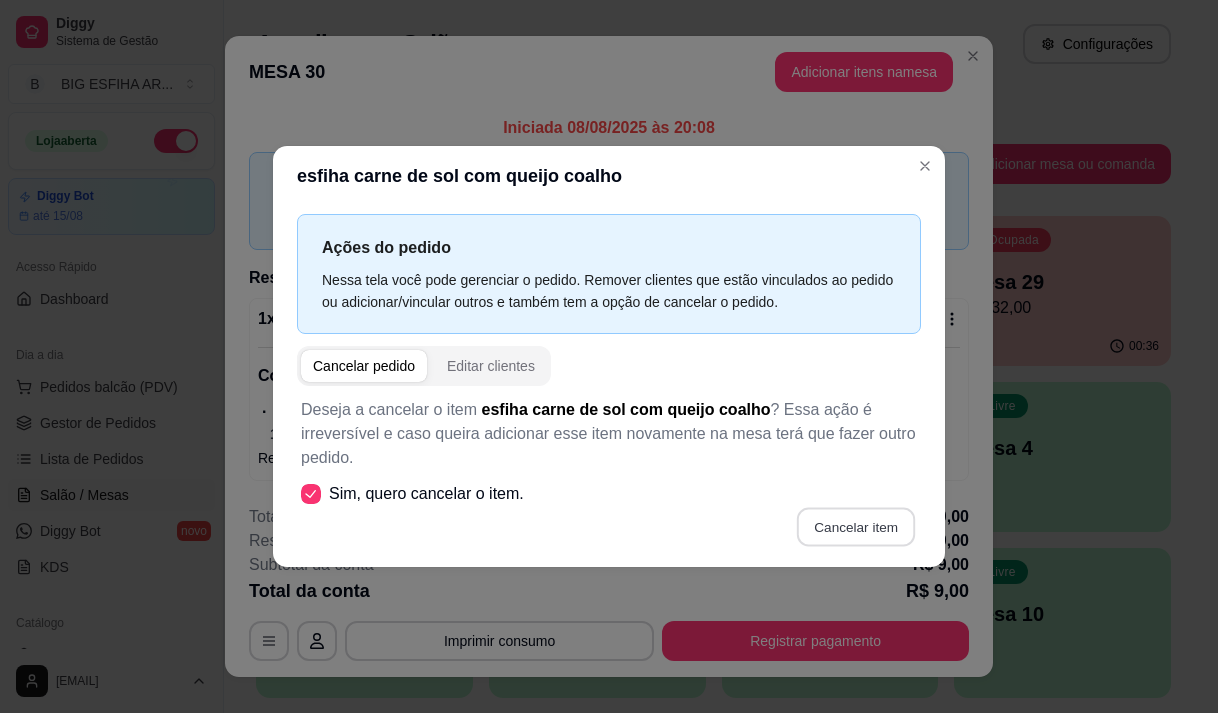 click on "Cancelar item" at bounding box center [855, 526] 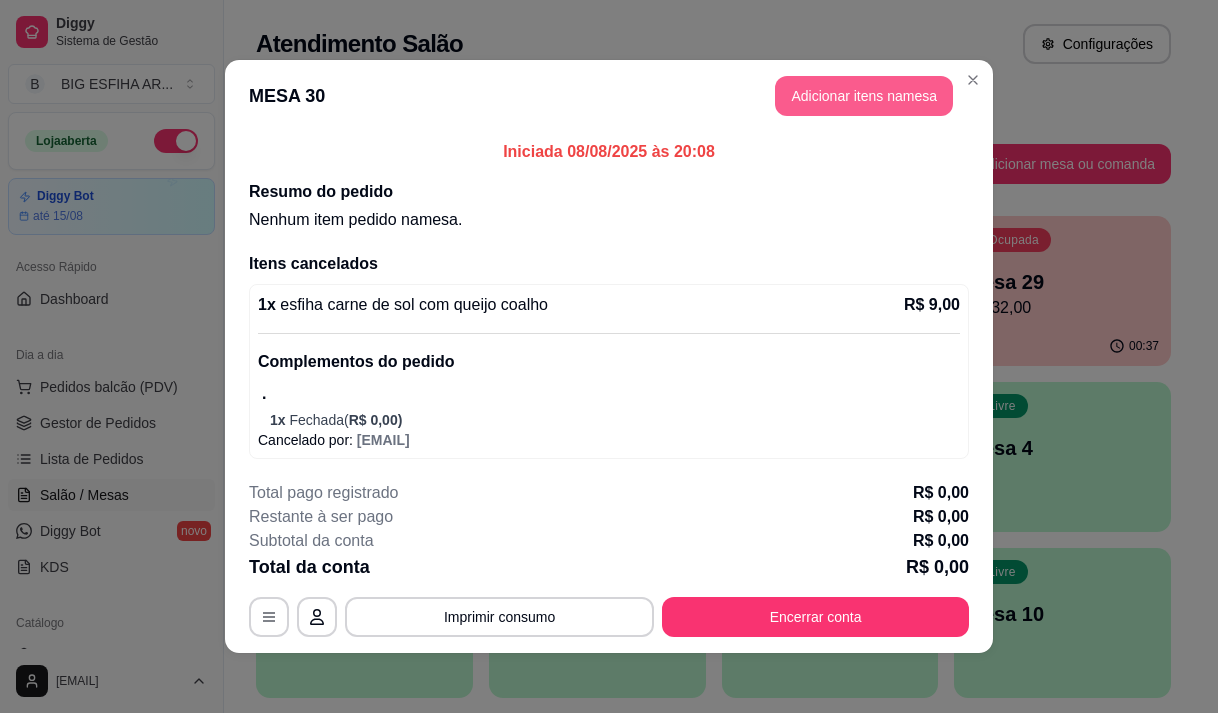 click on "Adicionar itens na  mesa" at bounding box center (864, 96) 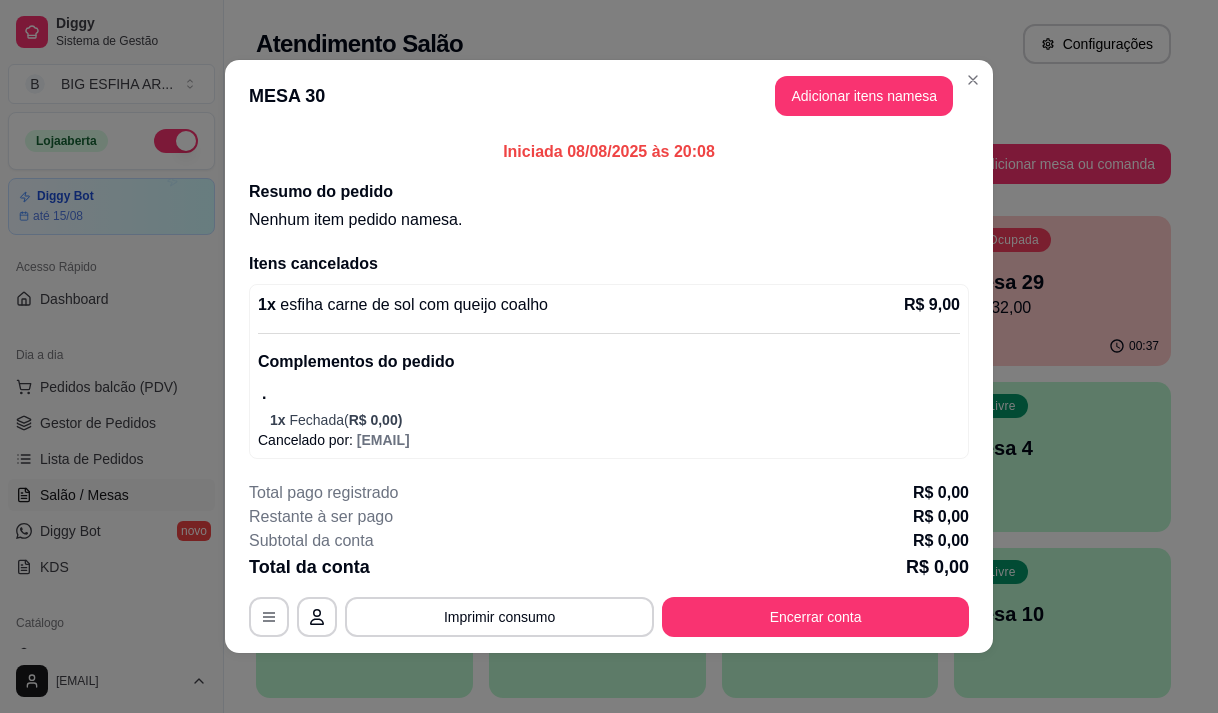 click on "Pesquisa" at bounding box center [391, 139] 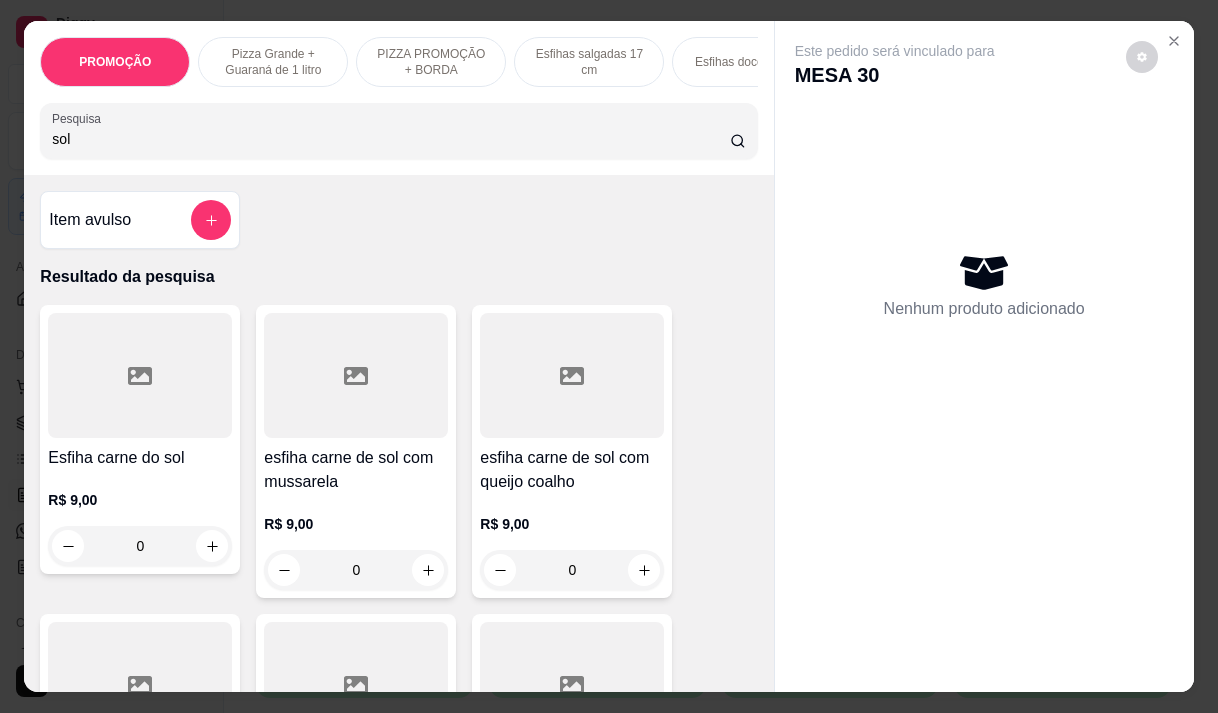 type on "sol" 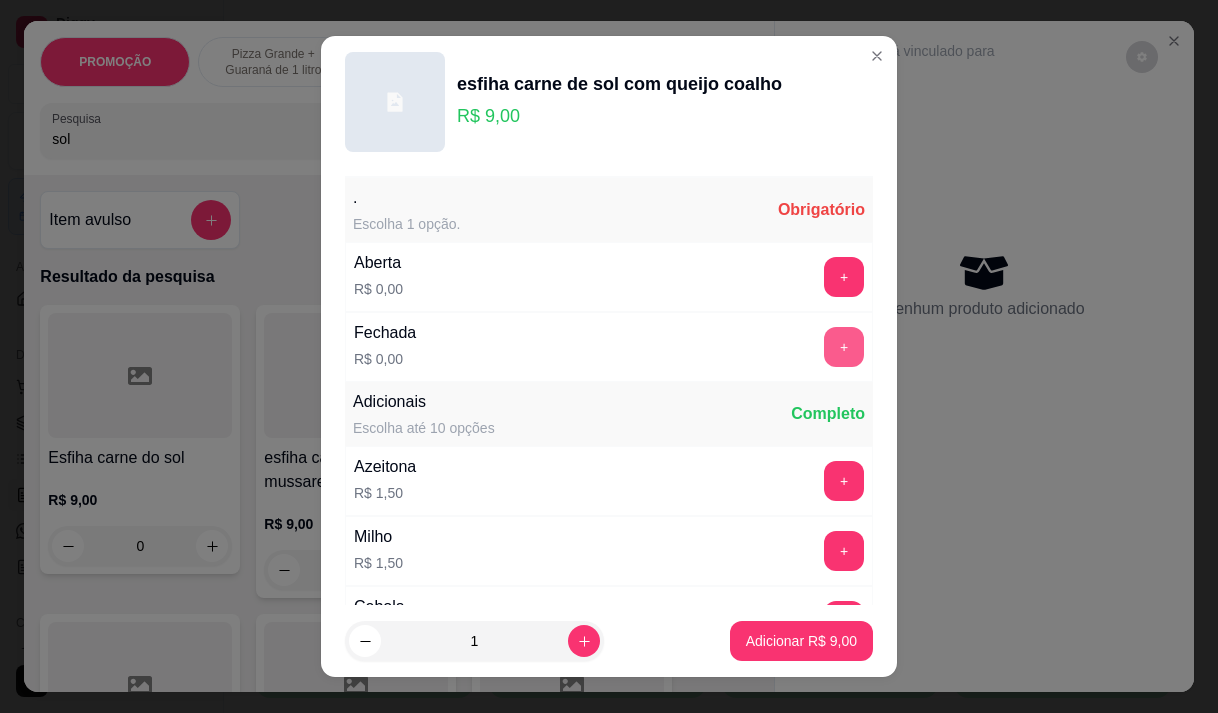 click on "+" at bounding box center [844, 347] 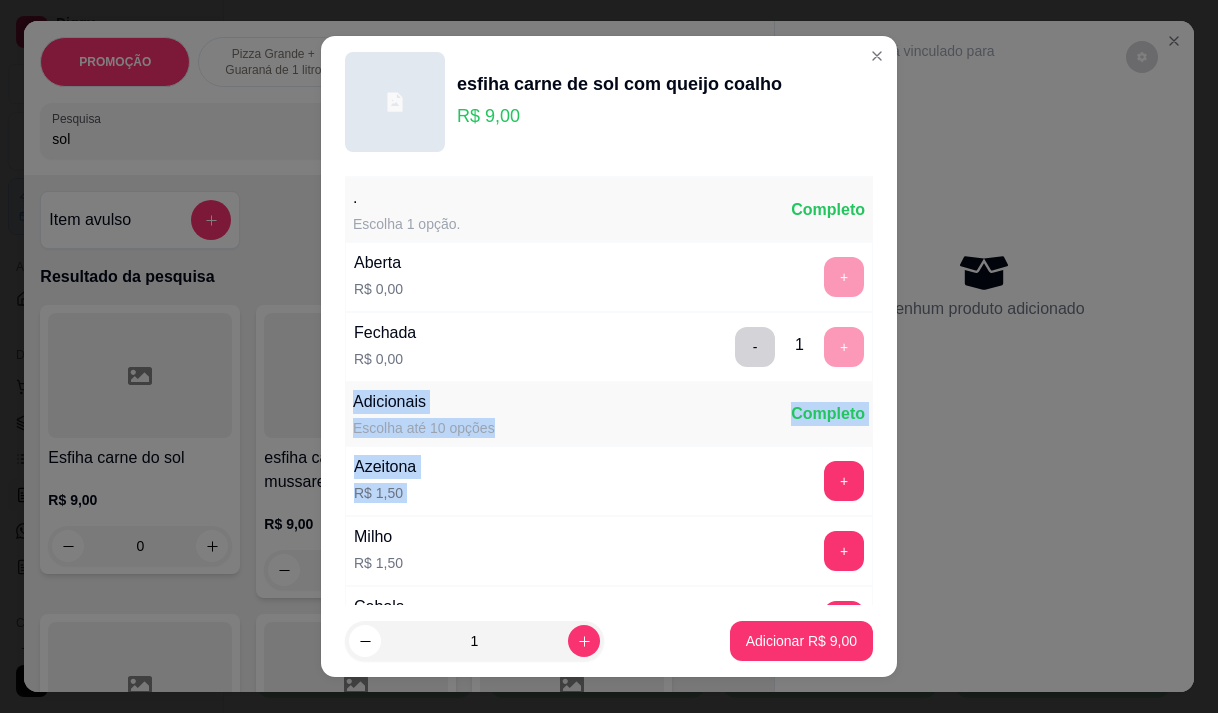 scroll, scrollTop: 28, scrollLeft: 0, axis: vertical 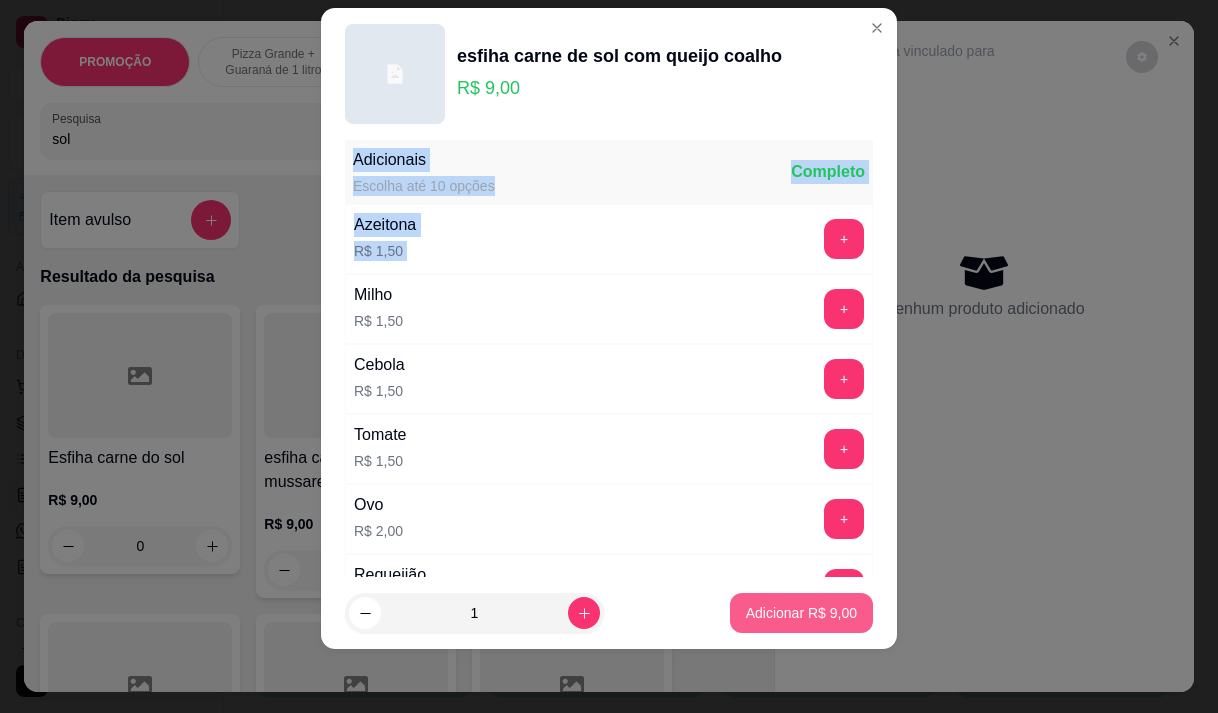 click on "Adicionar   R$ 9,00" at bounding box center (801, 613) 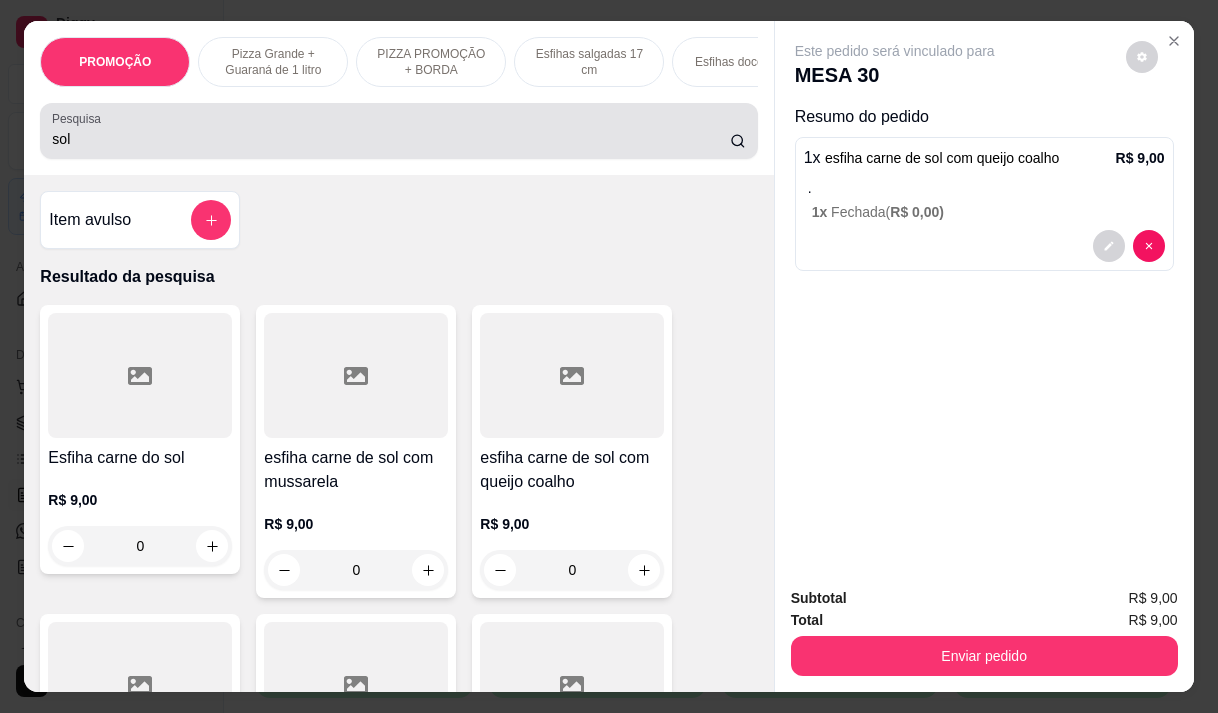 click on "sol" at bounding box center (391, 139) 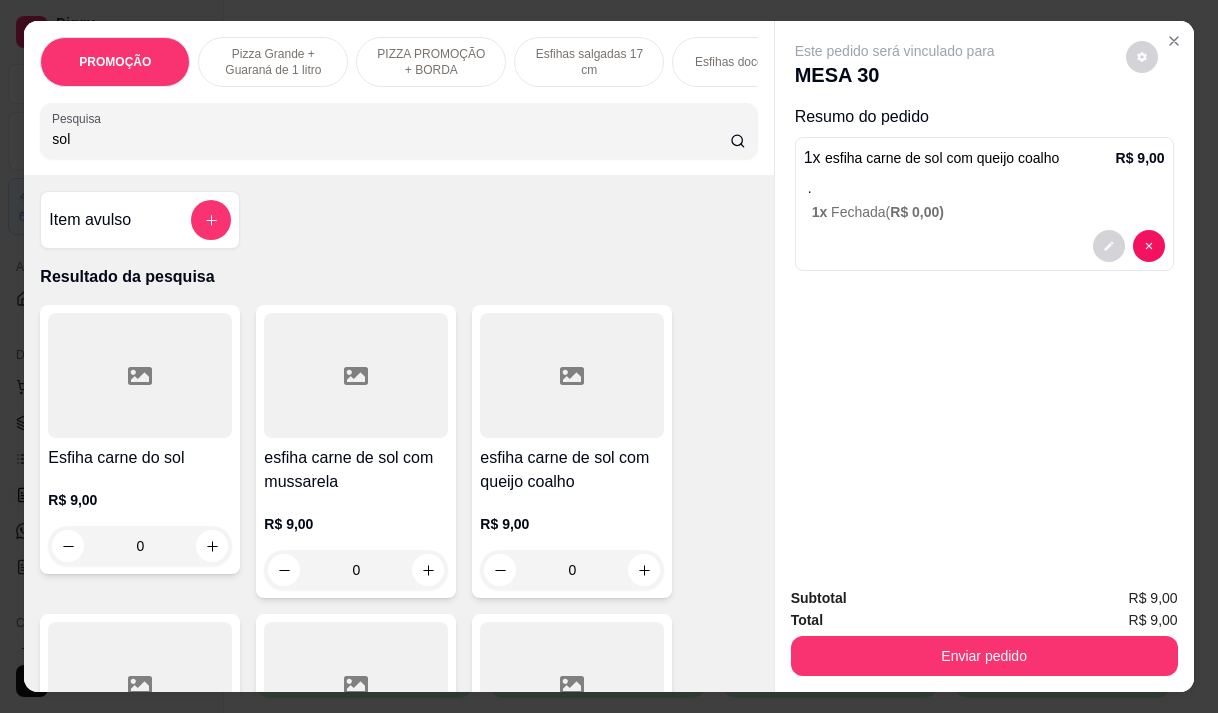 click on "sol" at bounding box center [391, 139] 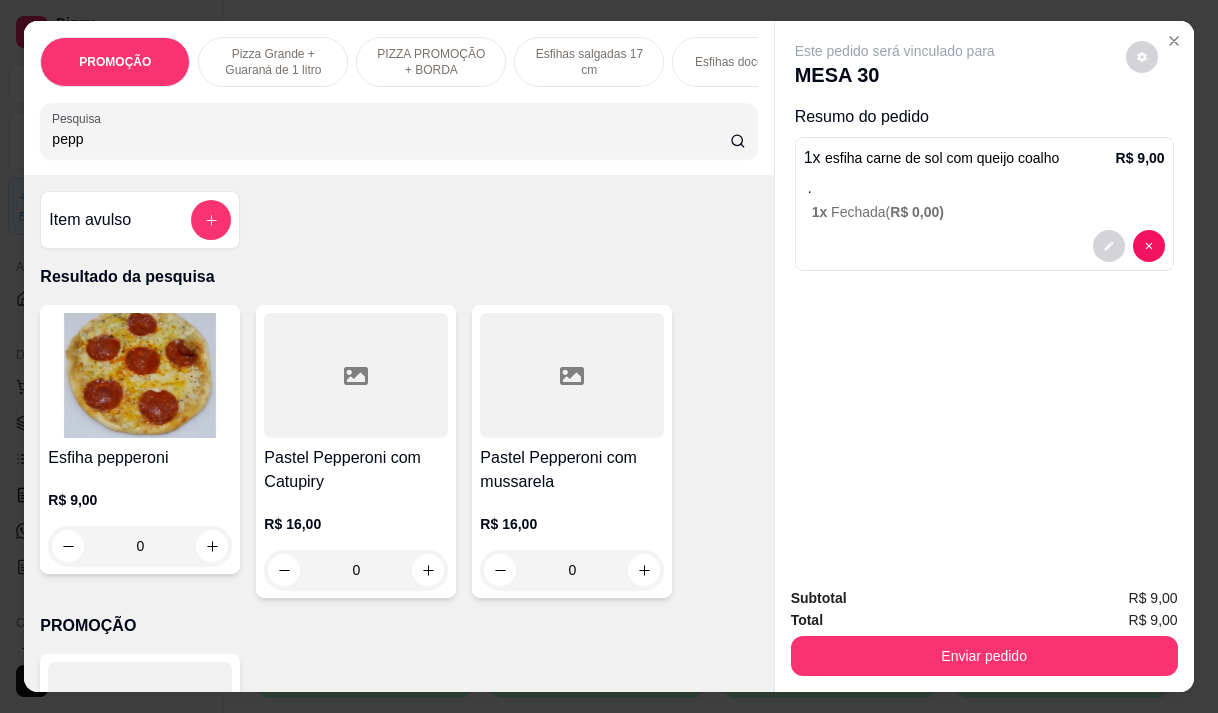 type on "pepp" 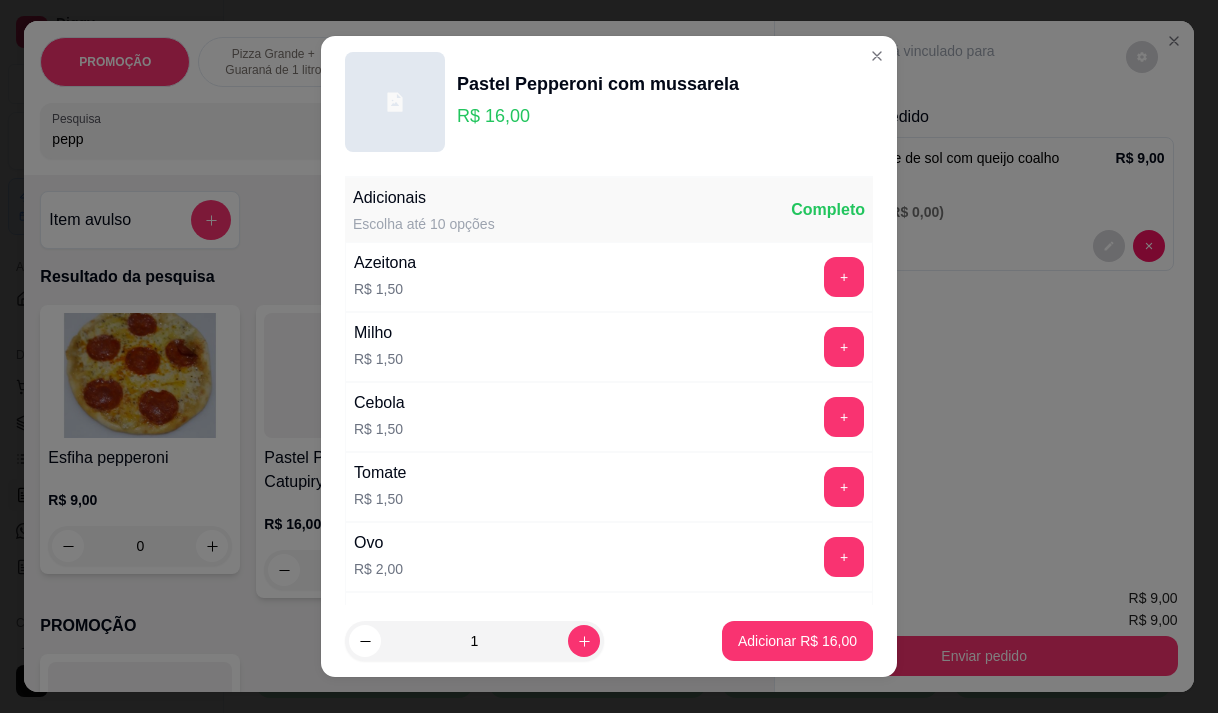 drag, startPoint x: 158, startPoint y: 616, endPoint x: 325, endPoint y: 529, distance: 188.30295 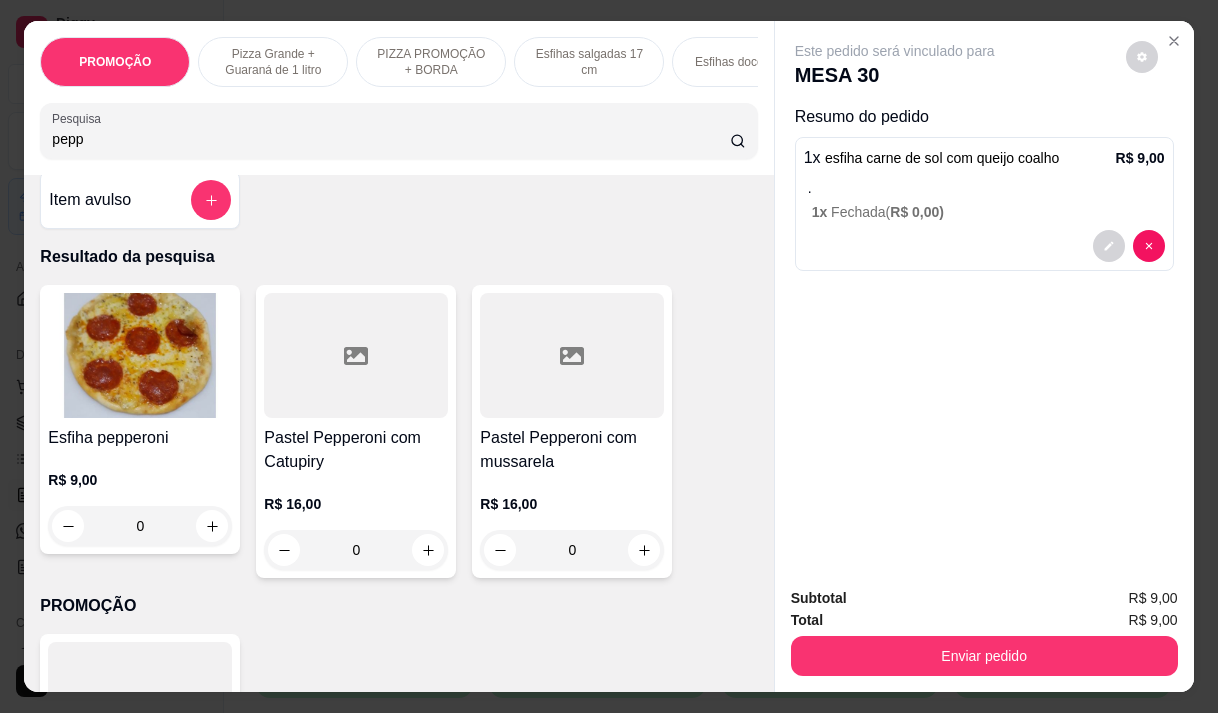 scroll, scrollTop: 0, scrollLeft: 0, axis: both 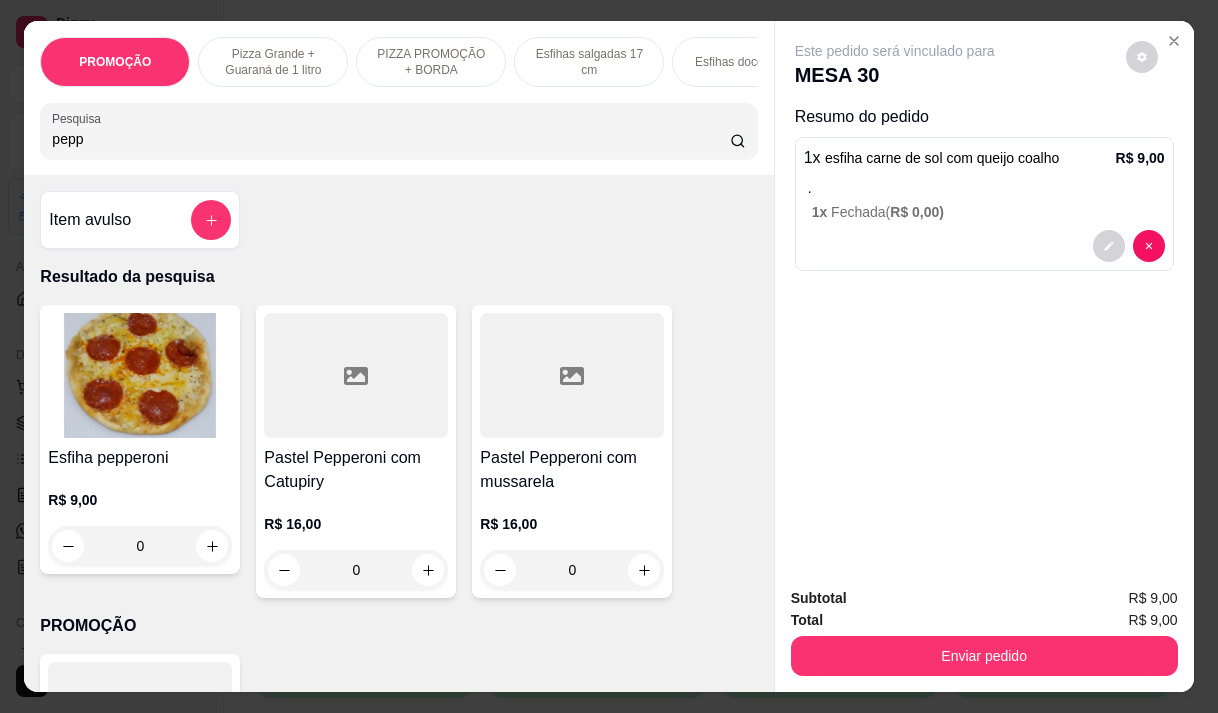 click on "R$ 9,00 0" at bounding box center (140, 518) 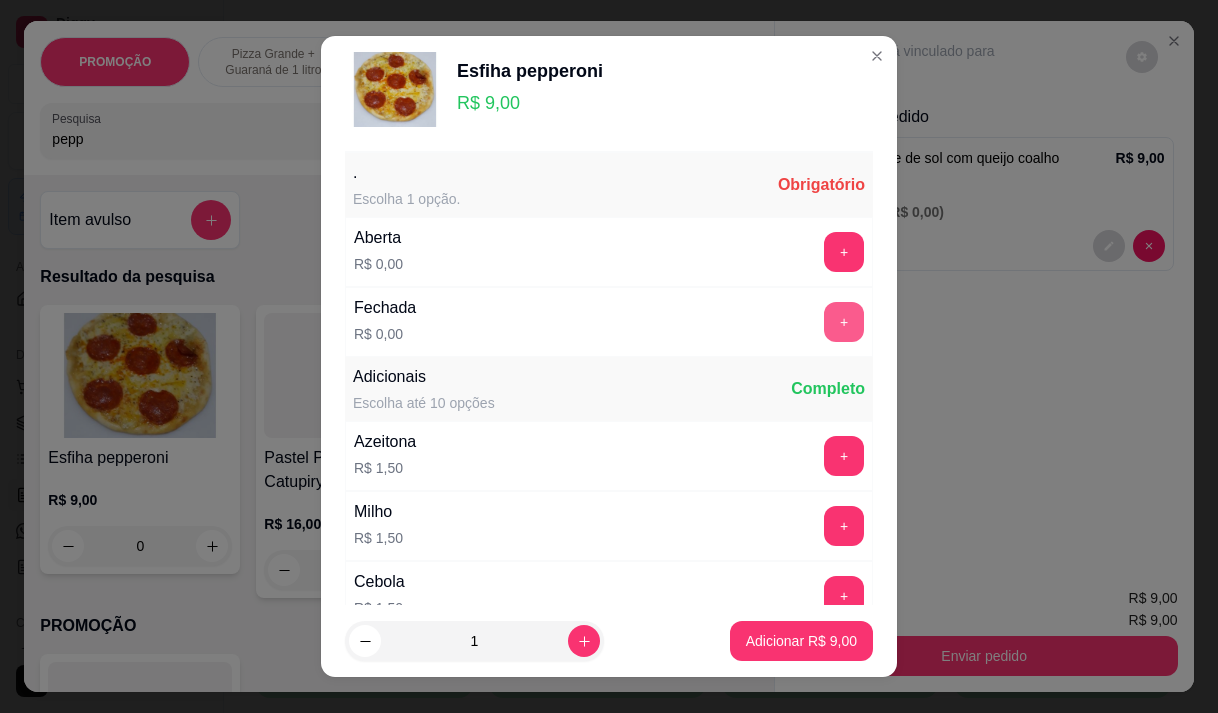 click on "+" at bounding box center [844, 322] 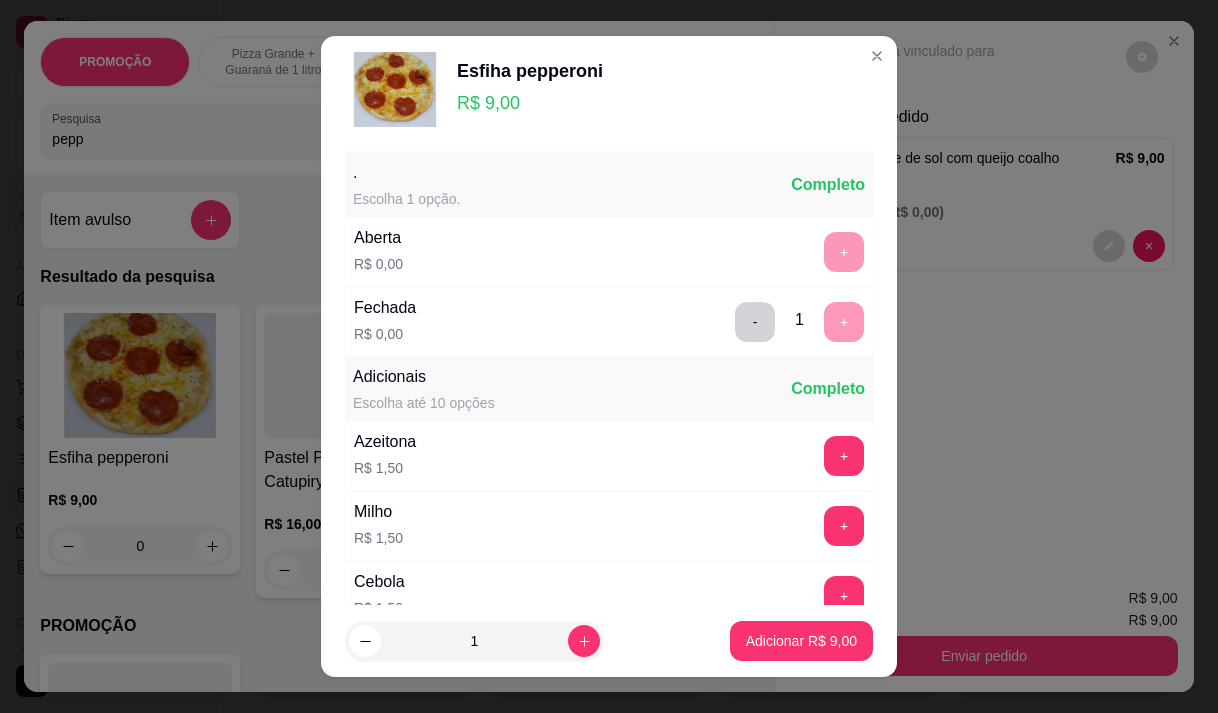 scroll, scrollTop: 28, scrollLeft: 0, axis: vertical 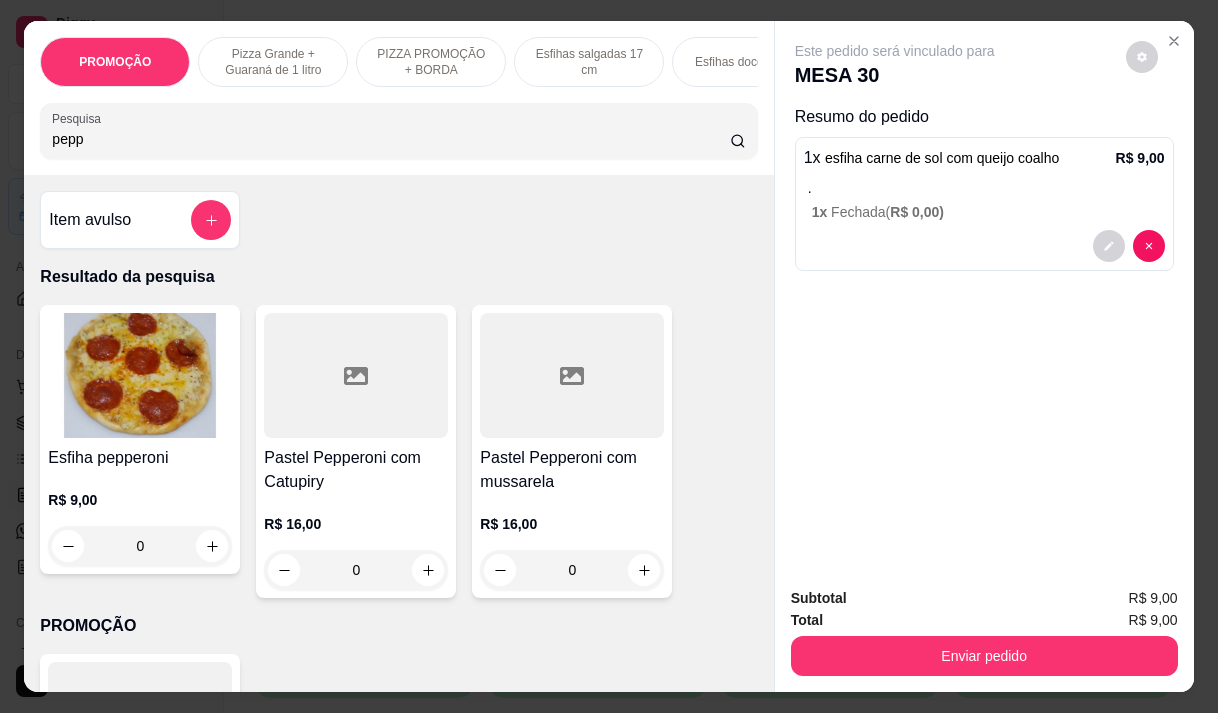 click on "R$ 9,00 0" at bounding box center (140, 518) 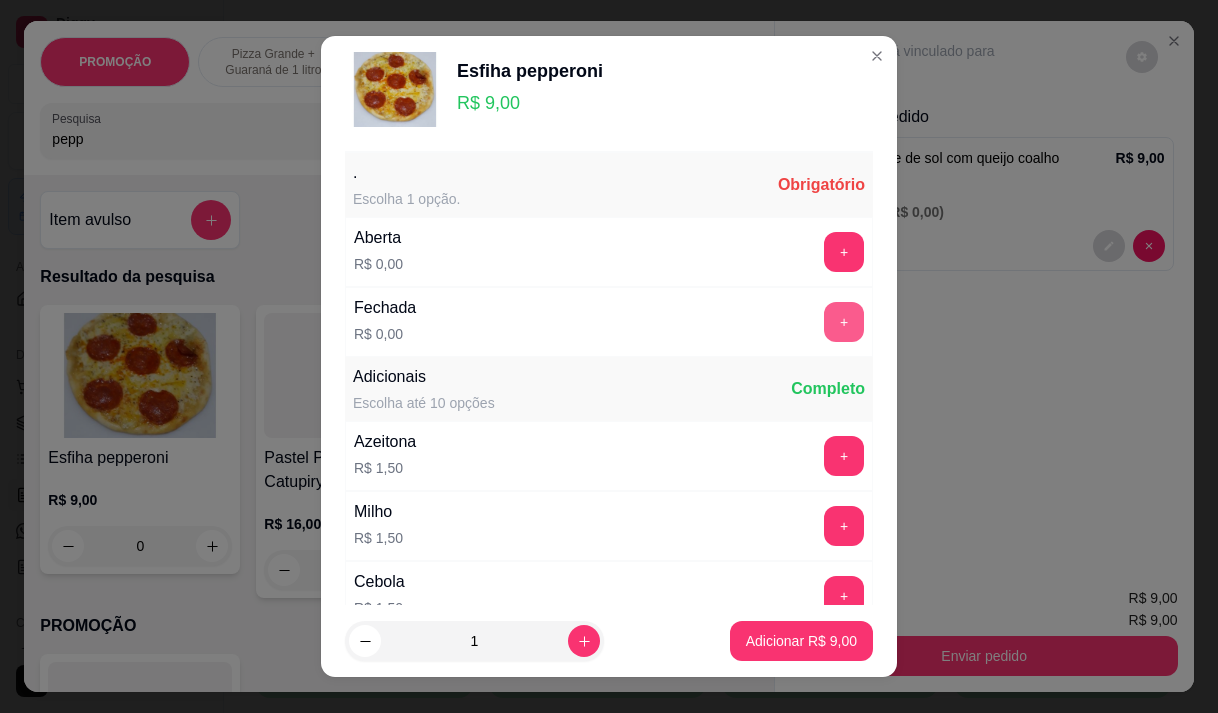 click on "+" at bounding box center [844, 322] 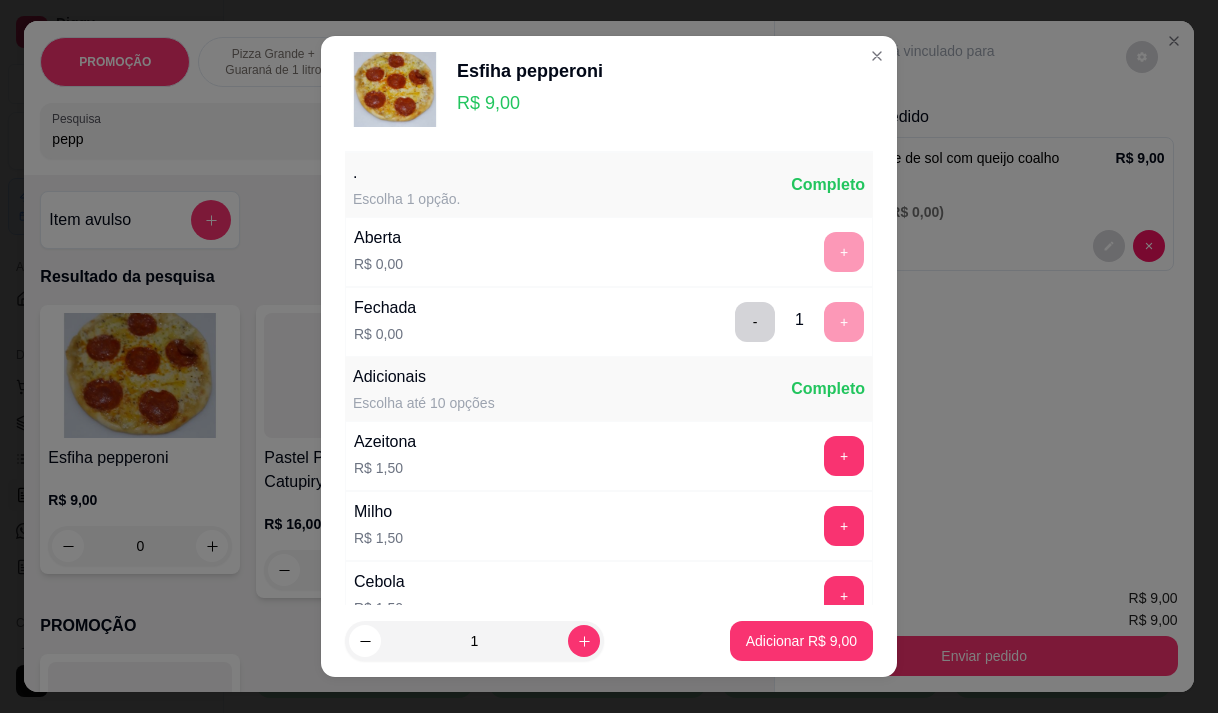 scroll, scrollTop: 28, scrollLeft: 0, axis: vertical 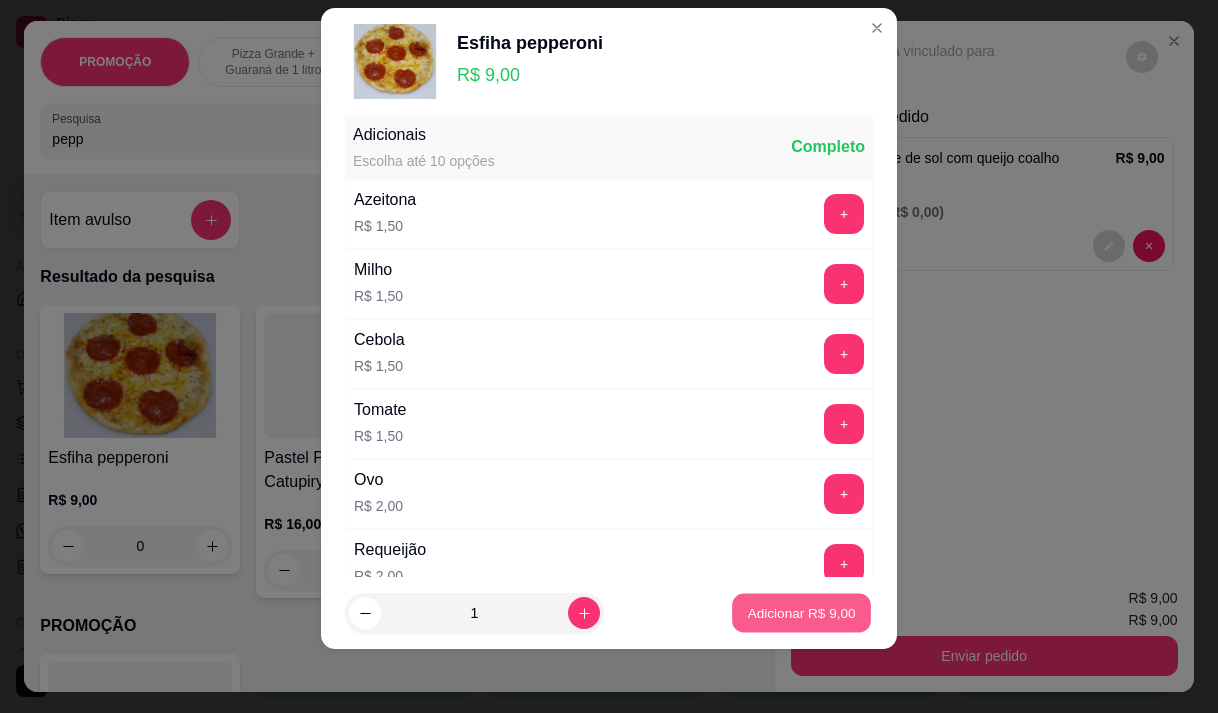 click on "Adicionar   R$ 9,00" at bounding box center [801, 613] 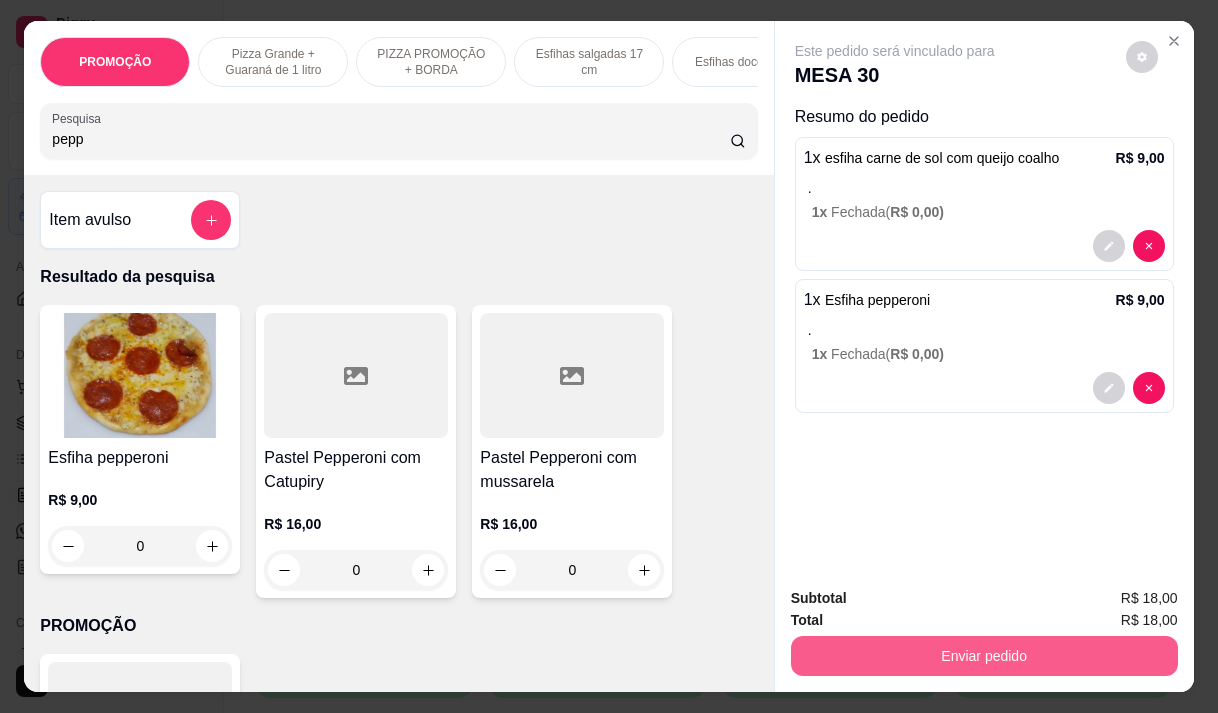 click on "Enviar pedido" at bounding box center [984, 656] 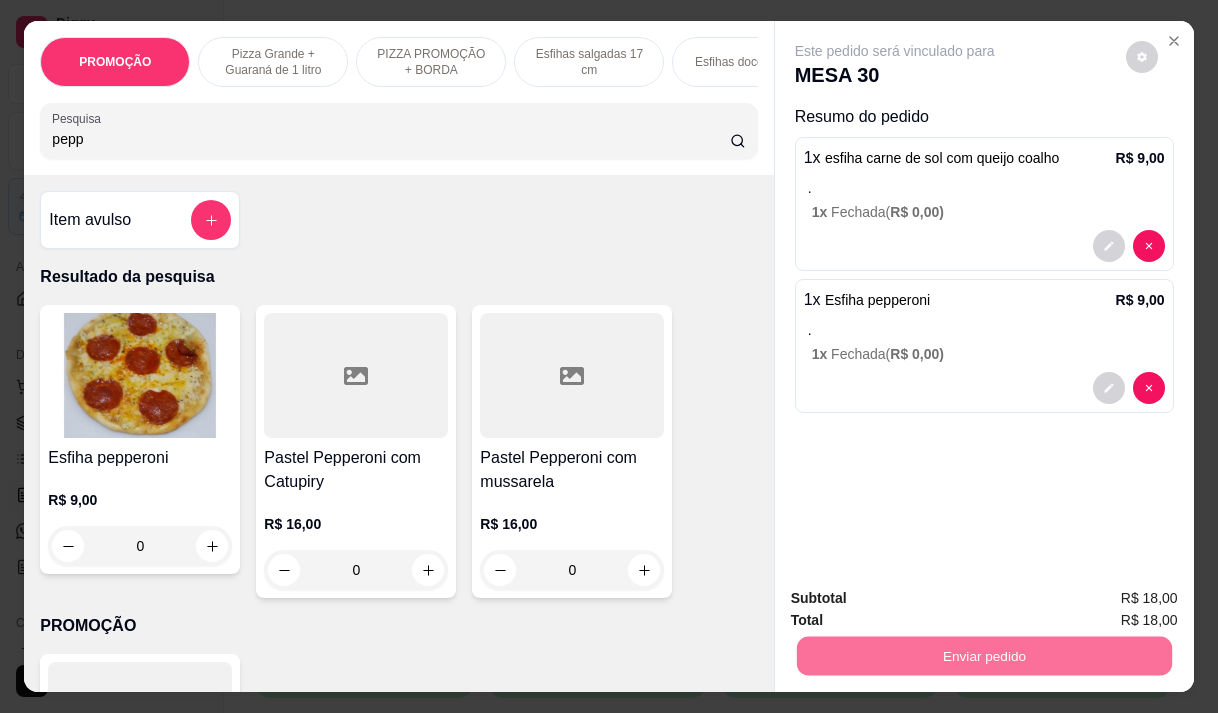 click on "Não registrar e enviar pedido" at bounding box center [918, 598] 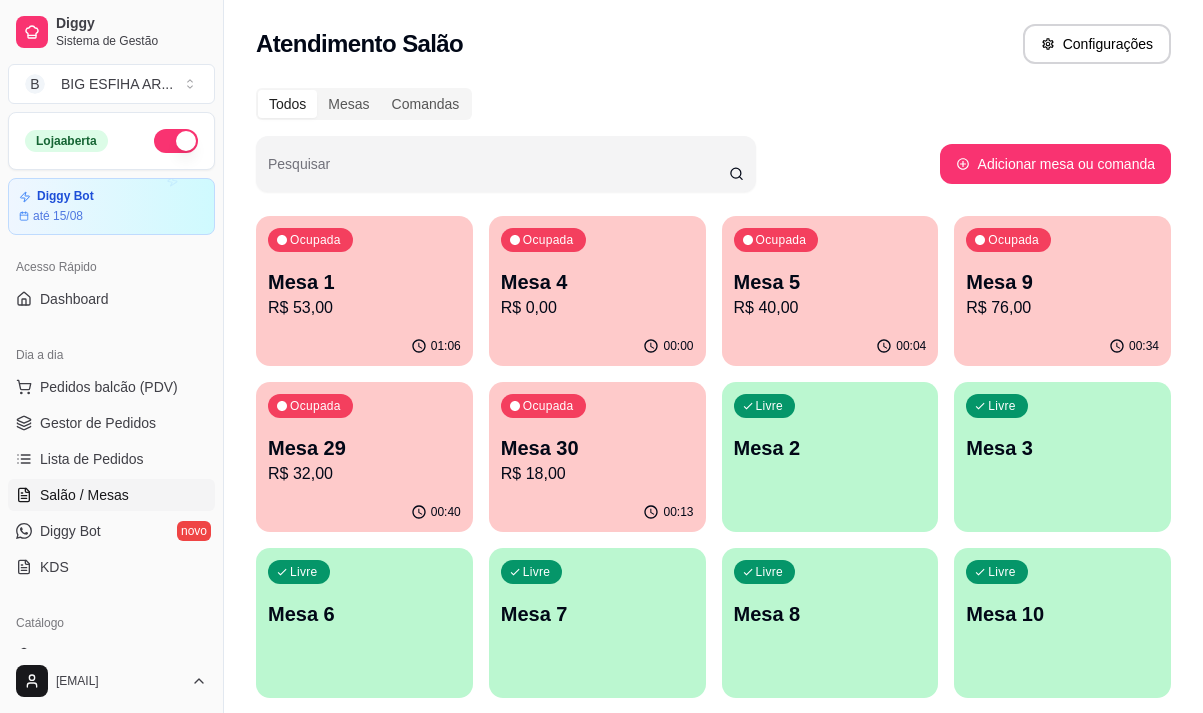 click on "R$ 32,00" at bounding box center (364, 474) 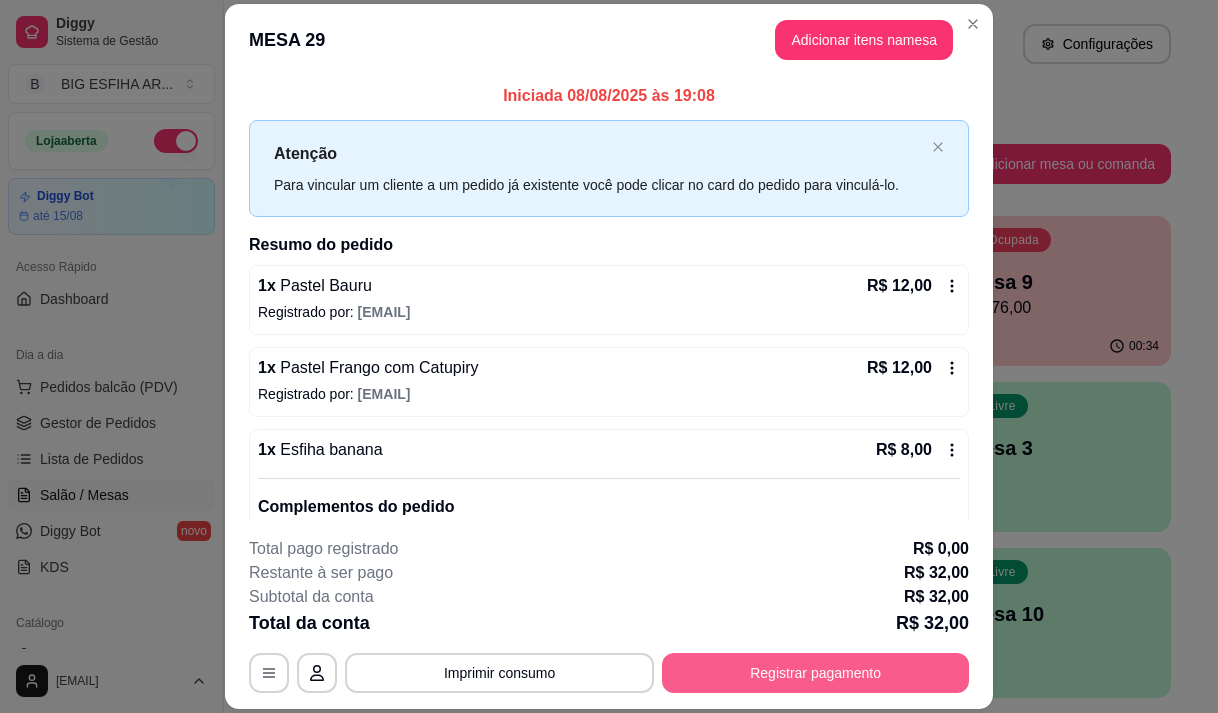 click on "Registrar pagamento" at bounding box center (815, 673) 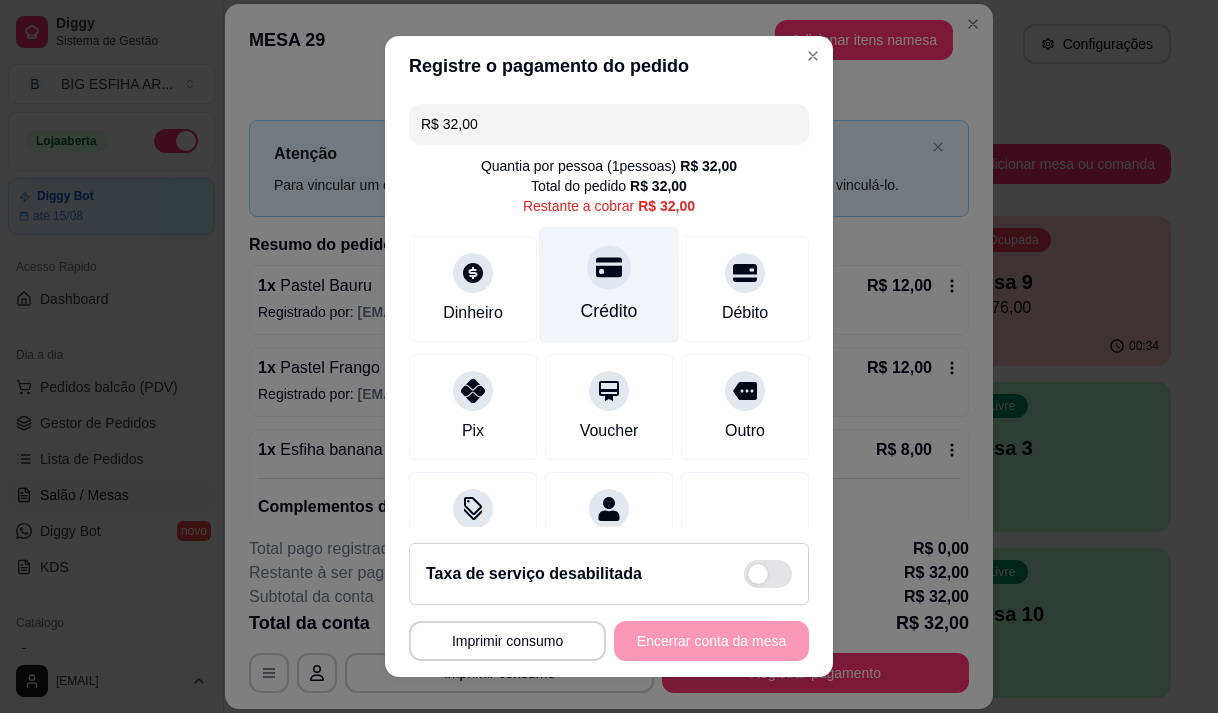 click on "Crédito" at bounding box center (609, 311) 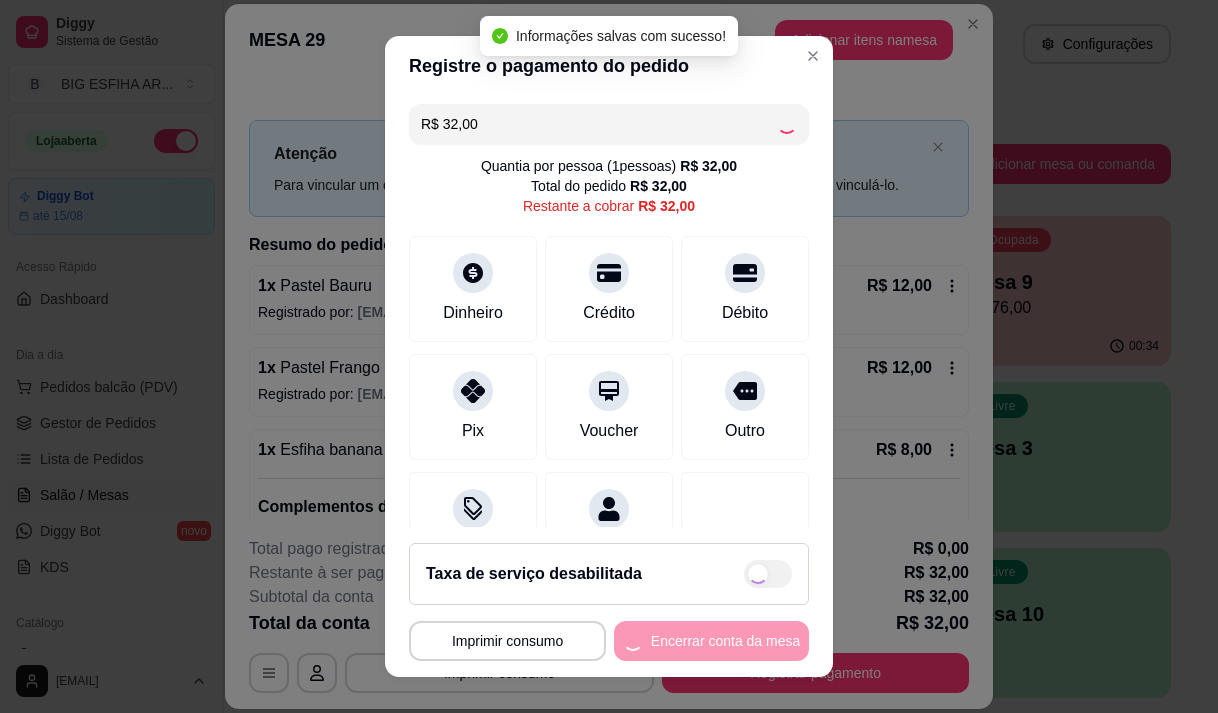 type on "R$ 0,00" 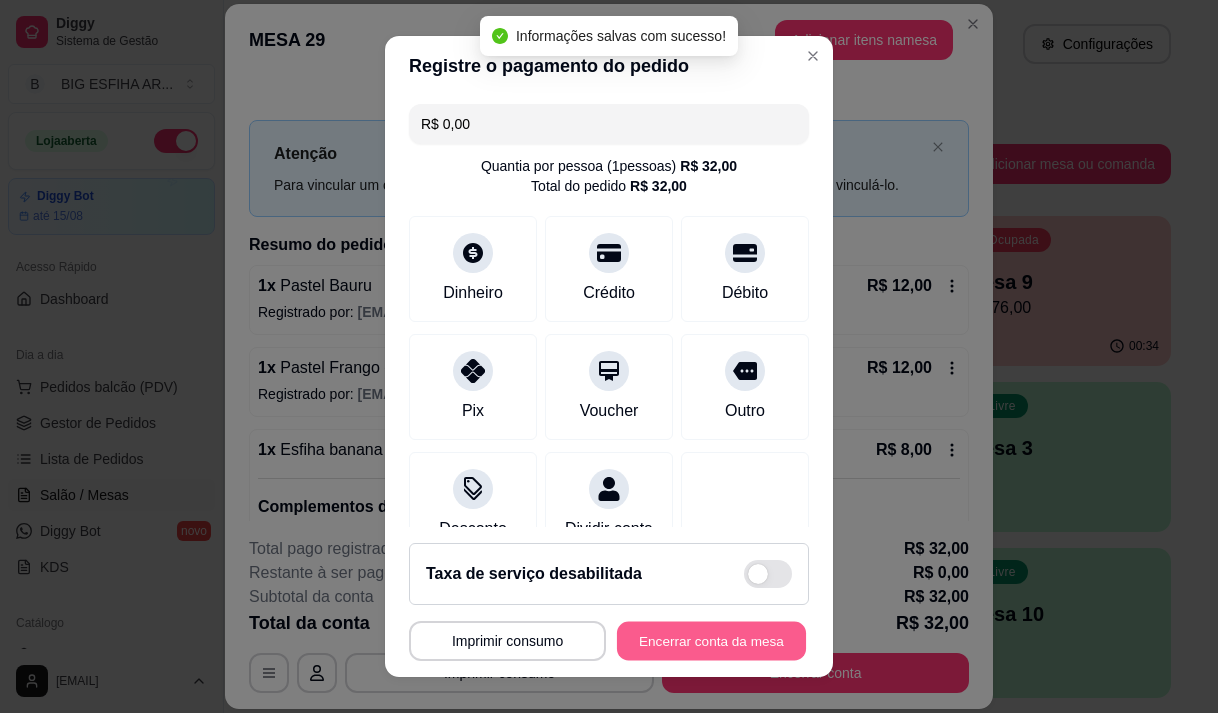 click on "Encerrar conta da mesa" at bounding box center [711, 641] 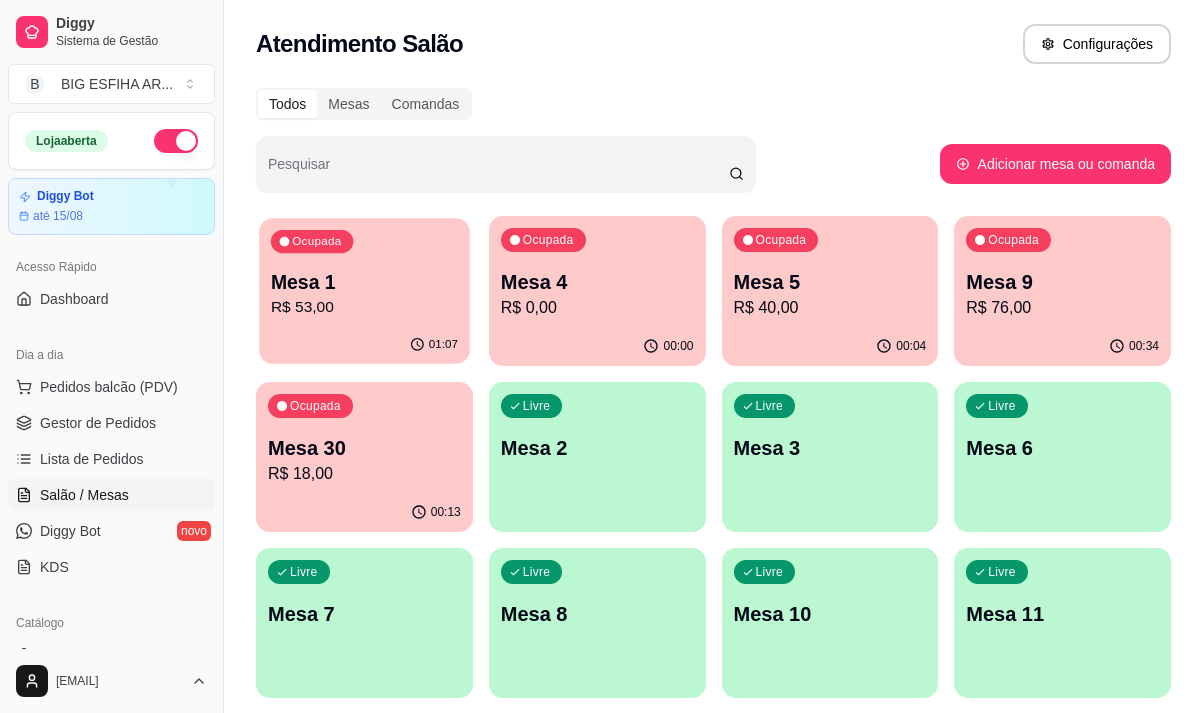 click on "Mesa 1" at bounding box center (364, 282) 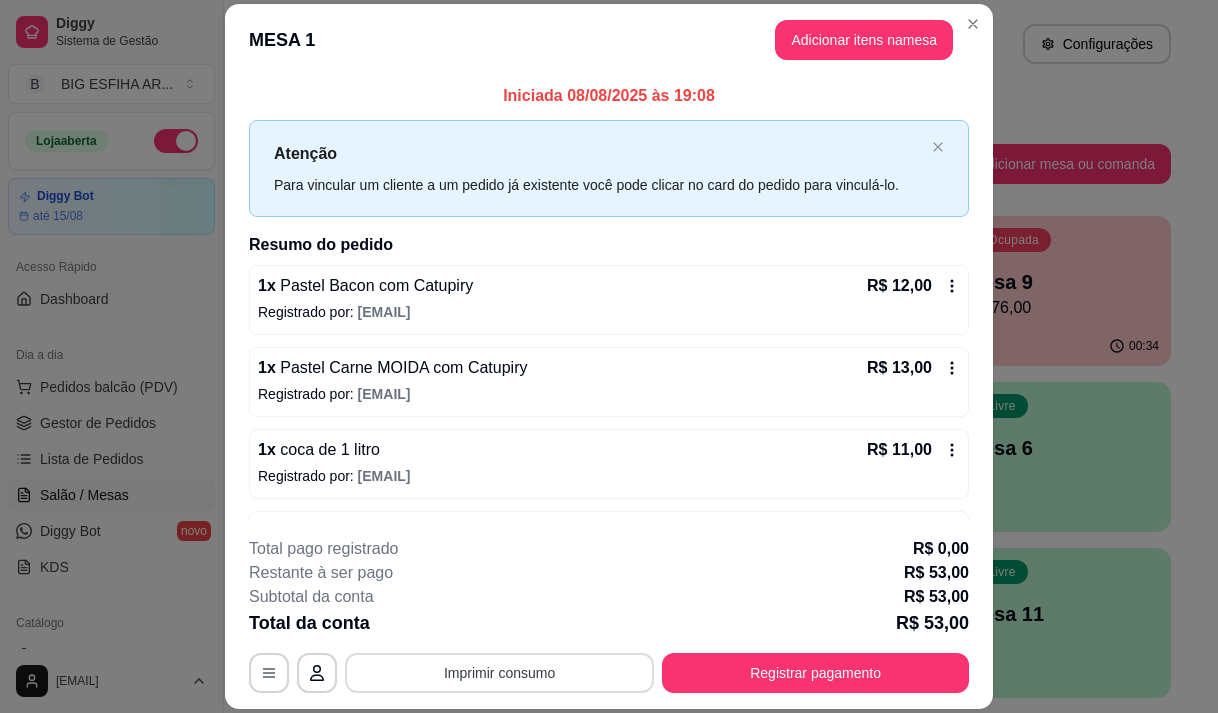 click on "Imprimir consumo" at bounding box center [499, 673] 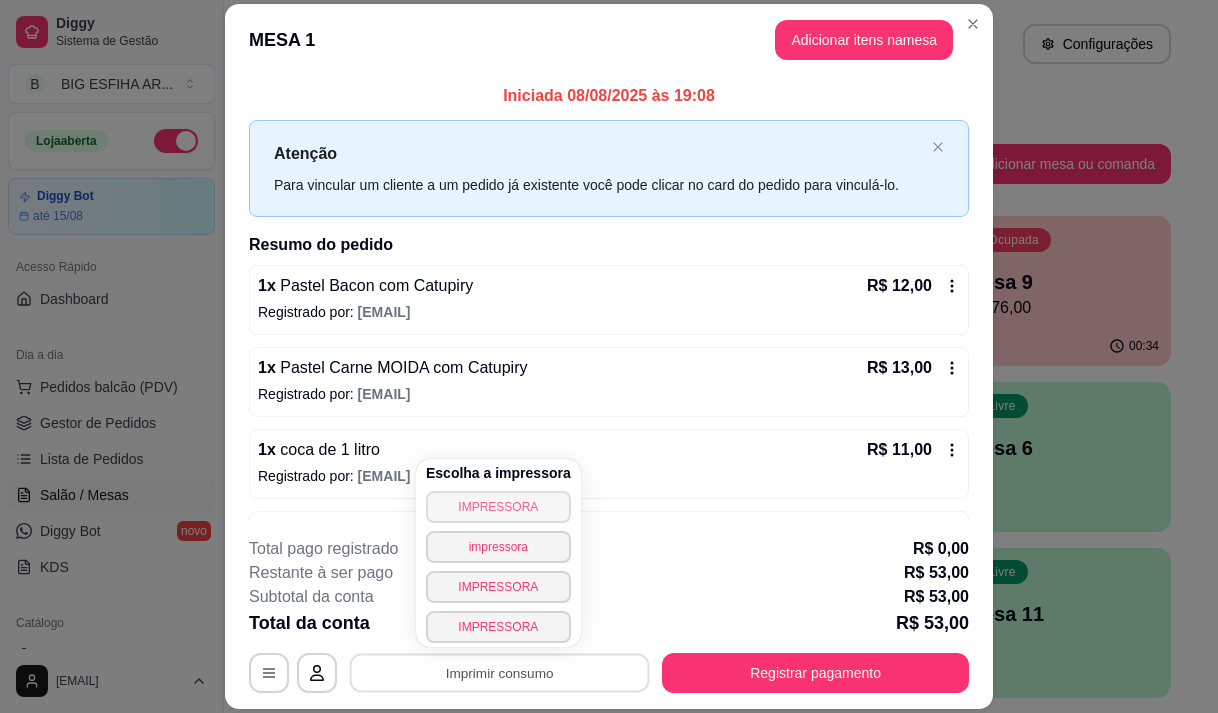 click on "IMPRESSORA" at bounding box center [498, 507] 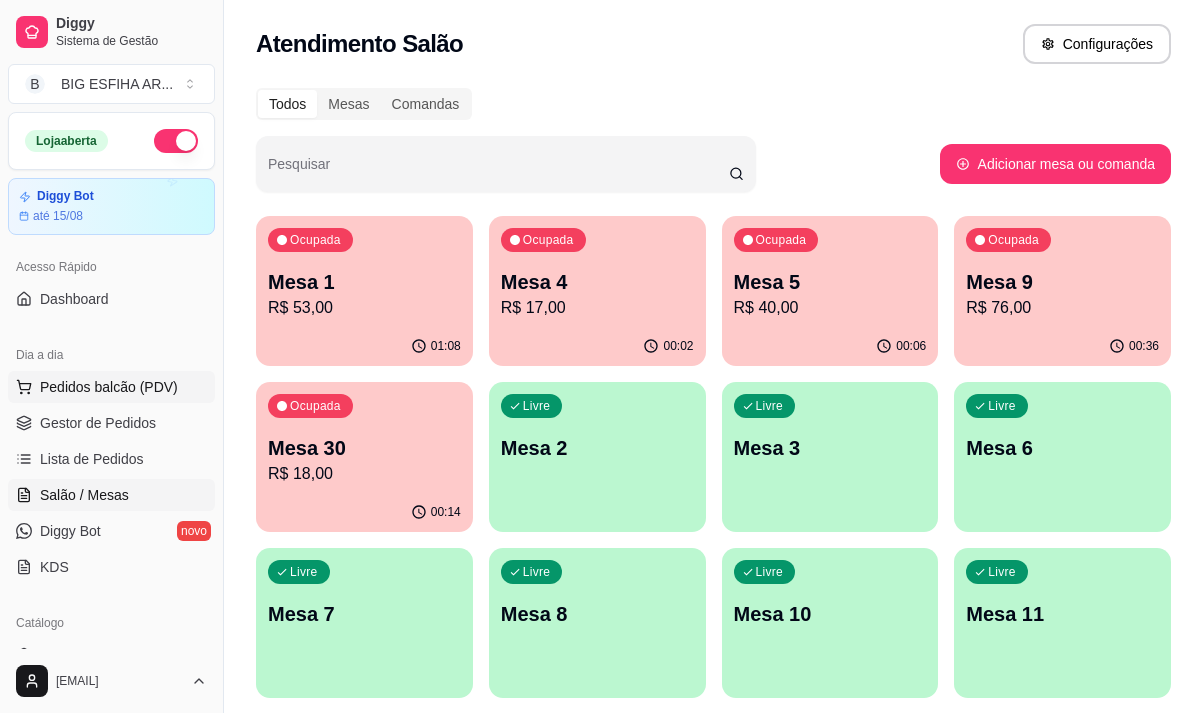 click on "Pedidos balcão (PDV)" at bounding box center [111, 387] 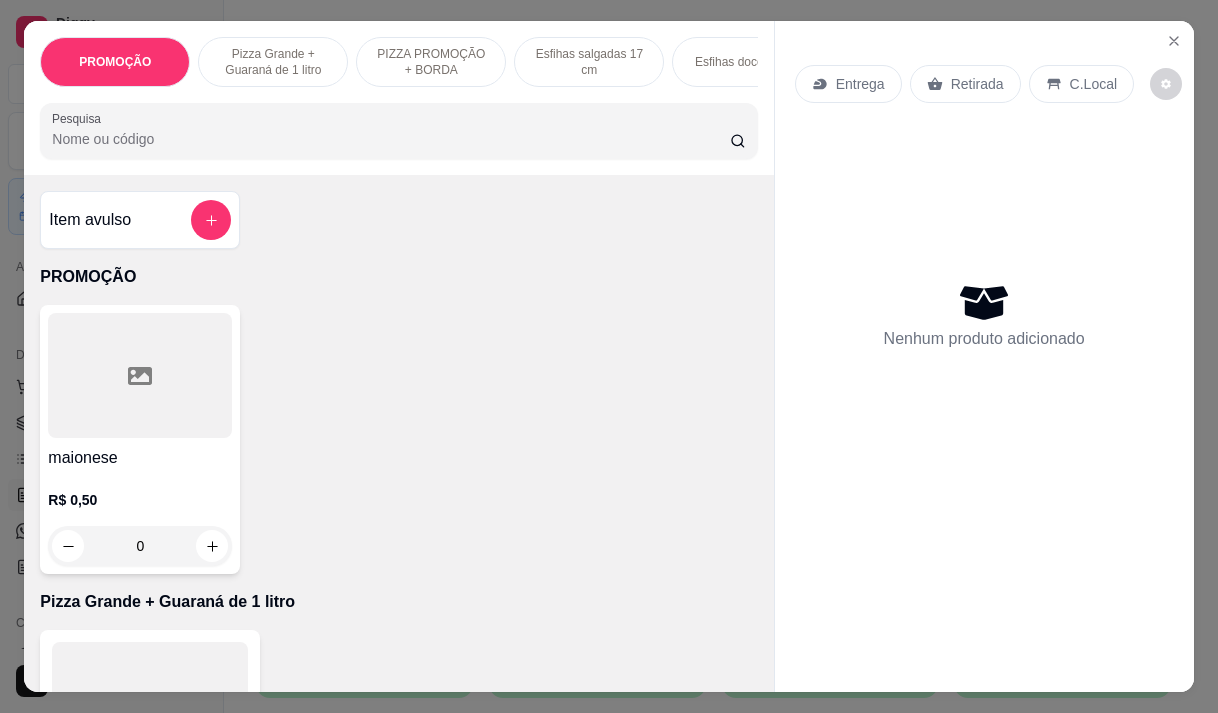 click at bounding box center [140, 375] 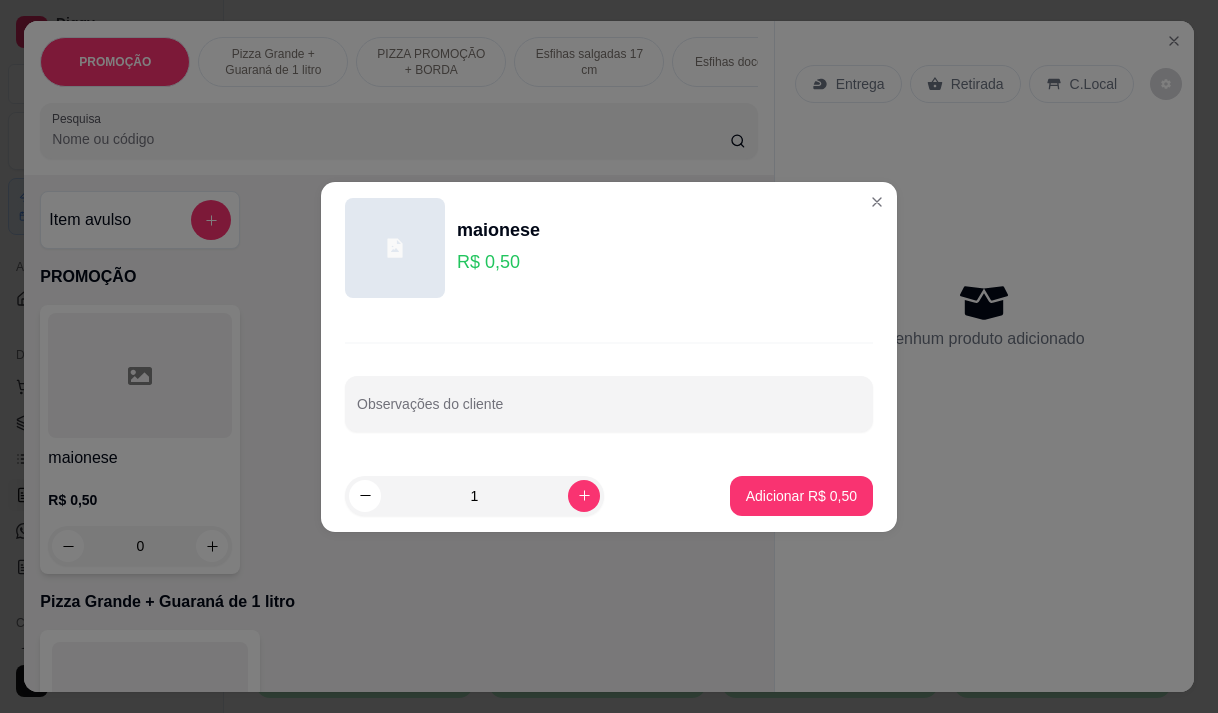 click on "C.Local" at bounding box center [1081, 84] 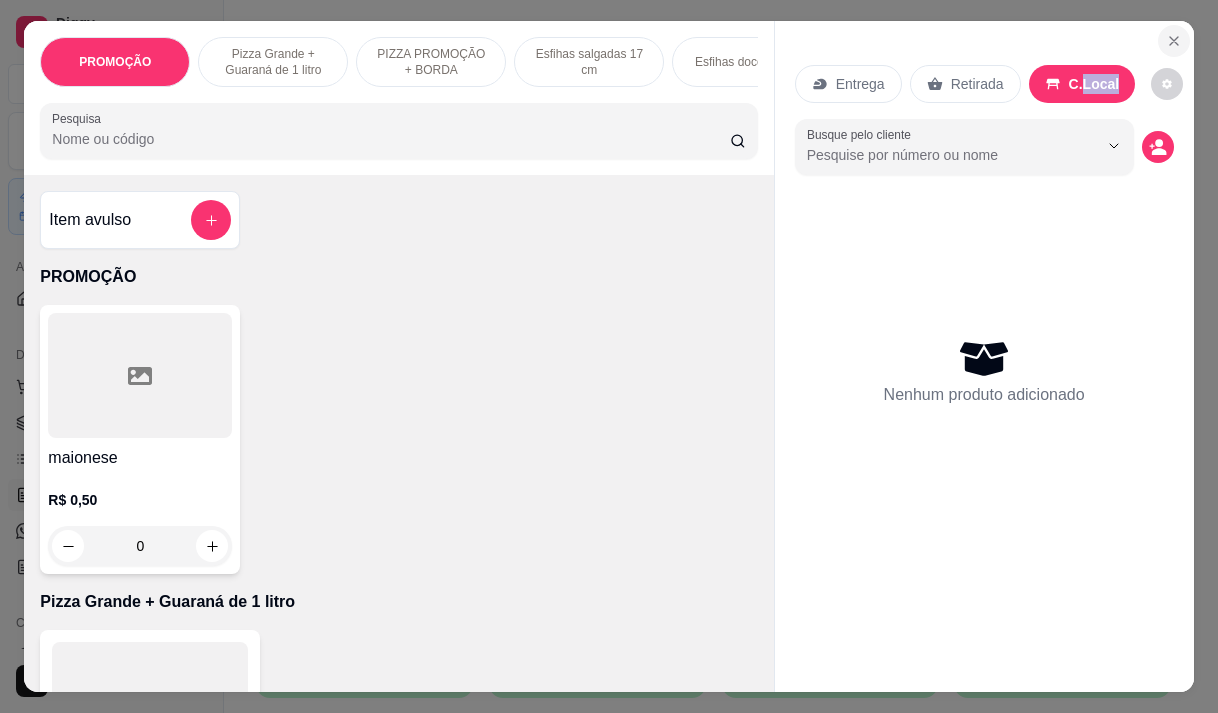 click 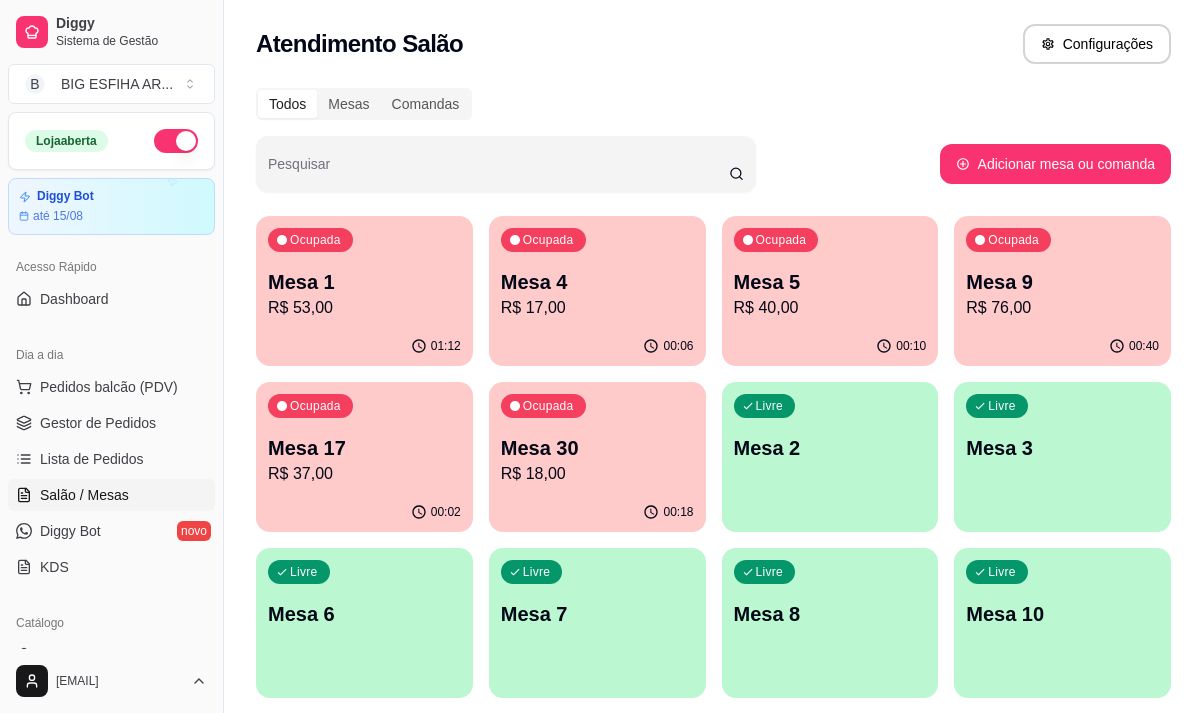 click on "Ocupada Mesa 1 R$ 53,00" at bounding box center (364, 271) 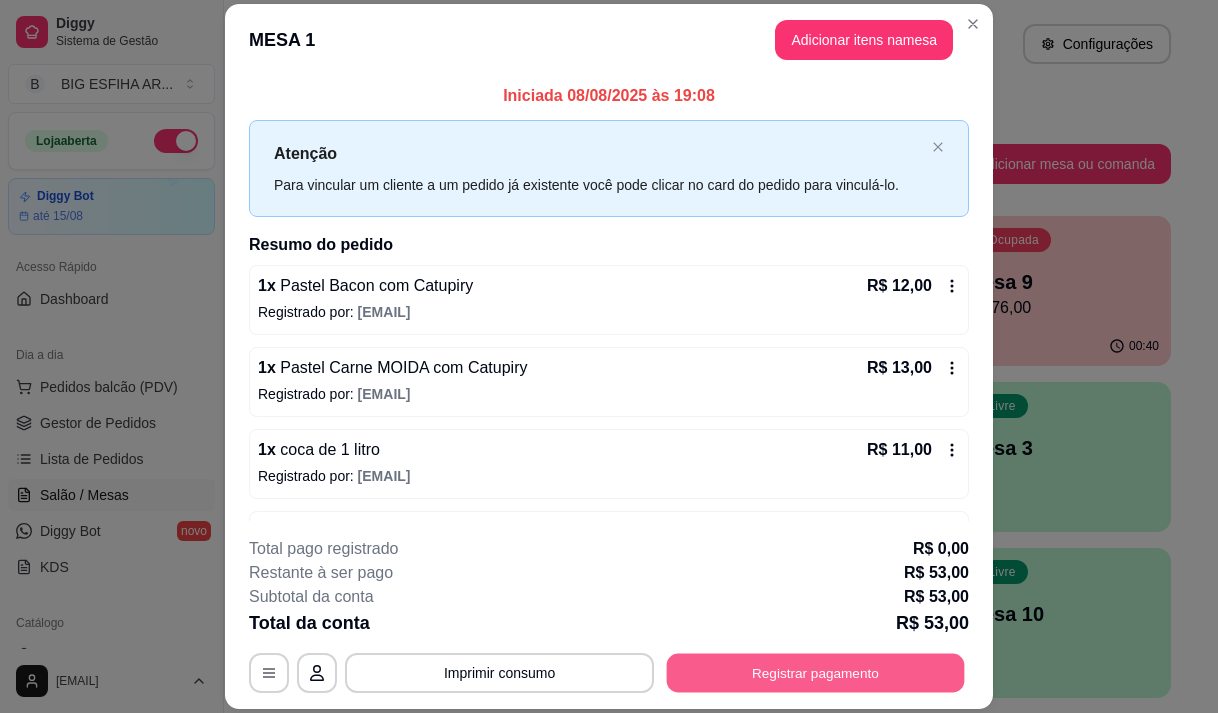 click on "Registrar pagamento" at bounding box center (816, 673) 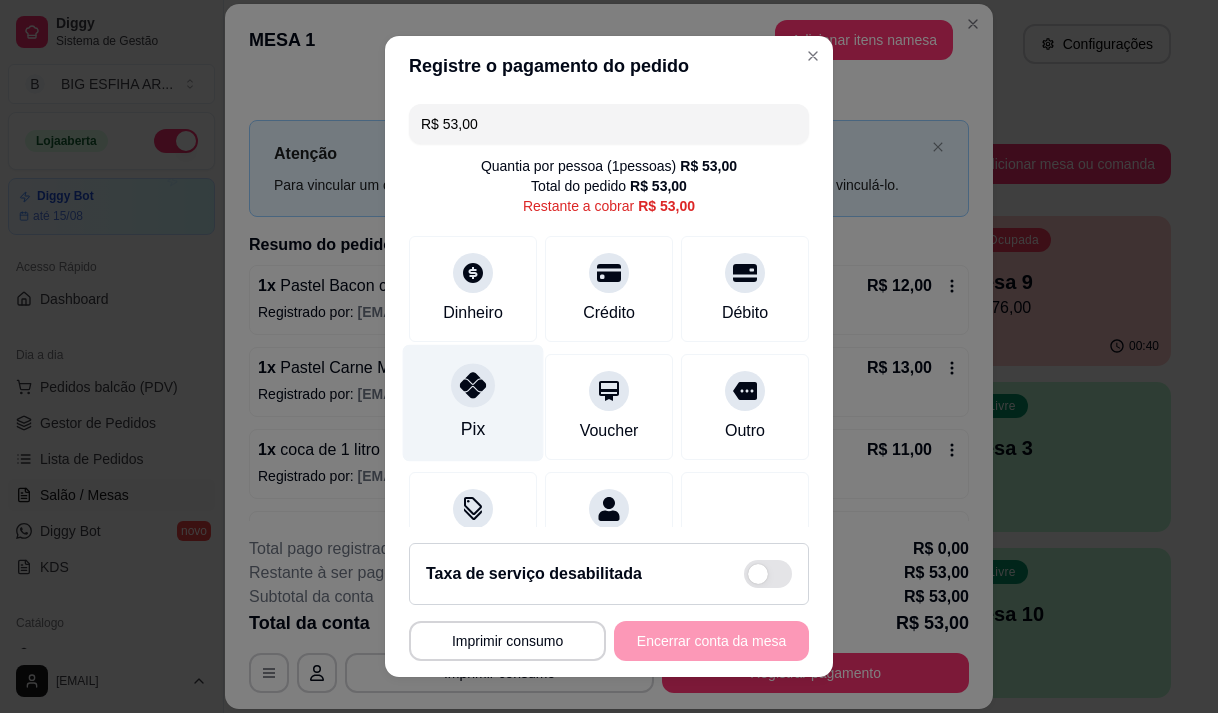 click on "Pix" at bounding box center (473, 429) 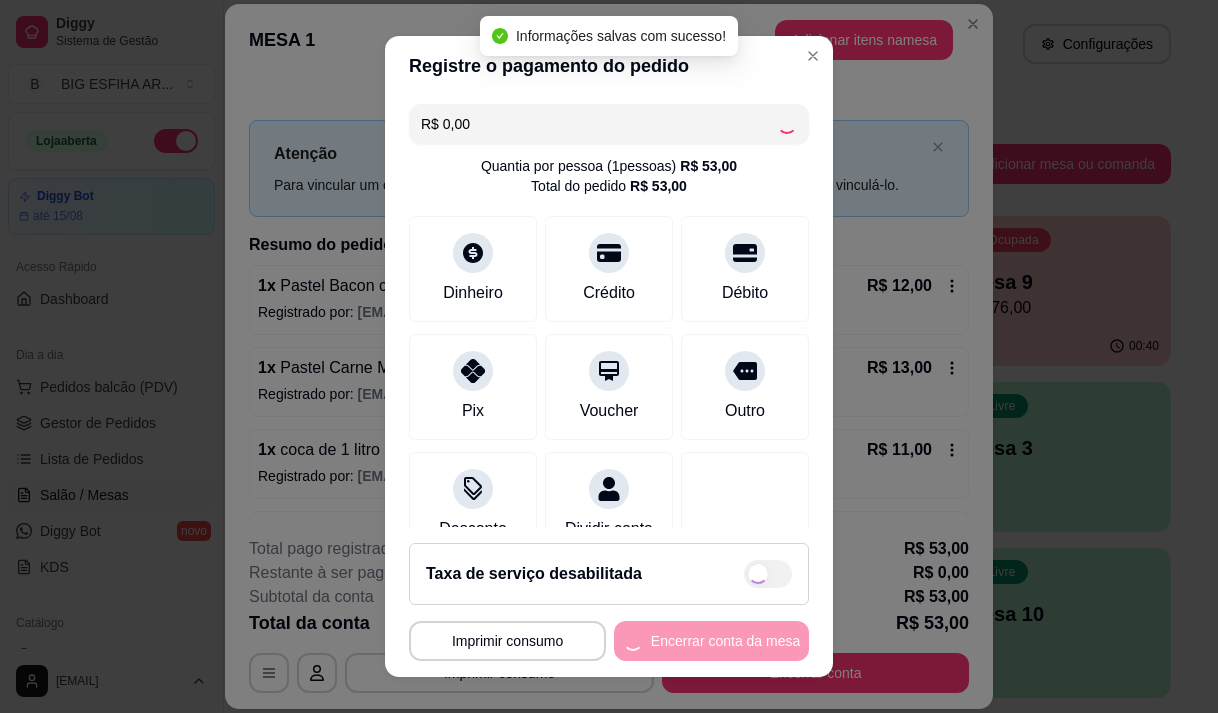 type on "R$ 0,00" 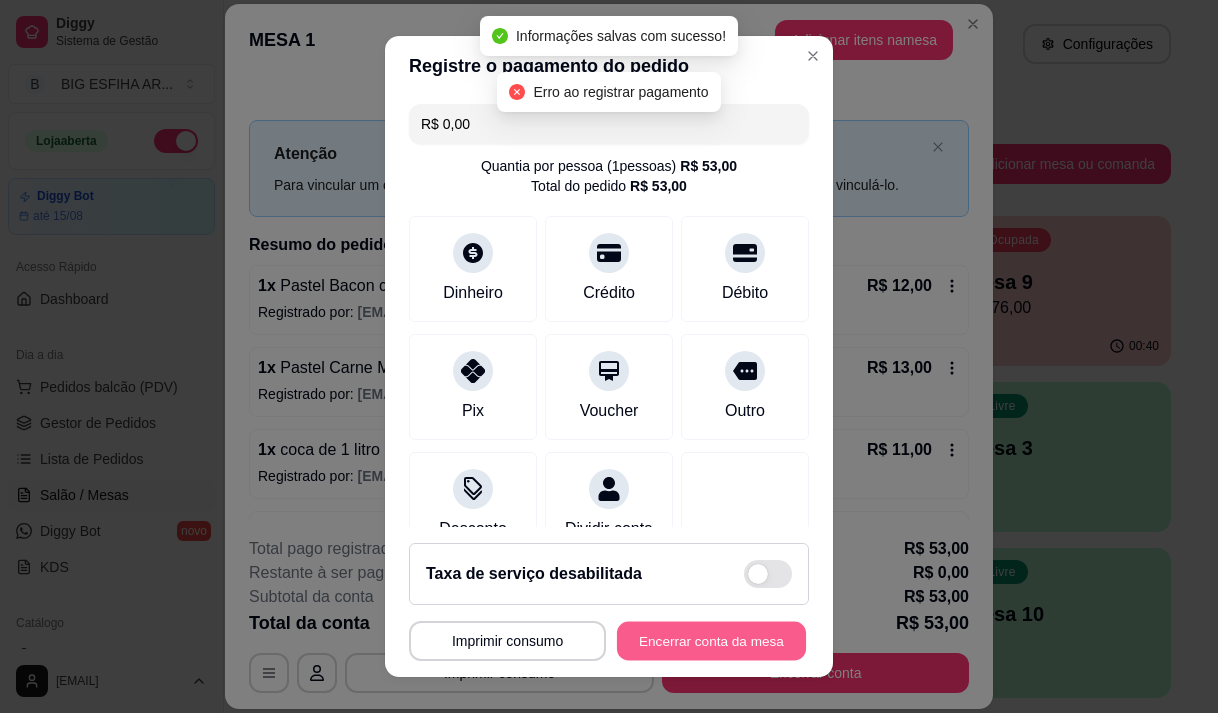 click on "Encerrar conta da mesa" at bounding box center (711, 641) 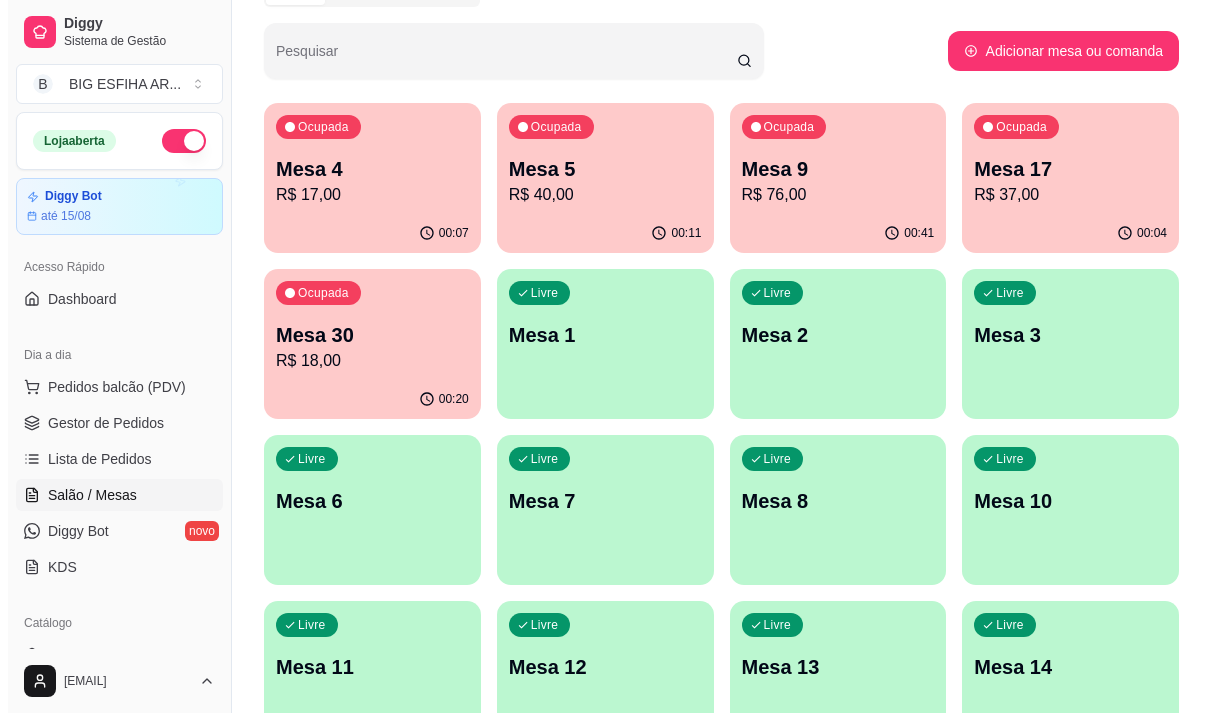 scroll, scrollTop: 0, scrollLeft: 0, axis: both 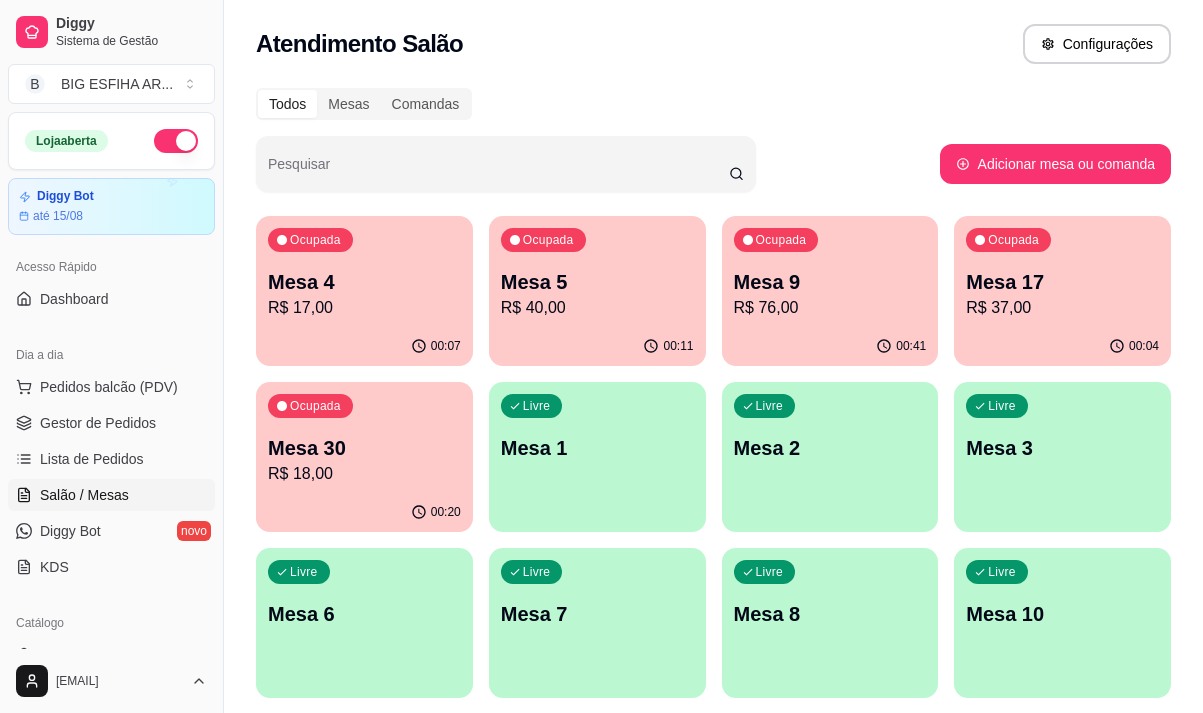 click on "R$ 37,00" at bounding box center (1062, 308) 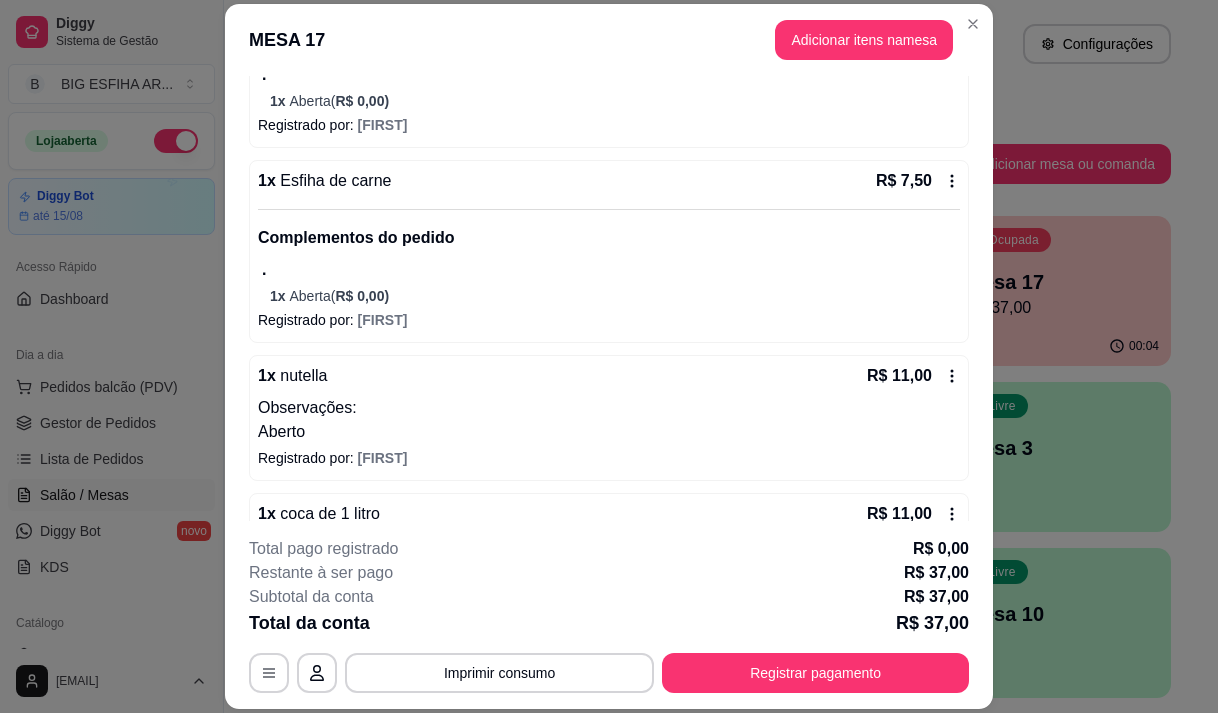 scroll, scrollTop: 349, scrollLeft: 0, axis: vertical 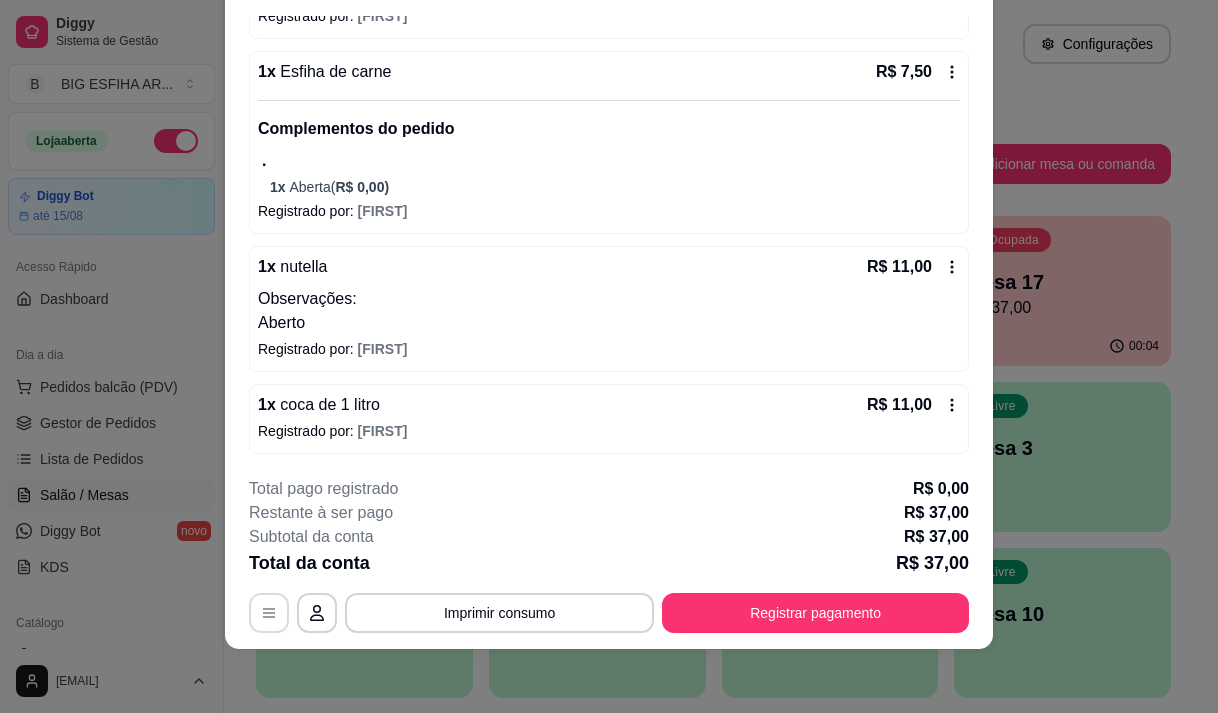 click at bounding box center [269, 613] 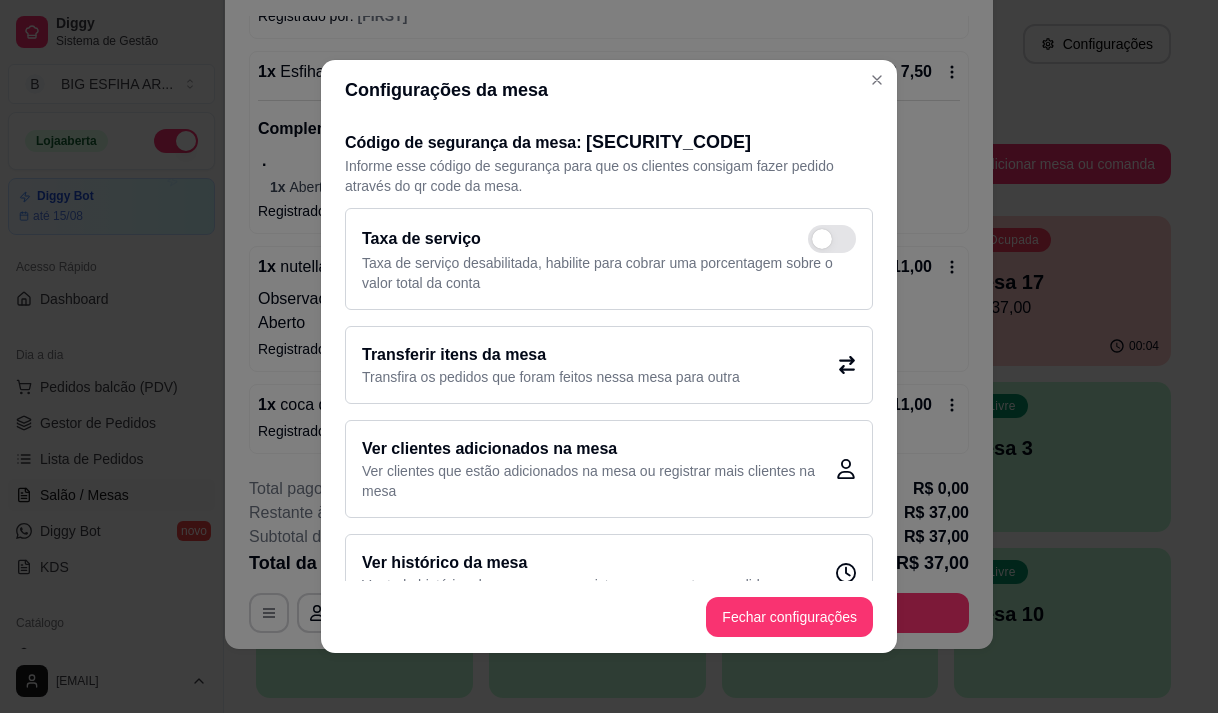 click on "Transfira os pedidos que foram feitos nessa mesa para outra" at bounding box center [551, 377] 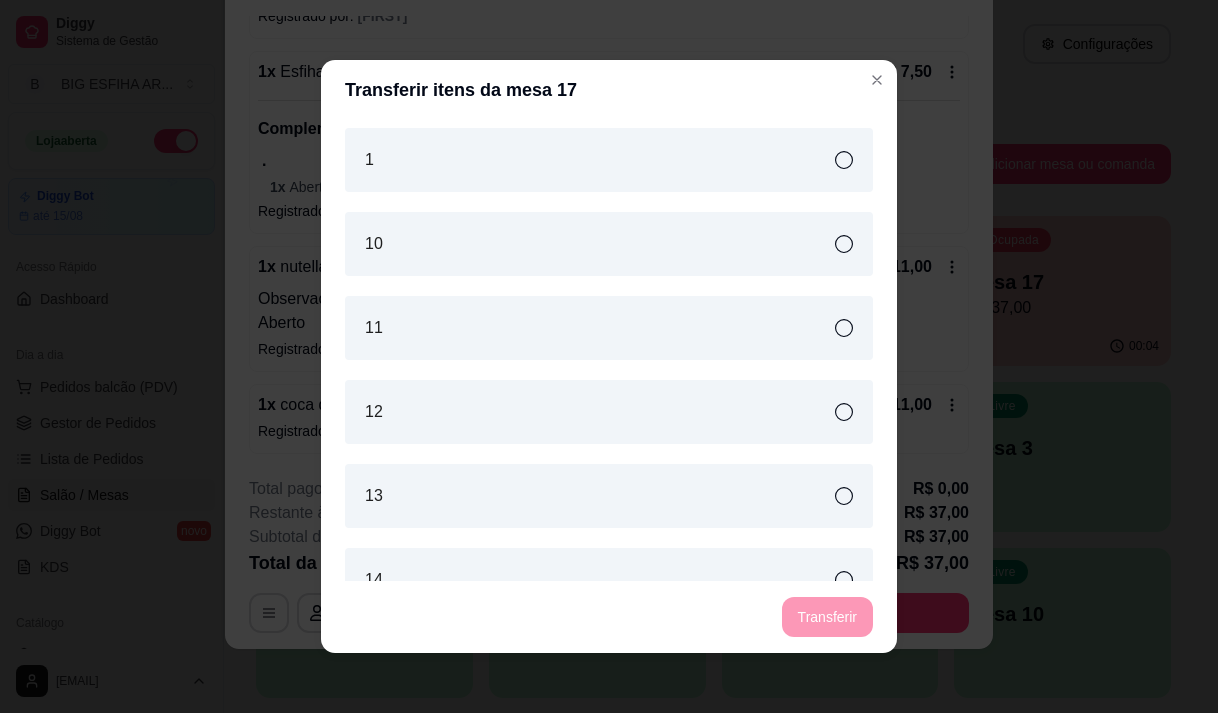 click on "1" at bounding box center (609, 160) 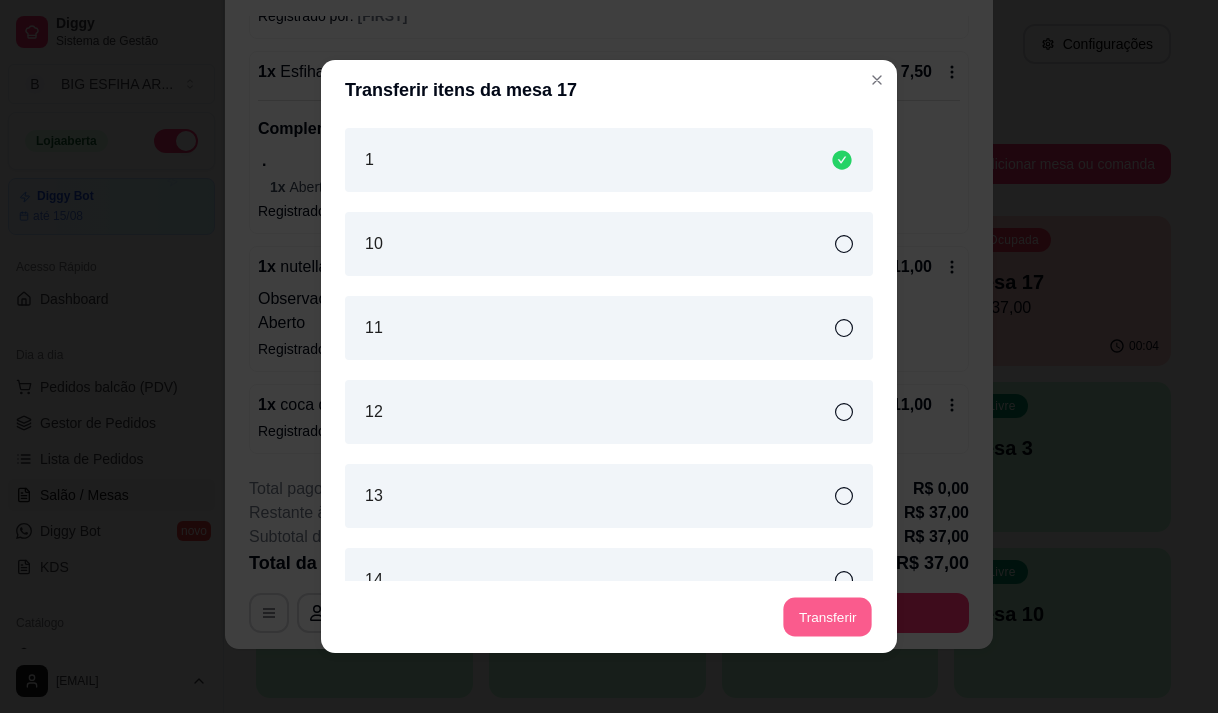 click on "Transferir" at bounding box center [827, 617] 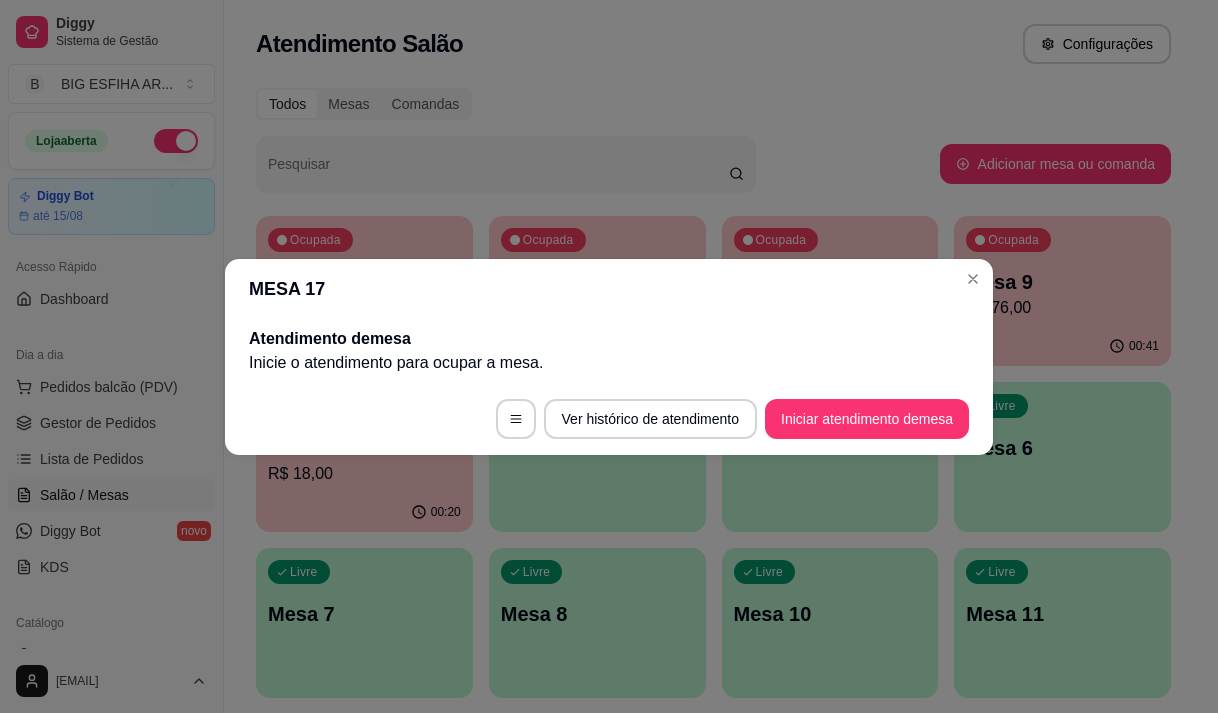 scroll, scrollTop: 0, scrollLeft: 0, axis: both 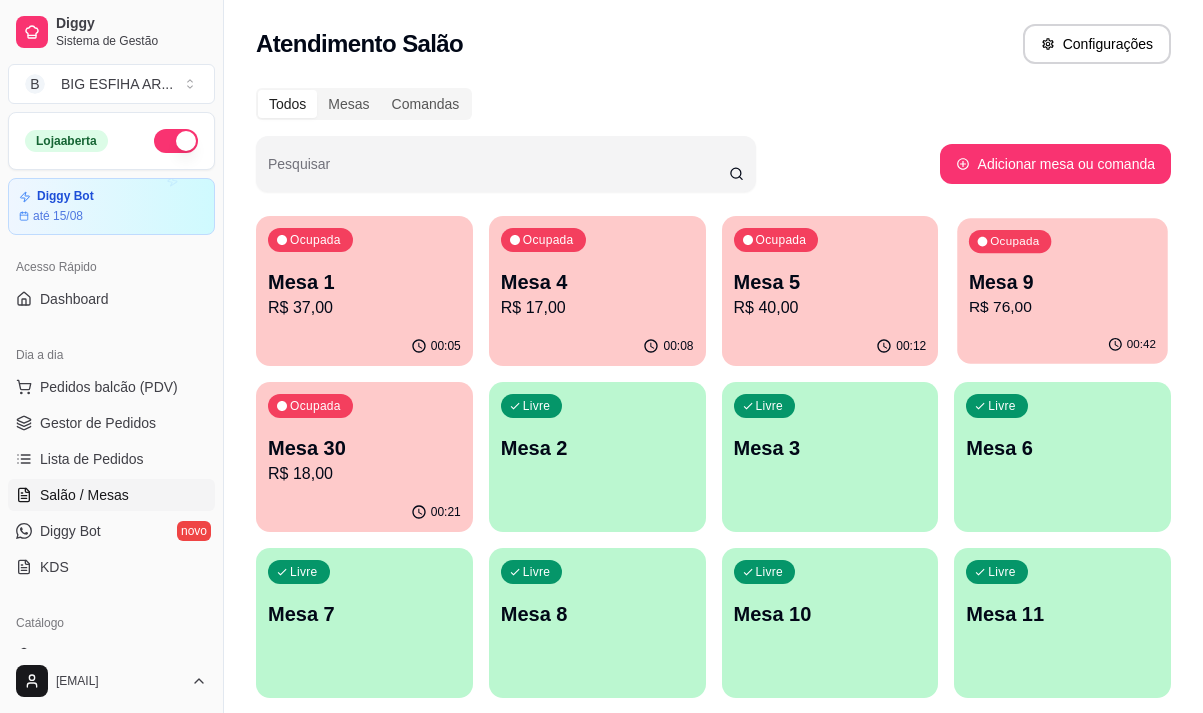 click on "Mesa 9" at bounding box center (1062, 282) 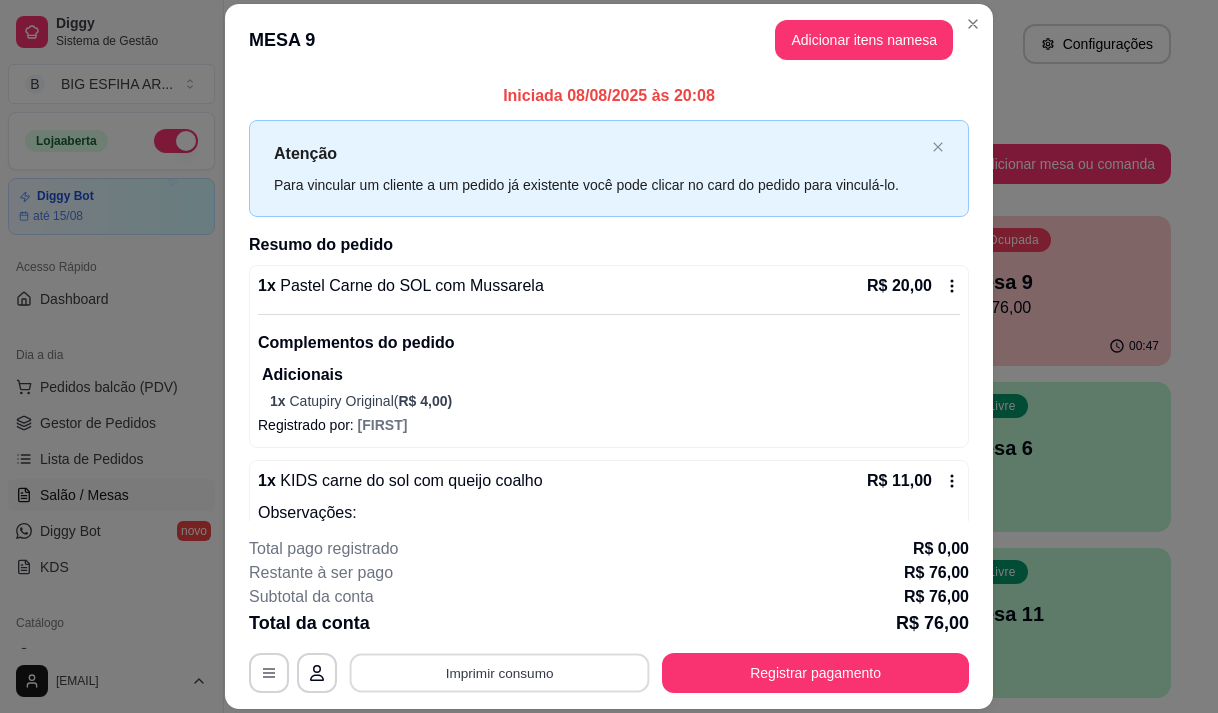 click on "Imprimir consumo" at bounding box center [500, 673] 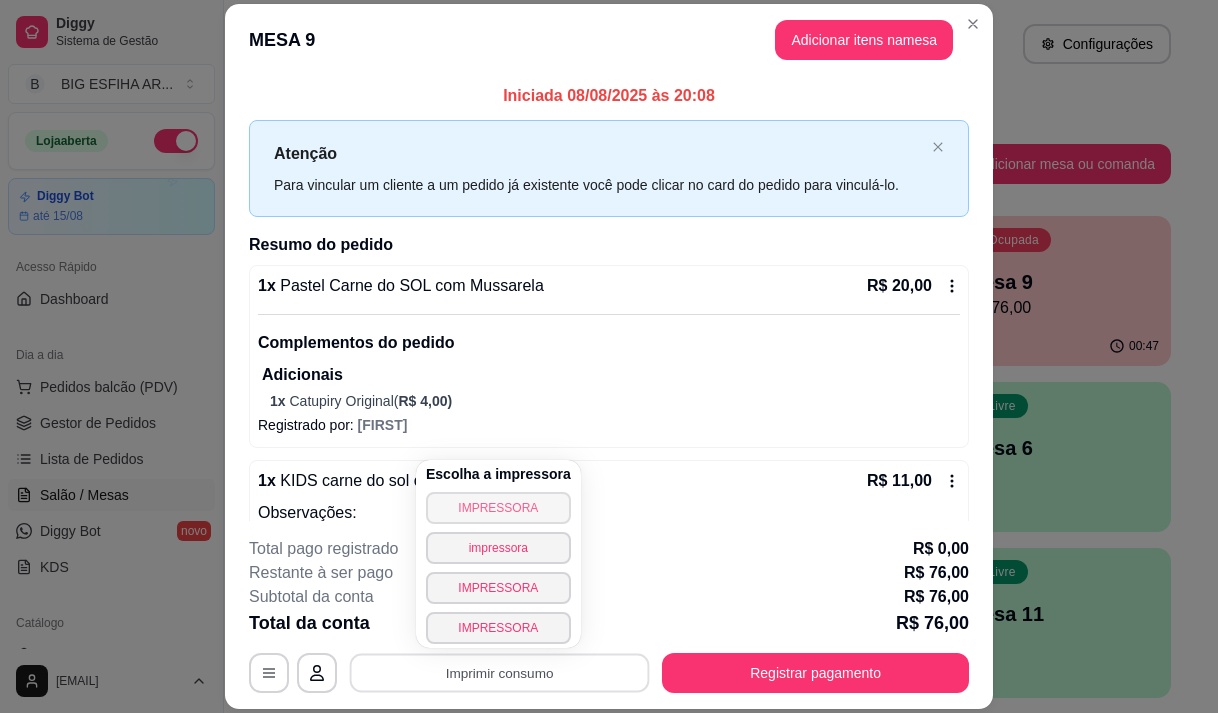 click on "IMPRESSORA" at bounding box center (498, 508) 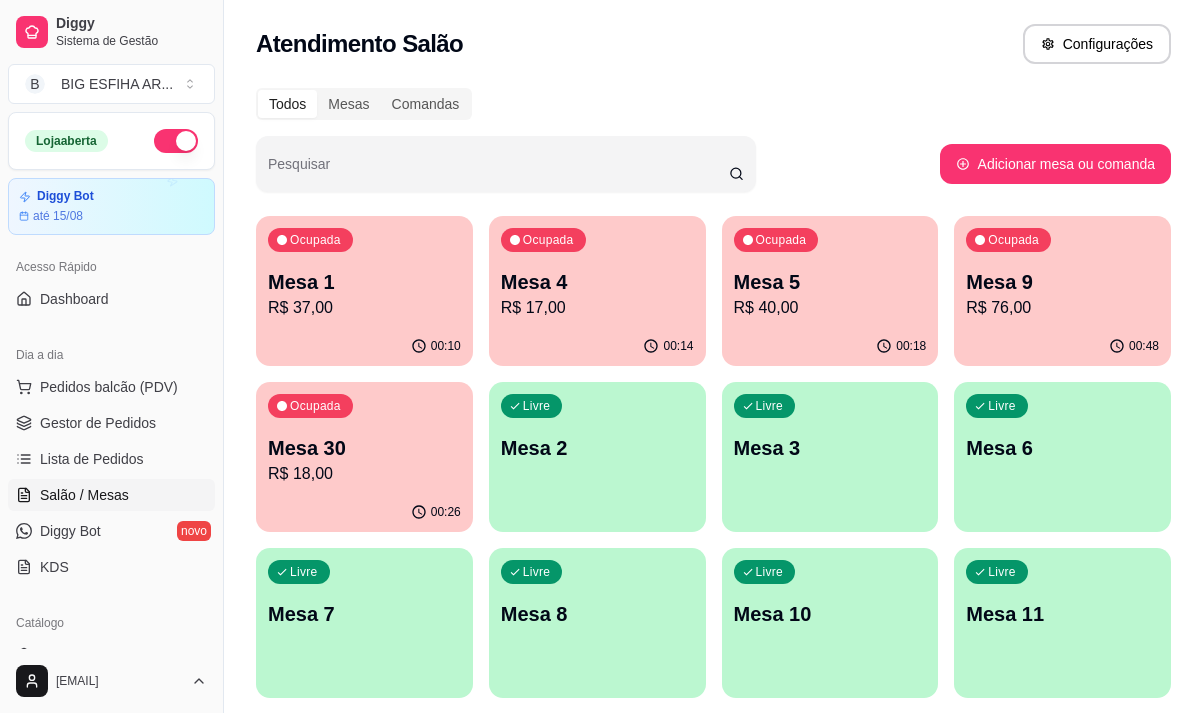 click on "R$ 17,00" at bounding box center [597, 308] 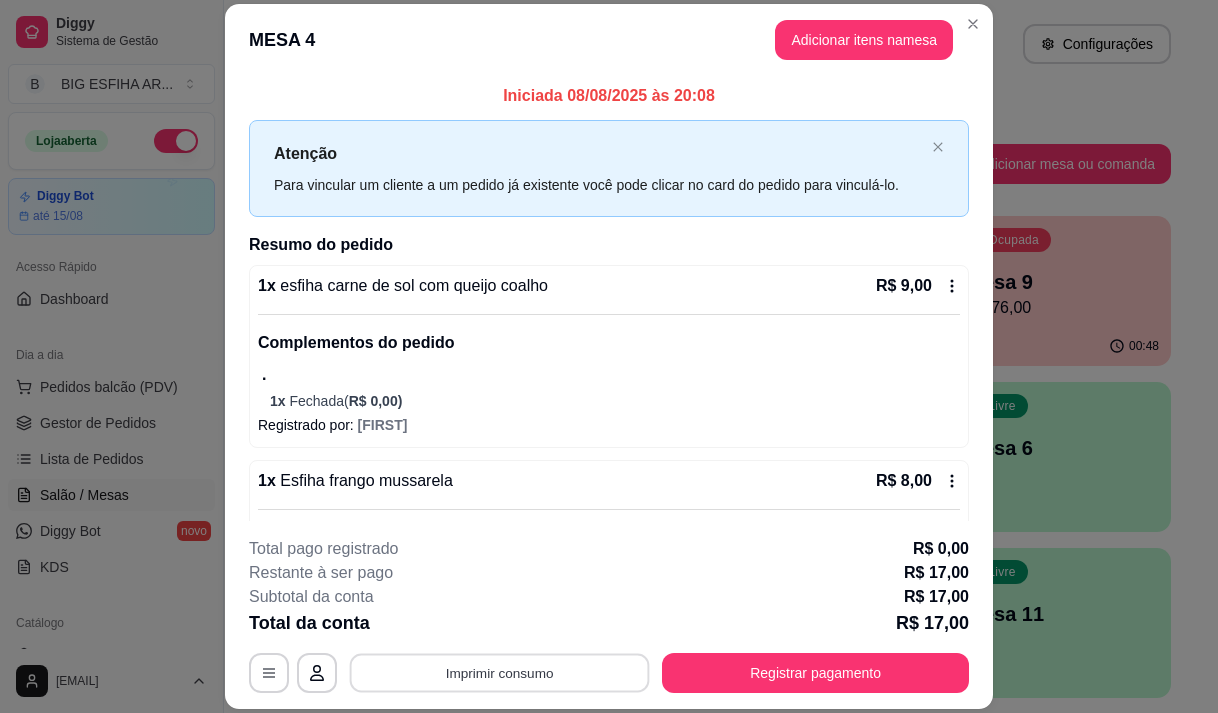 click on "Imprimir consumo" at bounding box center [500, 673] 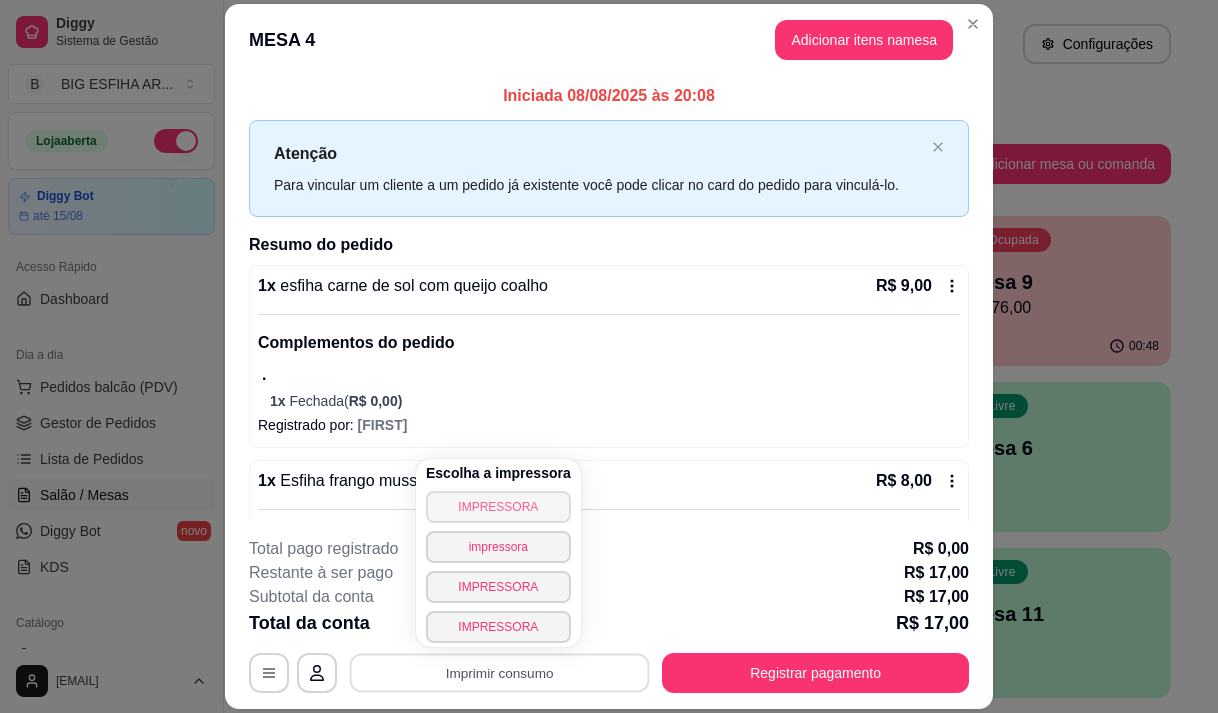 click on "IMPRESSORA" at bounding box center [498, 507] 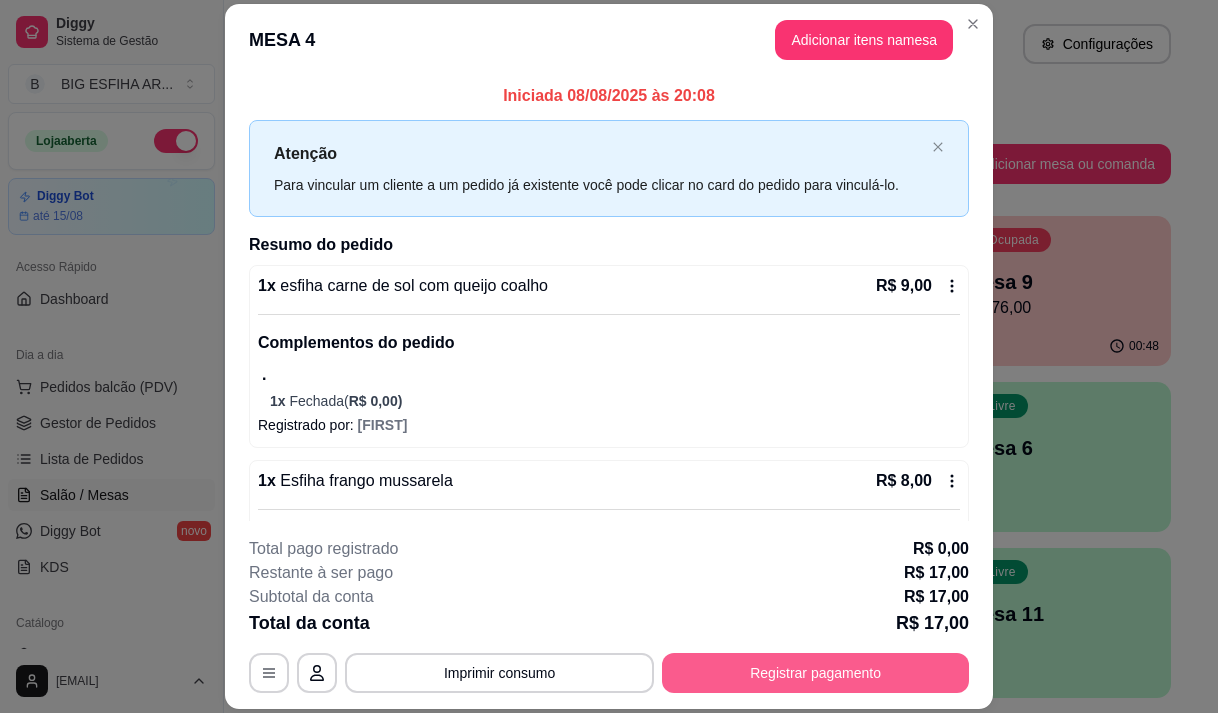click on "Registrar pagamento" at bounding box center [815, 673] 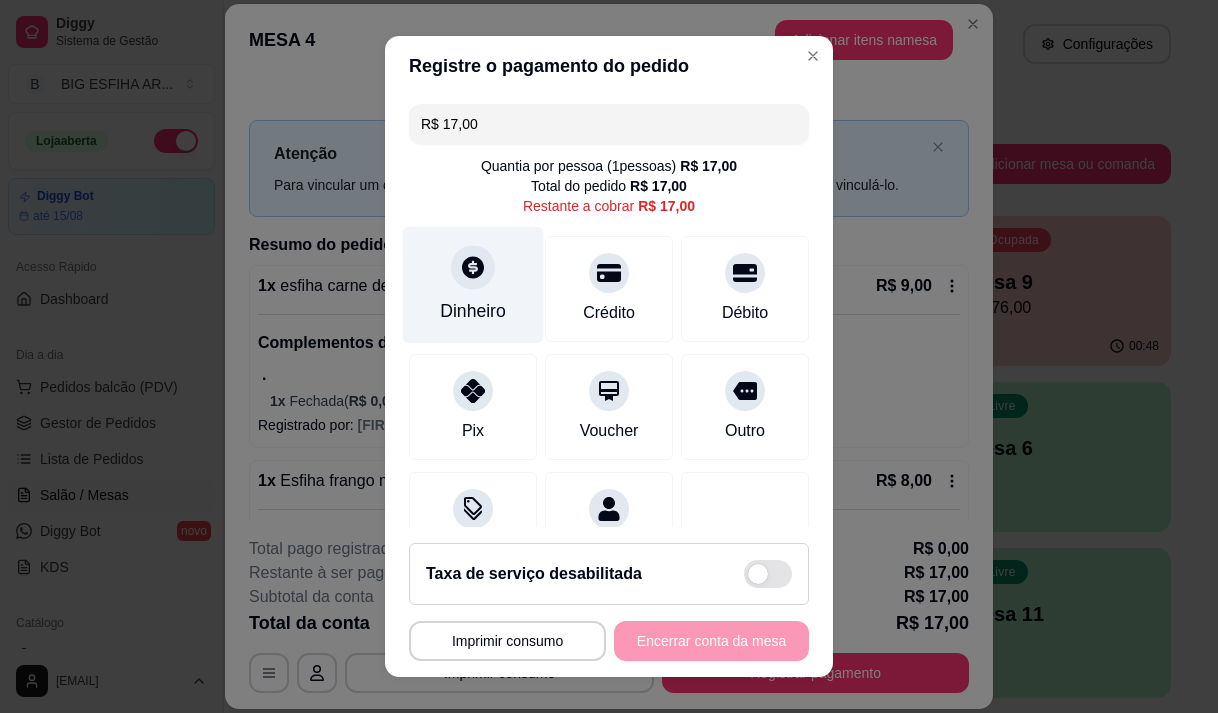 click on "Dinheiro" at bounding box center [473, 284] 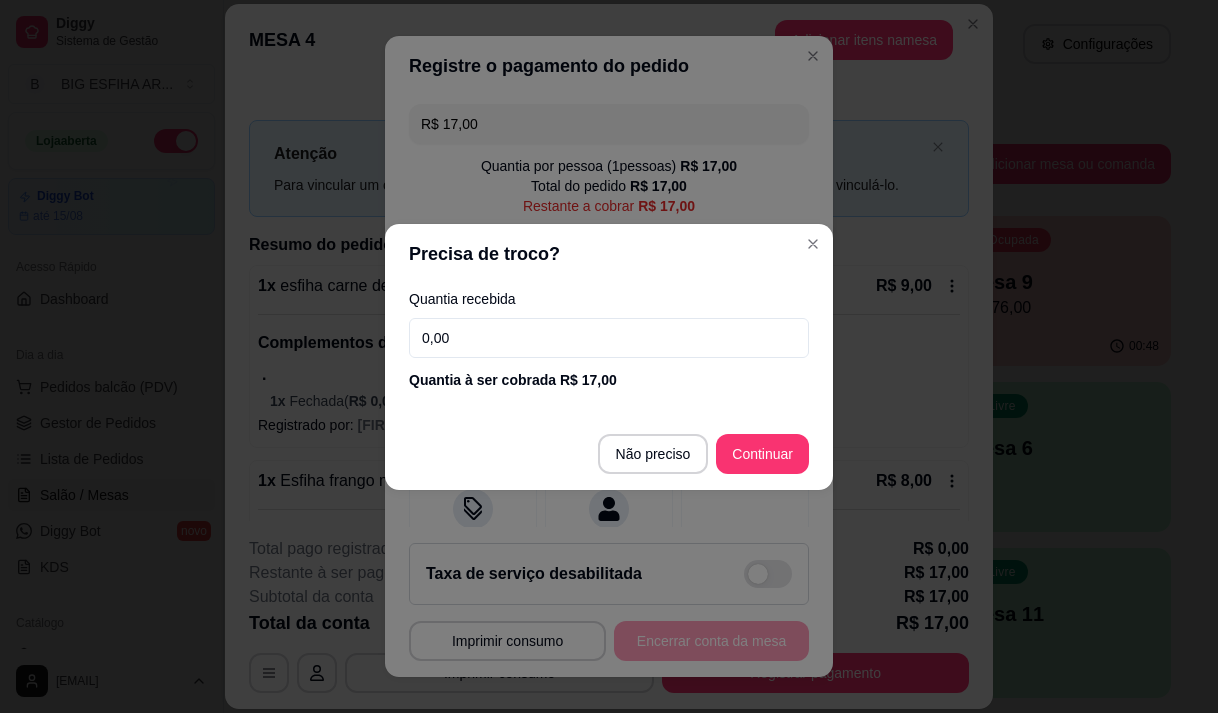 click on "0,00" at bounding box center [609, 338] 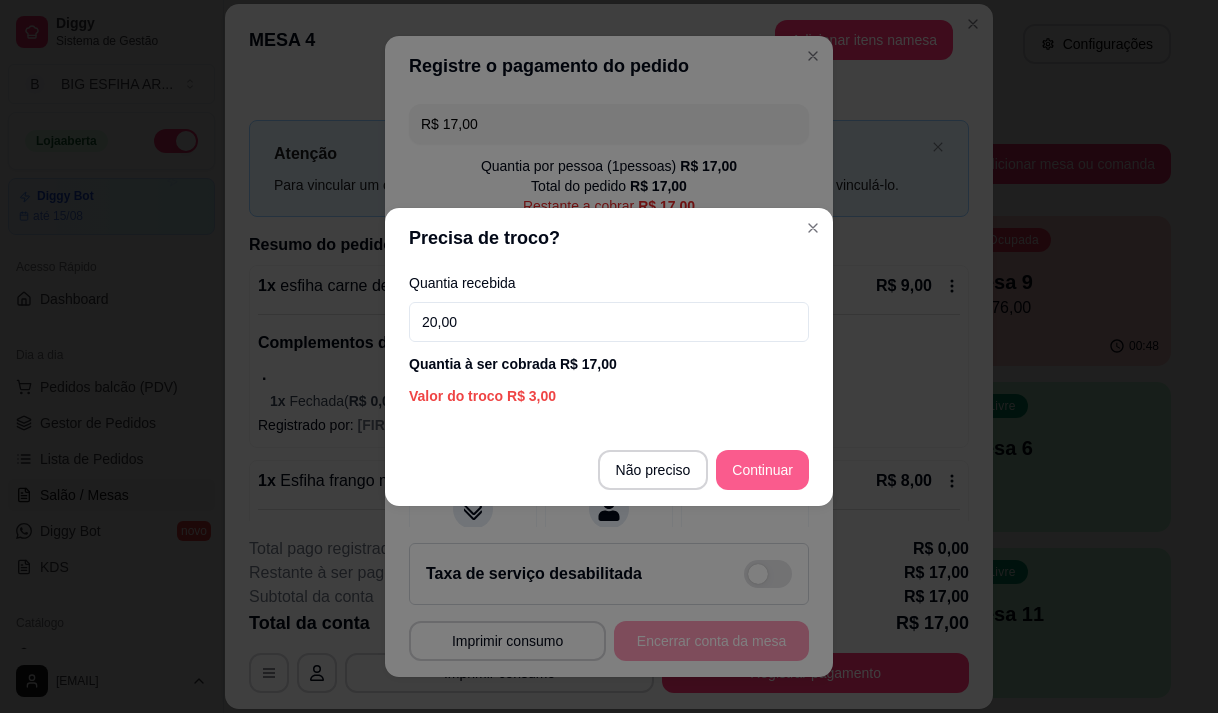 type on "20,00" 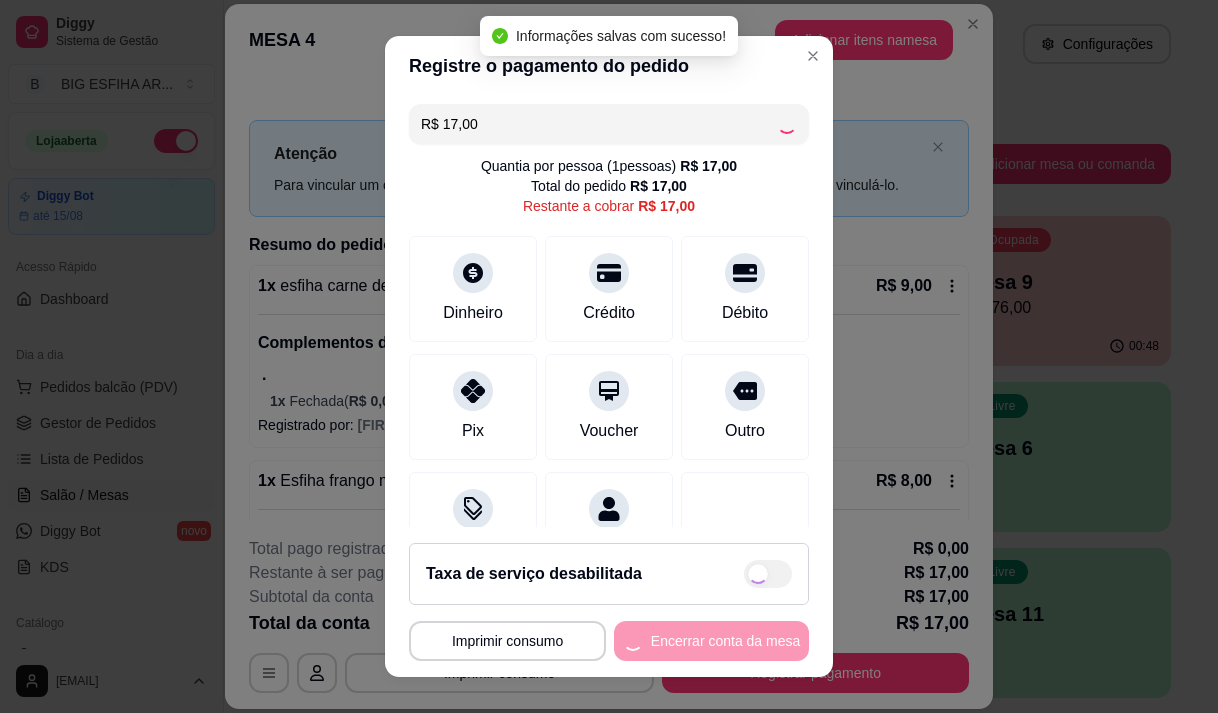 type on "R$ 0,00" 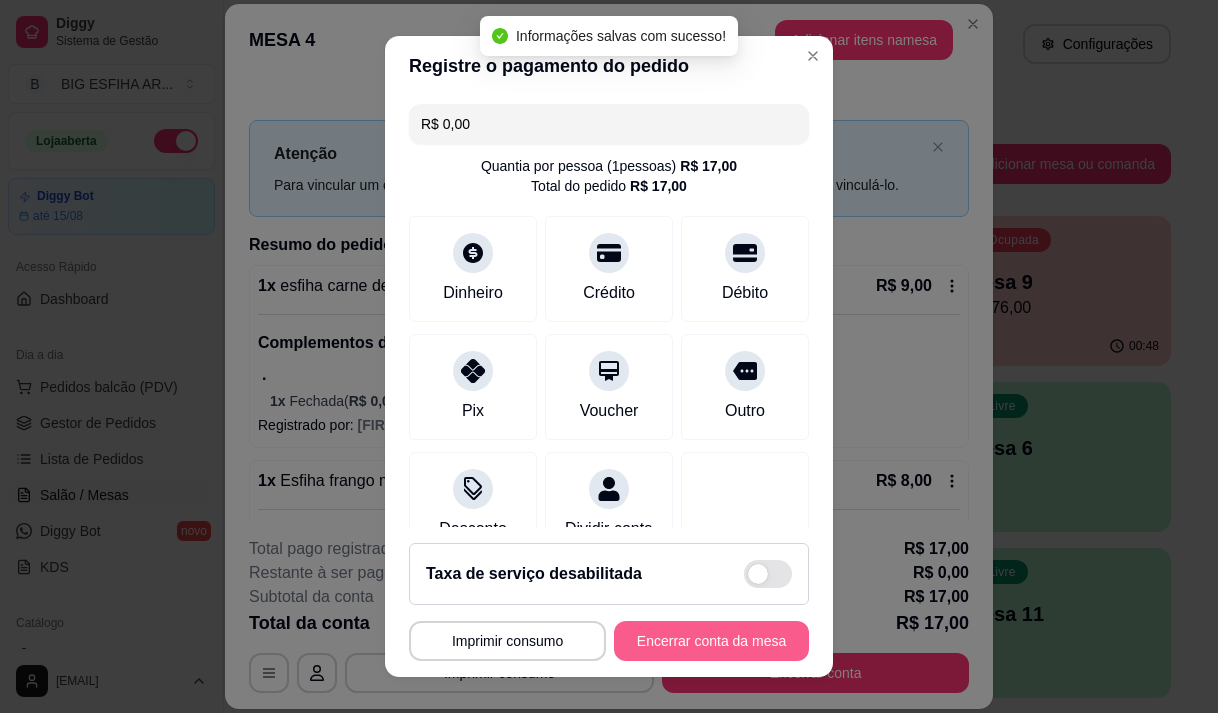 click on "Encerrar conta da mesa" at bounding box center (711, 641) 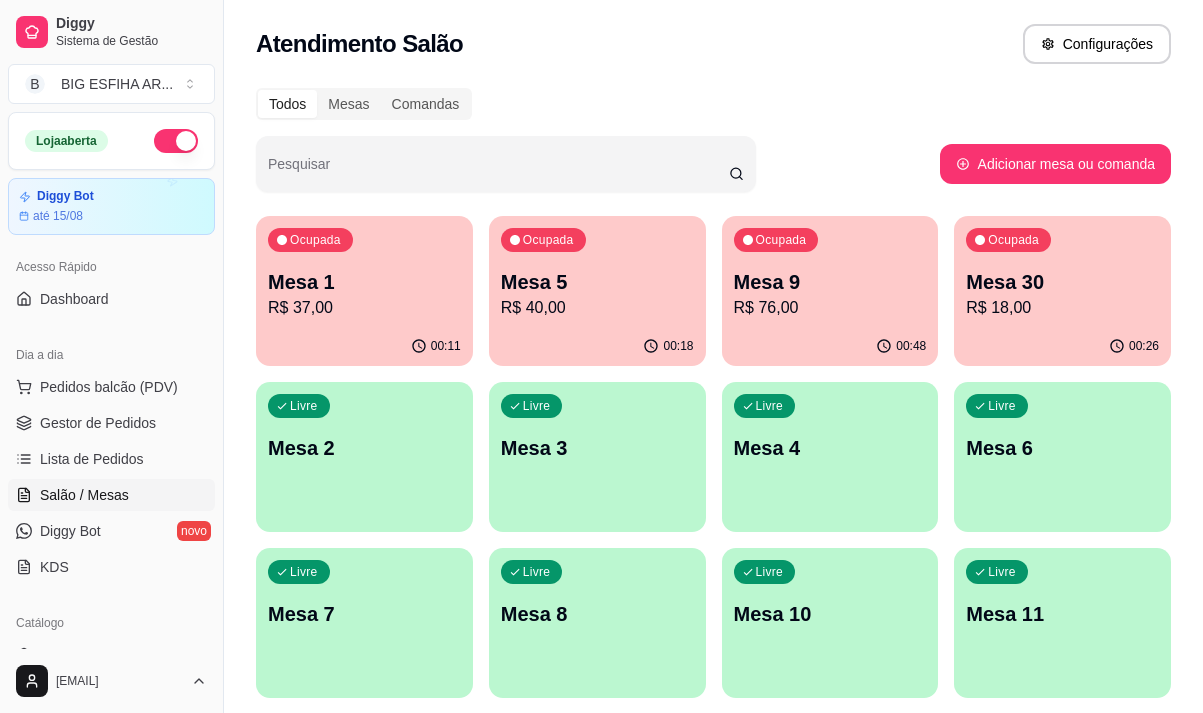 type 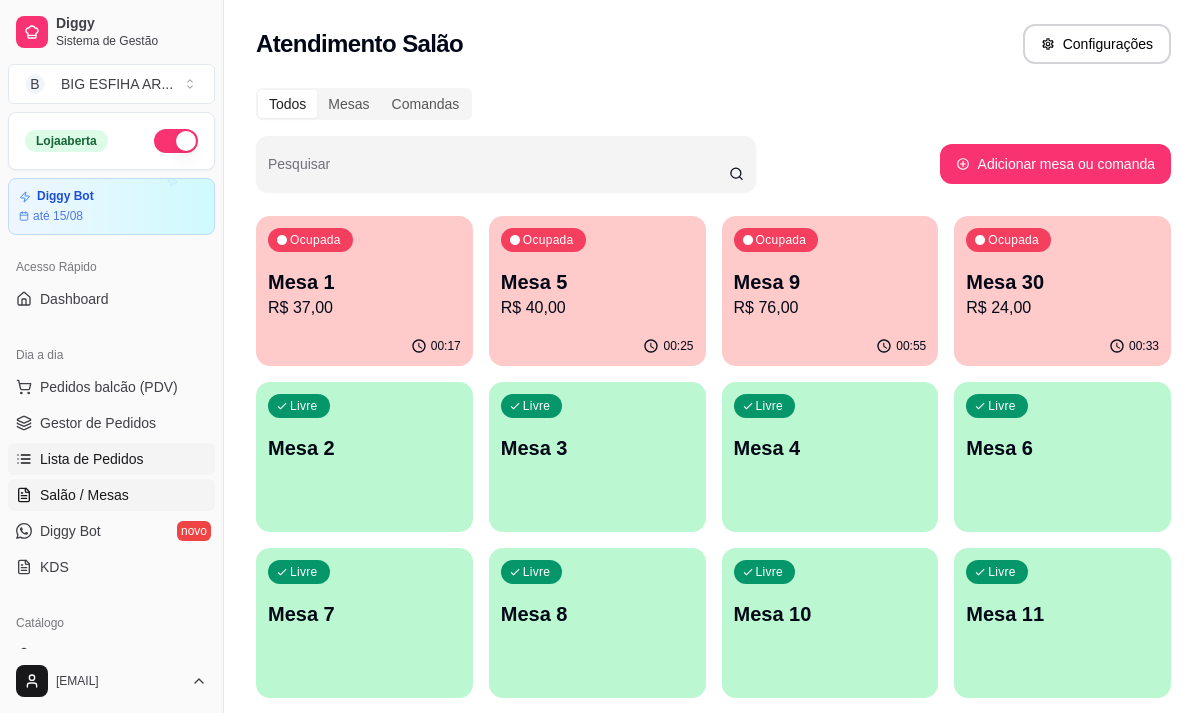 click on "Lista de Pedidos" at bounding box center (92, 459) 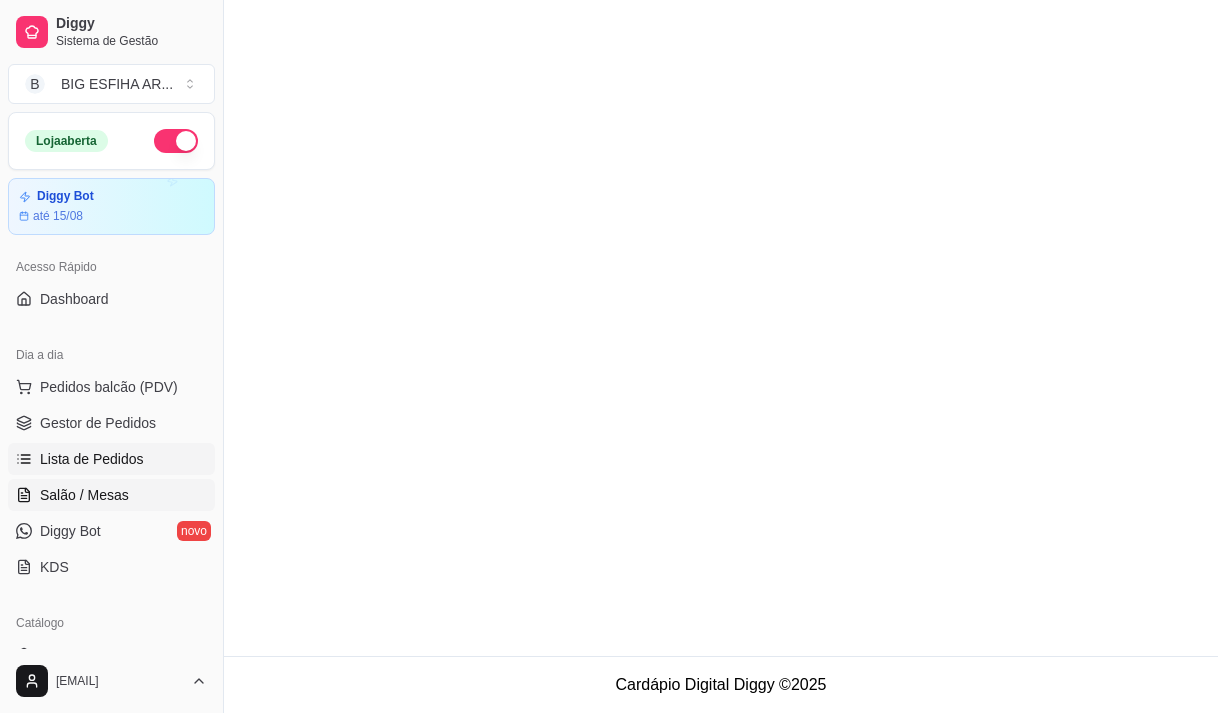 click on "Salão / Mesas" at bounding box center (84, 495) 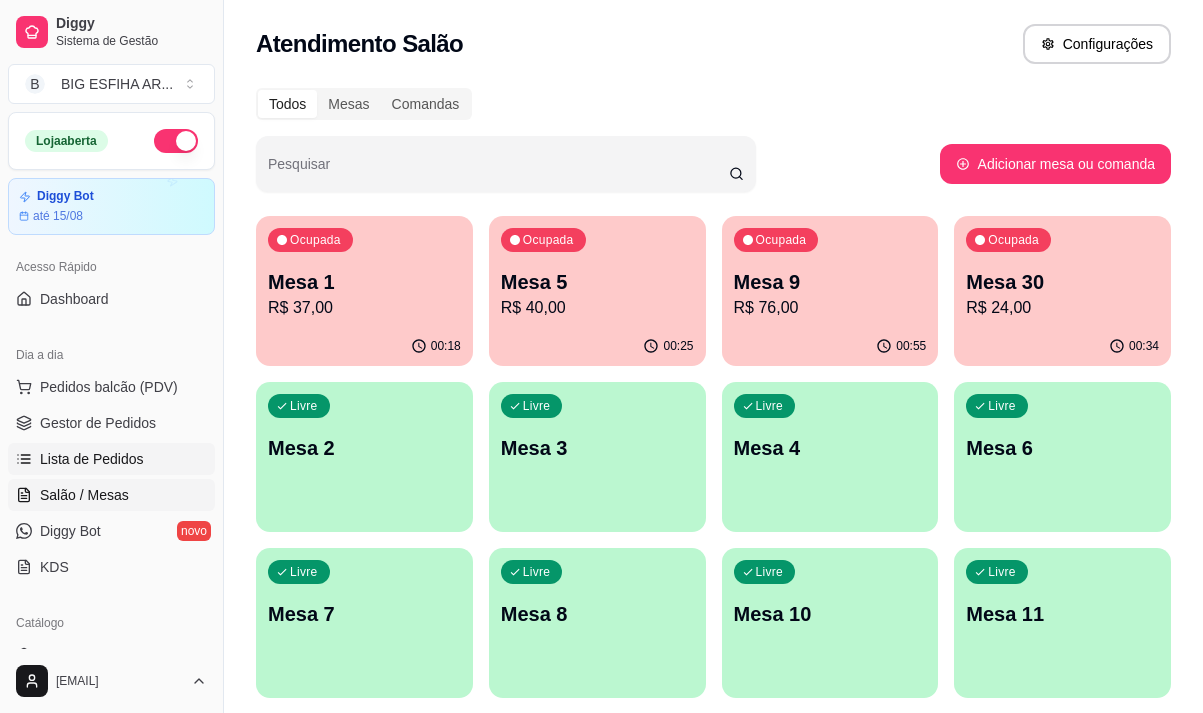 click on "Lista de Pedidos" at bounding box center [111, 459] 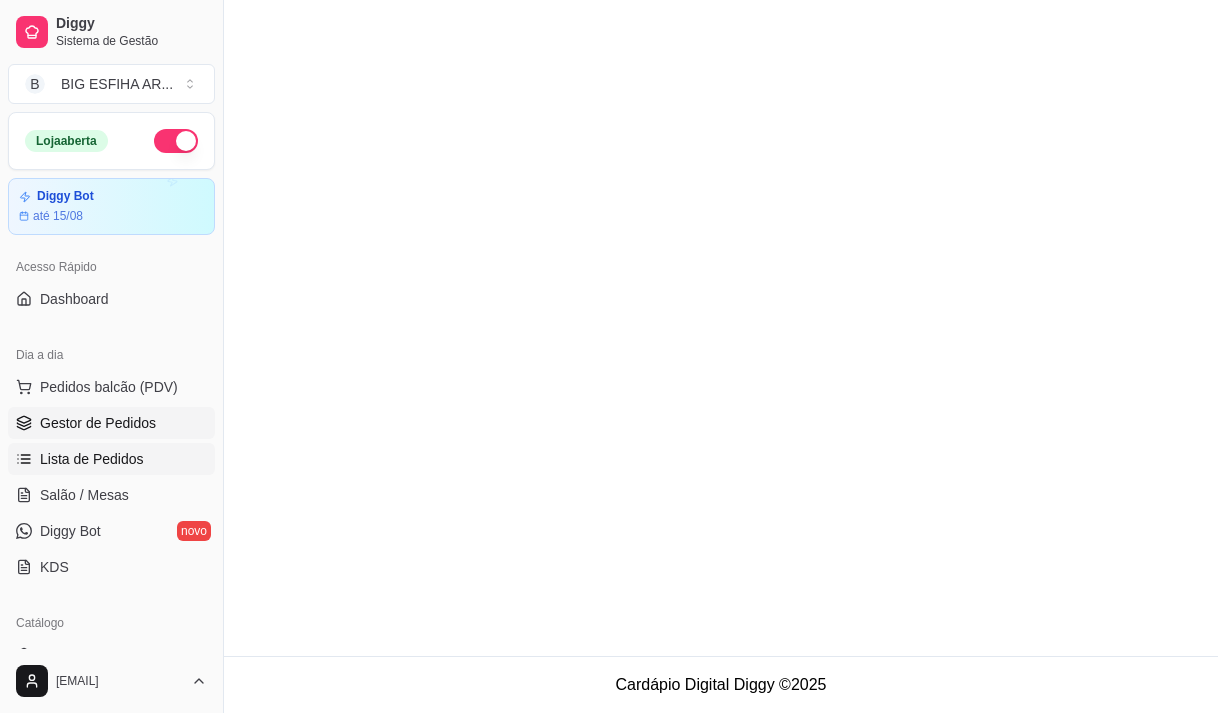 click on "Gestor de Pedidos" at bounding box center (98, 423) 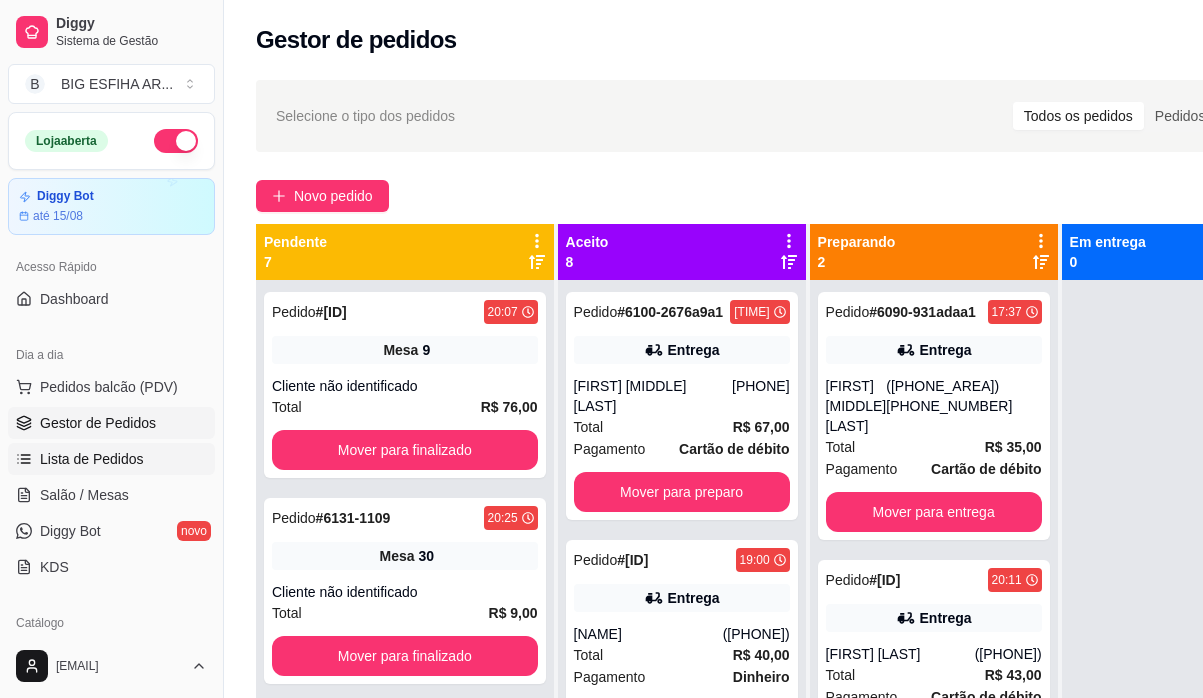 click on "Lista de Pedidos" at bounding box center [92, 459] 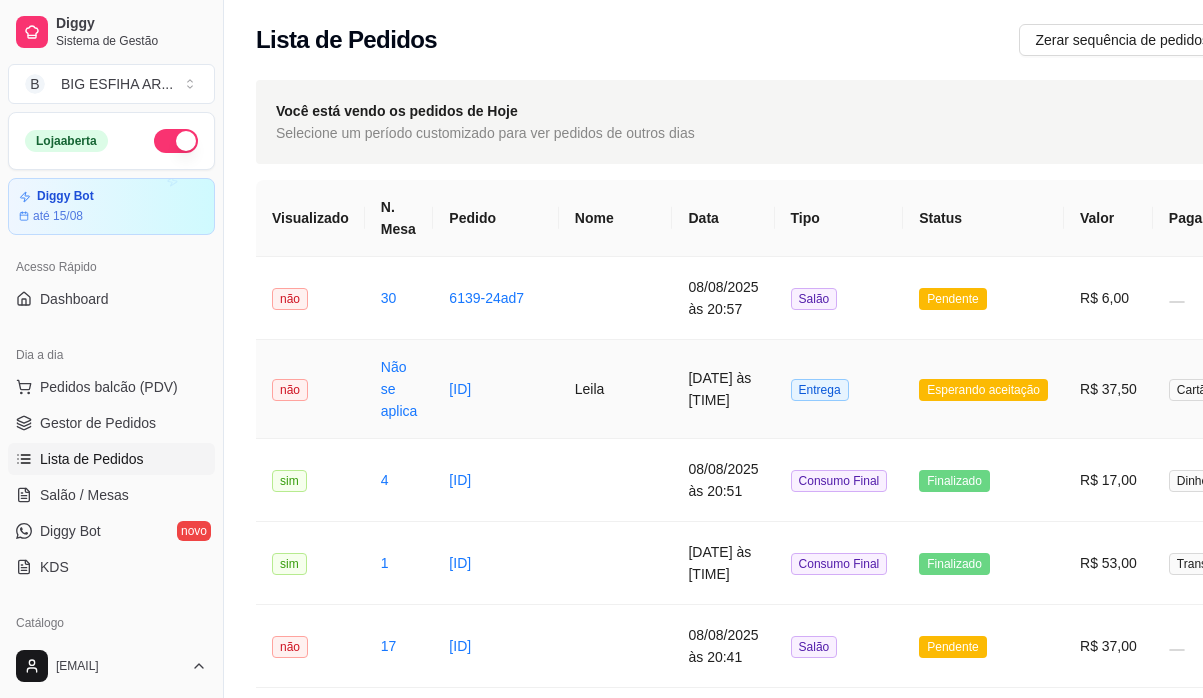 click on "Leila" at bounding box center [616, 389] 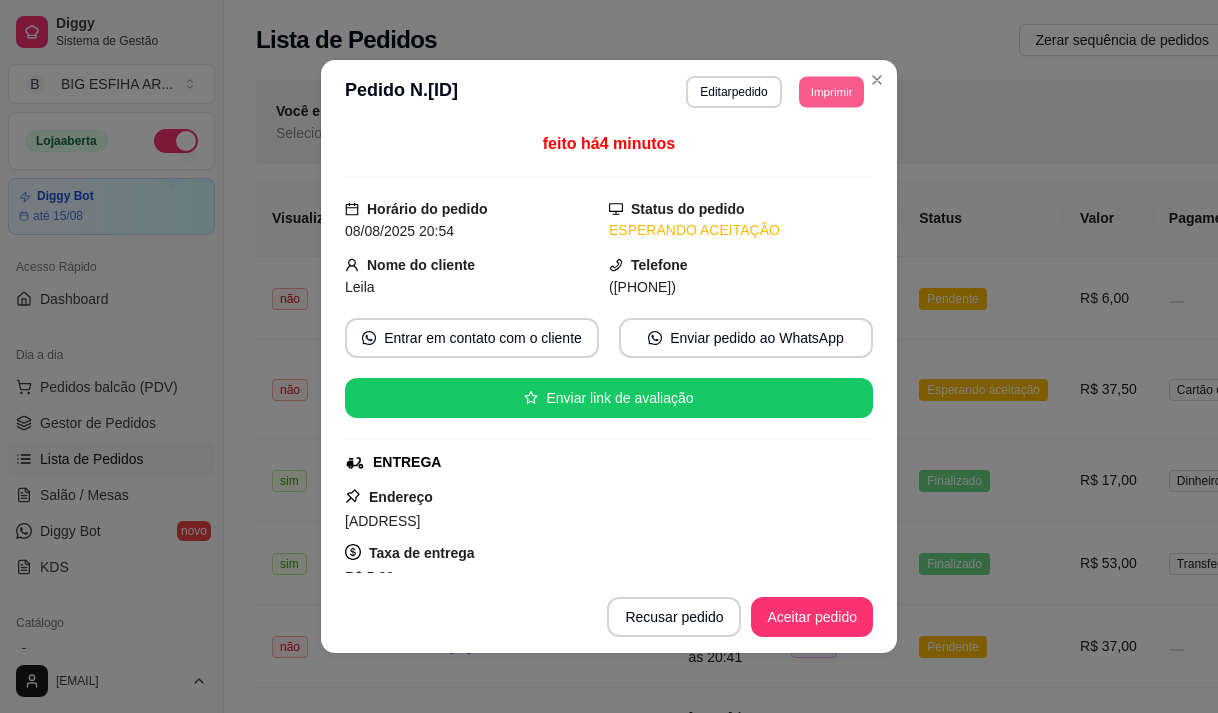 click on "Imprimir" at bounding box center (831, 91) 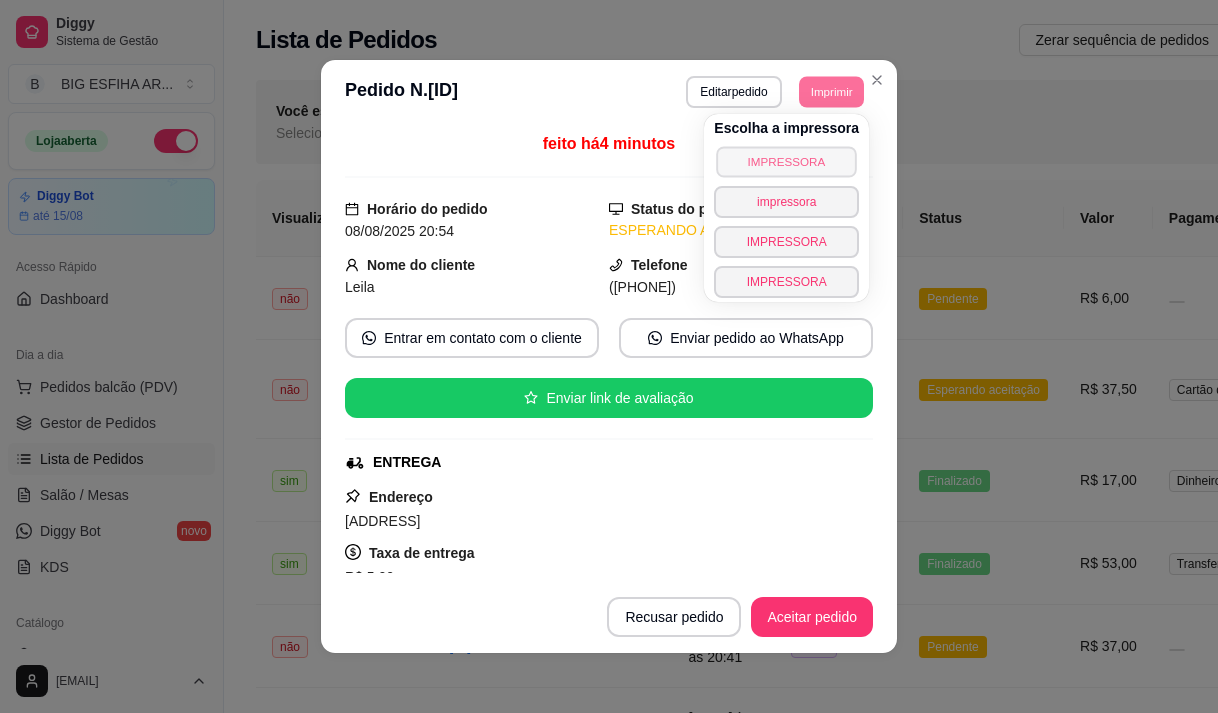 click on "IMPRESSORA" at bounding box center [787, 161] 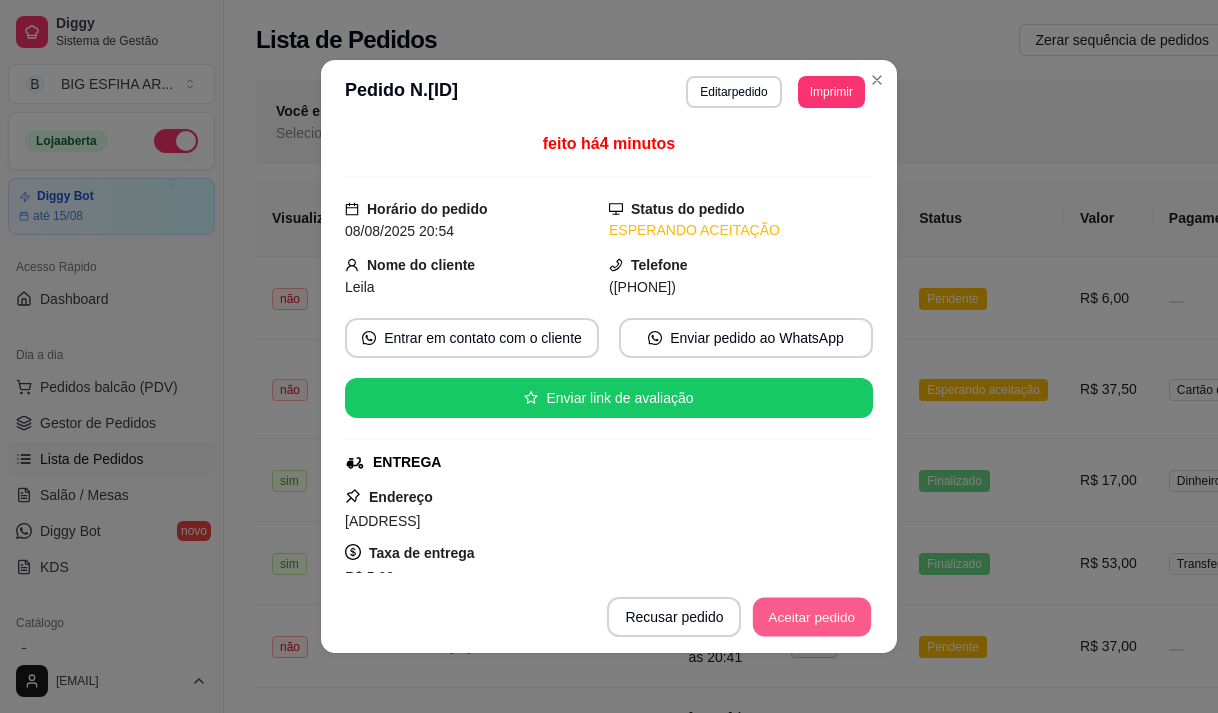 click on "Aceitar pedido" at bounding box center (812, 617) 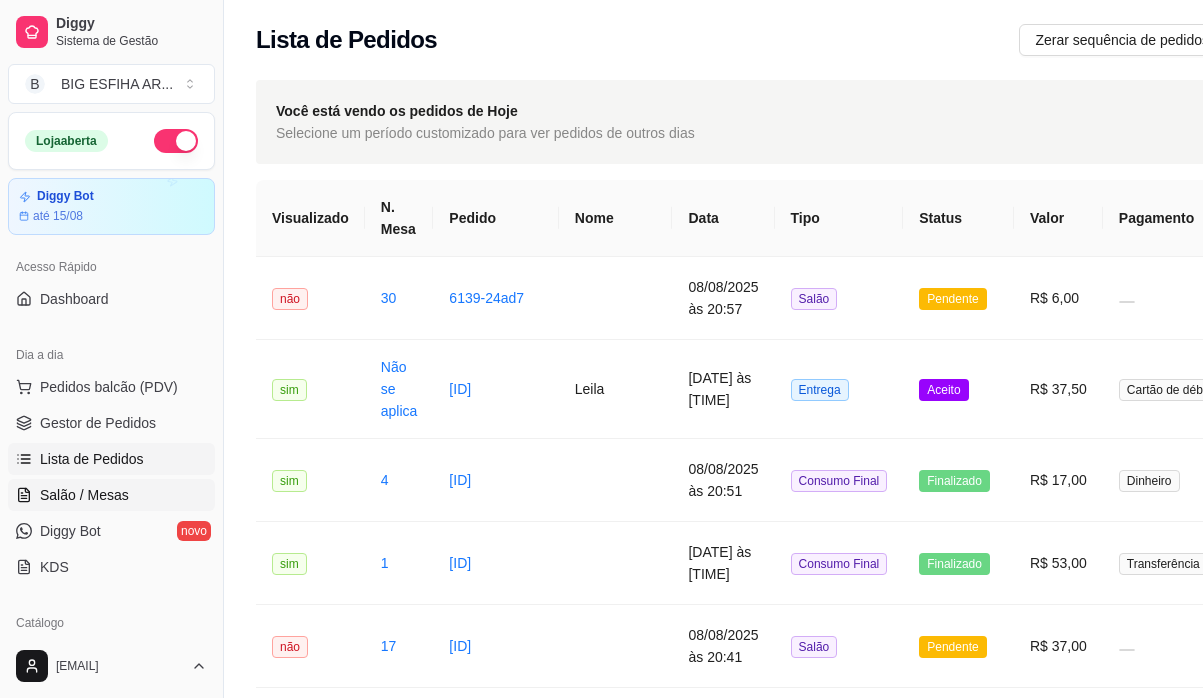 click on "Salão / Mesas" at bounding box center [84, 495] 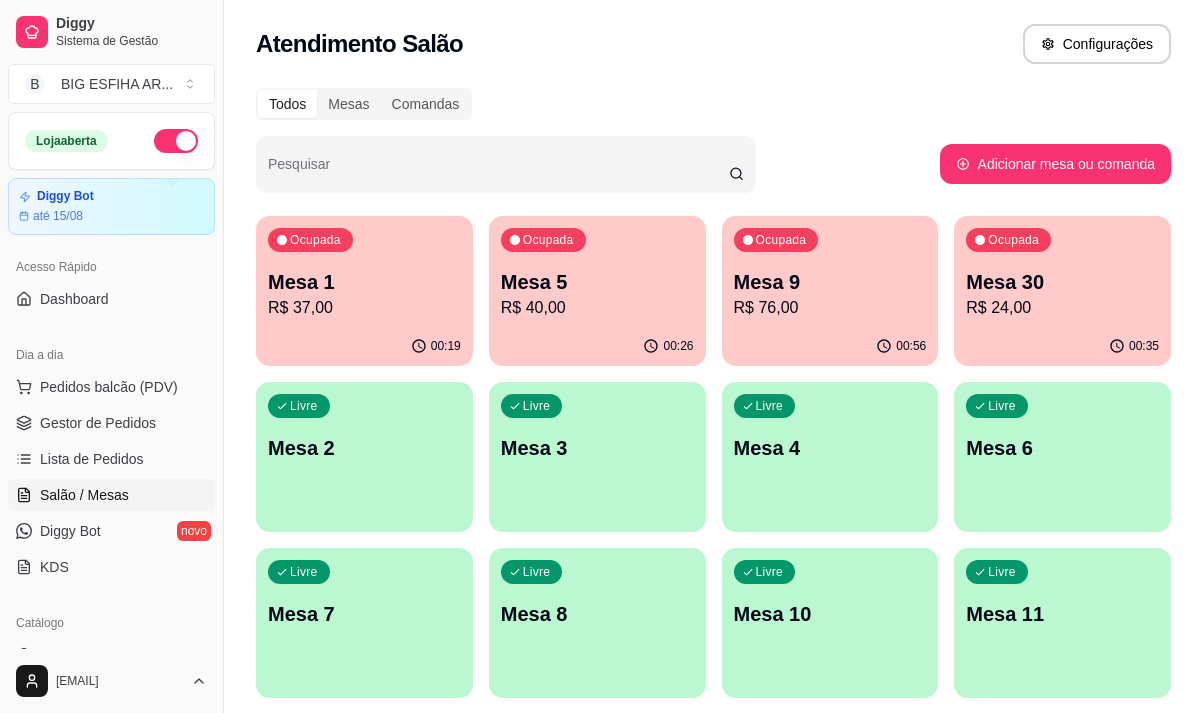 click on "R$ 24,00" at bounding box center [1062, 308] 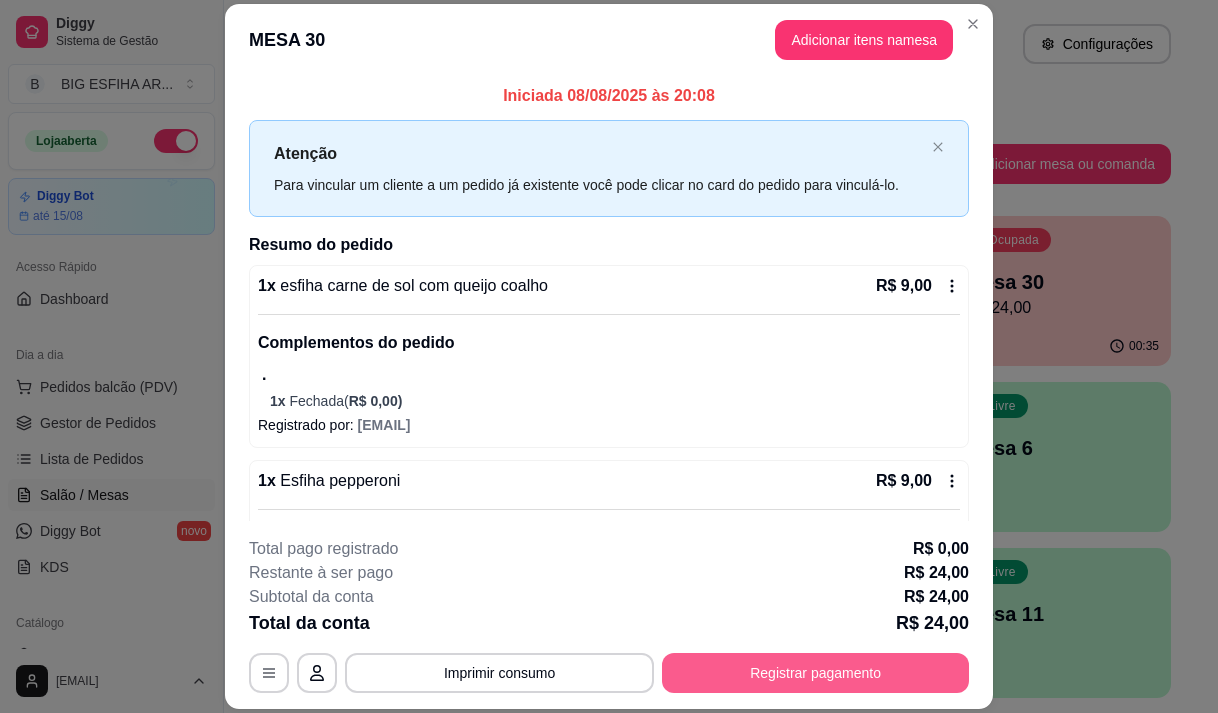 click on "Registrar pagamento" at bounding box center [815, 673] 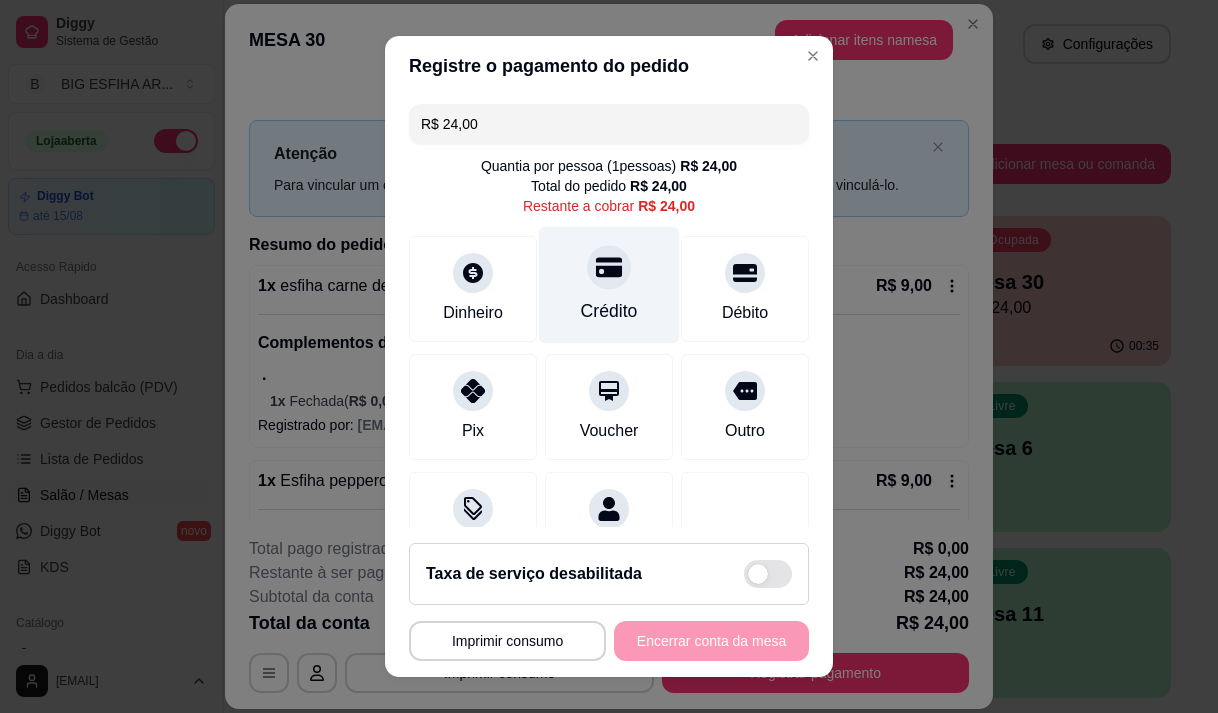 click on "Crédito" at bounding box center (609, 311) 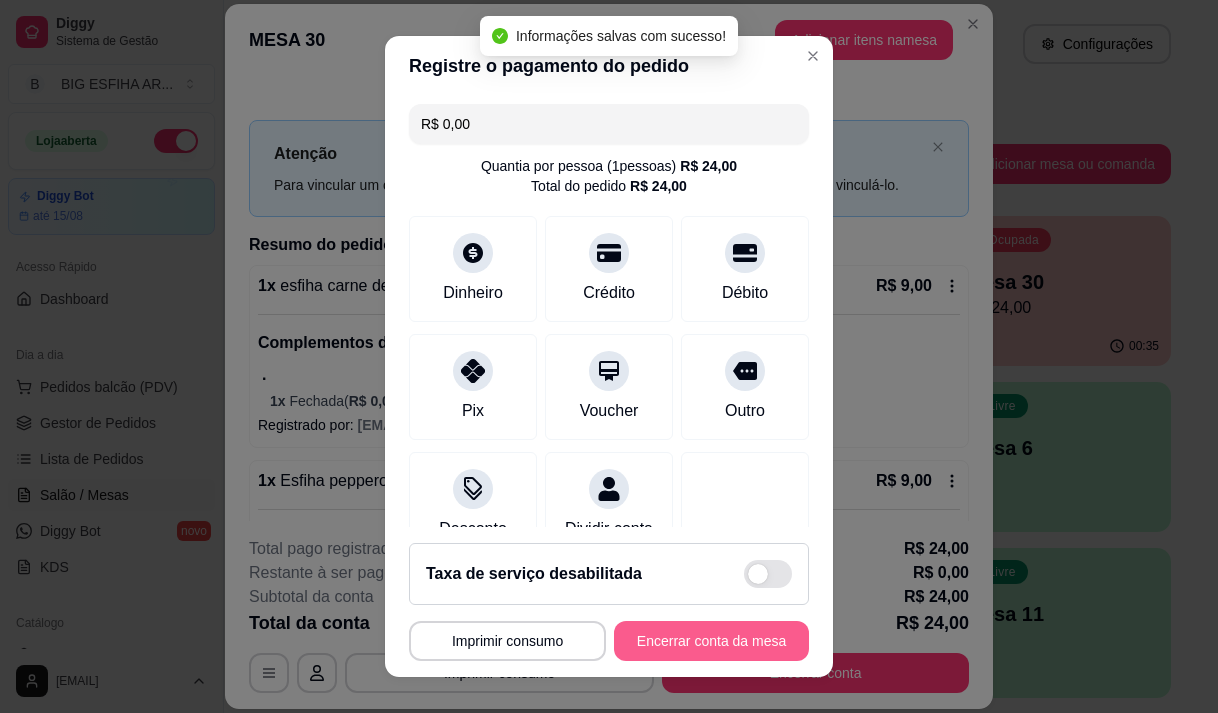 type on "R$ 0,00" 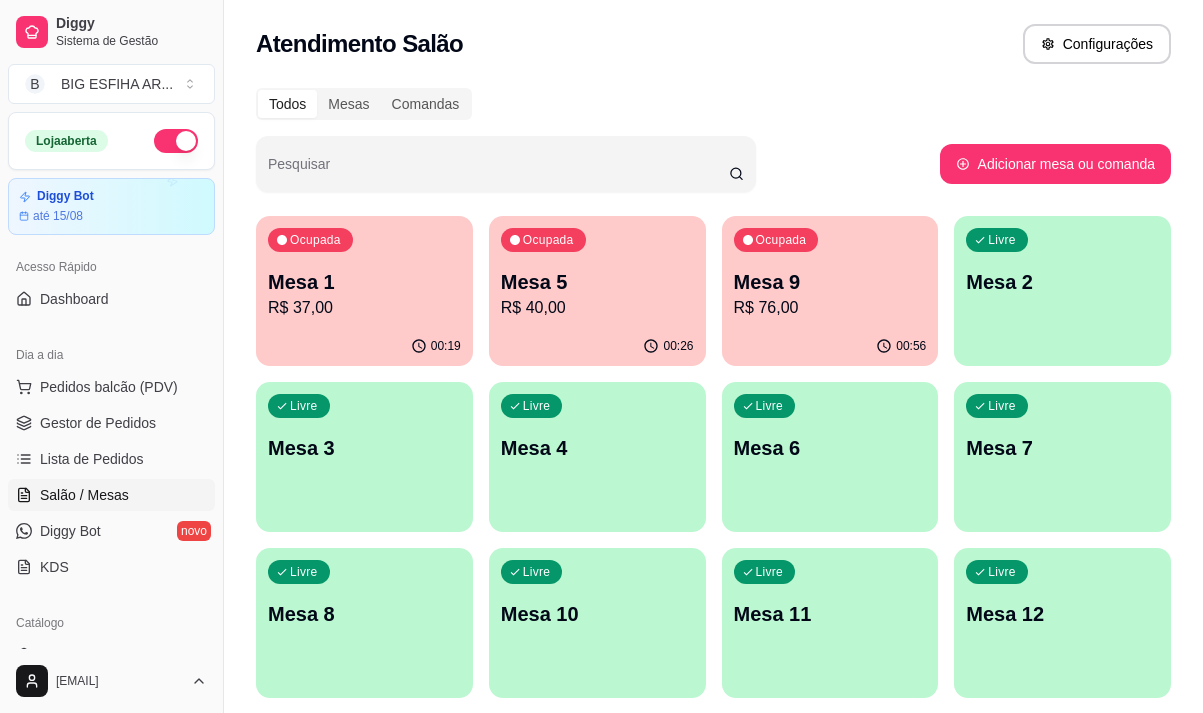 click on "00:26" at bounding box center (597, 346) 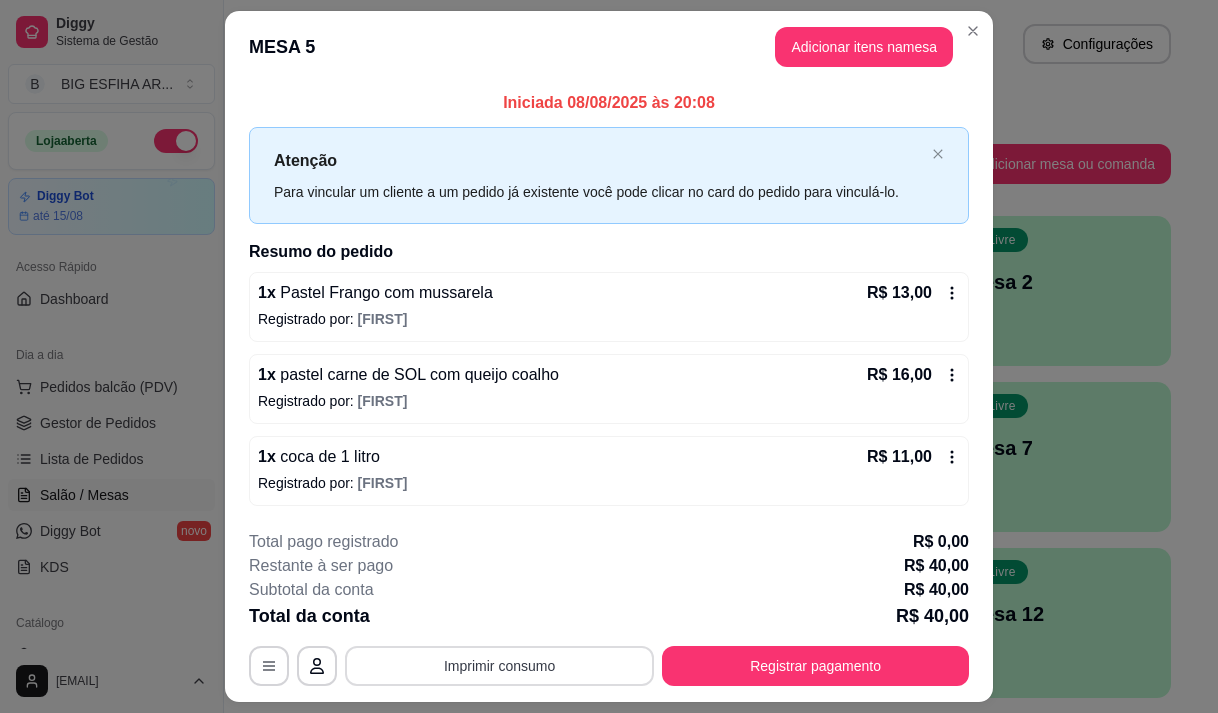 click on "Imprimir consumo" at bounding box center [499, 666] 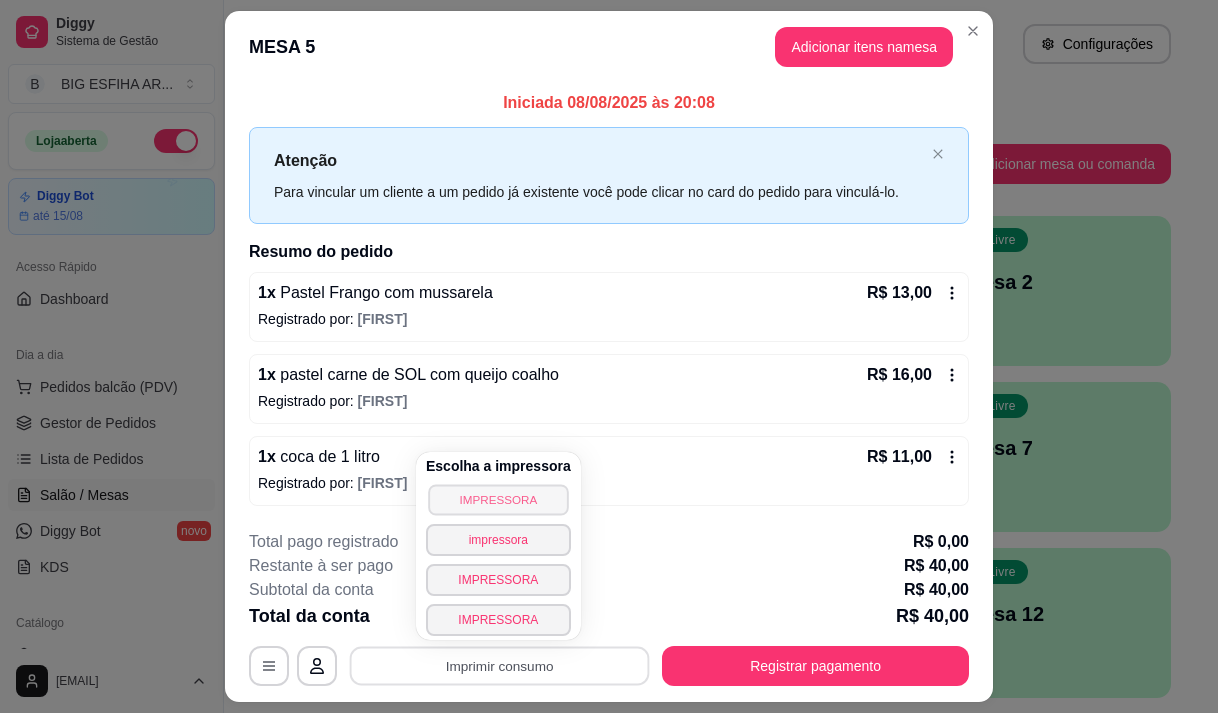 click on "IMPRESSORA" at bounding box center (498, 499) 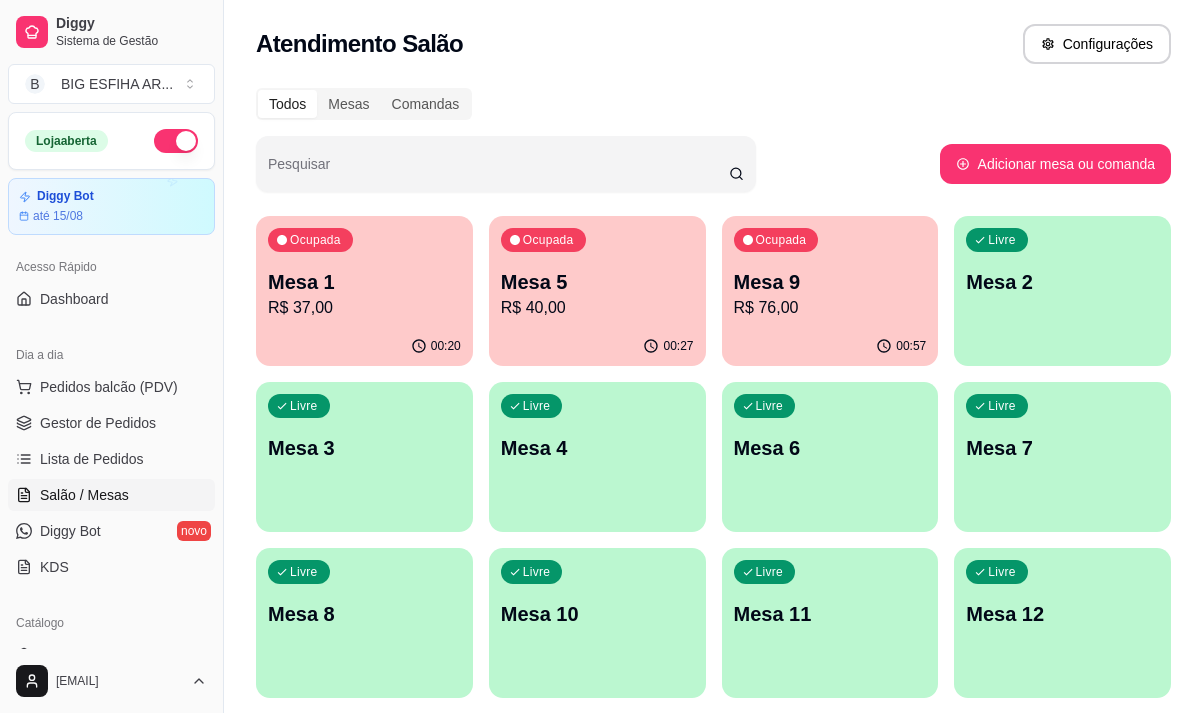 click on "Mesa 9" at bounding box center (830, 282) 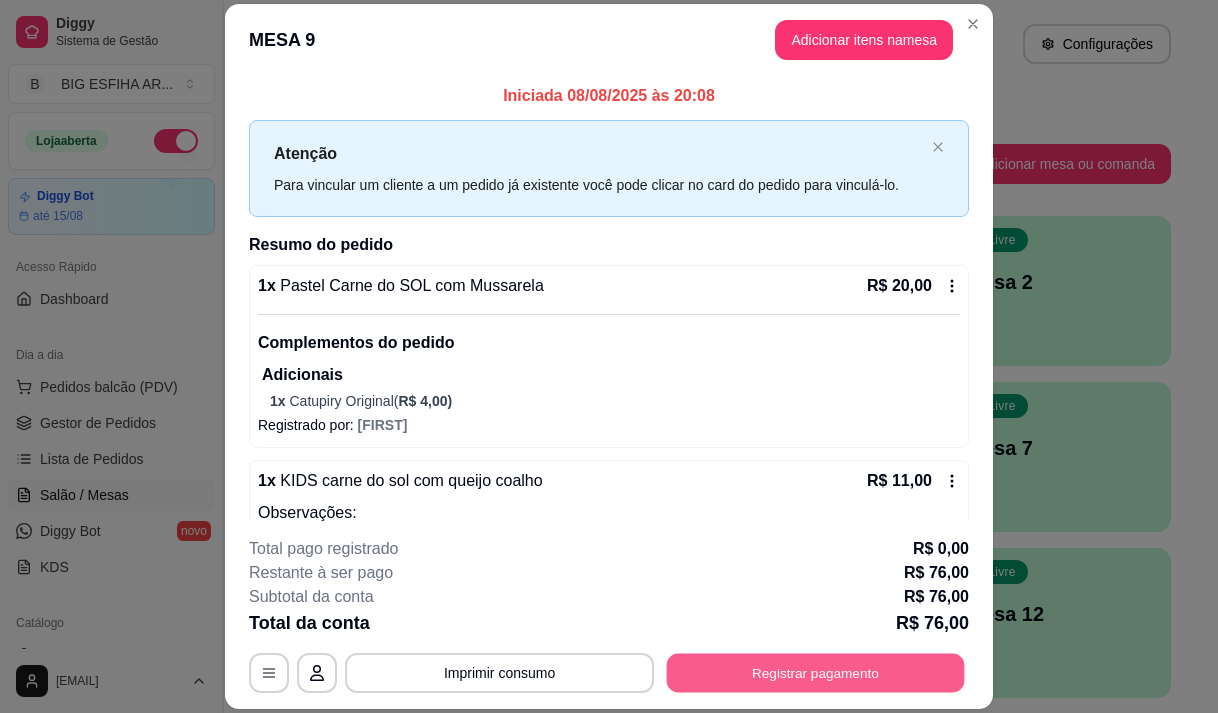 click on "Registrar pagamento" at bounding box center [816, 673] 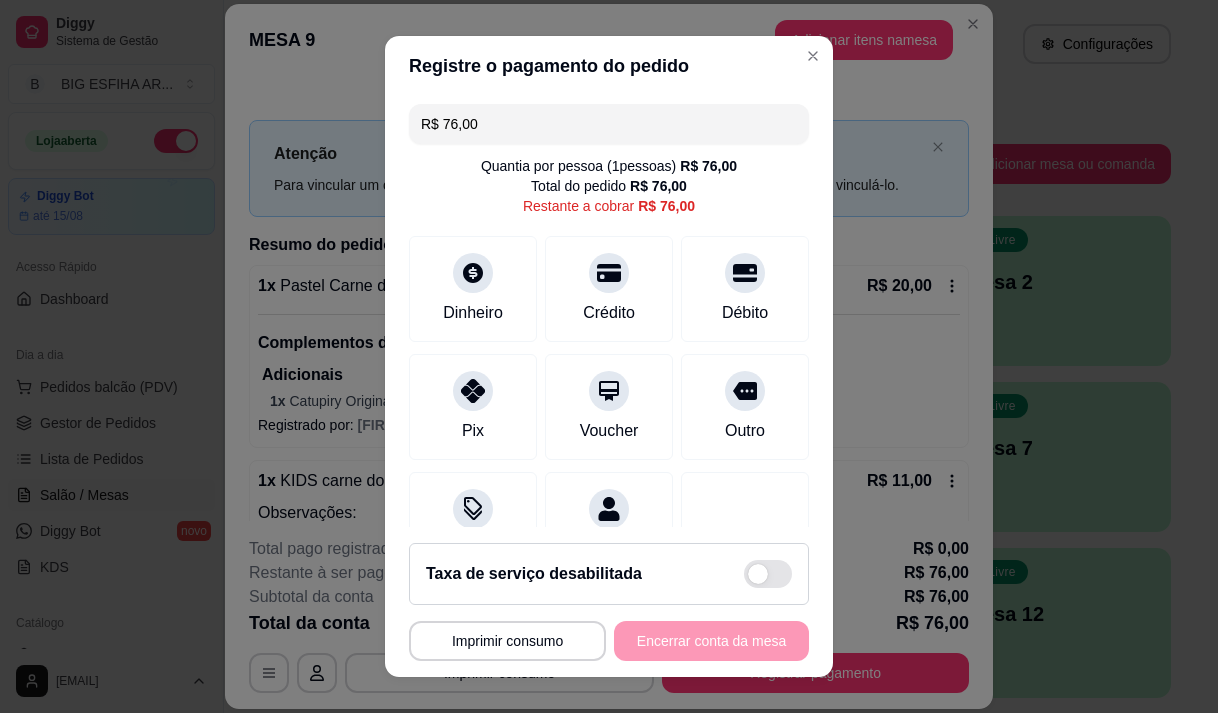 click on "R$ 76,00" at bounding box center (609, 124) 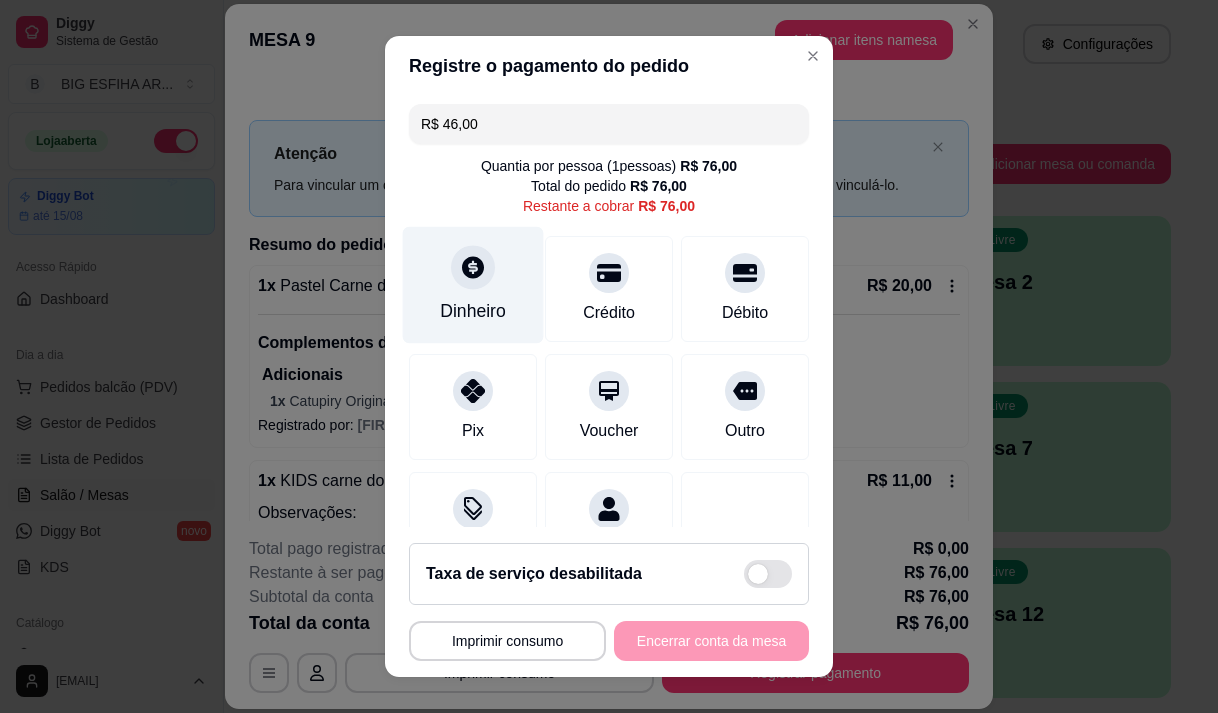 type on "R$ 46,00" 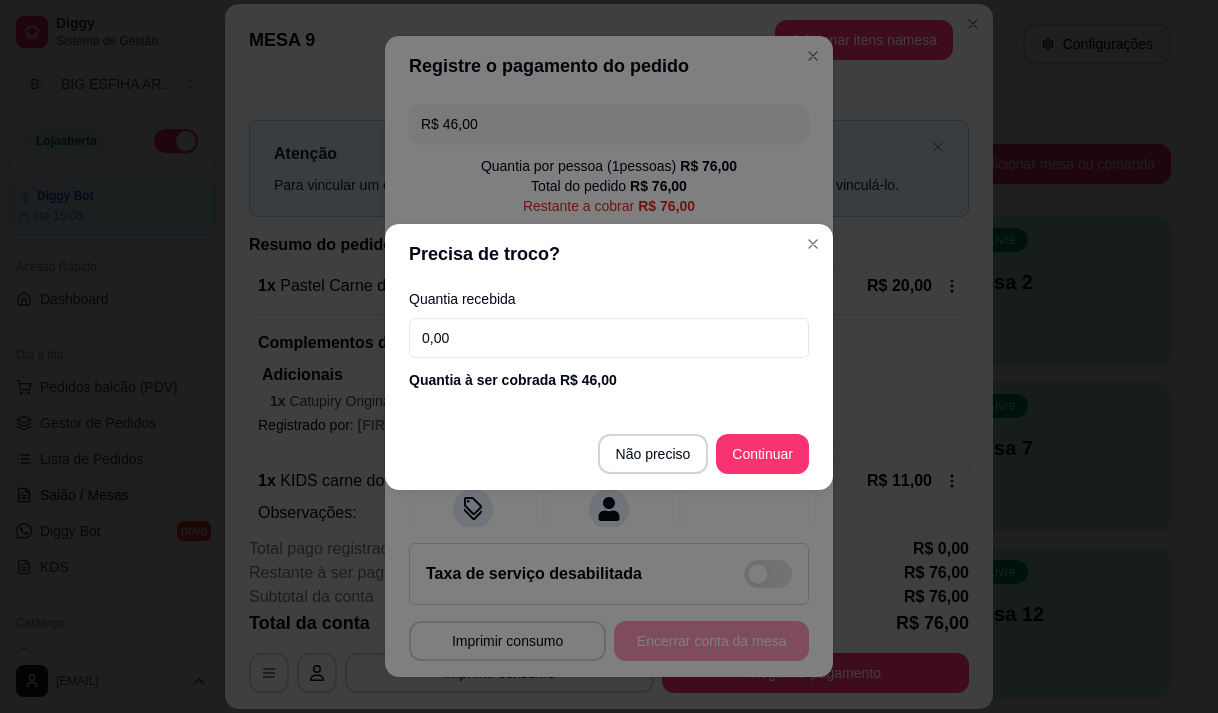 click on "0,00" at bounding box center (609, 338) 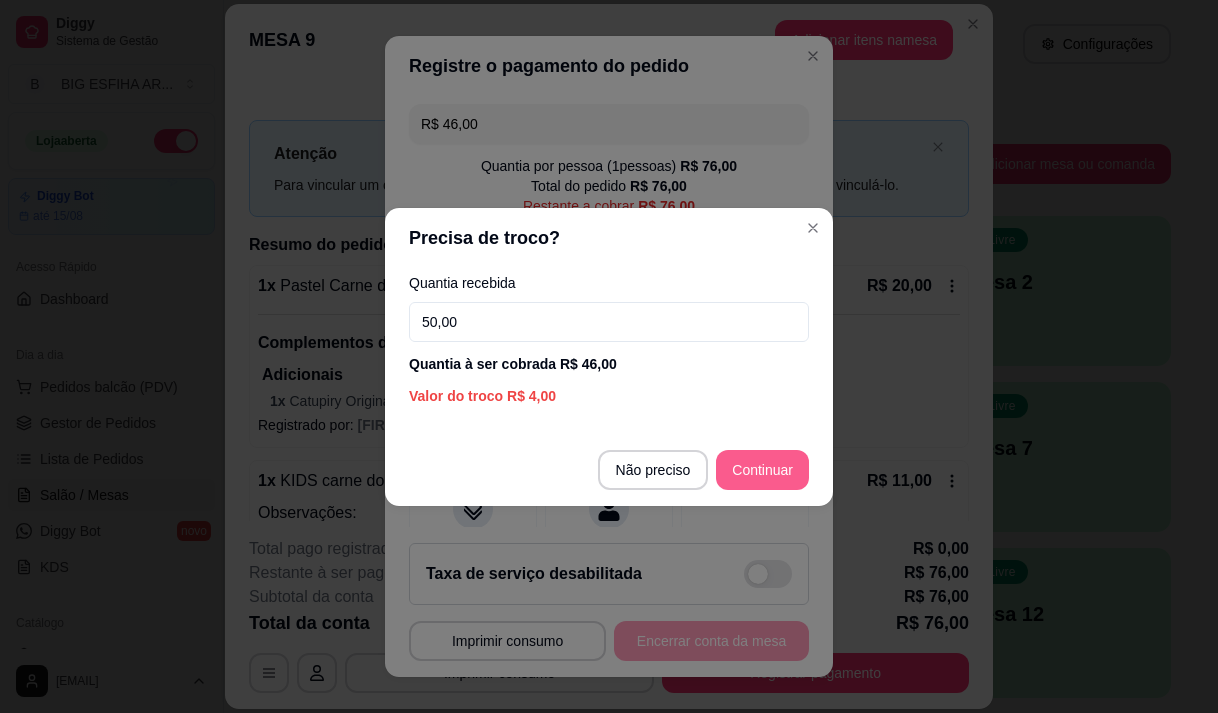 type on "50,00" 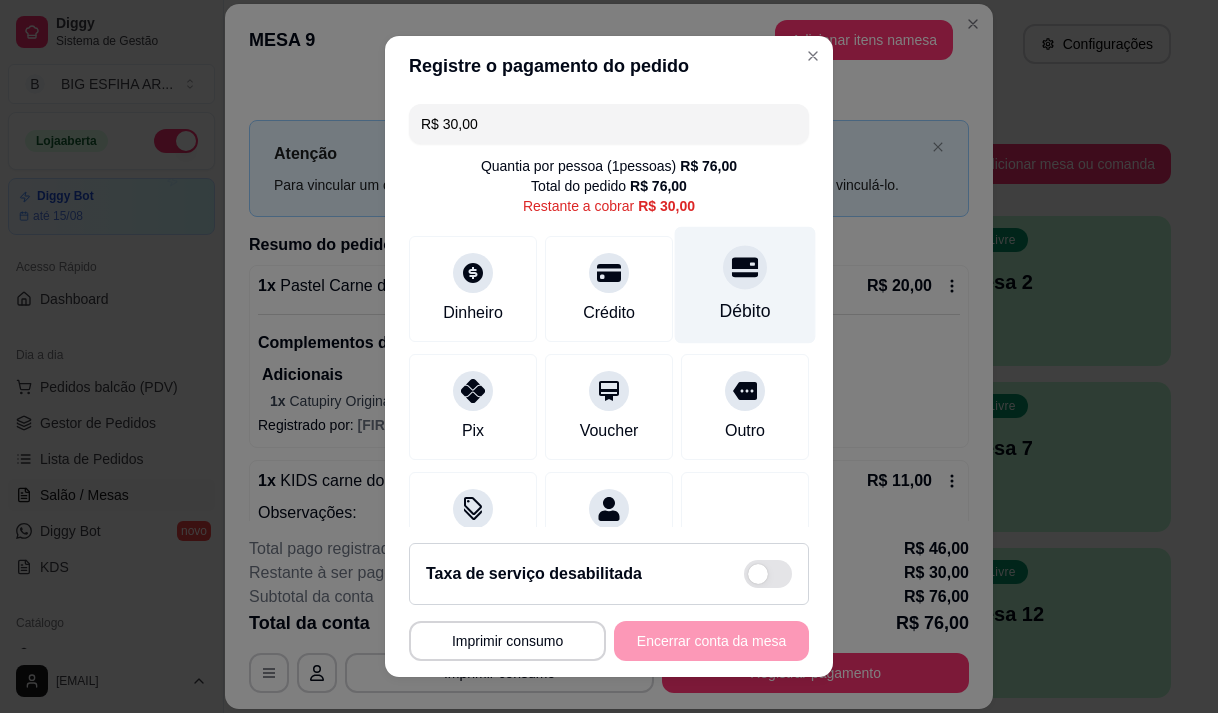 click on "Débito" at bounding box center (745, 284) 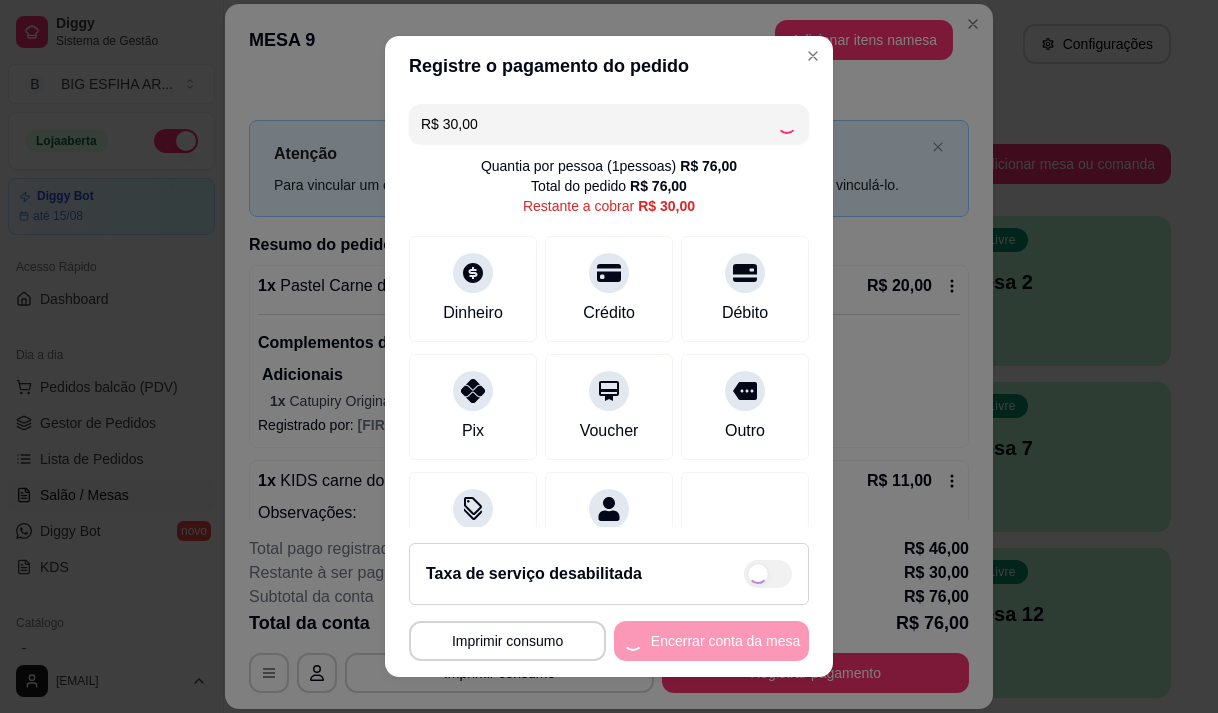 type on "R$ 0,00" 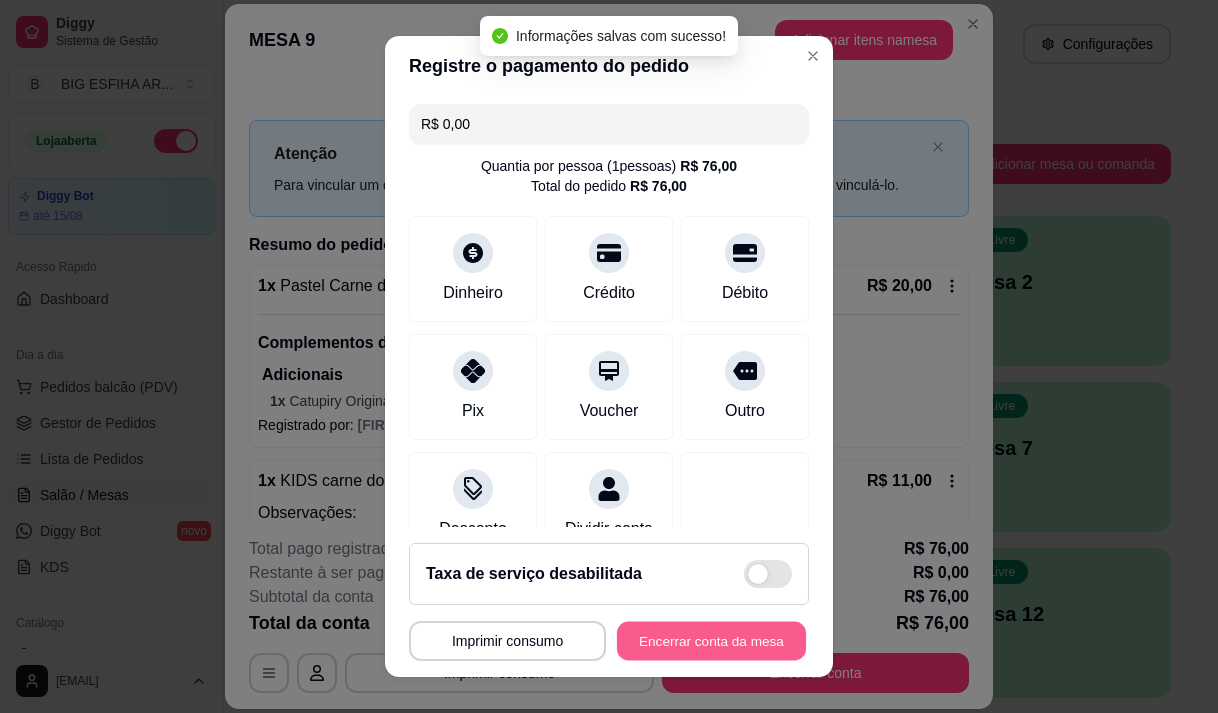 click on "Encerrar conta da mesa" at bounding box center (711, 641) 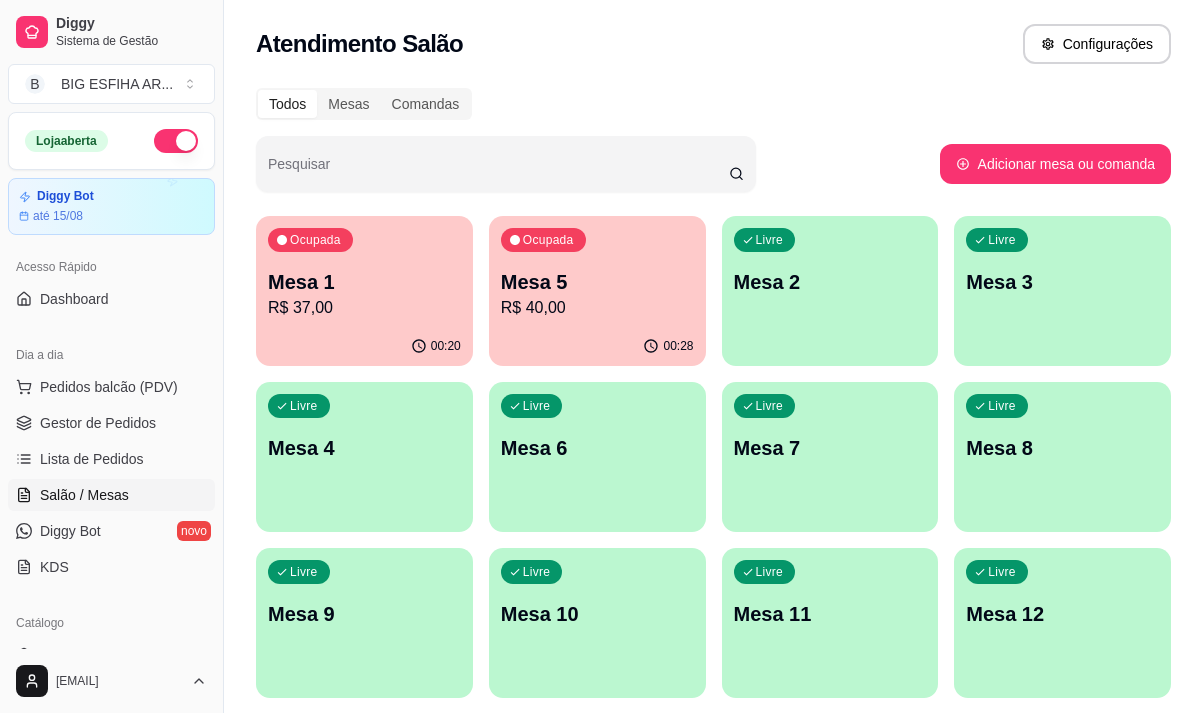 click on "Mesa 5" at bounding box center [597, 282] 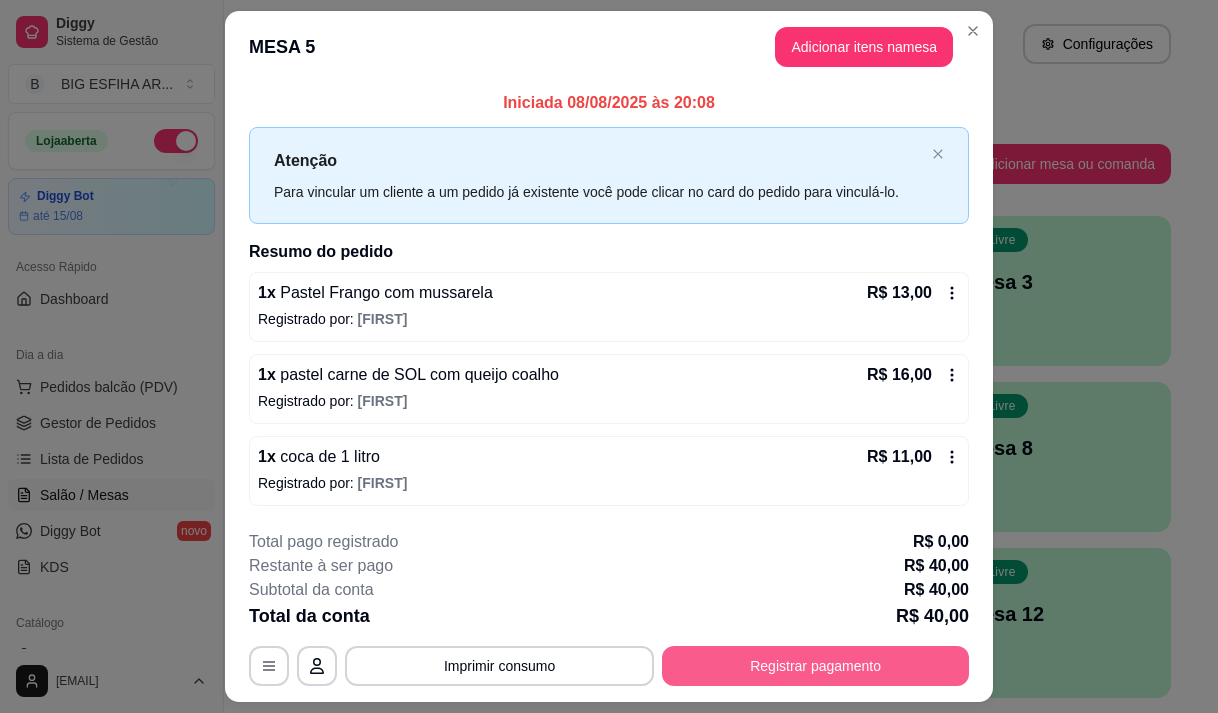click on "Registrar pagamento" at bounding box center [815, 666] 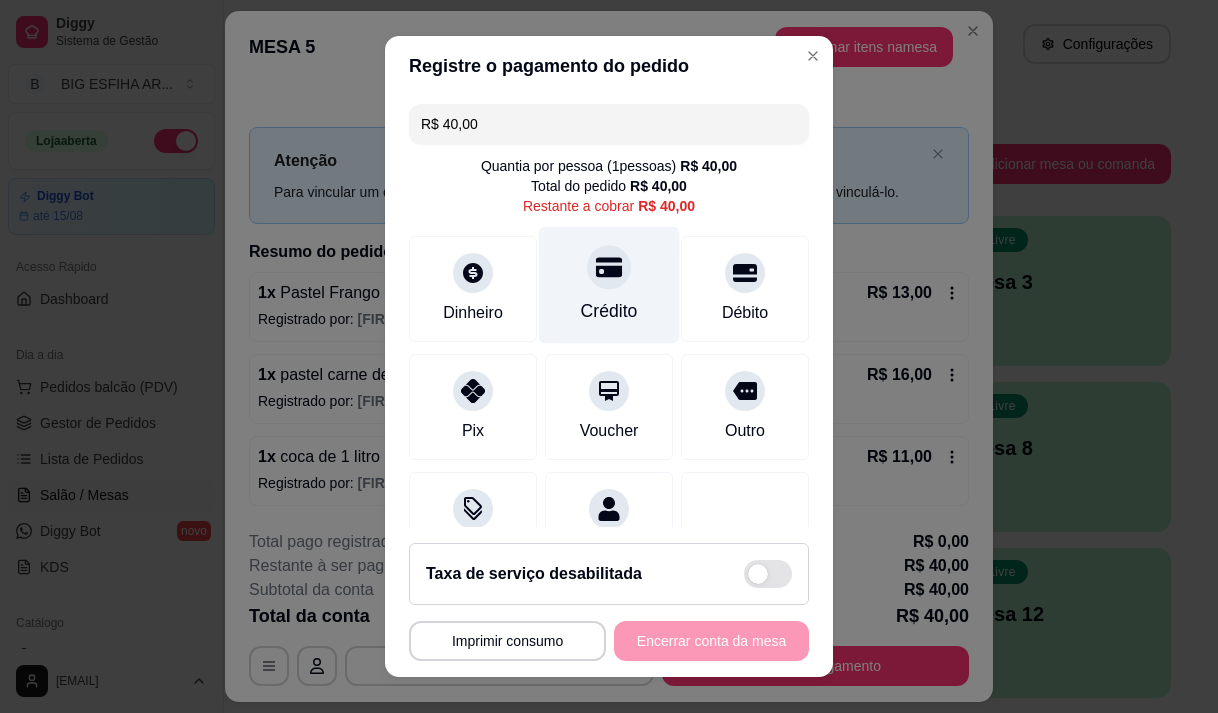 click on "Crédito" at bounding box center [609, 311] 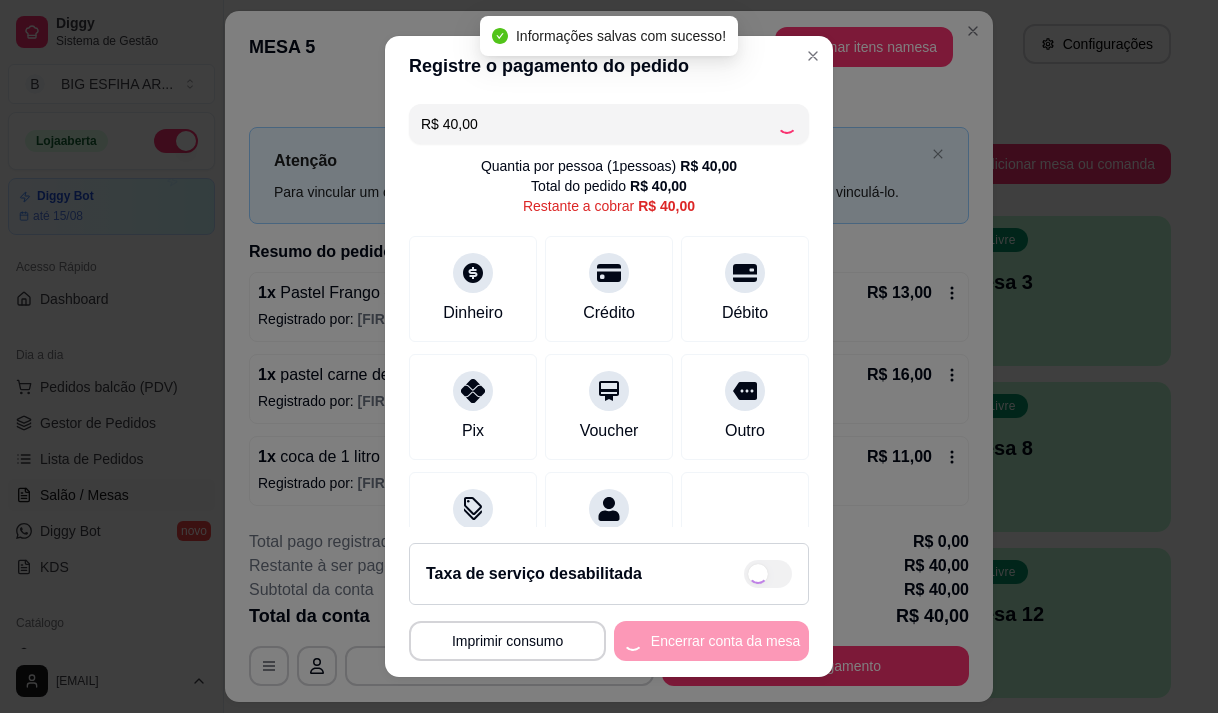 type on "R$ 0,00" 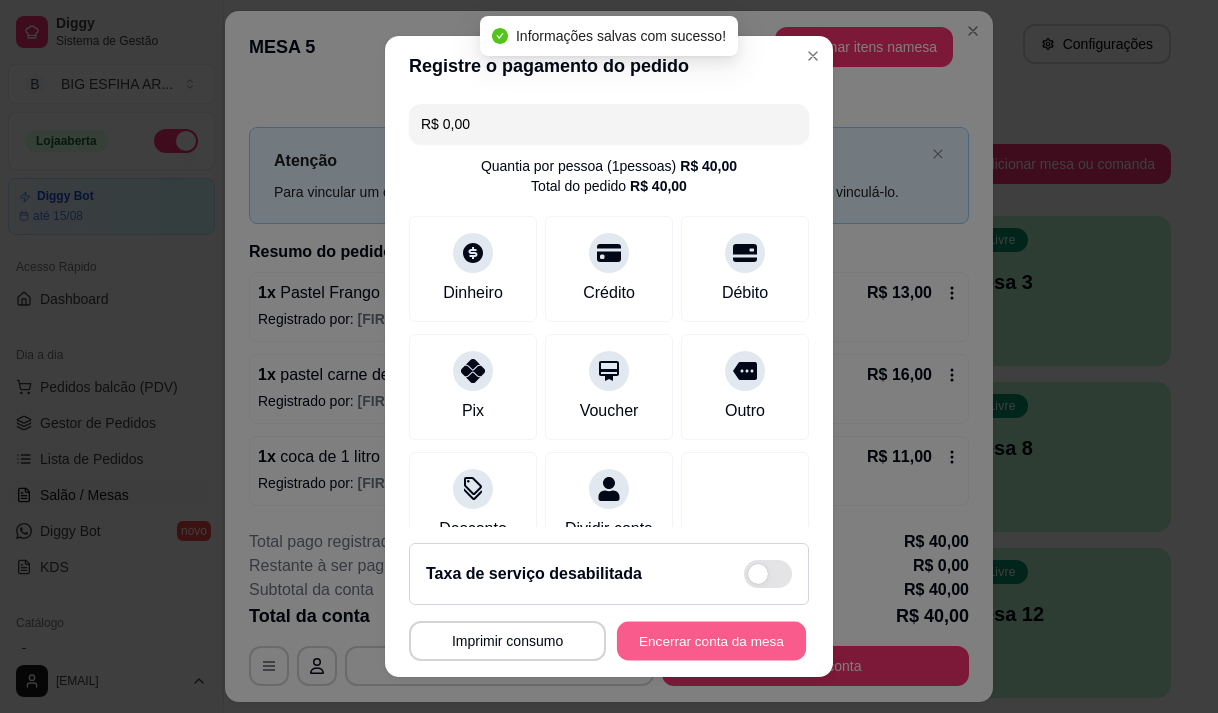 click on "Encerrar conta da mesa" at bounding box center [711, 641] 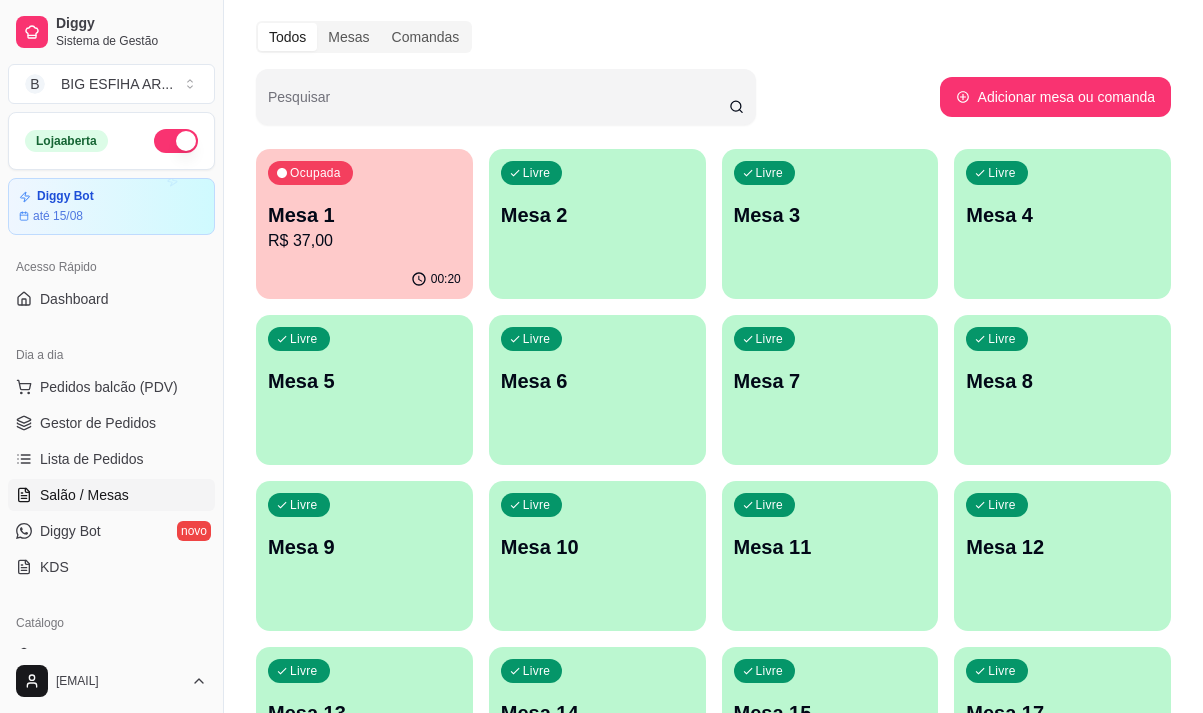scroll, scrollTop: 100, scrollLeft: 0, axis: vertical 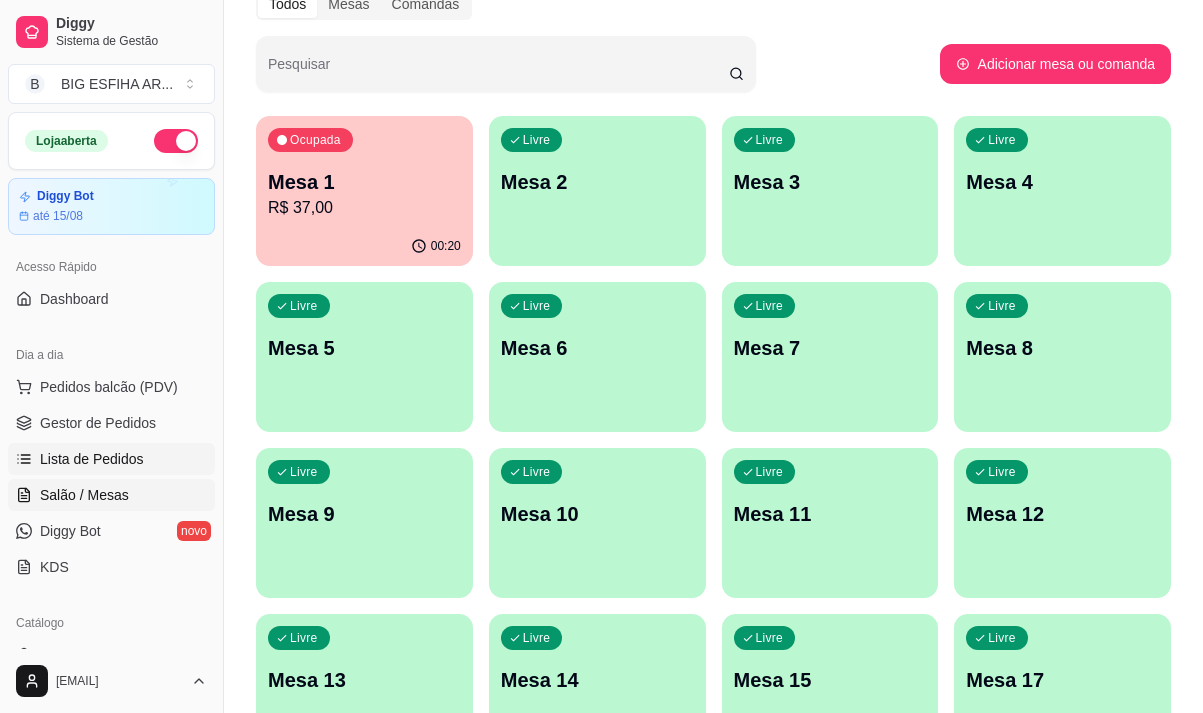 click on "Lista de Pedidos" at bounding box center (111, 459) 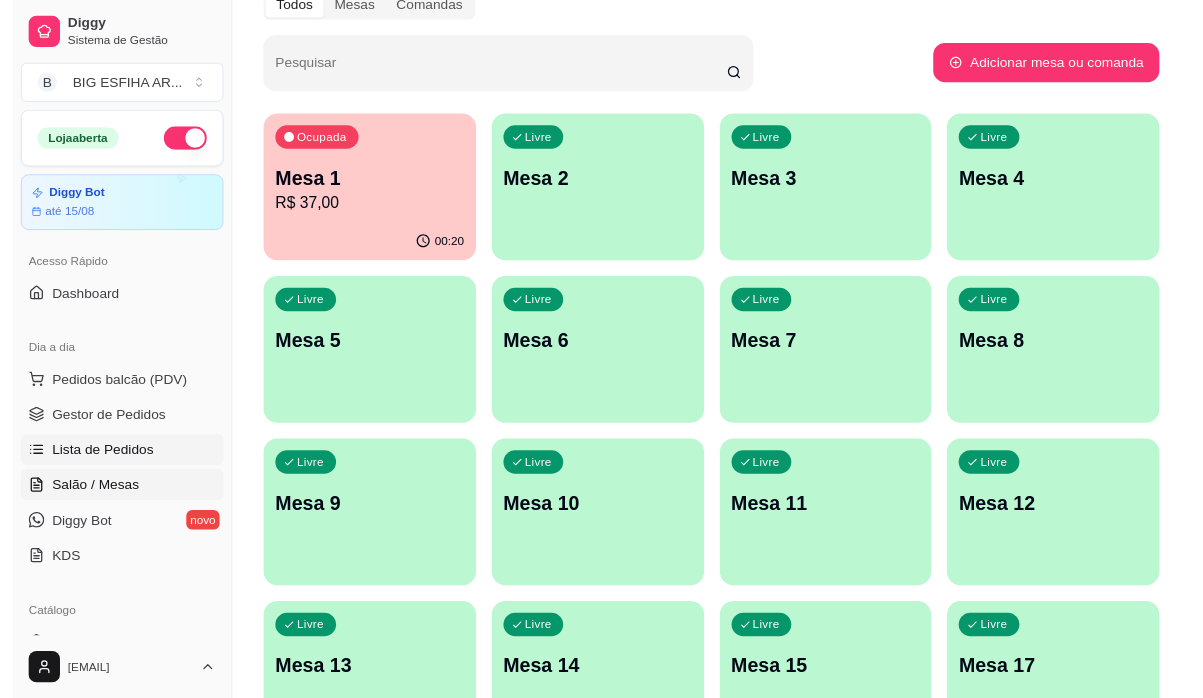 scroll, scrollTop: 0, scrollLeft: 0, axis: both 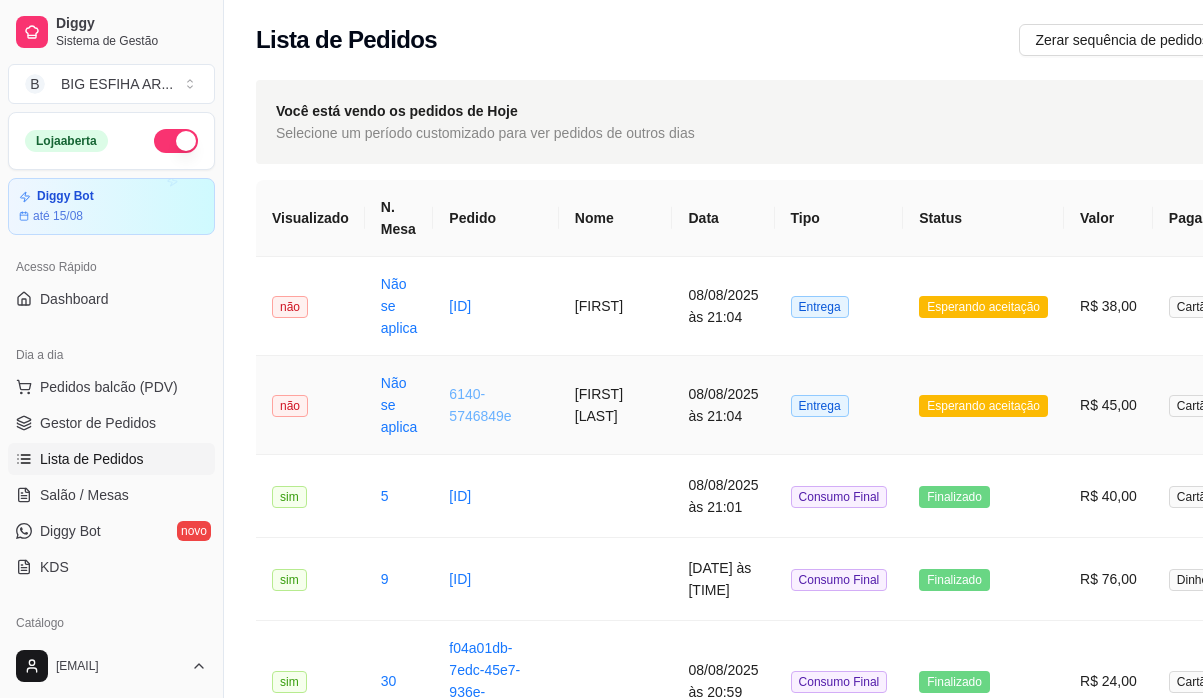 click on "6140-5746849e" at bounding box center [480, 405] 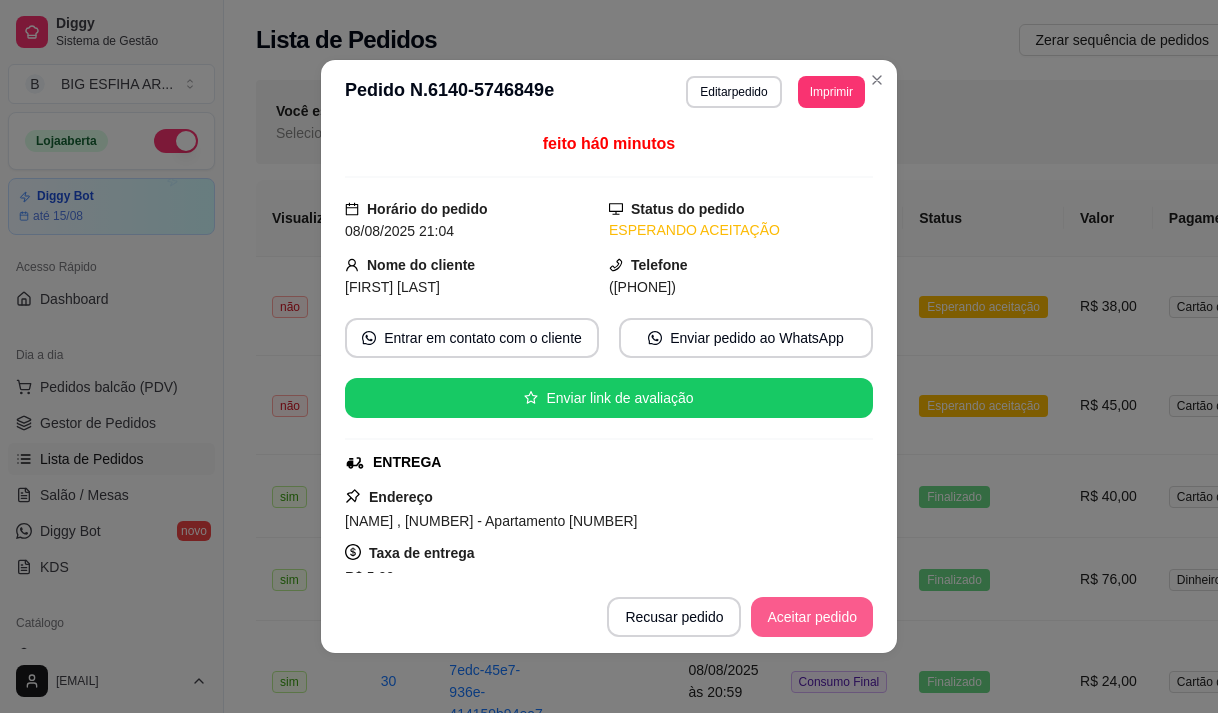 click on "Aceitar pedido" at bounding box center (812, 617) 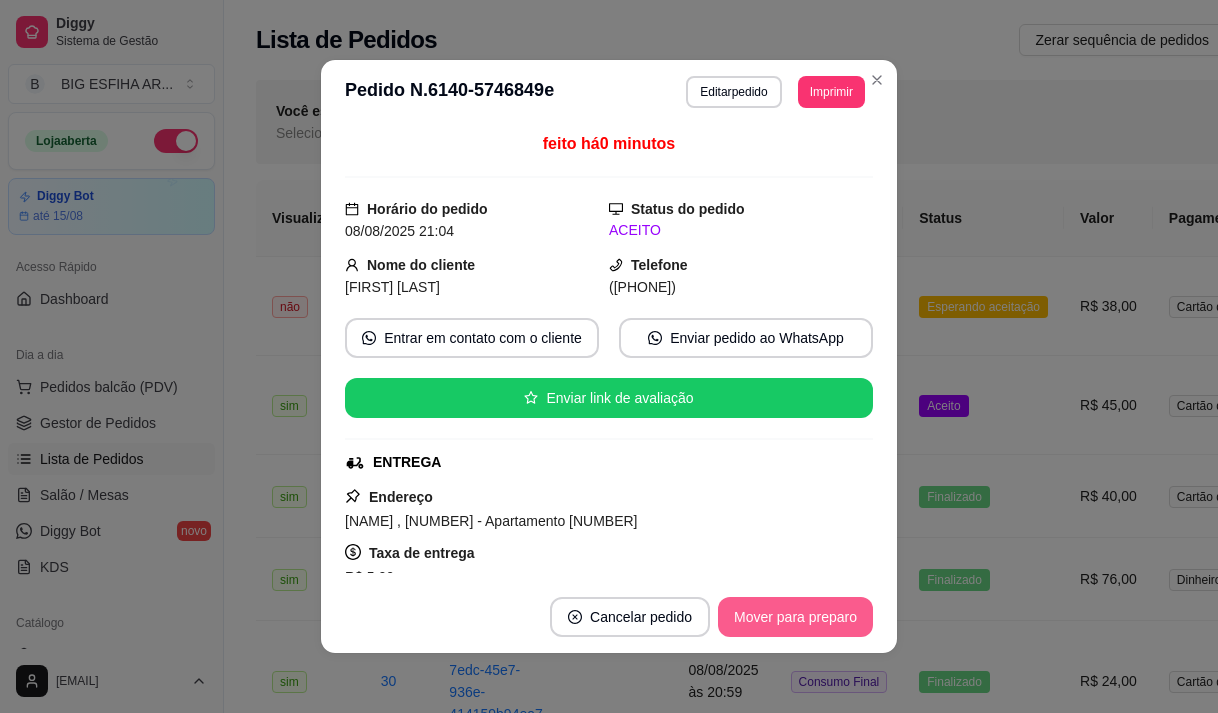 click on "Mover para preparo" at bounding box center [795, 617] 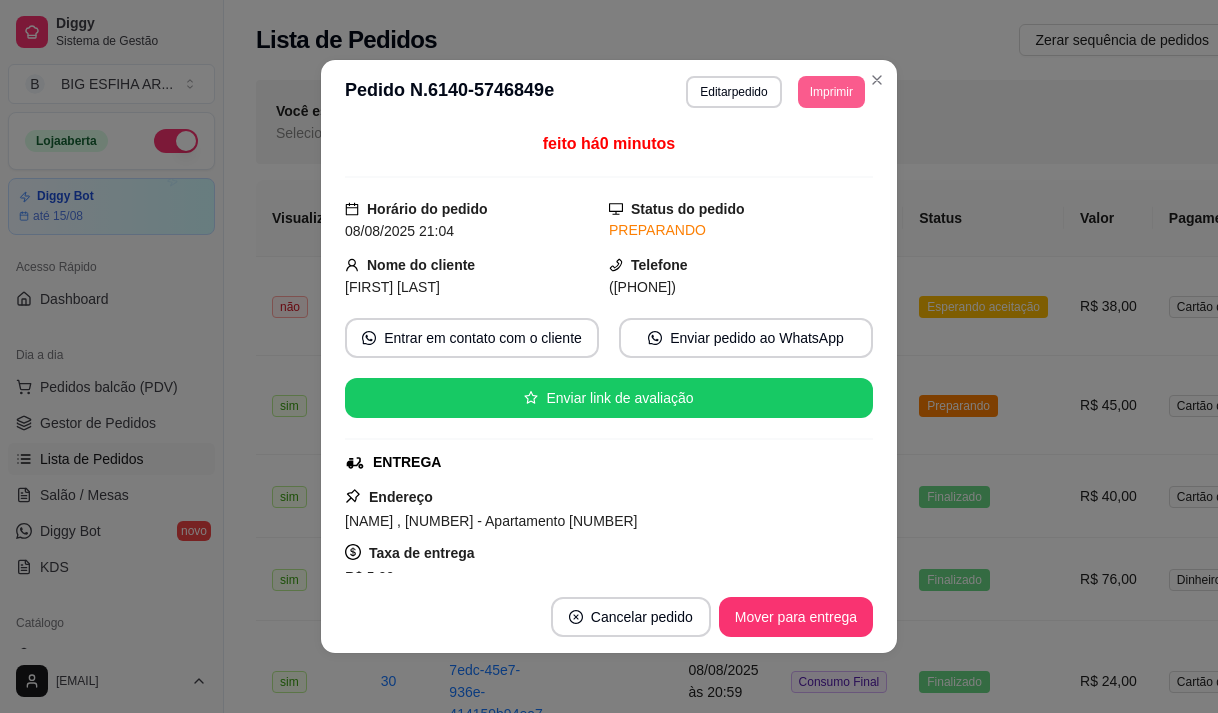 click on "Imprimir" at bounding box center (831, 92) 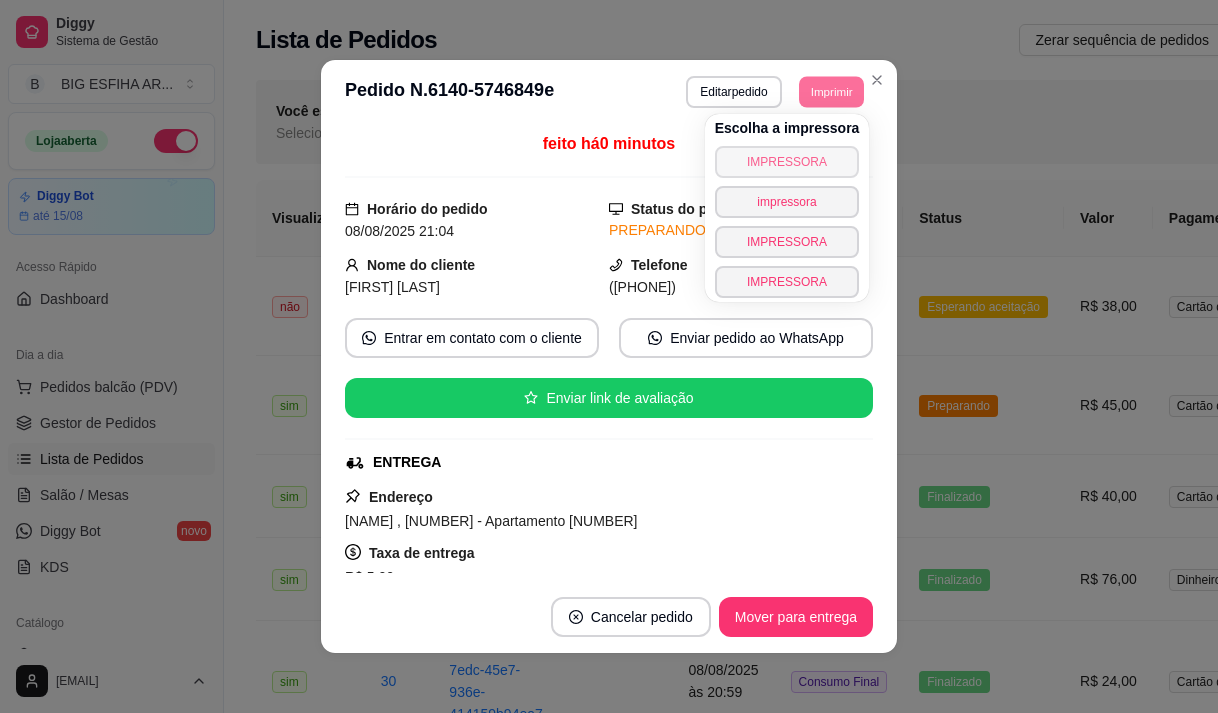 click on "IMPRESSORA" at bounding box center (787, 162) 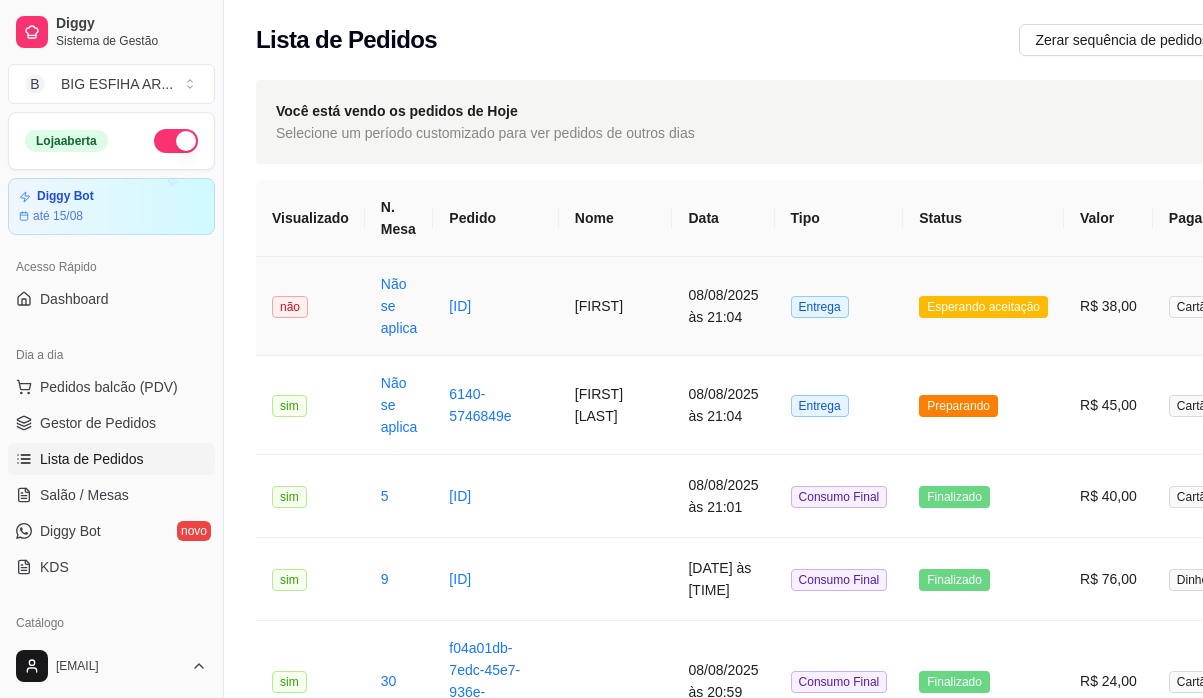 click on "08/08/2025 às 21:04" at bounding box center [723, 306] 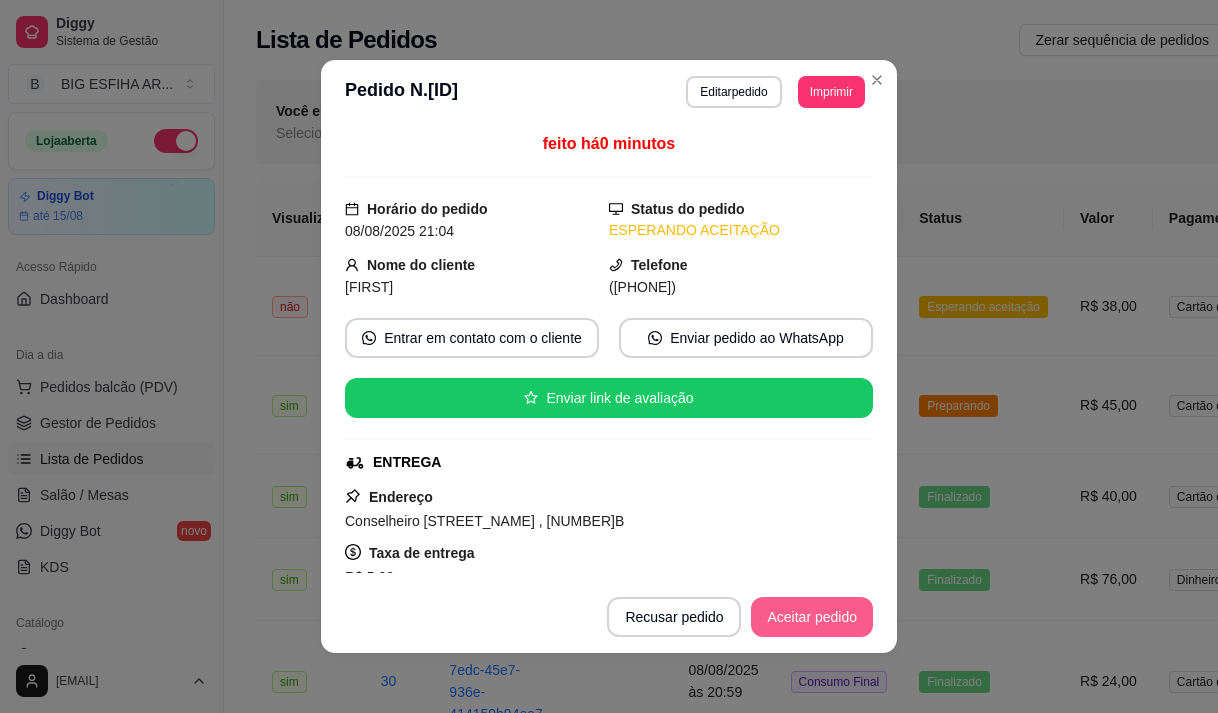 click on "Aceitar pedido" at bounding box center (812, 617) 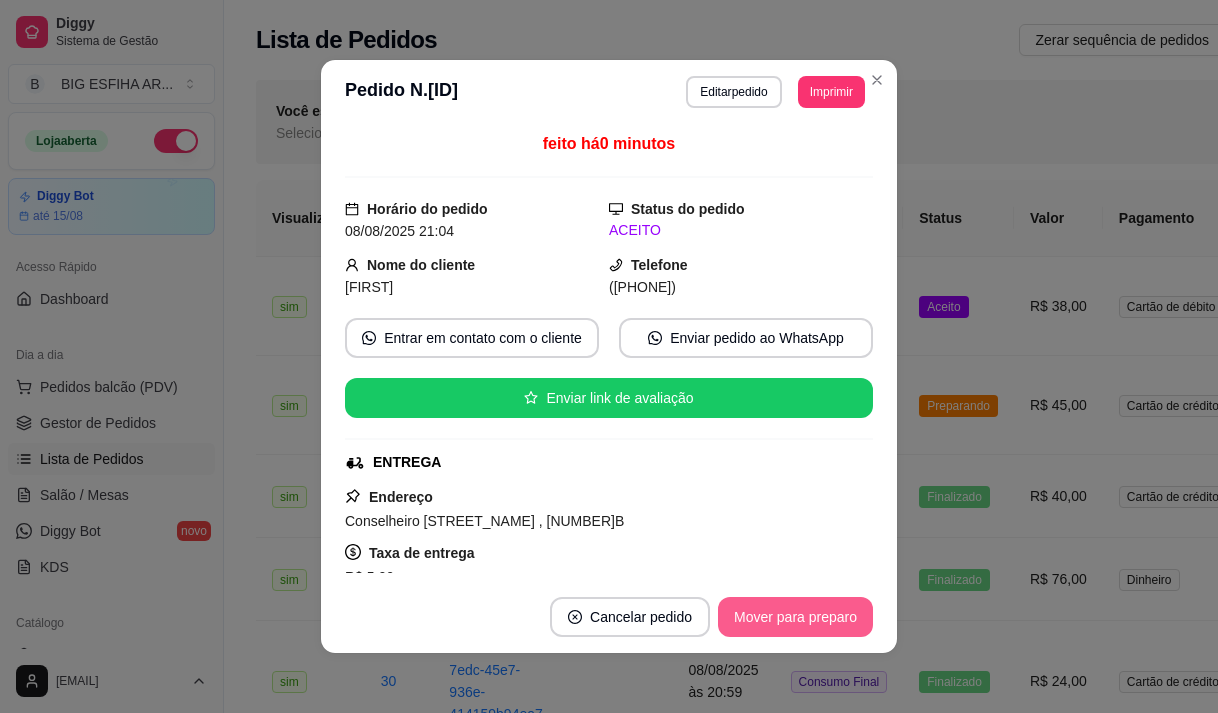 click on "Mover para preparo" at bounding box center [795, 617] 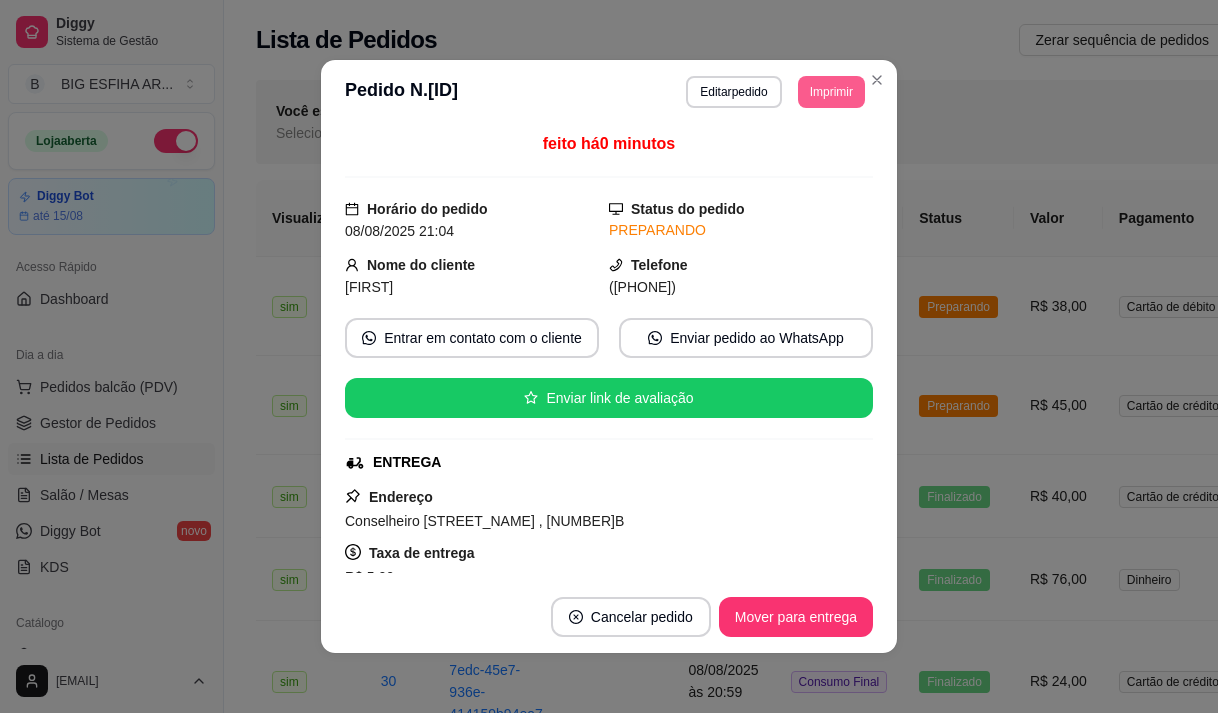 click on "Imprimir" at bounding box center [831, 92] 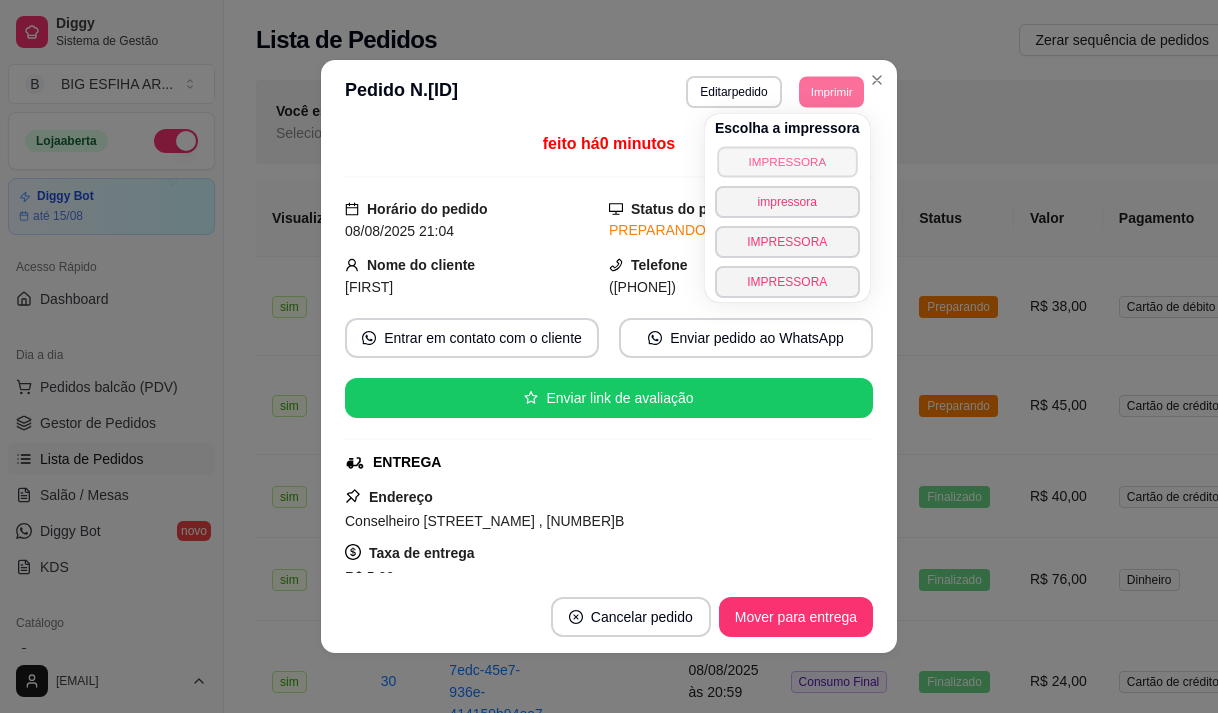 click on "IMPRESSORA" at bounding box center (787, 161) 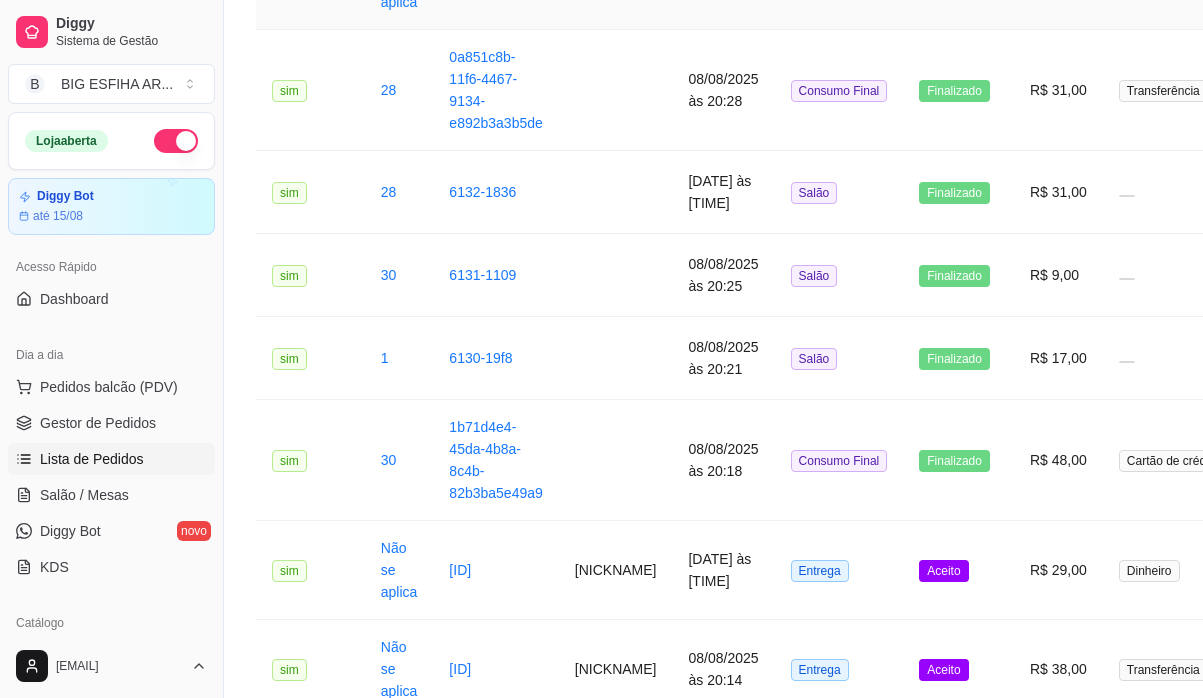 scroll, scrollTop: 1424, scrollLeft: 0, axis: vertical 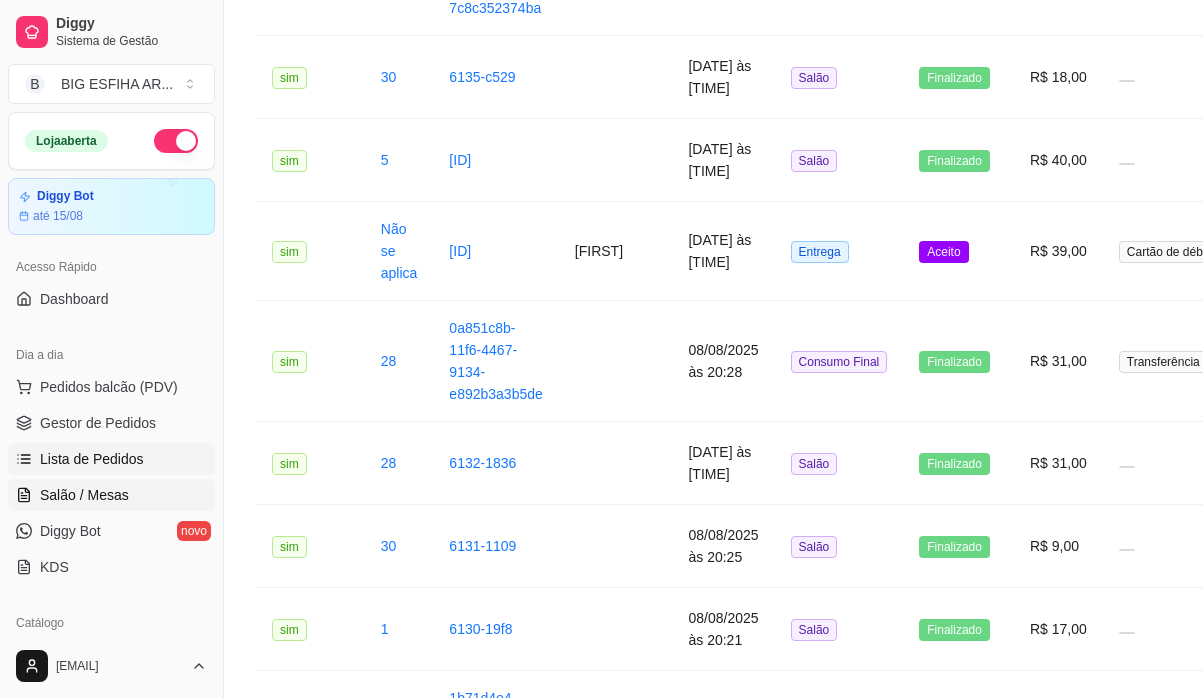 click on "Salão / Mesas" at bounding box center (84, 495) 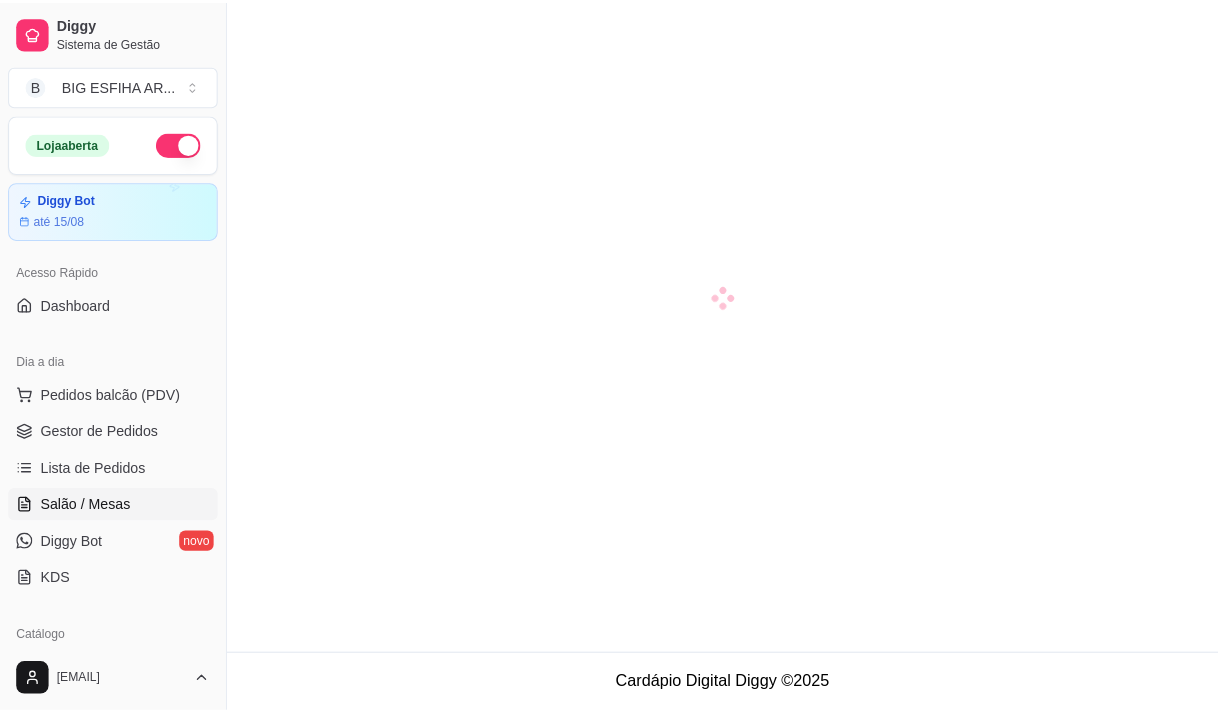 scroll, scrollTop: 0, scrollLeft: 0, axis: both 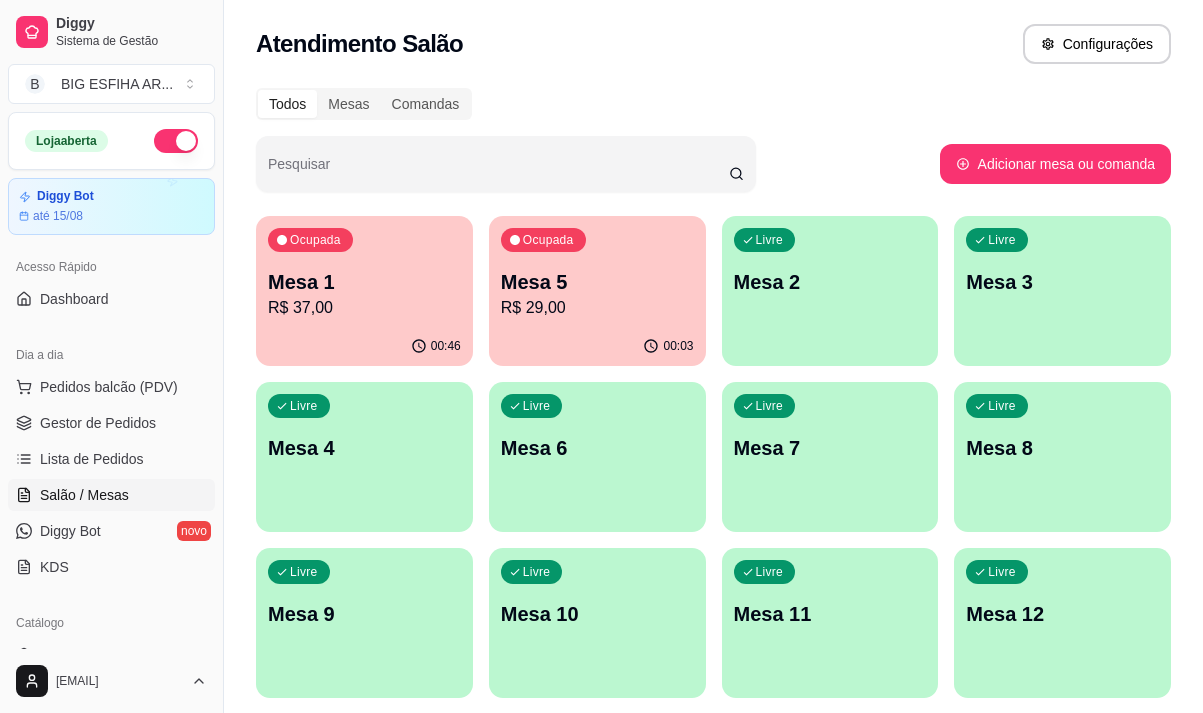 click on "R$ 37,00" at bounding box center [364, 308] 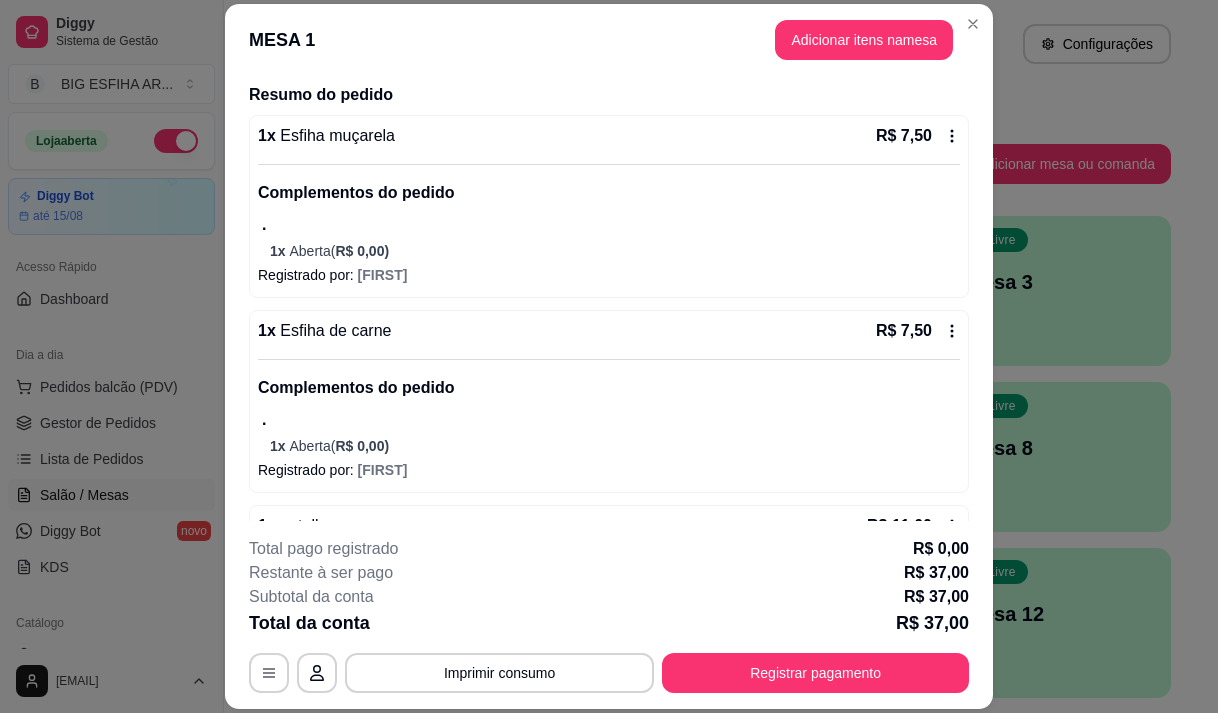 scroll, scrollTop: 50, scrollLeft: 0, axis: vertical 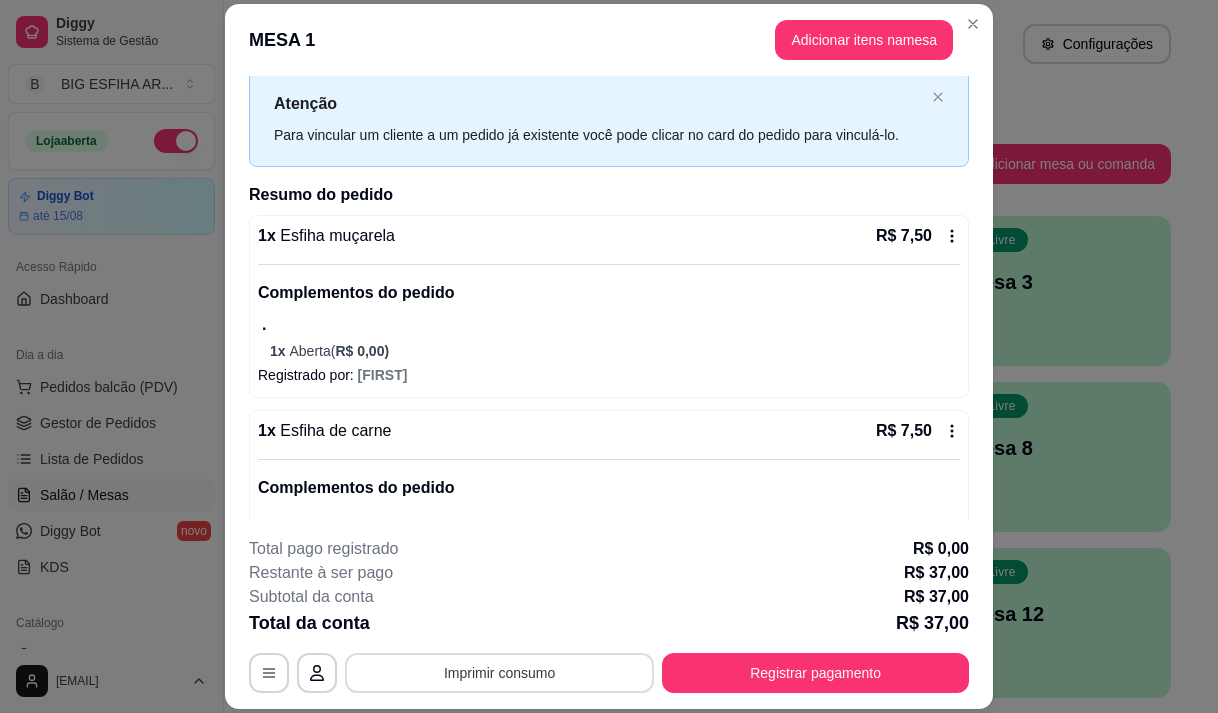 click on "Imprimir consumo" at bounding box center (499, 673) 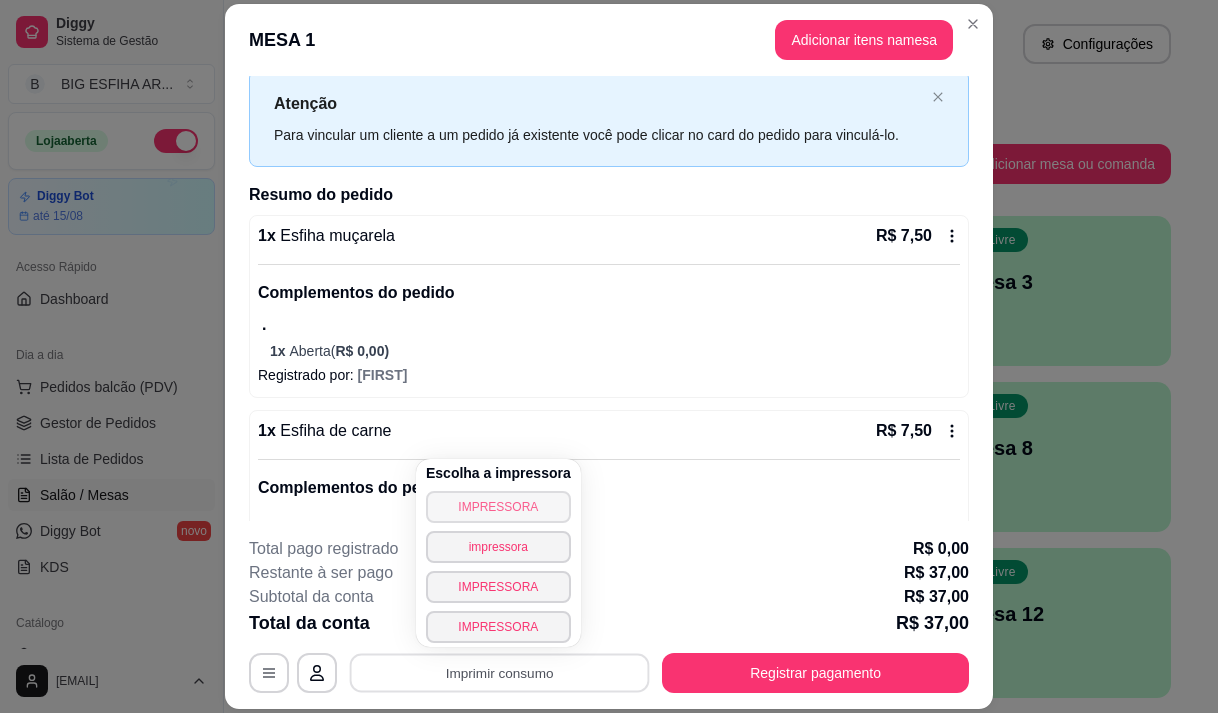 click on "IMPRESSORA" at bounding box center (498, 507) 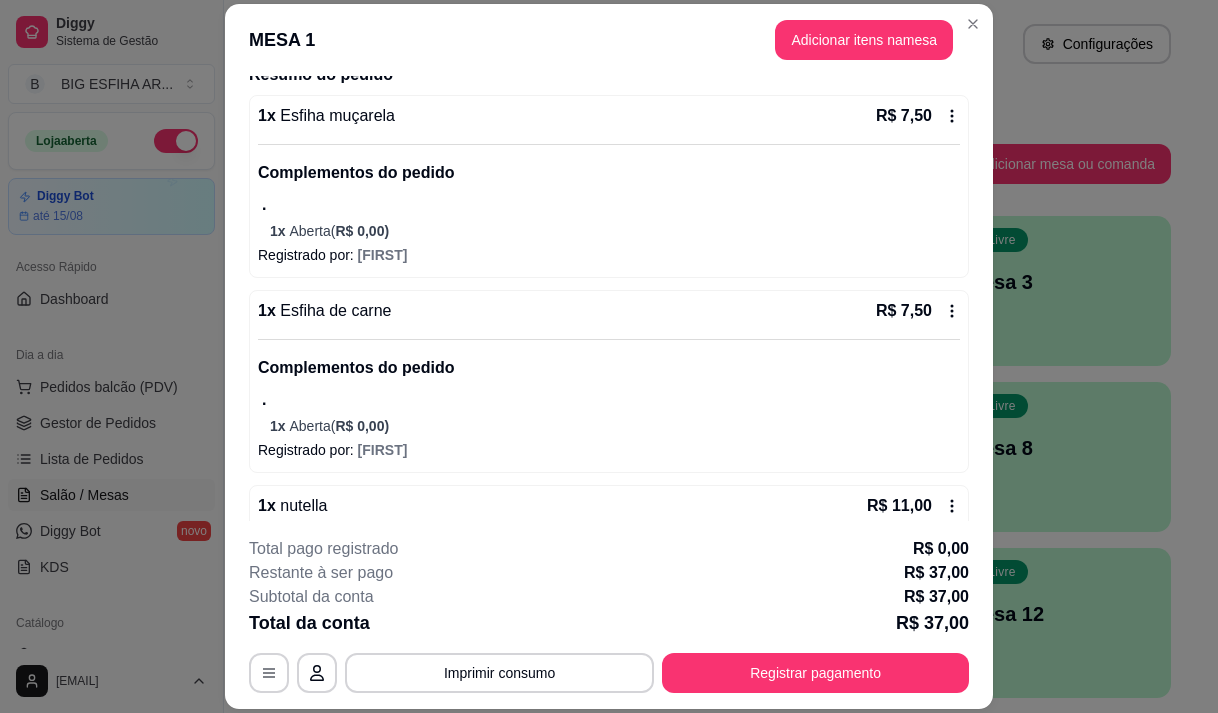scroll, scrollTop: 349, scrollLeft: 0, axis: vertical 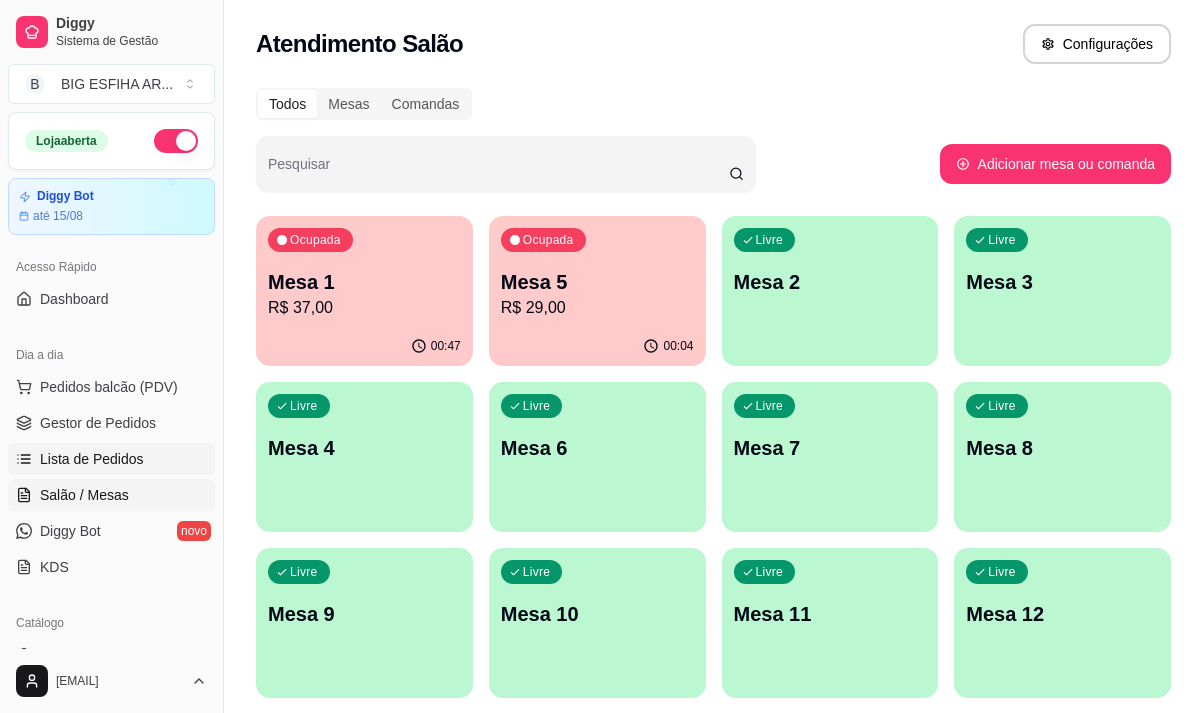 click on "Lista de Pedidos" at bounding box center (111, 459) 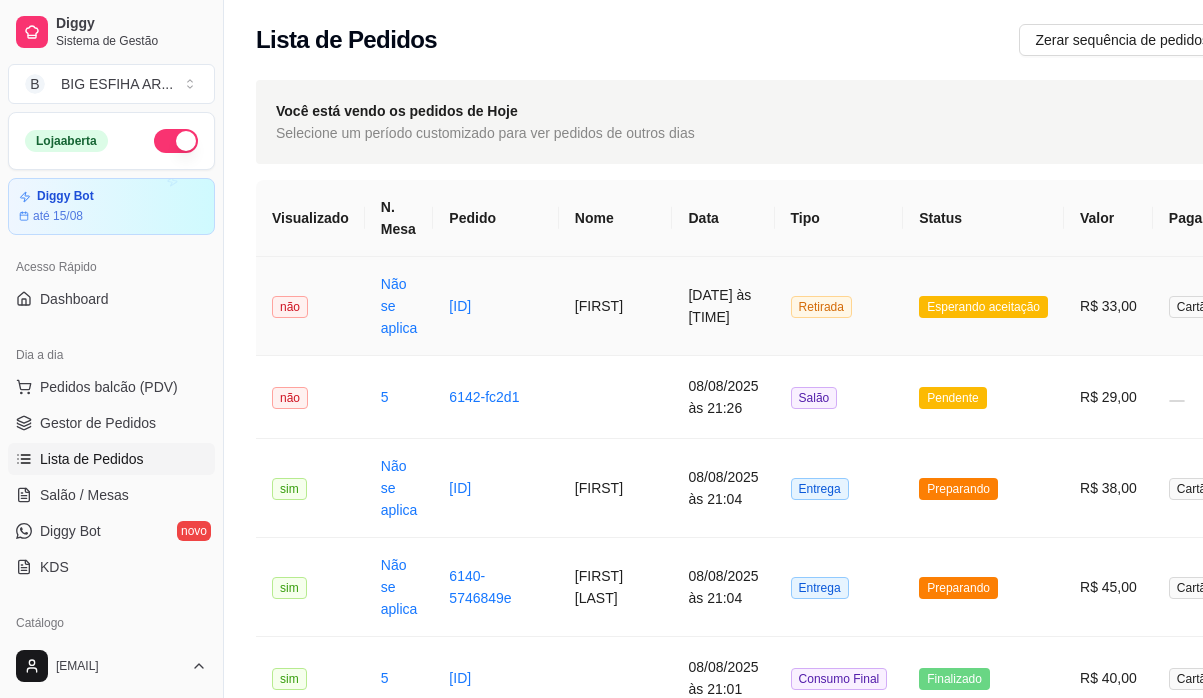 click on "Retirada" at bounding box center [839, 306] 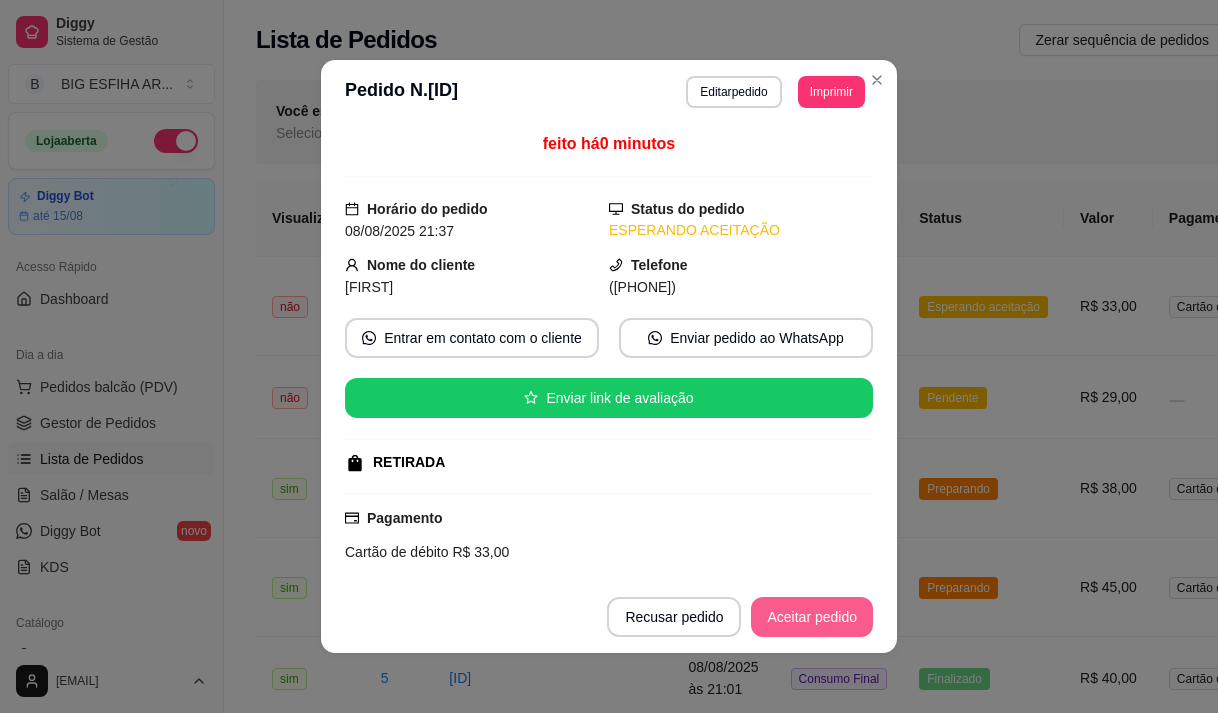 click on "Aceitar pedido" at bounding box center (812, 617) 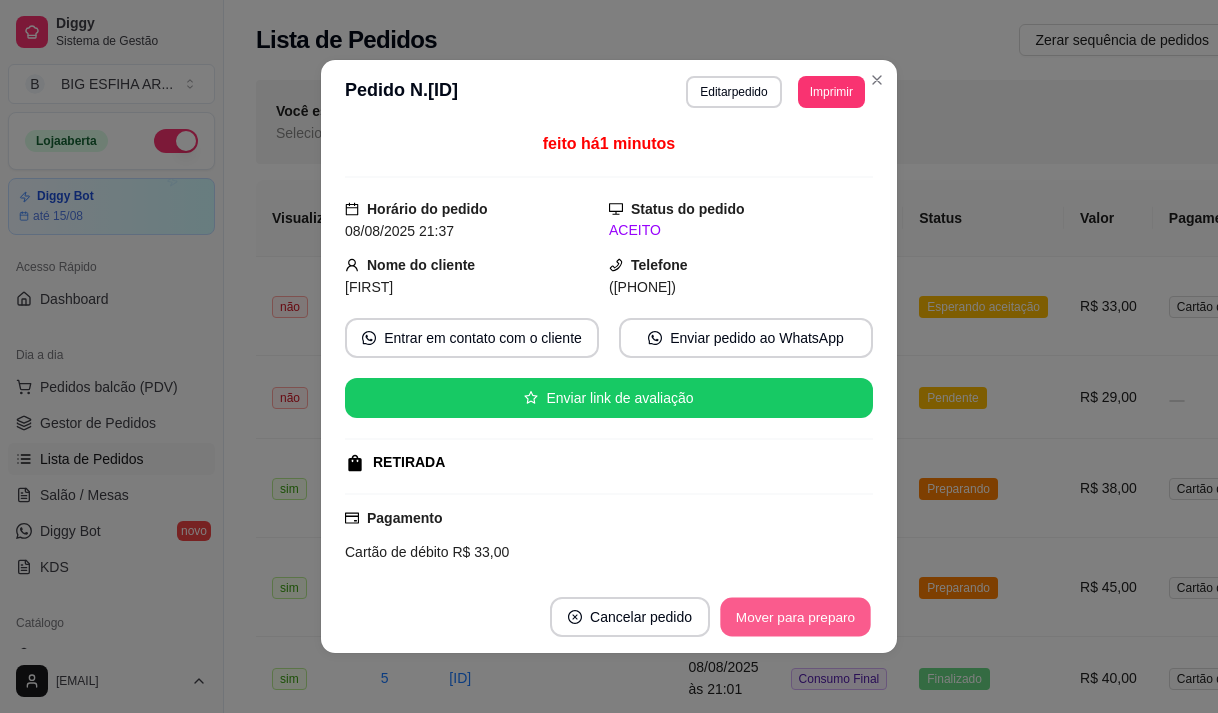click on "Mover para preparo" at bounding box center [795, 617] 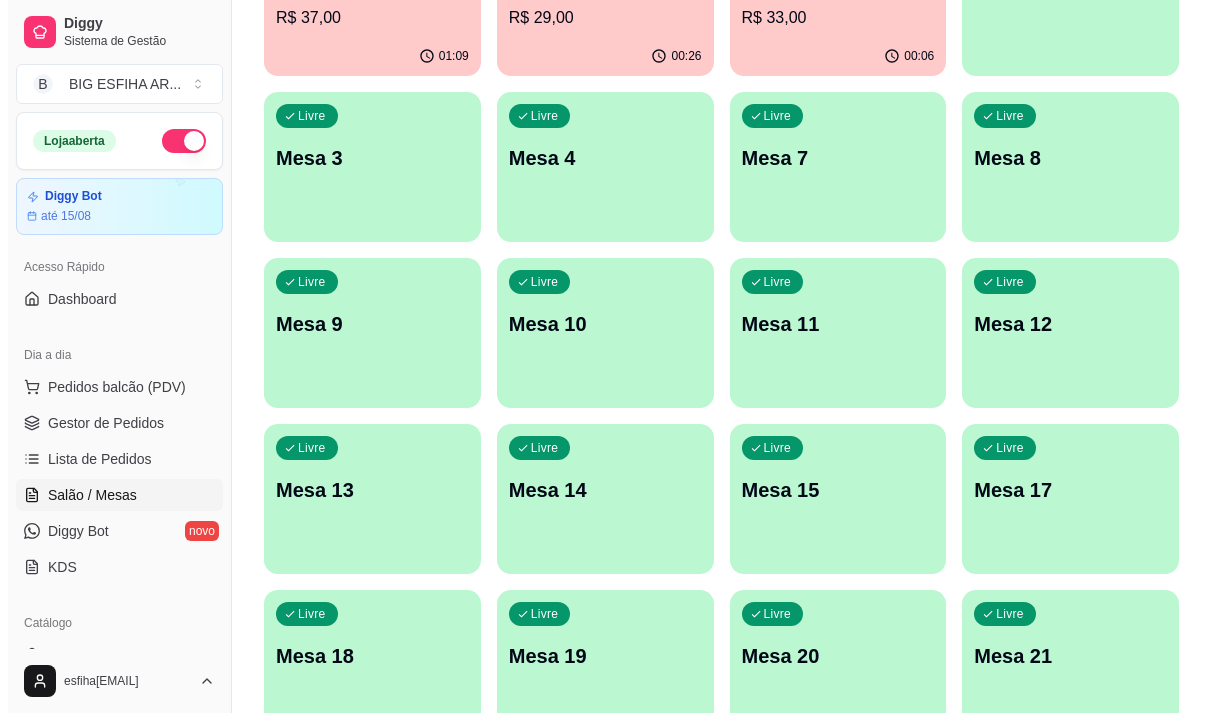 scroll, scrollTop: 300, scrollLeft: 0, axis: vertical 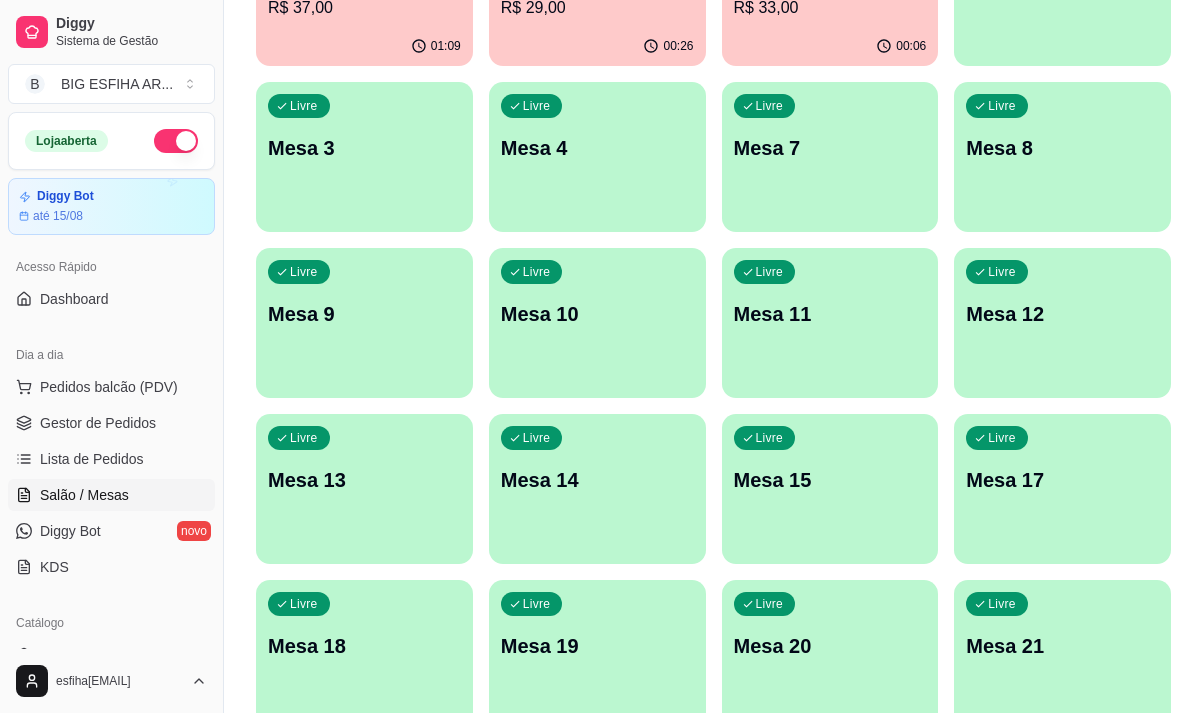 click on "Livre Mesa 17" at bounding box center (1062, 477) 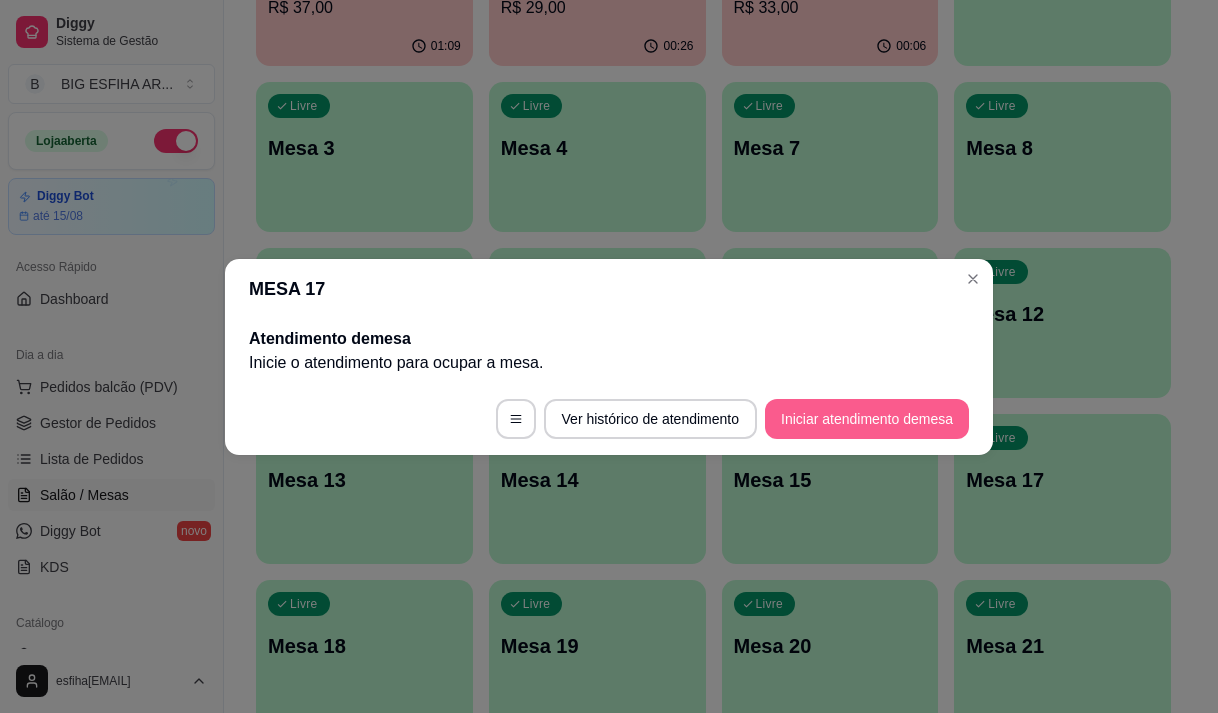 click on "Iniciar atendimento de  mesa" at bounding box center [867, 419] 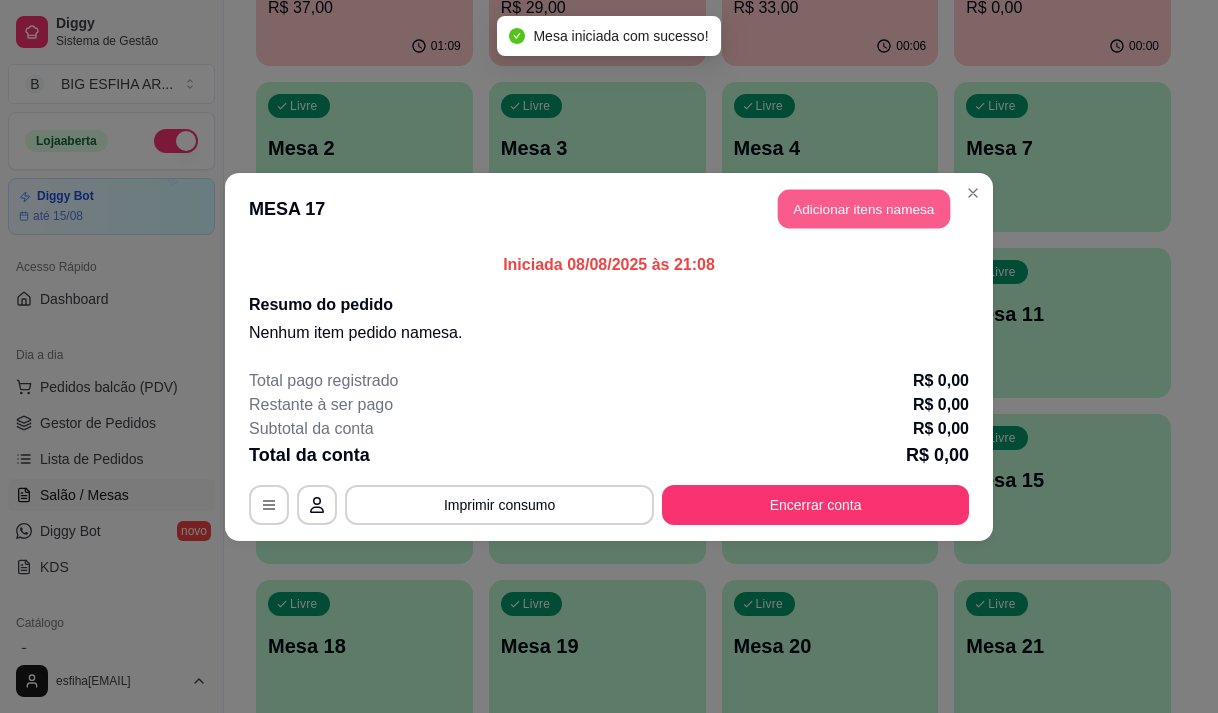 click on "Adicionar itens na  mesa" at bounding box center (864, 208) 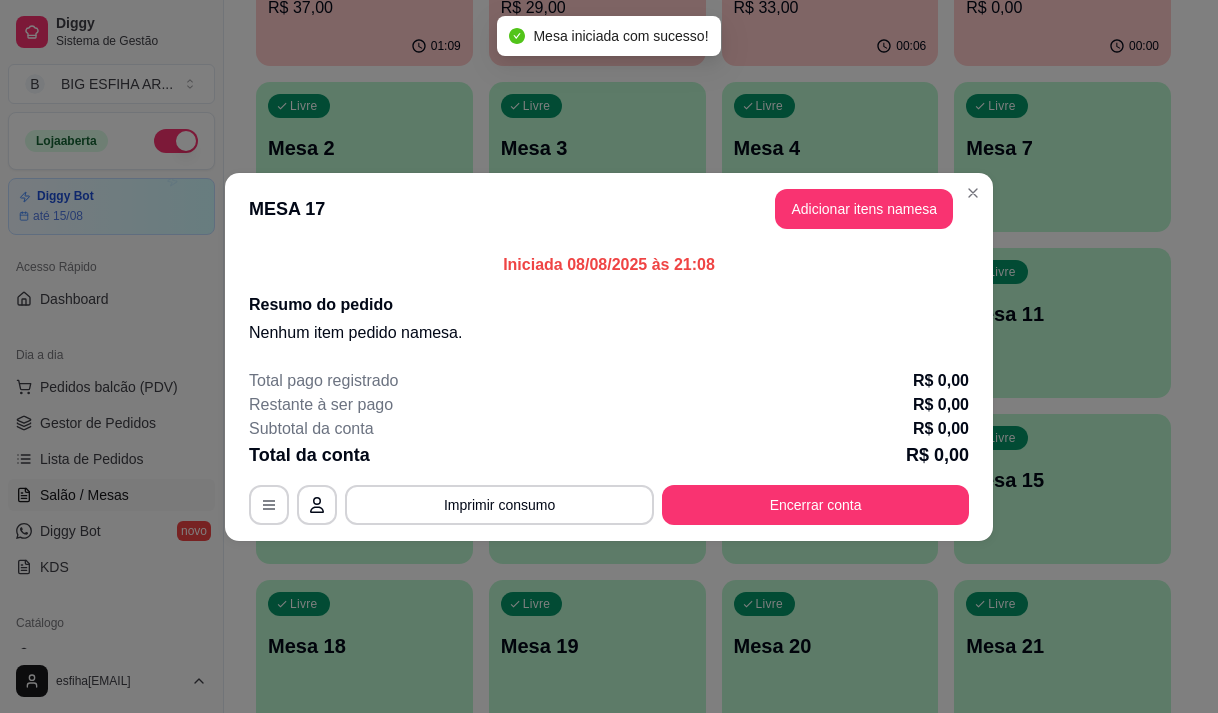 click on "Pesquisa" at bounding box center [398, 131] 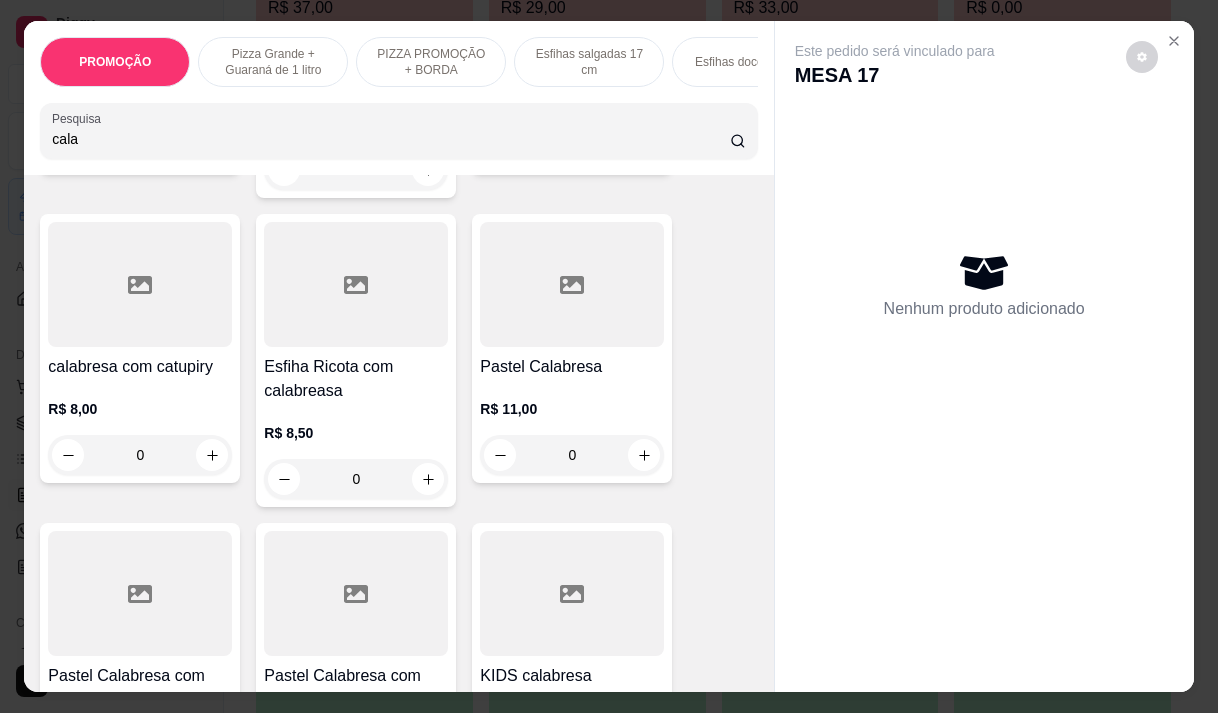 scroll, scrollTop: 600, scrollLeft: 0, axis: vertical 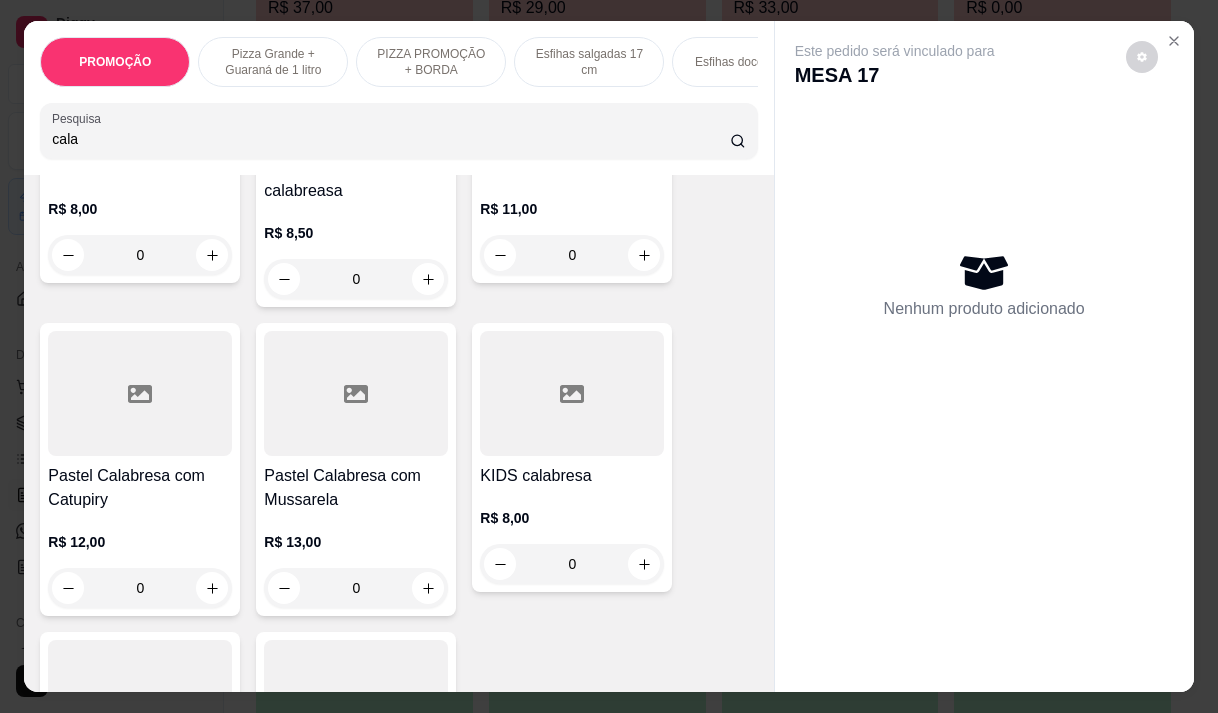 type on "cala" 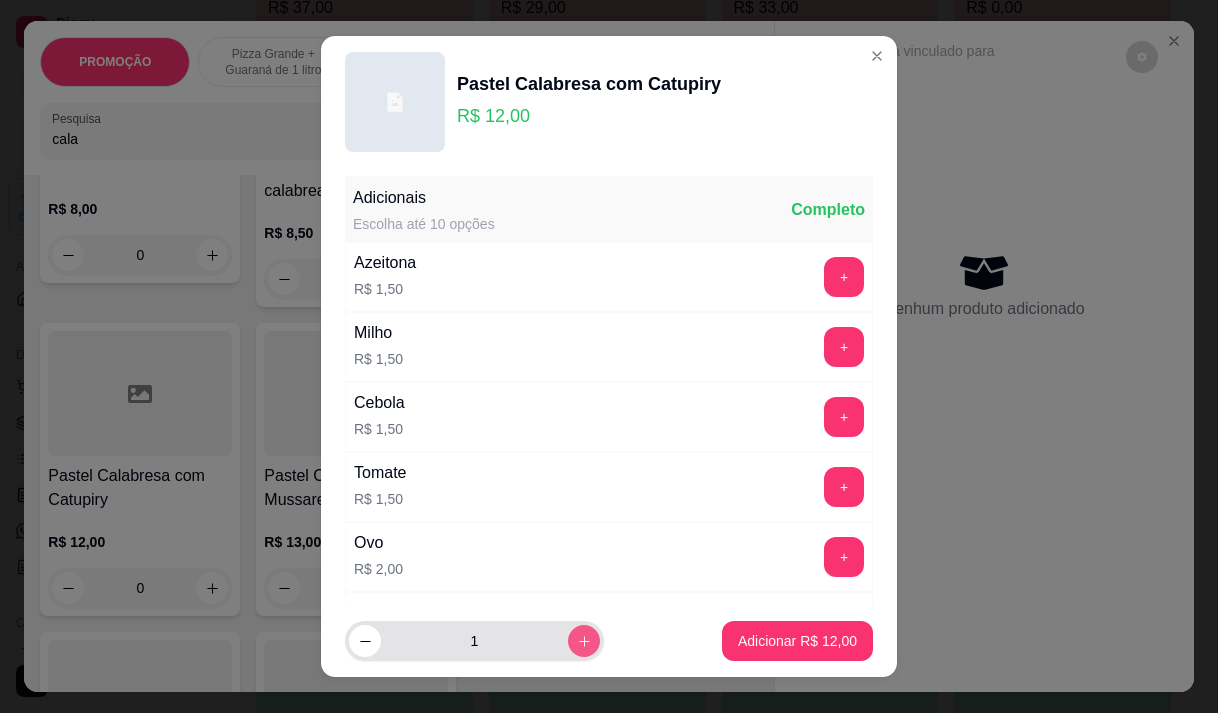 click 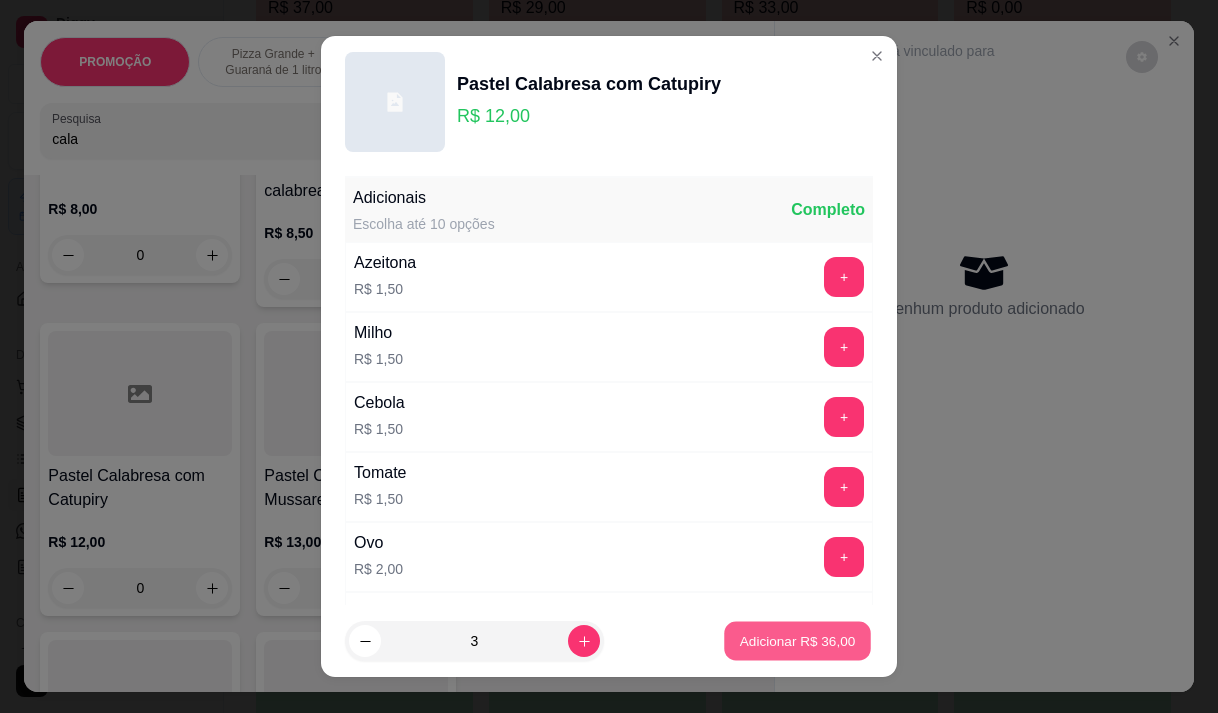 click on "Adicionar   R$ 36,00" at bounding box center [797, 641] 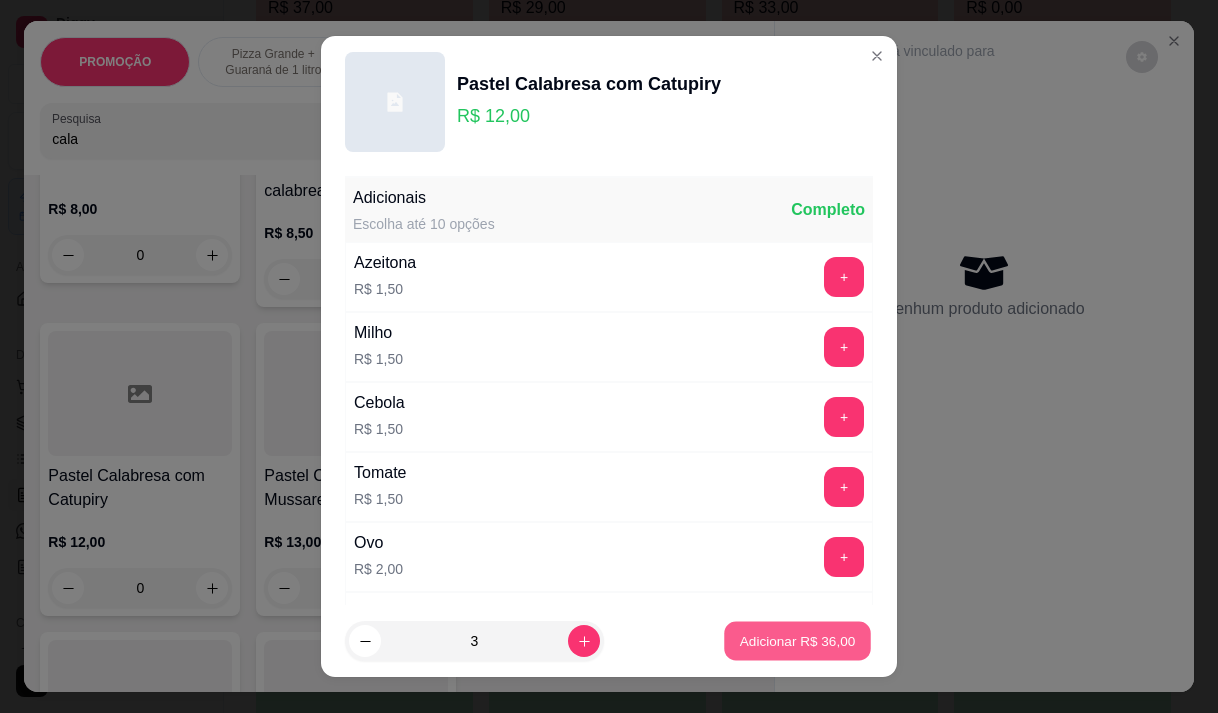 type on "3" 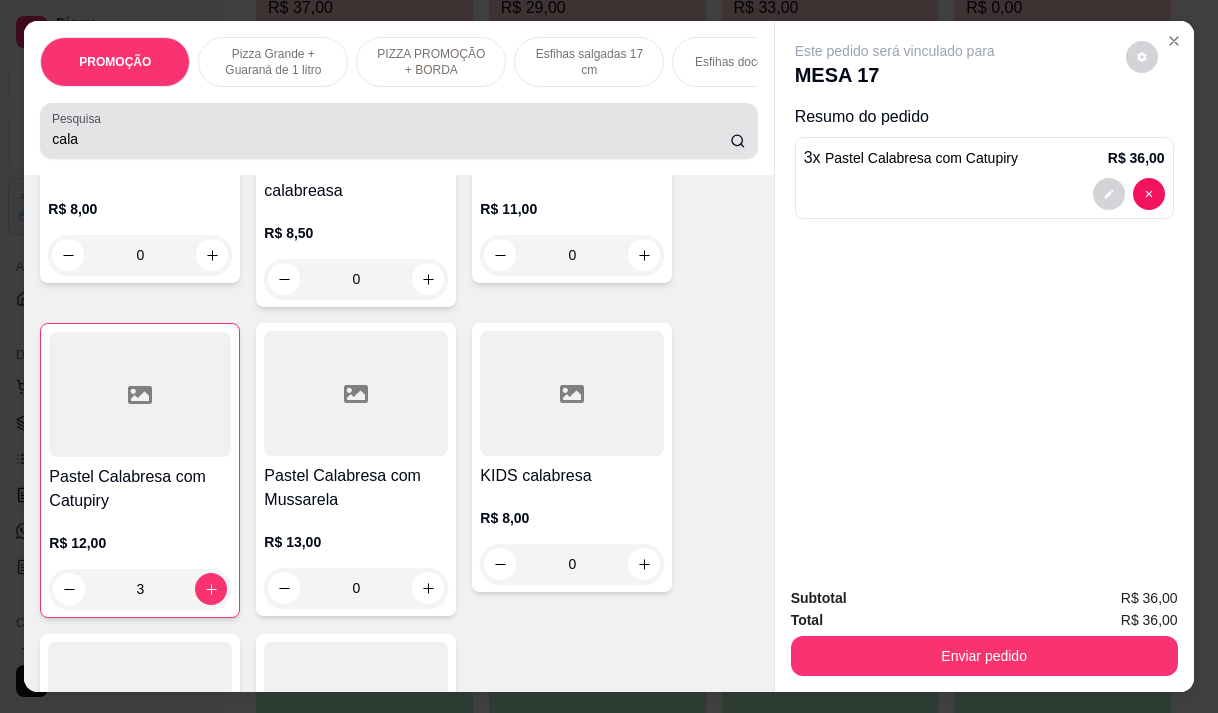 click on "cala" at bounding box center (391, 139) 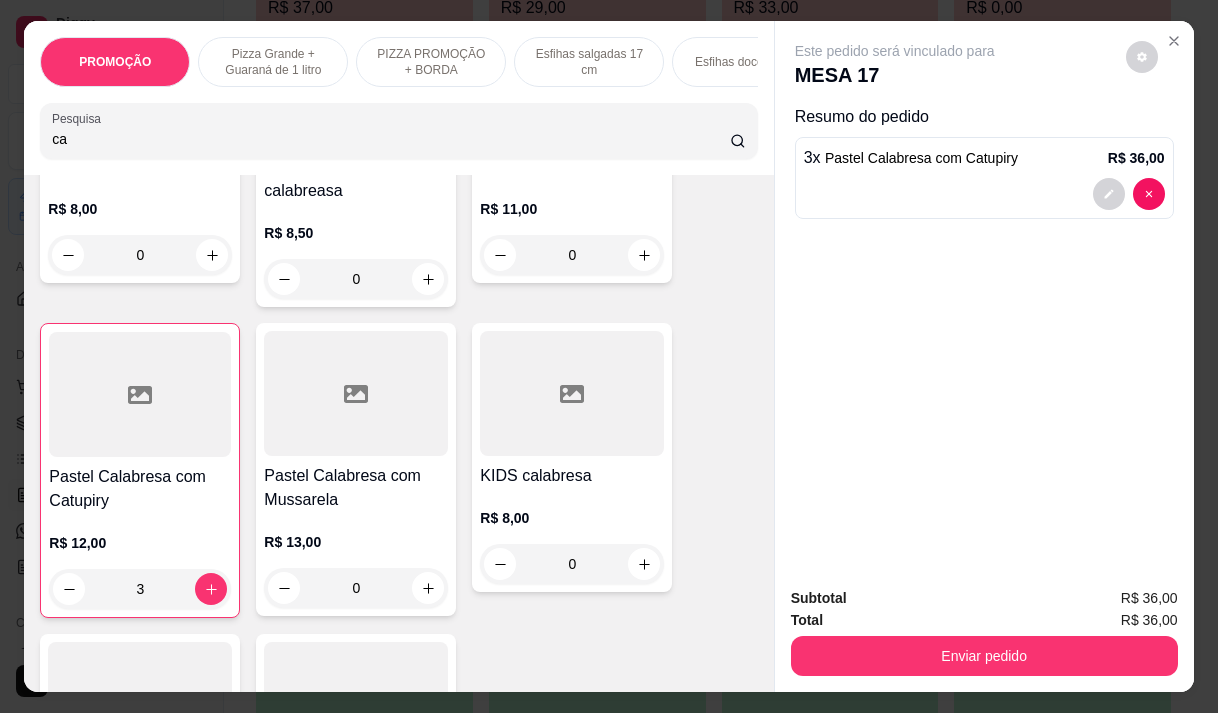 type on "c" 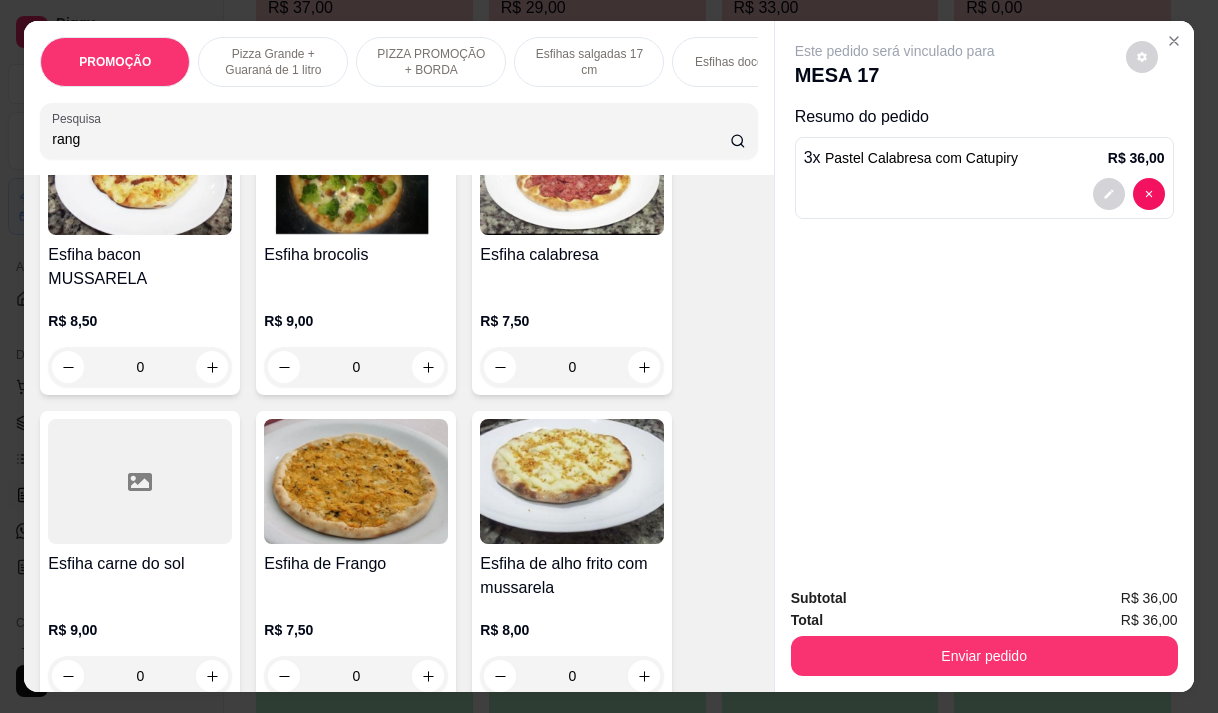 scroll, scrollTop: 4204, scrollLeft: 0, axis: vertical 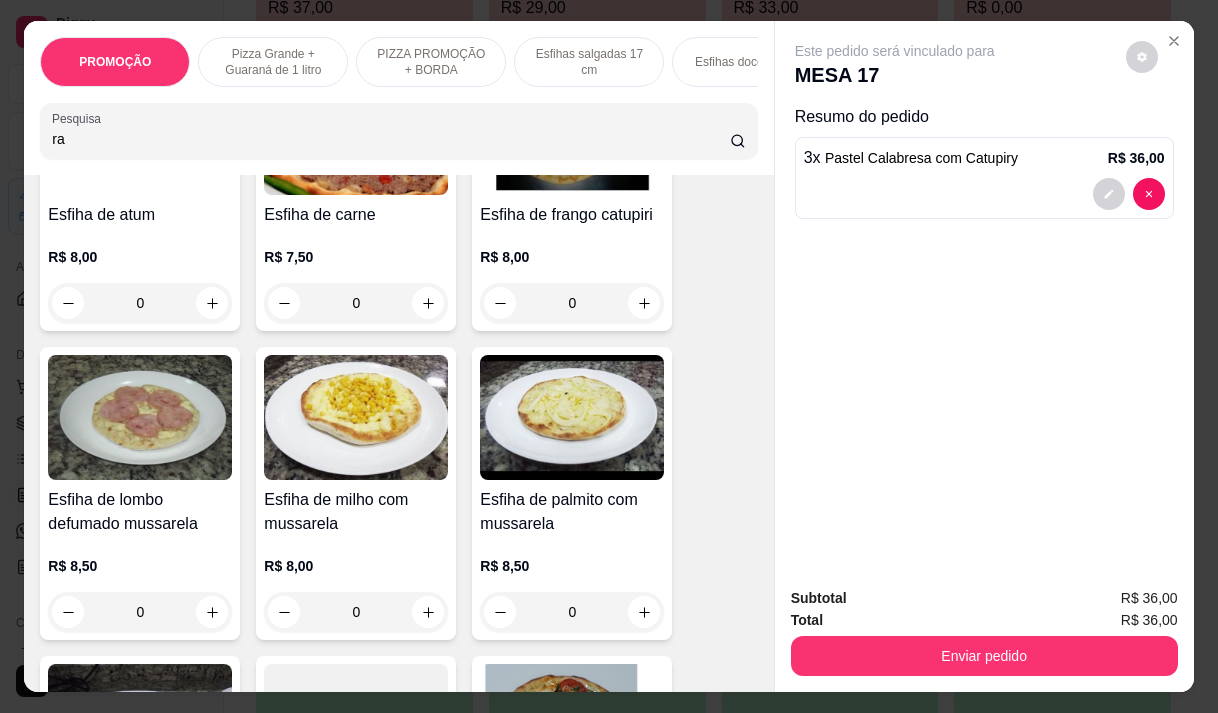 type on "r" 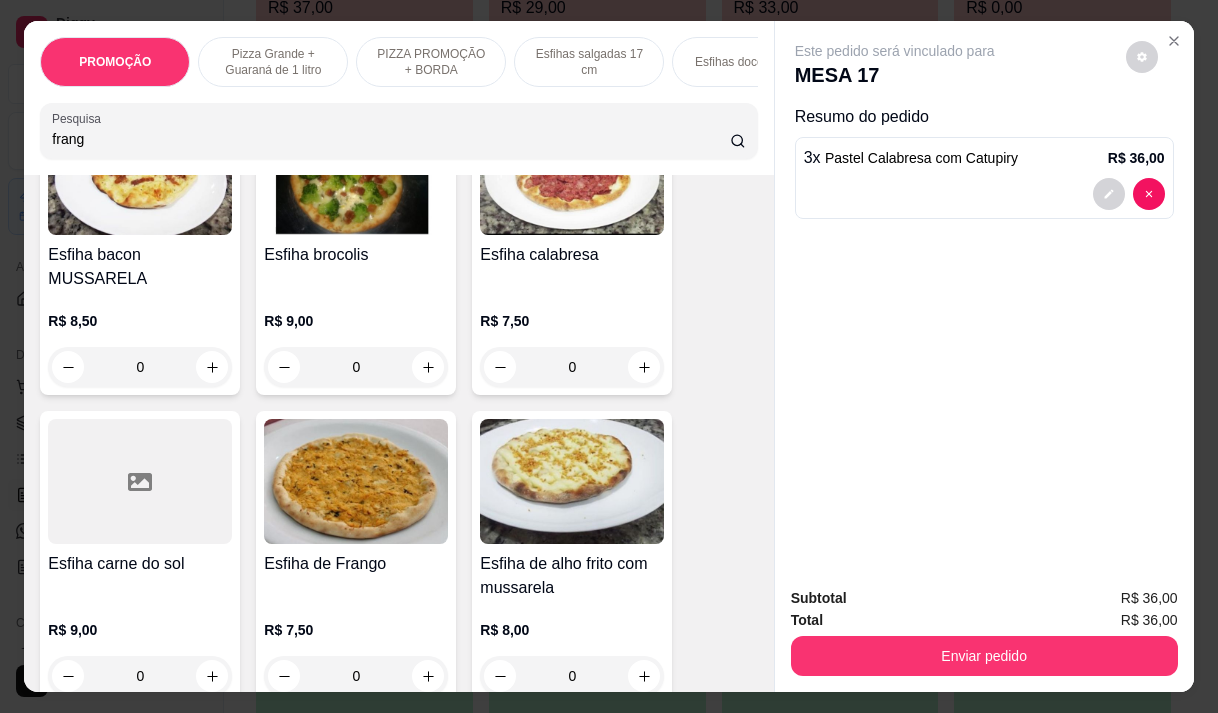 scroll, scrollTop: 4204, scrollLeft: 0, axis: vertical 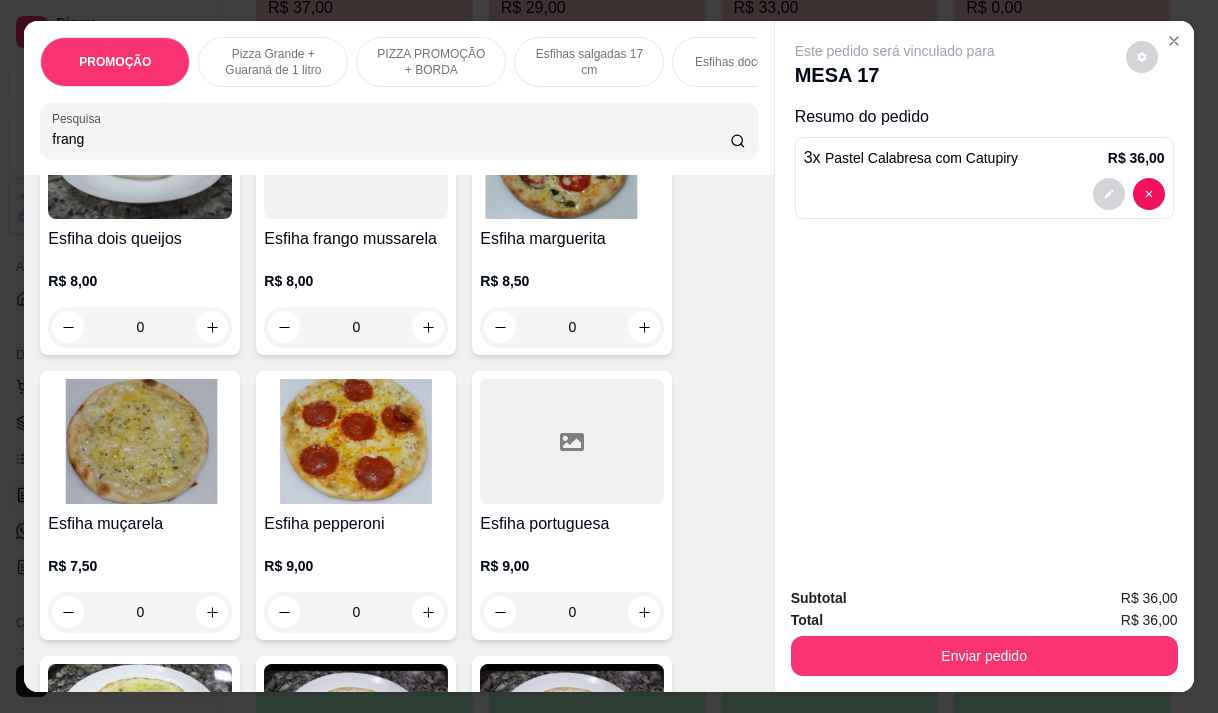 type on "frang" 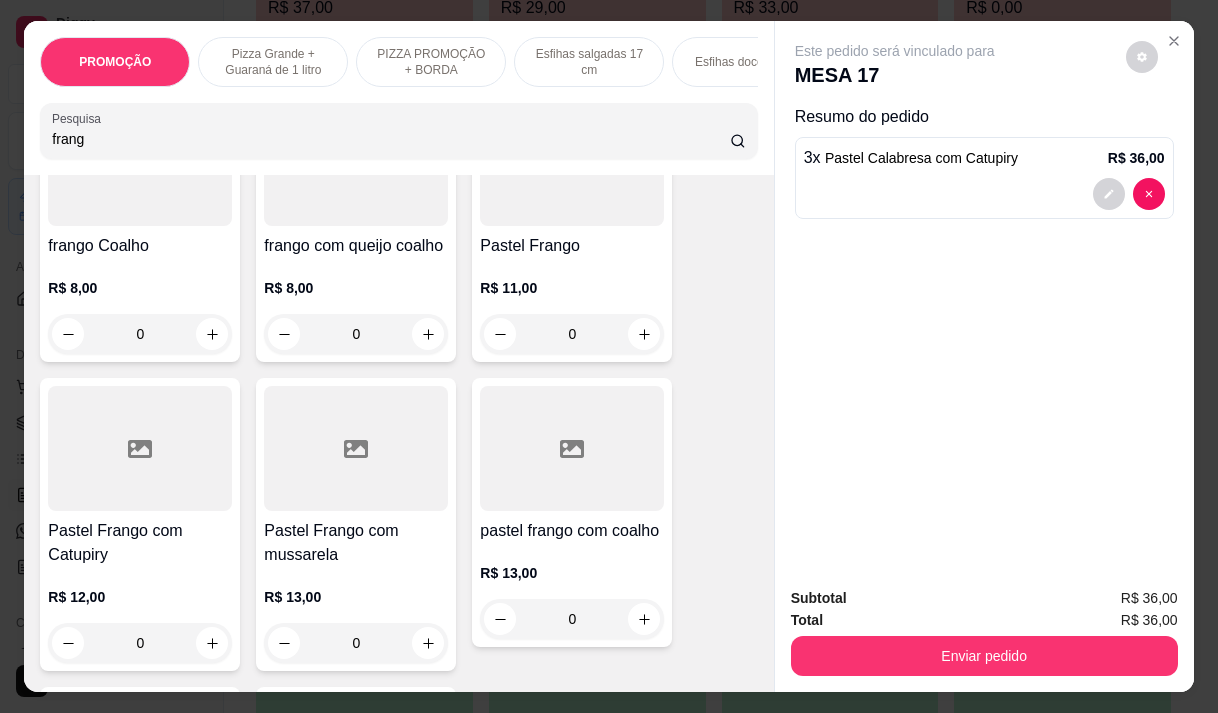 scroll, scrollTop: 500, scrollLeft: 0, axis: vertical 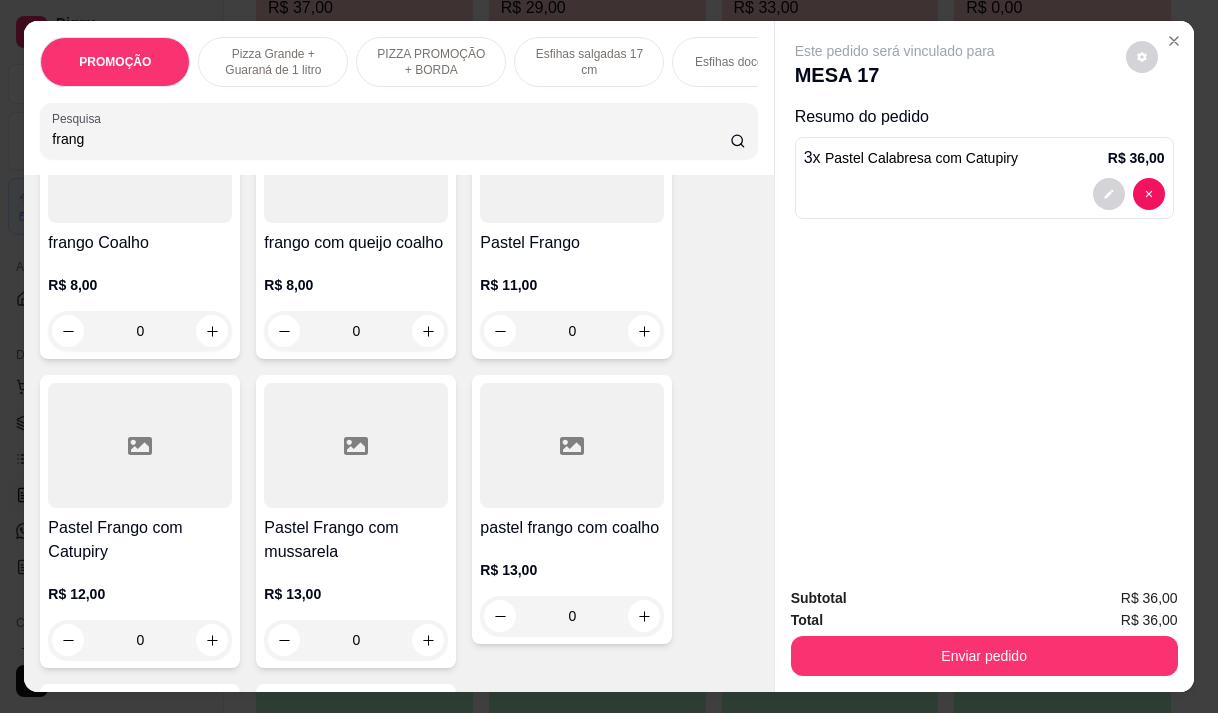 click on "Pastel Frango com Catupiry" at bounding box center (140, 540) 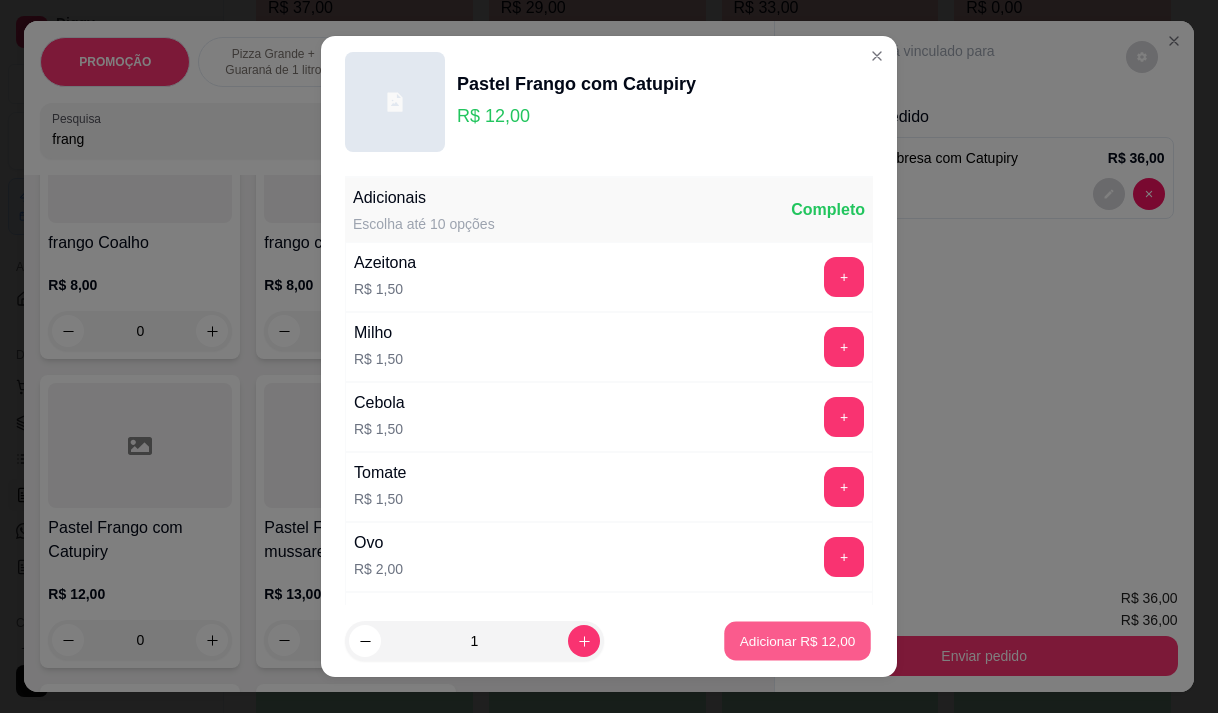 click on "Adicionar   R$ 12,00" at bounding box center (798, 641) 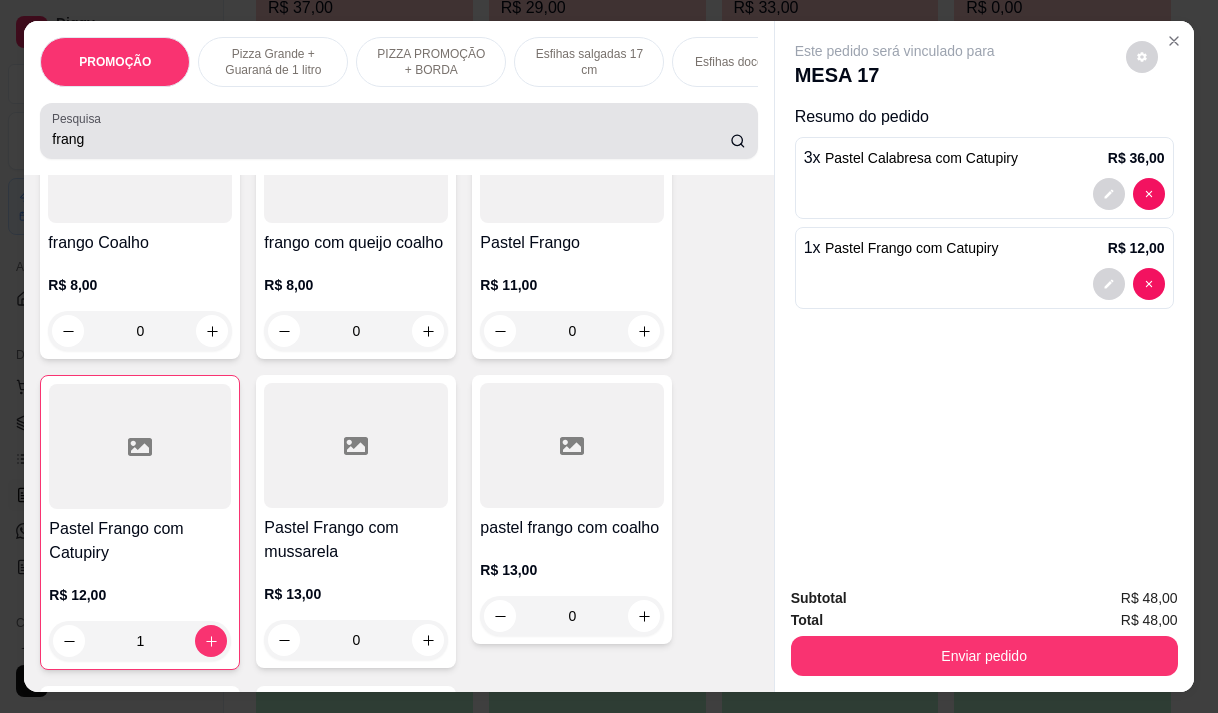 click on "Pesquisa frang" at bounding box center (398, 131) 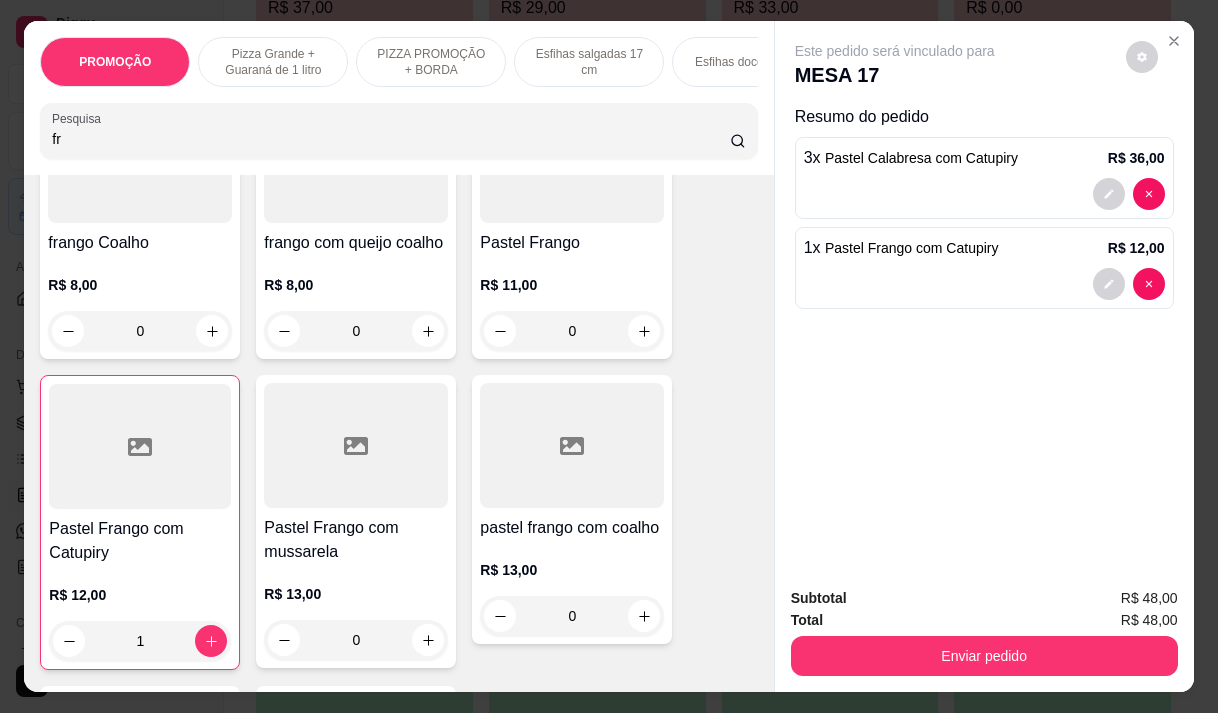 type on "f" 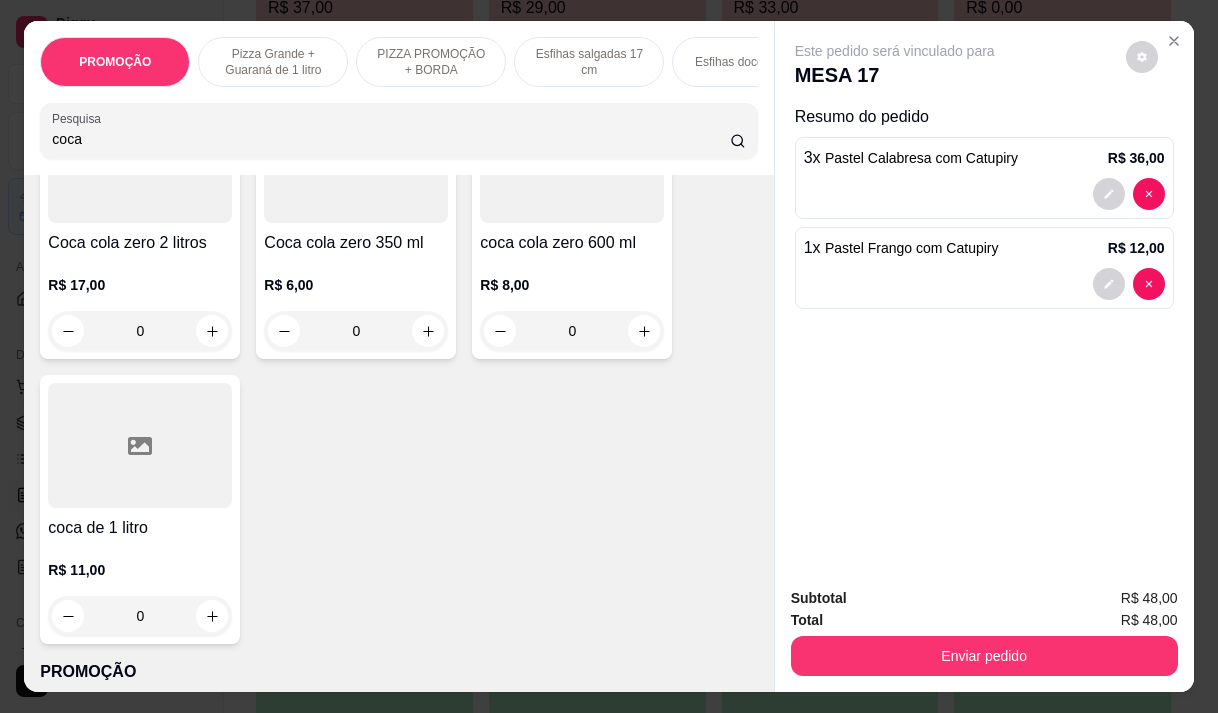 scroll, scrollTop: 4650, scrollLeft: 0, axis: vertical 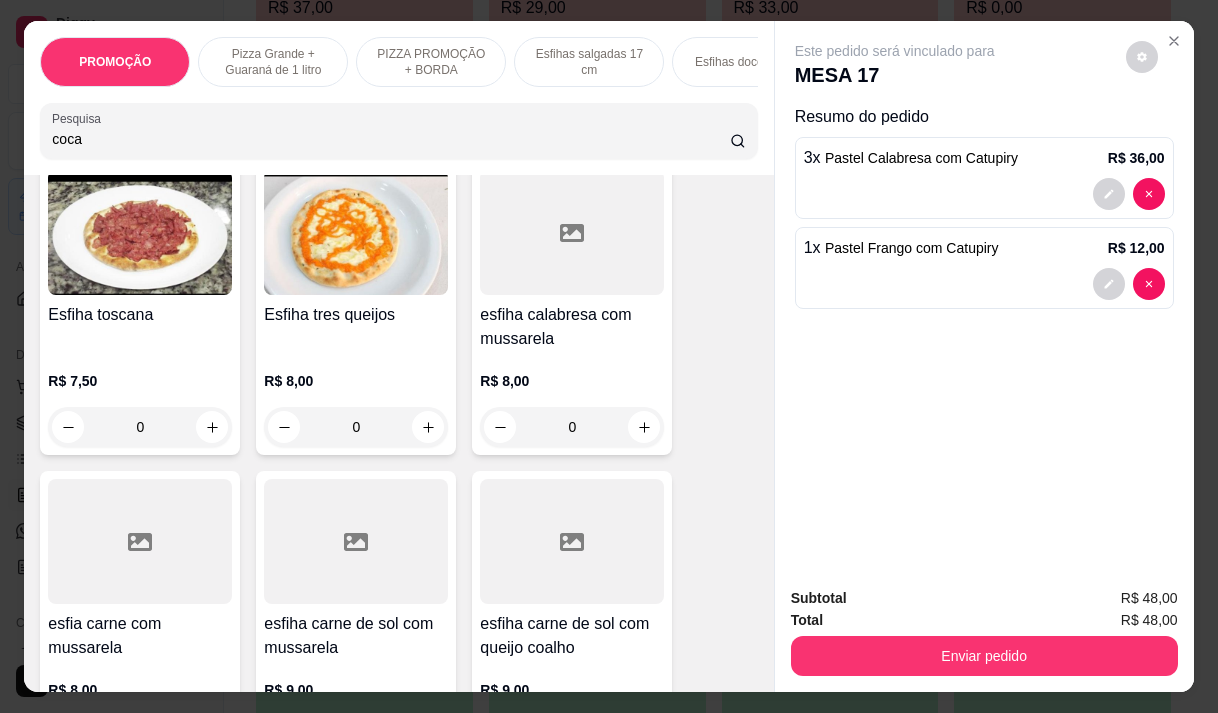 type on "coca" 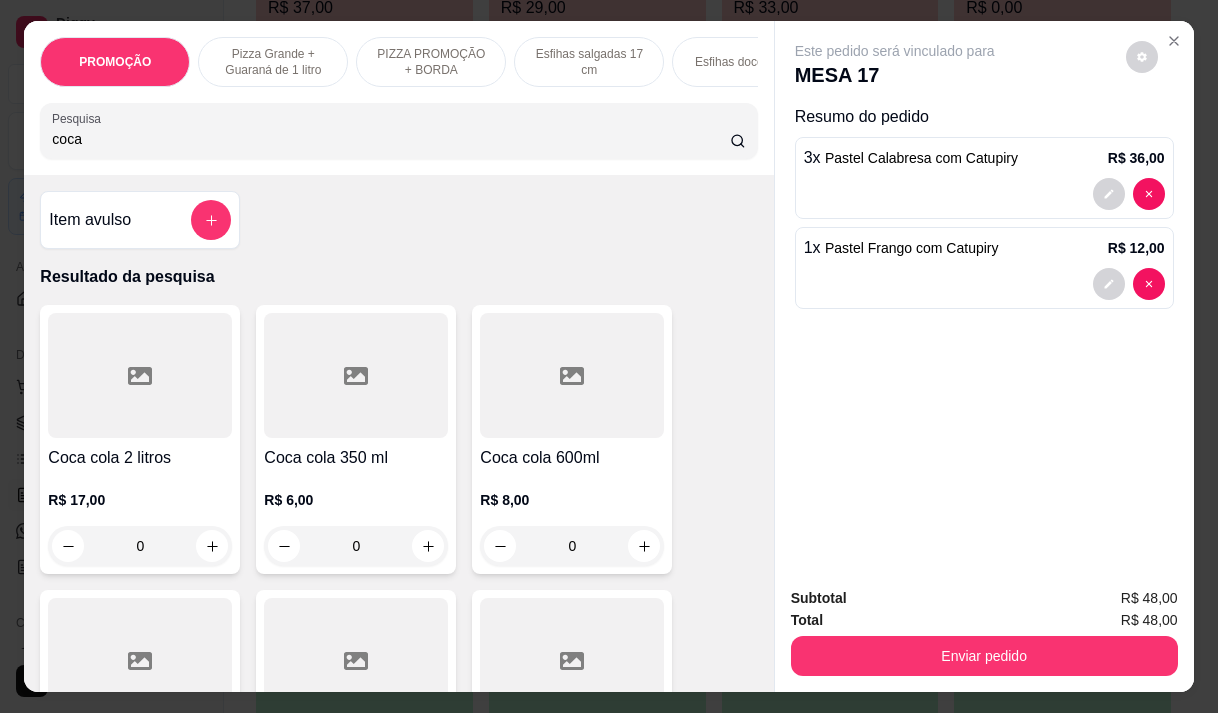 click on "Este pedido será vinculado para   MESA 17 Resumo do pedido 3 x   Pastel Calabresa com Catupiry R$ 36,00 1 x   Pastel Frango com Catupiry R$ 12,00" at bounding box center [984, 295] 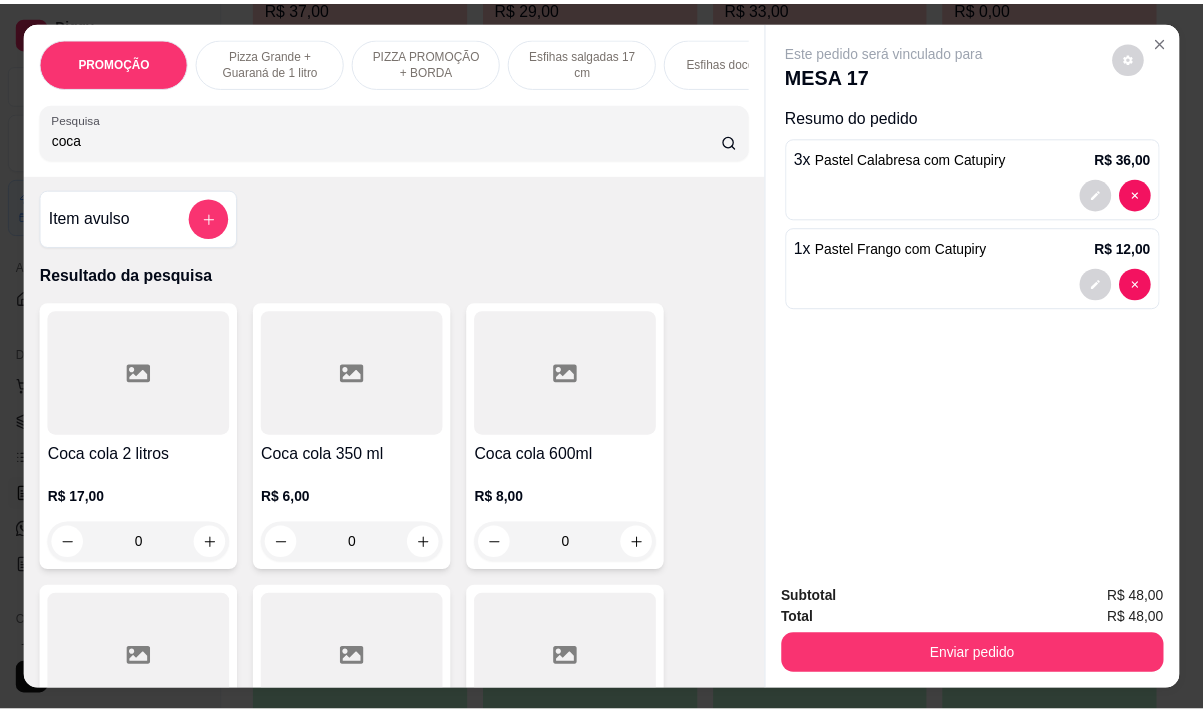 scroll, scrollTop: 0, scrollLeft: 0, axis: both 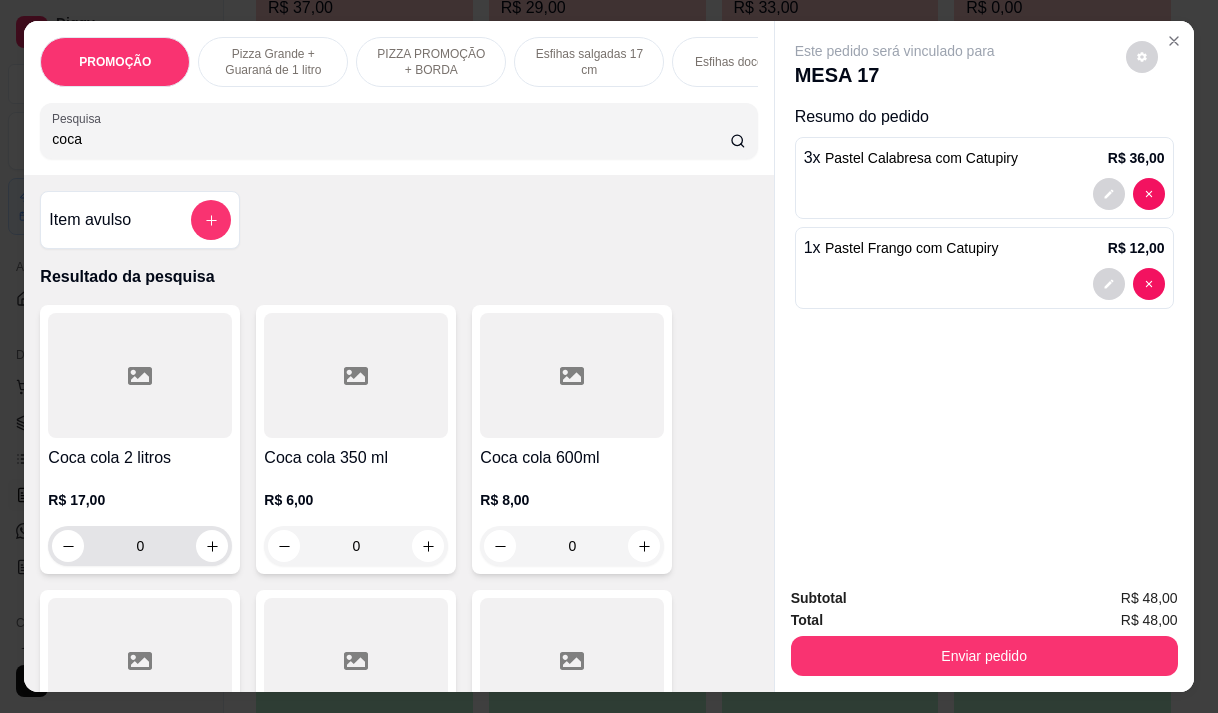 click 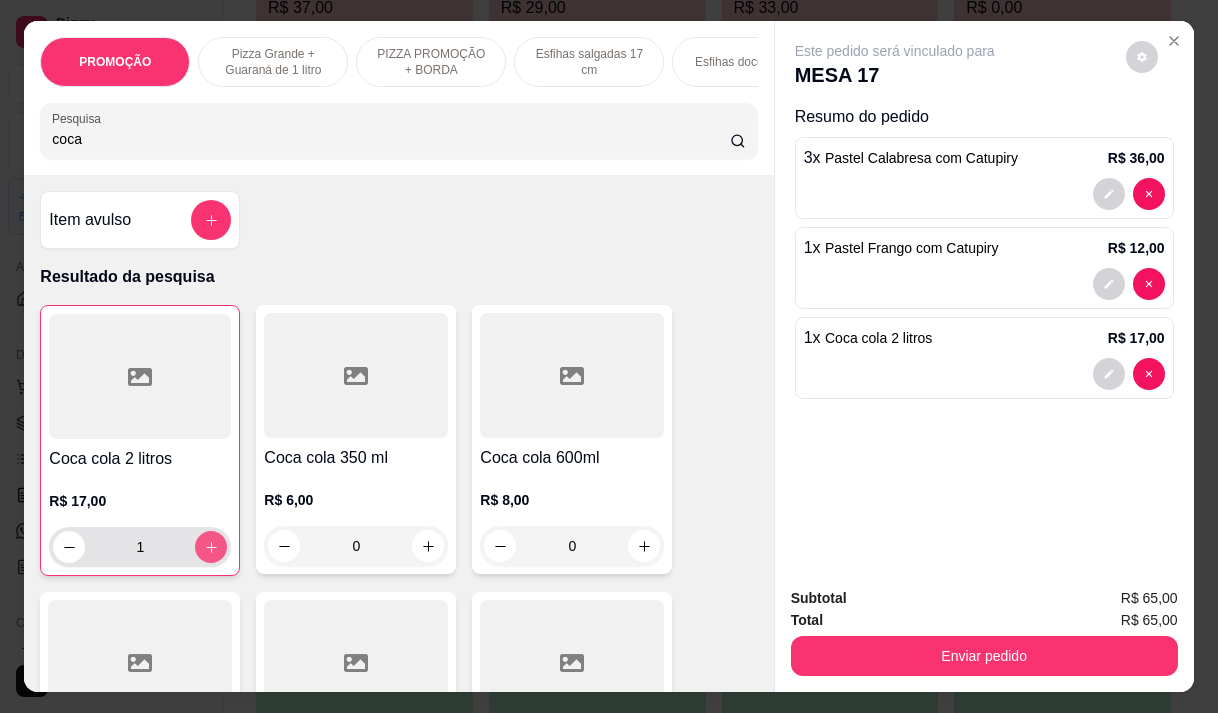 type on "1" 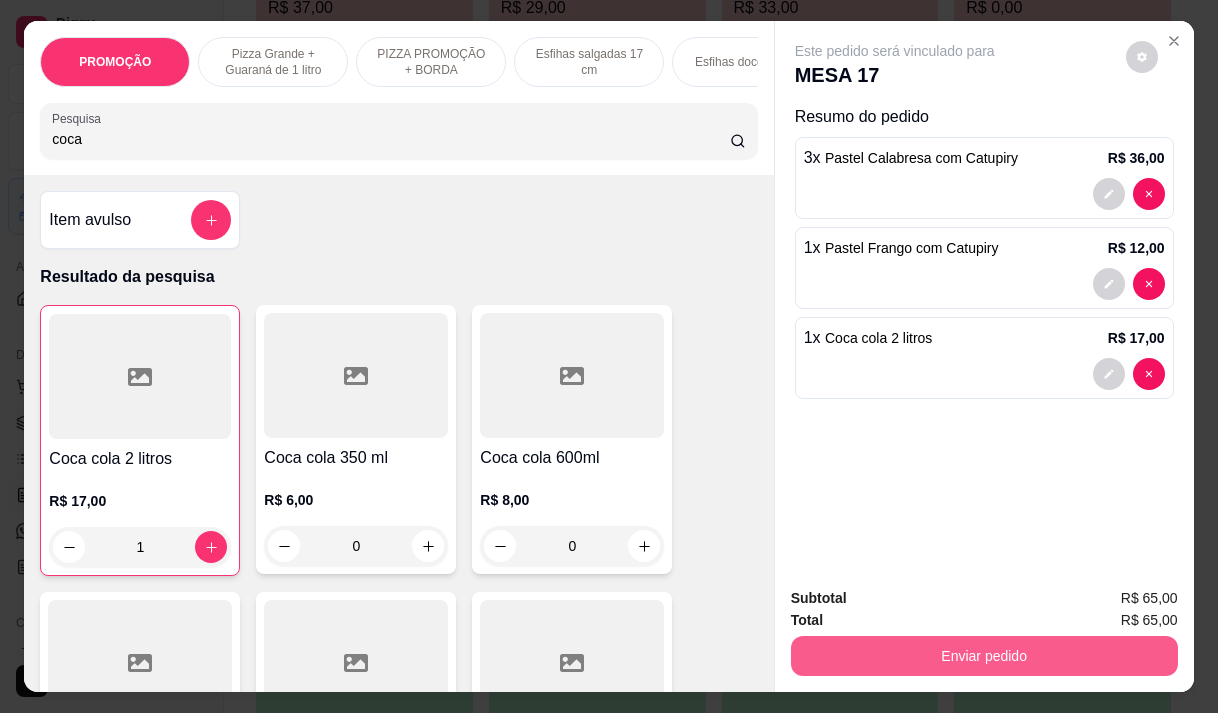 click on "Enviar pedido" at bounding box center (984, 656) 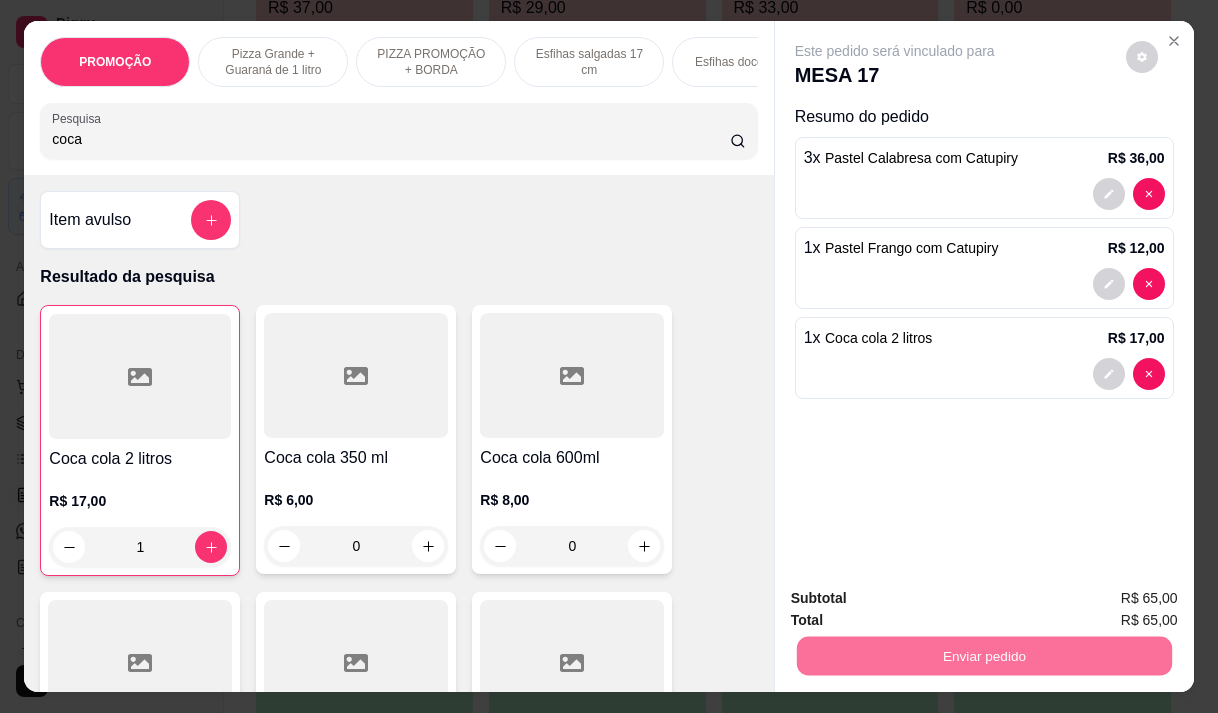 click on "Não registrar e enviar pedido" at bounding box center [918, 598] 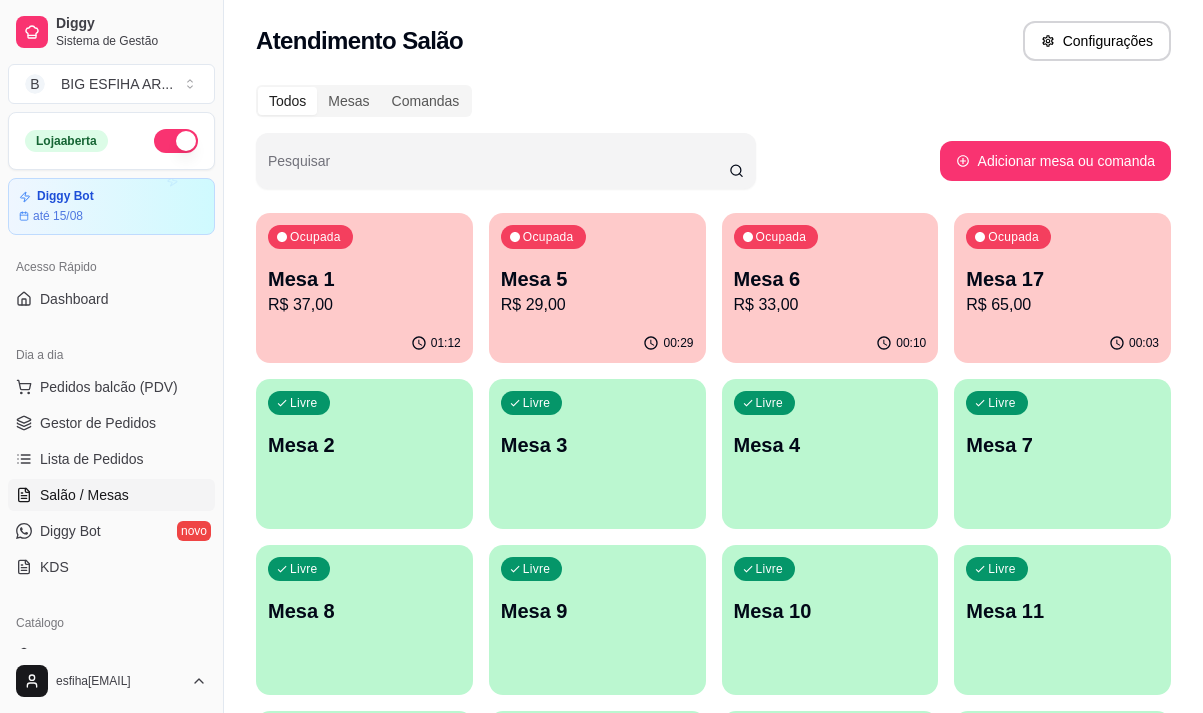 scroll, scrollTop: 0, scrollLeft: 0, axis: both 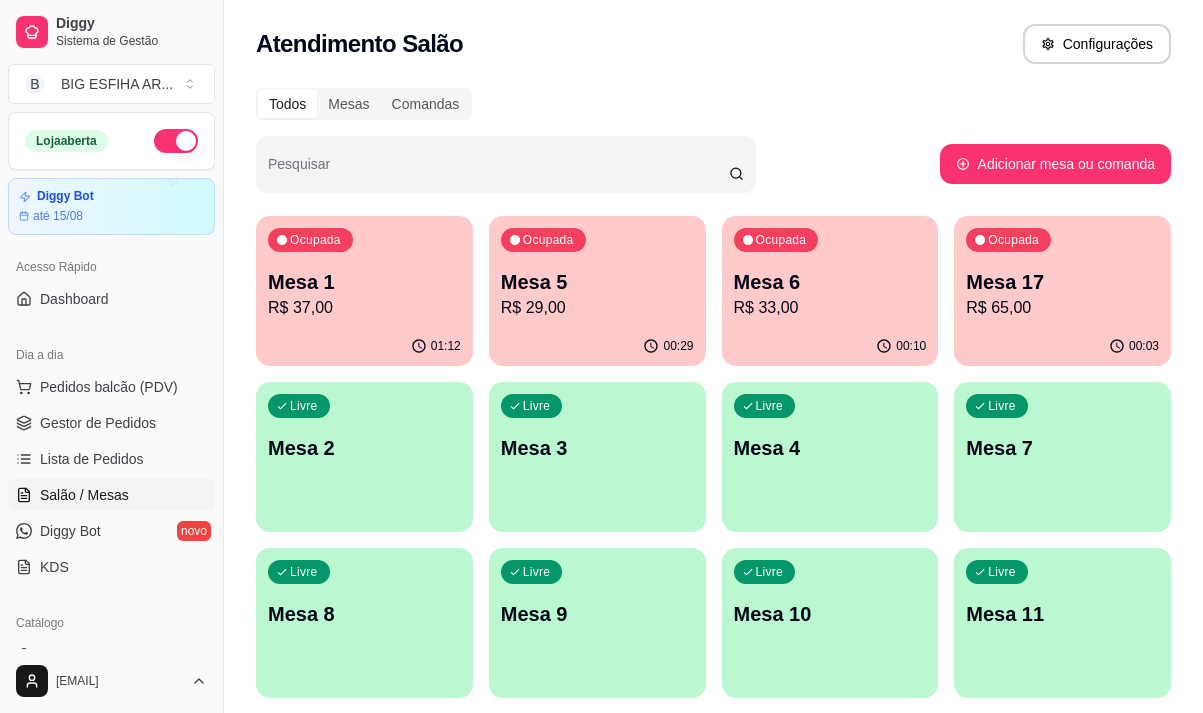 click on "R$ 29,00" at bounding box center (597, 308) 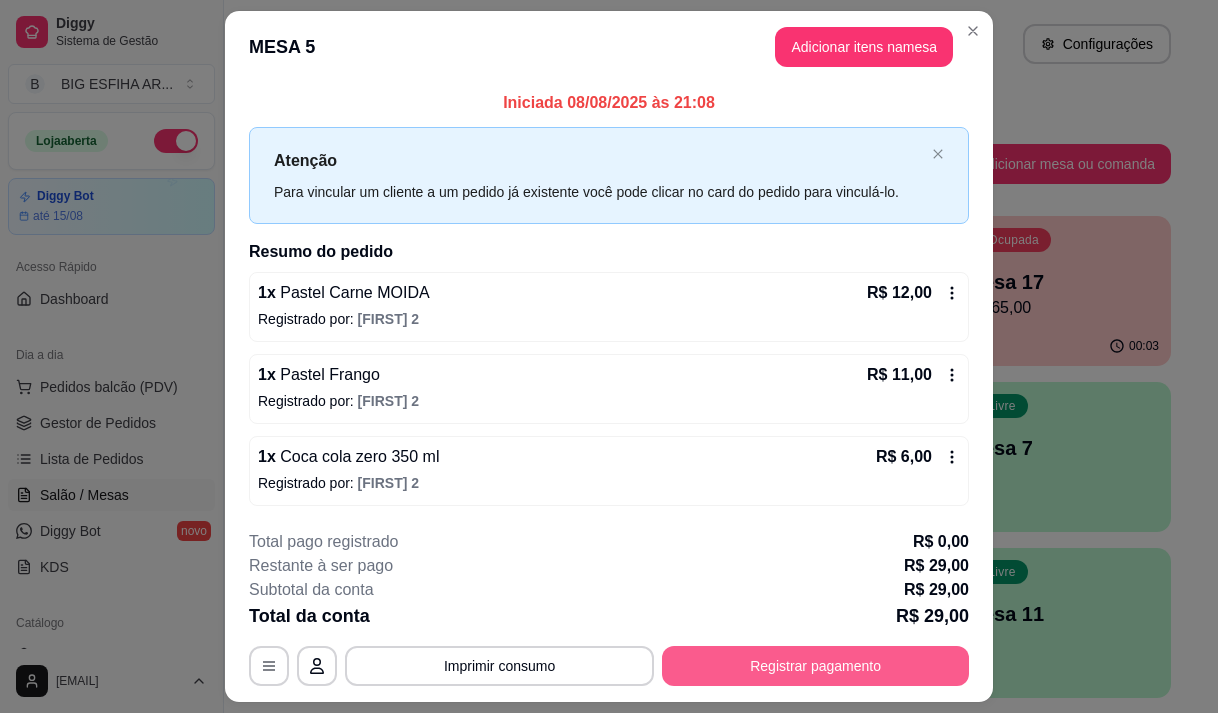 click on "Registrar pagamento" at bounding box center (815, 666) 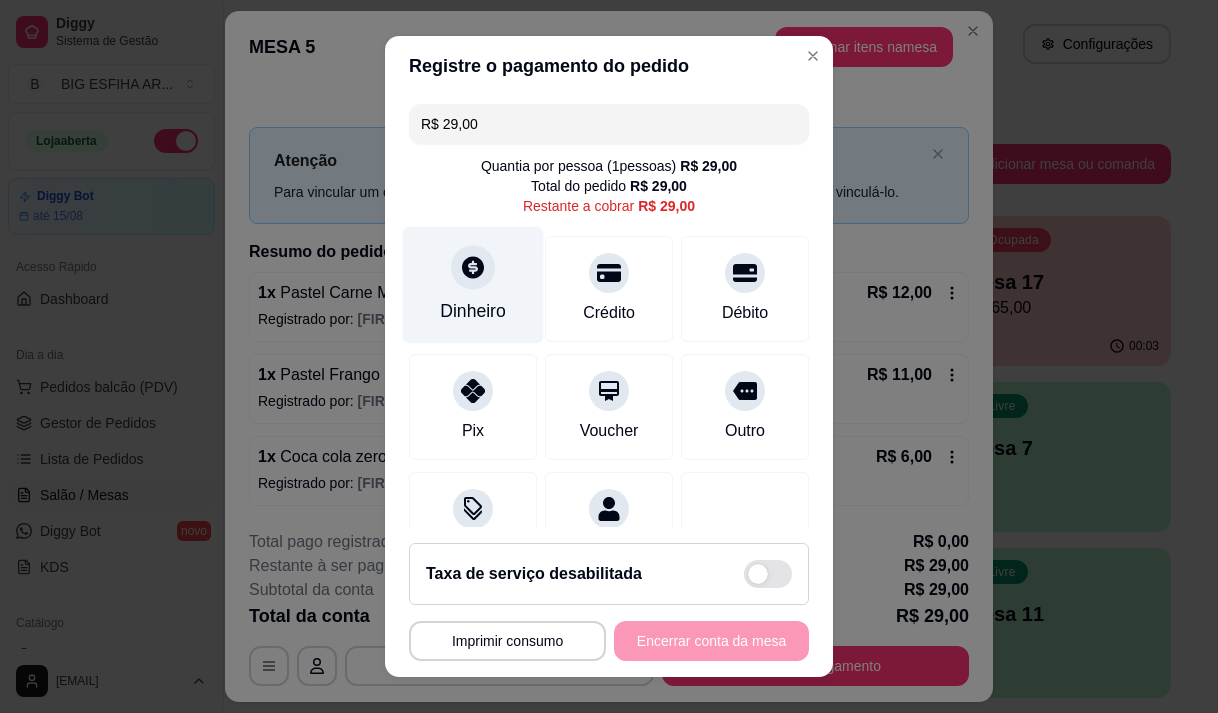 click on "Dinheiro" at bounding box center [473, 284] 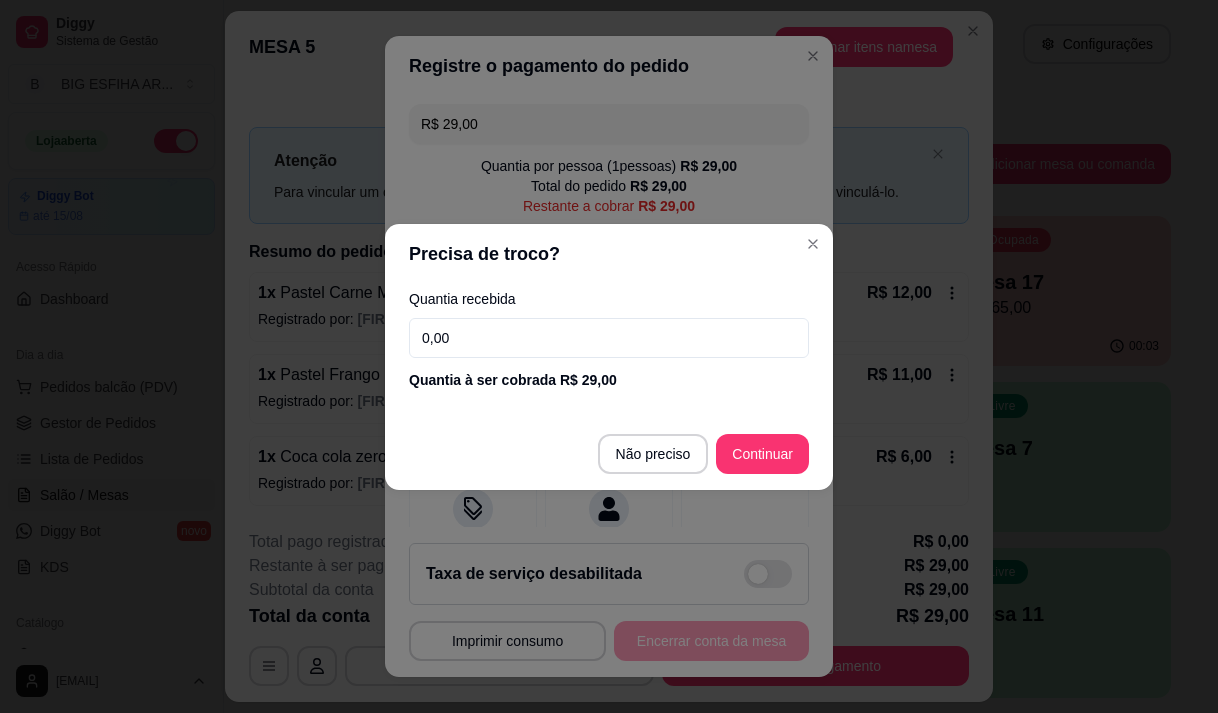 click on "0,00" at bounding box center (609, 338) 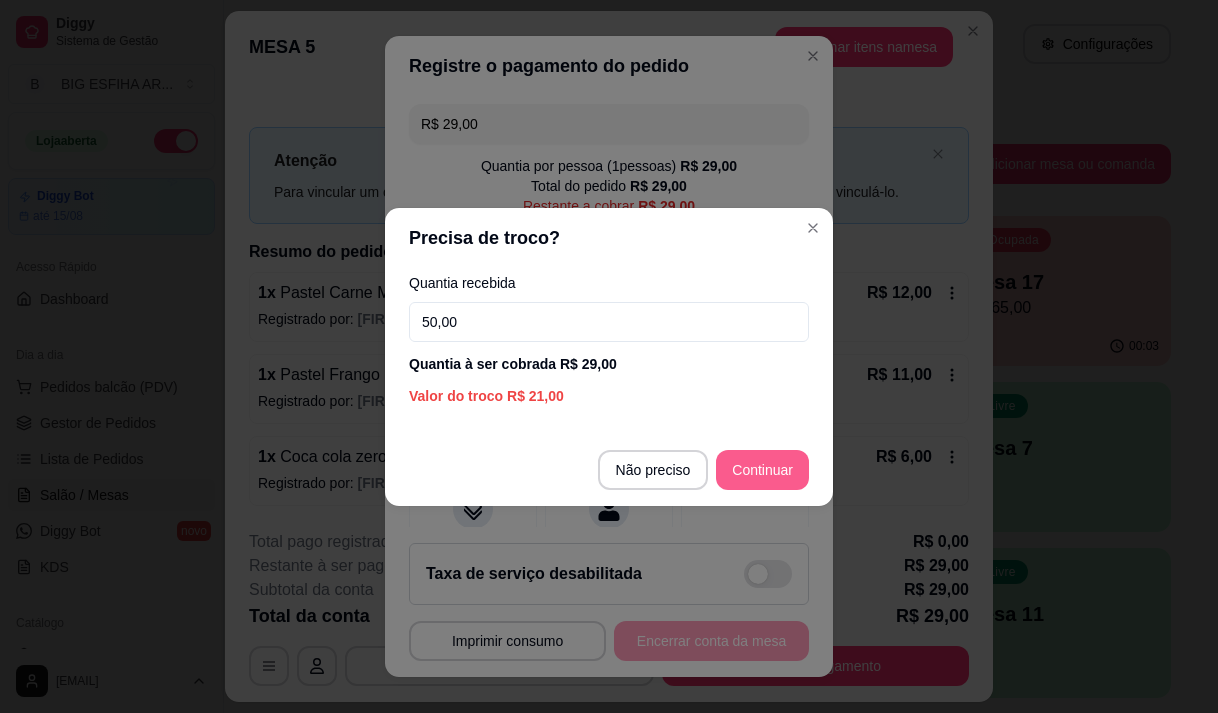 type on "50,00" 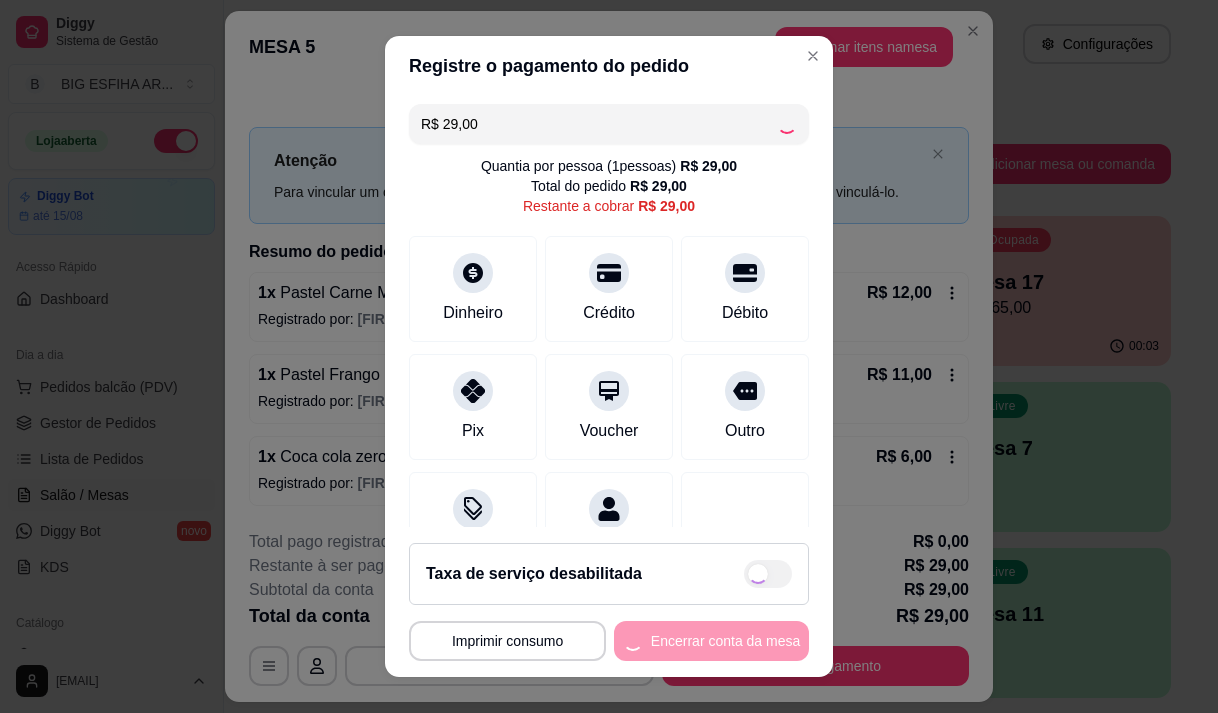 scroll, scrollTop: 82, scrollLeft: 0, axis: vertical 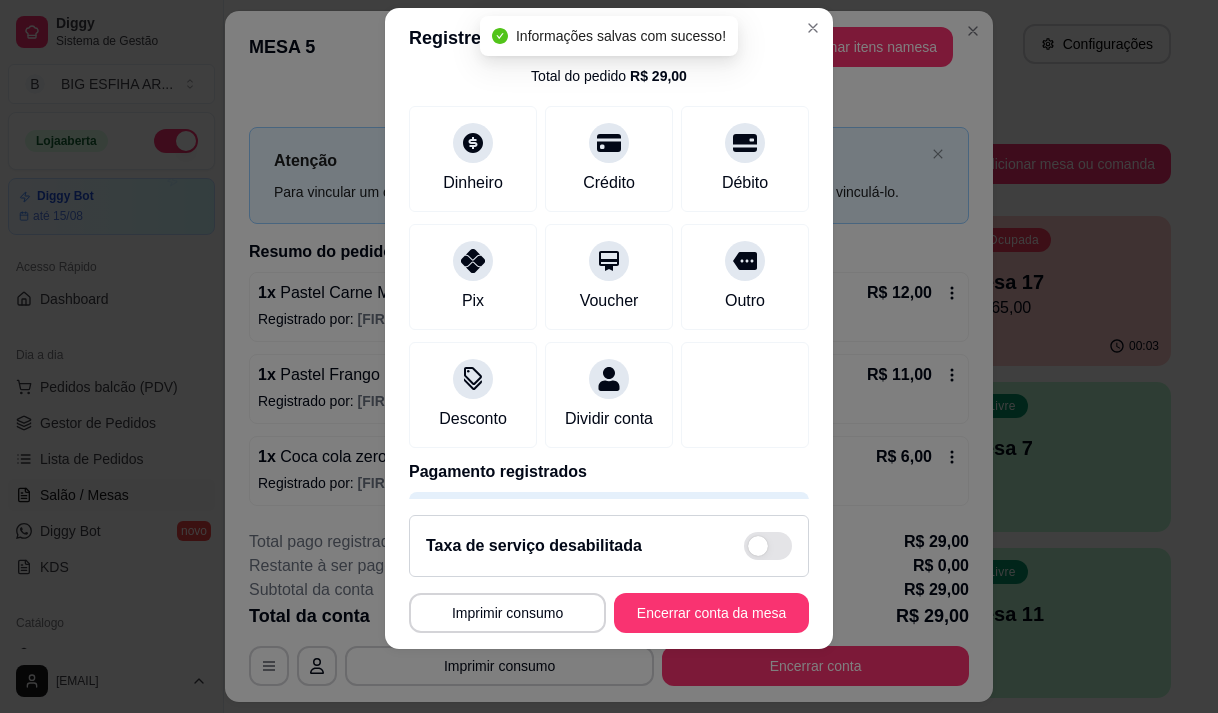 type on "R$ 0,00" 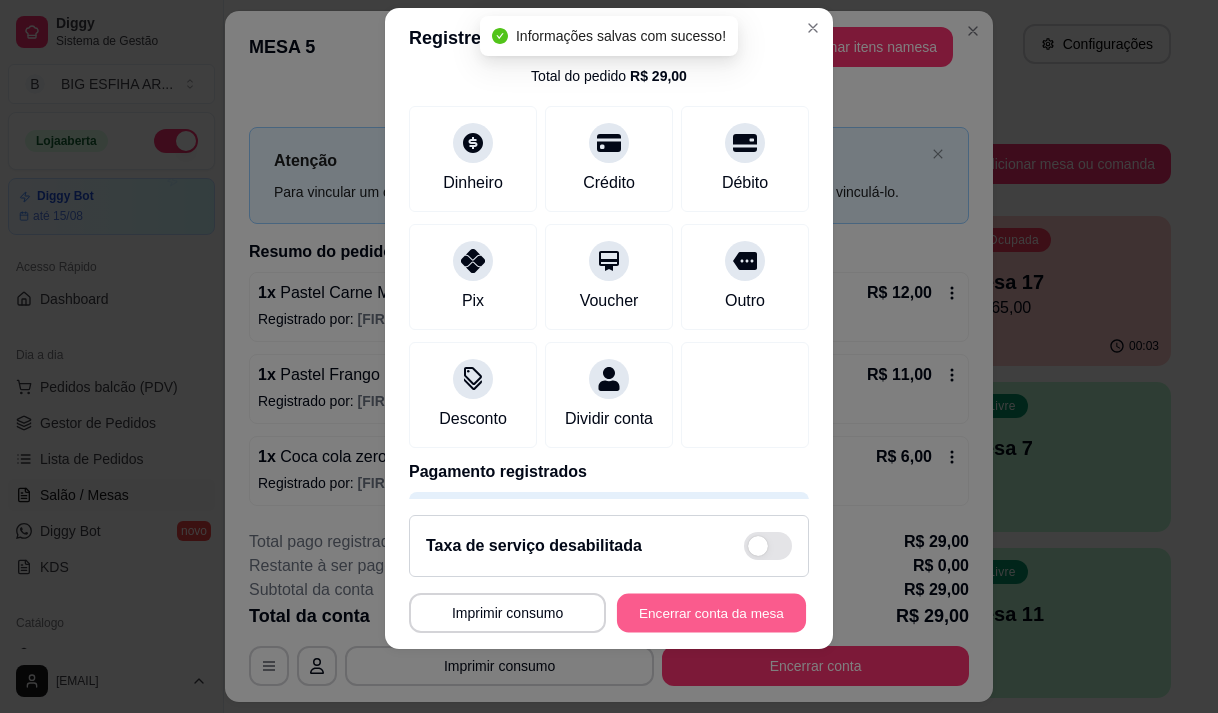 click on "Encerrar conta da mesa" at bounding box center (711, 613) 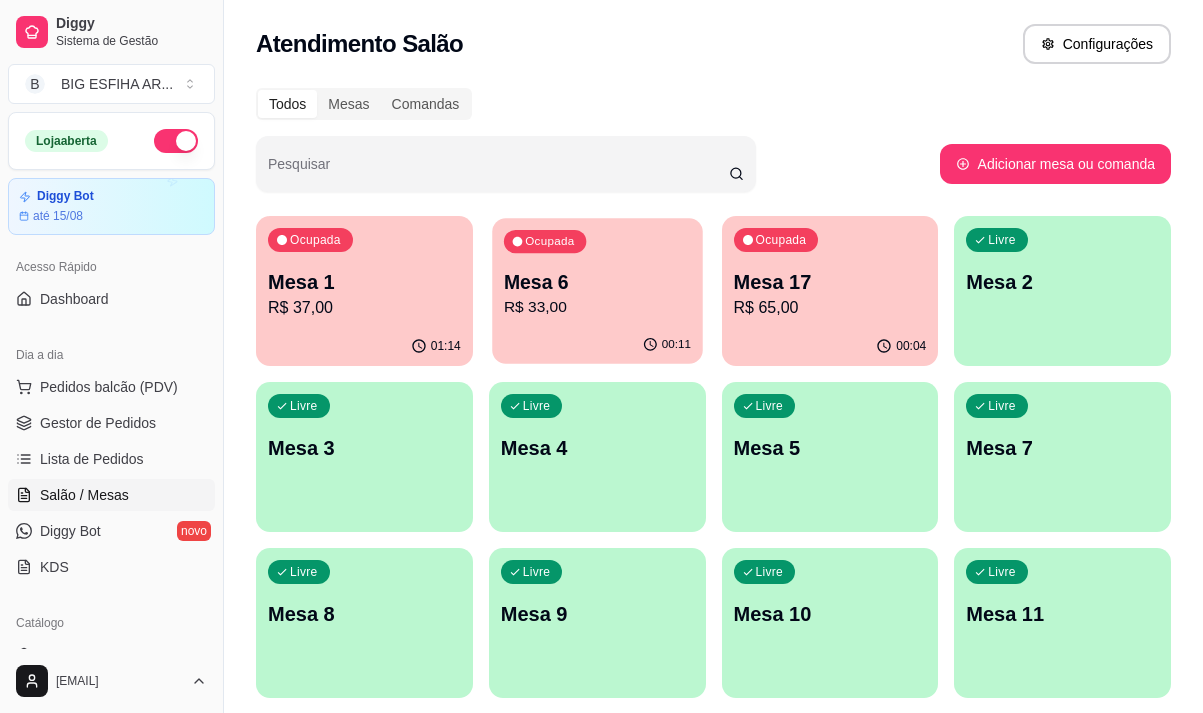 click on "00:11" at bounding box center (597, 345) 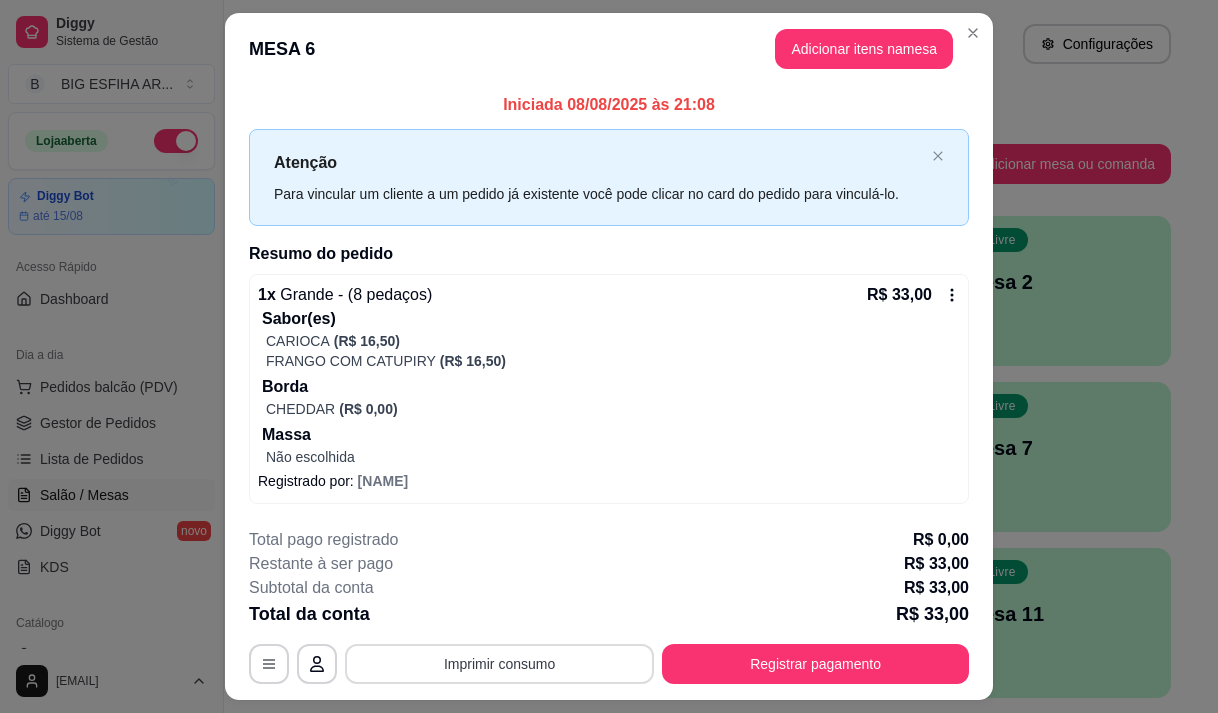 click on "Imprimir consumo" at bounding box center [499, 664] 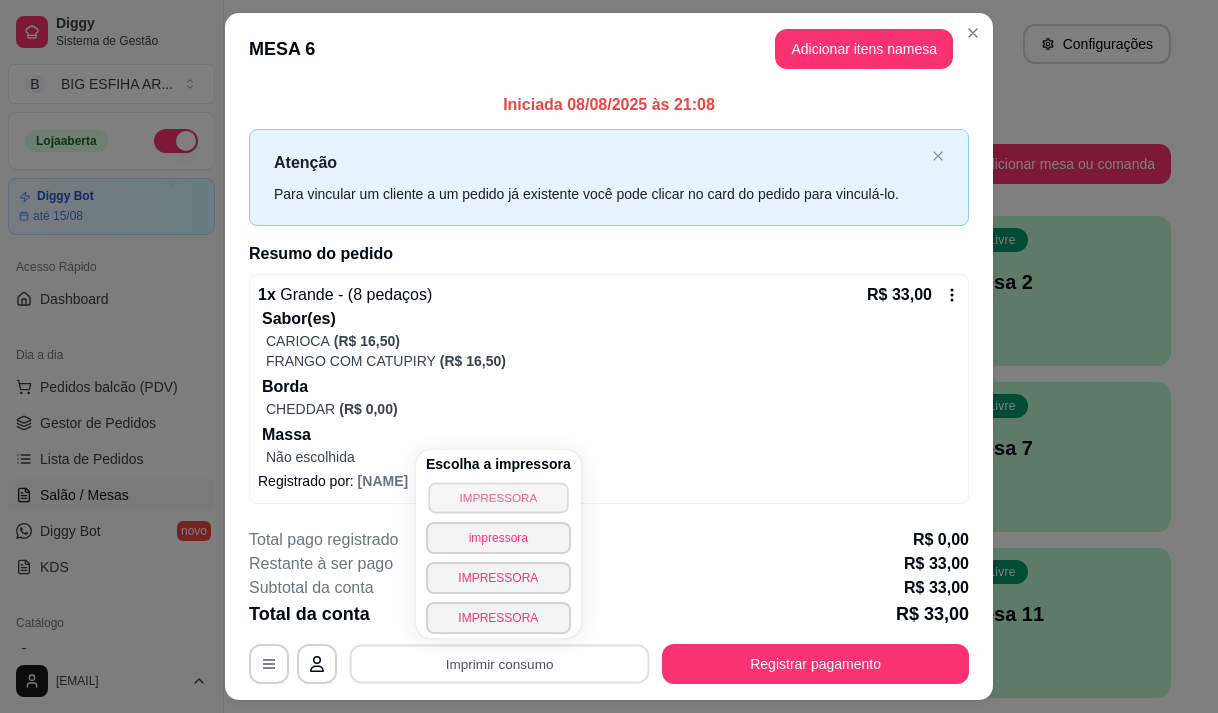 click on "IMPRESSORA" at bounding box center (498, 497) 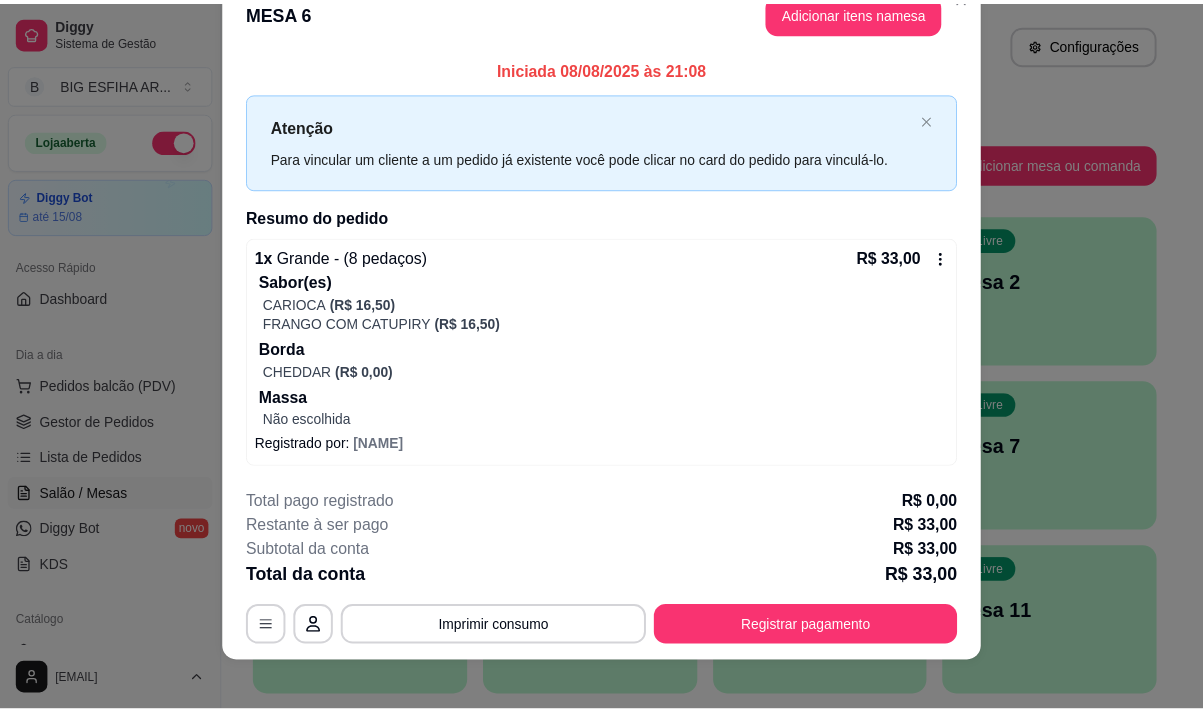 scroll, scrollTop: 51, scrollLeft: 0, axis: vertical 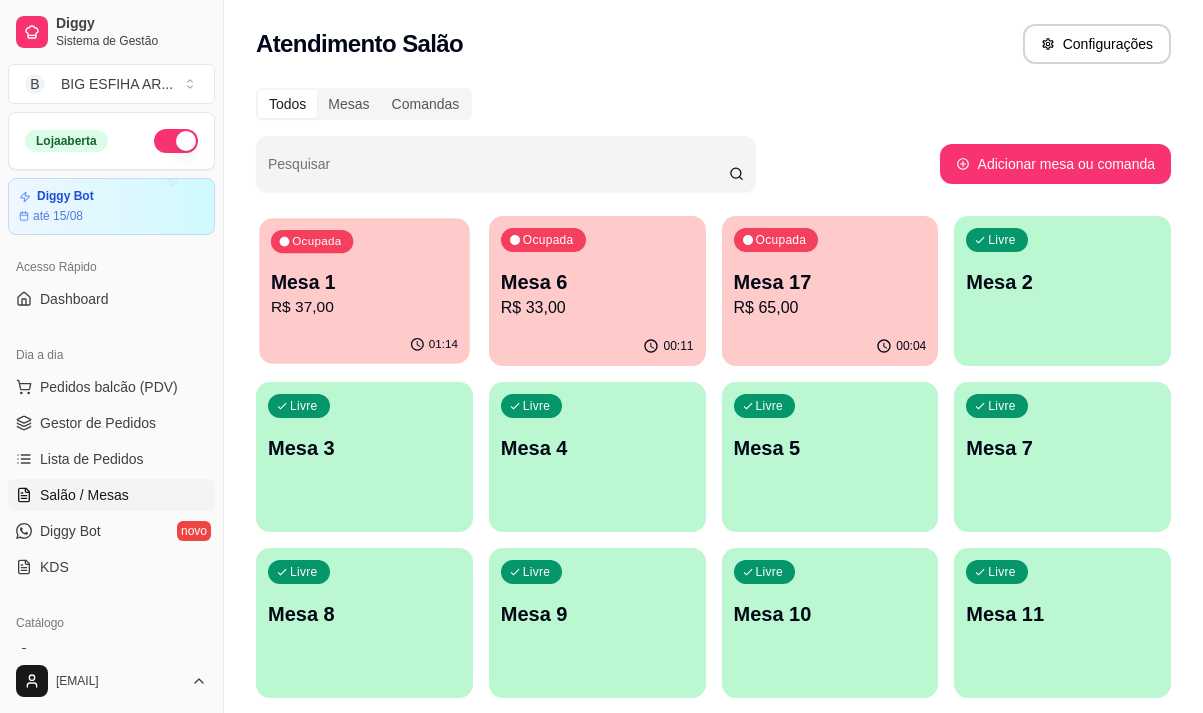 click on "R$ 37,00" at bounding box center [364, 307] 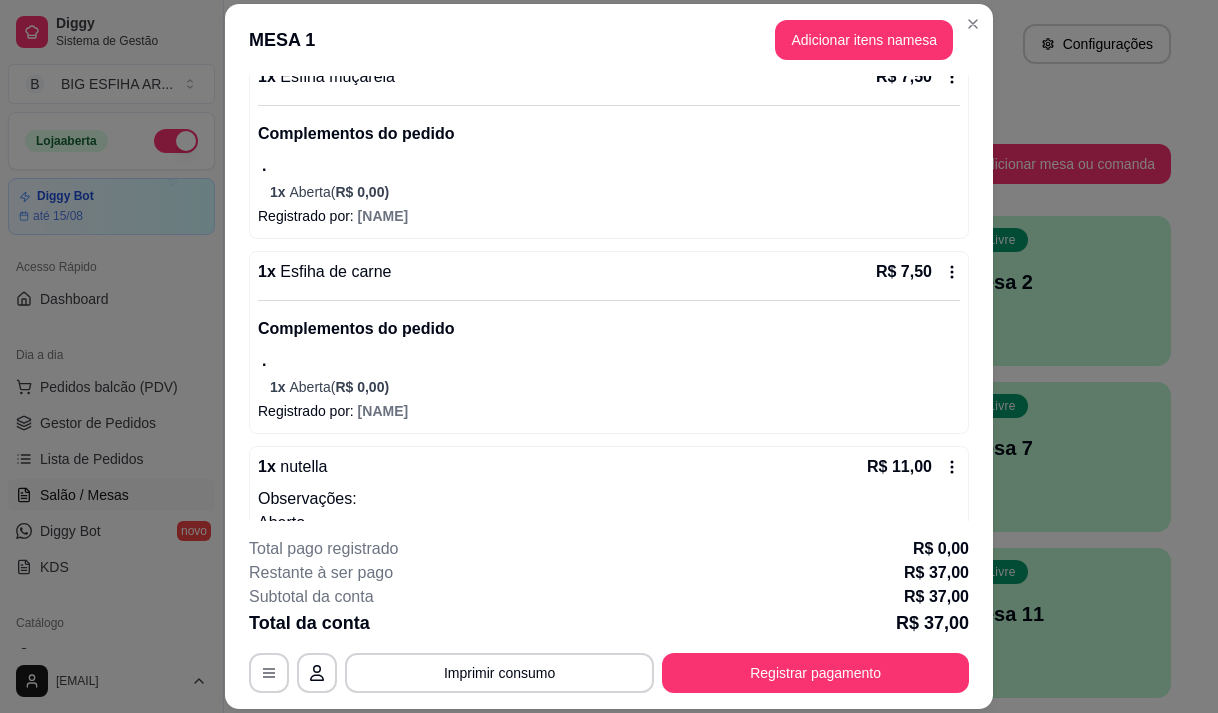 scroll, scrollTop: 349, scrollLeft: 0, axis: vertical 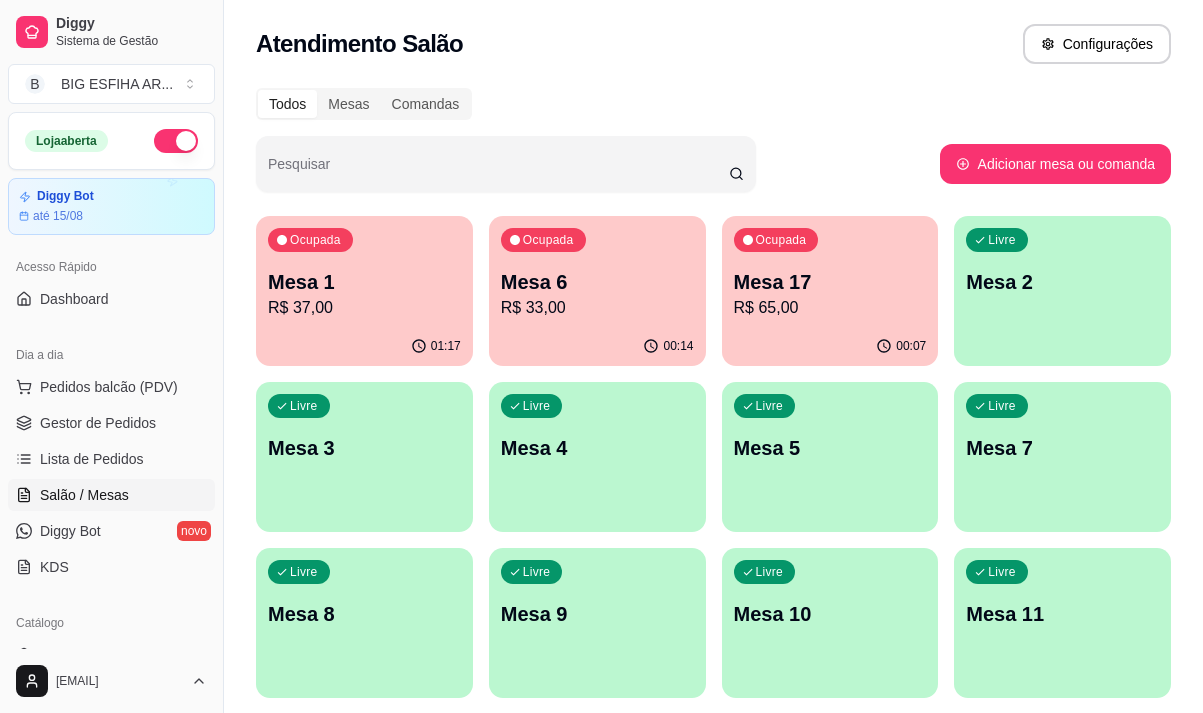 click on "Mesa 6" at bounding box center (597, 282) 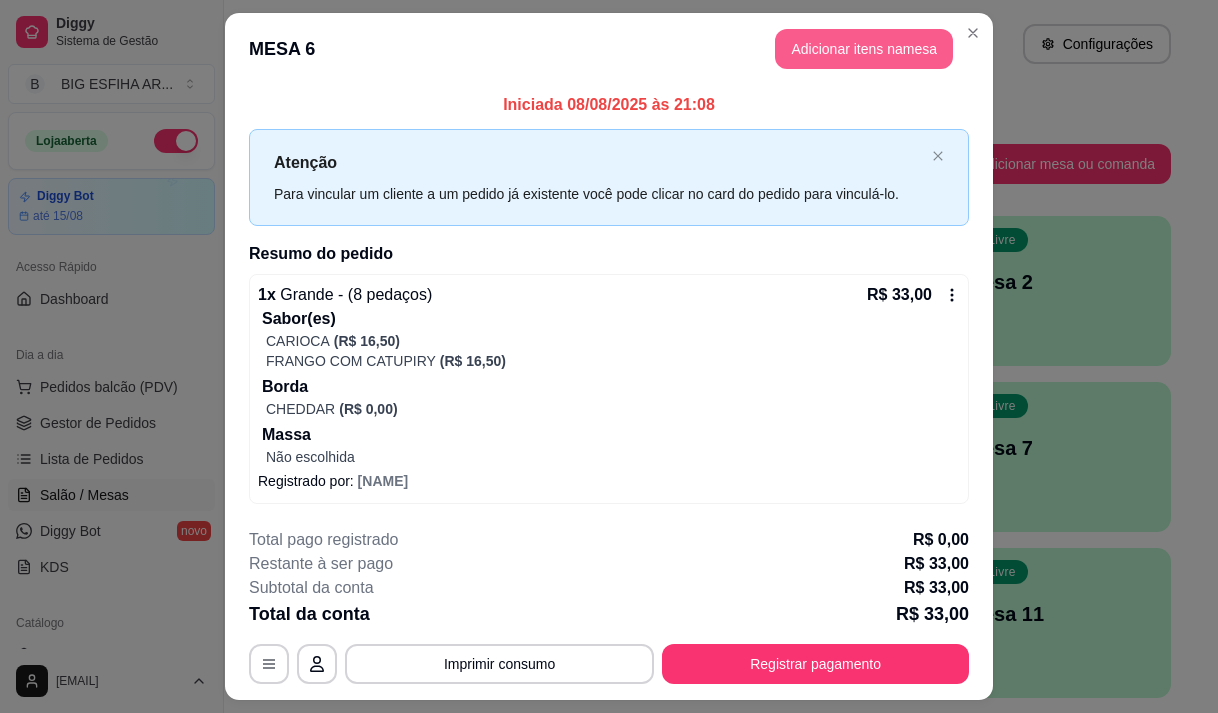 click on "Adicionar itens na  mesa" at bounding box center [864, 49] 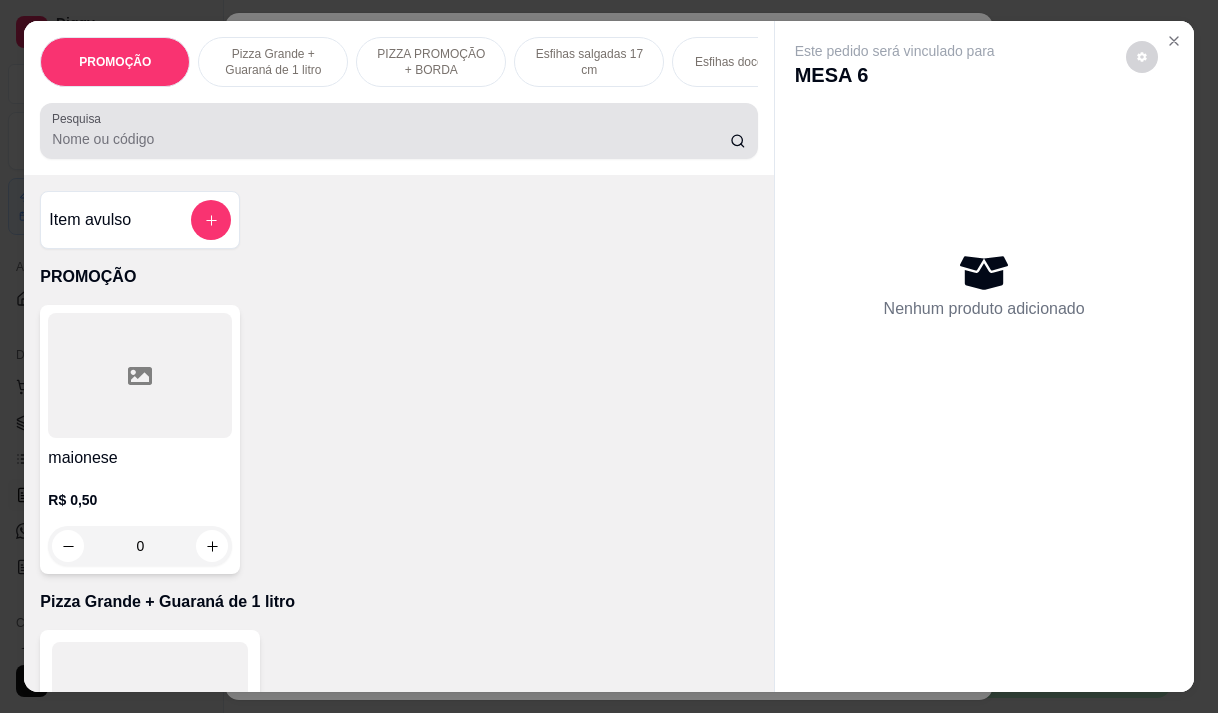 click on "Pesquisa" at bounding box center [391, 139] 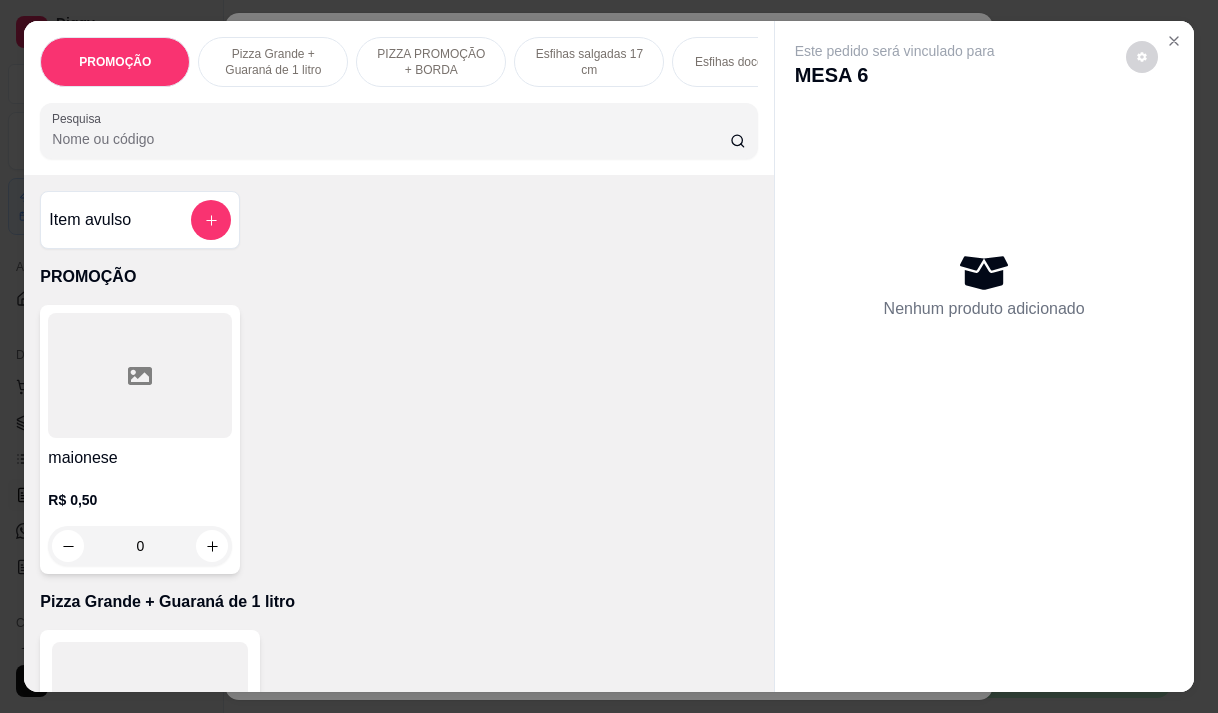 type on "x" 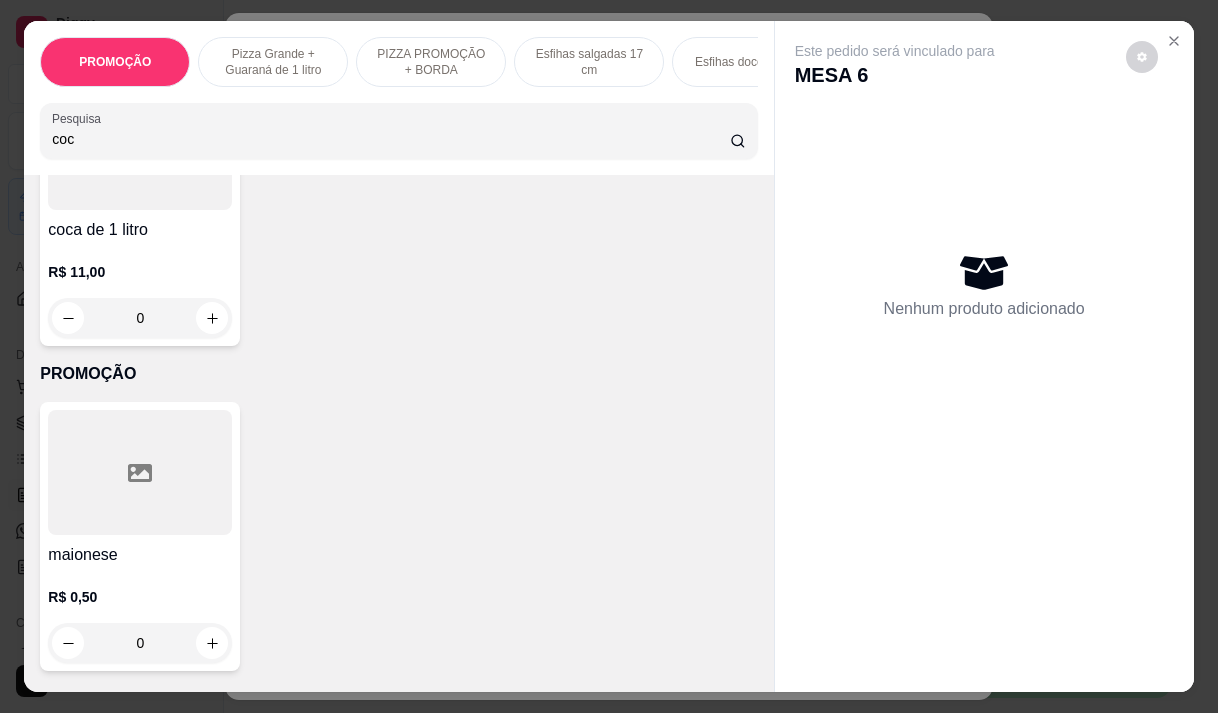 scroll, scrollTop: 800, scrollLeft: 0, axis: vertical 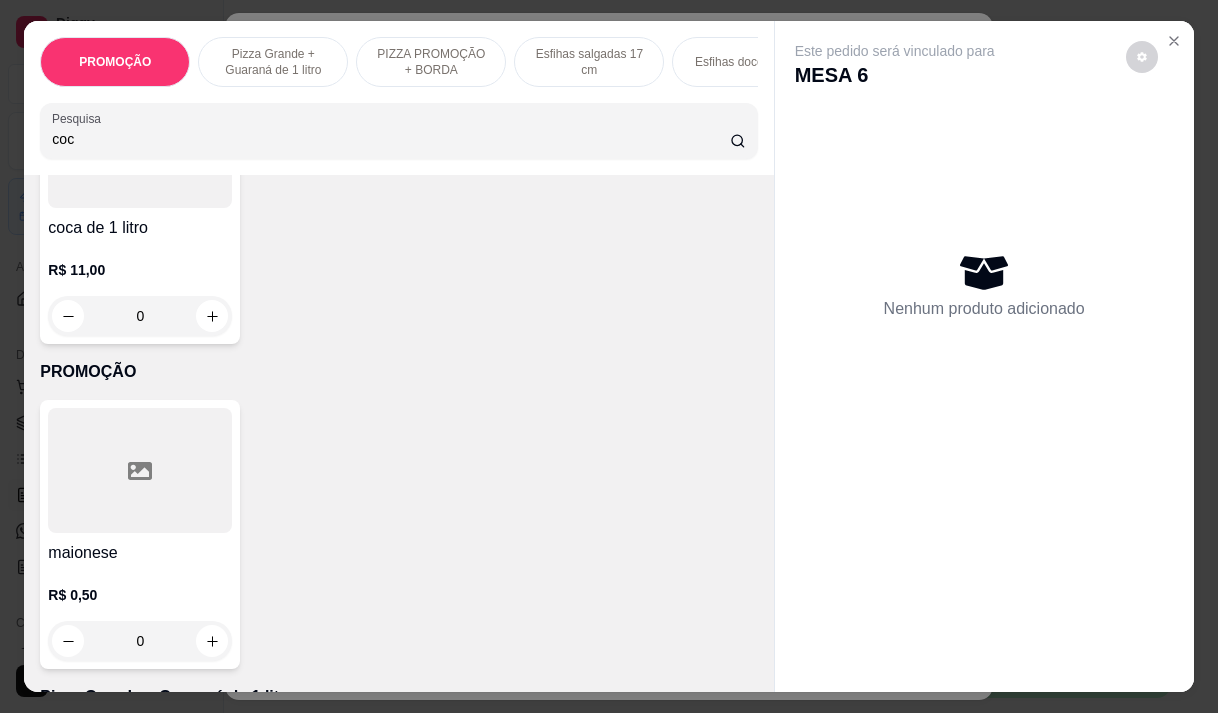 type on "coc" 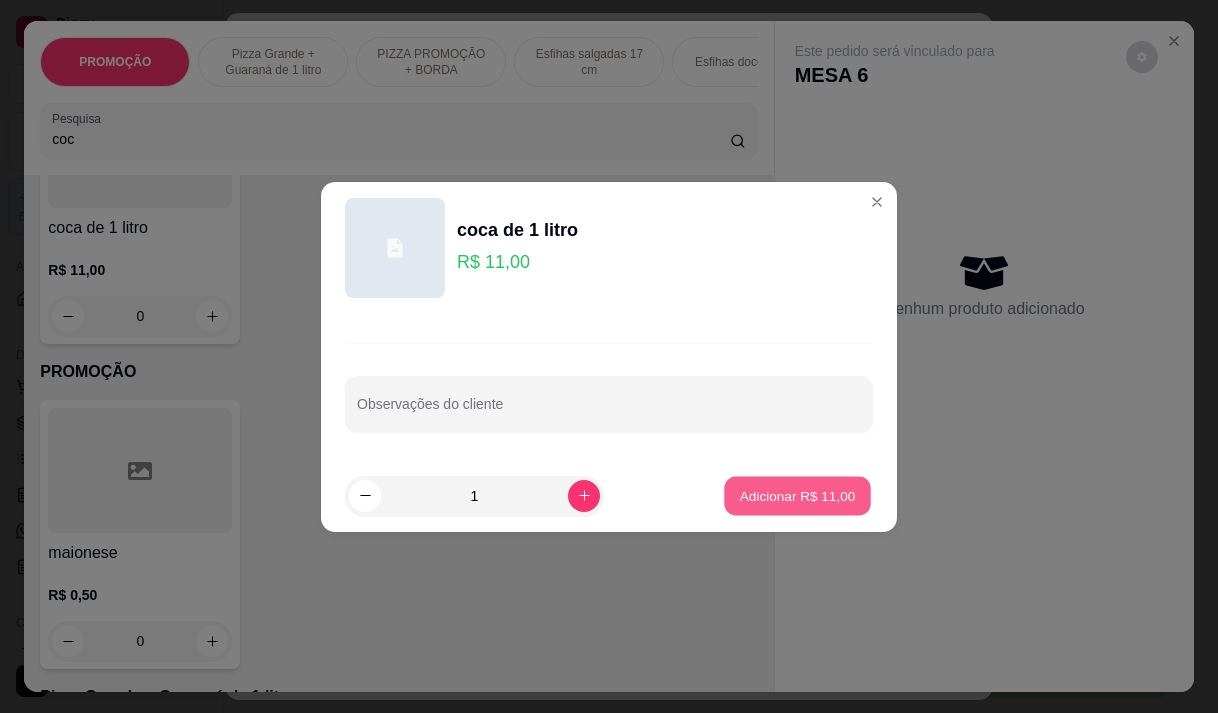 click on "Adicionar   R$ 11,00" at bounding box center (798, 495) 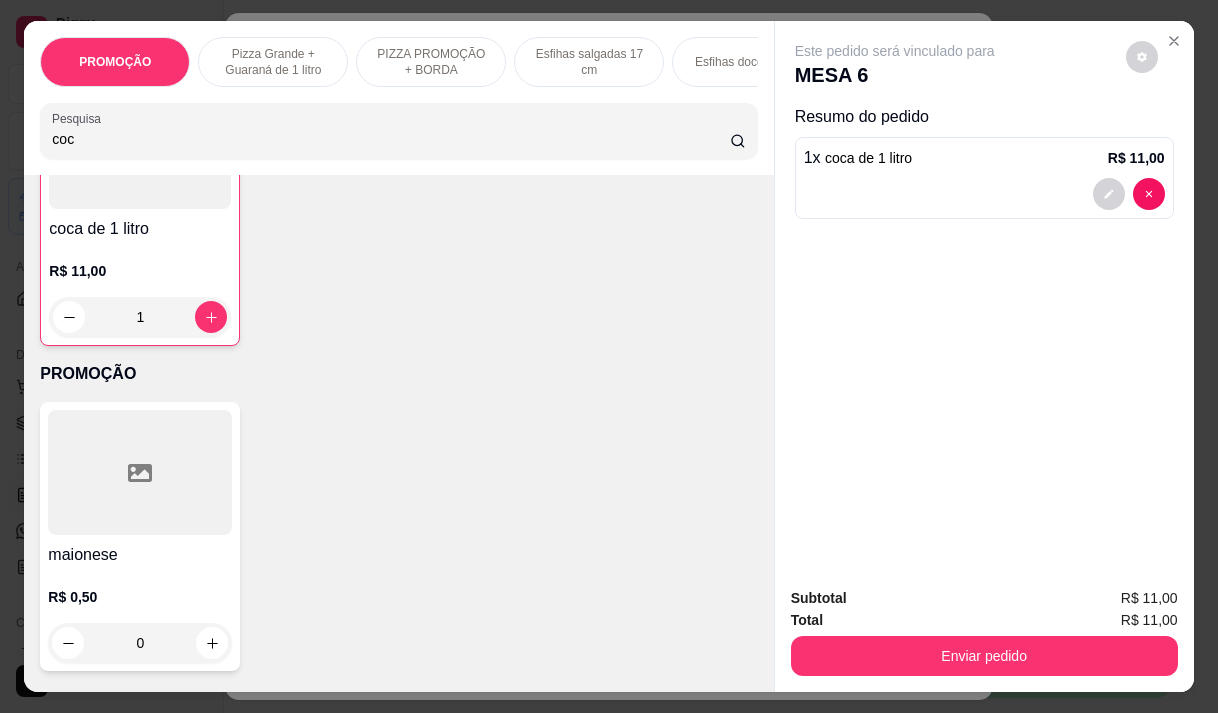 scroll, scrollTop: 801, scrollLeft: 0, axis: vertical 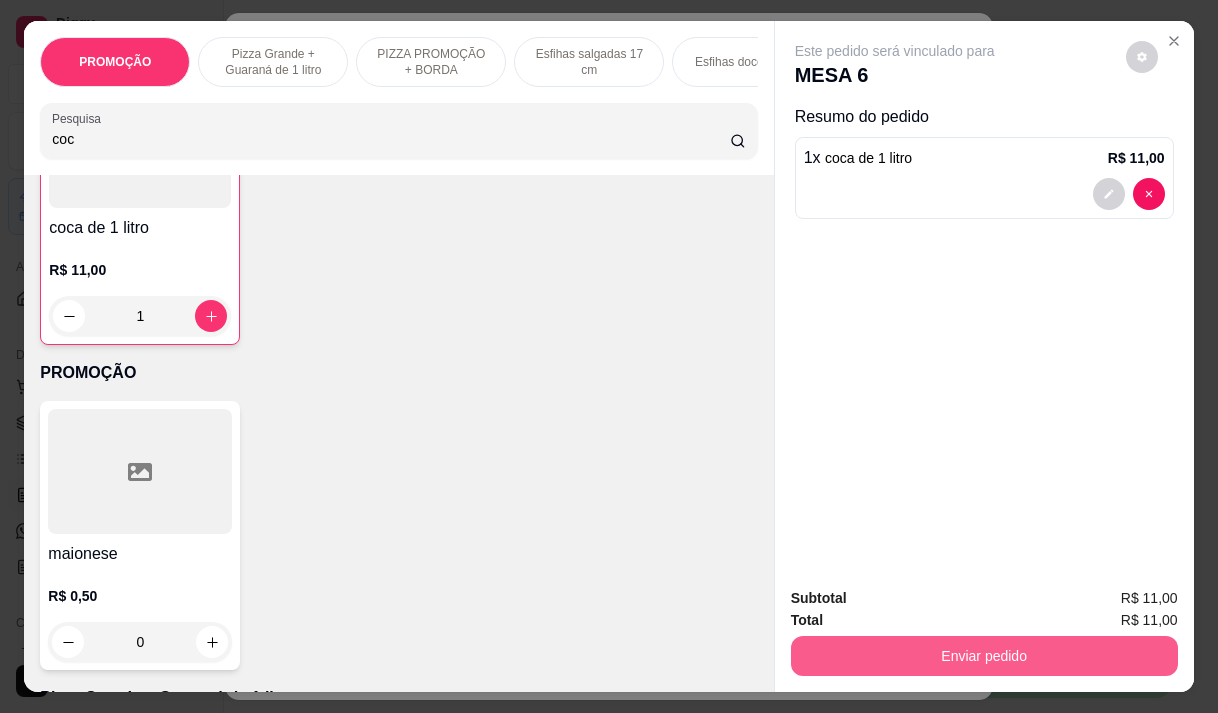 click on "Enviar pedido" at bounding box center (984, 656) 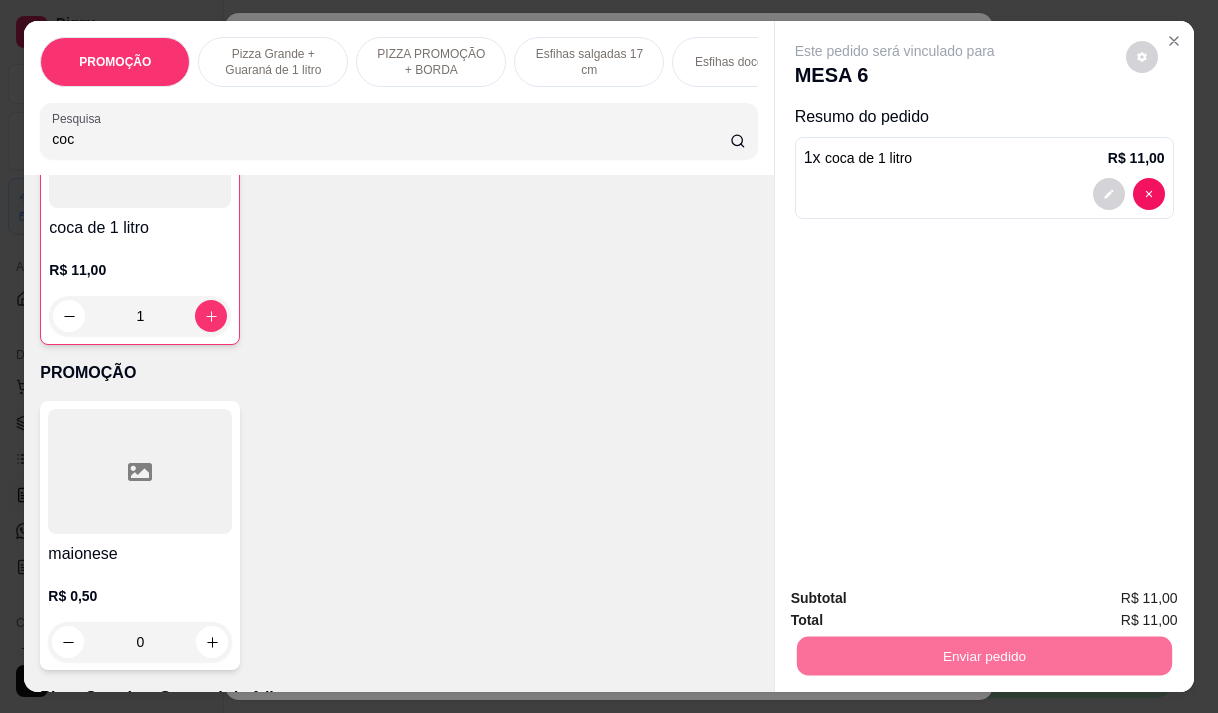 click on "Não registrar e enviar pedido" at bounding box center (918, 598) 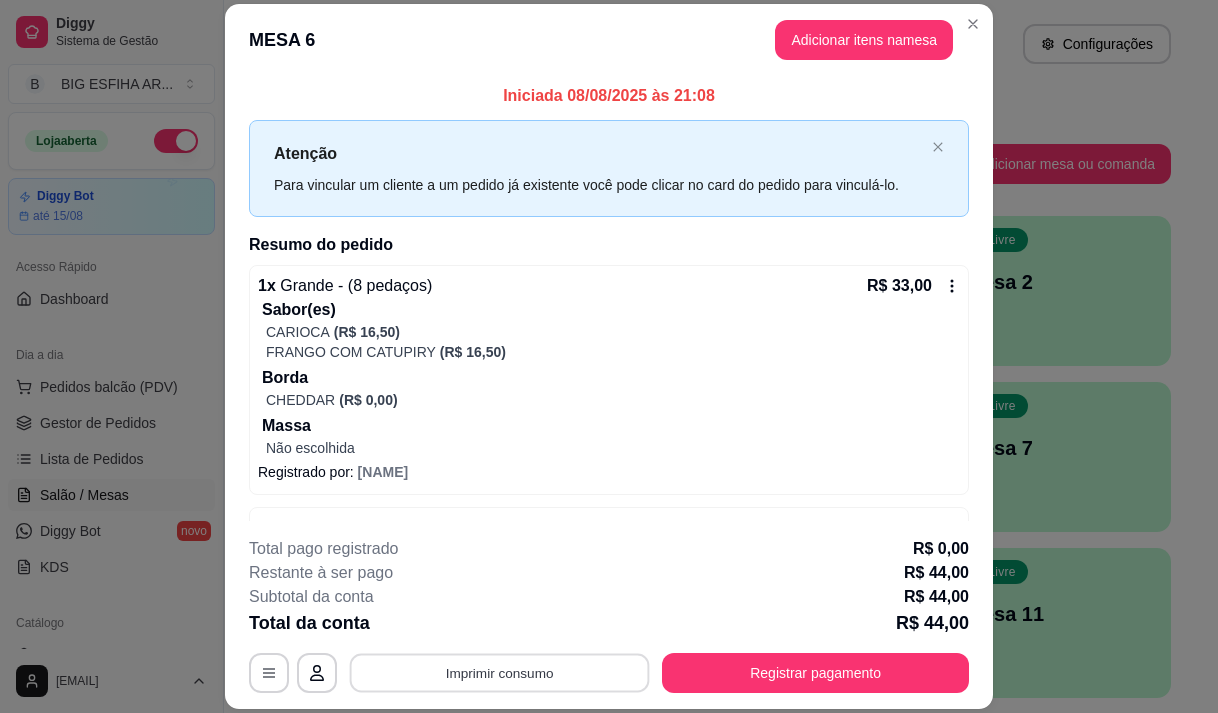 click on "Imprimir consumo" at bounding box center (500, 673) 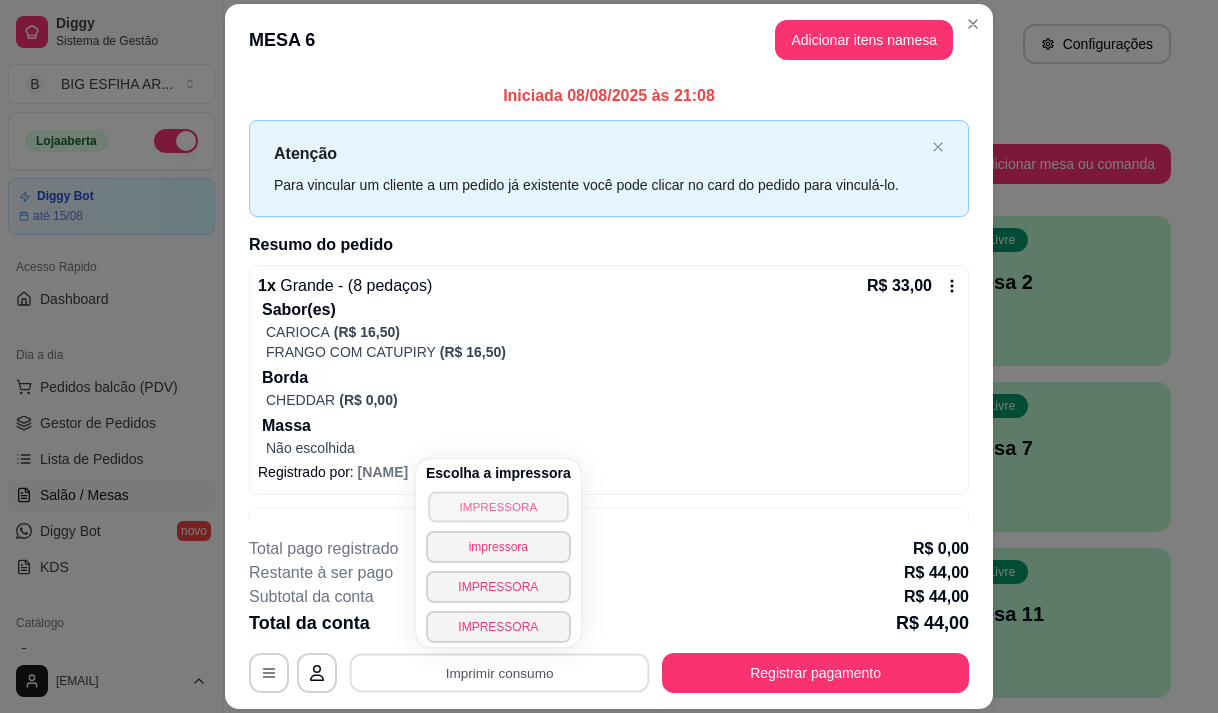click on "IMPRESSORA" at bounding box center [498, 506] 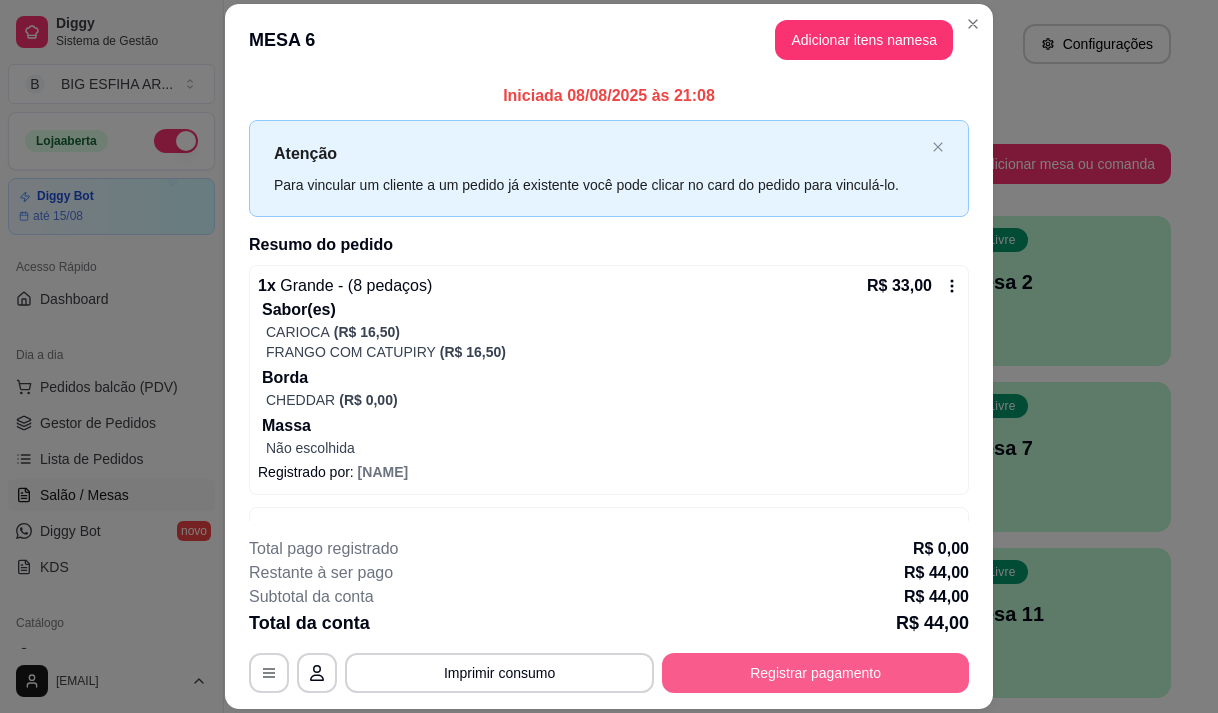 click on "Registrar pagamento" at bounding box center [815, 673] 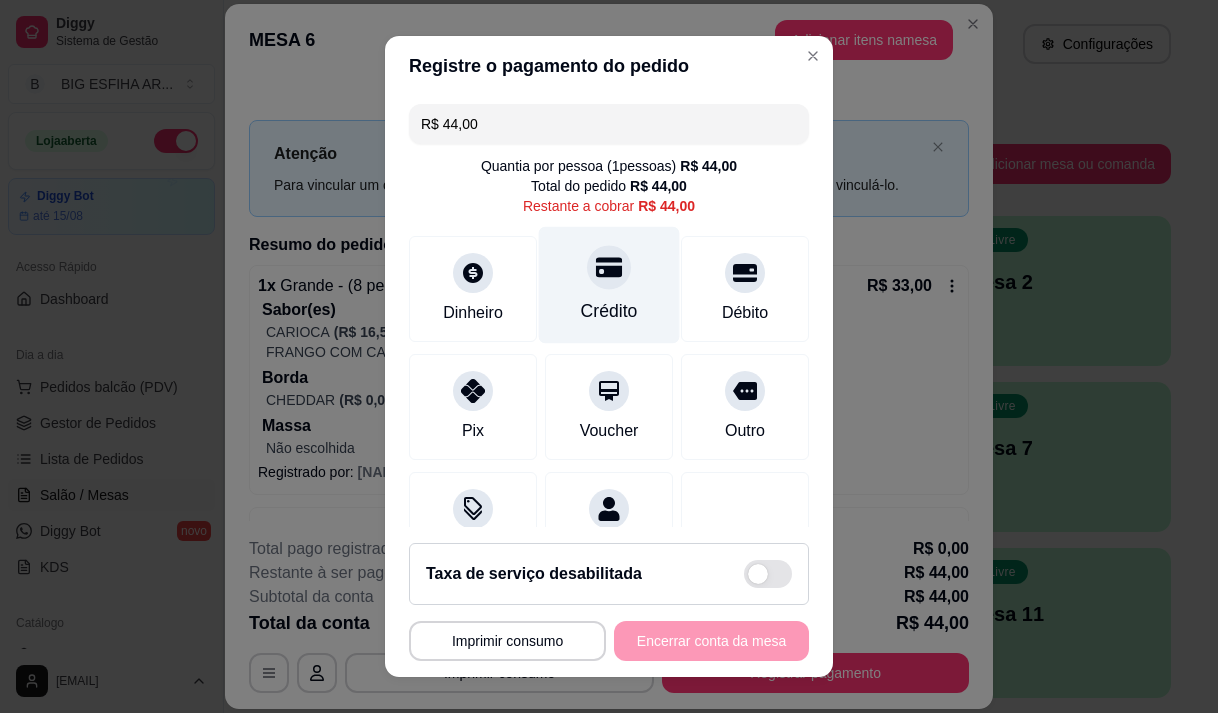 click at bounding box center [609, 267] 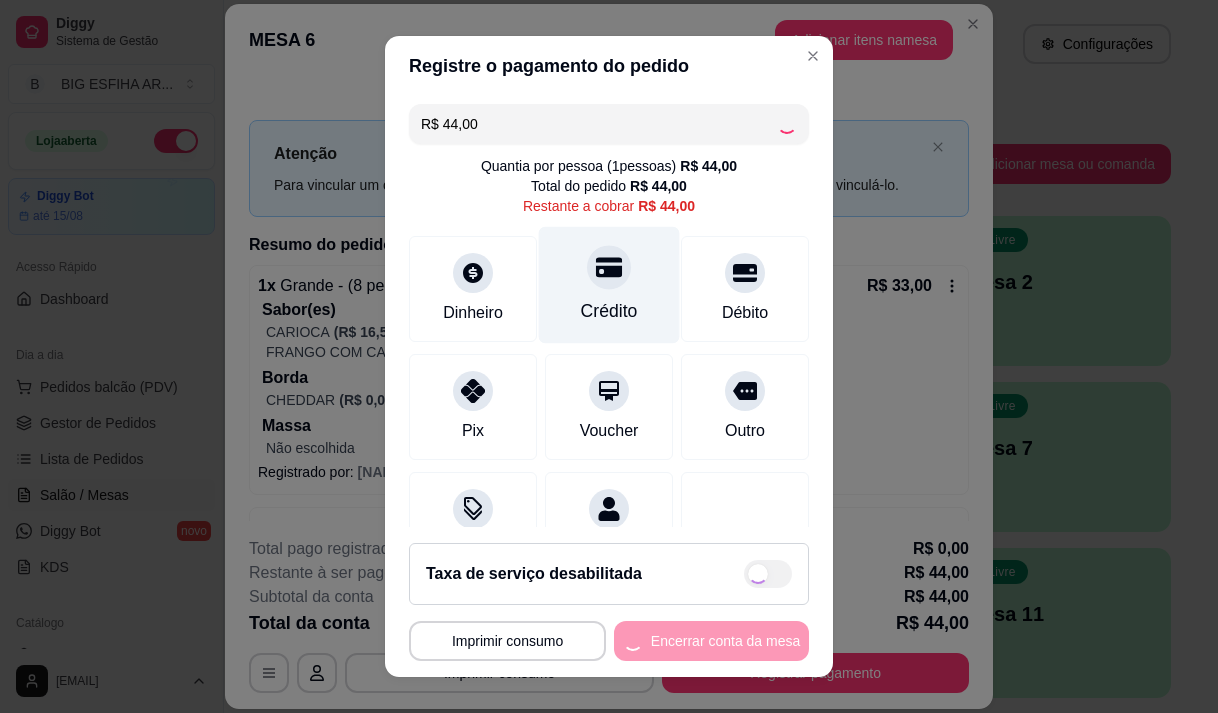 type on "R$ 0,00" 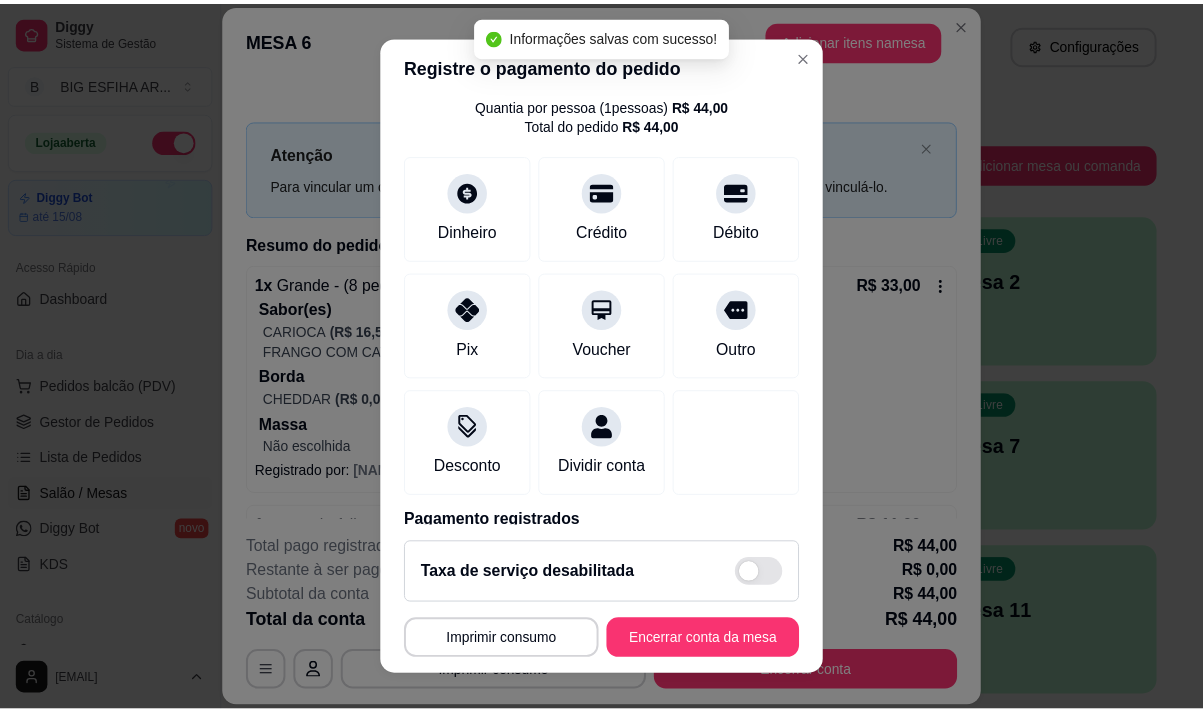 scroll, scrollTop: 166, scrollLeft: 0, axis: vertical 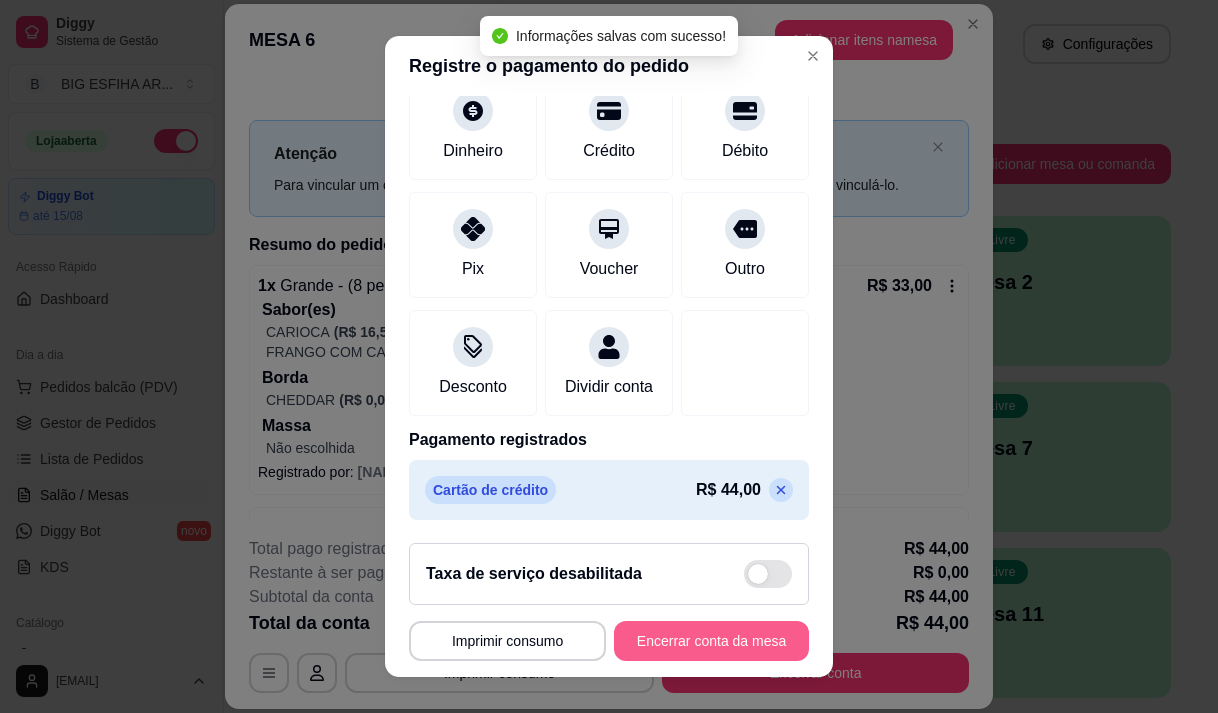 click on "Encerrar conta da mesa" at bounding box center (711, 641) 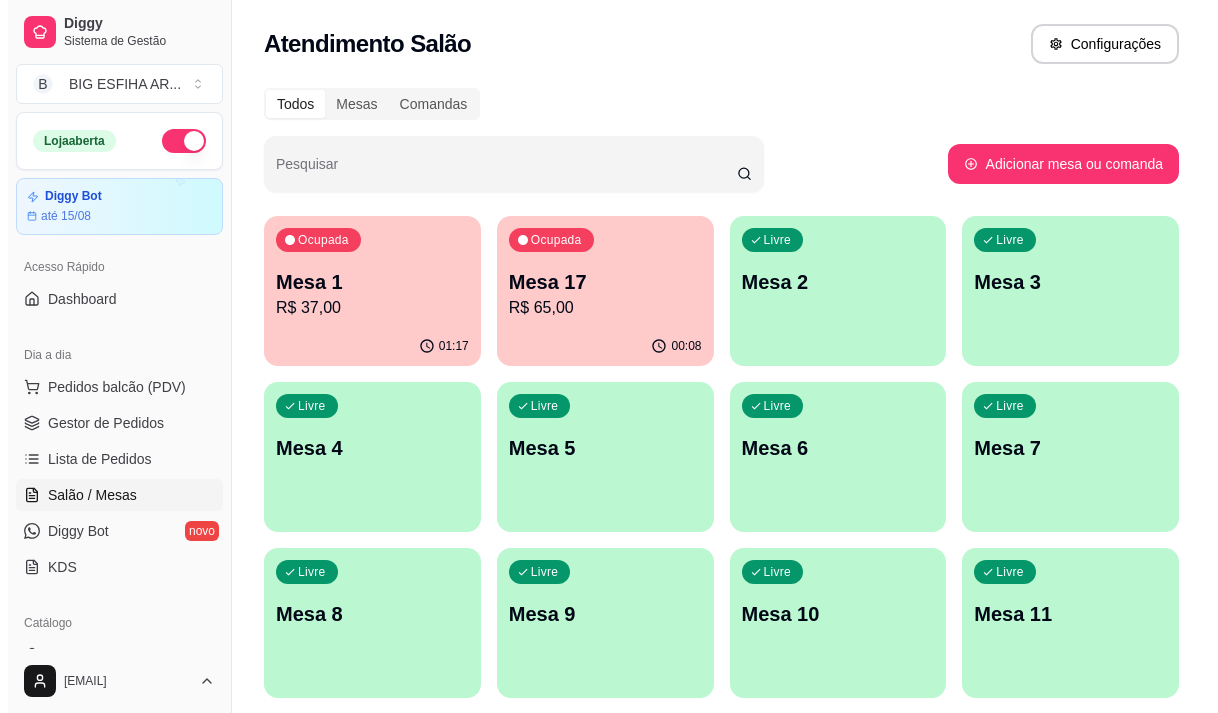 scroll, scrollTop: 100, scrollLeft: 0, axis: vertical 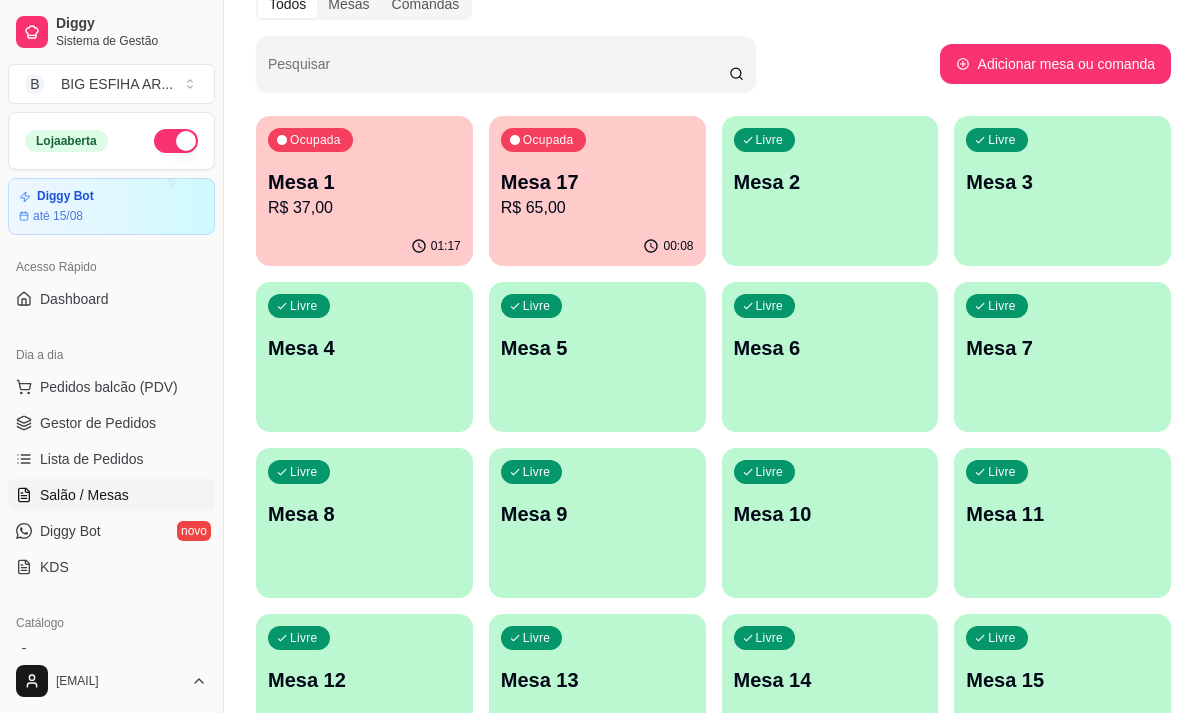 click on "Mesa 17" at bounding box center (597, 182) 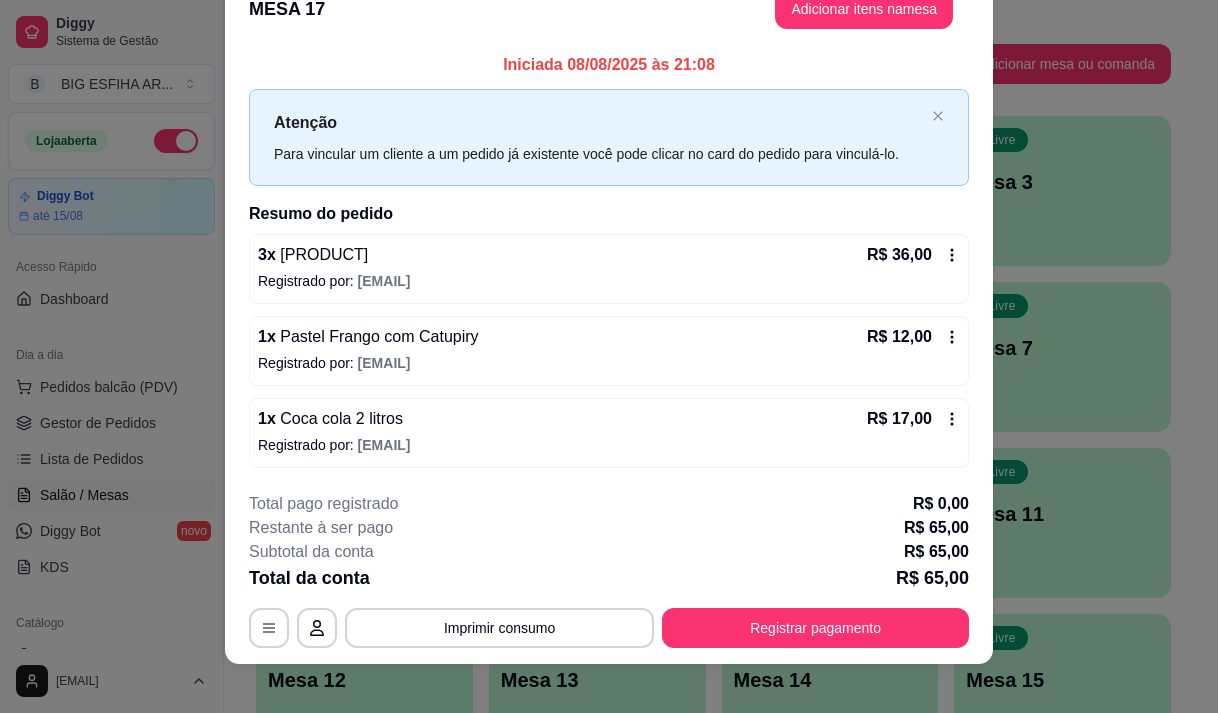 scroll, scrollTop: 53, scrollLeft: 0, axis: vertical 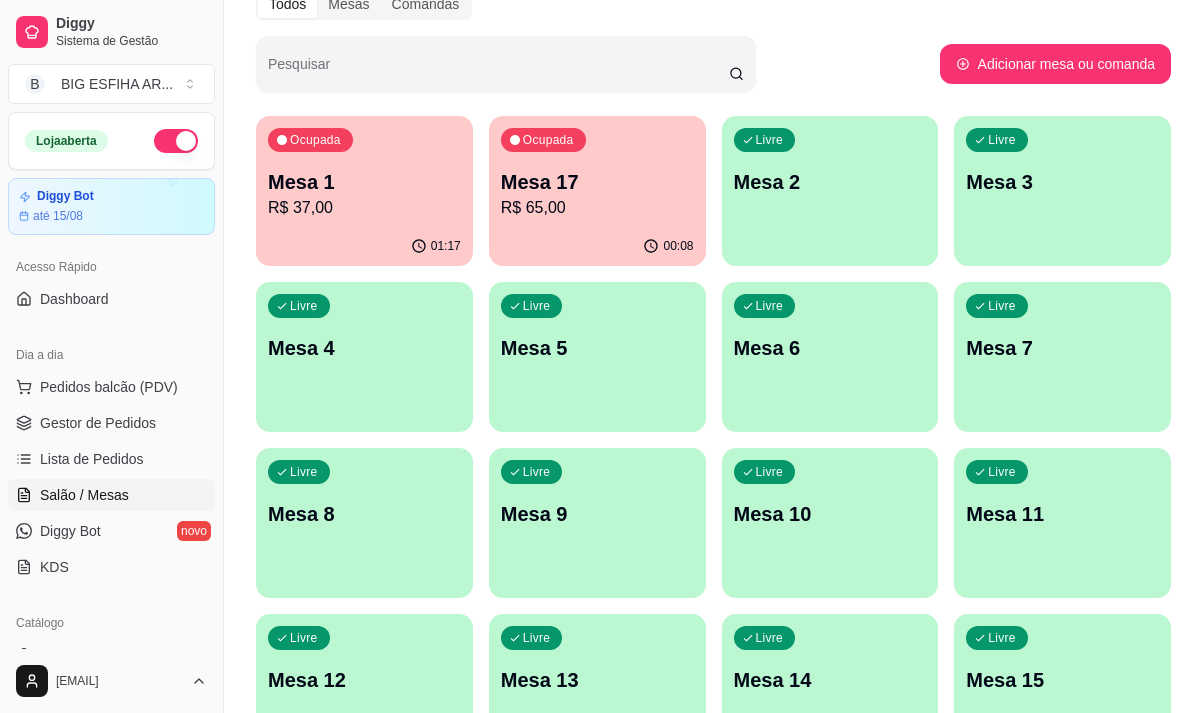 click on "R$ 37,00" at bounding box center [364, 208] 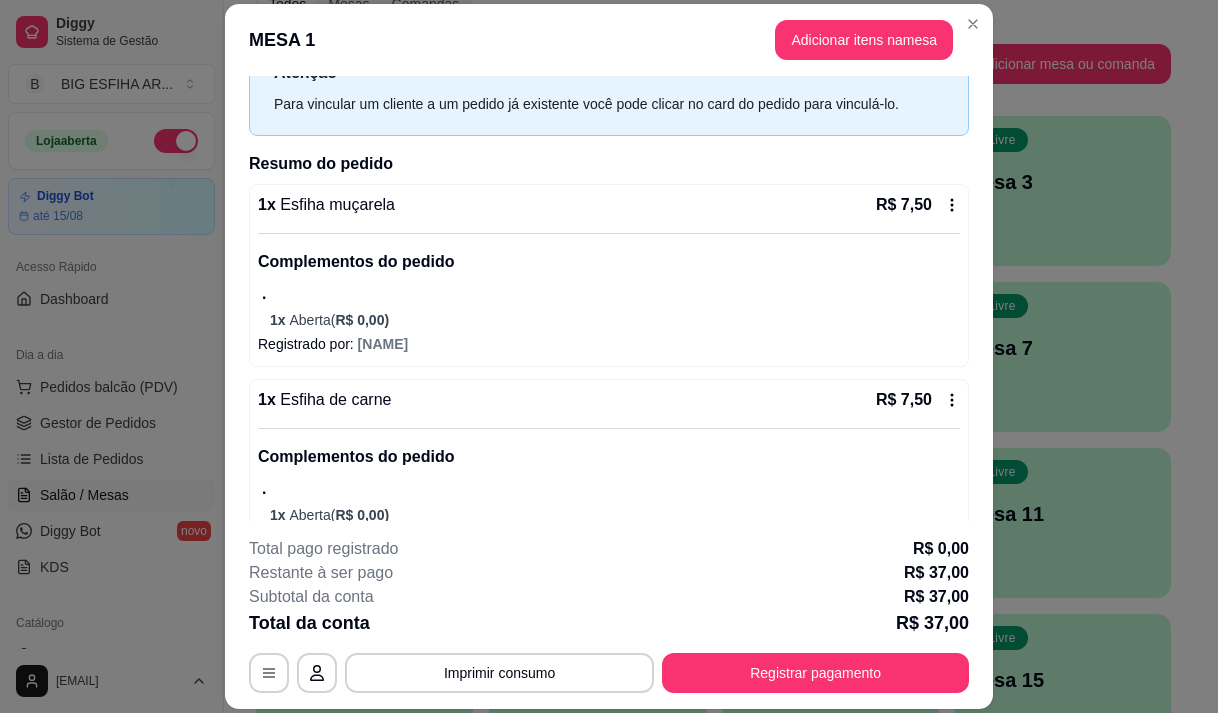 scroll, scrollTop: 349, scrollLeft: 0, axis: vertical 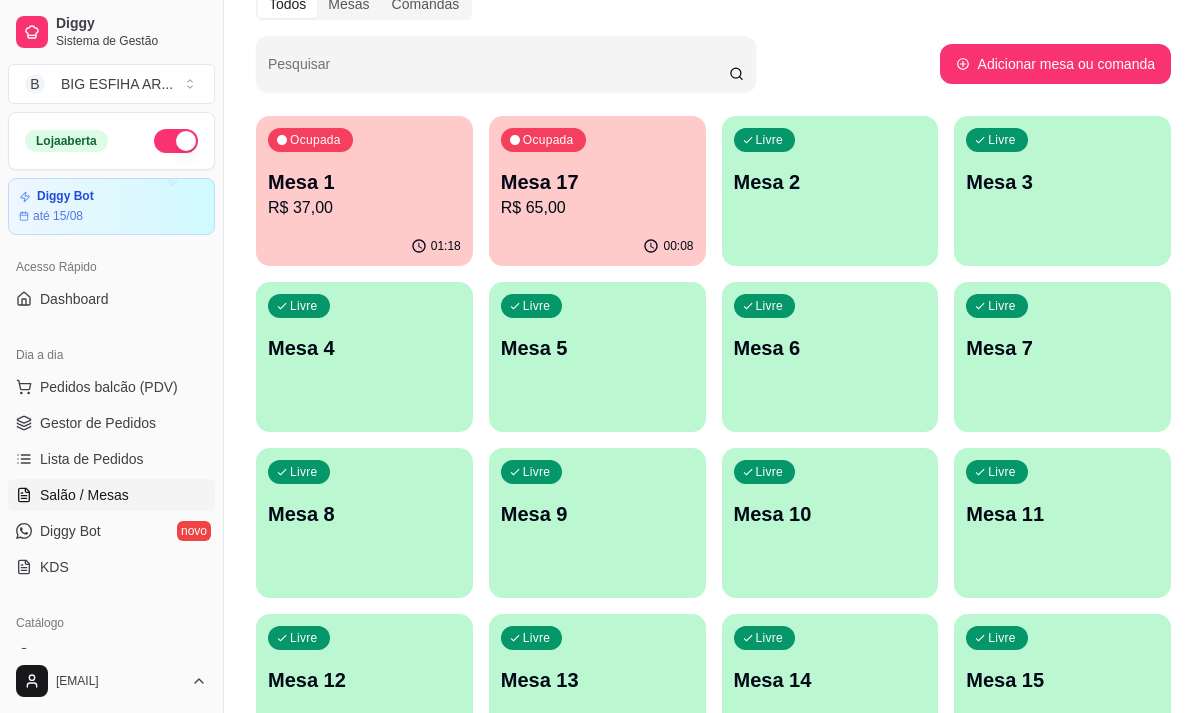type 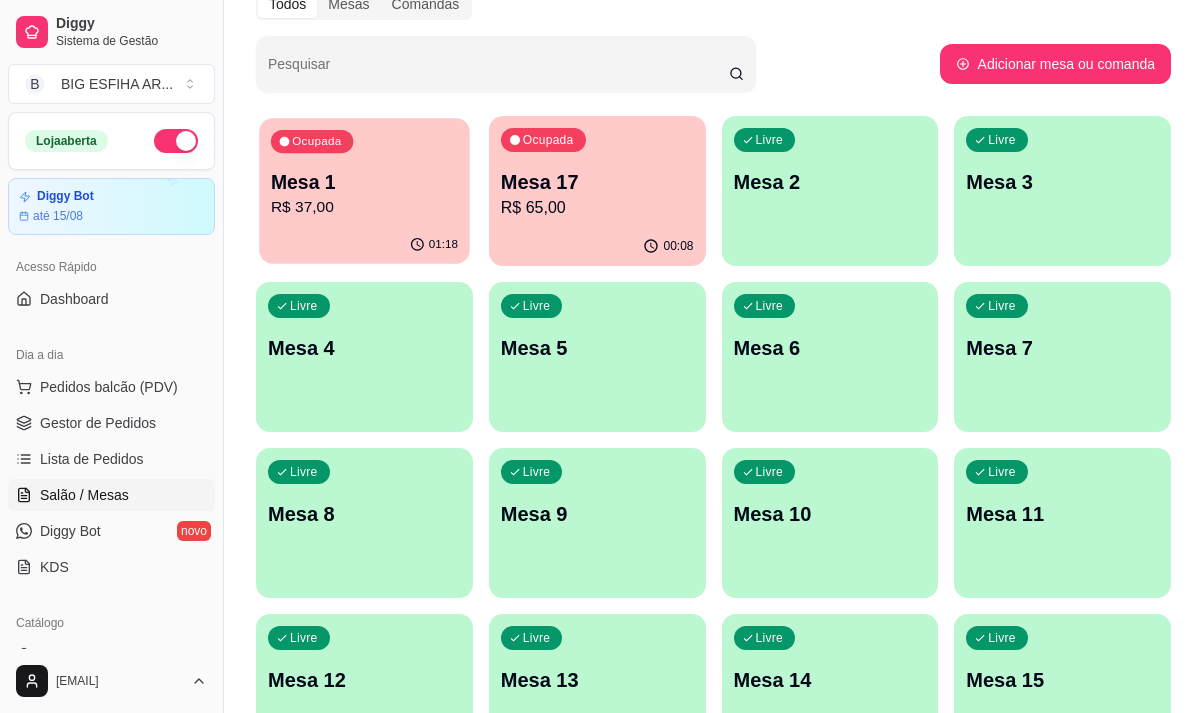 click on "R$ 37,00" at bounding box center [364, 207] 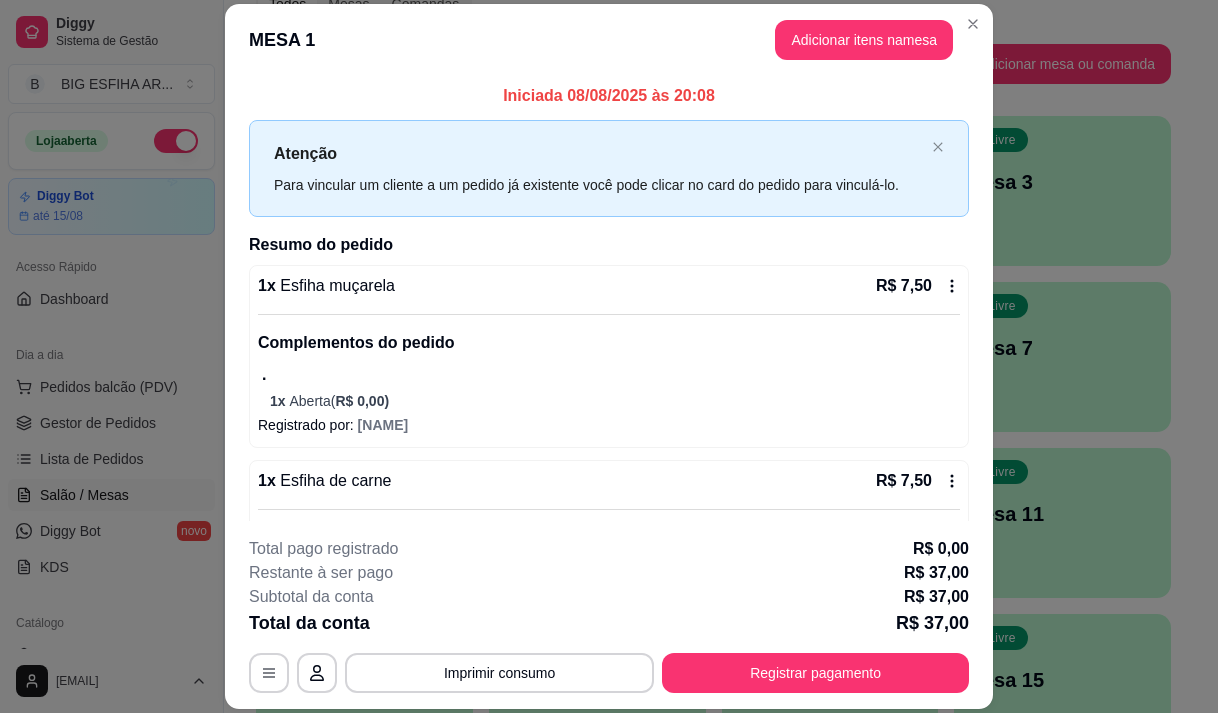 scroll, scrollTop: 349, scrollLeft: 0, axis: vertical 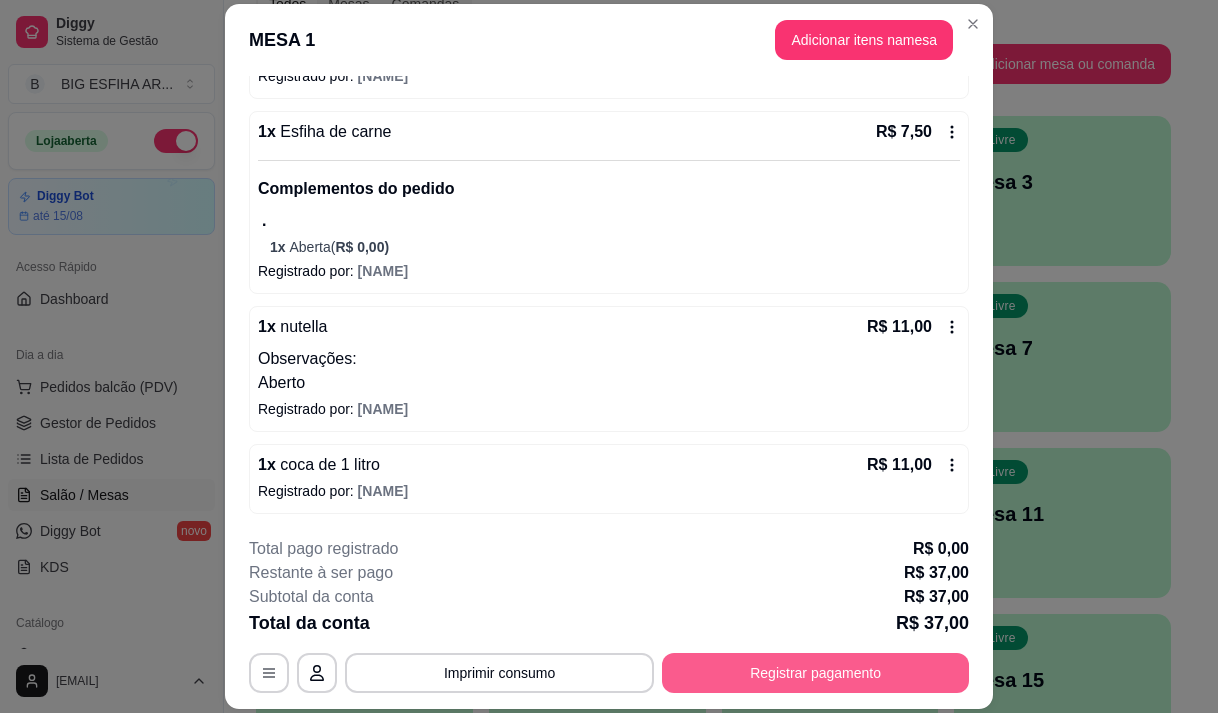 click on "Registrar pagamento" at bounding box center [815, 673] 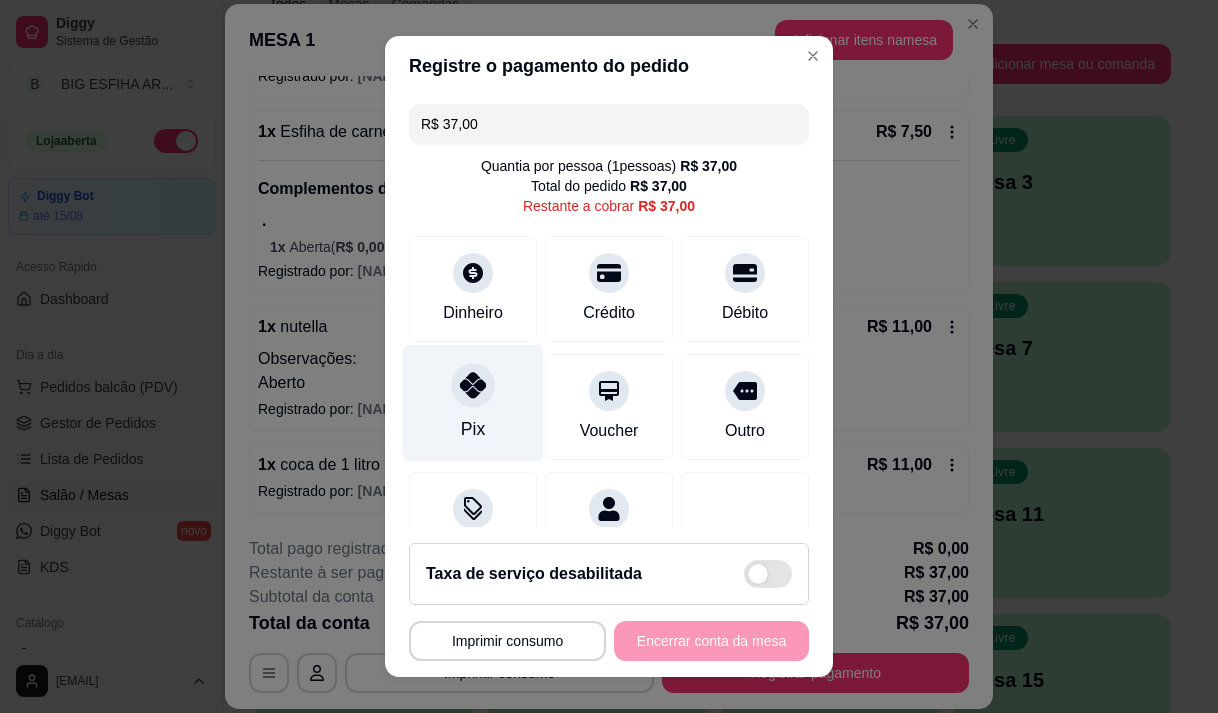 click on "Pix" at bounding box center (473, 402) 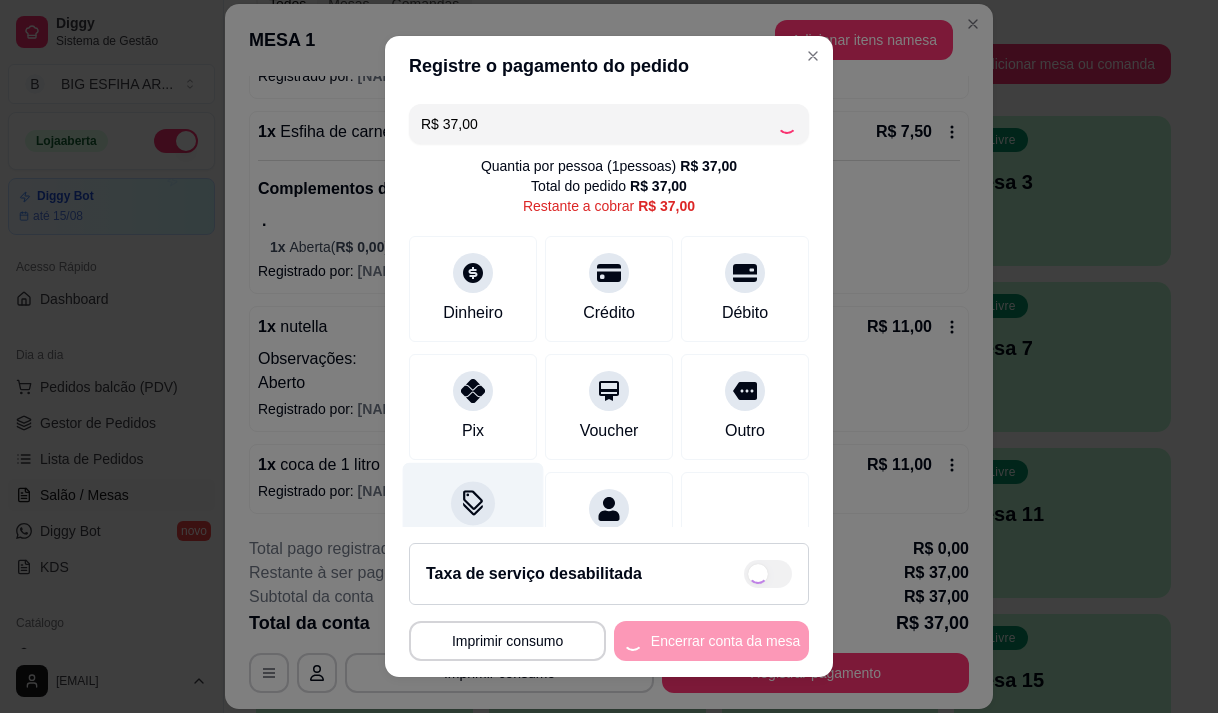 scroll, scrollTop: 82, scrollLeft: 0, axis: vertical 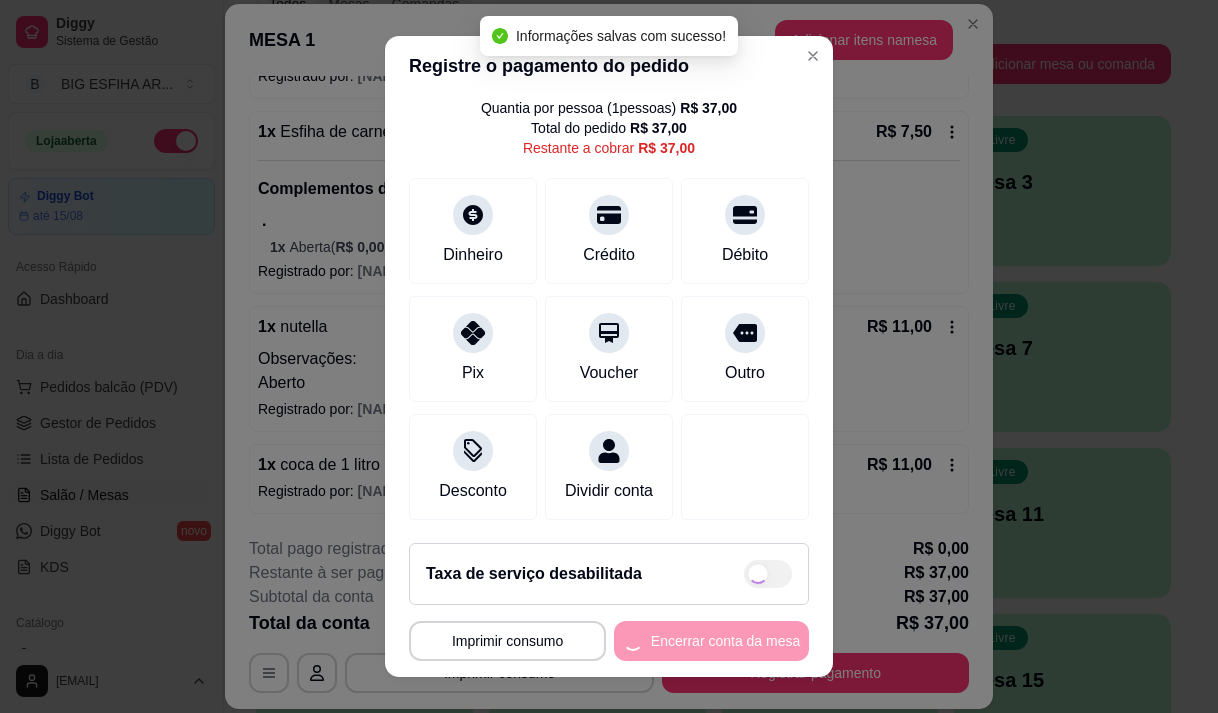 type on "R$ 0,00" 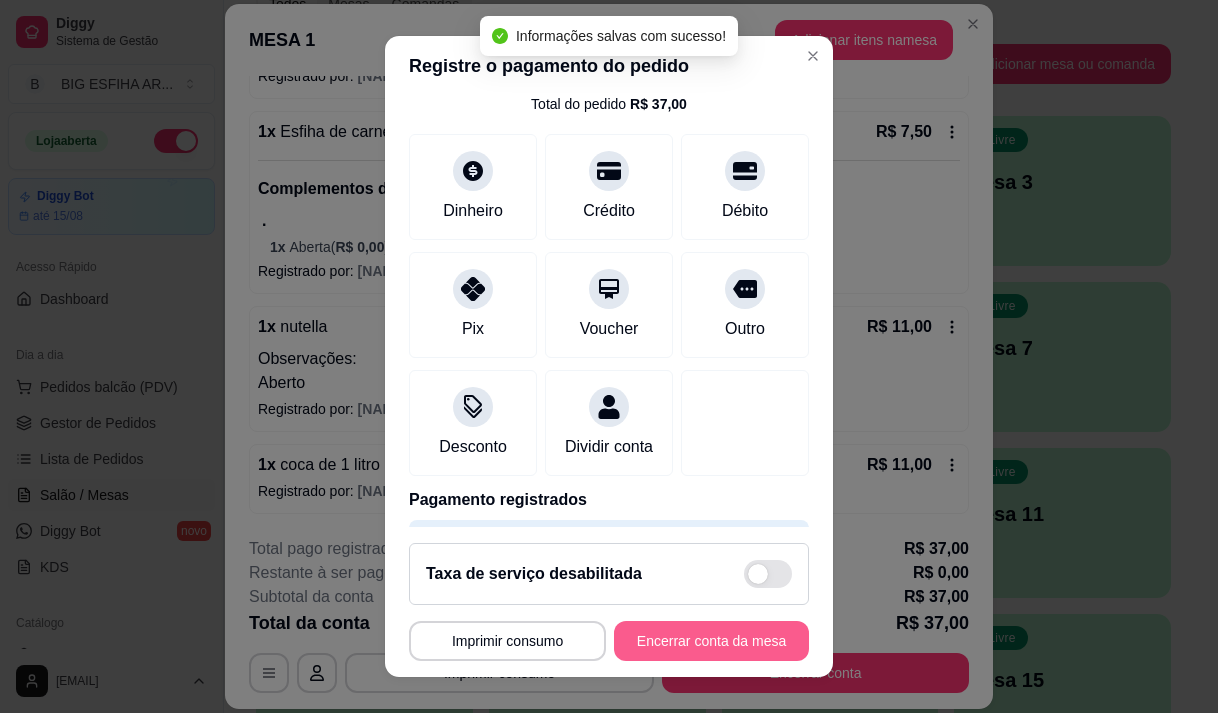 click on "Encerrar conta da mesa" at bounding box center [711, 641] 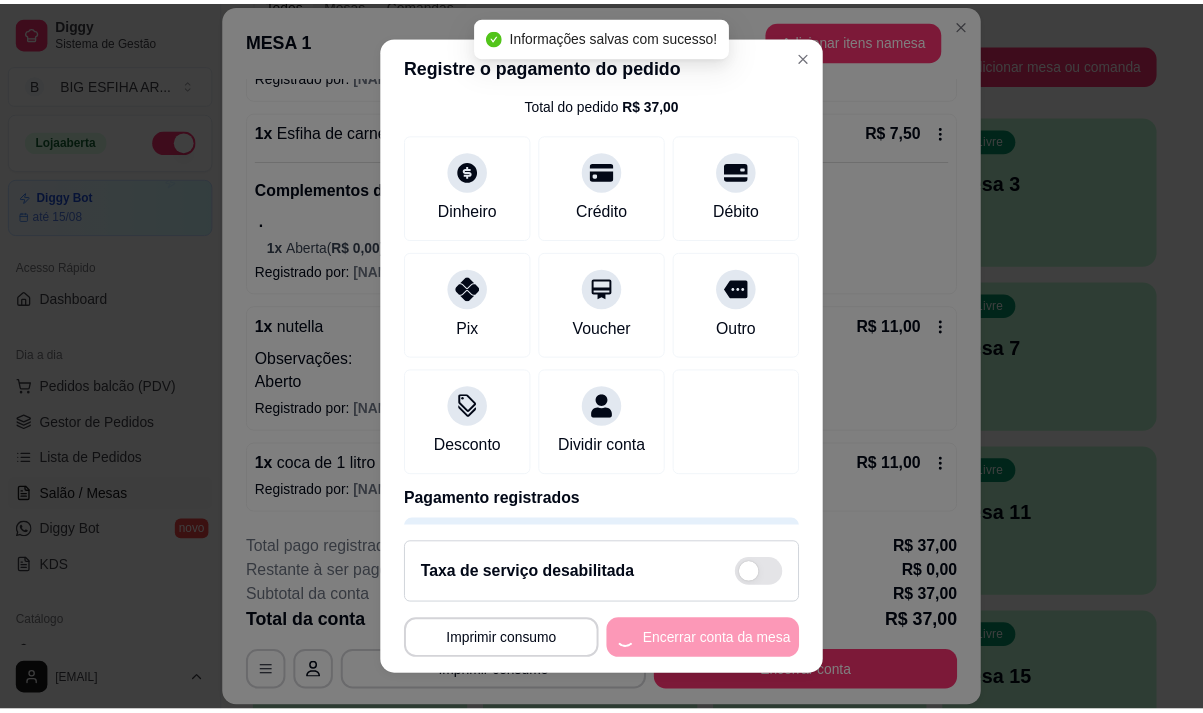 scroll, scrollTop: 0, scrollLeft: 0, axis: both 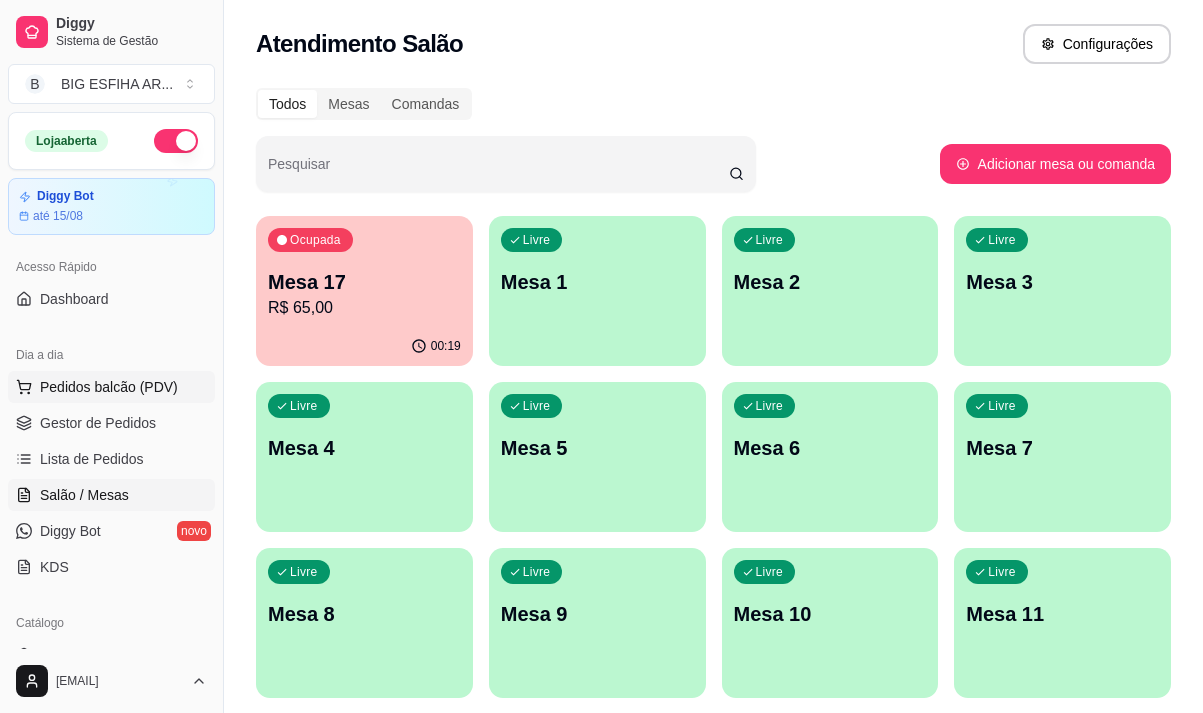 click on "Pedidos balcão (PDV)" at bounding box center (109, 387) 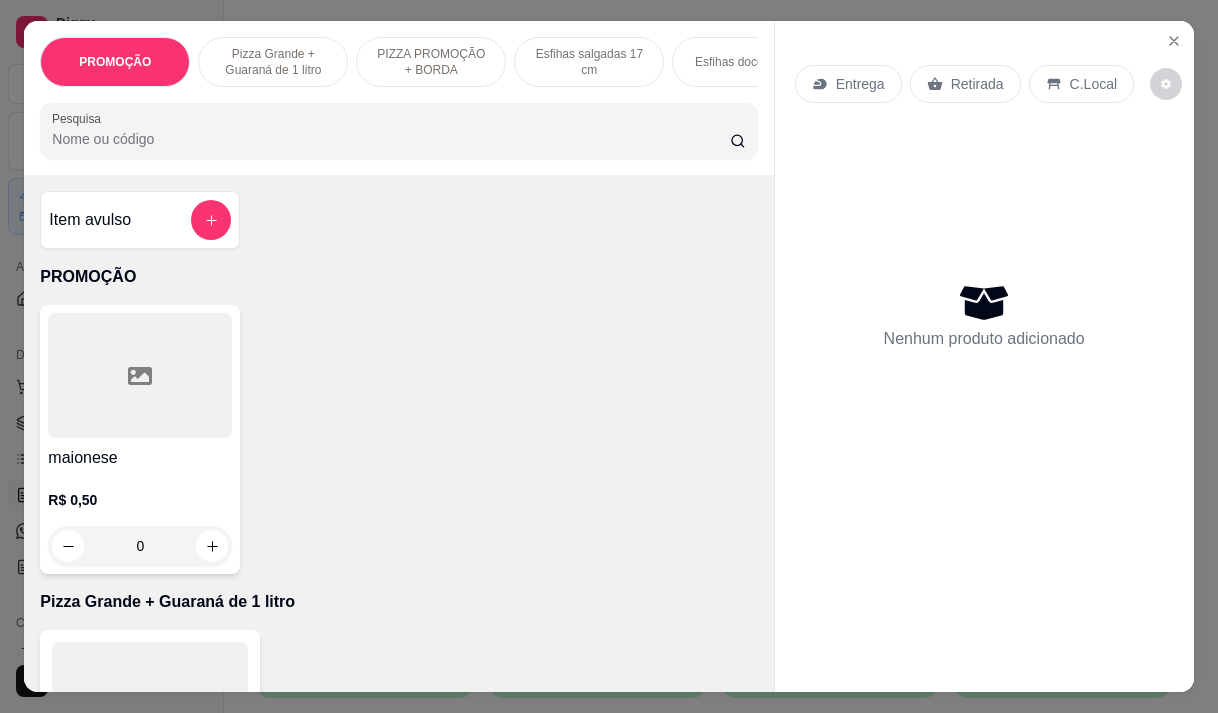 click on "Entrega" at bounding box center (860, 84) 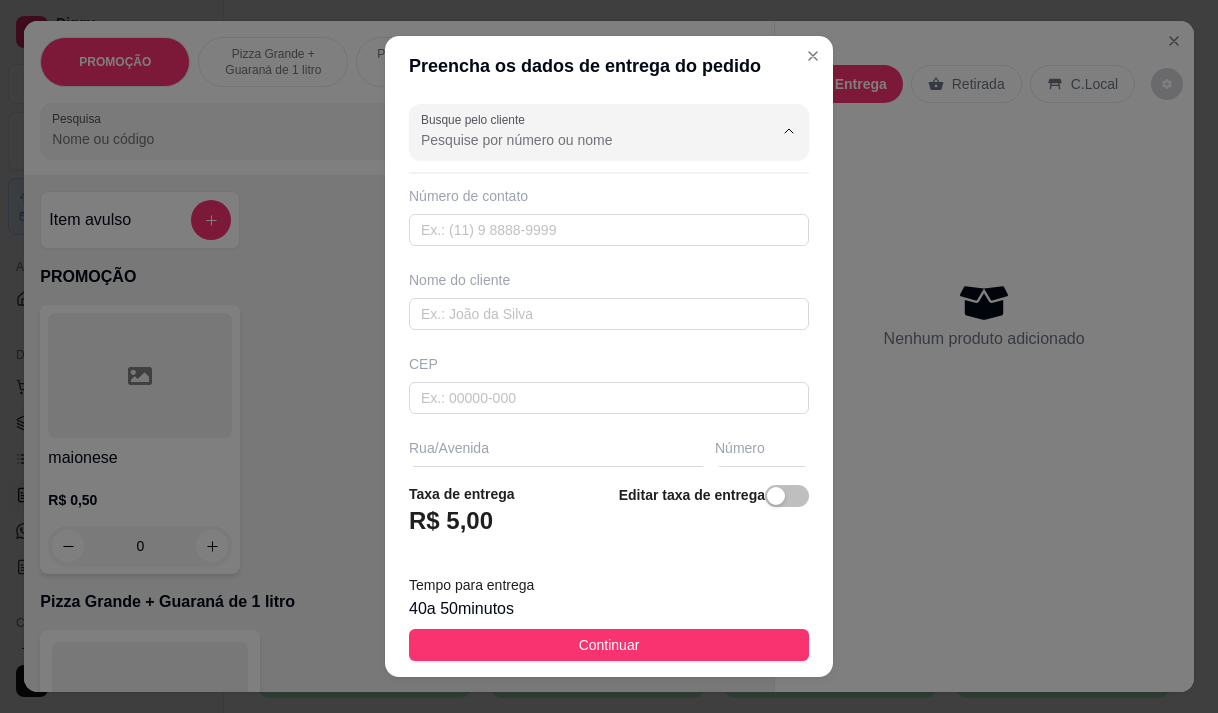 click on "Busque pelo cliente" at bounding box center (581, 140) 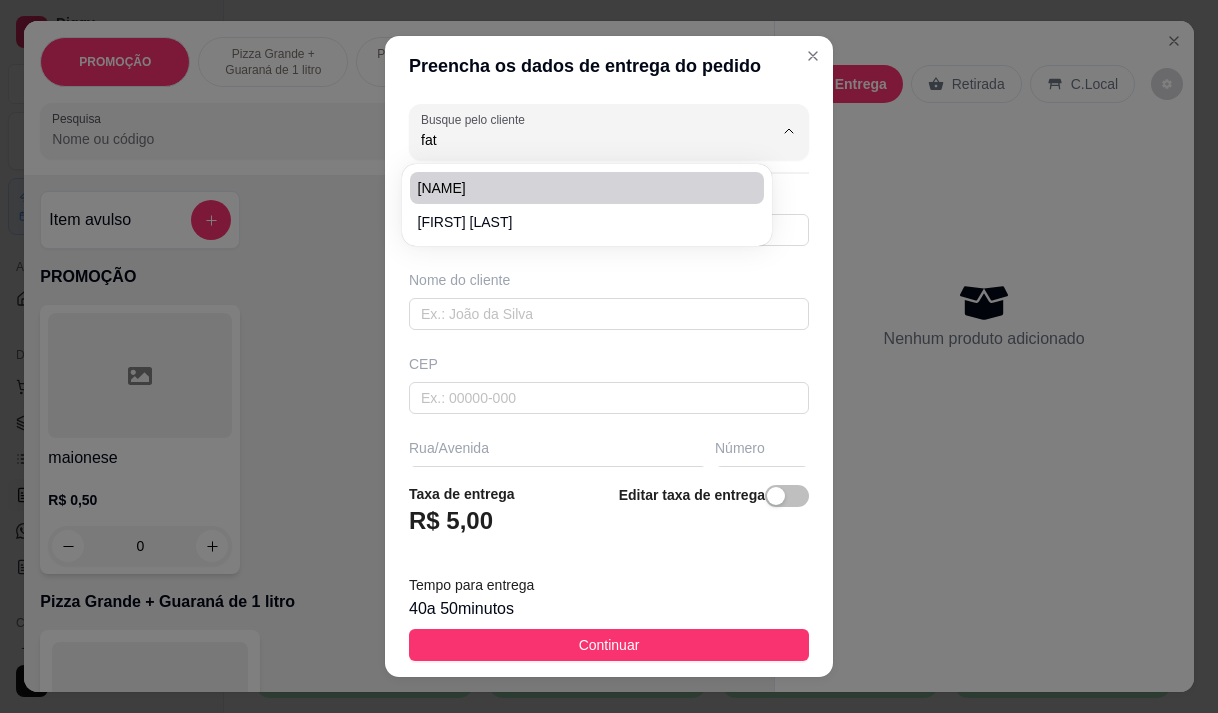 click on "fatima" at bounding box center [577, 188] 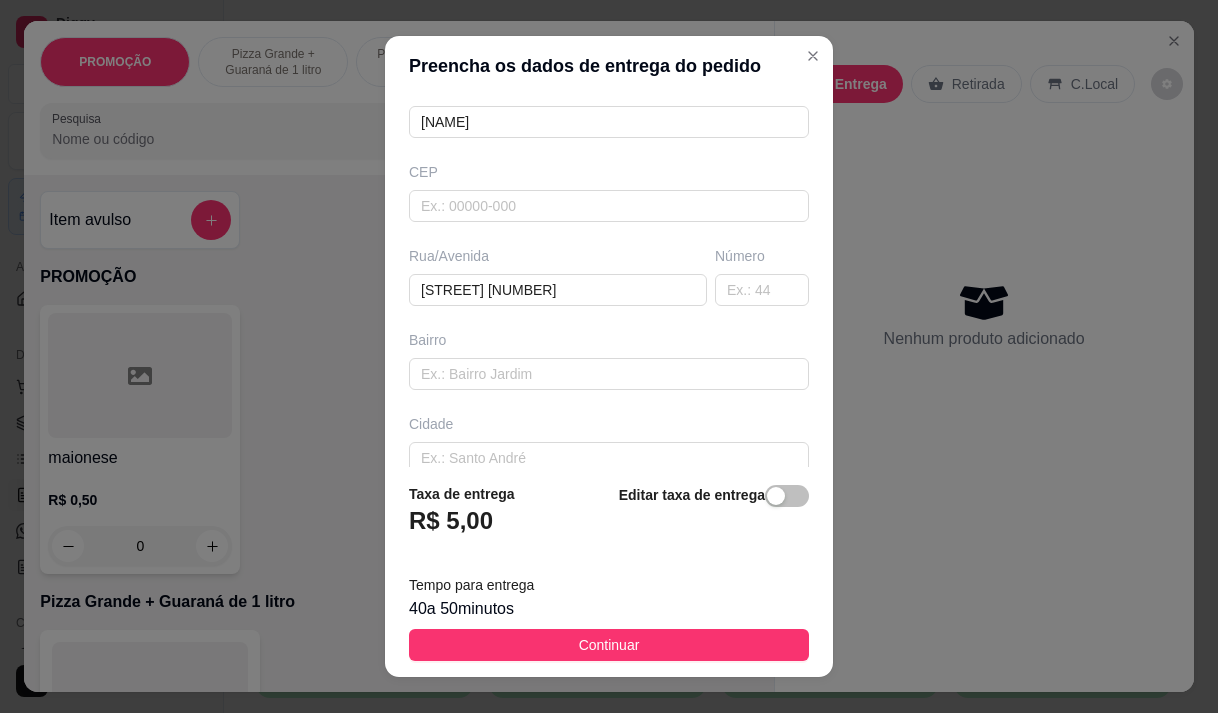 scroll, scrollTop: 200, scrollLeft: 0, axis: vertical 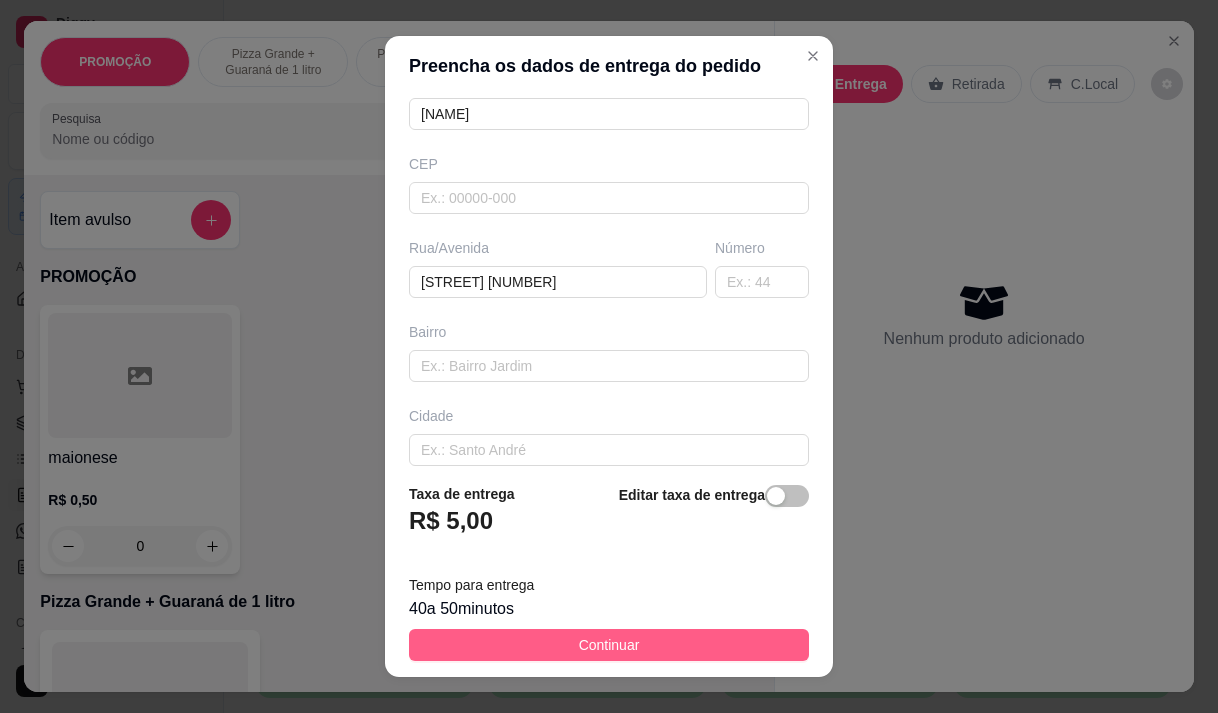 type on "fatima" 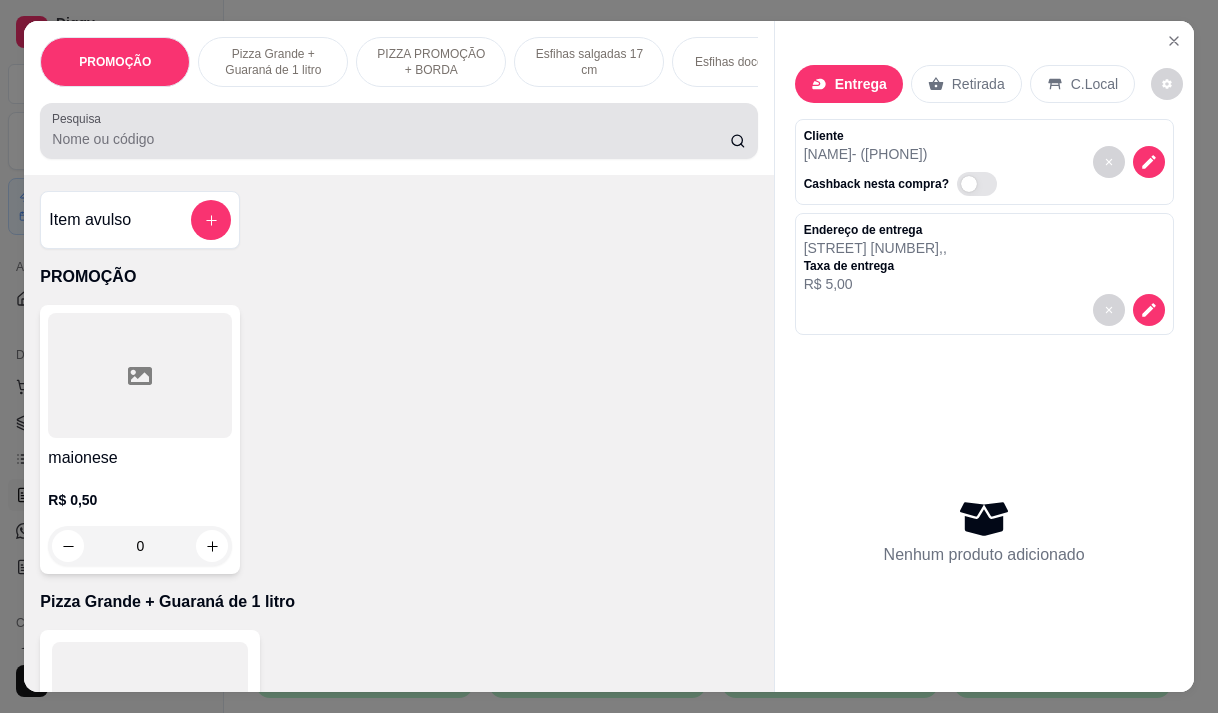 click on "Pesquisa" at bounding box center [391, 139] 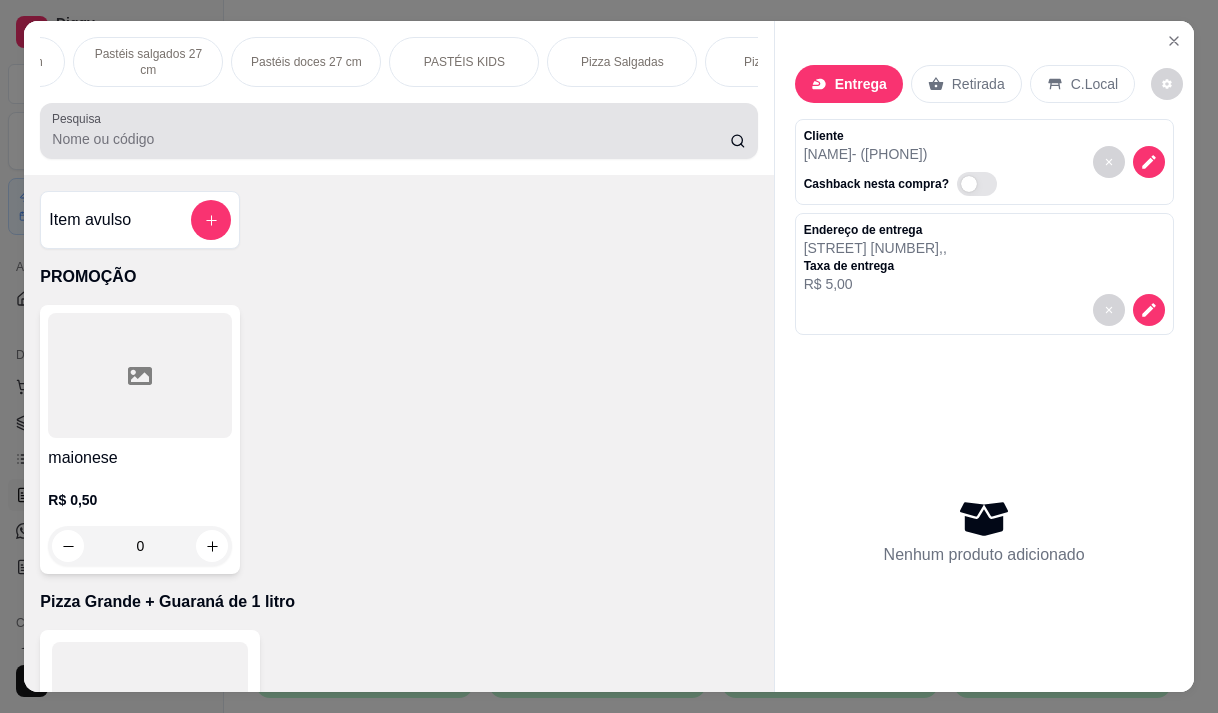 scroll, scrollTop: 0, scrollLeft: 760, axis: horizontal 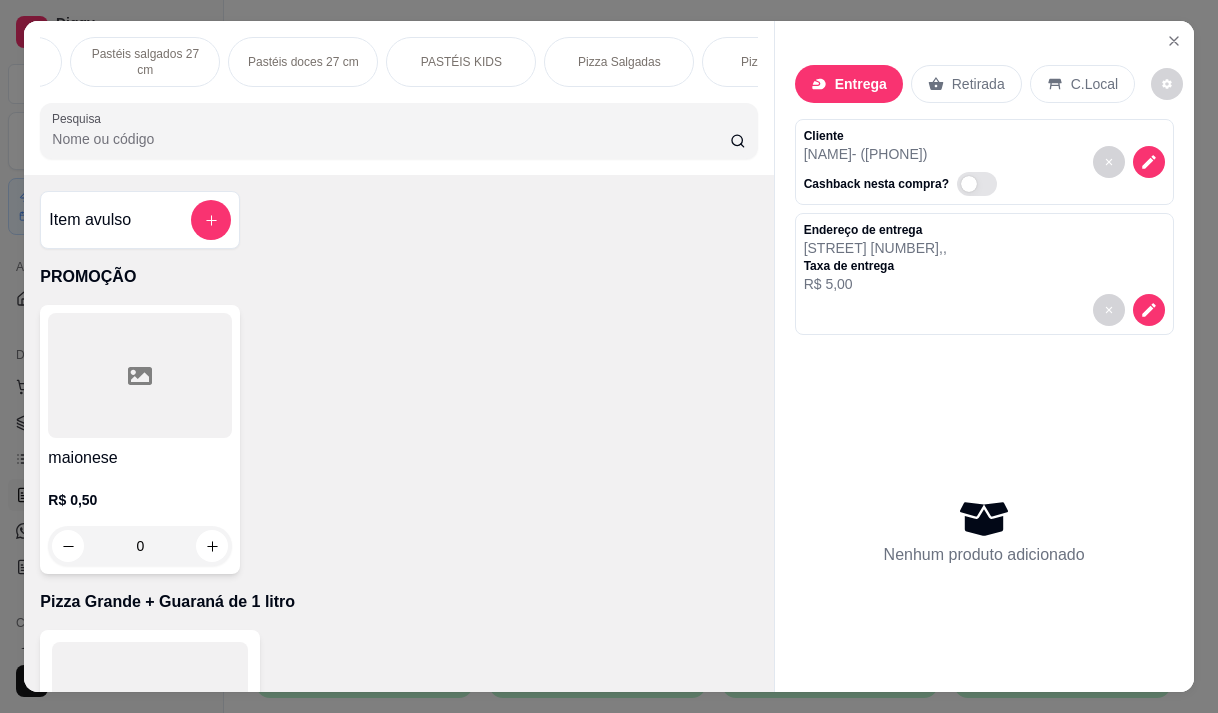 click on "Pizza Salgadas" at bounding box center [619, 62] 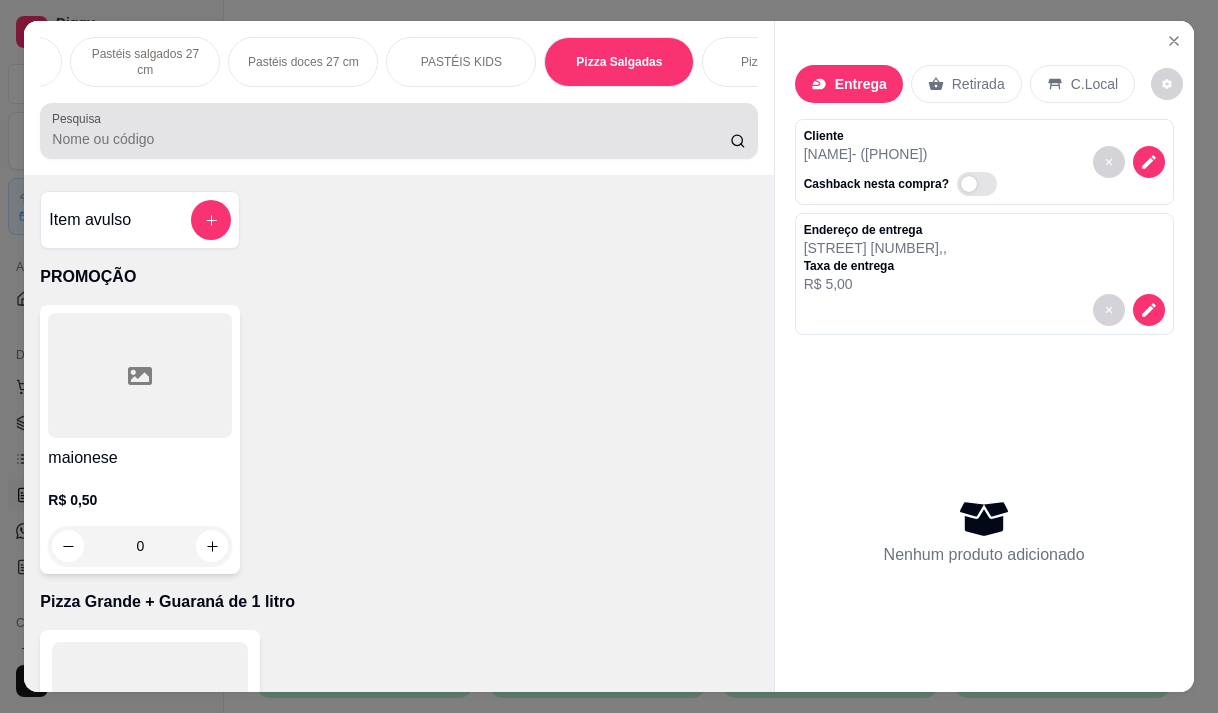 scroll, scrollTop: 15119, scrollLeft: 0, axis: vertical 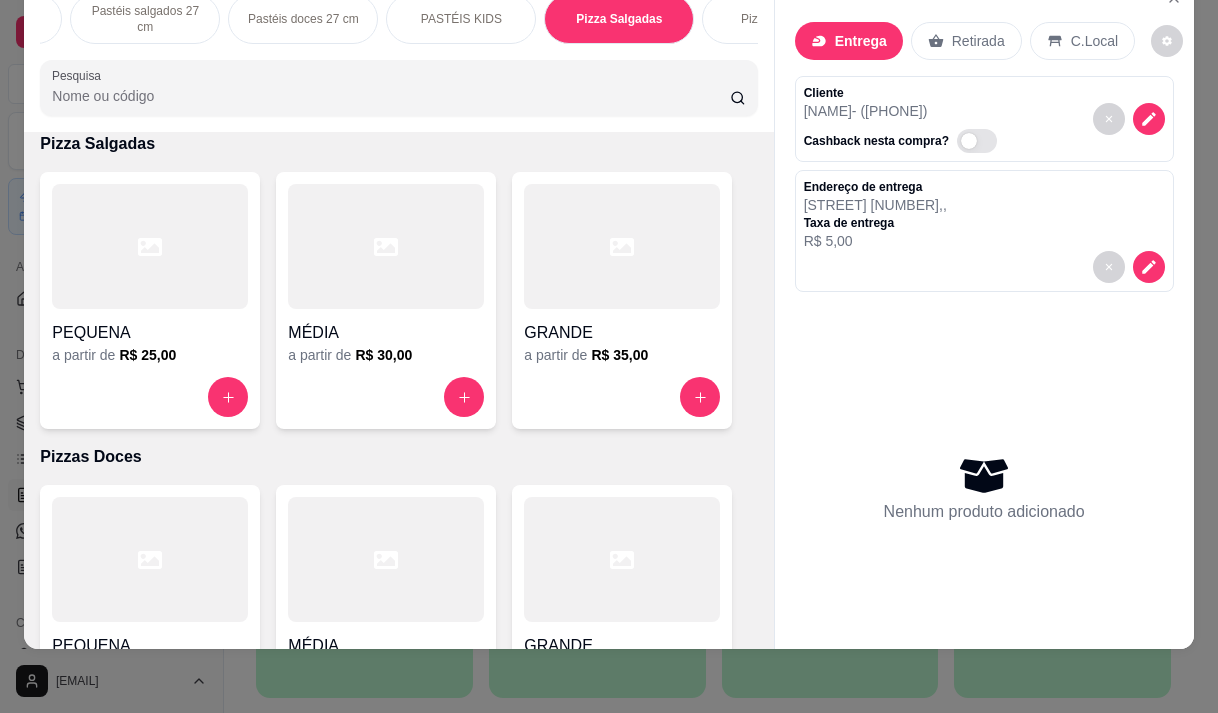 click at bounding box center (622, 397) 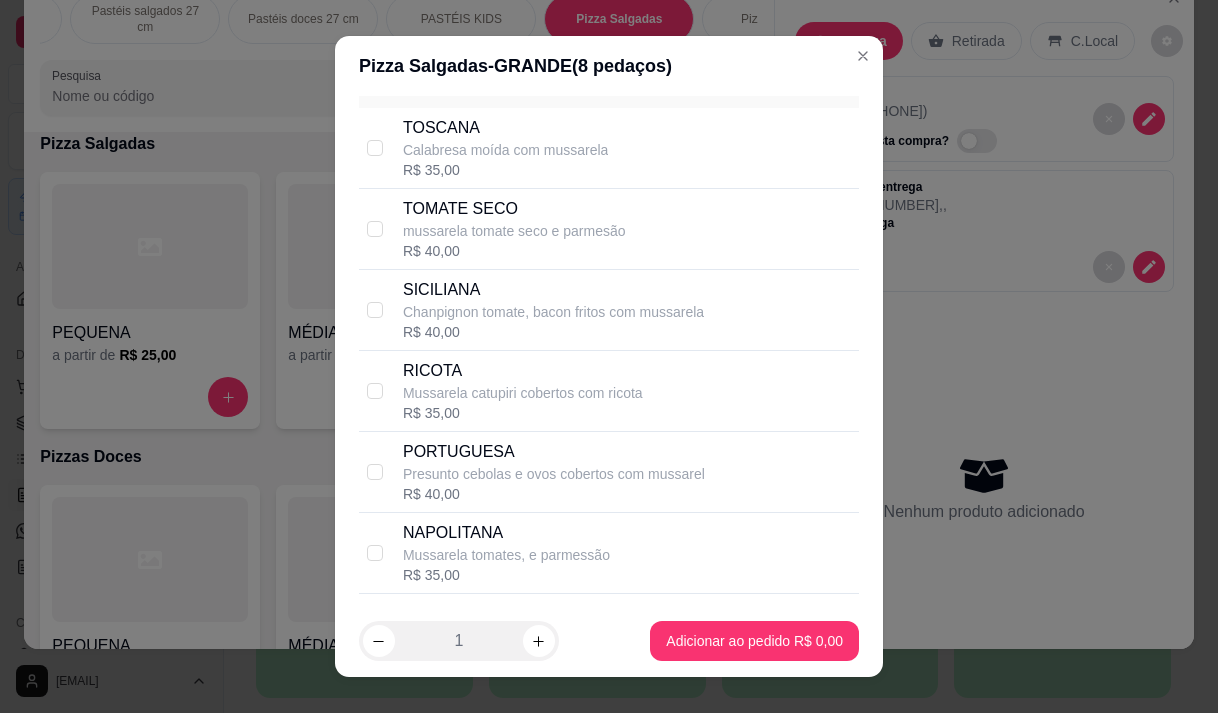 scroll, scrollTop: 200, scrollLeft: 0, axis: vertical 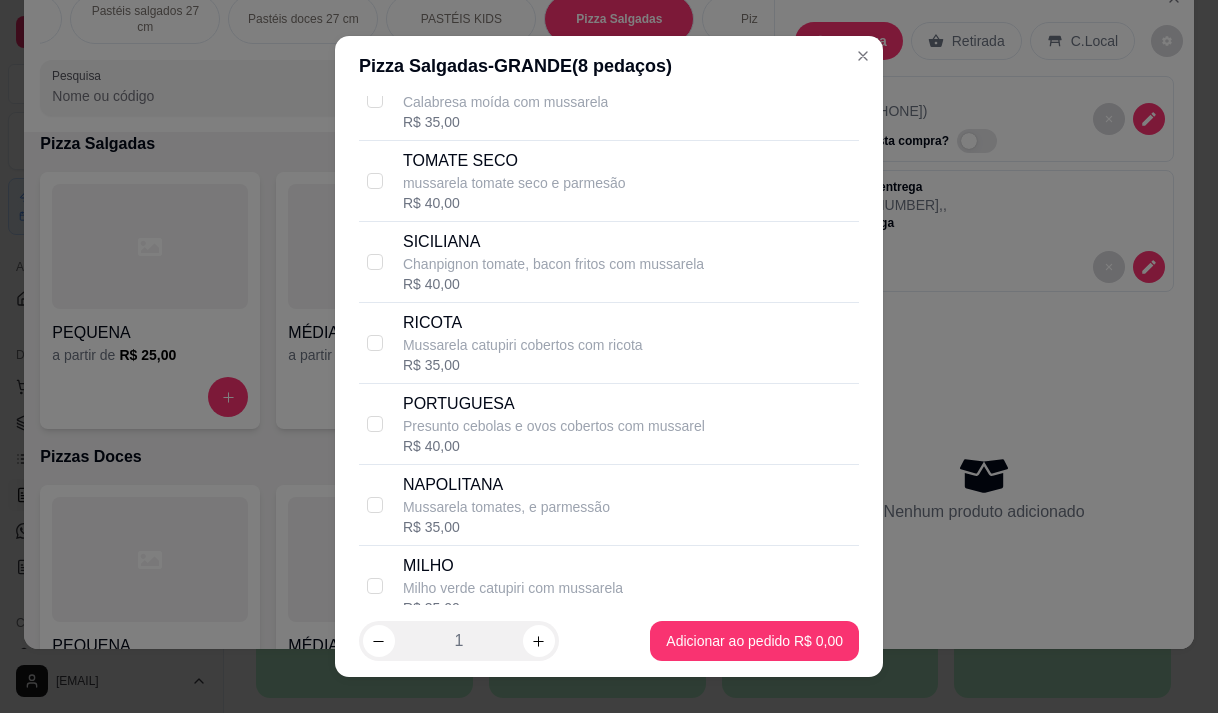 click on "PORTUGUESA" at bounding box center [554, 404] 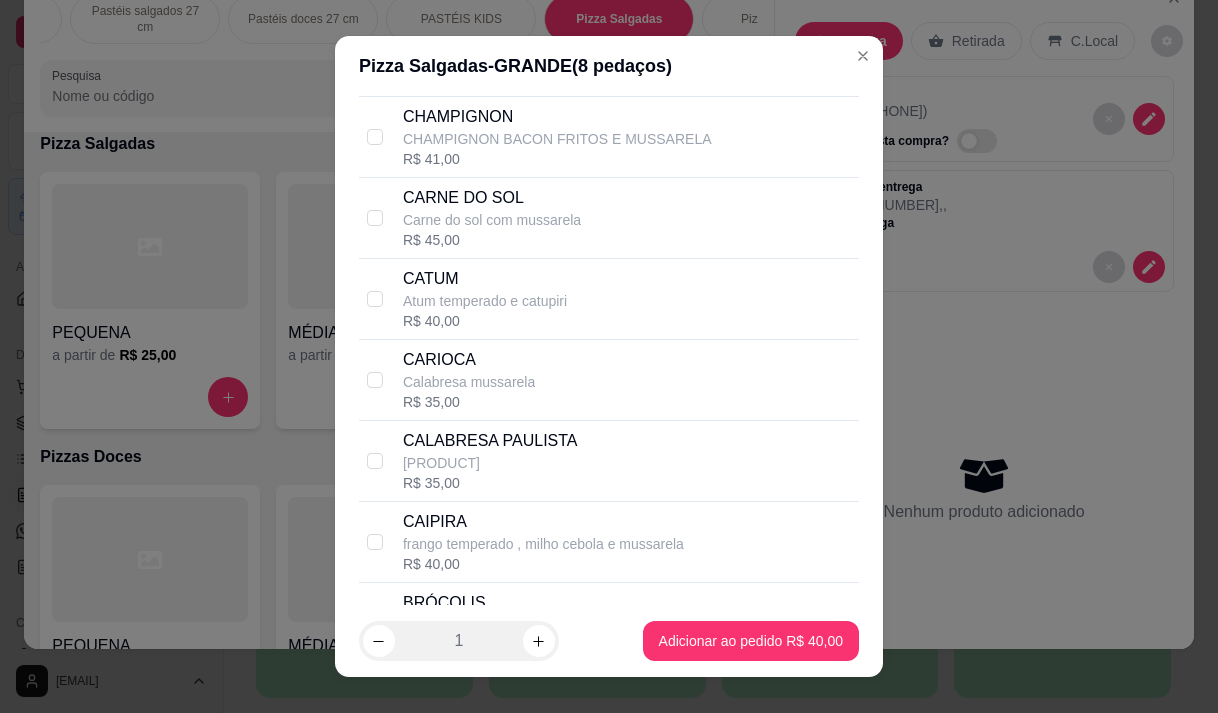 scroll, scrollTop: 1300, scrollLeft: 0, axis: vertical 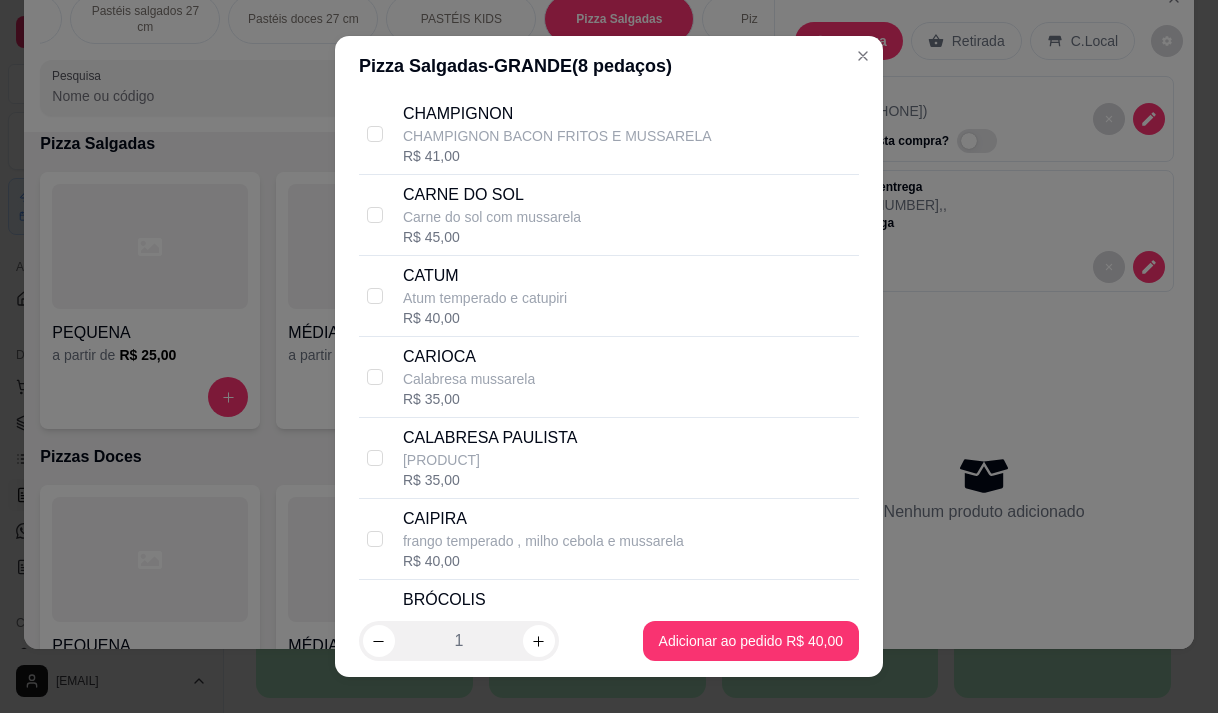 click on "CARIOCA" at bounding box center (469, 357) 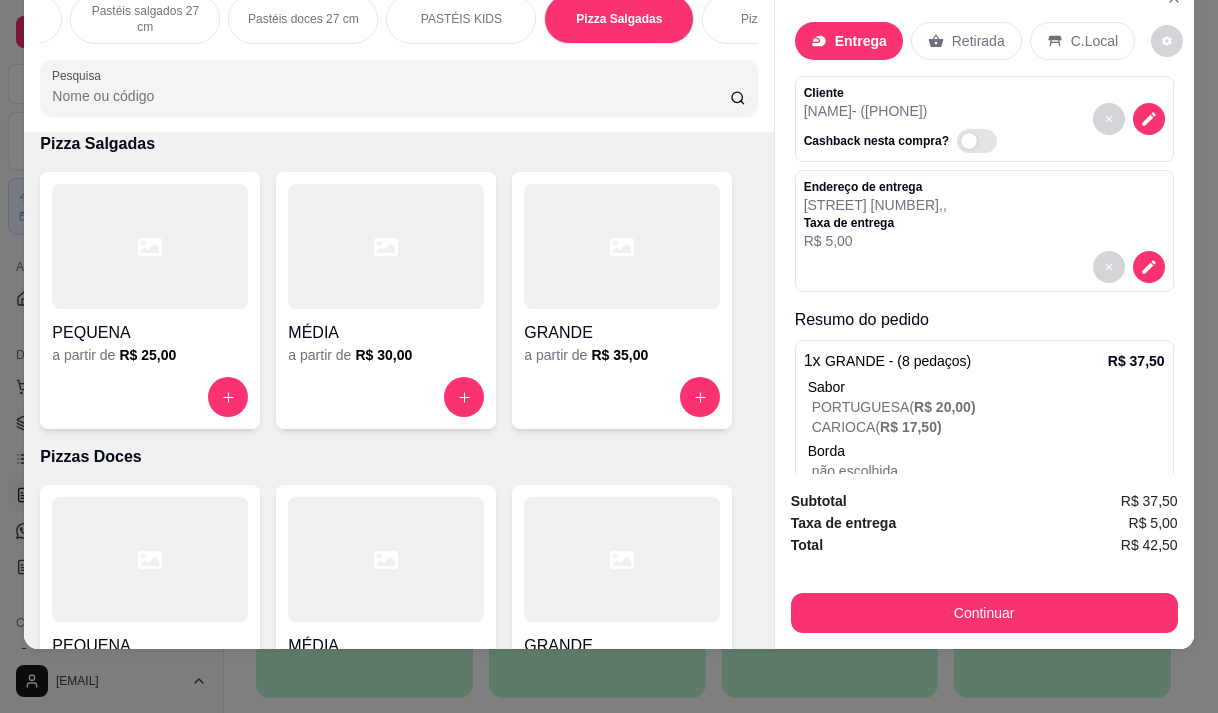 click on "Pesquisa" at bounding box center [391, 96] 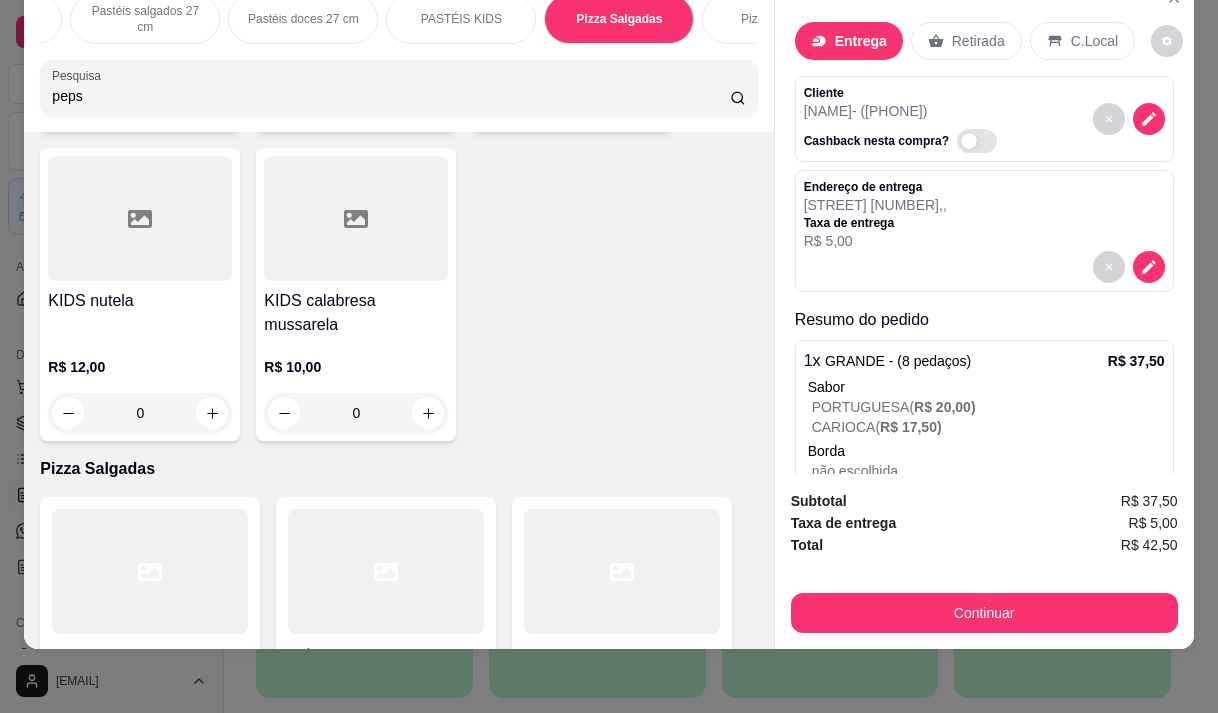 scroll, scrollTop: 15444, scrollLeft: 0, axis: vertical 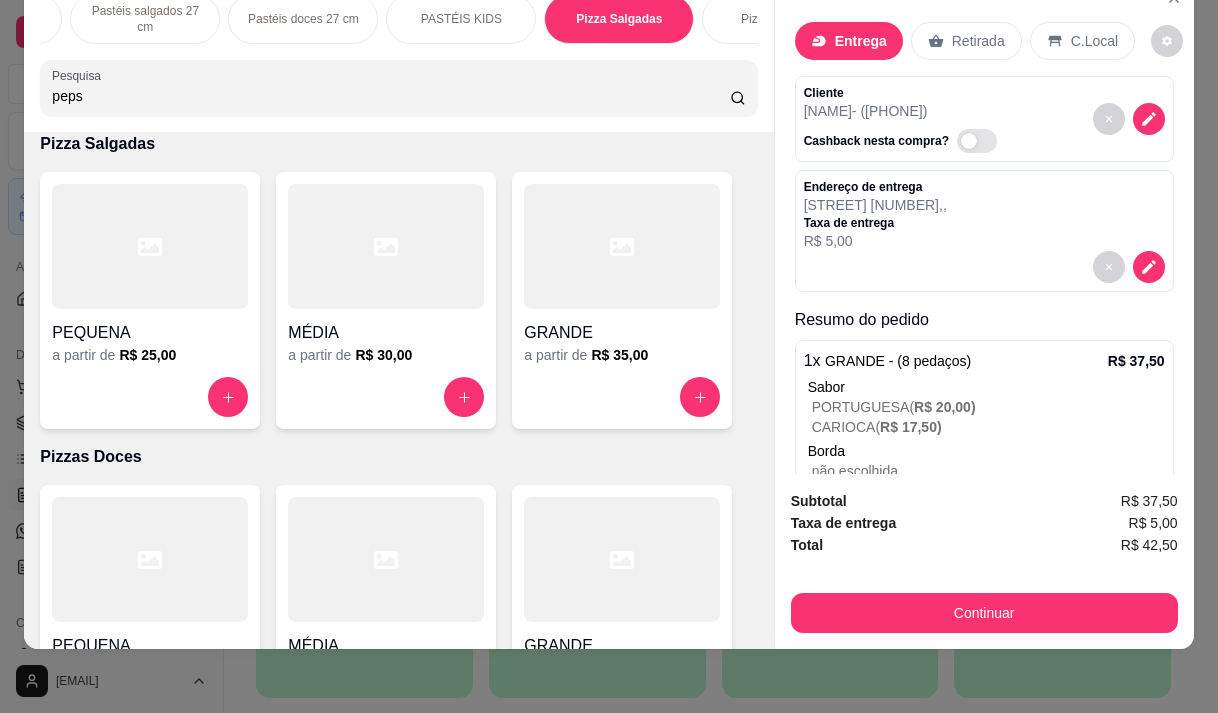 type on "peps" 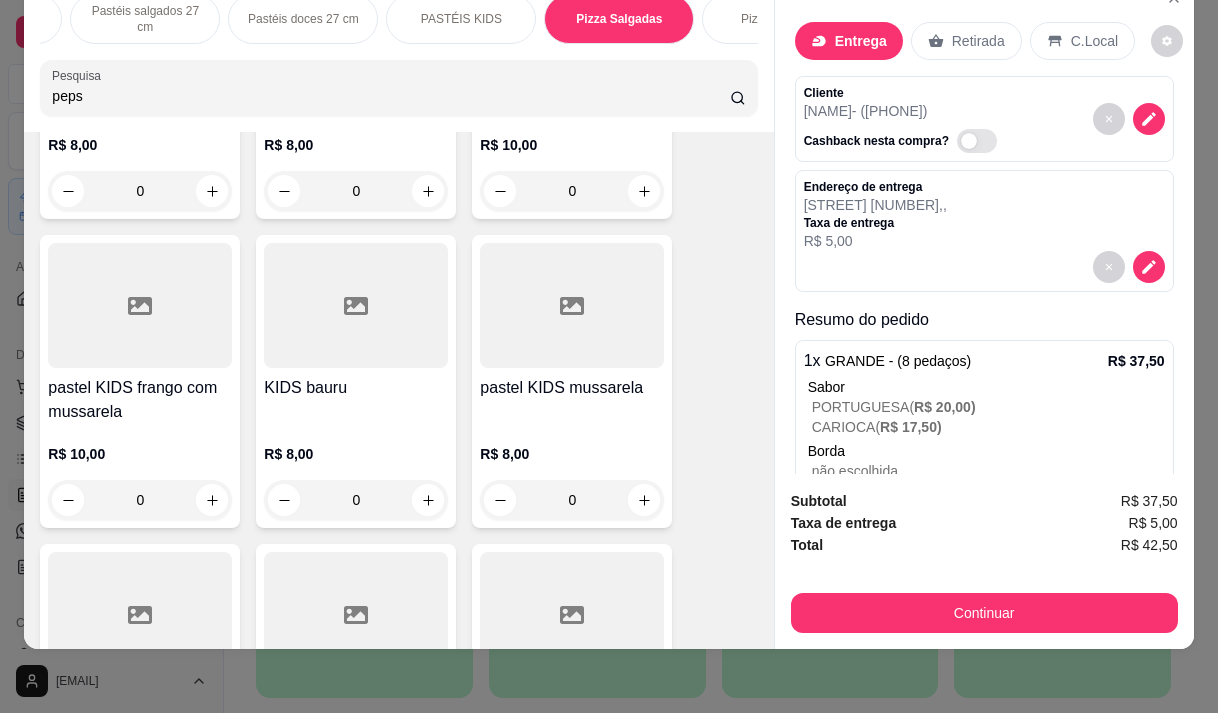 scroll, scrollTop: 0, scrollLeft: 0, axis: both 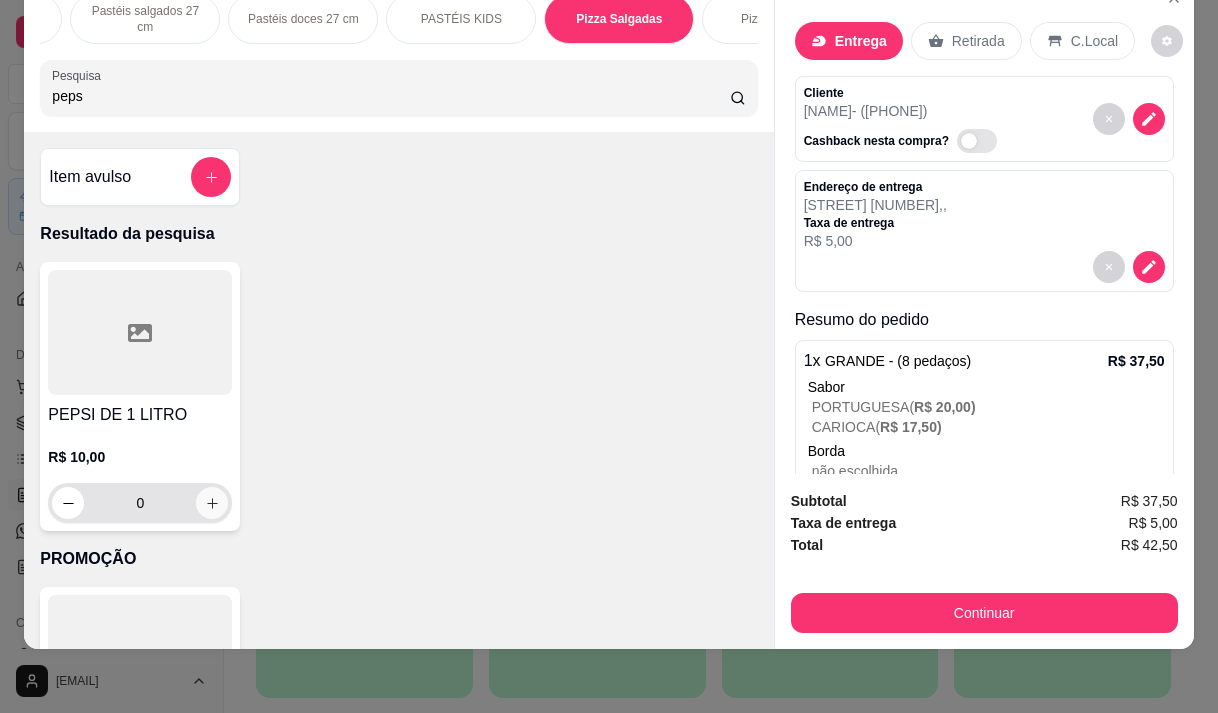 click at bounding box center (212, 503) 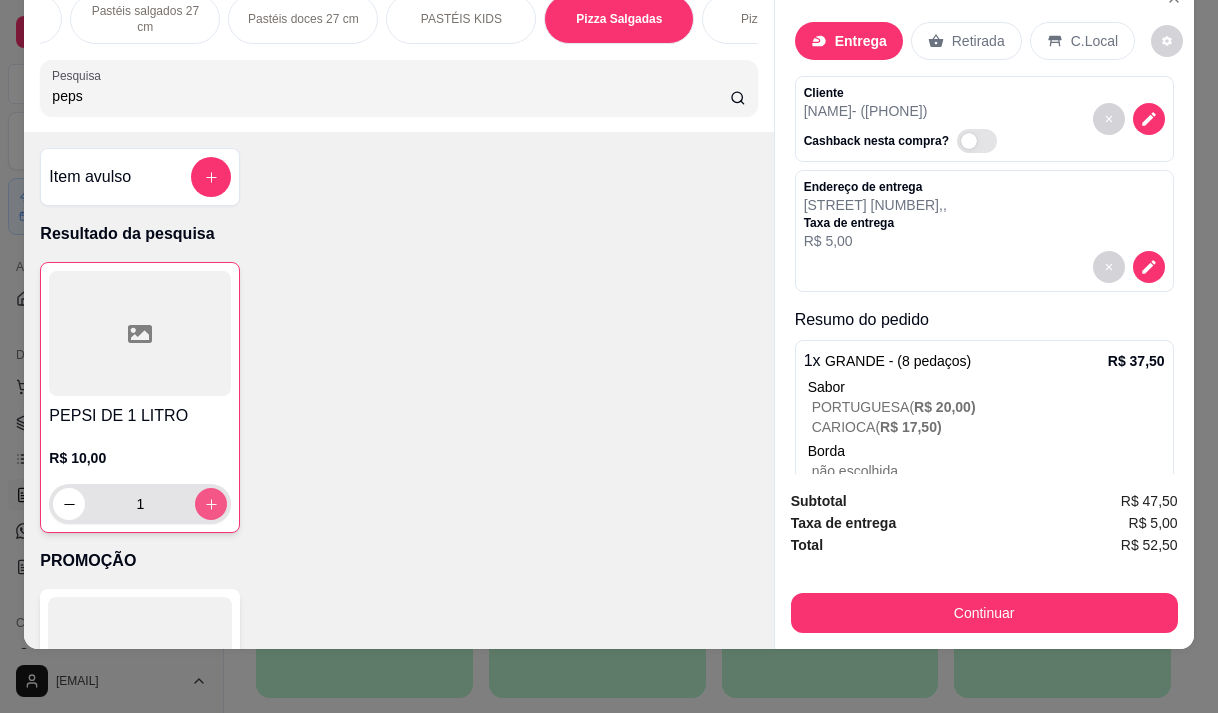 type on "1" 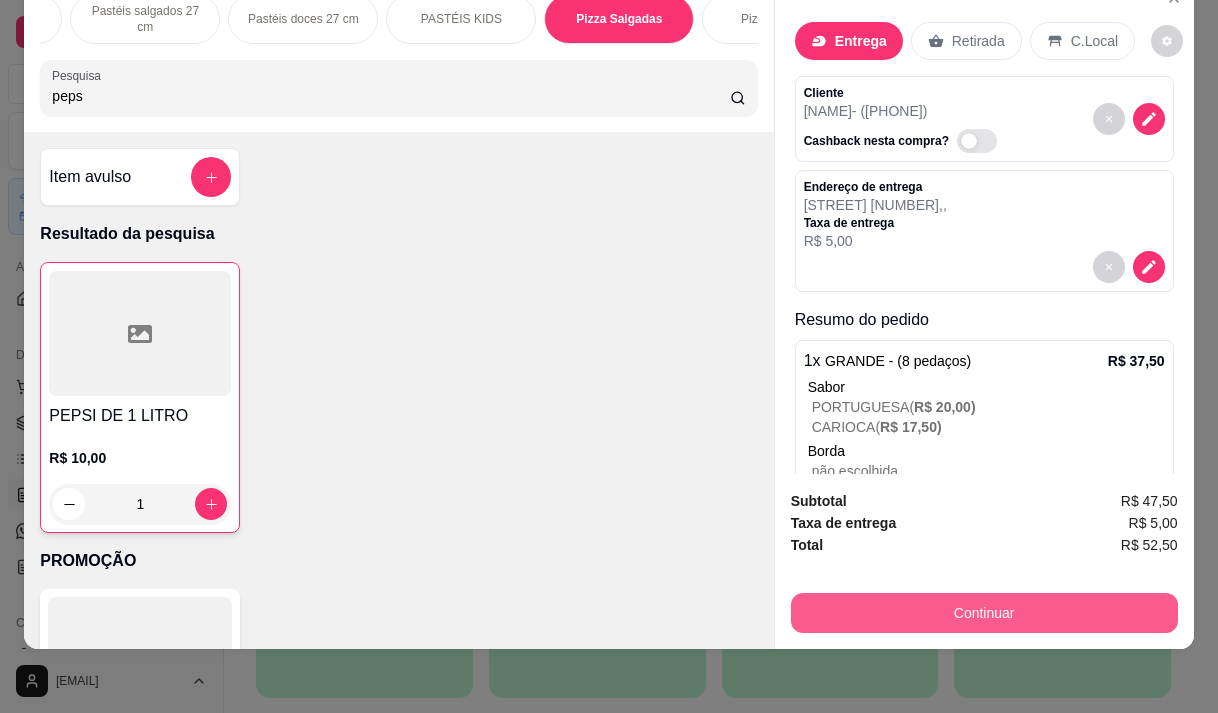 click on "Continuar" at bounding box center (984, 613) 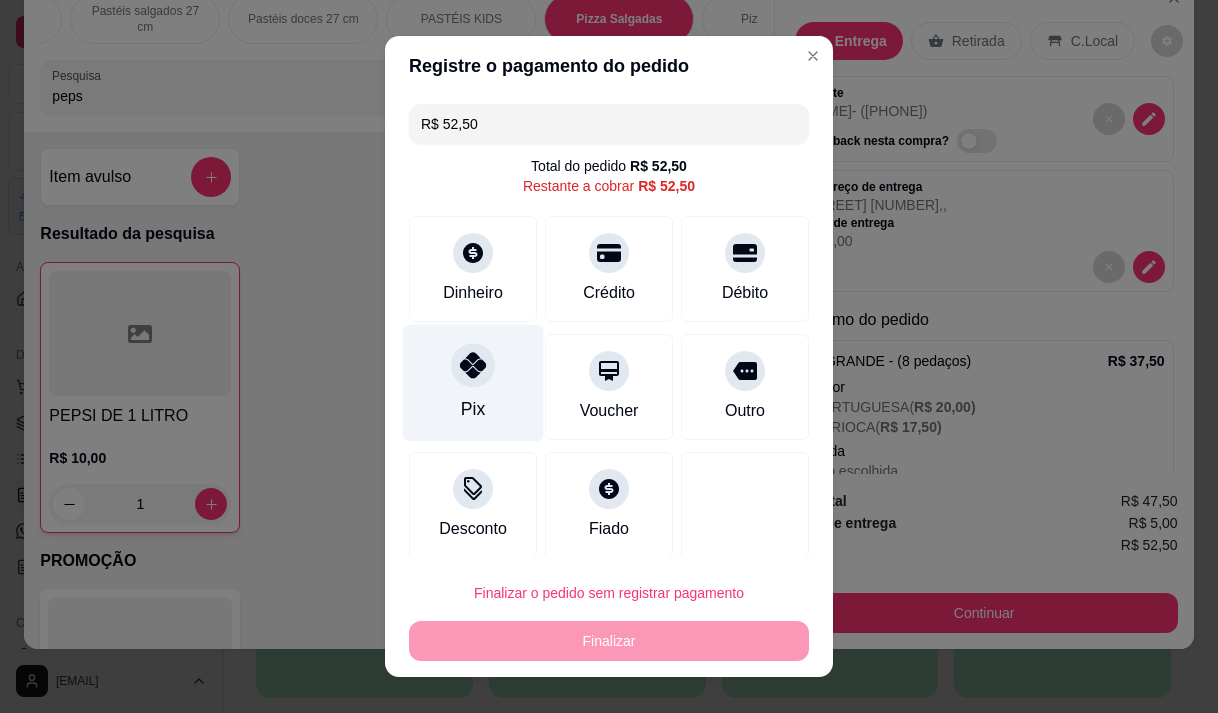 click on "Pix" at bounding box center [473, 382] 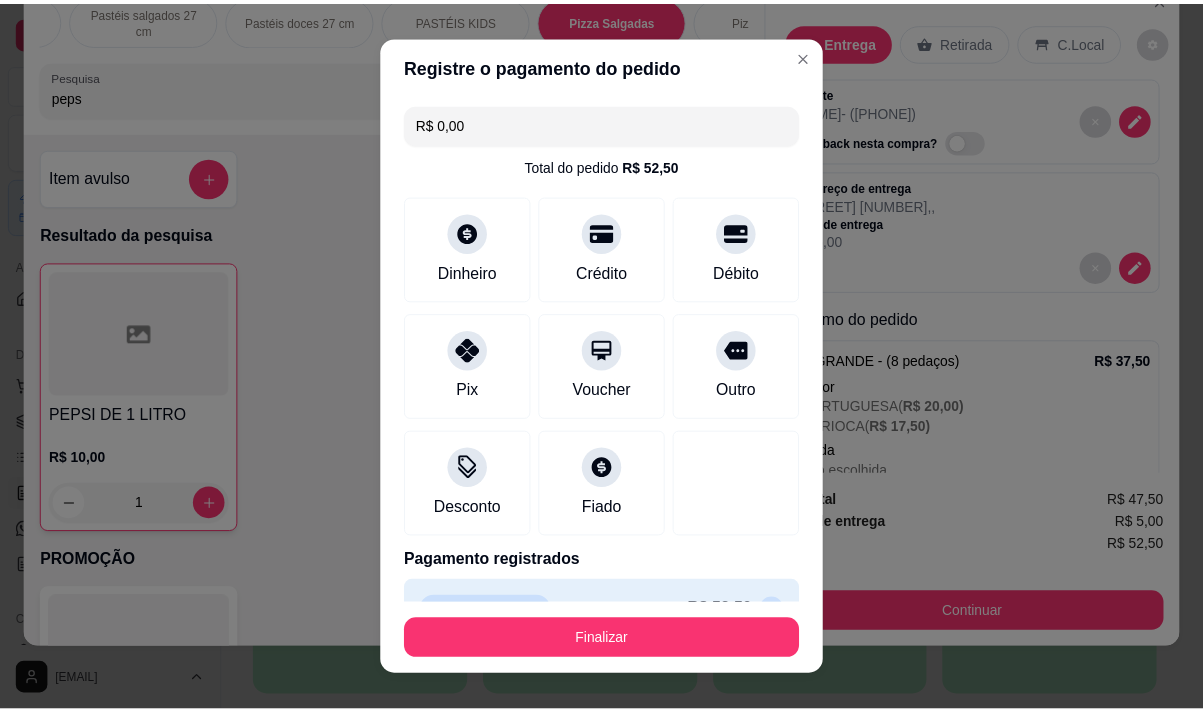 scroll, scrollTop: 44, scrollLeft: 0, axis: vertical 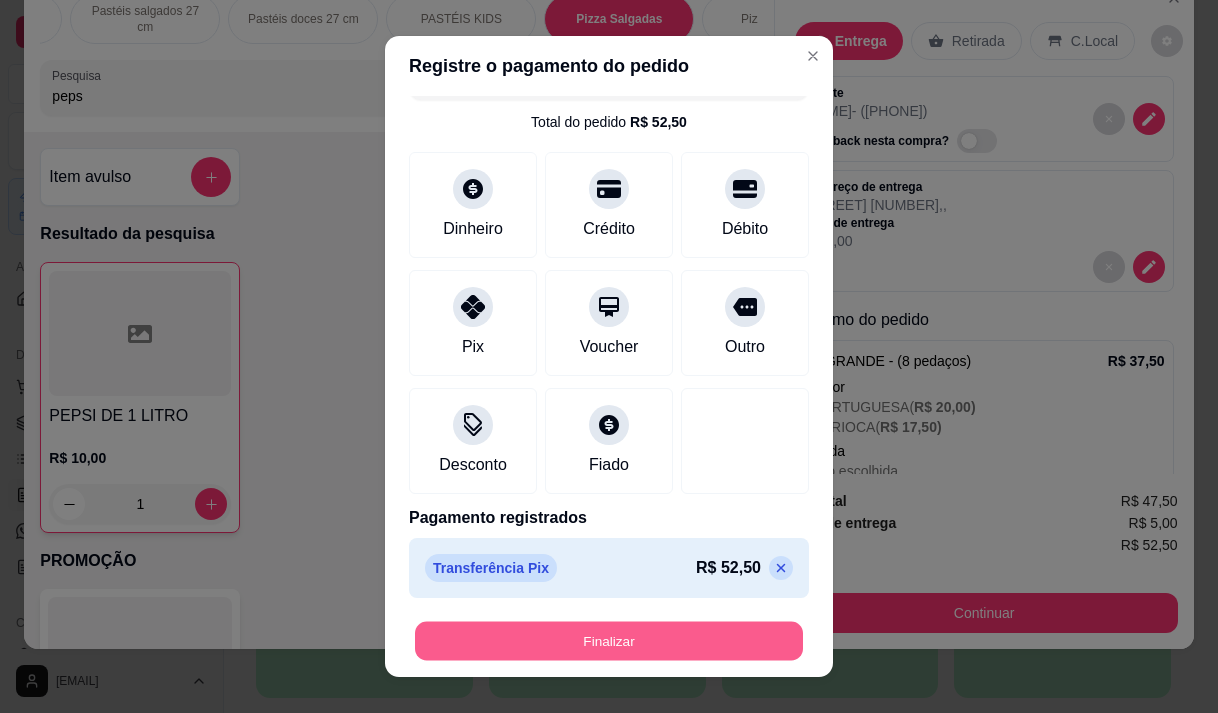 click on "Finalizar" at bounding box center (609, 641) 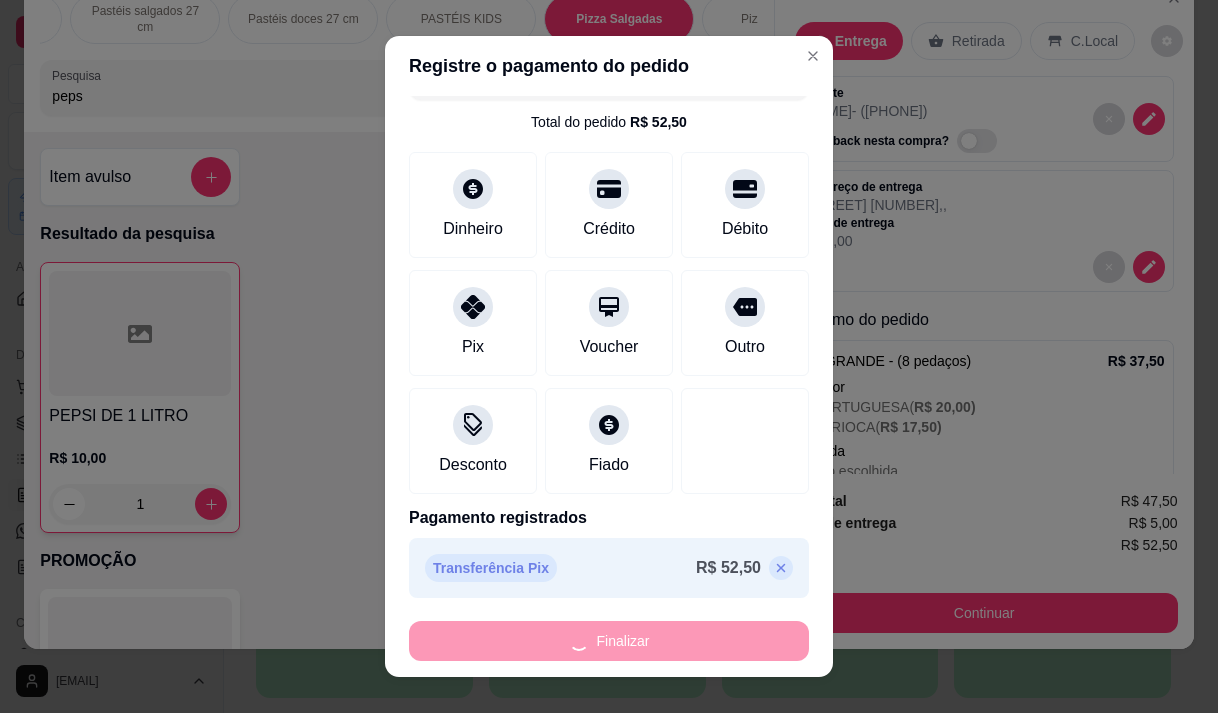 type on "0" 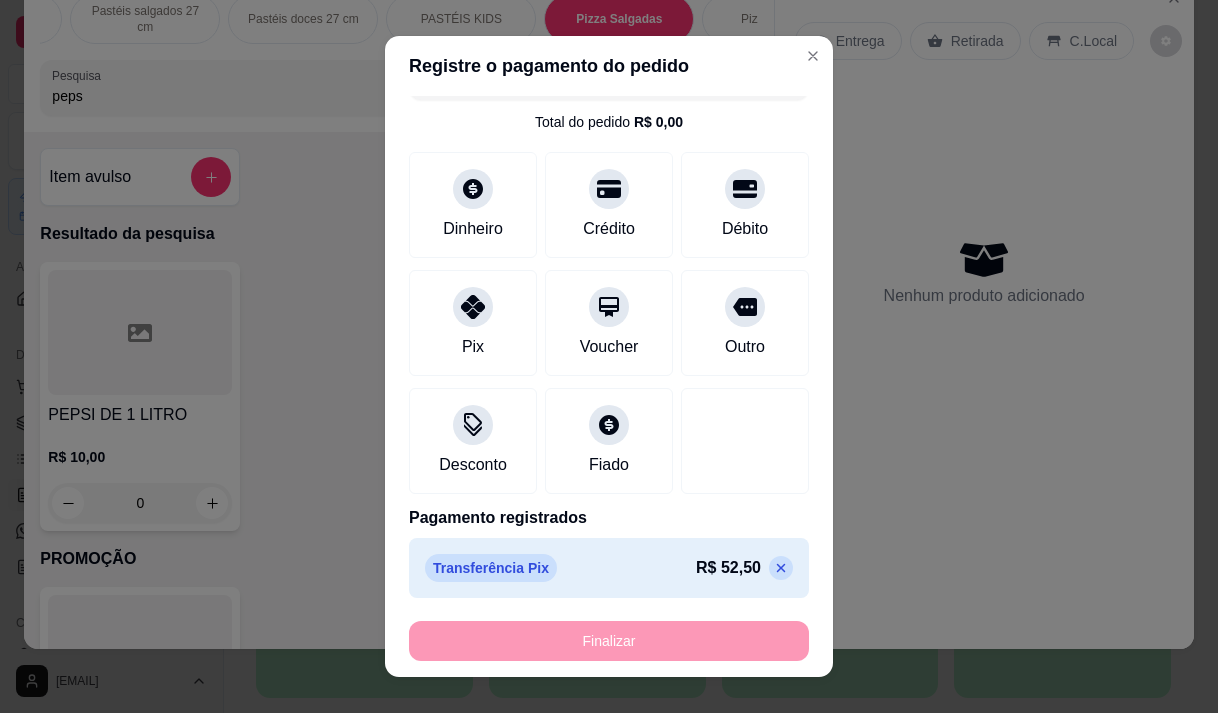 type on "-R$ 52,50" 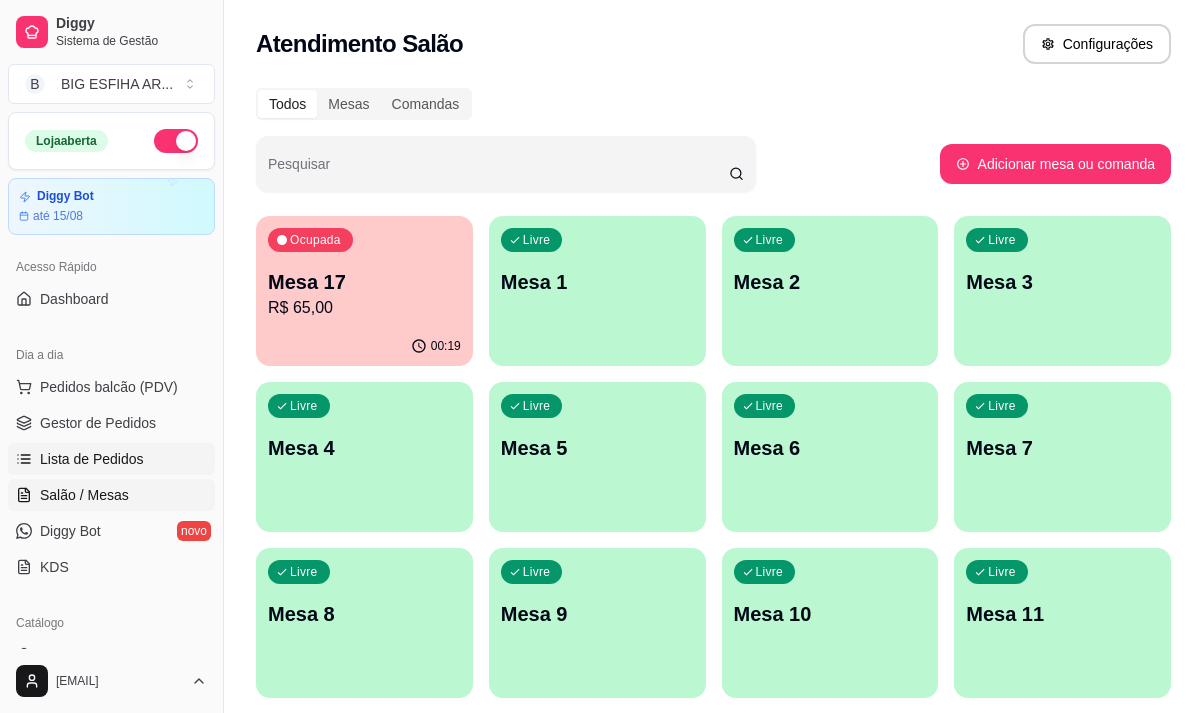 click on "Lista de Pedidos" at bounding box center (111, 459) 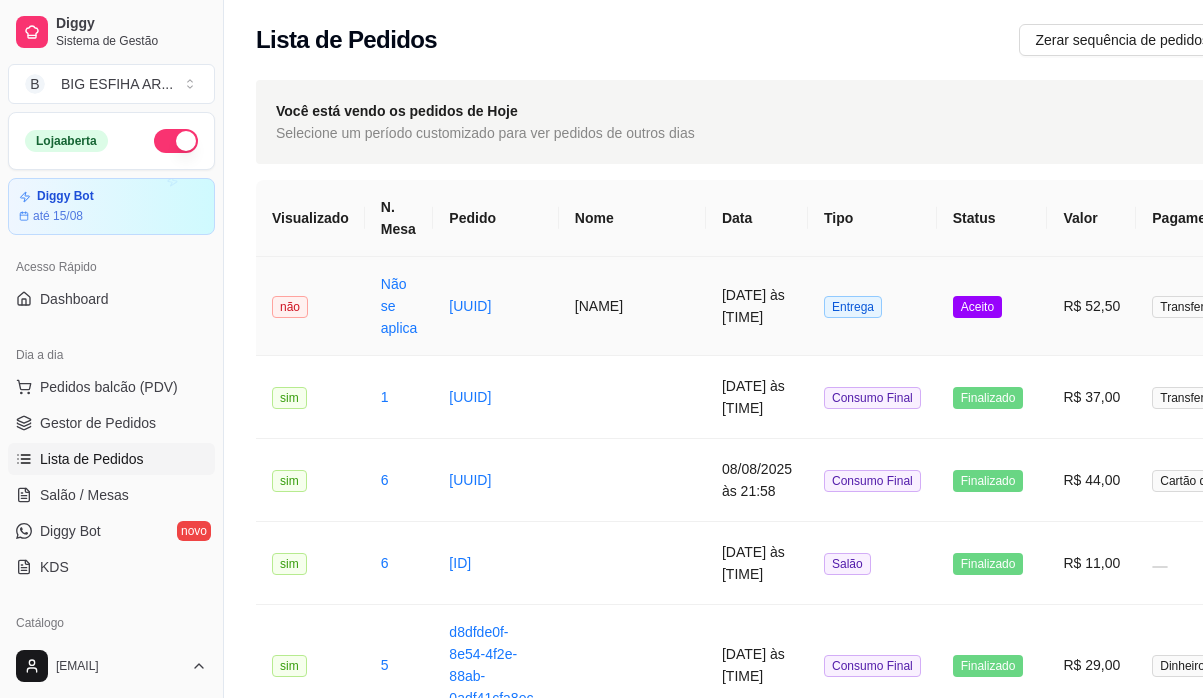 click on "Entrega" at bounding box center (872, 306) 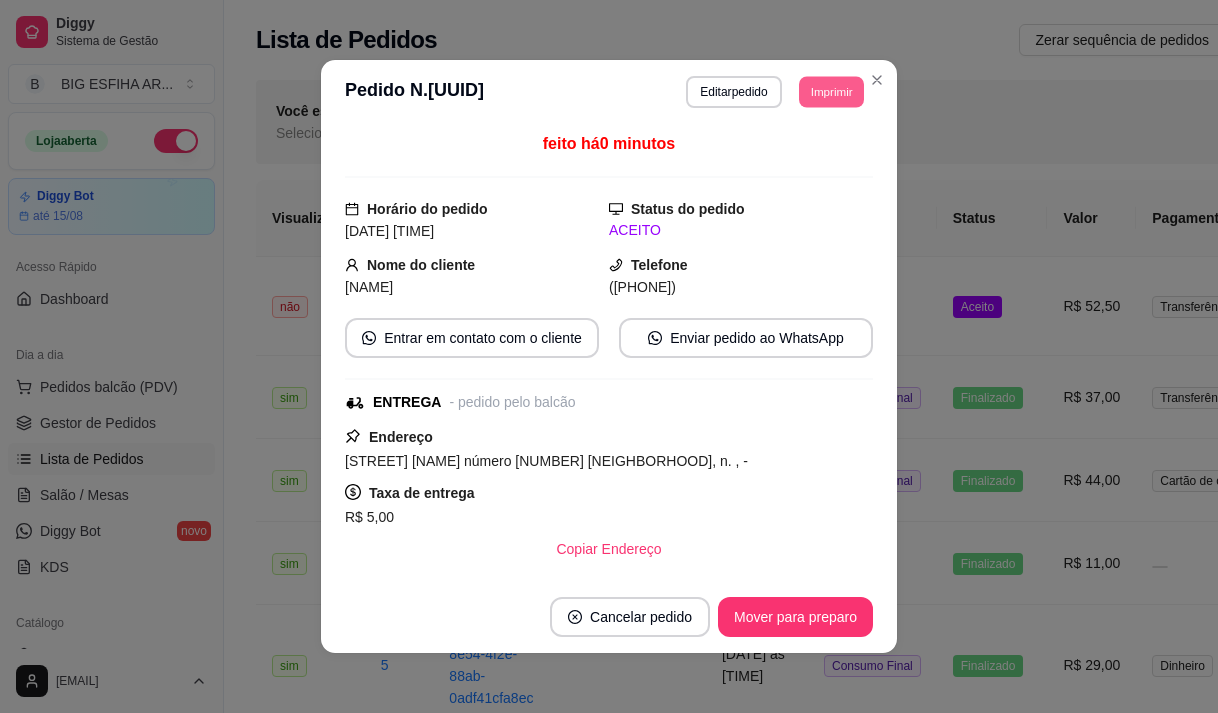 click on "Imprimir" at bounding box center [831, 91] 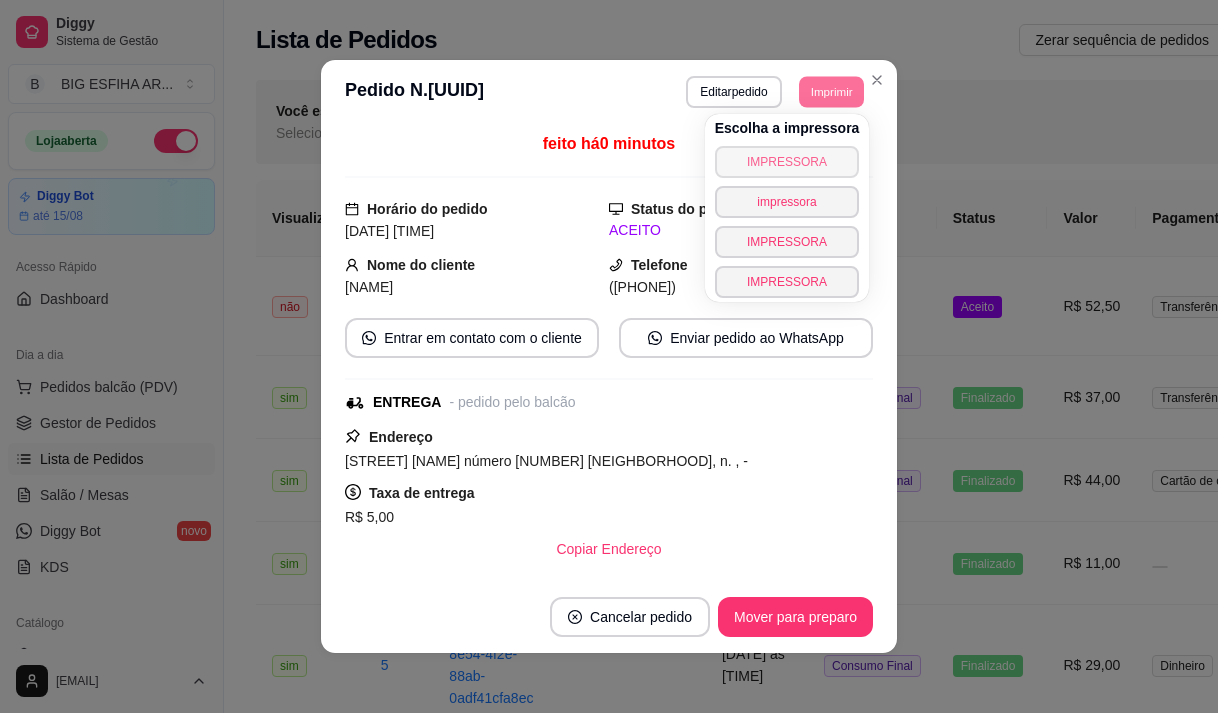 click on "IMPRESSORA" at bounding box center [787, 162] 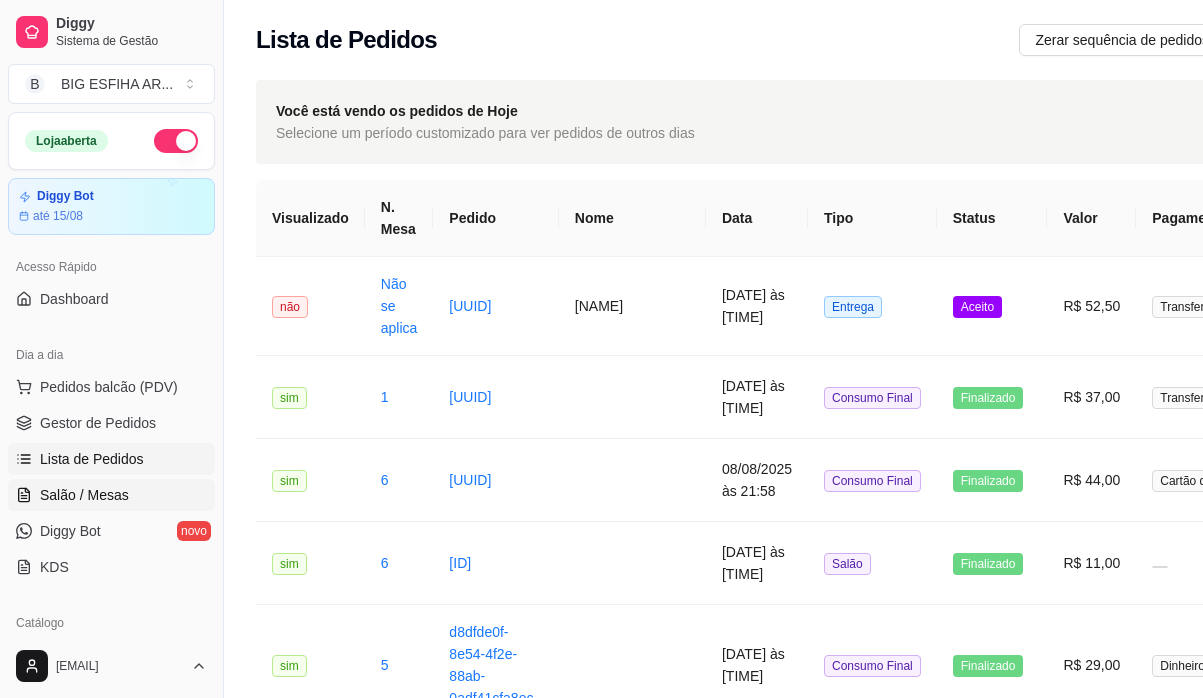 click on "Salão / Mesas" at bounding box center [84, 495] 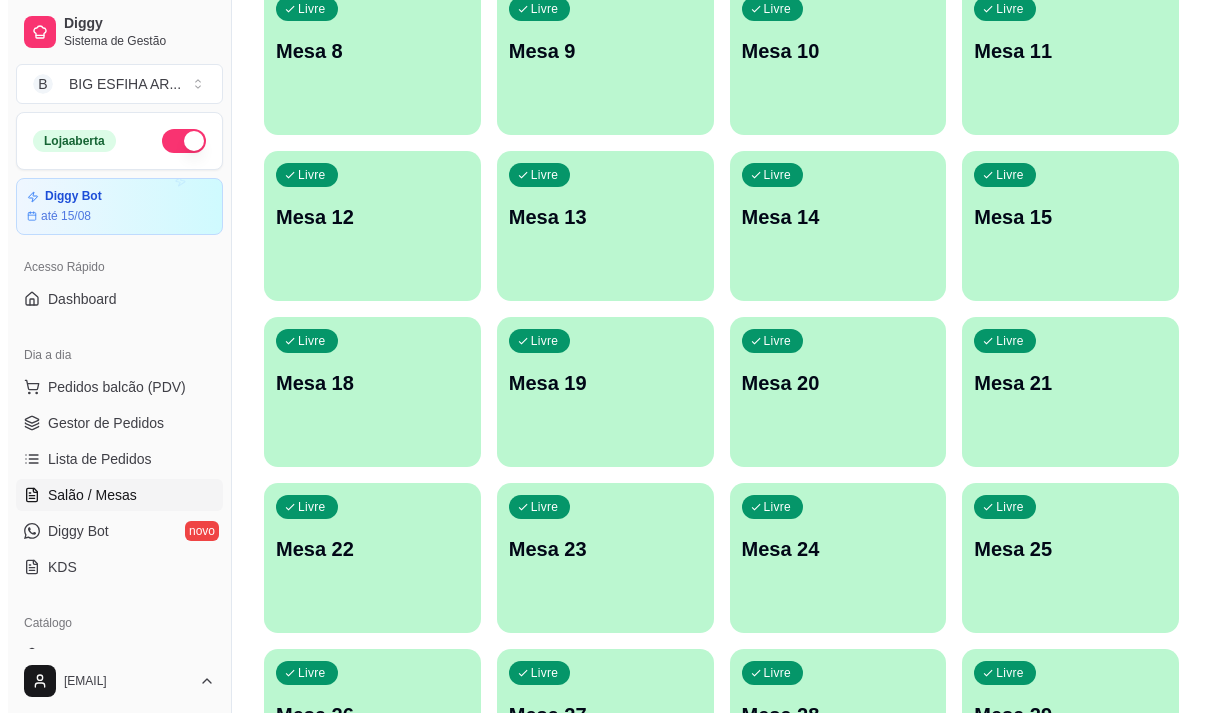 scroll, scrollTop: 896, scrollLeft: 0, axis: vertical 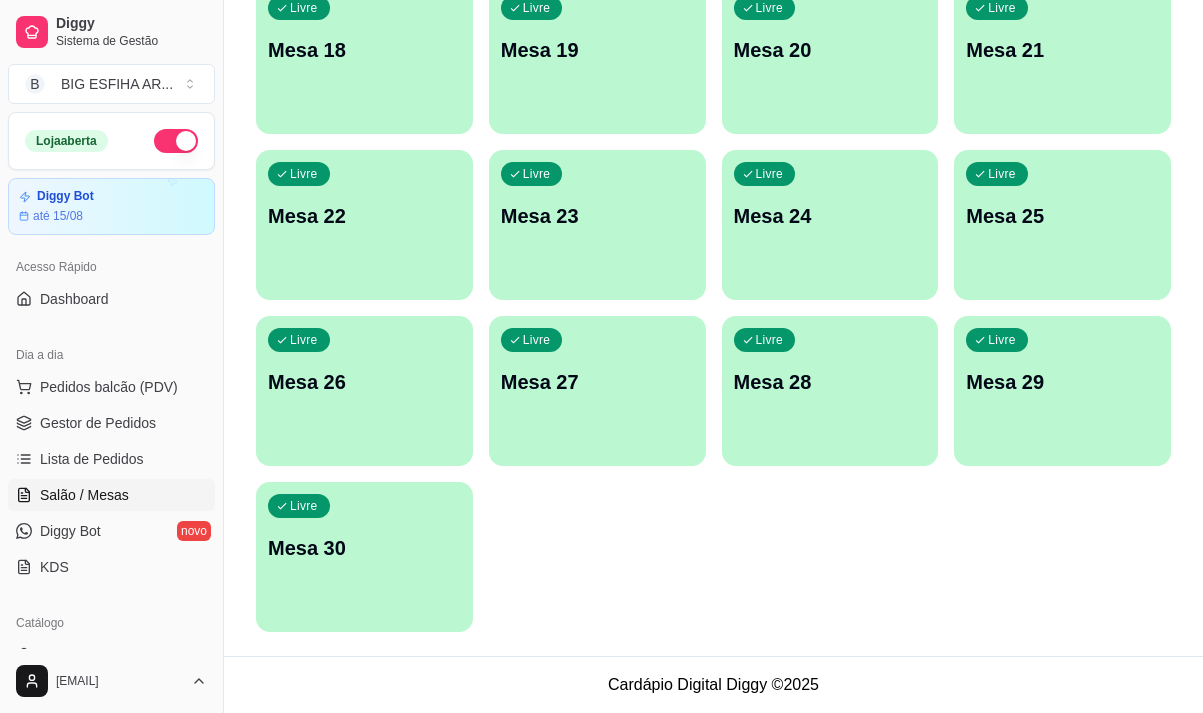 click on "Livre Mesa 30" at bounding box center [364, 545] 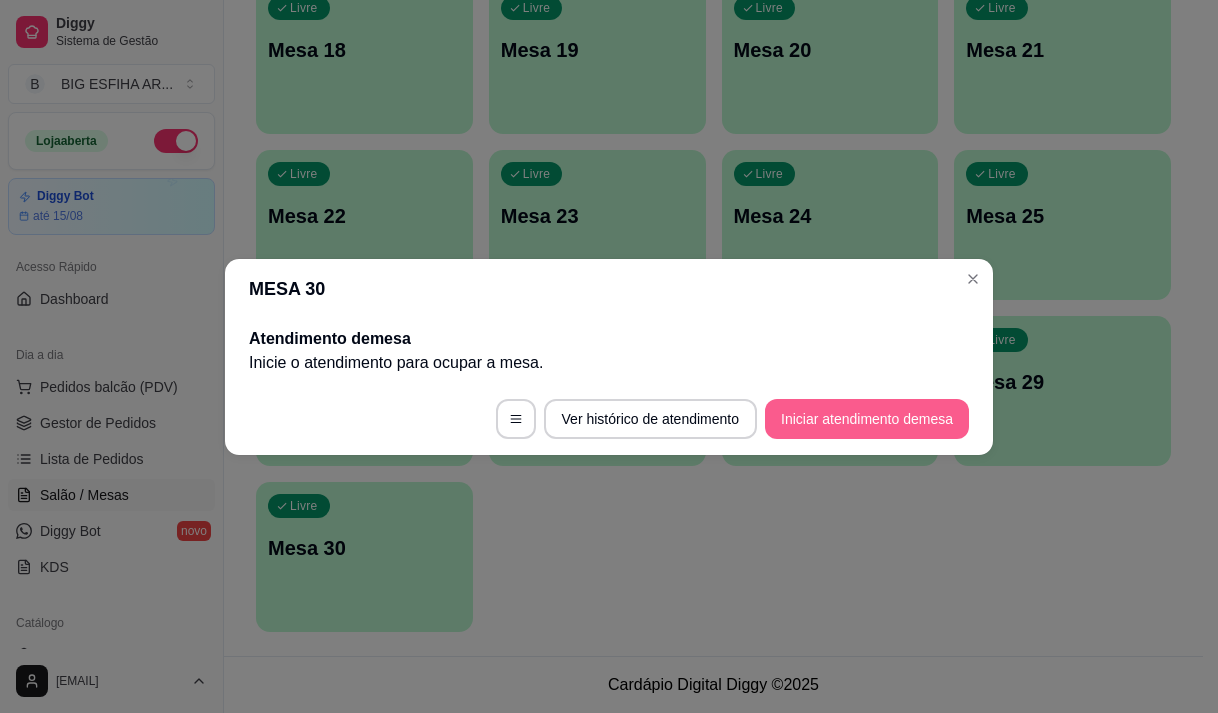 click on "Iniciar atendimento de  mesa" at bounding box center (867, 419) 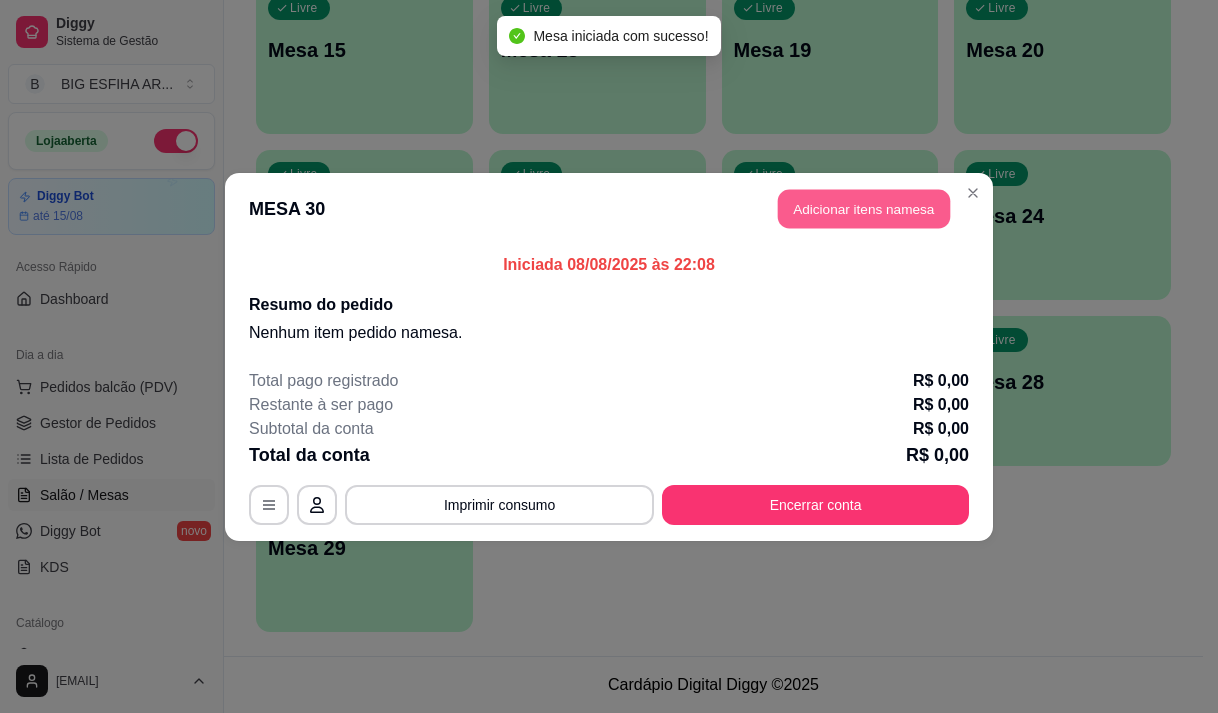 click on "Adicionar itens na  mesa" at bounding box center (864, 208) 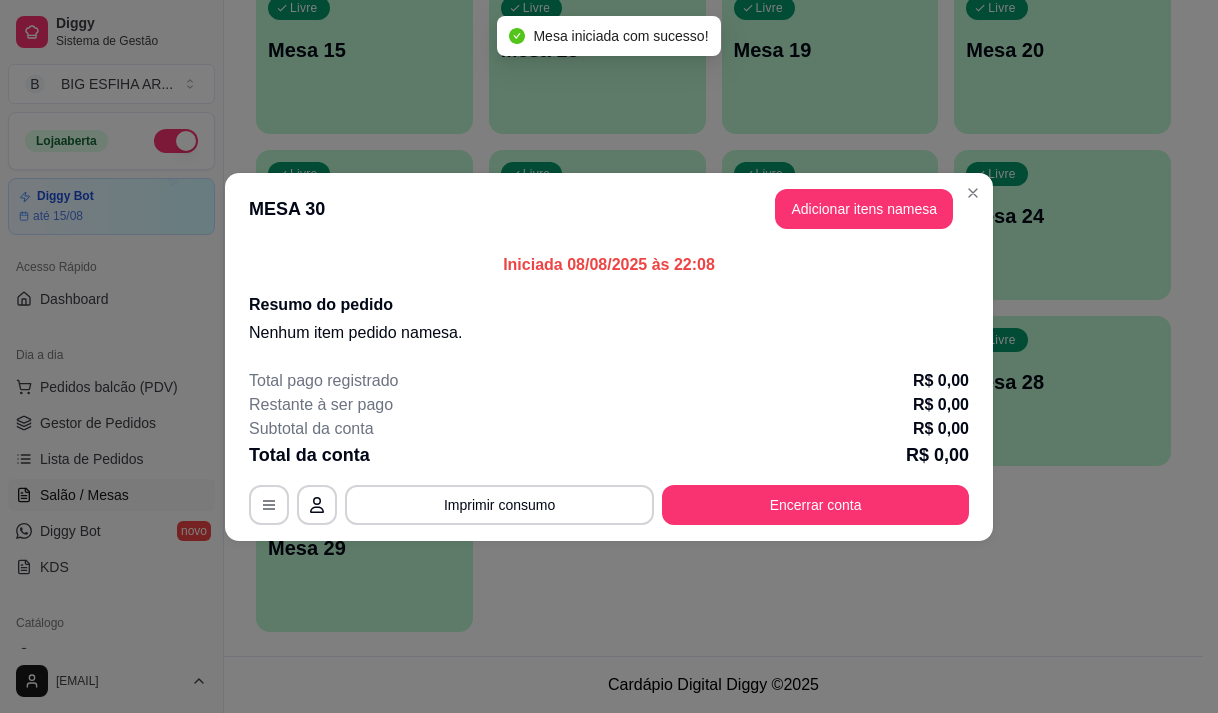 click on "Pesquisa" at bounding box center [391, 139] 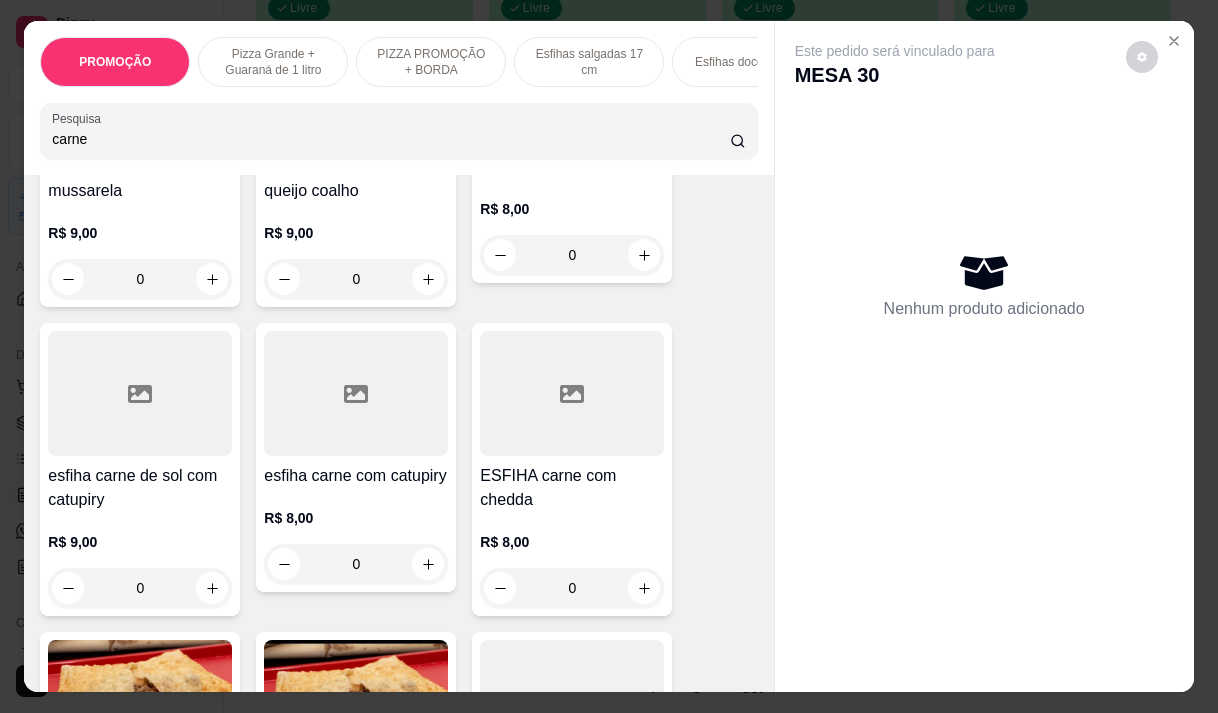 scroll, scrollTop: 900, scrollLeft: 0, axis: vertical 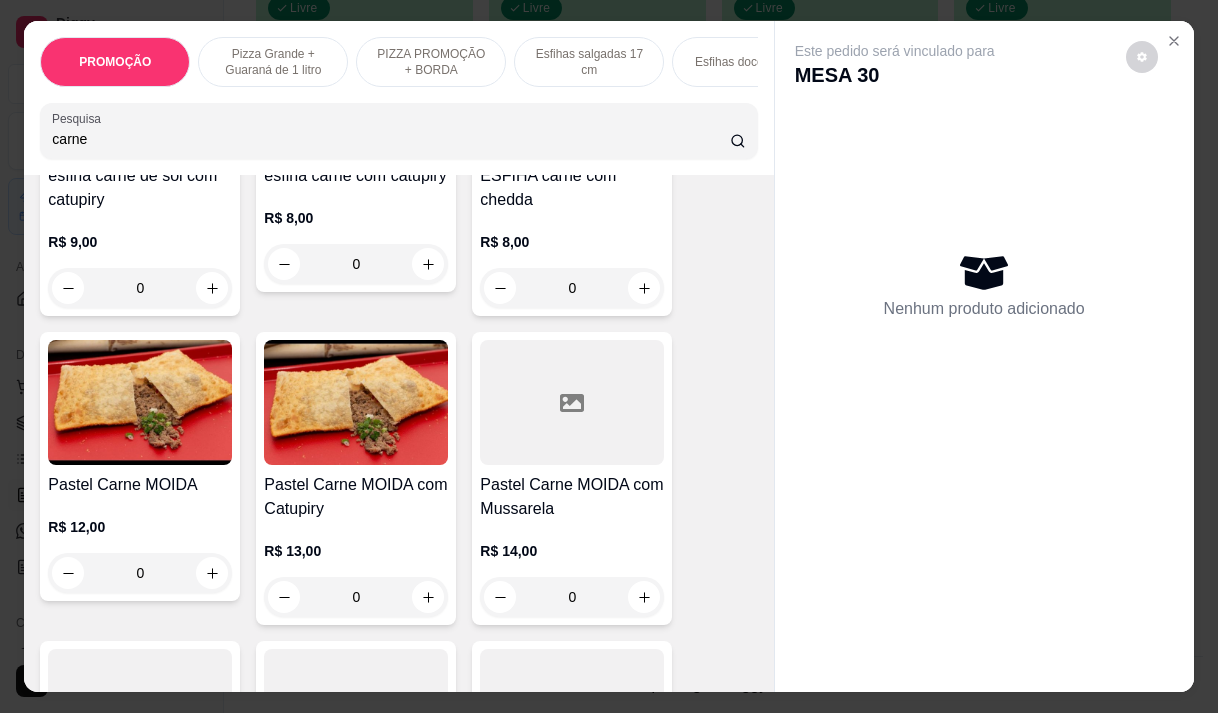 type on "carne" 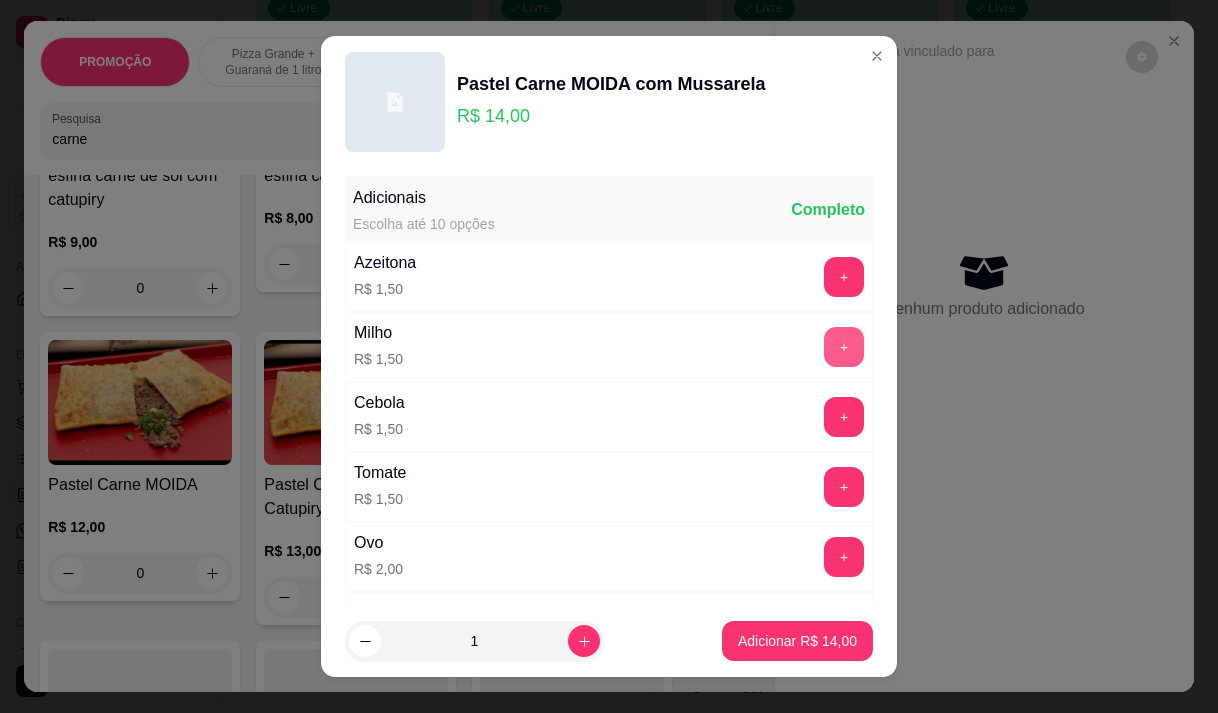 click on "+" at bounding box center (844, 347) 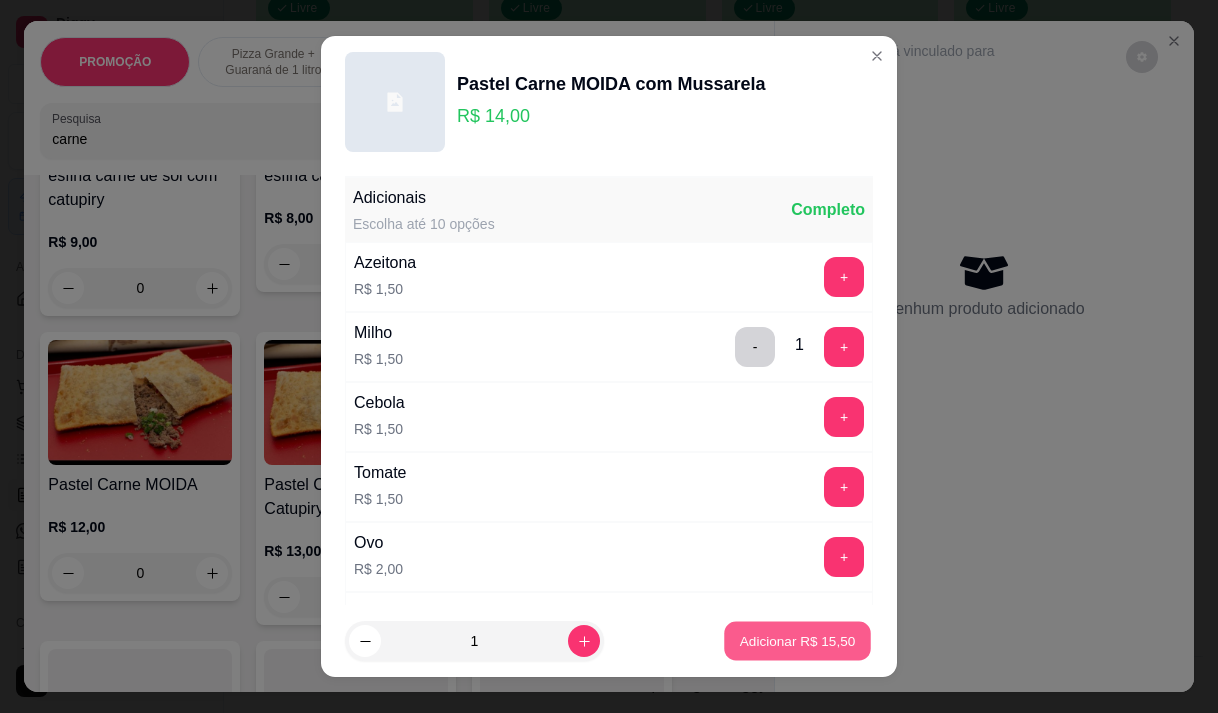 click on "Adicionar   R$ 15,50" at bounding box center [798, 641] 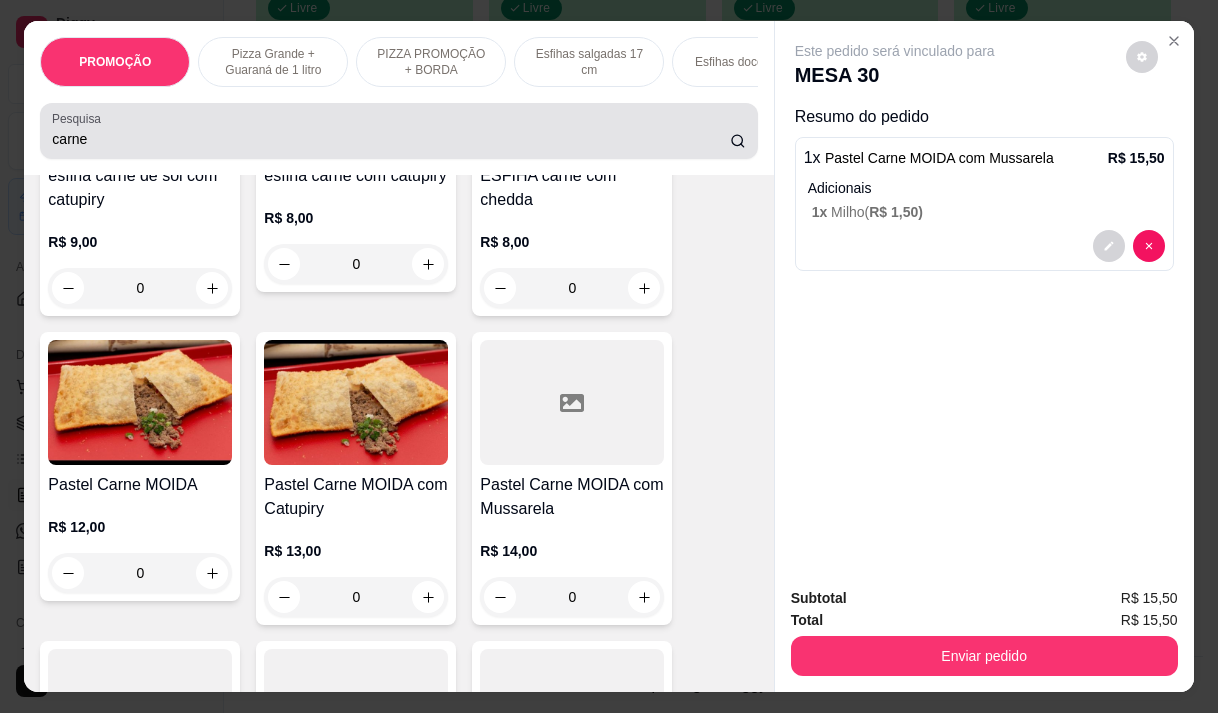 click on "carne" at bounding box center [391, 139] 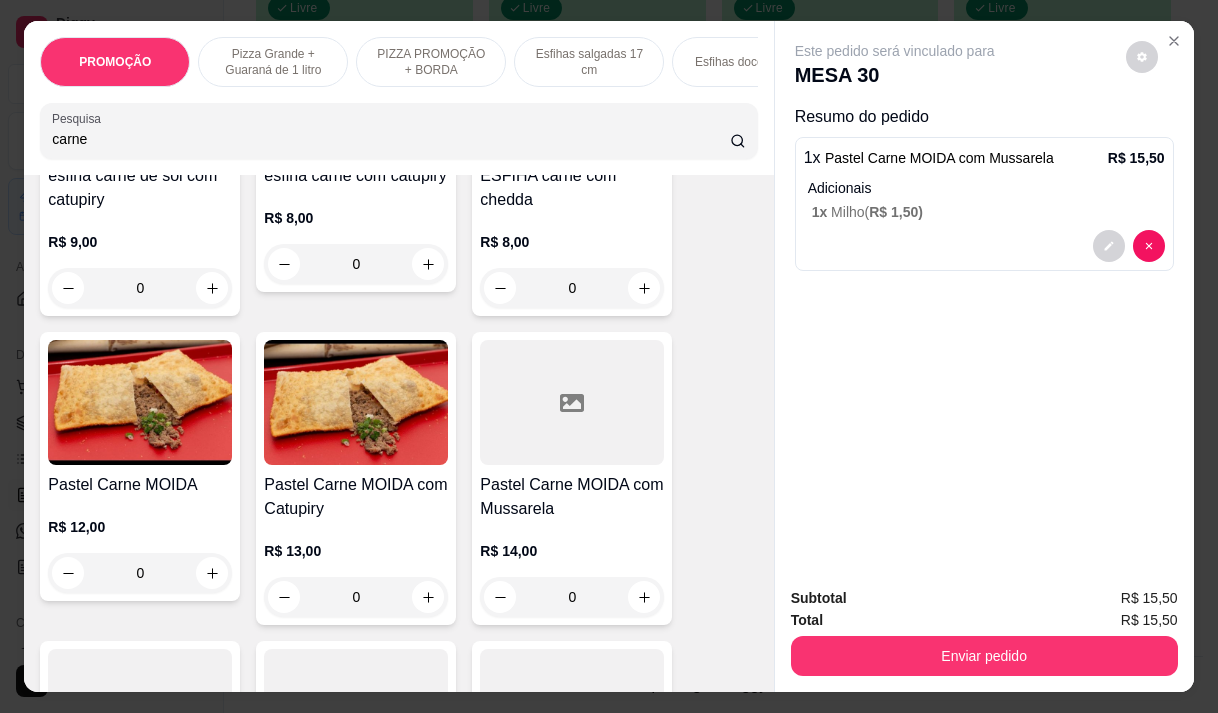 click on "carne" at bounding box center (391, 139) 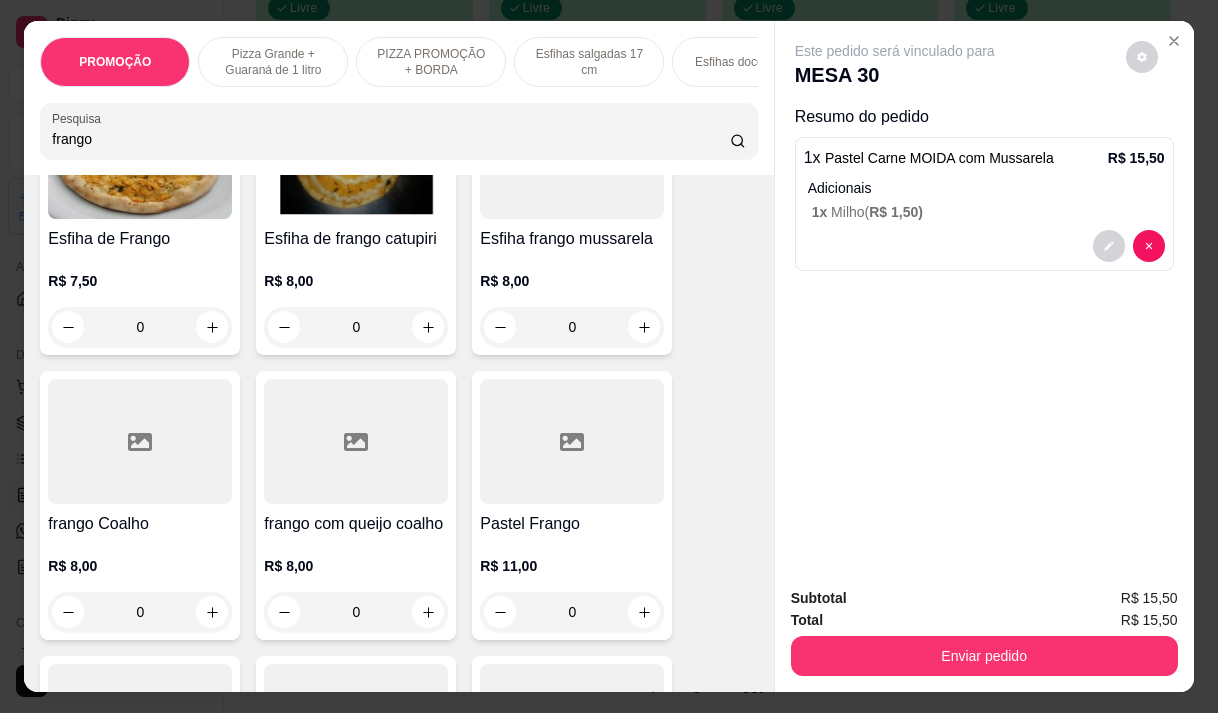scroll, scrollTop: 500, scrollLeft: 0, axis: vertical 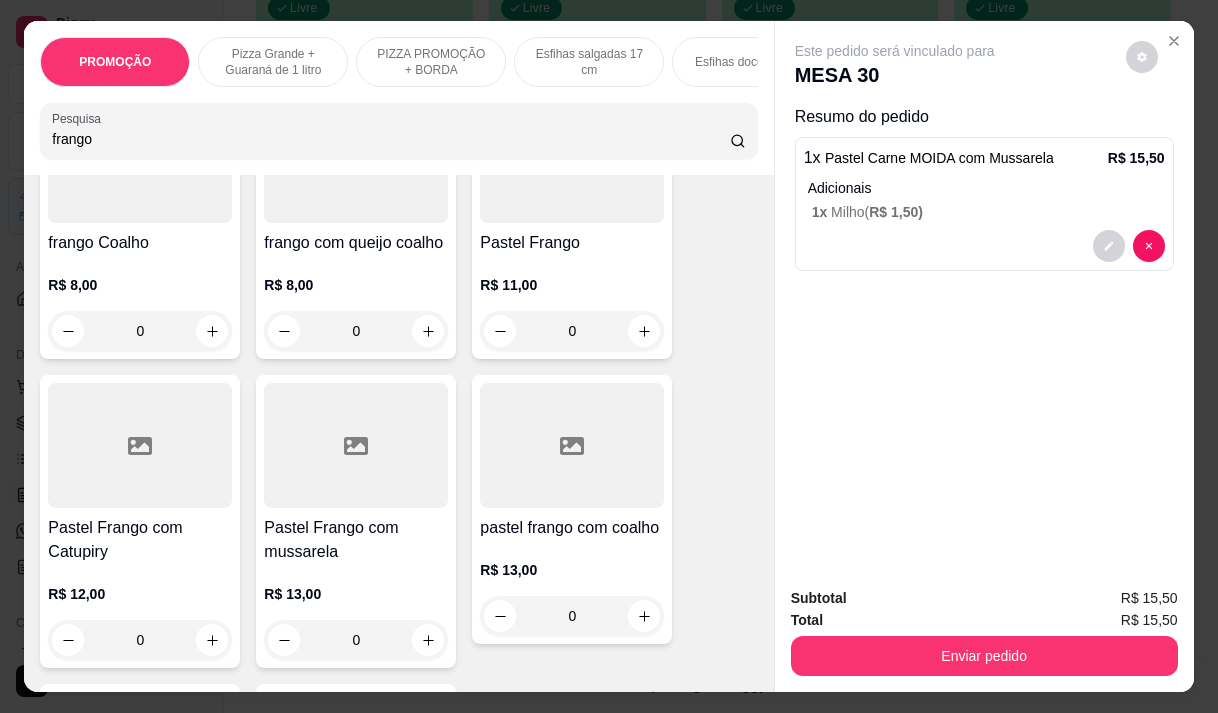 type on "frango" 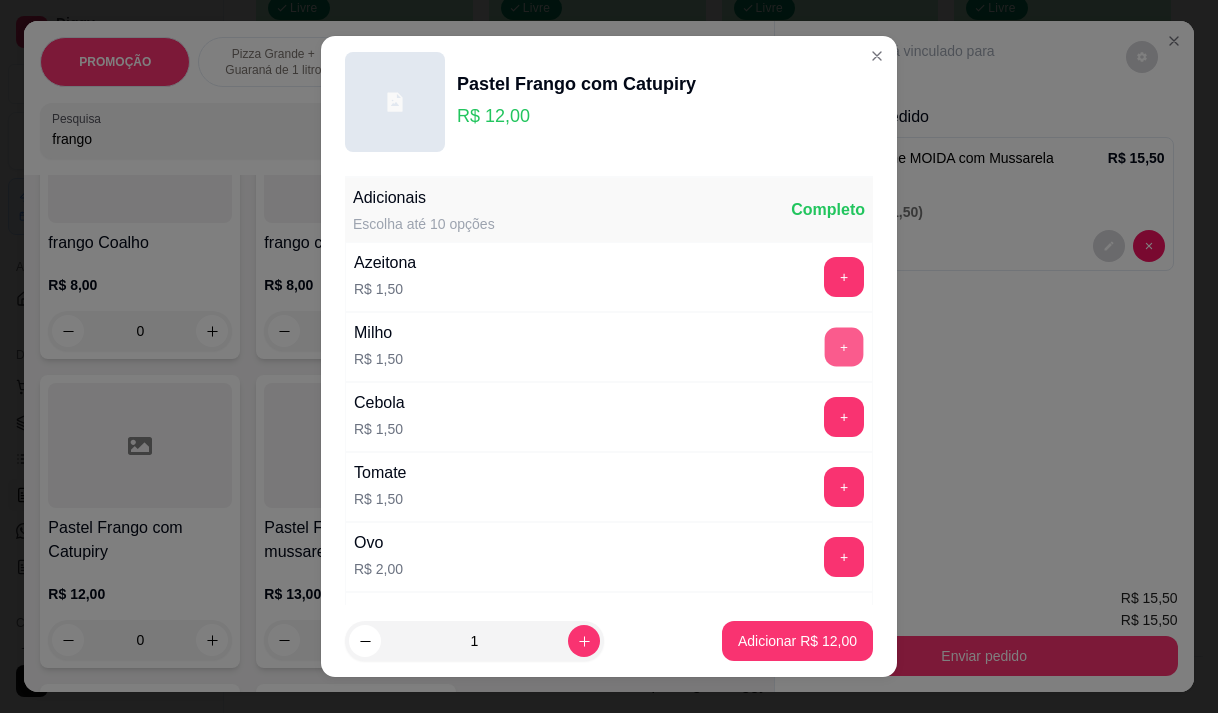 click on "+" at bounding box center [844, 346] 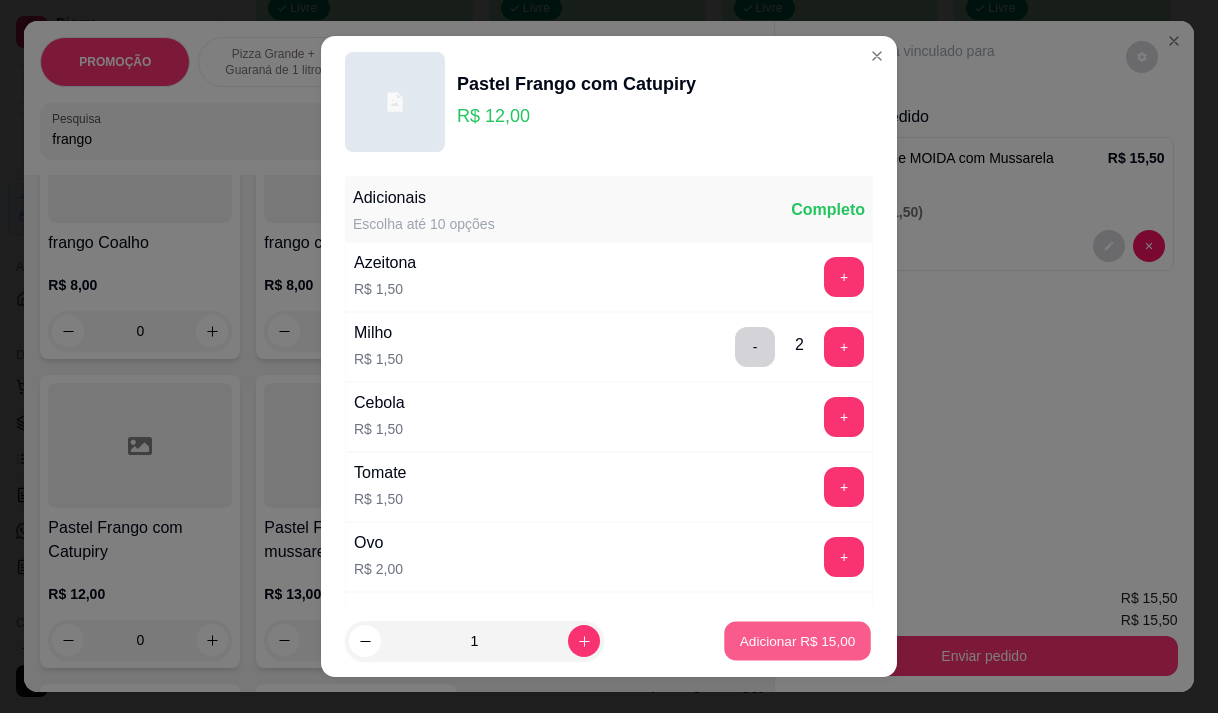 click on "Adicionar   R$ 15,00" at bounding box center (798, 641) 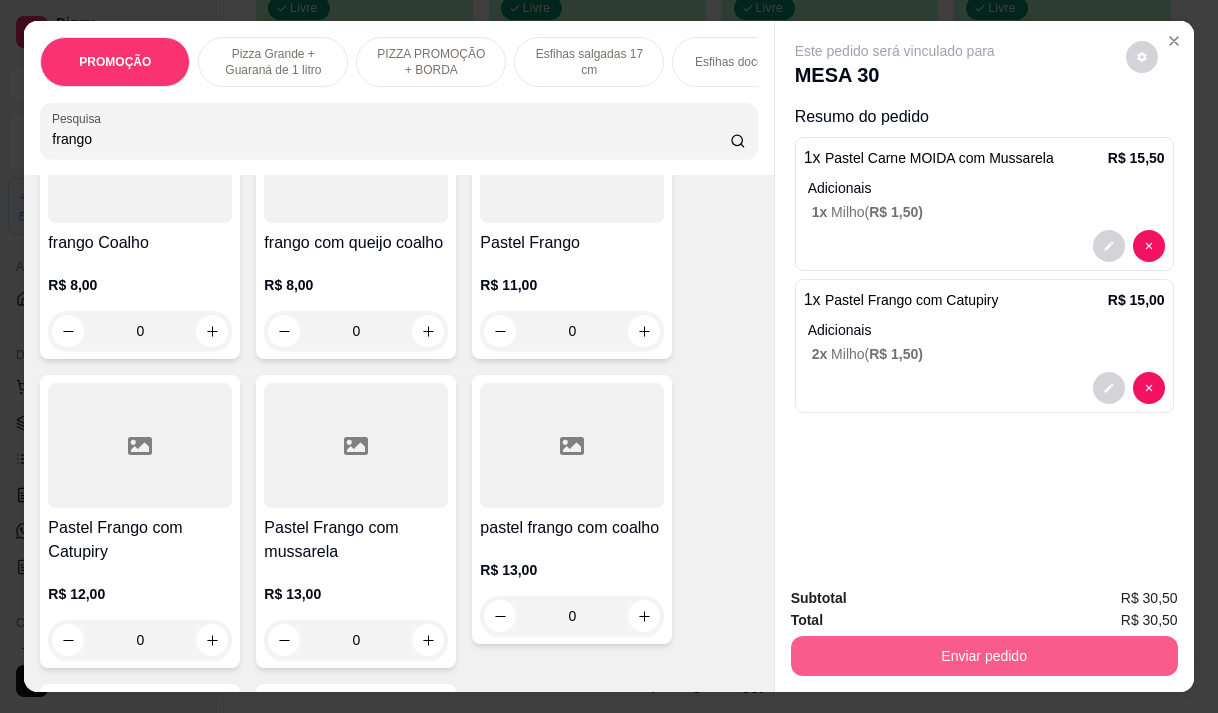 click on "Enviar pedido" at bounding box center [984, 656] 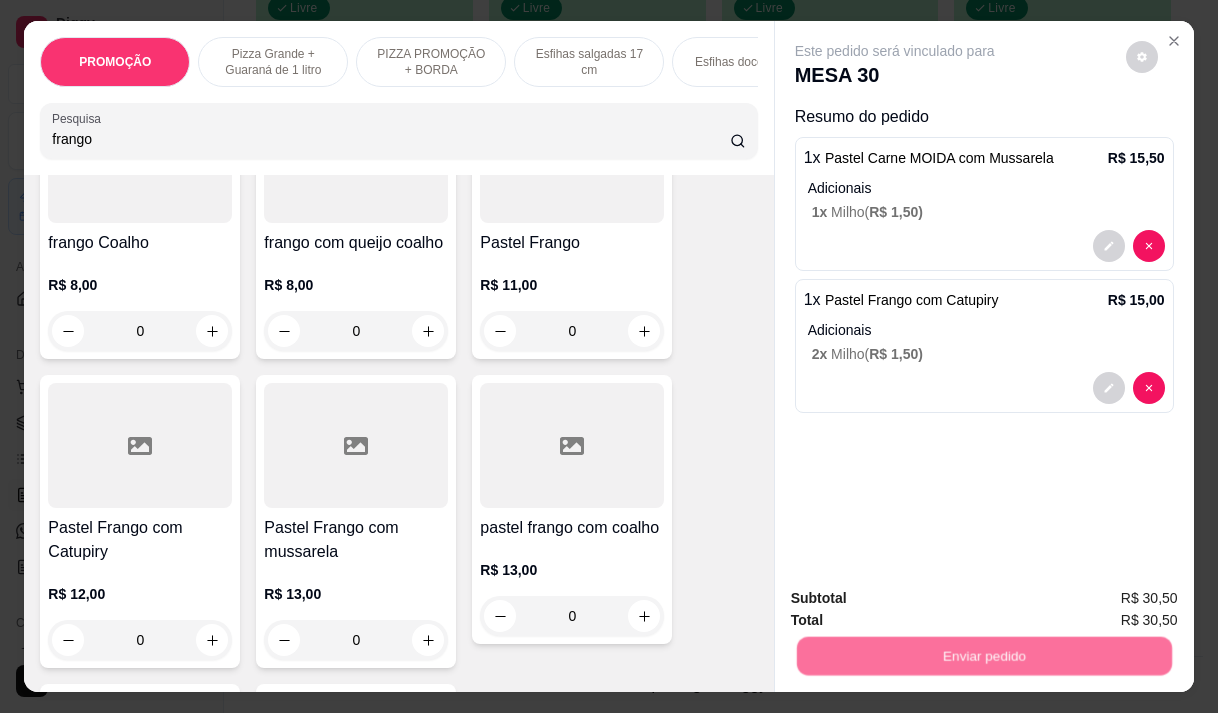 click on "Não registrar e enviar pedido" at bounding box center [918, 599] 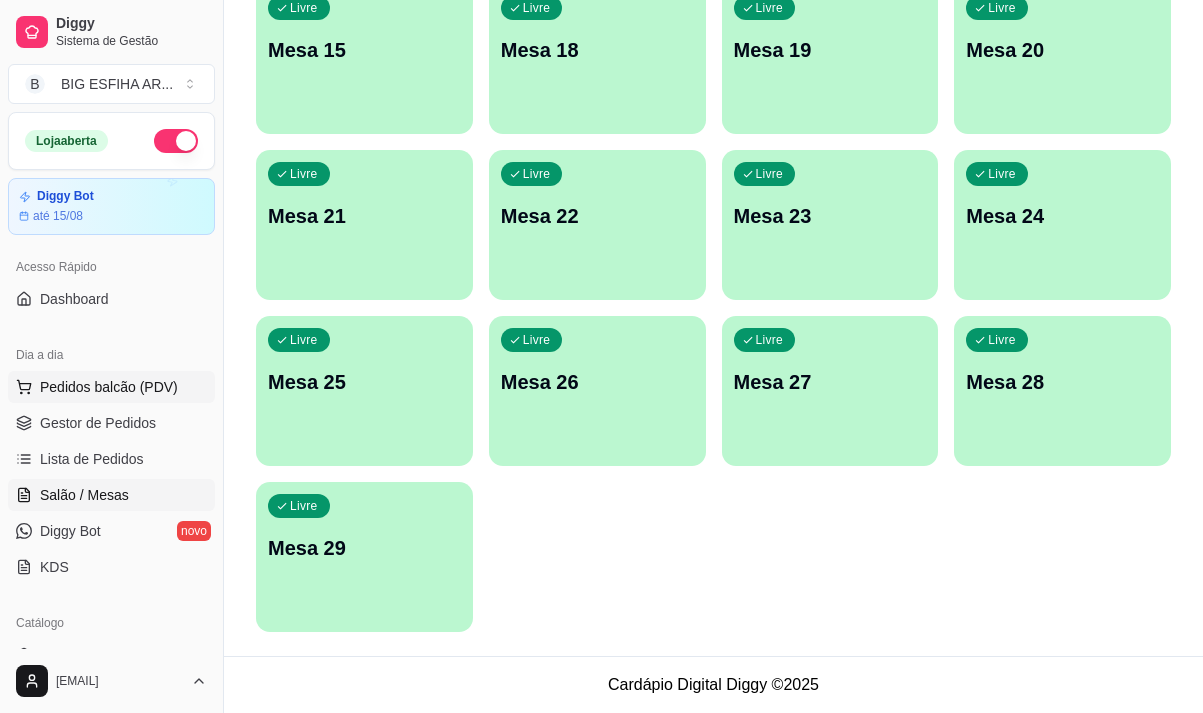 click on "Pedidos balcão (PDV)" at bounding box center [109, 387] 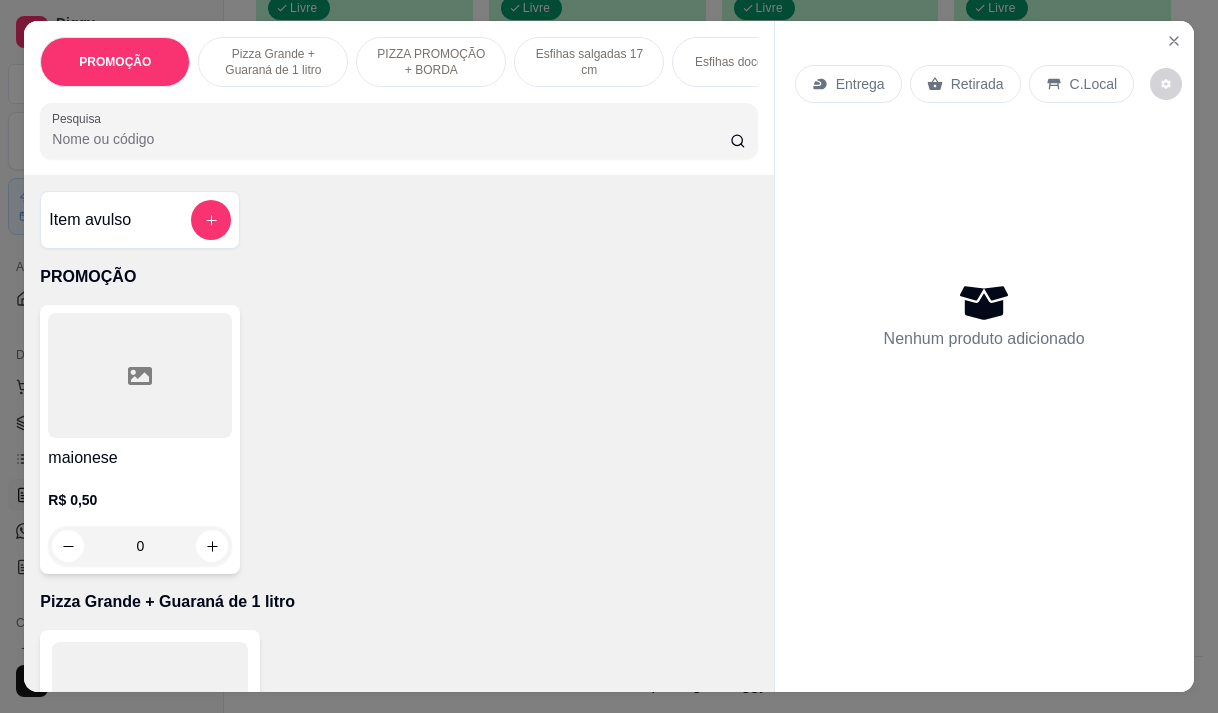 click on "Entrega" at bounding box center [860, 84] 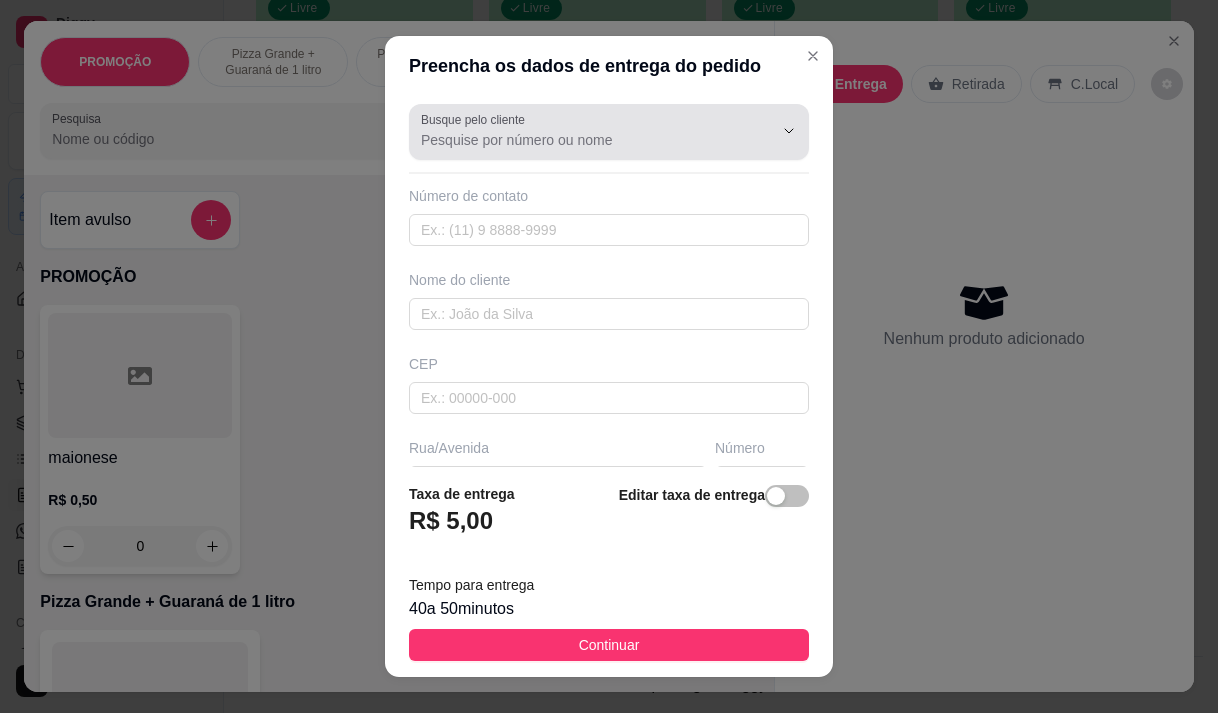 click on "Busque pelo cliente" at bounding box center (581, 140) 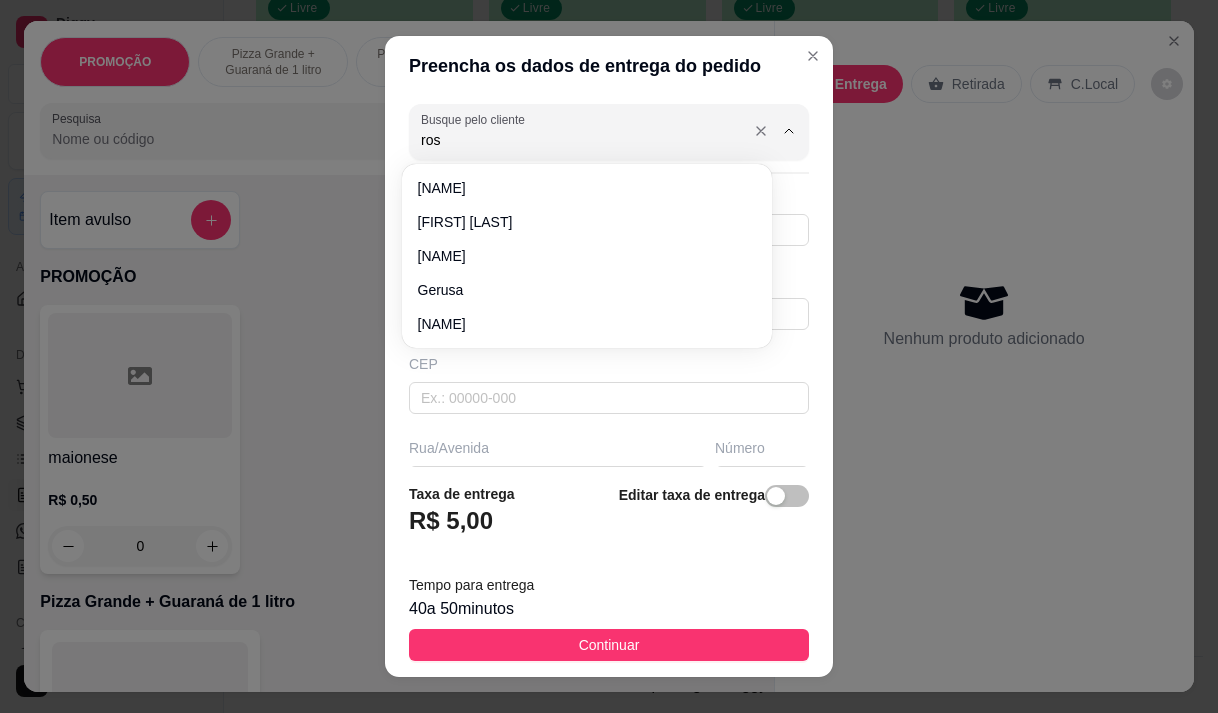 type on "[FIRST]" 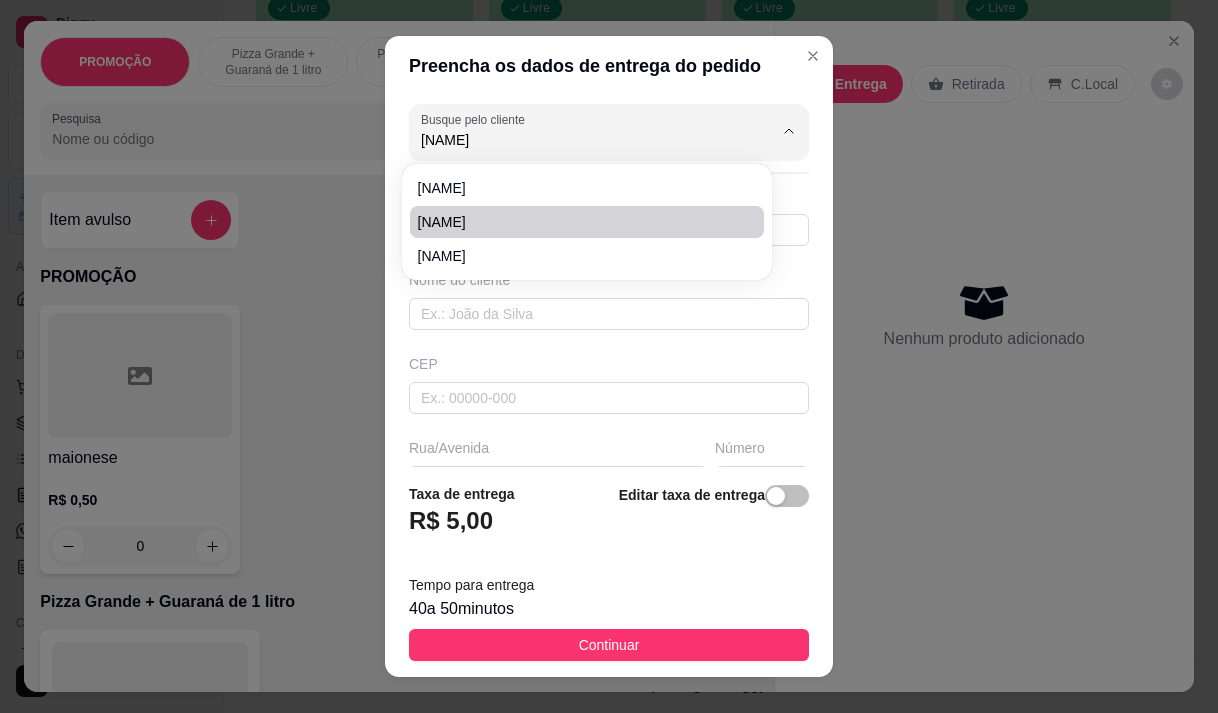 click on "[FIRST]" at bounding box center (577, 222) 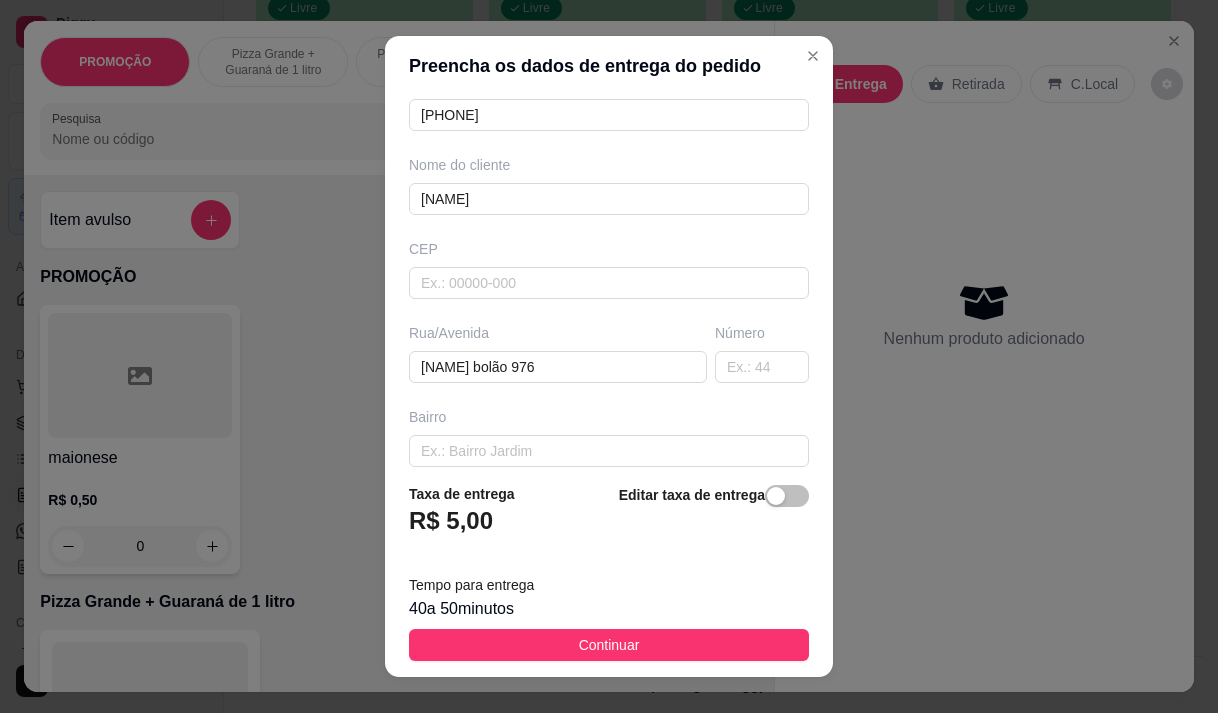 scroll, scrollTop: 302, scrollLeft: 0, axis: vertical 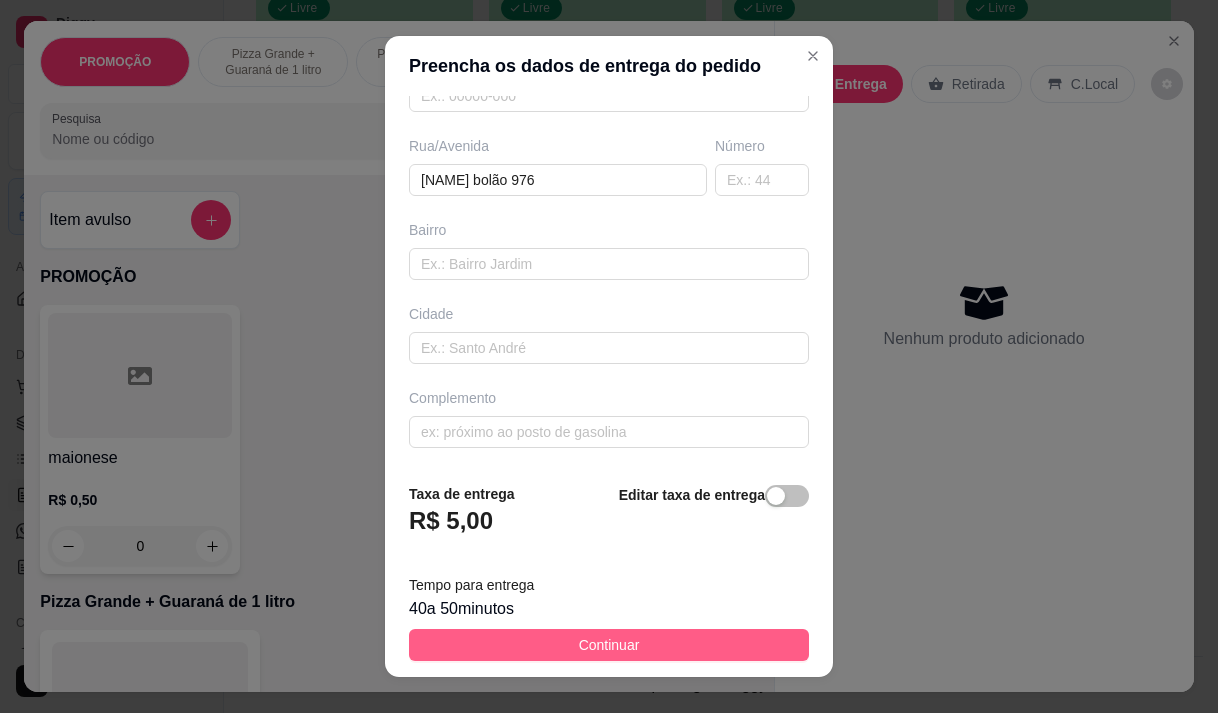 type on "[FIRST]" 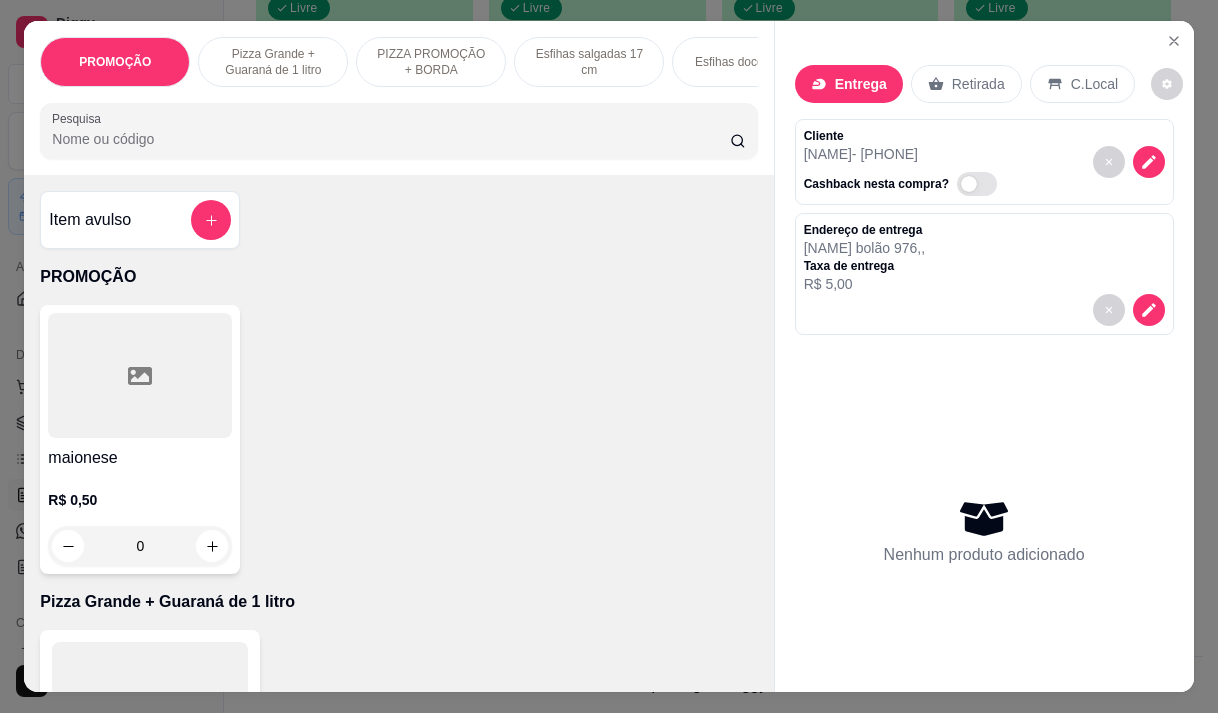 click on "Pesquisa" at bounding box center (391, 139) 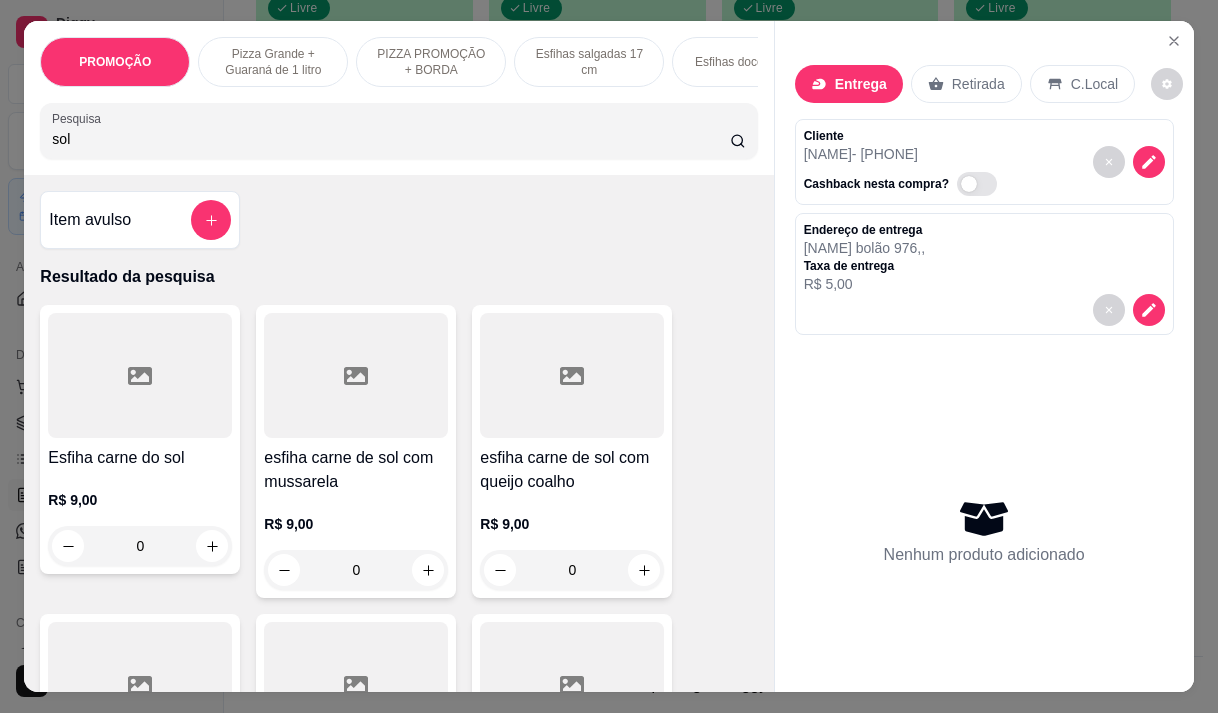 click on "R$ 9,00 0" at bounding box center [140, 518] 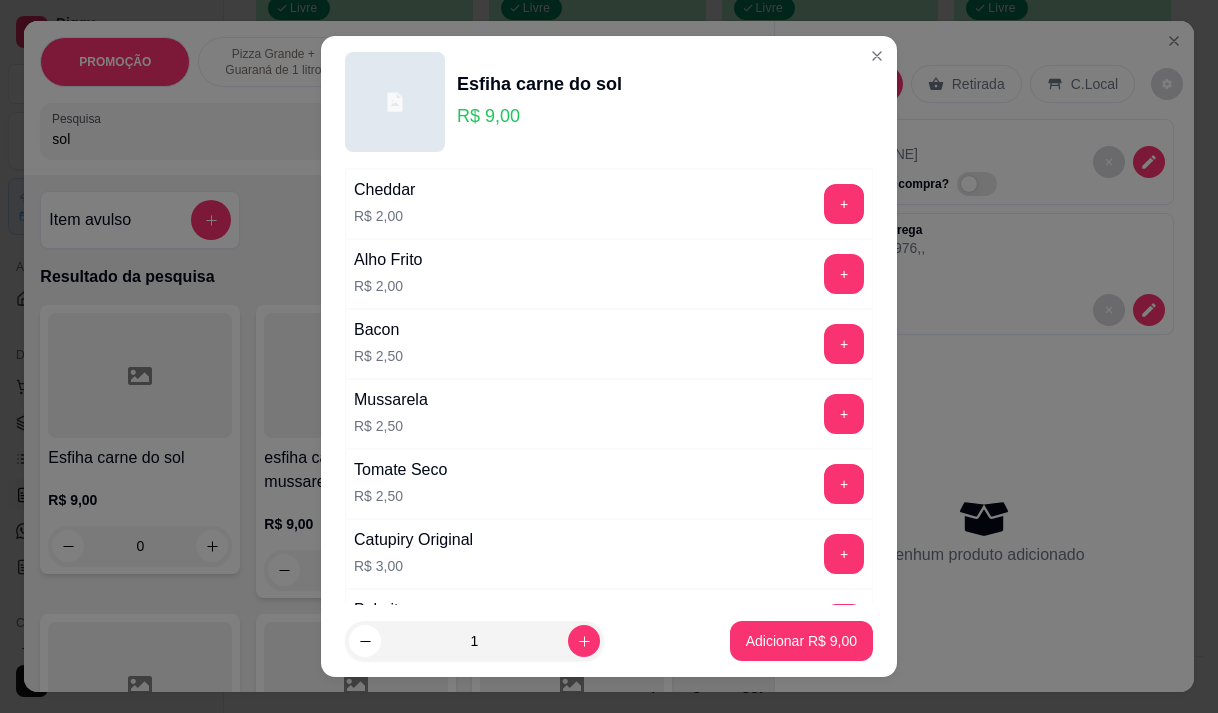 scroll, scrollTop: 500, scrollLeft: 0, axis: vertical 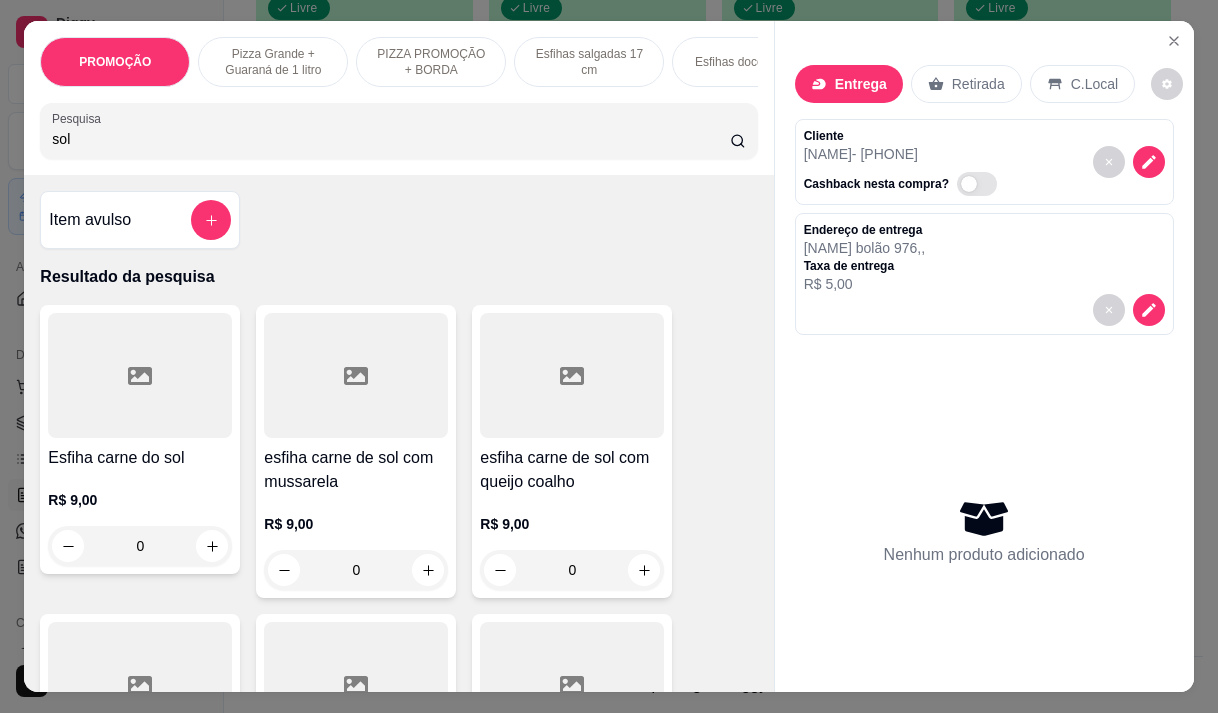 click on "esfiha carne de sol com mussarela" at bounding box center [356, 470] 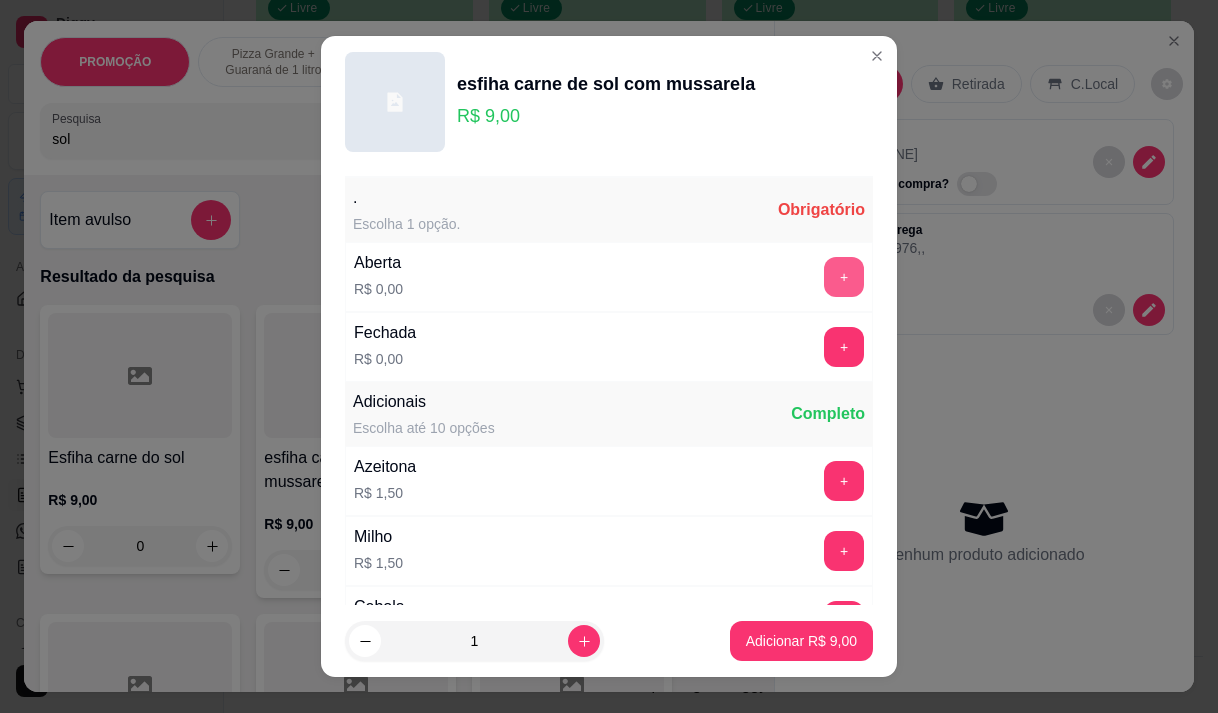 click on "+" at bounding box center (844, 277) 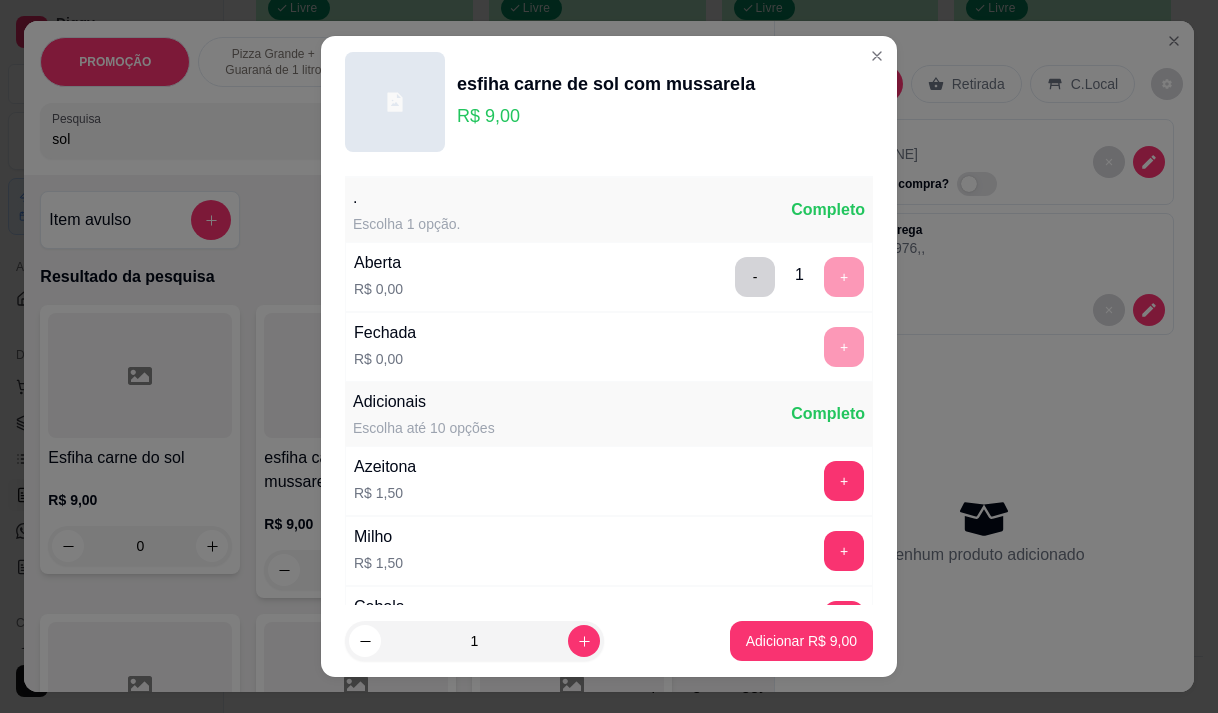 scroll, scrollTop: 28, scrollLeft: 0, axis: vertical 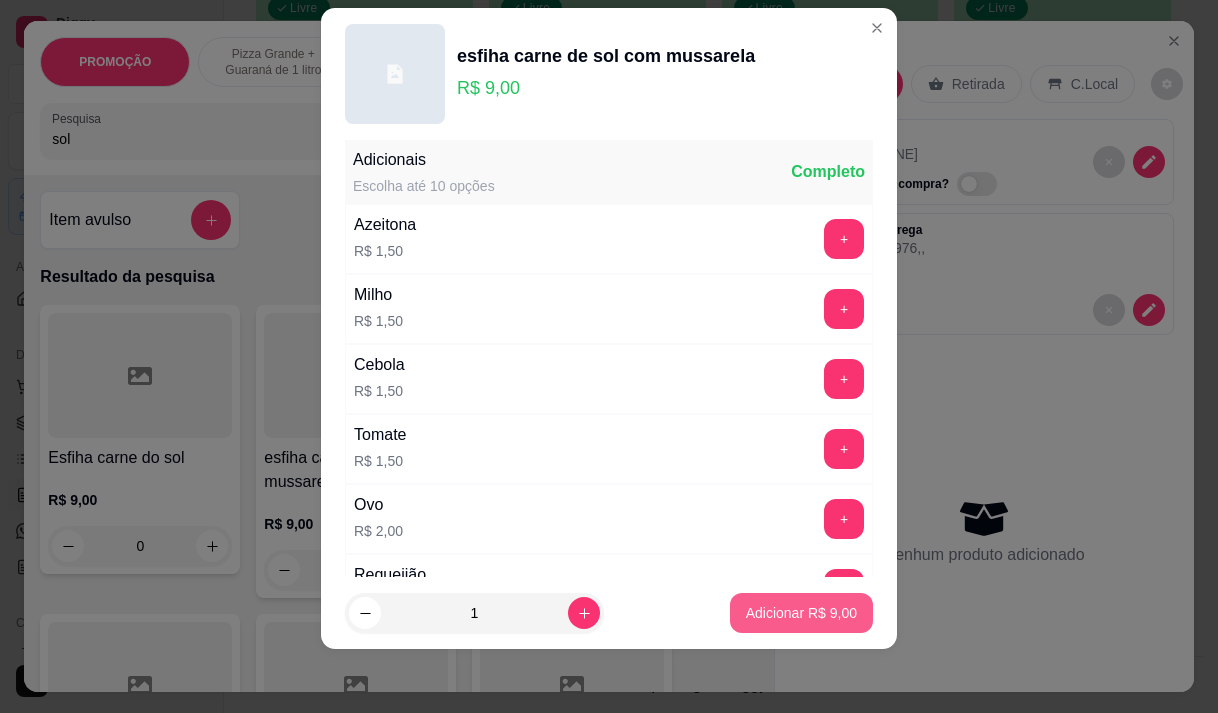 click on "Adicionar   R$ 9,00" at bounding box center [801, 613] 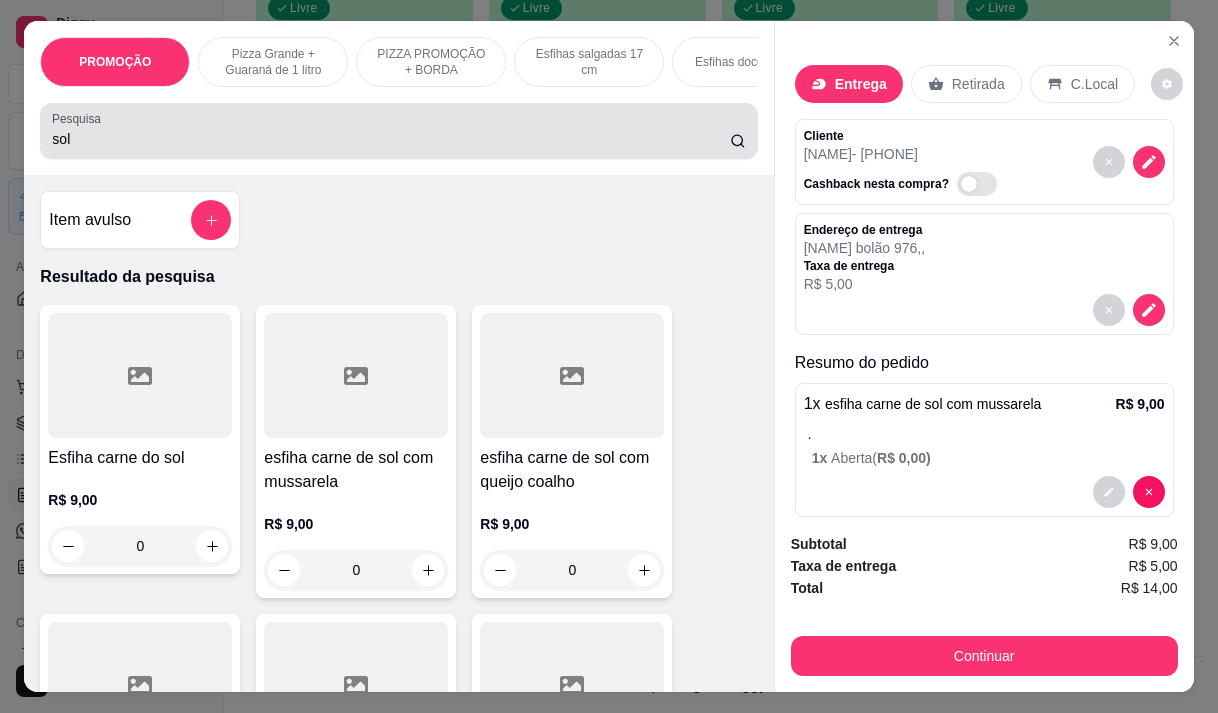 click on "Pesquisa sol" at bounding box center [398, 131] 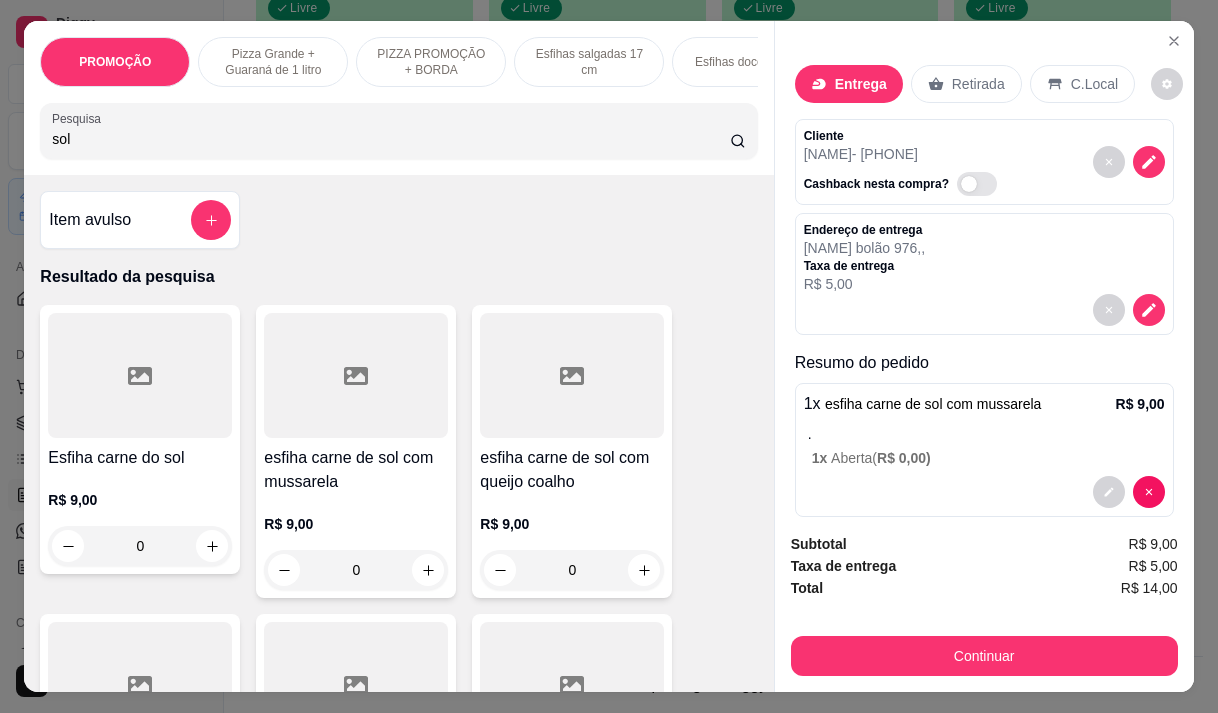 click on "Pesquisa sol" at bounding box center [398, 131] 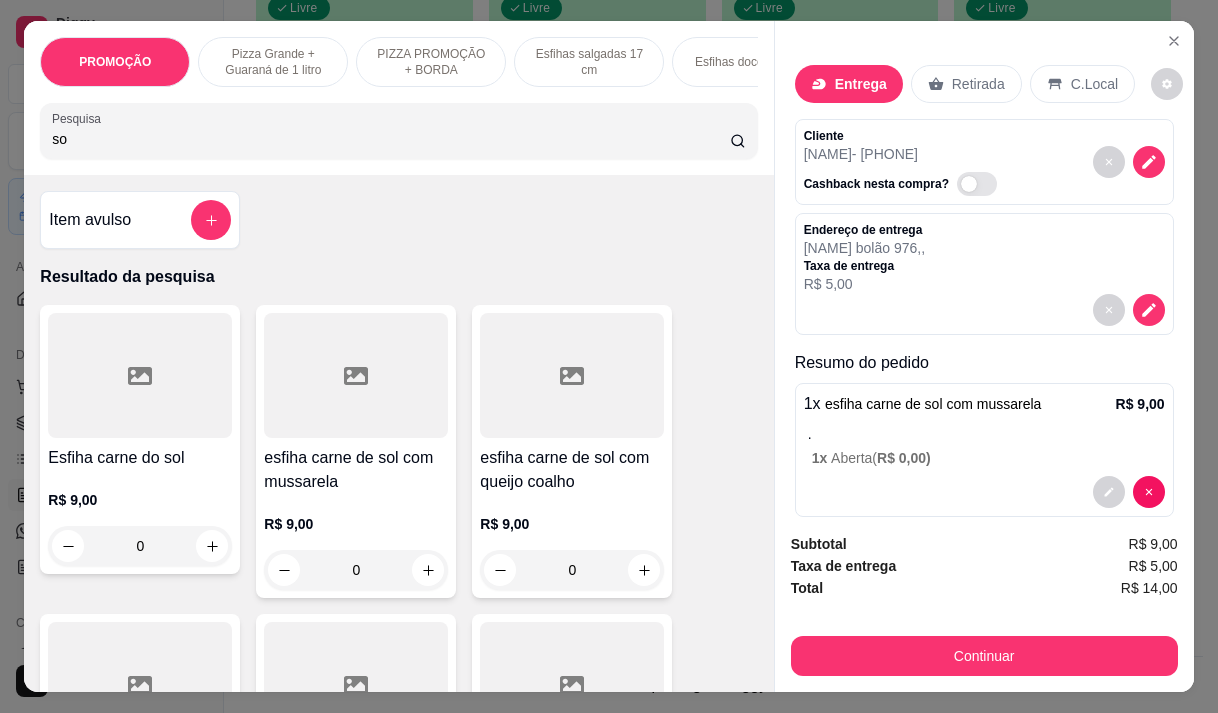 type on "s" 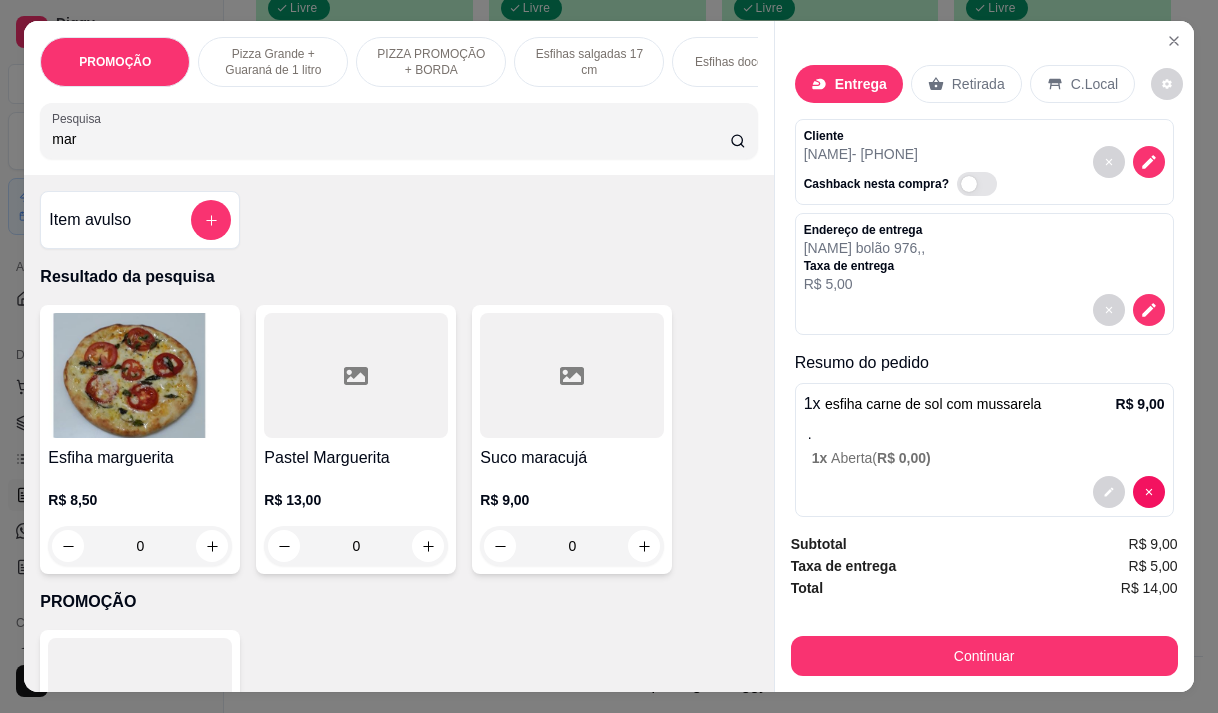 type on "mar" 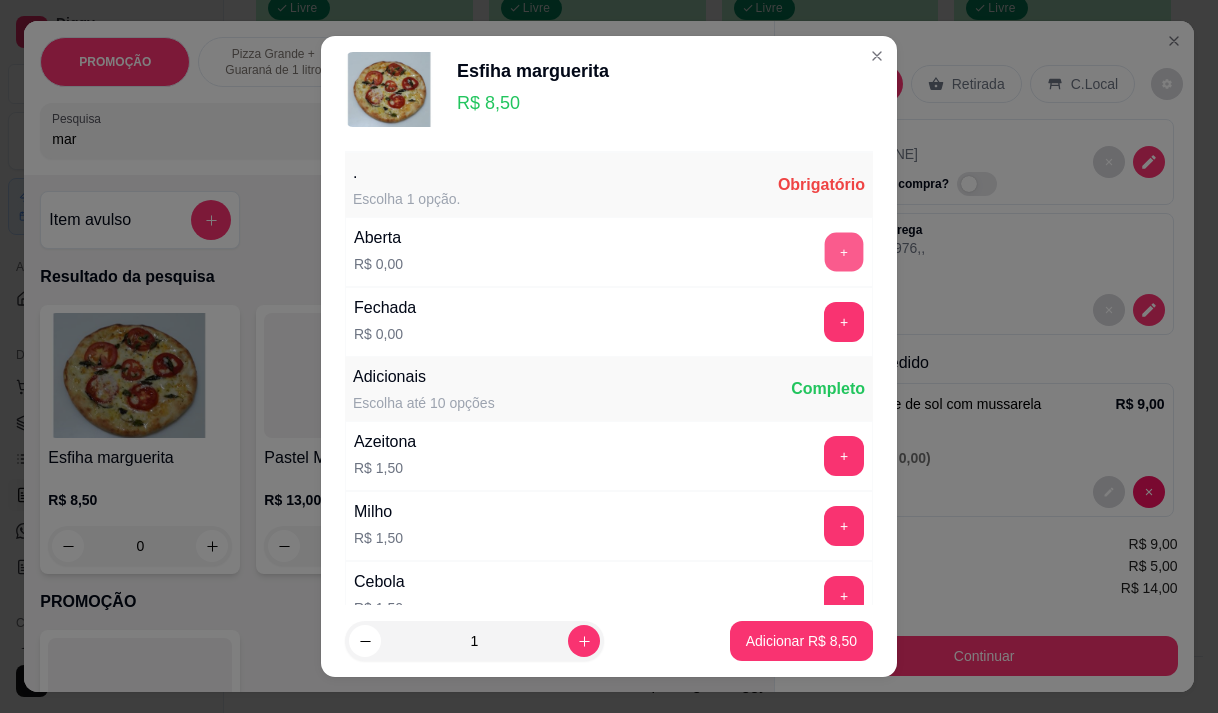click on "+" at bounding box center (844, 251) 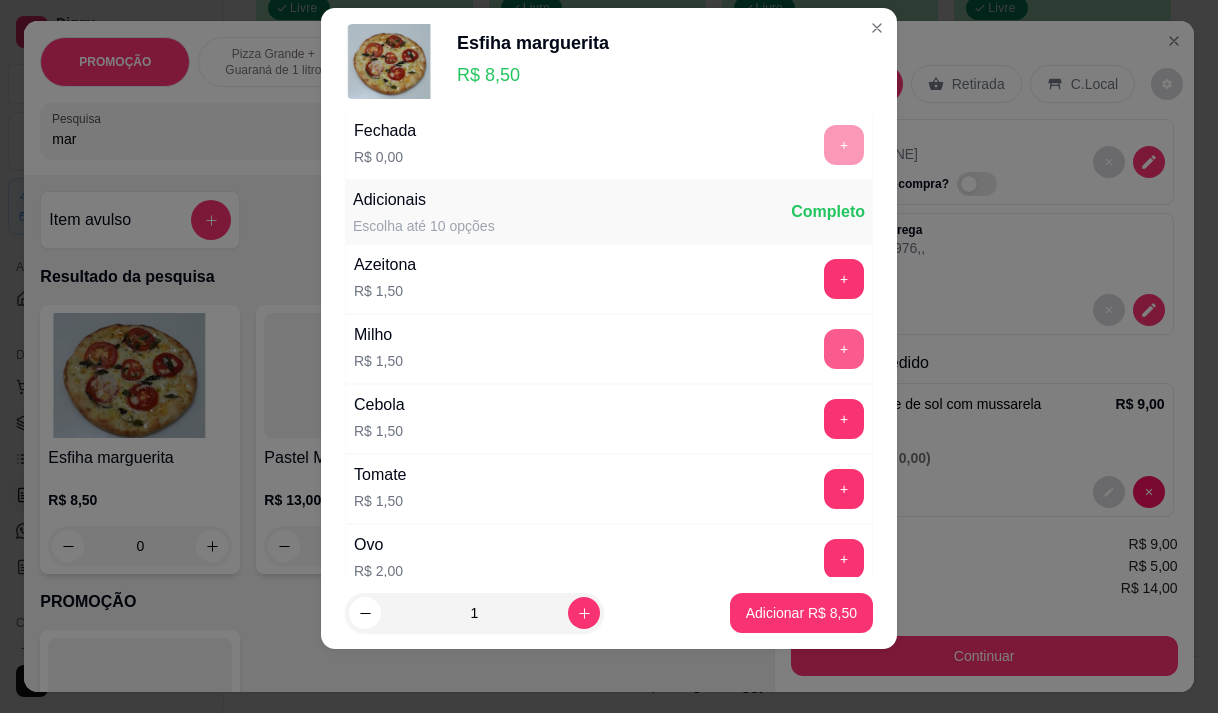 scroll, scrollTop: 214, scrollLeft: 0, axis: vertical 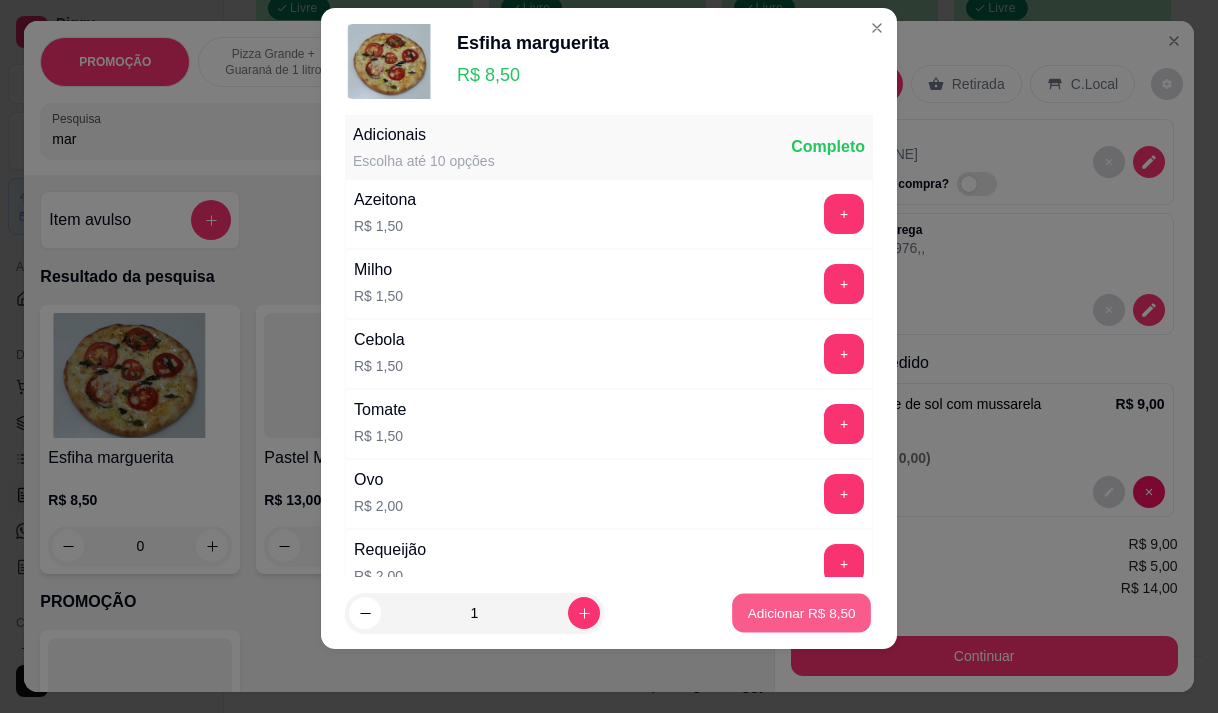click on "Adicionar   R$ 8,50" at bounding box center (801, 613) 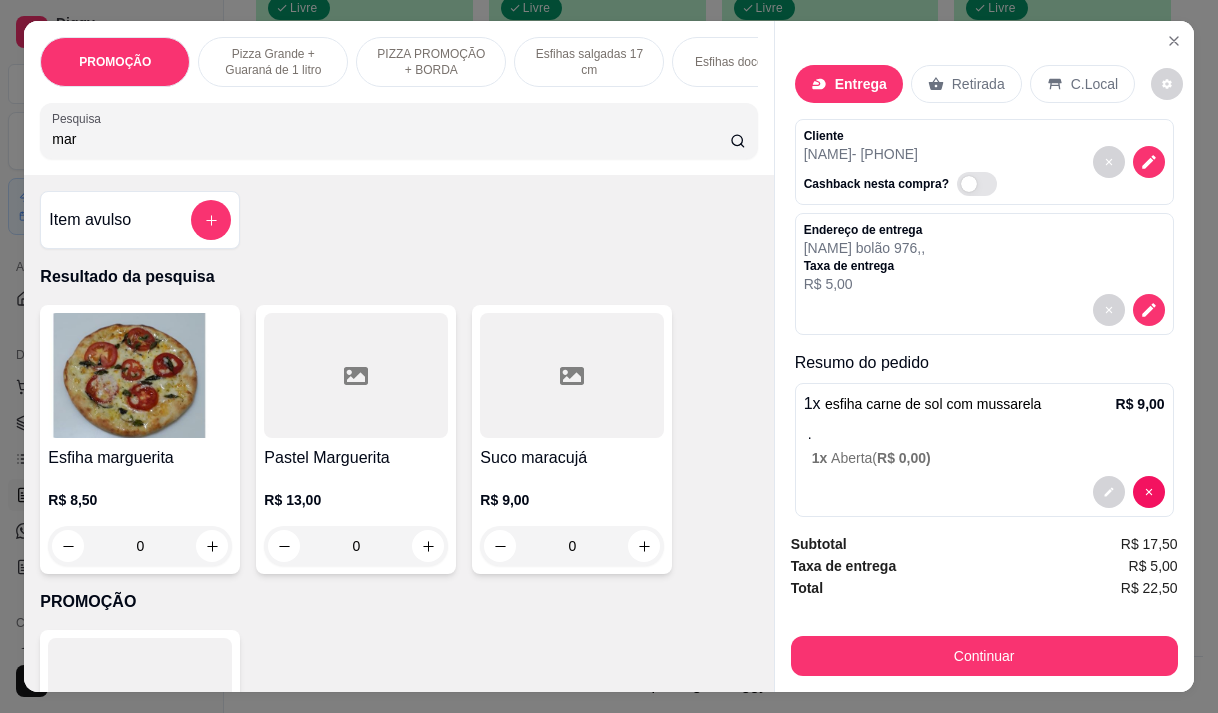 click on "mar" at bounding box center (391, 139) 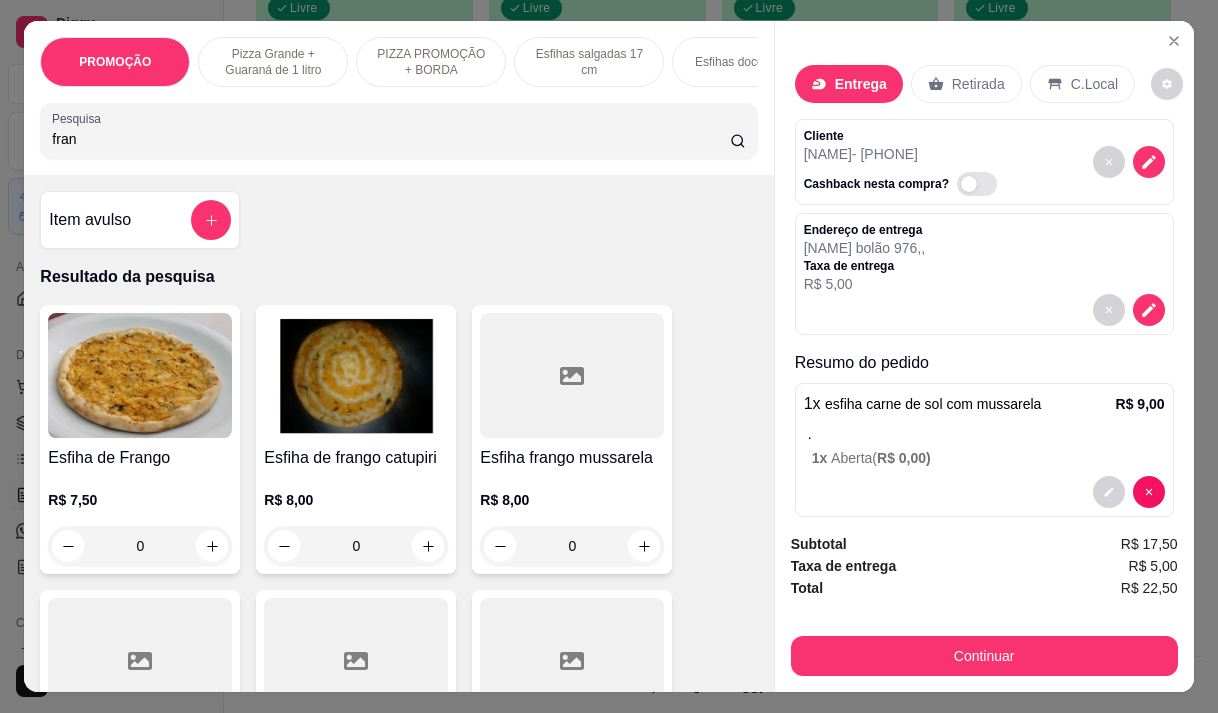 type on "fran" 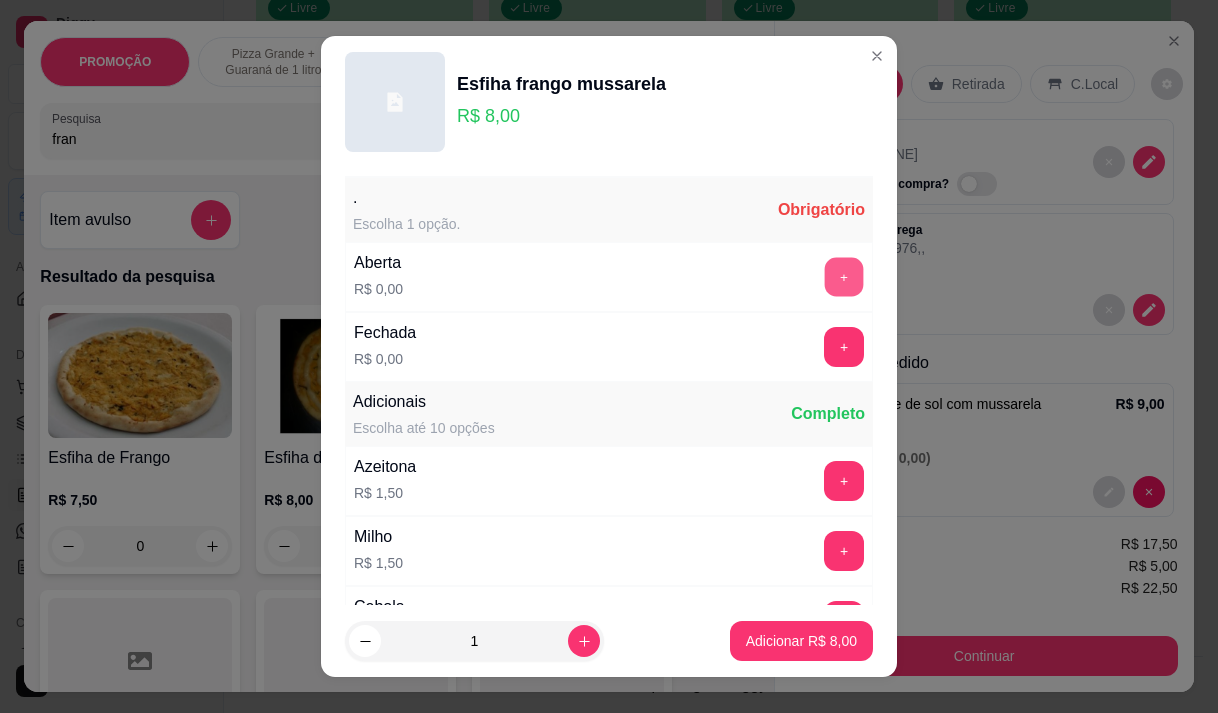 click on "+" at bounding box center (844, 276) 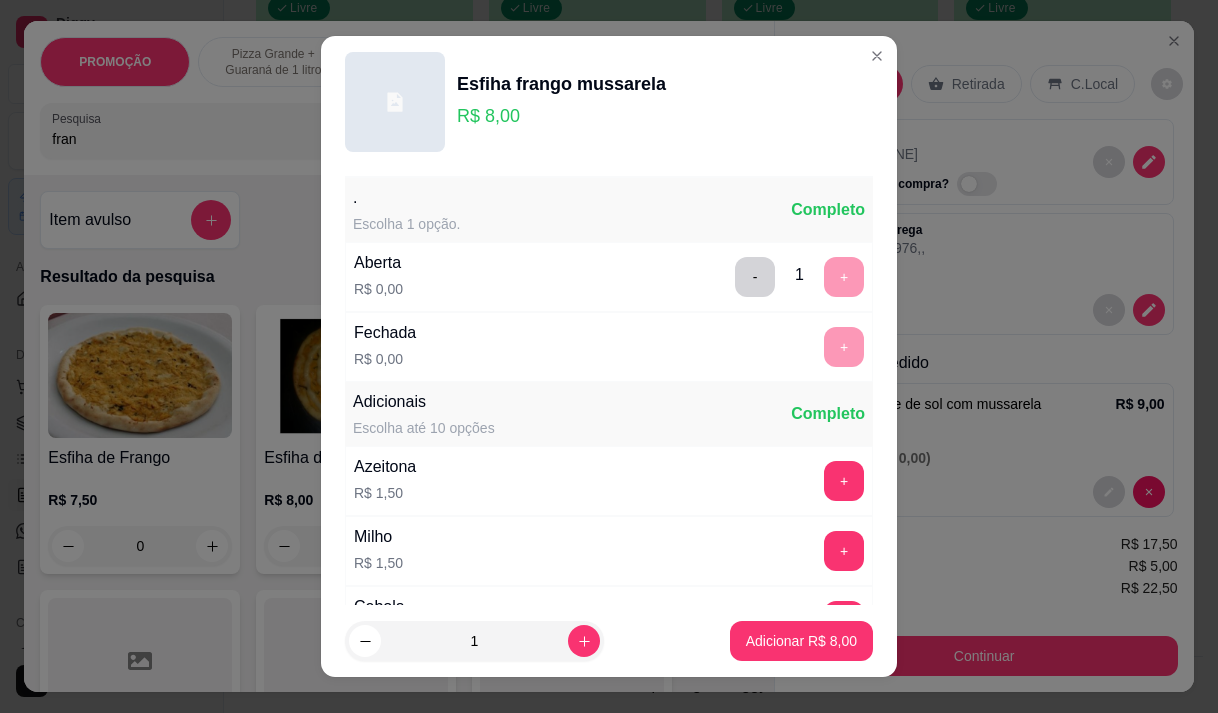 scroll, scrollTop: 28, scrollLeft: 0, axis: vertical 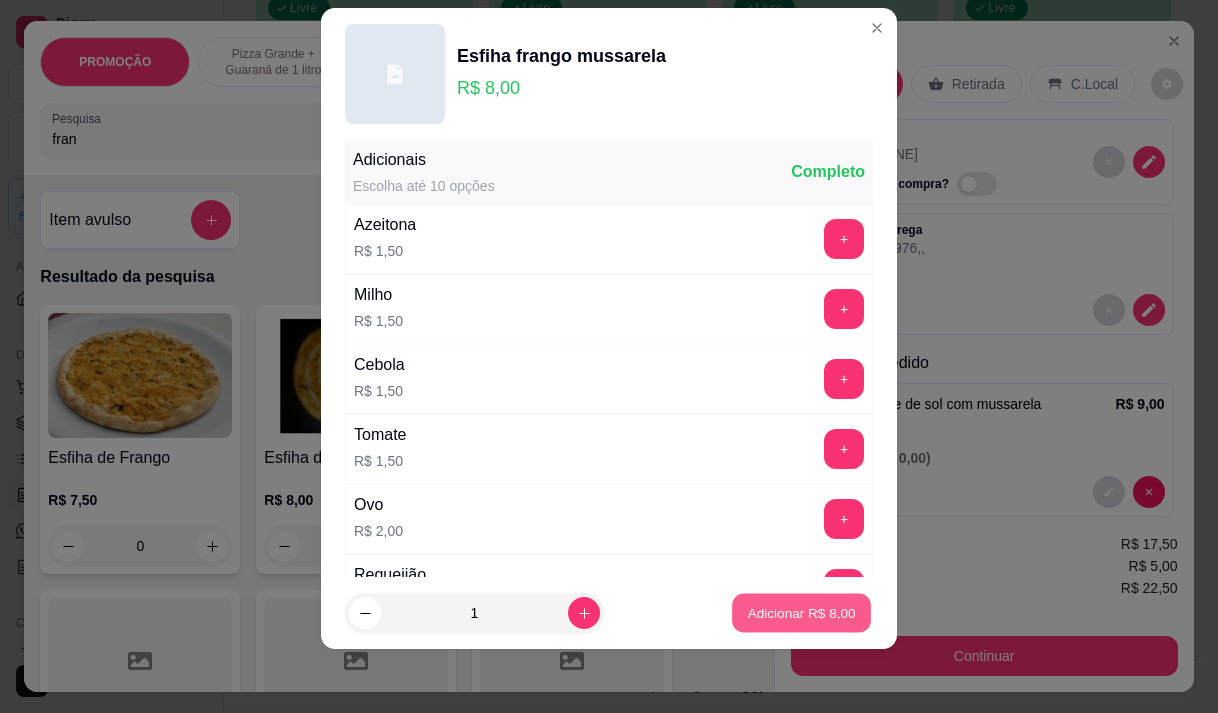 click on "Adicionar   R$ 8,00" at bounding box center (801, 613) 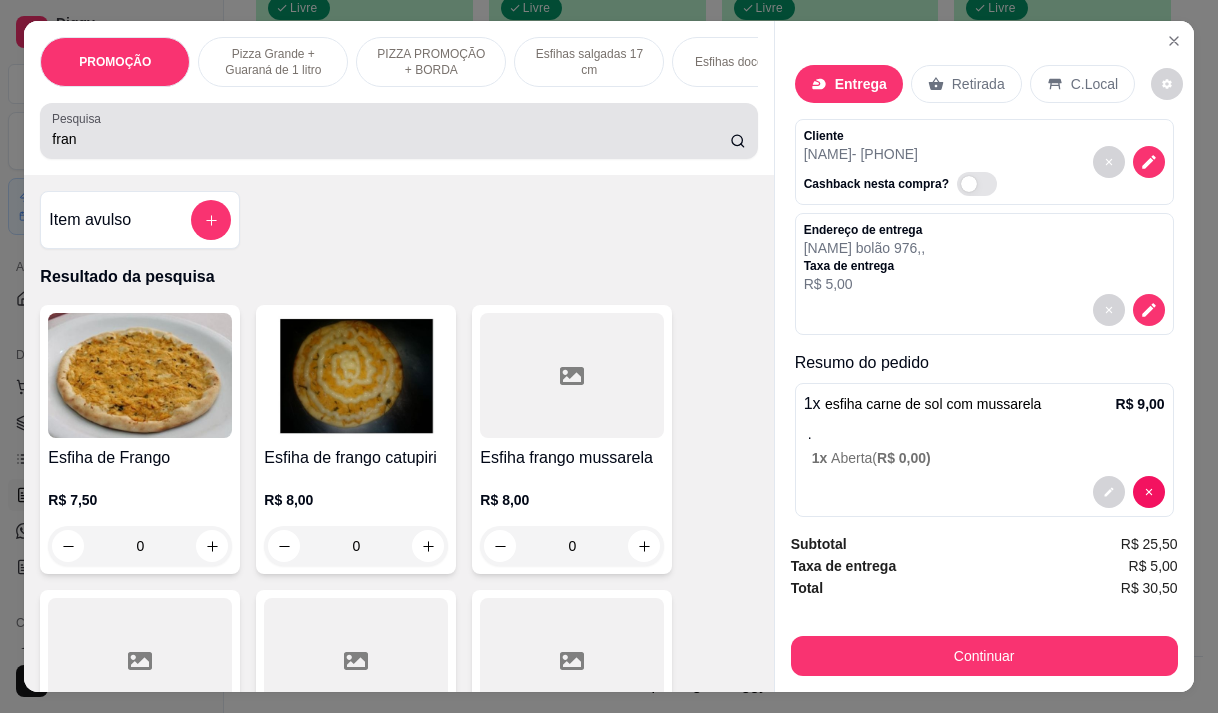 click on "fran" at bounding box center (391, 139) 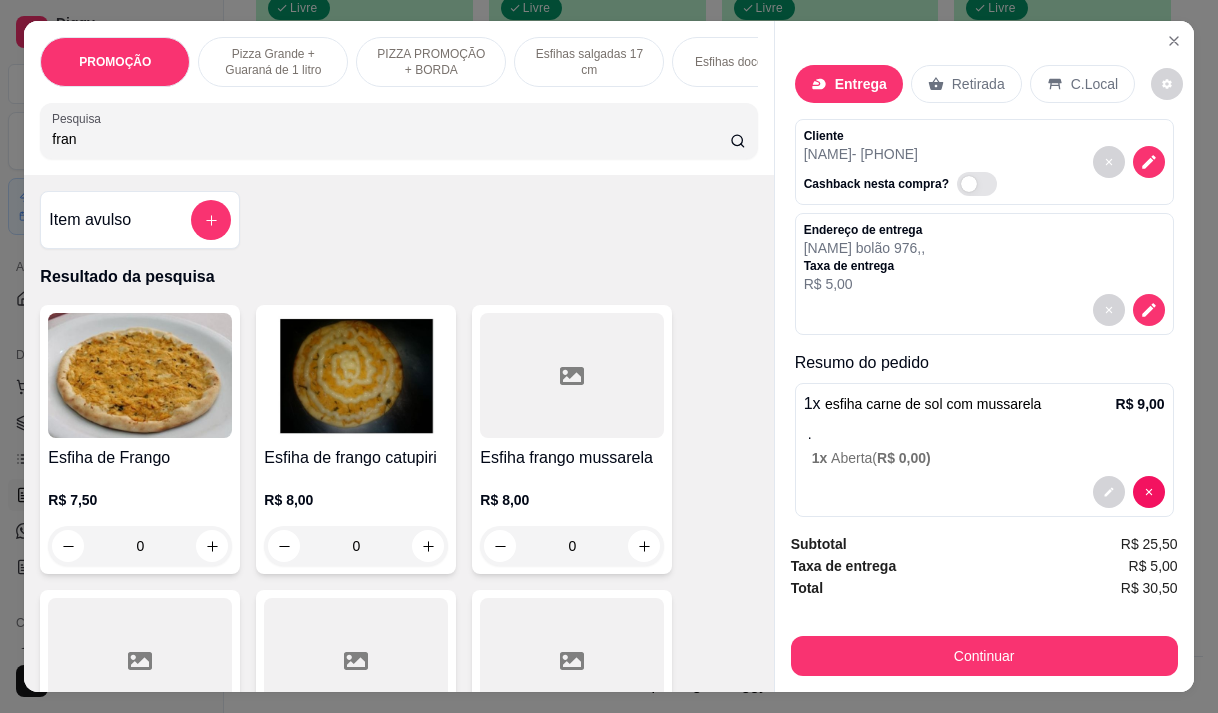 click on "fran" at bounding box center [391, 139] 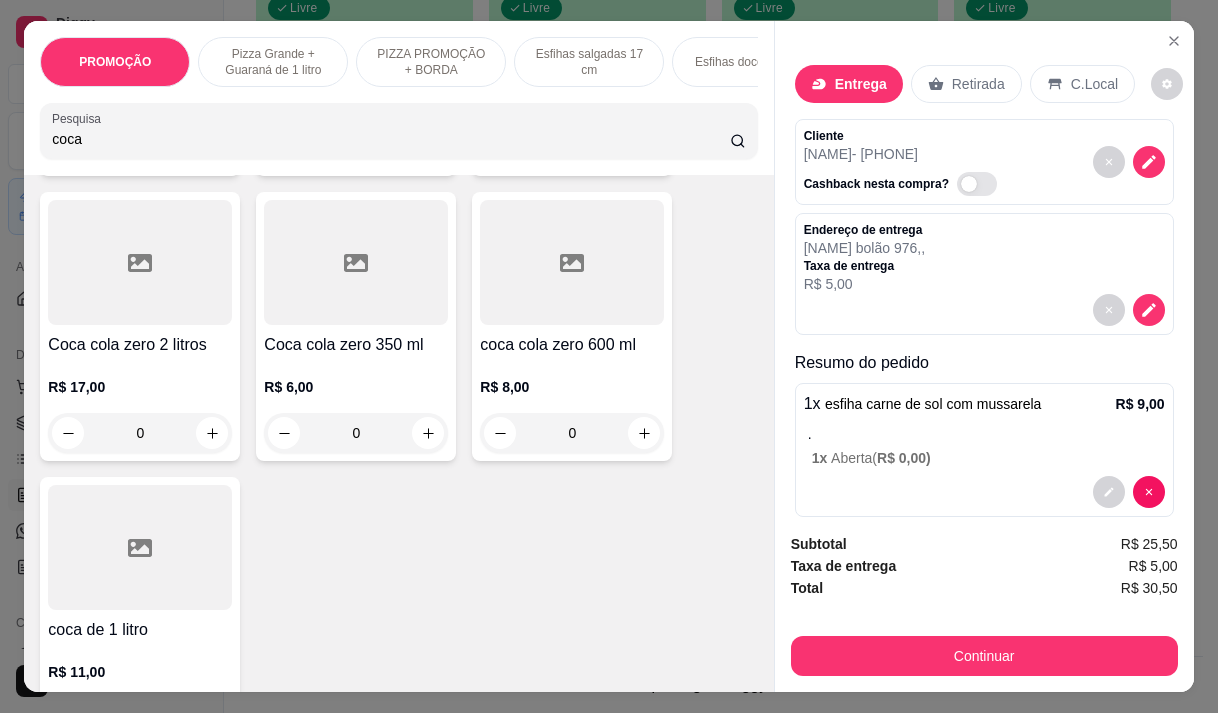 scroll, scrollTop: 400, scrollLeft: 0, axis: vertical 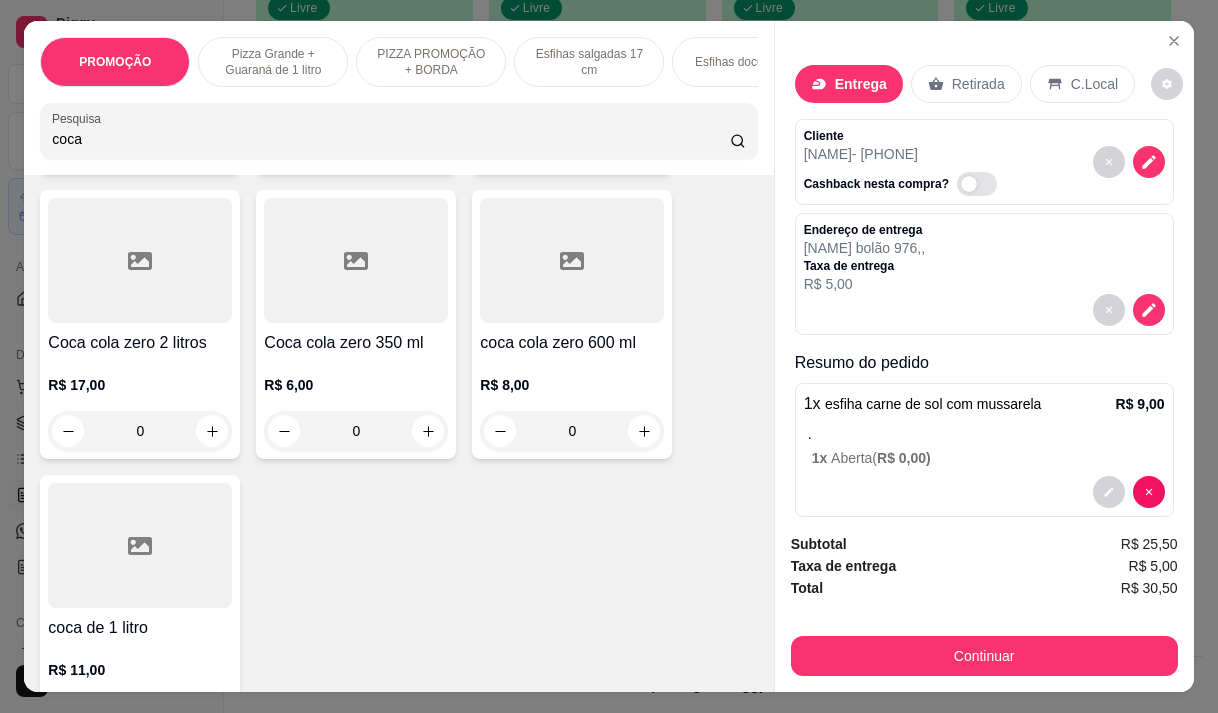 type on "coca" 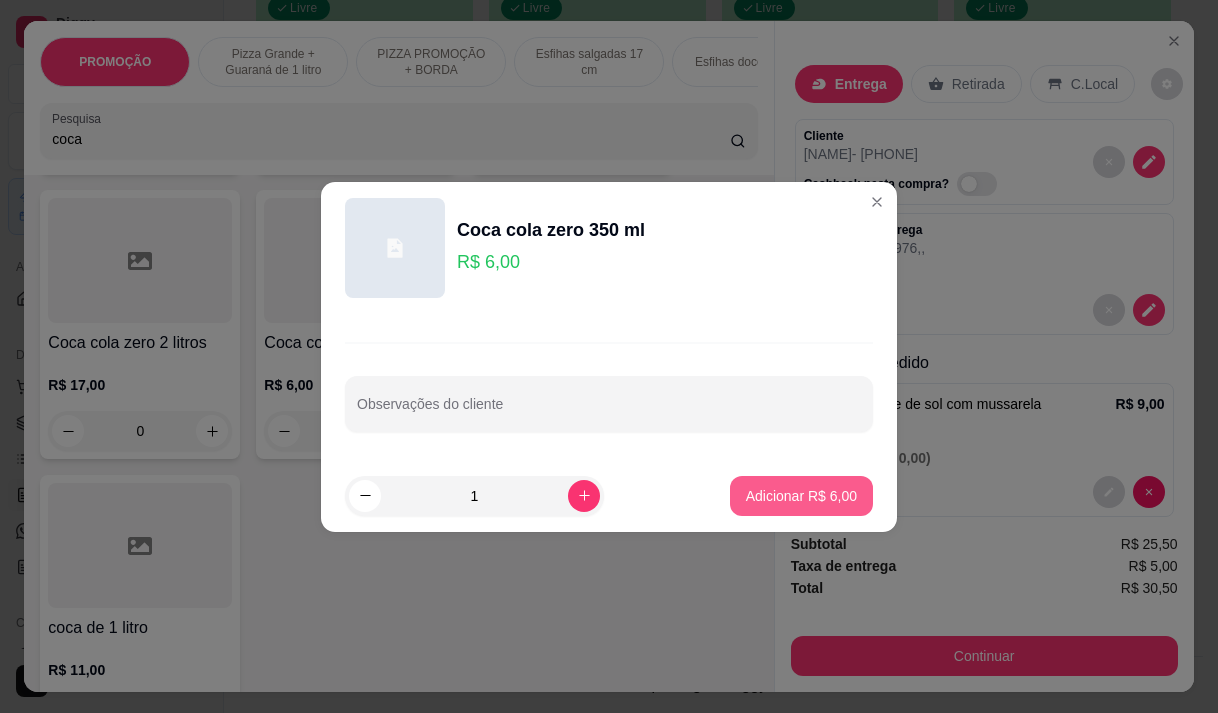 click on "Adicionar   R$ 6,00" at bounding box center [801, 496] 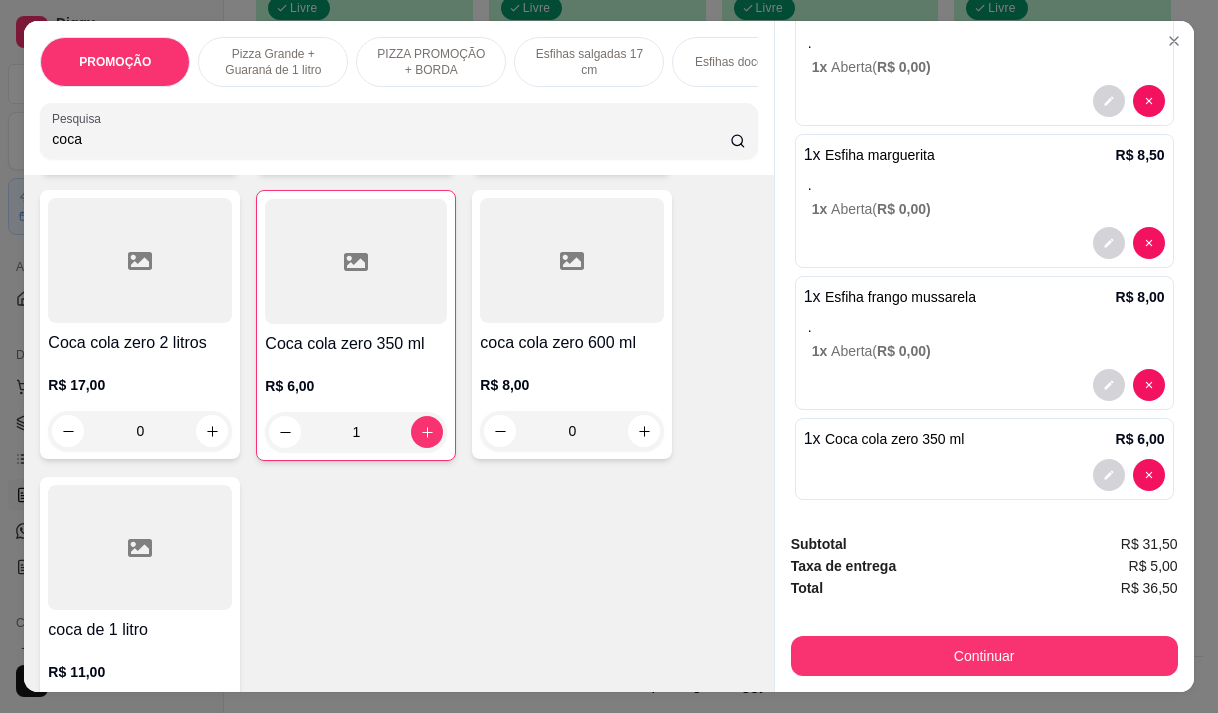 scroll, scrollTop: 400, scrollLeft: 0, axis: vertical 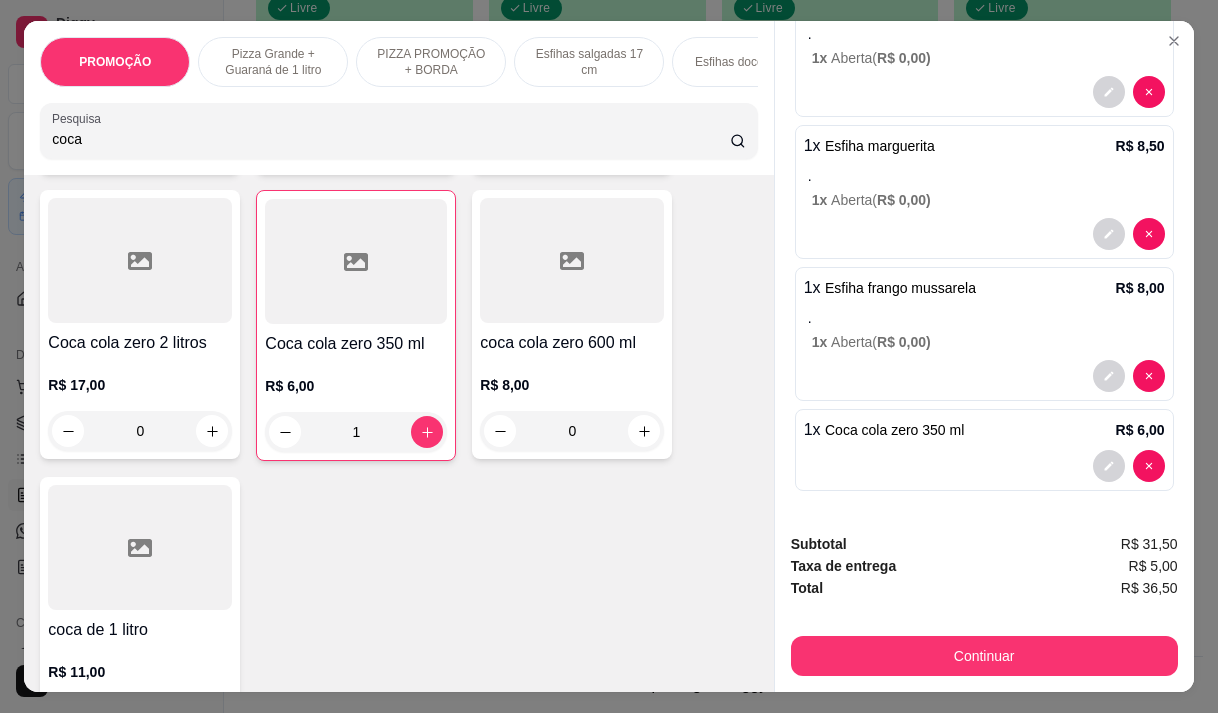 click on "." at bounding box center [986, 318] 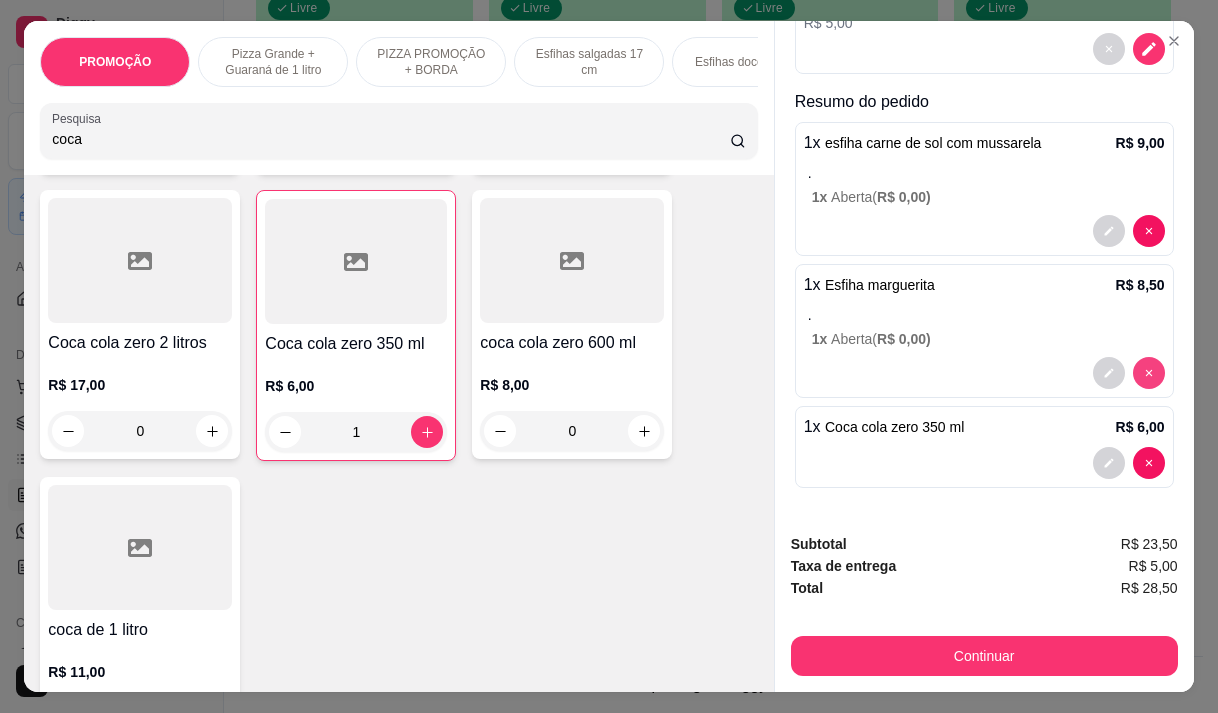scroll, scrollTop: 261, scrollLeft: 0, axis: vertical 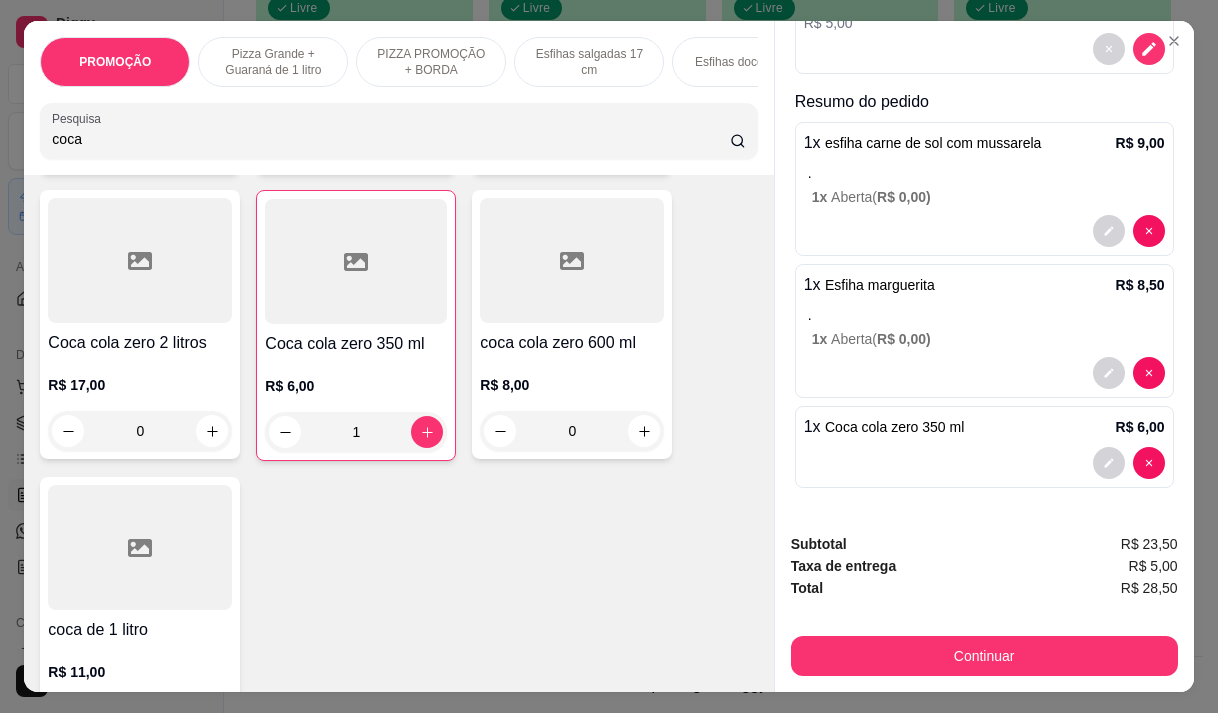 click on "coca" at bounding box center (391, 139) 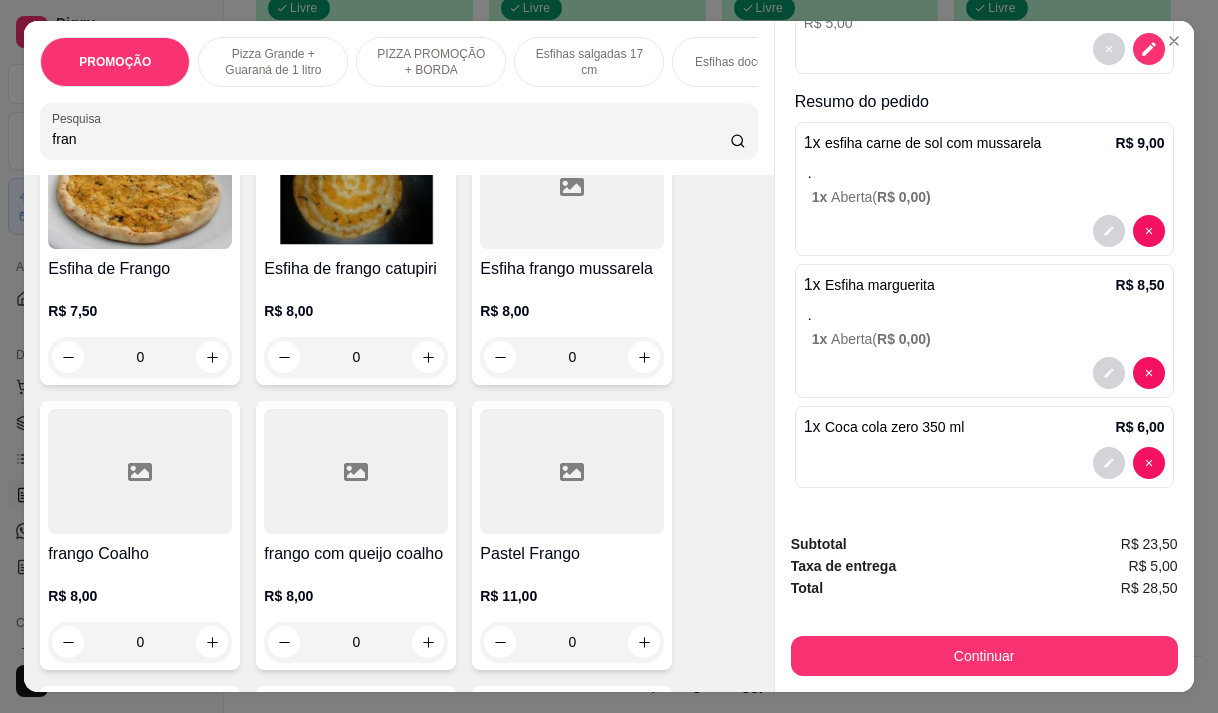 scroll, scrollTop: 0, scrollLeft: 0, axis: both 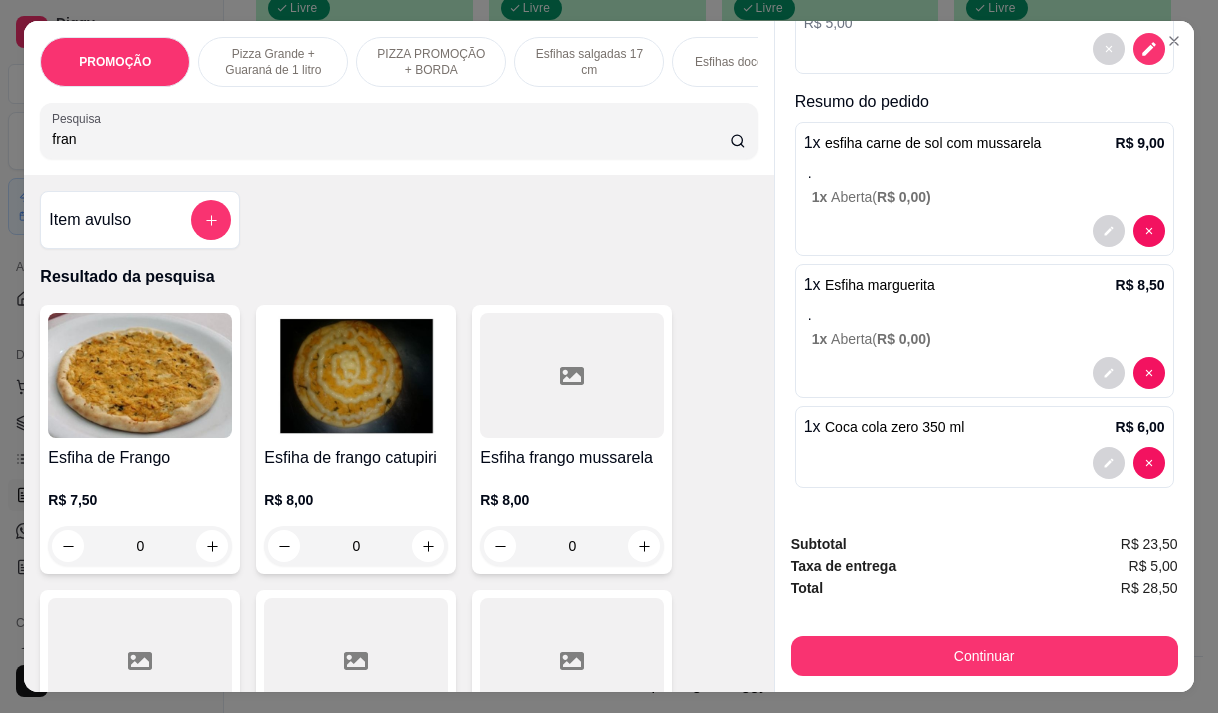 type on "fran" 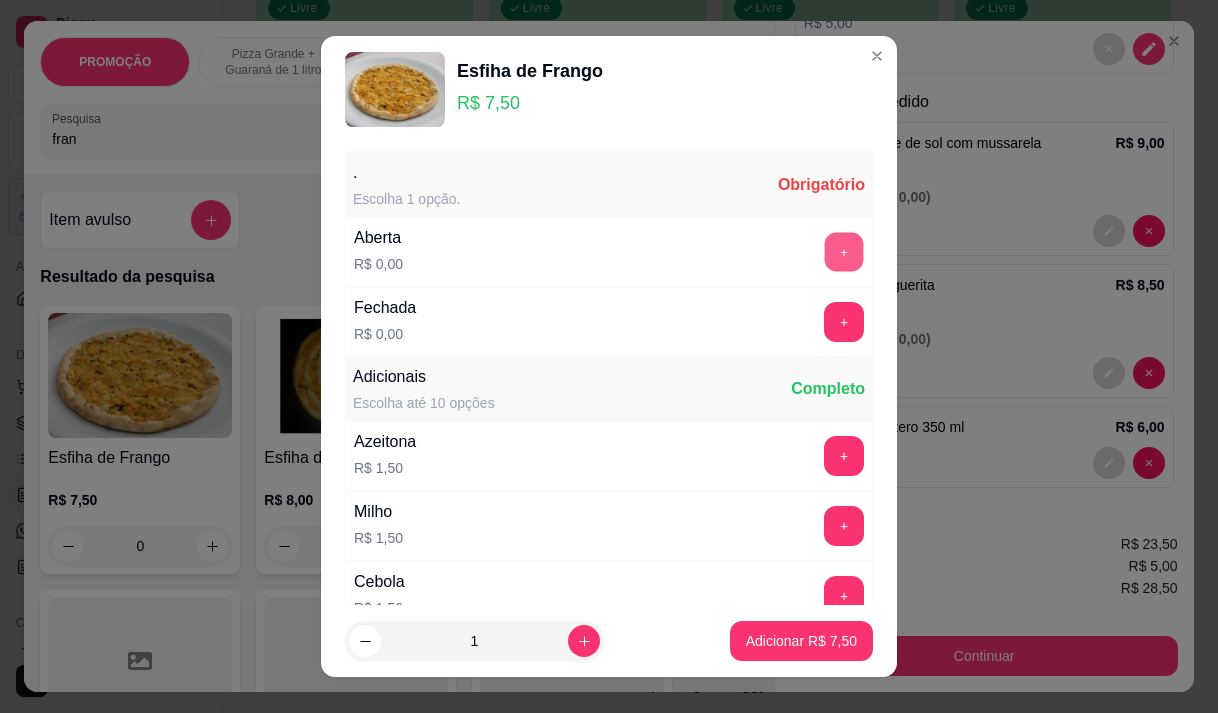click on "+" at bounding box center [844, 251] 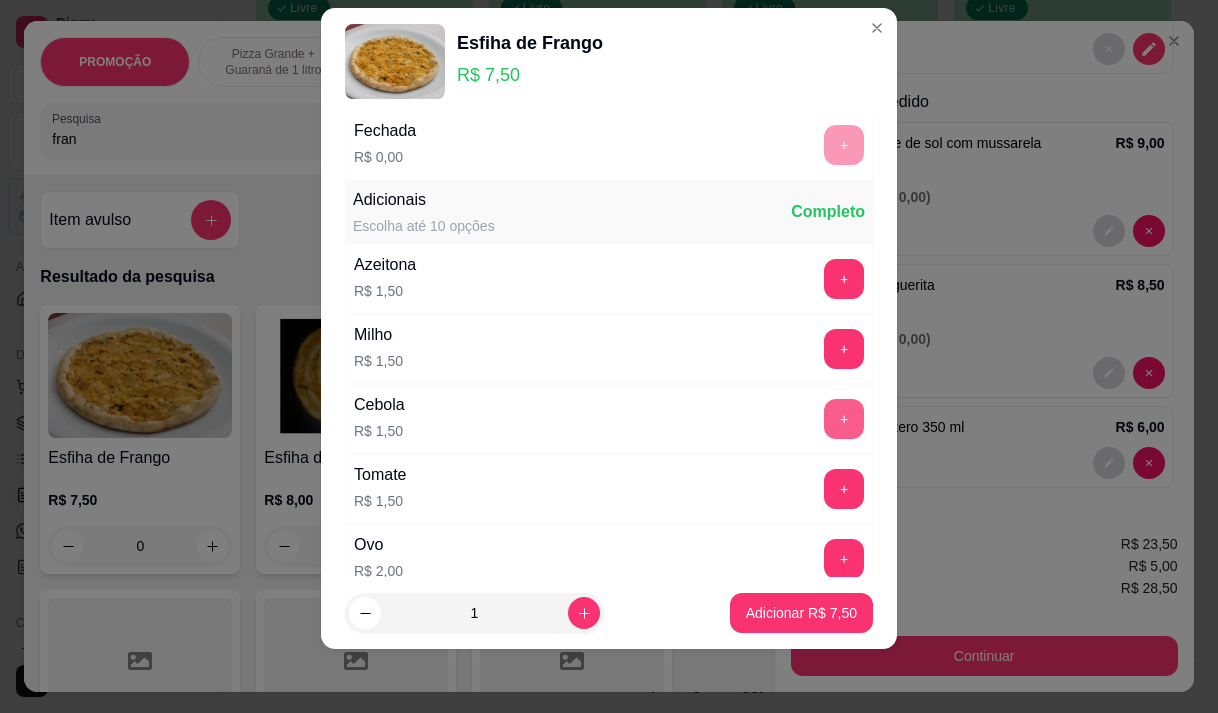 scroll, scrollTop: 214, scrollLeft: 0, axis: vertical 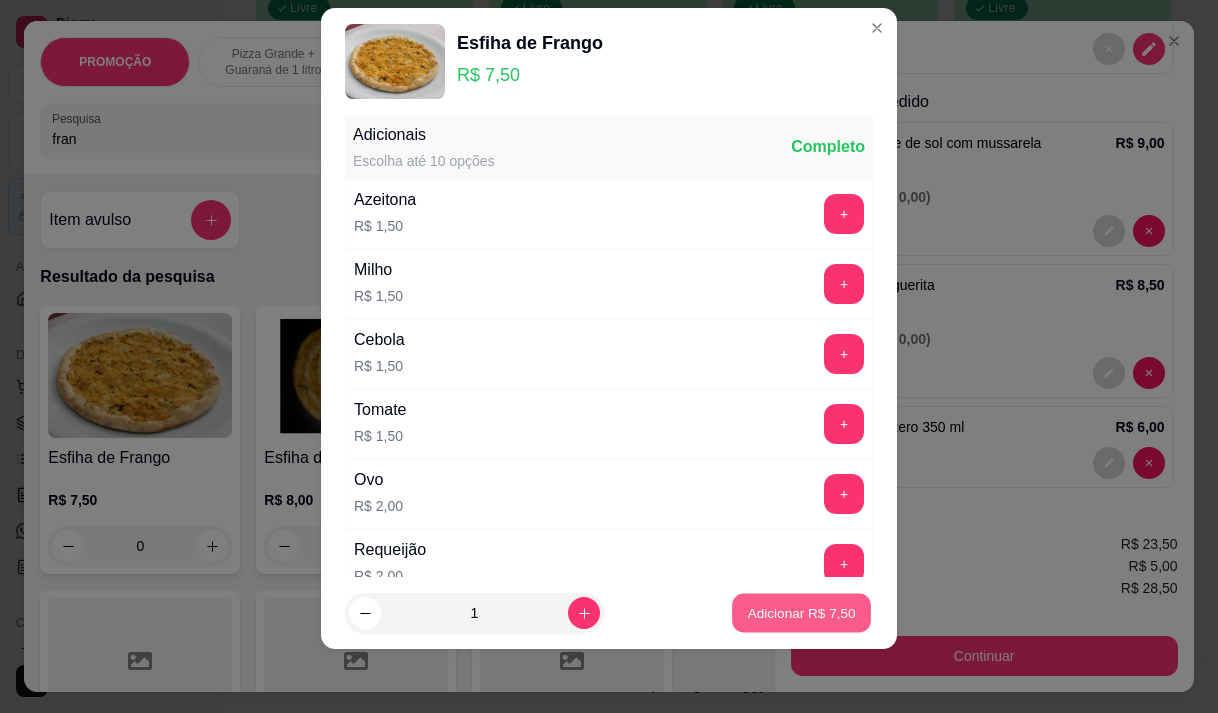 click on "Adicionar   R$ 7,50" at bounding box center (801, 613) 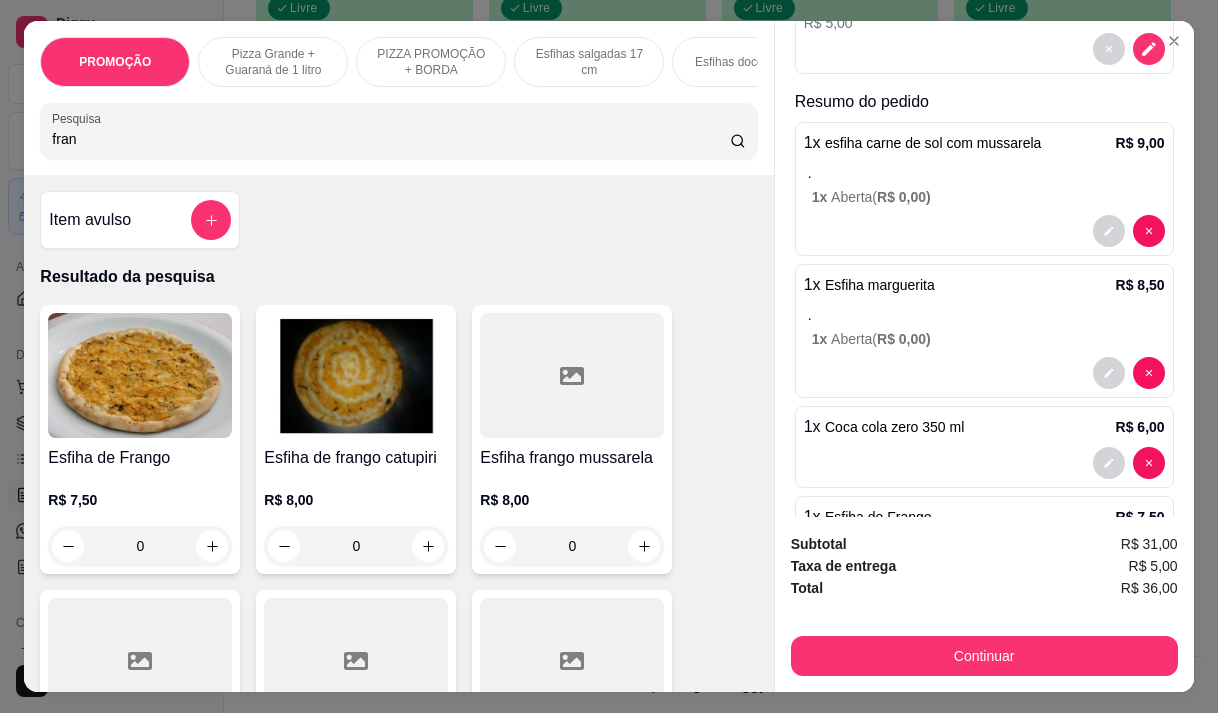 scroll, scrollTop: 400, scrollLeft: 0, axis: vertical 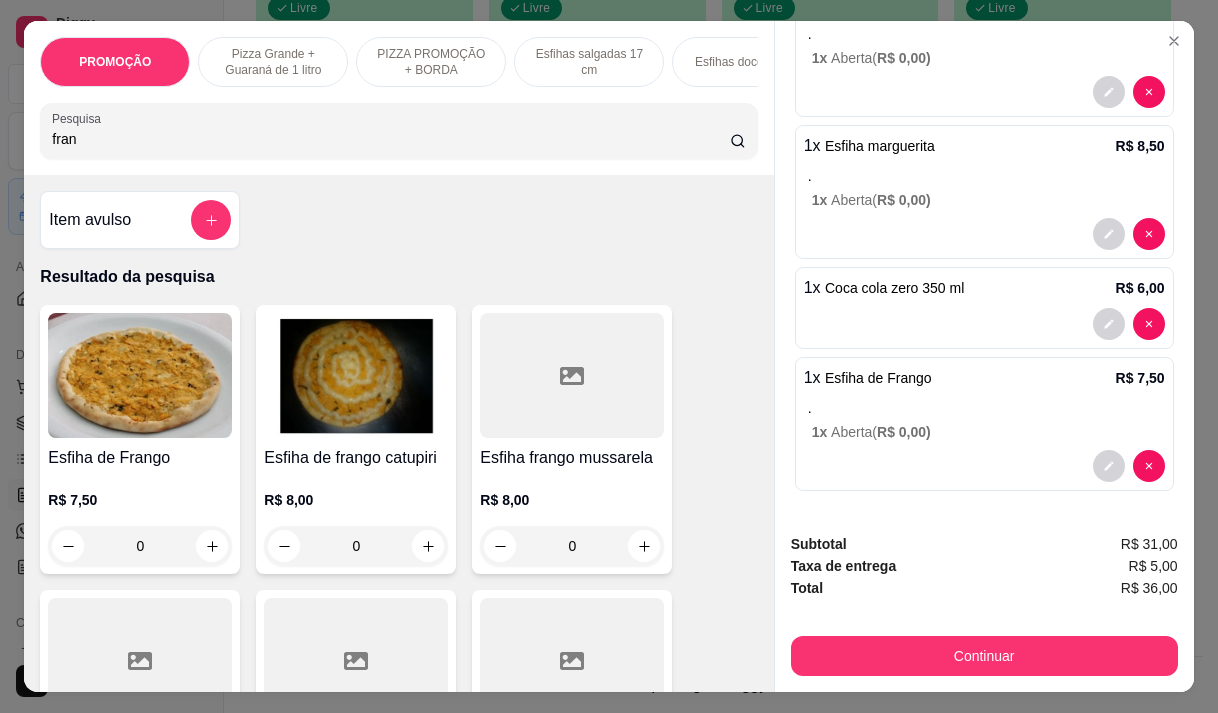click on "Continuar" at bounding box center (984, 656) 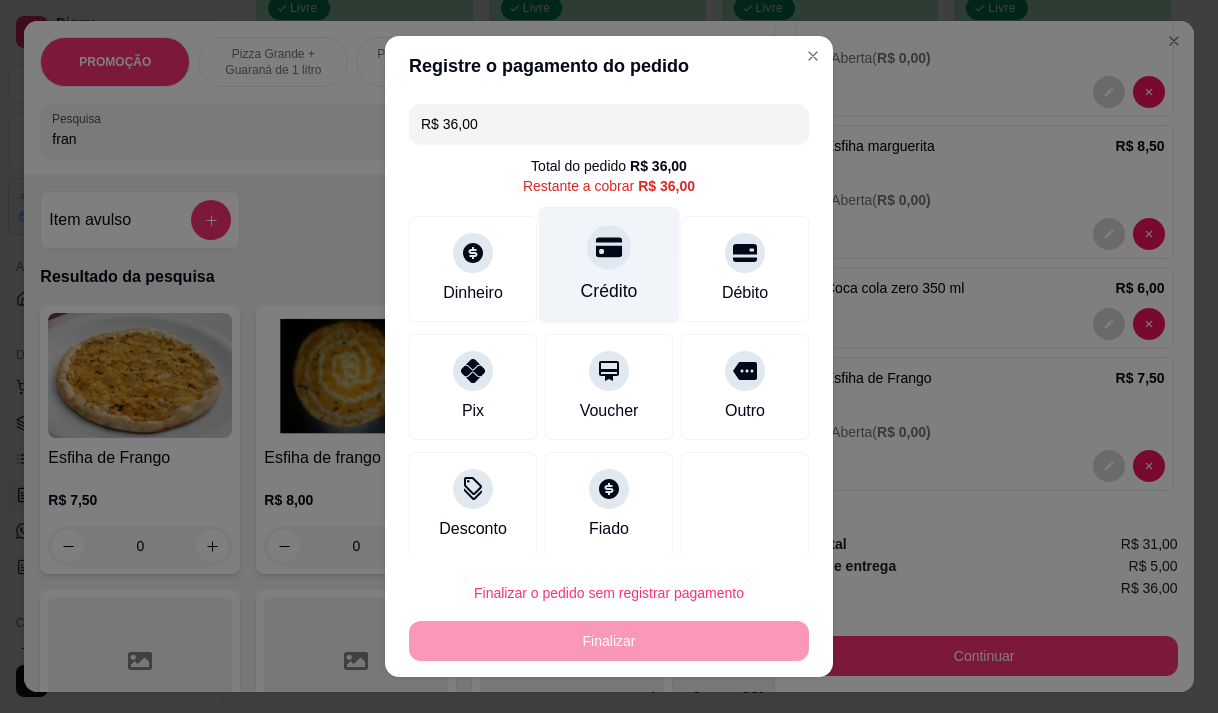 click on "Crédito" at bounding box center (609, 264) 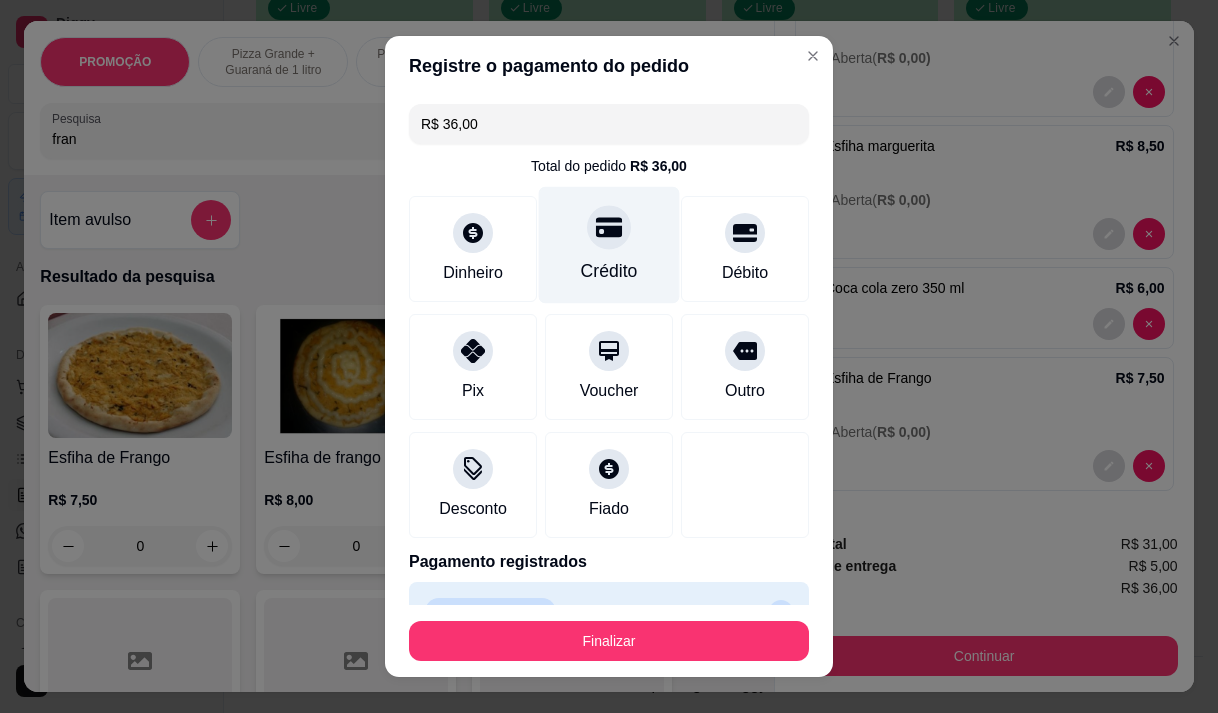 type on "R$ 0,00" 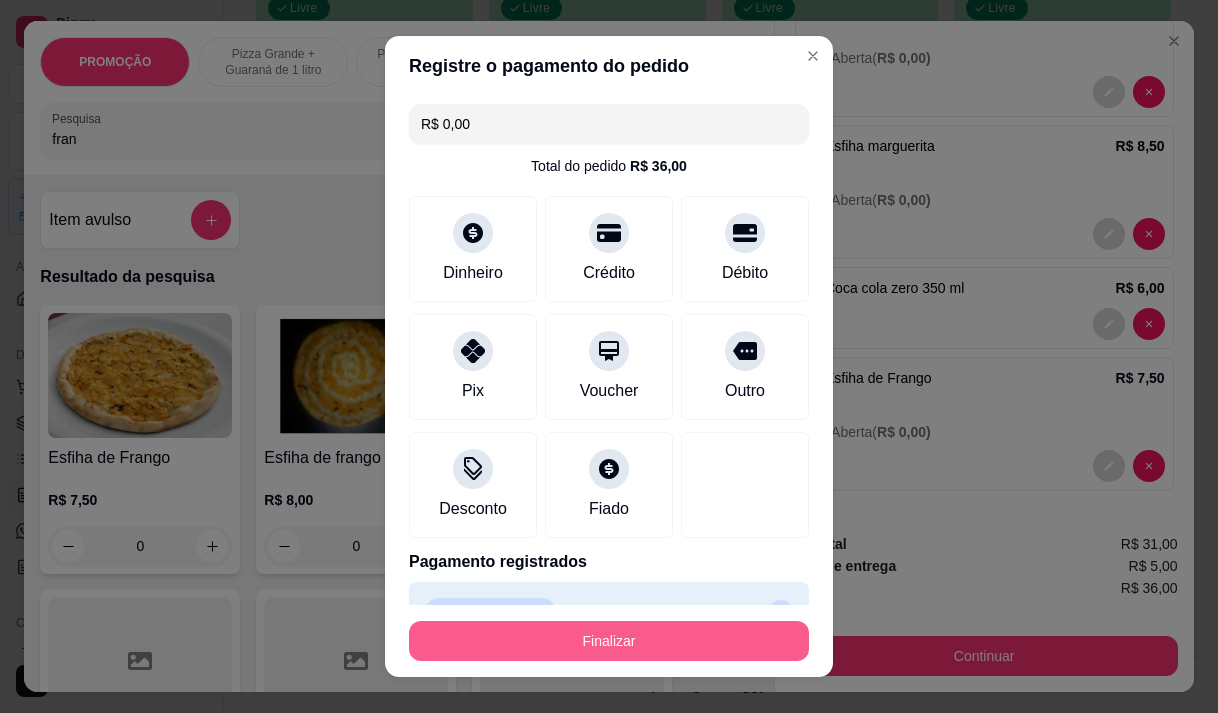 click on "Finalizar" at bounding box center (609, 641) 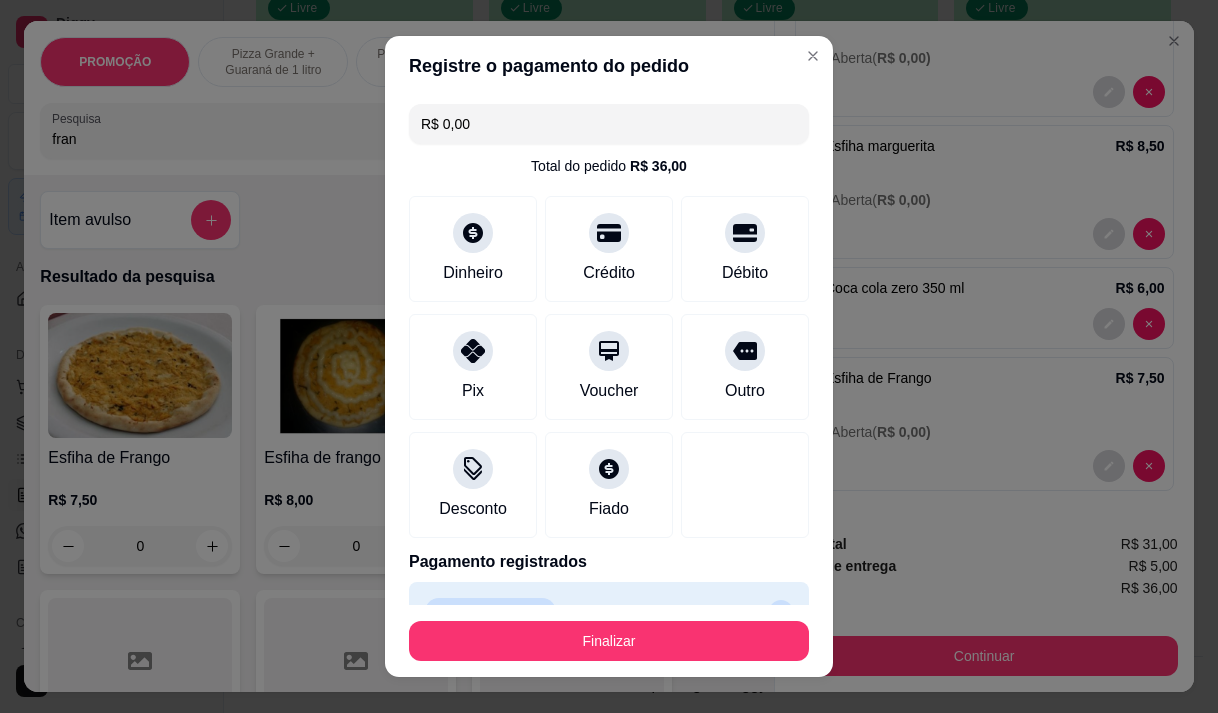 type on "0" 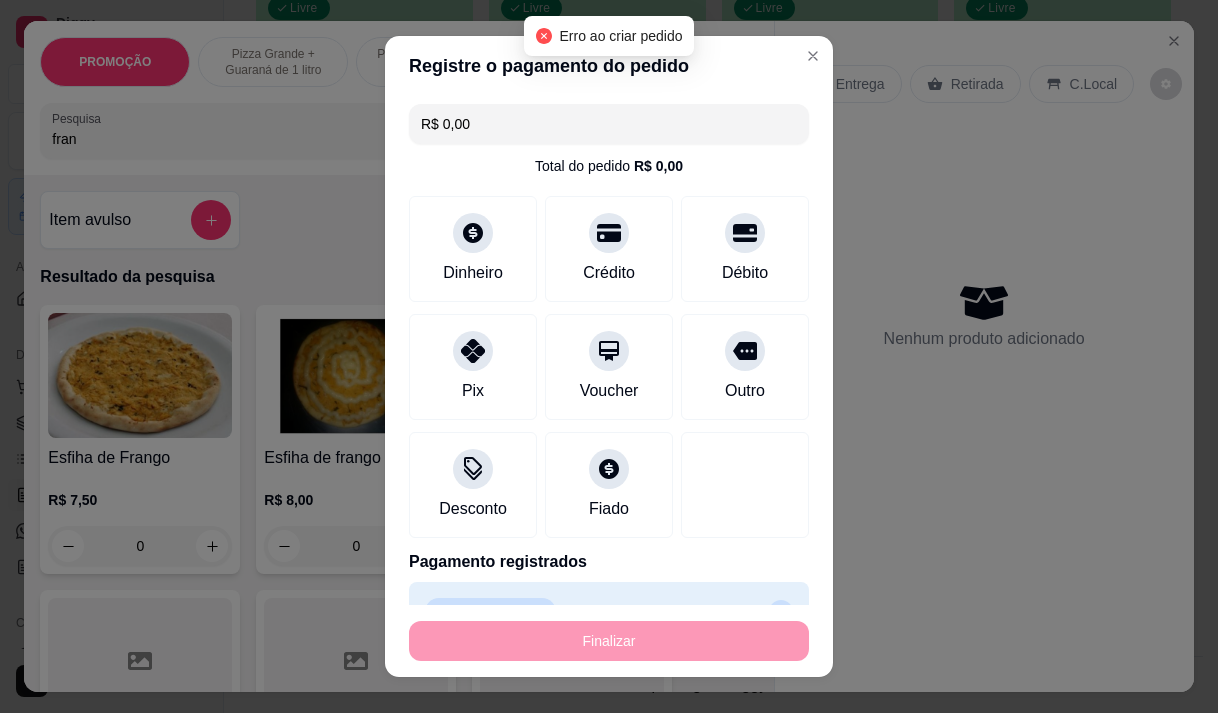 type on "-R$ 36,00" 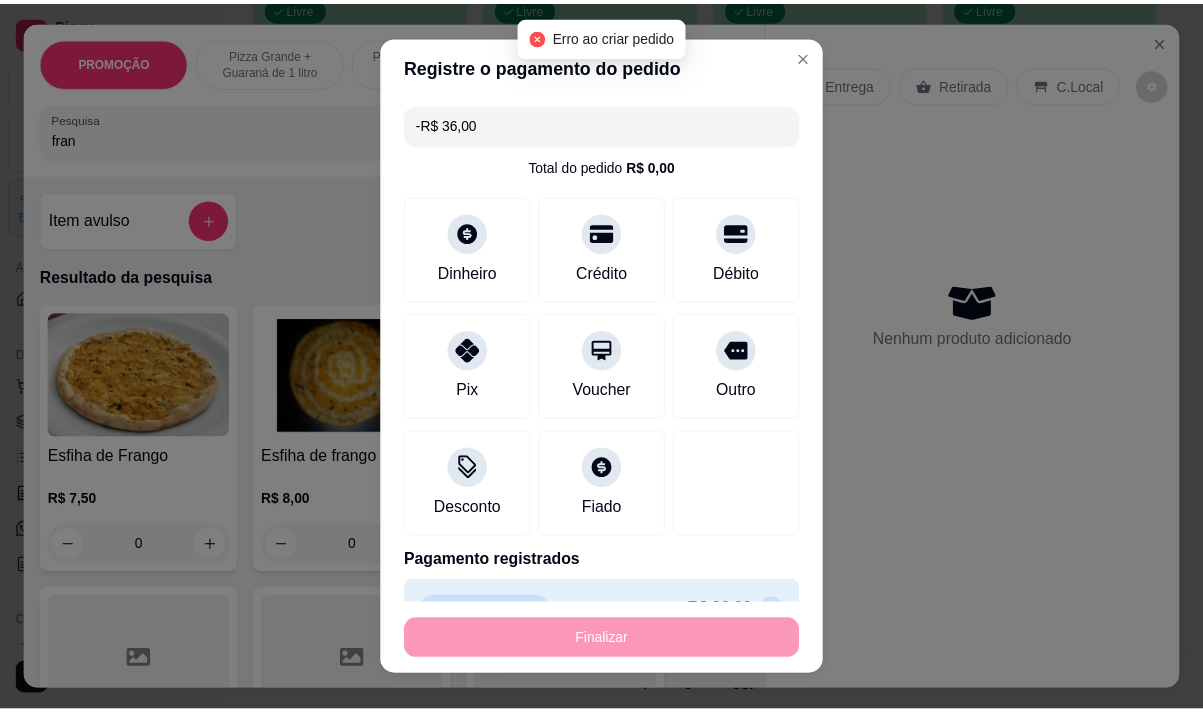scroll, scrollTop: 0, scrollLeft: 0, axis: both 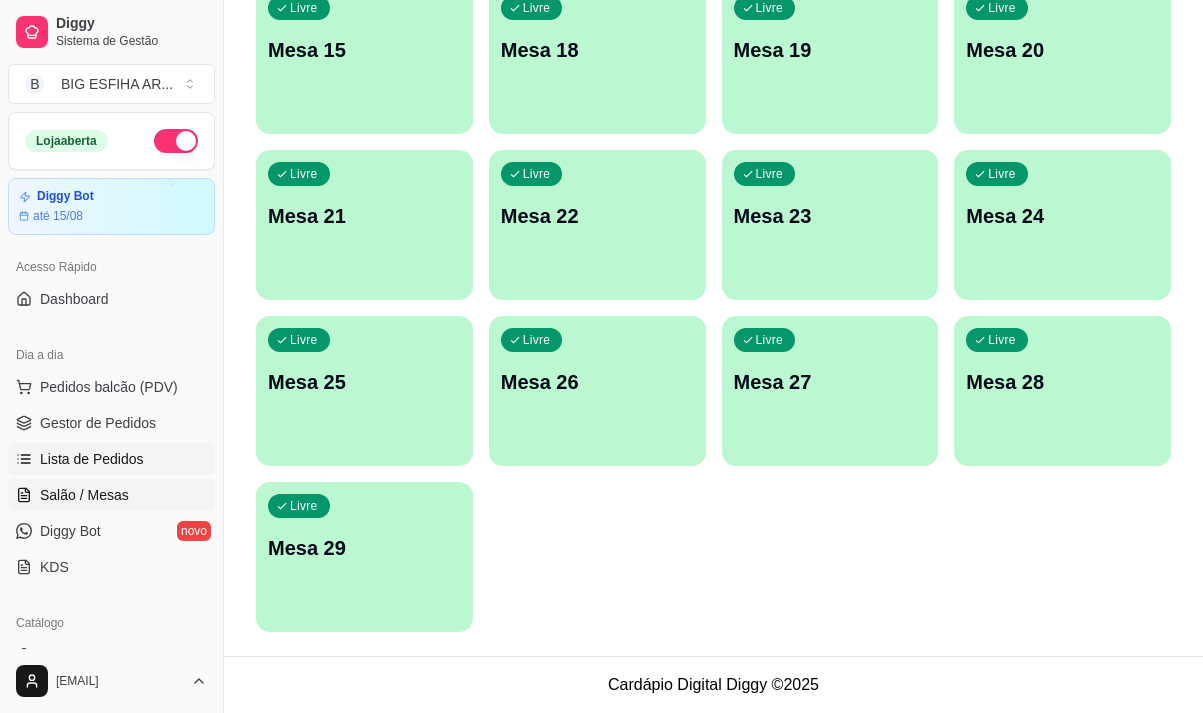 click on "Lista de Pedidos" at bounding box center [92, 459] 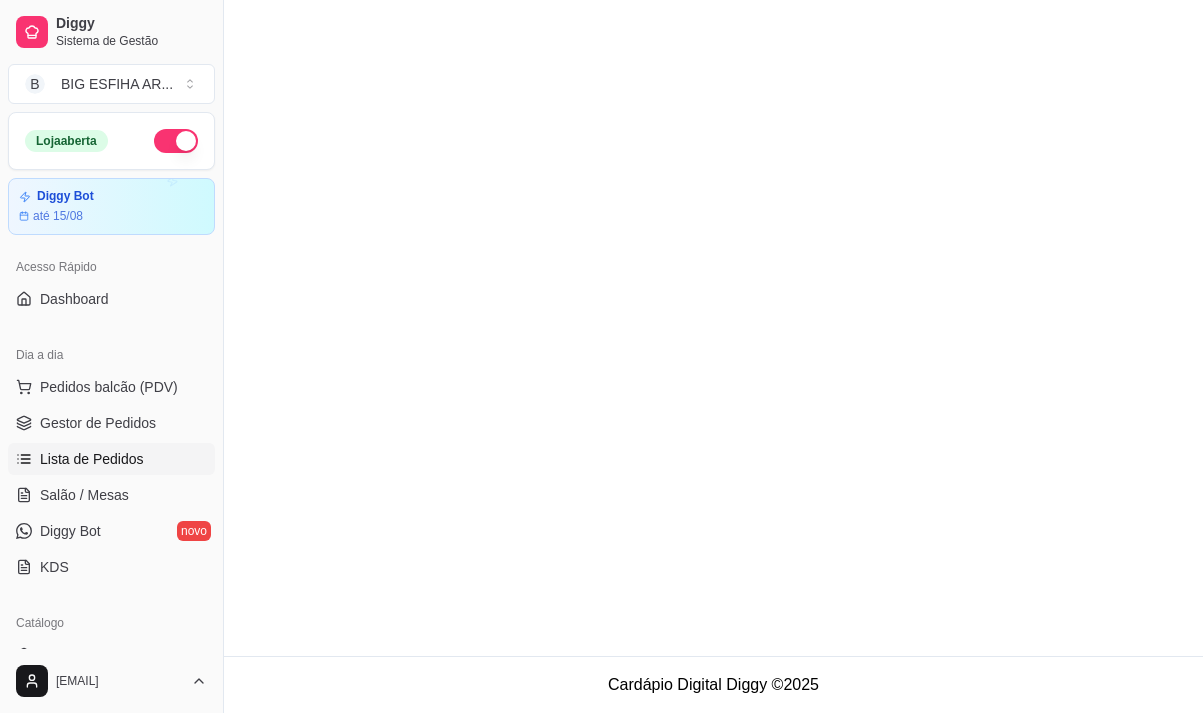 scroll, scrollTop: 0, scrollLeft: 0, axis: both 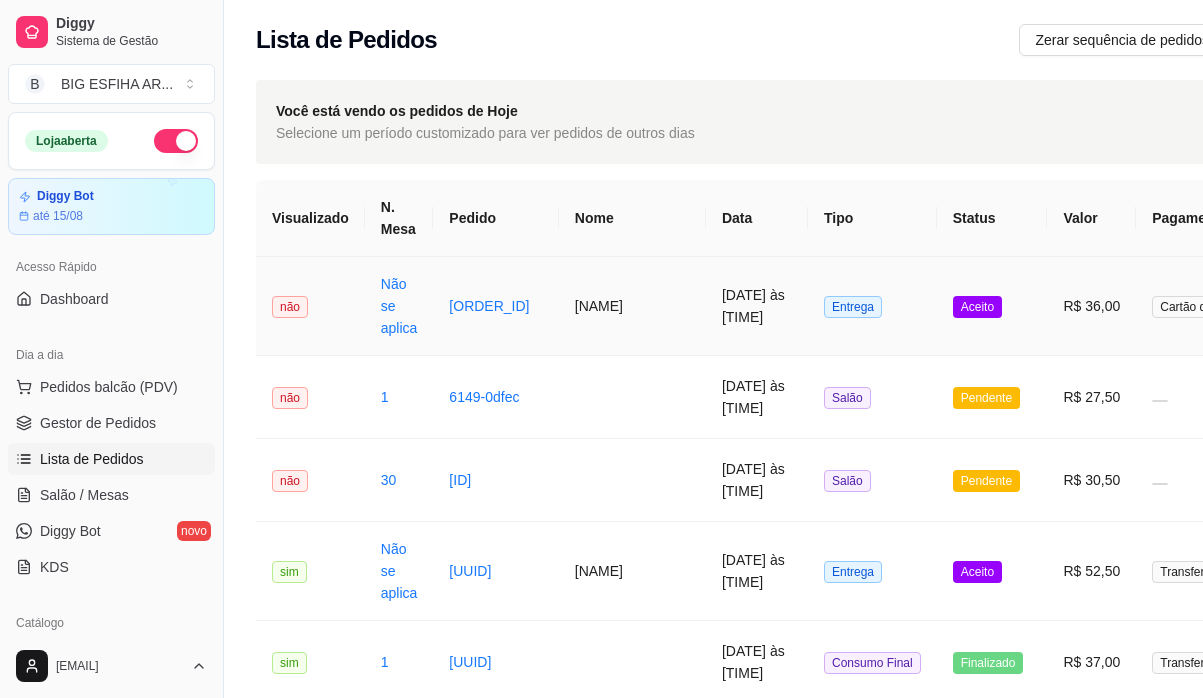 click on "[FIRST]" at bounding box center [632, 306] 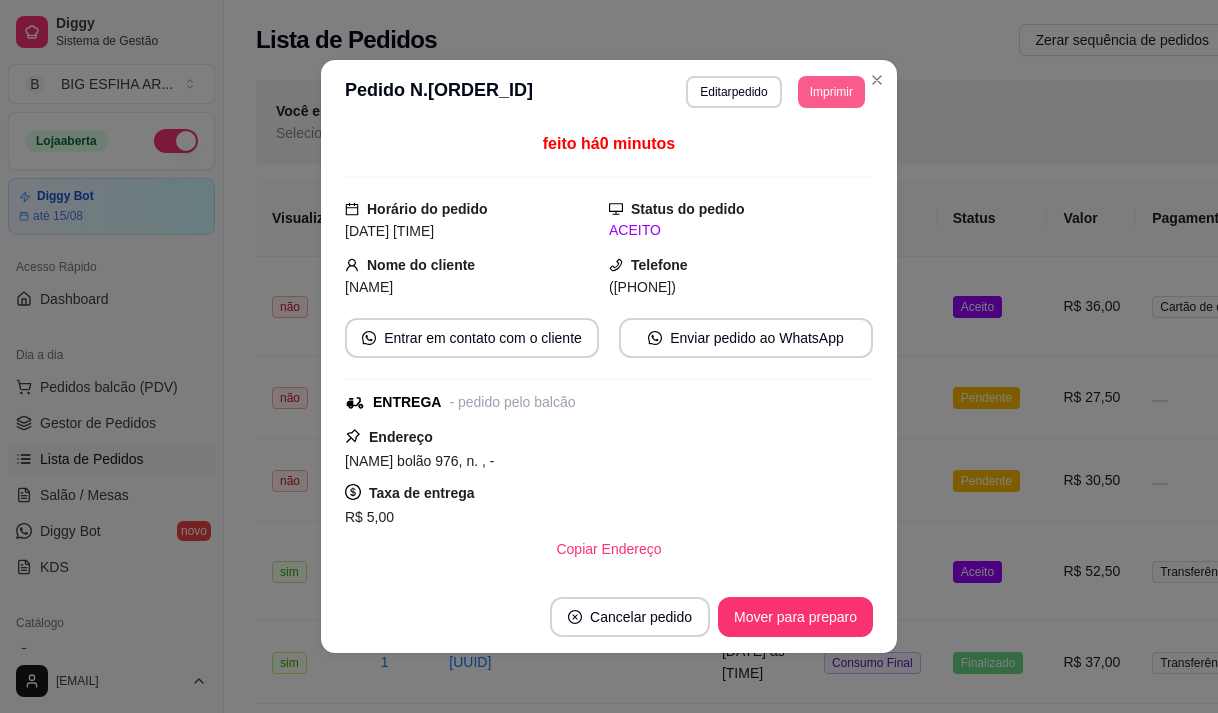 click on "Imprimir" at bounding box center [831, 92] 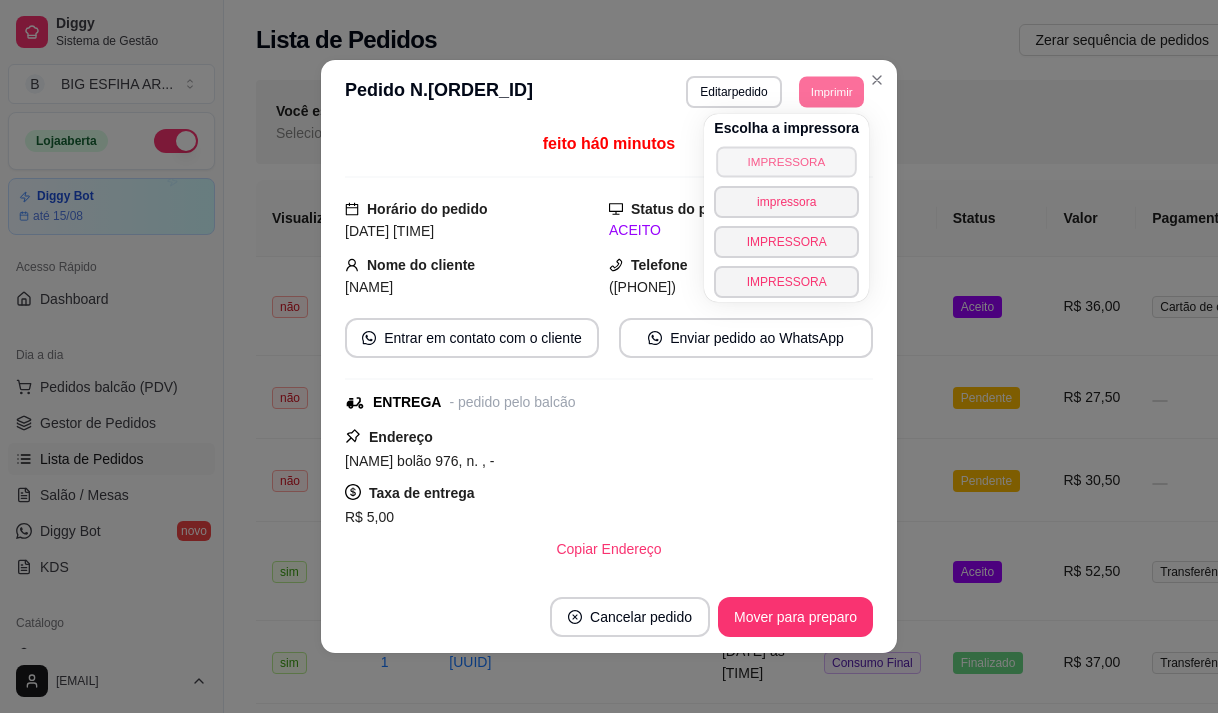 click on "IMPRESSORA" at bounding box center [787, 161] 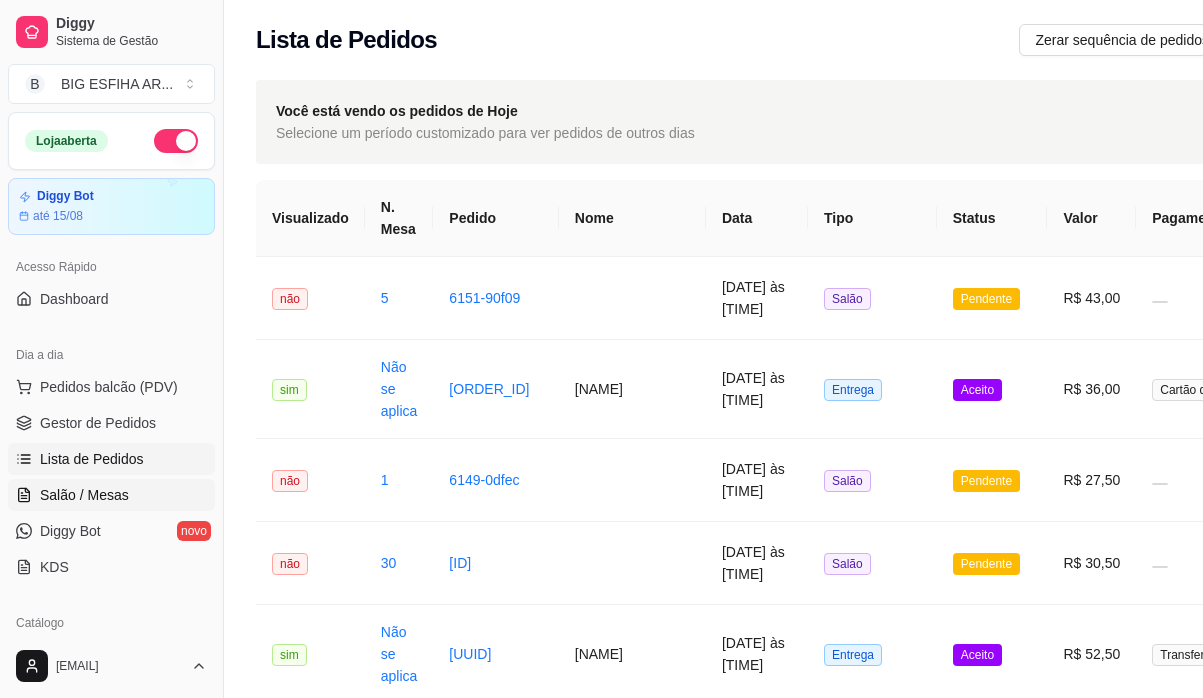 click on "Salão / Mesas" at bounding box center [111, 495] 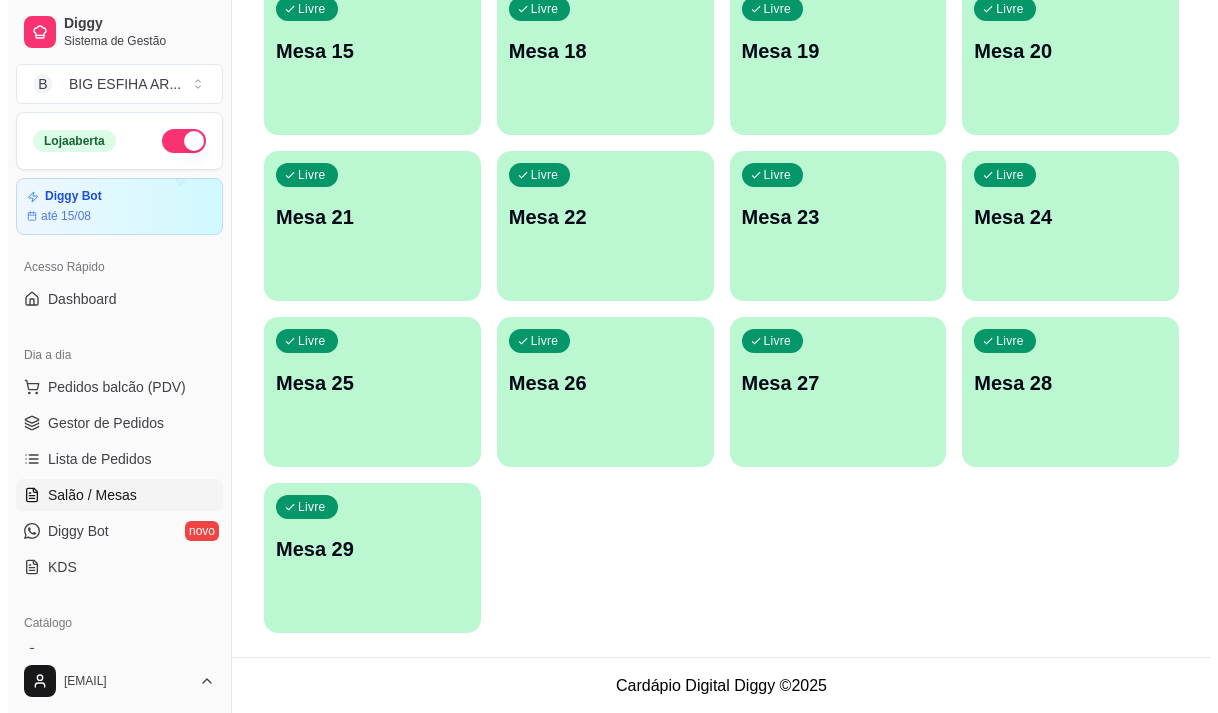 scroll, scrollTop: 896, scrollLeft: 0, axis: vertical 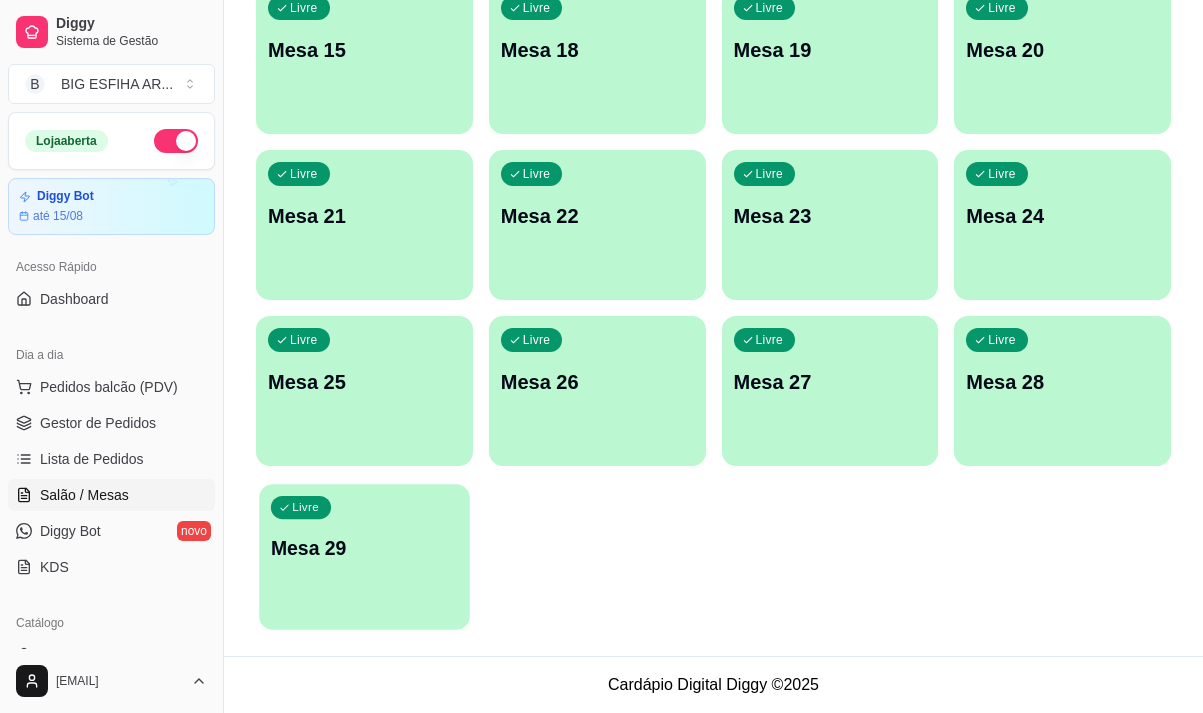 click on "Mesa 29" at bounding box center (364, 548) 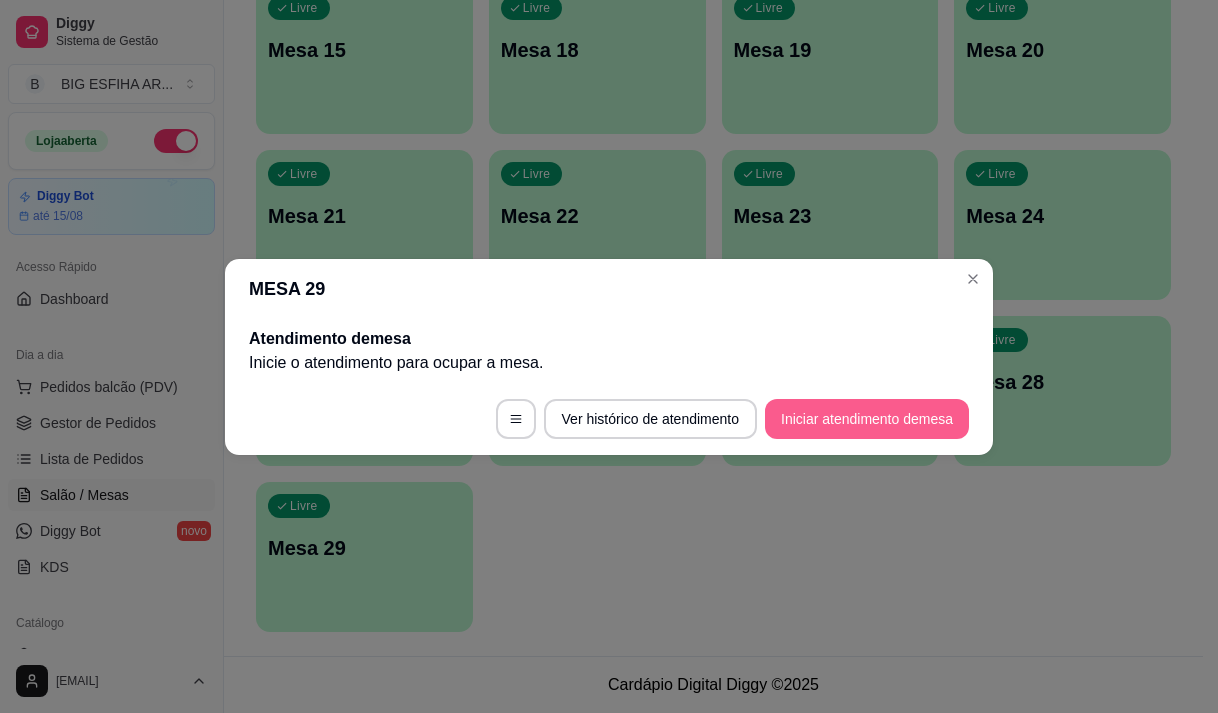 click on "Iniciar atendimento de  mesa" at bounding box center (867, 419) 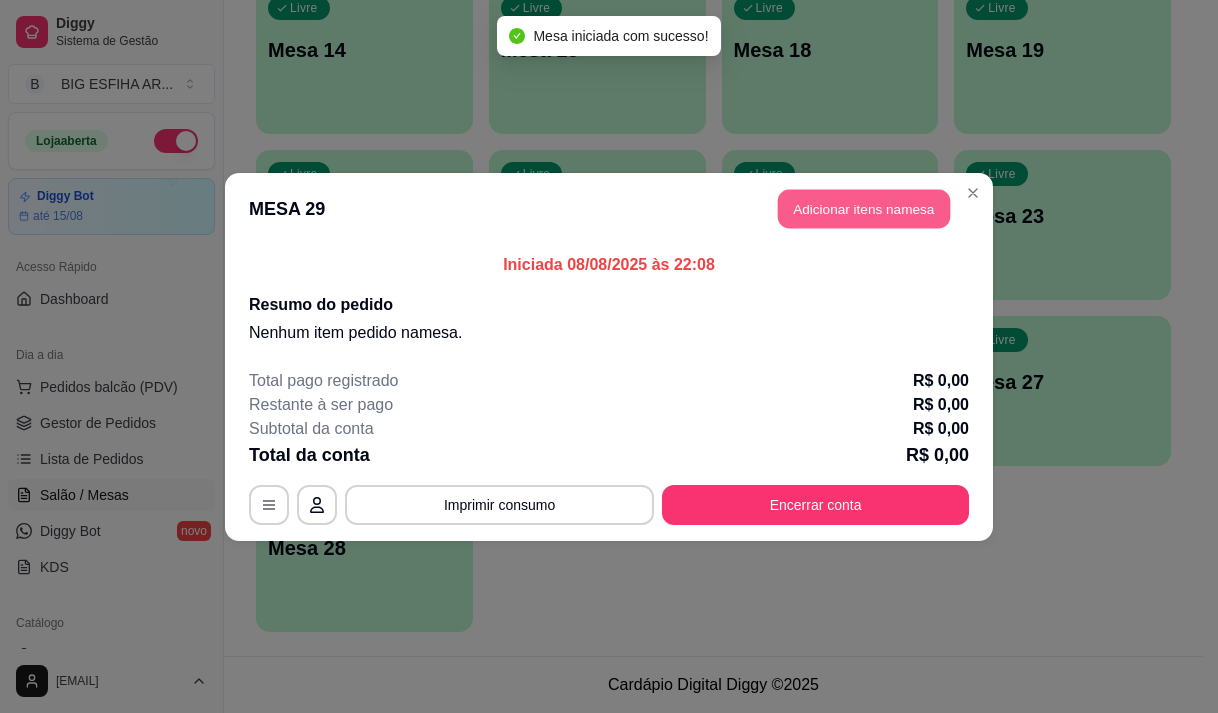 click on "Adicionar itens na  mesa" at bounding box center [864, 208] 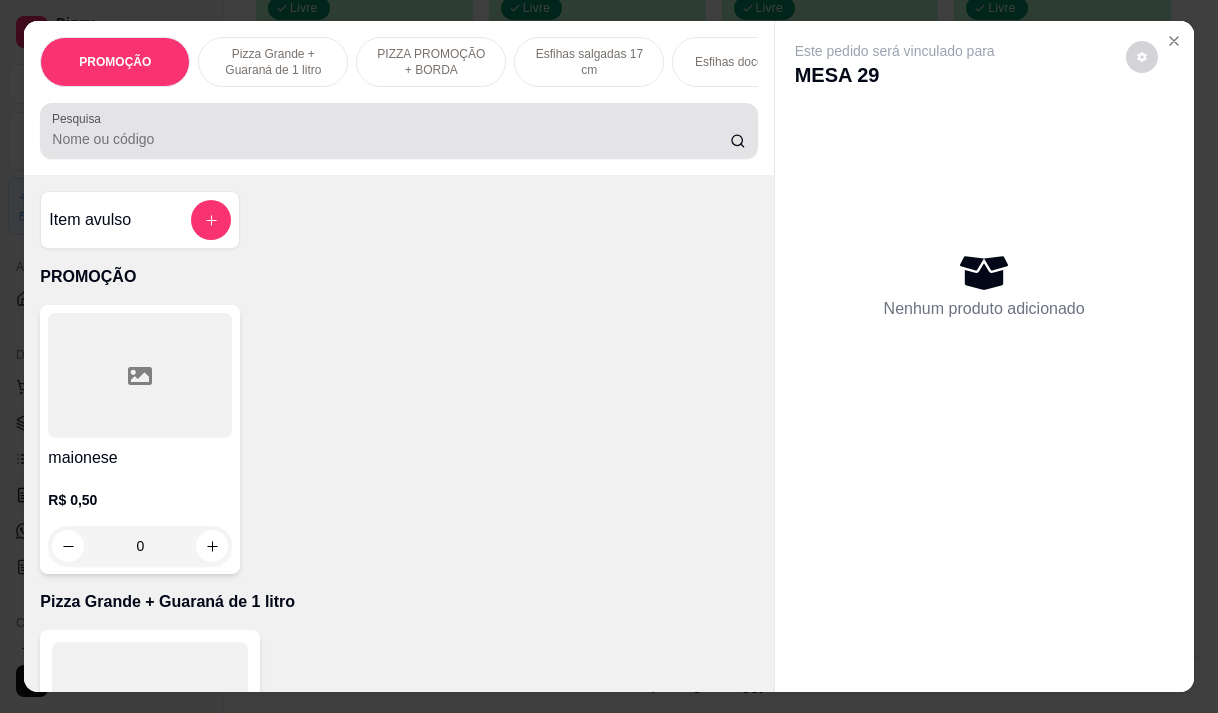 click on "Pesquisa" at bounding box center (391, 139) 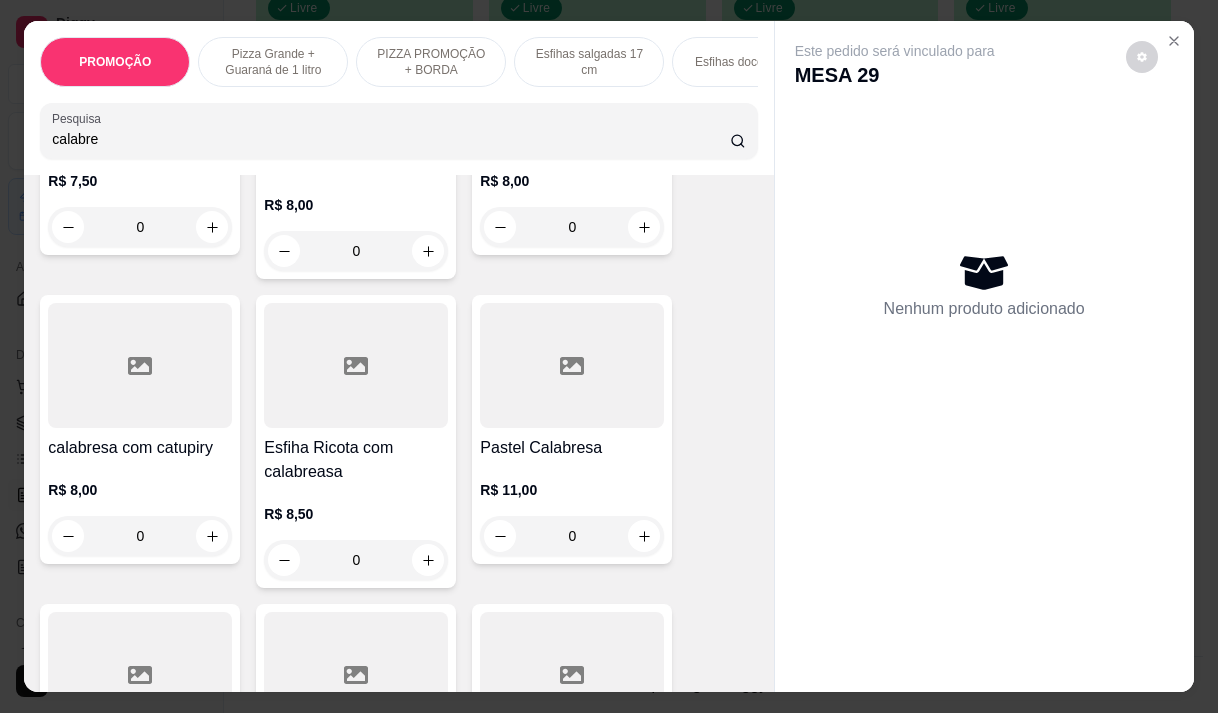 scroll, scrollTop: 400, scrollLeft: 0, axis: vertical 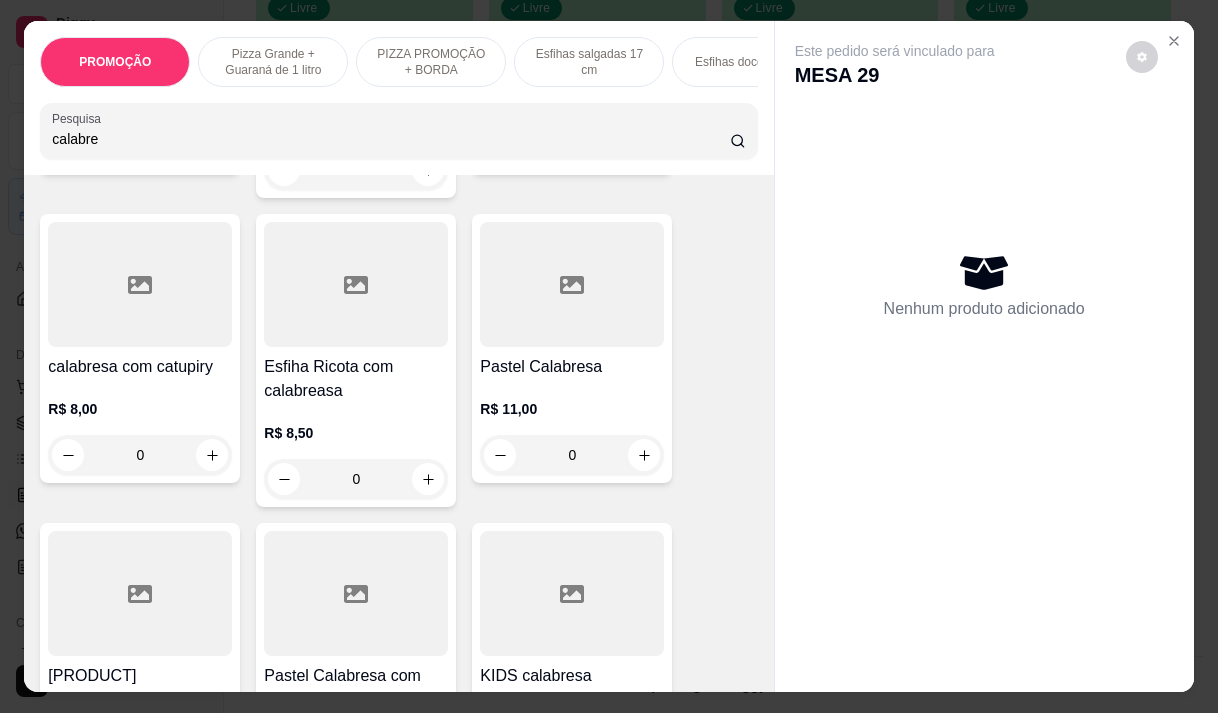 type on "calabre" 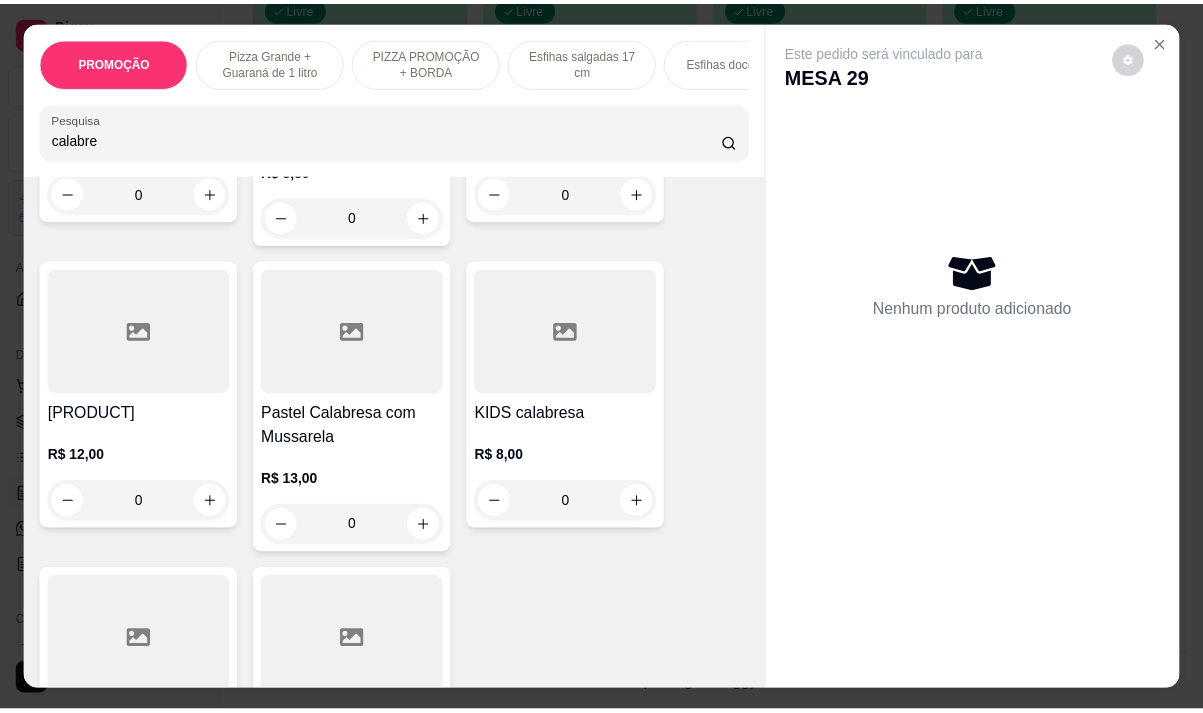 scroll, scrollTop: 700, scrollLeft: 0, axis: vertical 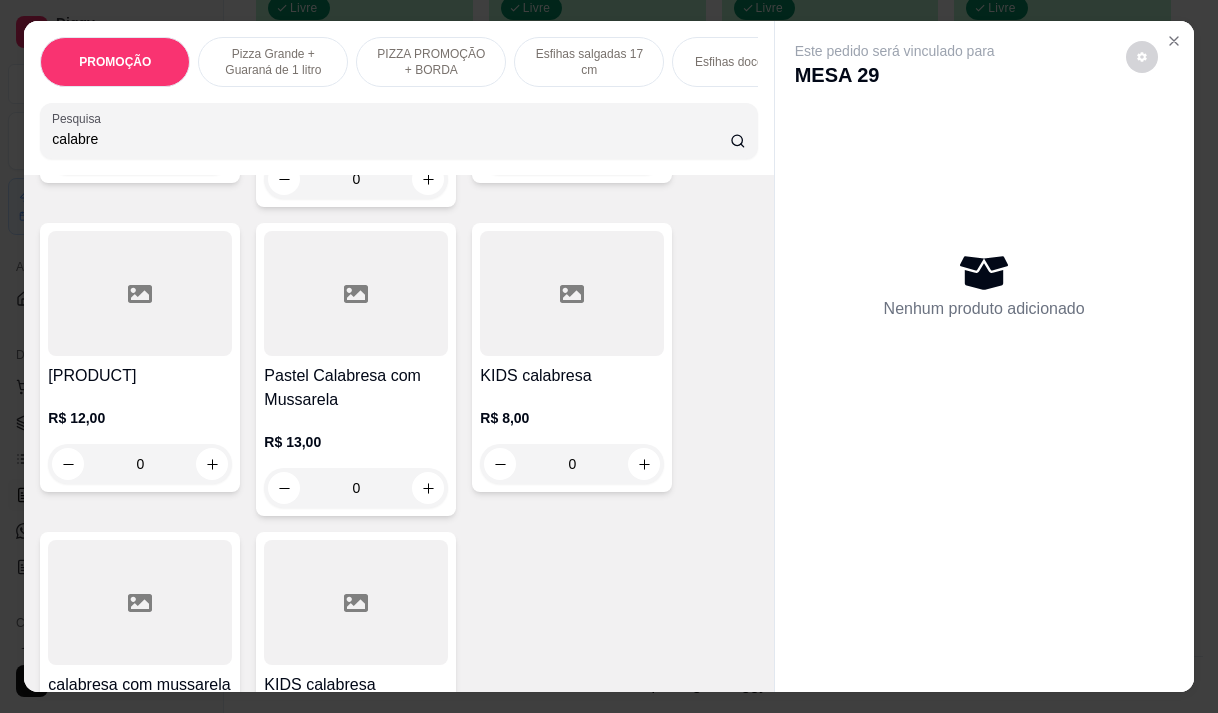 click on "Pastel Calabresa com Mussarela" at bounding box center [356, 388] 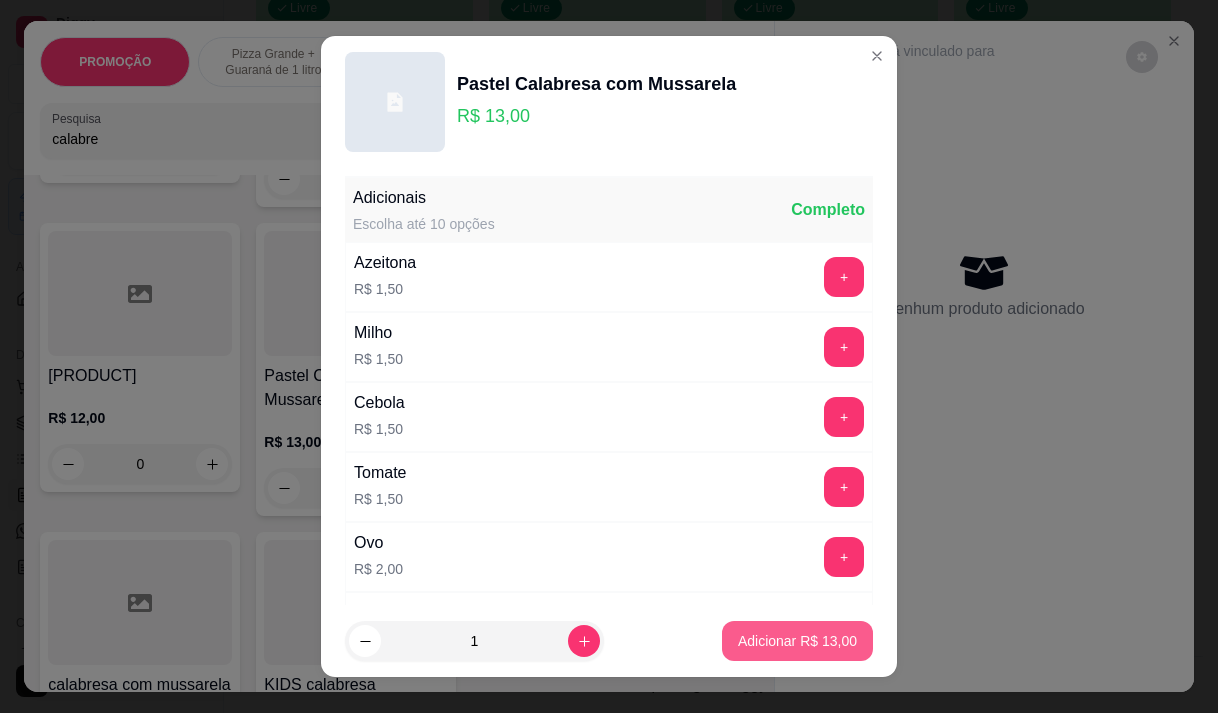 click on "Adicionar   R$ 13,00" at bounding box center (797, 641) 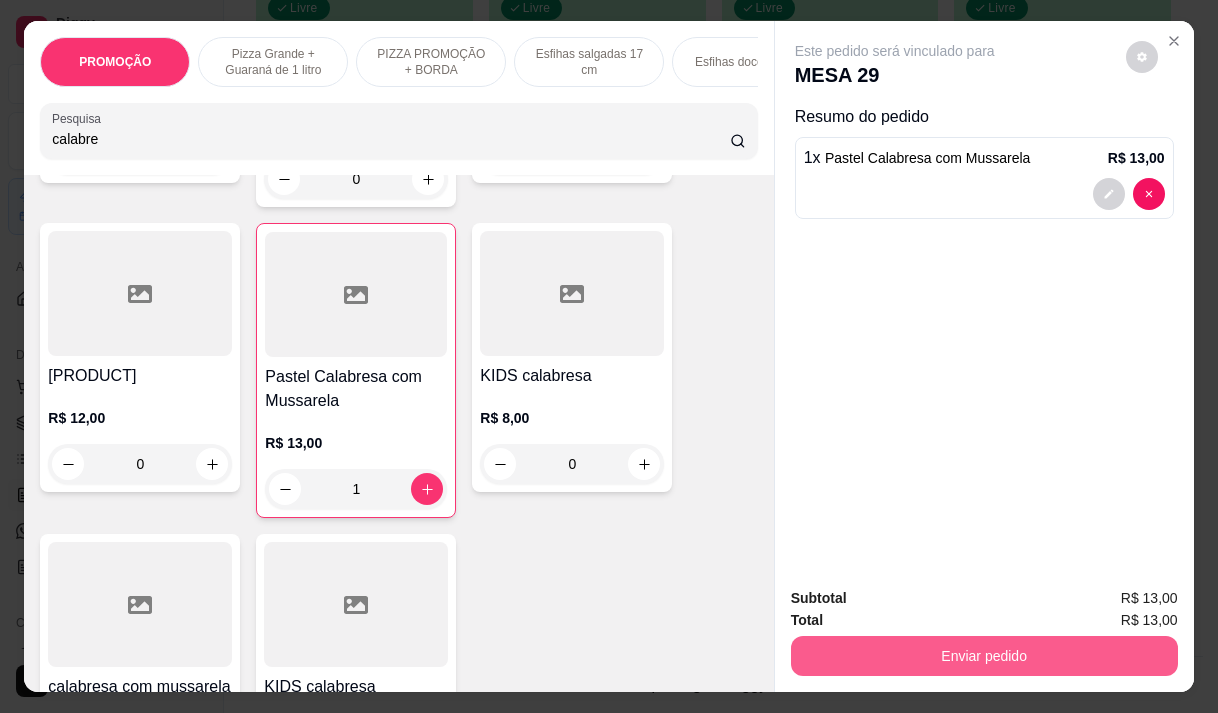 click on "Enviar pedido" at bounding box center [984, 656] 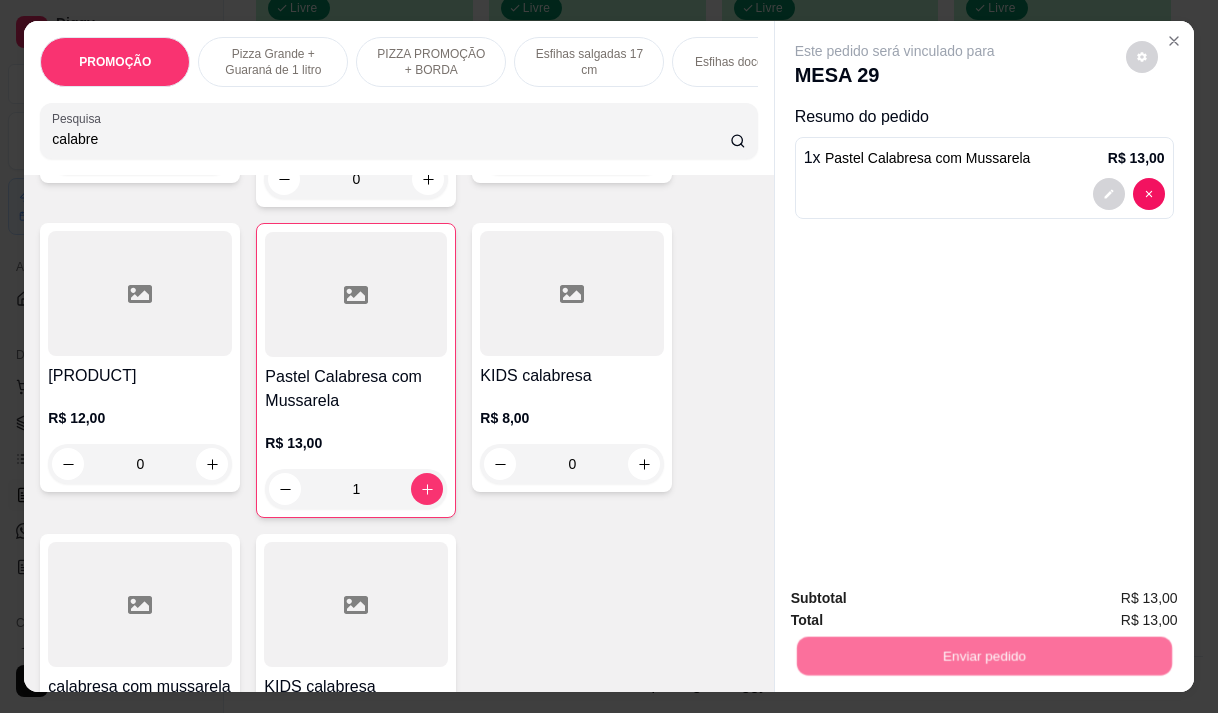 click on "Não registrar e enviar pedido" at bounding box center (918, 599) 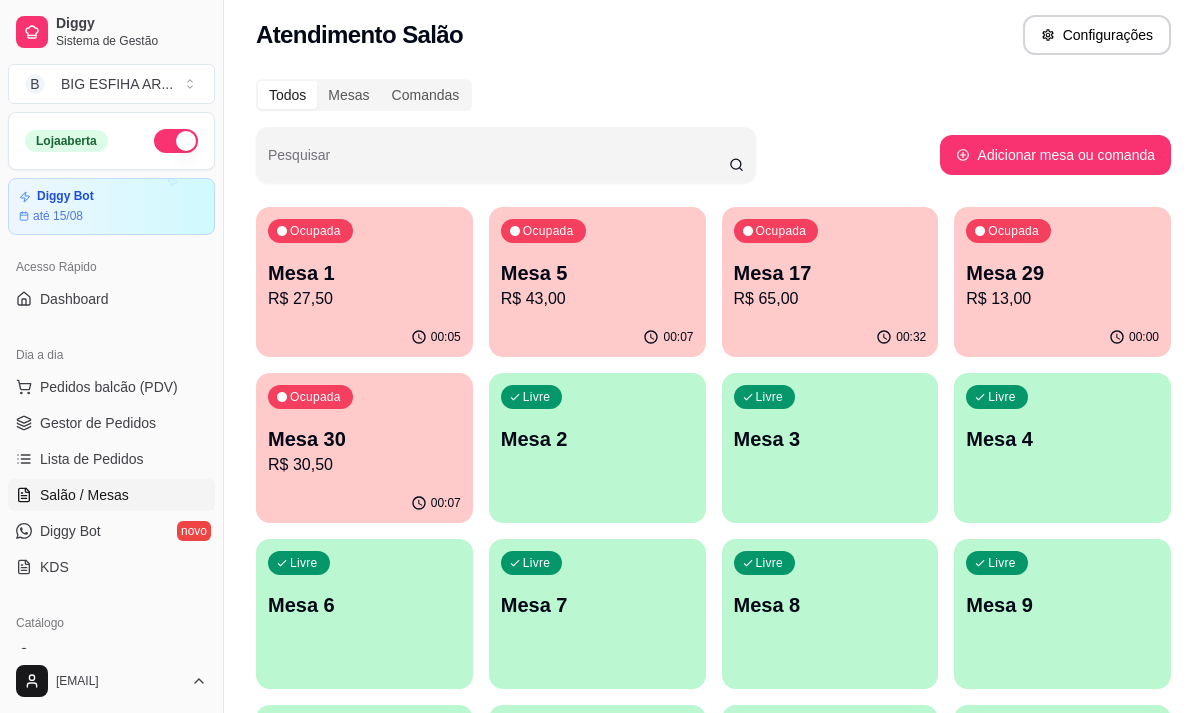 scroll, scrollTop: 0, scrollLeft: 0, axis: both 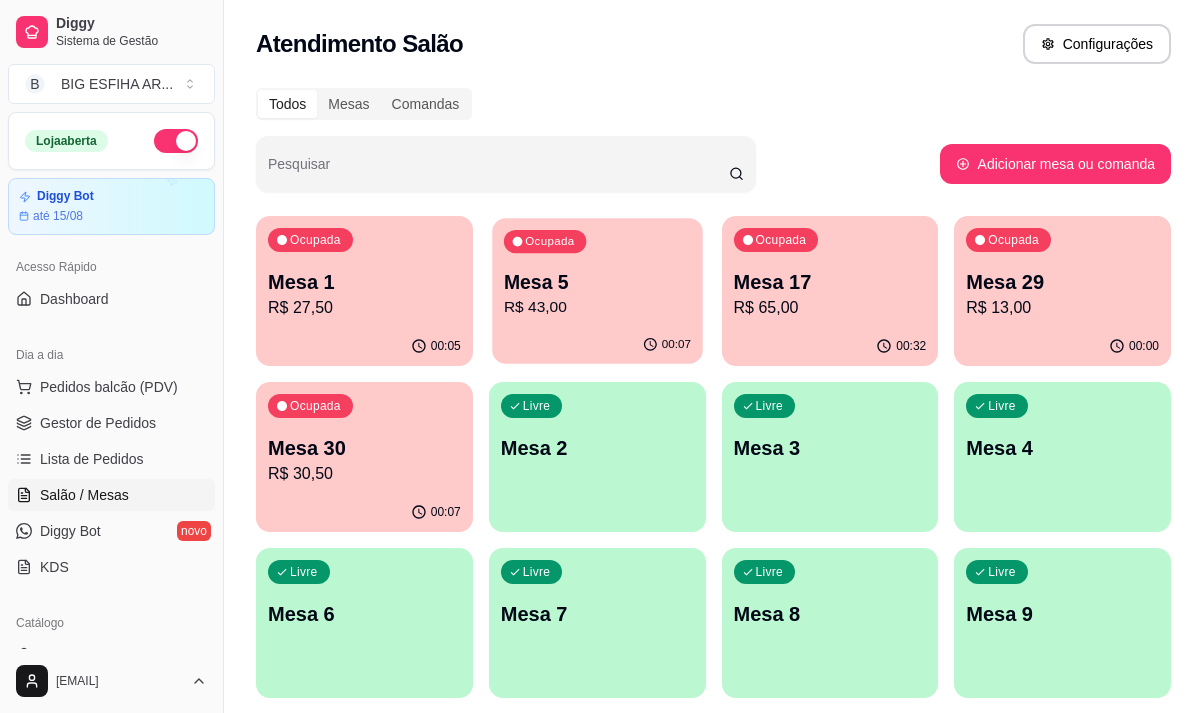 click on "Mesa 5" at bounding box center (597, 282) 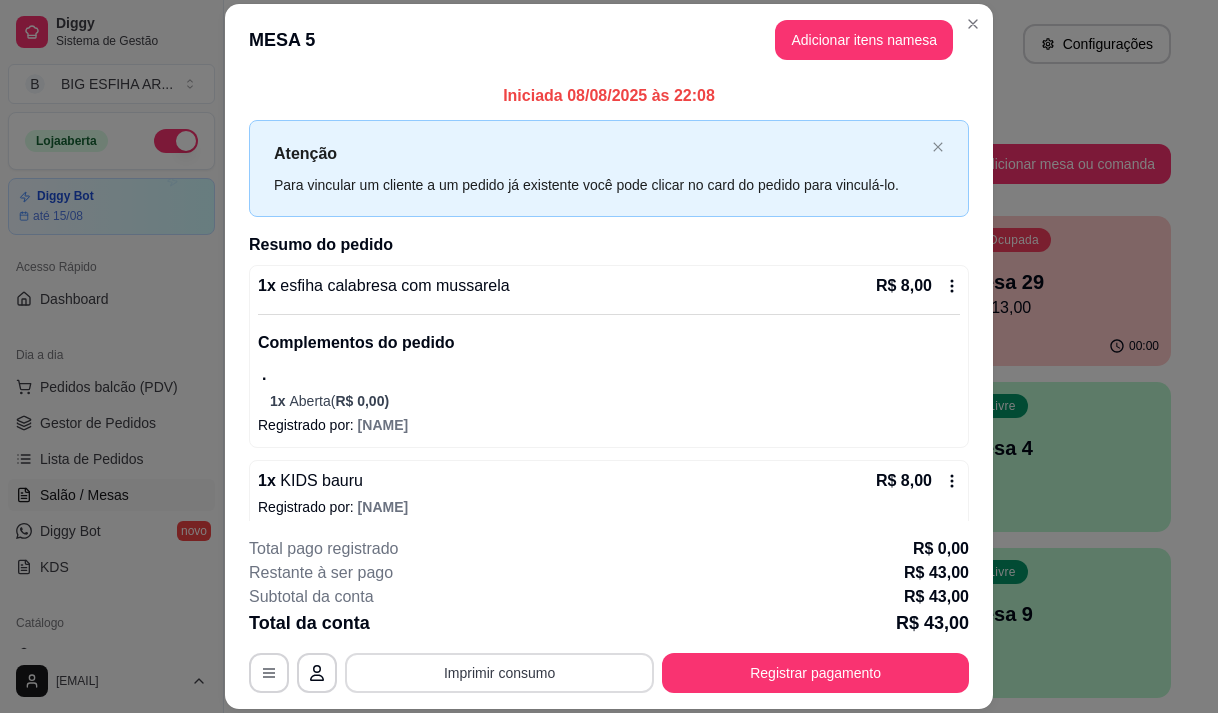 click on "Imprimir consumo" at bounding box center (499, 673) 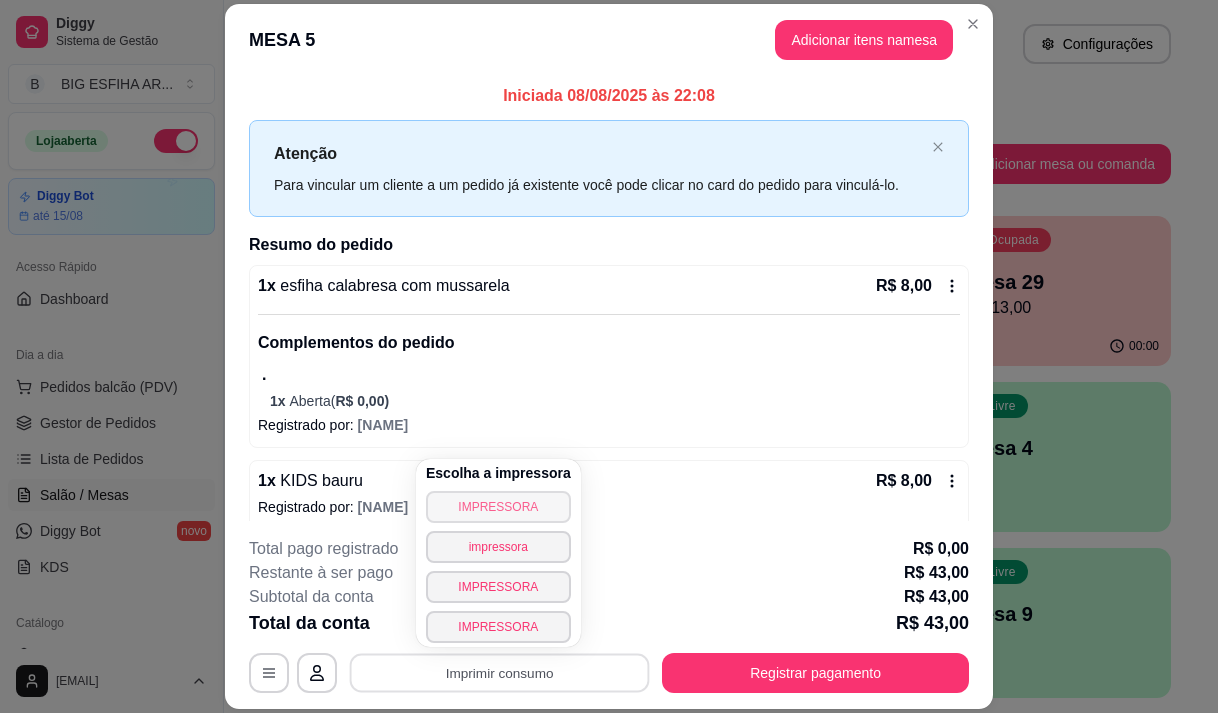 click on "IMPRESSORA" at bounding box center [498, 507] 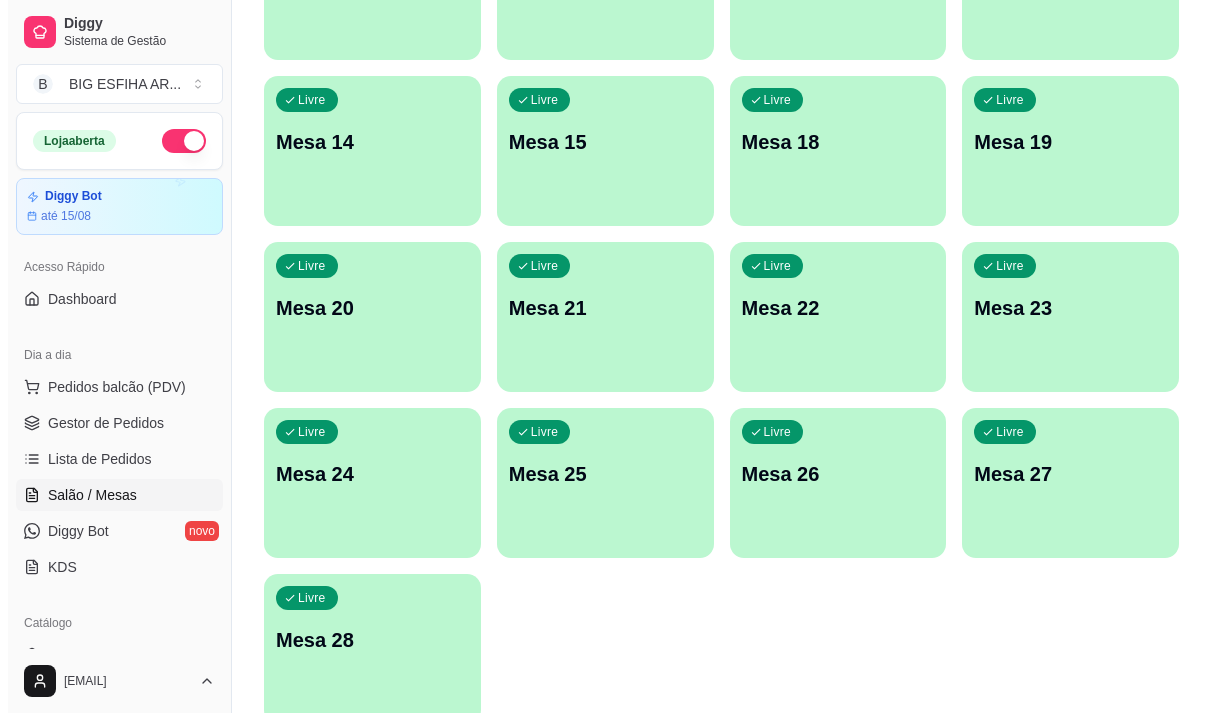 scroll, scrollTop: 896, scrollLeft: 0, axis: vertical 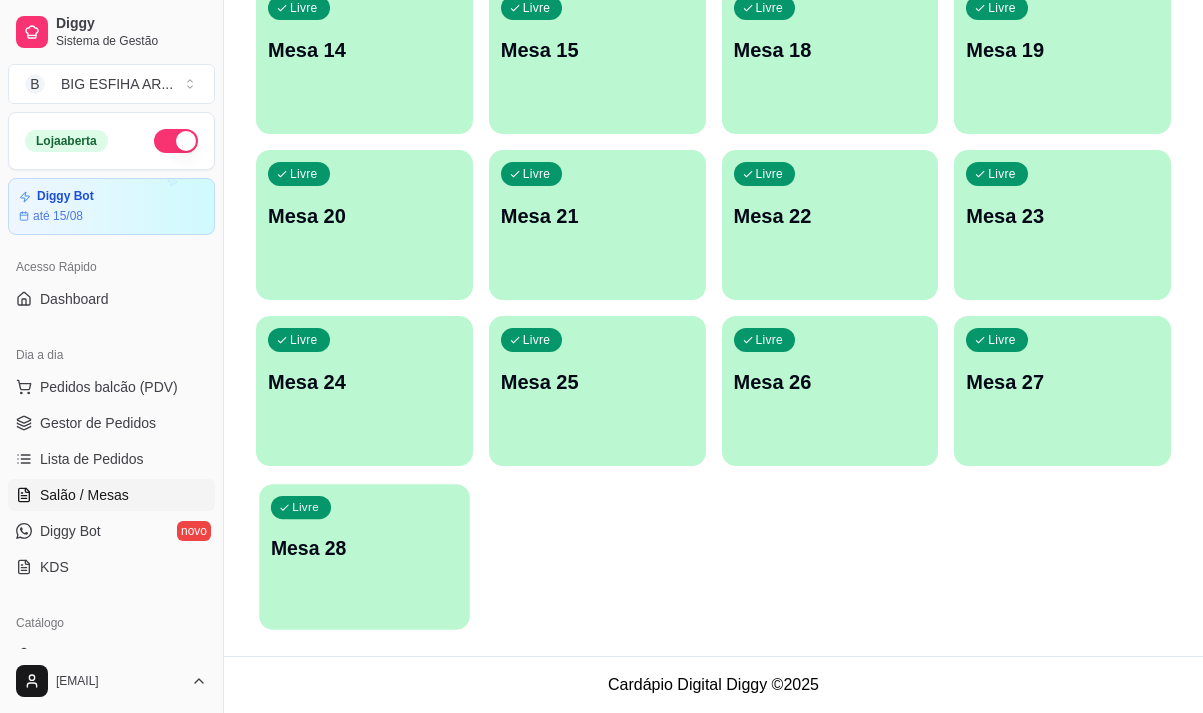 click on "Livre Mesa 28" at bounding box center (364, 545) 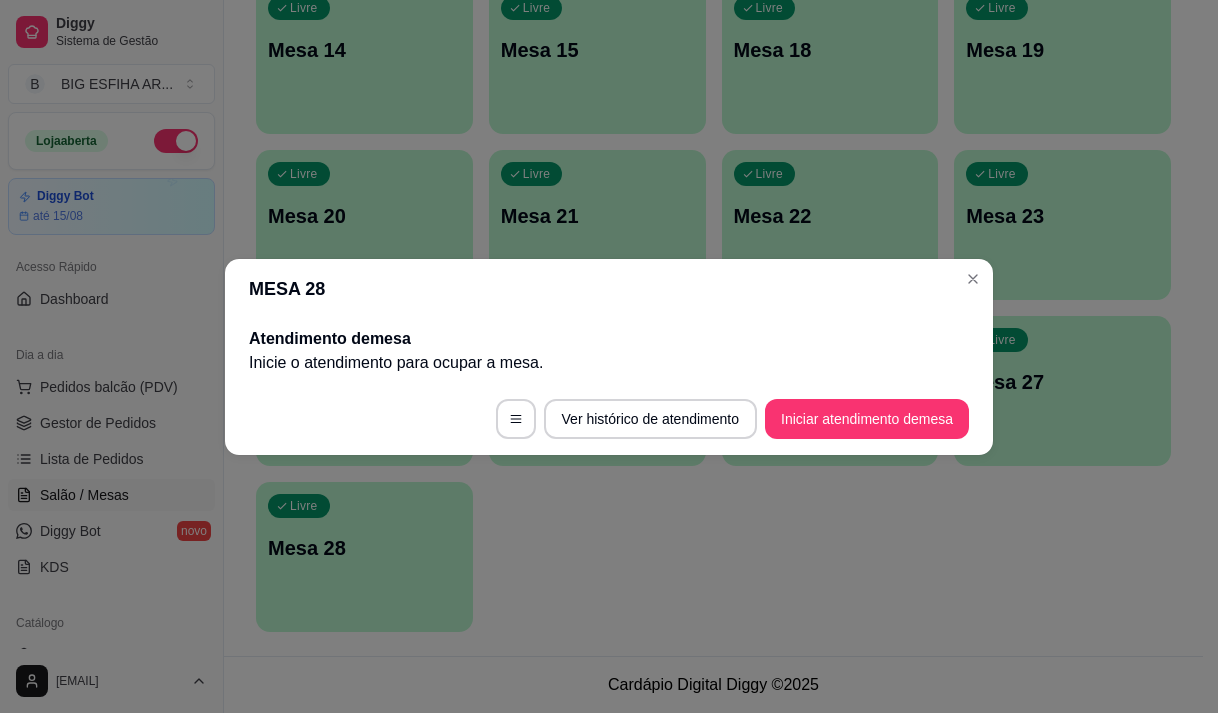 click on "Ver histórico de atendimento Iniciar atendimento de  mesa" at bounding box center [609, 419] 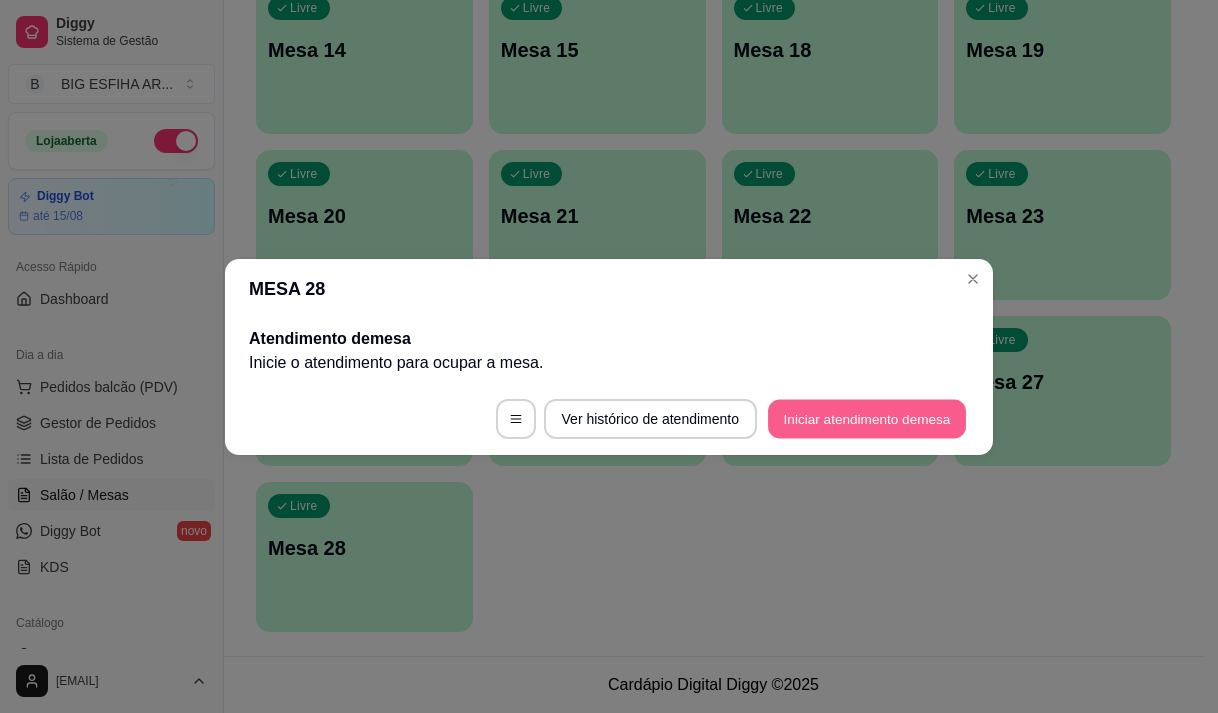 click on "Iniciar atendimento de  mesa" at bounding box center [867, 418] 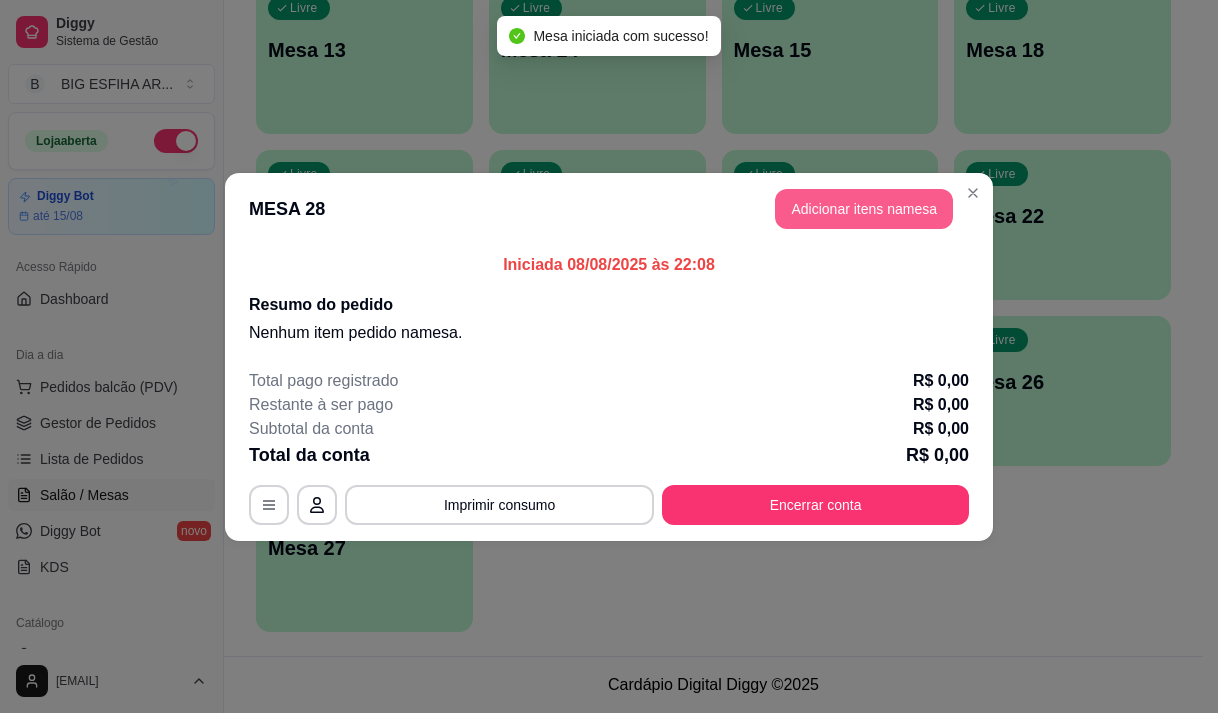 click on "Adicionar itens na  mesa" at bounding box center (864, 209) 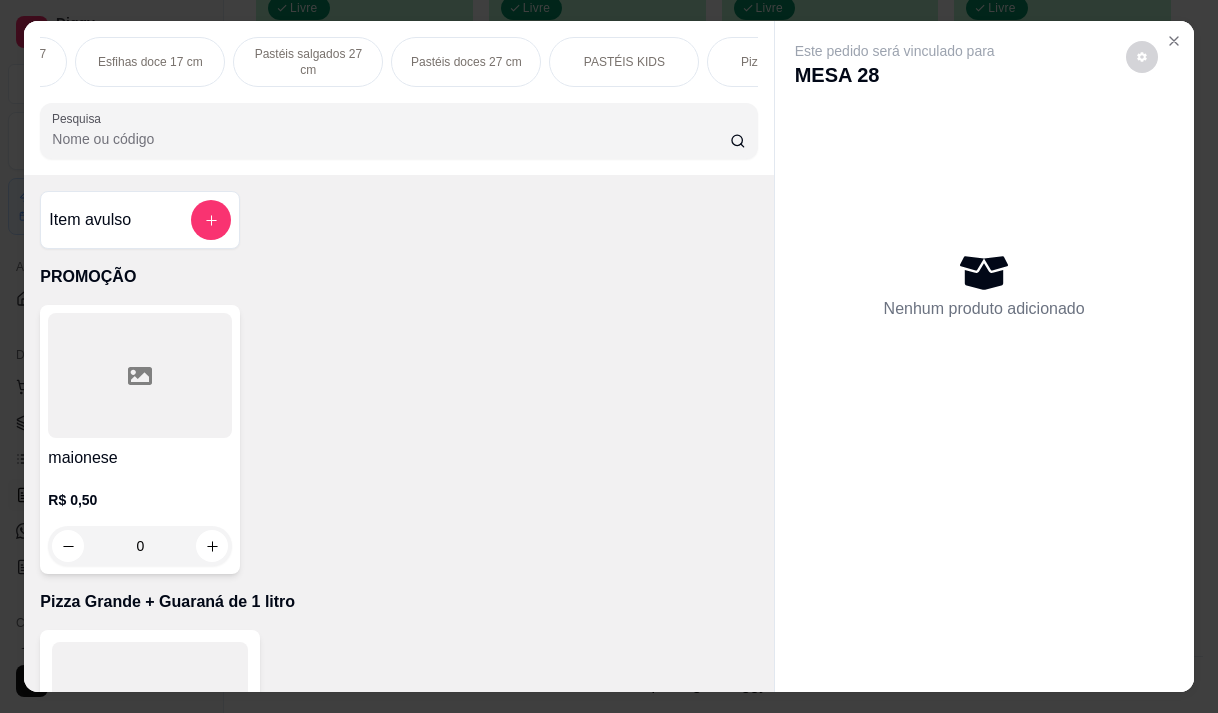scroll, scrollTop: 0, scrollLeft: 600, axis: horizontal 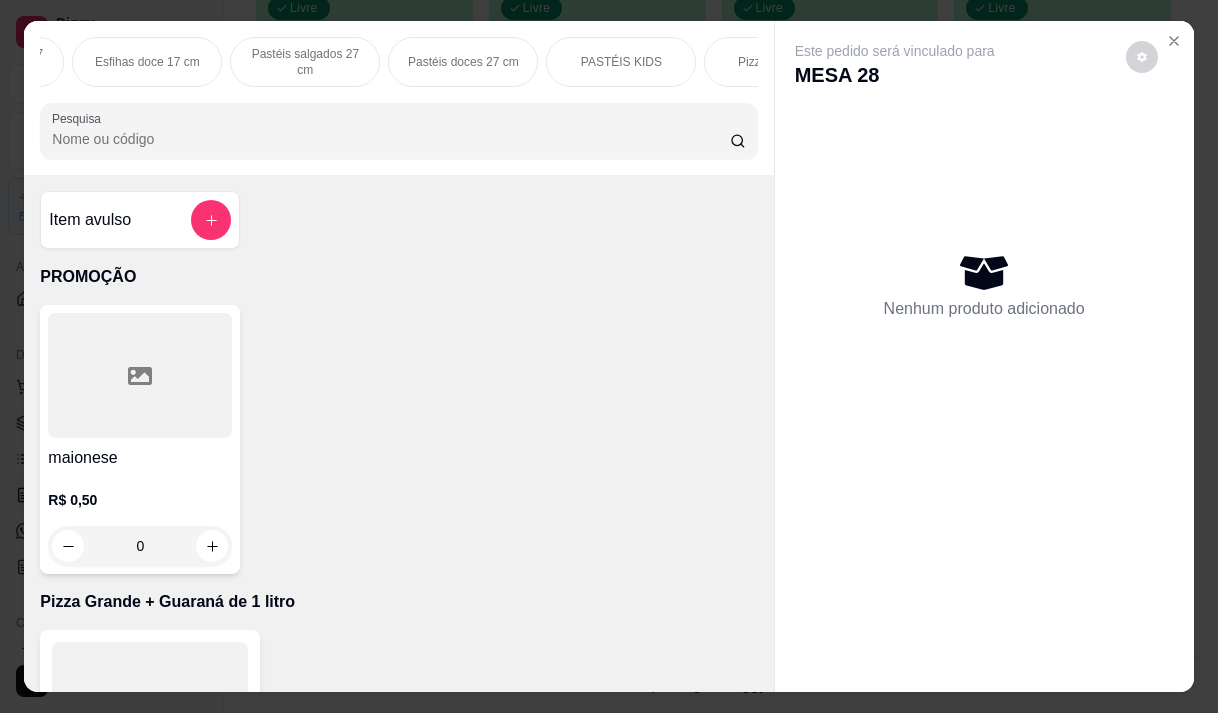 click on "PASTÉIS KIDS" at bounding box center [621, 62] 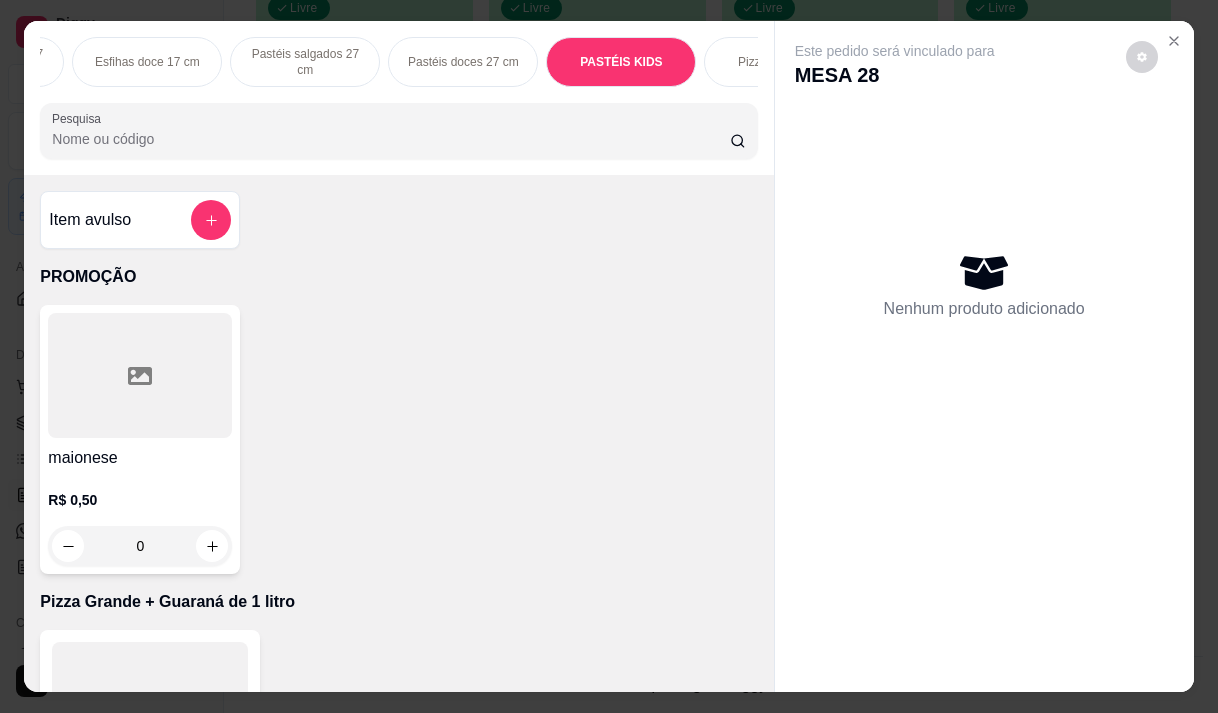 scroll, scrollTop: 13582, scrollLeft: 0, axis: vertical 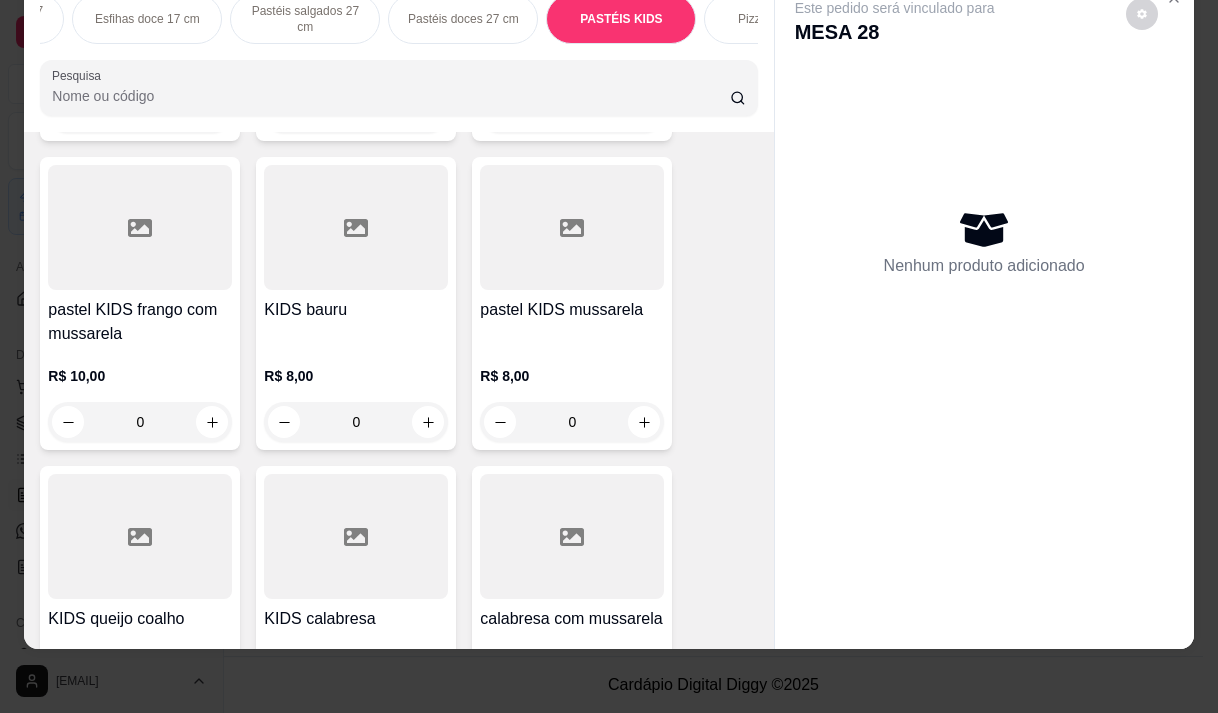 click on "pastel KIDS frango com mussarela" at bounding box center [140, 322] 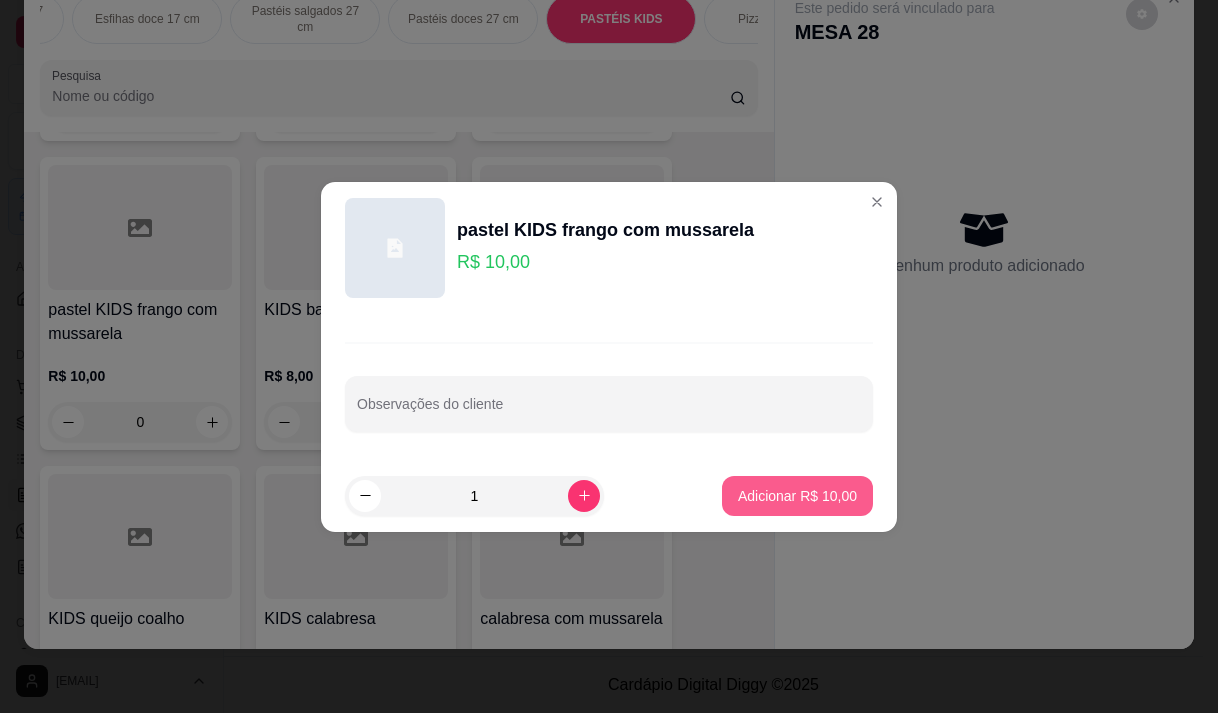click on "Adicionar   R$ 10,00" at bounding box center (797, 496) 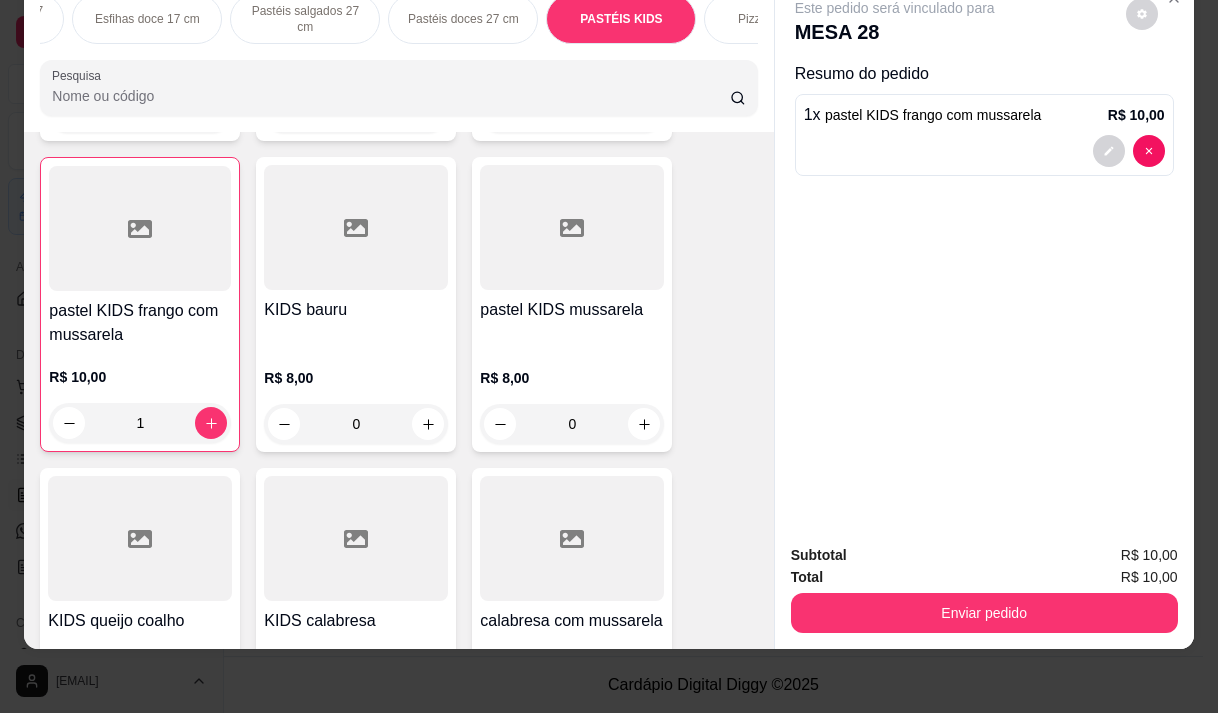 type on "1" 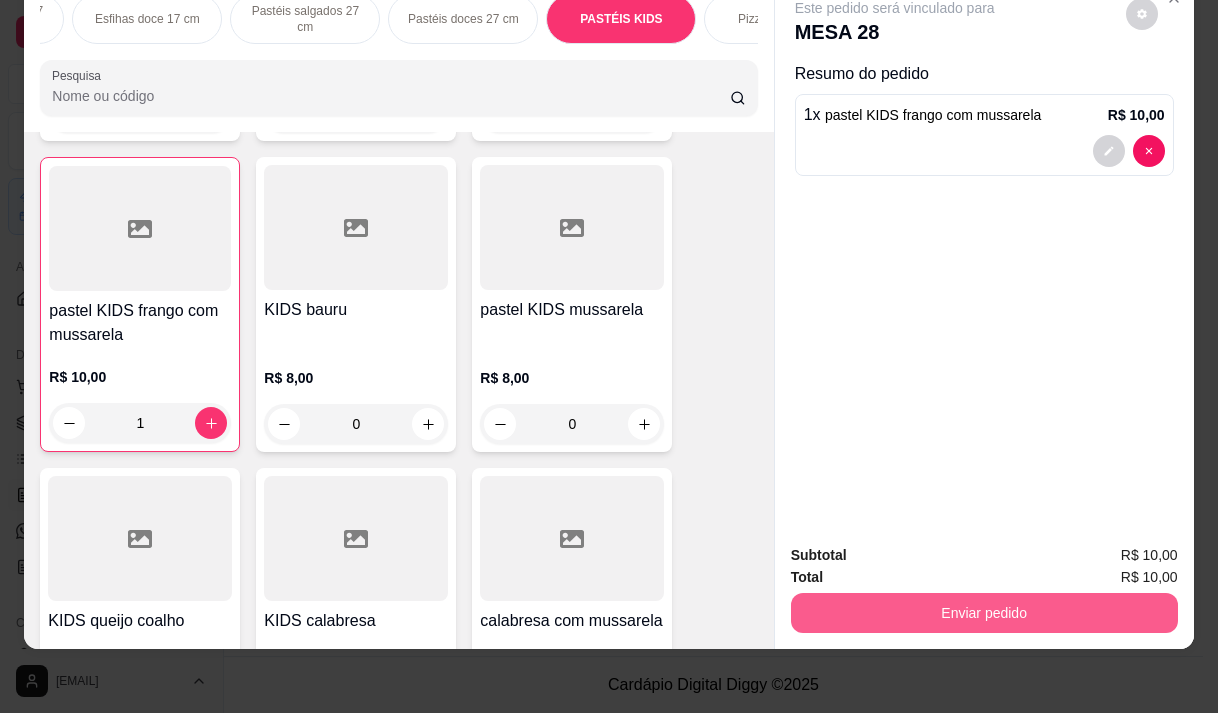 click on "Enviar pedido" at bounding box center [984, 613] 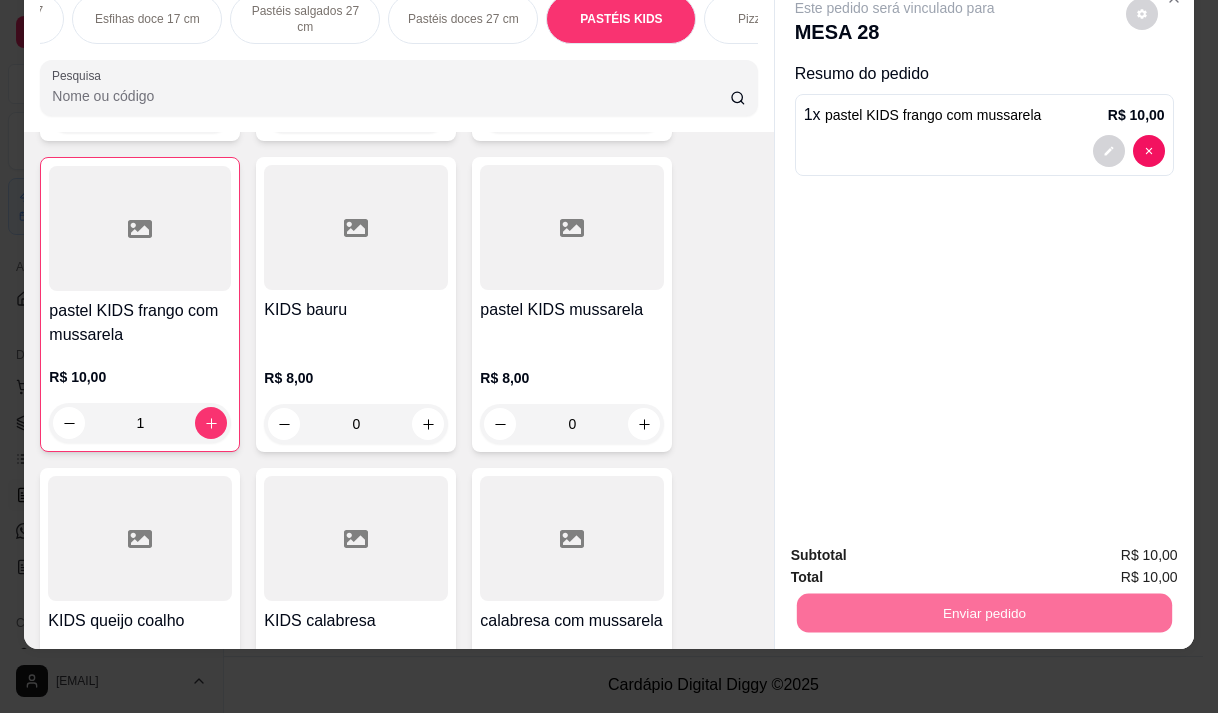 click on "Não registrar e enviar pedido" at bounding box center [918, 549] 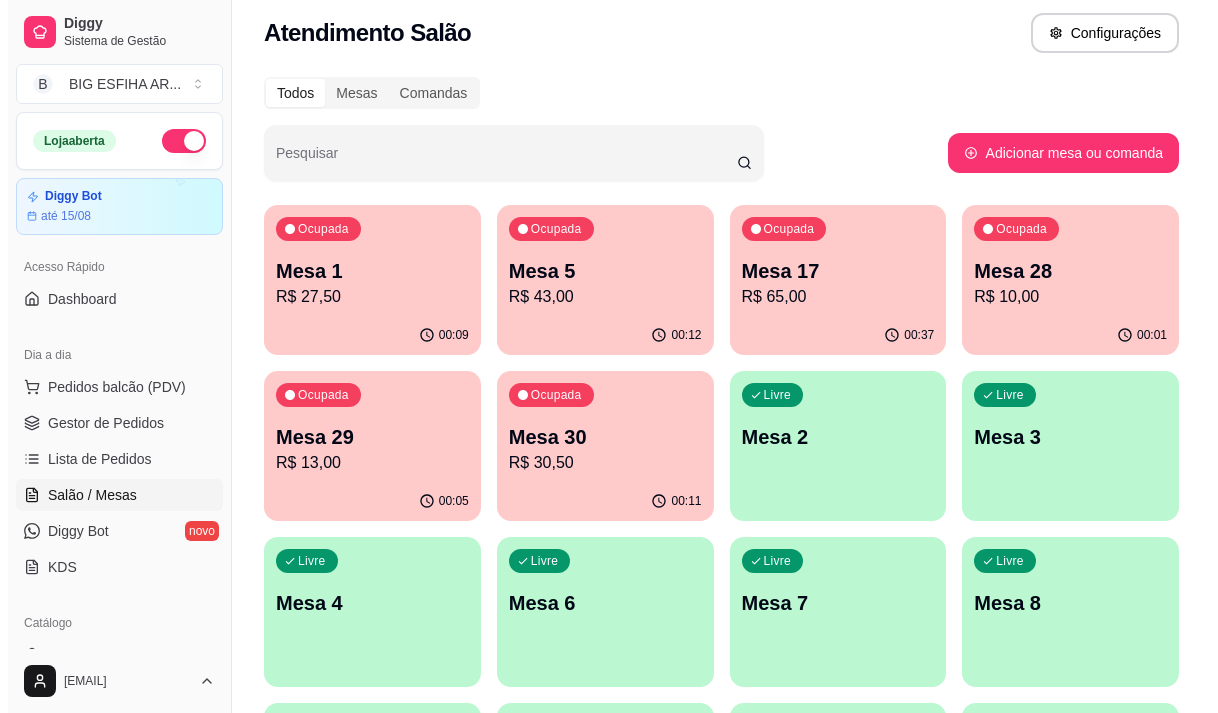 scroll, scrollTop: 0, scrollLeft: 0, axis: both 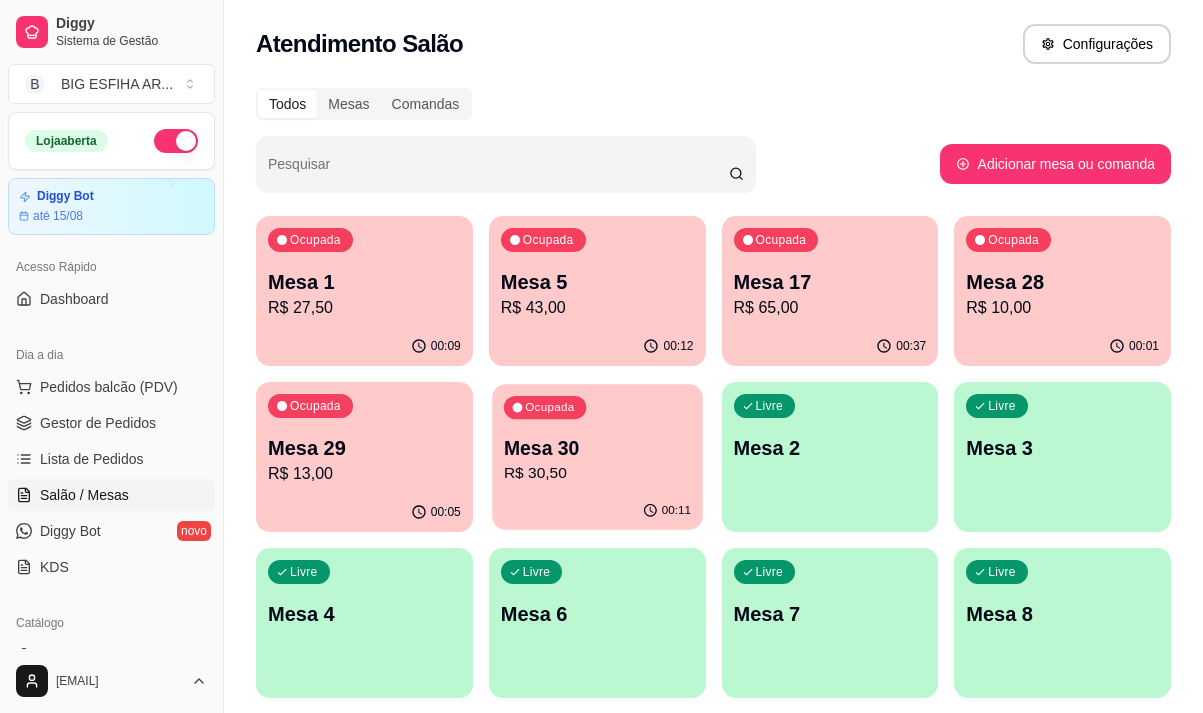 click on "R$ 30,50" at bounding box center [597, 473] 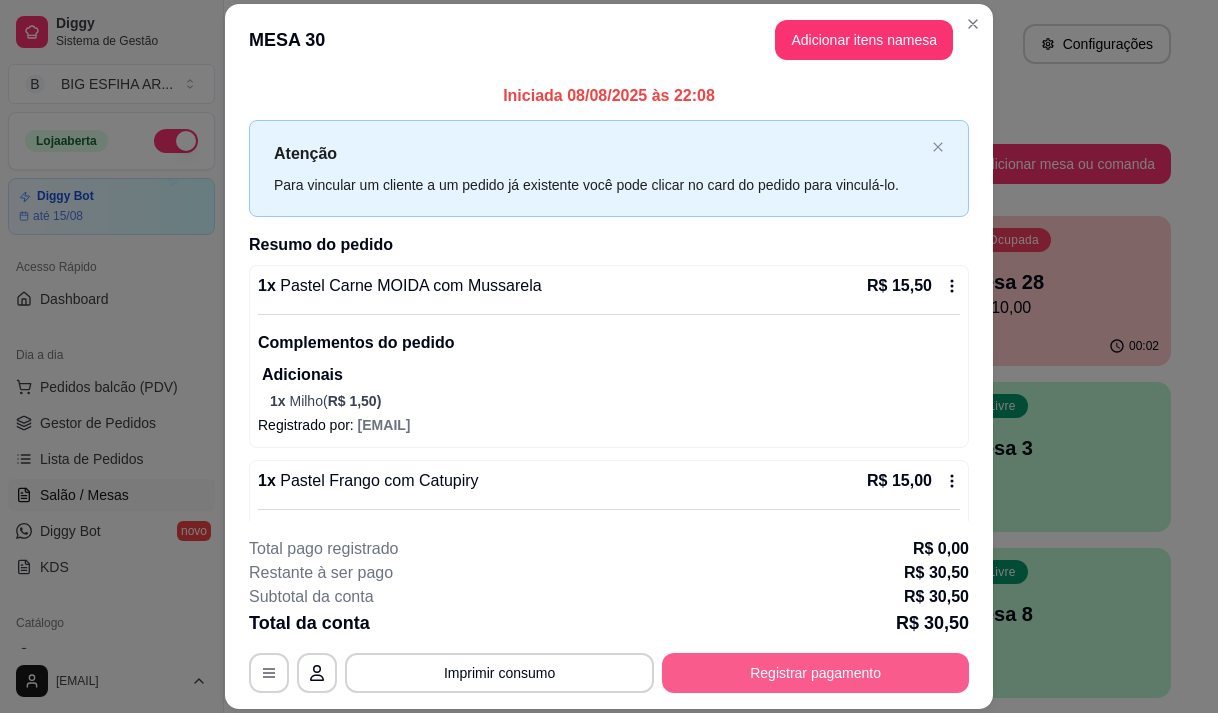 click on "Registrar pagamento" at bounding box center (815, 673) 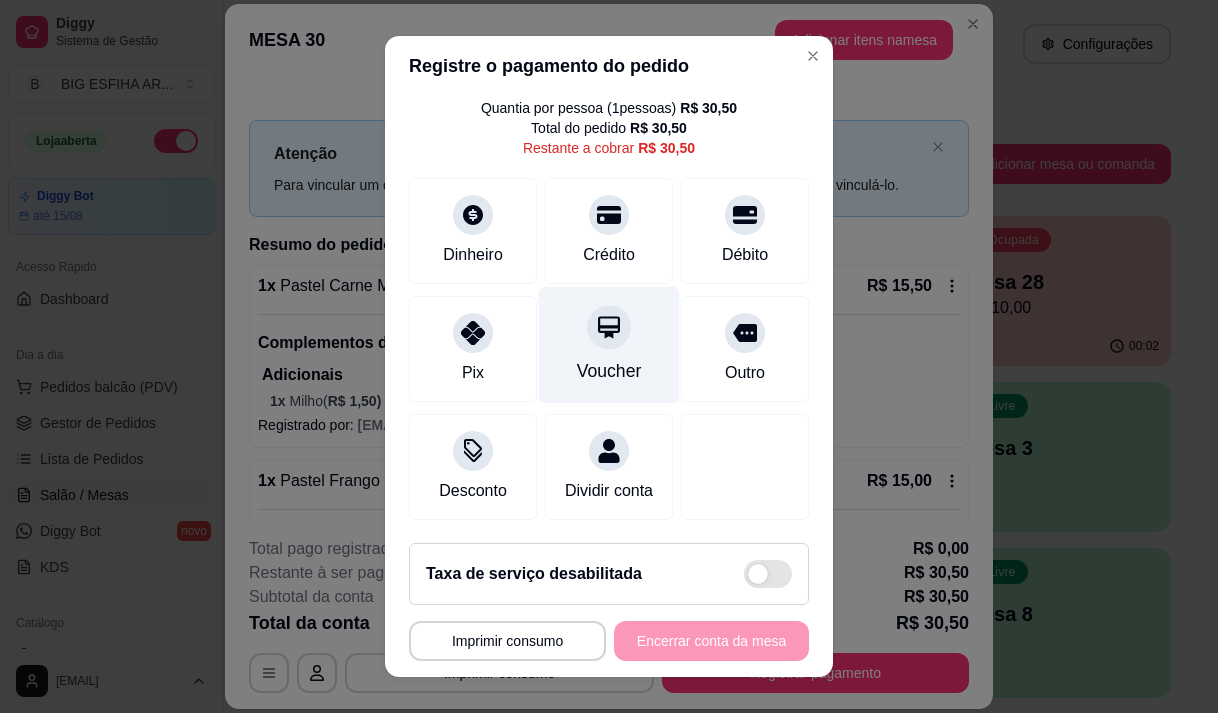 scroll, scrollTop: 82, scrollLeft: 0, axis: vertical 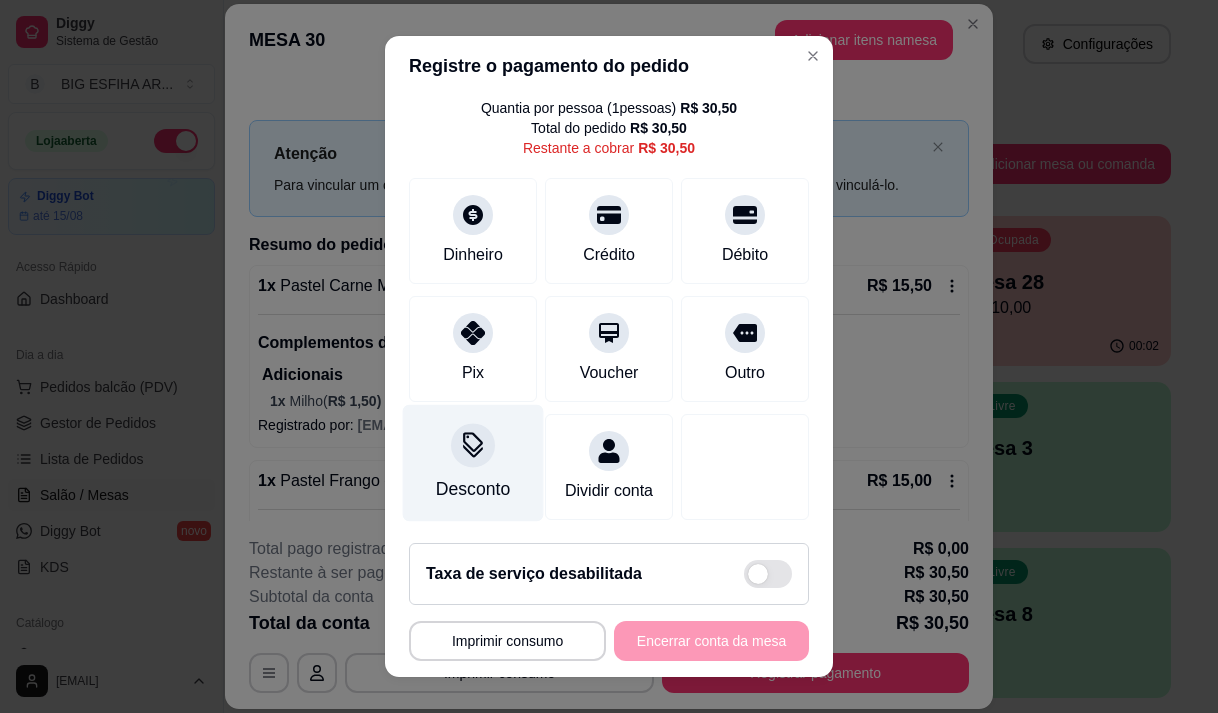 click on "Desconto" at bounding box center [473, 489] 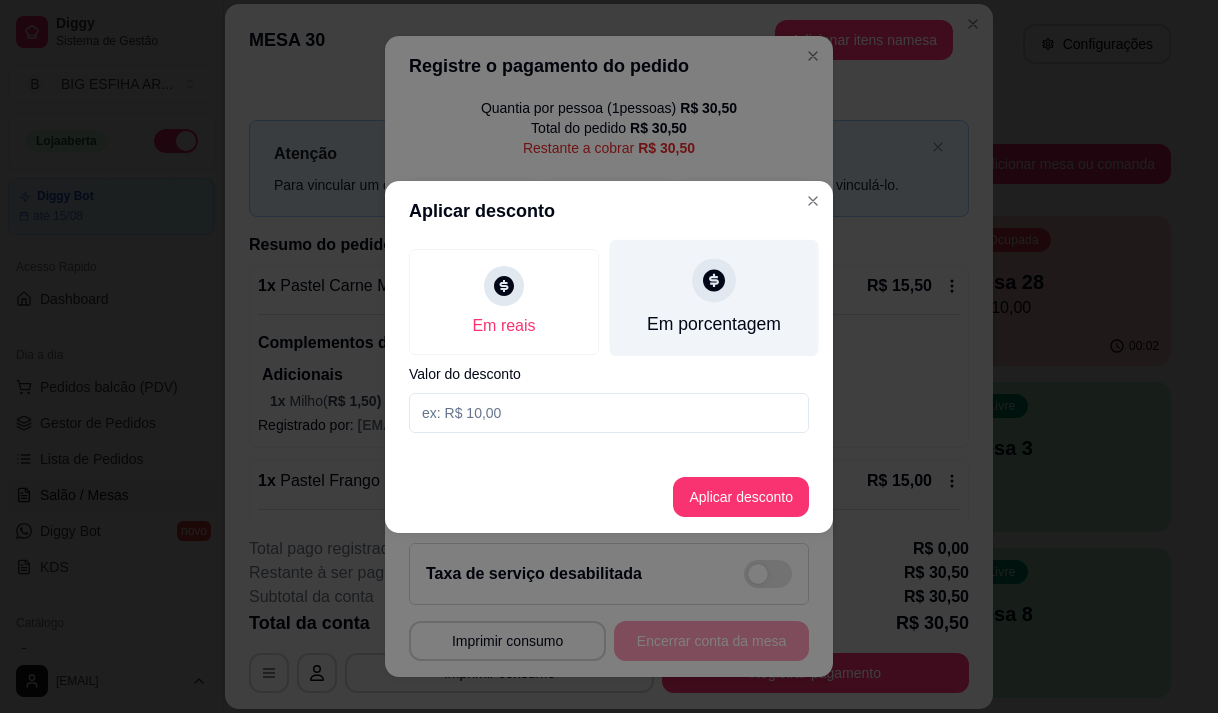 click on "Em porcentagem" at bounding box center (714, 297) 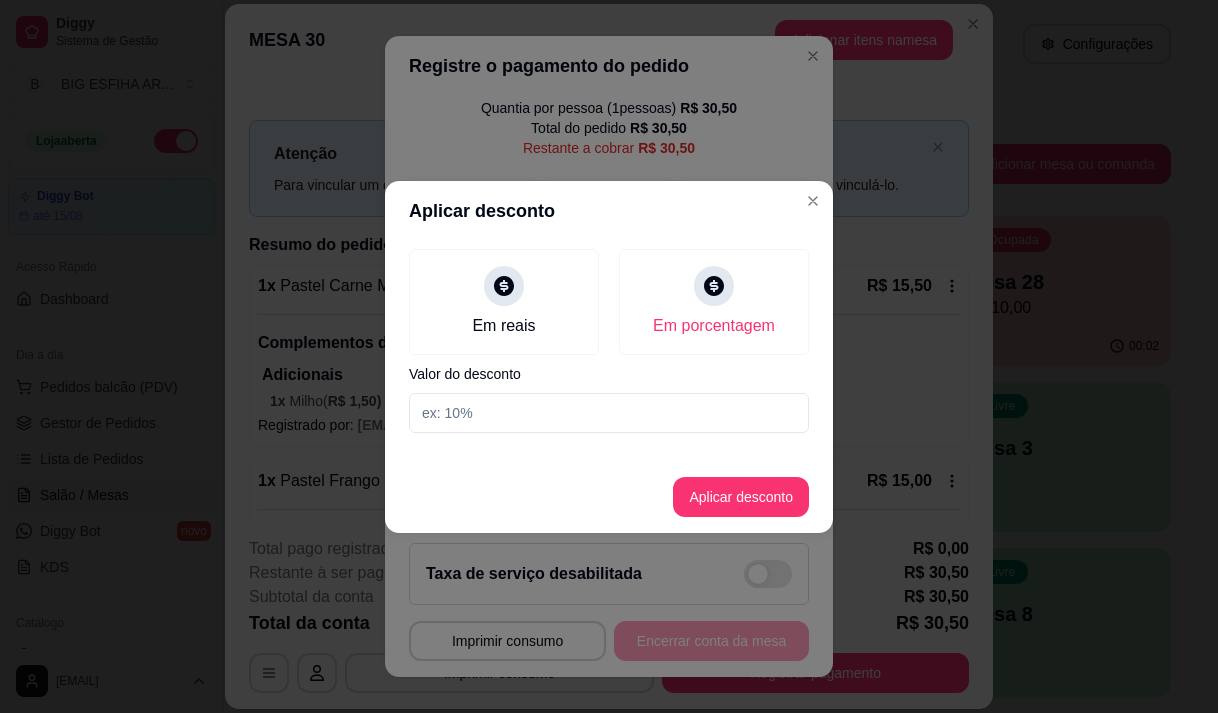 click at bounding box center [609, 413] 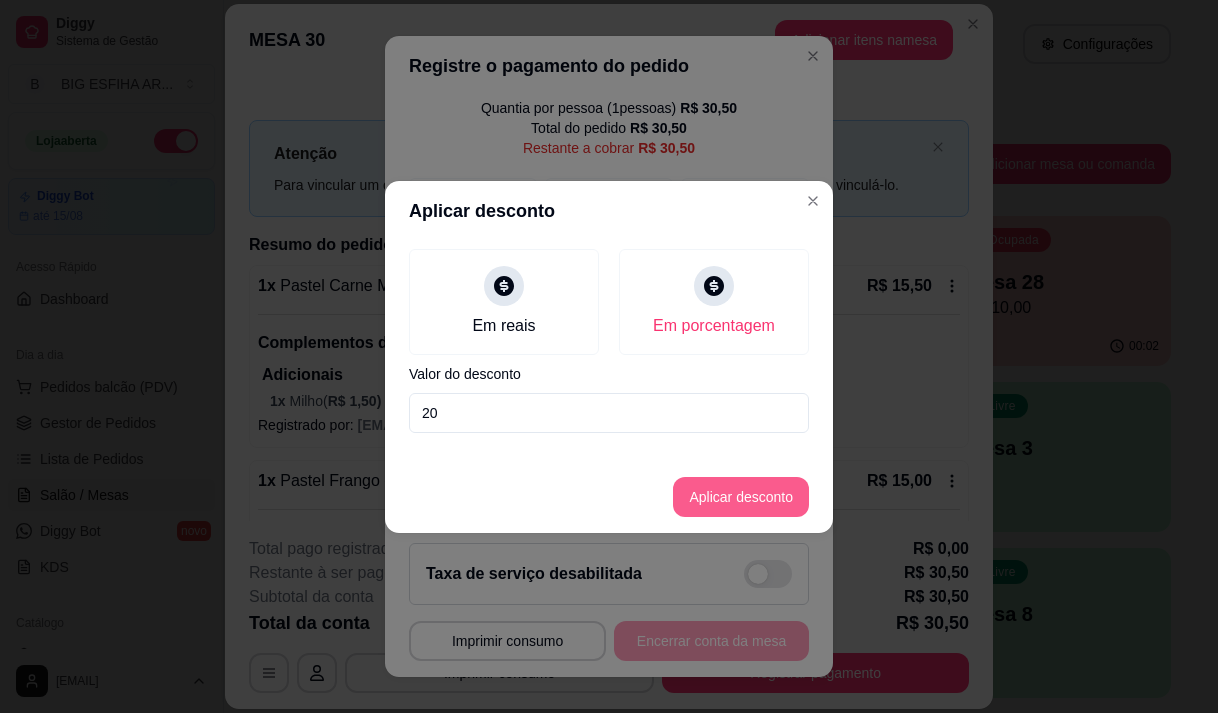 type on "20" 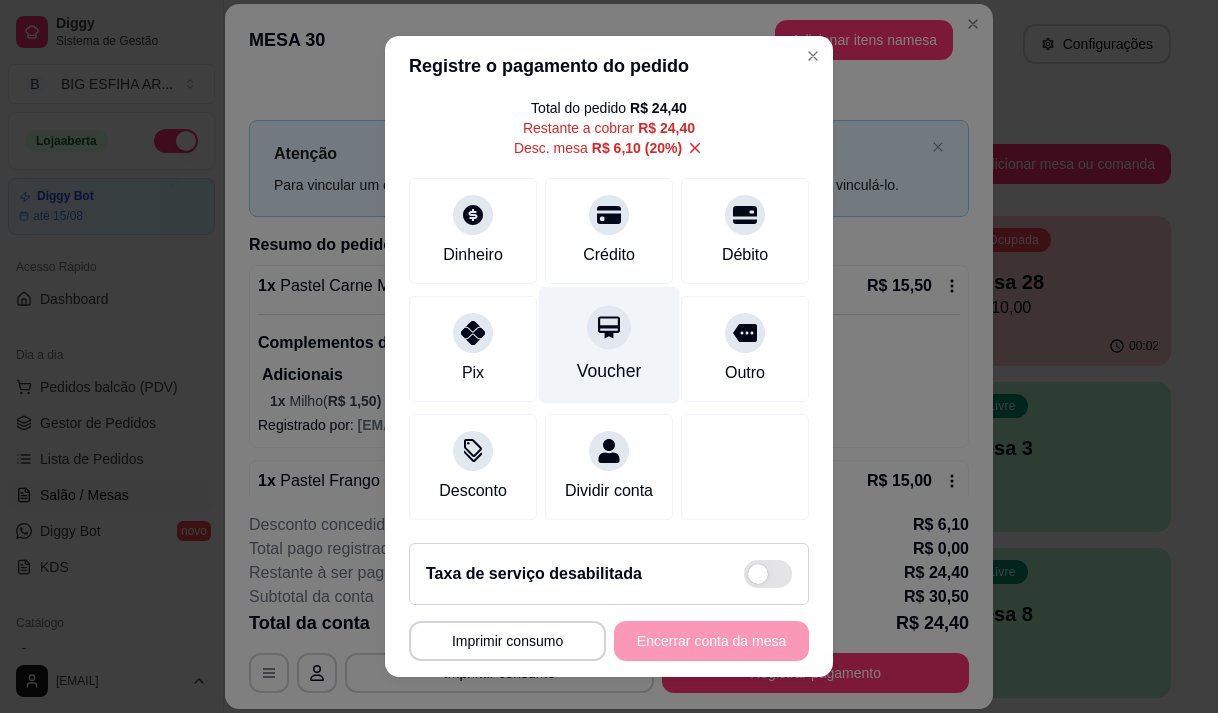 click on "Voucher" at bounding box center (609, 344) 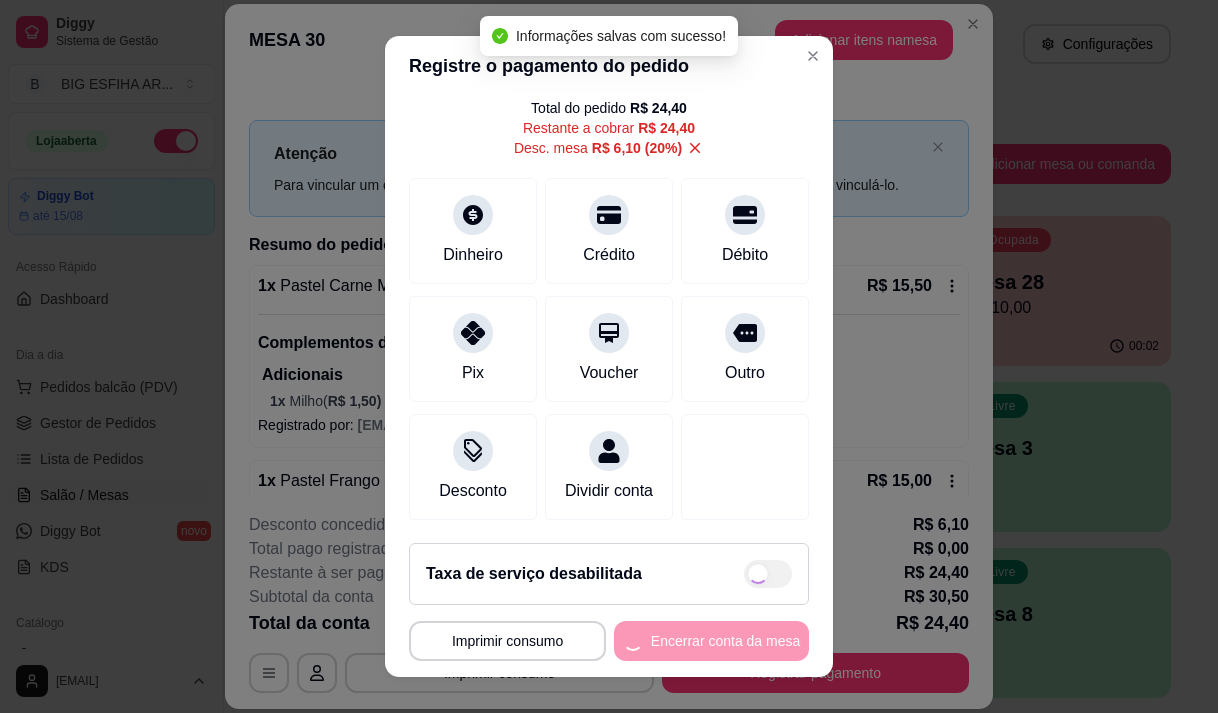 type on "R$ 0,00" 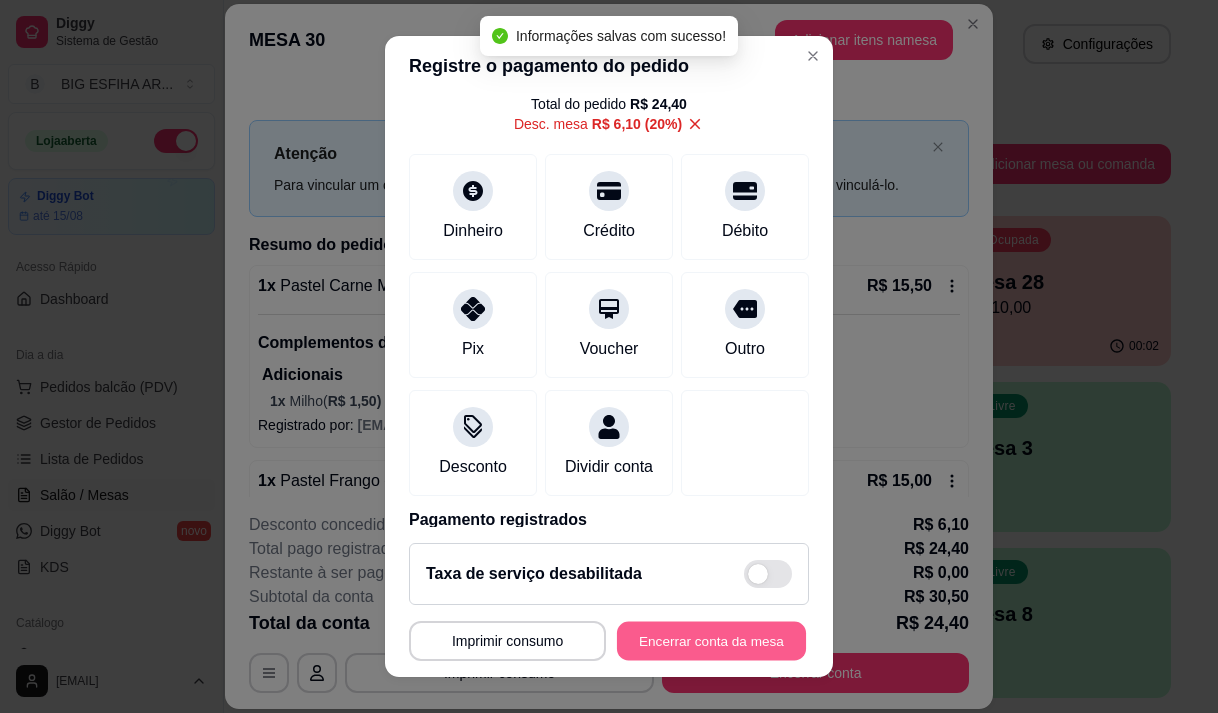 click on "Encerrar conta da mesa" at bounding box center (711, 641) 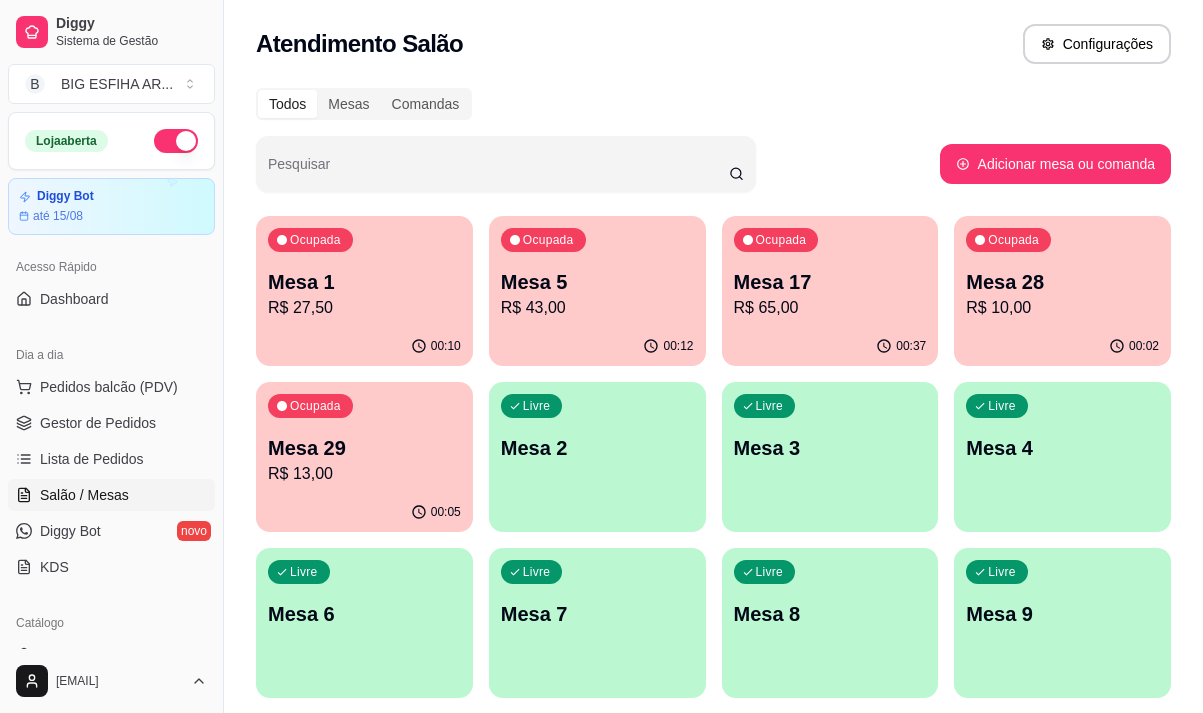 click on "R$ 13,00" at bounding box center [364, 474] 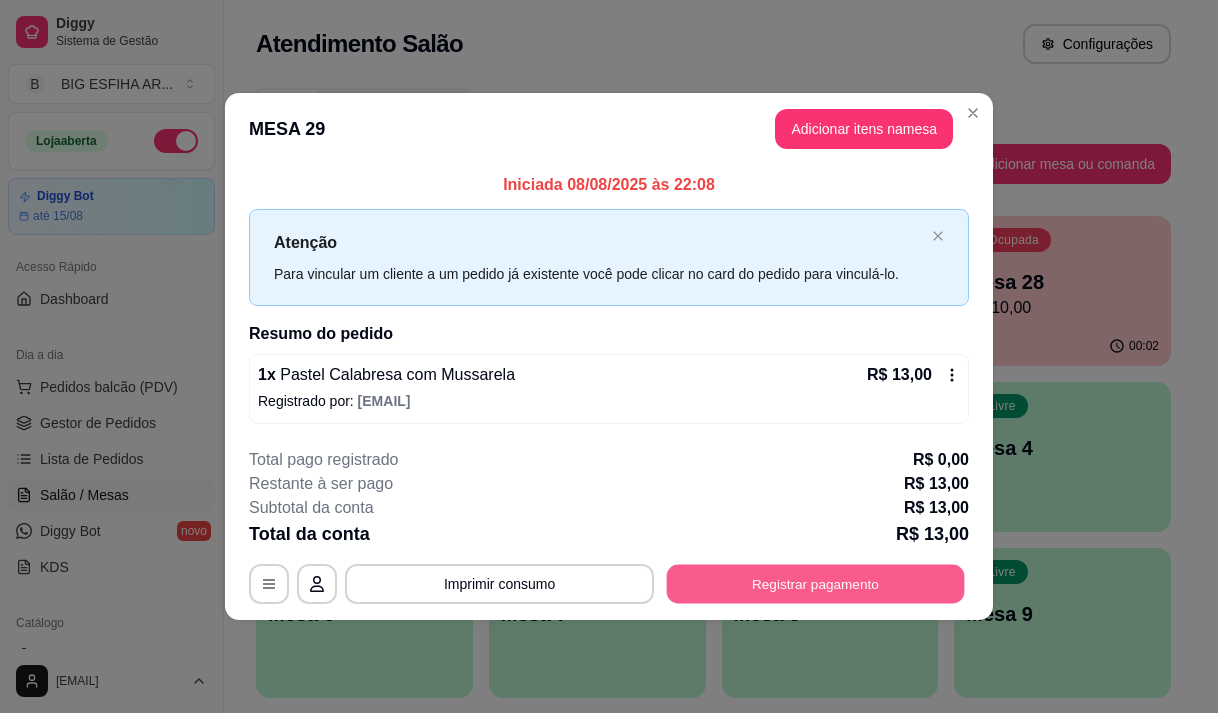 click on "Registrar pagamento" at bounding box center [816, 584] 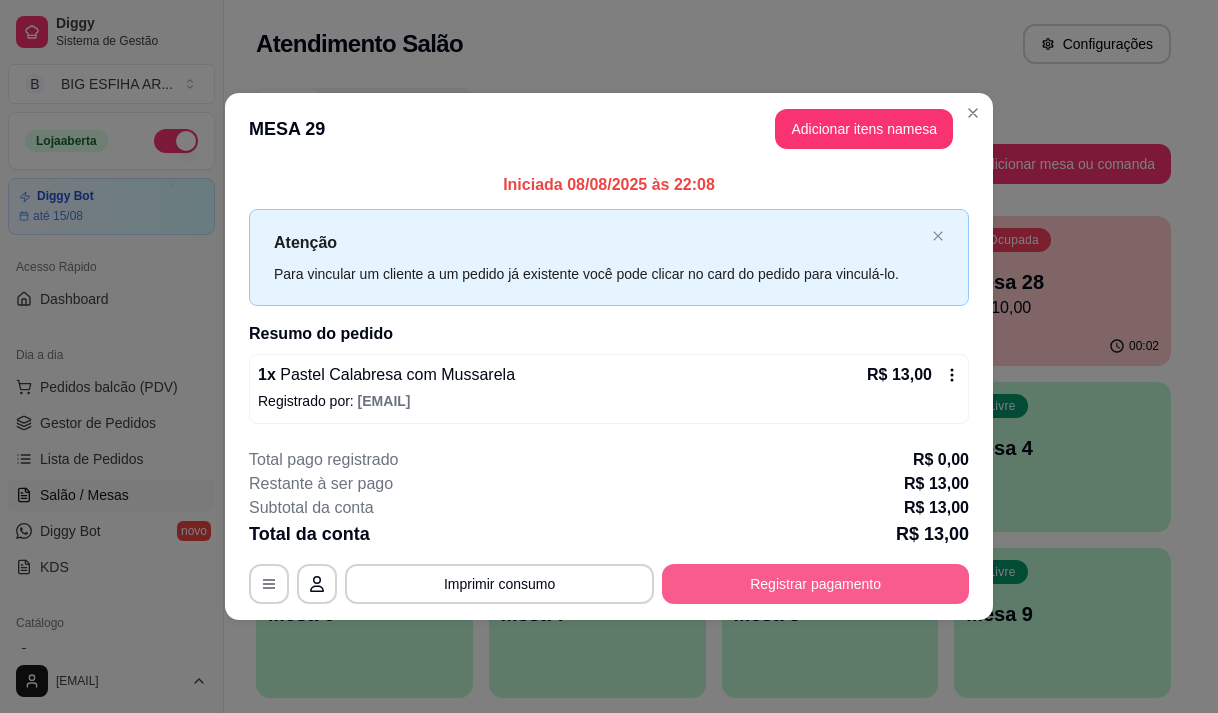 click on "Registrar pagamento" at bounding box center (815, 584) 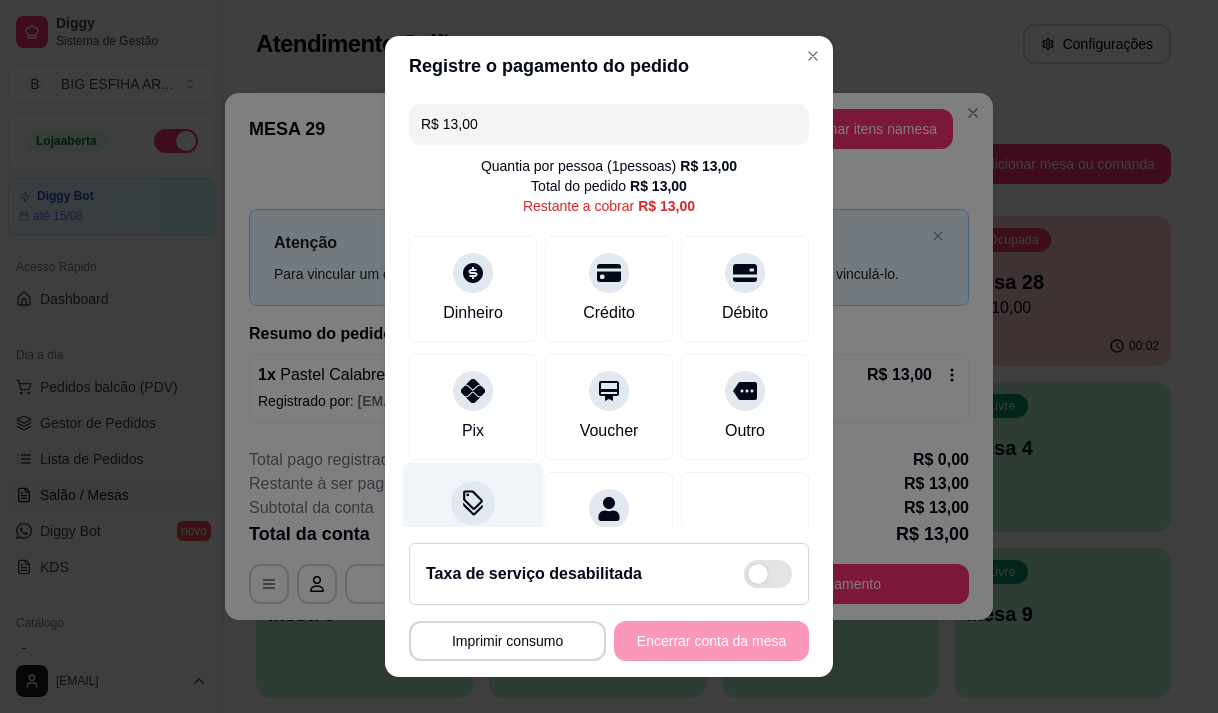 click at bounding box center [473, 503] 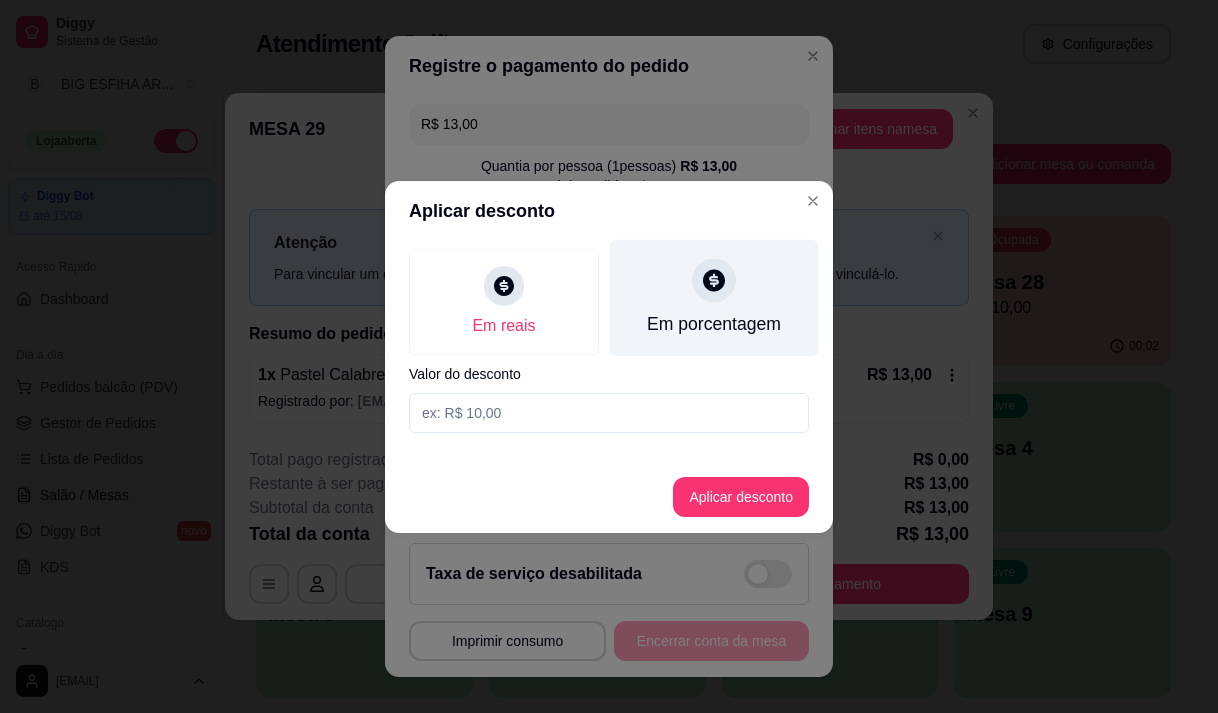 click on "Em porcentagem" at bounding box center (714, 324) 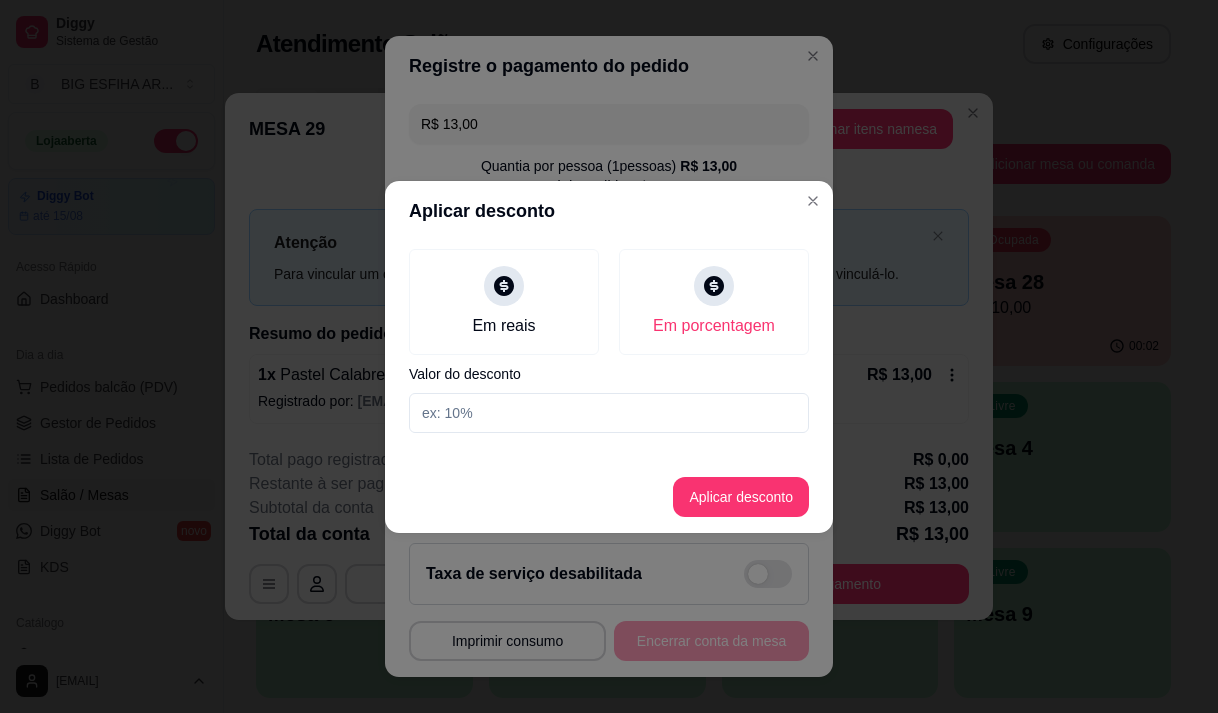 click at bounding box center (609, 413) 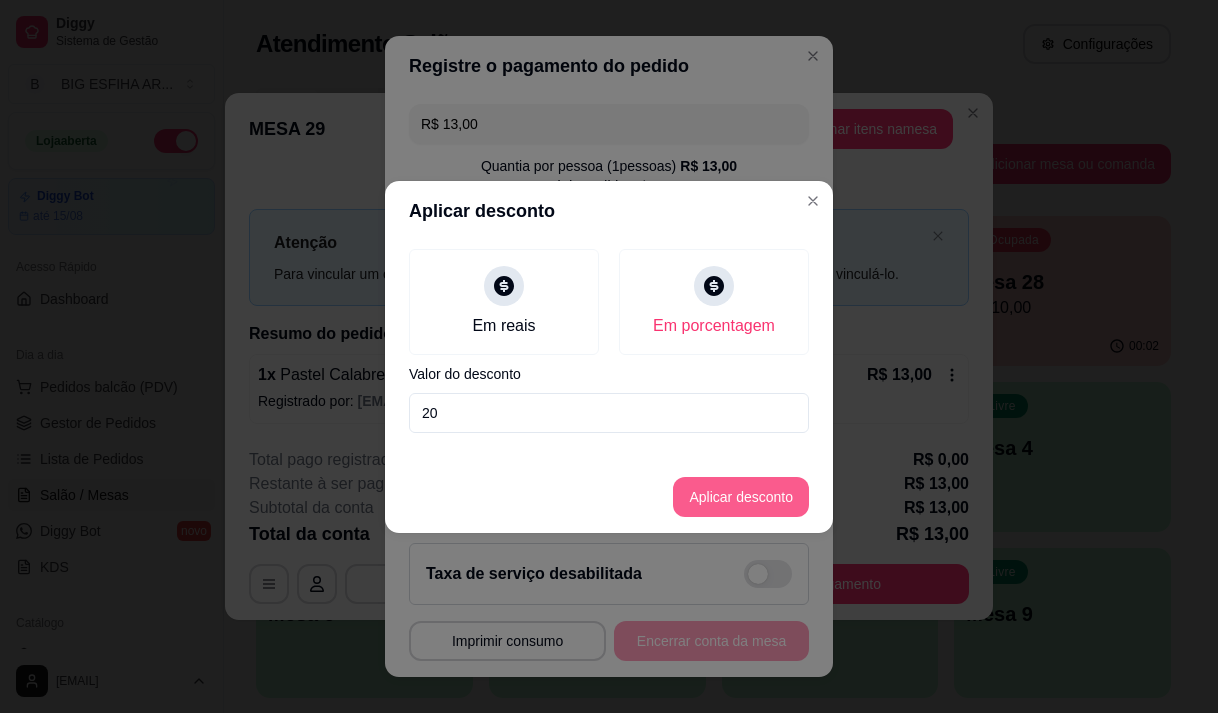 type on "20" 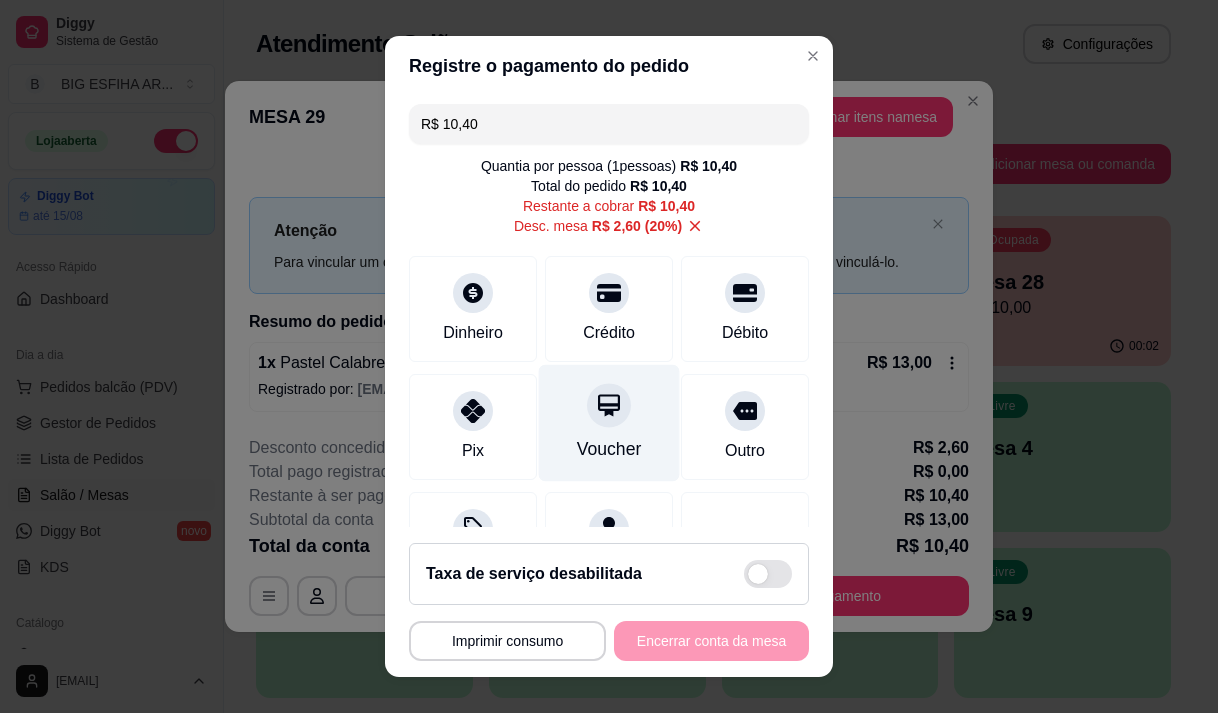 click on "Voucher" at bounding box center (609, 422) 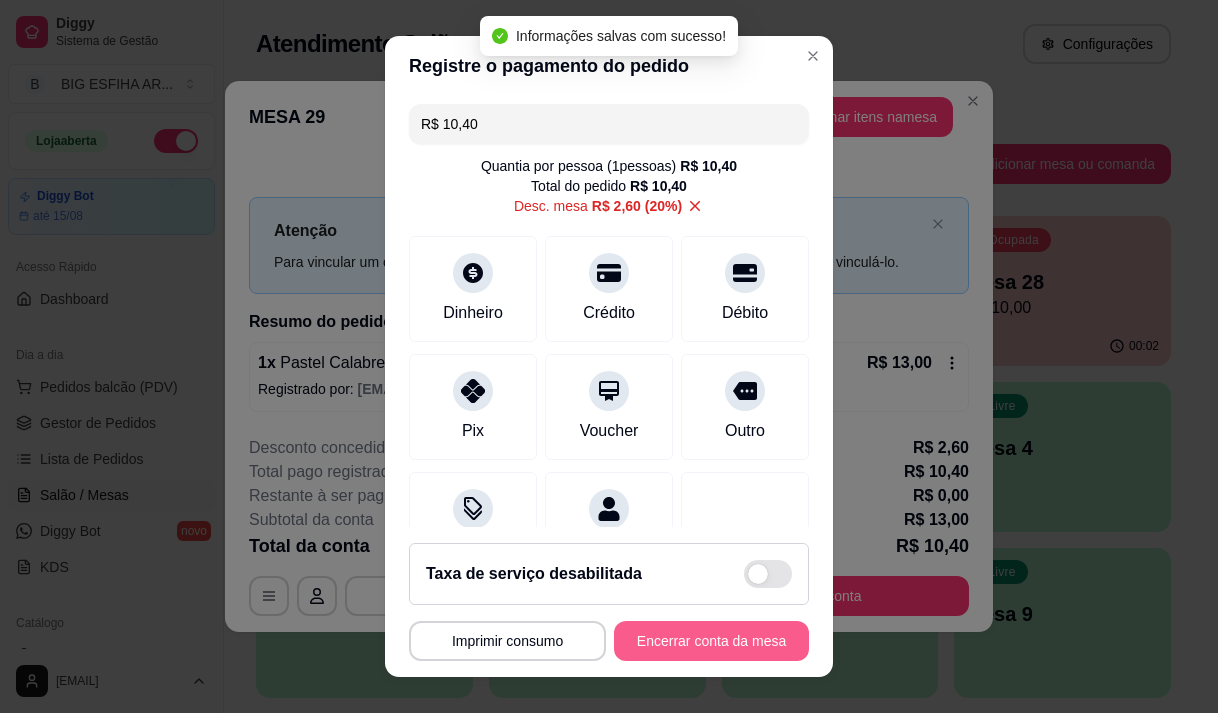 type on "R$ 0,00" 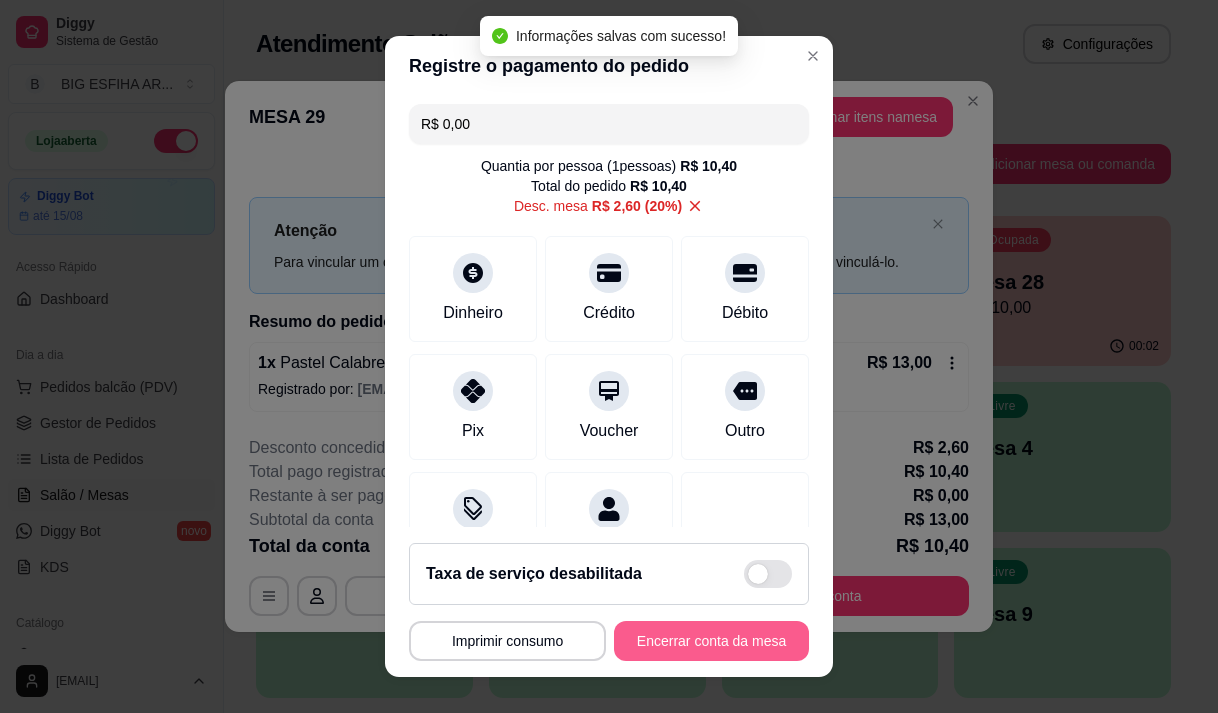 click on "Encerrar conta da mesa" at bounding box center [711, 641] 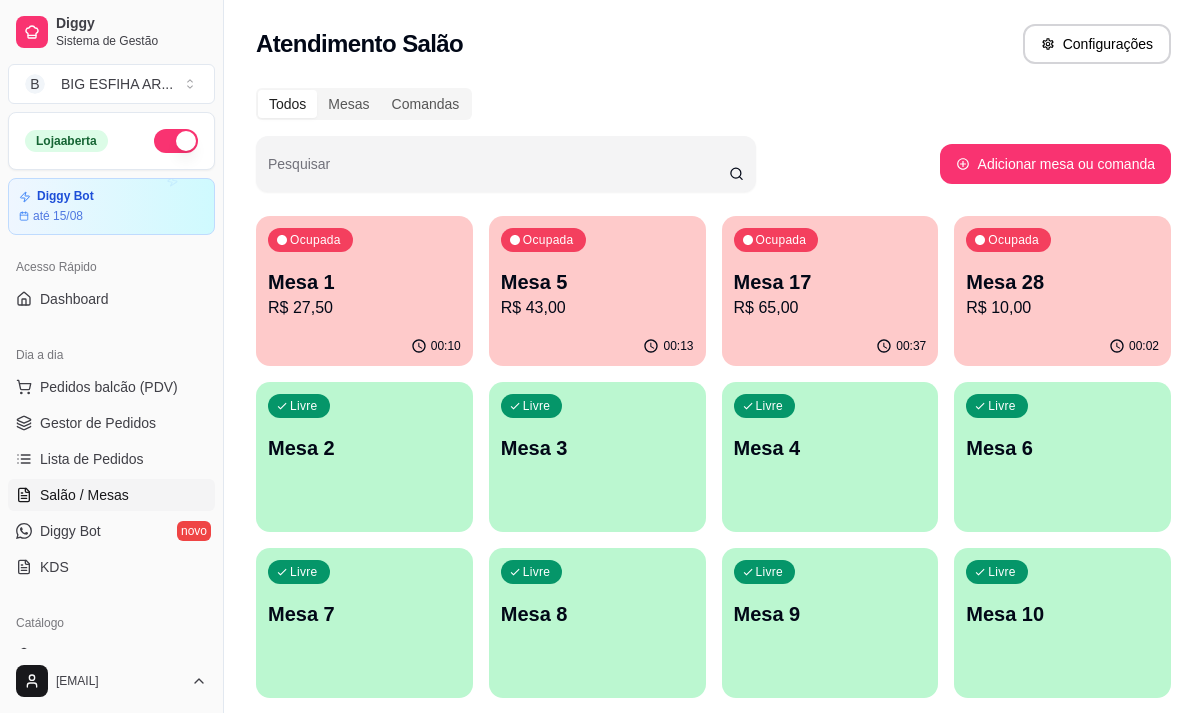 click on "R$ 10,00" at bounding box center (1062, 308) 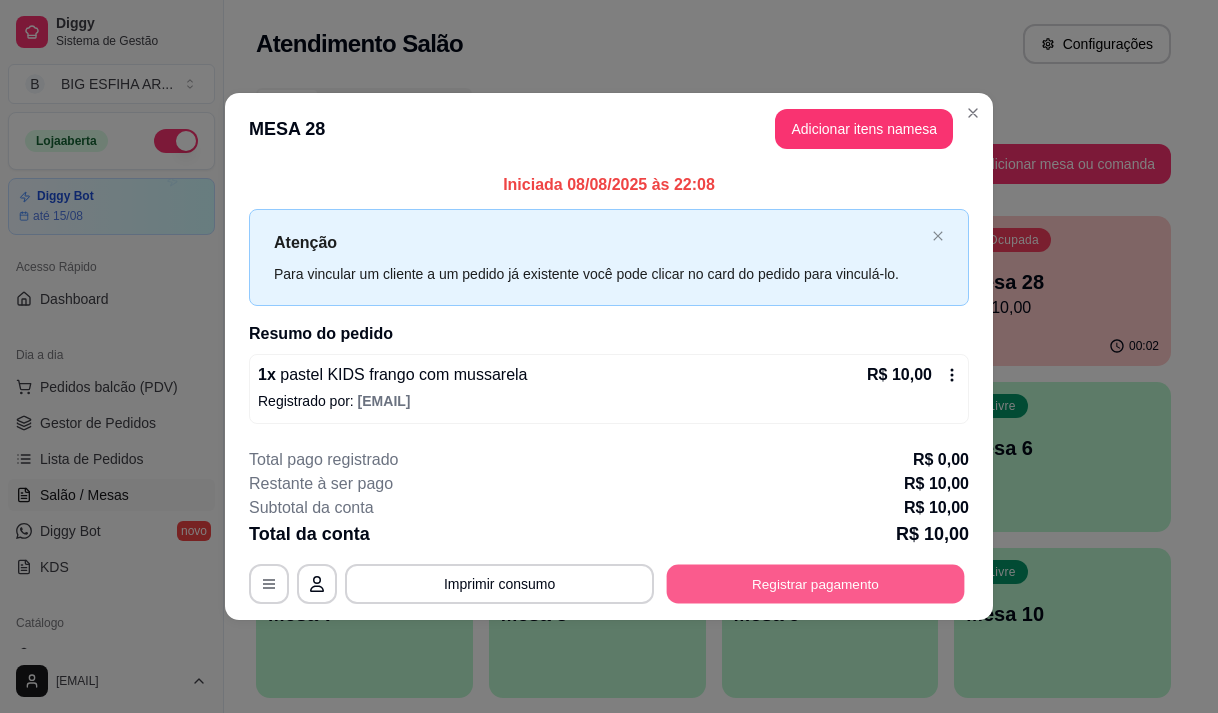 click on "Registrar pagamento" at bounding box center [816, 584] 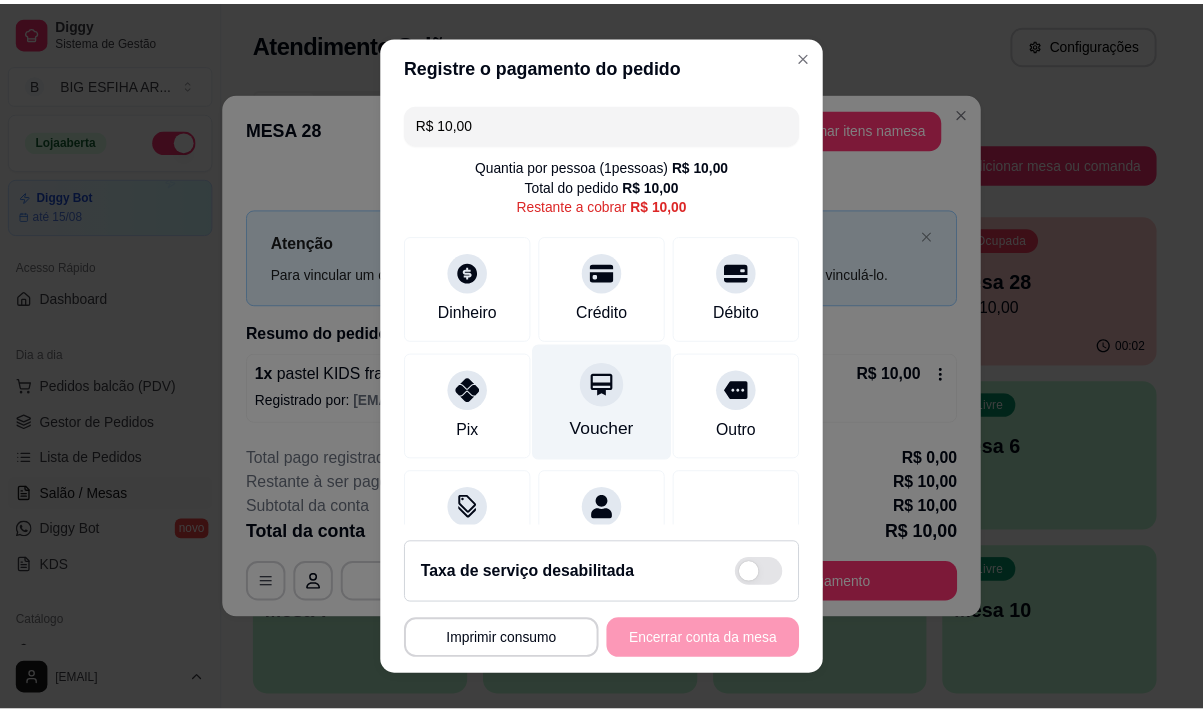 scroll, scrollTop: 82, scrollLeft: 0, axis: vertical 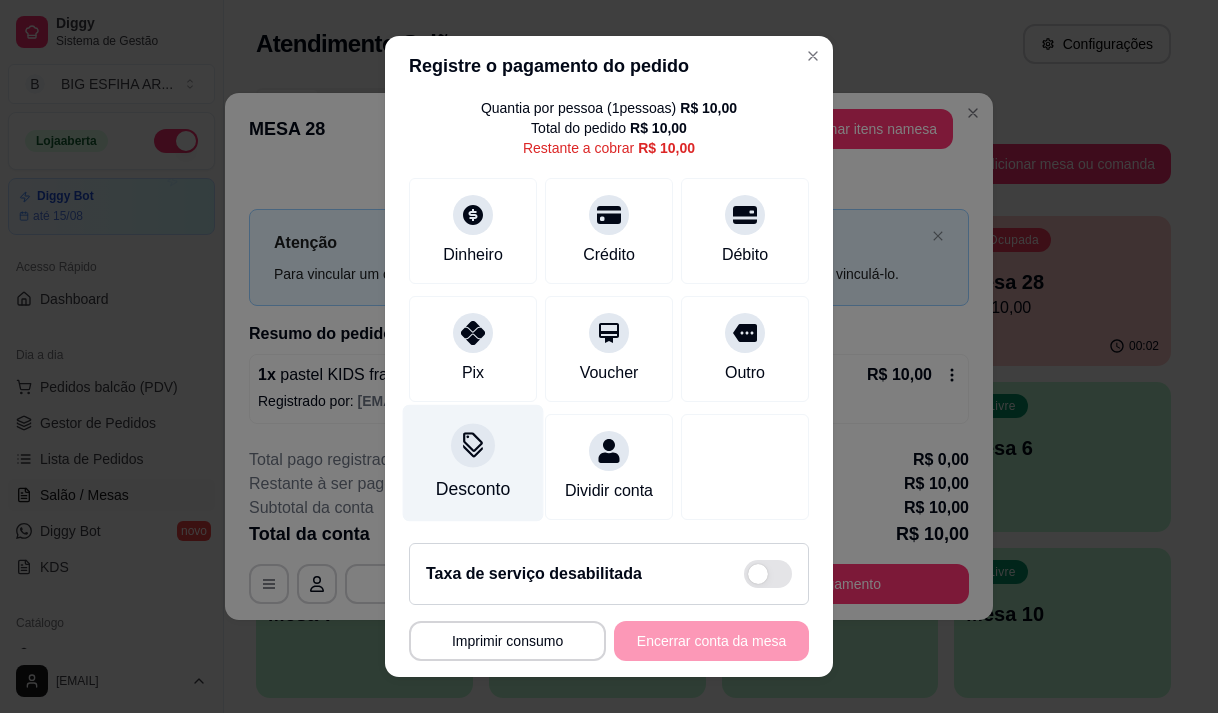 click on "Desconto" at bounding box center [473, 489] 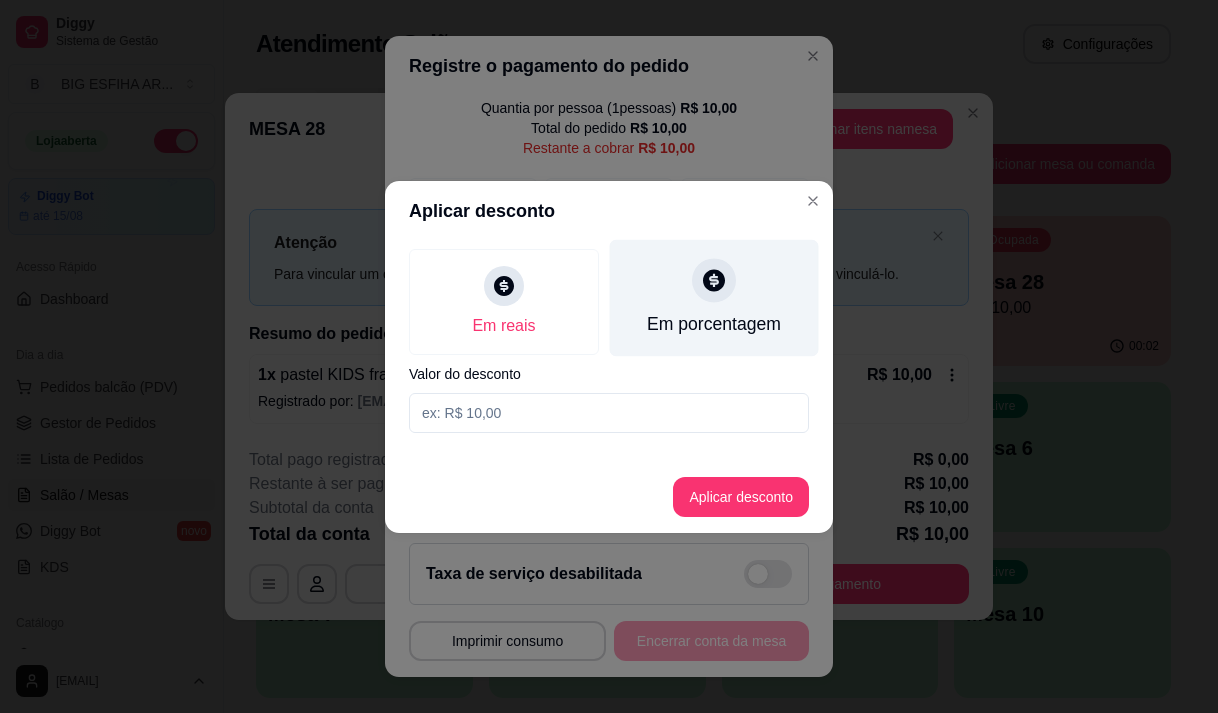 click on "Em porcentagem" at bounding box center [714, 297] 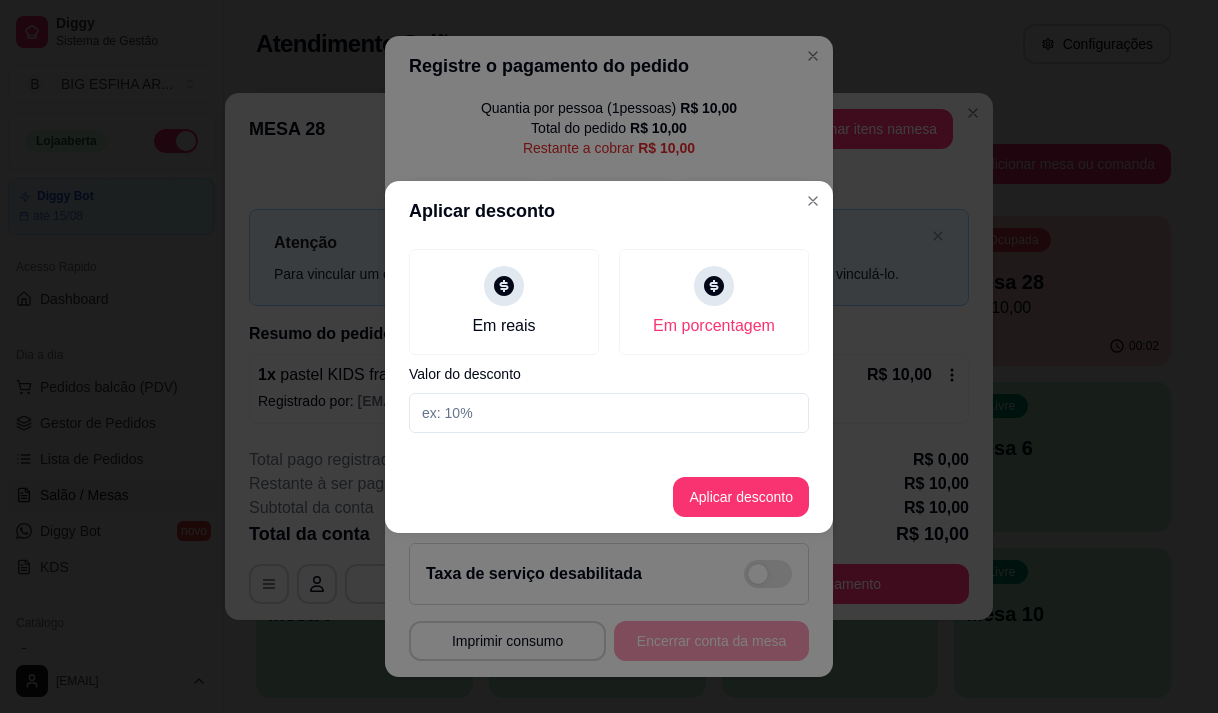 click at bounding box center [609, 413] 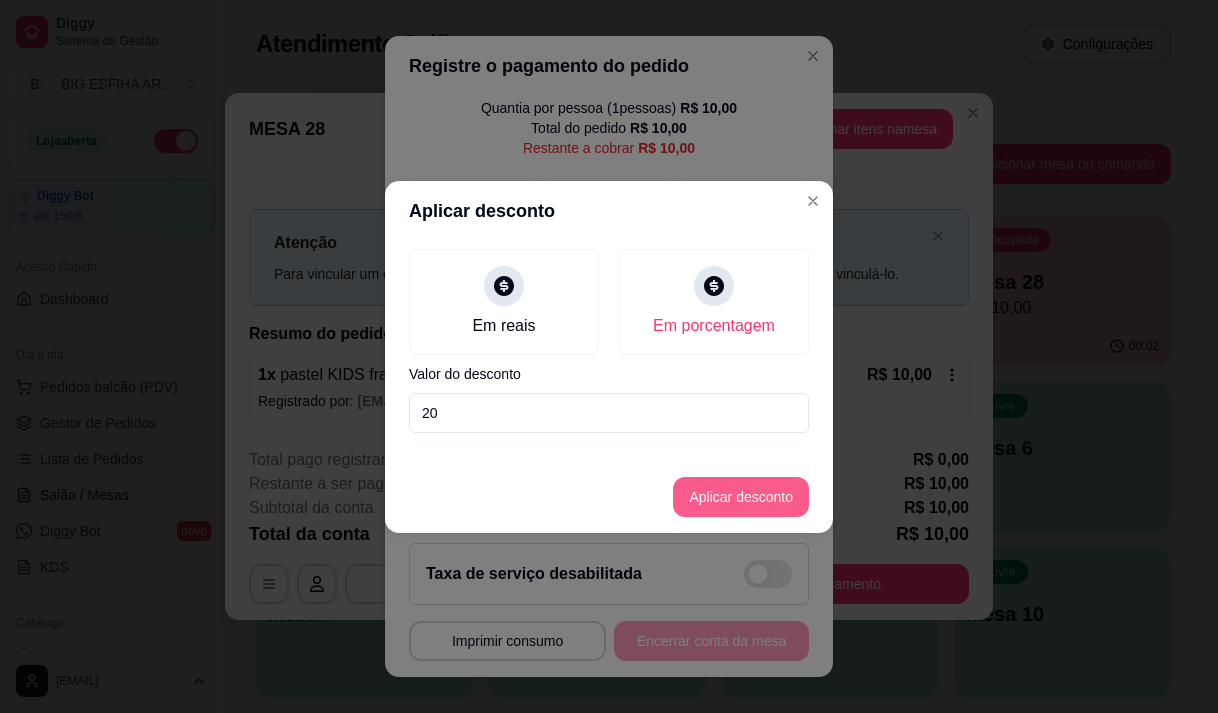 type on "20" 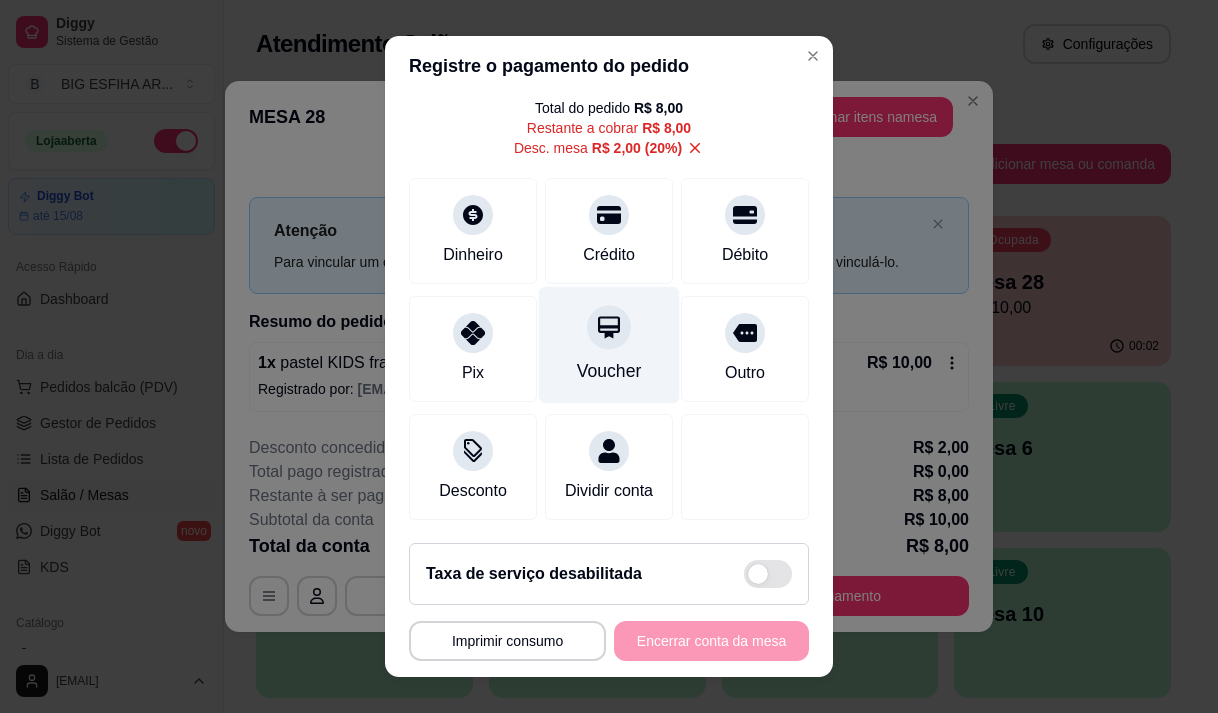 click 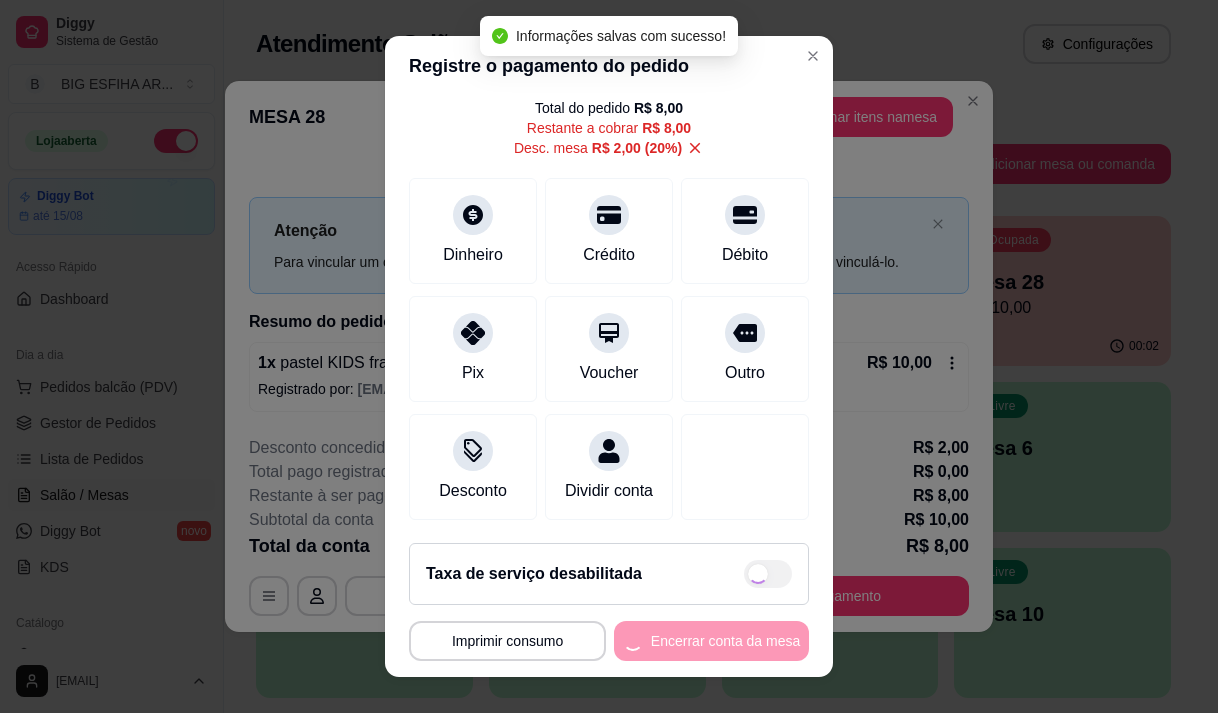 type on "R$ 0,00" 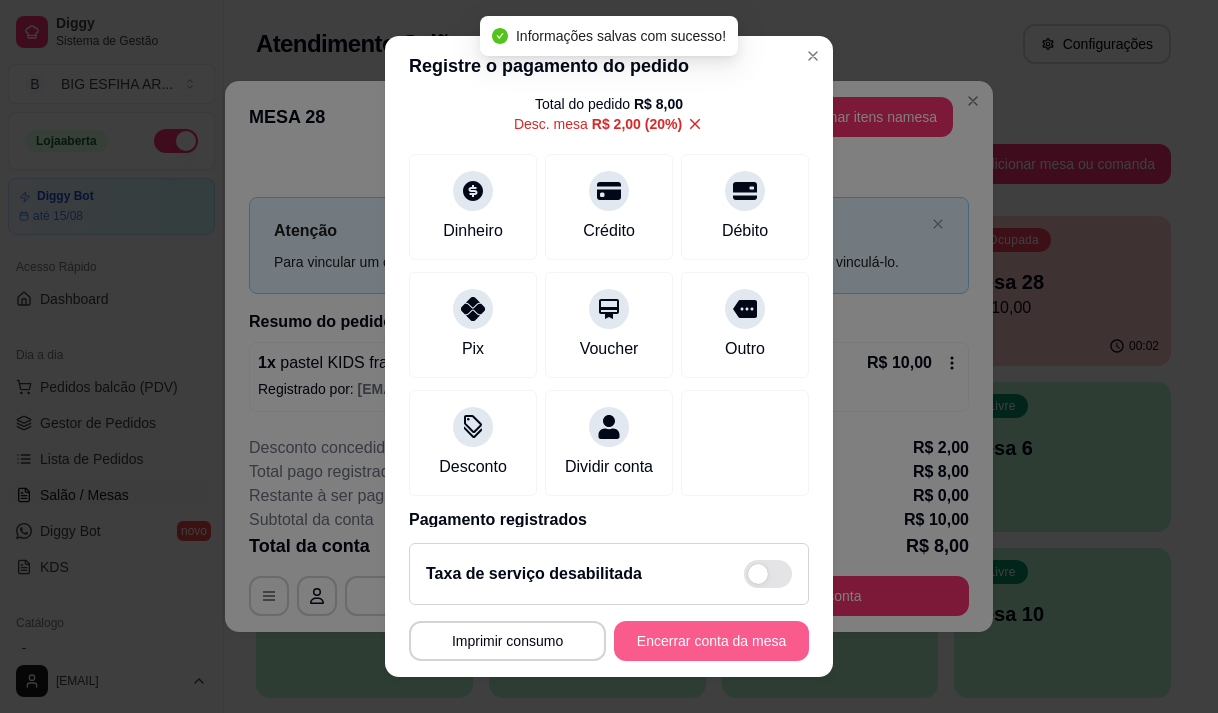click on "Encerrar conta da mesa" at bounding box center (711, 641) 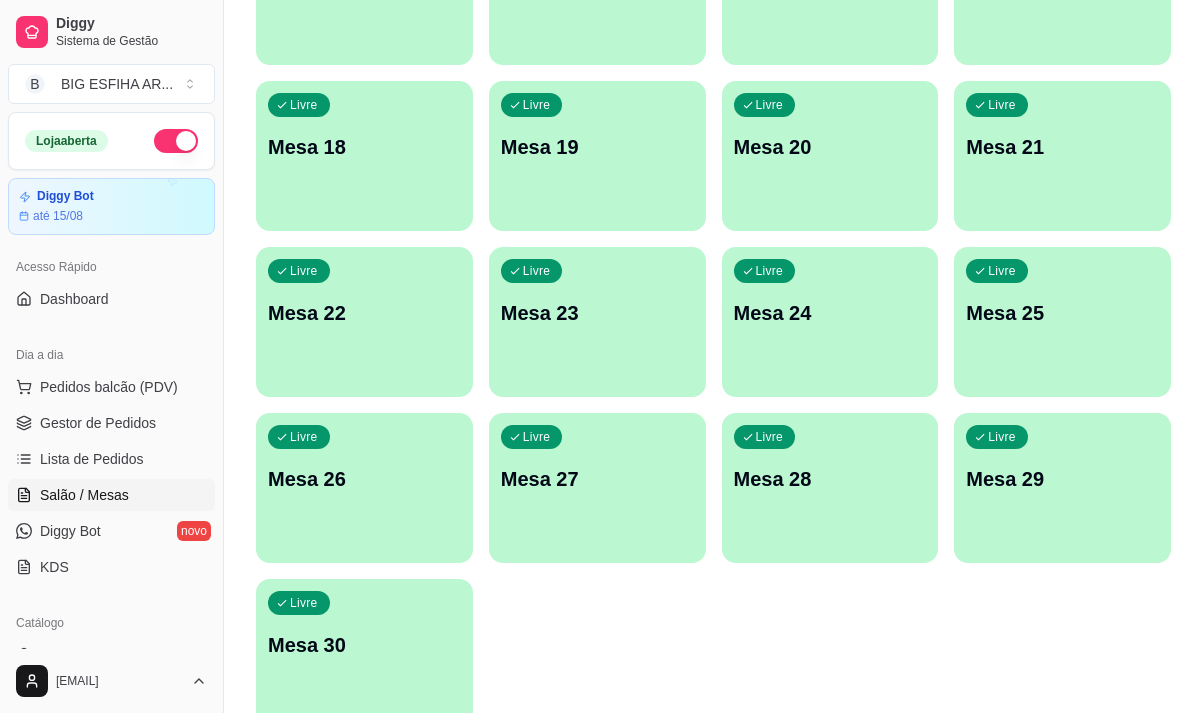 scroll, scrollTop: 800, scrollLeft: 0, axis: vertical 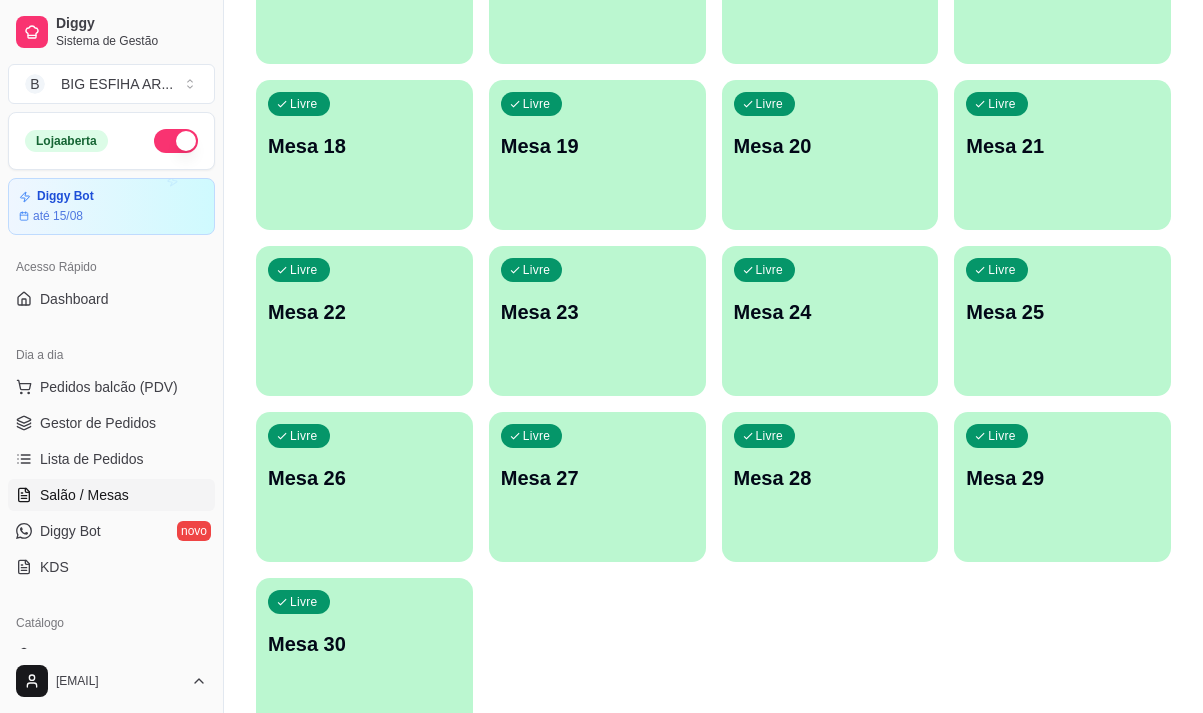 click on "Mesa 30" at bounding box center (364, 644) 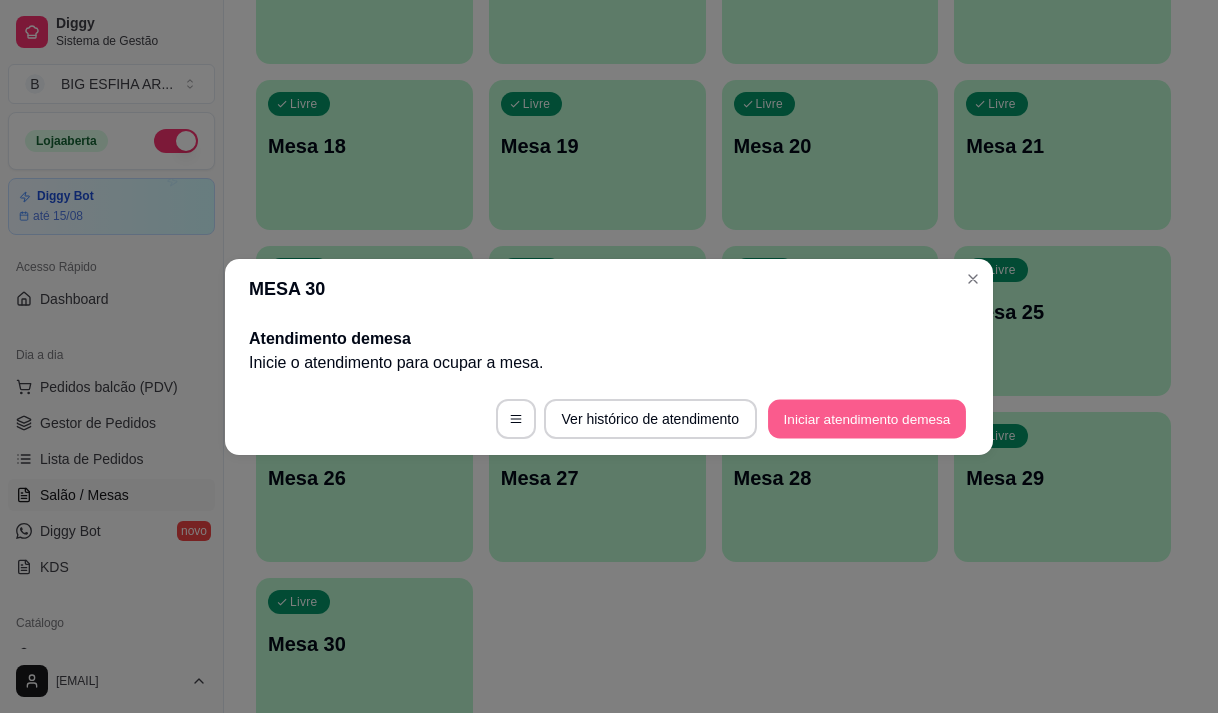 click on "Iniciar atendimento de  mesa" at bounding box center [867, 418] 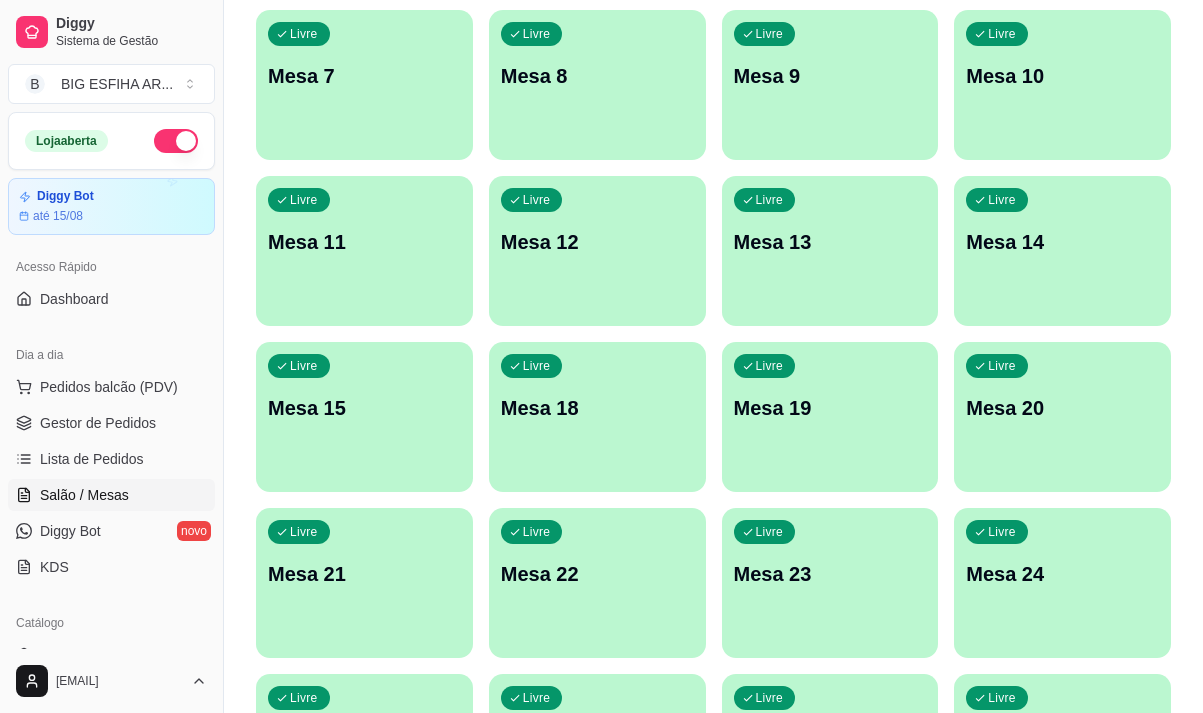scroll, scrollTop: 500, scrollLeft: 0, axis: vertical 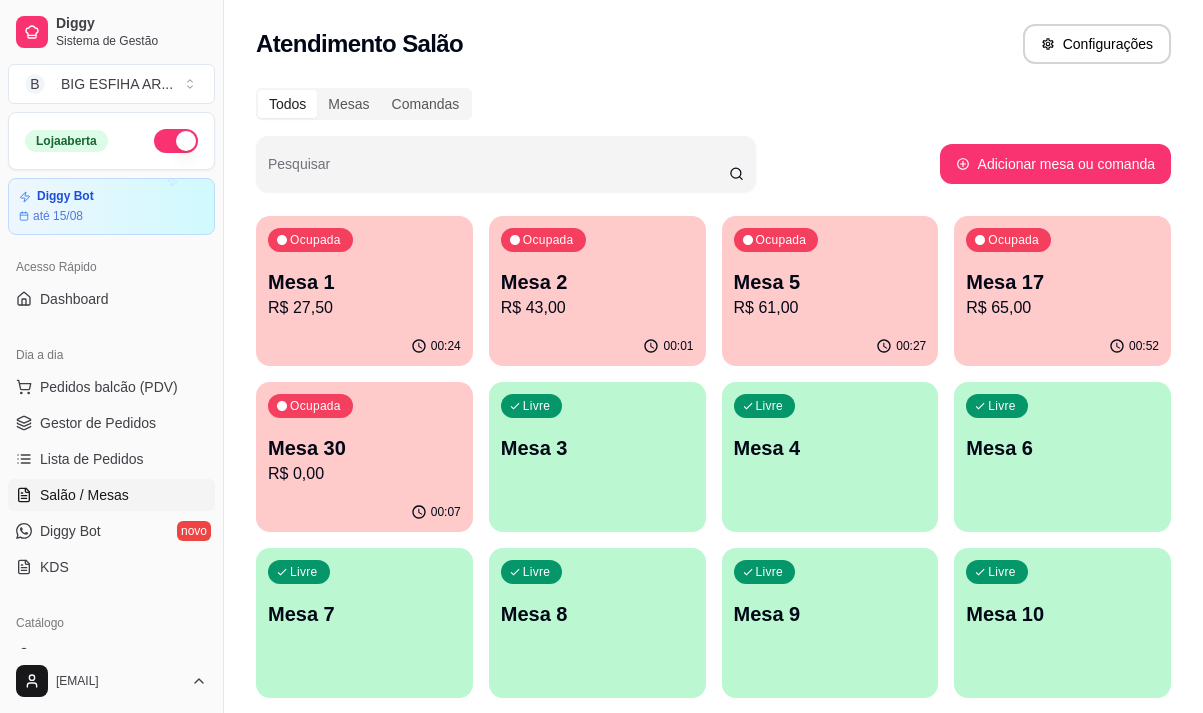 click on "R$ 0,00" at bounding box center [364, 474] 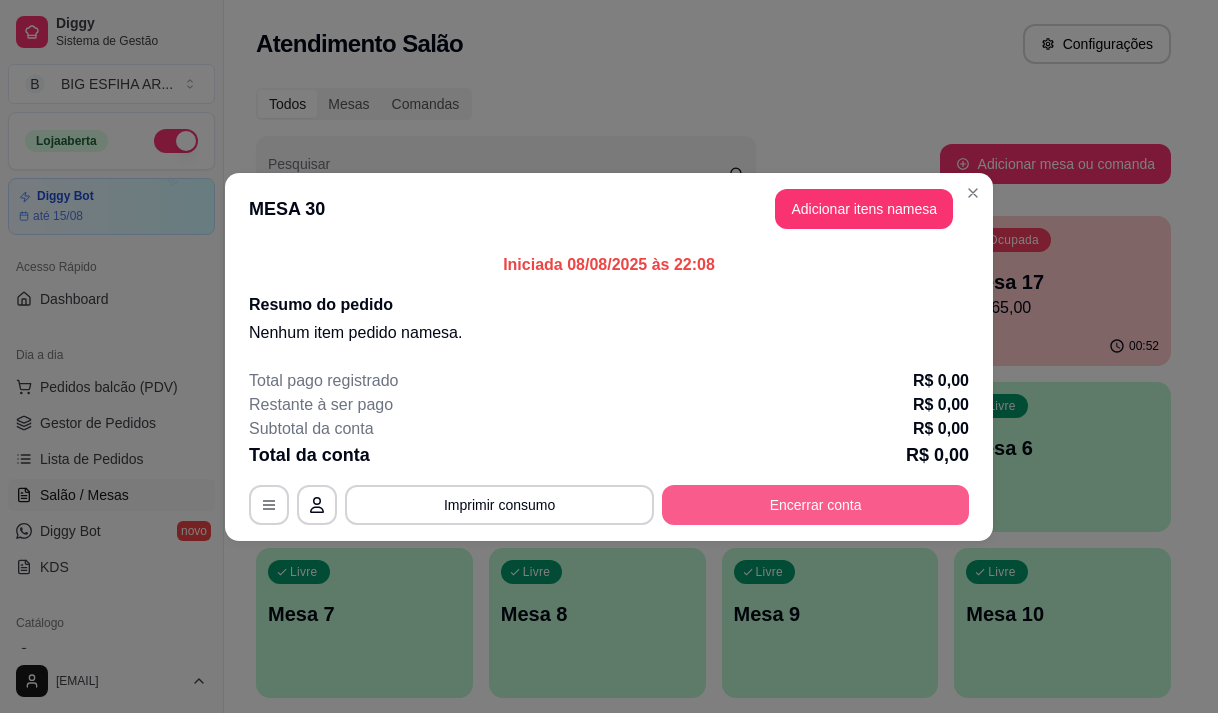 click on "Encerrar conta" at bounding box center [815, 505] 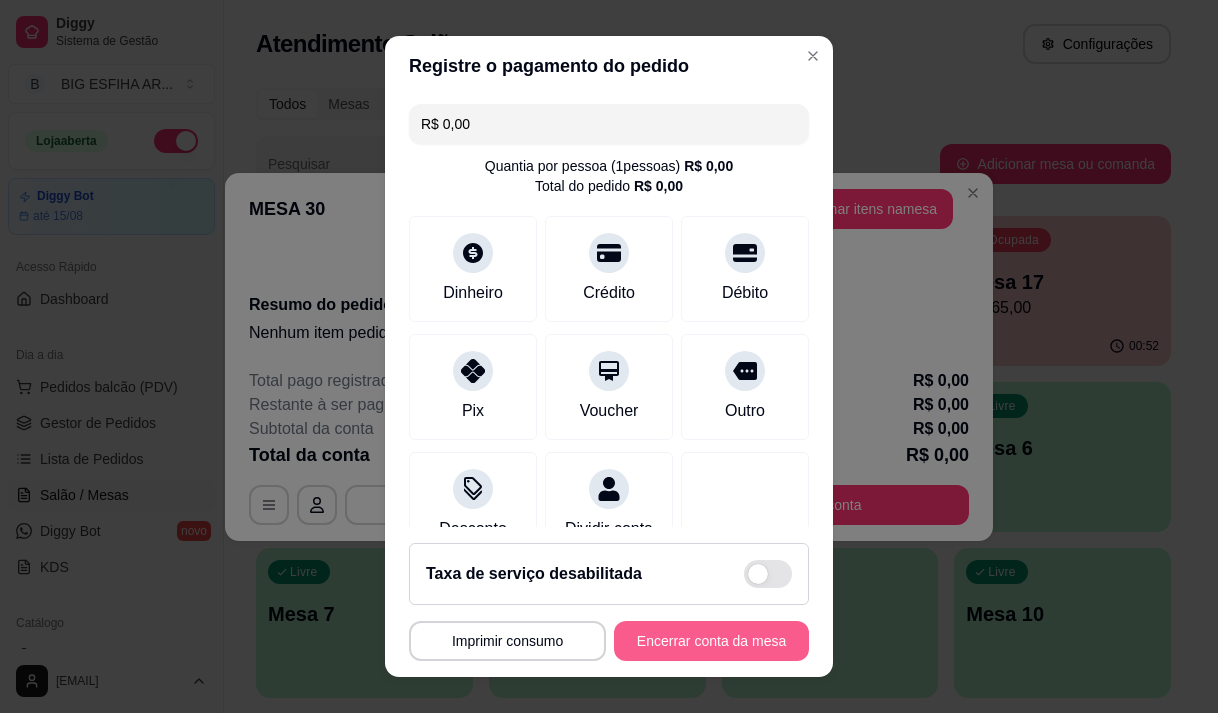 click on "Encerrar conta da mesa" at bounding box center [711, 641] 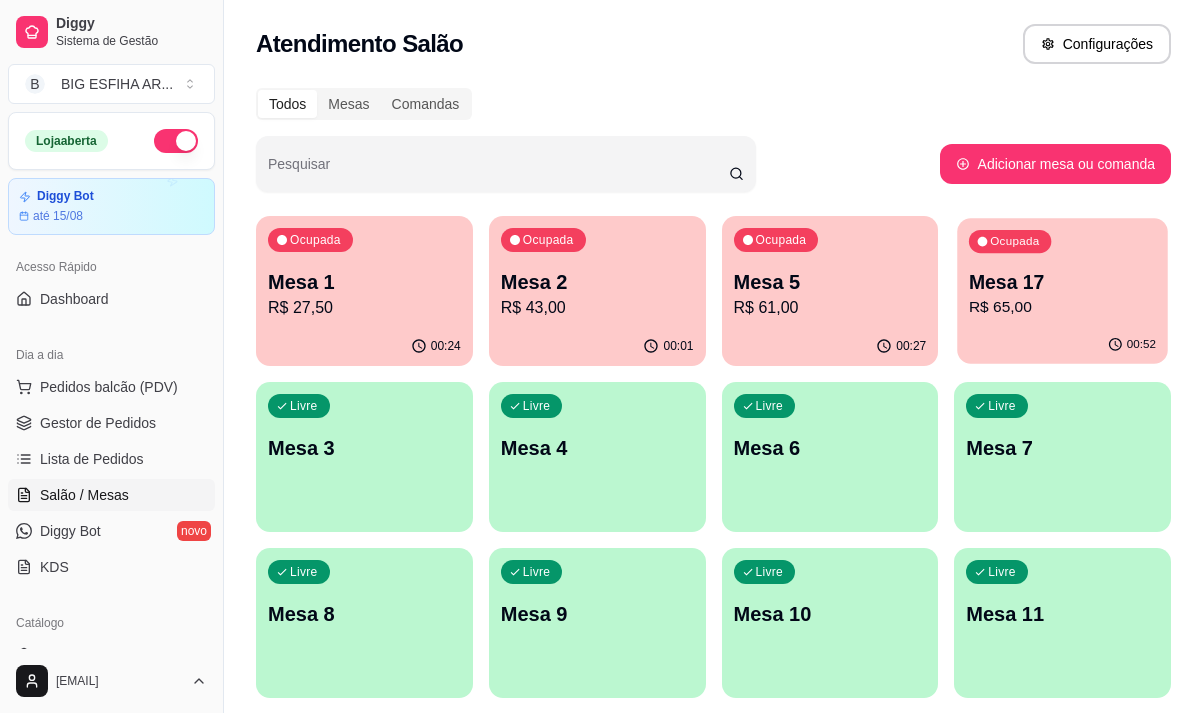 click on "R$ 65,00" at bounding box center [1062, 307] 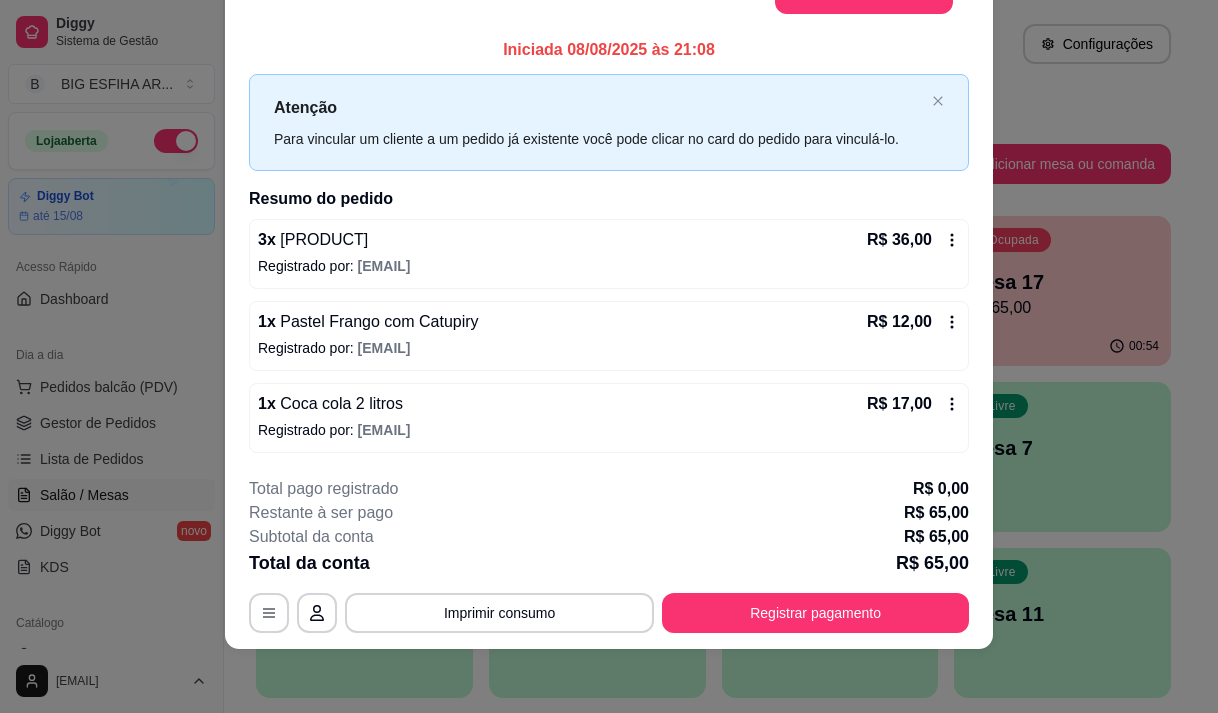 scroll, scrollTop: 0, scrollLeft: 0, axis: both 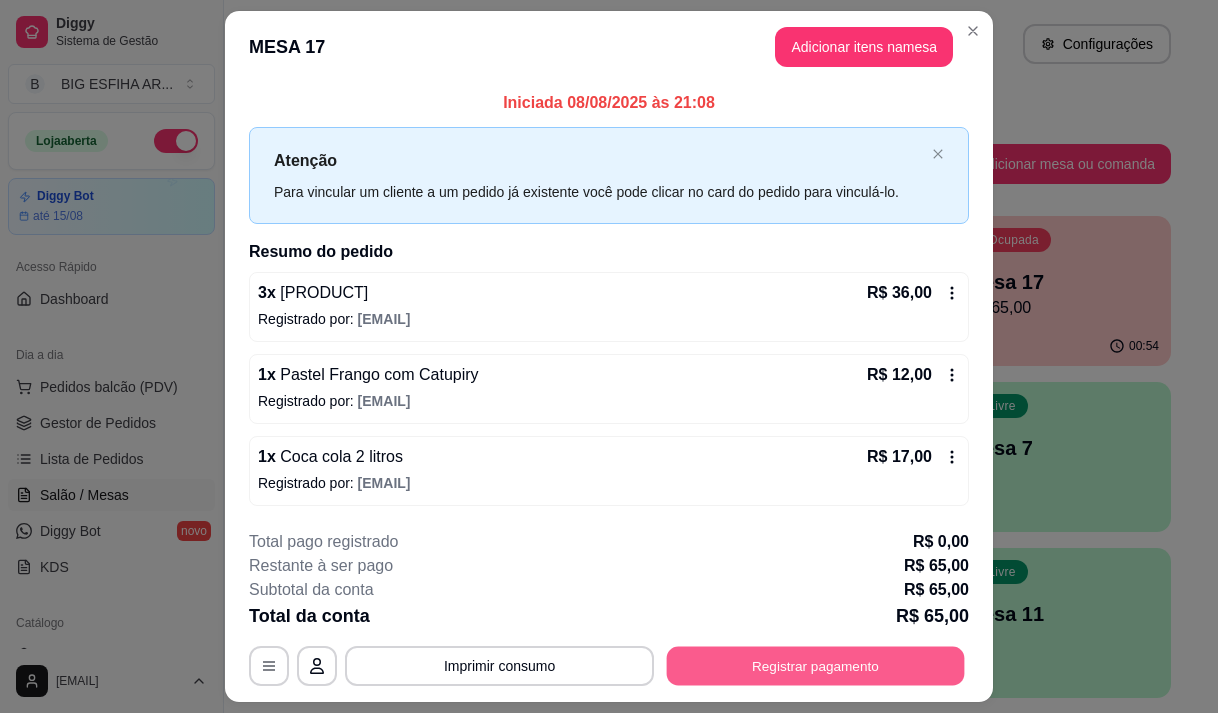 click on "Registrar pagamento" at bounding box center [816, 666] 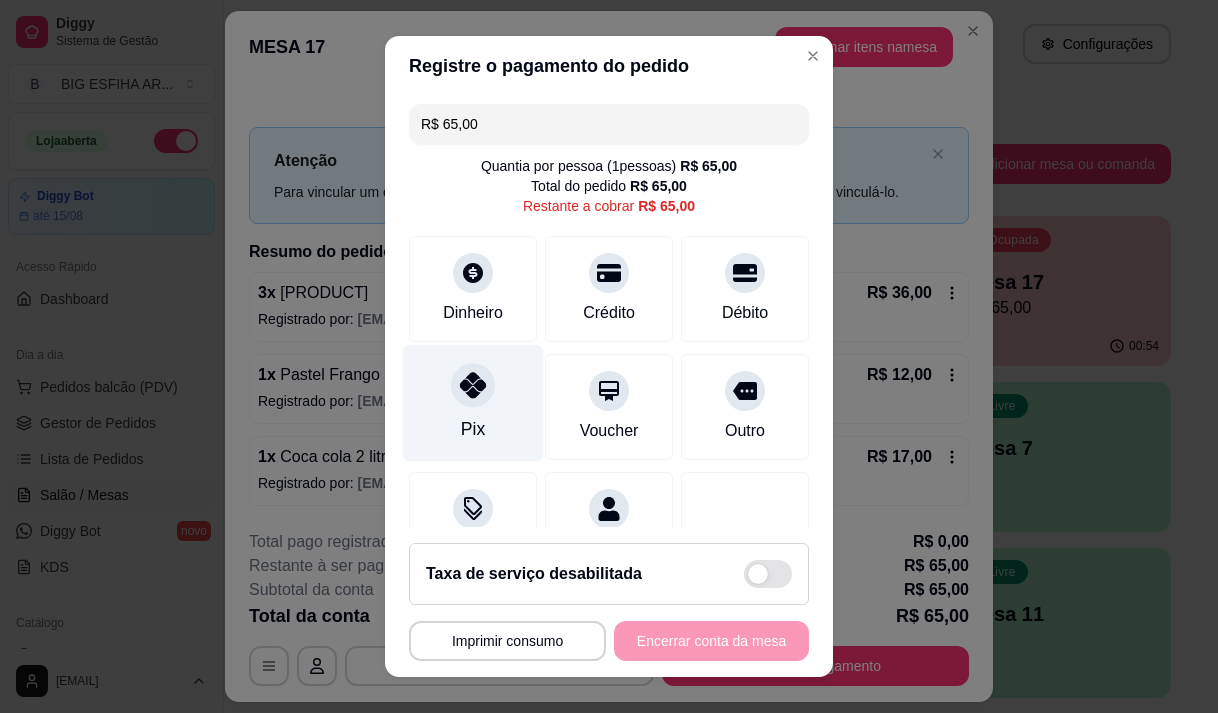 click 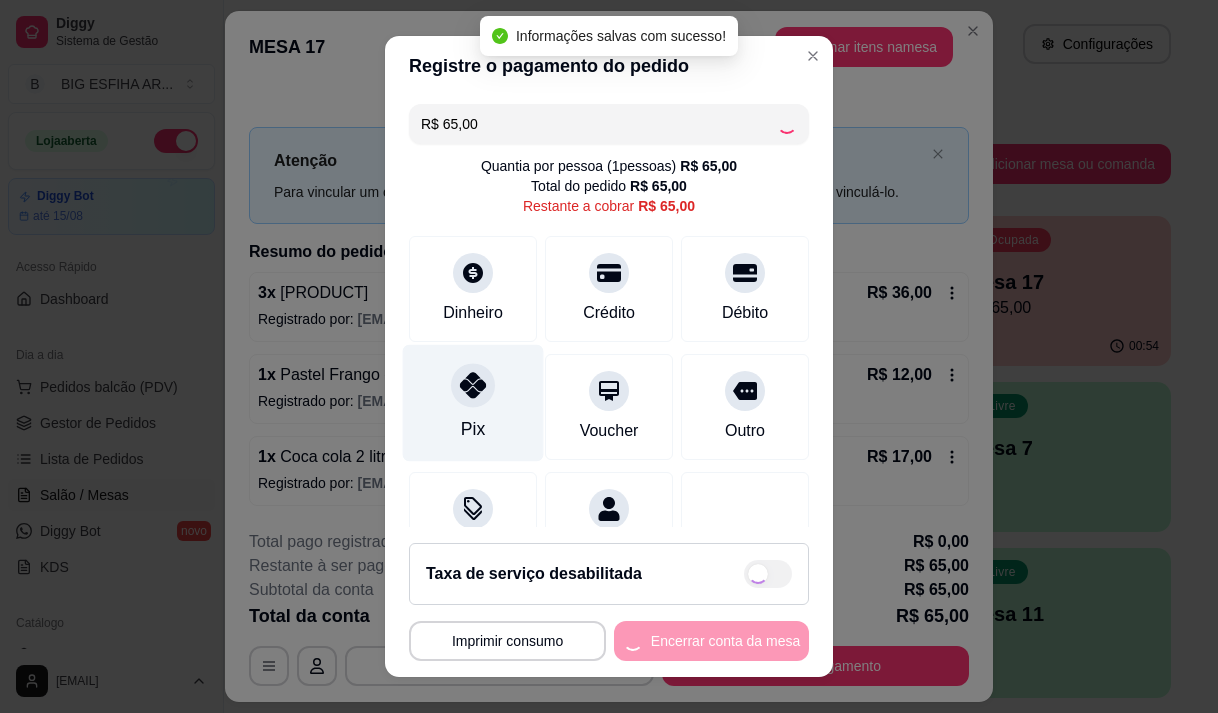 type on "R$ 0,00" 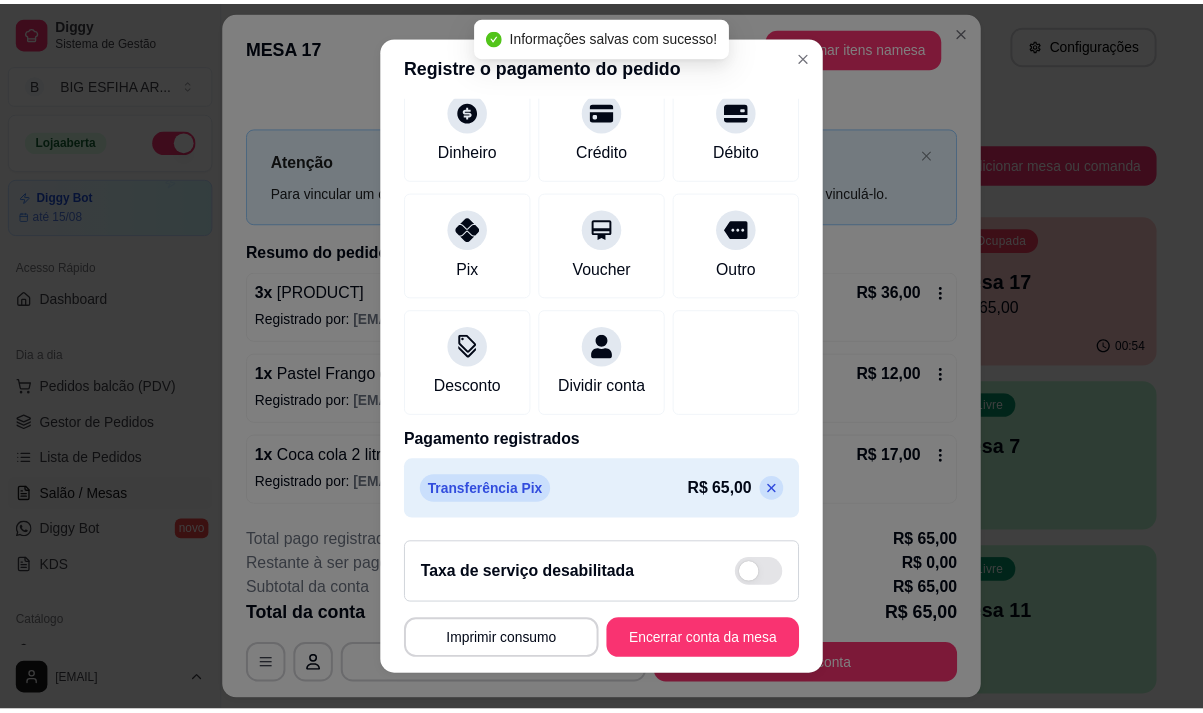 scroll, scrollTop: 166, scrollLeft: 0, axis: vertical 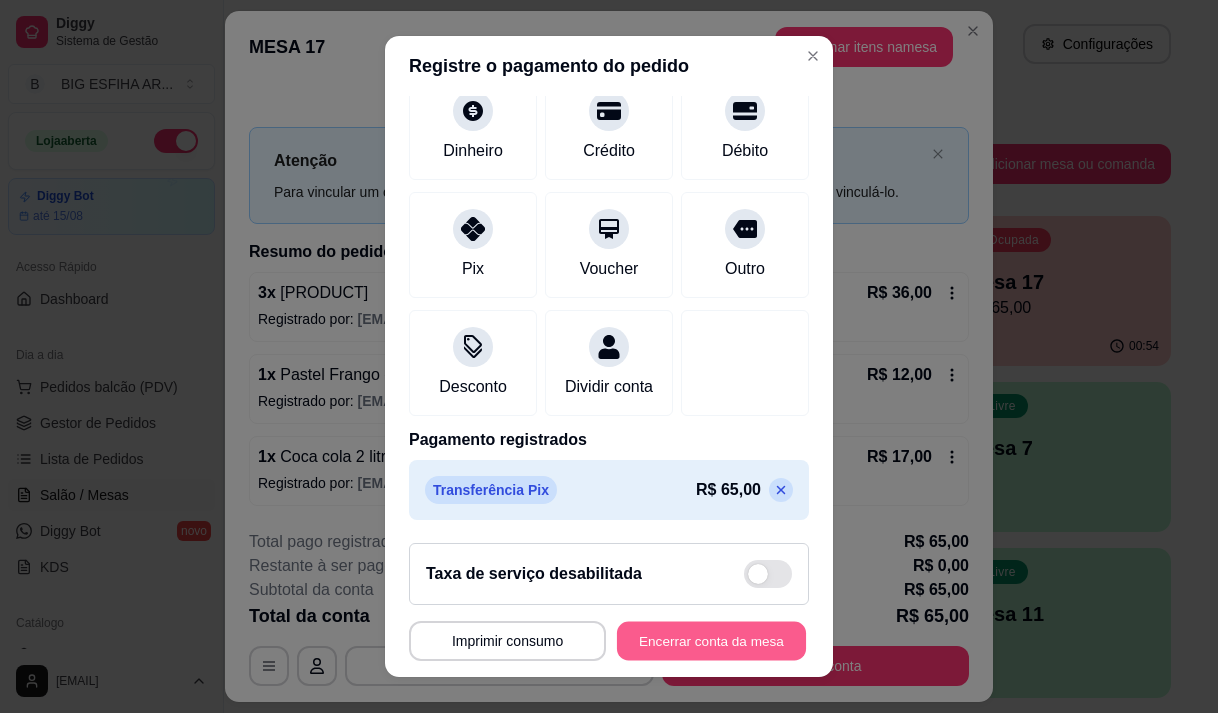 click on "Encerrar conta da mesa" at bounding box center [711, 641] 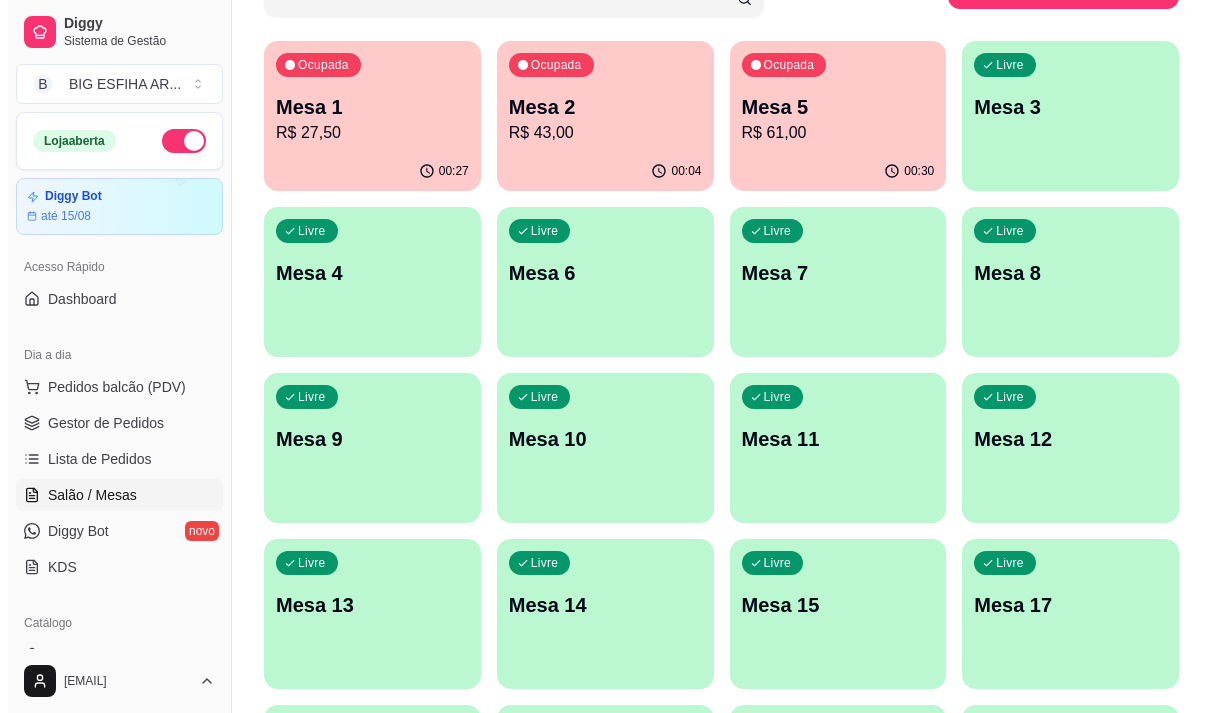scroll, scrollTop: 0, scrollLeft: 0, axis: both 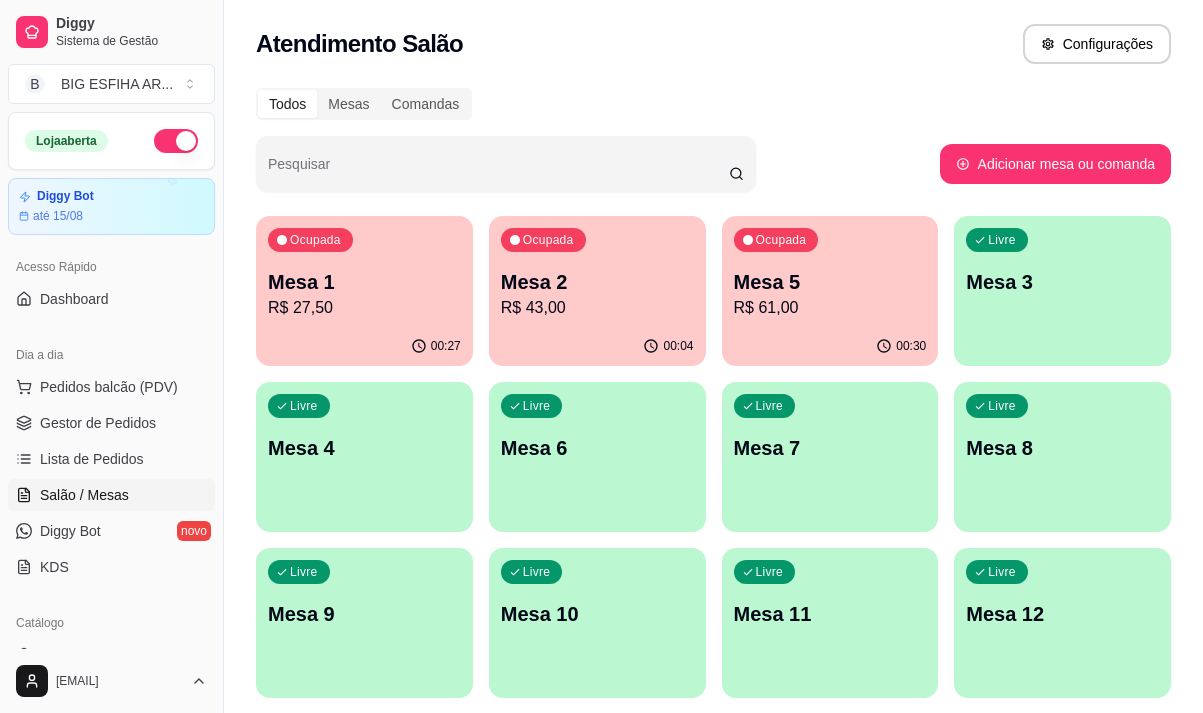 click on "R$ 61,00" at bounding box center [830, 308] 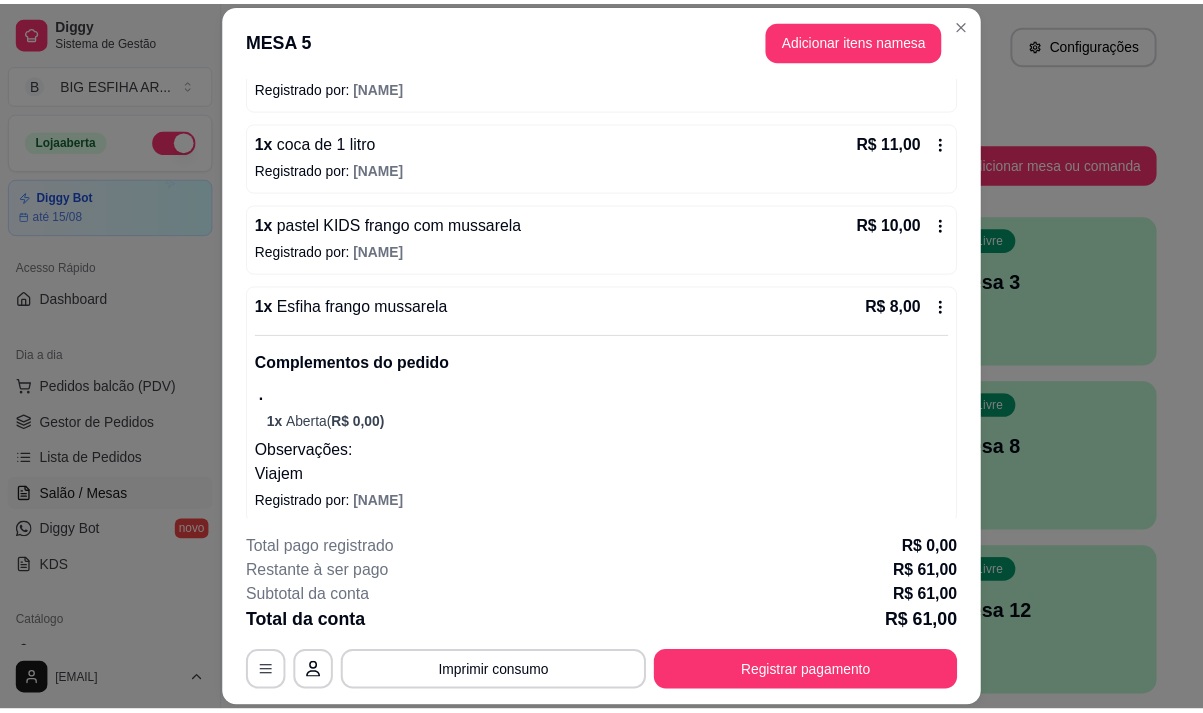 scroll, scrollTop: 513, scrollLeft: 0, axis: vertical 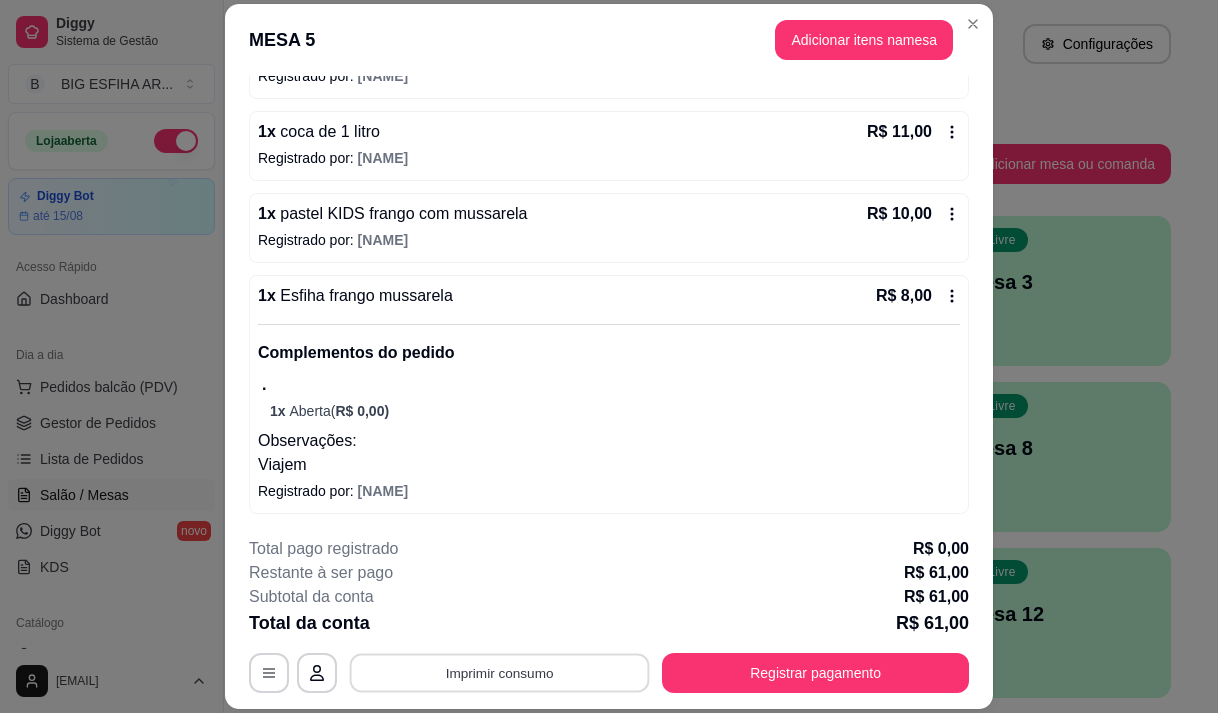 click on "Imprimir consumo" at bounding box center (500, 673) 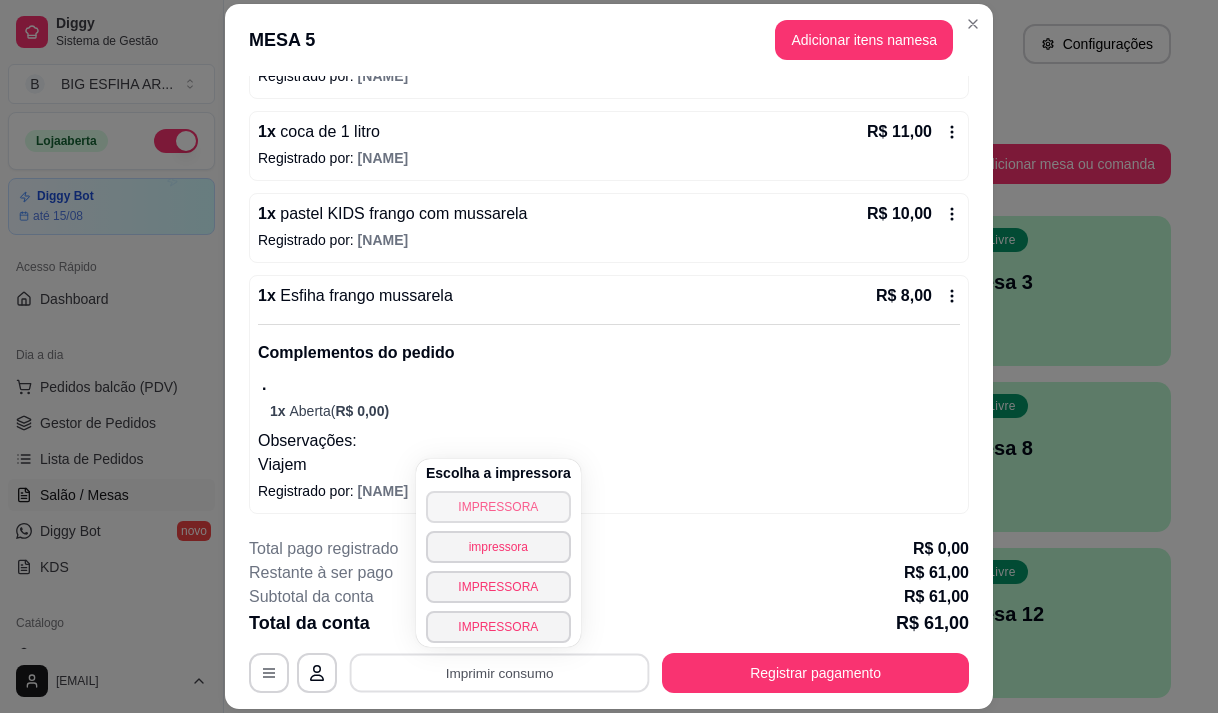 click on "IMPRESSORA" at bounding box center [498, 507] 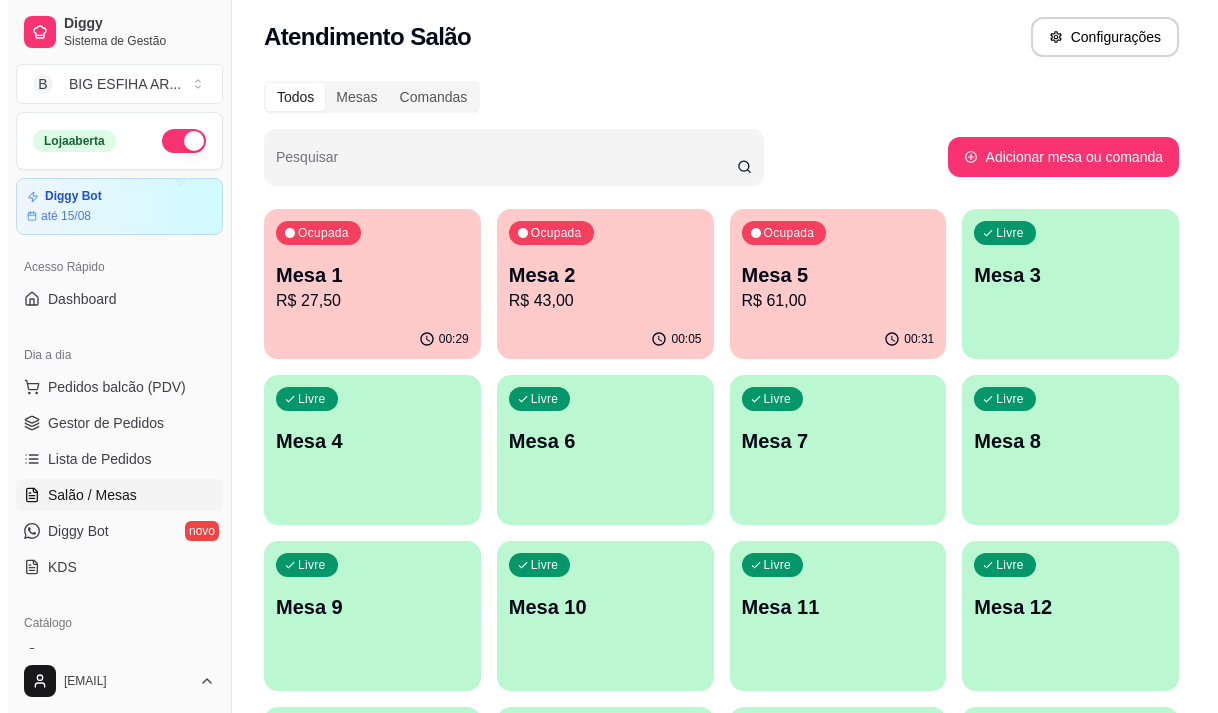 scroll, scrollTop: 0, scrollLeft: 0, axis: both 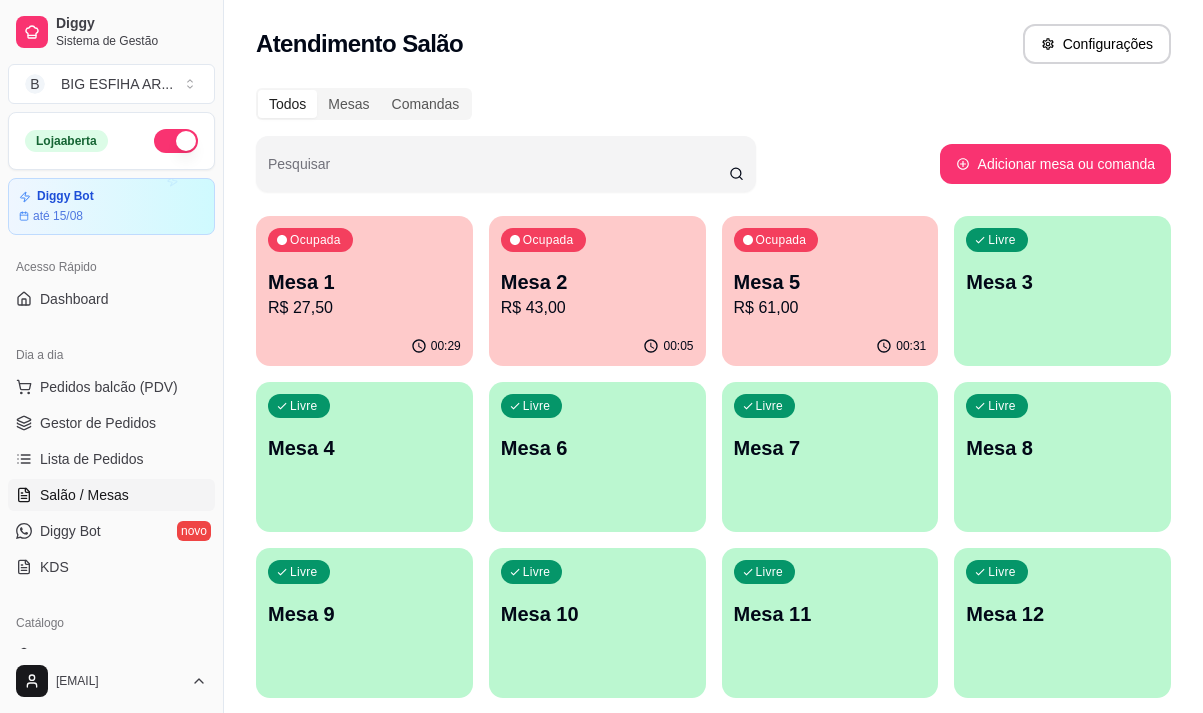 click on "Ocupada Mesa 1 R$ 27,50" at bounding box center (364, 271) 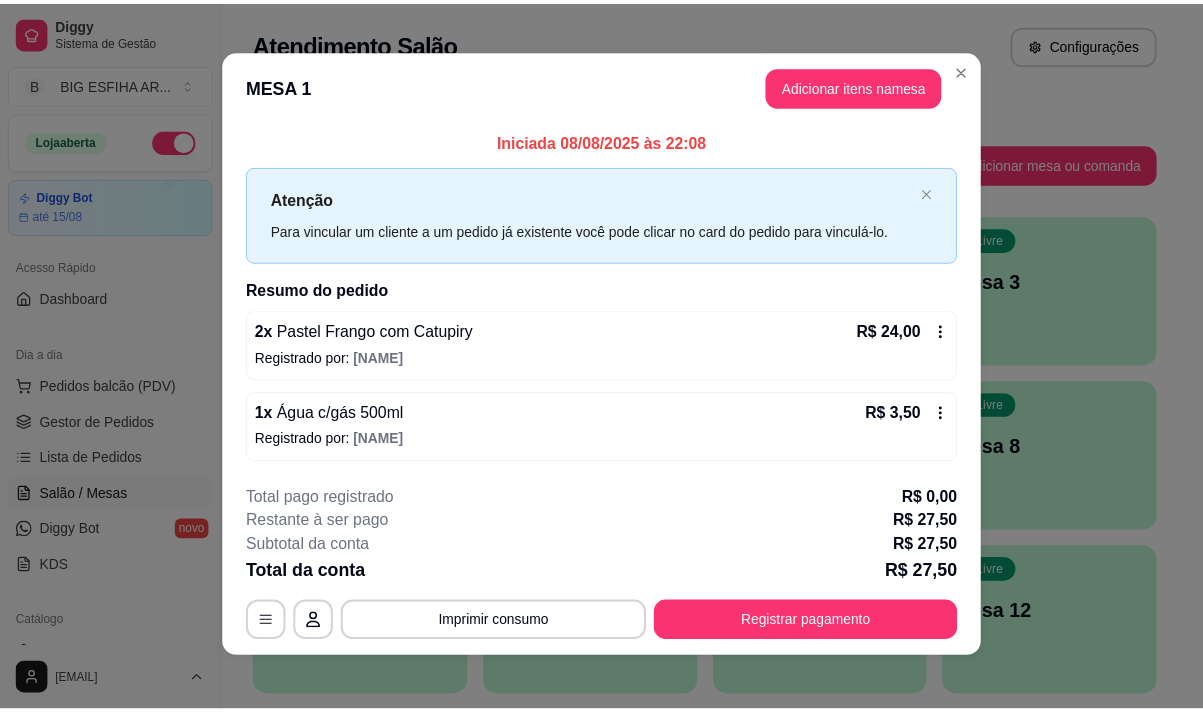 scroll, scrollTop: 0, scrollLeft: 0, axis: both 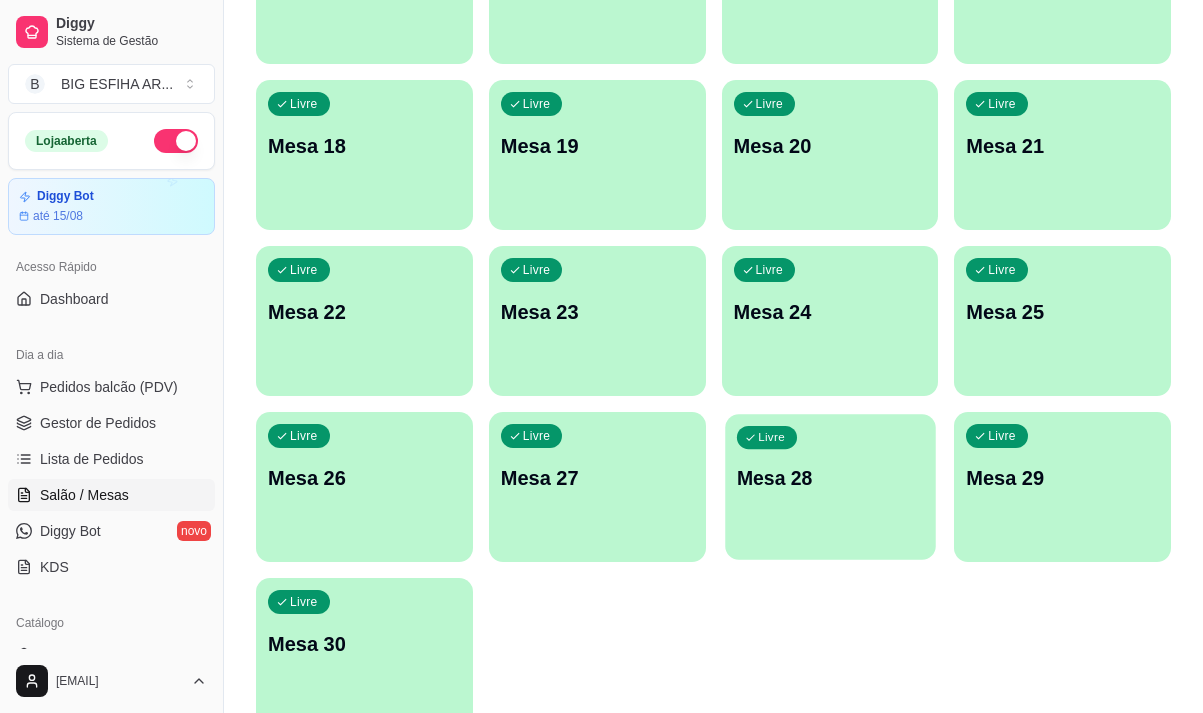 click on "Livre Mesa 28" at bounding box center [830, 475] 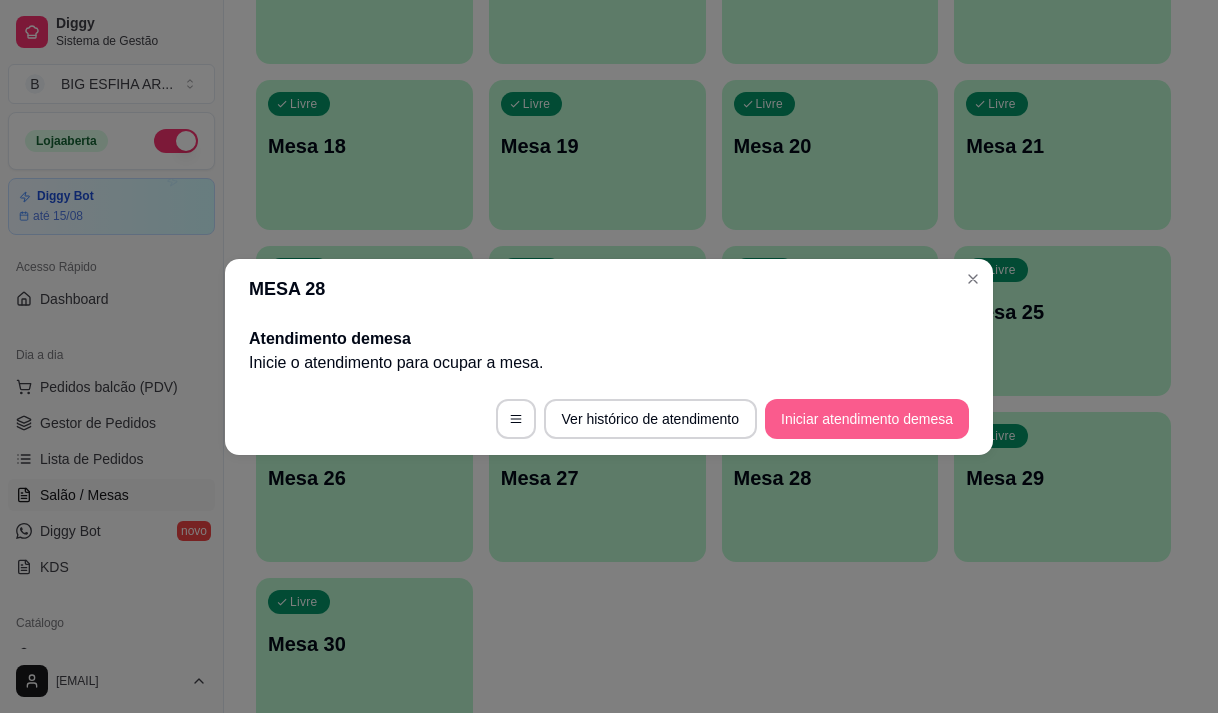 click on "Iniciar atendimento de  mesa" at bounding box center (867, 419) 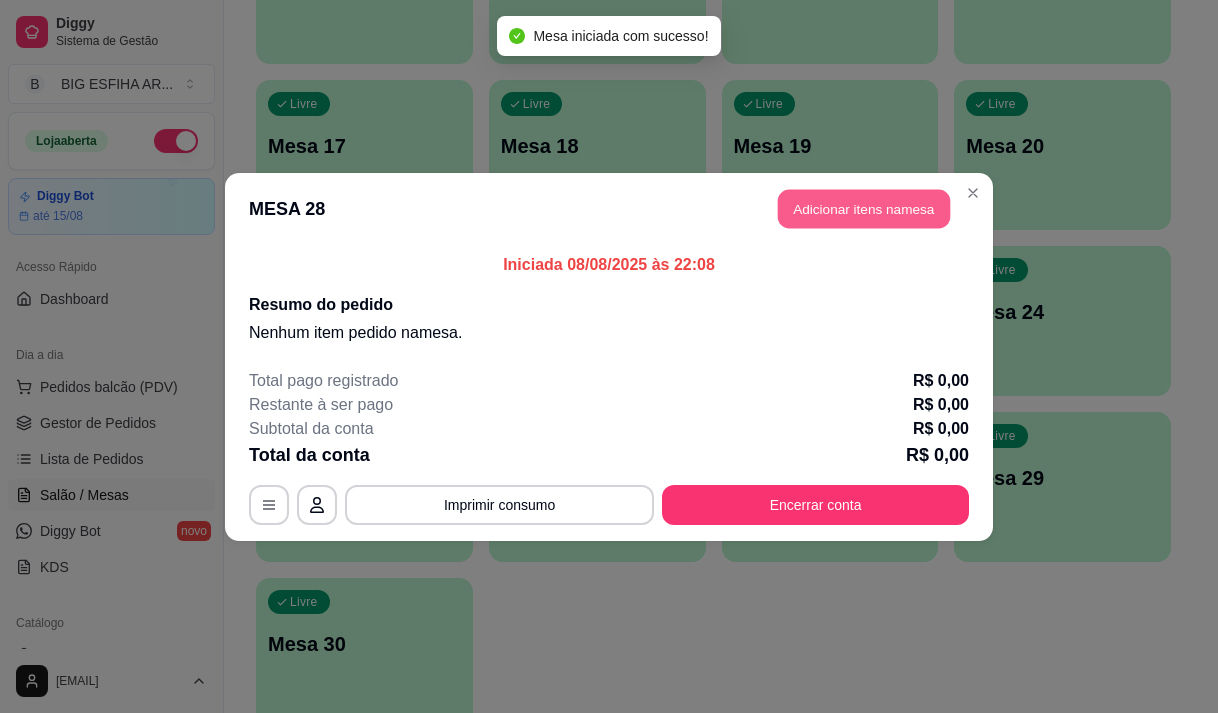 click on "Adicionar itens na  mesa" at bounding box center (864, 208) 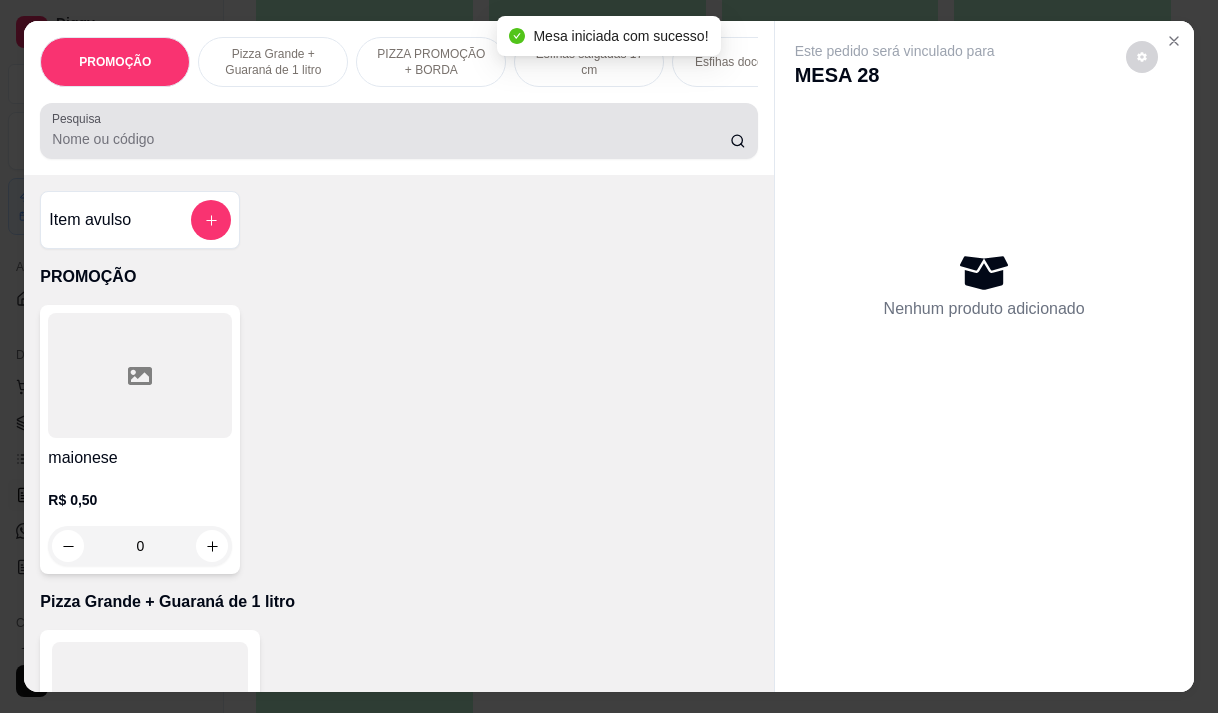 click on "Pesquisa" at bounding box center (391, 139) 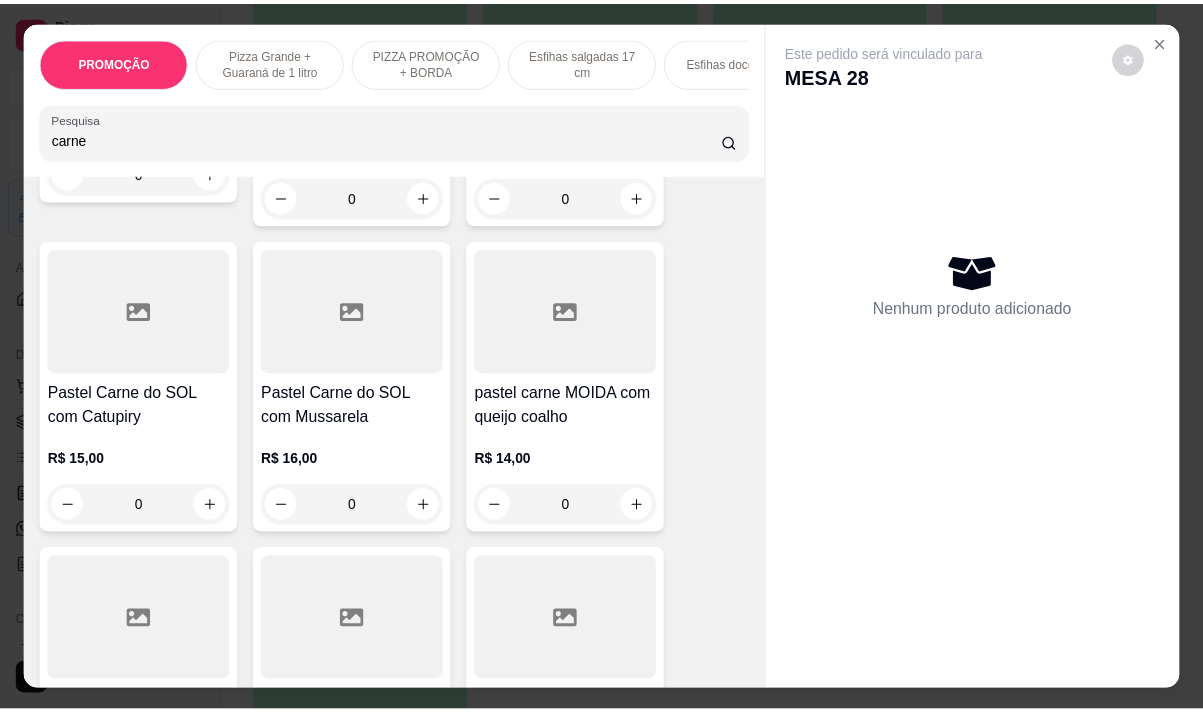 scroll, scrollTop: 1100, scrollLeft: 0, axis: vertical 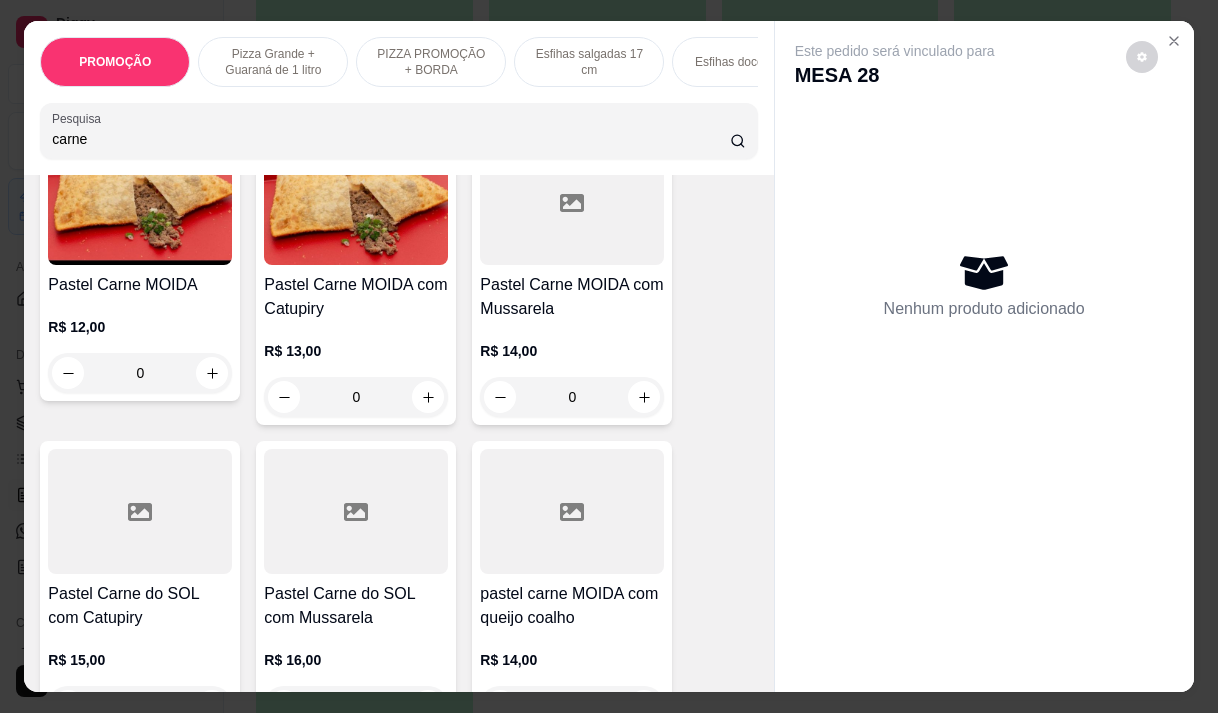 type on "carne" 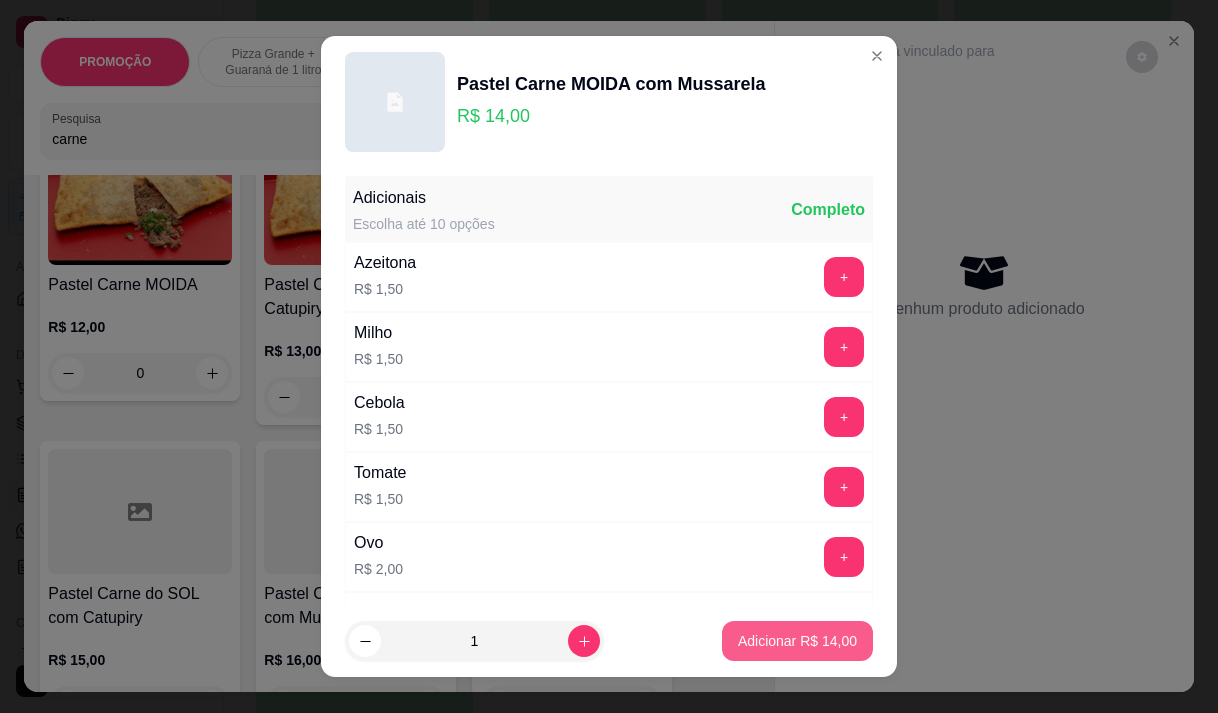 click on "Adicionar   R$ 14,00" at bounding box center (797, 641) 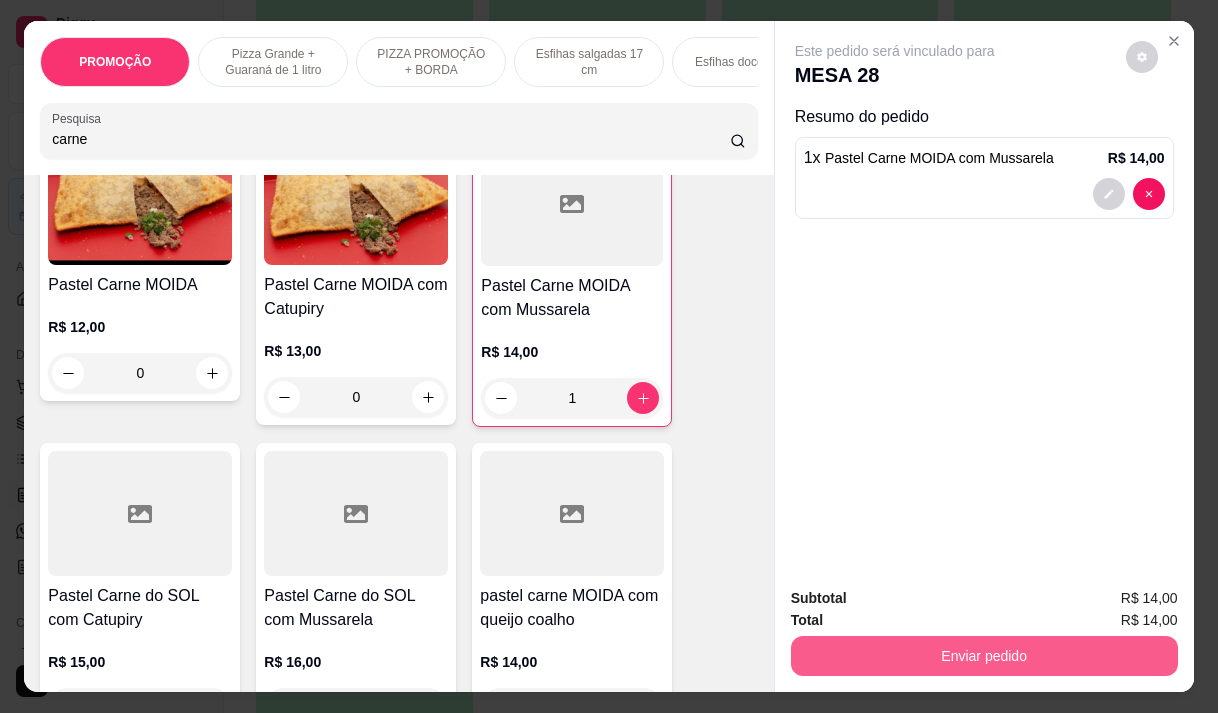 click on "Enviar pedido" at bounding box center [984, 656] 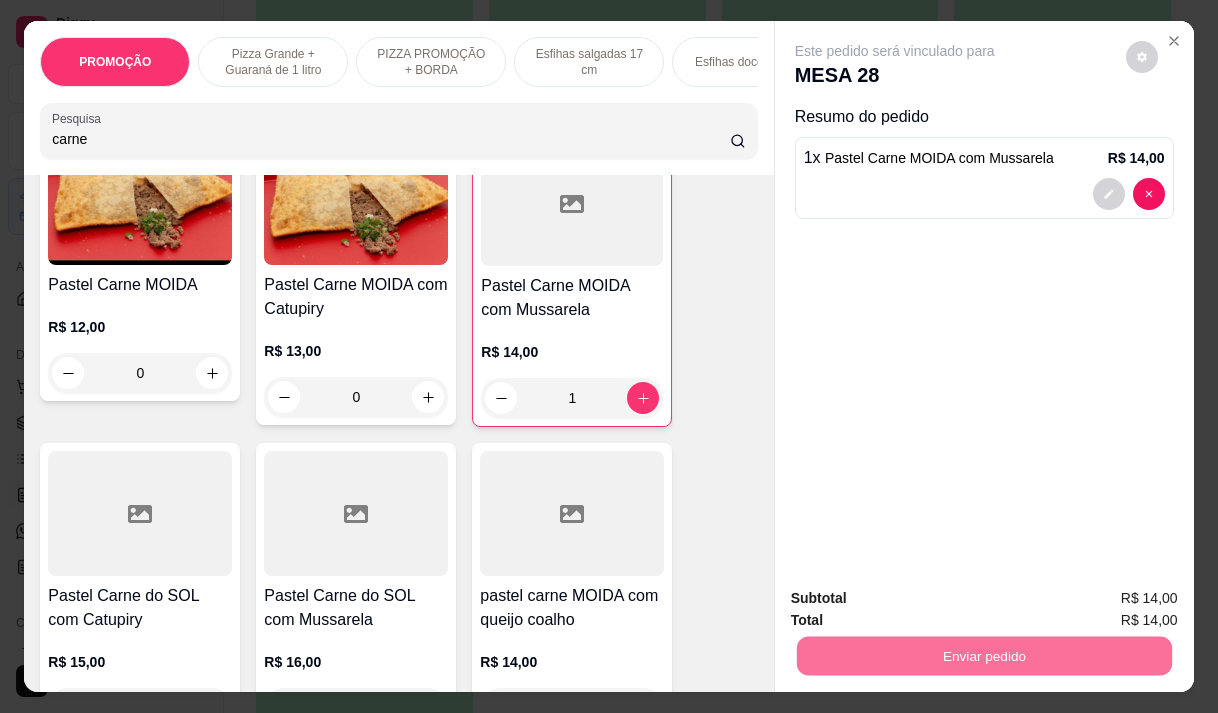 click on "Não registrar e enviar pedido" at bounding box center [918, 598] 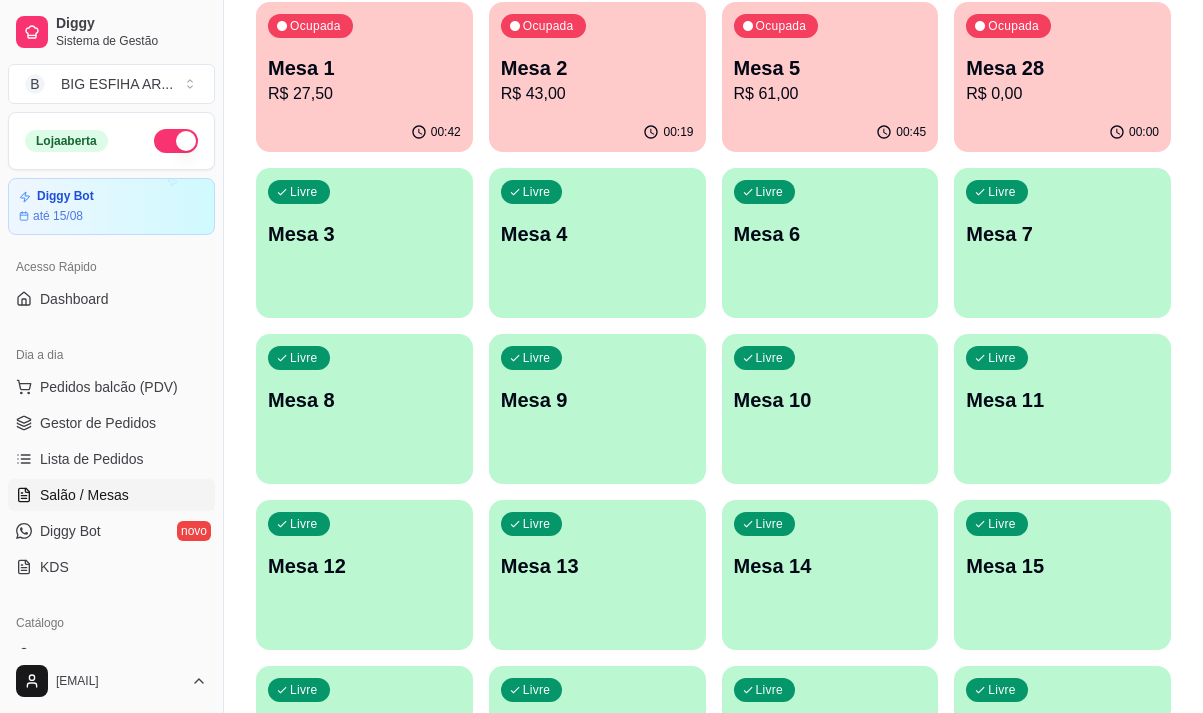 scroll, scrollTop: 200, scrollLeft: 0, axis: vertical 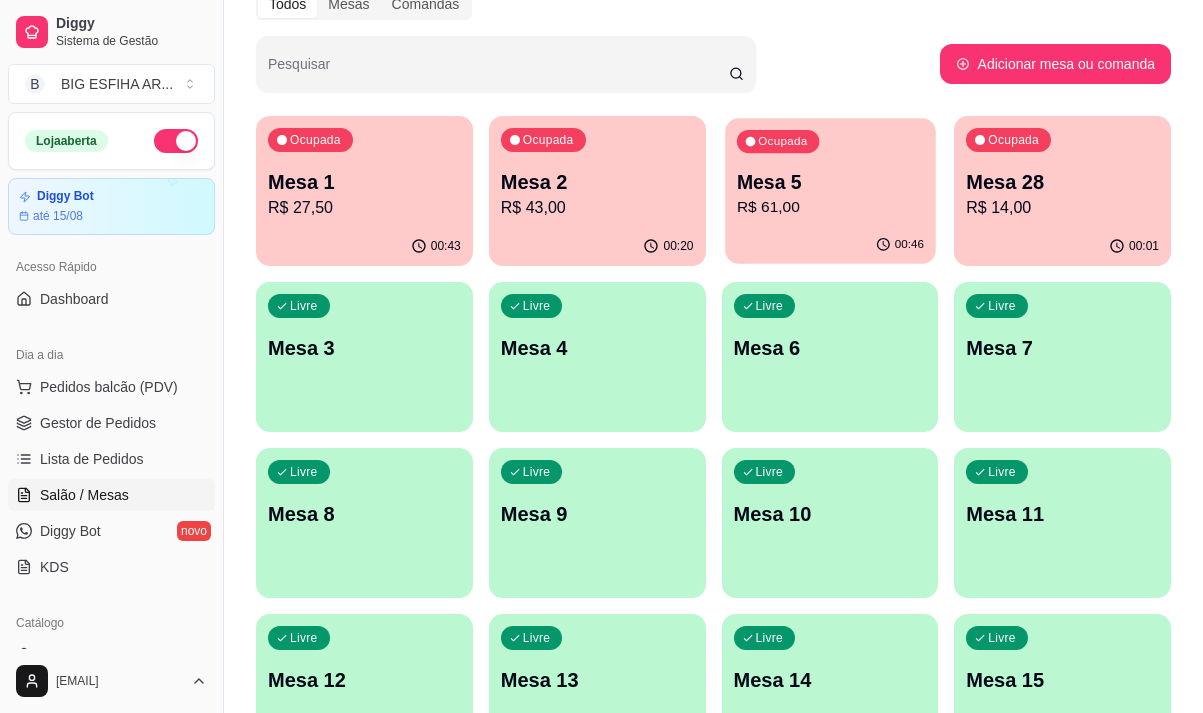 click on "00:46" at bounding box center [830, 245] 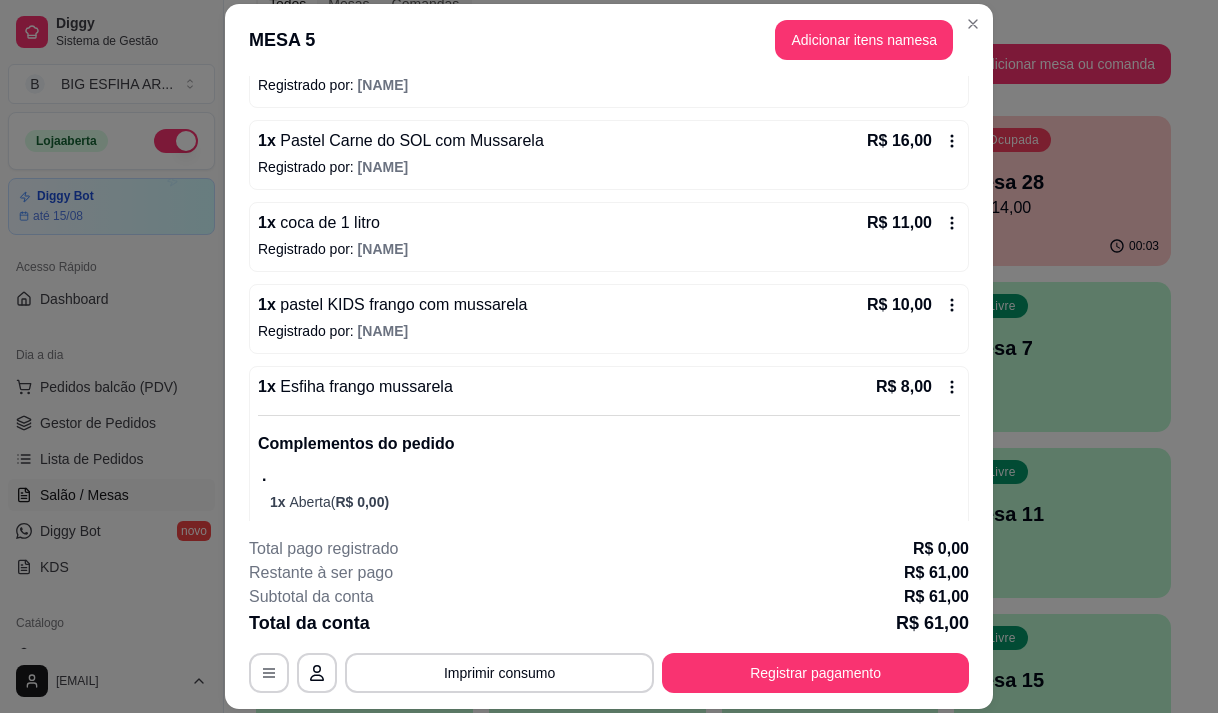 scroll, scrollTop: 513, scrollLeft: 0, axis: vertical 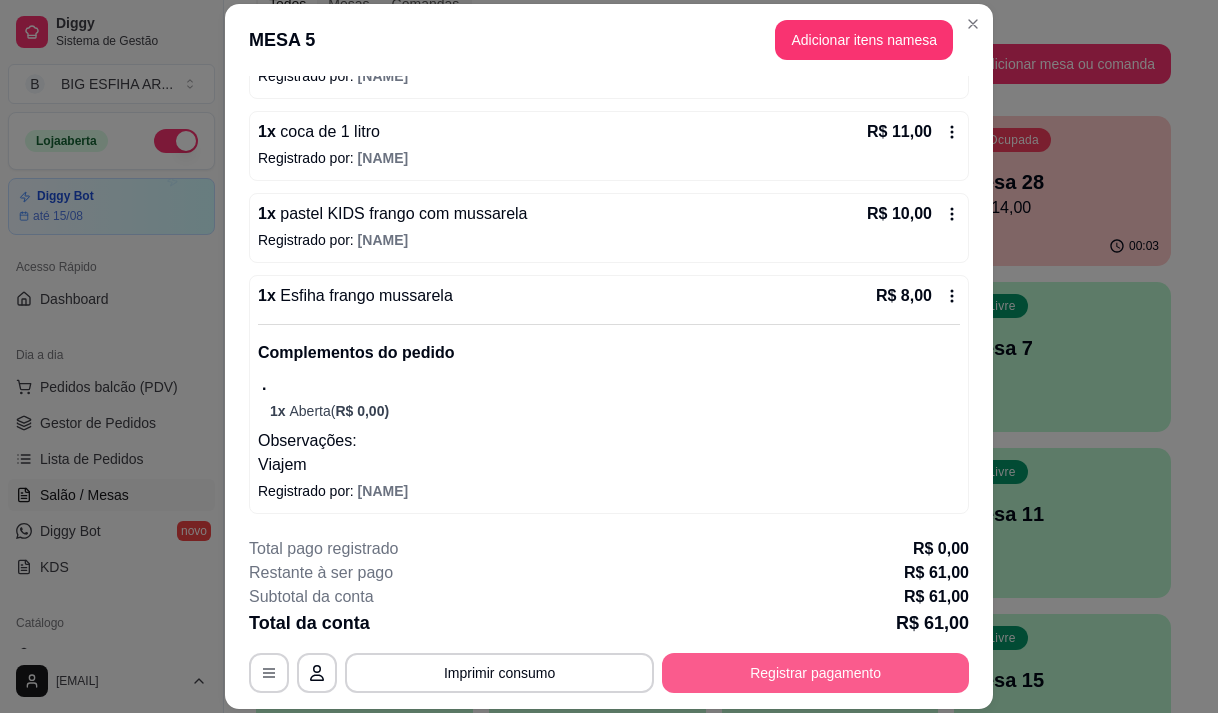 click on "Registrar pagamento" at bounding box center [815, 673] 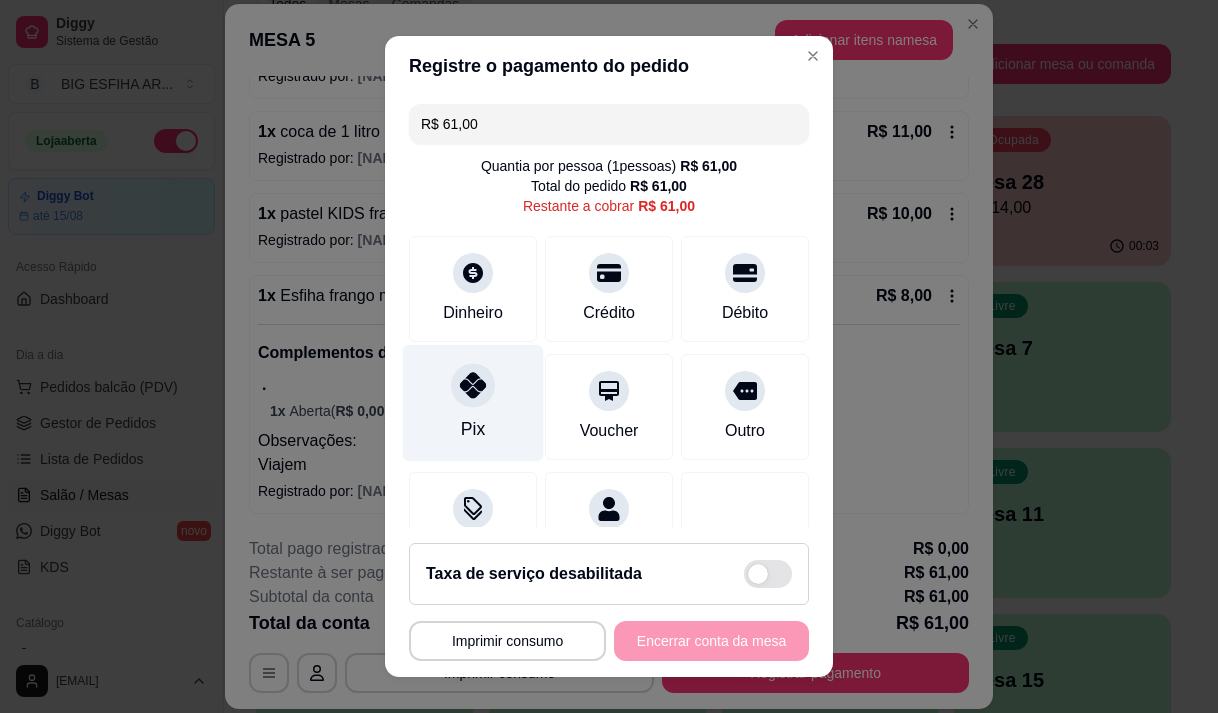click on "Pix" at bounding box center (473, 429) 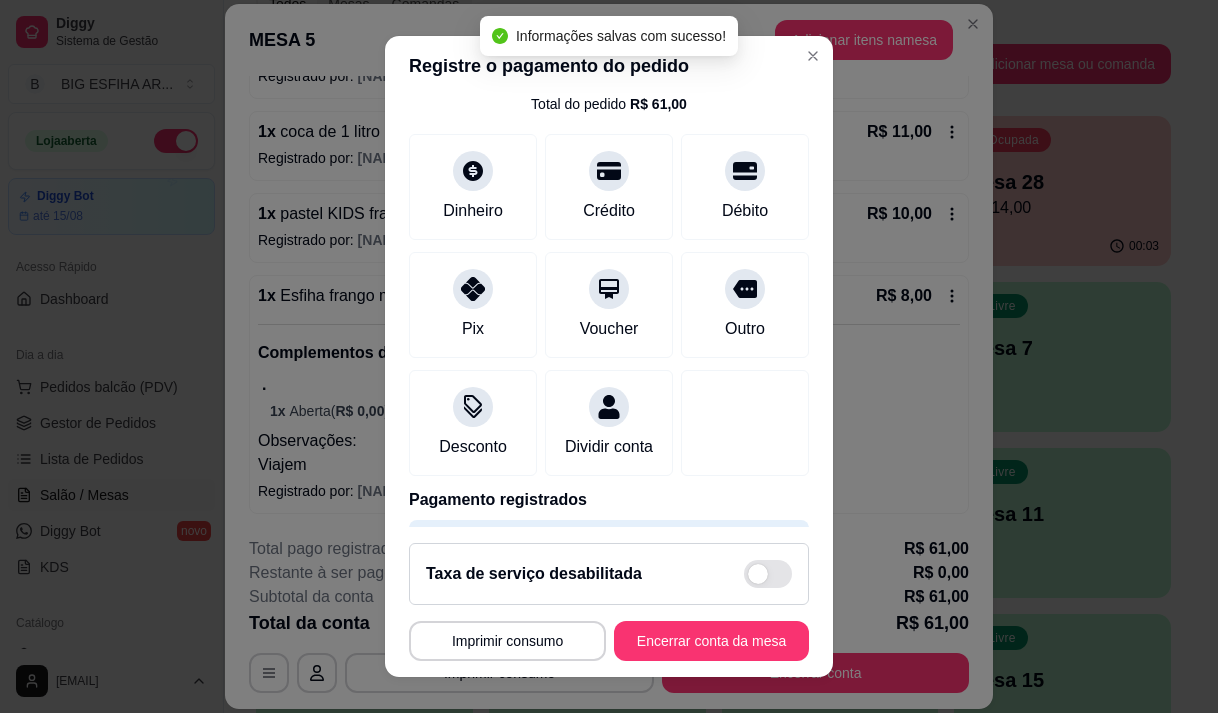 type on "R$ 0,00" 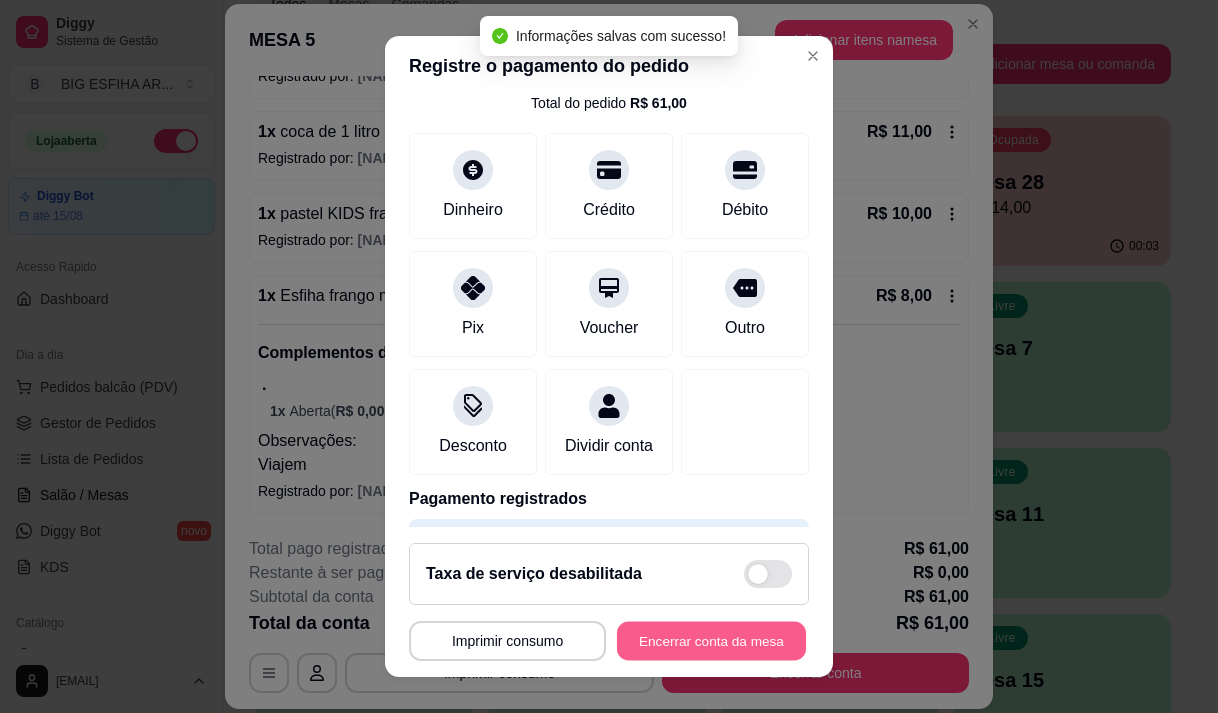 click on "Encerrar conta da mesa" at bounding box center (711, 641) 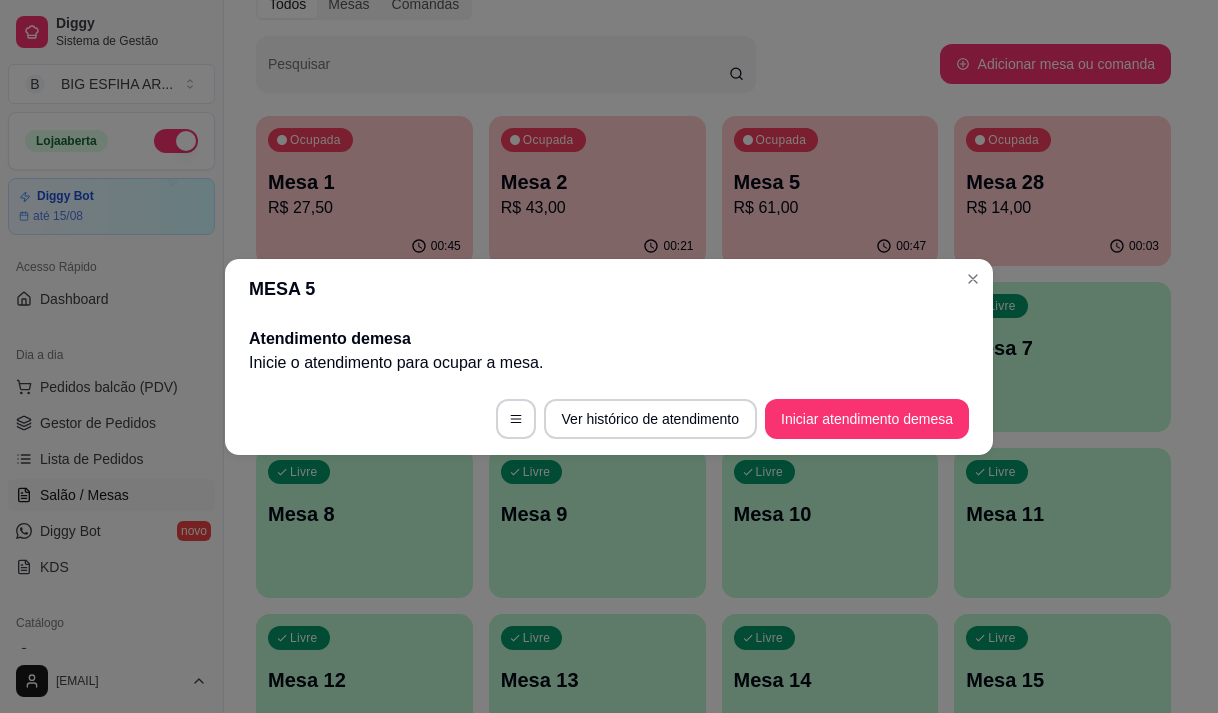 scroll, scrollTop: 0, scrollLeft: 0, axis: both 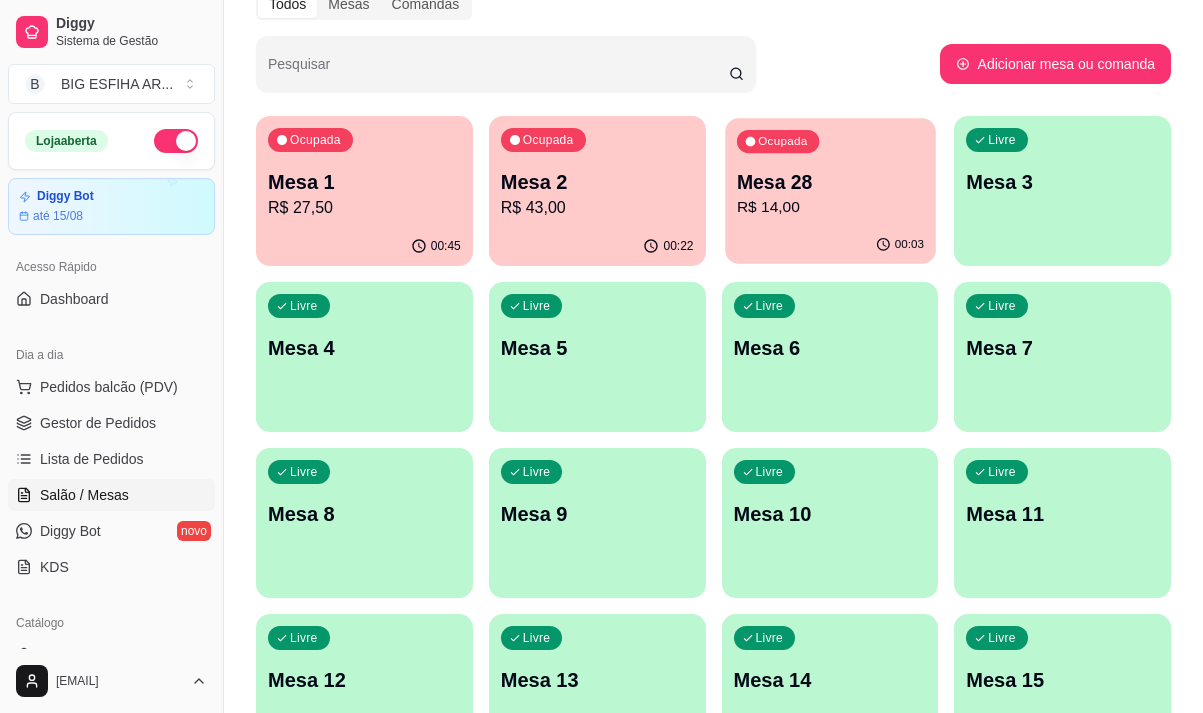 click on "00:03" at bounding box center [830, 245] 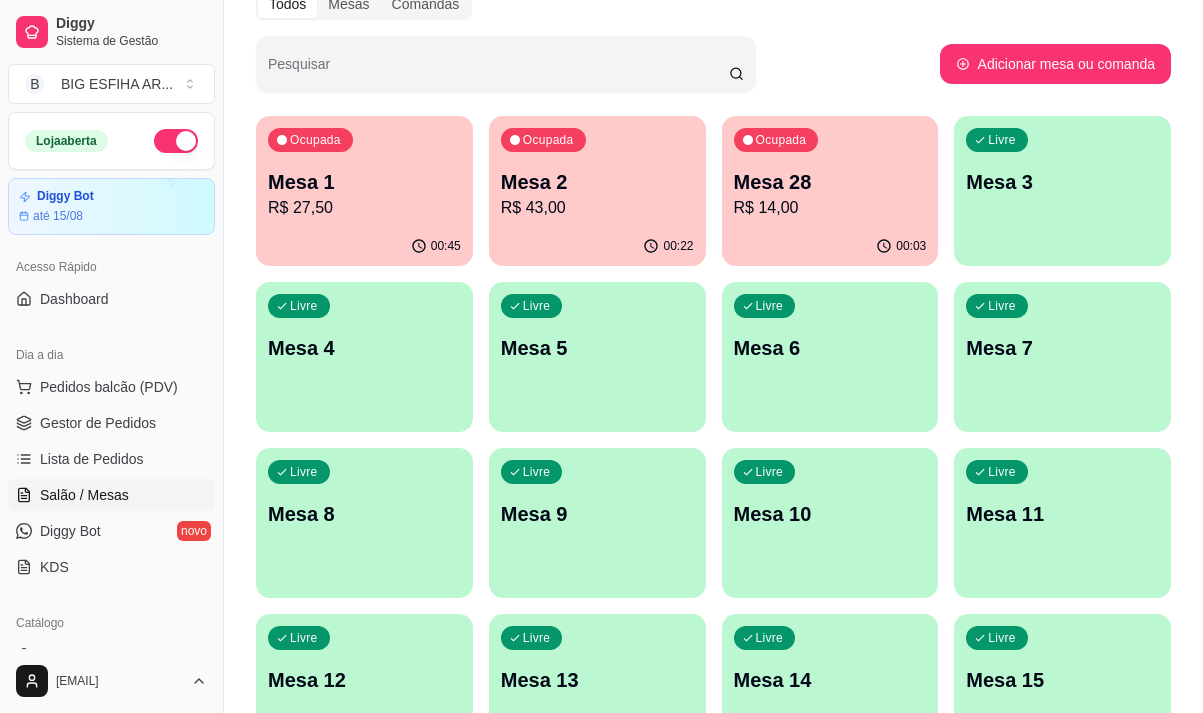 click on "R$ 43,00" at bounding box center [597, 208] 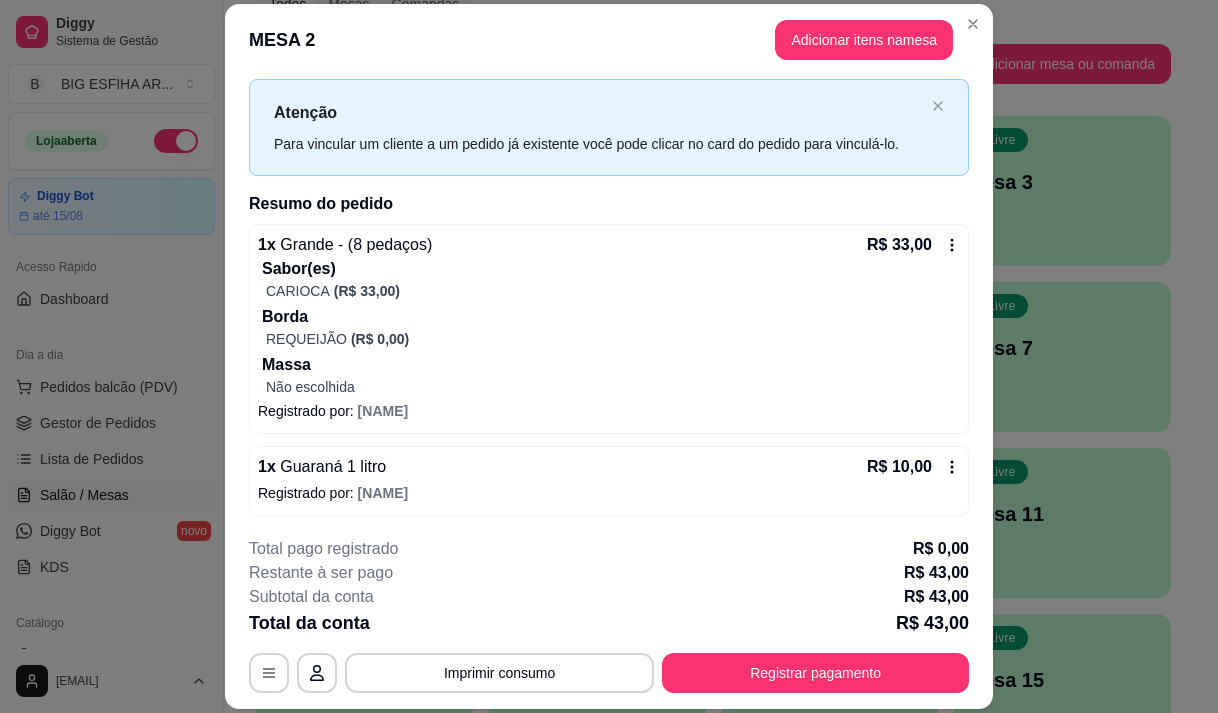 scroll, scrollTop: 43, scrollLeft: 0, axis: vertical 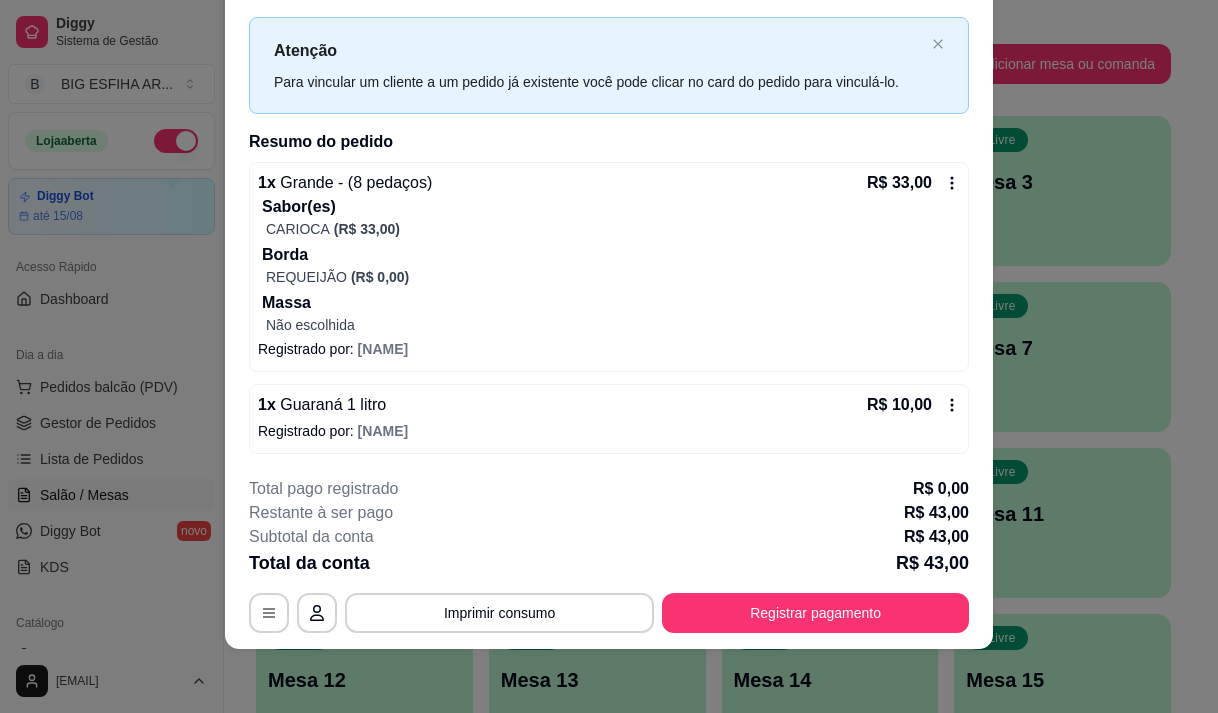 click 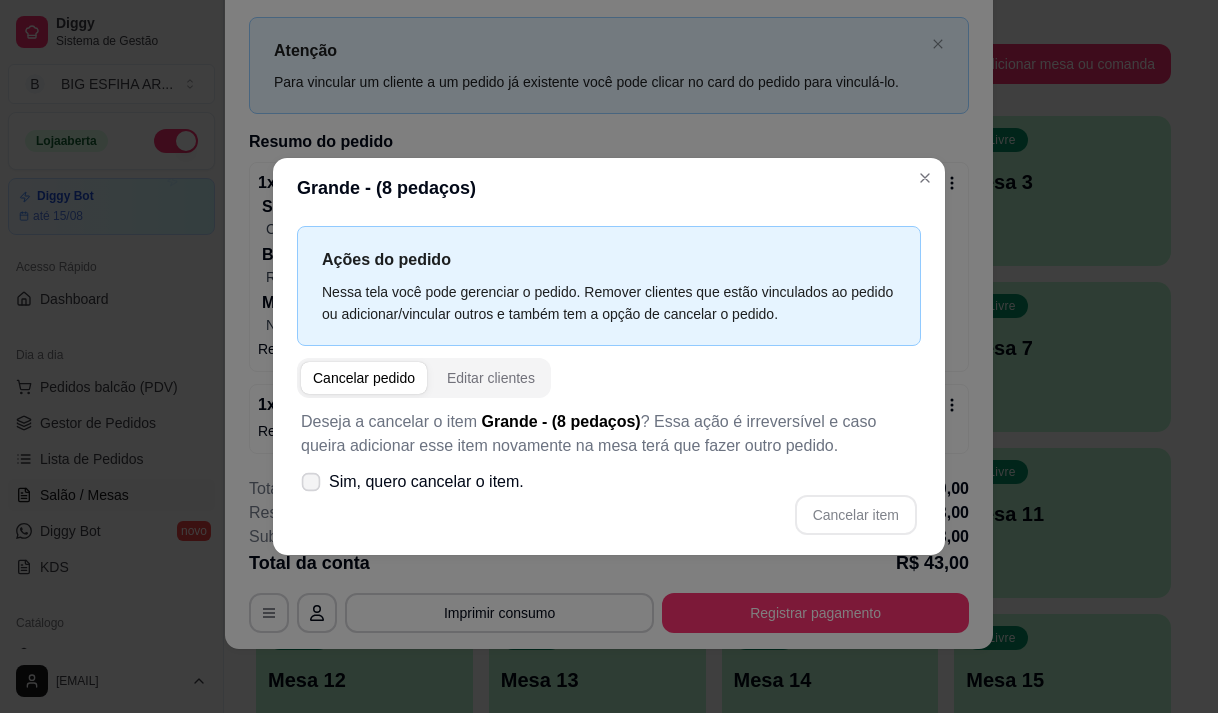 click on "Sim, quero cancelar o item." at bounding box center (426, 482) 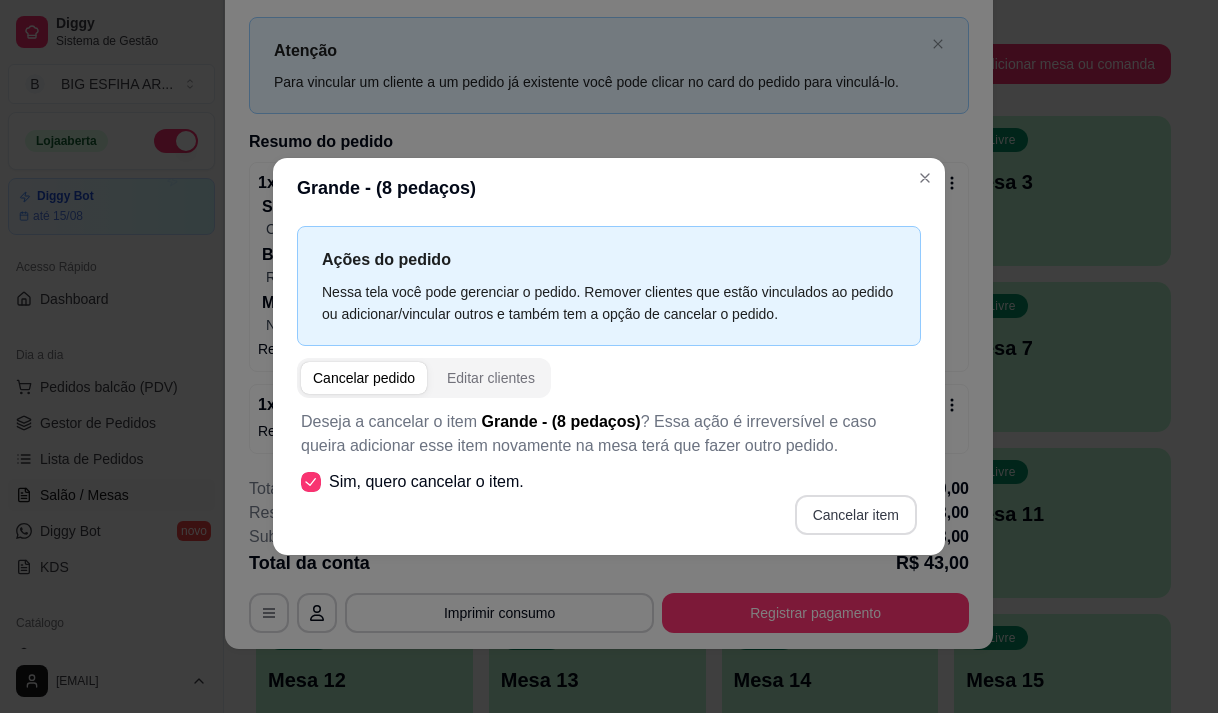 click on "Cancelar item" at bounding box center [856, 515] 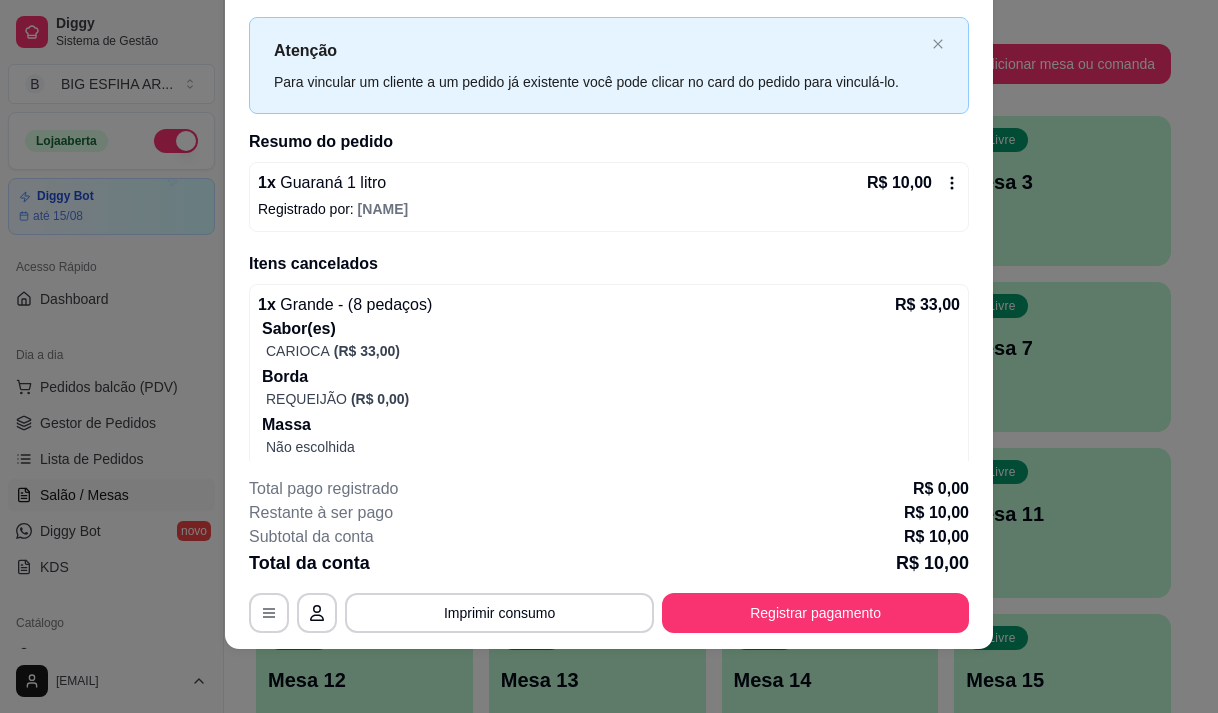 click on "R$ 10,00" at bounding box center (913, 183) 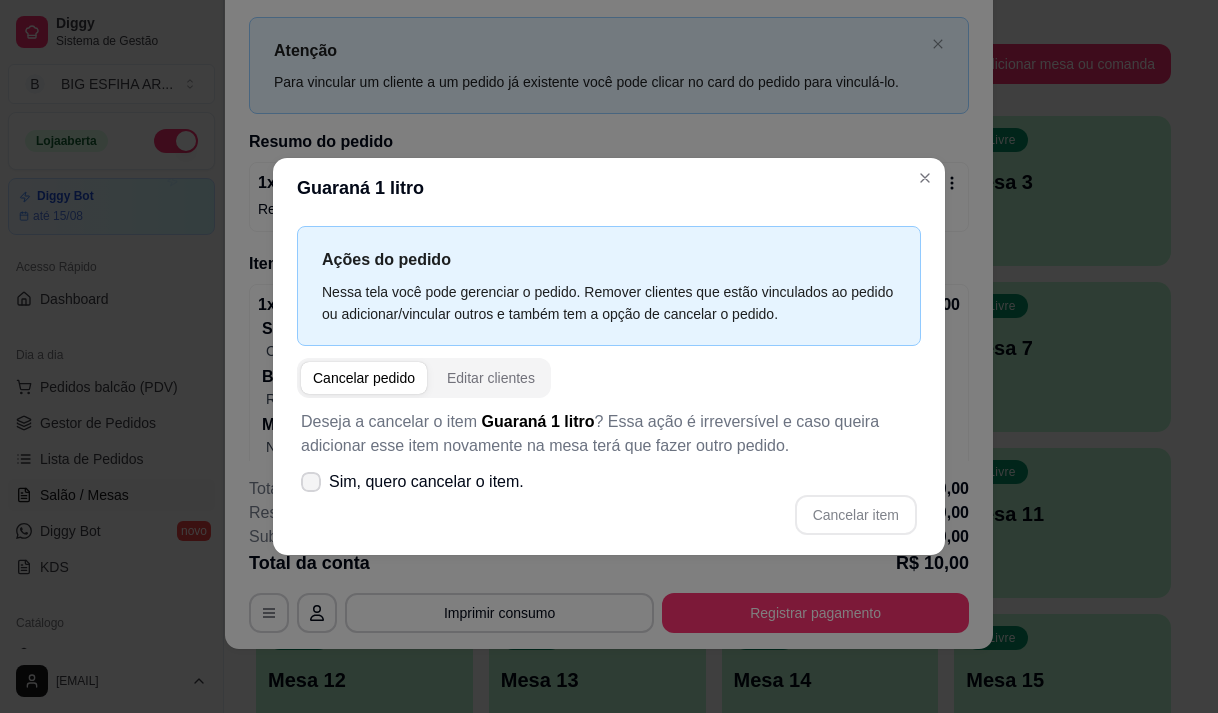 click on "Sim, quero cancelar o item." at bounding box center (426, 482) 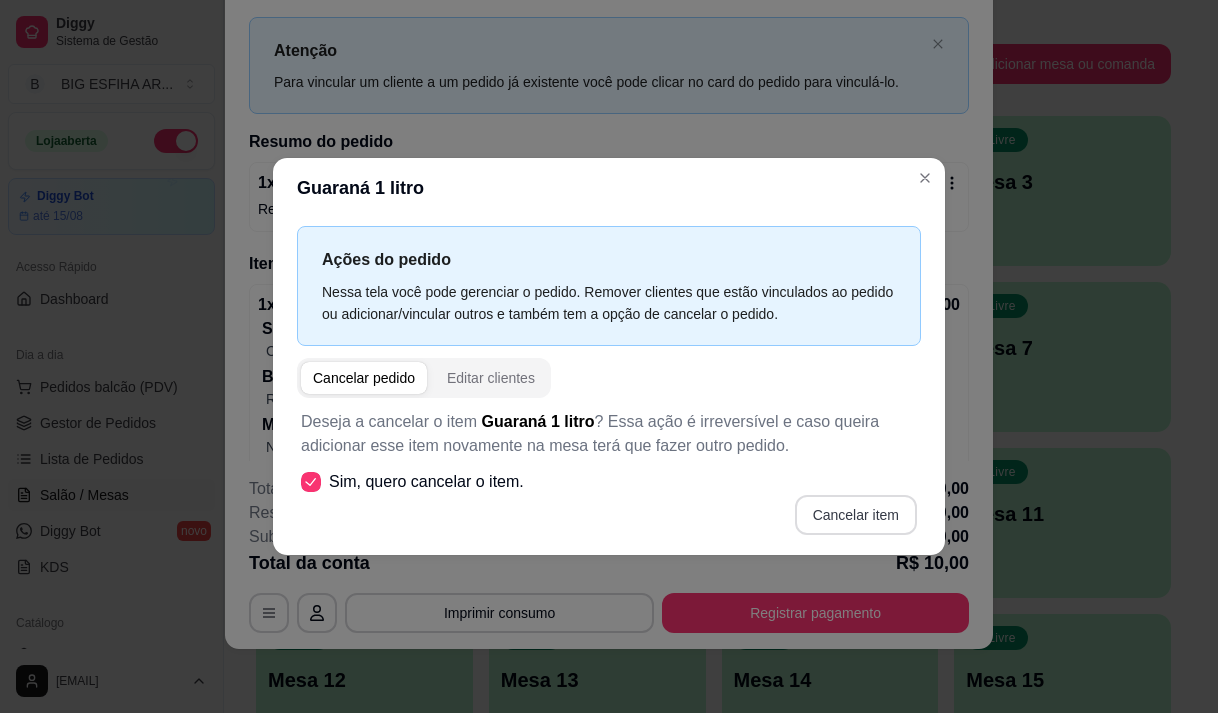 click on "Cancelar item" at bounding box center [856, 515] 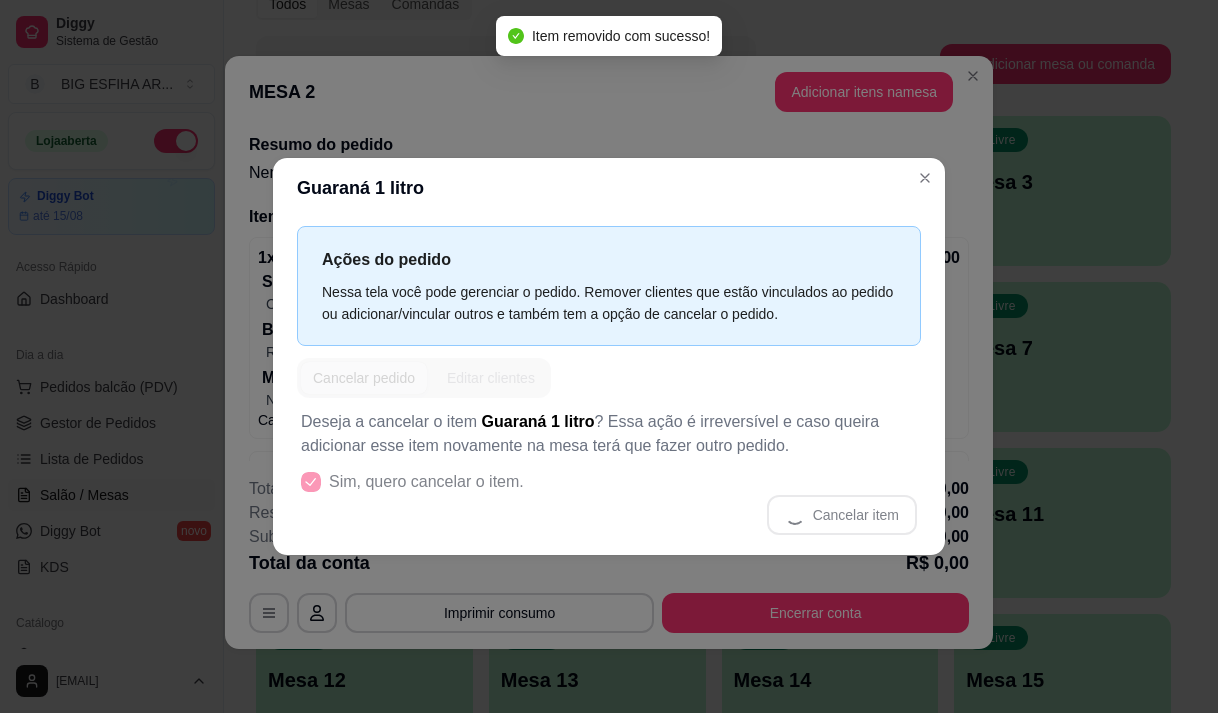 scroll, scrollTop: 4, scrollLeft: 0, axis: vertical 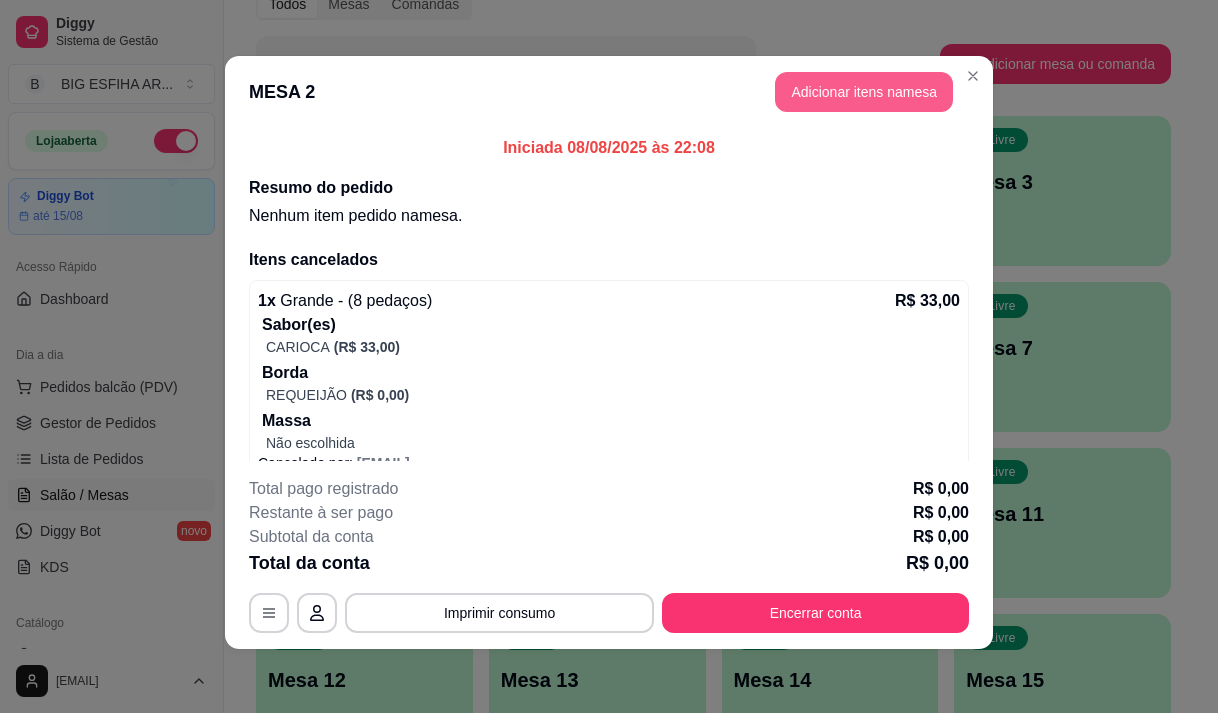 click on "Adicionar itens na  mesa" at bounding box center [864, 92] 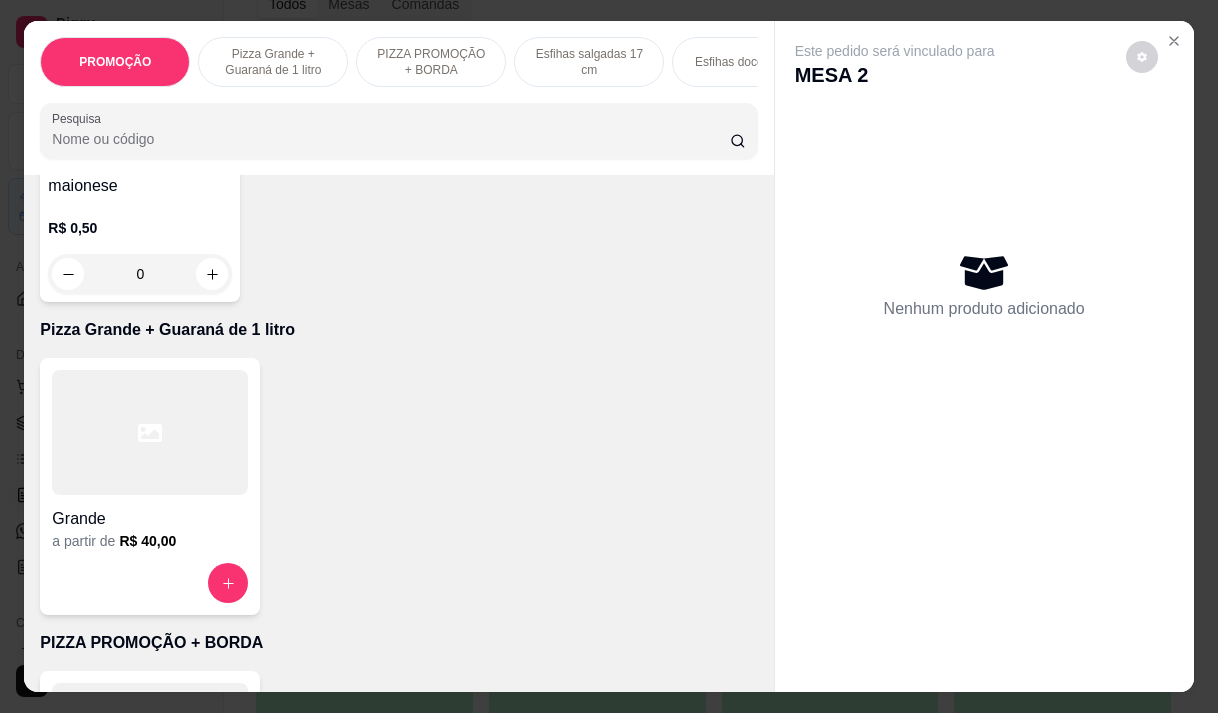 scroll, scrollTop: 300, scrollLeft: 0, axis: vertical 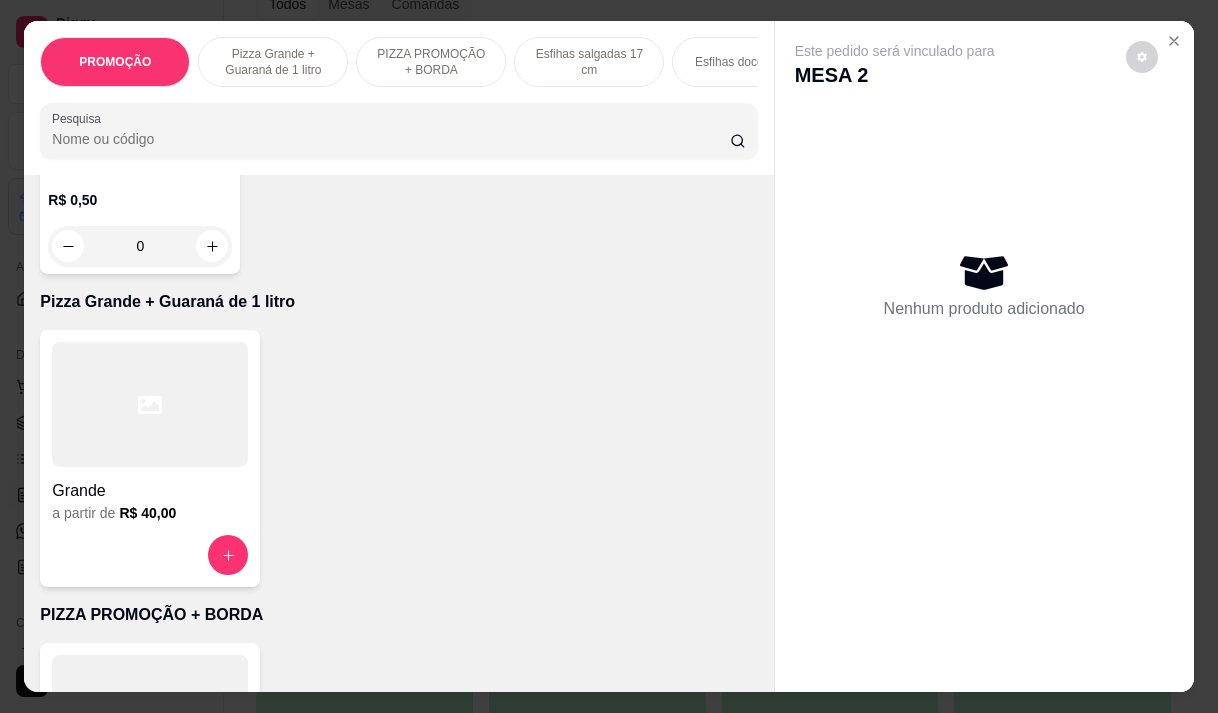 click on "Pizza Grande + Guaraná de 1 litro" at bounding box center (273, 62) 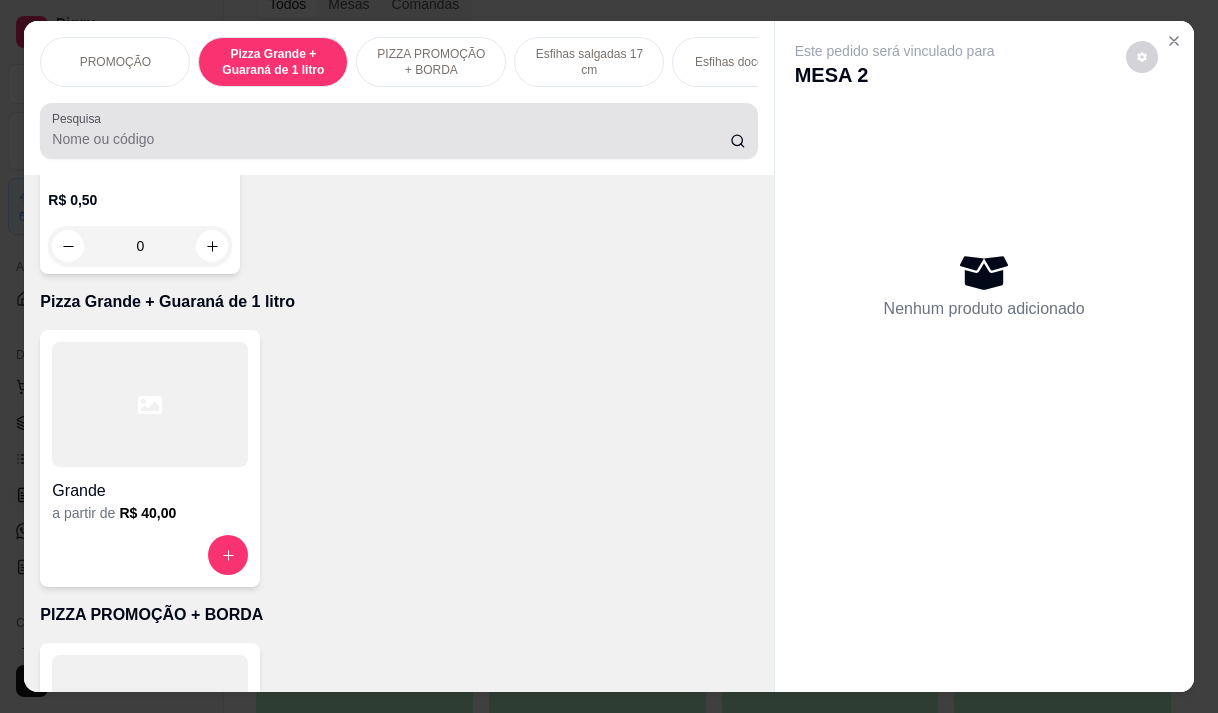 scroll, scrollTop: 415, scrollLeft: 0, axis: vertical 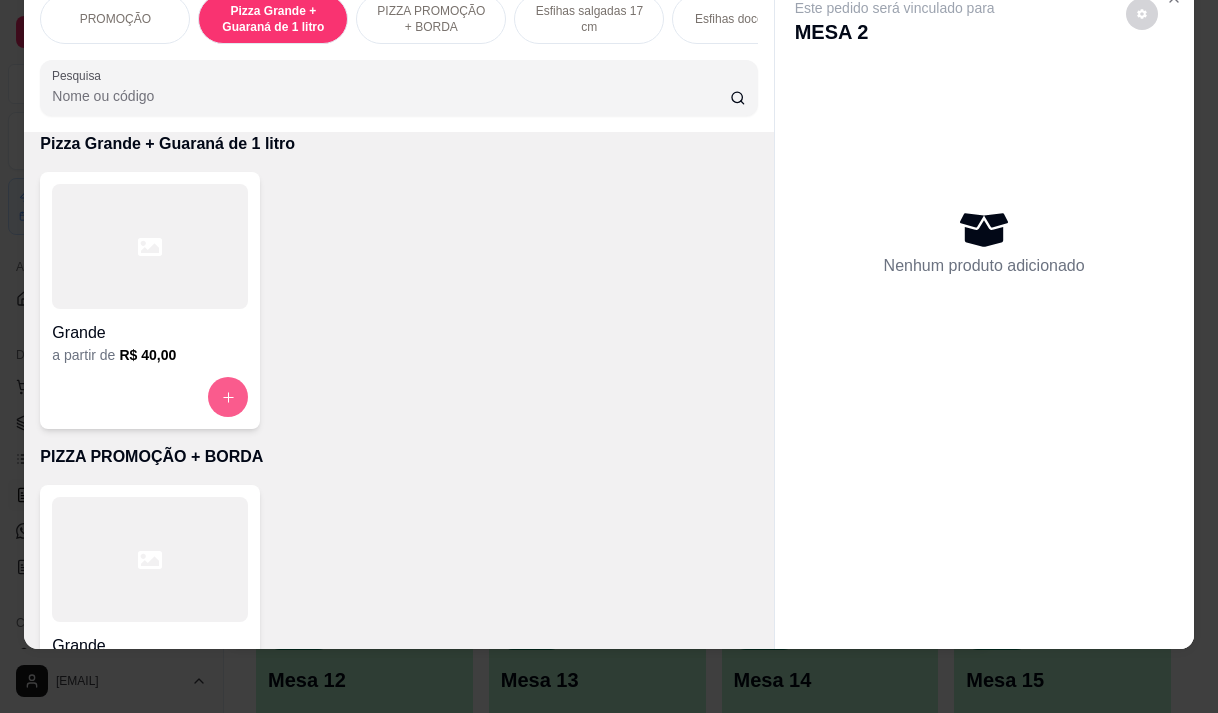 click at bounding box center [228, 397] 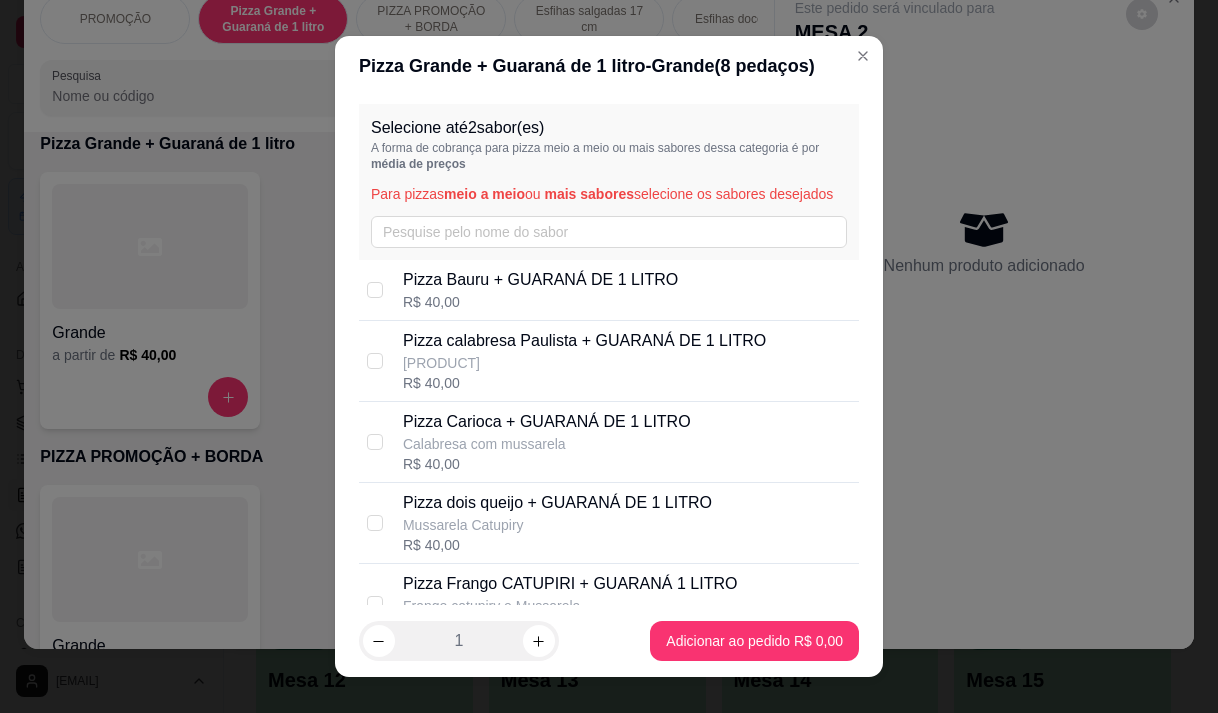 click on "Pizza Carioca + GUARANÁ DE 1 LITRO" at bounding box center [547, 422] 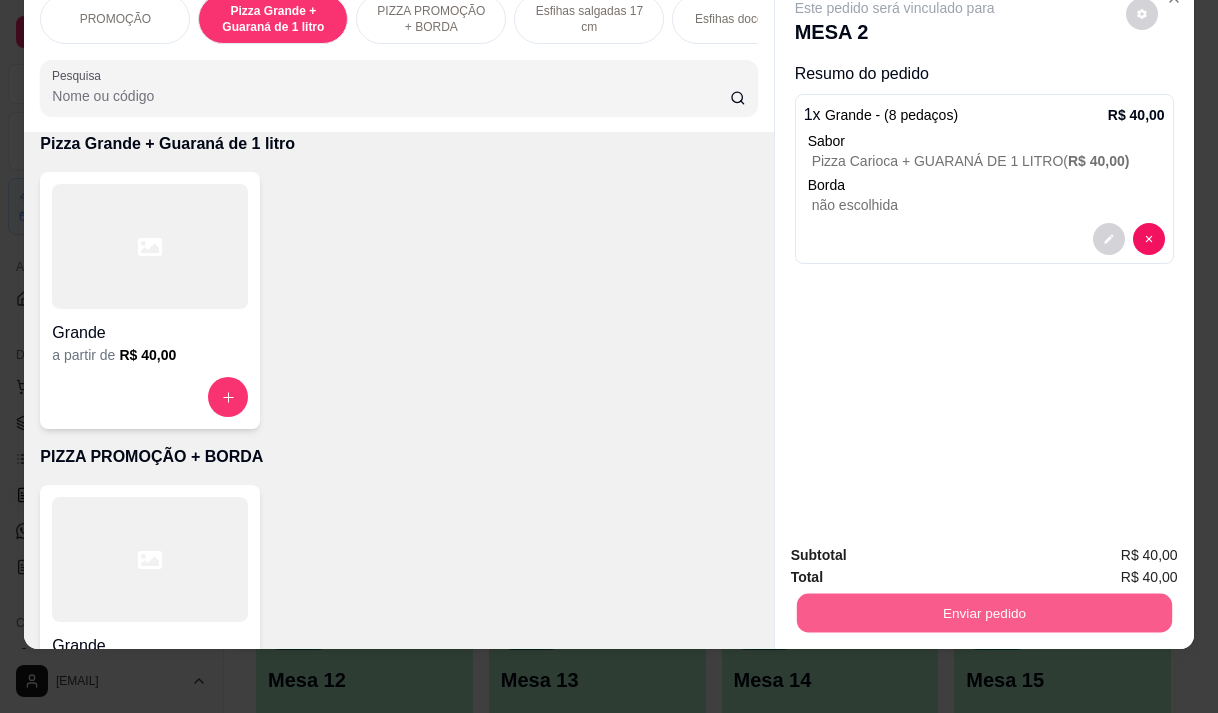 click on "Enviar pedido" at bounding box center [983, 612] 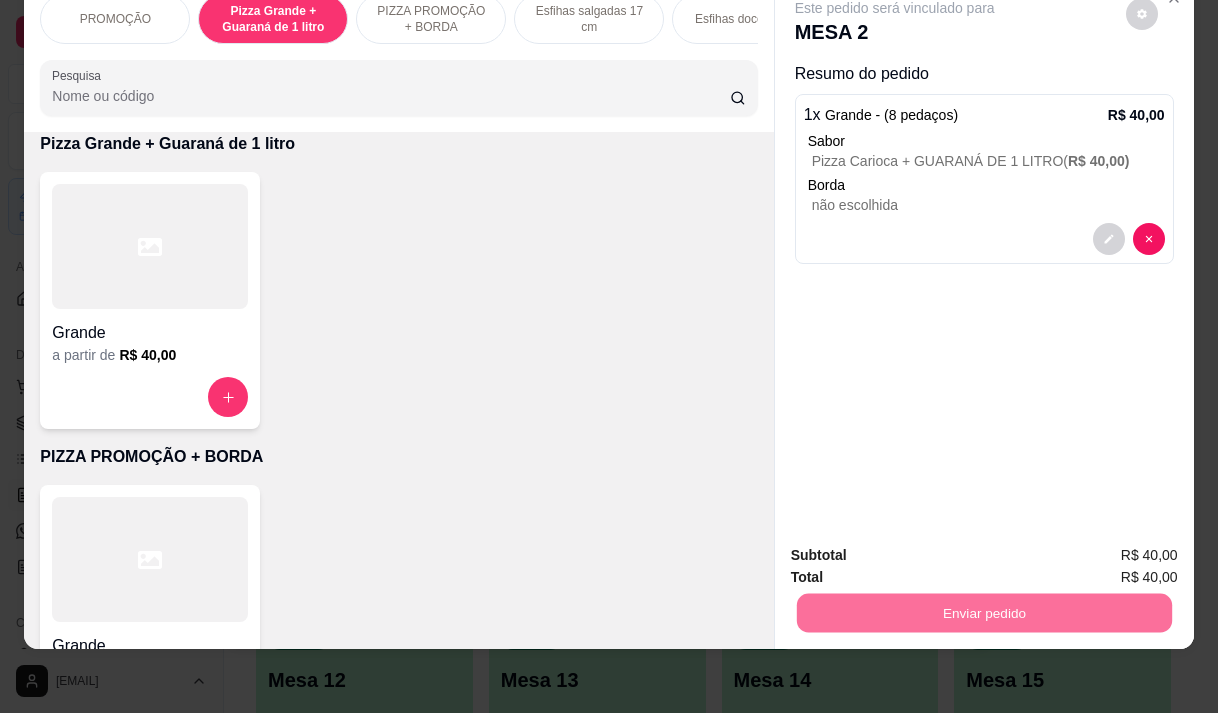click on "Não registrar e enviar pedido" at bounding box center (918, 549) 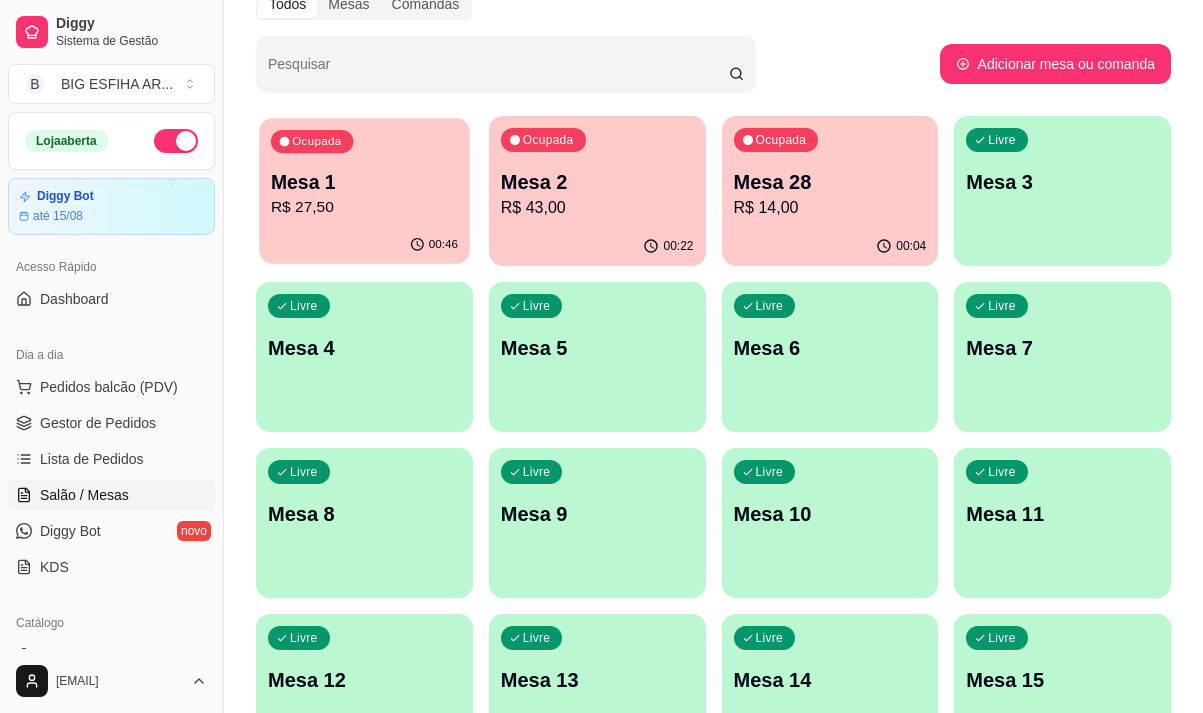 click on "Ocupada Mesa 1 R$ 27,50" at bounding box center (364, 172) 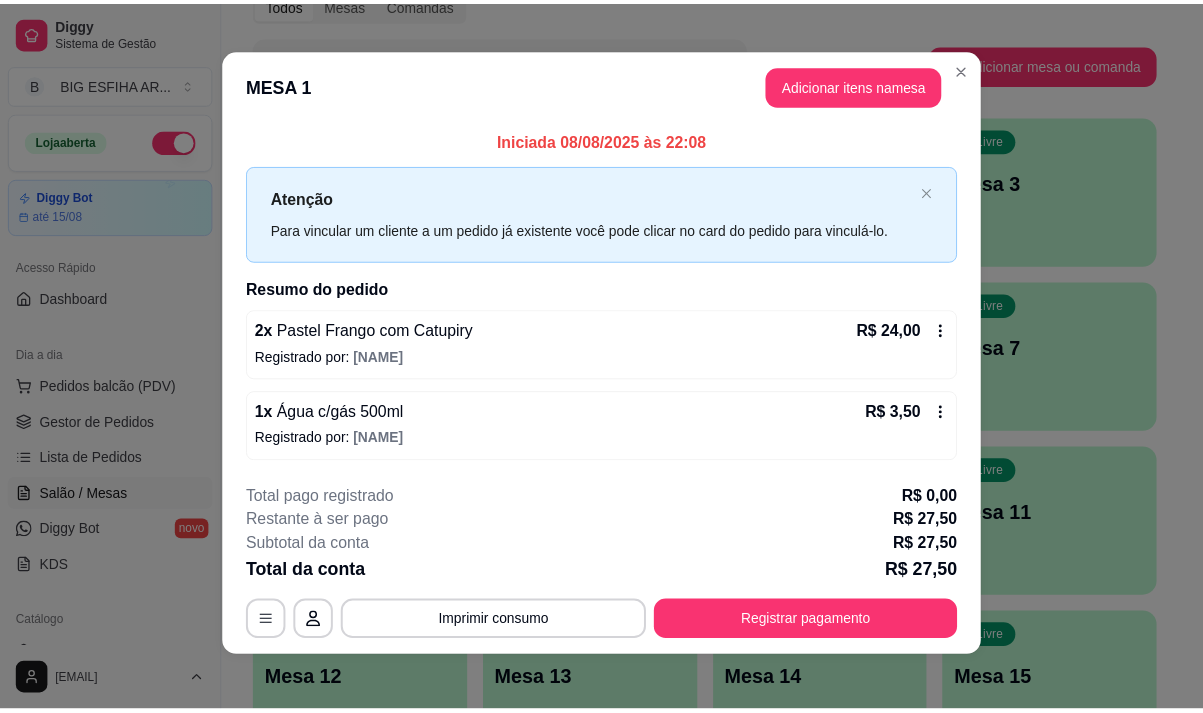 scroll, scrollTop: 0, scrollLeft: 0, axis: both 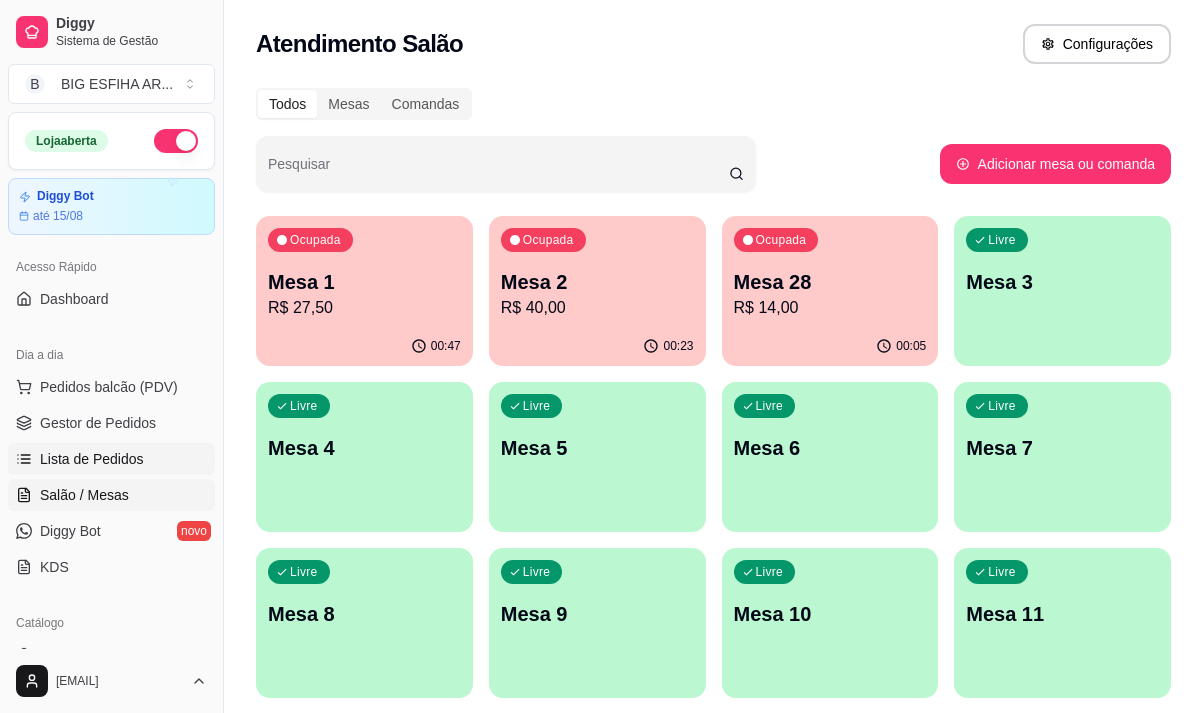 click on "Lista de Pedidos" at bounding box center (92, 459) 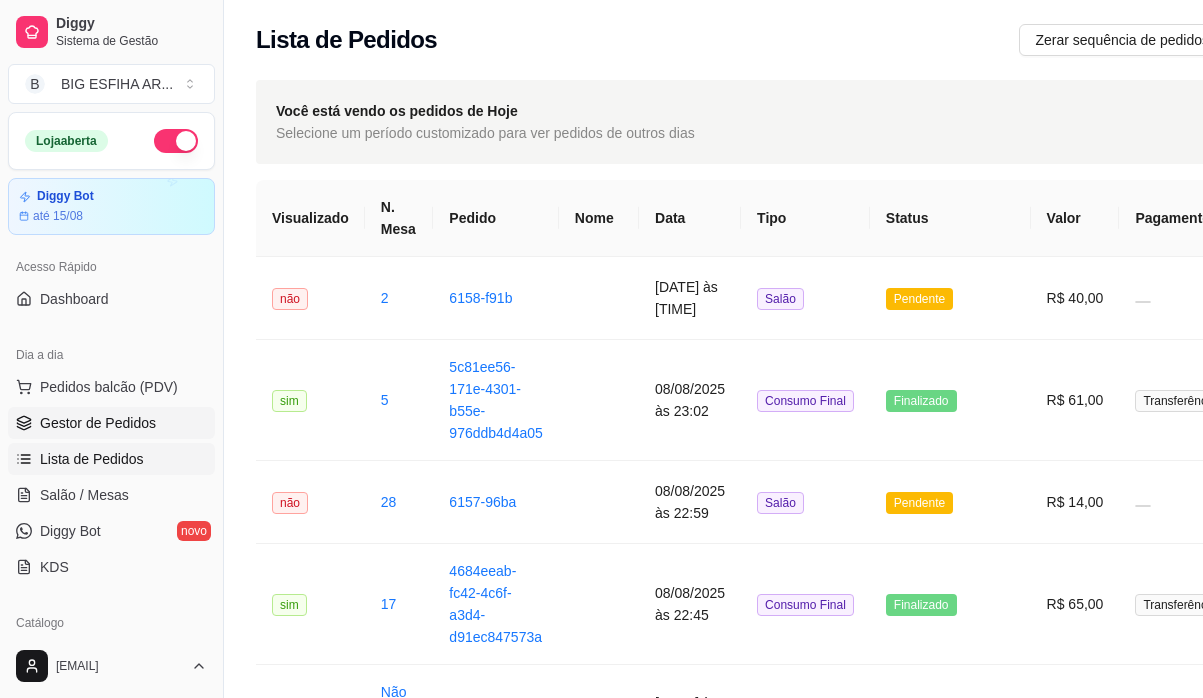 click on "Gestor de Pedidos" at bounding box center (98, 423) 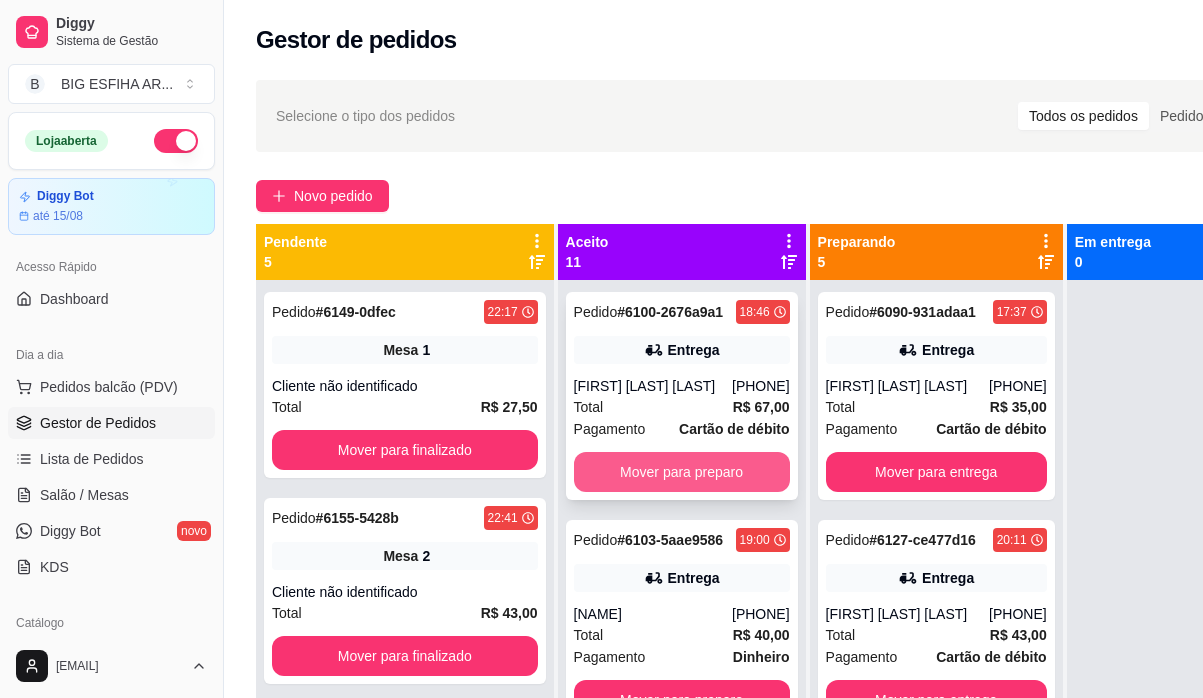 click on "Mover para preparo" at bounding box center [682, 472] 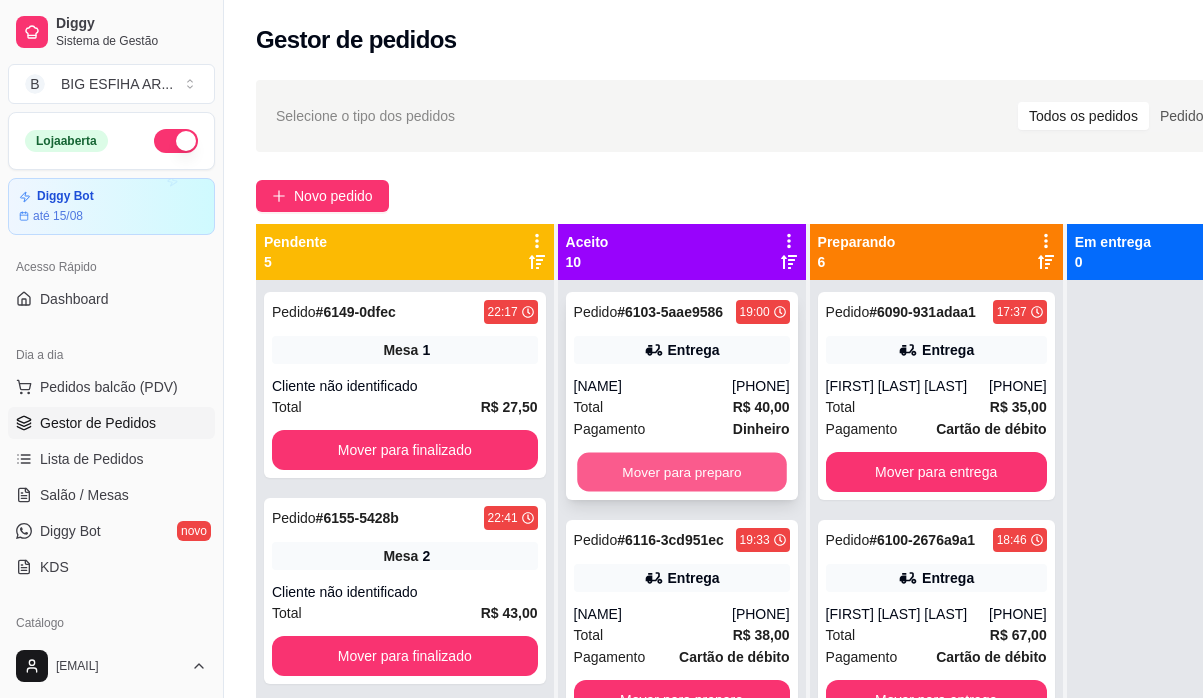 click on "Mover para preparo" at bounding box center (682, 472) 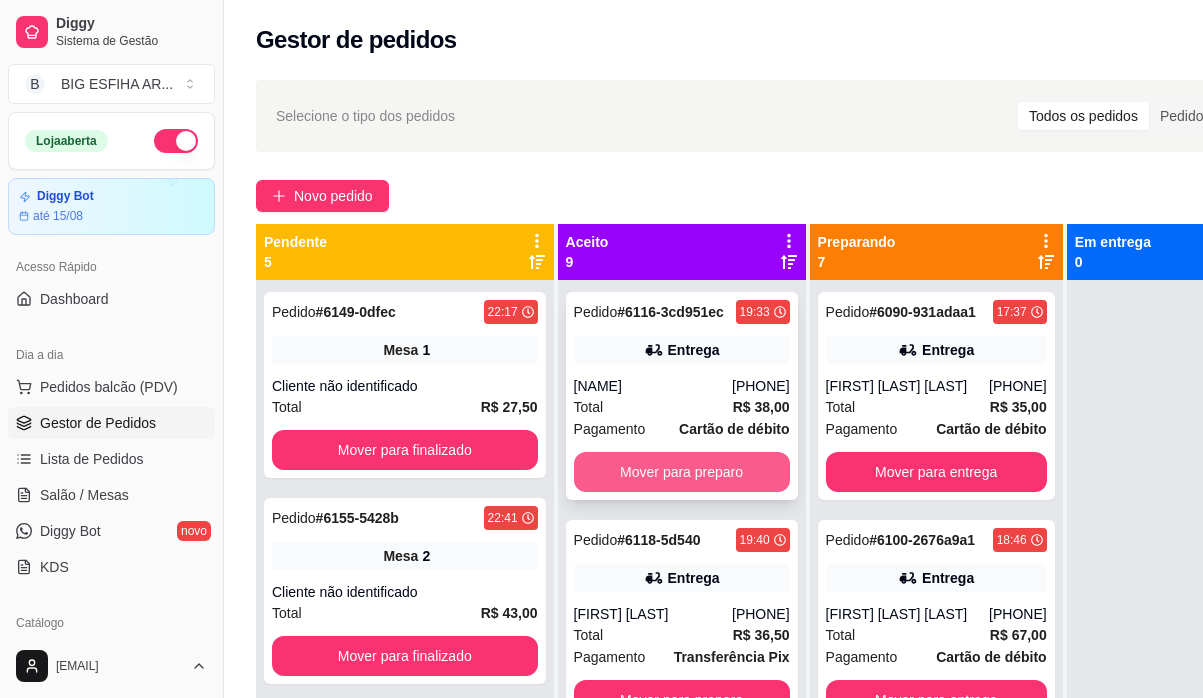 click on "Mover para preparo" at bounding box center [682, 472] 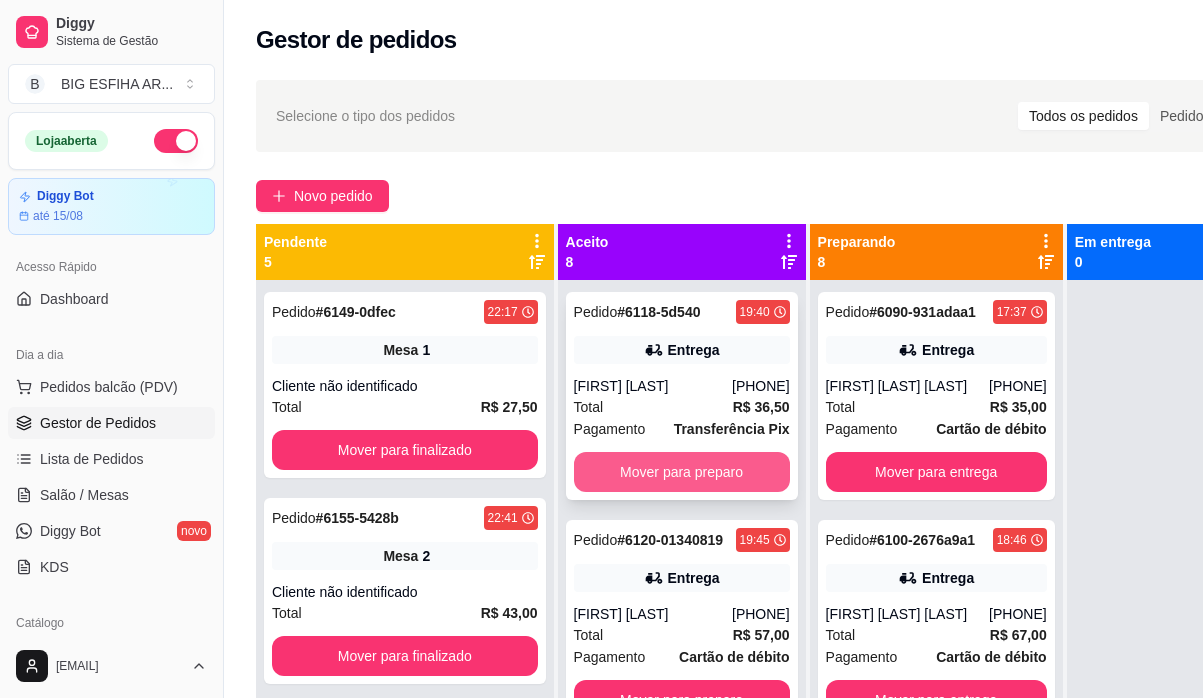 click on "Mover para preparo" at bounding box center (682, 472) 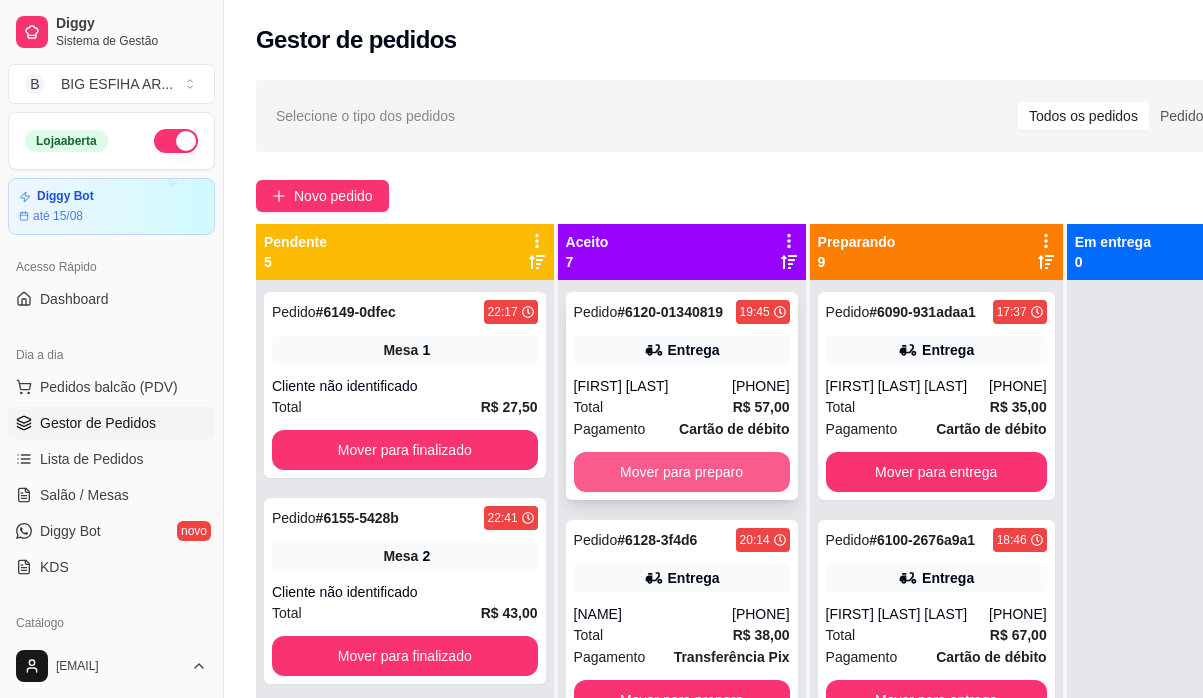 click on "Mover para preparo" at bounding box center [682, 472] 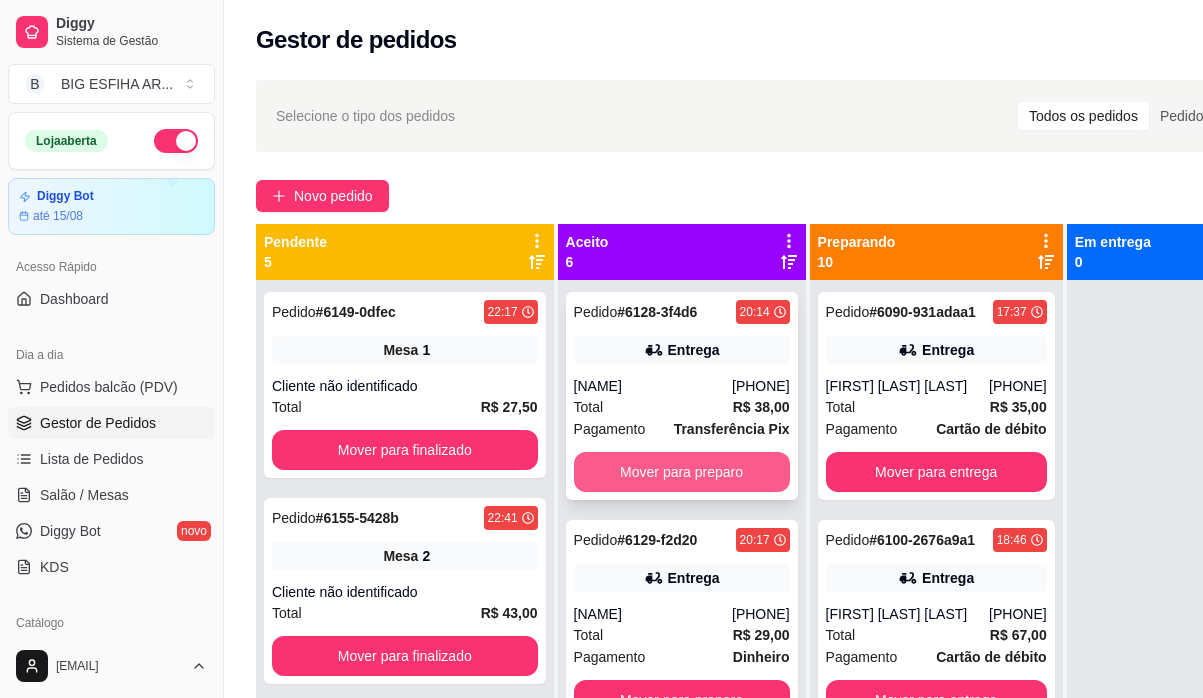 click on "Mover para preparo" at bounding box center [682, 472] 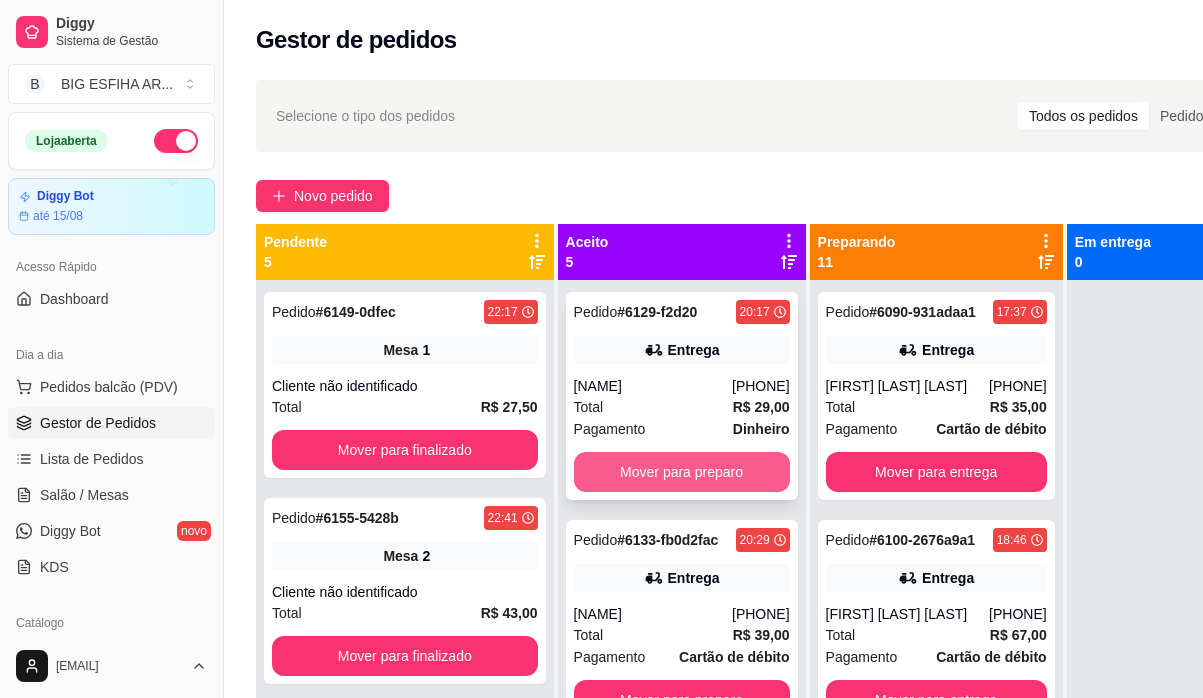 click on "Mover para preparo" at bounding box center (682, 472) 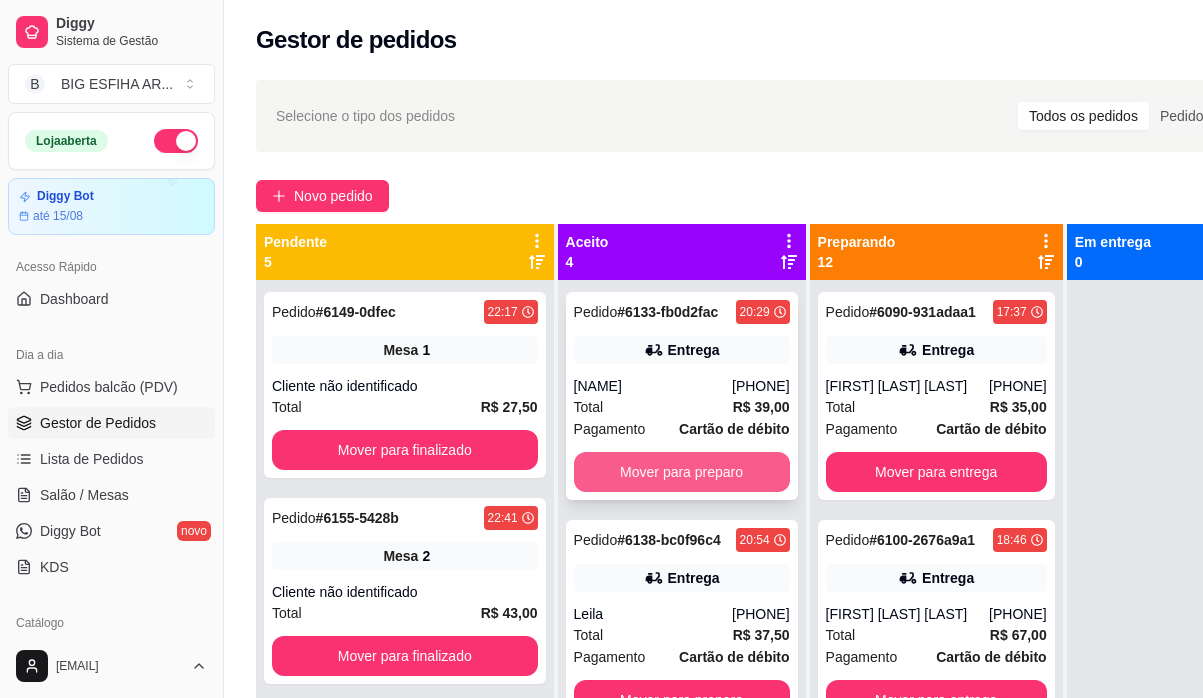 click on "Mover para preparo" at bounding box center (682, 472) 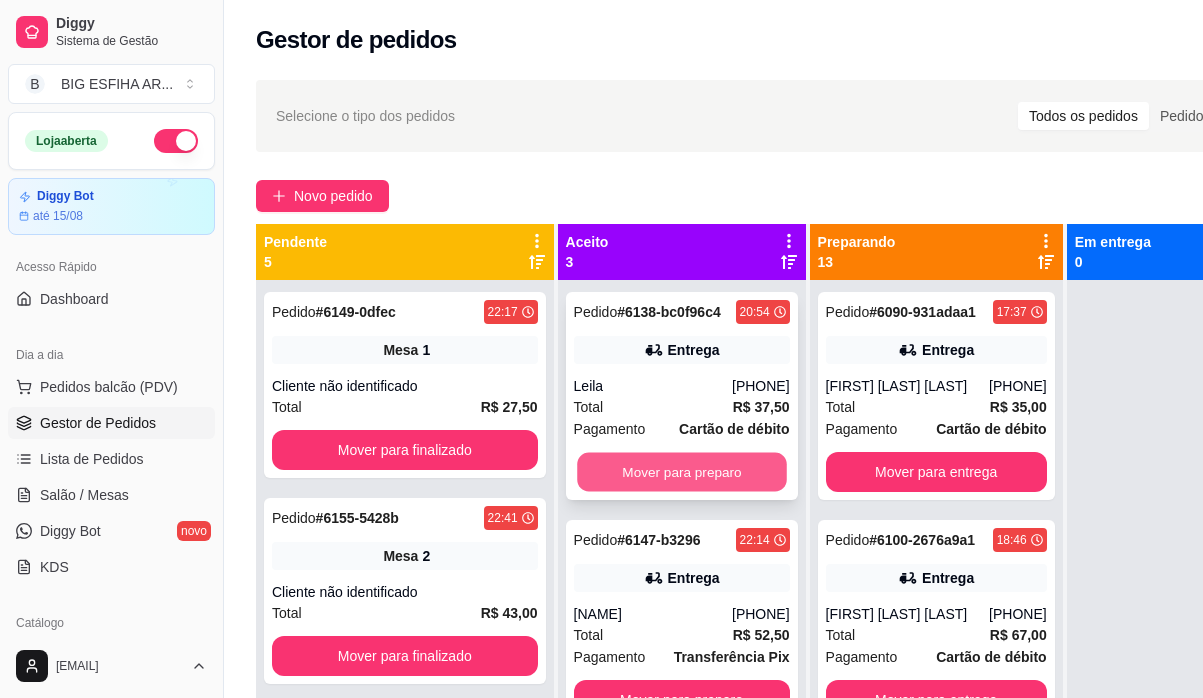 click on "Mover para preparo" at bounding box center [682, 472] 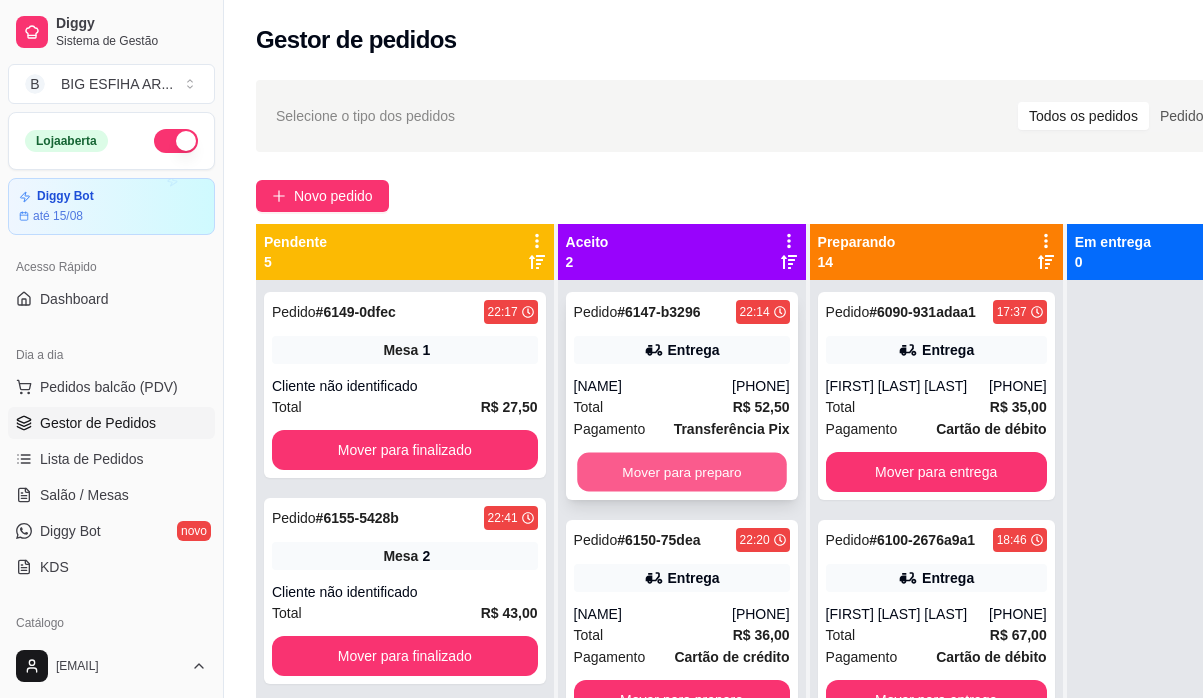click on "Mover para preparo" at bounding box center [682, 472] 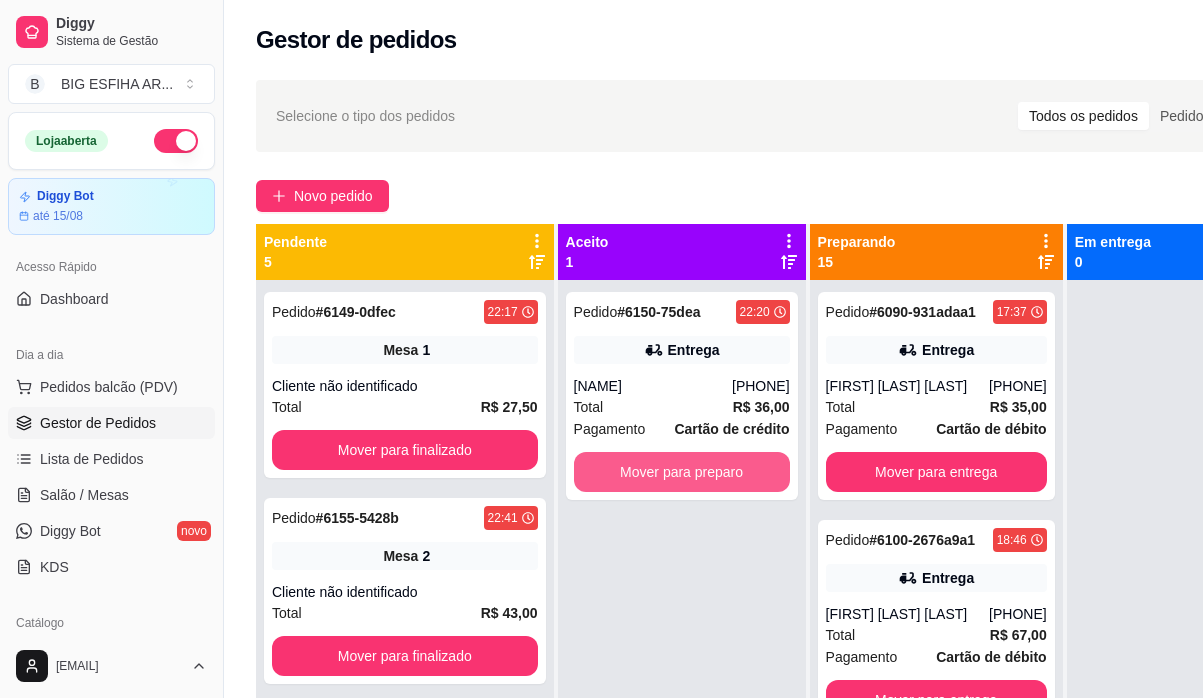 click on "Mover para preparo" at bounding box center [682, 472] 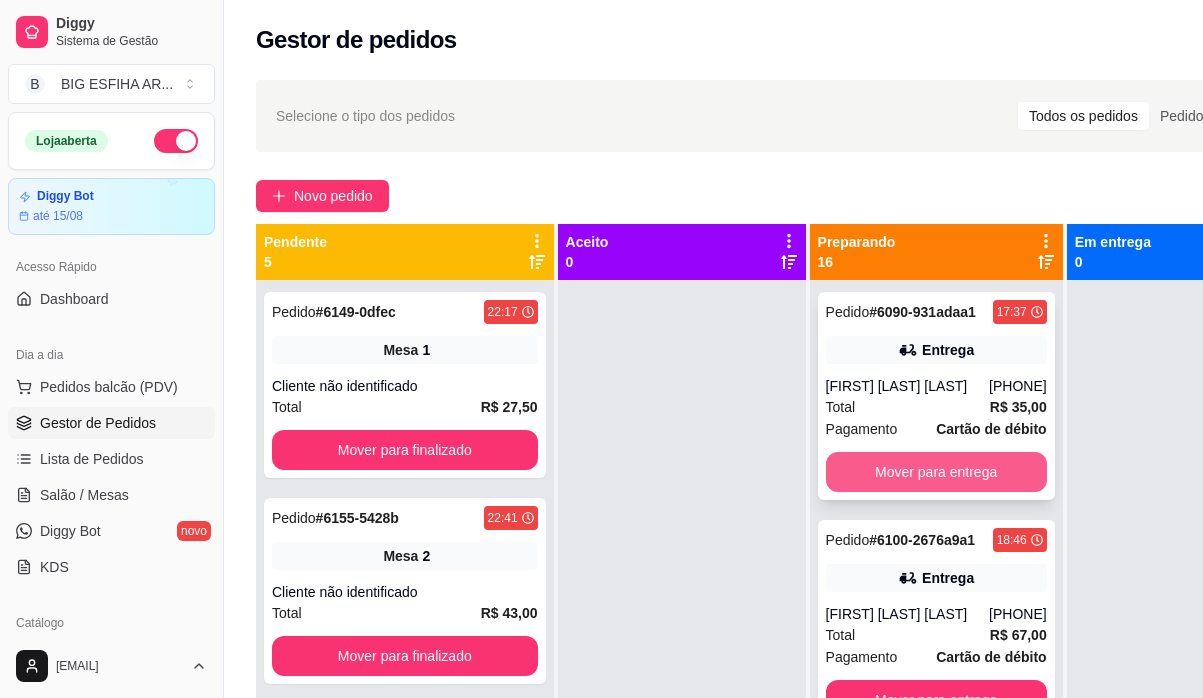 click on "Mover para entrega" at bounding box center [936, 472] 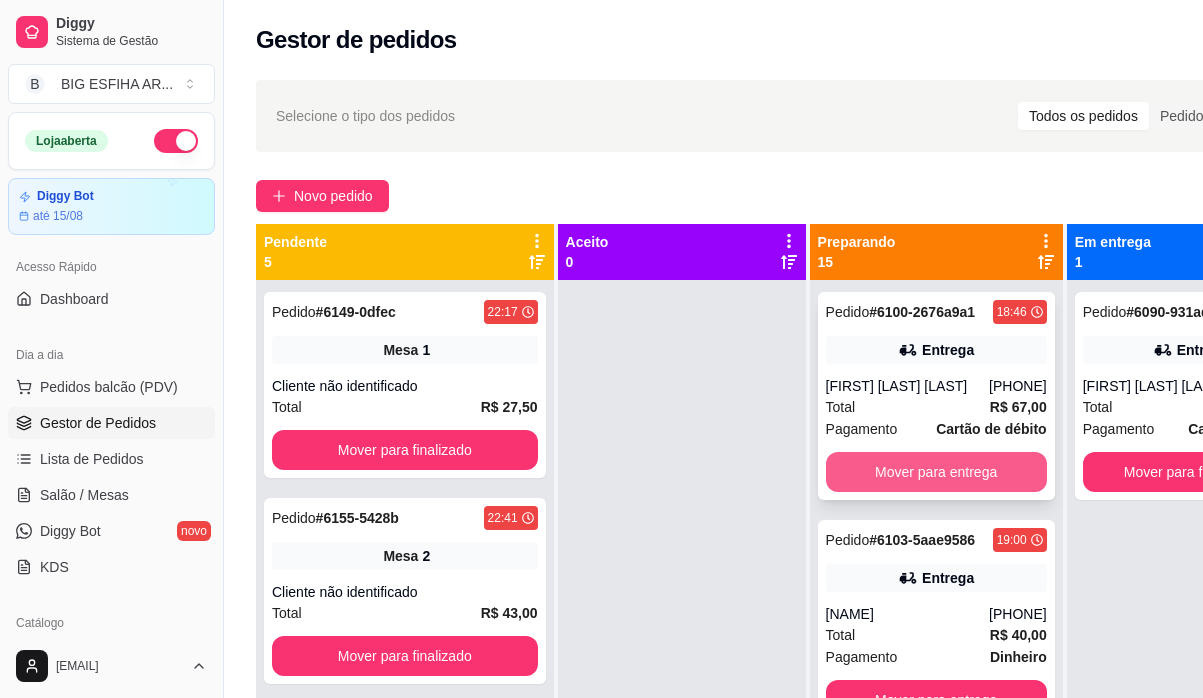 click on "Mover para entrega" at bounding box center [936, 472] 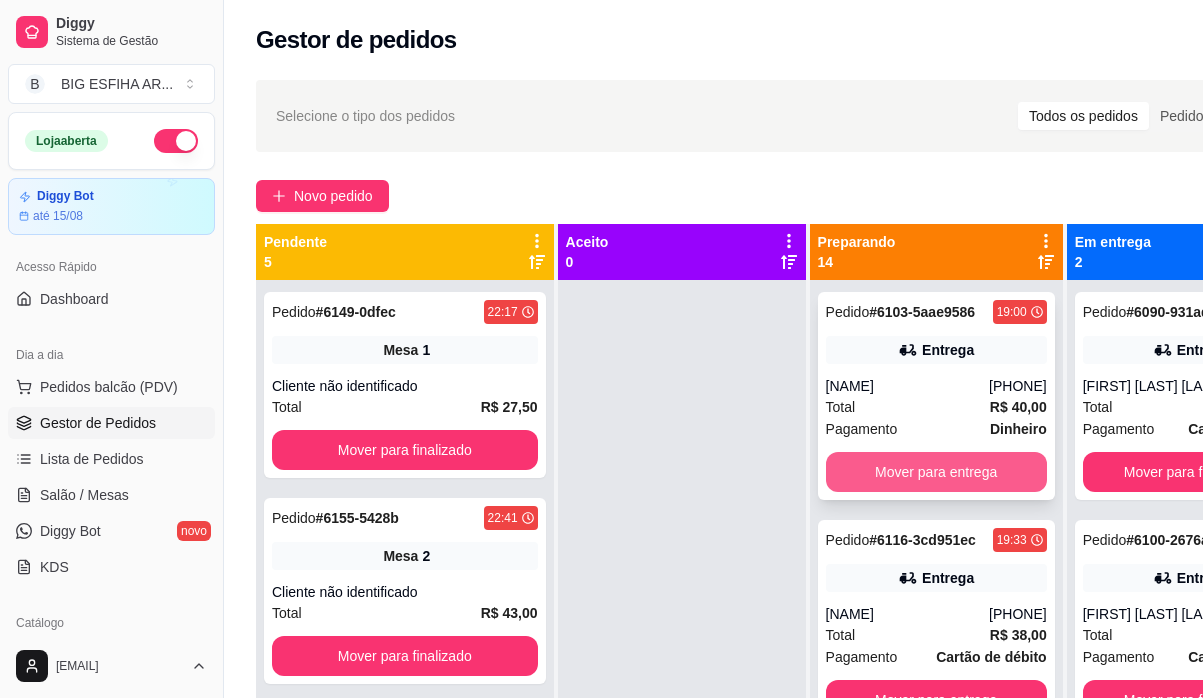 click on "Mover para entrega" at bounding box center (936, 472) 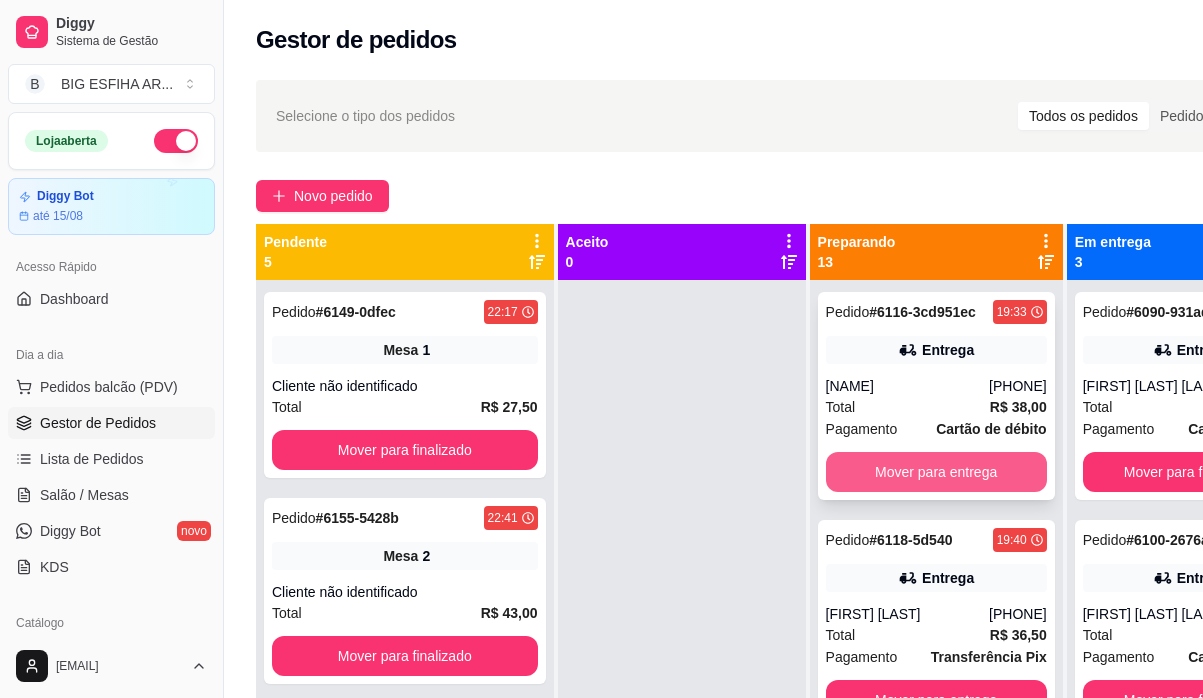 click on "Mover para entrega" at bounding box center (936, 472) 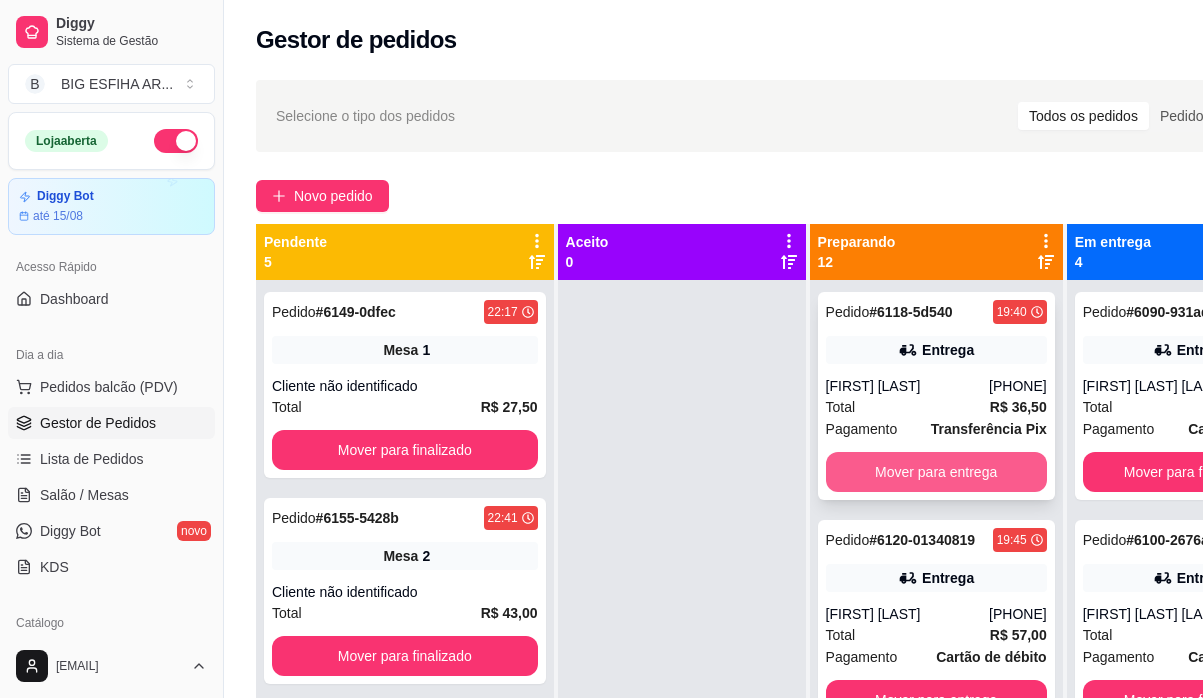 click on "Mover para entrega" at bounding box center (936, 472) 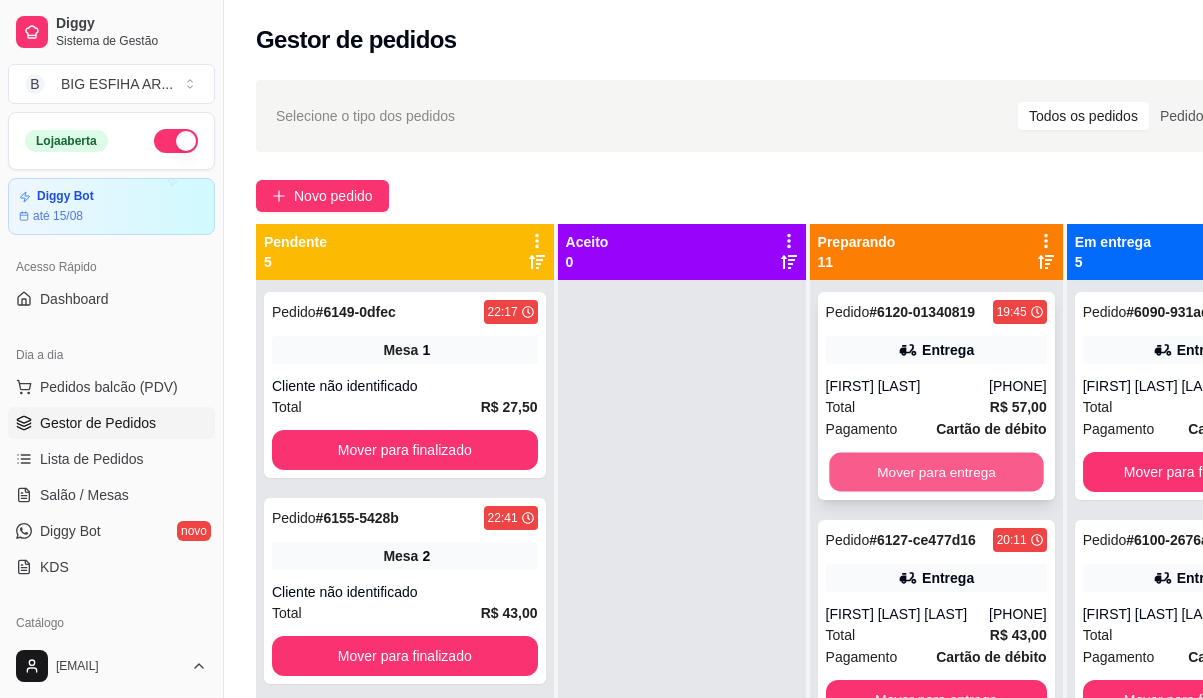 click on "Mover para entrega" at bounding box center [936, 472] 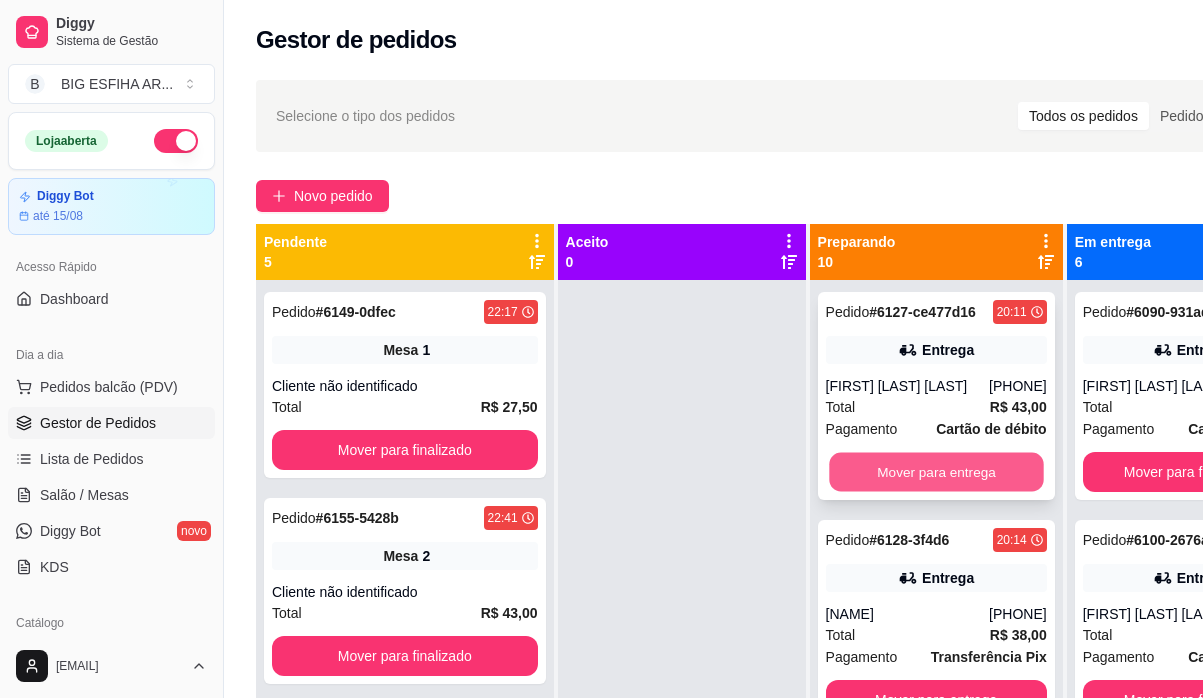 click on "Mover para entrega" at bounding box center (936, 472) 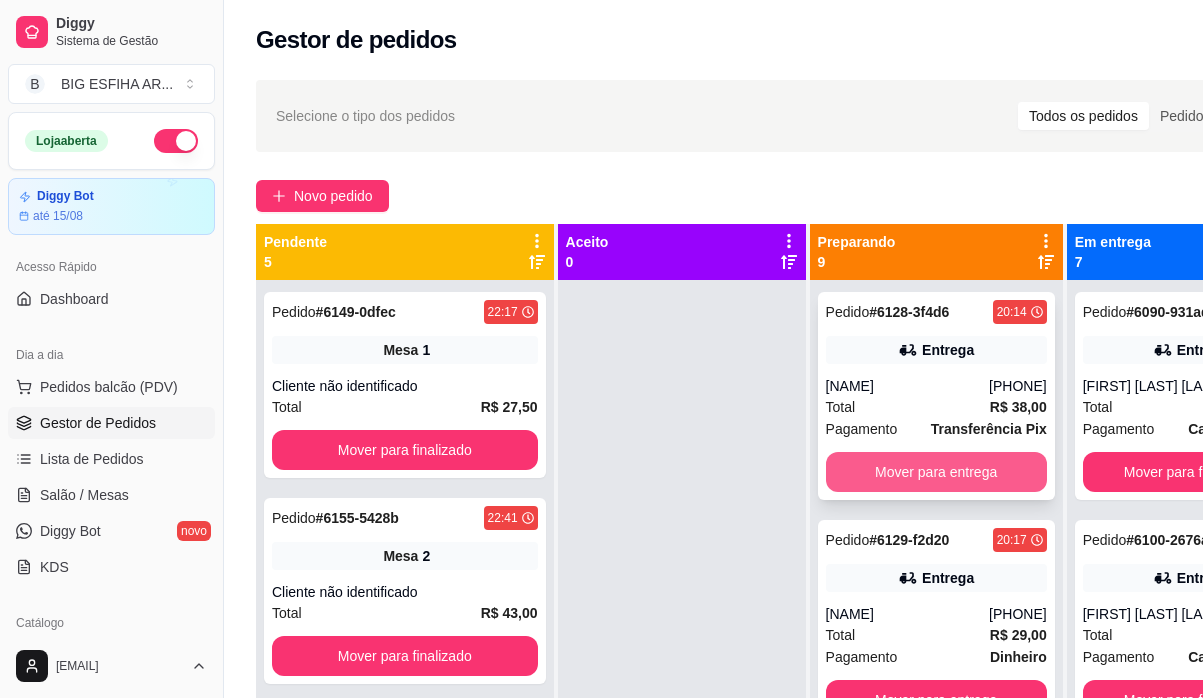 click on "Mover para entrega" at bounding box center [936, 472] 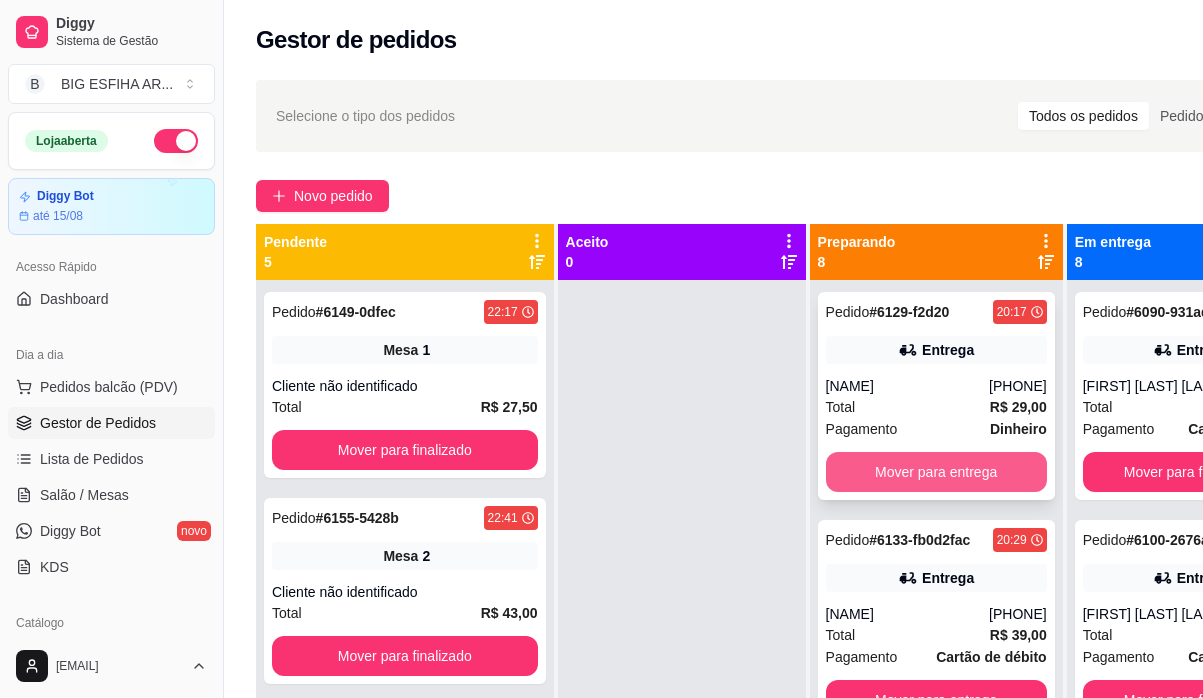 click on "Mover para entrega" at bounding box center (936, 472) 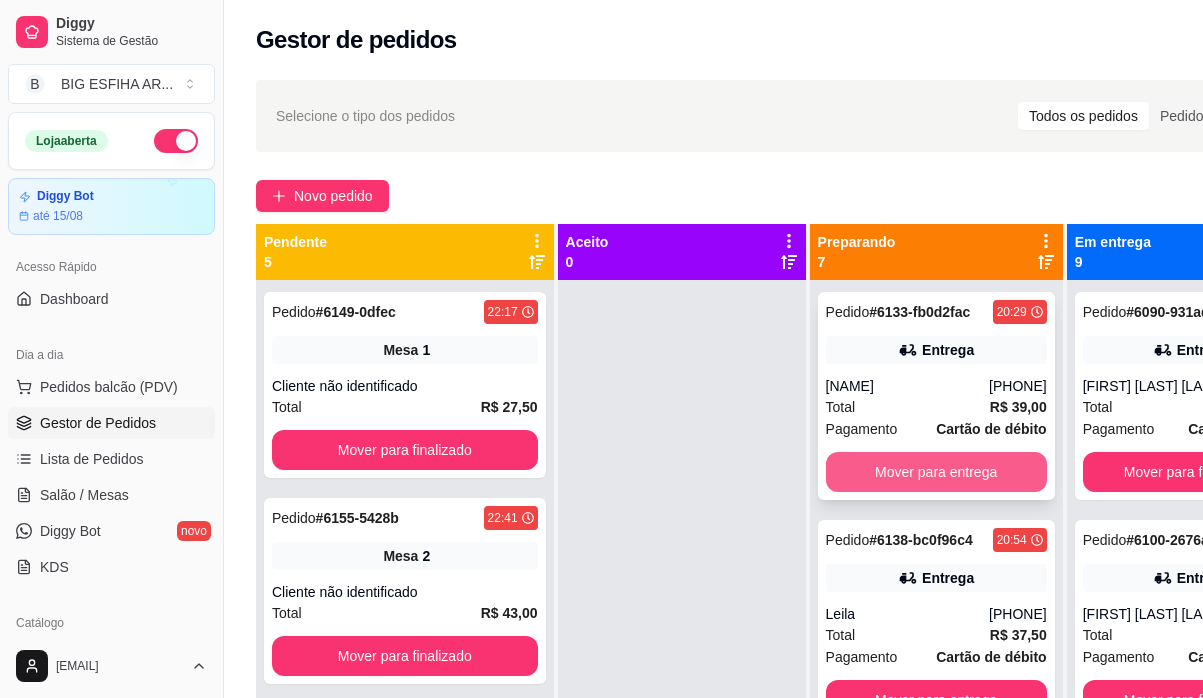 click on "Mover para entrega" at bounding box center [936, 472] 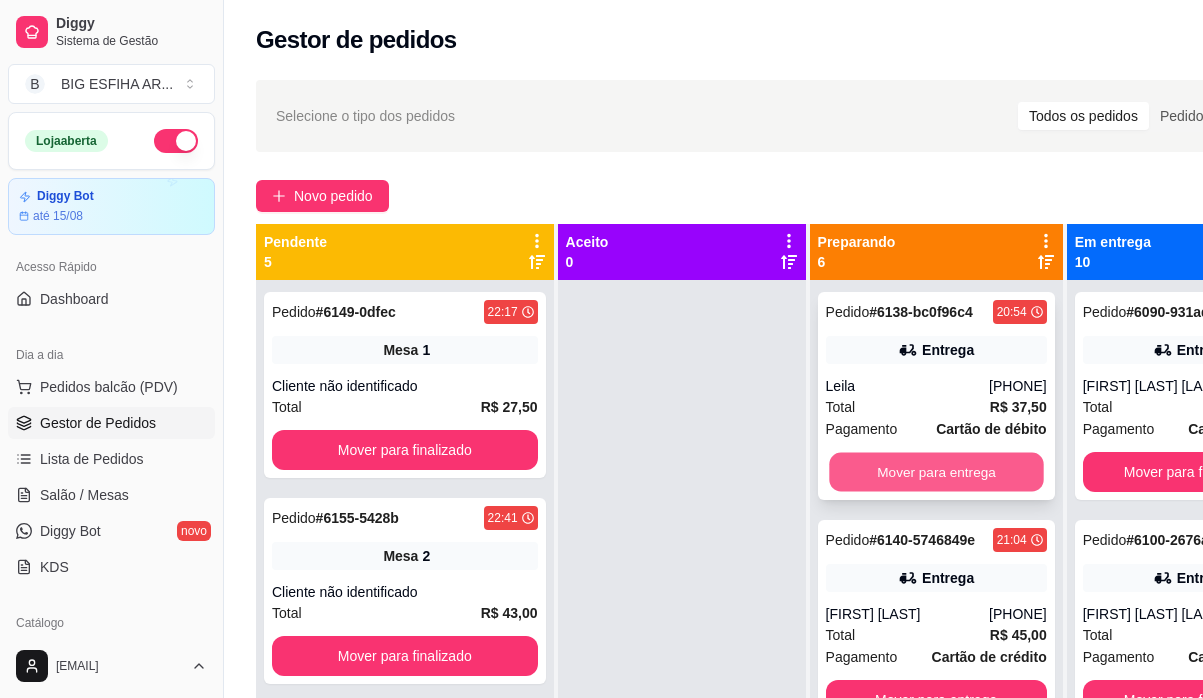 click on "Mover para entrega" at bounding box center (936, 472) 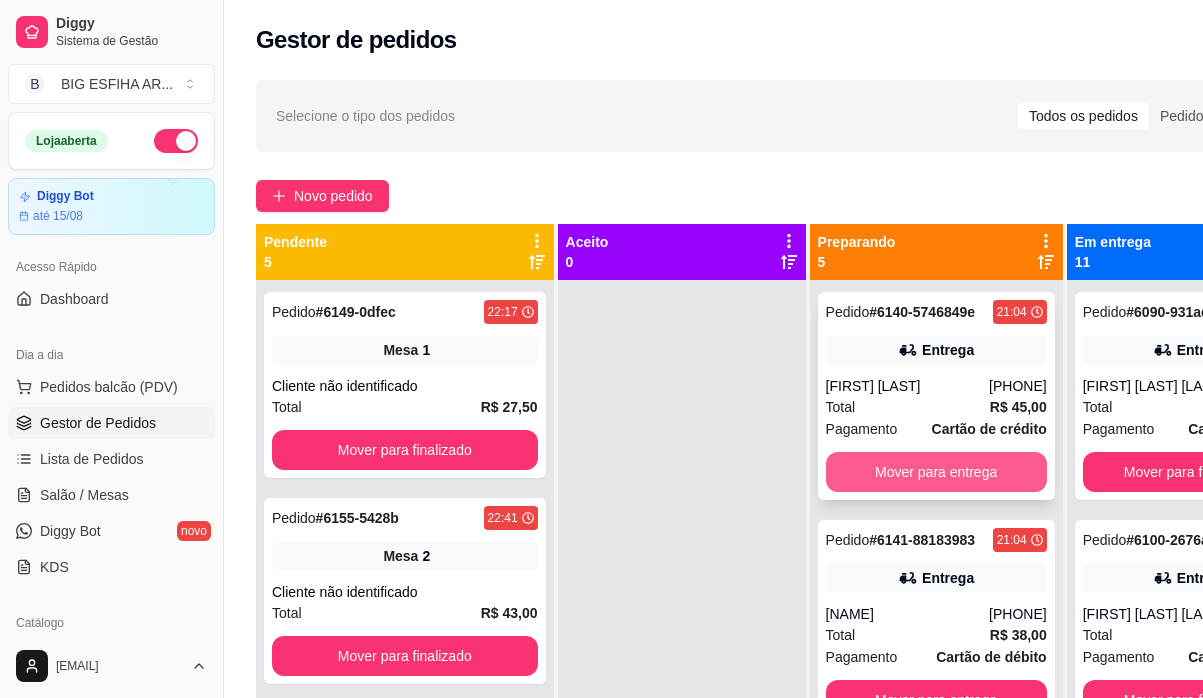click on "Mover para entrega" at bounding box center (936, 472) 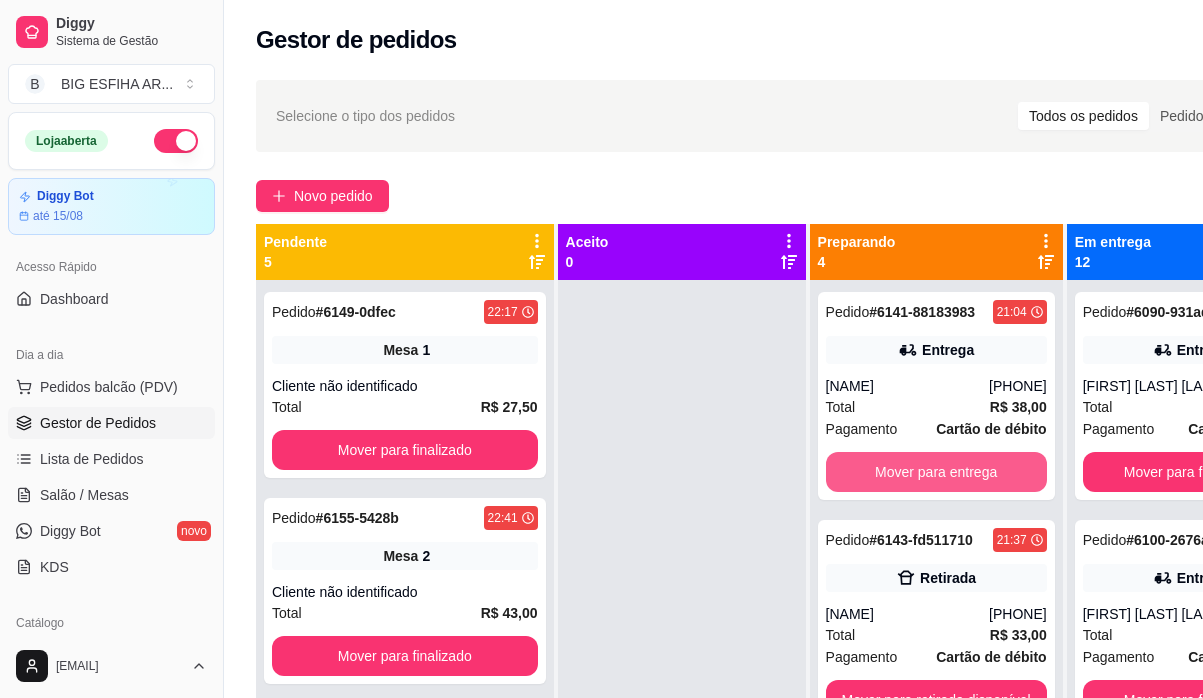 click on "Mover para entrega" at bounding box center [936, 472] 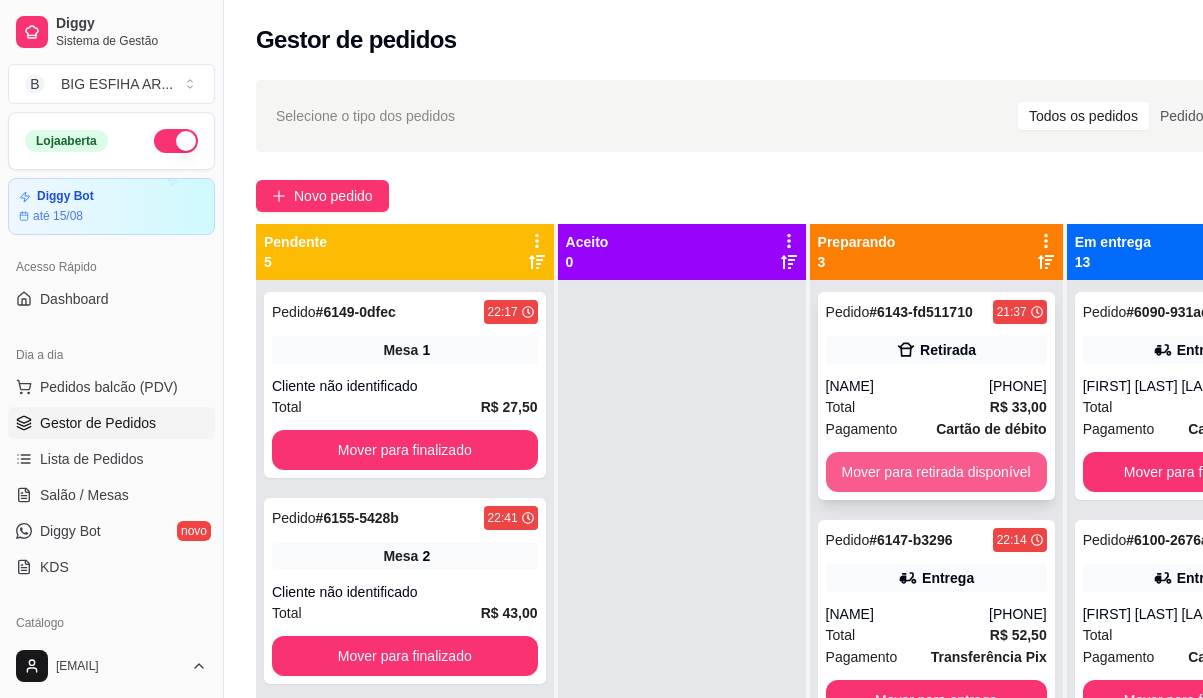 click on "Mover para retirada disponível" at bounding box center [936, 472] 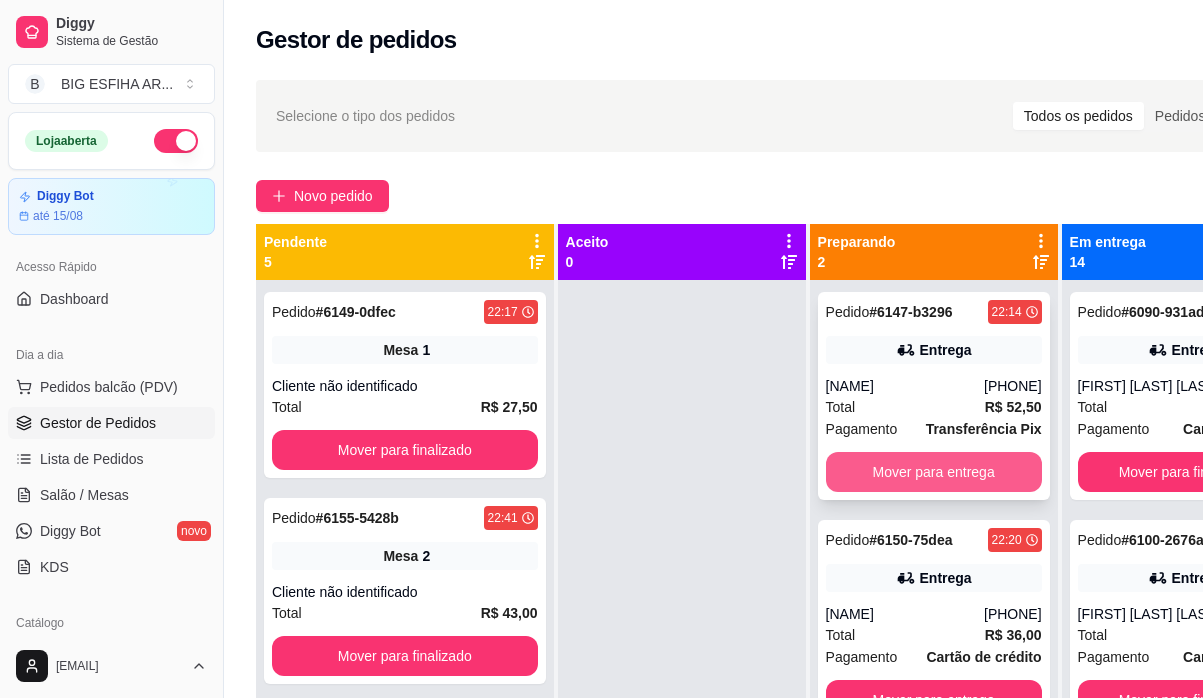 click on "Mover para entrega" at bounding box center (934, 472) 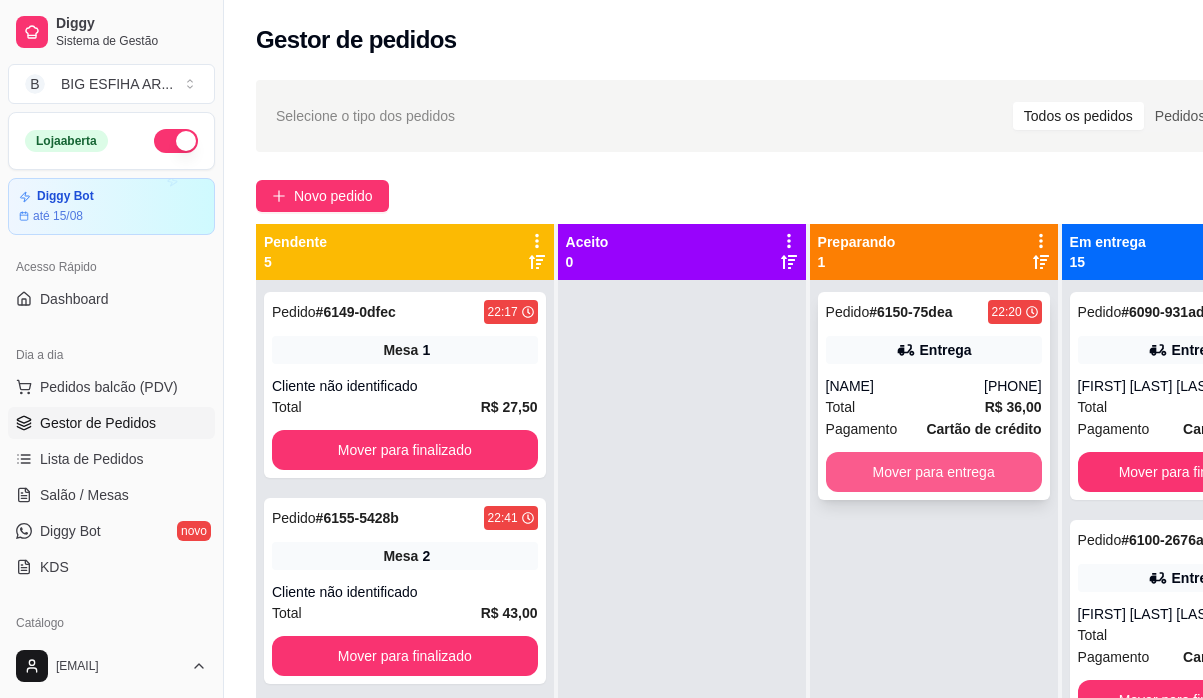 click on "Mover para entrega" at bounding box center (934, 472) 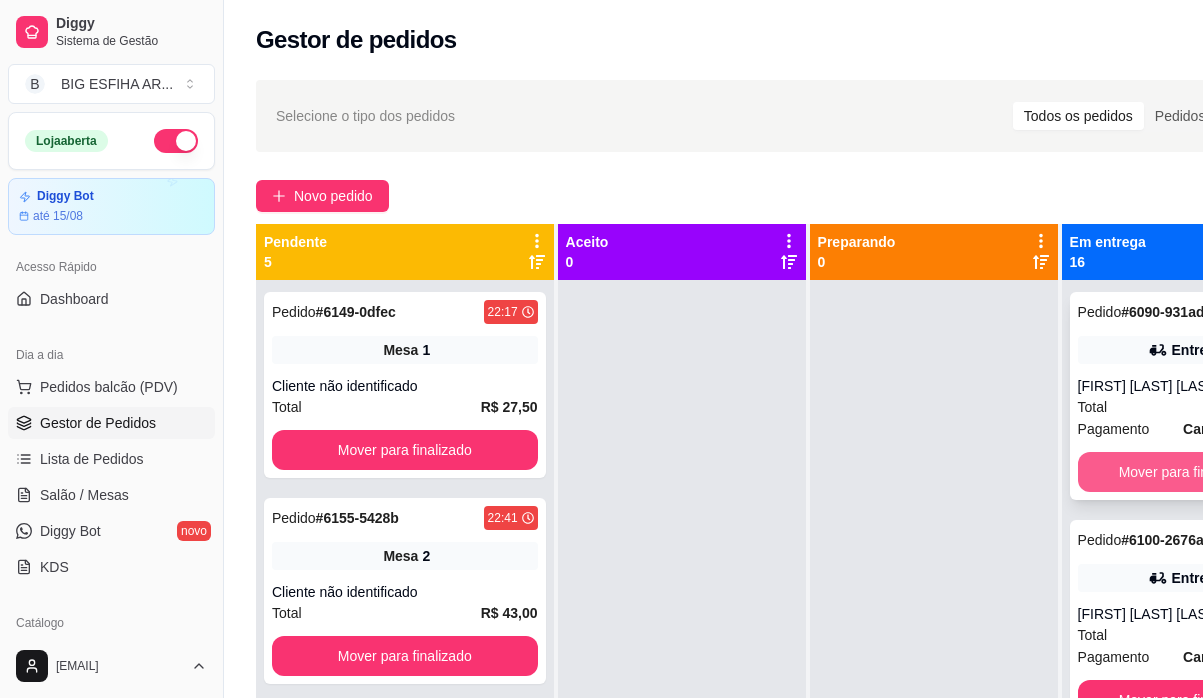 click on "Mover para finalizado" at bounding box center (1186, 472) 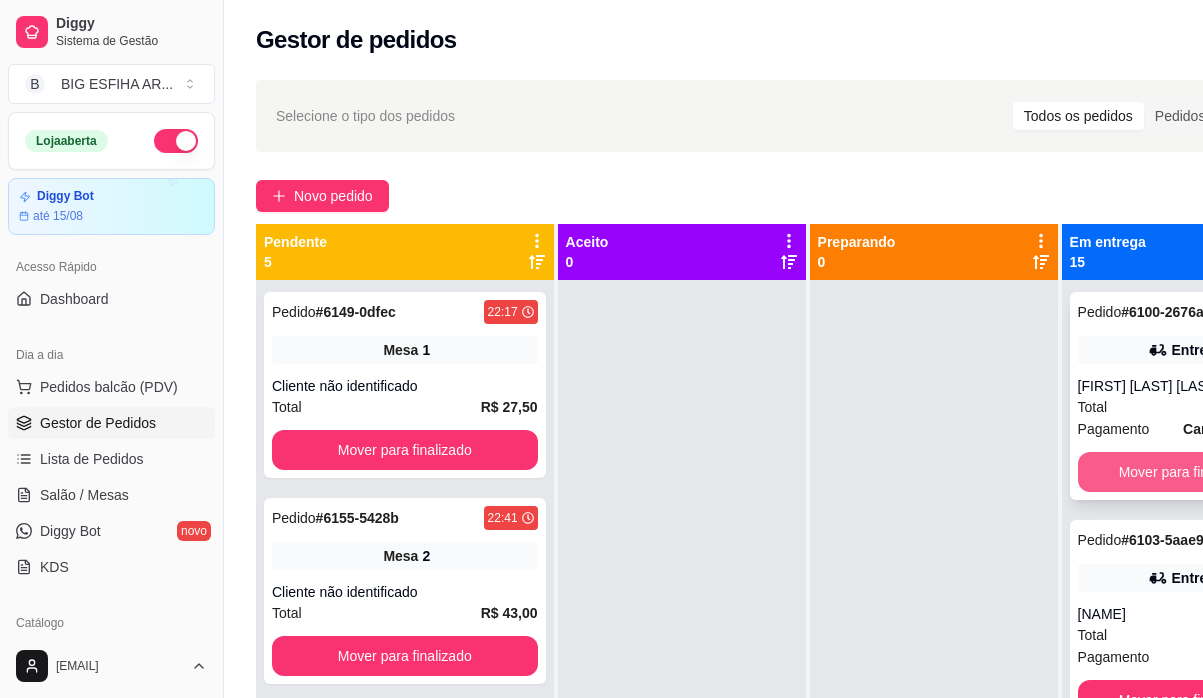click on "Mover para finalizado" at bounding box center (1186, 472) 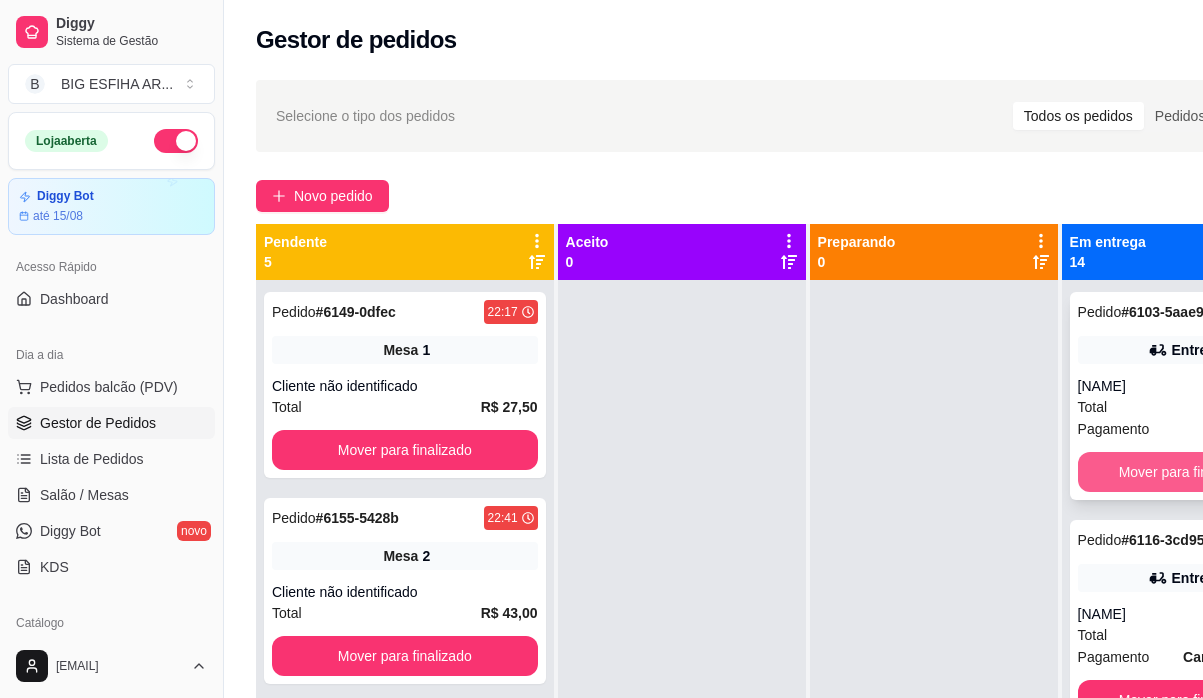 click on "Mover para finalizado" at bounding box center [1186, 472] 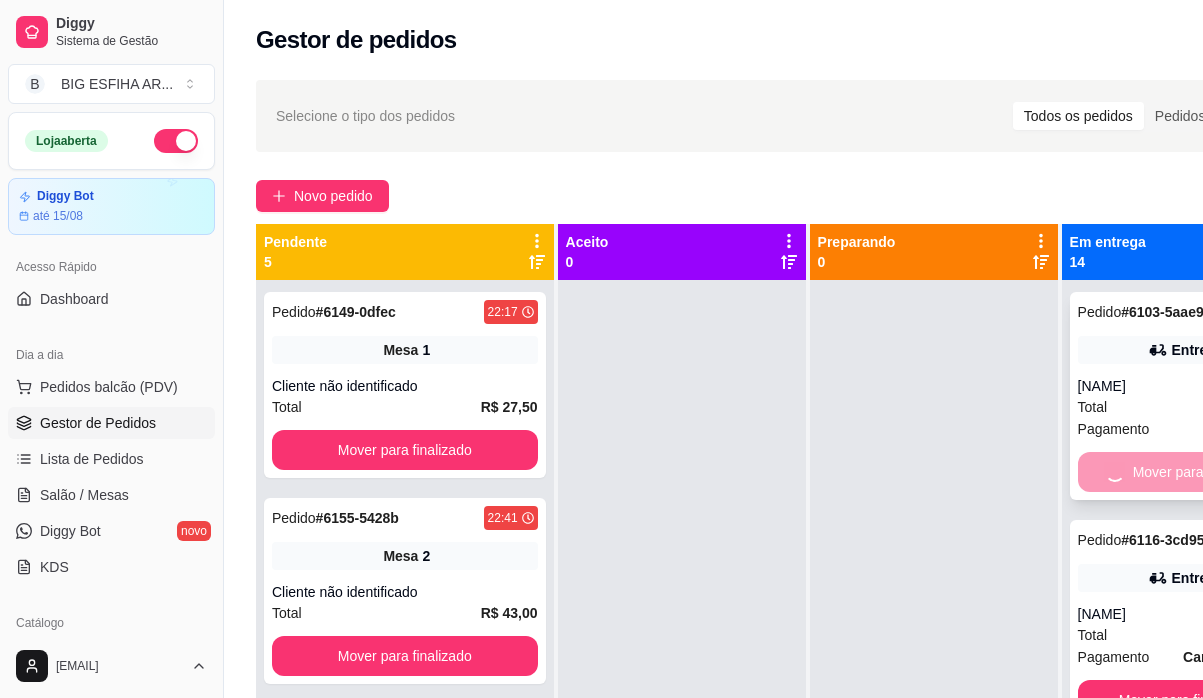 click on "Mover para finalizado" at bounding box center (1186, 472) 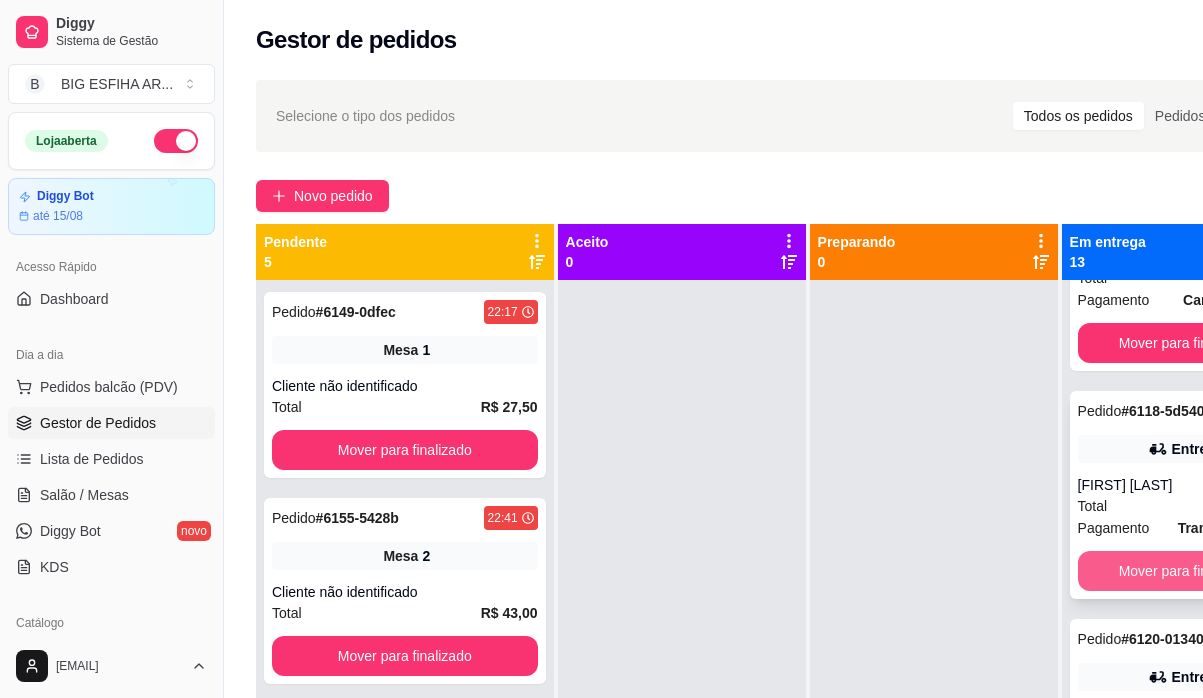 scroll, scrollTop: 100, scrollLeft: 0, axis: vertical 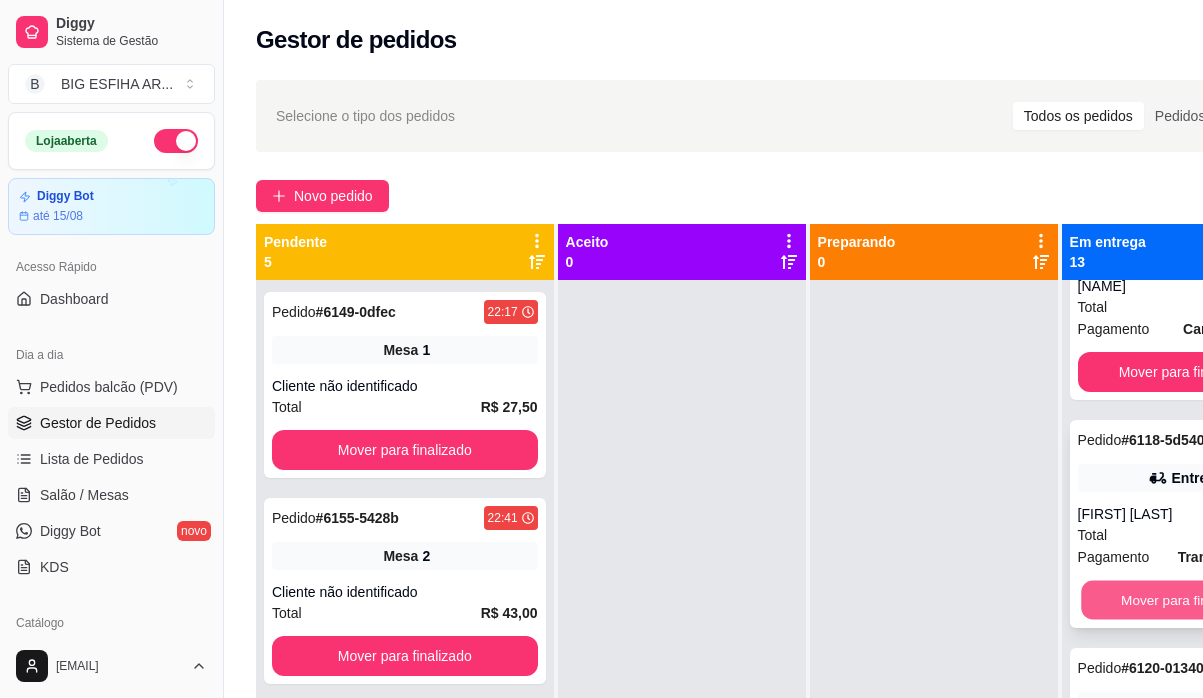 click on "Mover para finalizado" at bounding box center [1186, 600] 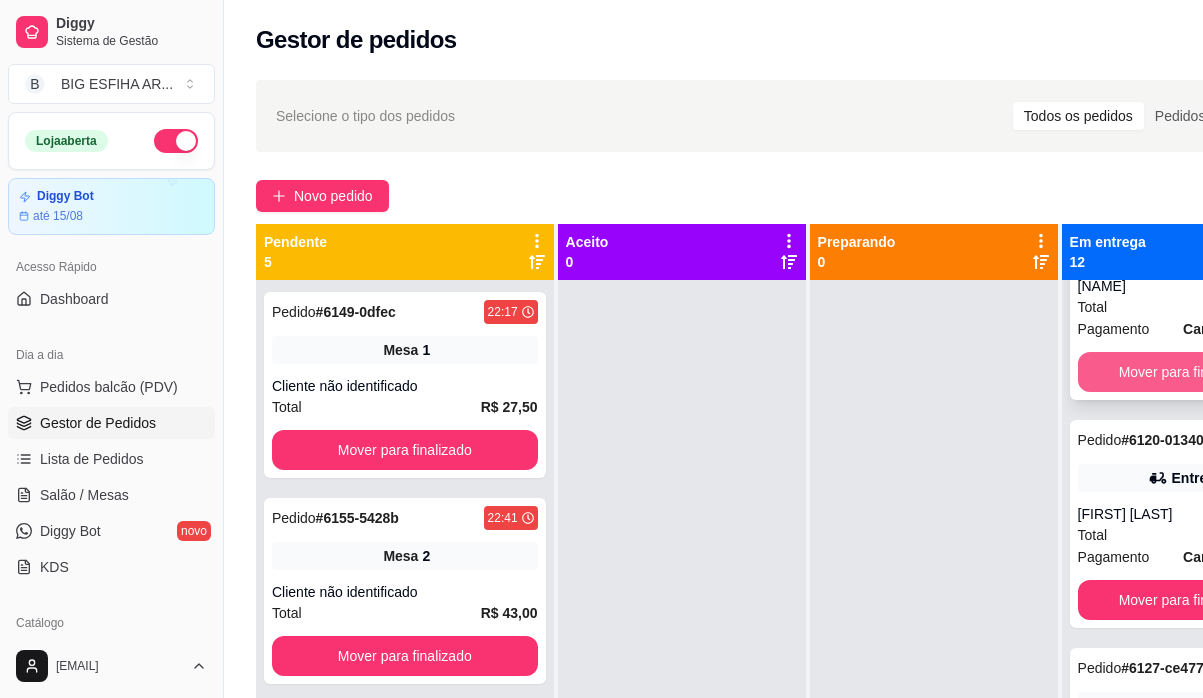 click on "Mover para finalizado" at bounding box center [1186, 372] 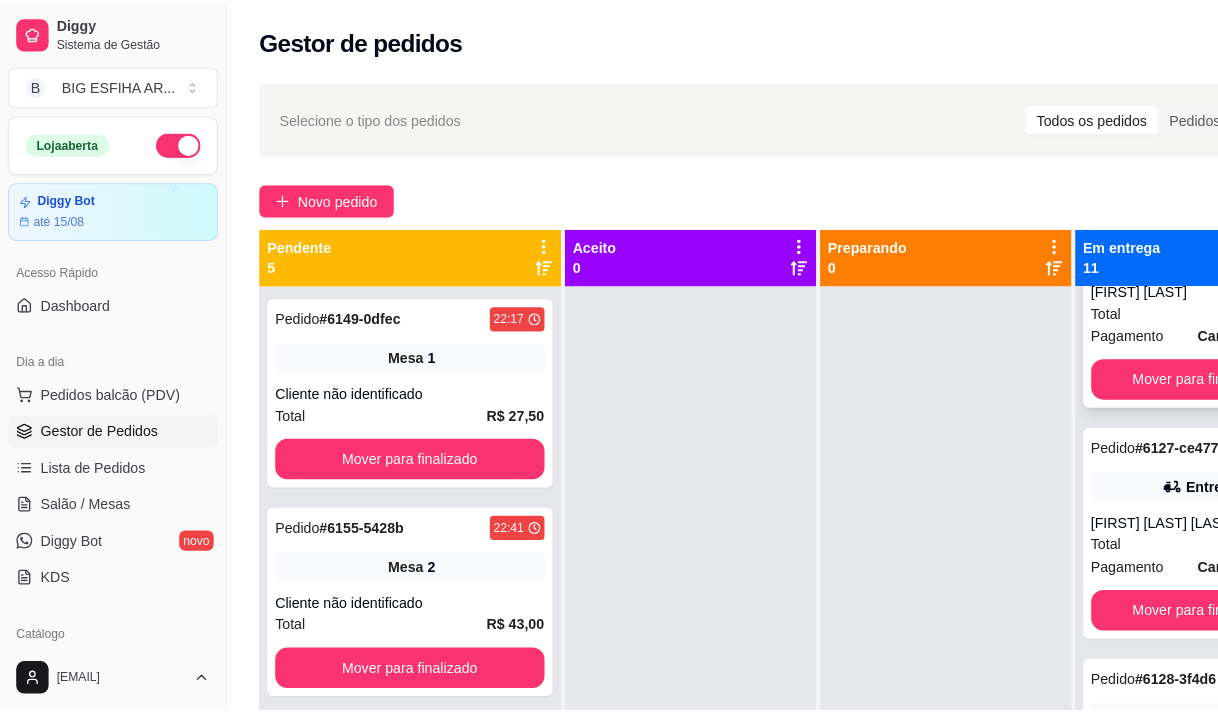 scroll, scrollTop: 0, scrollLeft: 0, axis: both 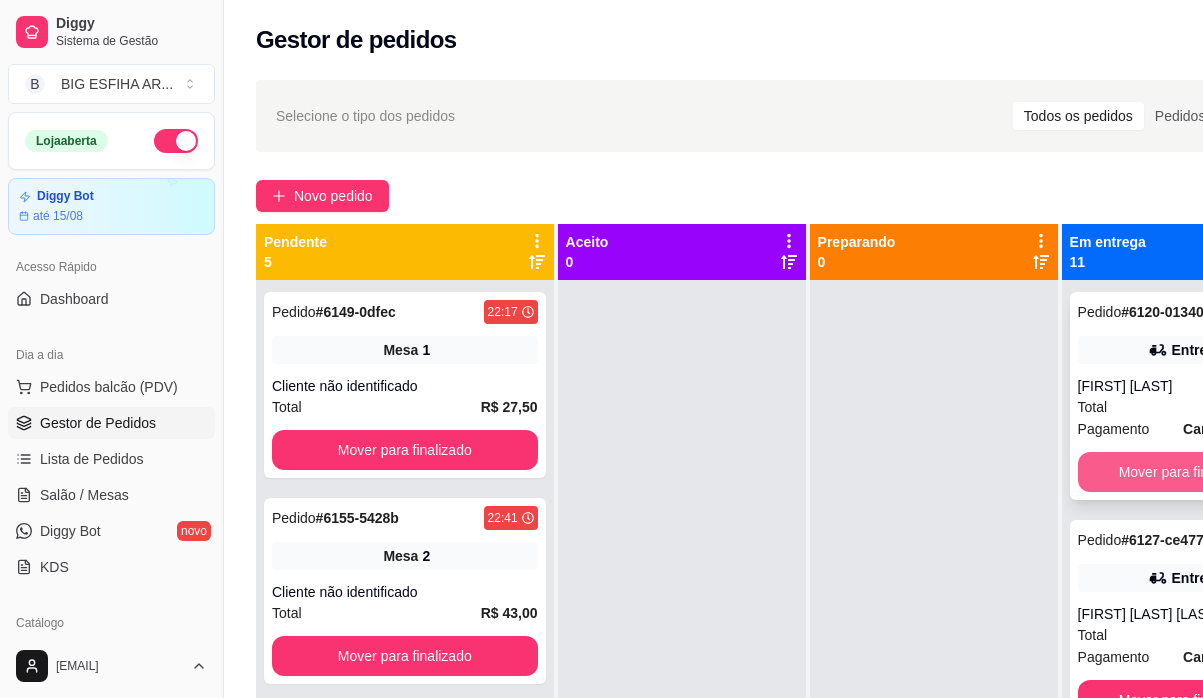 click on "Mover para finalizado" at bounding box center [1186, 472] 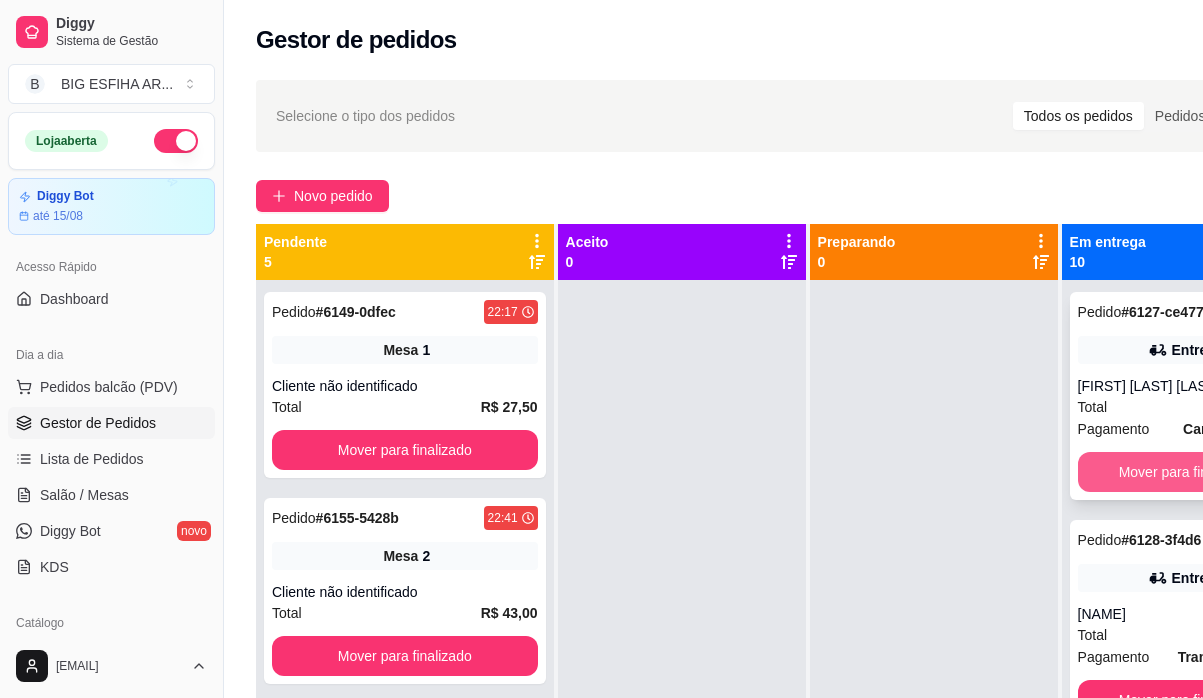 click on "Mover para finalizado" at bounding box center (1186, 472) 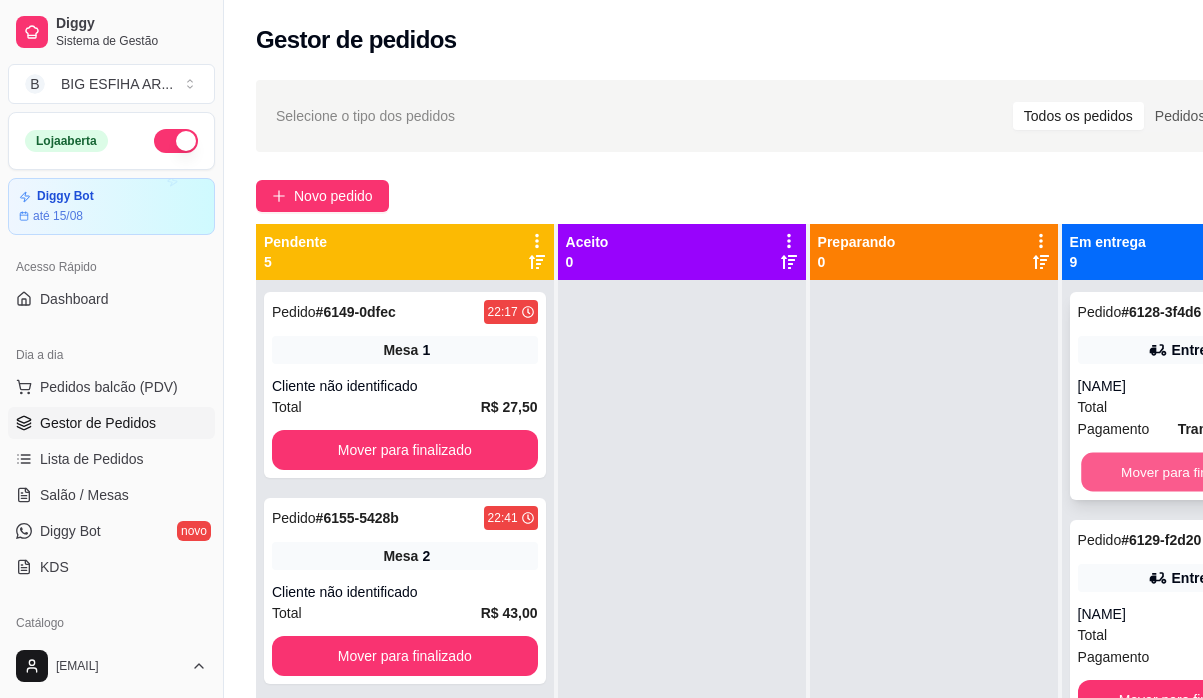 click on "Mover para finalizado" at bounding box center (1186, 472) 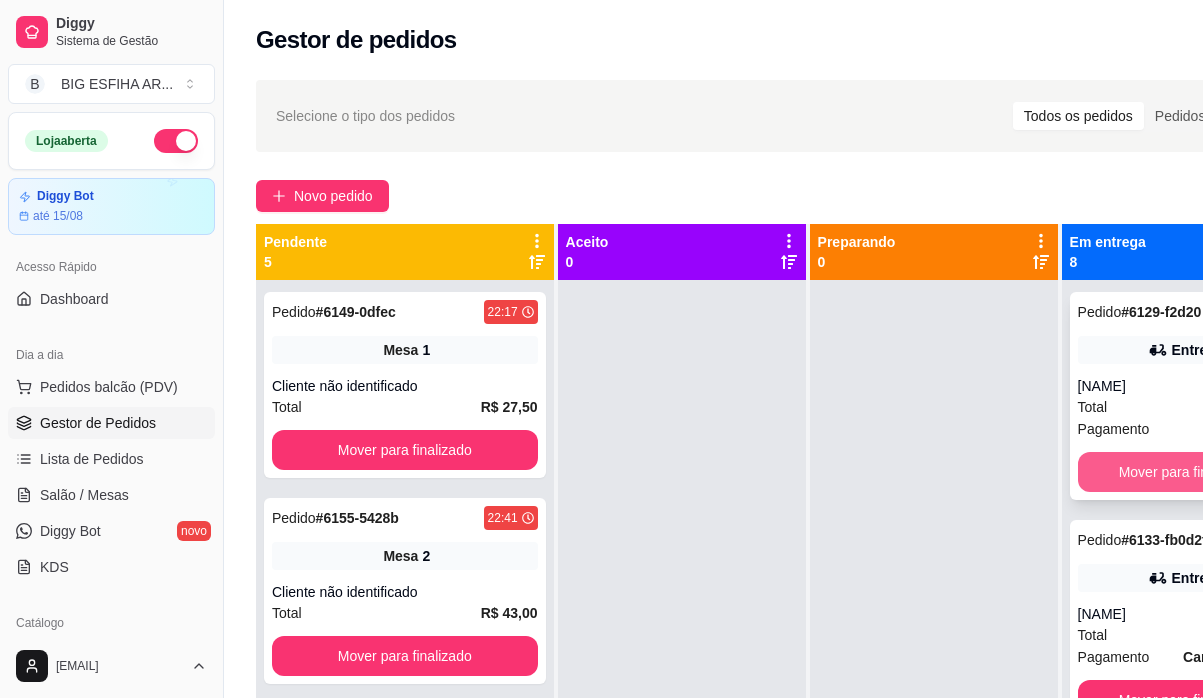 click on "Mover para finalizado" at bounding box center (1186, 472) 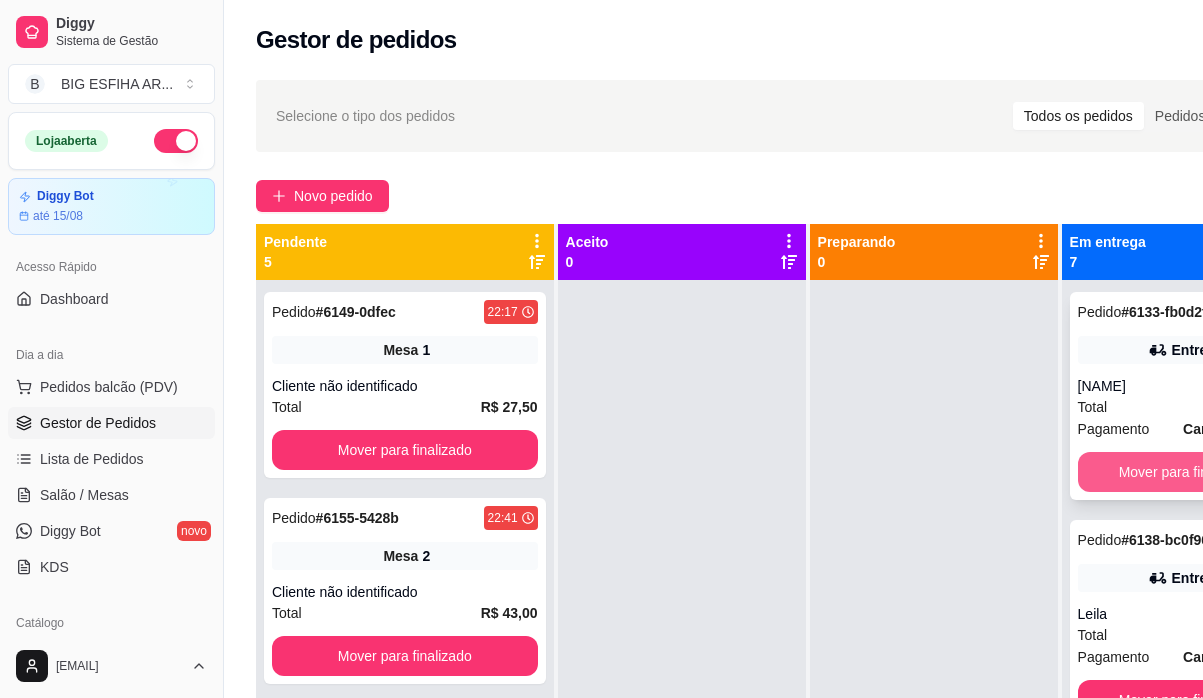 click on "Mover para finalizado" at bounding box center (1186, 472) 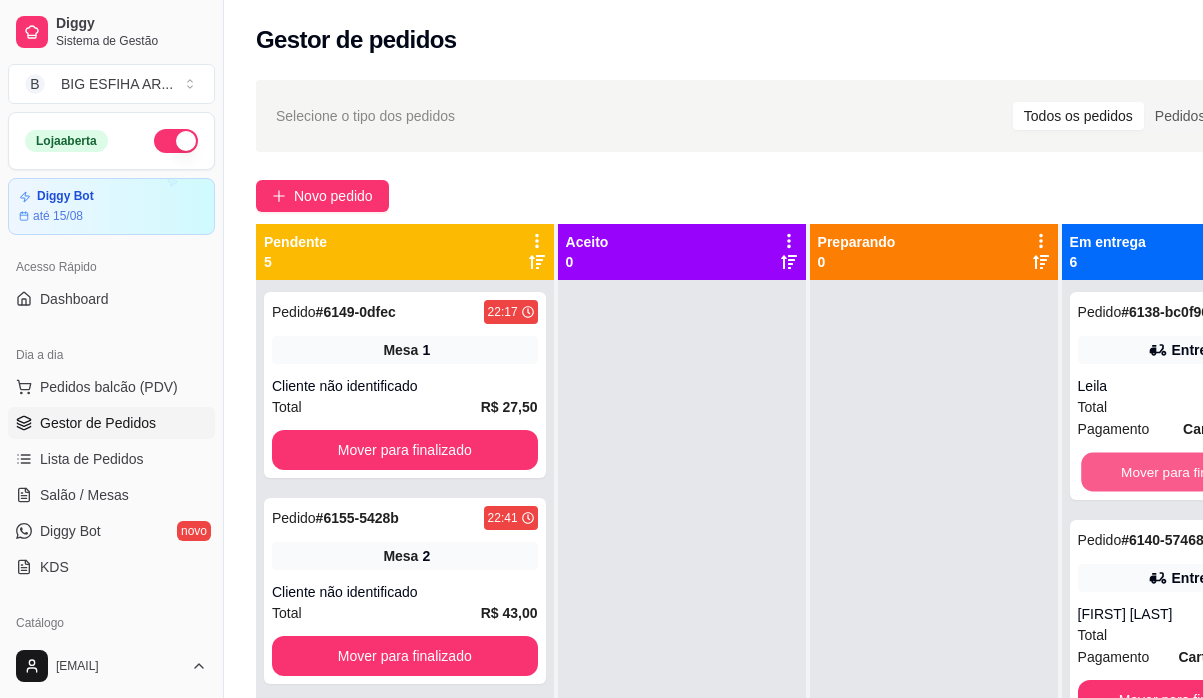 click on "Mover para finalizado" at bounding box center (1186, 472) 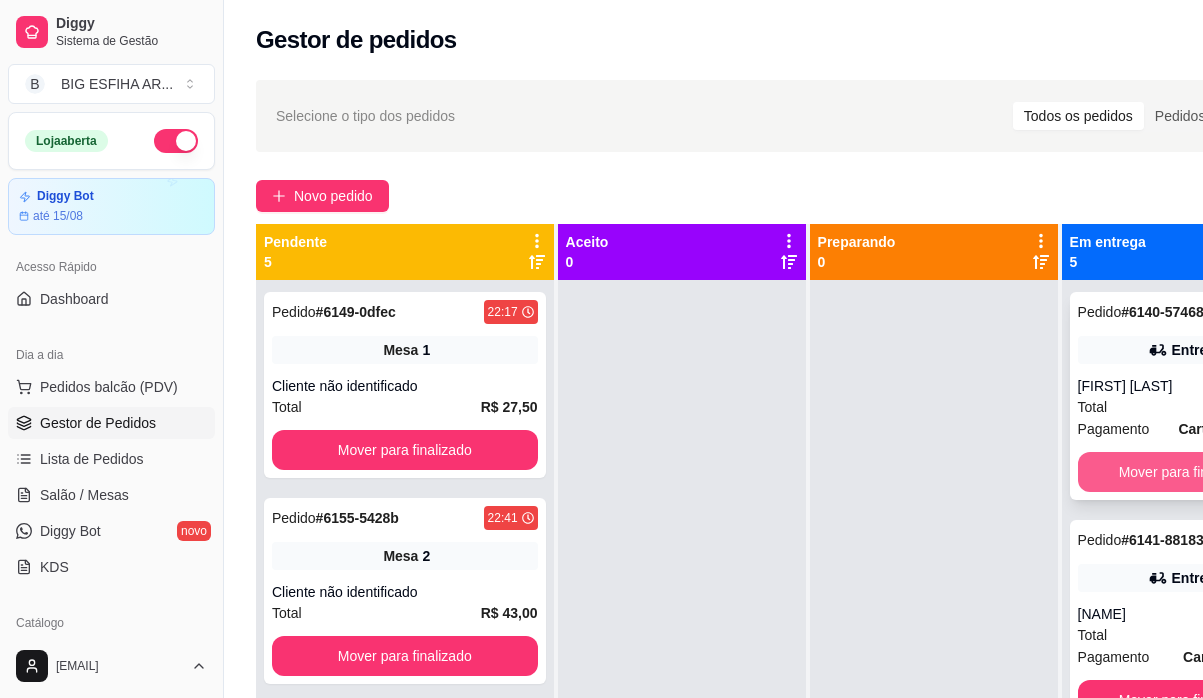 click on "Mover para finalizado" at bounding box center (1186, 472) 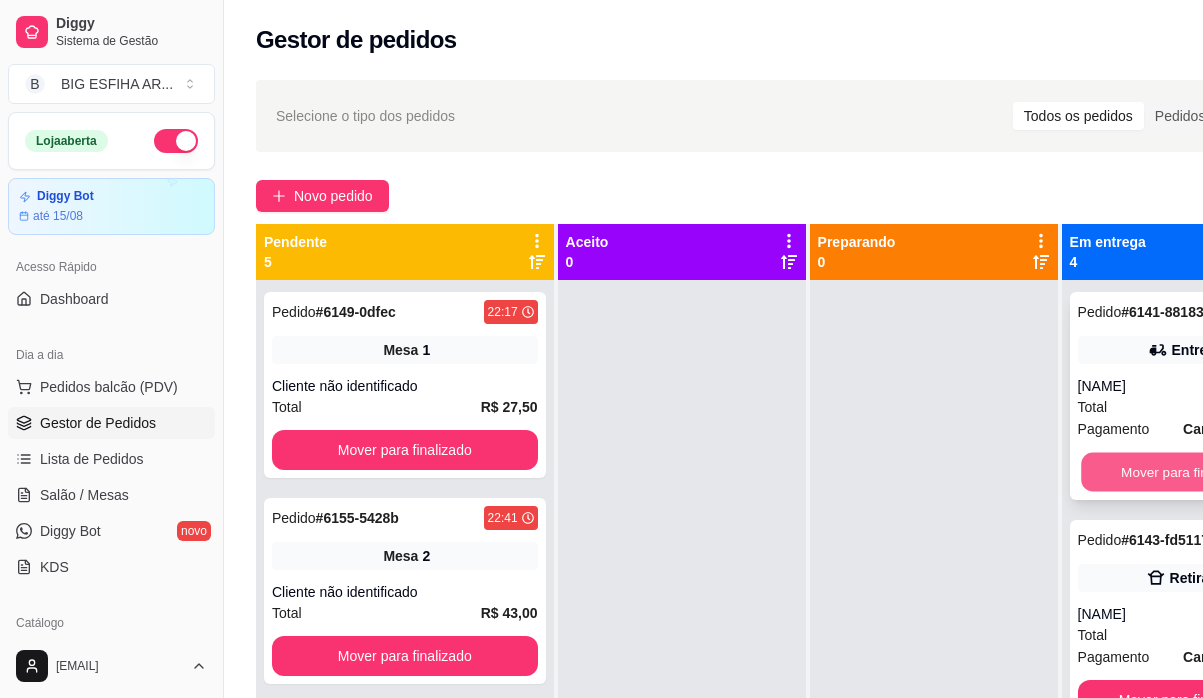 click on "Mover para finalizado" at bounding box center [1186, 472] 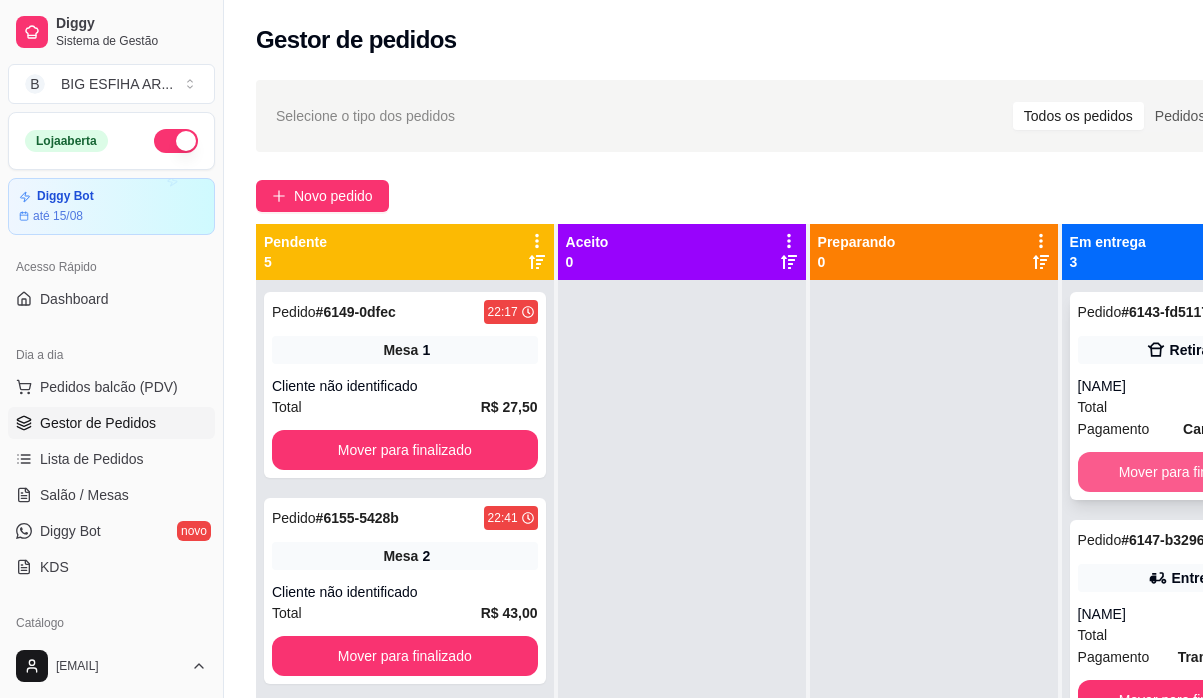 click on "Mover para finalizado" at bounding box center (1186, 472) 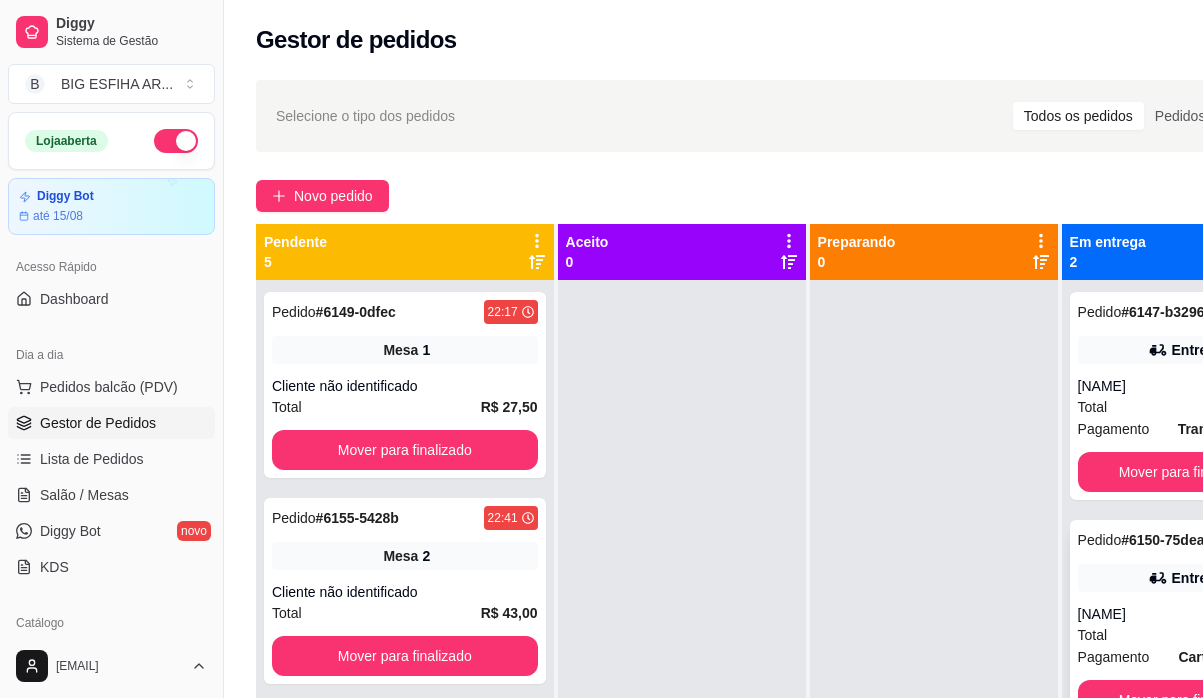 click on "Pedido # [ID] [TIME] Entrega [NAME] ([PHONE]) Total R$ 52,50 Pagamento Transferência Pix Mover para finalizado Pedido # [ID] [TIME] Entrega [NAME] [PHONE] Total R$ 36,00 Pagamento Cartão de crédito Mover para finalizado" at bounding box center [1186, 629] 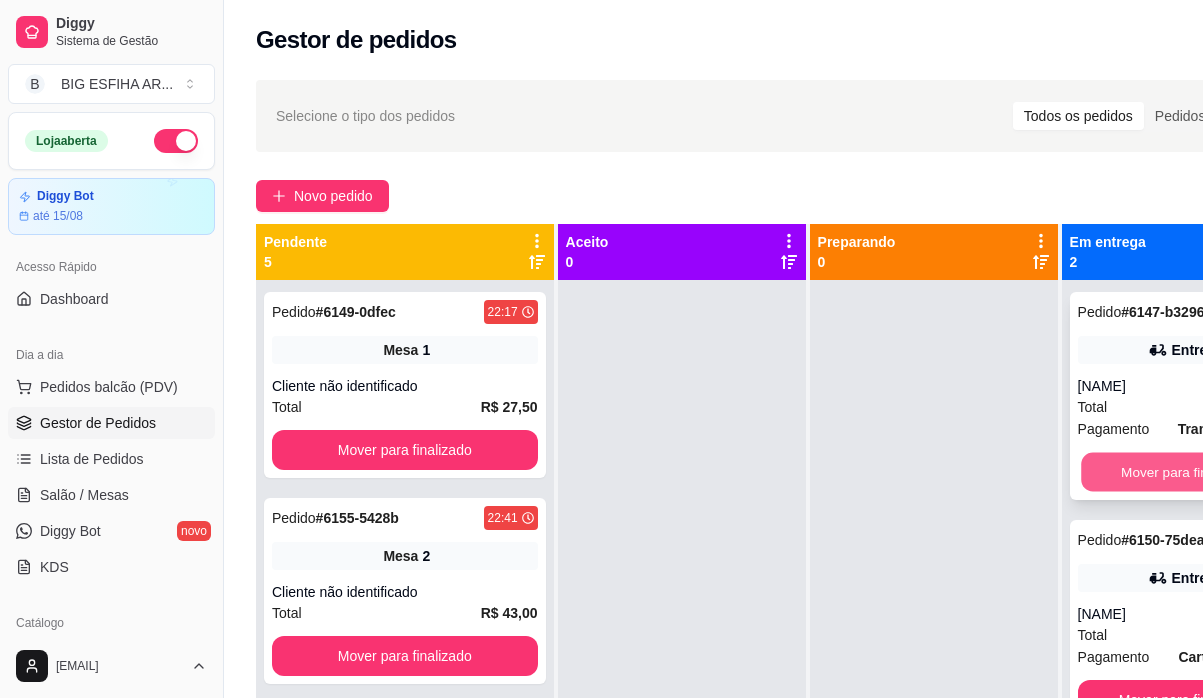 click on "Mover para finalizado" at bounding box center [1186, 472] 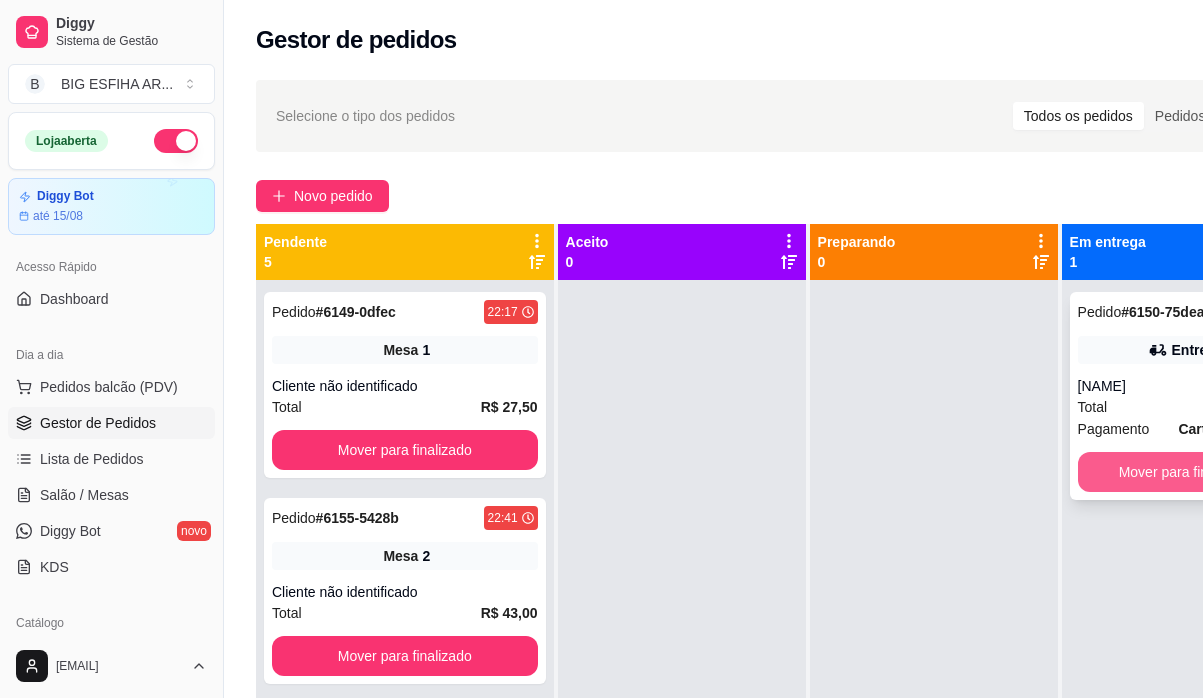 click on "Mover para finalizado" at bounding box center [1186, 472] 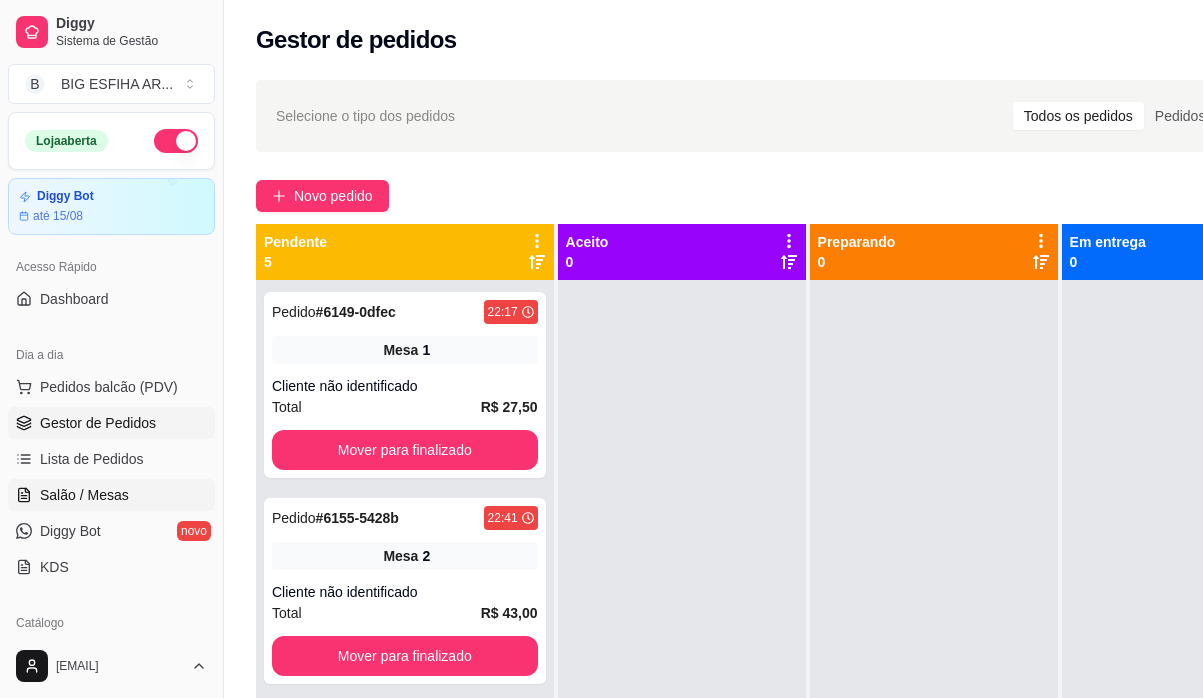 click on "Salão / Mesas" at bounding box center (84, 495) 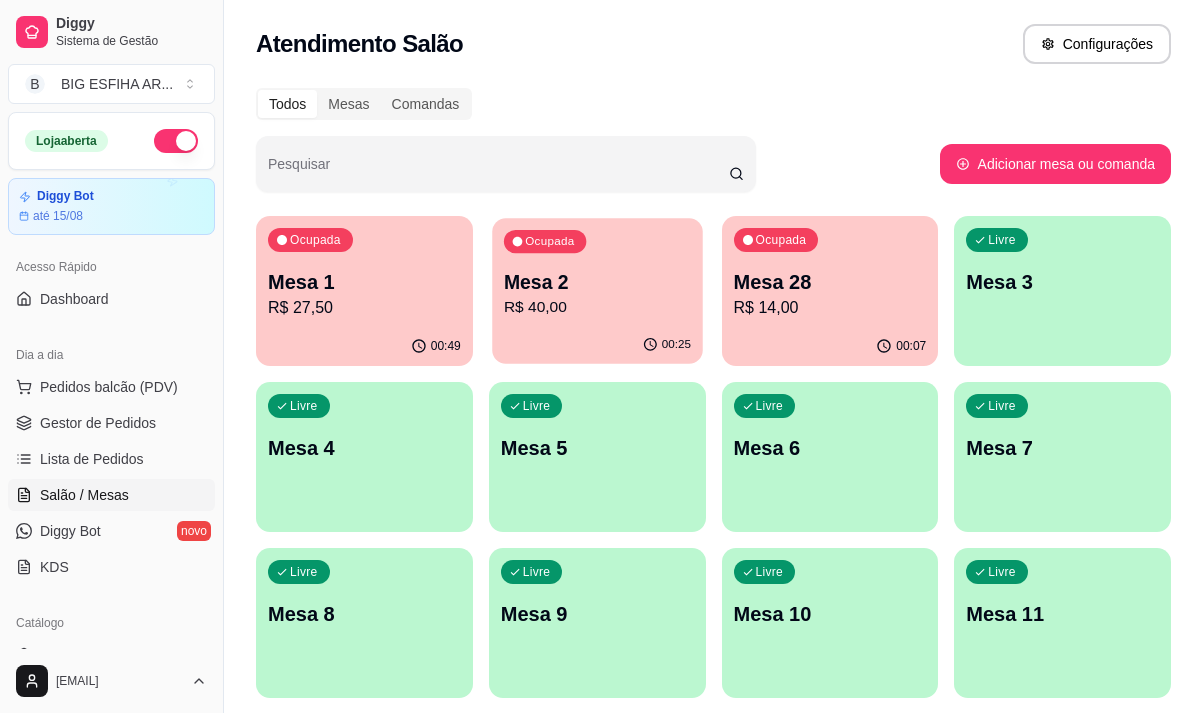 click on "R$ 40,00" at bounding box center [597, 307] 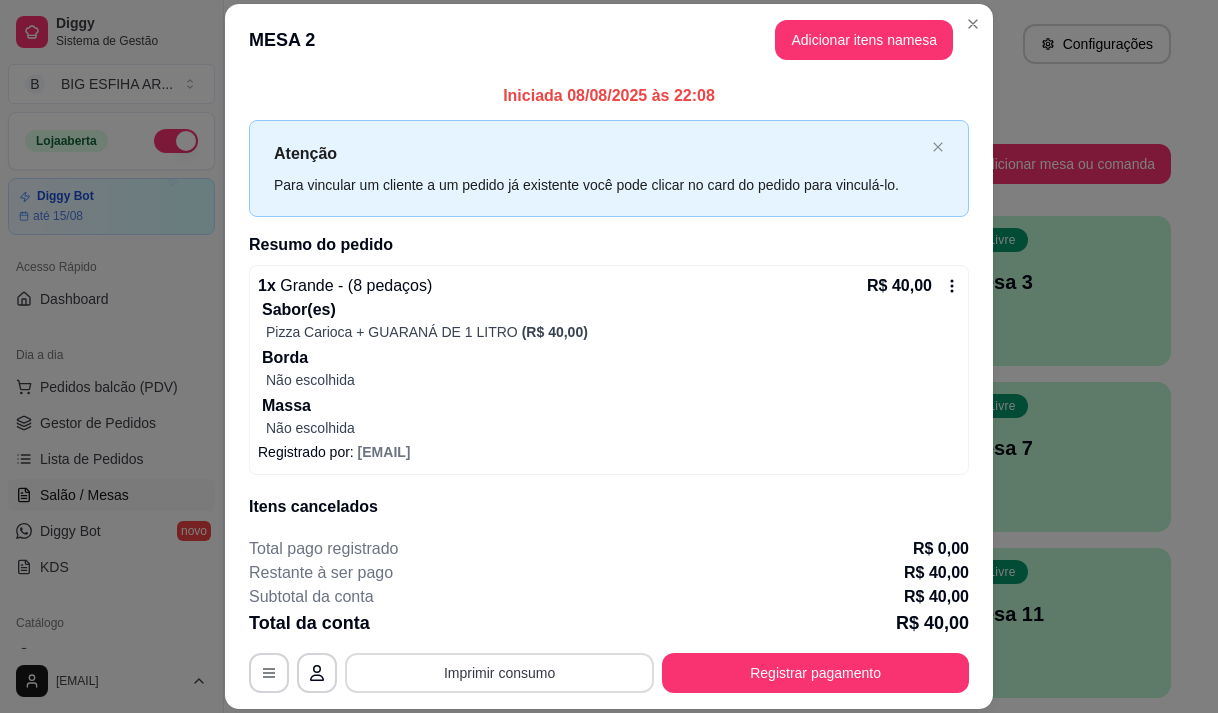 click on "Imprimir consumo" at bounding box center (499, 673) 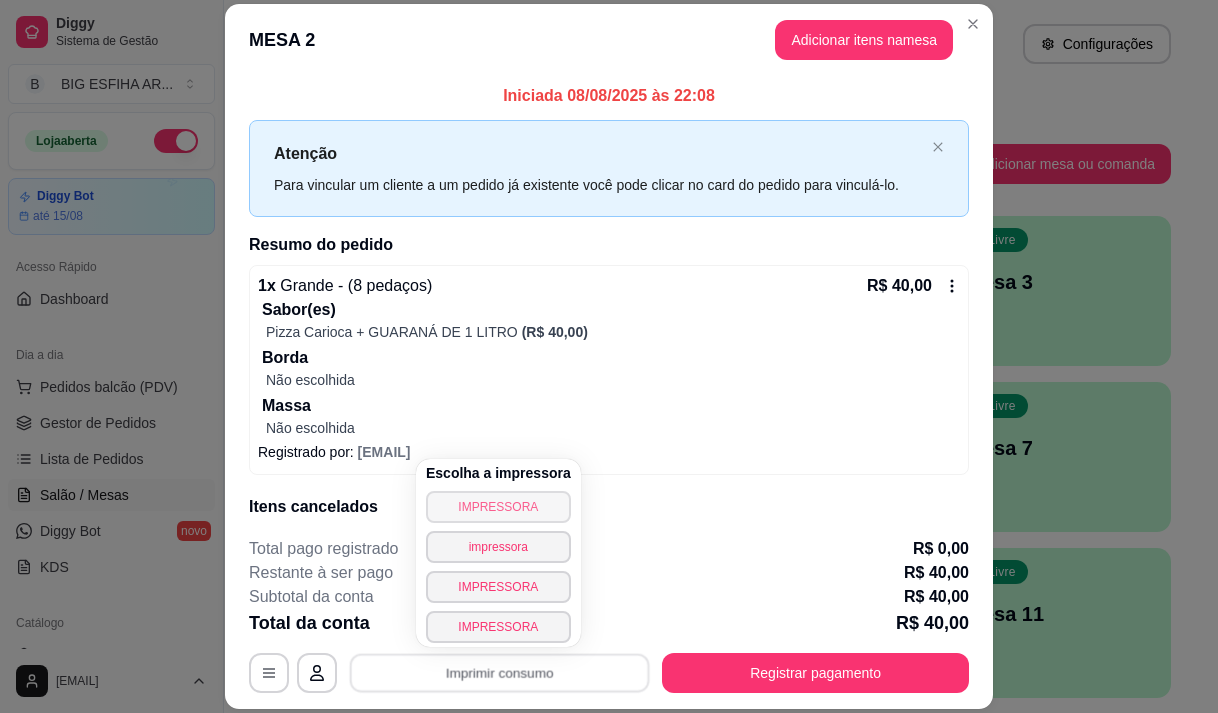 click on "IMPRESSORA" at bounding box center (498, 507) 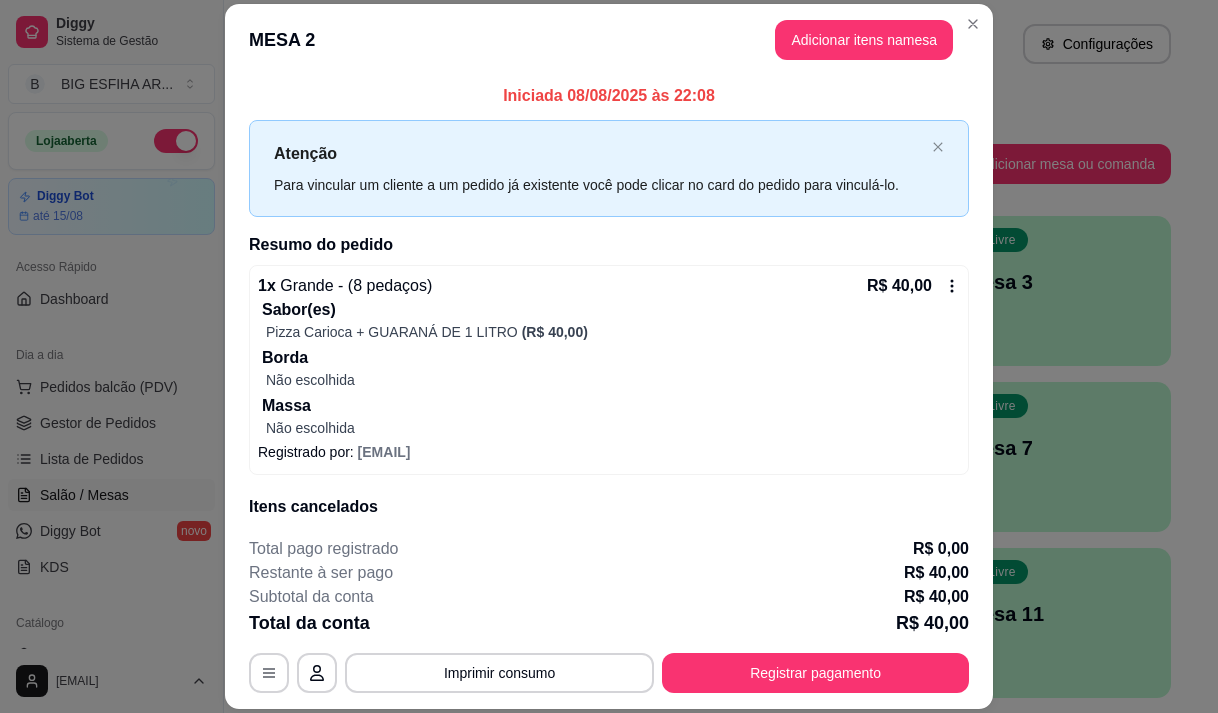 scroll, scrollTop: 289, scrollLeft: 0, axis: vertical 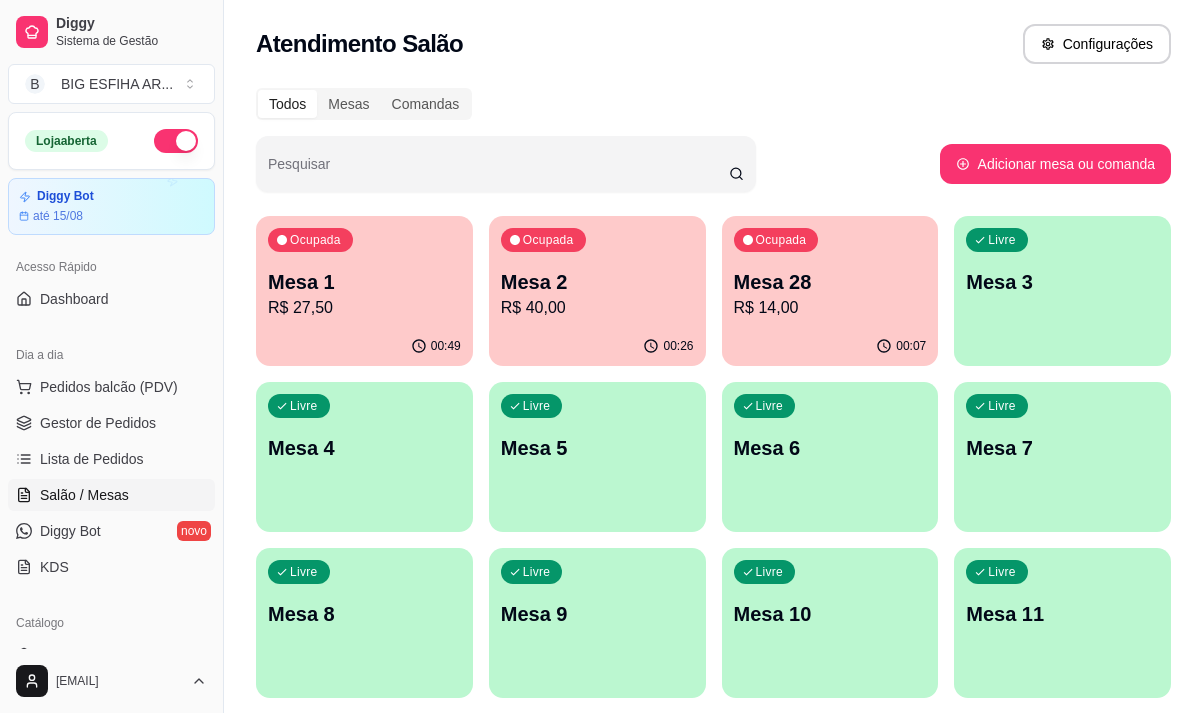 click on "Mesa 2" at bounding box center (597, 282) 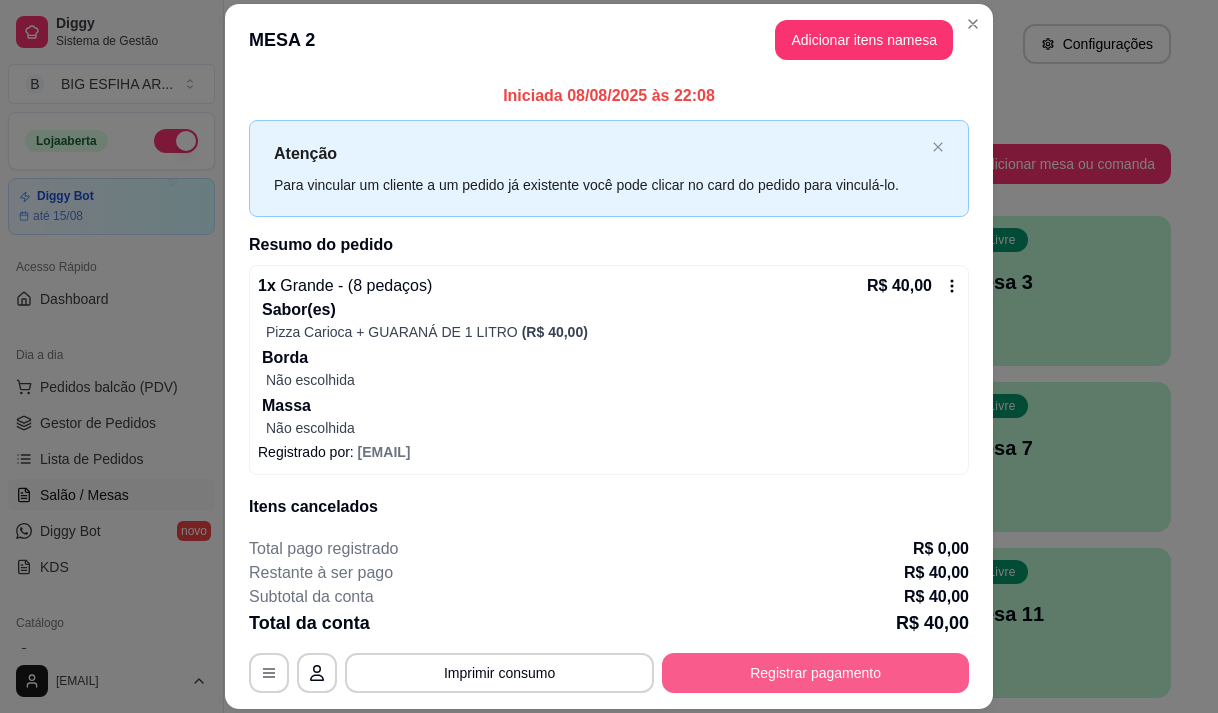 click on "Registrar pagamento" at bounding box center [815, 673] 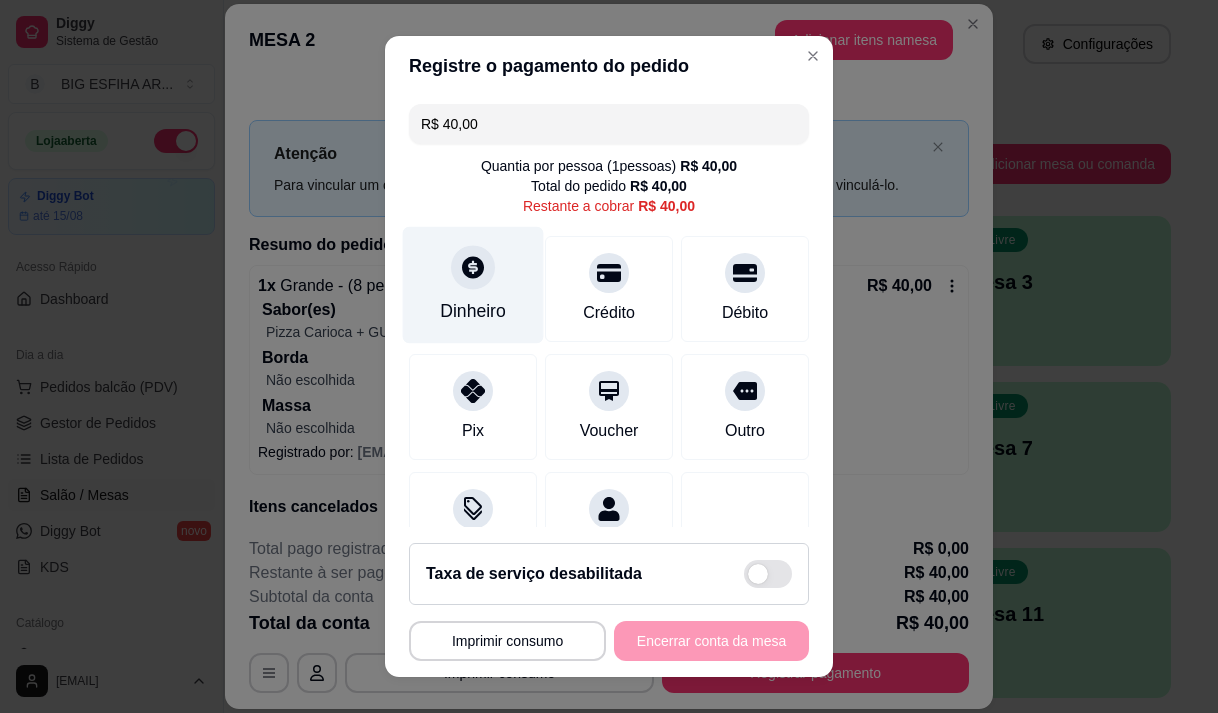 click on "Dinheiro" at bounding box center (473, 311) 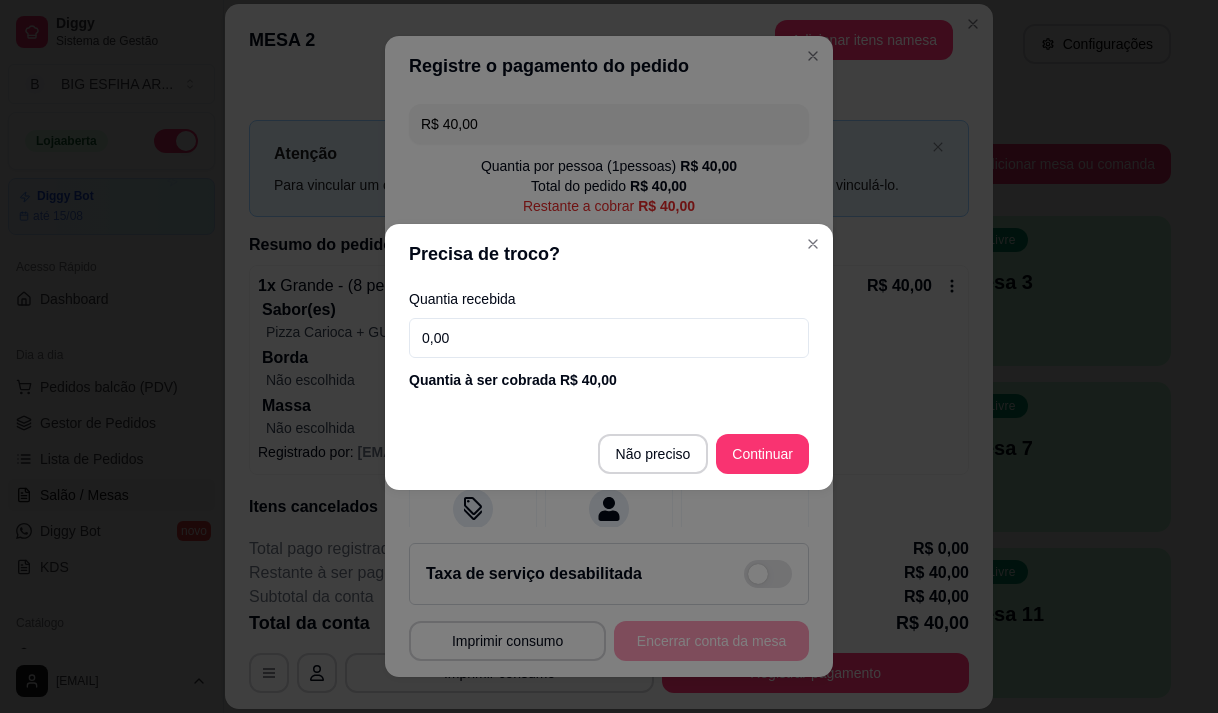 click on "0,00" at bounding box center (609, 338) 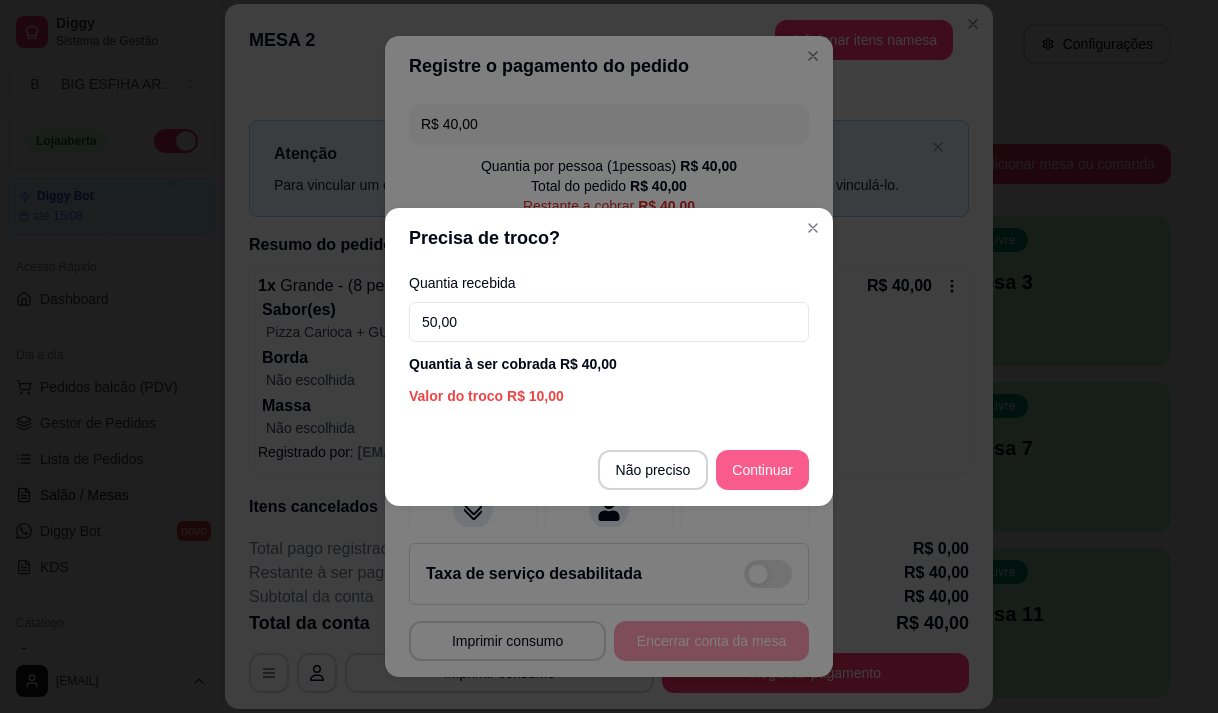 type on "50,00" 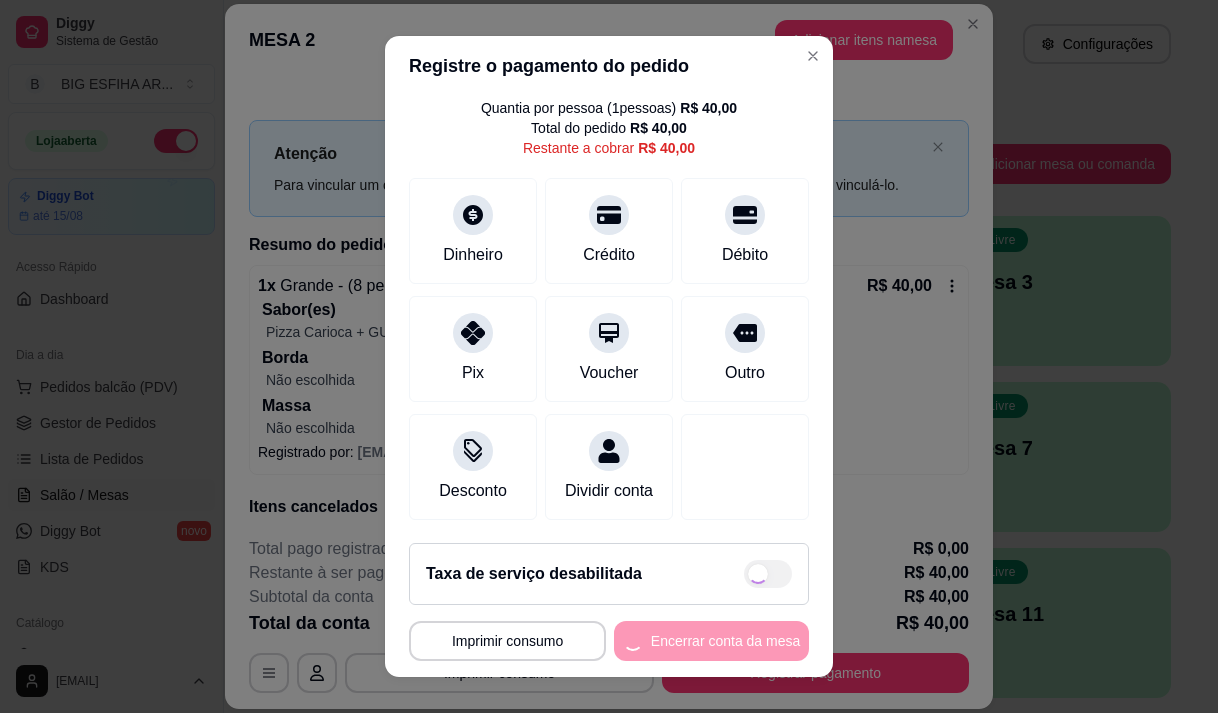 scroll, scrollTop: 82, scrollLeft: 0, axis: vertical 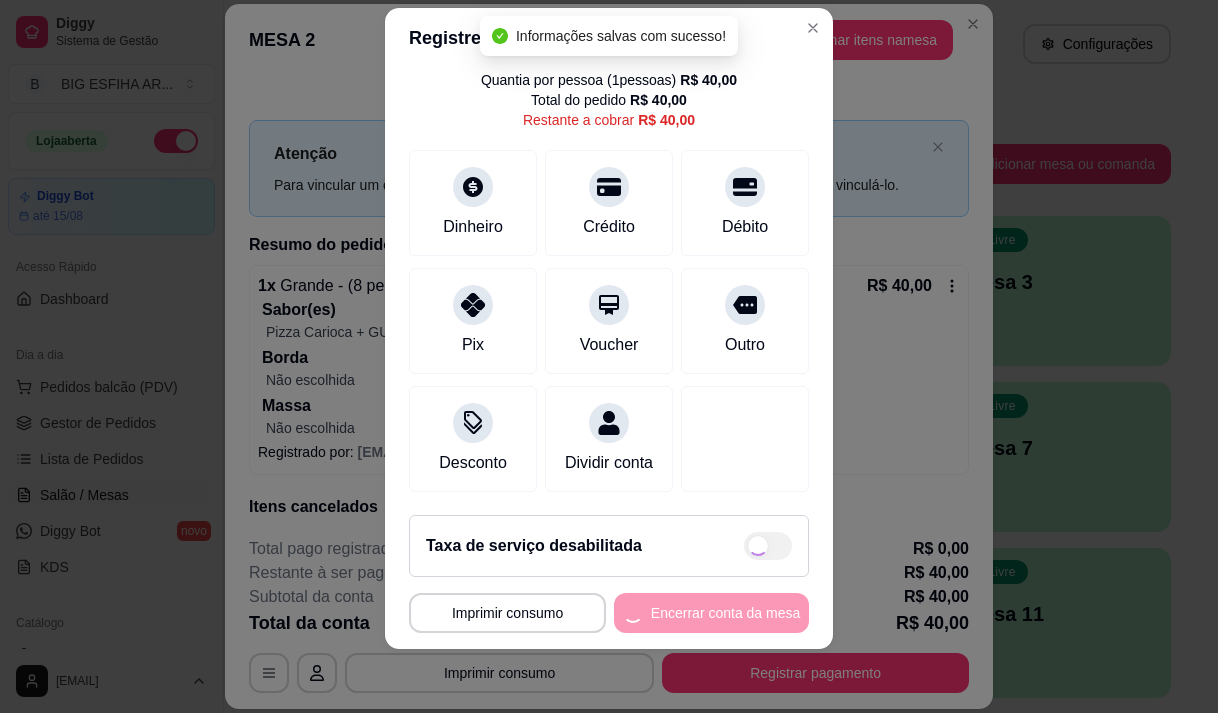type on "R$ 0,00" 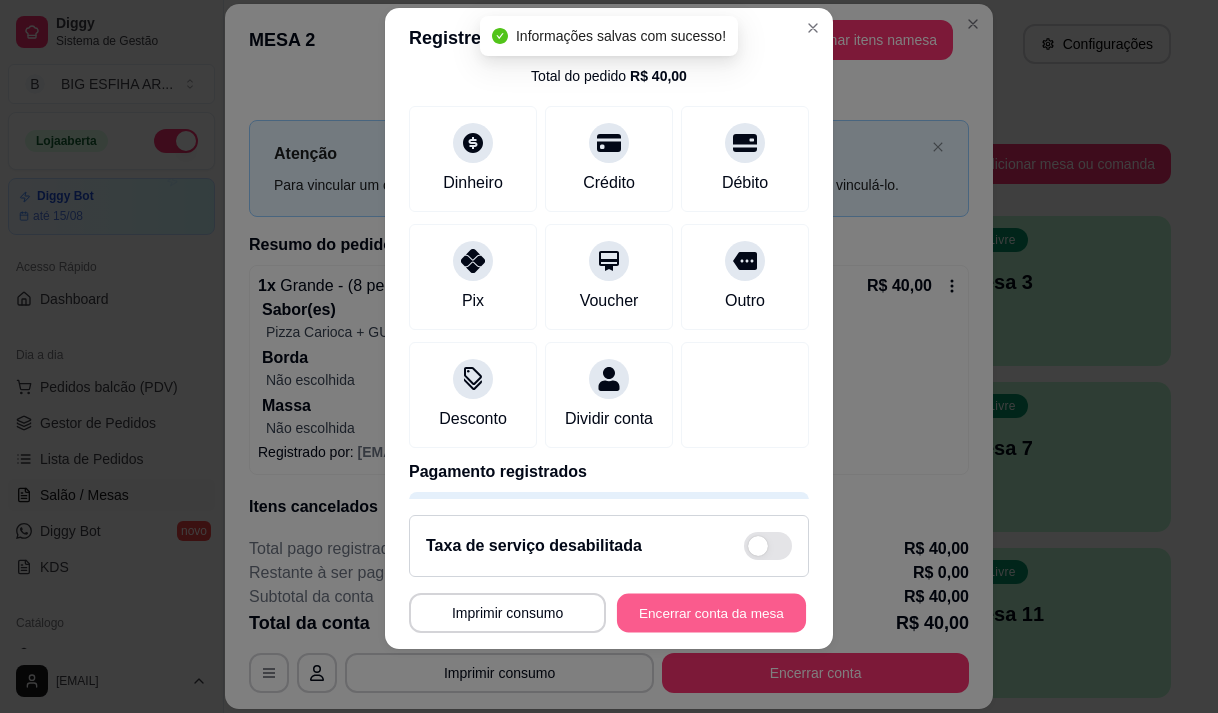 click on "Encerrar conta da mesa" at bounding box center [711, 613] 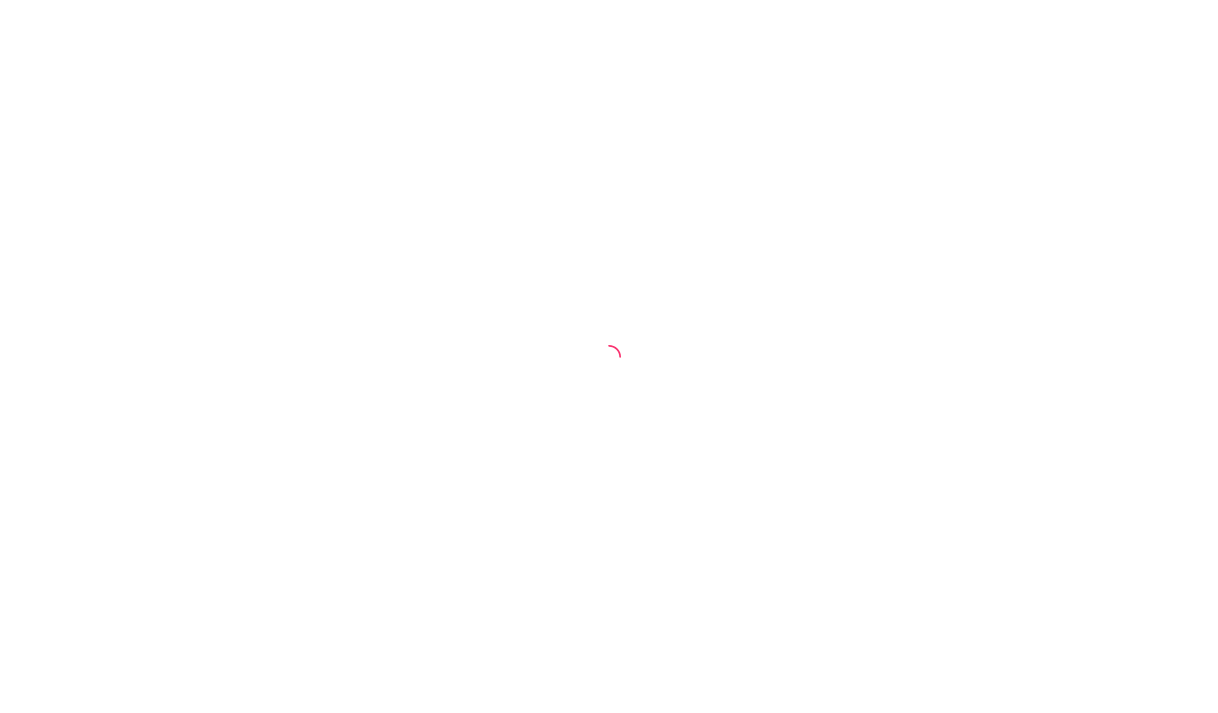 scroll, scrollTop: 0, scrollLeft: 0, axis: both 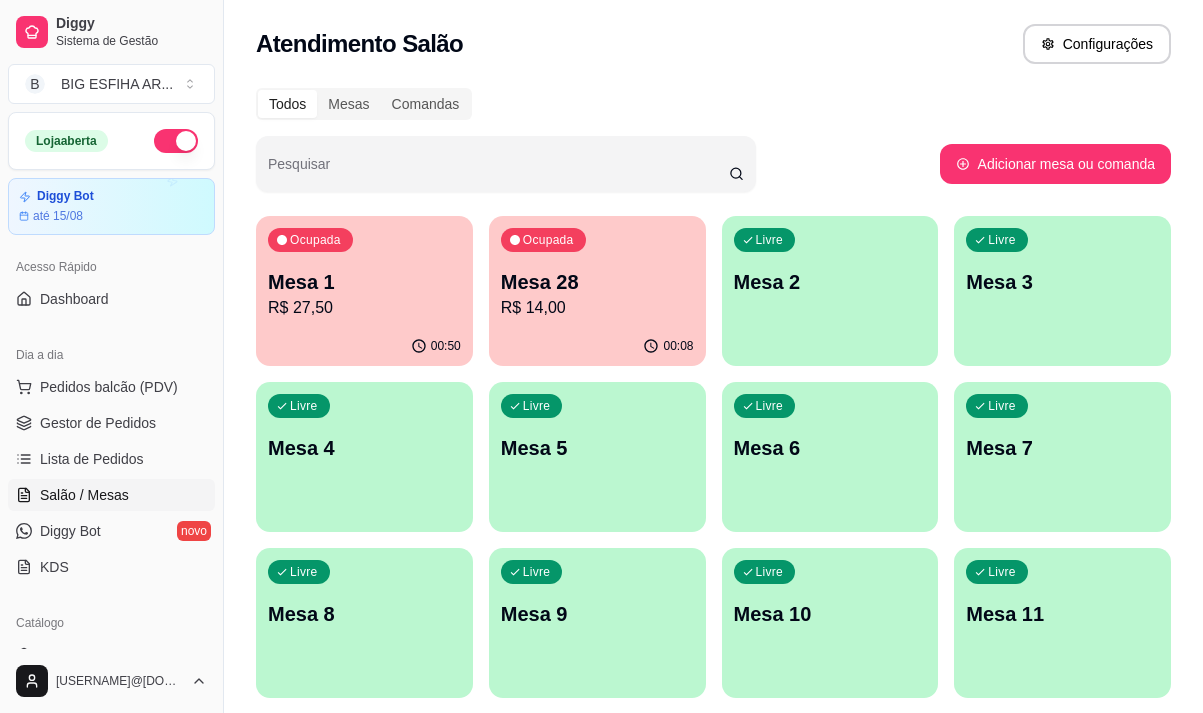 click on "Livre Mesa 10" at bounding box center (830, 611) 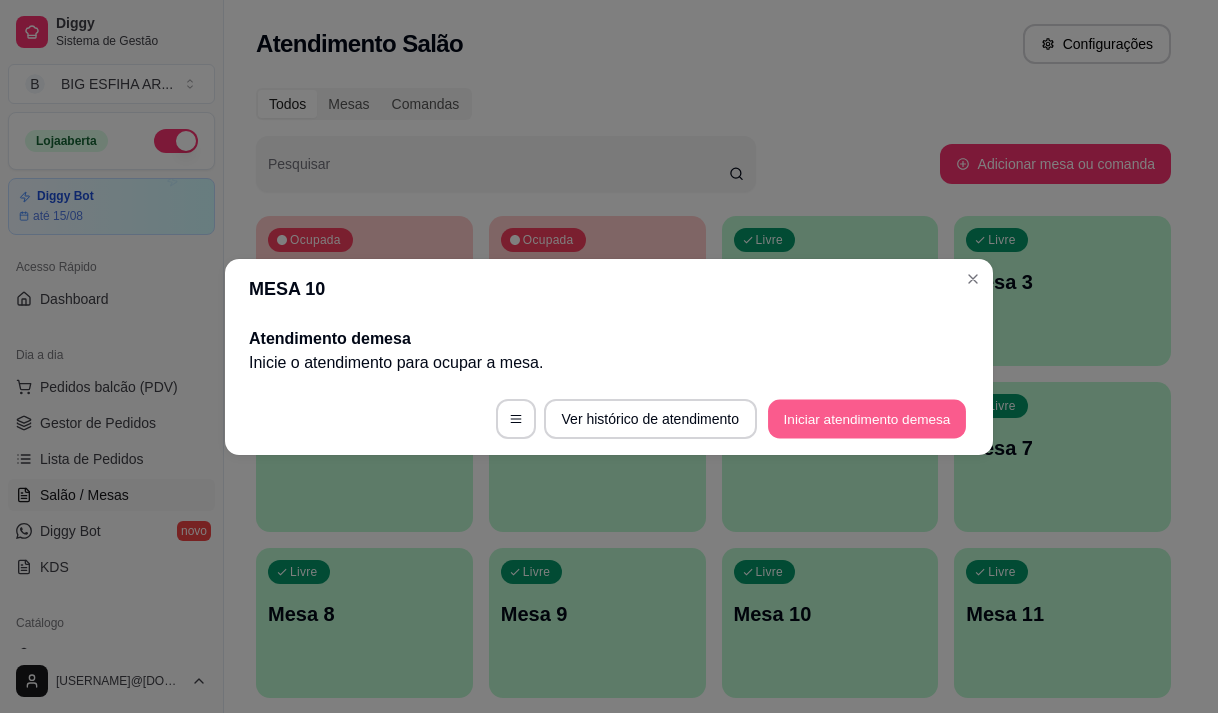 click on "Iniciar atendimento de  mesa" at bounding box center (867, 418) 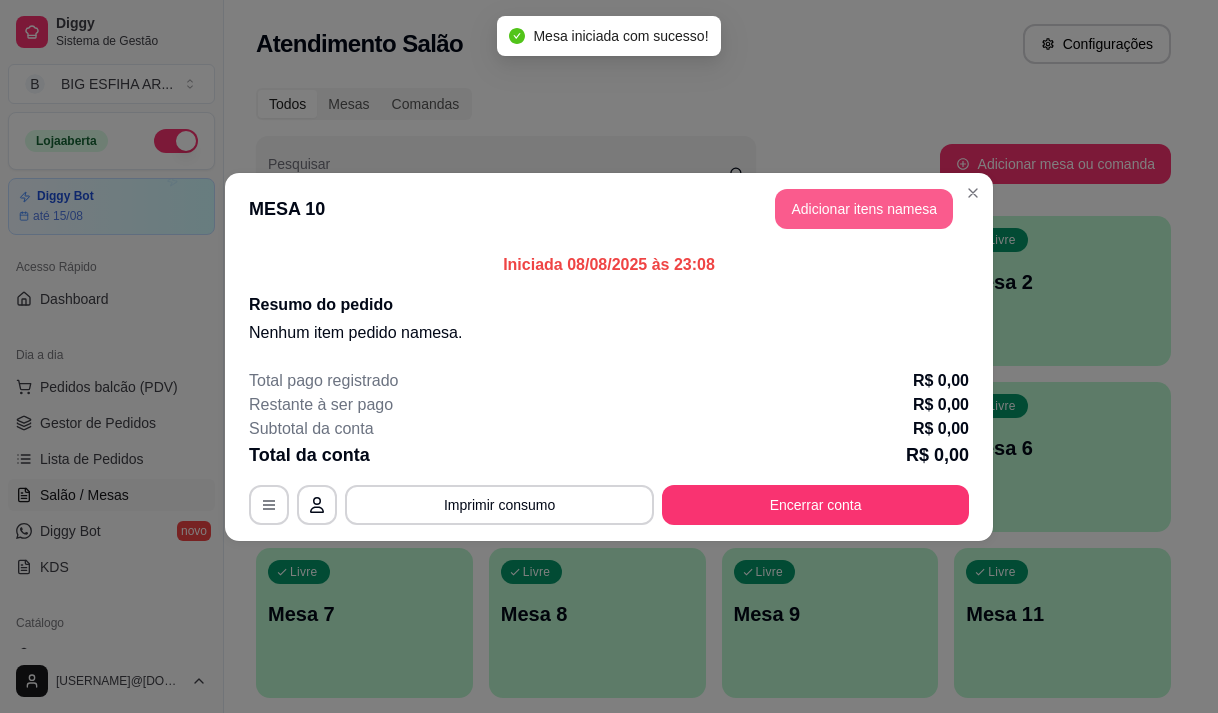 click on "Adicionar itens na  mesa" at bounding box center [864, 209] 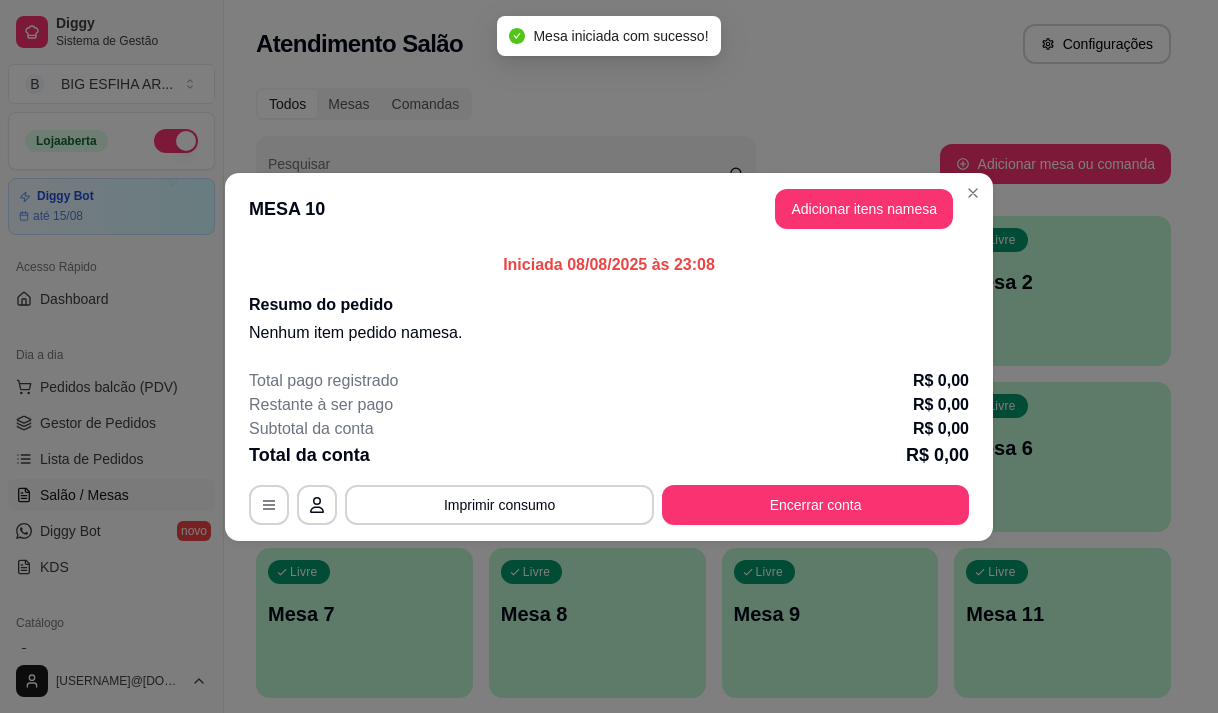 click on "Pesquisa" at bounding box center (391, 139) 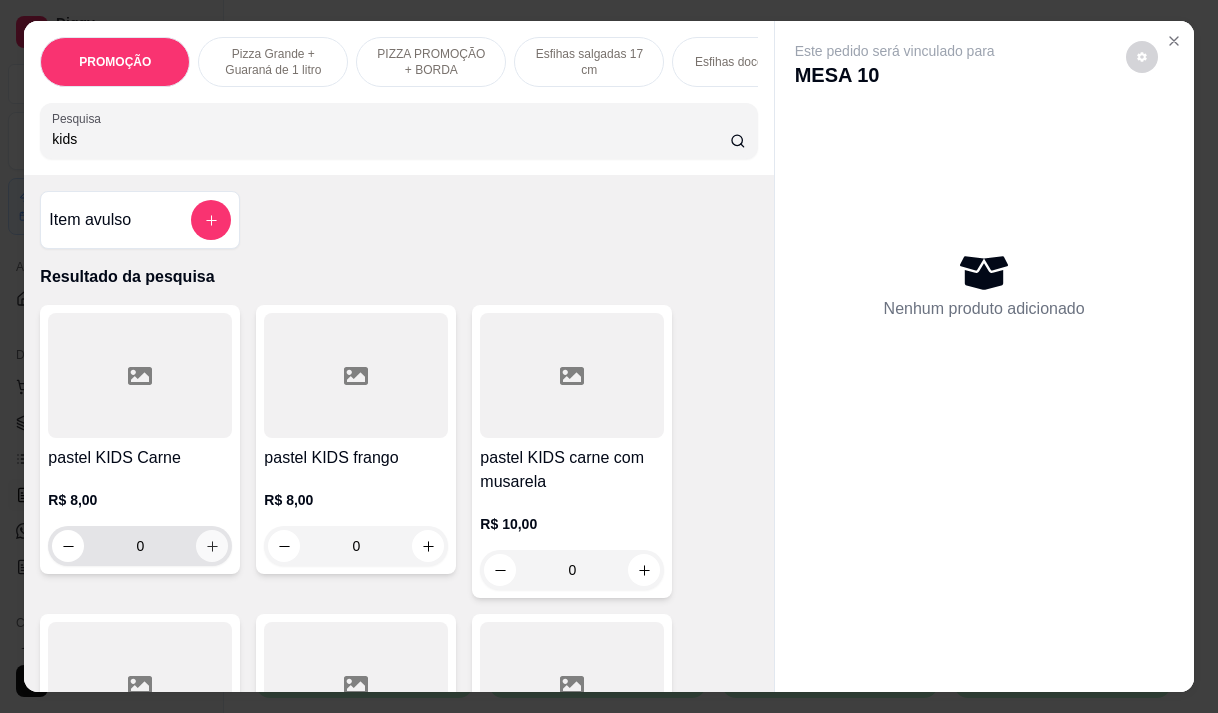 type on "kids" 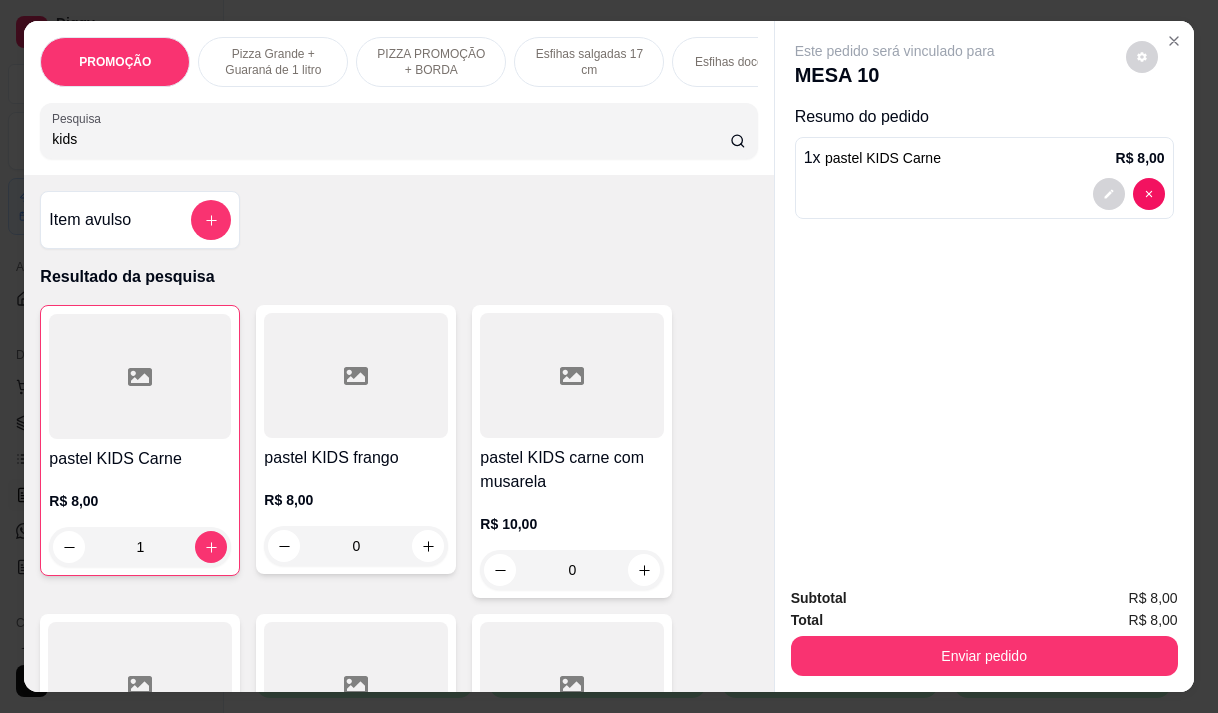 click on "Enviar pedido" at bounding box center [984, 656] 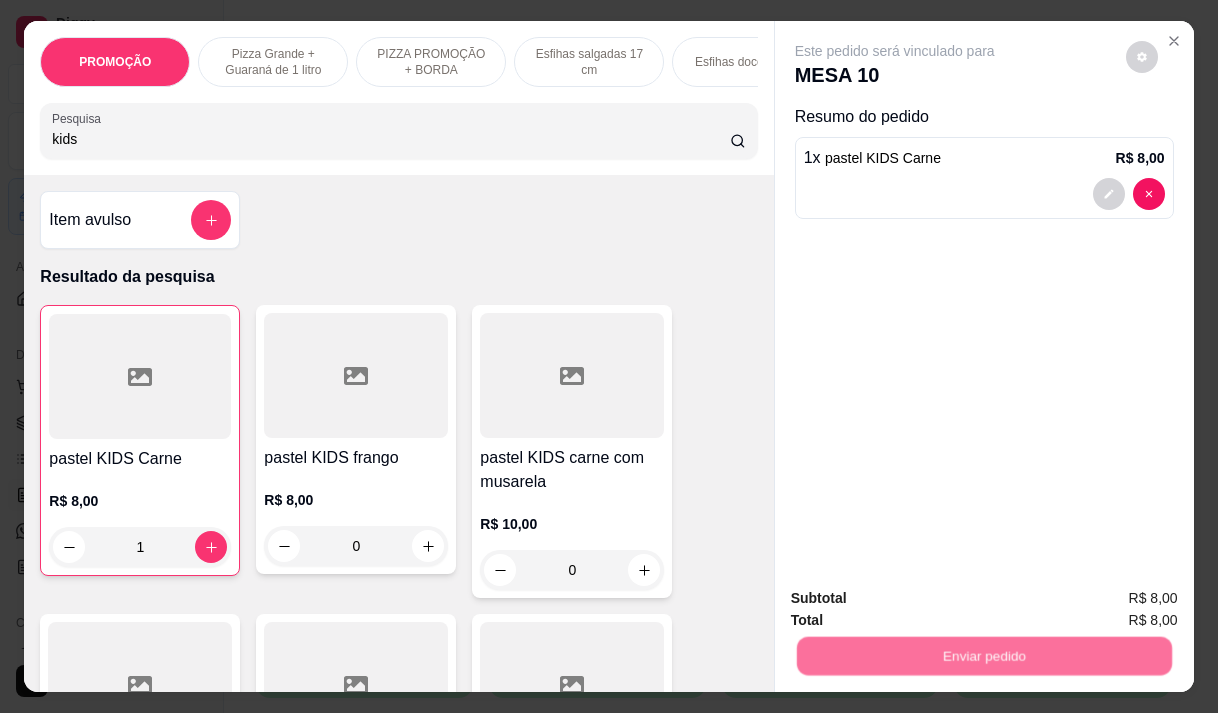 click on "Não registrar e enviar pedido" at bounding box center [918, 599] 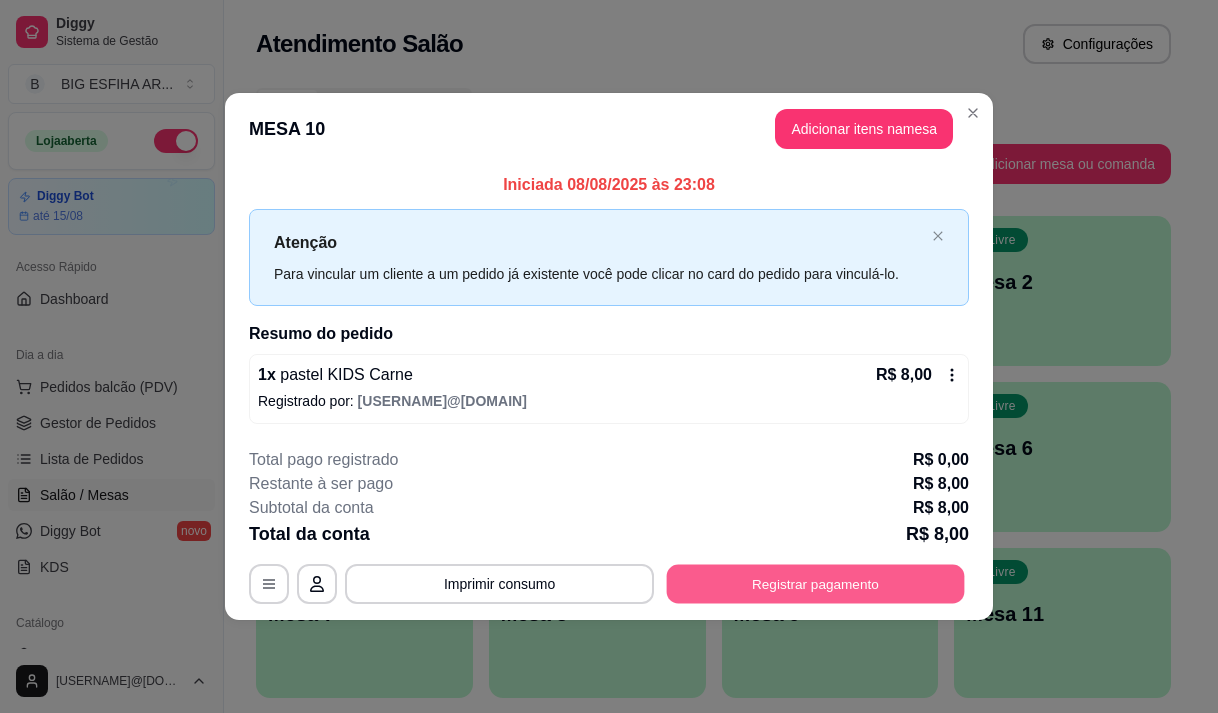 click on "Registrar pagamento" at bounding box center [816, 584] 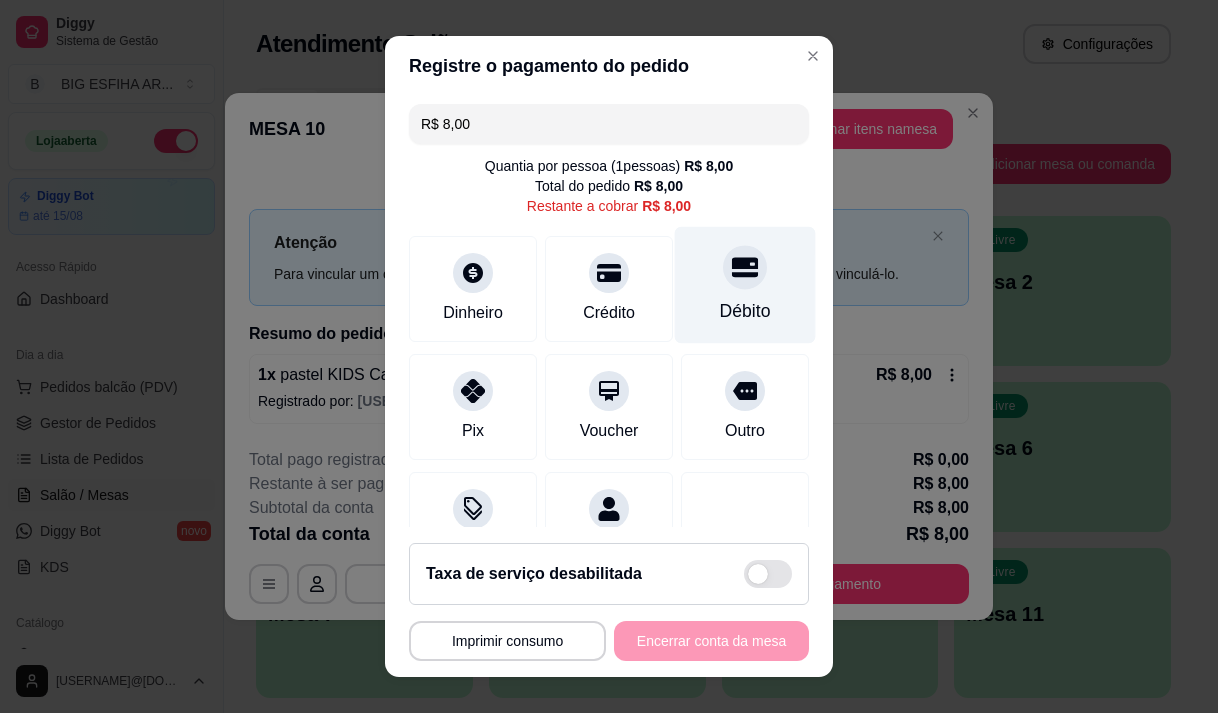 click on "Débito" at bounding box center (745, 284) 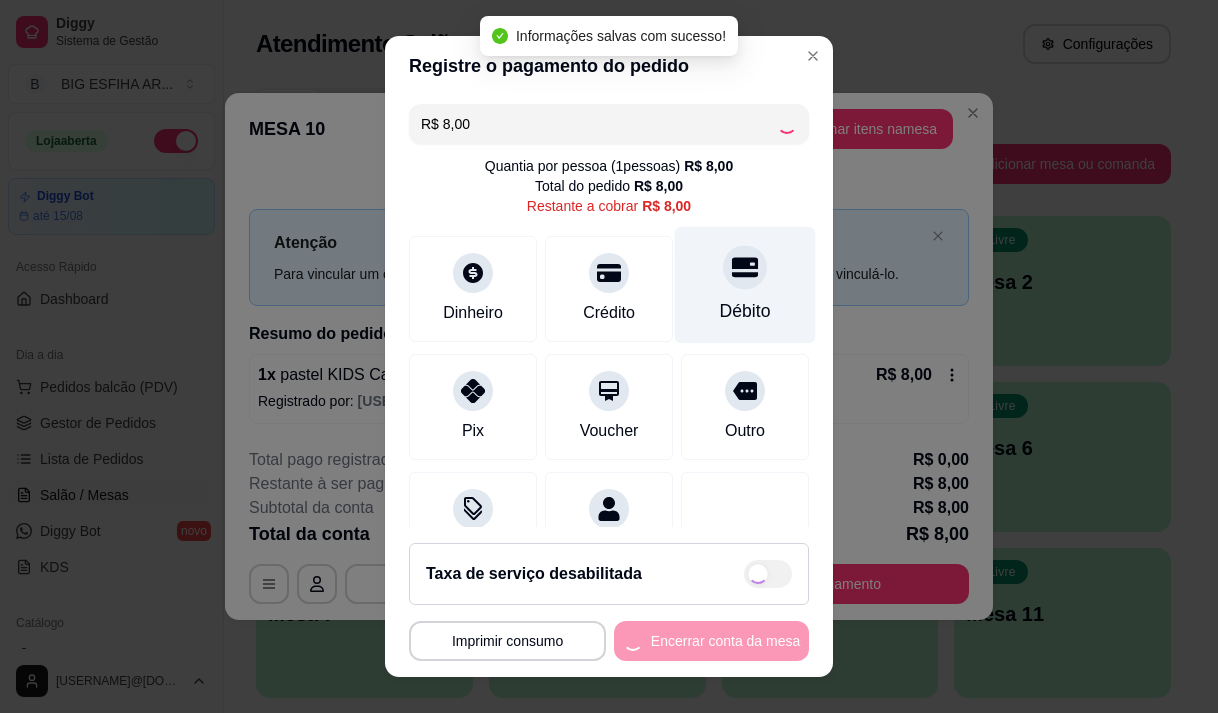 type on "R$ 0,00" 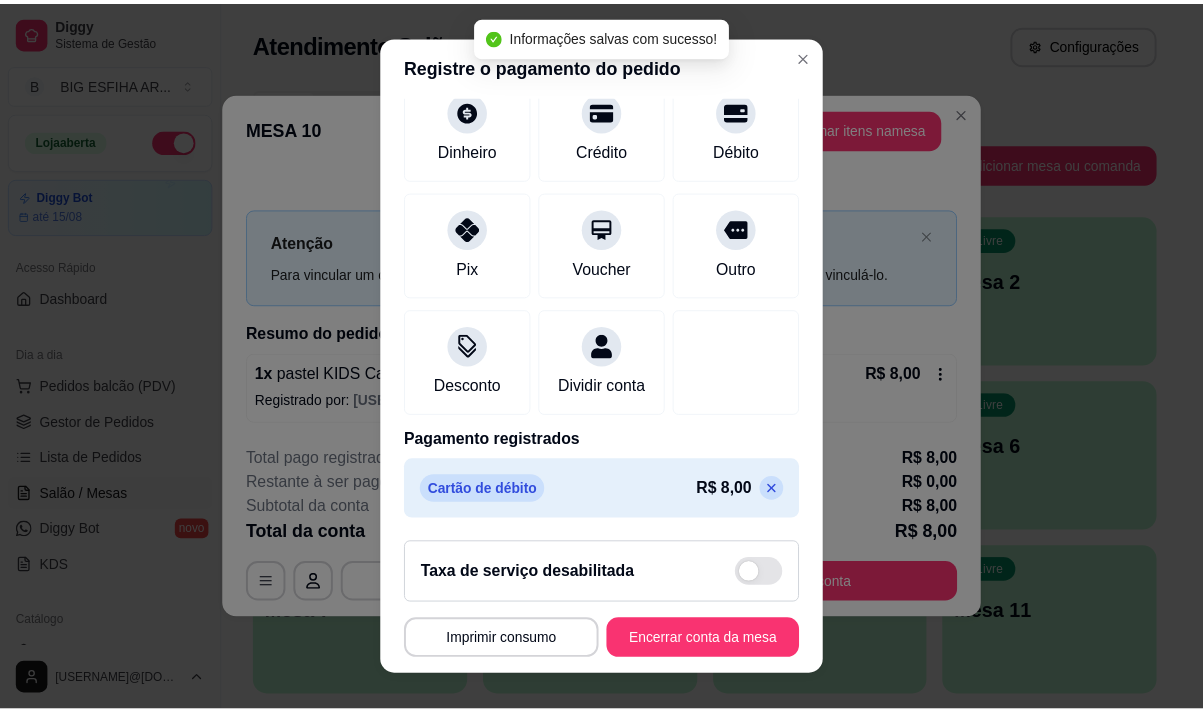 scroll, scrollTop: 166, scrollLeft: 0, axis: vertical 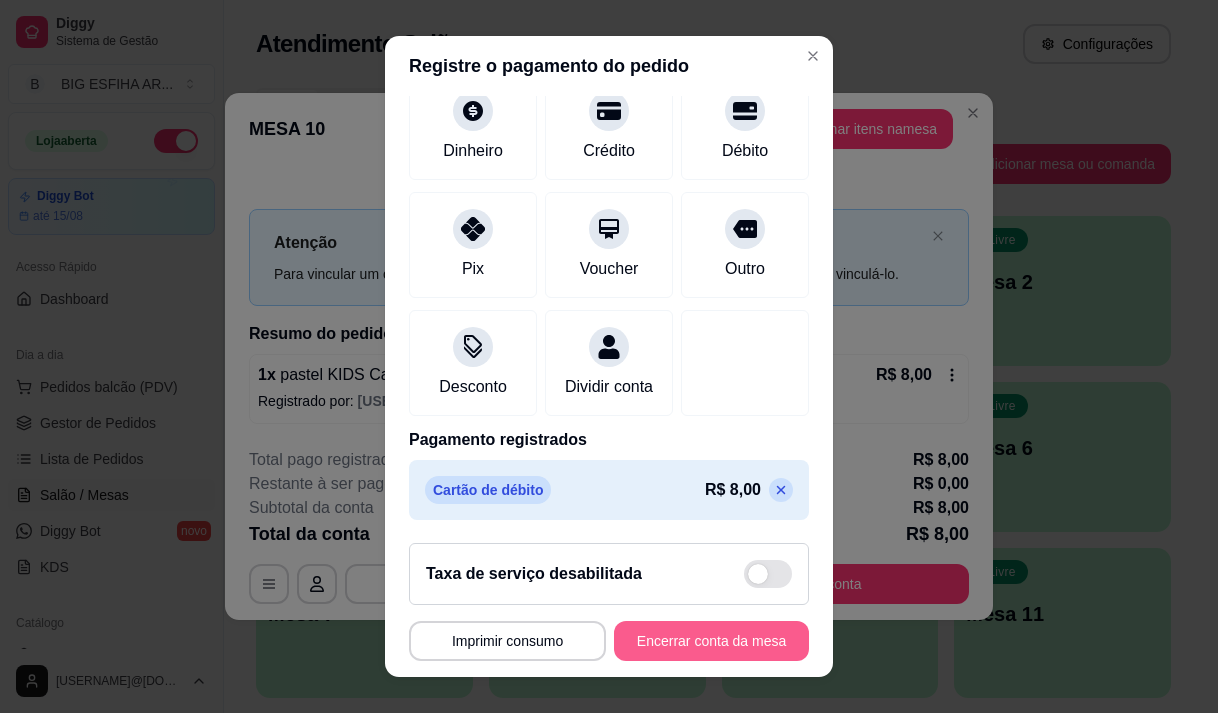click on "Encerrar conta da mesa" at bounding box center (711, 641) 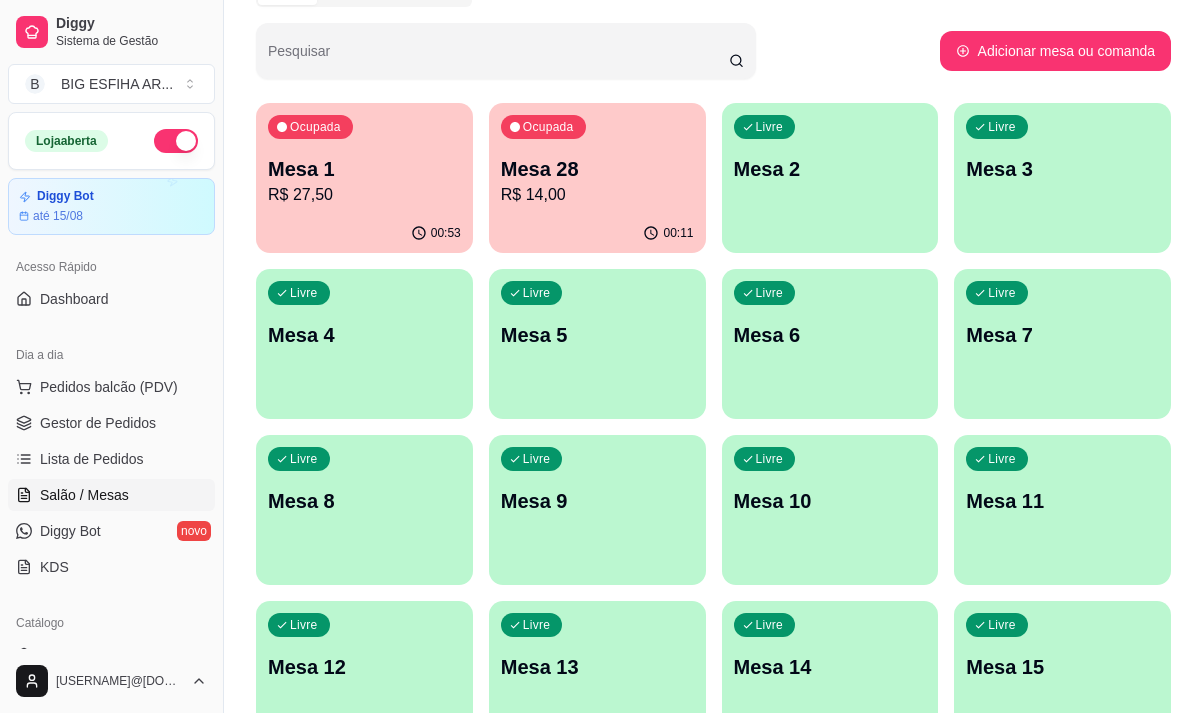 scroll, scrollTop: 0, scrollLeft: 0, axis: both 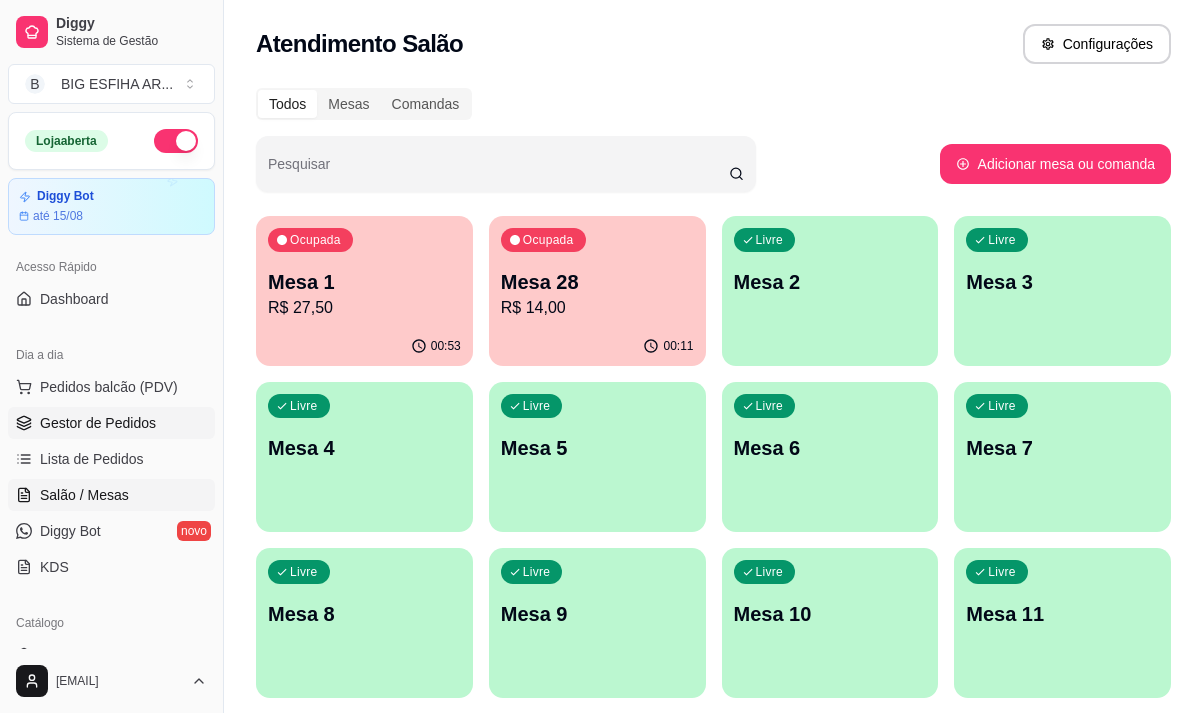 click on "Gestor de Pedidos" at bounding box center [98, 423] 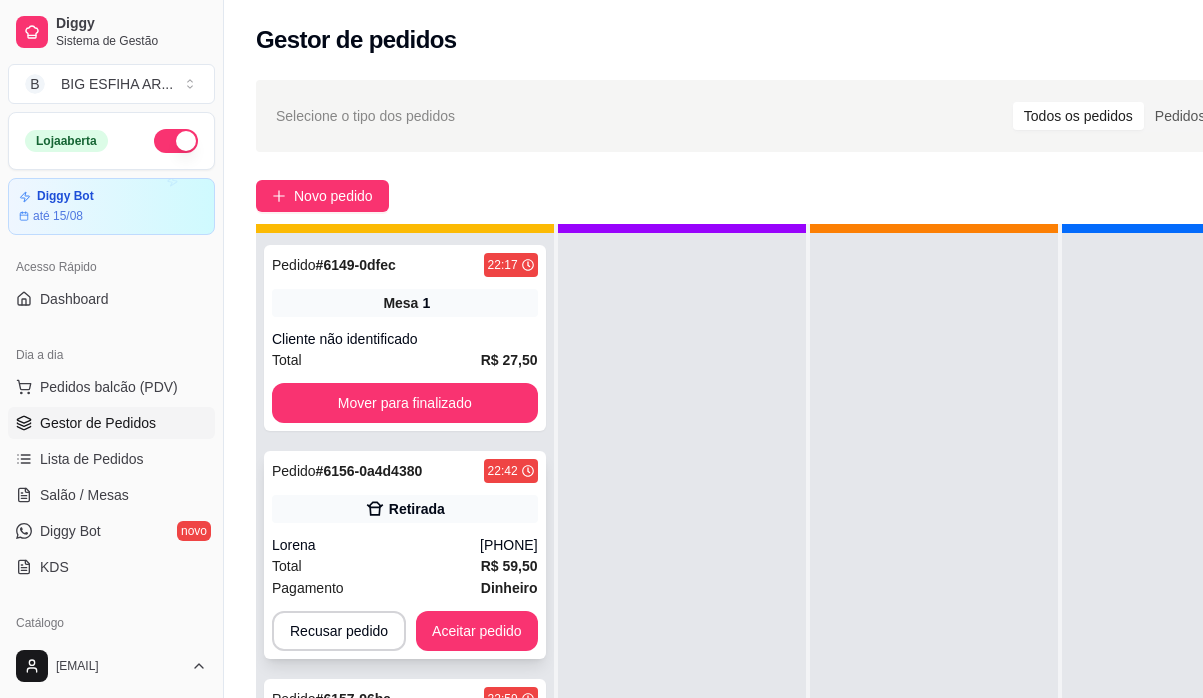 scroll, scrollTop: 71, scrollLeft: 0, axis: vertical 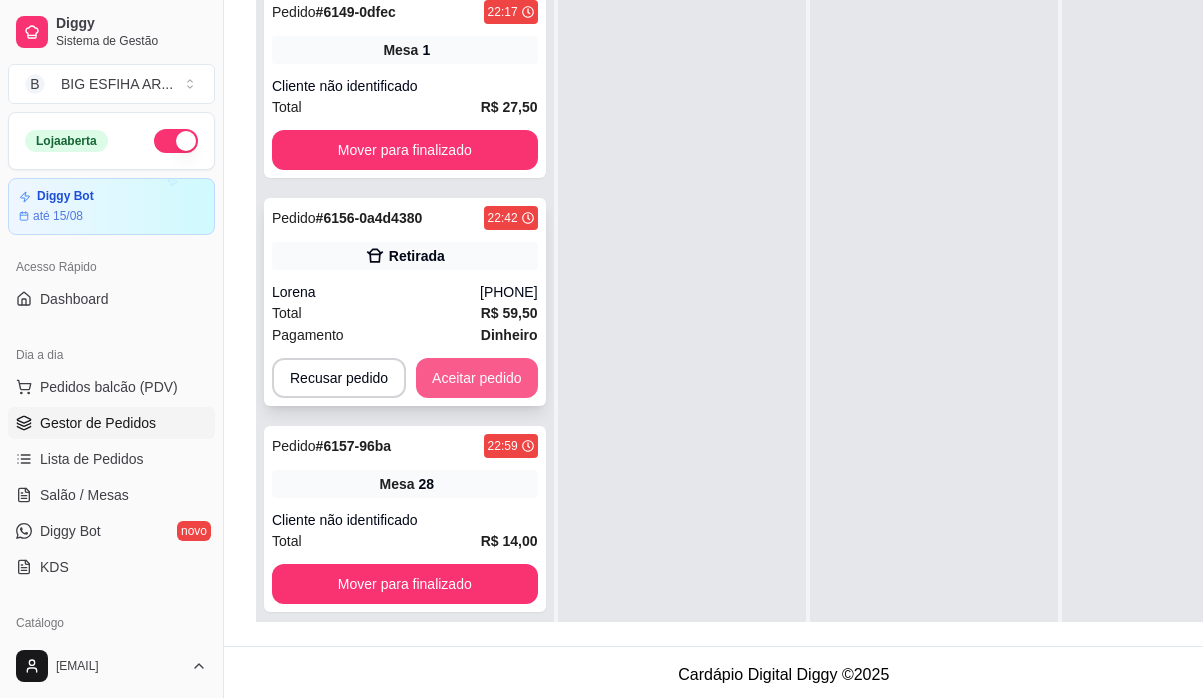 click on "Aceitar pedido" at bounding box center [477, 378] 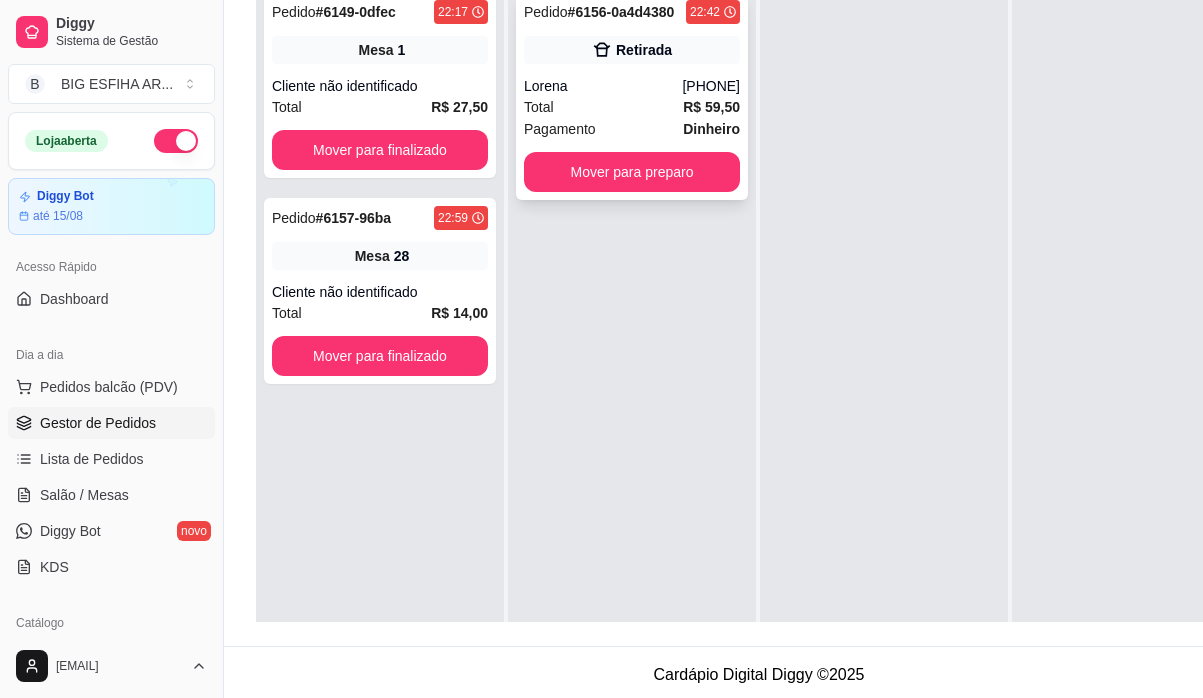 click on "Pedido  # 6156-0a4d4380 22:42 Retirada [FIRST]  [PHONE] Total R$ 59,50 Pagamento Dinheiro Mover para preparo" at bounding box center [632, 96] 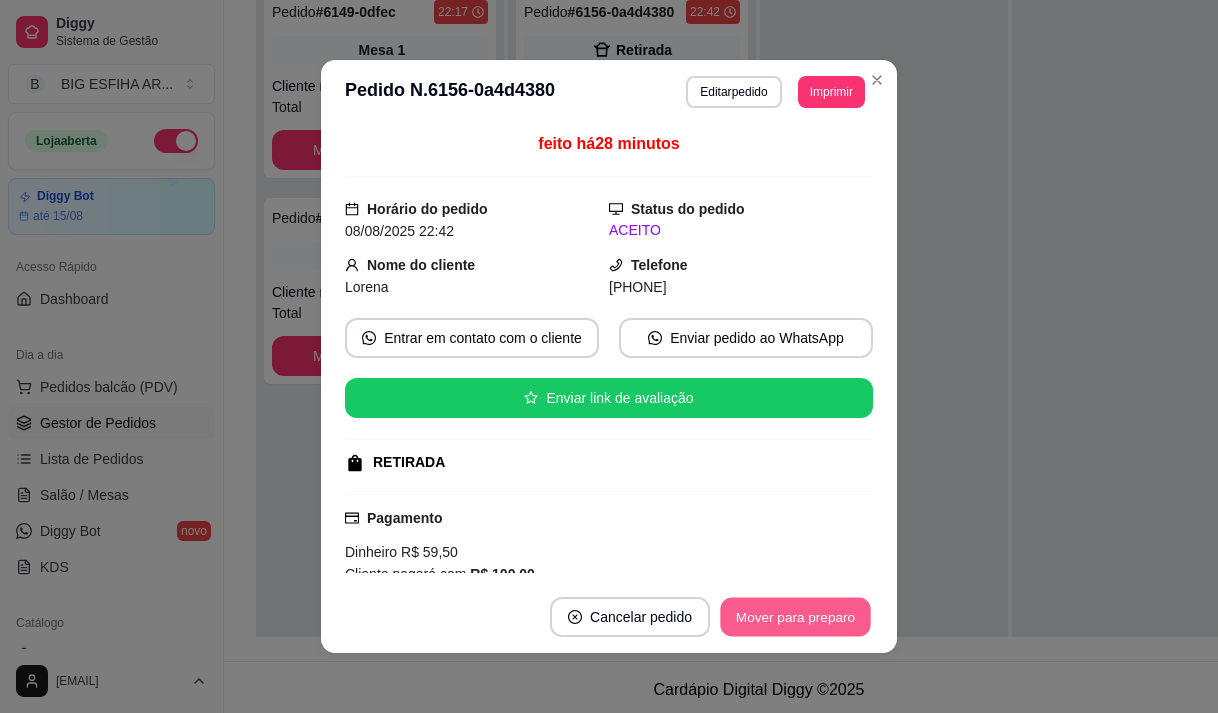 click on "Mover para preparo" at bounding box center (795, 617) 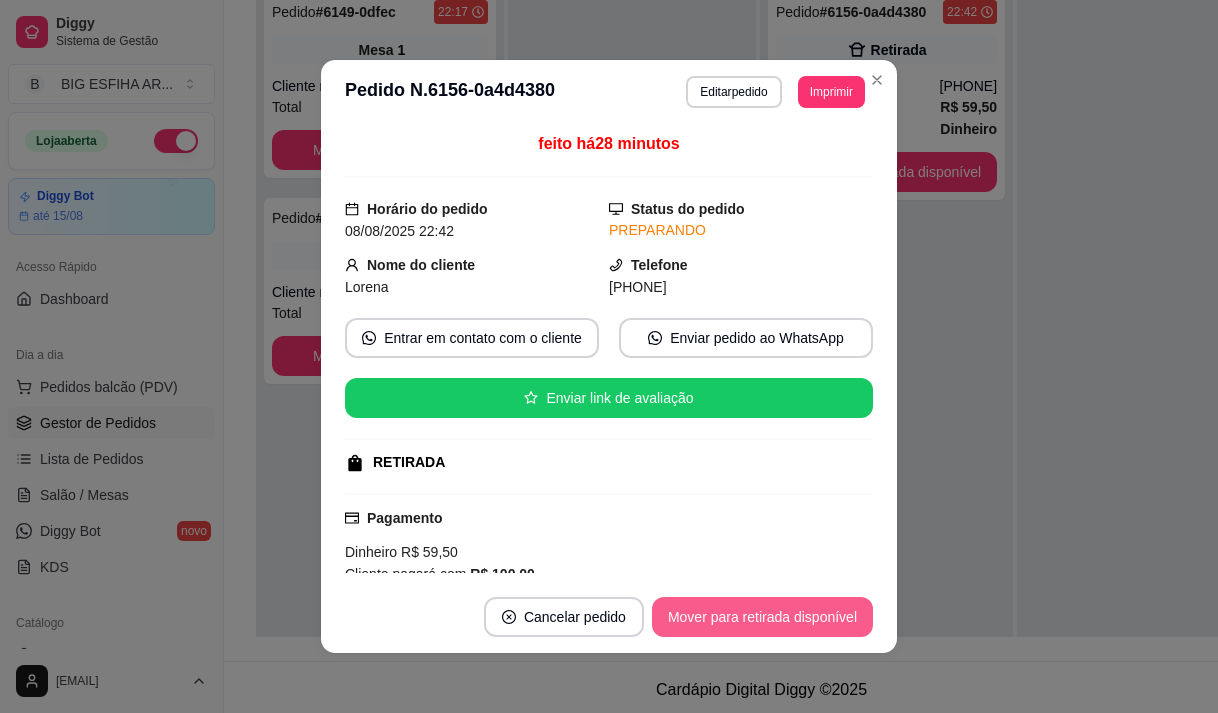 click on "Mover para retirada disponível" at bounding box center (762, 617) 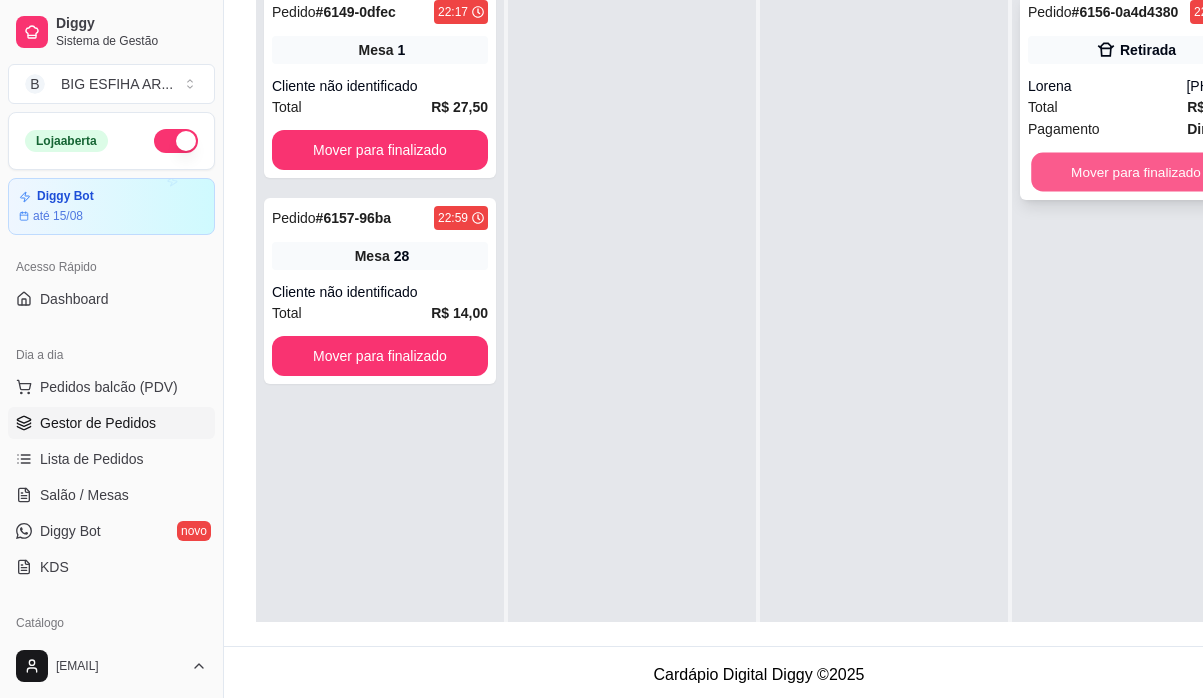 click on "Mover para finalizado" at bounding box center [1136, 172] 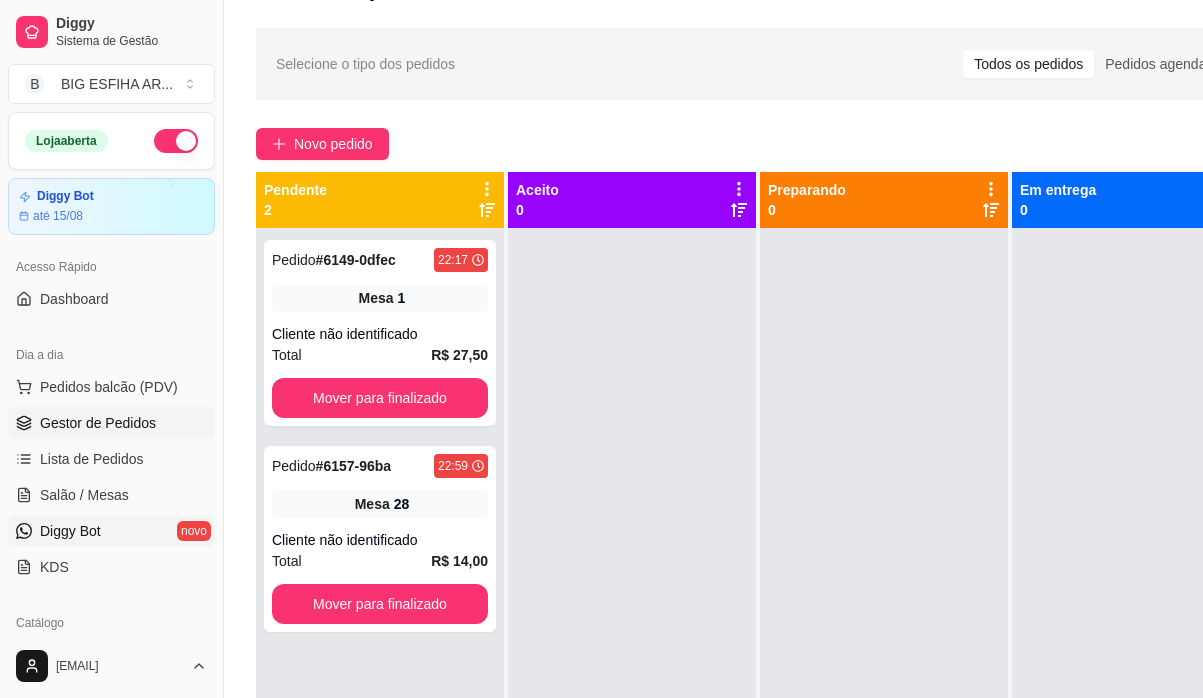 scroll, scrollTop: 0, scrollLeft: 0, axis: both 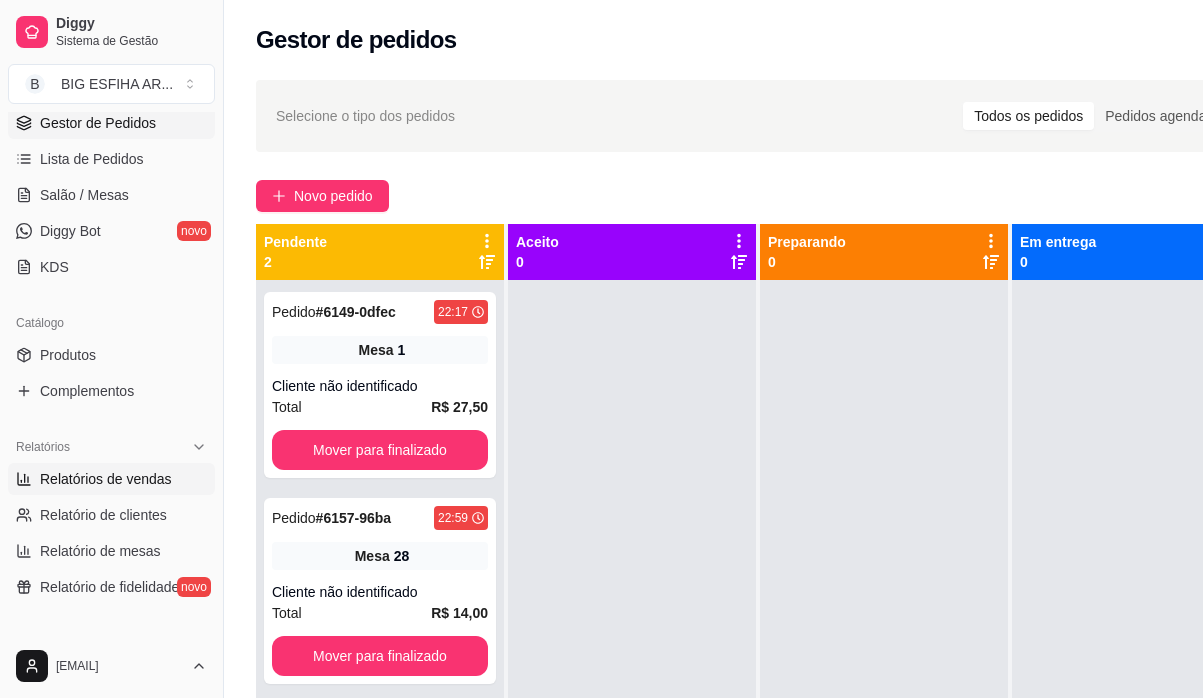 click on "Relatórios de vendas" at bounding box center (106, 479) 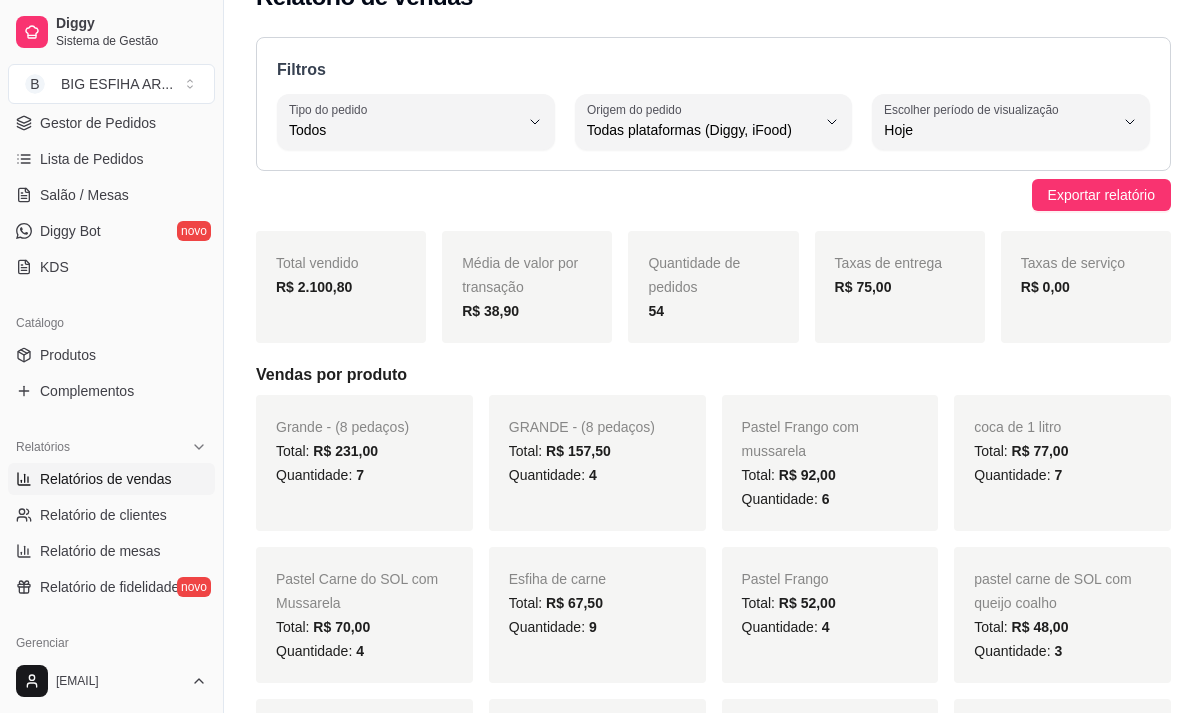 scroll, scrollTop: 0, scrollLeft: 0, axis: both 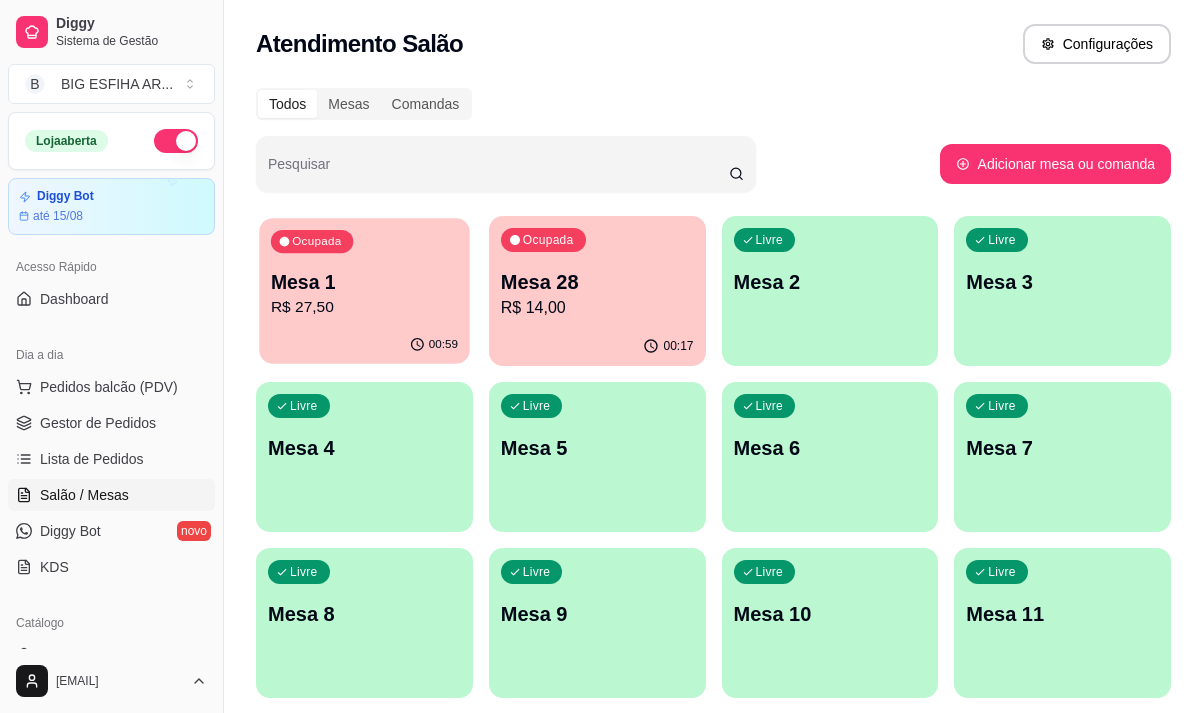 click on "00:59" at bounding box center [364, 345] 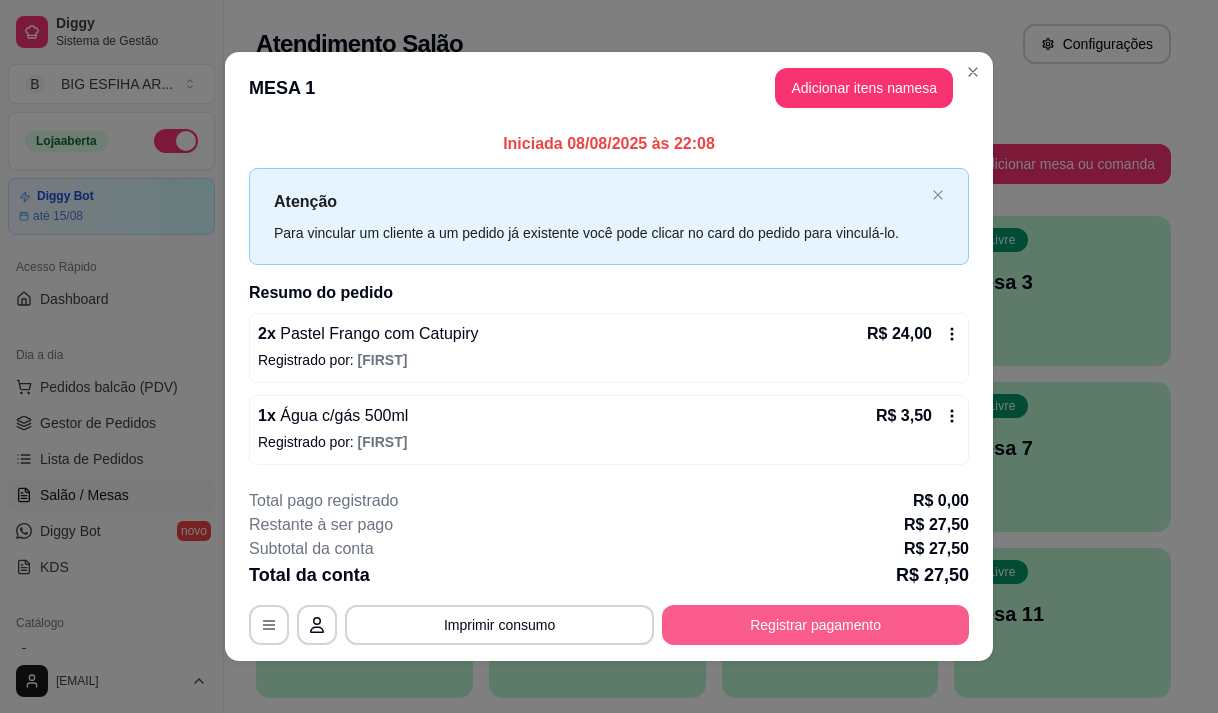 click on "Registrar pagamento" at bounding box center [815, 625] 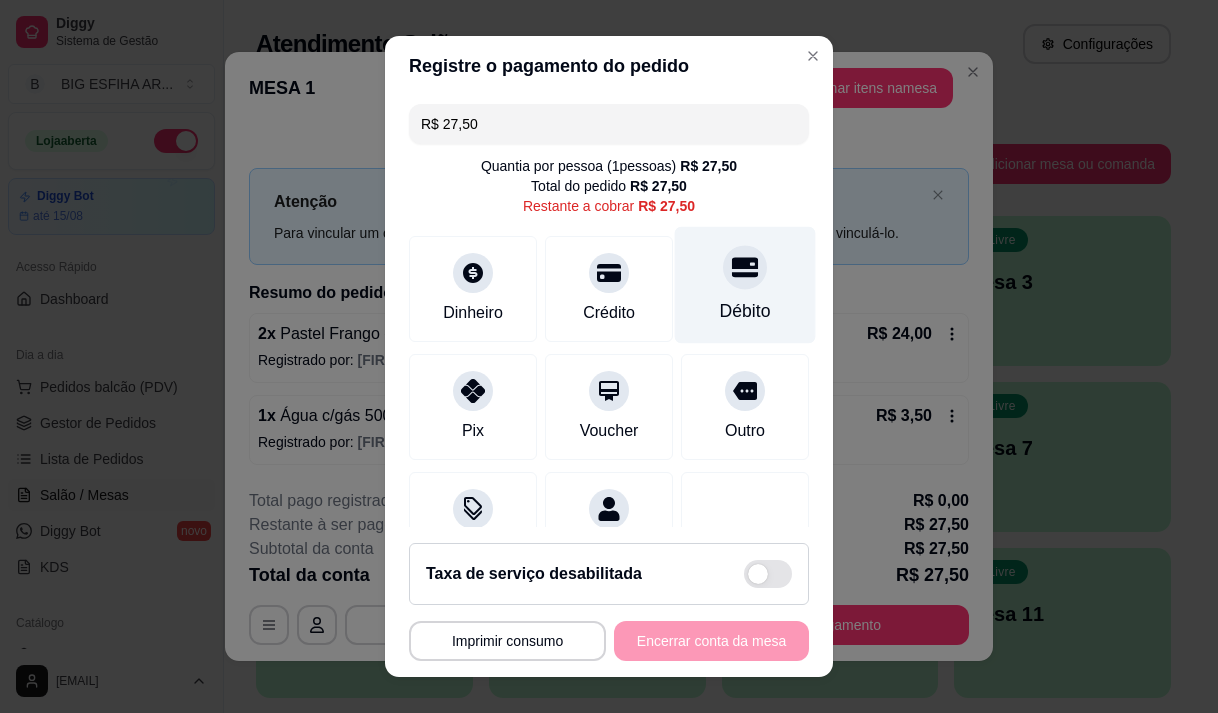 click on "Débito" at bounding box center (745, 284) 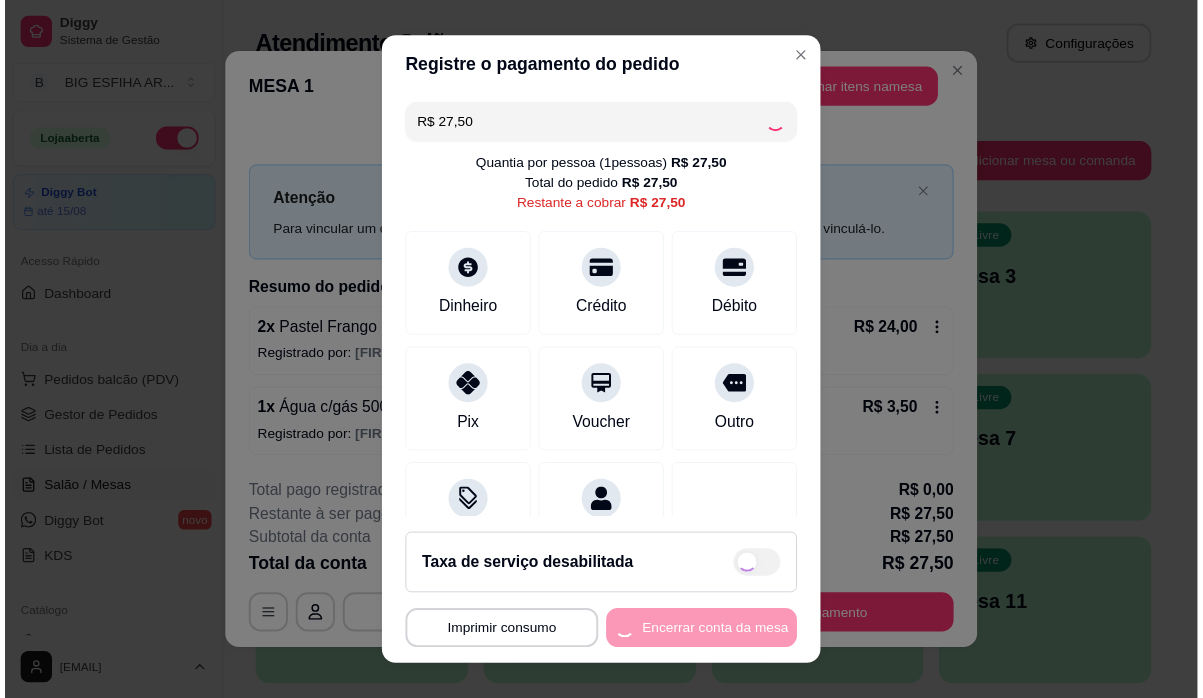 scroll, scrollTop: 82, scrollLeft: 0, axis: vertical 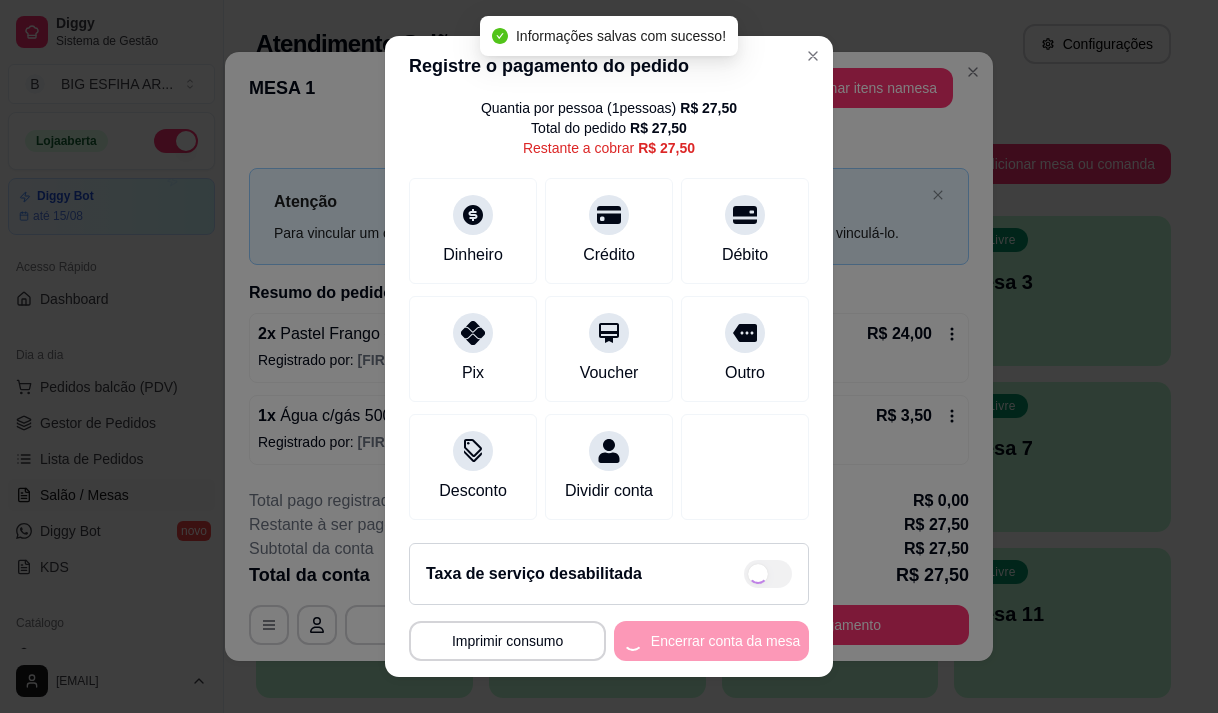 type on "R$ 0,00" 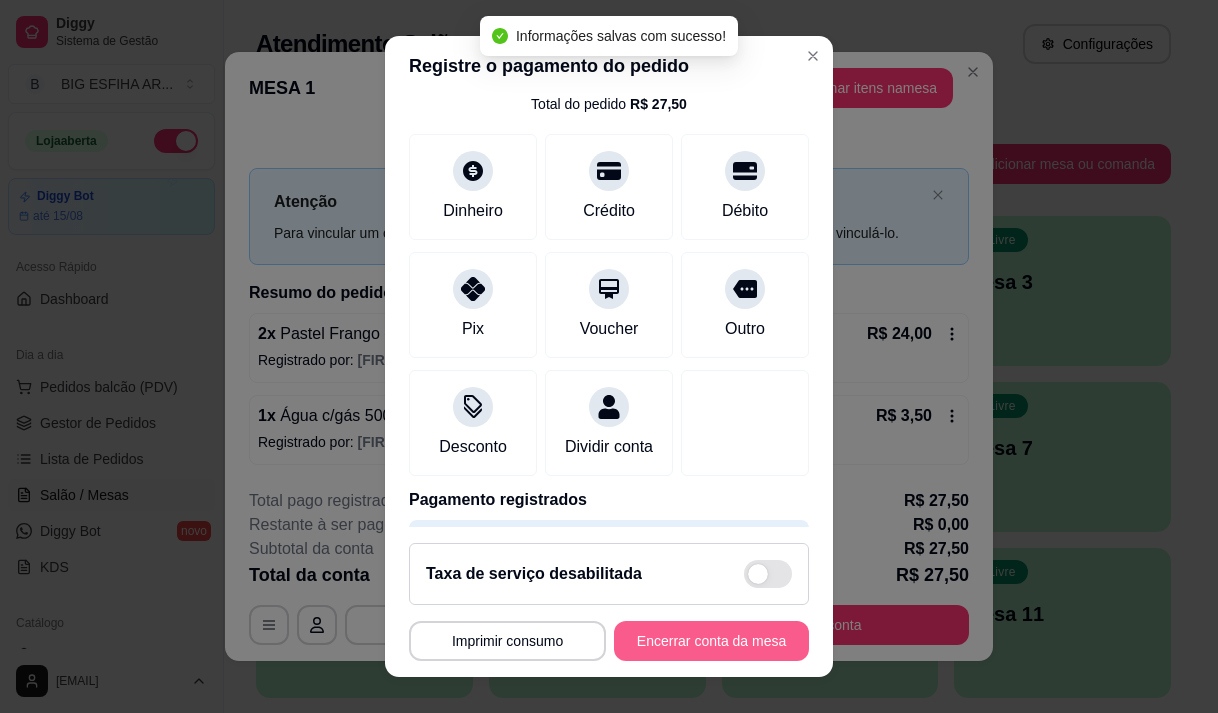 click on "Encerrar conta da mesa" at bounding box center (711, 641) 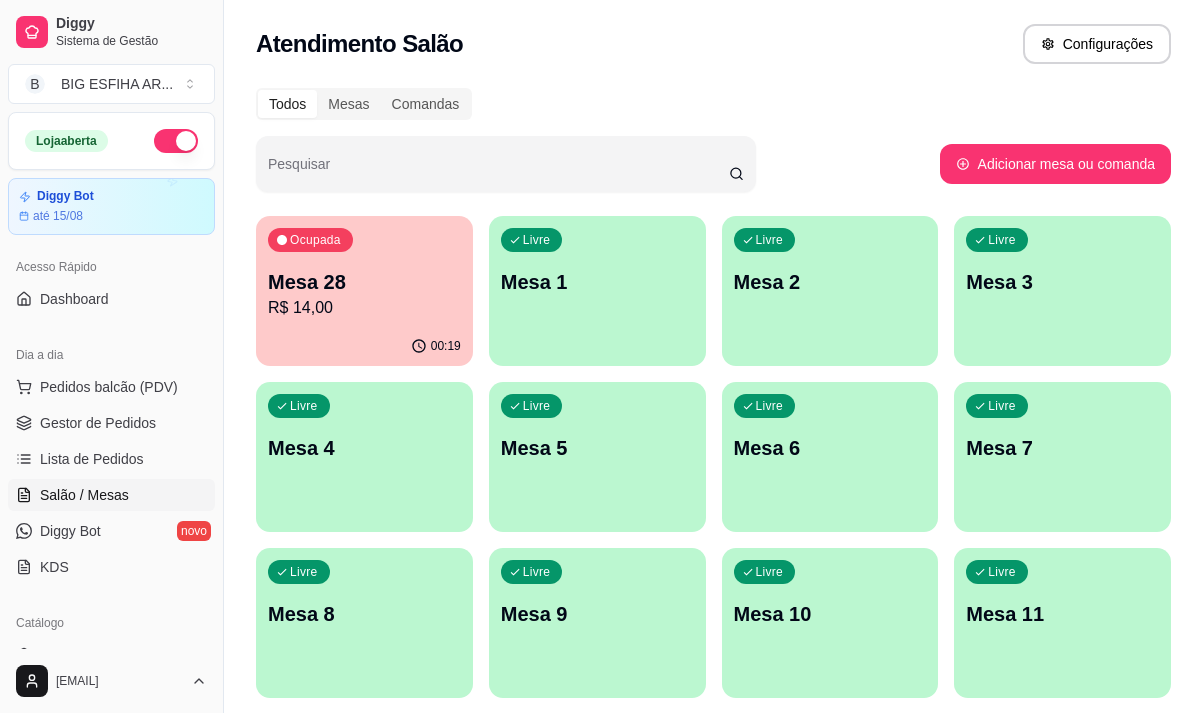click on "00:19" at bounding box center [364, 346] 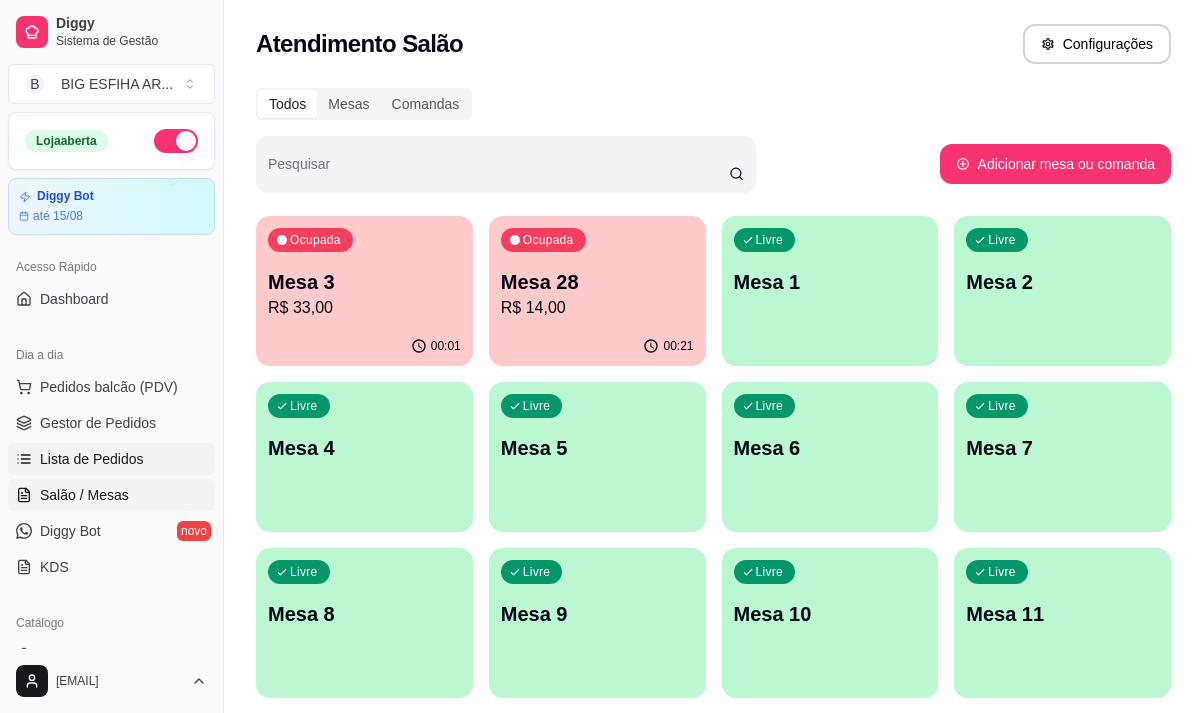 click on "Lista de Pedidos" at bounding box center [92, 459] 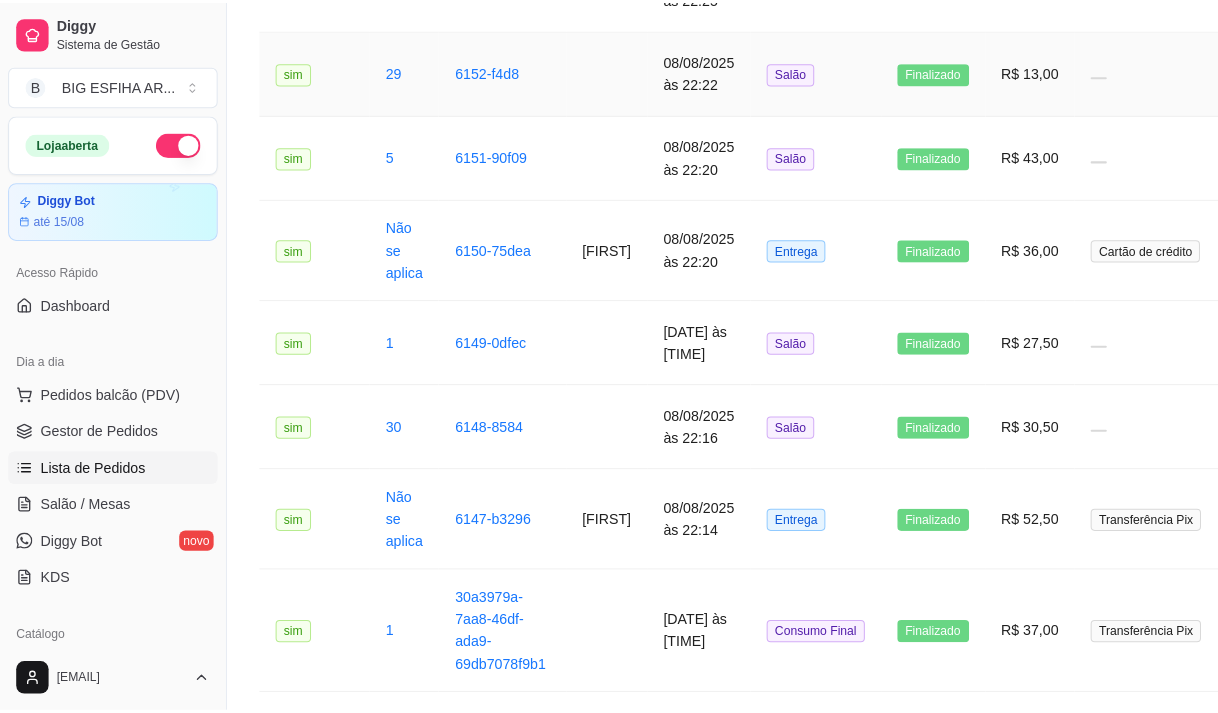 scroll, scrollTop: 2100, scrollLeft: 0, axis: vertical 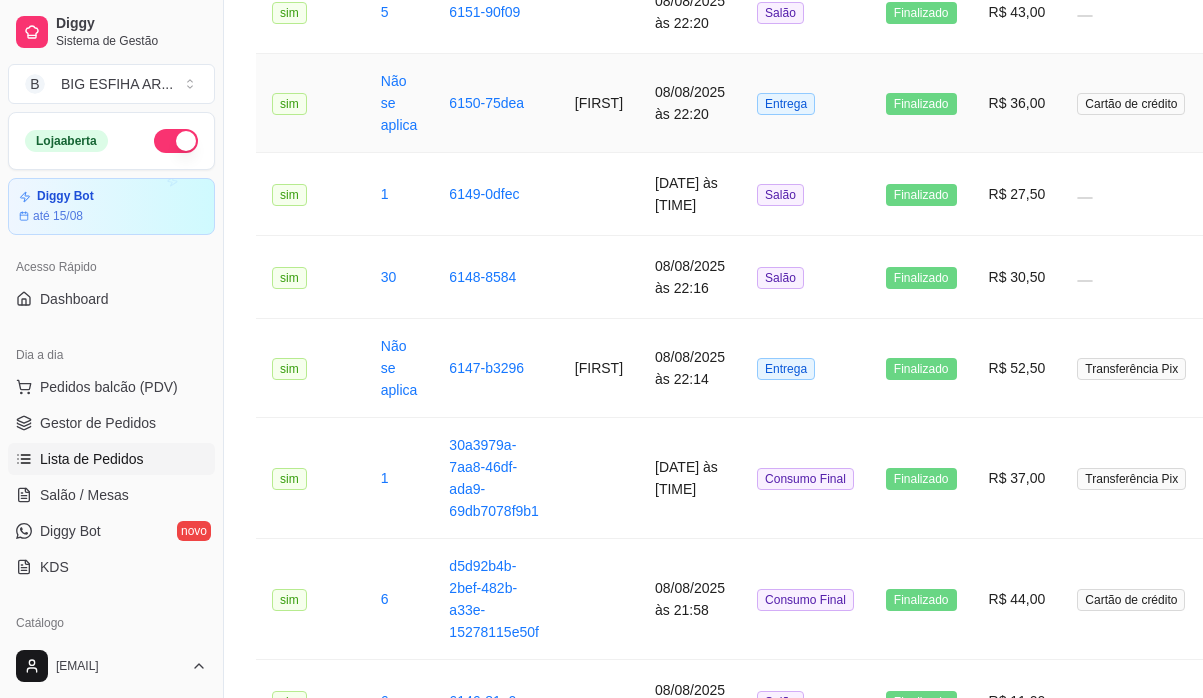click on "[FIRST]" at bounding box center (599, 103) 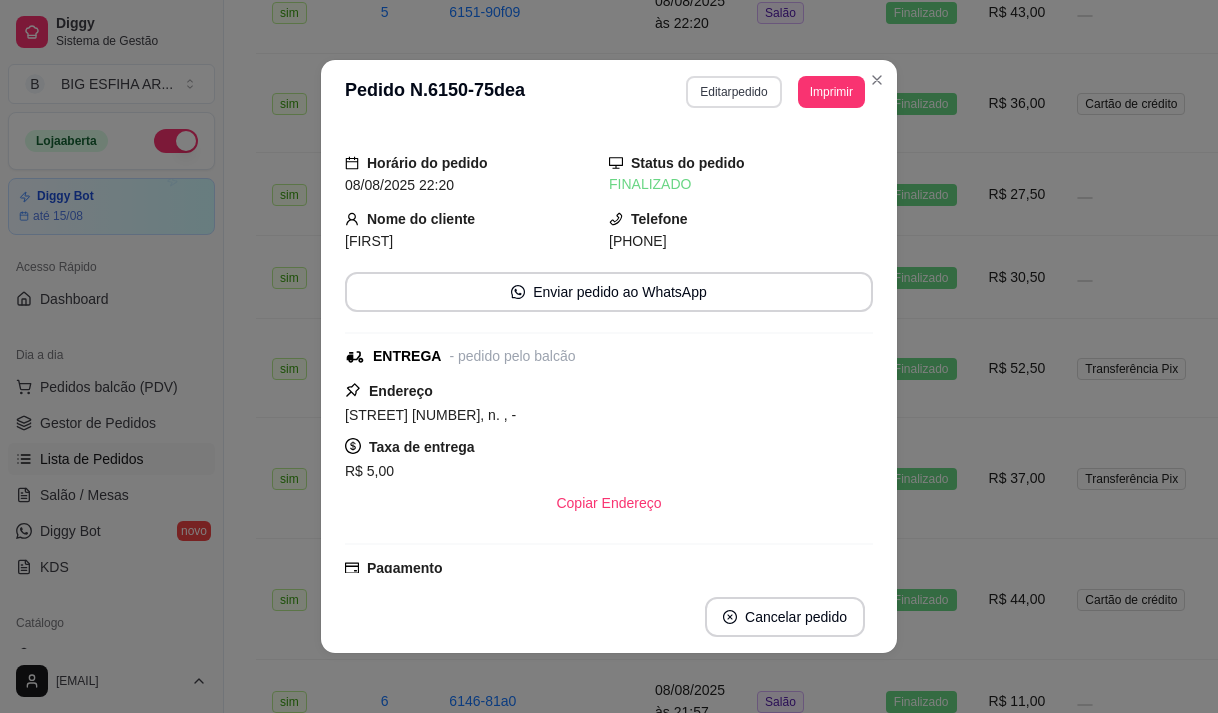 click on "Editar  pedido" at bounding box center [733, 92] 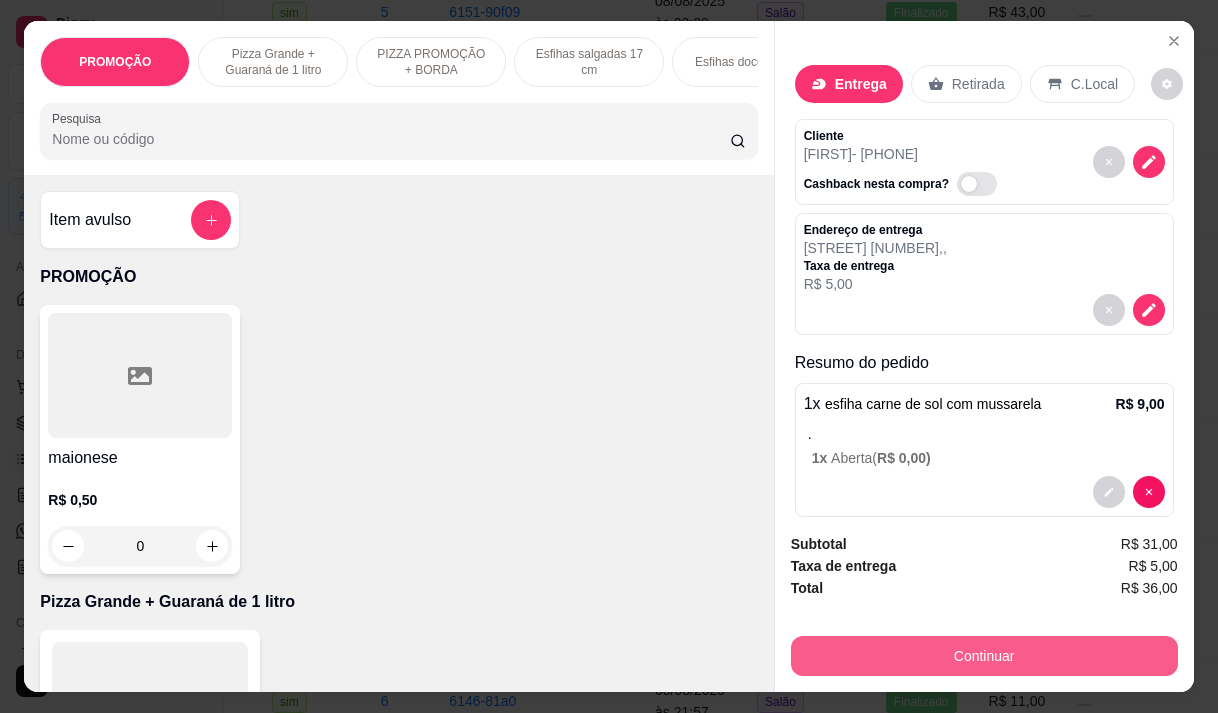 click on "Continuar" at bounding box center (984, 656) 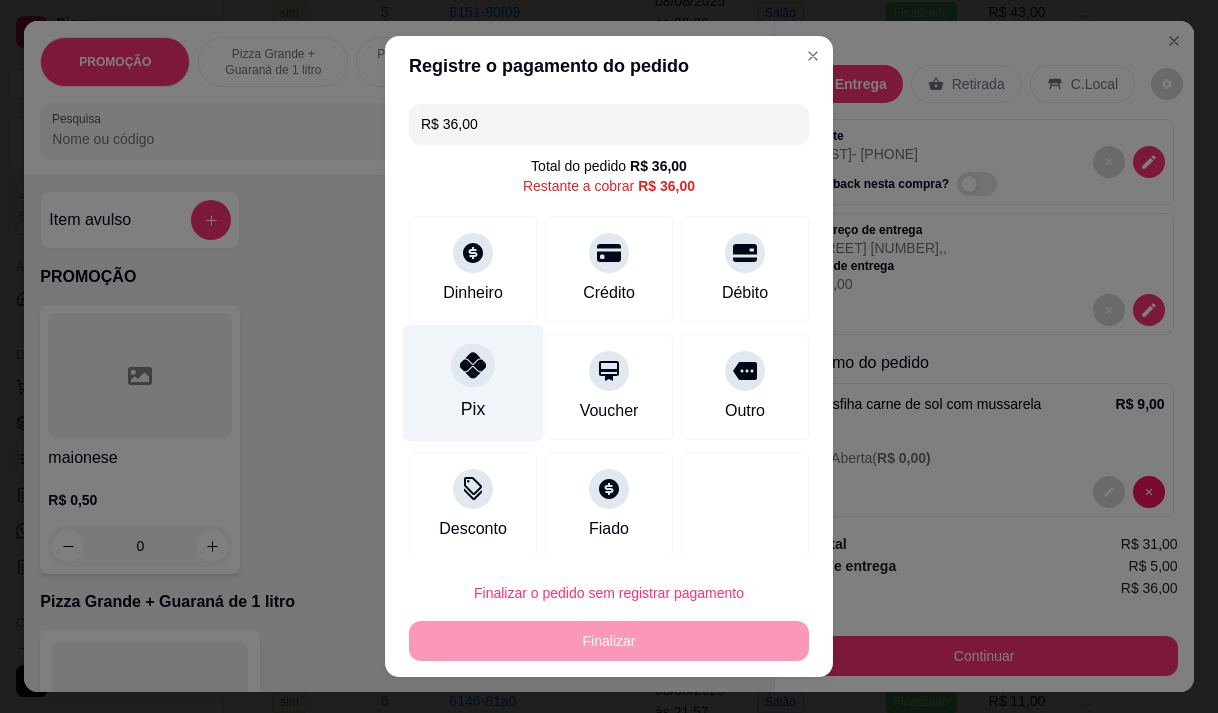 click on "Pix" at bounding box center (473, 382) 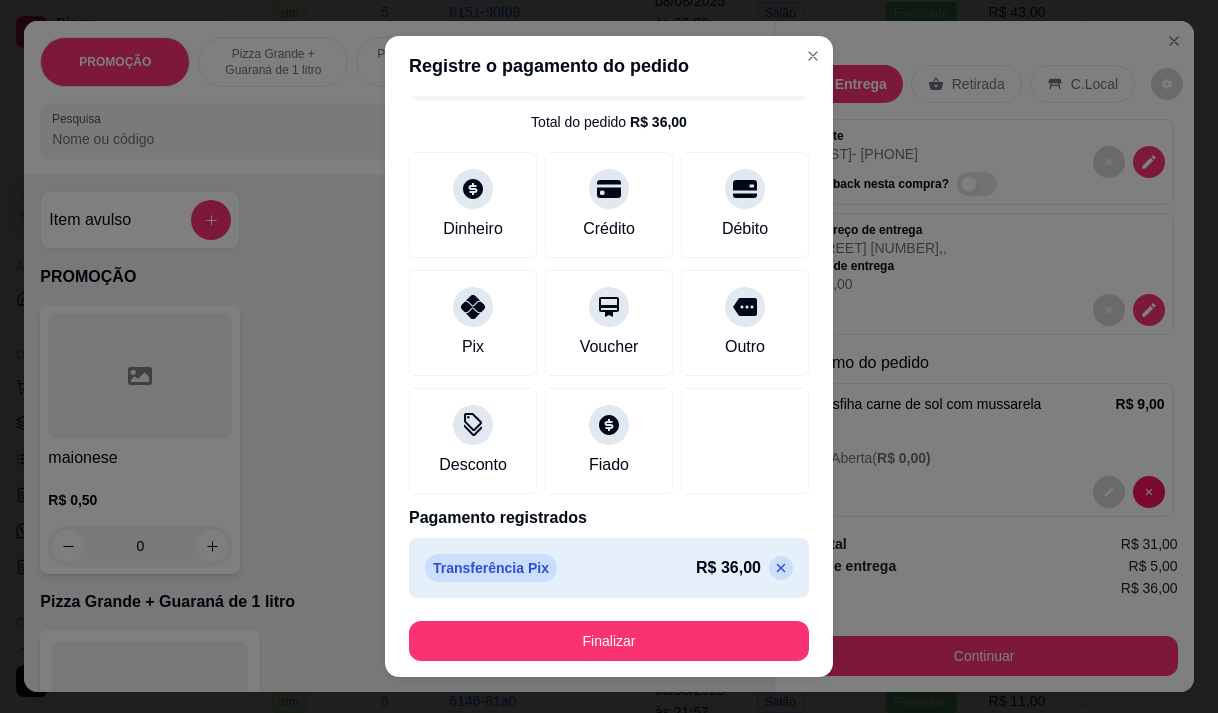 click 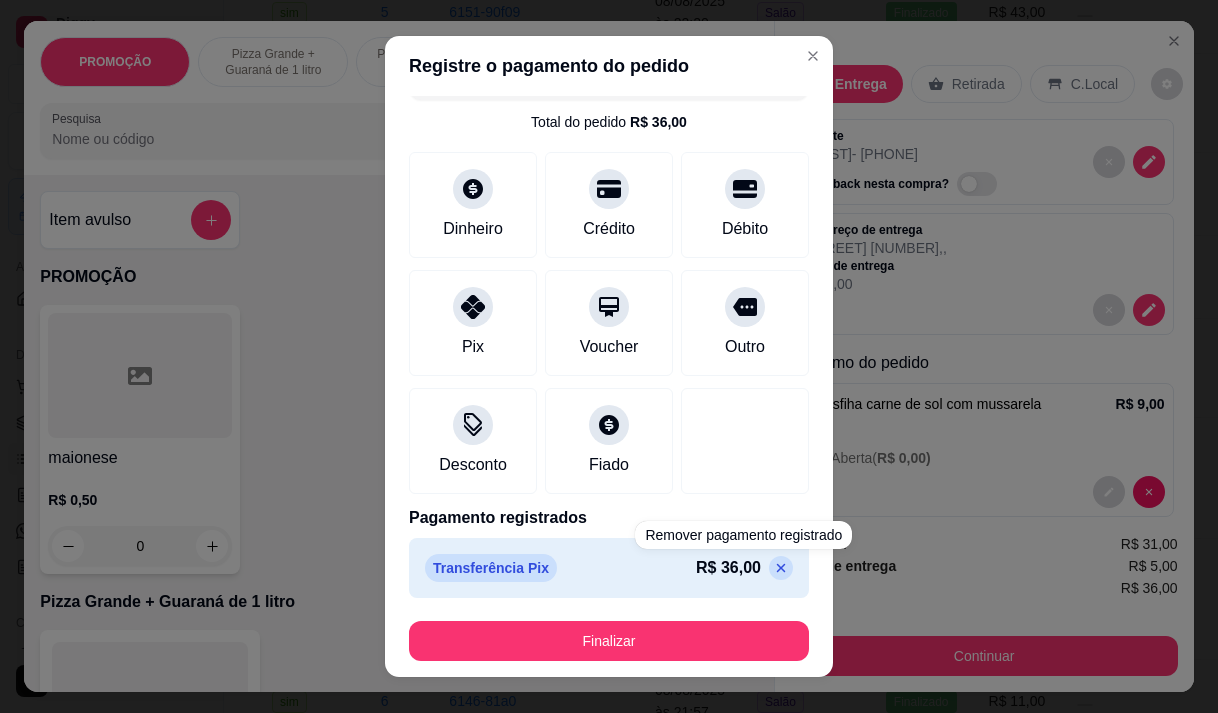 scroll, scrollTop: 8, scrollLeft: 0, axis: vertical 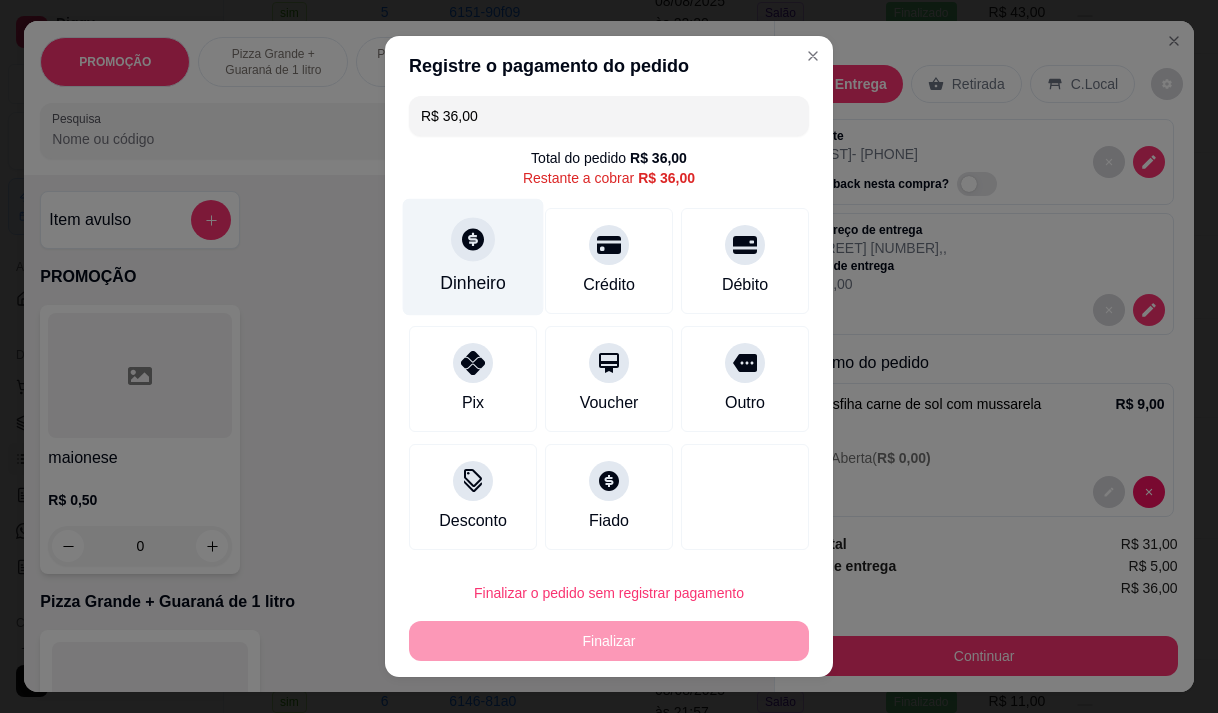click on "Dinheiro" at bounding box center (473, 256) 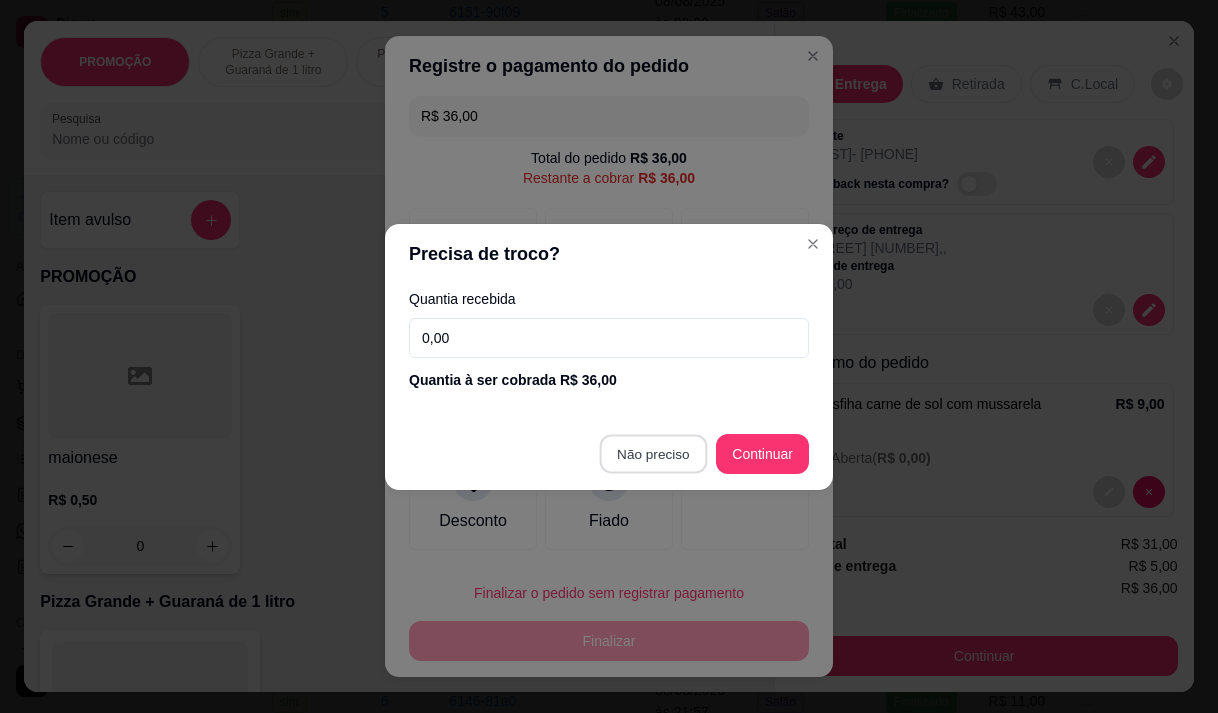 type on "R$ 0,00" 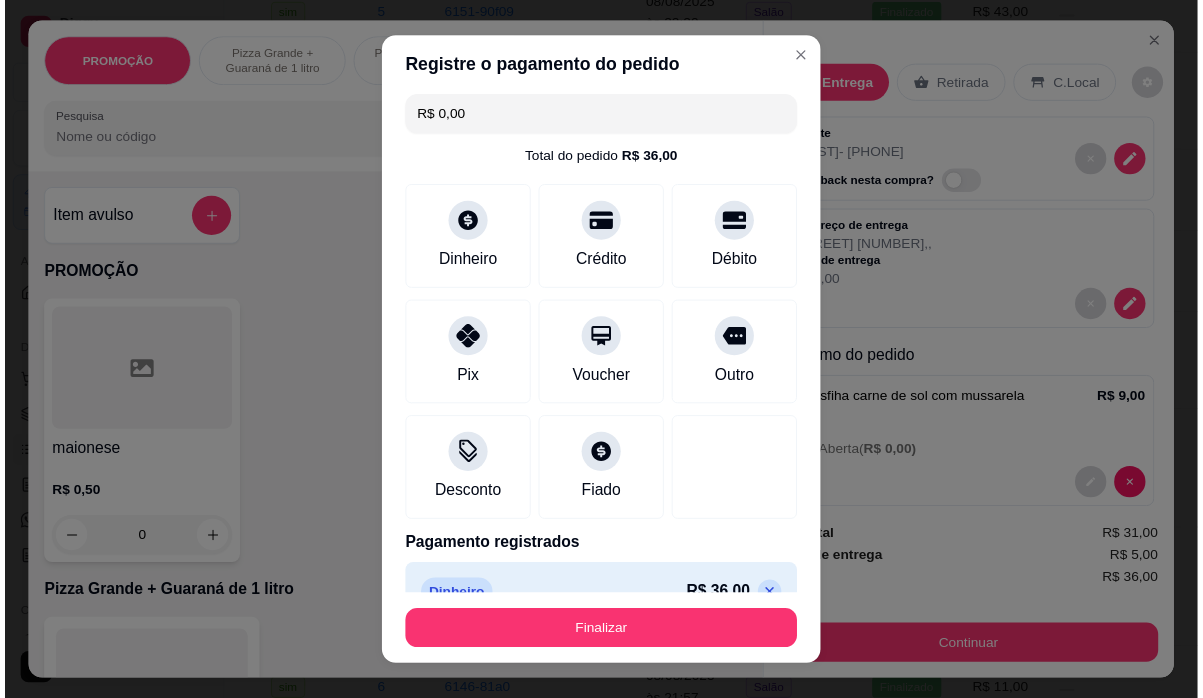 scroll, scrollTop: 44, scrollLeft: 0, axis: vertical 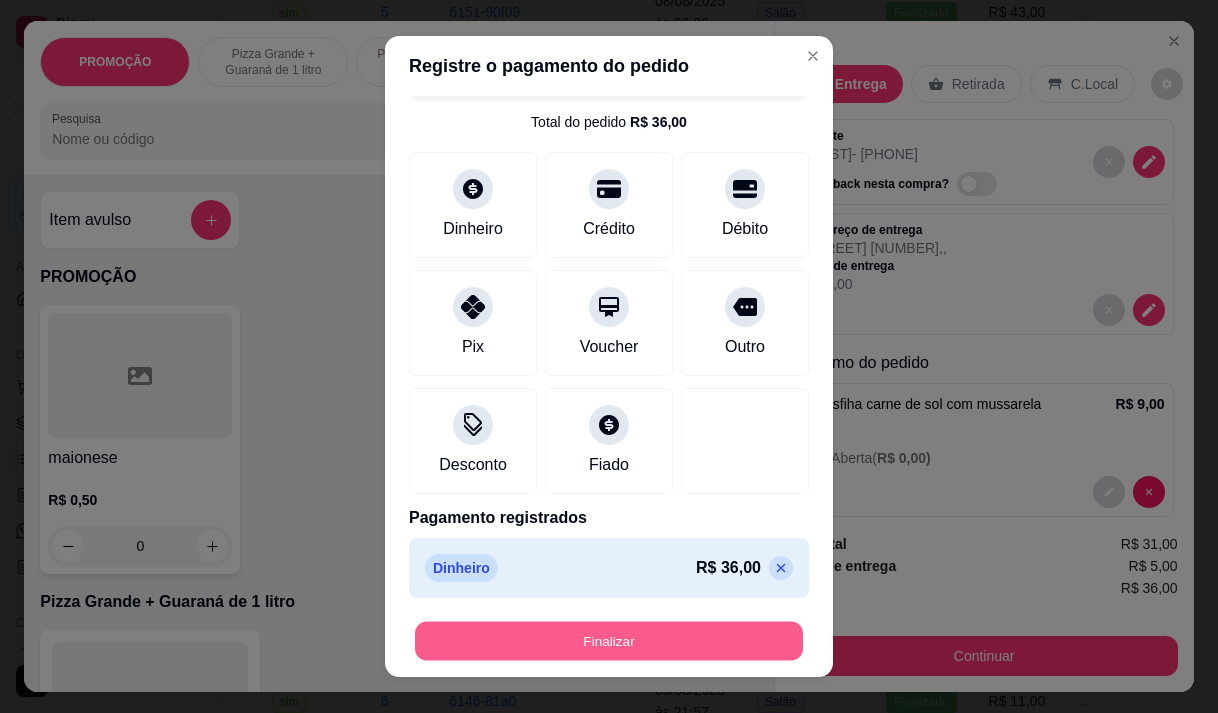 click on "Finalizar" at bounding box center [609, 641] 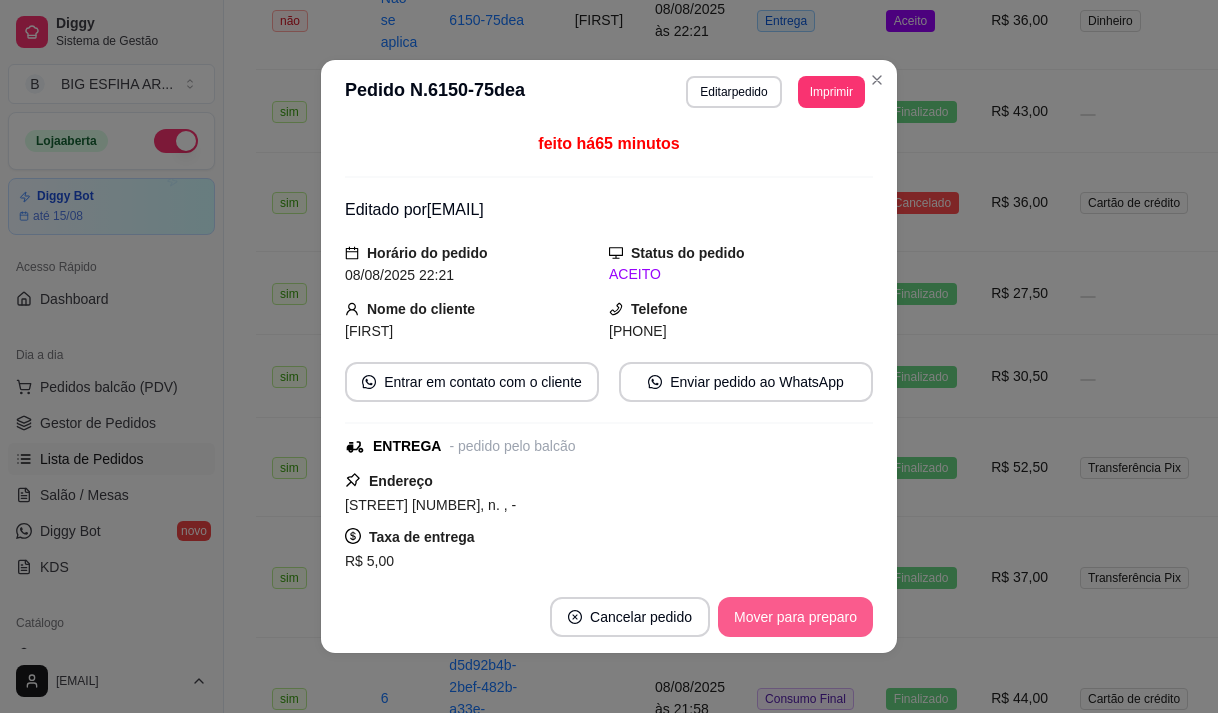 click on "Mover para preparo" at bounding box center [795, 617] 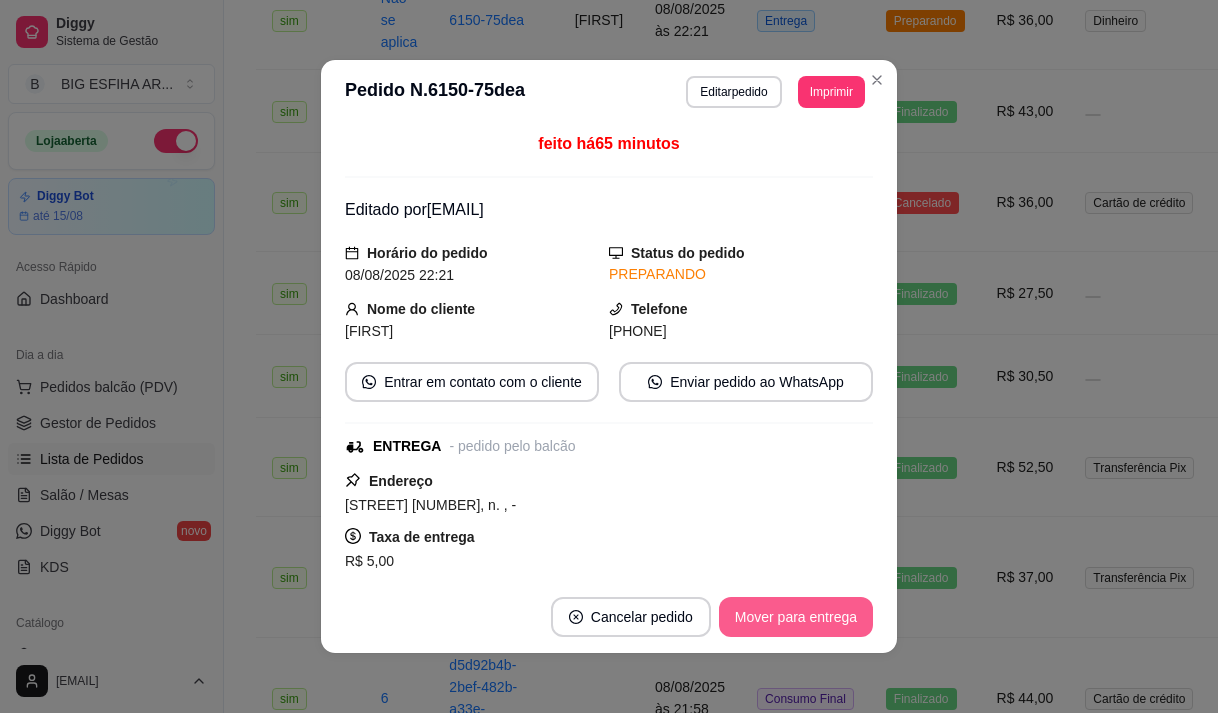 click on "Mover para entrega" at bounding box center [796, 617] 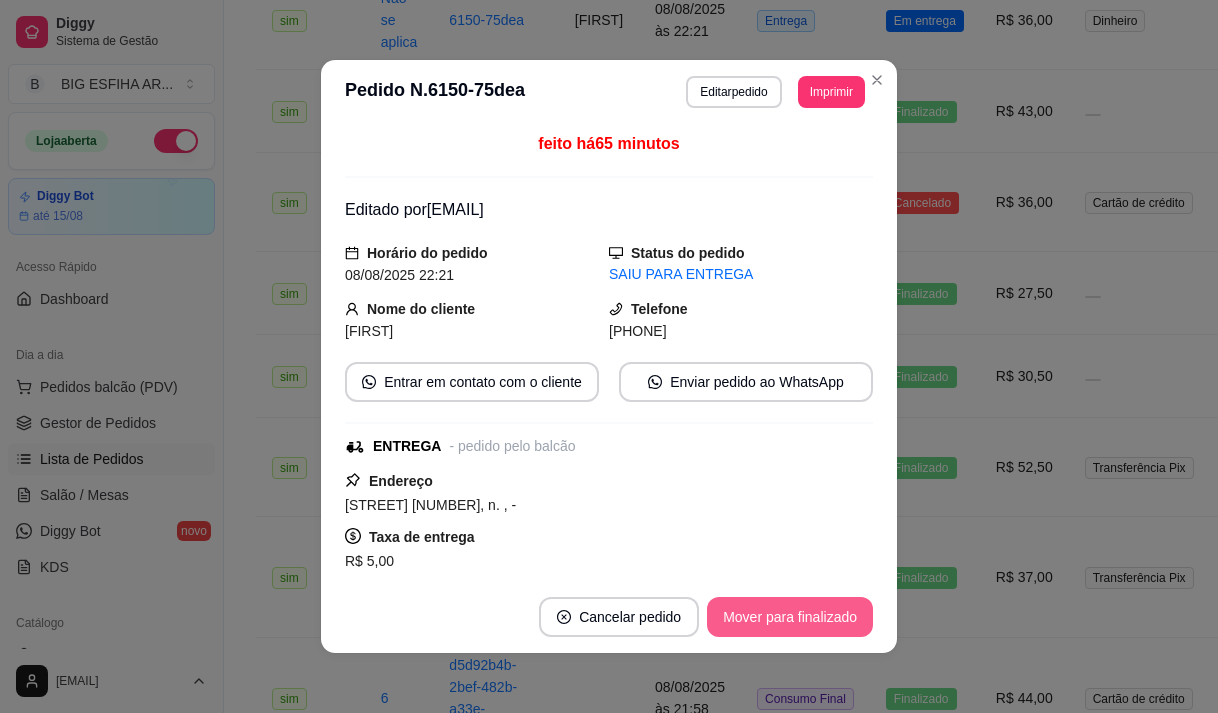click on "Mover para finalizado" at bounding box center [790, 617] 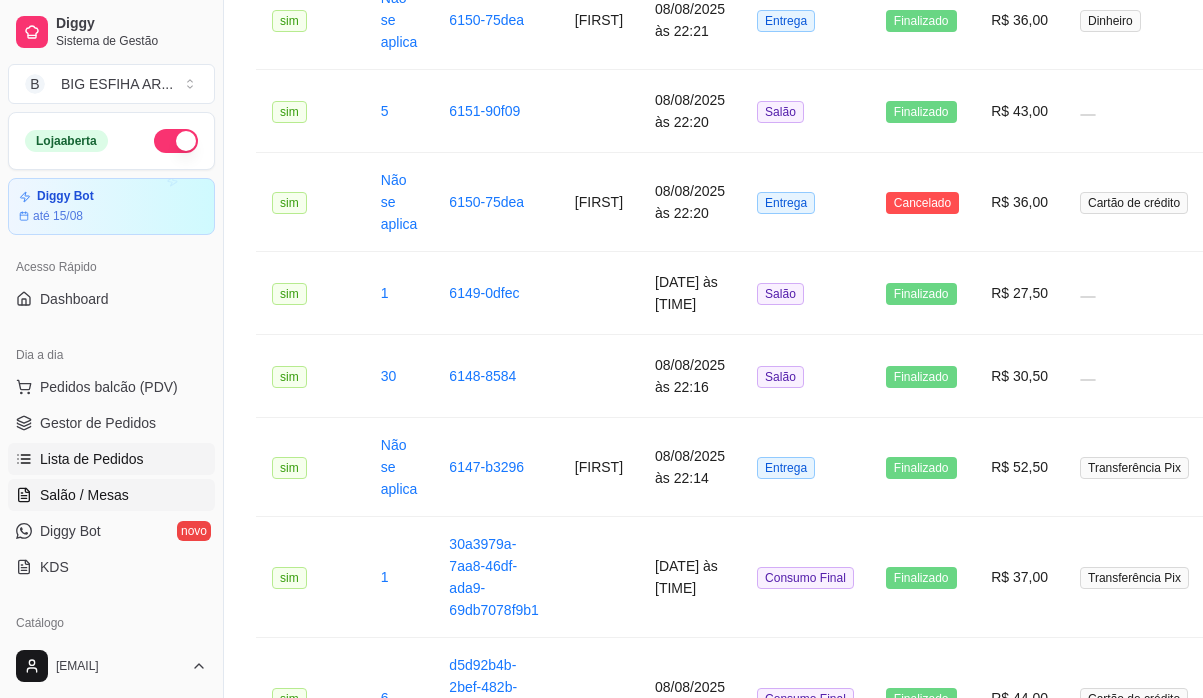 click on "Salão / Mesas" at bounding box center [84, 495] 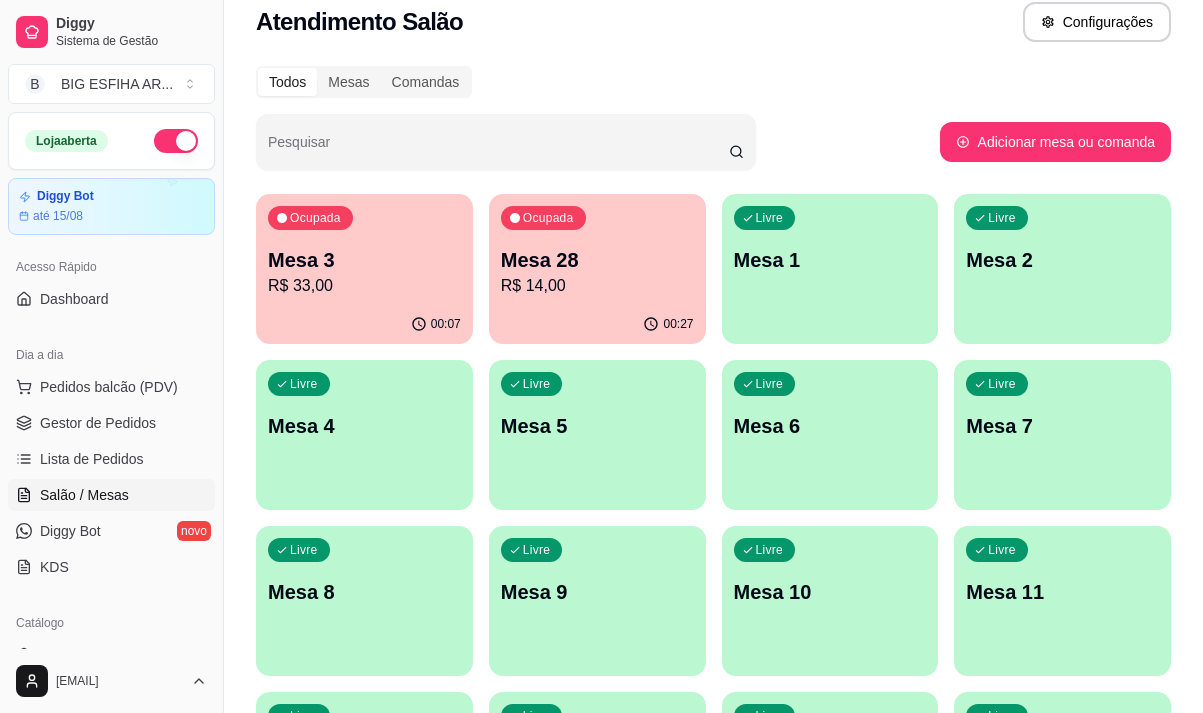 scroll, scrollTop: 0, scrollLeft: 0, axis: both 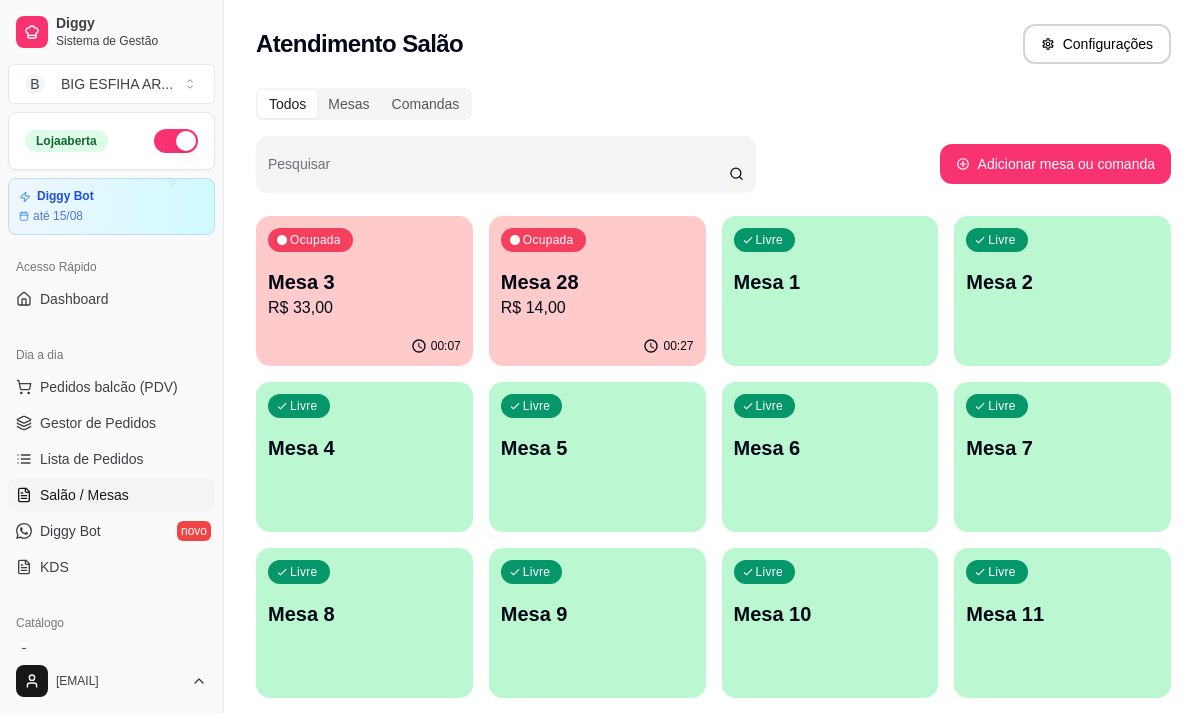 click on "Mesa 28" at bounding box center (597, 282) 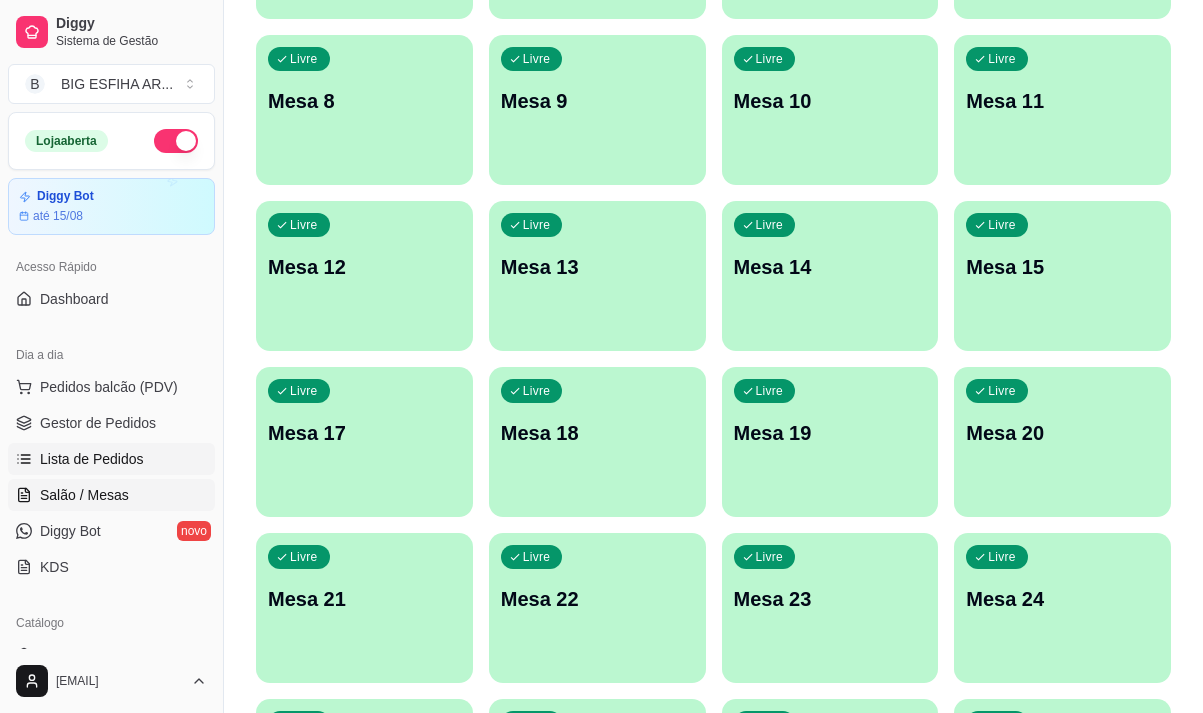 scroll, scrollTop: 800, scrollLeft: 0, axis: vertical 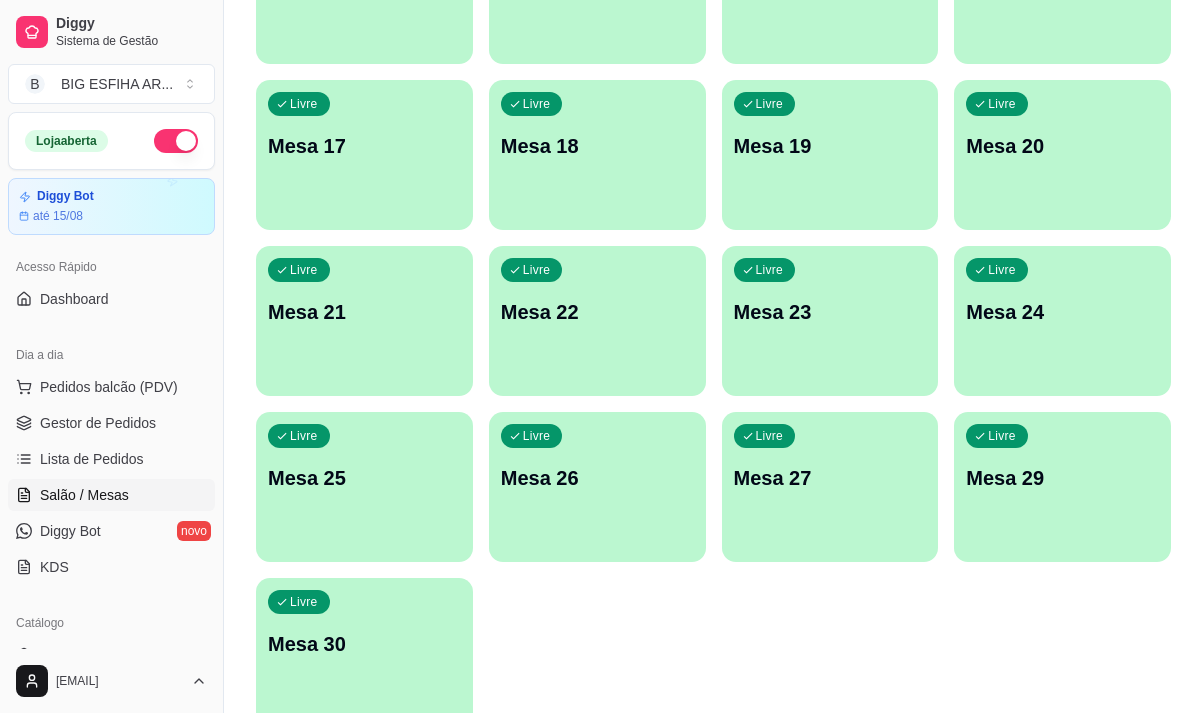 click on "Salão / Mesas" at bounding box center (84, 495) 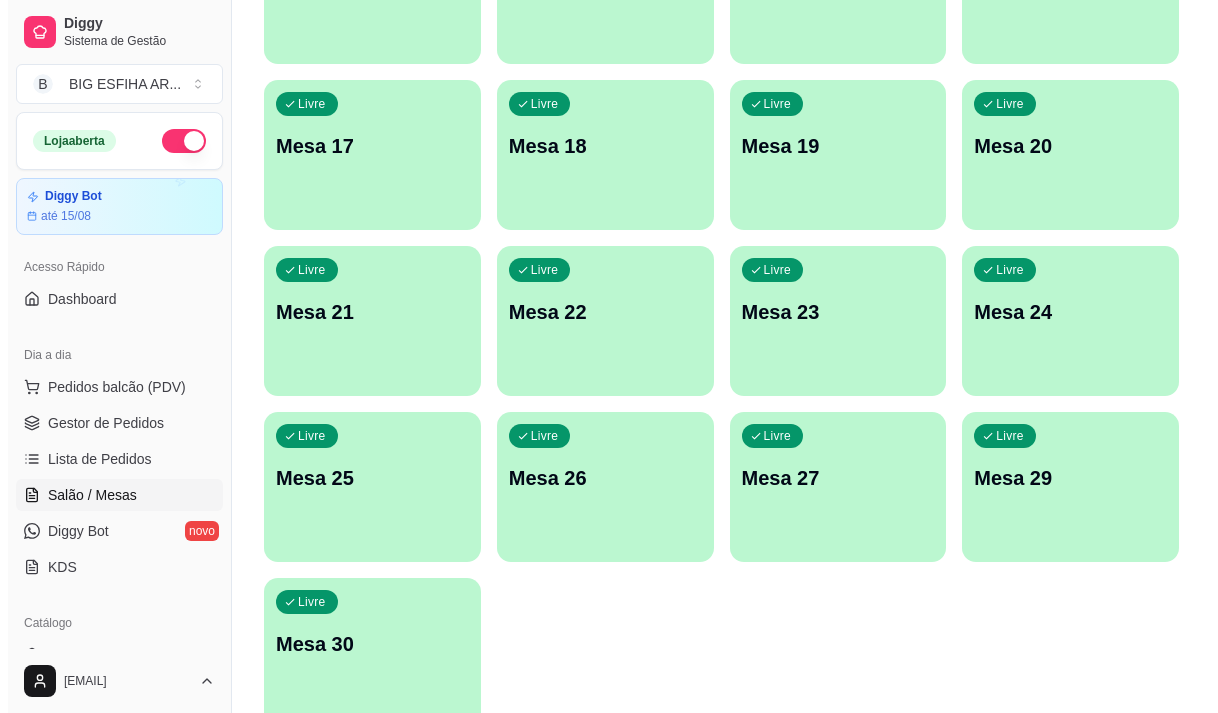 scroll, scrollTop: 0, scrollLeft: 0, axis: both 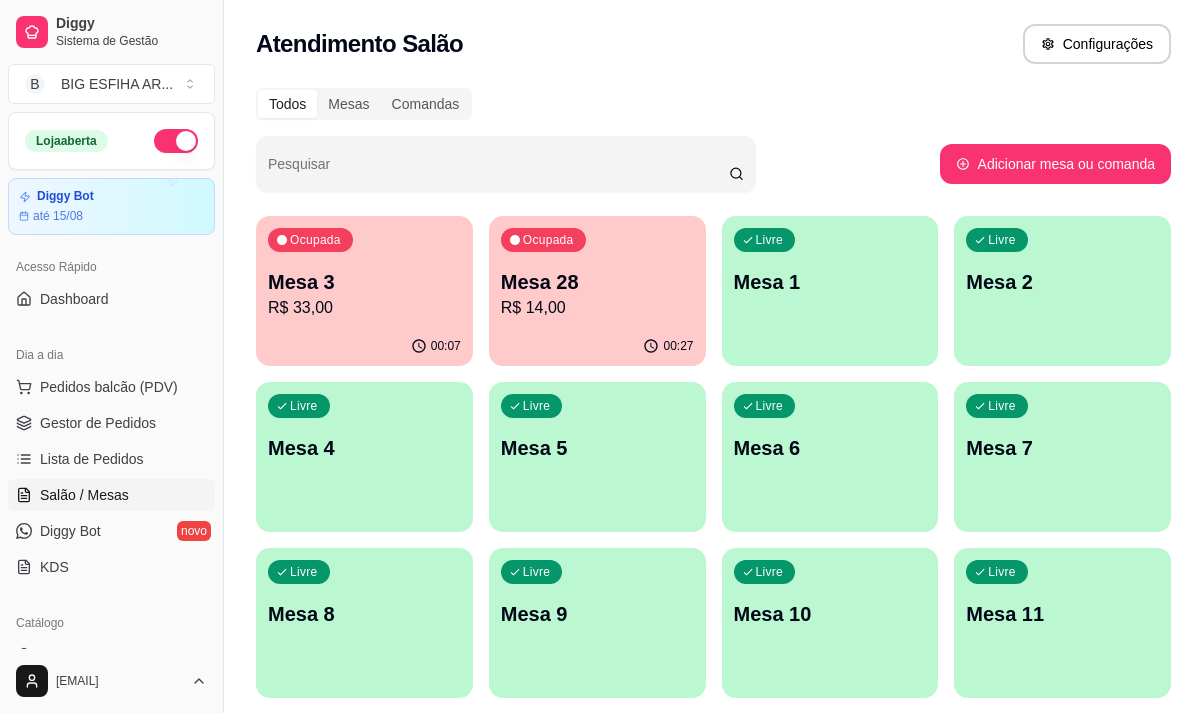 click on "Livre Mesa 6" at bounding box center (830, 445) 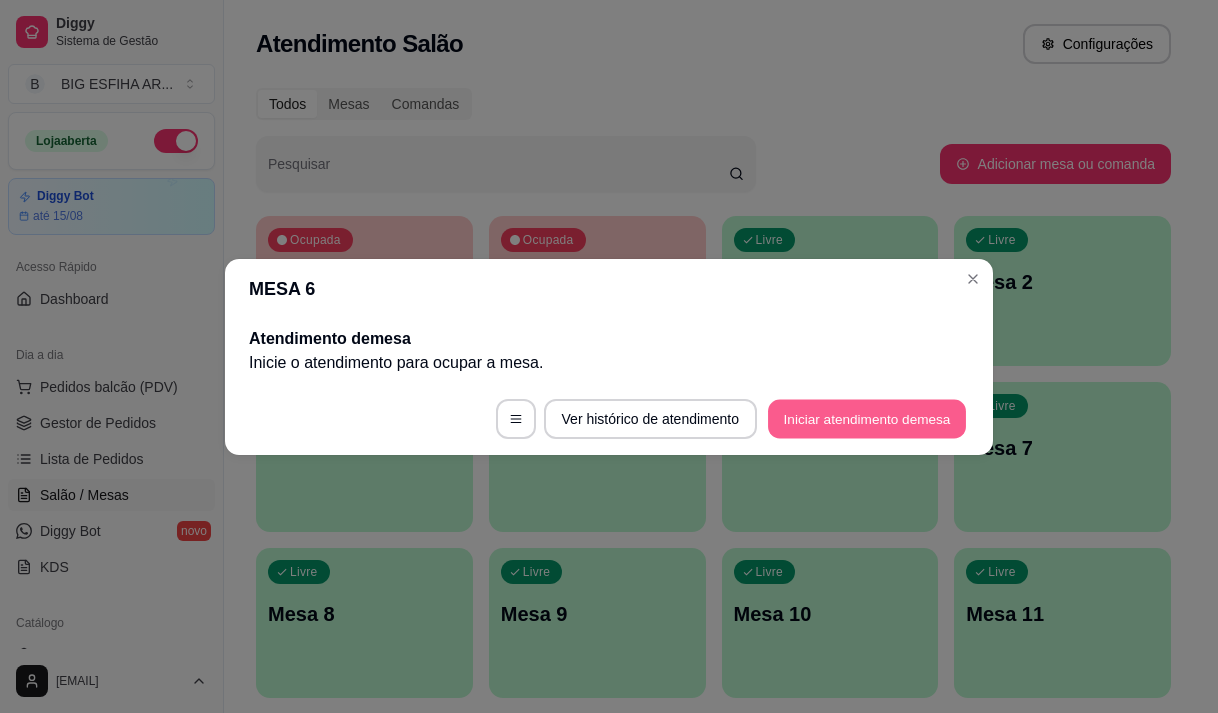 click on "Iniciar atendimento de  mesa" at bounding box center (867, 418) 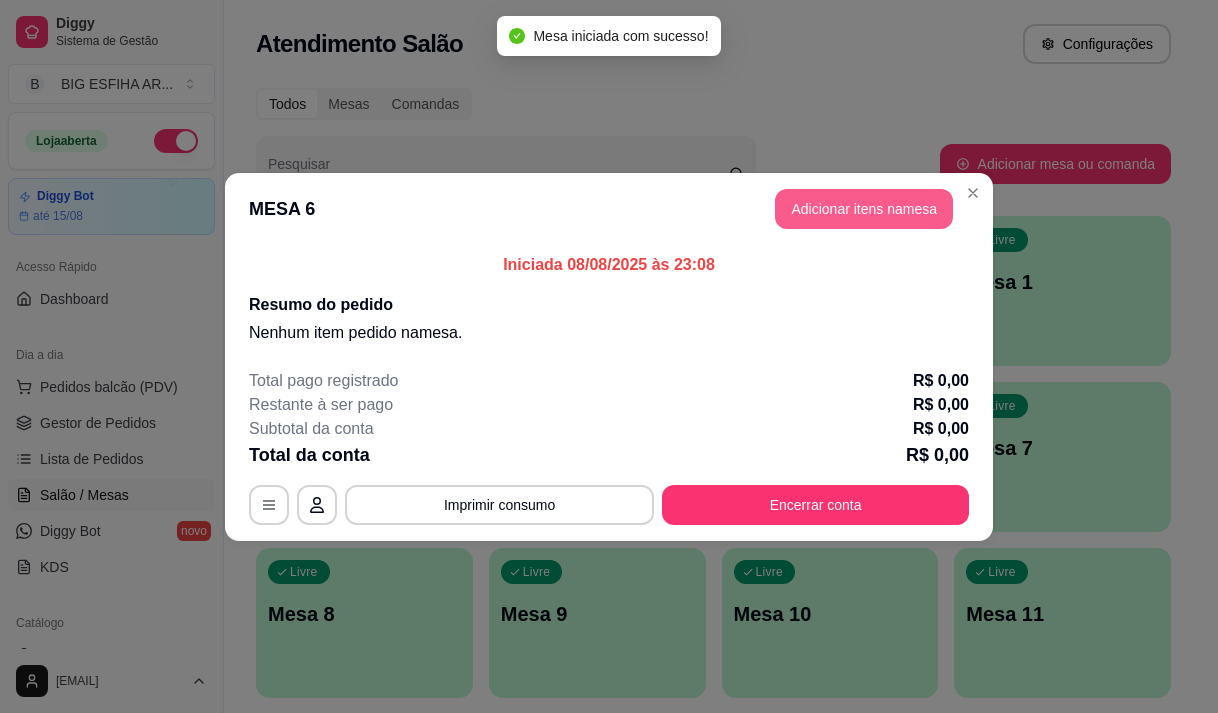 click on "Adicionar itens na  mesa" at bounding box center (864, 209) 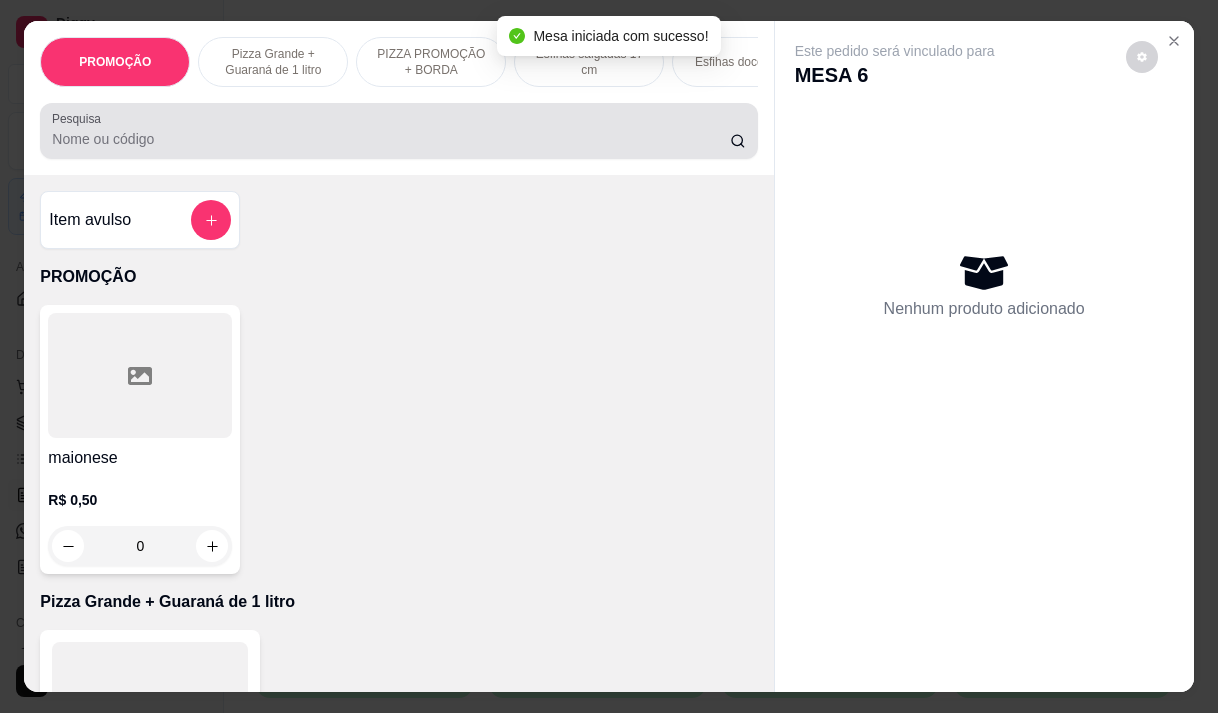 click on "Pesquisa" at bounding box center [391, 139] 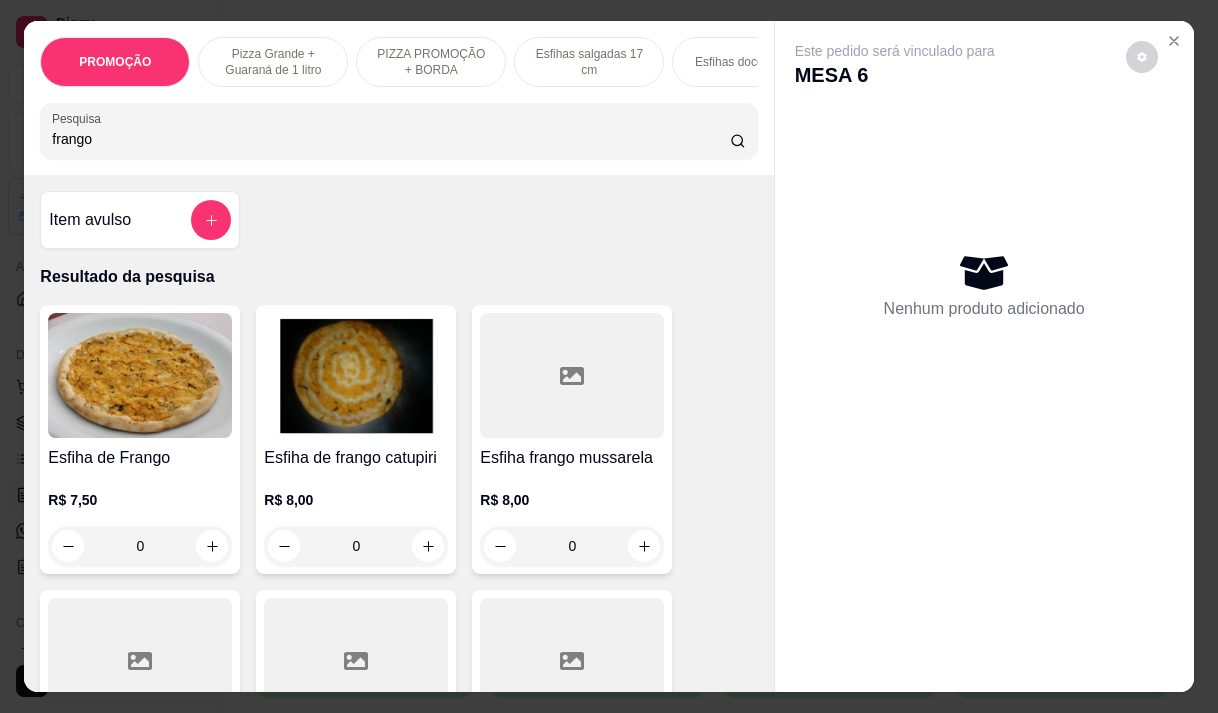 type on "frango" 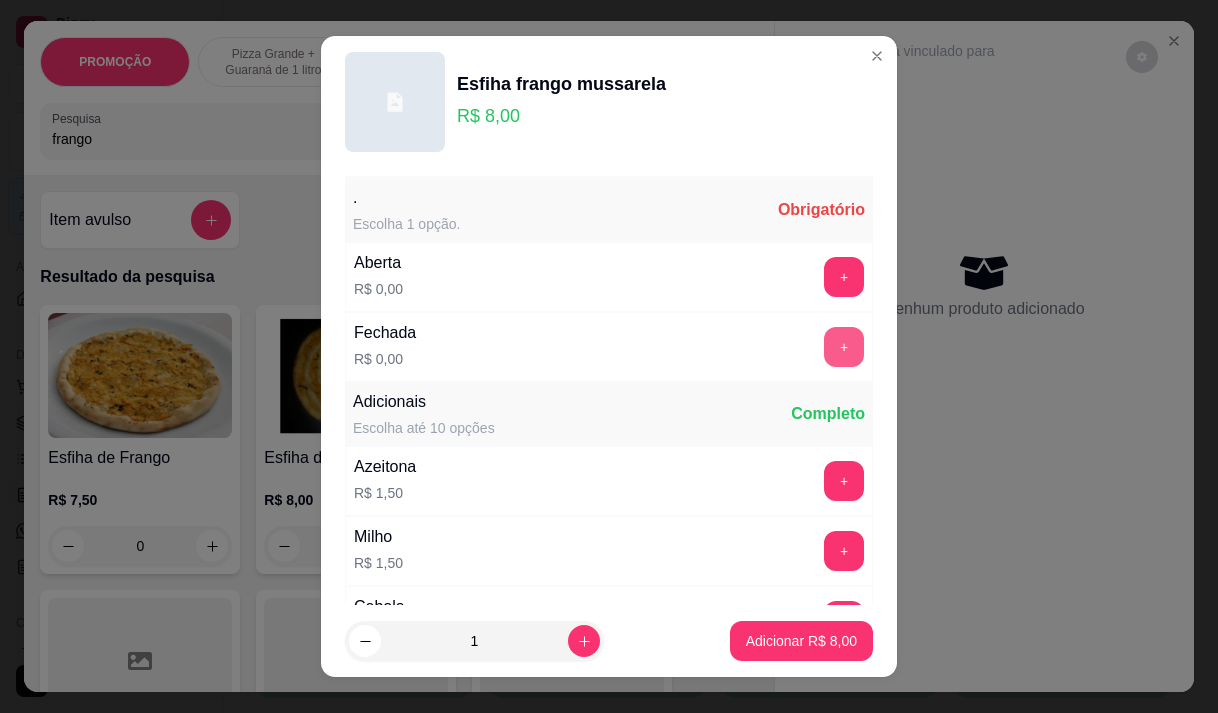 click on "+" at bounding box center (844, 347) 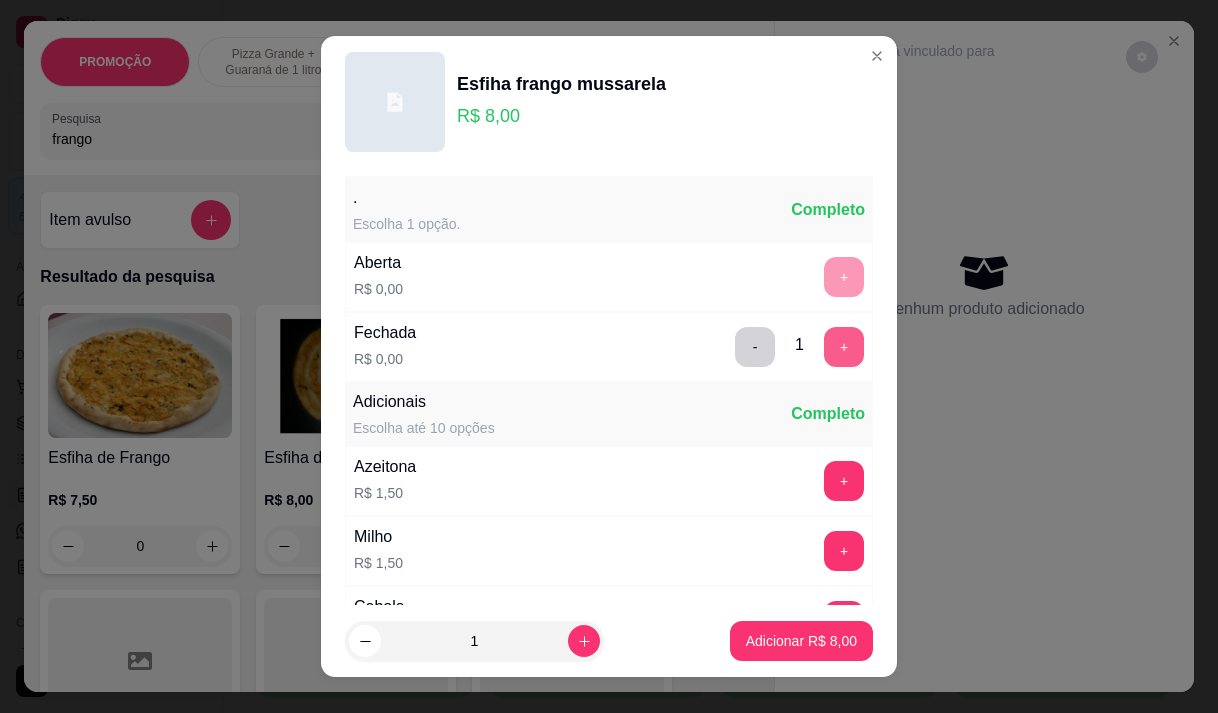 scroll, scrollTop: 28, scrollLeft: 0, axis: vertical 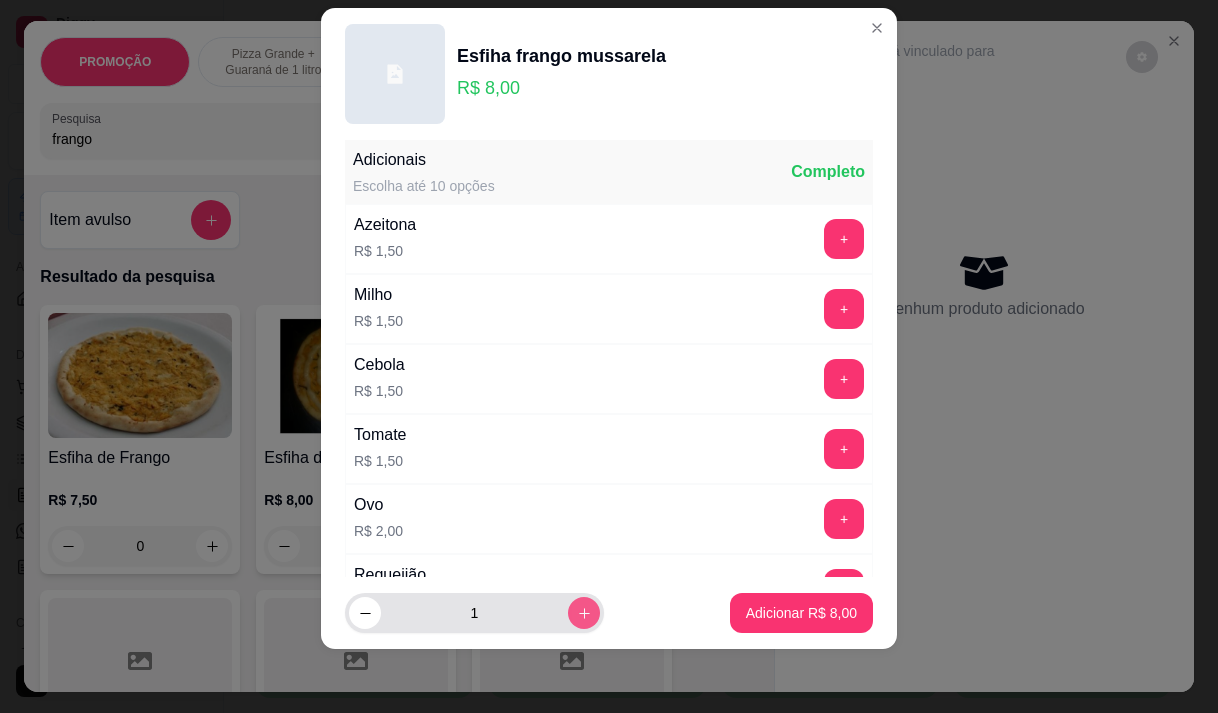 click 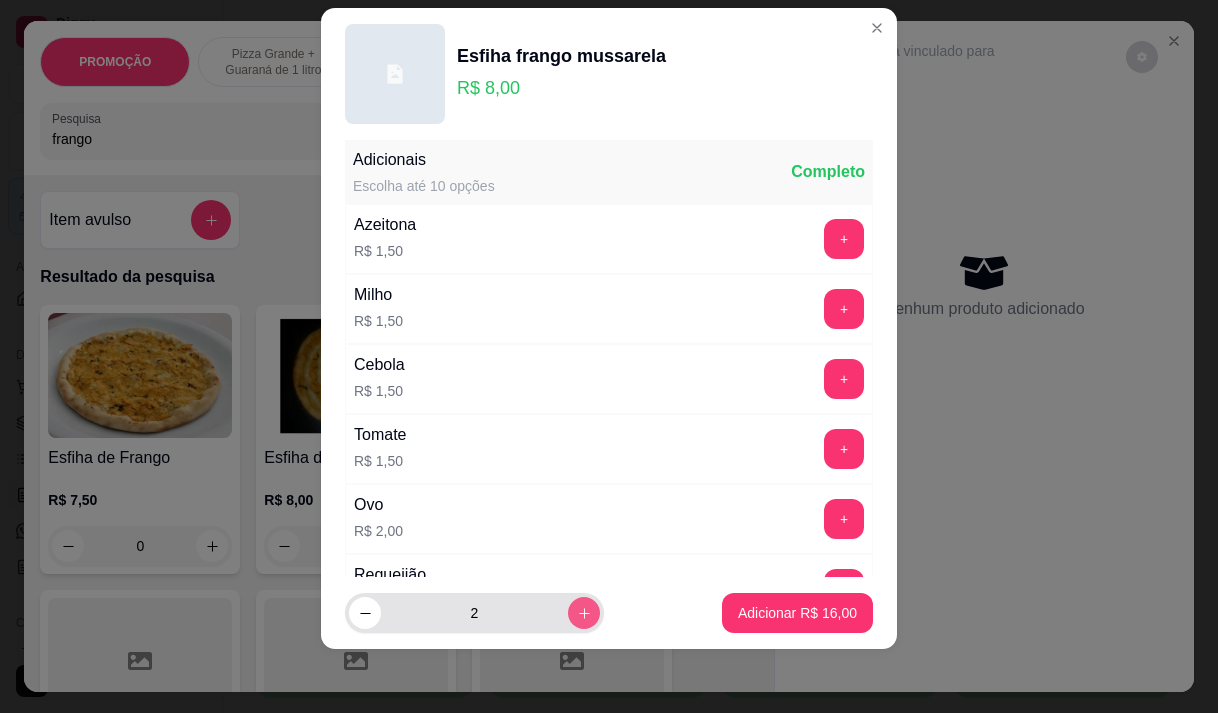 click 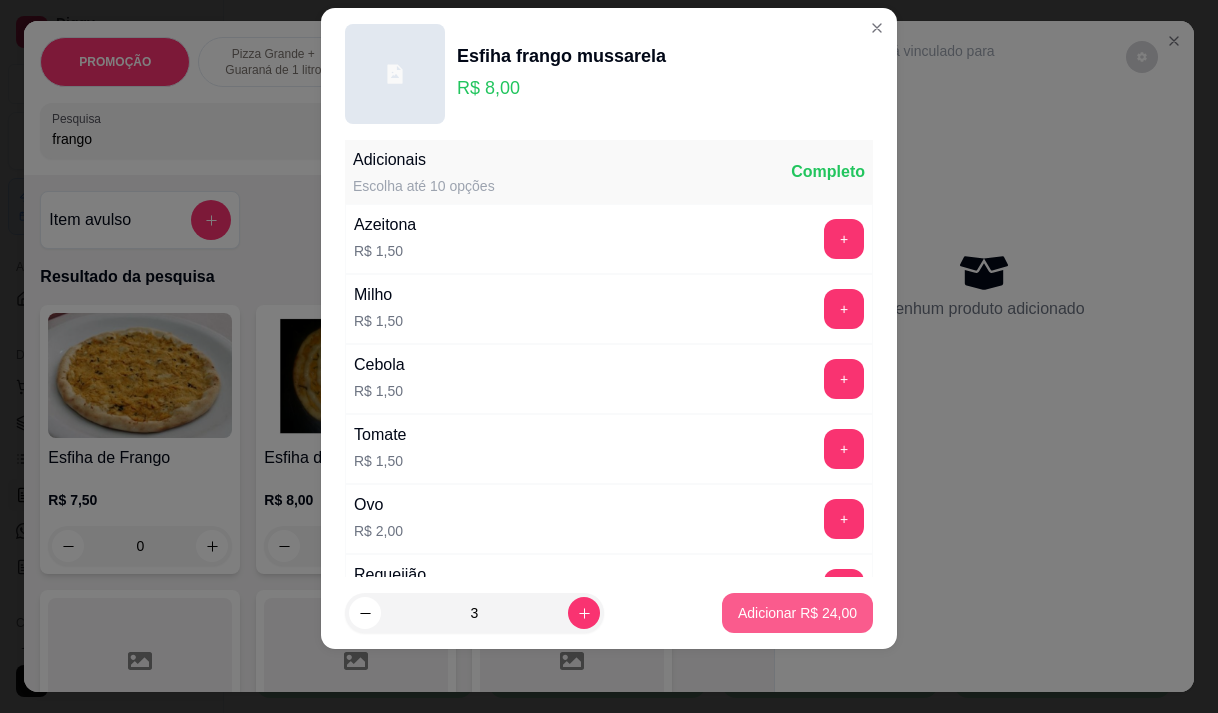 click on "Adicionar   R$ 24,00" at bounding box center [797, 613] 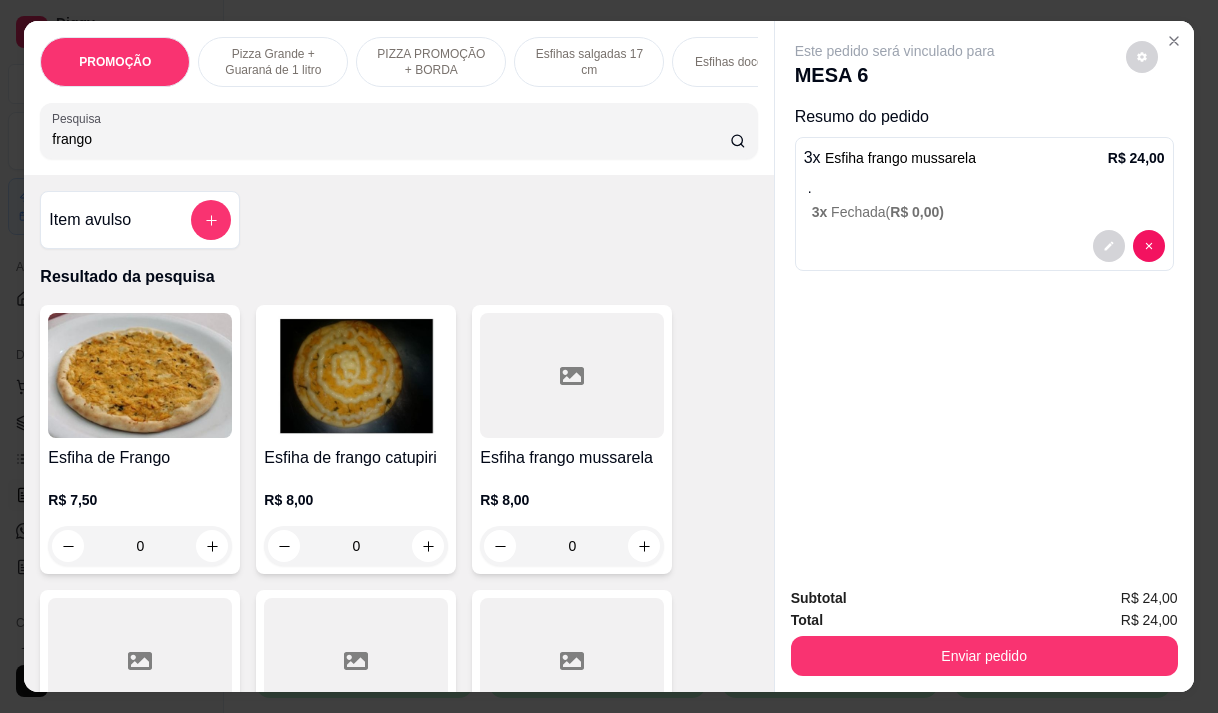 click on "frango" at bounding box center [391, 139] 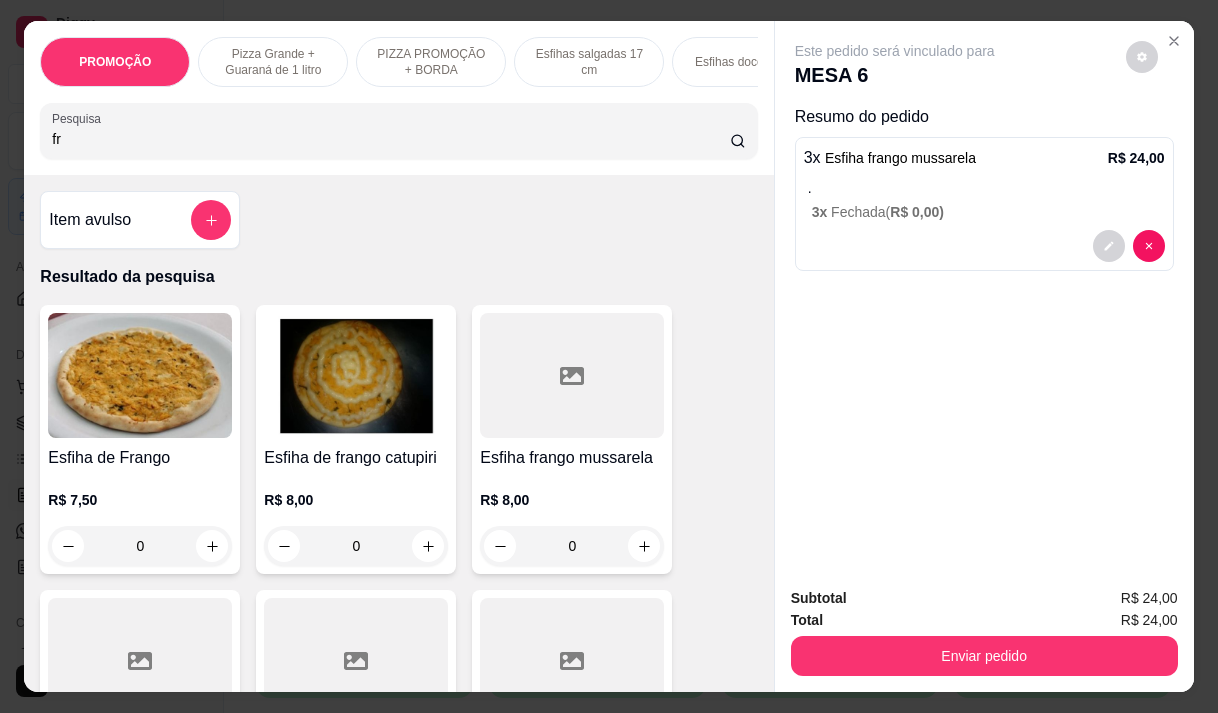 type on "f" 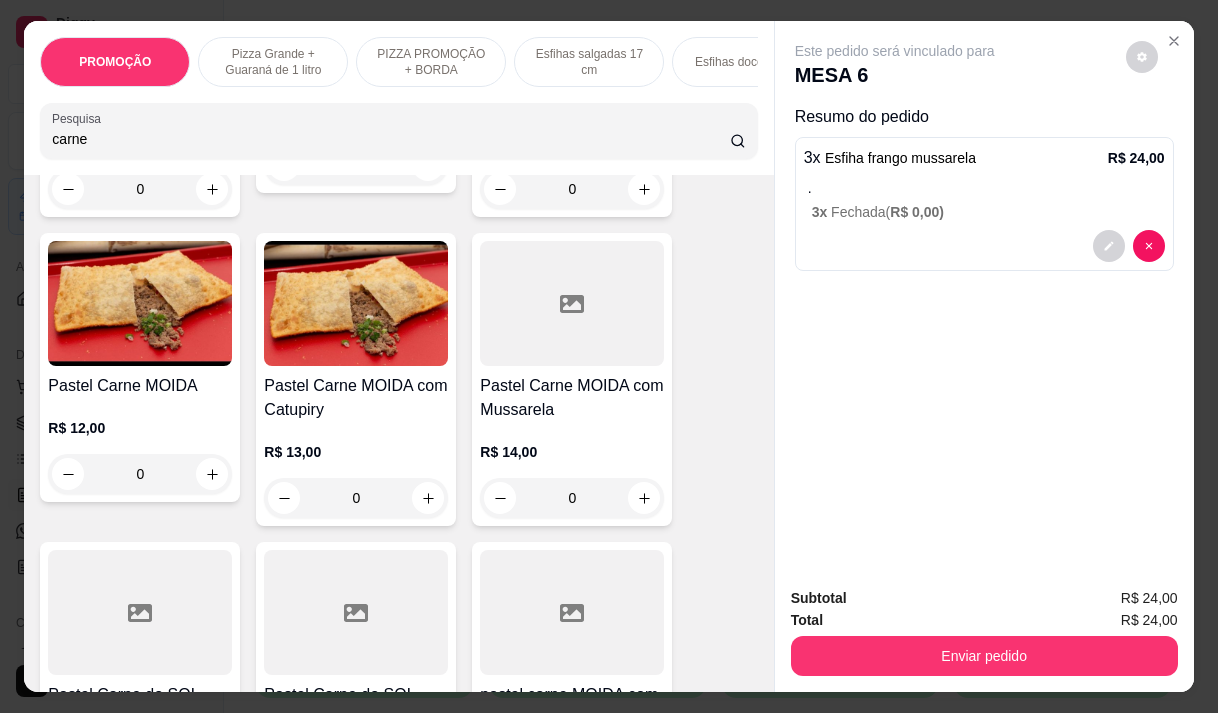 scroll, scrollTop: 1000, scrollLeft: 0, axis: vertical 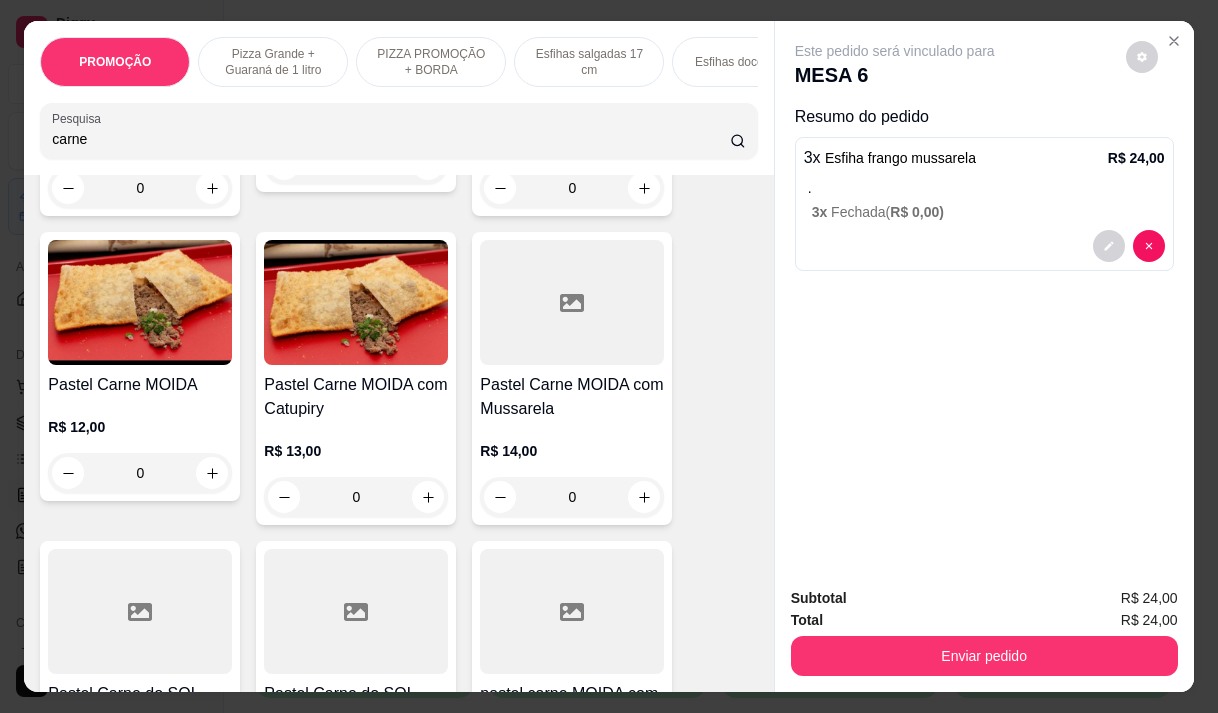 type on "carne" 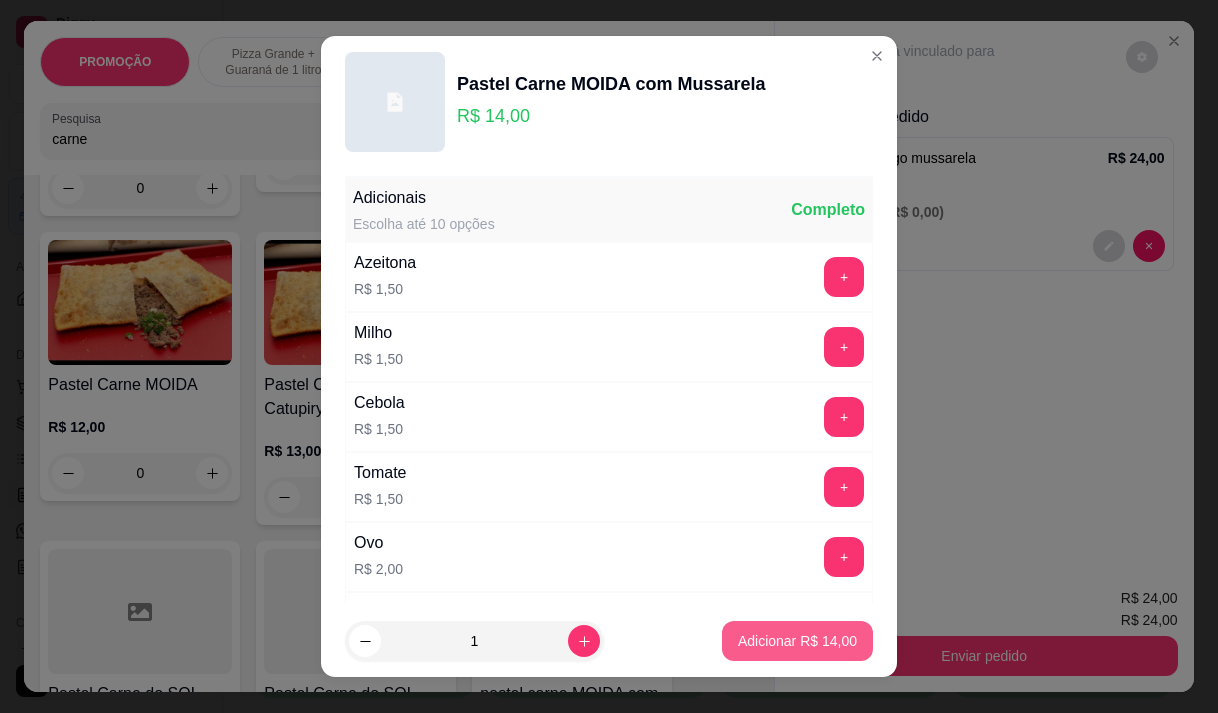 click on "Adicionar   R$ 14,00" at bounding box center (797, 641) 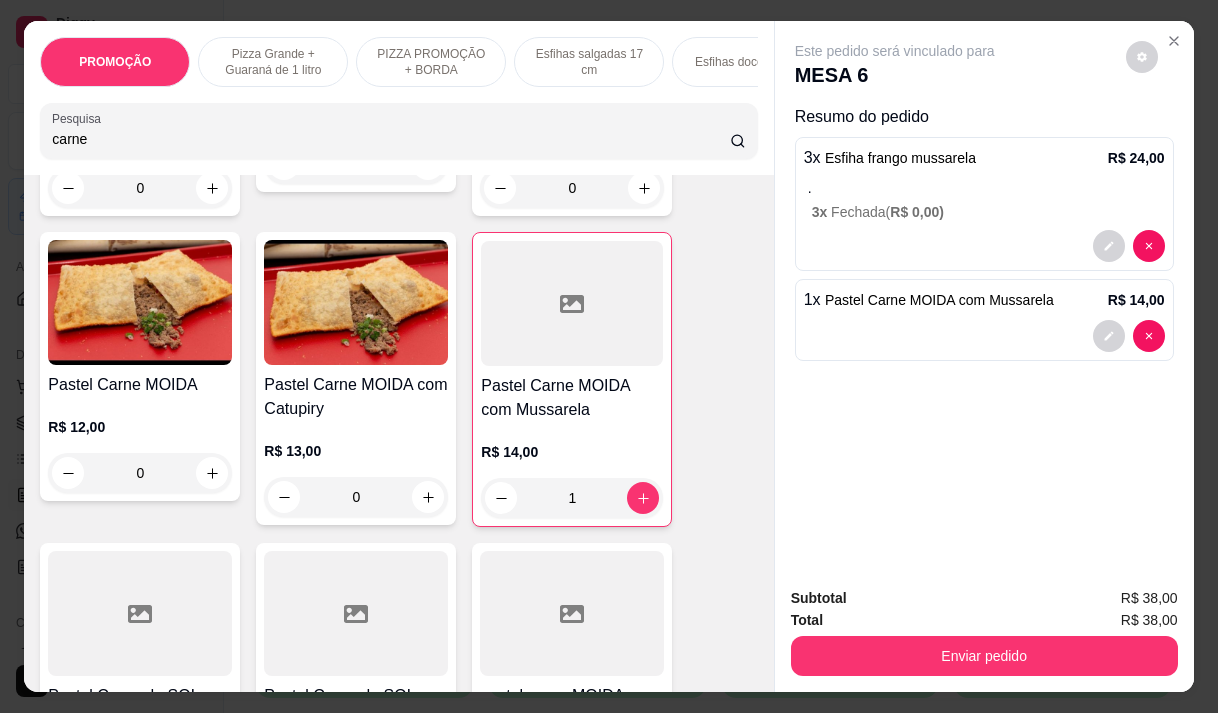 type on "1" 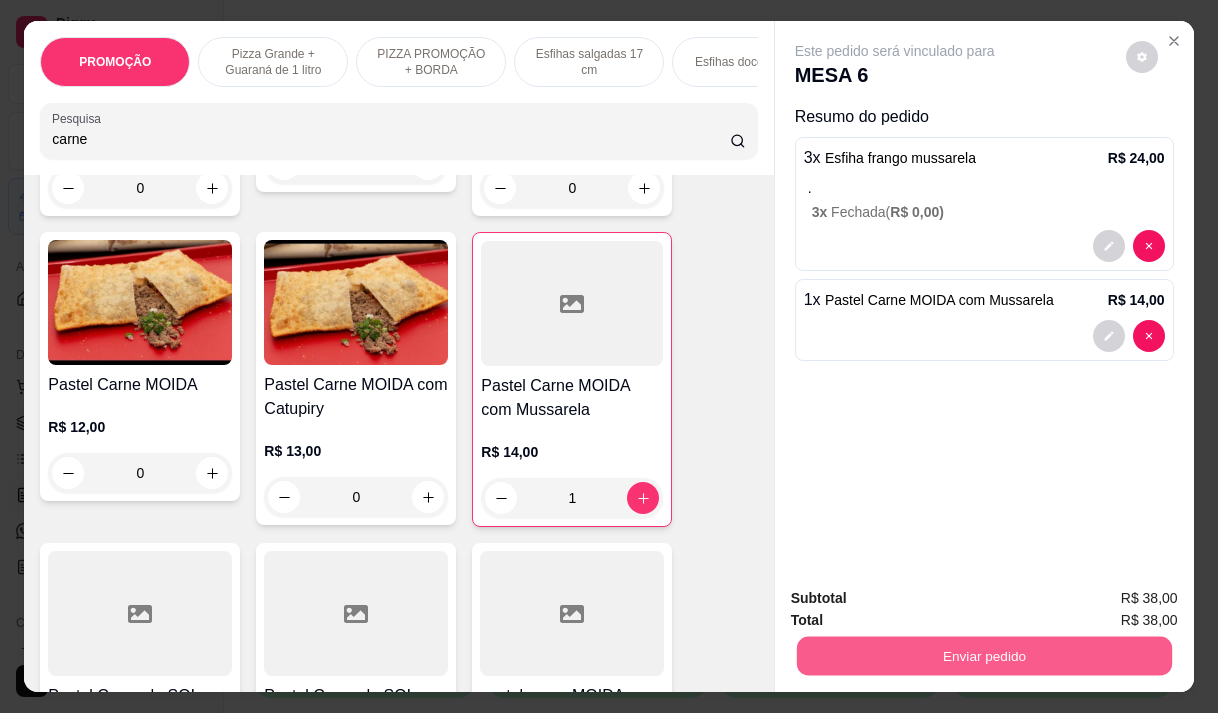 click on "Enviar pedido" at bounding box center [983, 655] 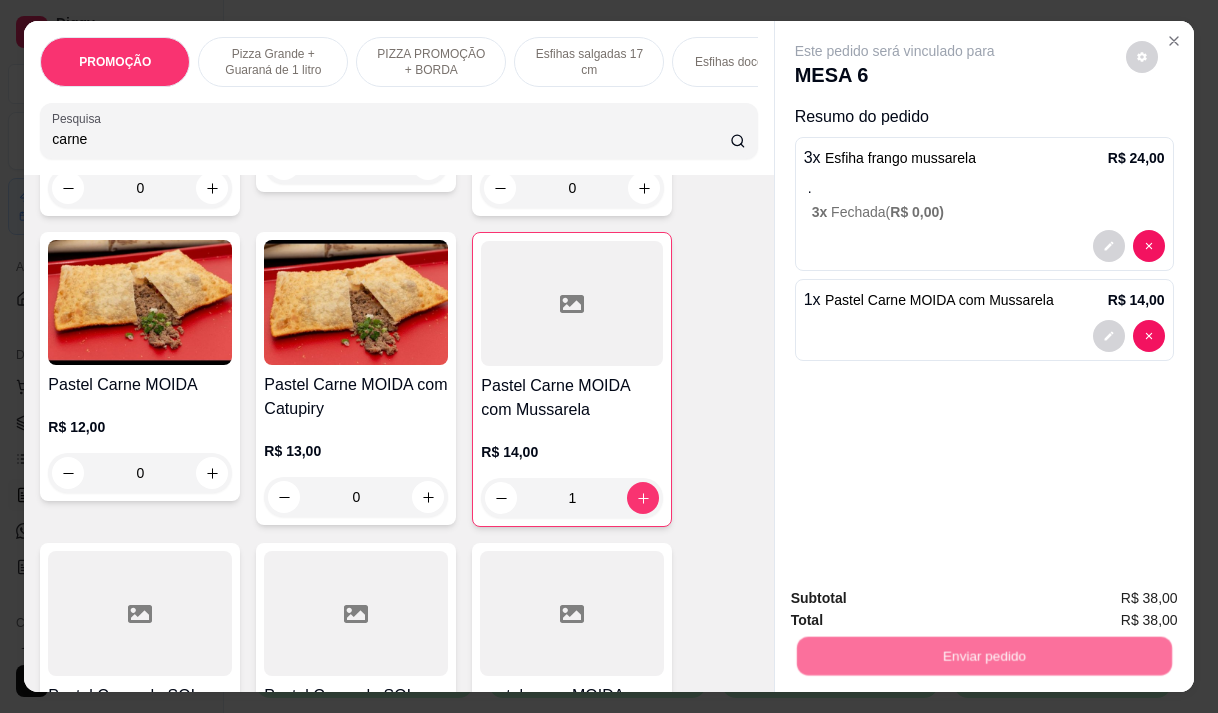 click on "Não registrar e enviar pedido" at bounding box center [918, 599] 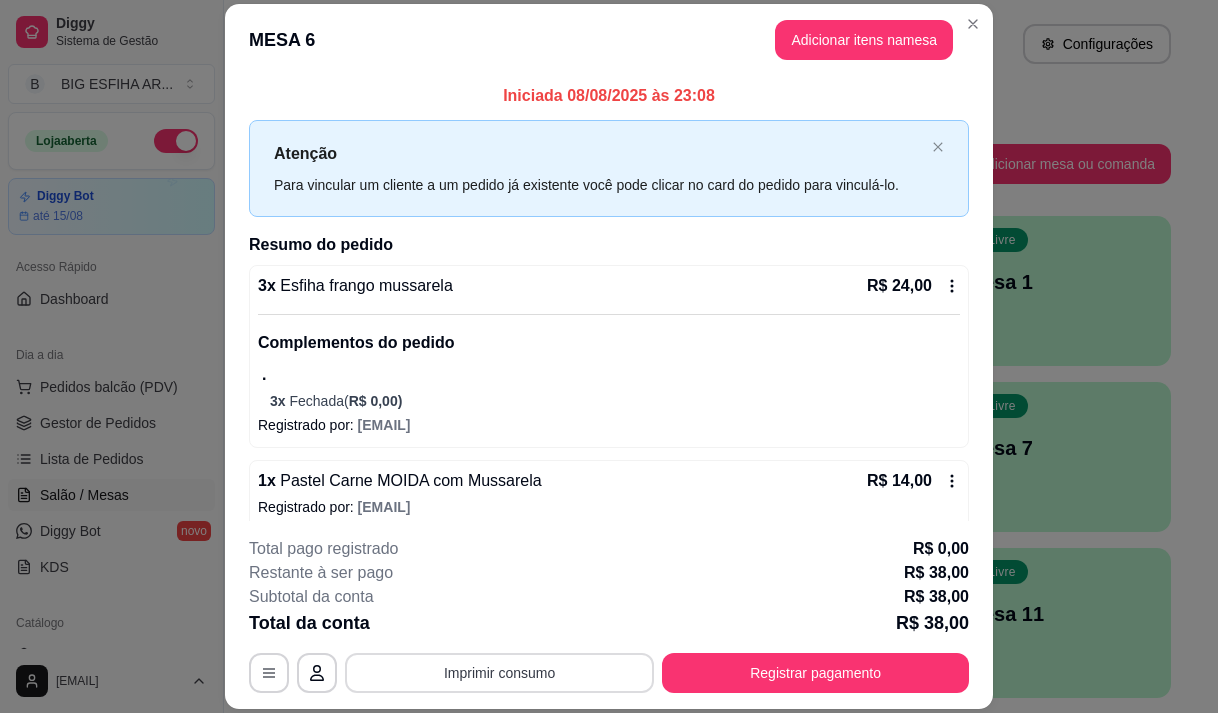 click on "Imprimir consumo" at bounding box center [499, 673] 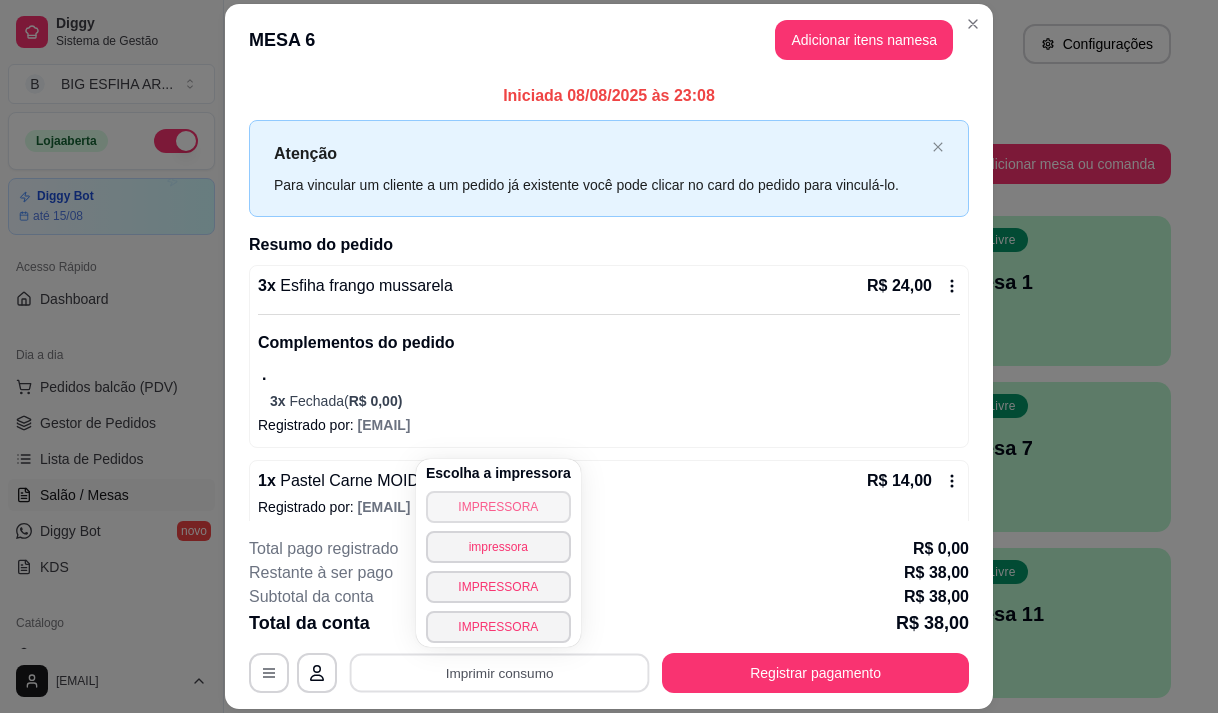 click on "IMPRESSORA" at bounding box center (498, 507) 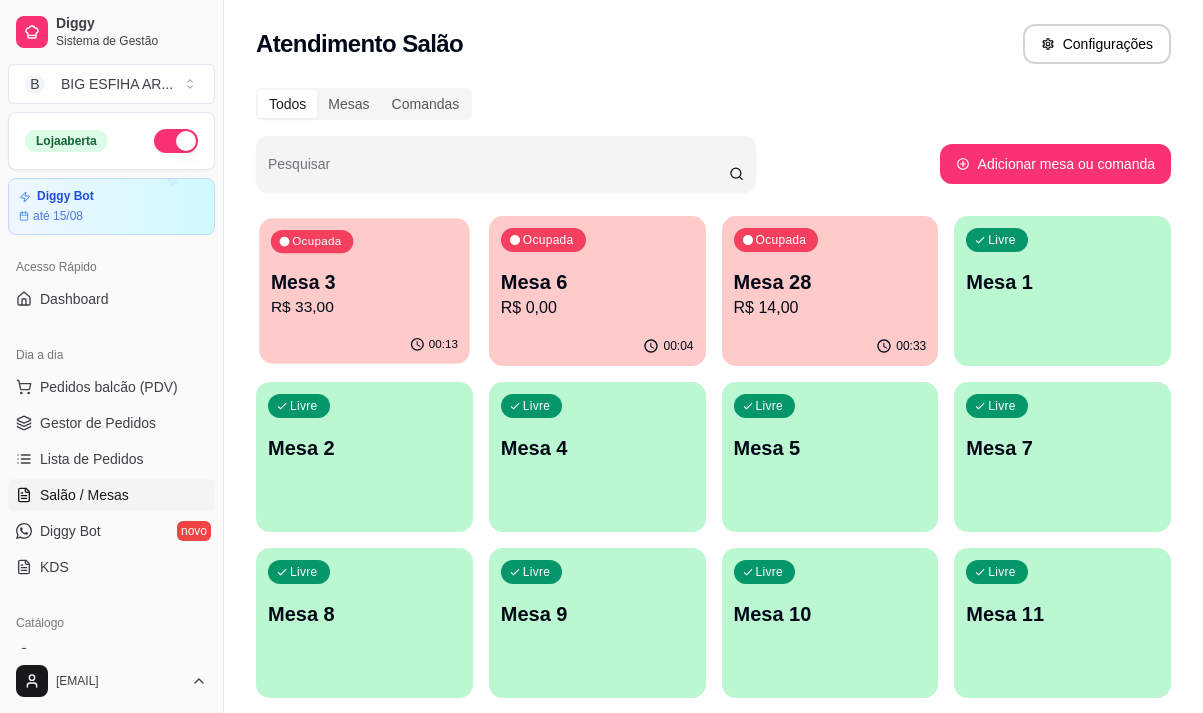 click on "R$ 33,00" at bounding box center [364, 307] 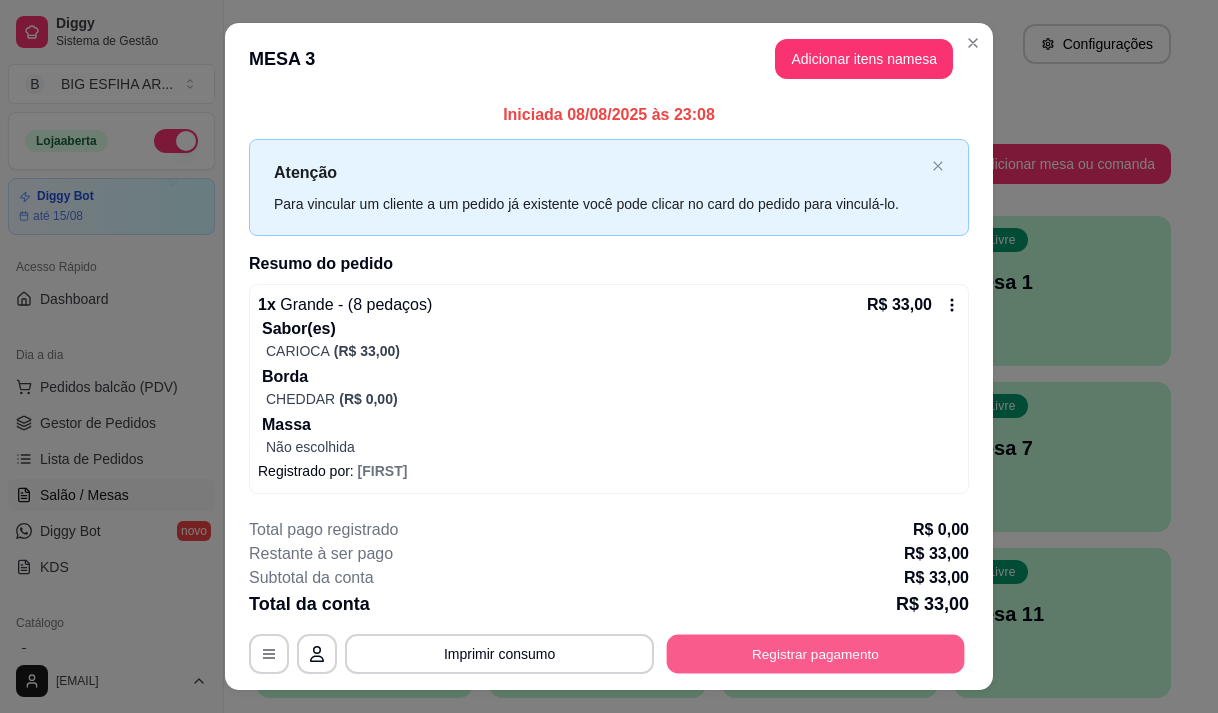 click on "Registrar pagamento" at bounding box center [816, 654] 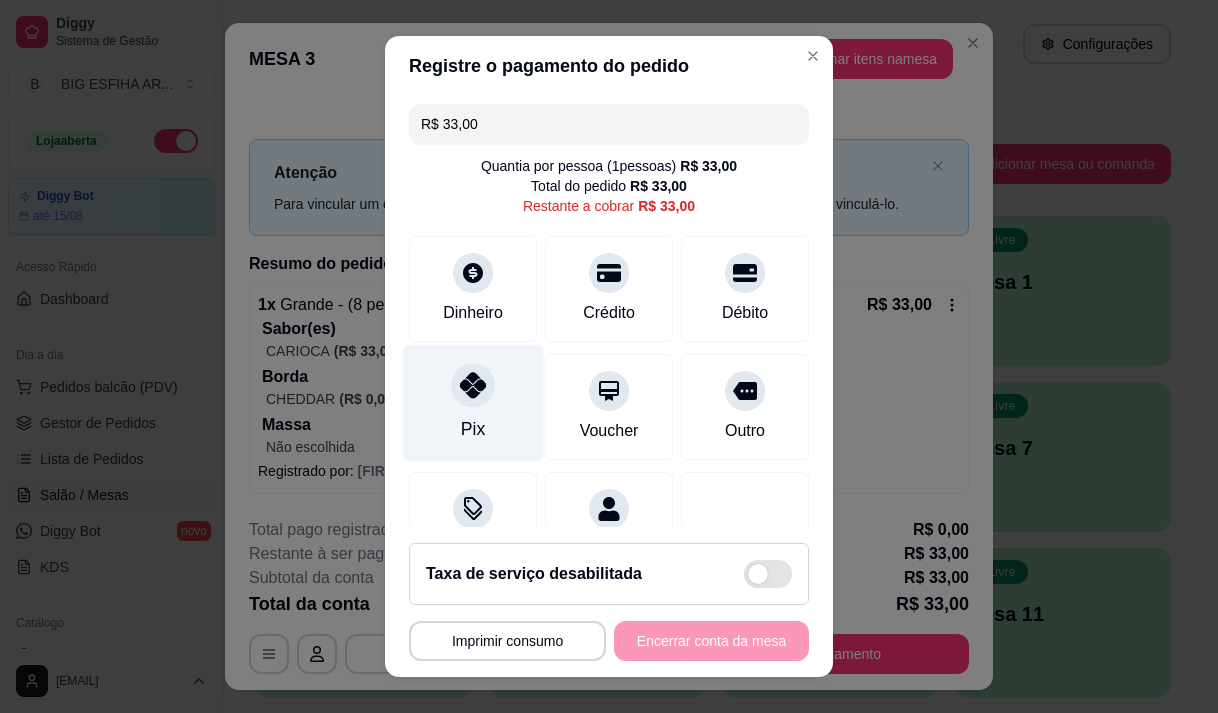 click at bounding box center (473, 385) 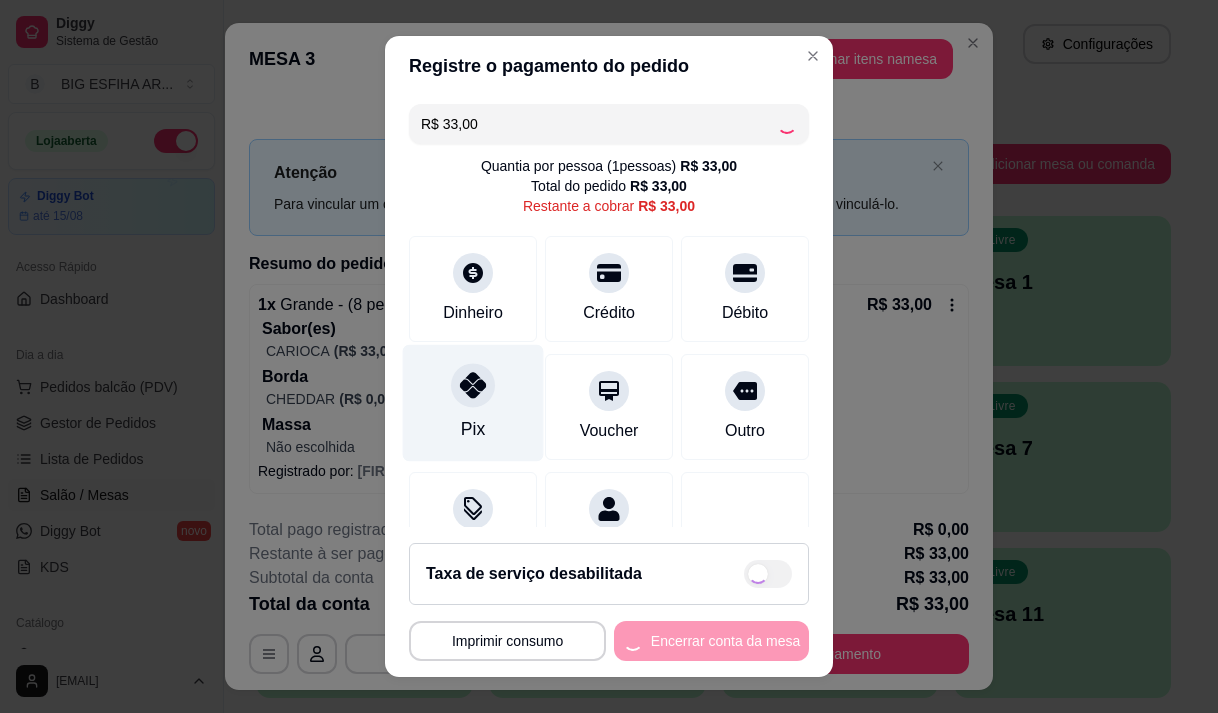 type on "R$ 0,00" 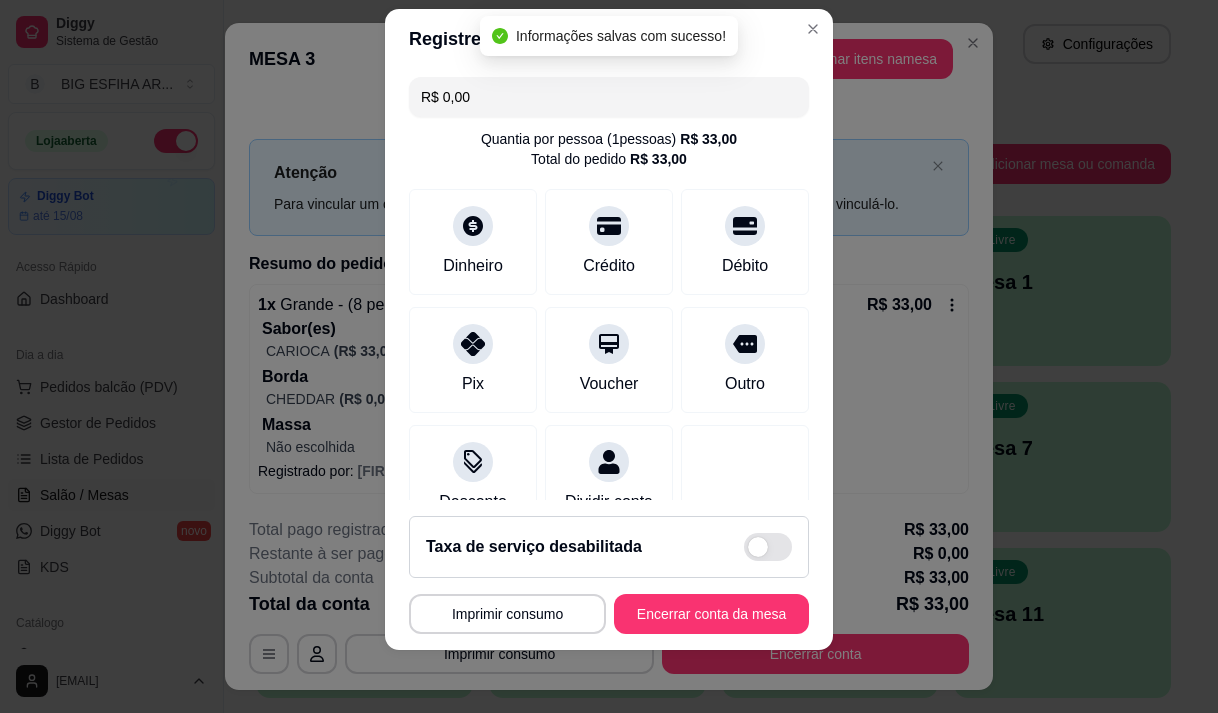 scroll, scrollTop: 28, scrollLeft: 0, axis: vertical 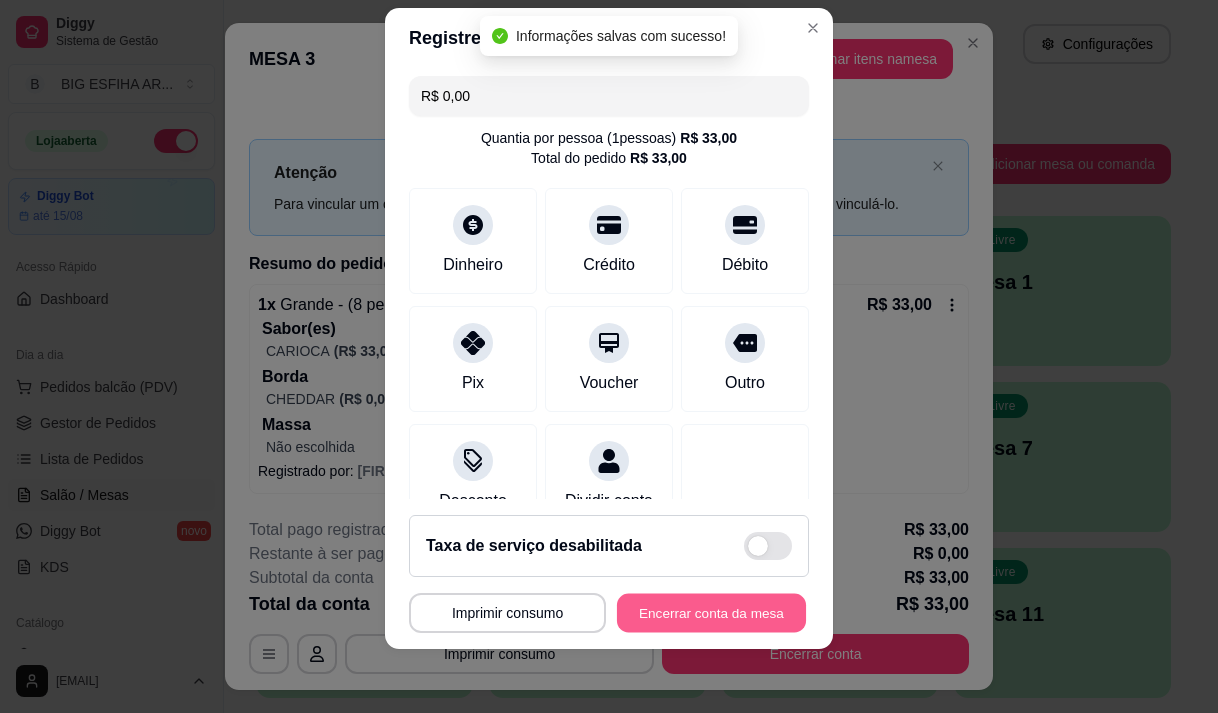 click on "Encerrar conta da mesa" at bounding box center [711, 613] 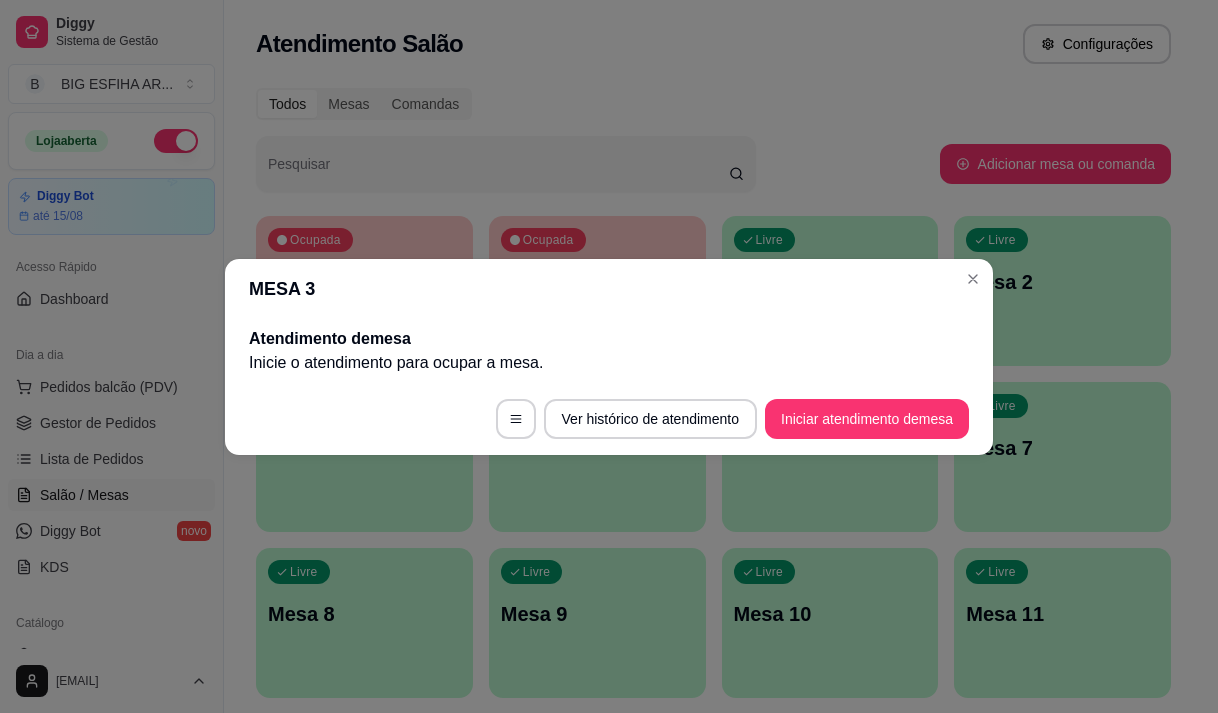 click on "Livre Mesa 7" at bounding box center [1062, 445] 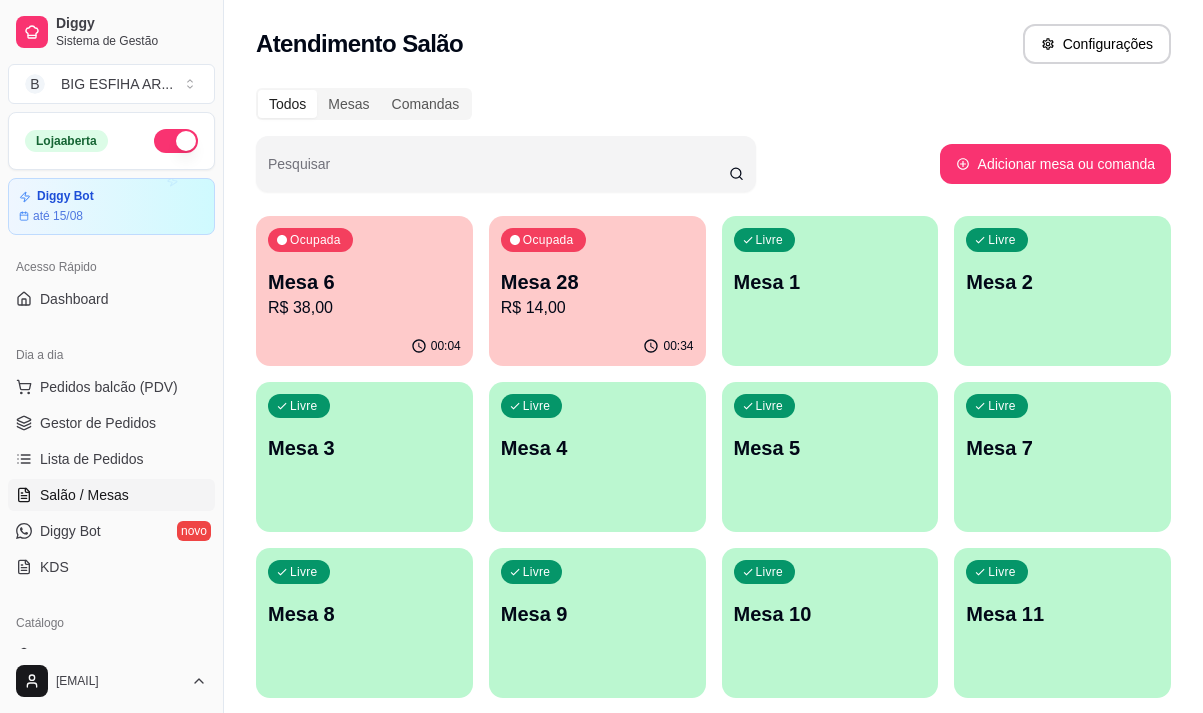click on "R$ 38,00" at bounding box center [364, 308] 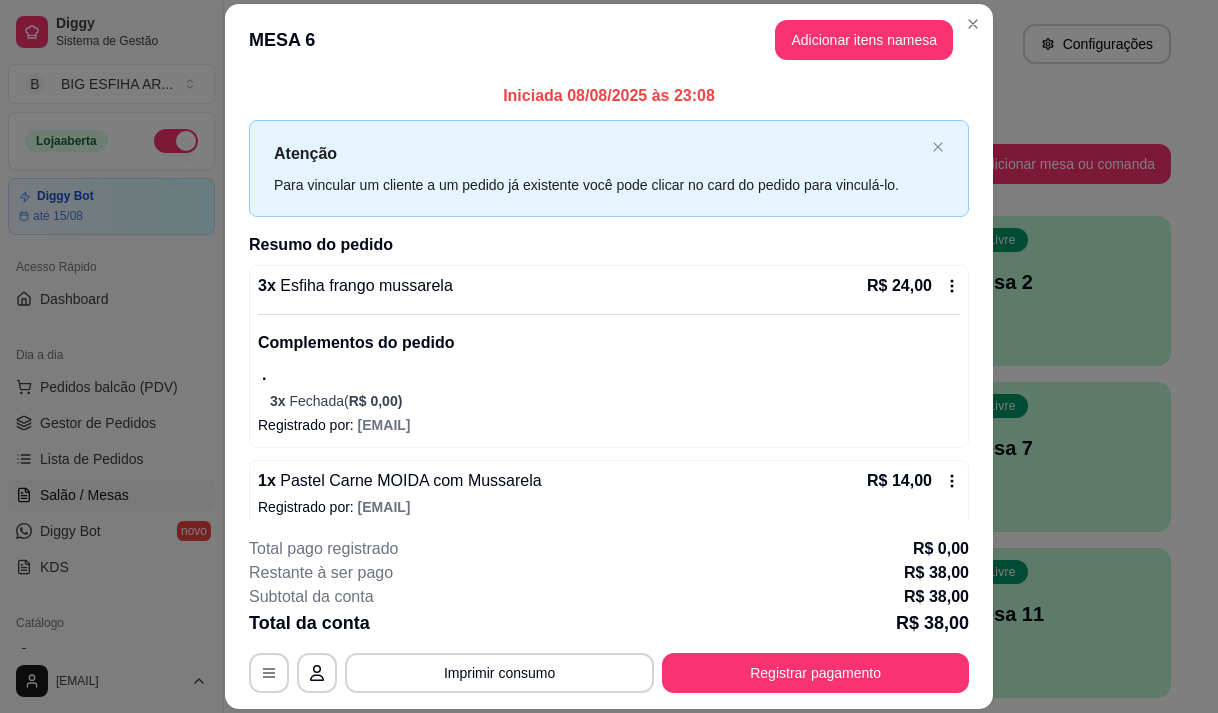 scroll, scrollTop: 16, scrollLeft: 0, axis: vertical 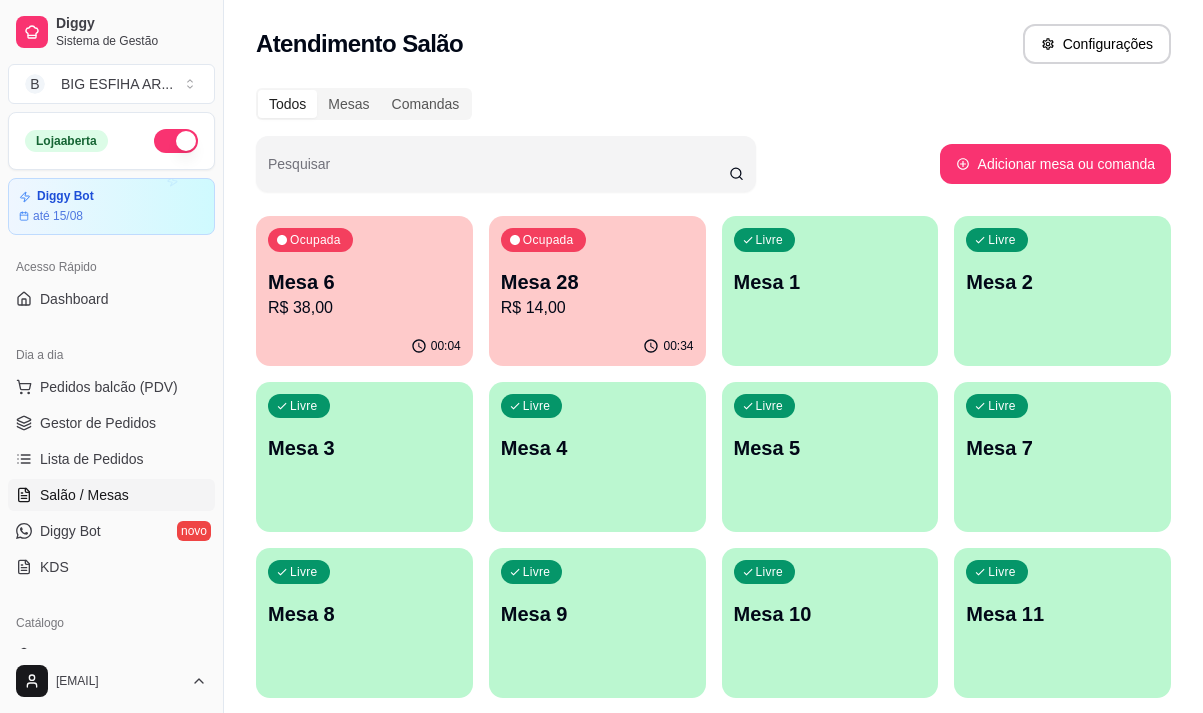 click on "Ocupada Mesa 6 R$ 38,00" at bounding box center [364, 271] 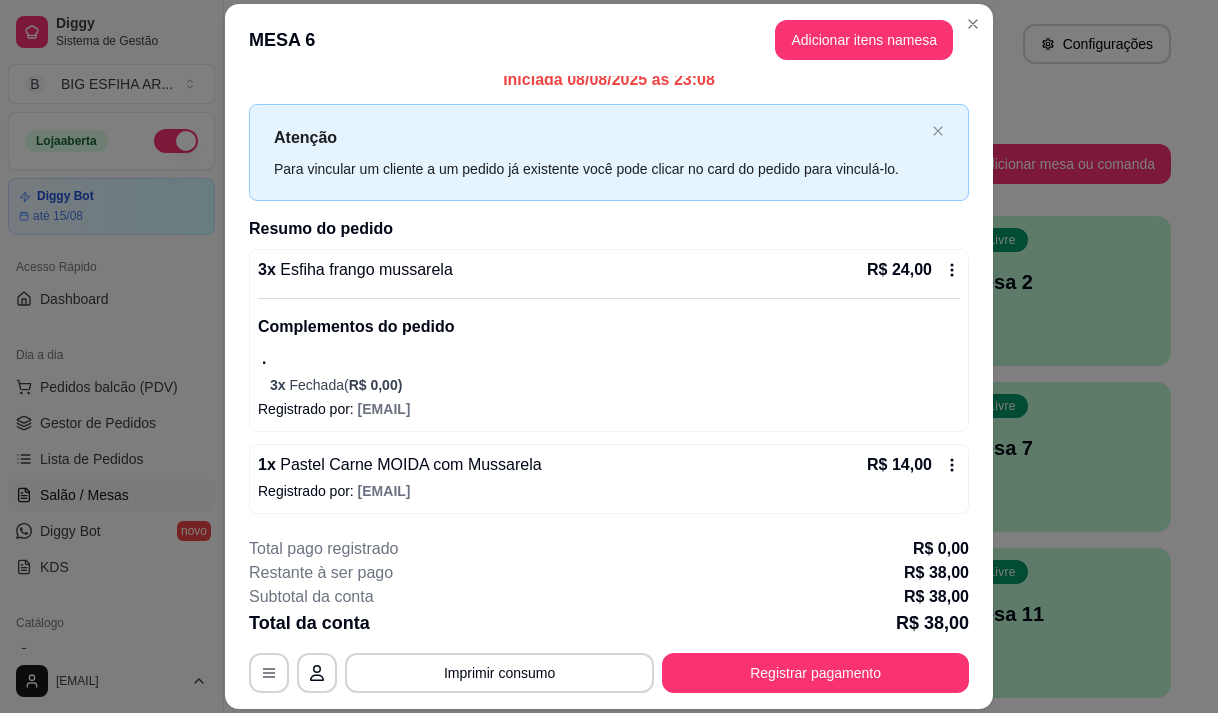 scroll, scrollTop: 0, scrollLeft: 0, axis: both 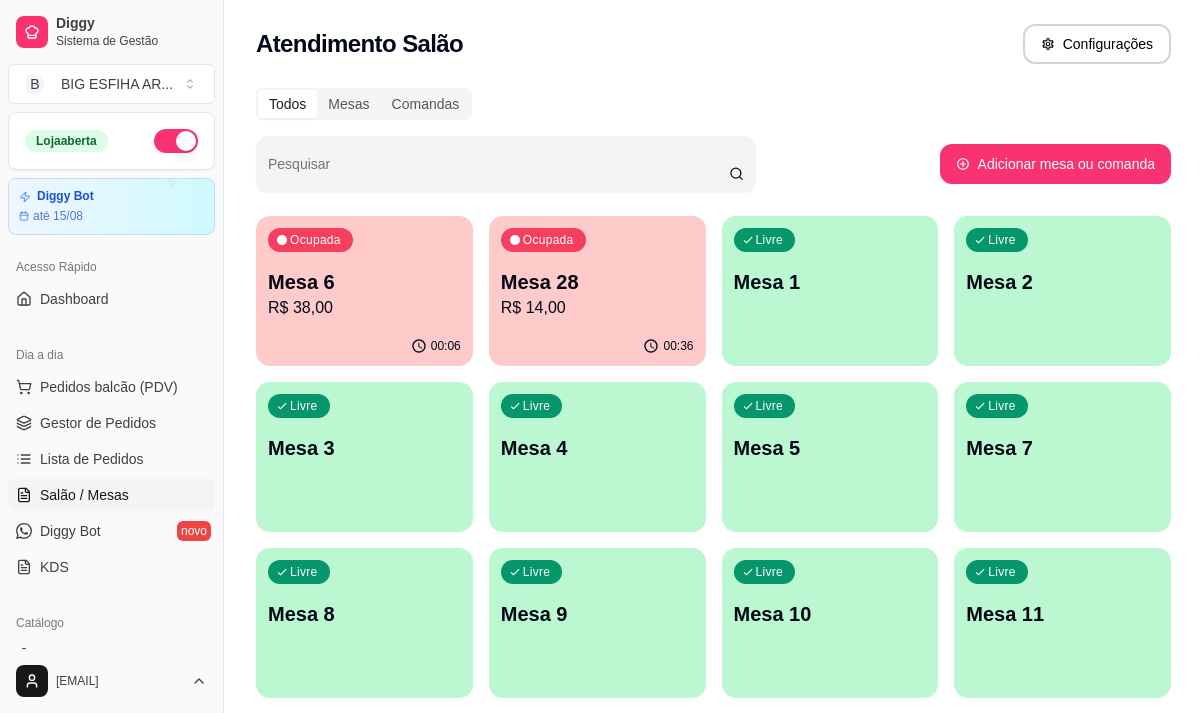 click on "R$ 14,00" at bounding box center [597, 308] 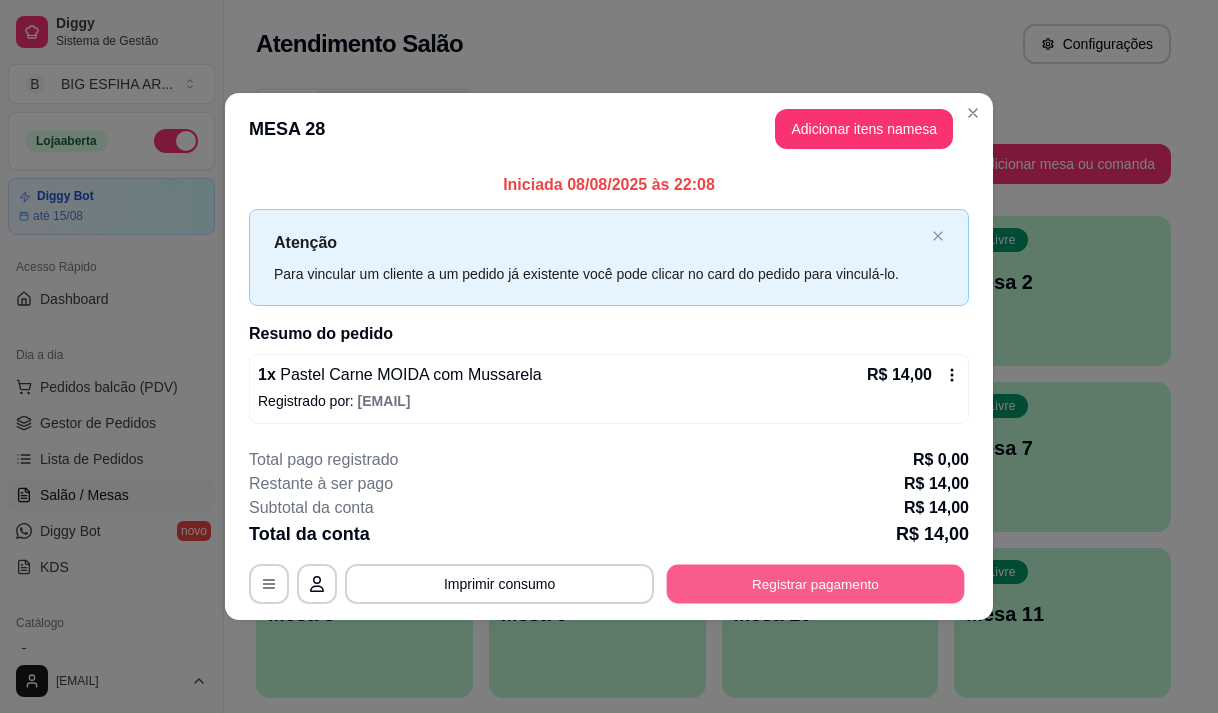 click on "Registrar pagamento" at bounding box center (816, 584) 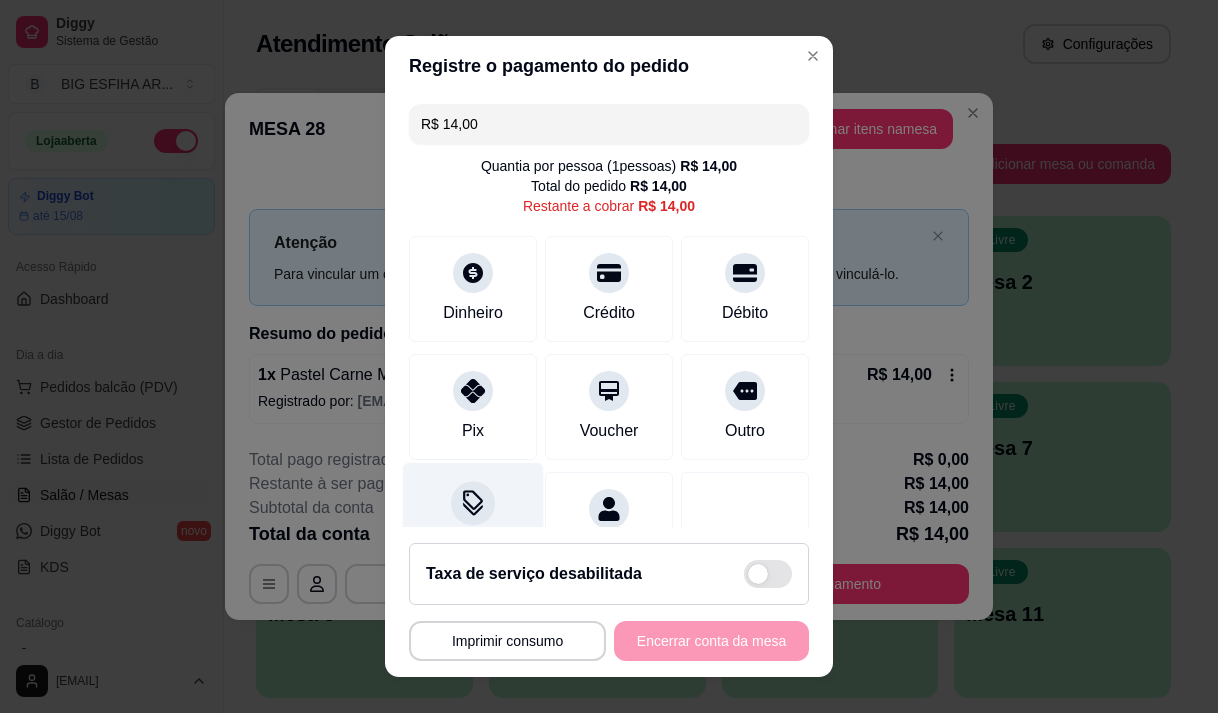 scroll, scrollTop: 82, scrollLeft: 0, axis: vertical 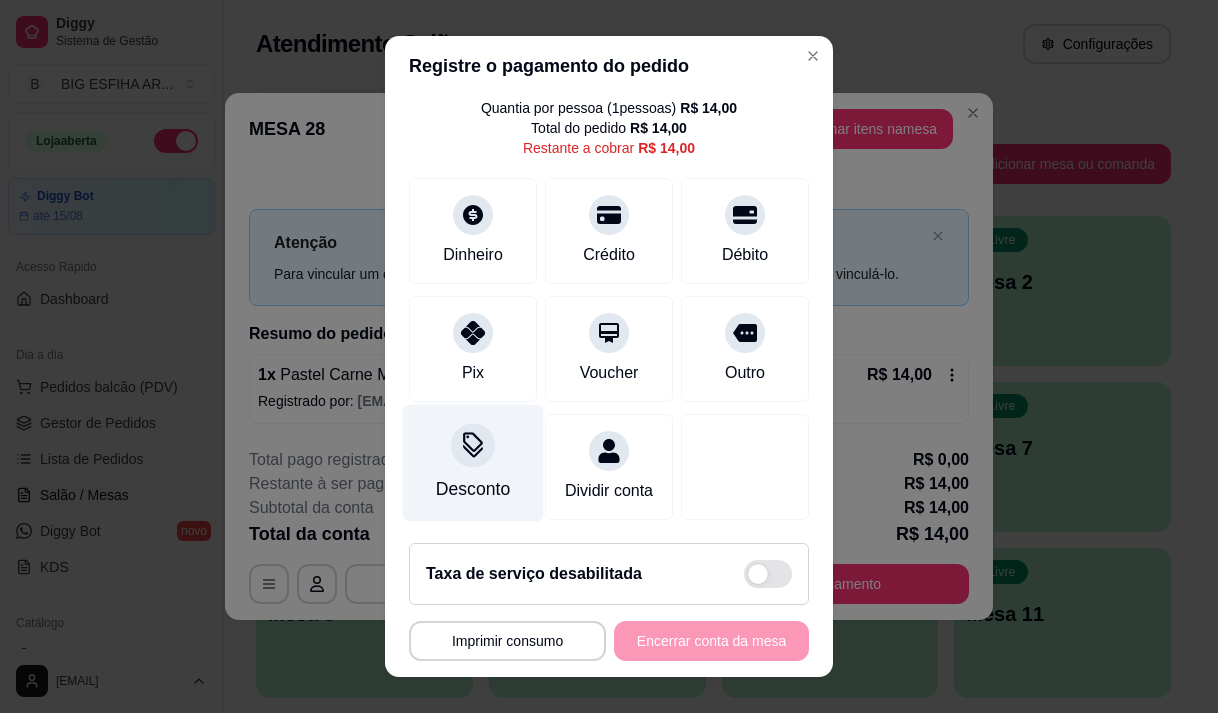 click on "Desconto" at bounding box center (473, 462) 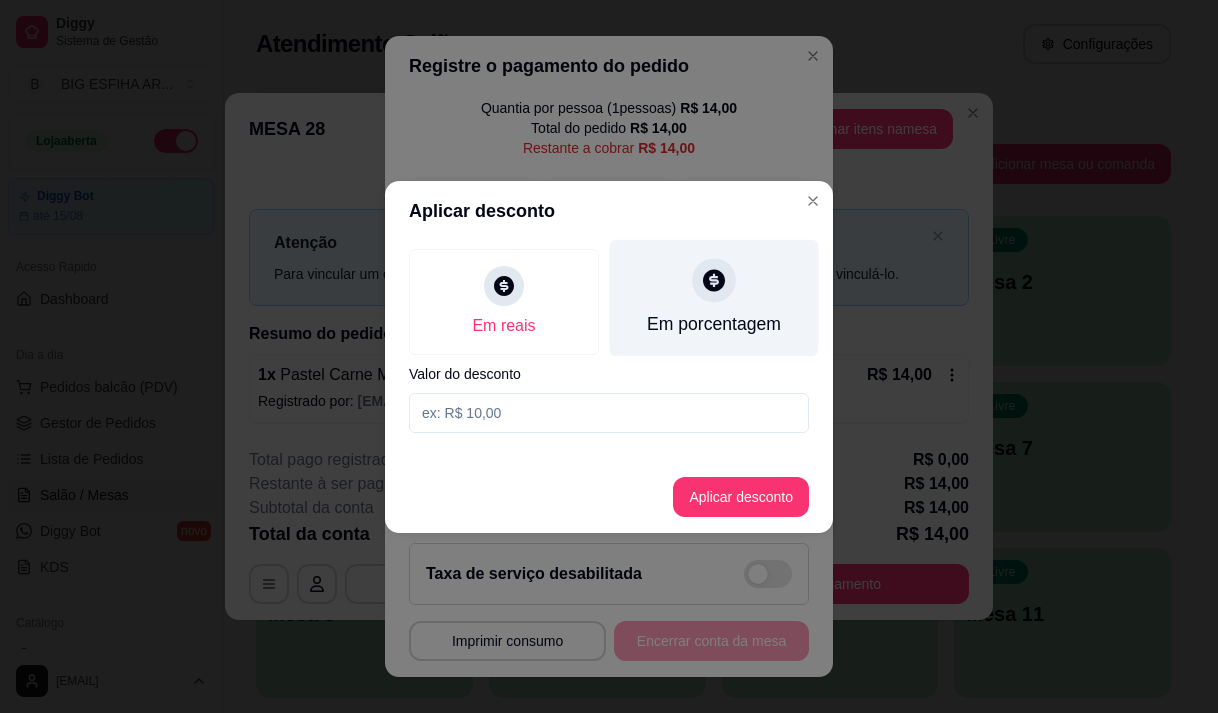 click on "Em porcentagem" at bounding box center (714, 297) 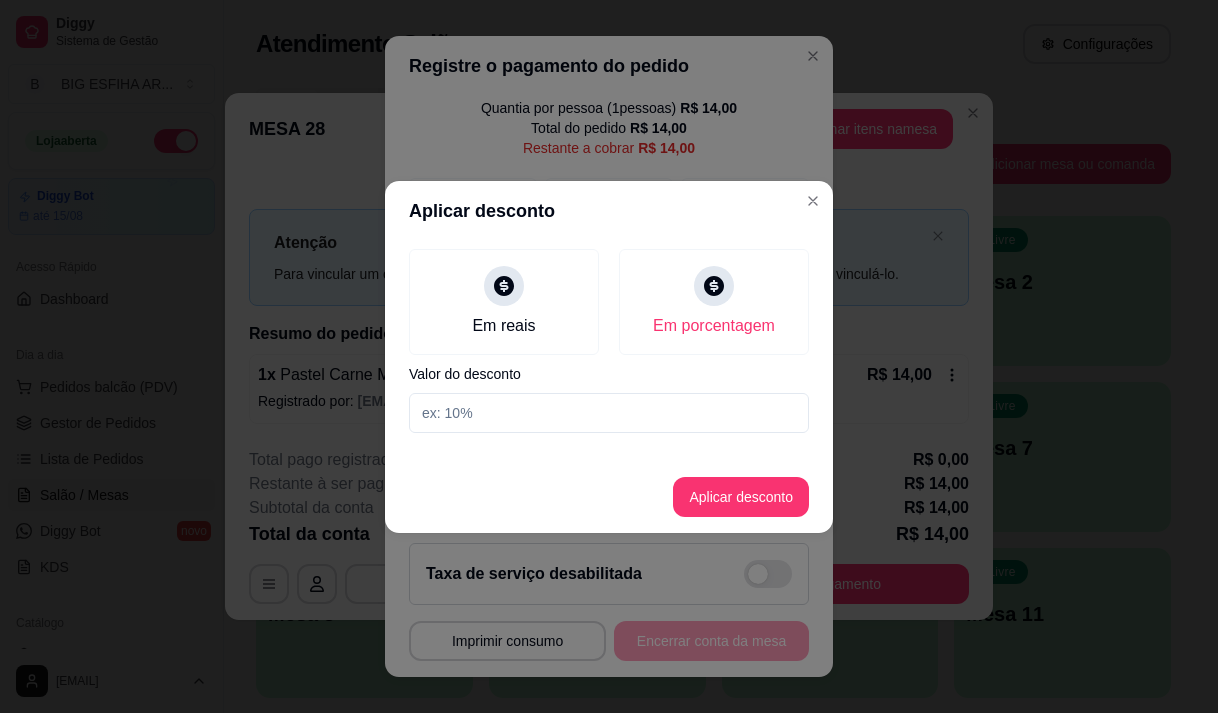click at bounding box center (609, 413) 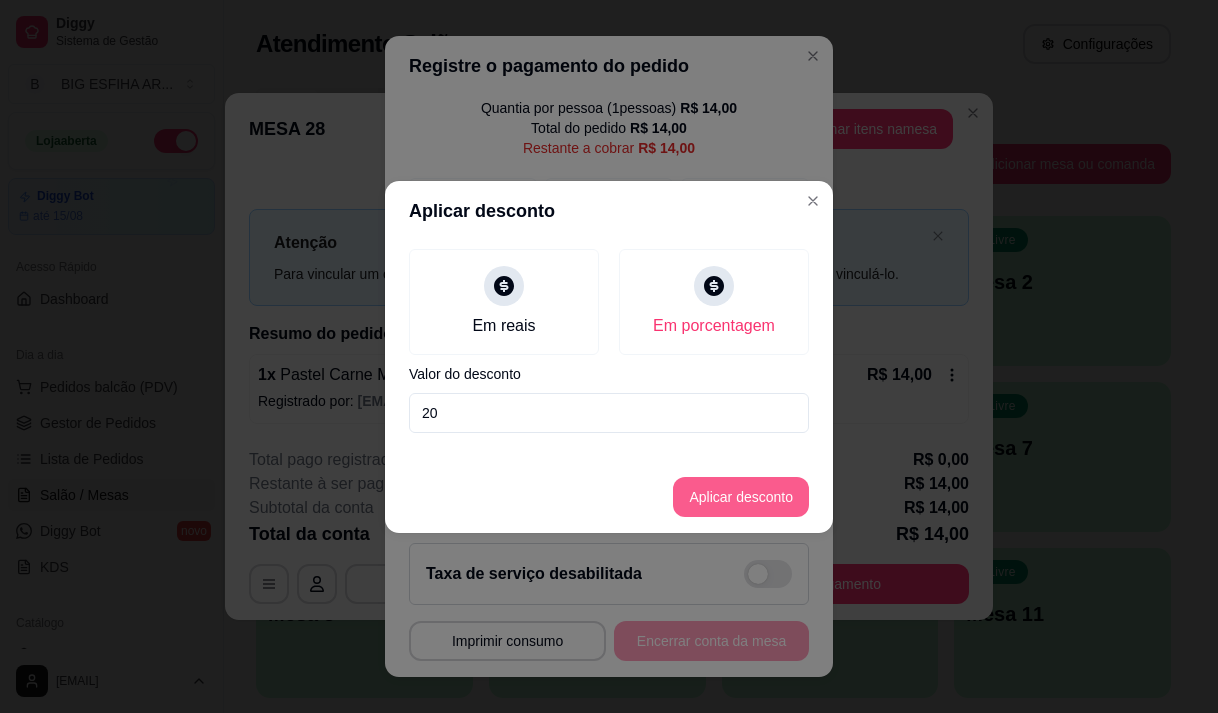type on "20" 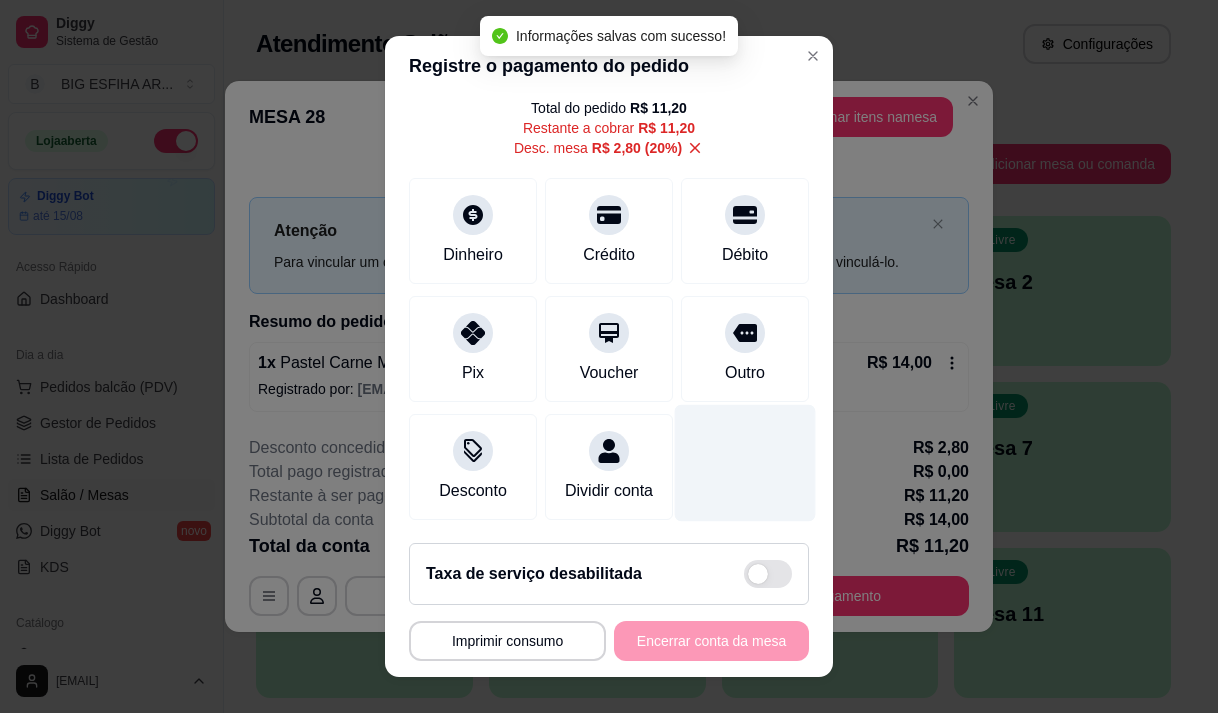 scroll, scrollTop: 102, scrollLeft: 0, axis: vertical 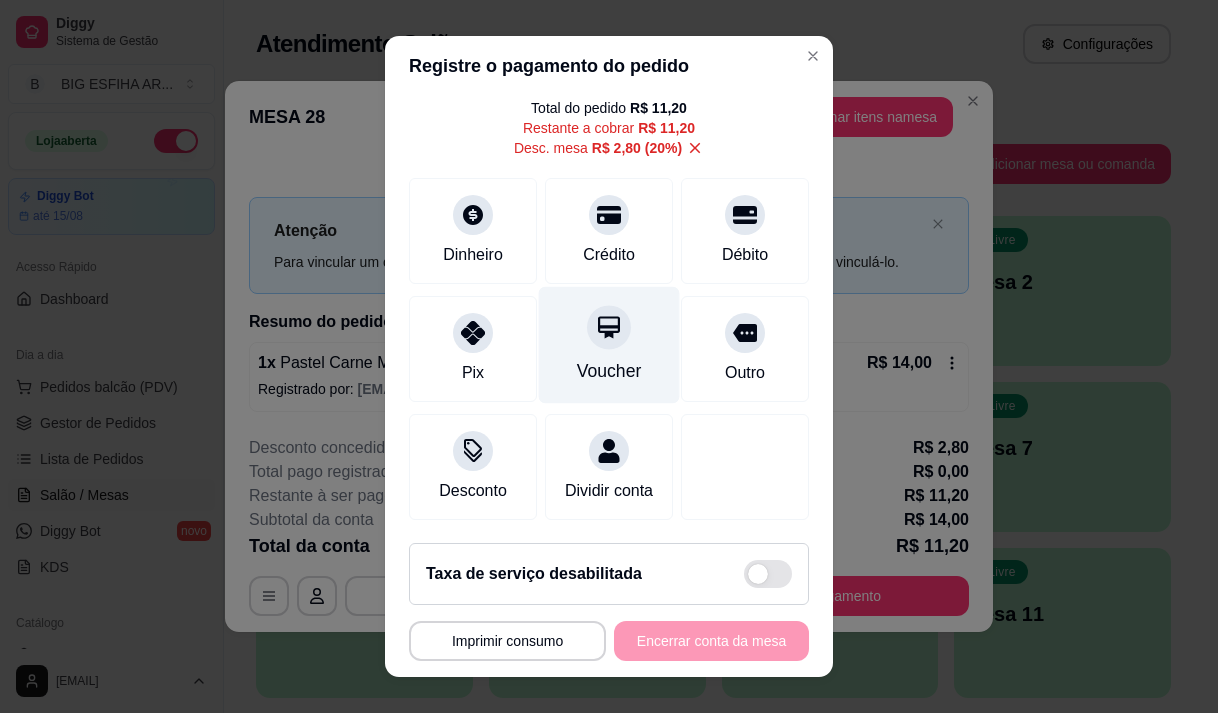 click on "Voucher" at bounding box center [609, 371] 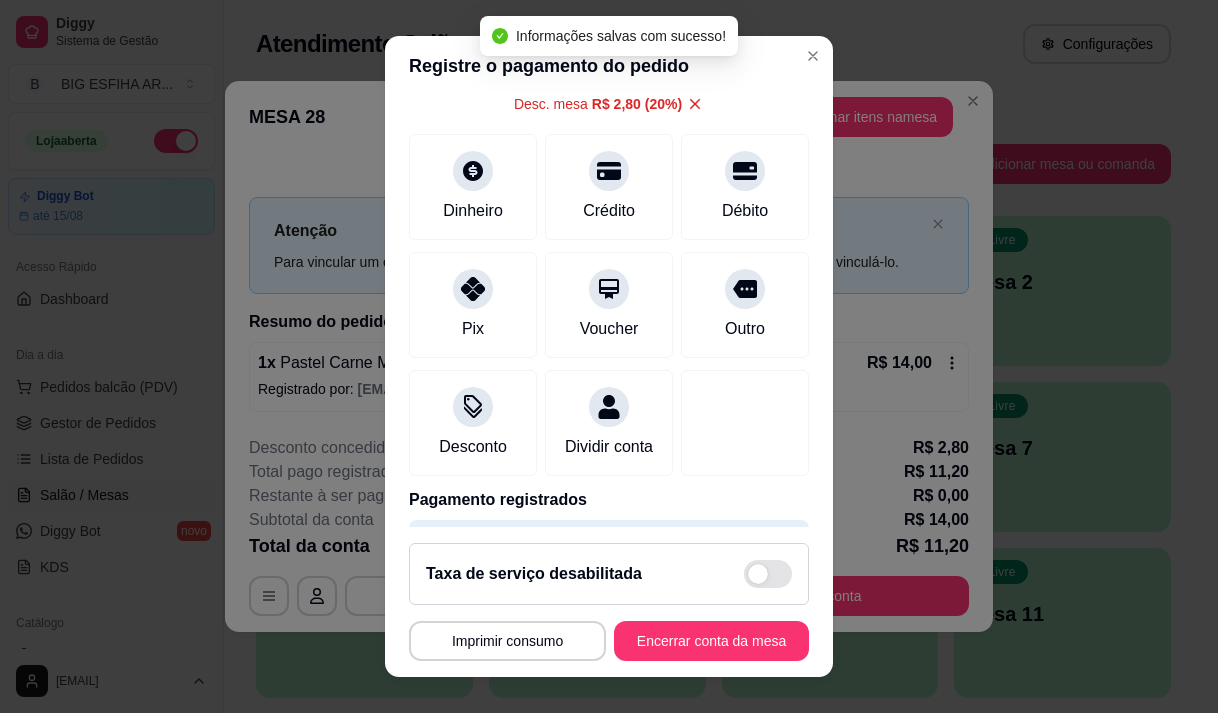 type on "R$ 0,00" 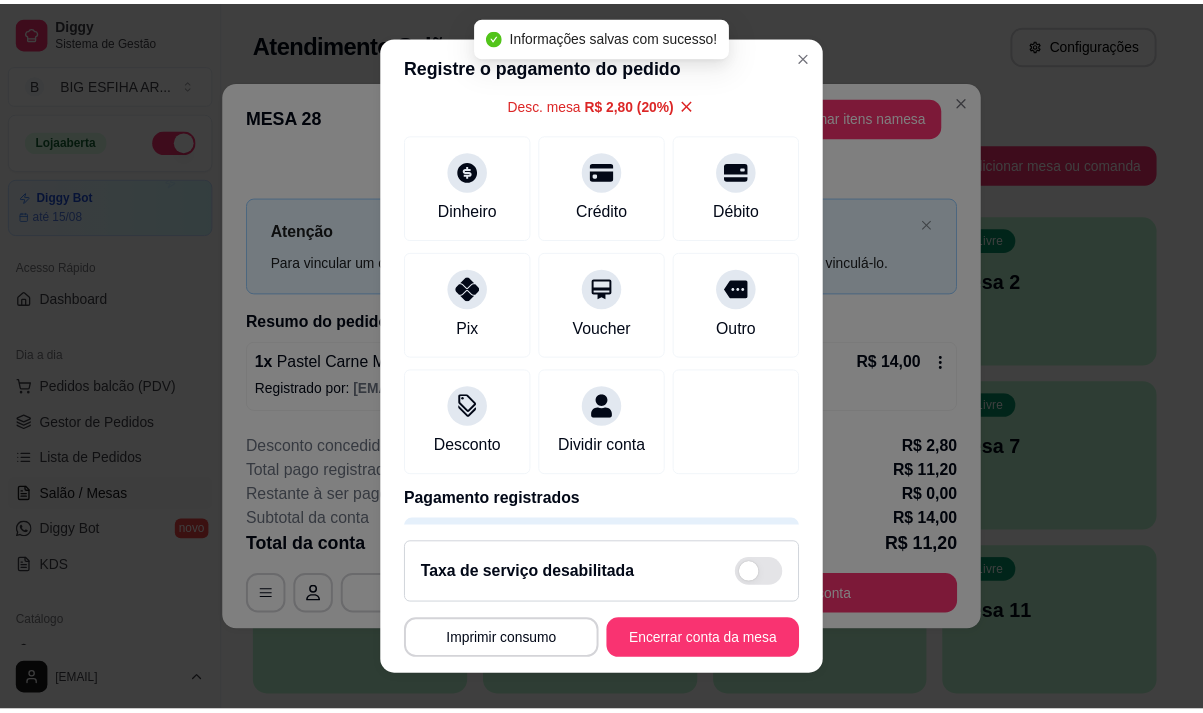 scroll, scrollTop: 83, scrollLeft: 0, axis: vertical 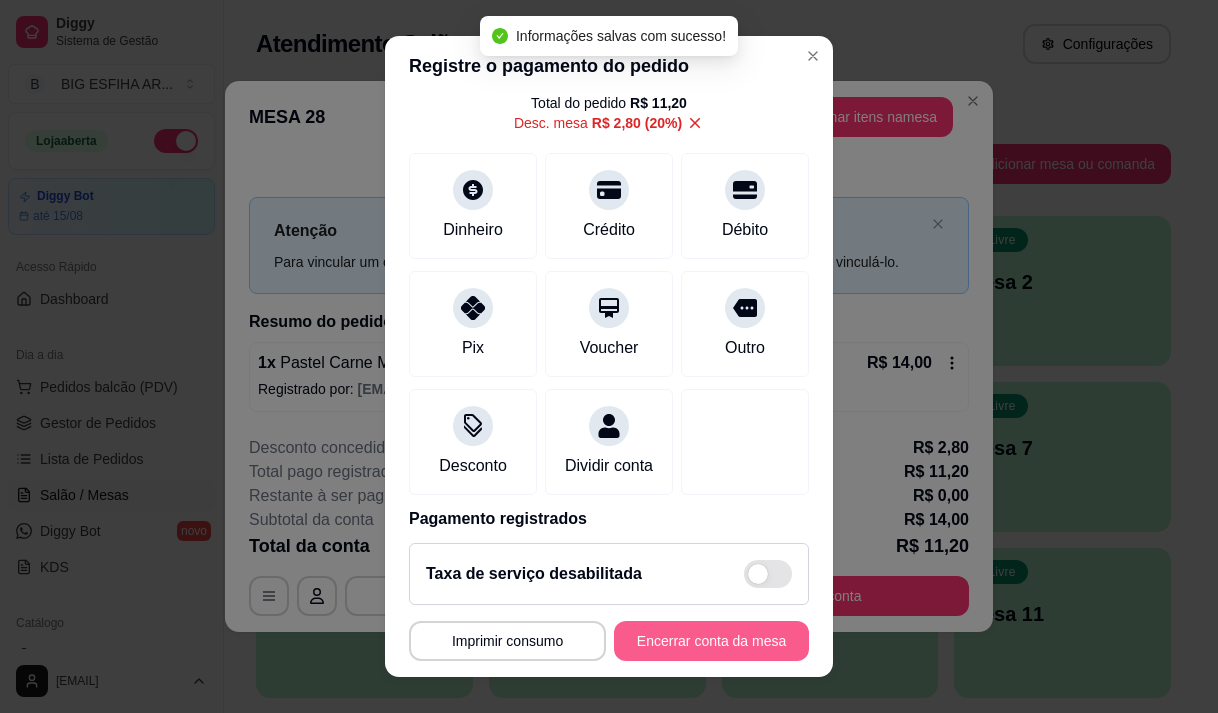 click on "Encerrar conta da mesa" at bounding box center [711, 641] 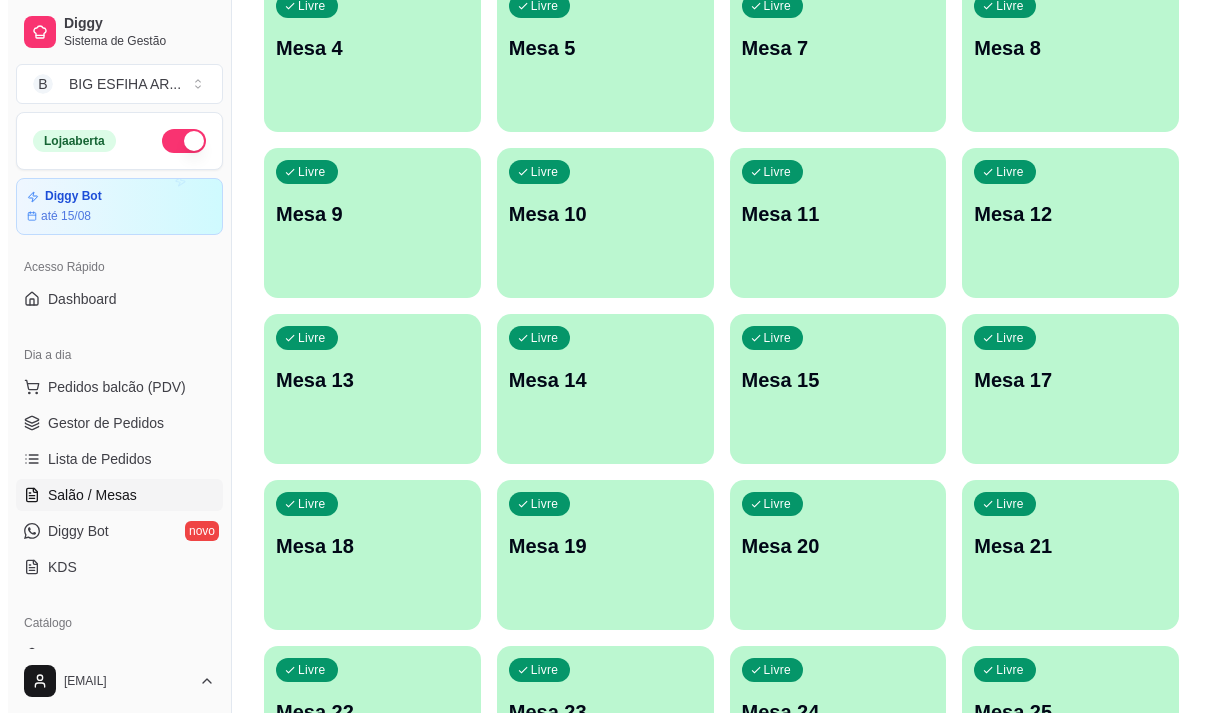 scroll, scrollTop: 0, scrollLeft: 0, axis: both 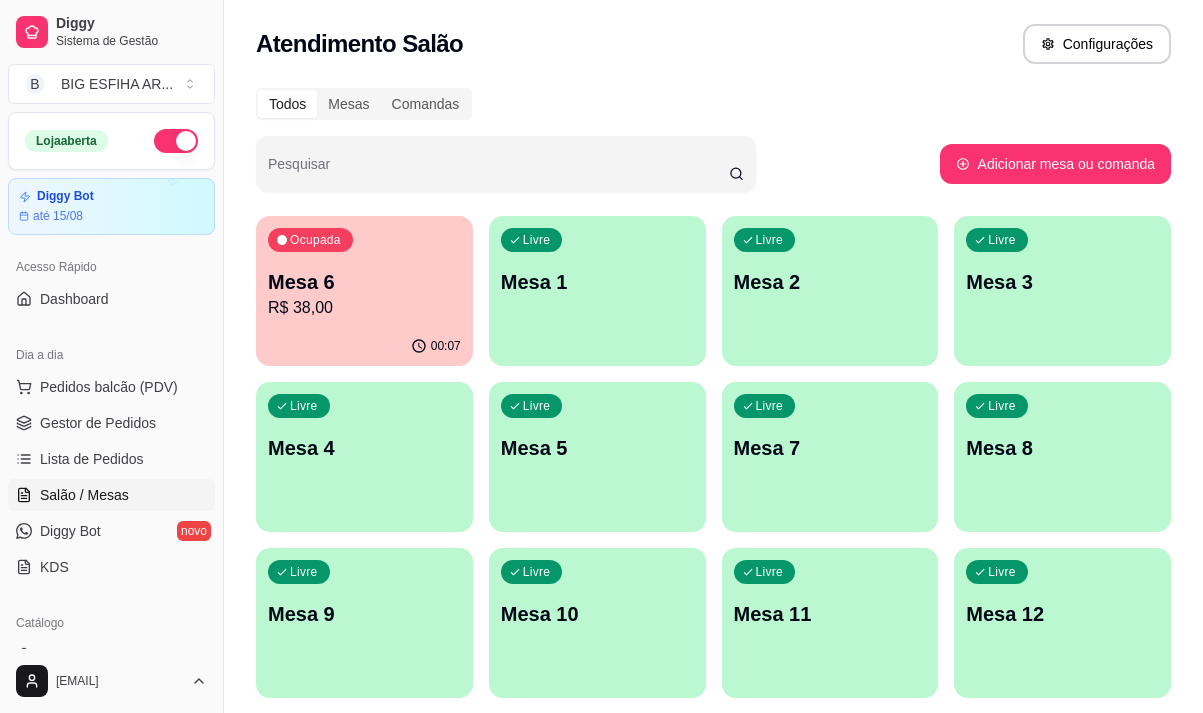 click on "Ocupada Mesa 6 R$ 38,00" at bounding box center [364, 271] 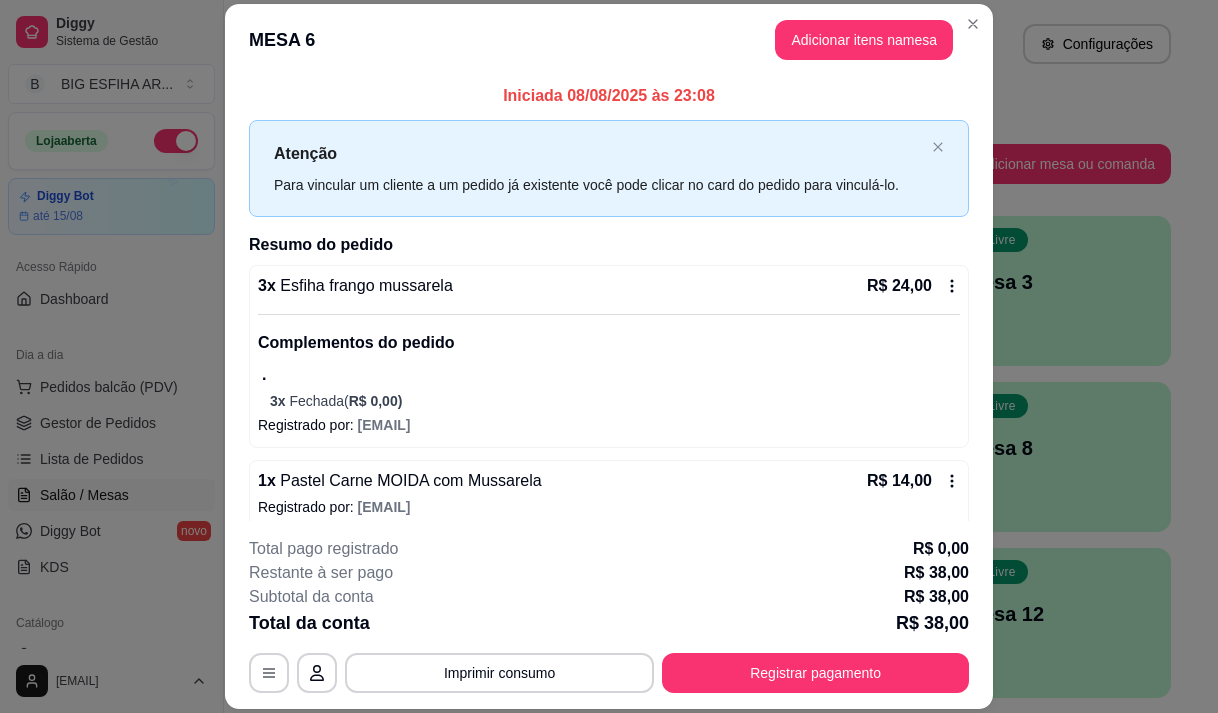 scroll, scrollTop: 16, scrollLeft: 0, axis: vertical 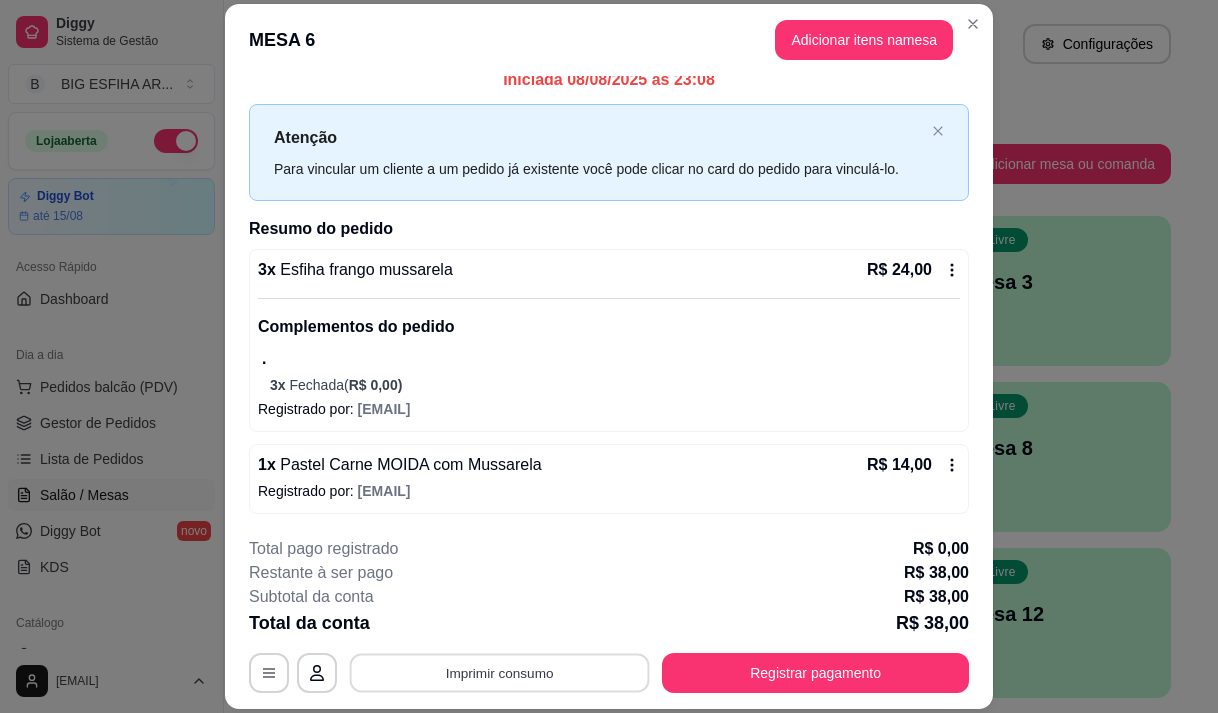 click on "Imprimir consumo" at bounding box center (500, 673) 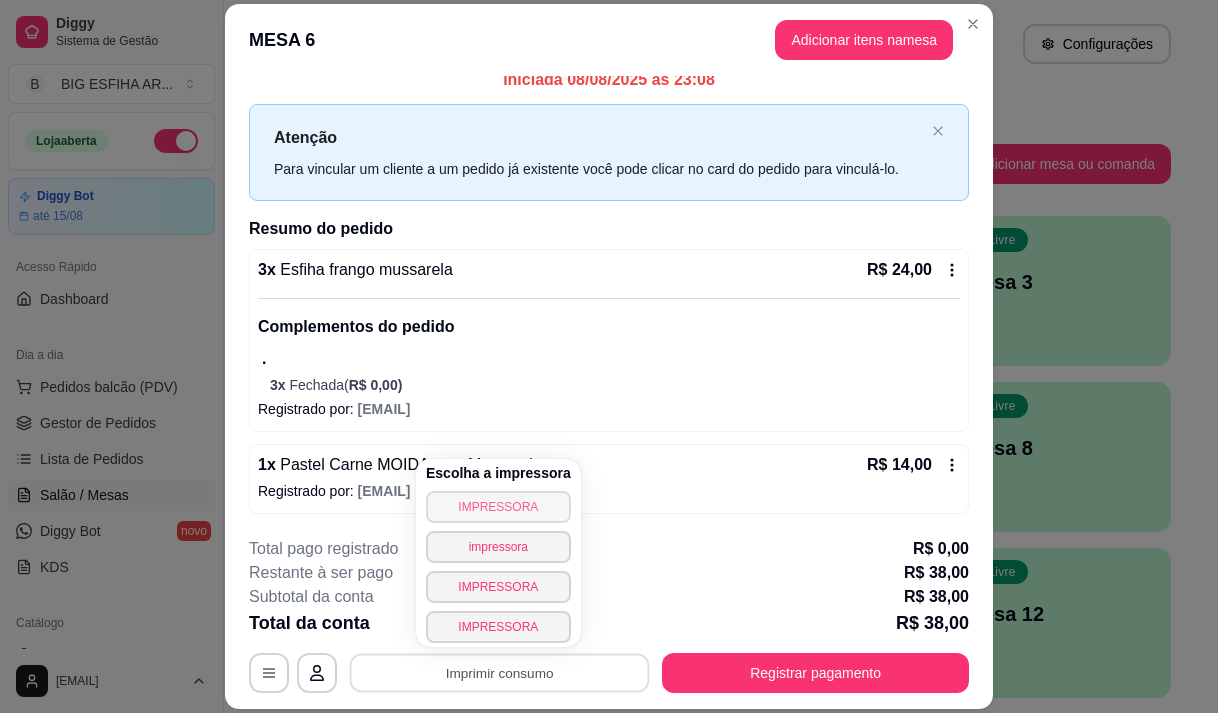 click on "IMPRESSORA" at bounding box center [498, 507] 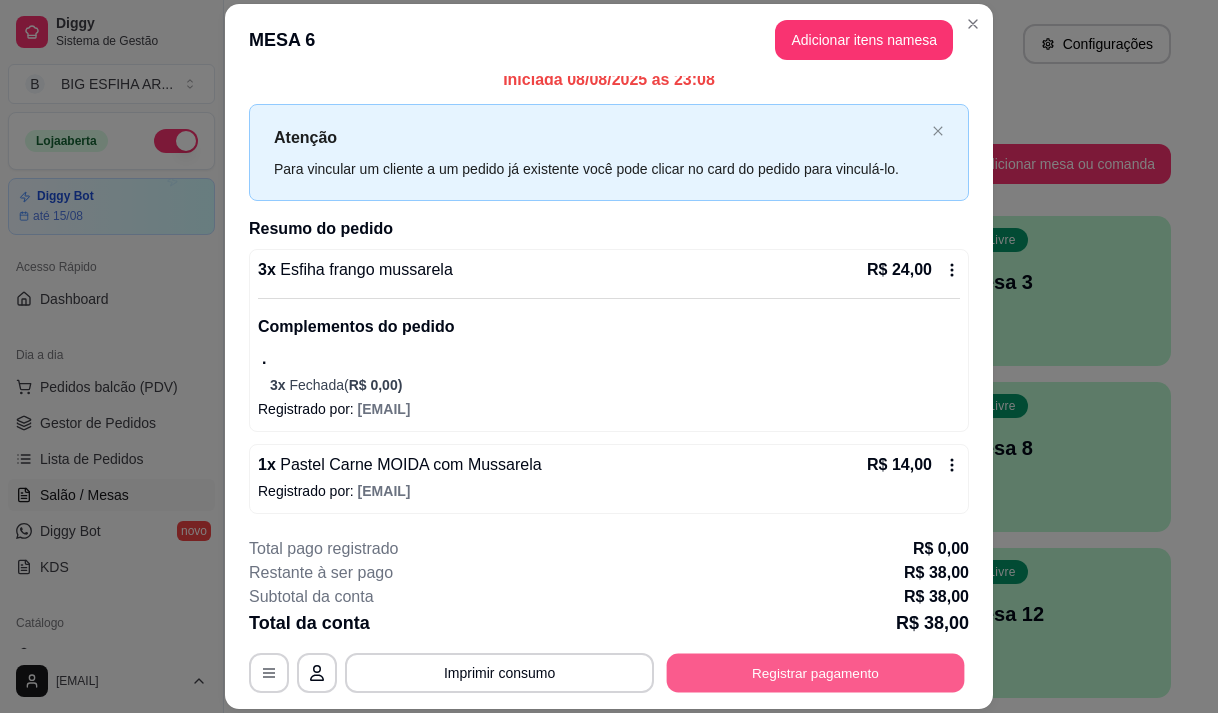 click on "Registrar pagamento" at bounding box center (816, 673) 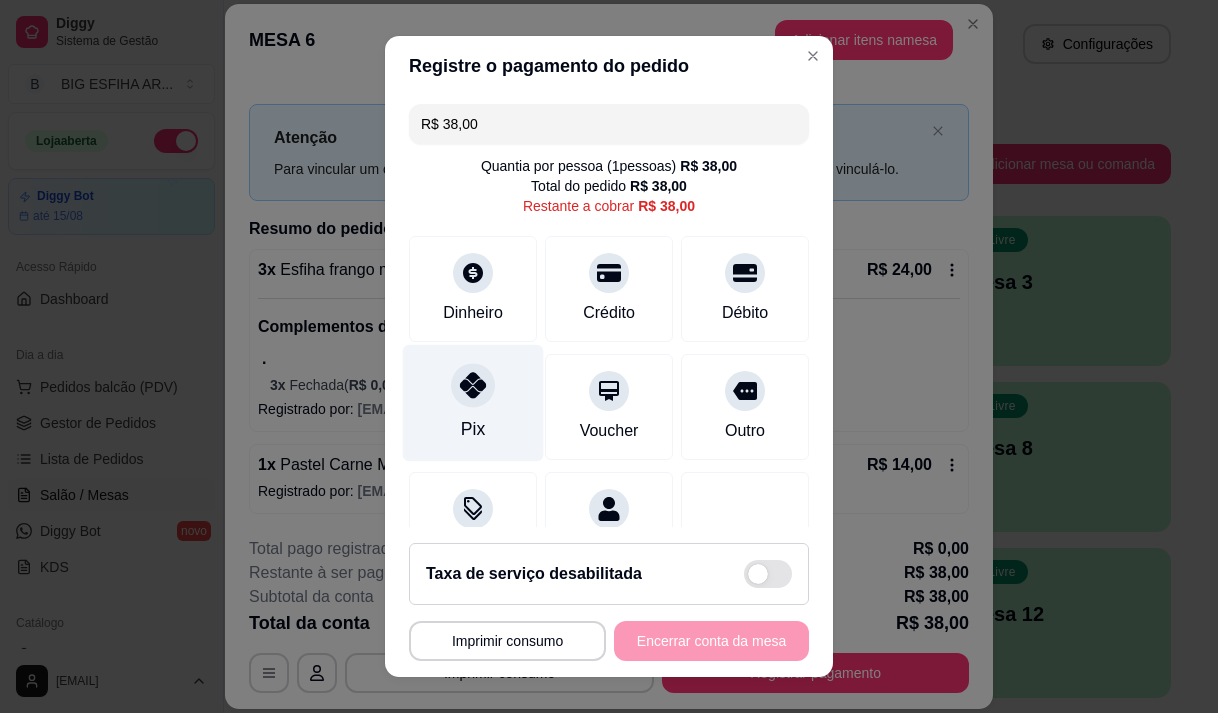 click on "Pix" at bounding box center [473, 429] 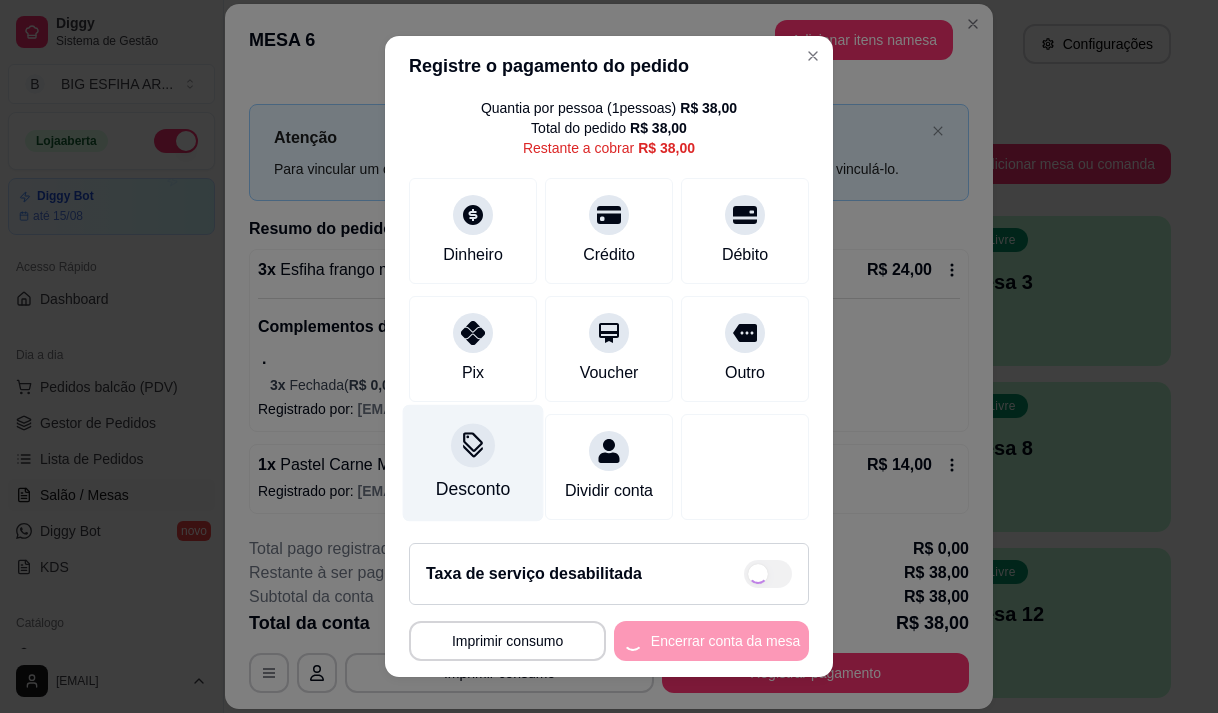 scroll, scrollTop: 82, scrollLeft: 0, axis: vertical 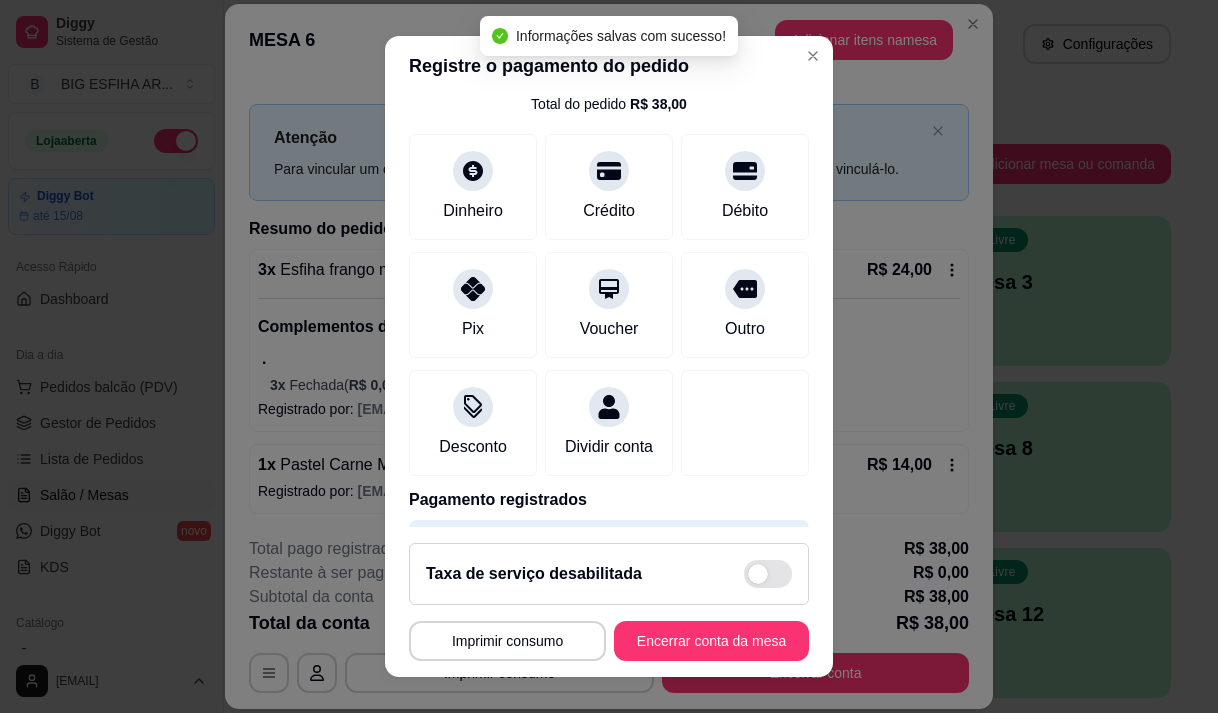 type on "R$ 0,00" 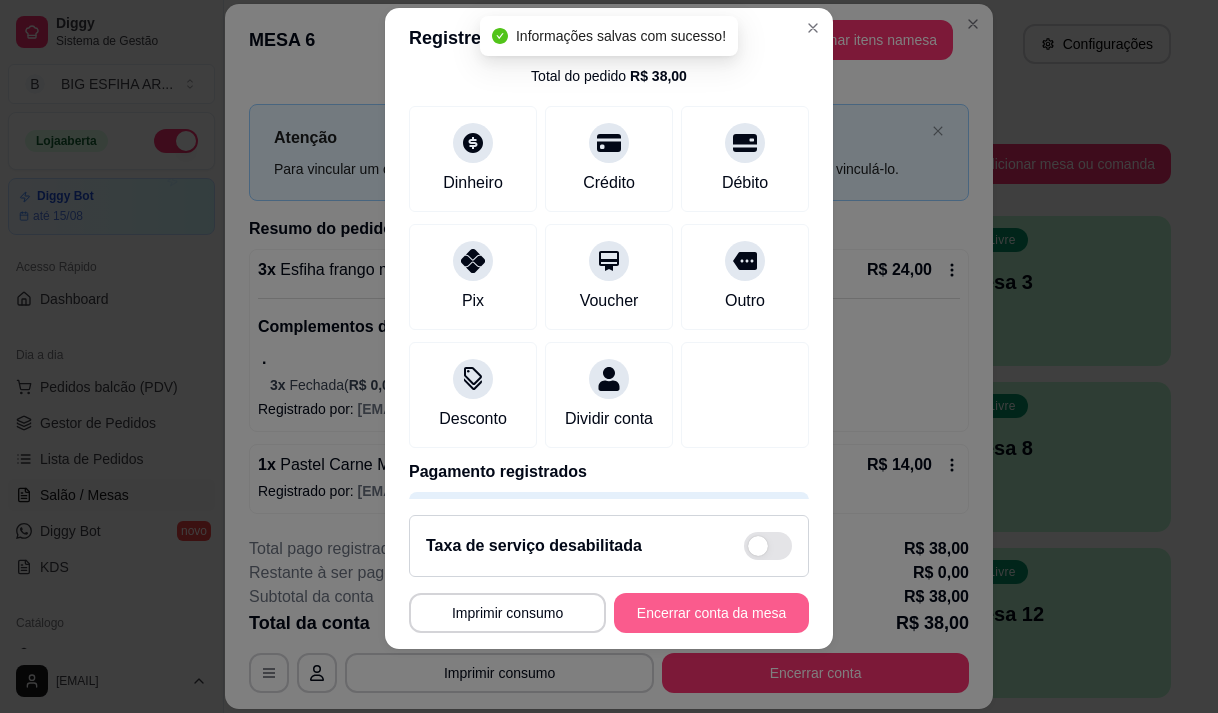 click on "Encerrar conta da mesa" at bounding box center (711, 613) 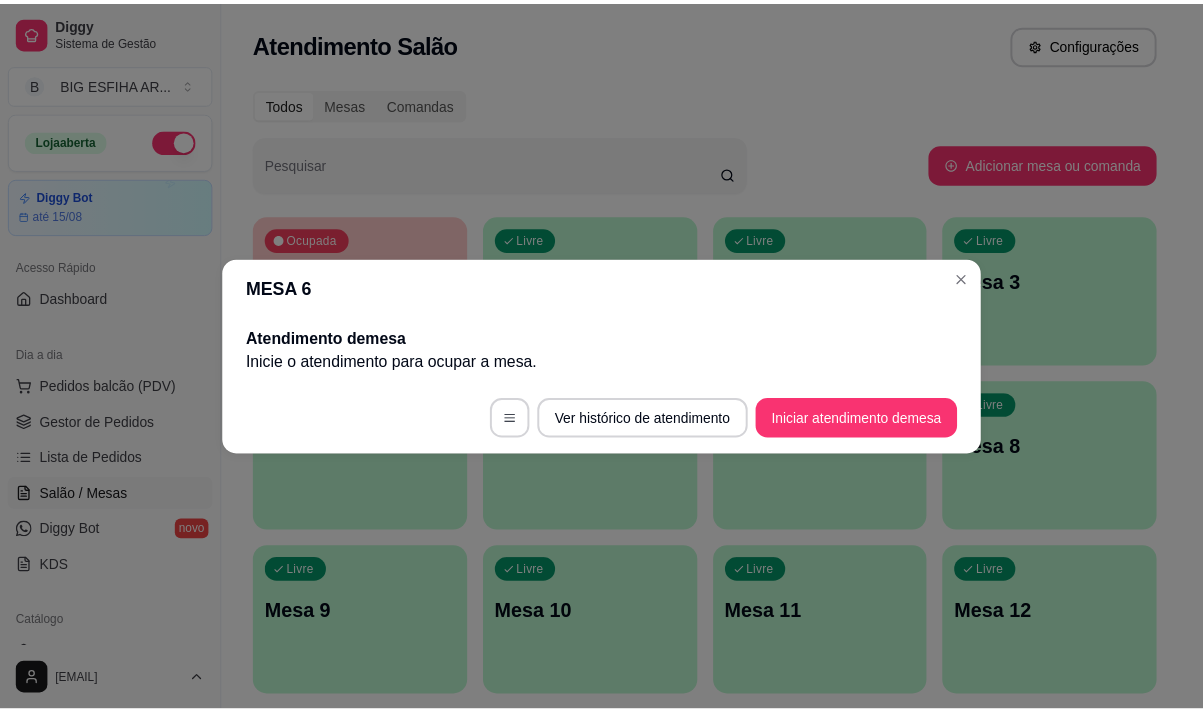 scroll, scrollTop: 0, scrollLeft: 0, axis: both 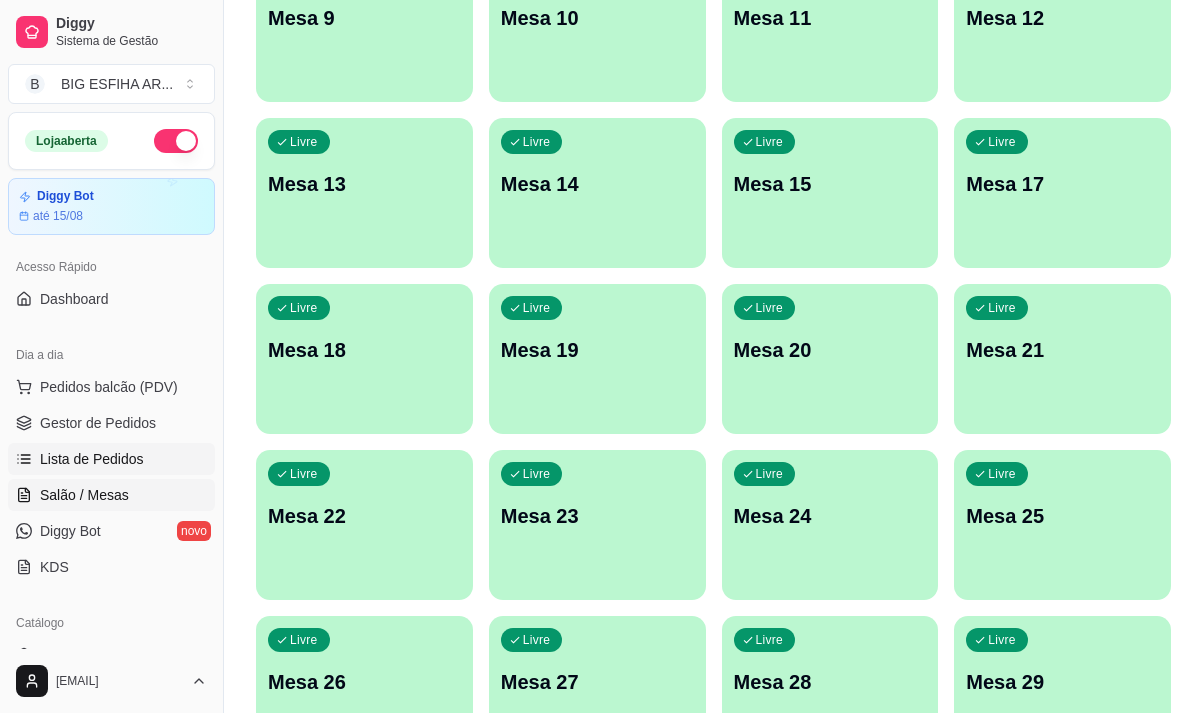 click on "Lista de Pedidos" at bounding box center (92, 459) 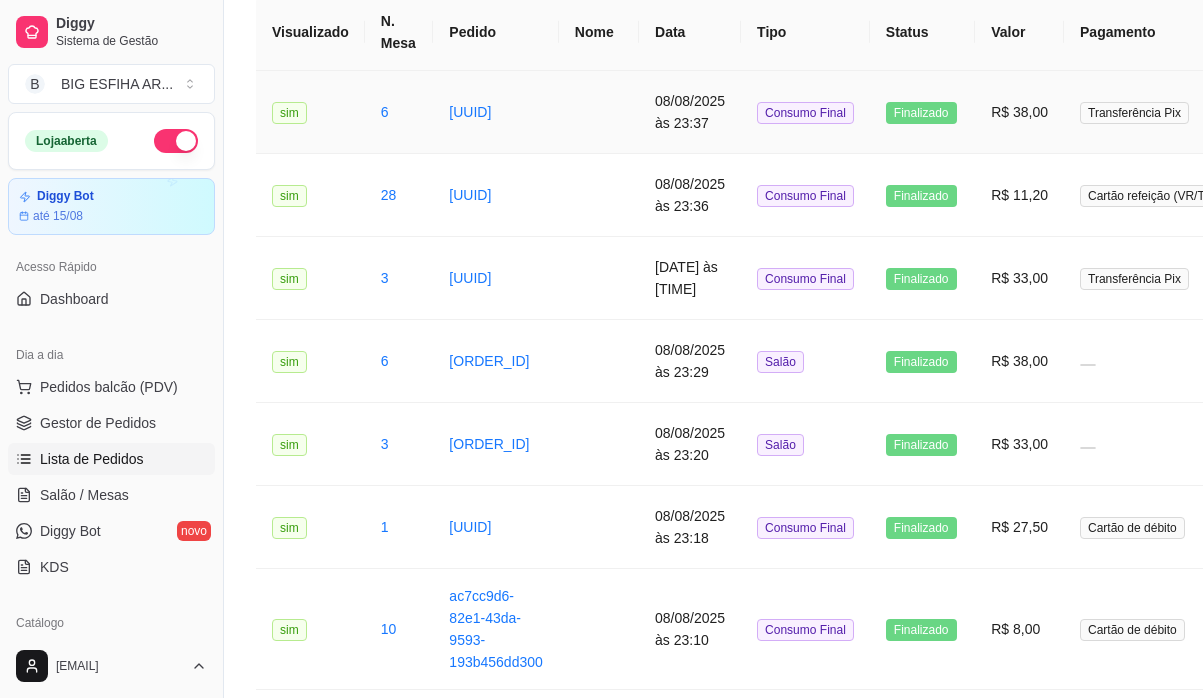 scroll, scrollTop: 0, scrollLeft: 0, axis: both 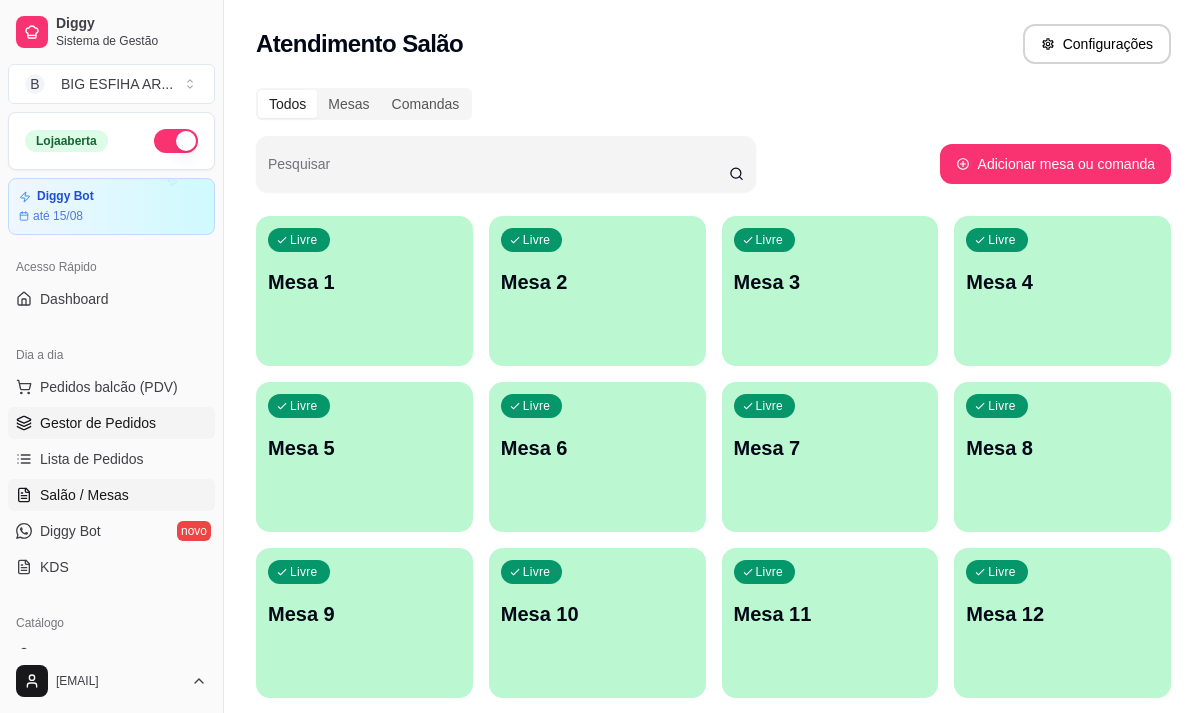 click on "Gestor de Pedidos" at bounding box center [98, 423] 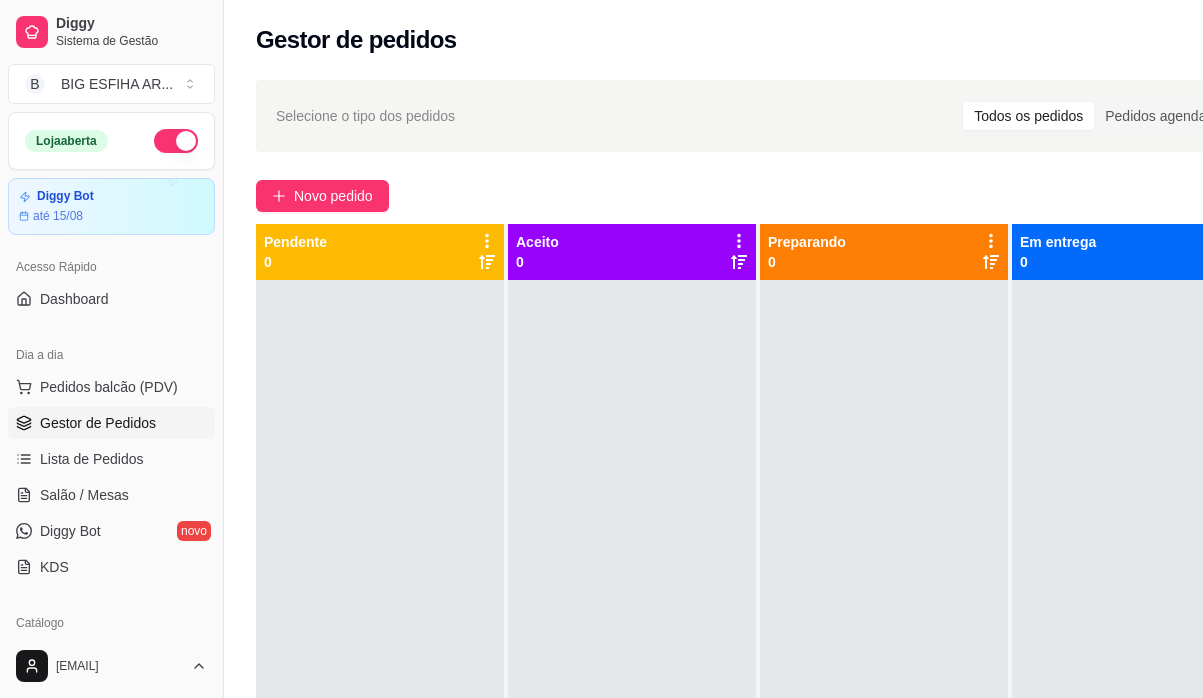 scroll, scrollTop: 71, scrollLeft: 0, axis: vertical 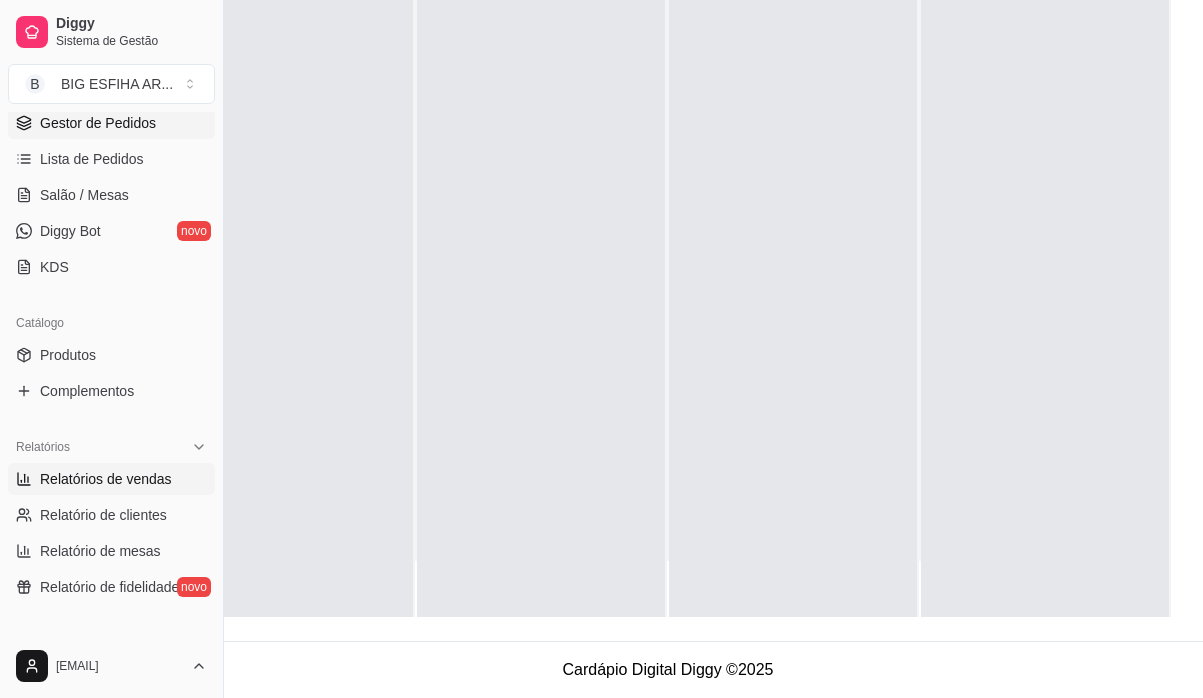 click on "Relatórios de vendas" at bounding box center (106, 479) 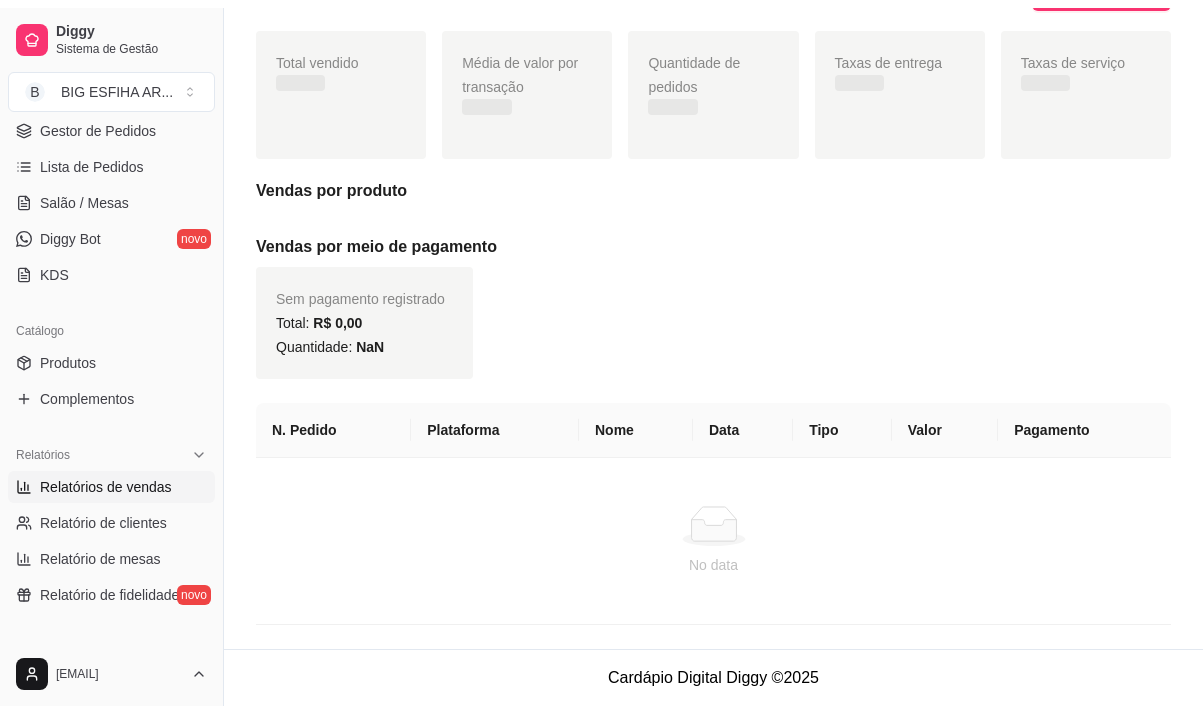 scroll, scrollTop: 0, scrollLeft: 0, axis: both 